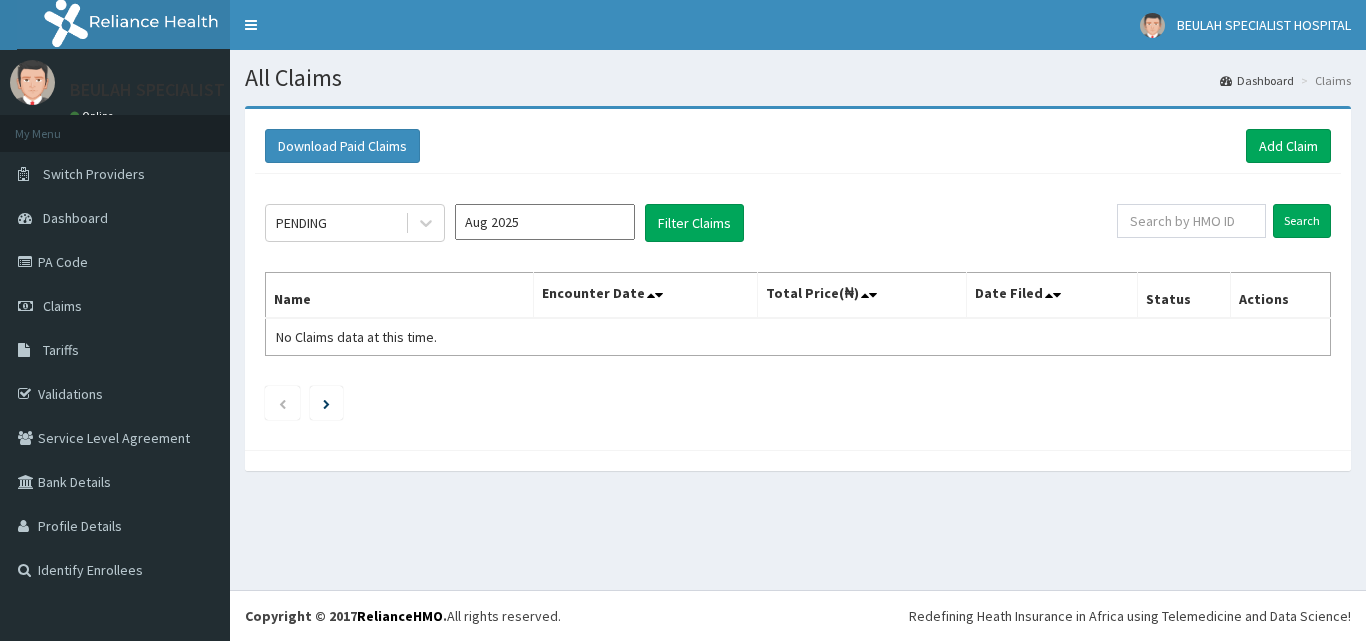 scroll, scrollTop: 0, scrollLeft: 0, axis: both 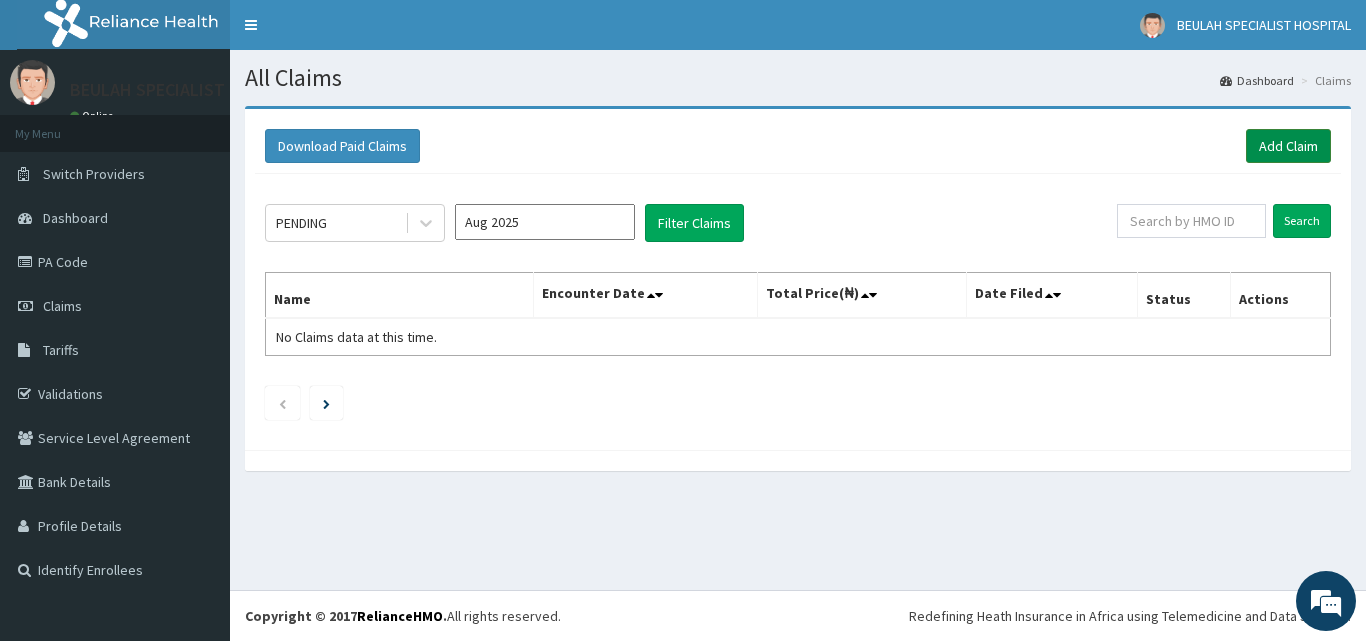 click on "Add Claim" at bounding box center [1288, 146] 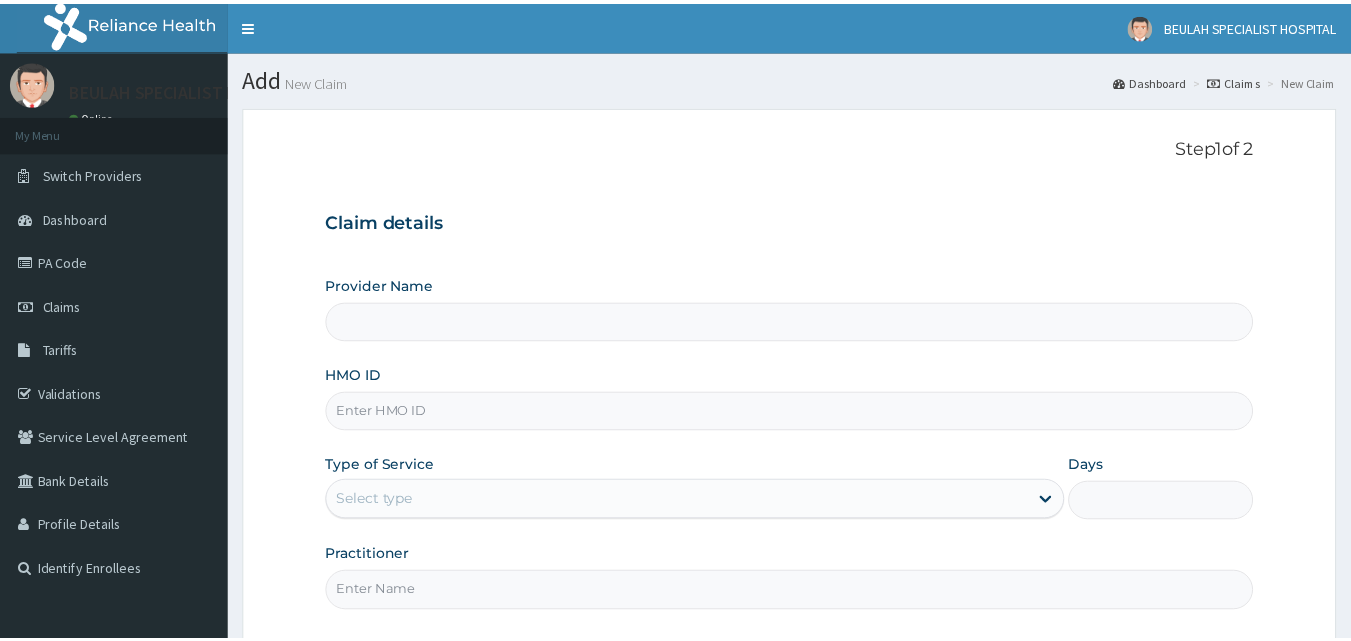 scroll, scrollTop: 0, scrollLeft: 0, axis: both 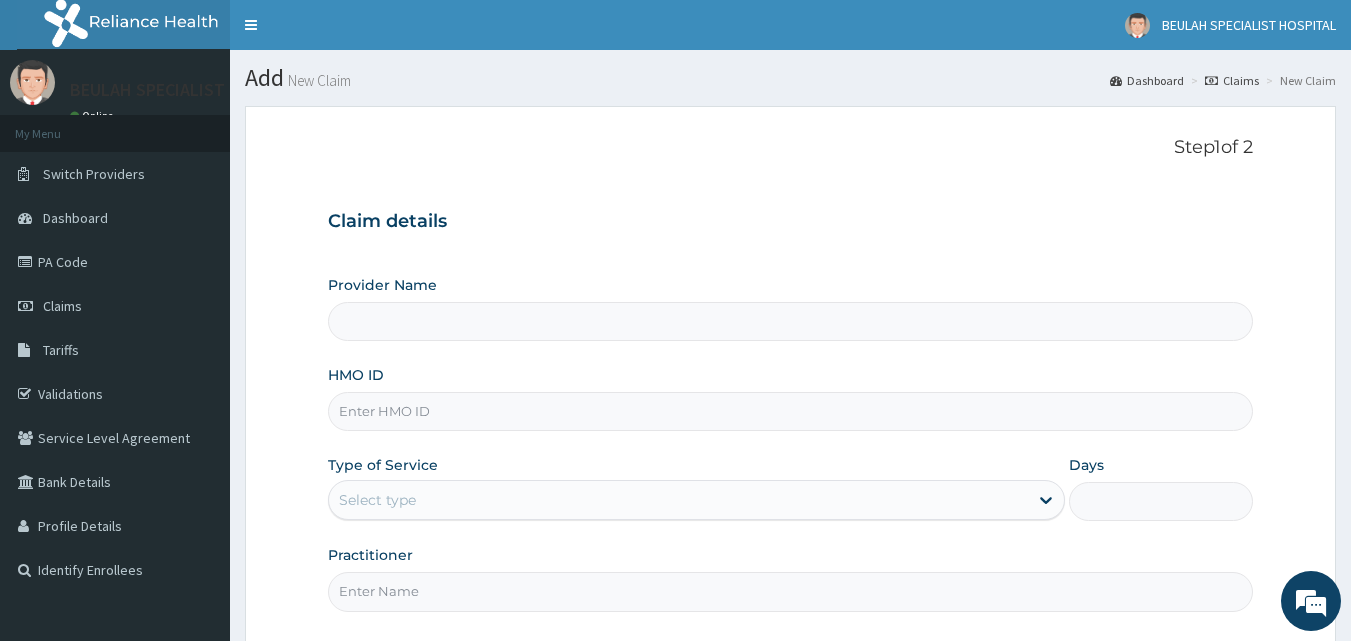 type on "BEULAH SPECIALIST HOSPITAL" 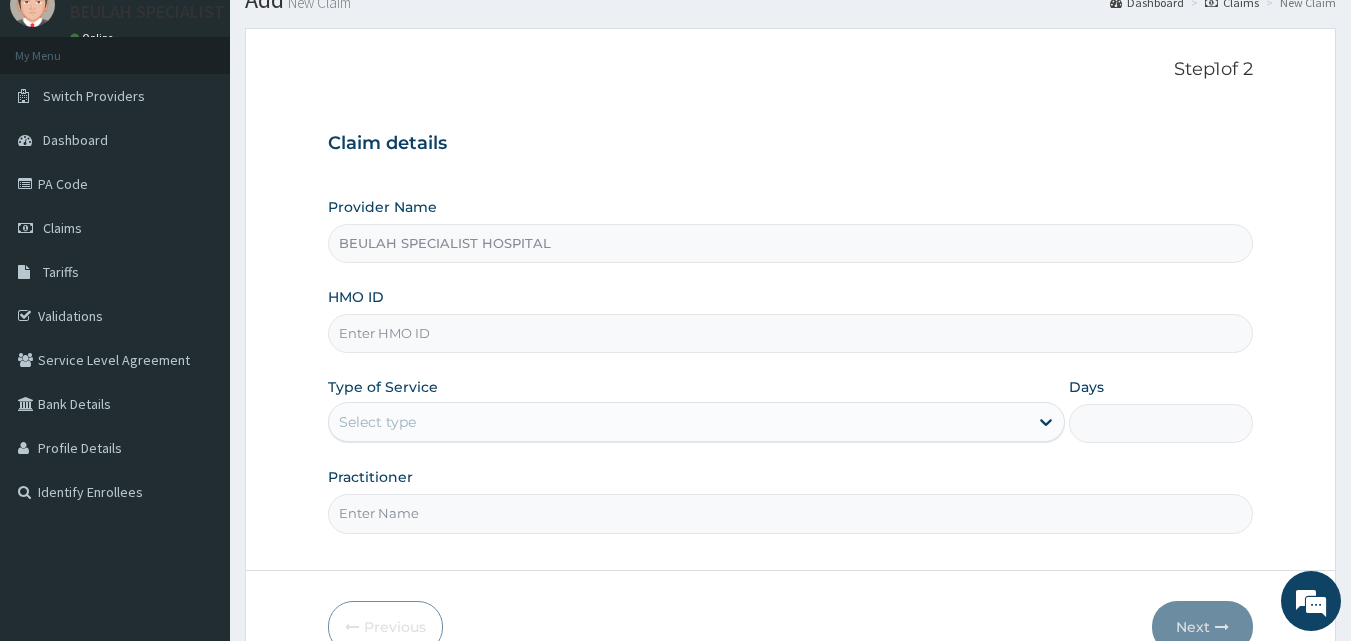 scroll, scrollTop: 80, scrollLeft: 0, axis: vertical 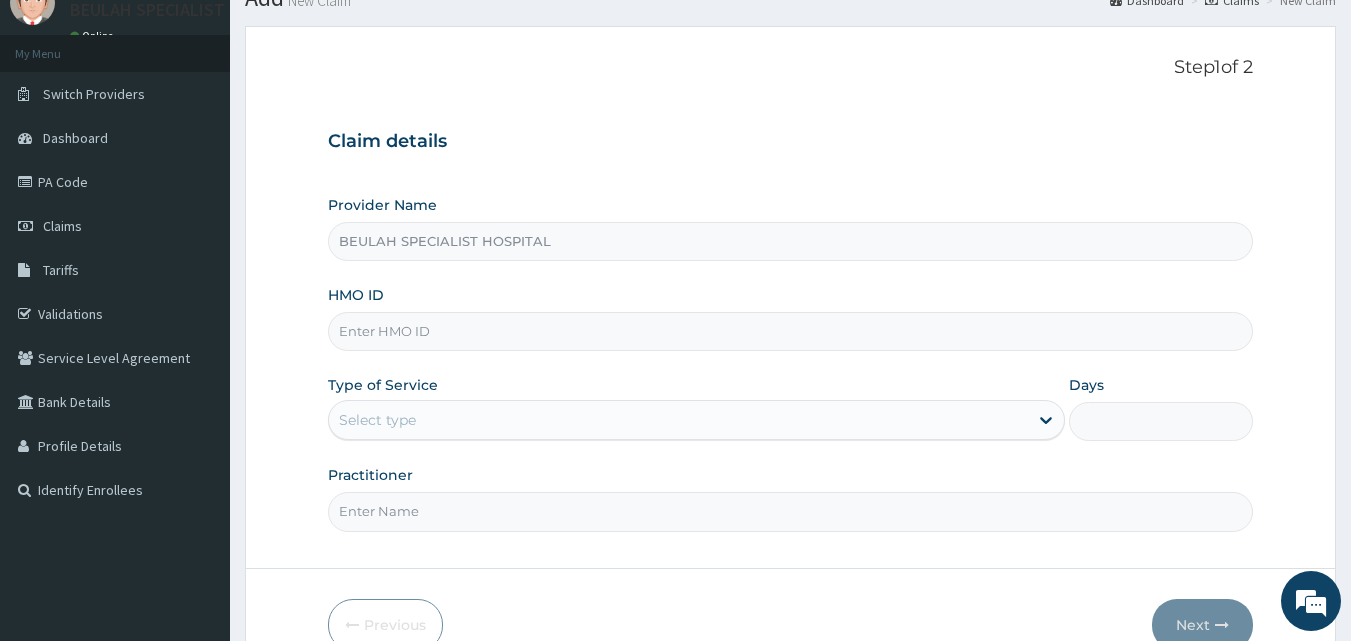 click on "HMO ID" at bounding box center (791, 331) 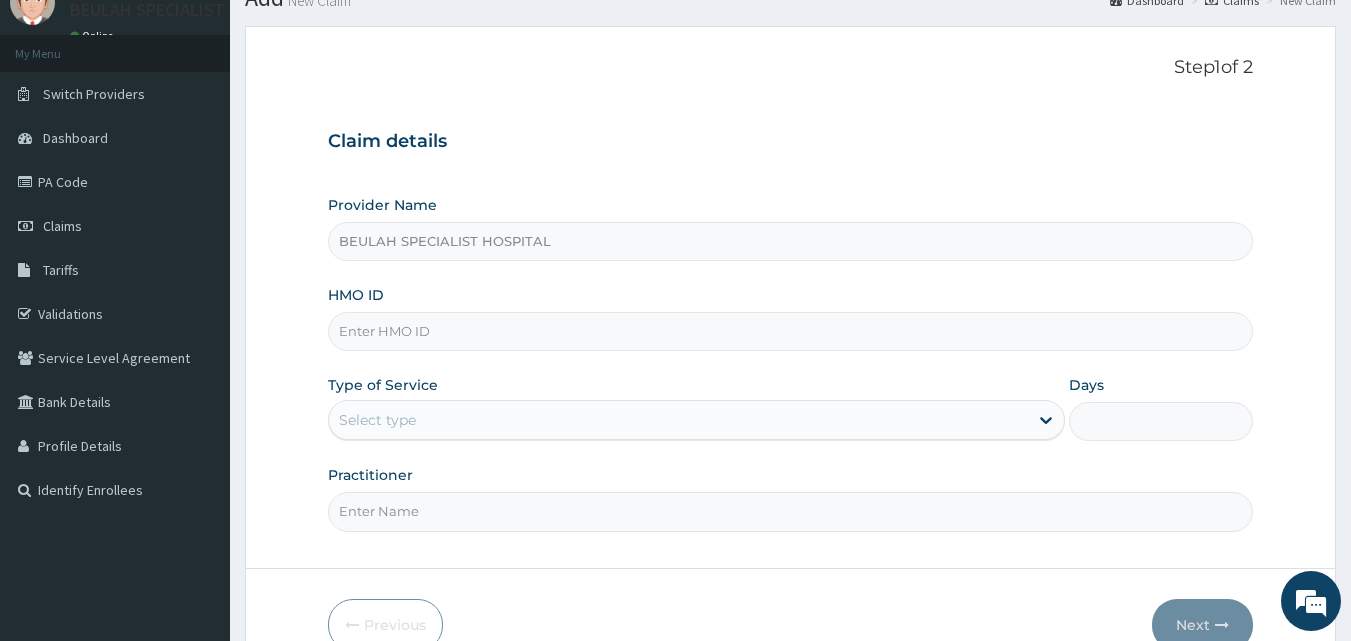 scroll, scrollTop: 0, scrollLeft: 0, axis: both 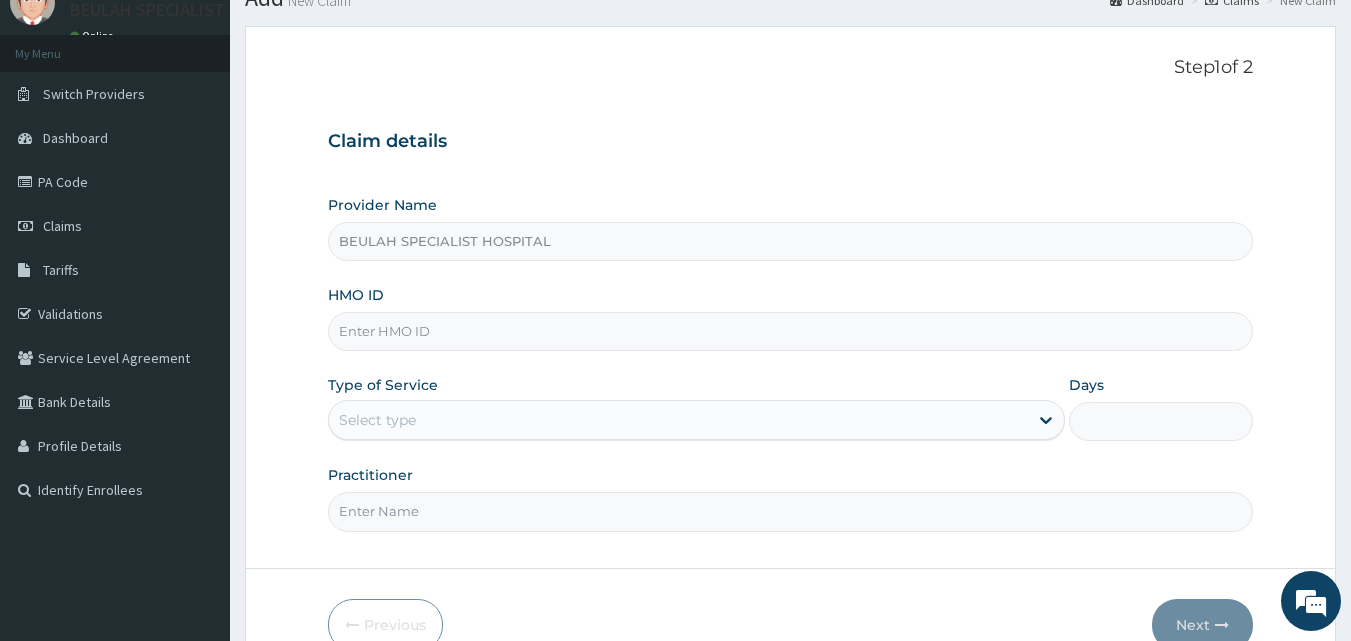 click on "Step  1  of 2 Claim details Provider Name BEULAH SPECIALIST HOSPITAL HMO ID Type of Service Select type Days Practitioner     Previous   Next" at bounding box center [790, 354] 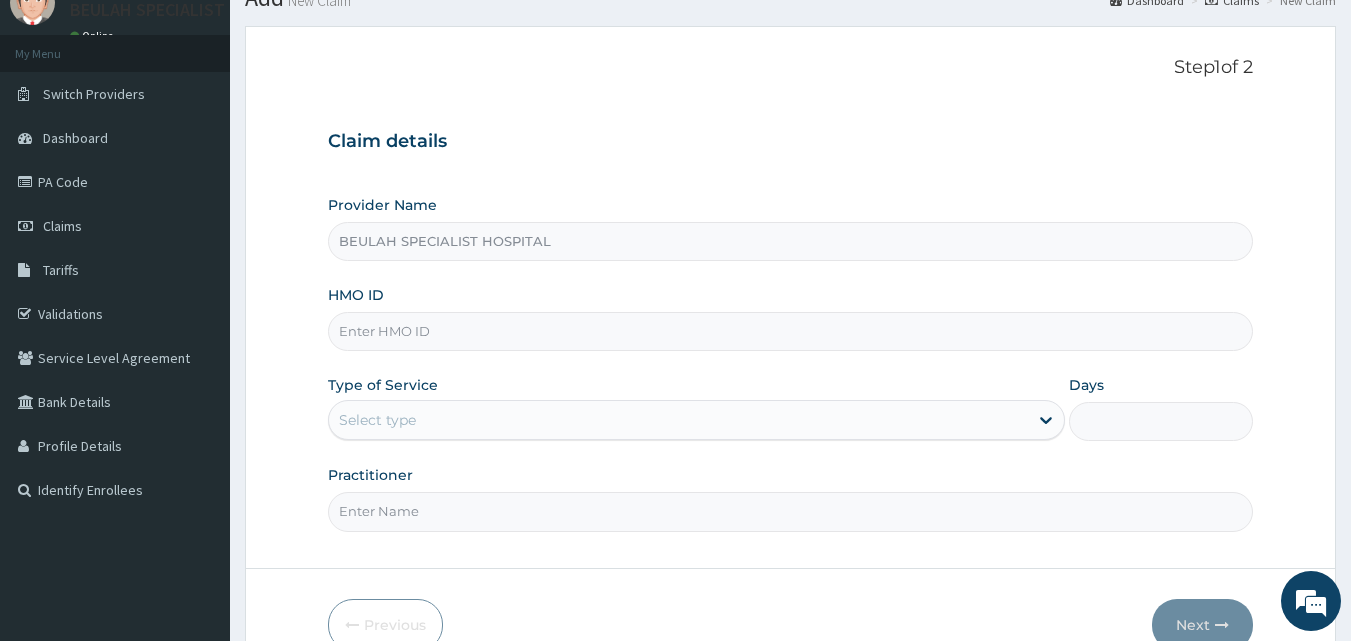 type on "e" 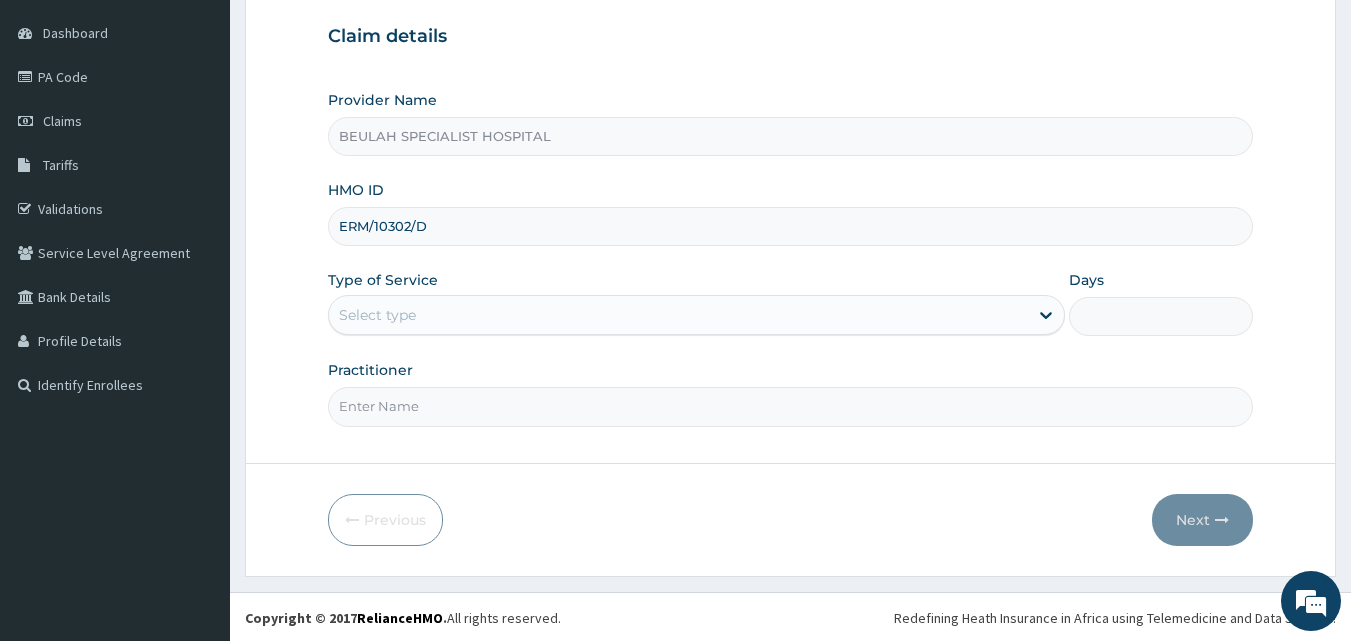 scroll, scrollTop: 187, scrollLeft: 0, axis: vertical 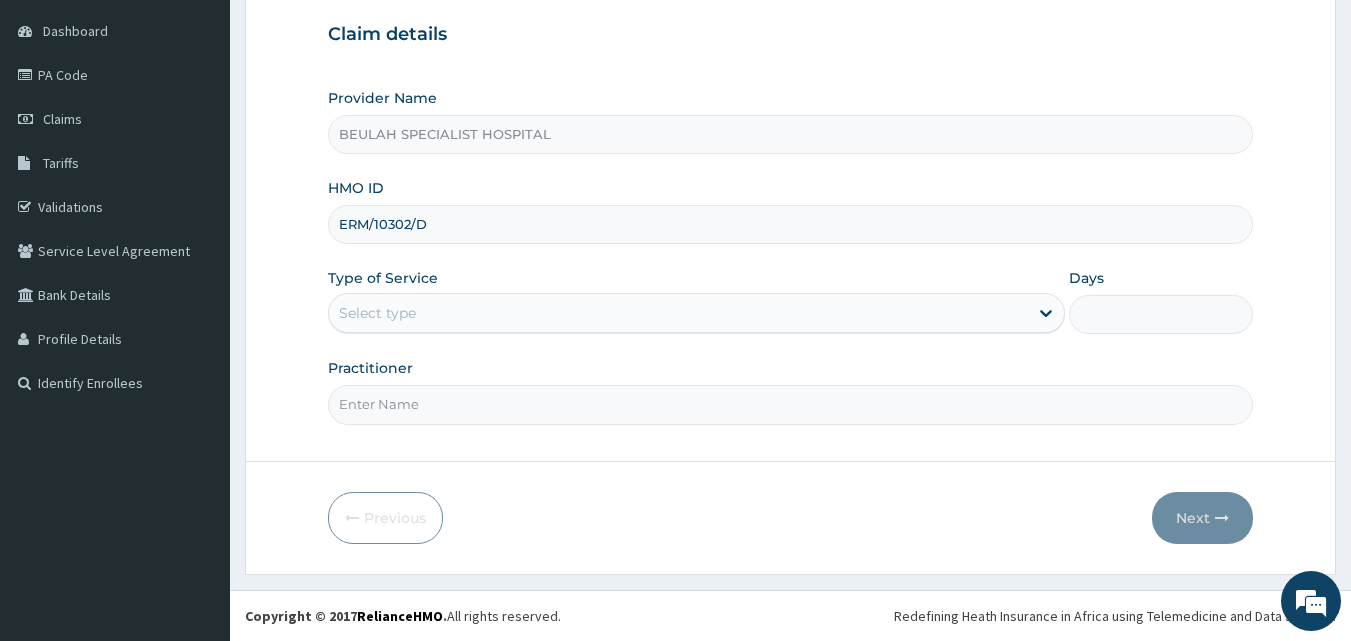 type on "ERM/10302/D" 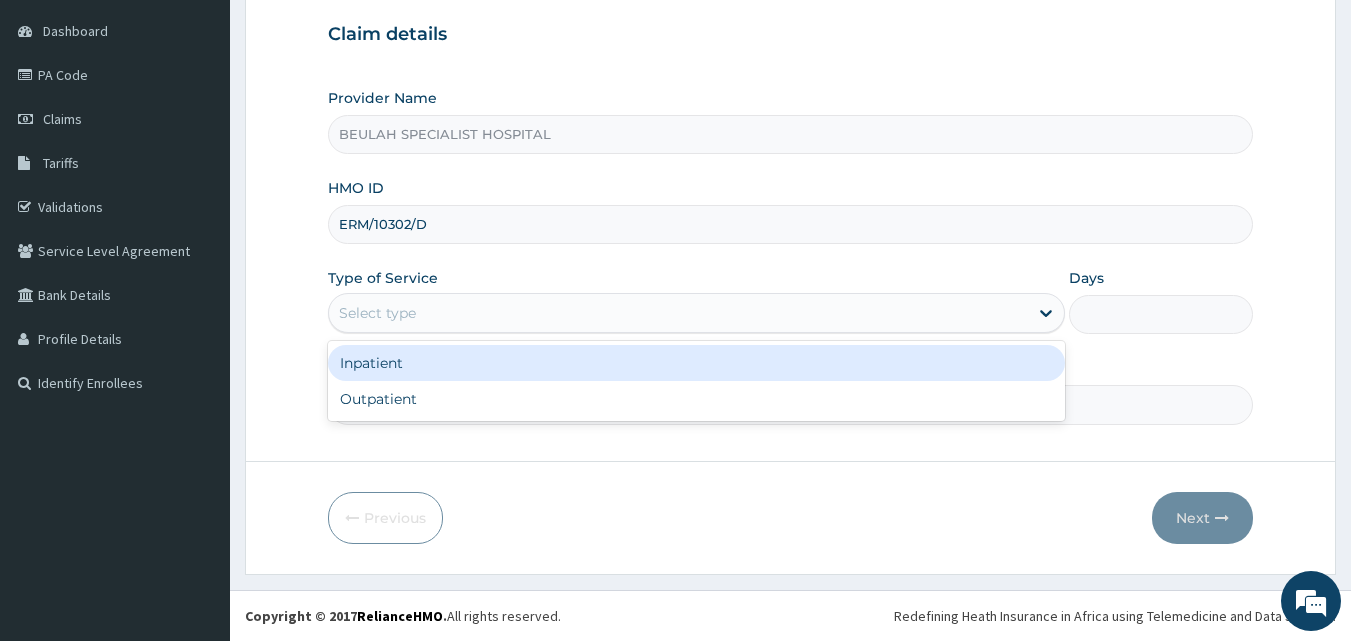 click on "Select type" at bounding box center (678, 313) 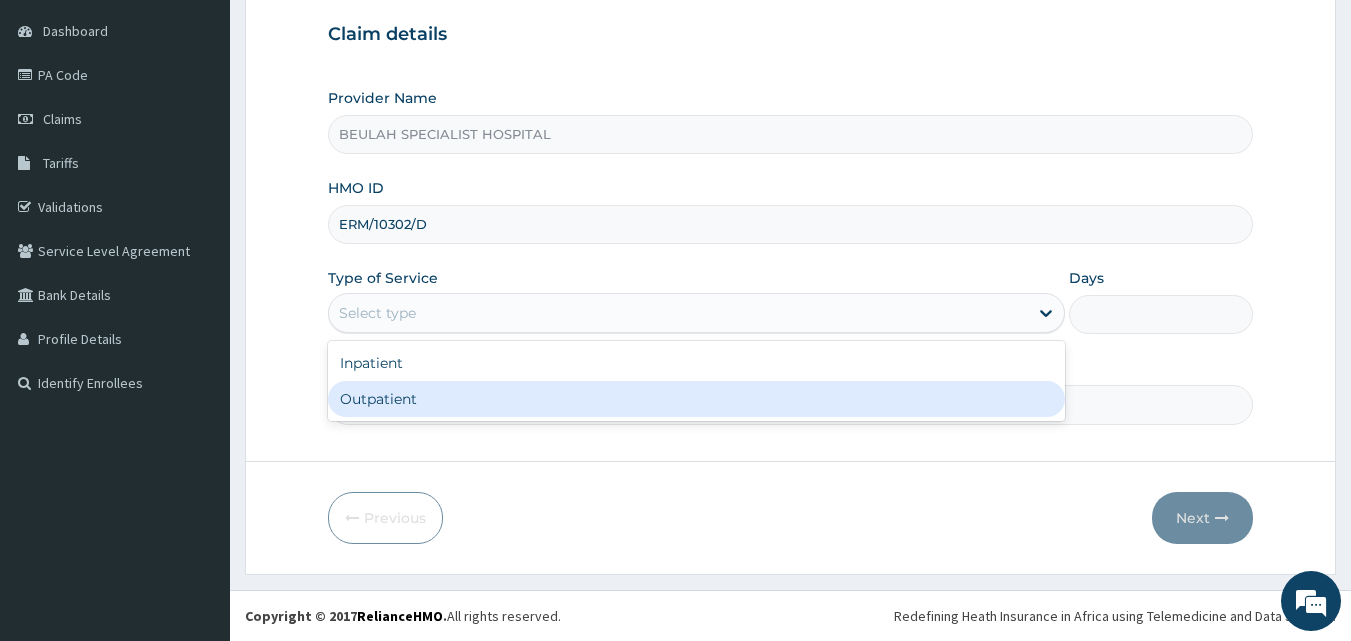 click on "Outpatient" at bounding box center [696, 399] 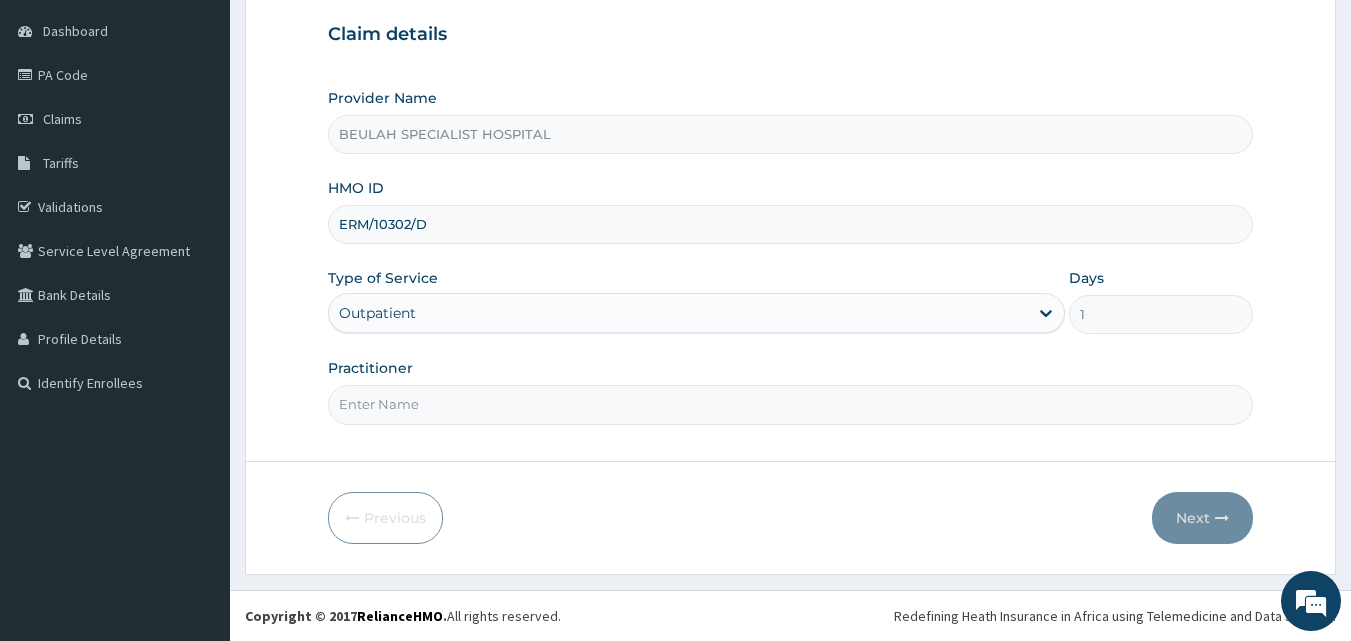 click on "Practitioner" at bounding box center (791, 404) 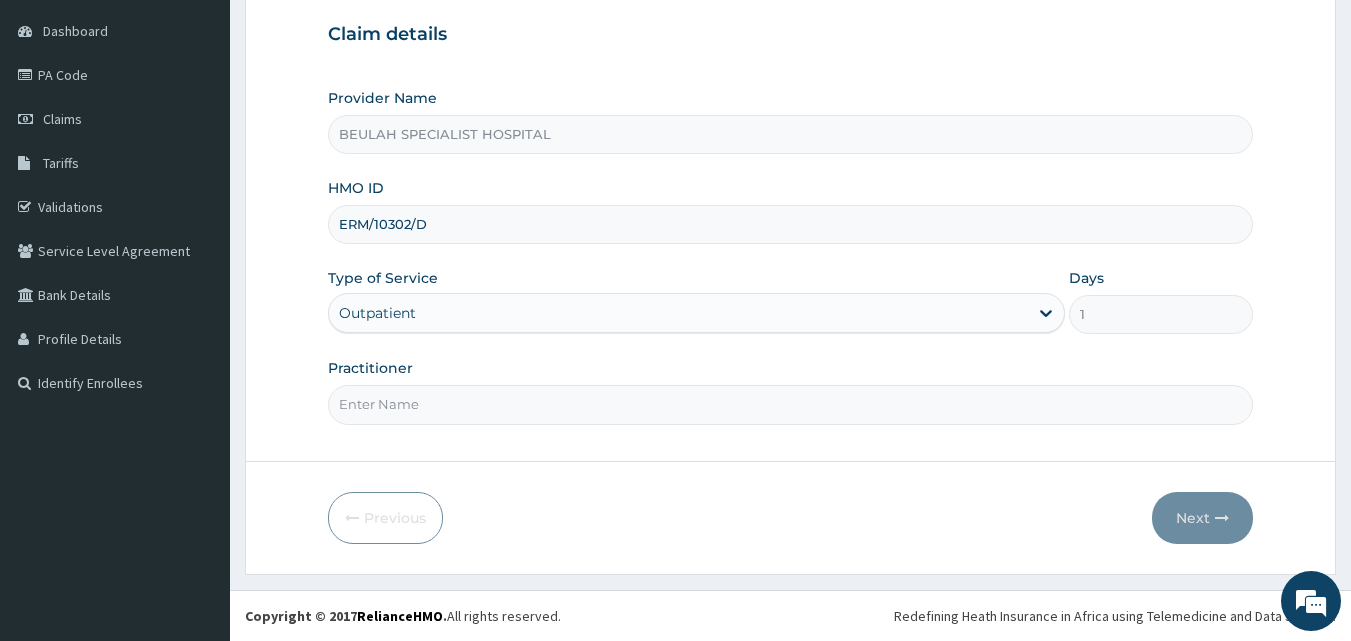 click on "Practitioner" at bounding box center [791, 404] 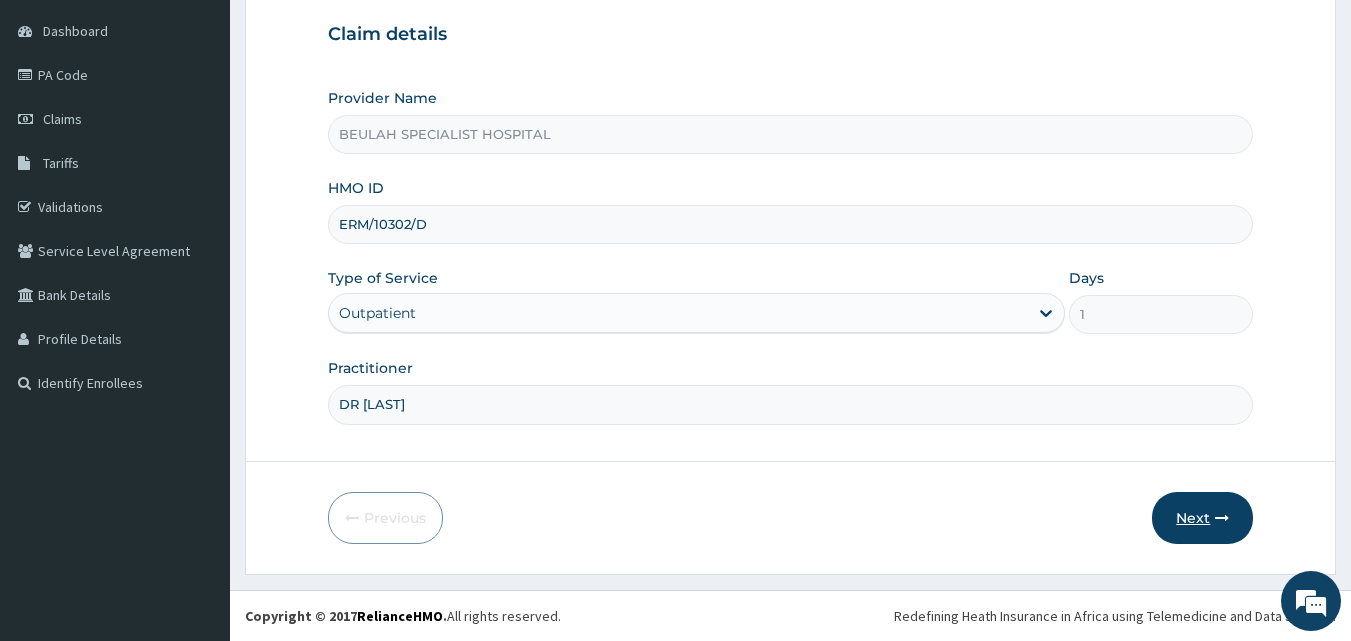 type on "DR CHARLES" 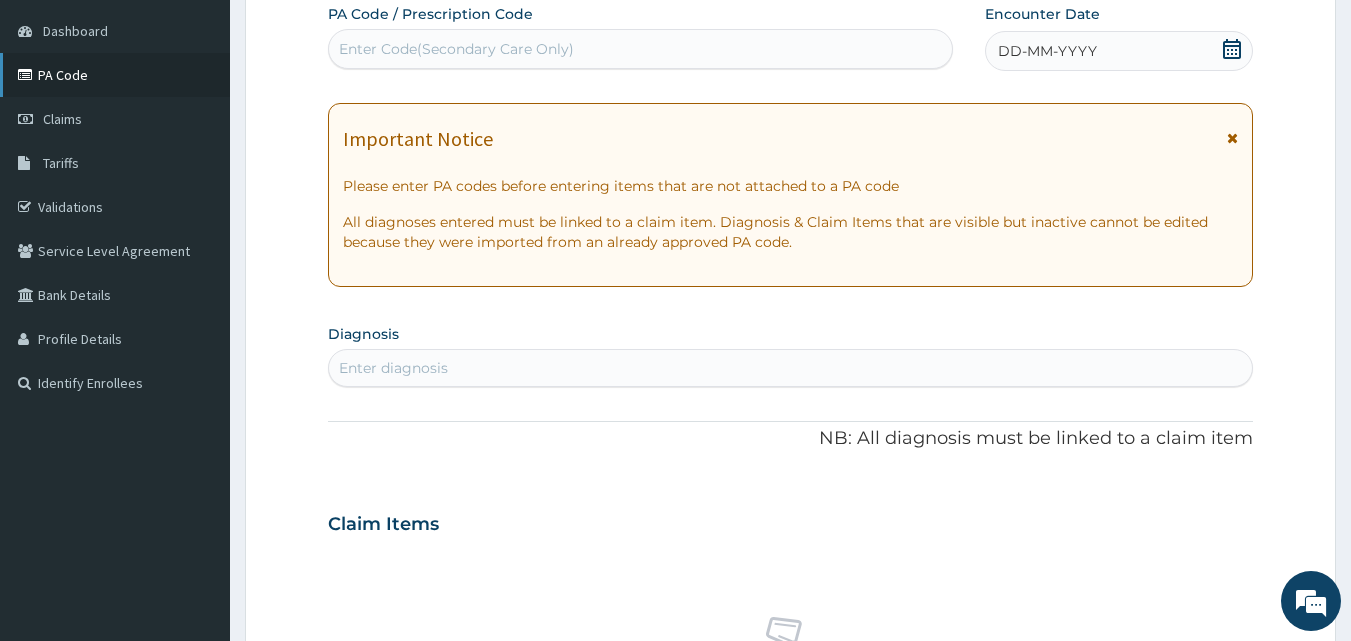 click on "PA Code" at bounding box center [115, 75] 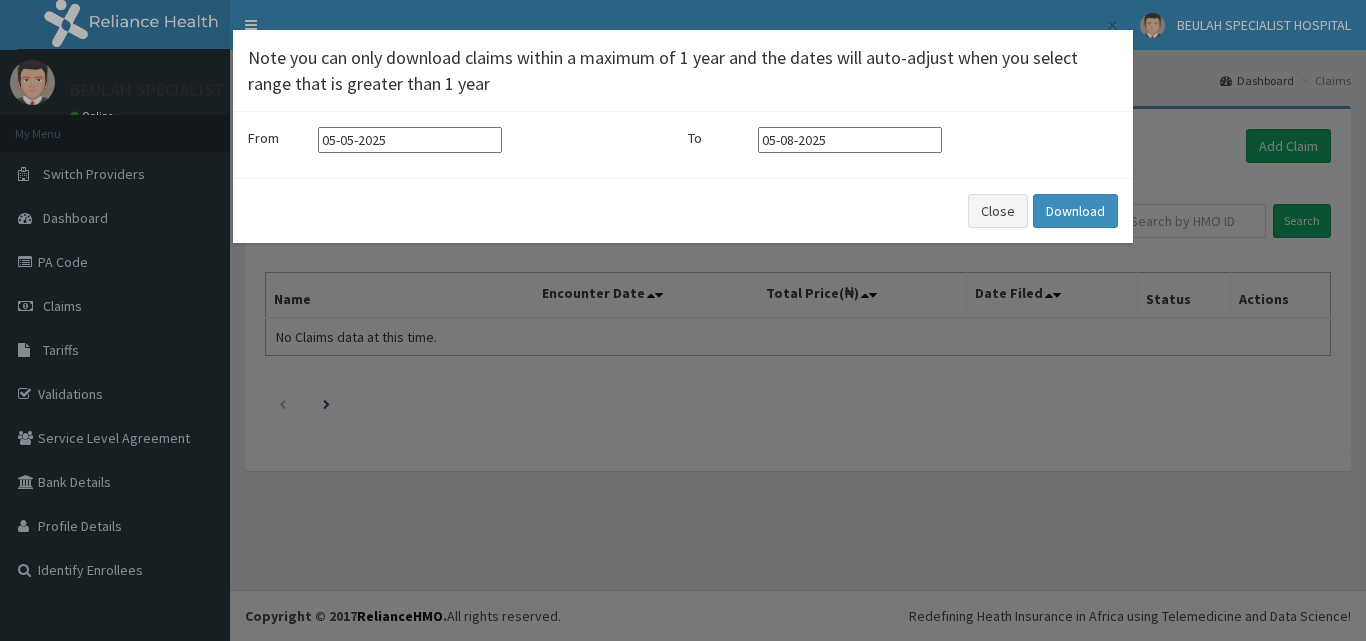 scroll, scrollTop: 0, scrollLeft: 0, axis: both 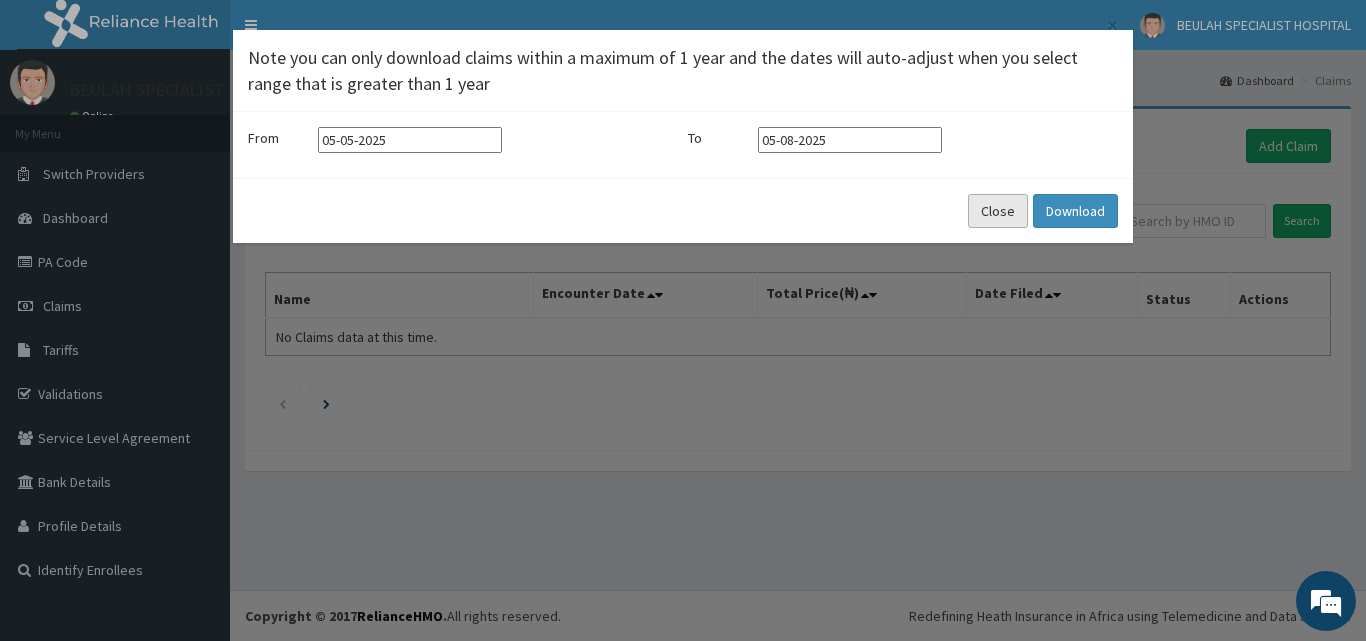 click on "Close" at bounding box center [998, 211] 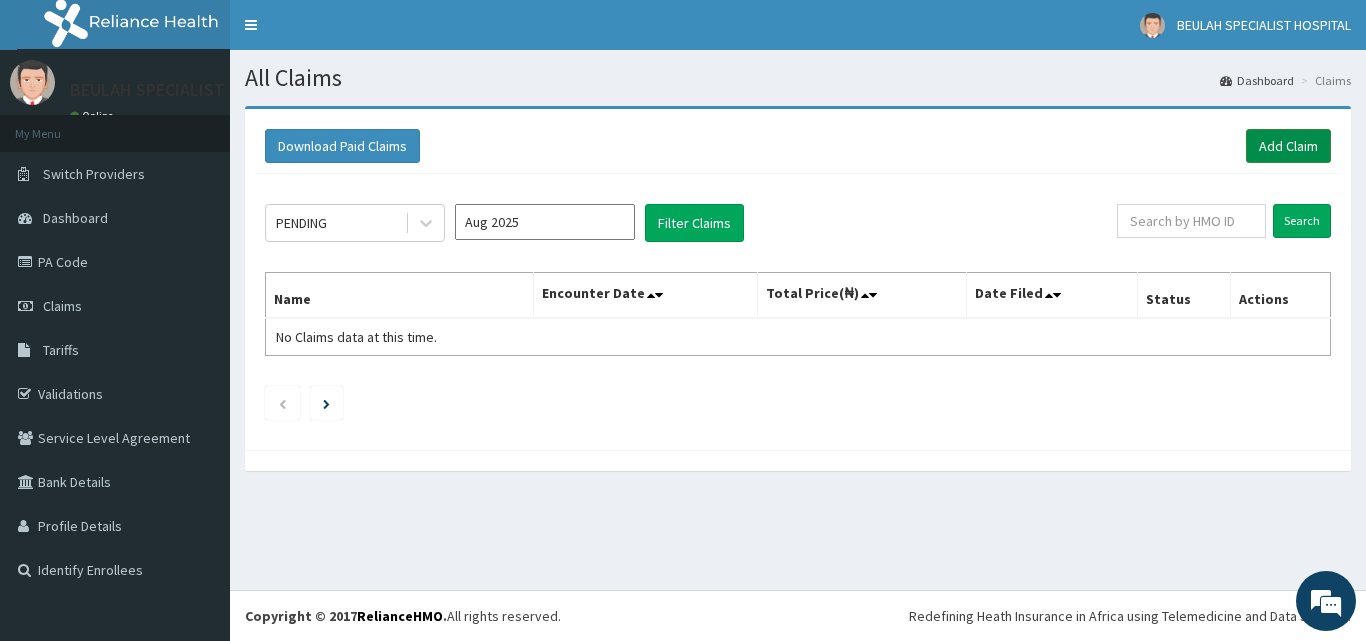 click on "Add Claim" at bounding box center [1288, 146] 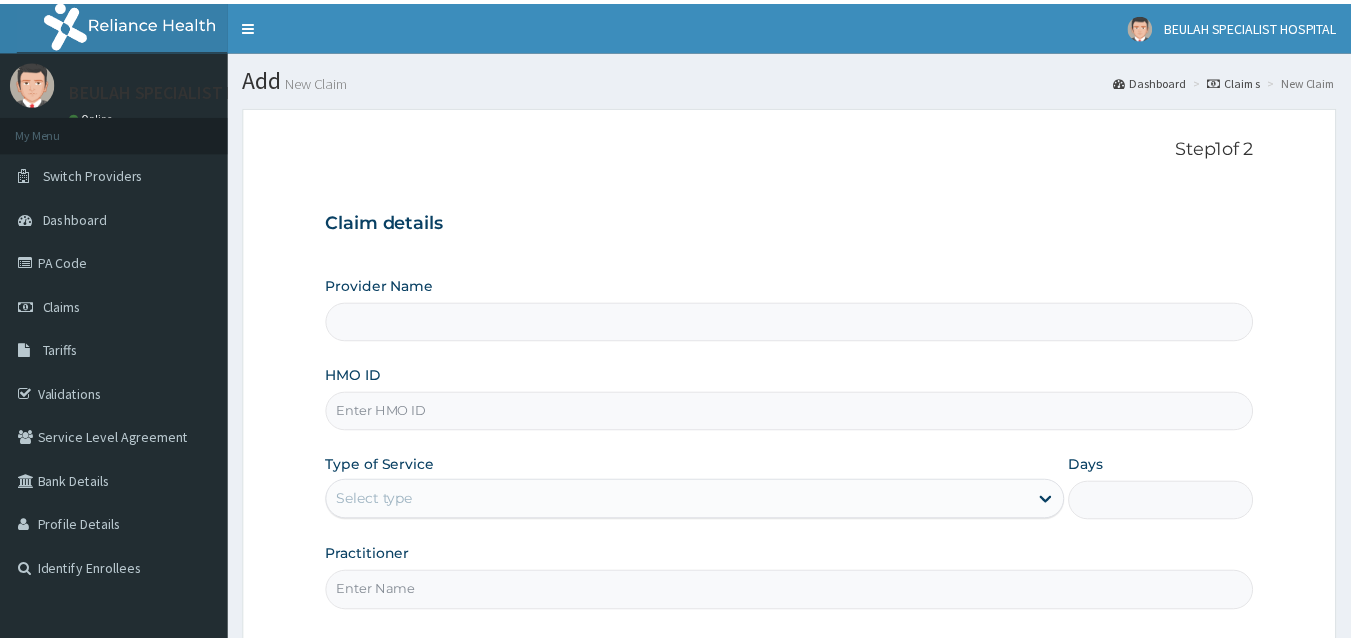 scroll, scrollTop: 0, scrollLeft: 0, axis: both 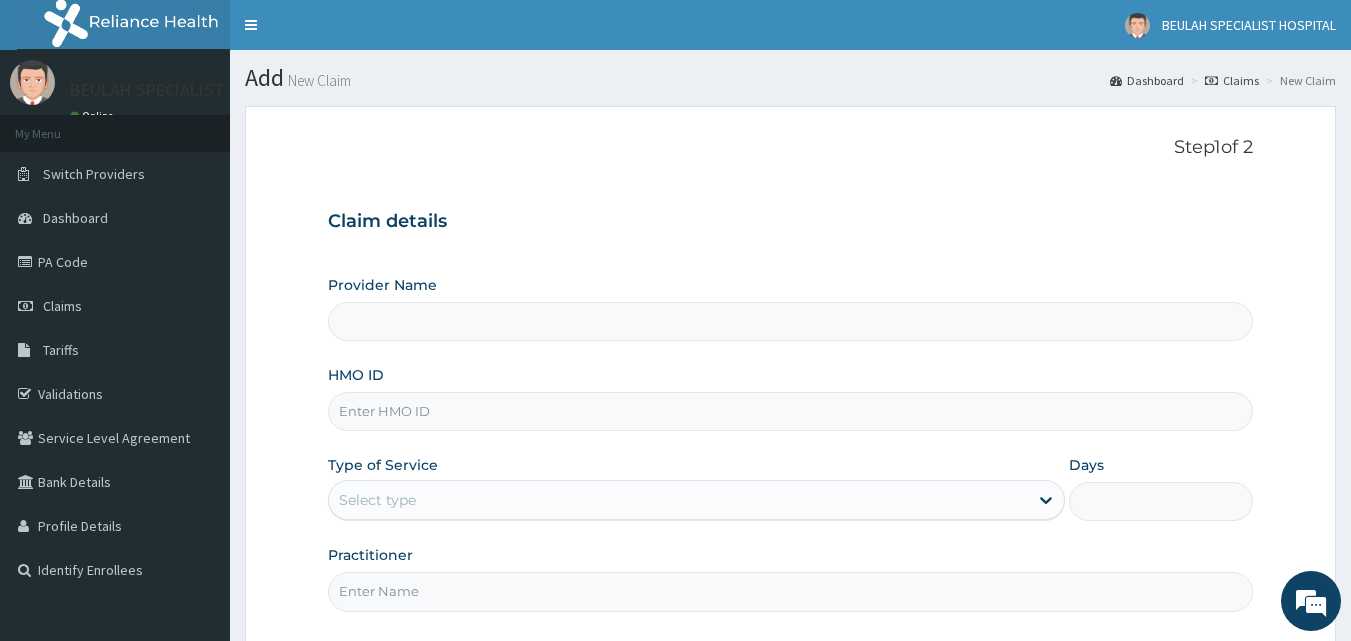 type on "BEULAH SPECIALIST HOSPITAL" 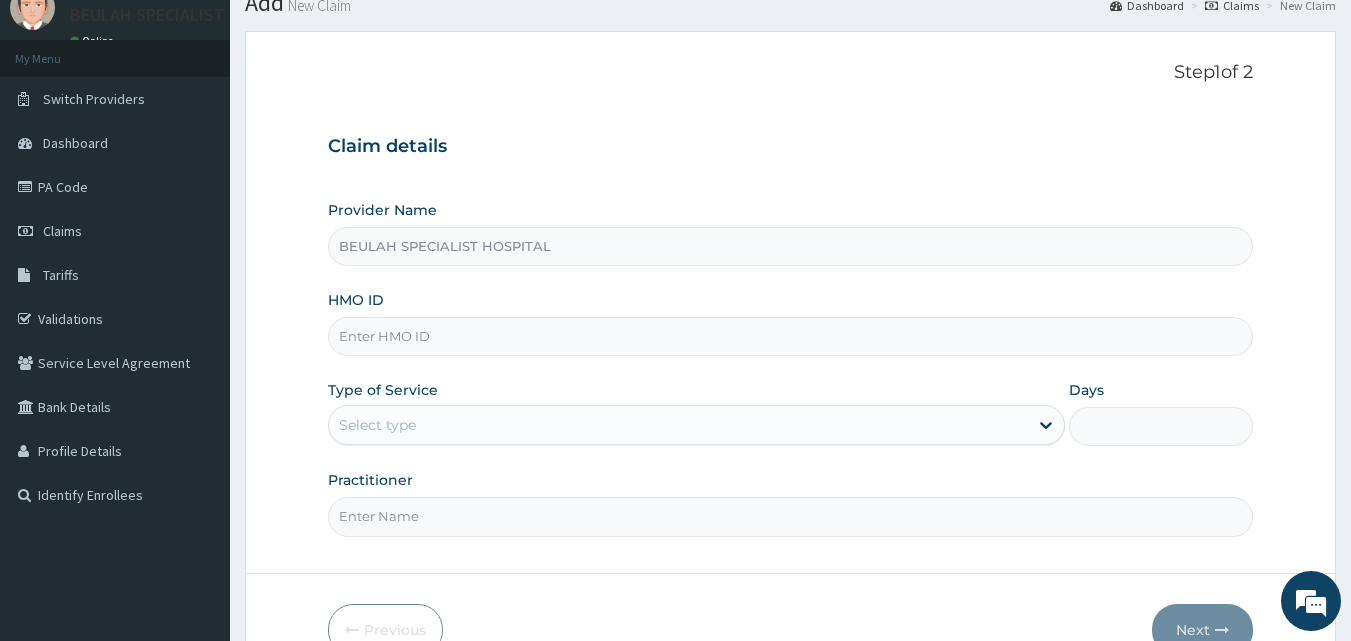 scroll, scrollTop: 80, scrollLeft: 0, axis: vertical 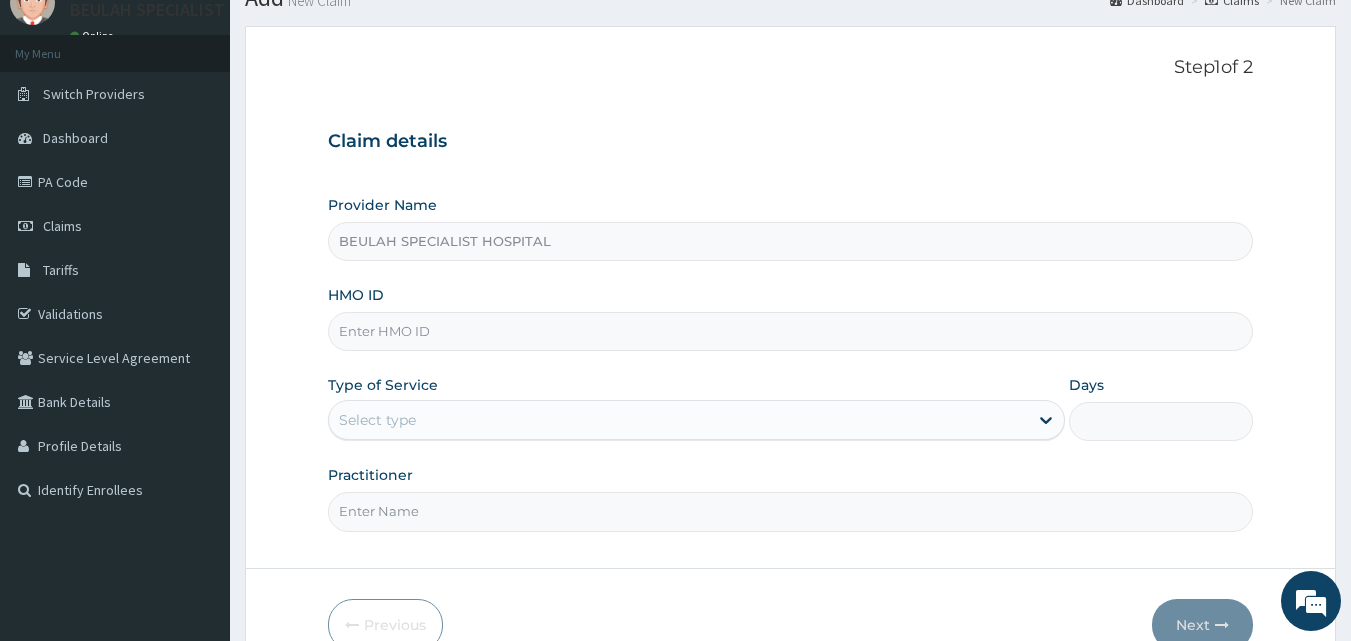 click on "HMO ID" at bounding box center [791, 331] 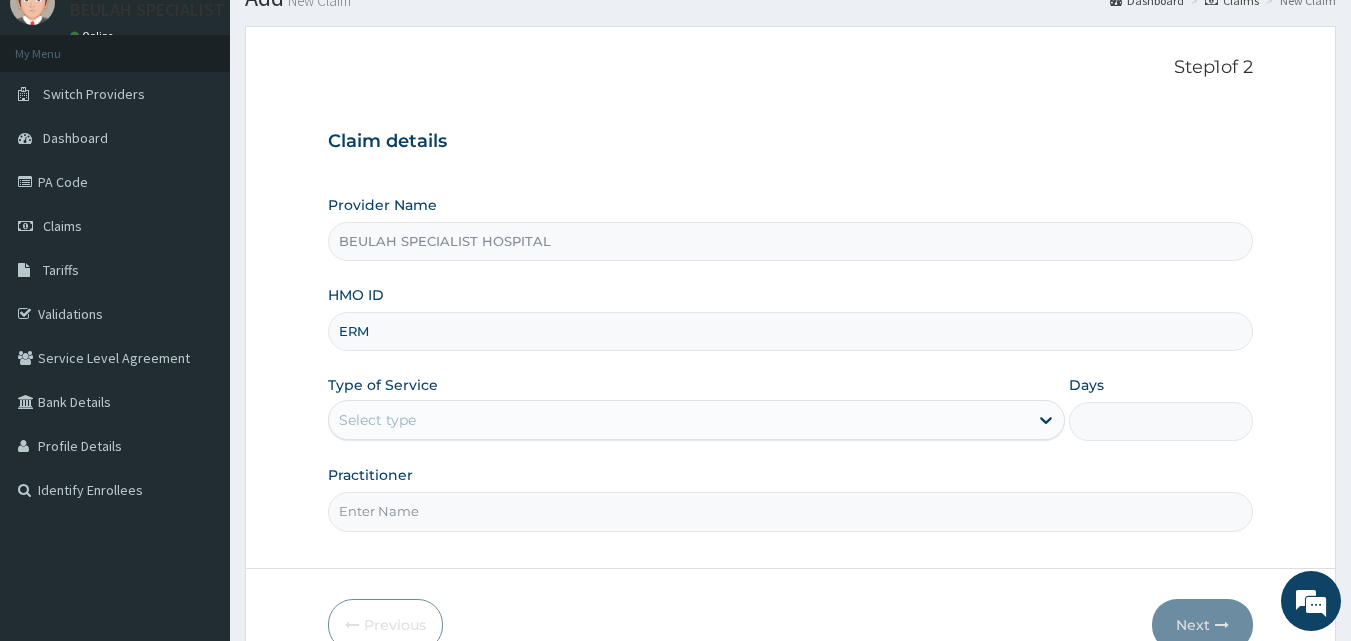 scroll, scrollTop: 0, scrollLeft: 0, axis: both 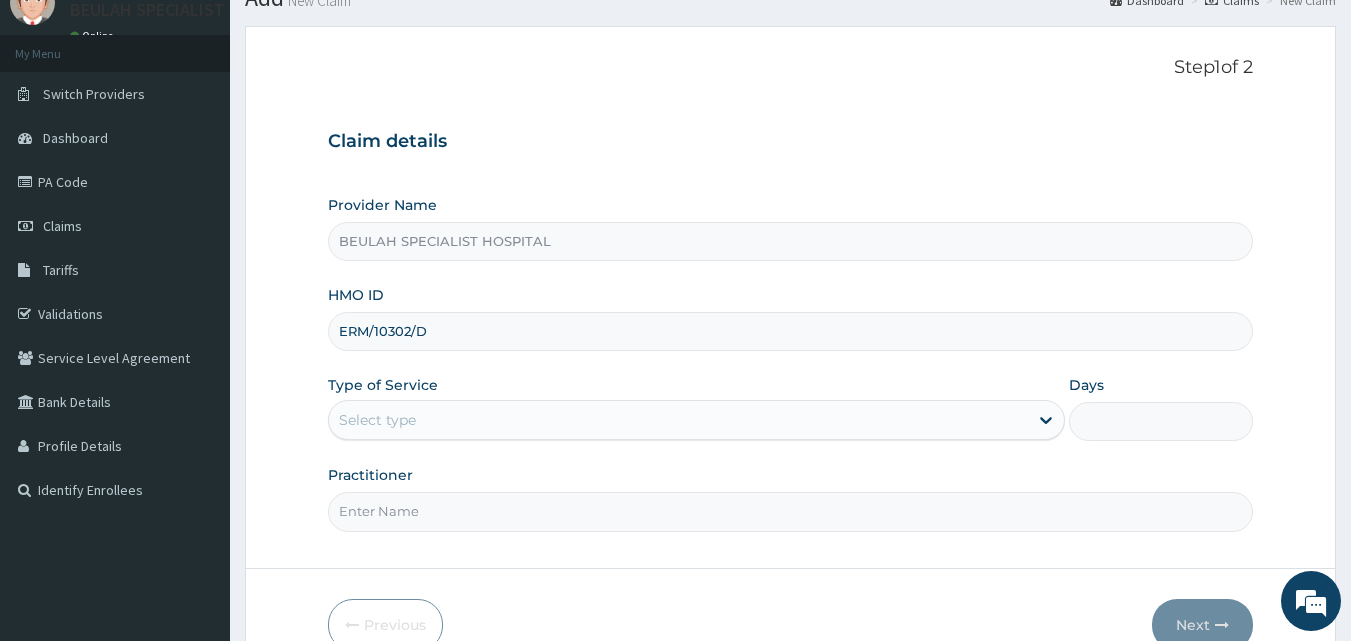 type on "ERM/10302/D" 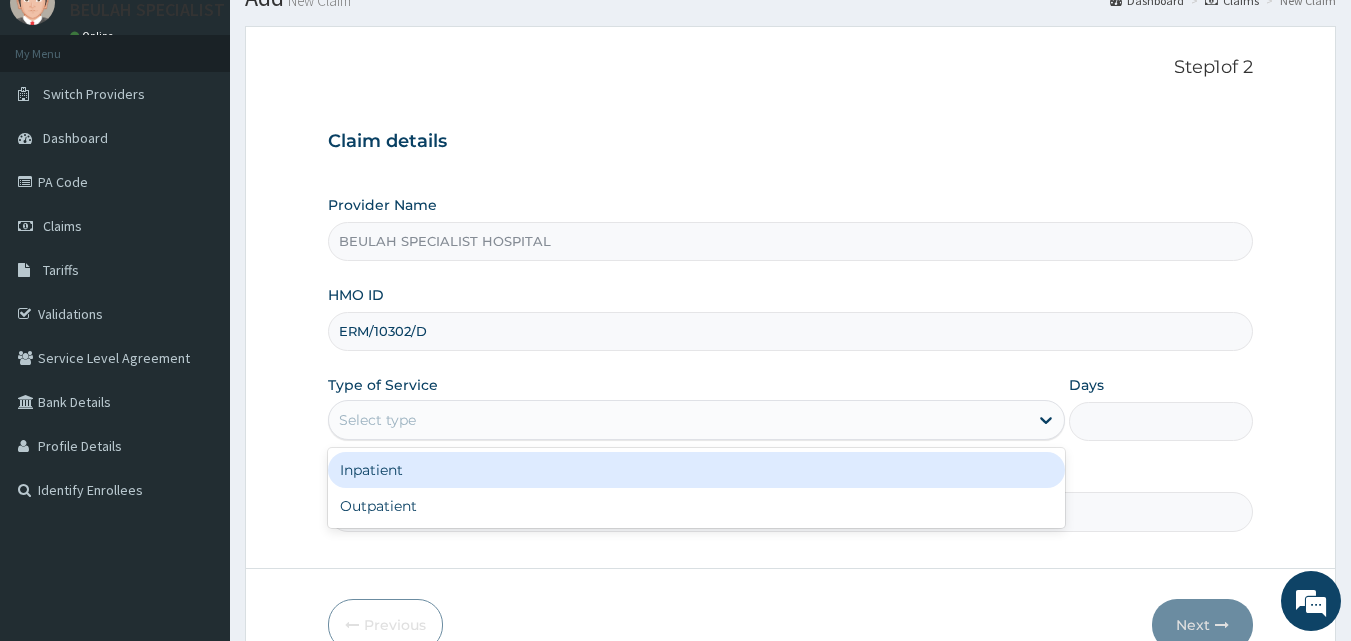 click on "Select type" at bounding box center (678, 420) 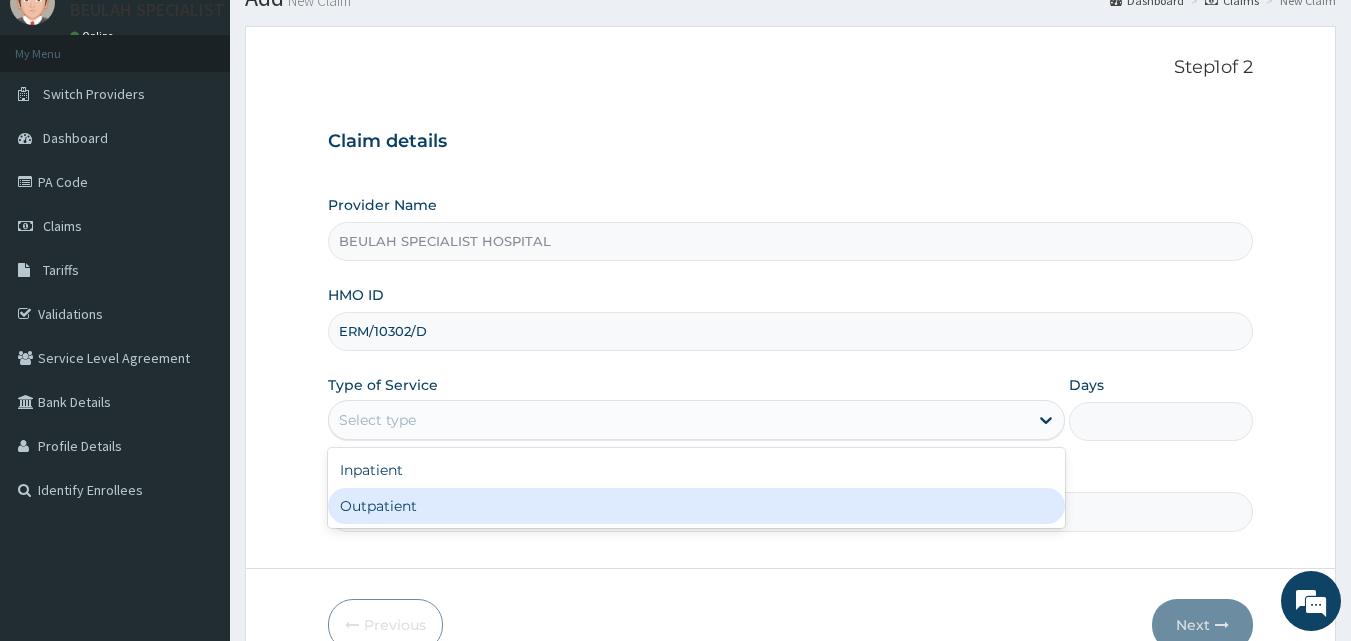 click on "Outpatient" at bounding box center (696, 506) 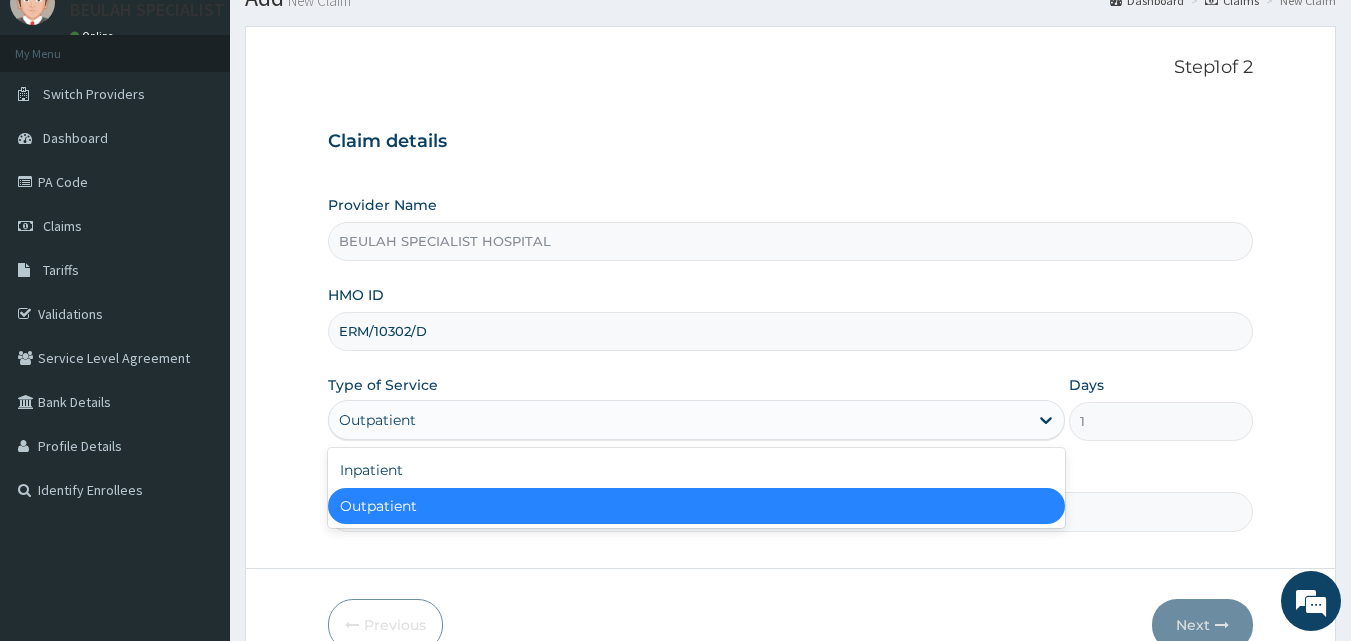 click on "Outpatient" at bounding box center [696, 506] 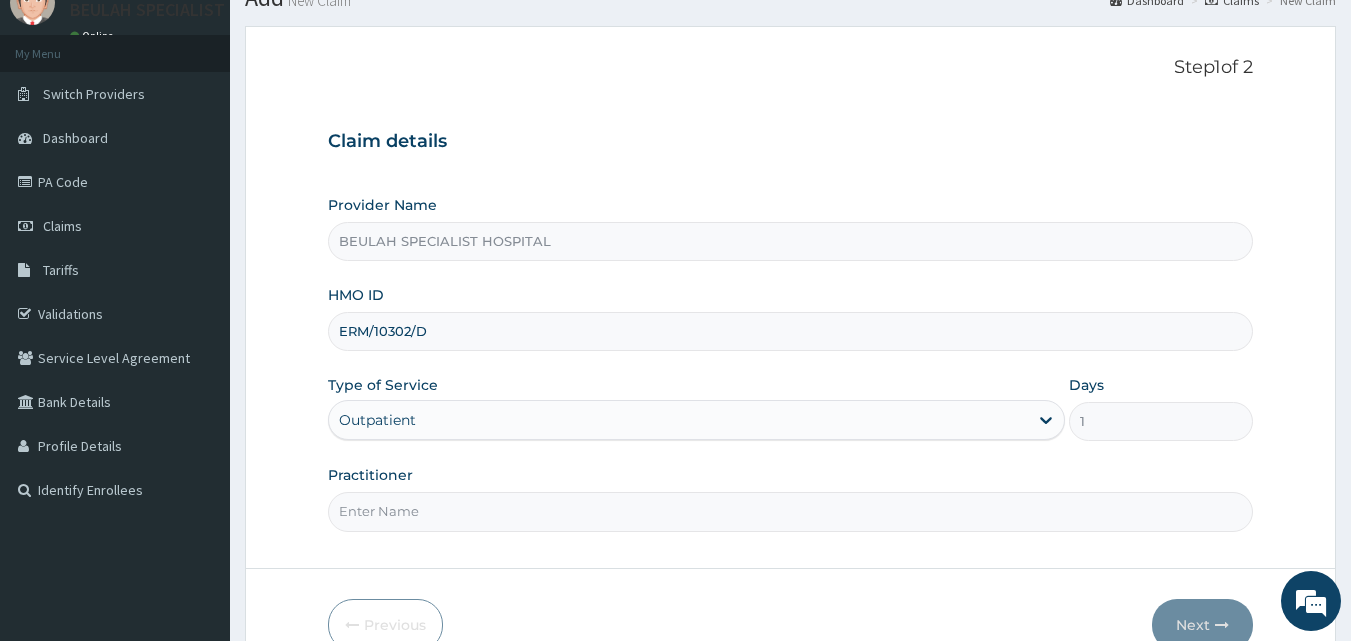 scroll, scrollTop: 187, scrollLeft: 0, axis: vertical 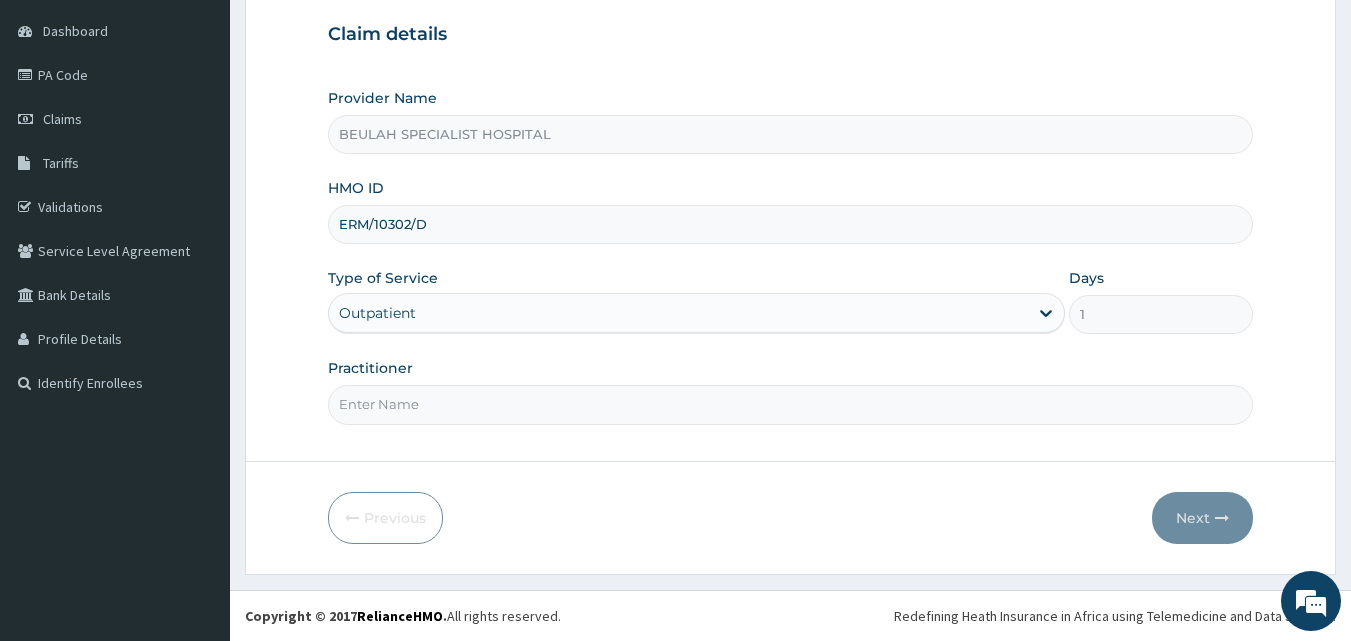 click on "Practitioner" at bounding box center (791, 404) 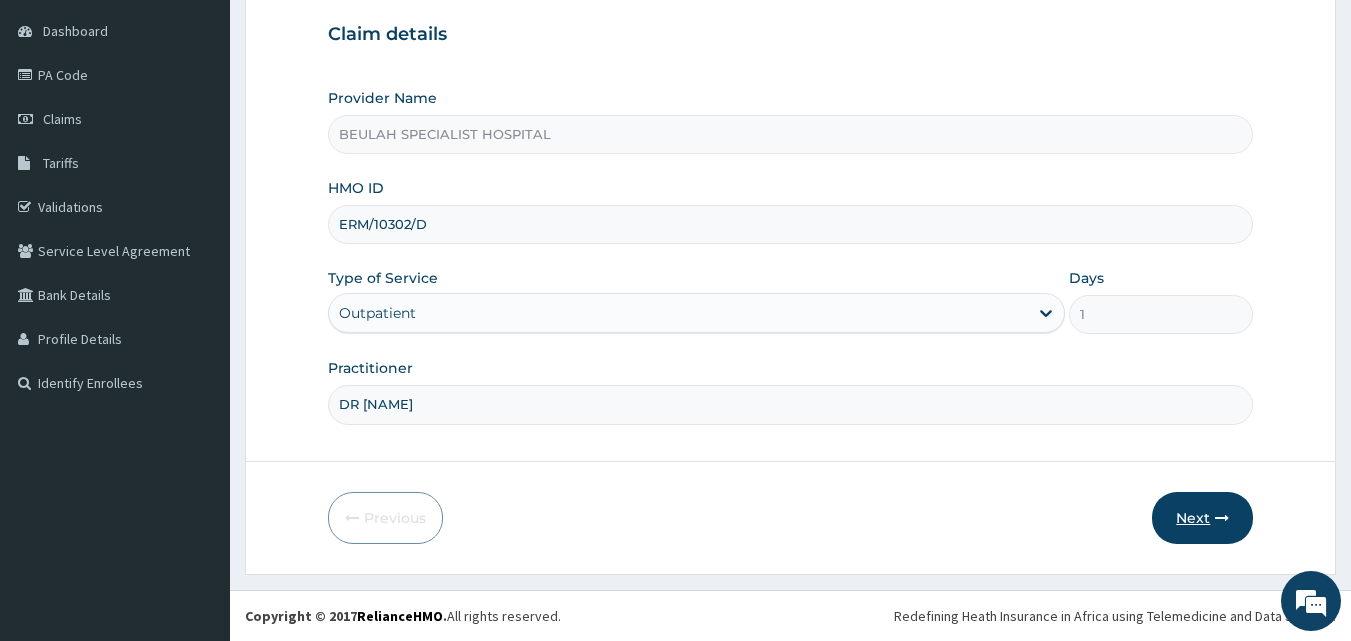 type on "DR CHARLES" 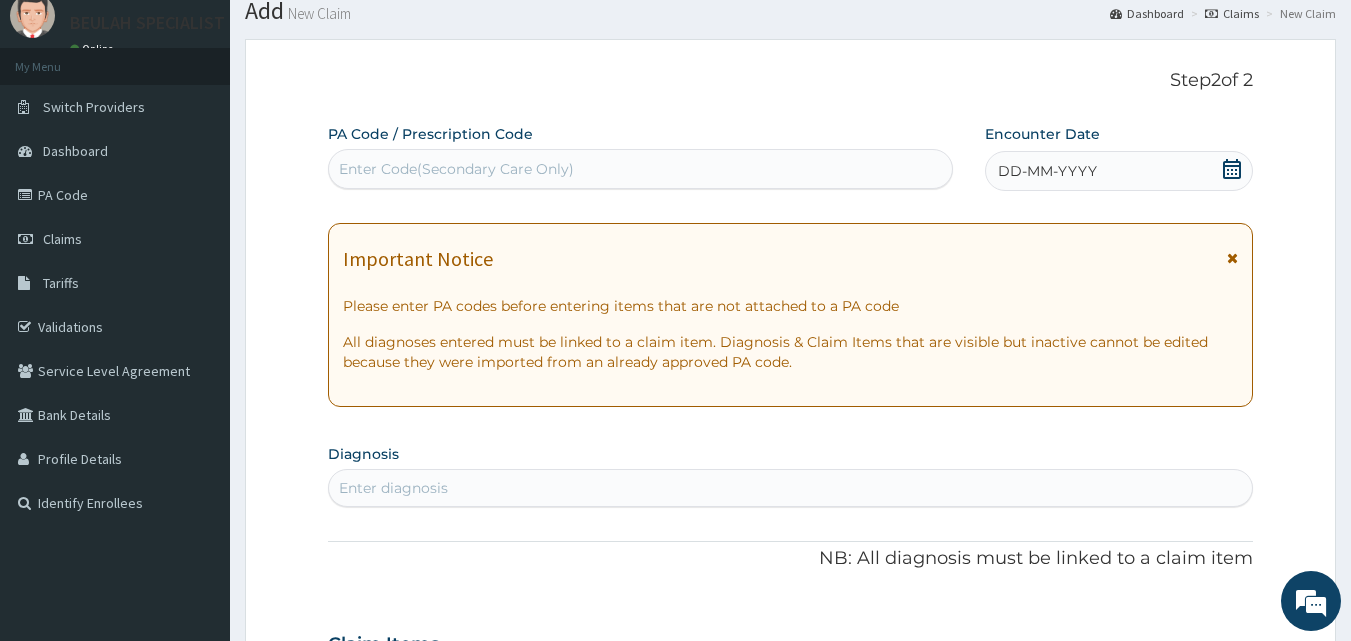scroll, scrollTop: 27, scrollLeft: 0, axis: vertical 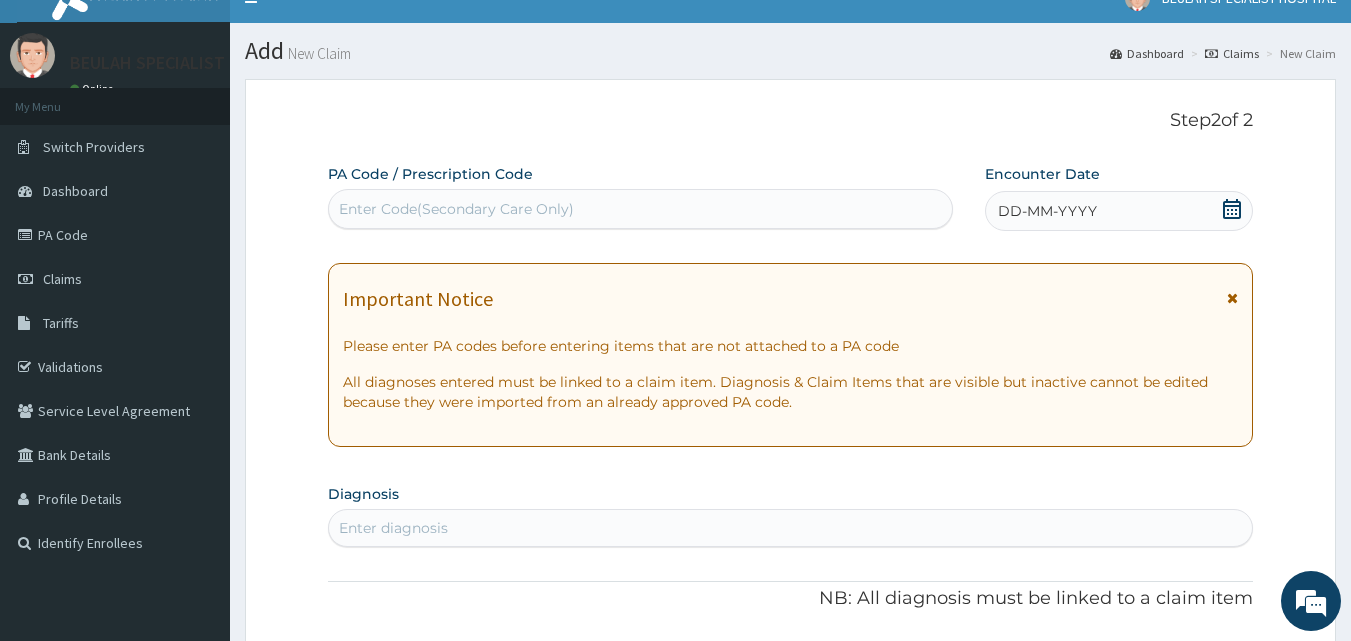 drag, startPoint x: 698, startPoint y: 219, endPoint x: 568, endPoint y: 224, distance: 130.09612 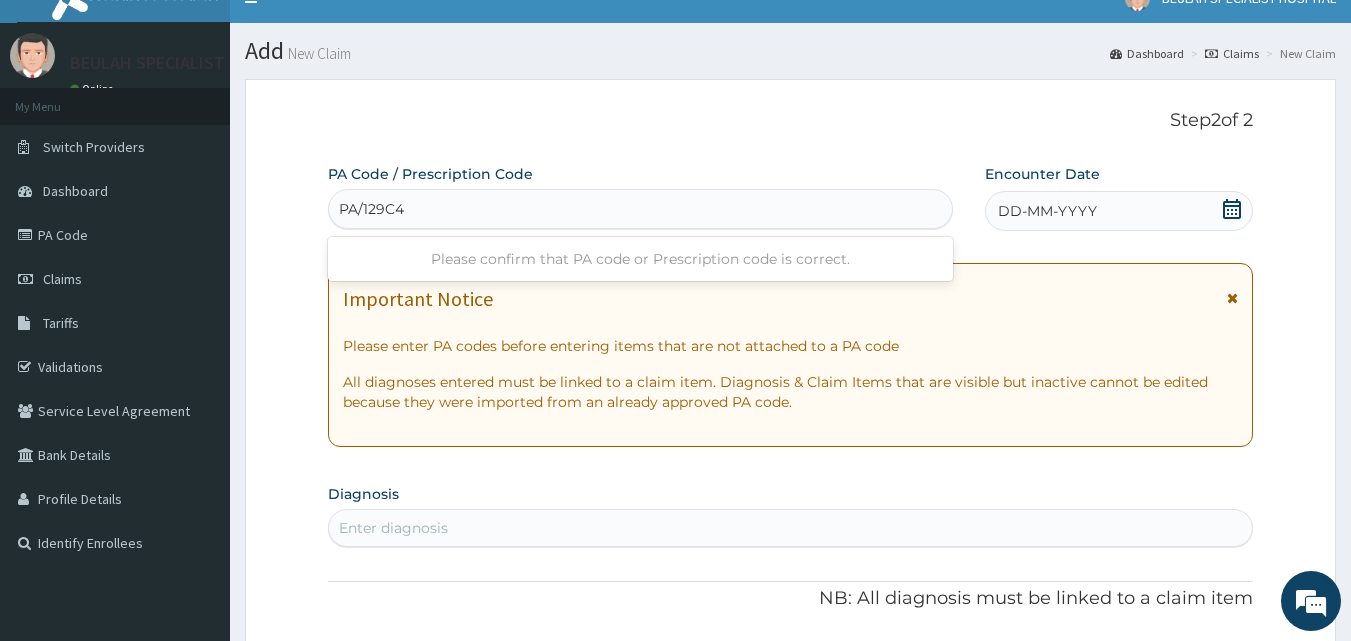 type on "PA/129C4B" 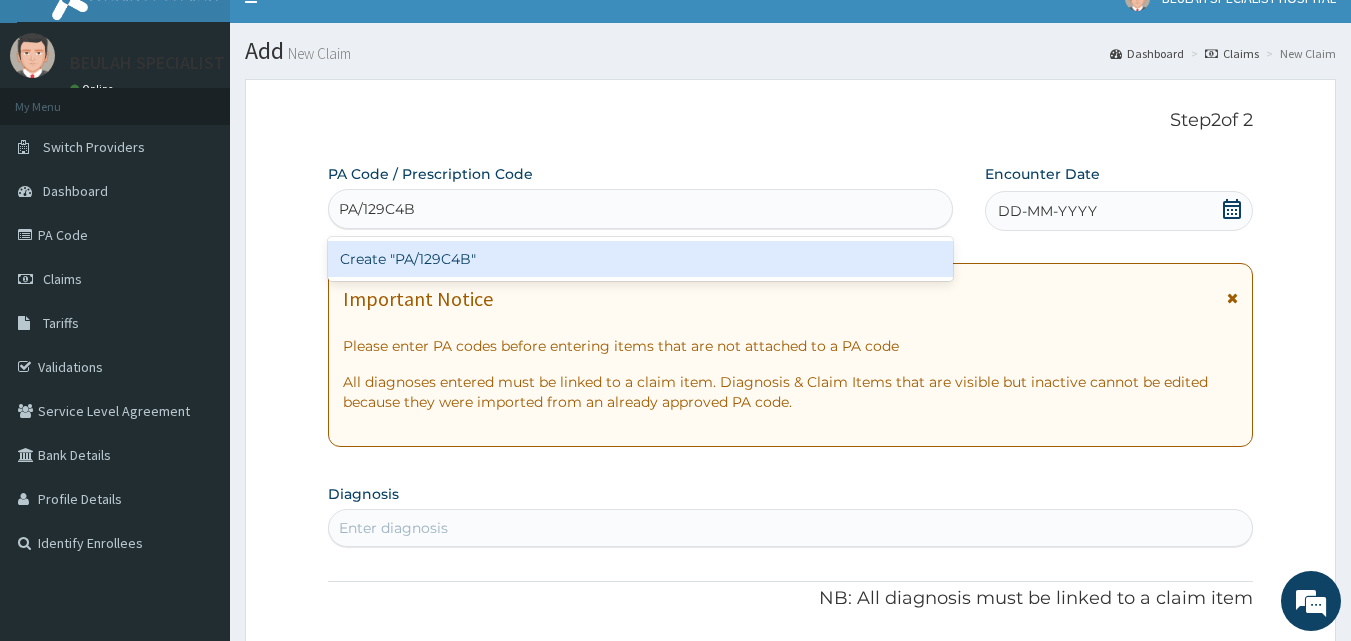click on "Create "PA/129C4B"" at bounding box center (641, 259) 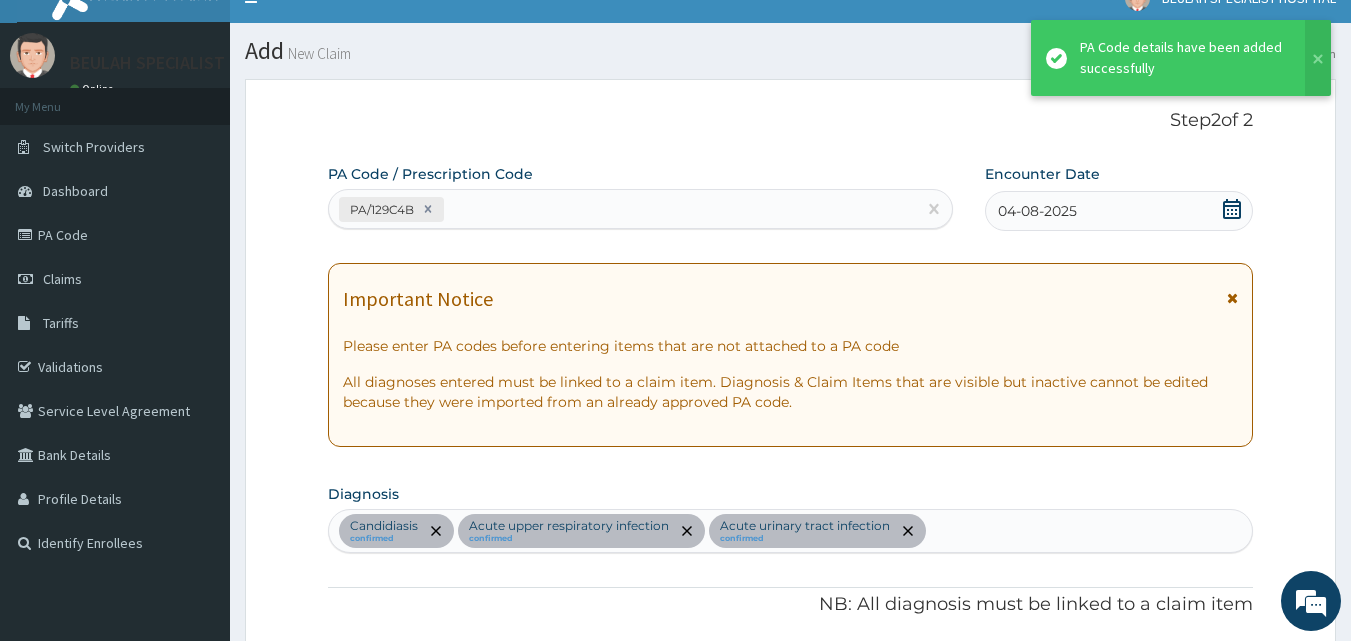 scroll, scrollTop: 862, scrollLeft: 0, axis: vertical 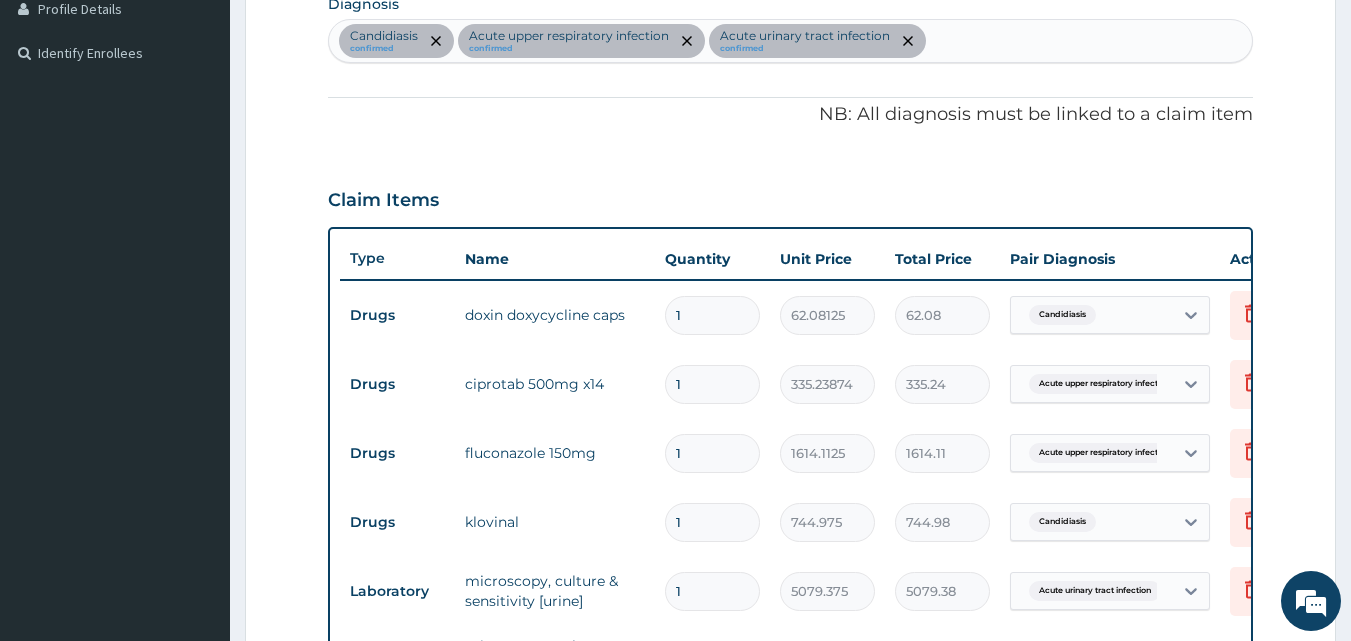 type on "0" 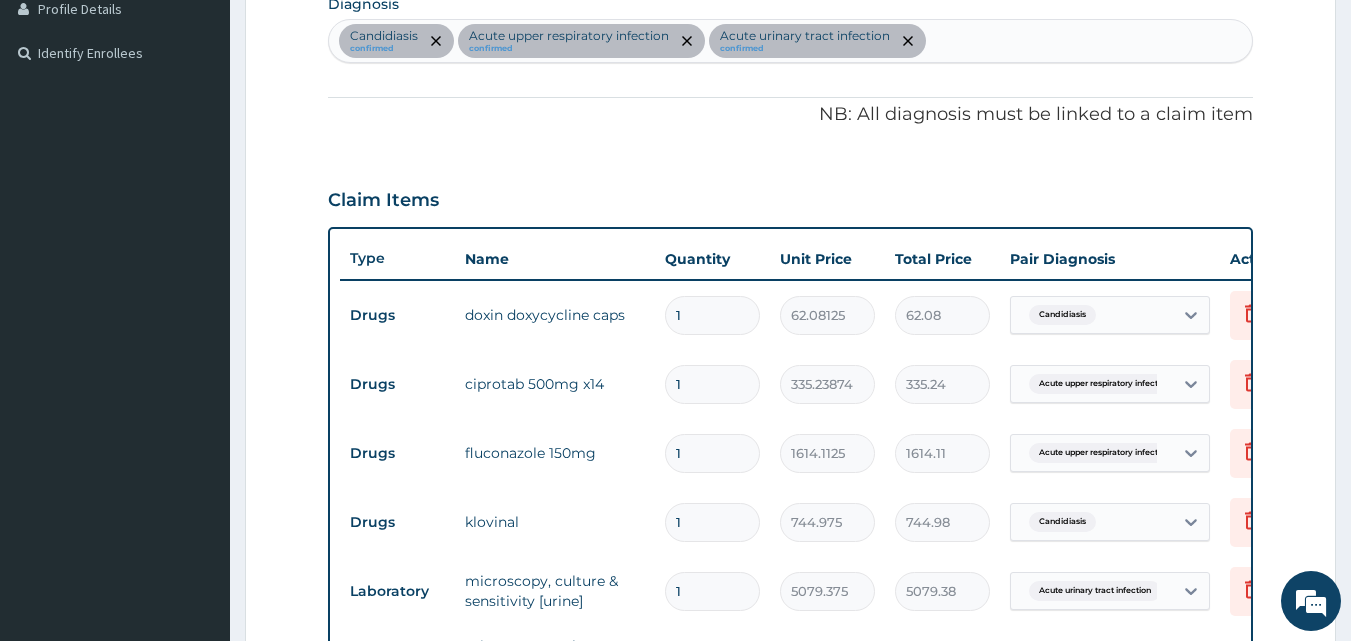 type on "0.00" 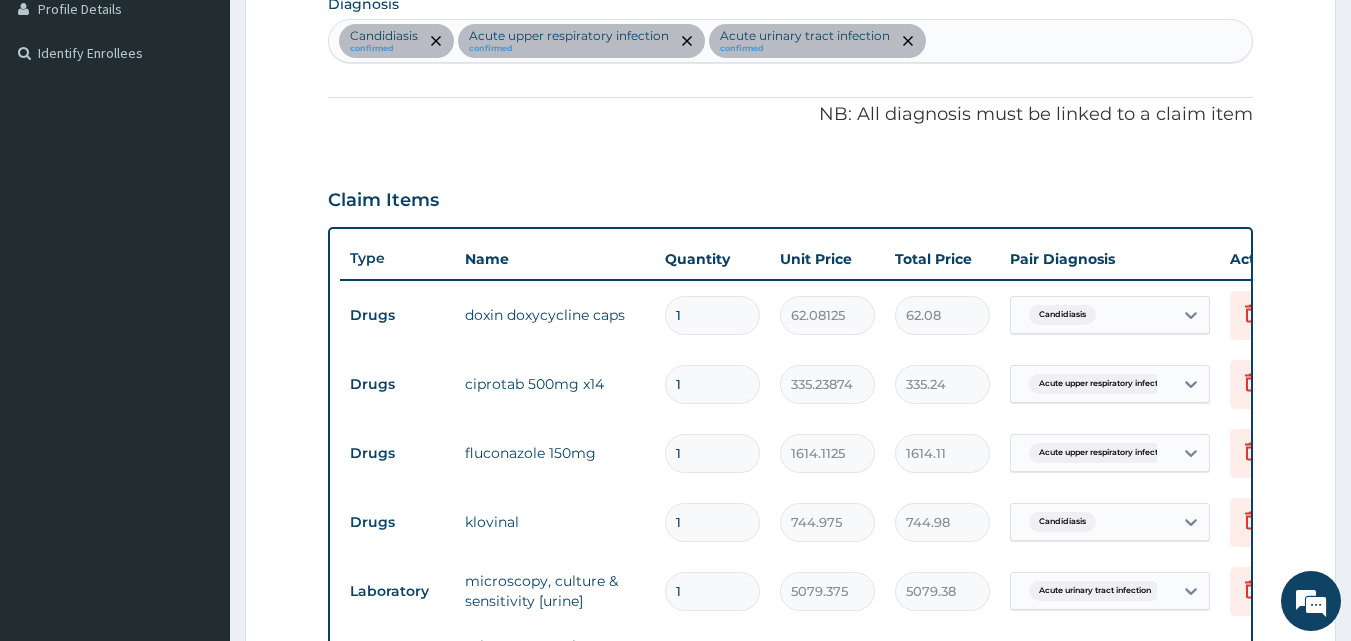 type on "1" 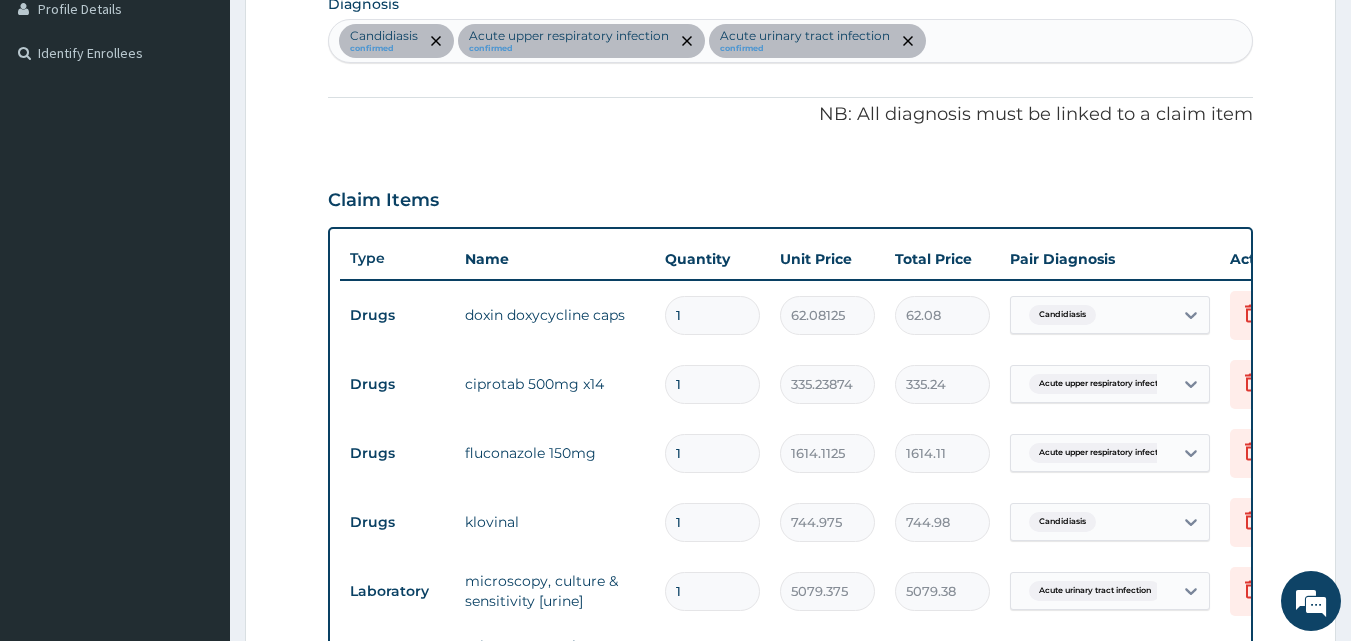type on "5079.38" 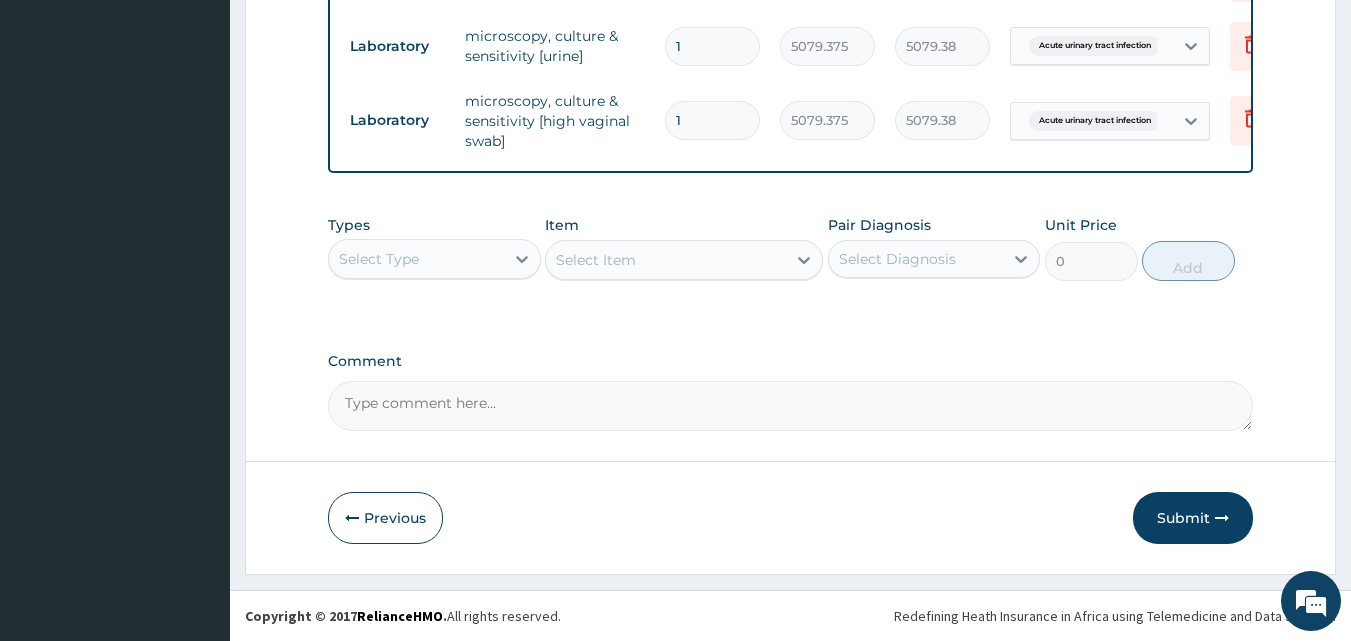 scroll, scrollTop: 517, scrollLeft: 0, axis: vertical 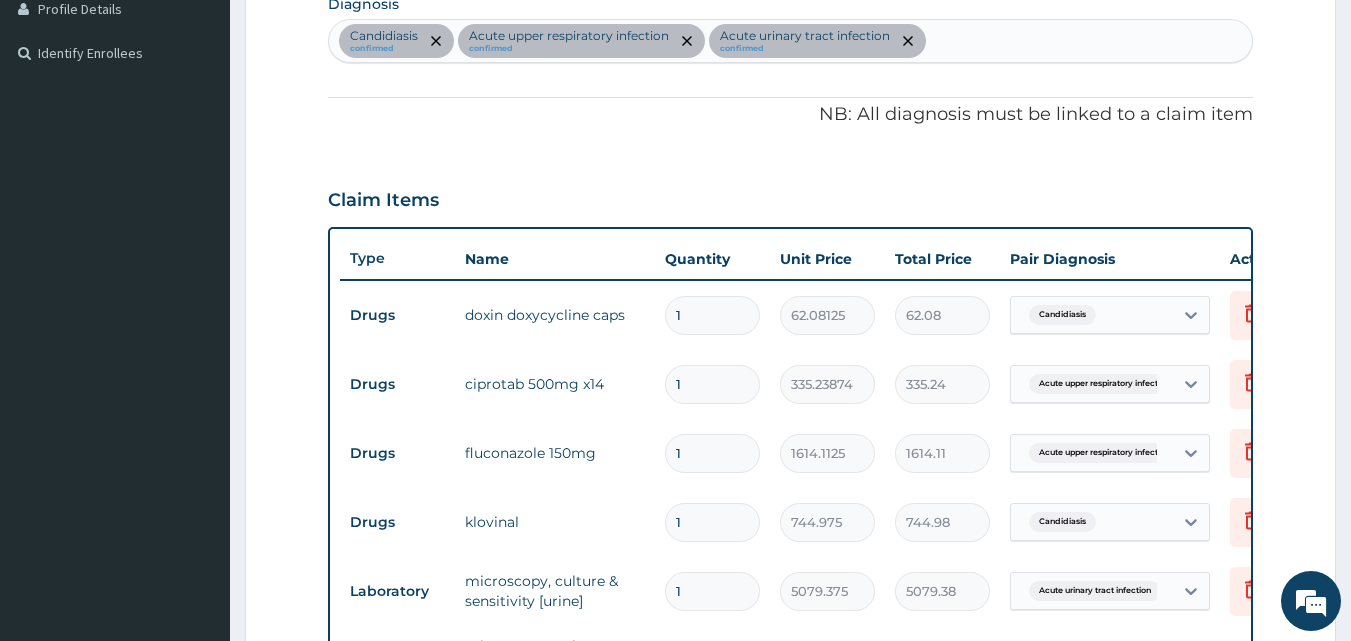 type on "0" 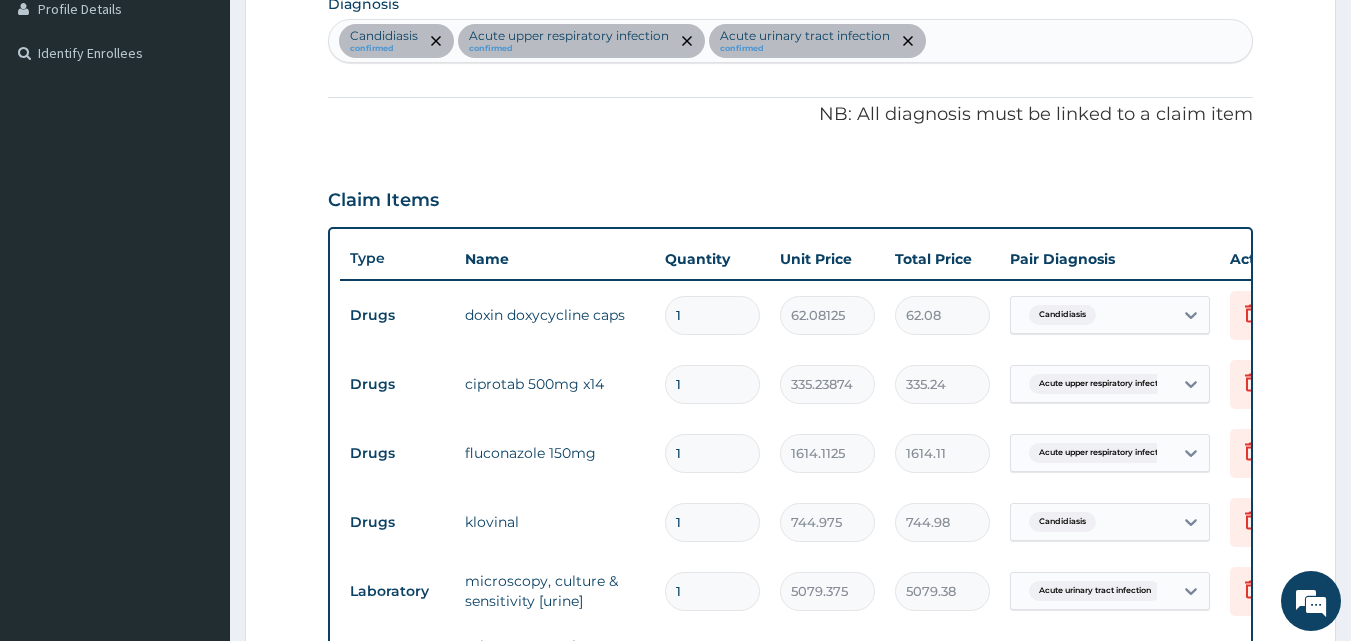 type on "0.00" 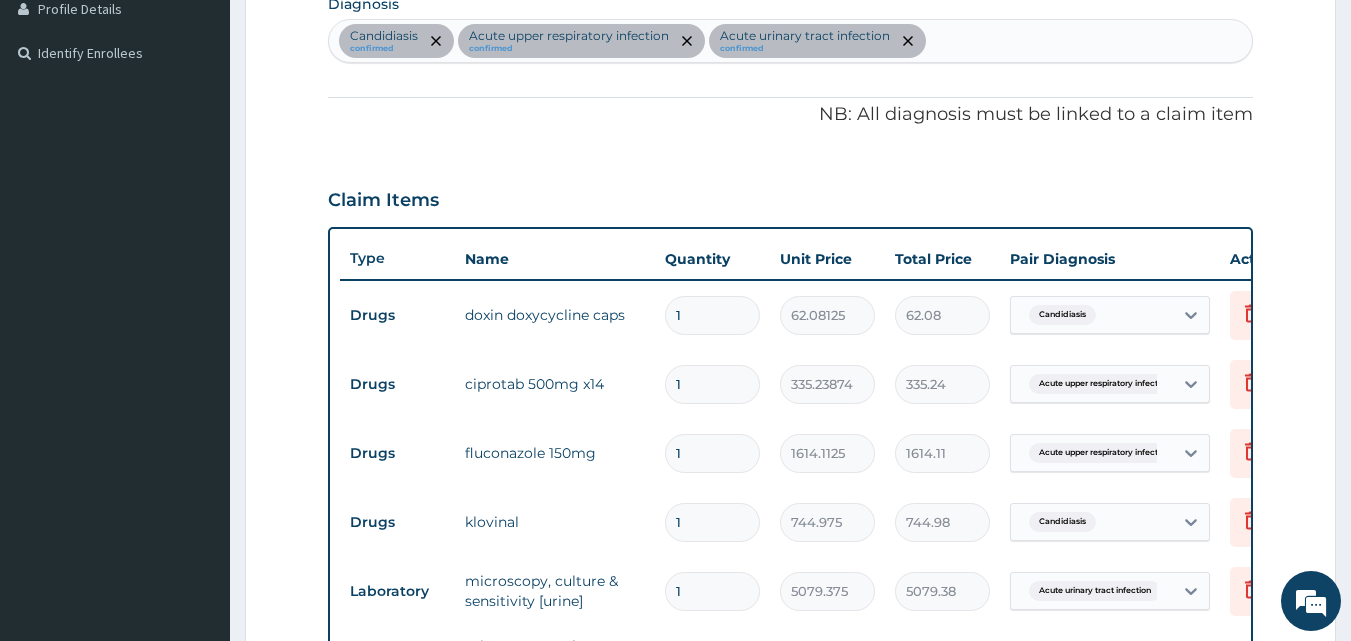 type on "1" 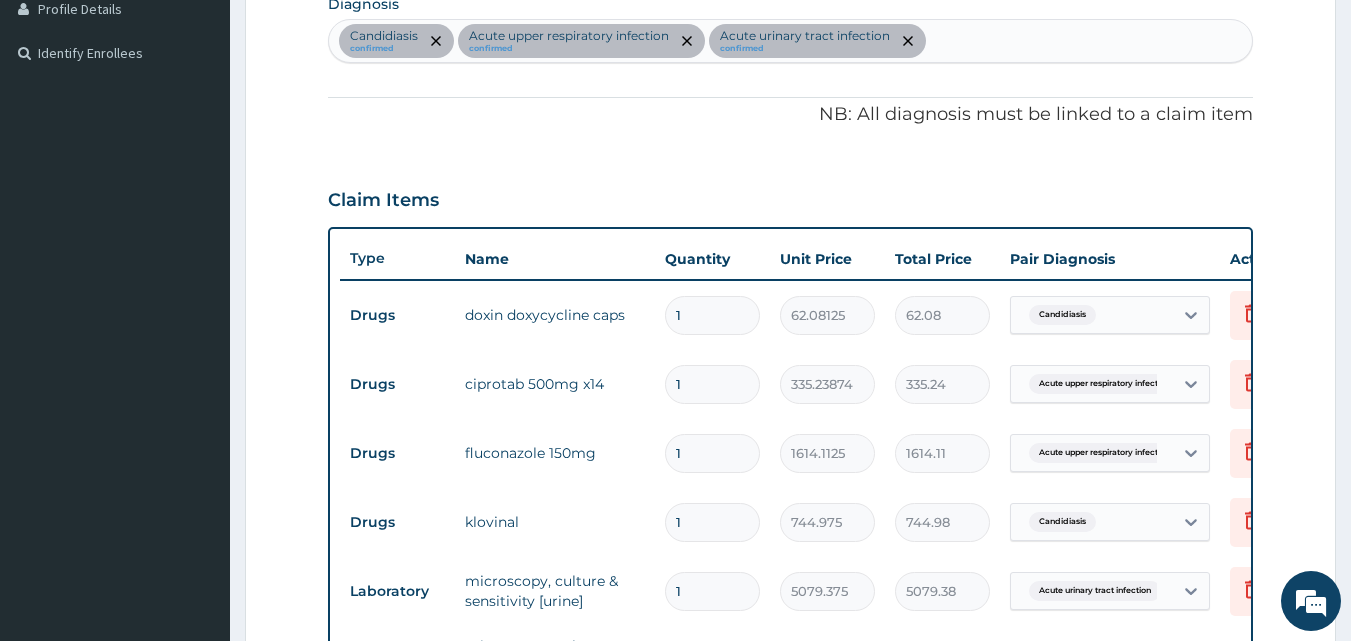 type on "5079.38" 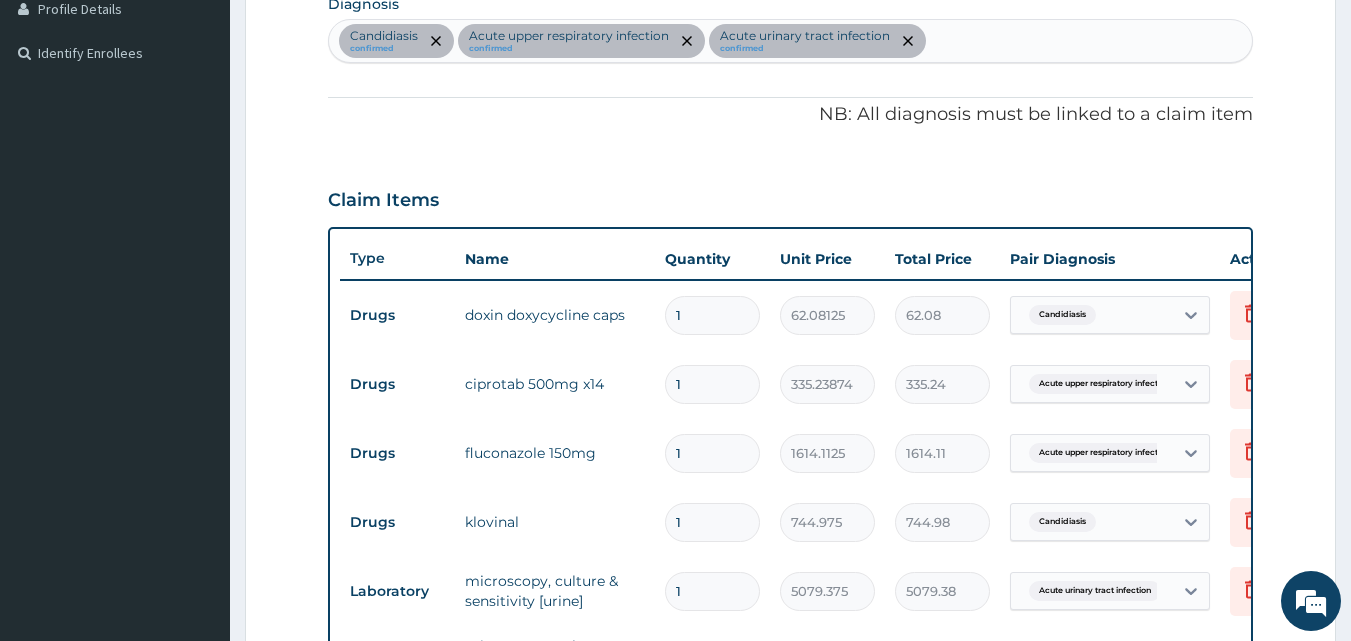 type on "0" 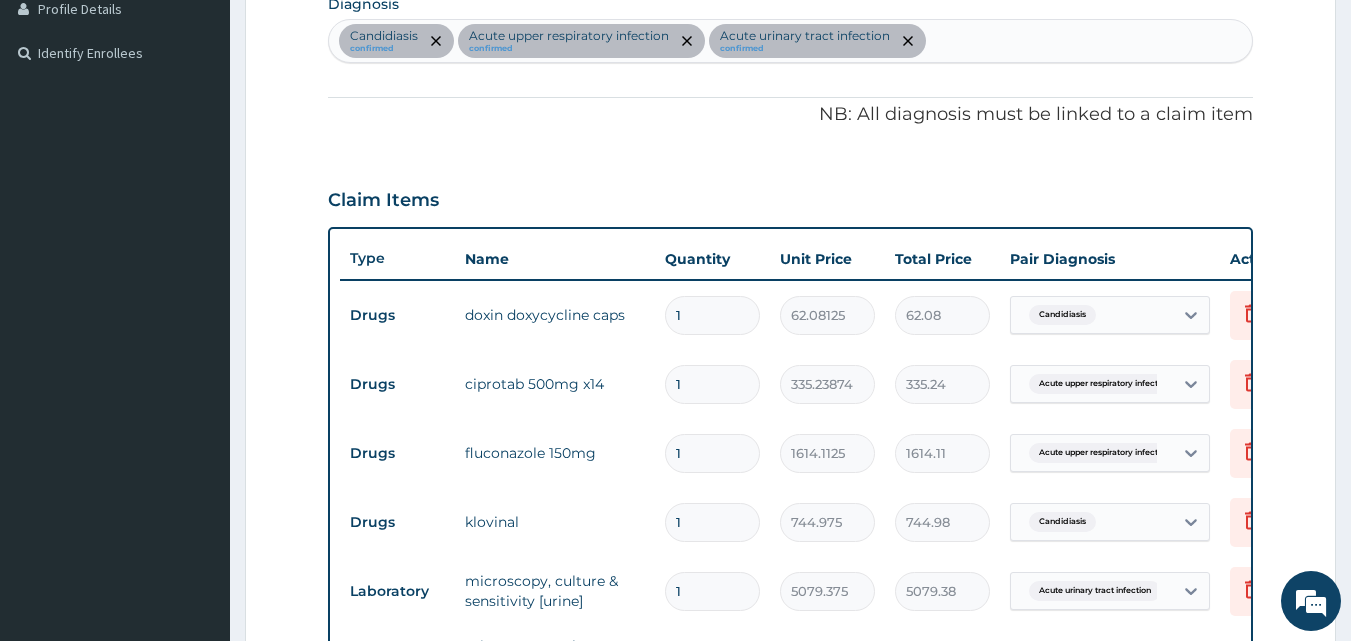 type on "0.00" 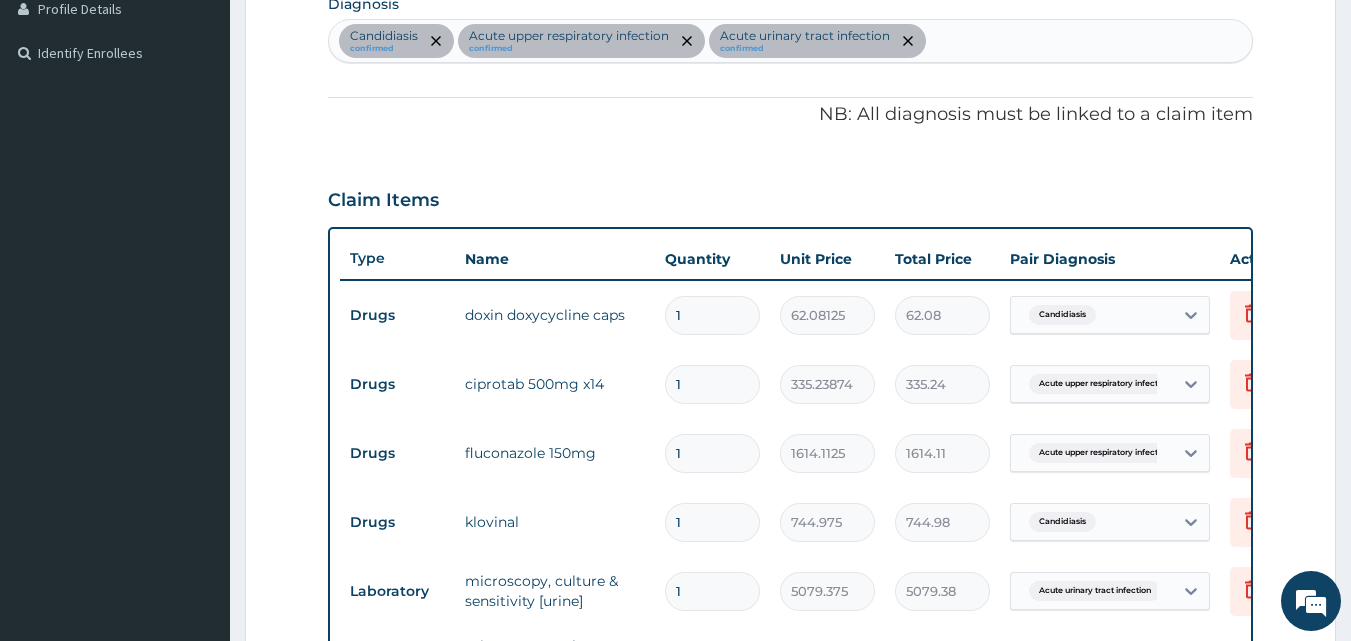 type on "1" 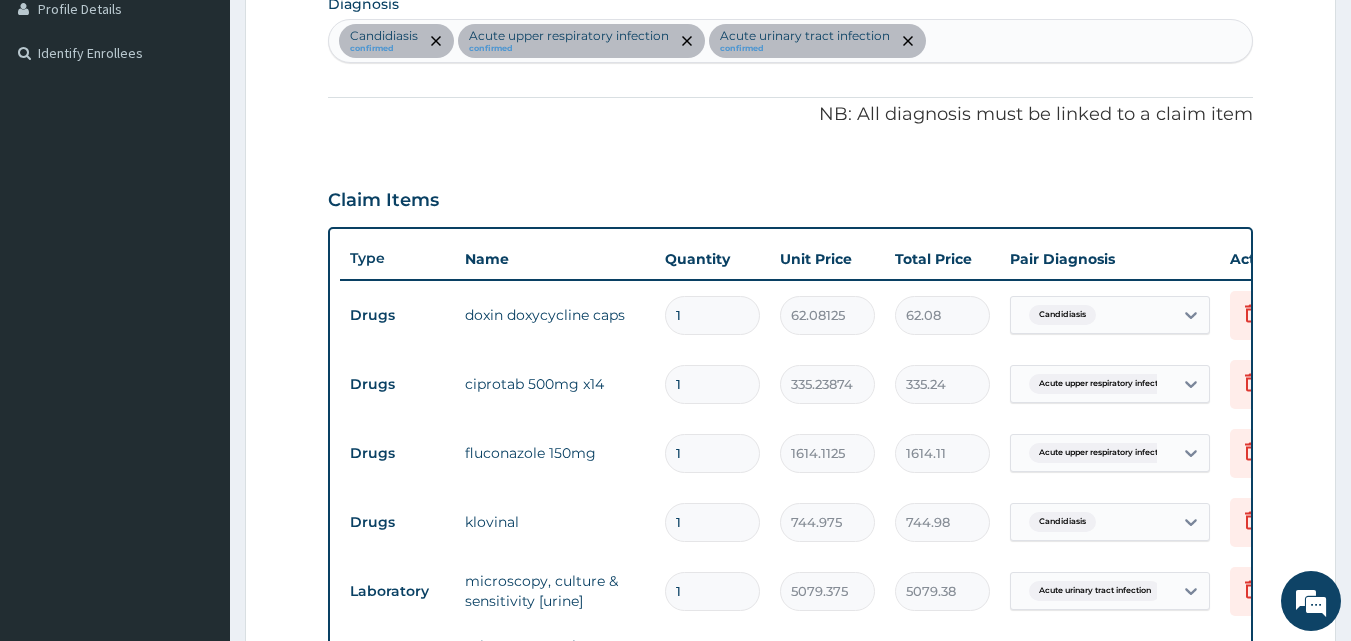 type on "5079.38" 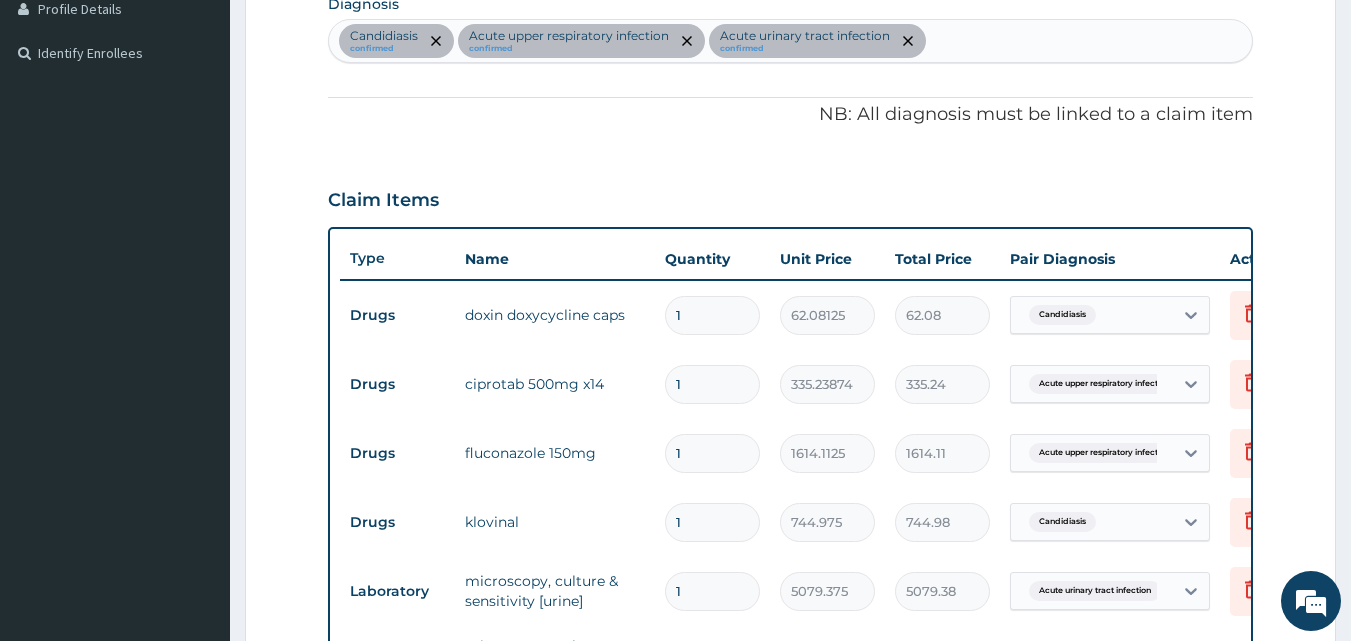 type on "0" 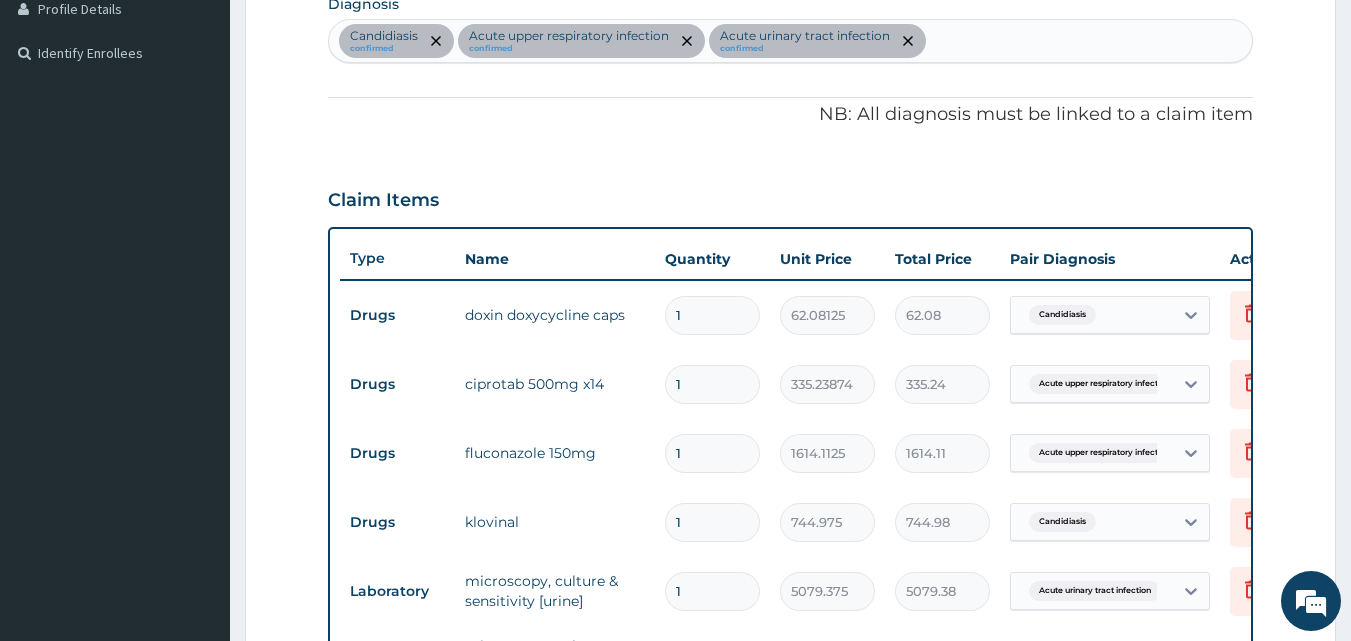 type on "0.00" 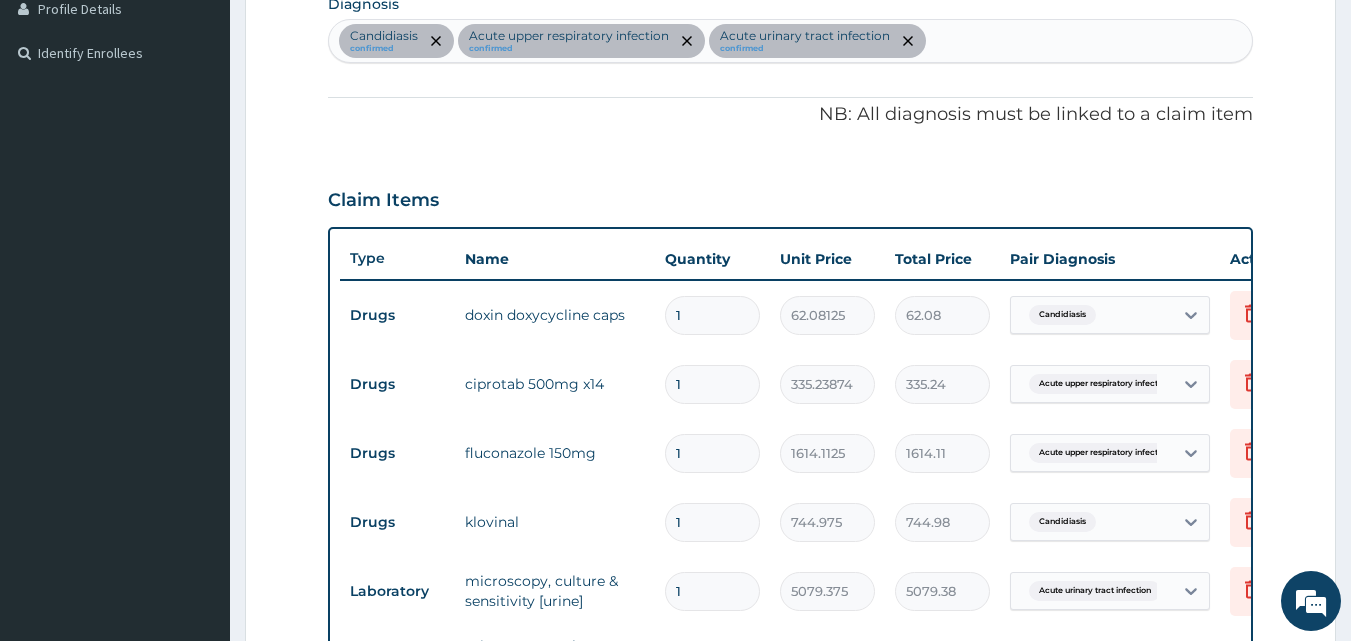 type on "1" 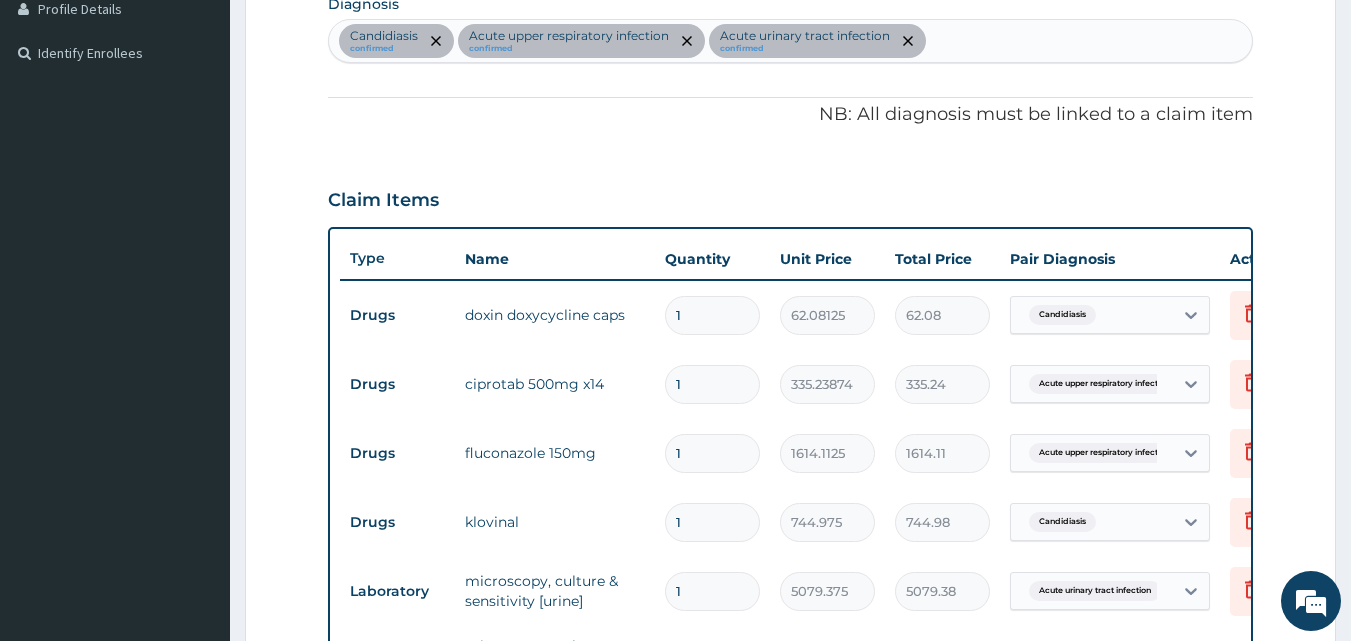 type on "5079.38" 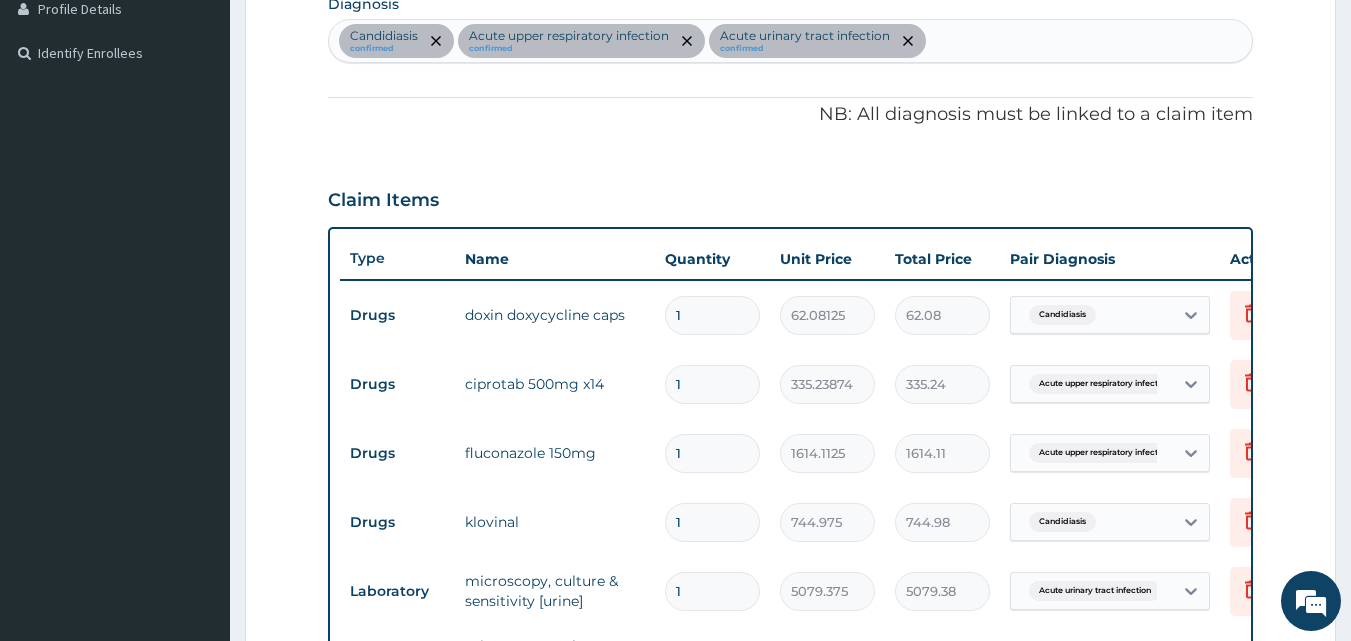 scroll, scrollTop: 1077, scrollLeft: 0, axis: vertical 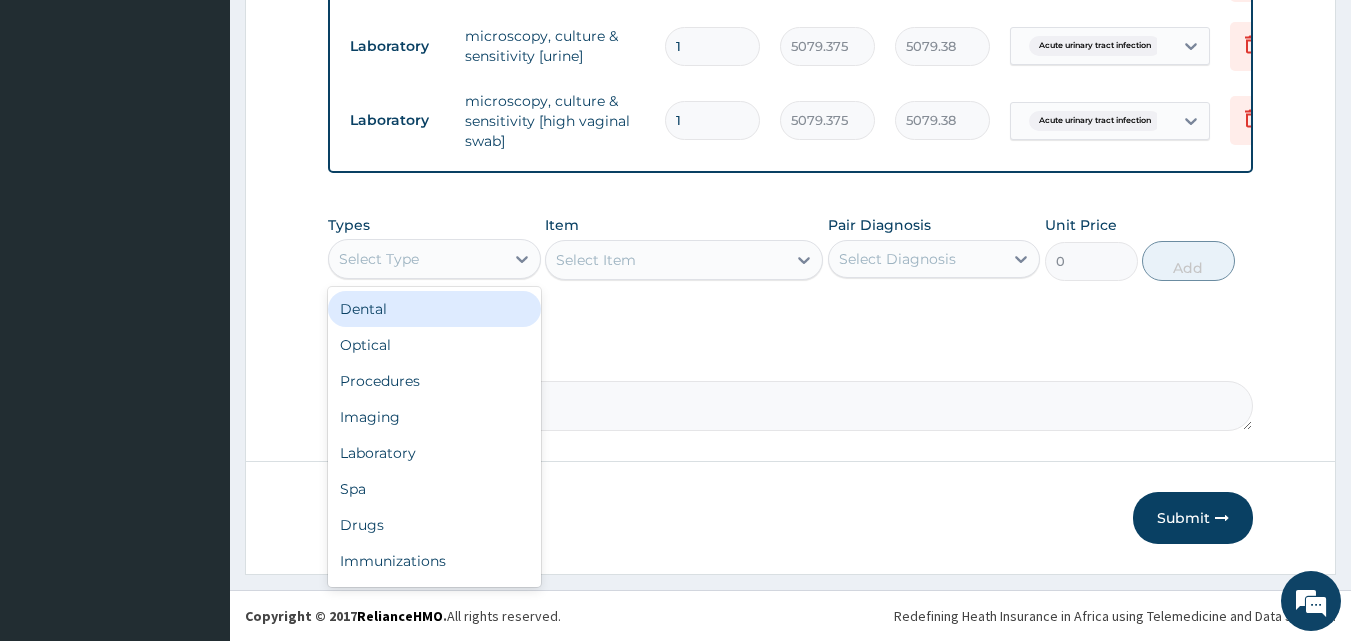 click on "Select Type" at bounding box center [379, 259] 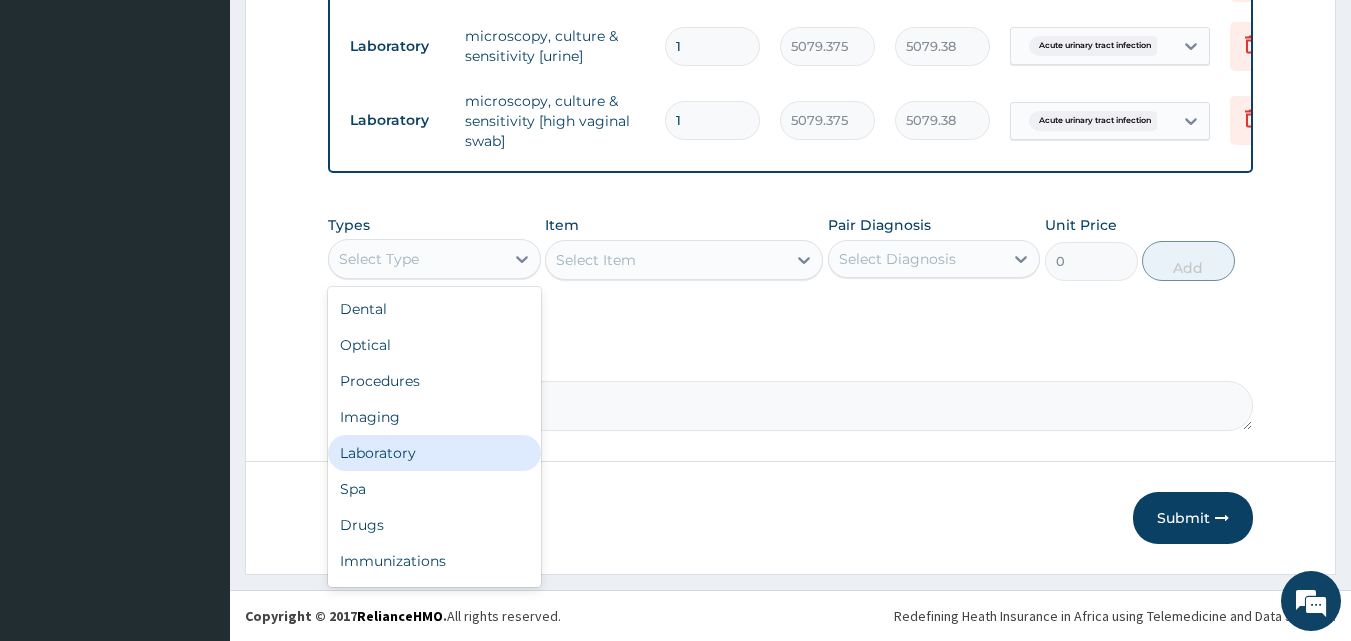 click on "Laboratory" at bounding box center (434, 453) 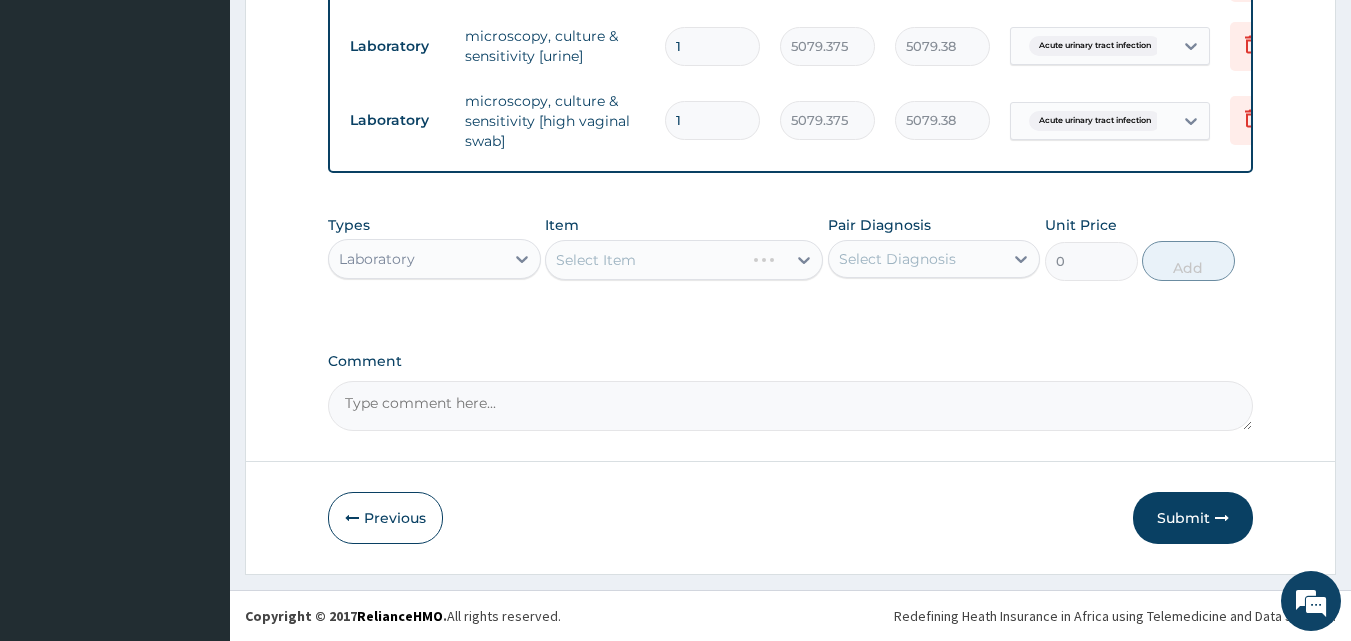 click on "Select Item" at bounding box center (684, 260) 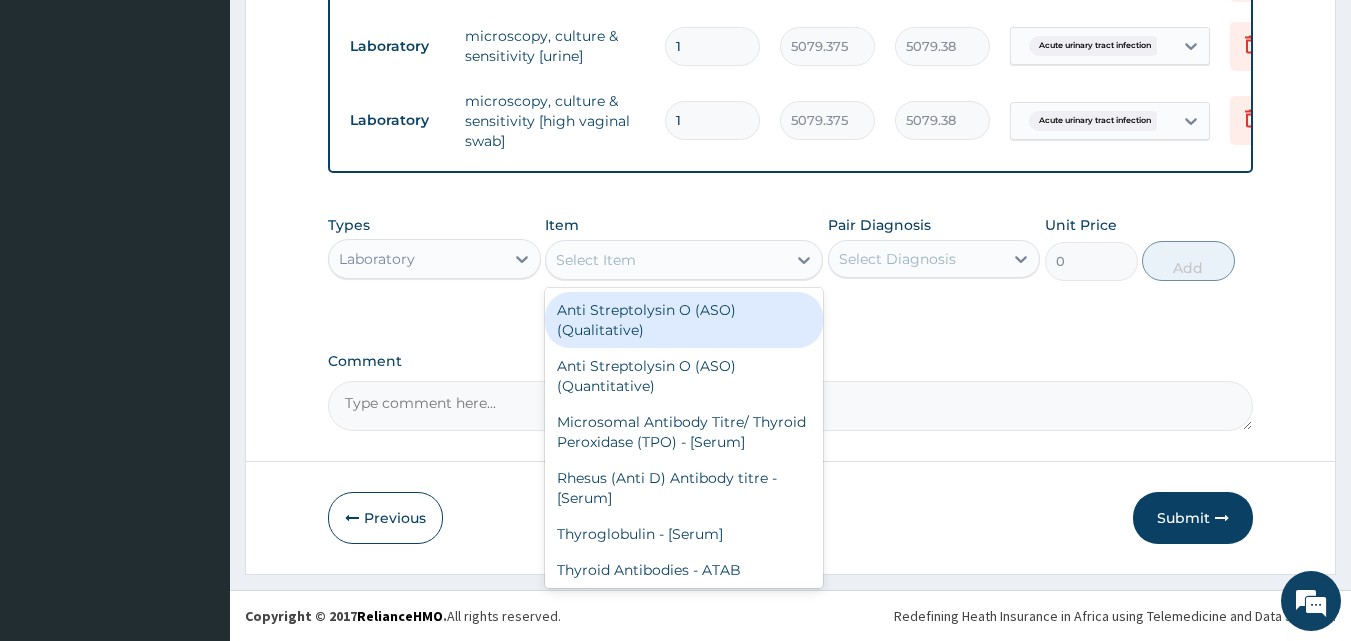 click on "Select Item" at bounding box center [666, 260] 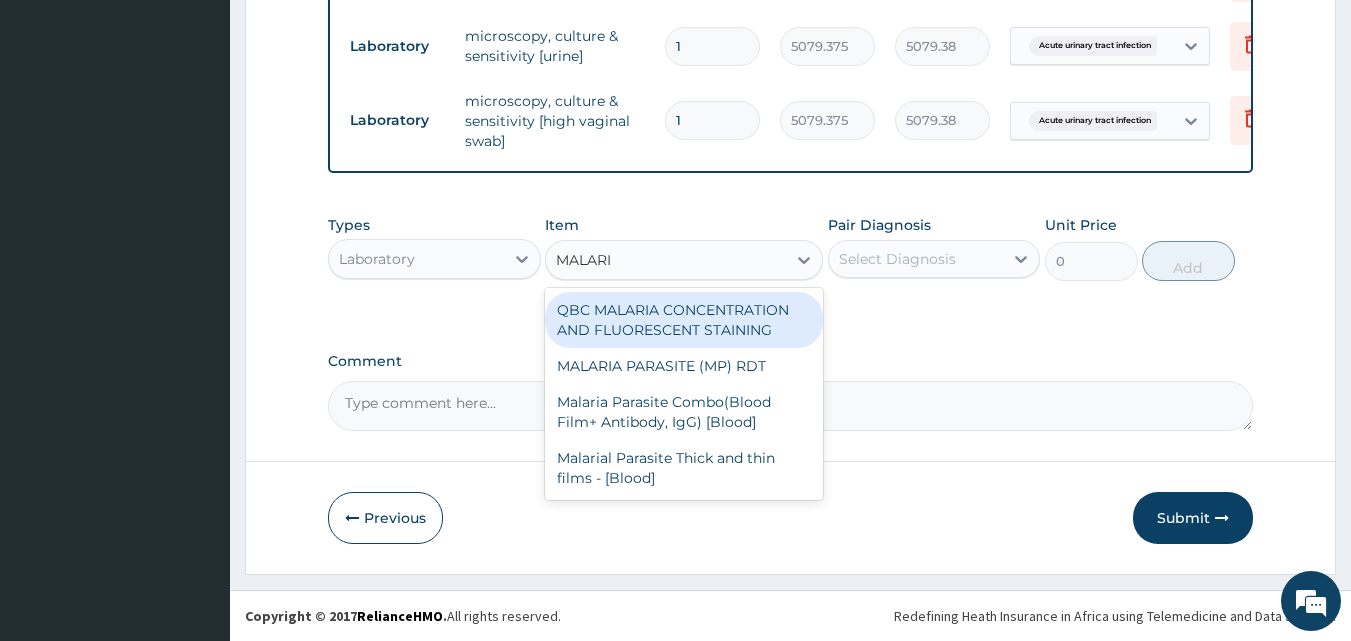 type on "MALARIA" 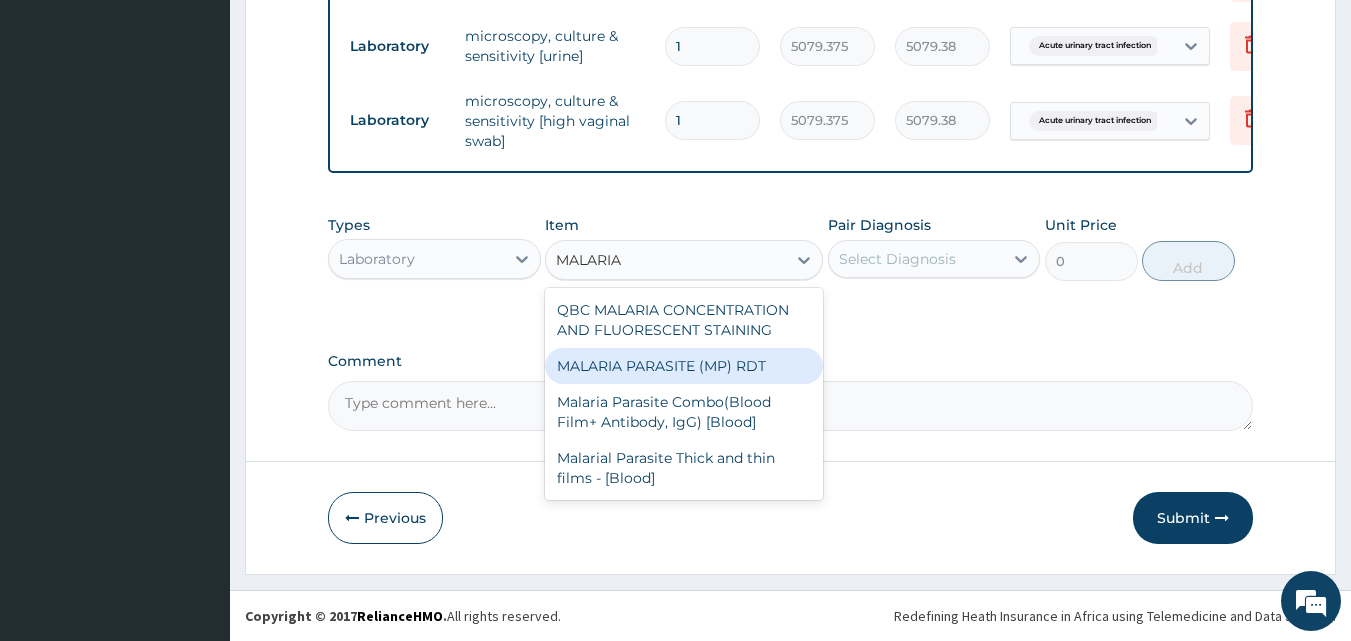 click on "MALARIA PARASITE (MP) RDT" at bounding box center (684, 366) 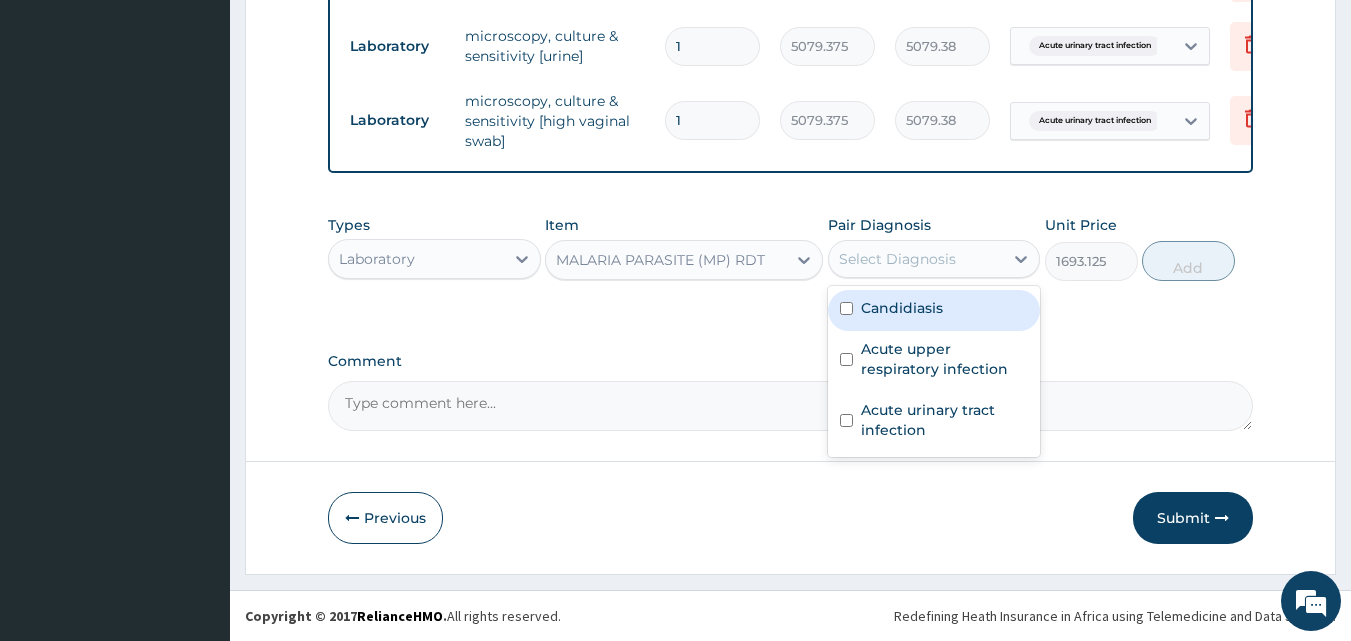 click on "Select Diagnosis" at bounding box center (897, 259) 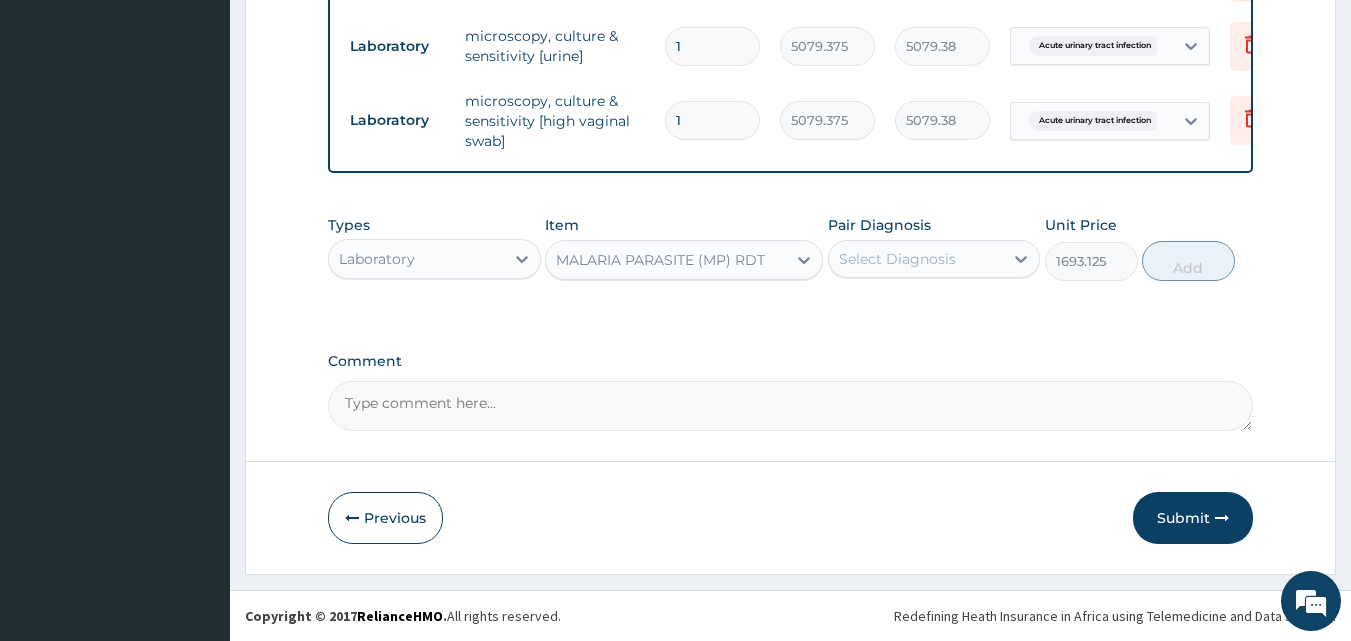 click on "PA Code / Prescription Code PA/129C4B Encounter Date 04-08-2025 Important Notice Please enter PA codes before entering items that are not attached to a PA code   All diagnoses entered must be linked to a claim item. Diagnosis & Claim Items that are visible but inactive cannot be edited because they were imported from an already approved PA code. Diagnosis Candidiasis confirmed Acute upper respiratory infection confirmed Acute urinary tract infection confirmed NB: All diagnosis must be linked to a claim item Claim Items Type Name Quantity Unit Price Total Price Pair Diagnosis Actions Drugs doxin doxycycline caps 1 62.08125 62.08 Candidiasis Delete Drugs ciprotab 500mg x14 1 335.23874 335.24 Acute upper respiratory infect... Delete Drugs fluconazole 150mg 1 1614.1125 1614.11 Acute upper respiratory infect... Delete Drugs klovinal 1 744.975 744.98 Candidiasis Delete Laboratory microscopy, culture & sensitivity [urine] 1 5079.375 5079.38 Acute urinary tract infection Delete Laboratory 1 5079.375 5079.38 Delete" at bounding box center [791, -220] 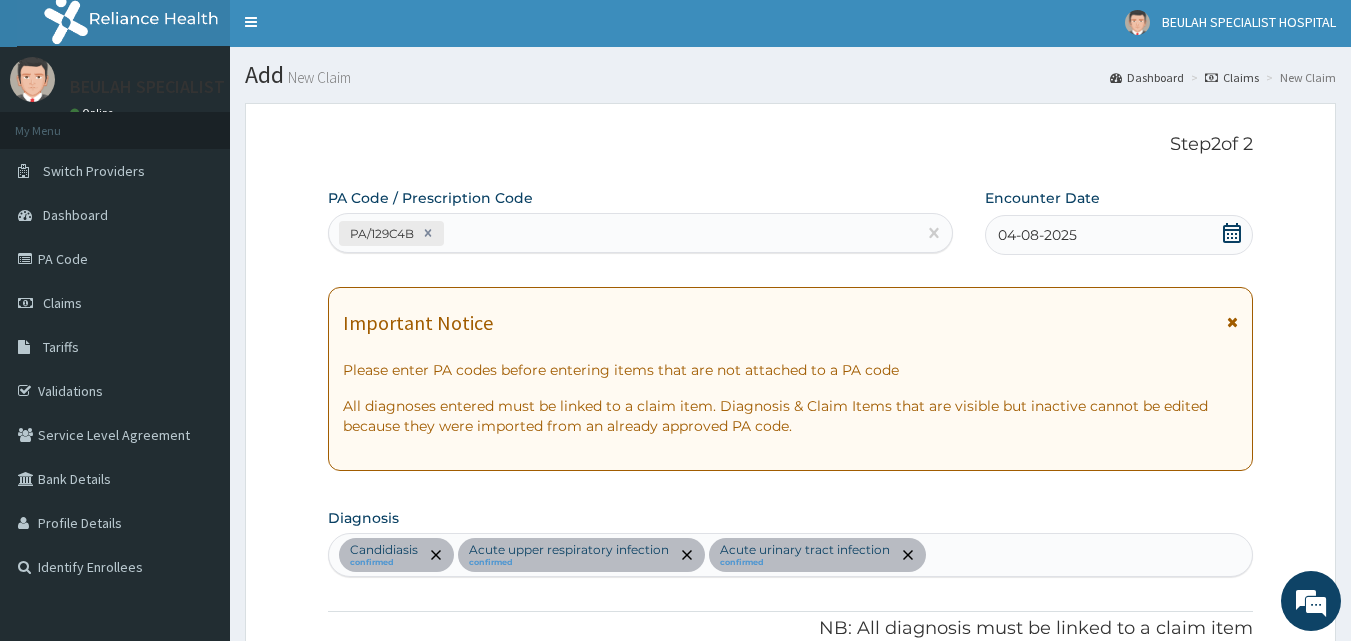 scroll, scrollTop: 0, scrollLeft: 0, axis: both 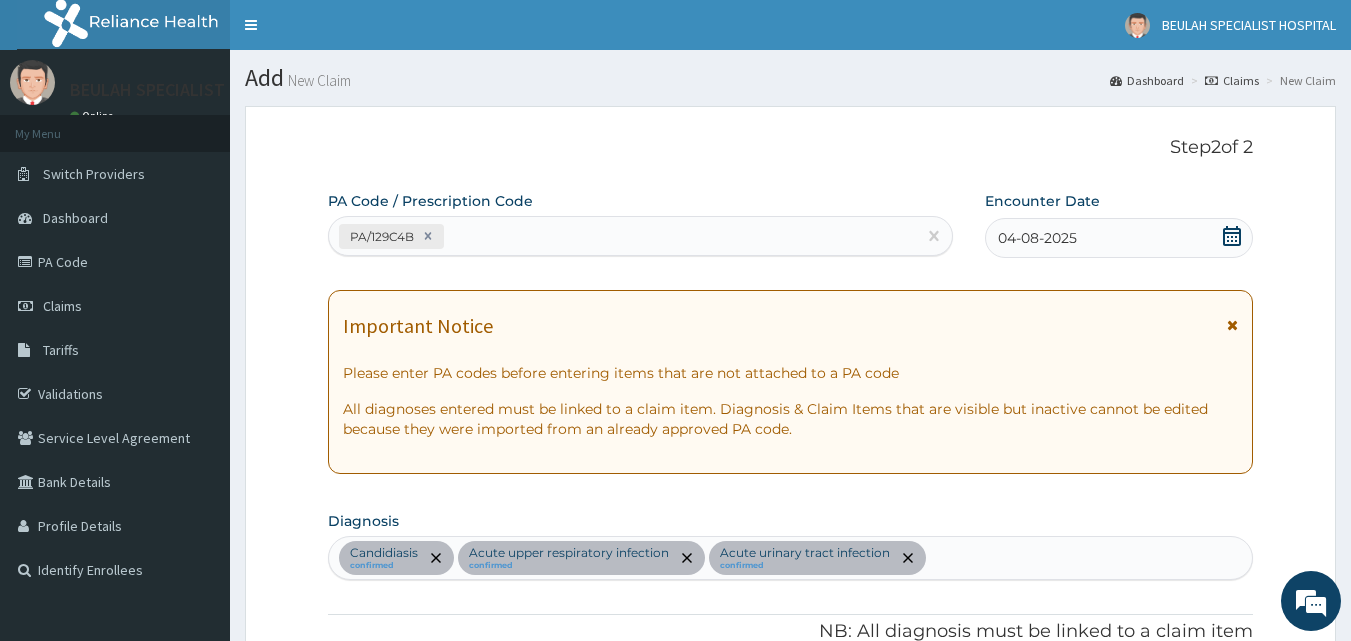 drag, startPoint x: 987, startPoint y: 577, endPoint x: 990, endPoint y: 550, distance: 27.166155 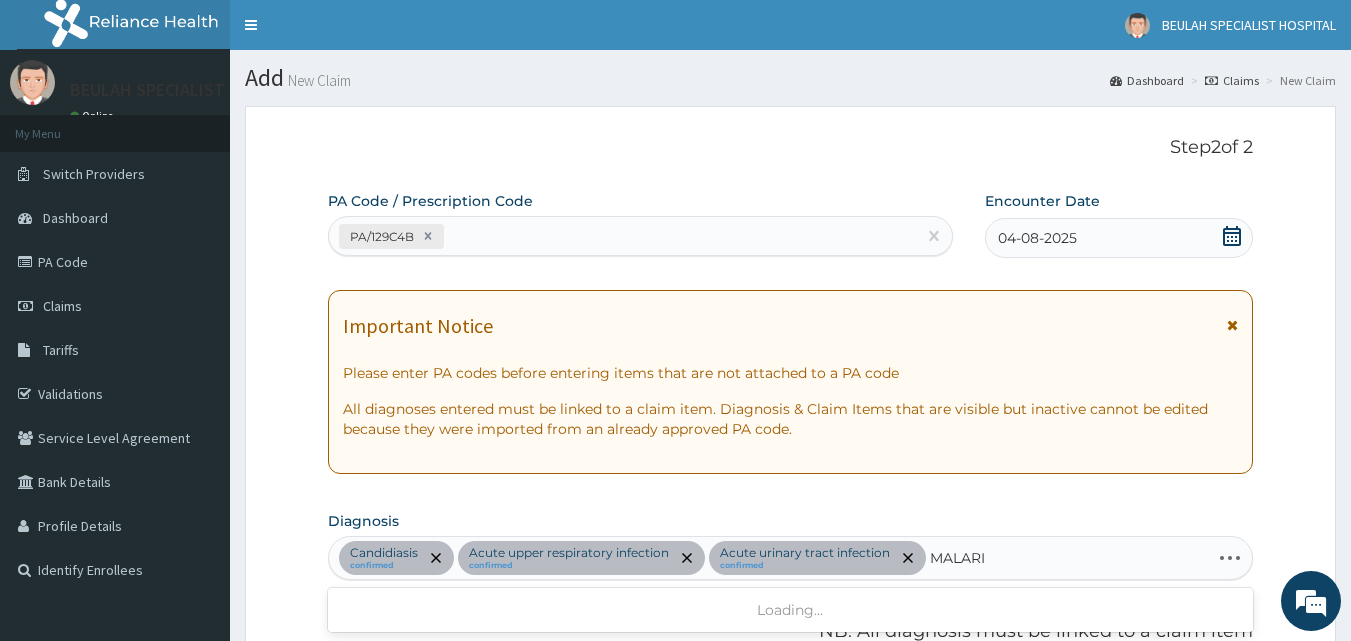 type on "MALARIA" 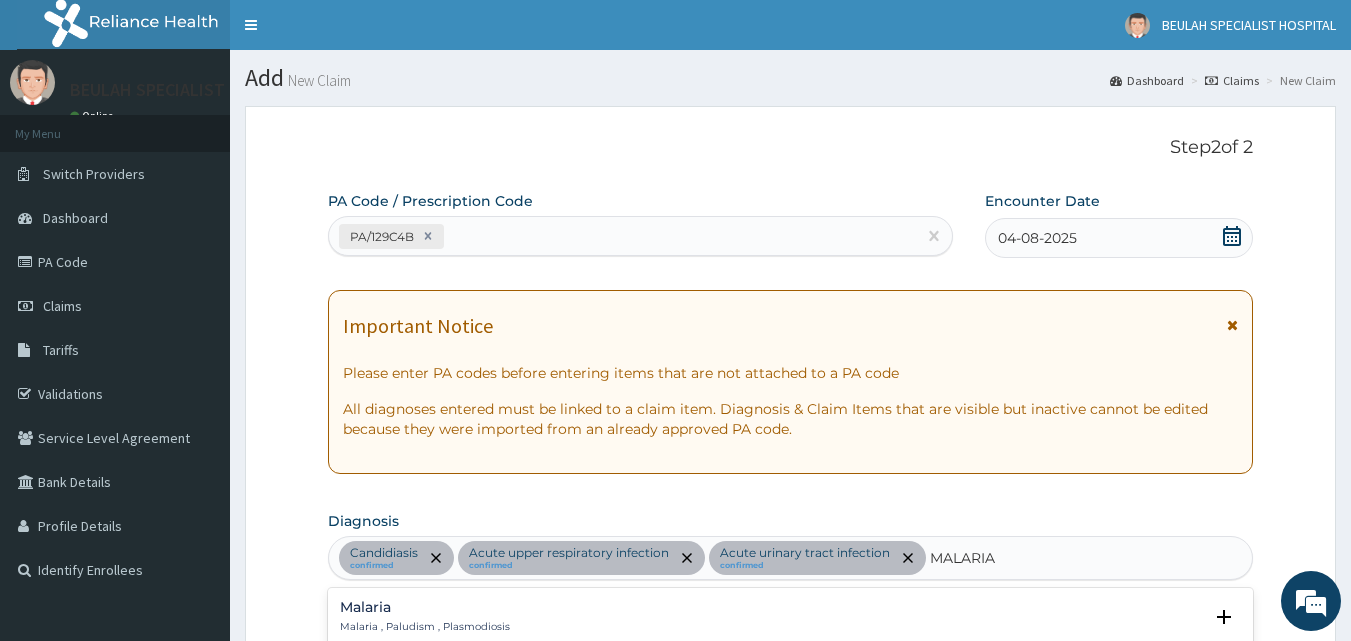 scroll, scrollTop: 560, scrollLeft: 0, axis: vertical 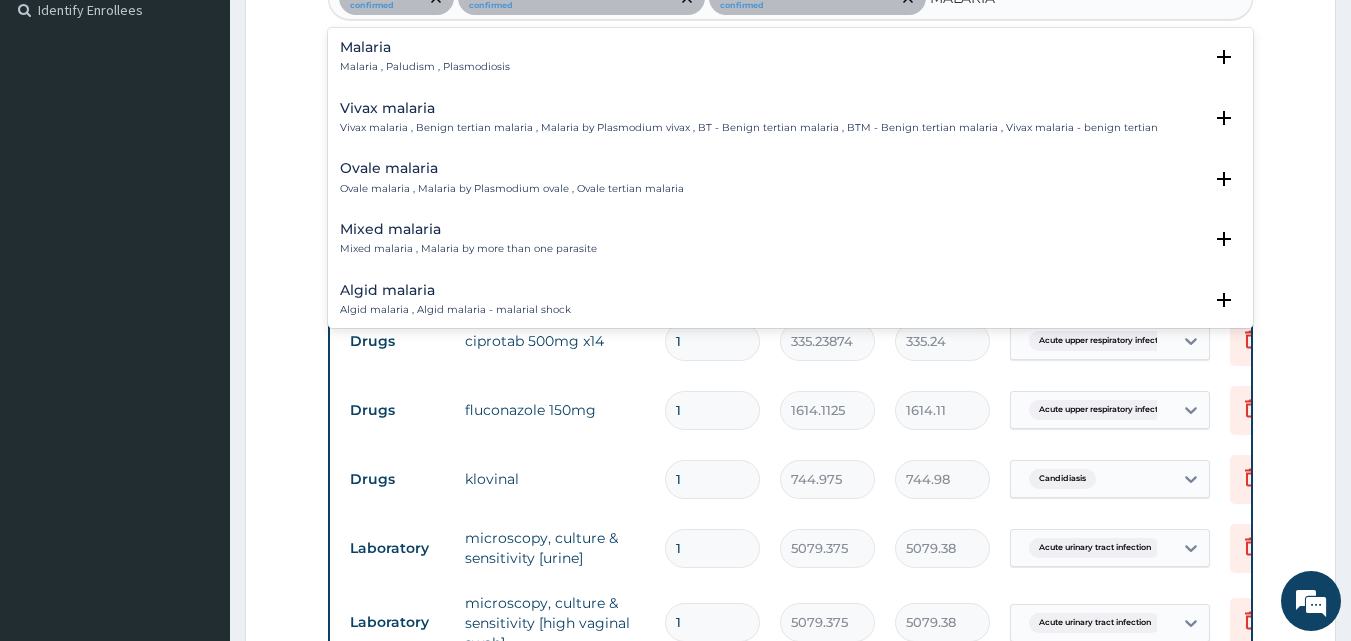 click on "Malaria , Paludism , Plasmodiosis" at bounding box center (425, 67) 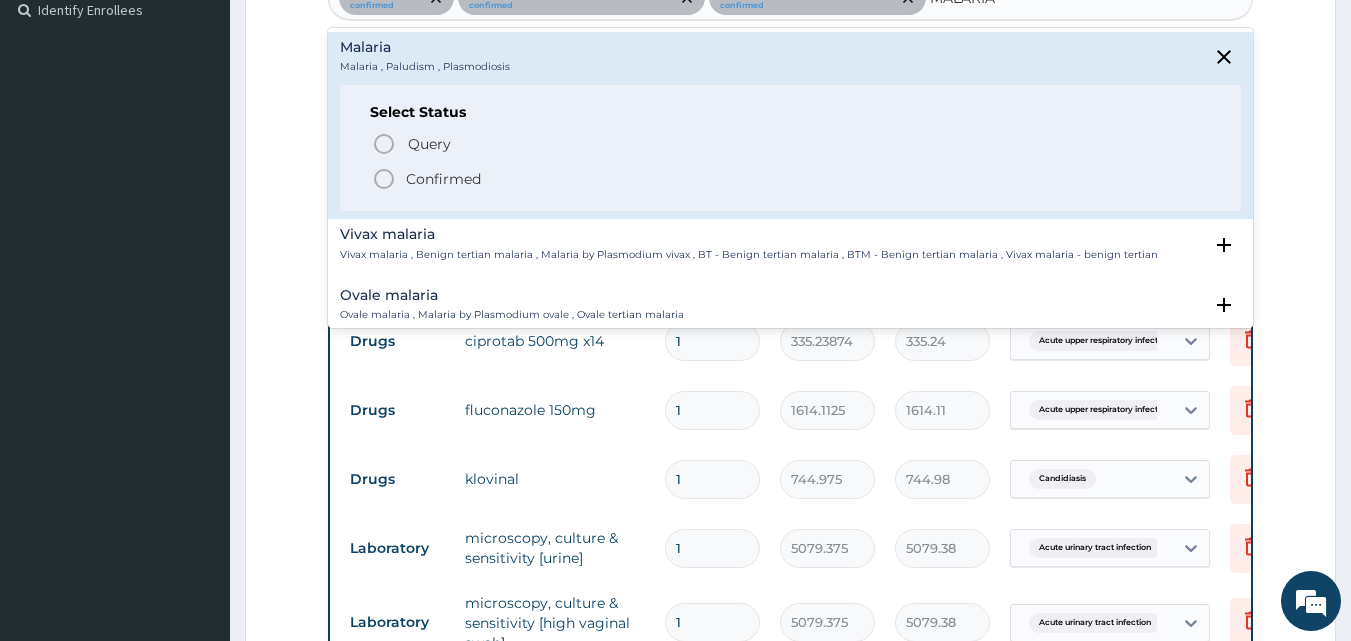 click 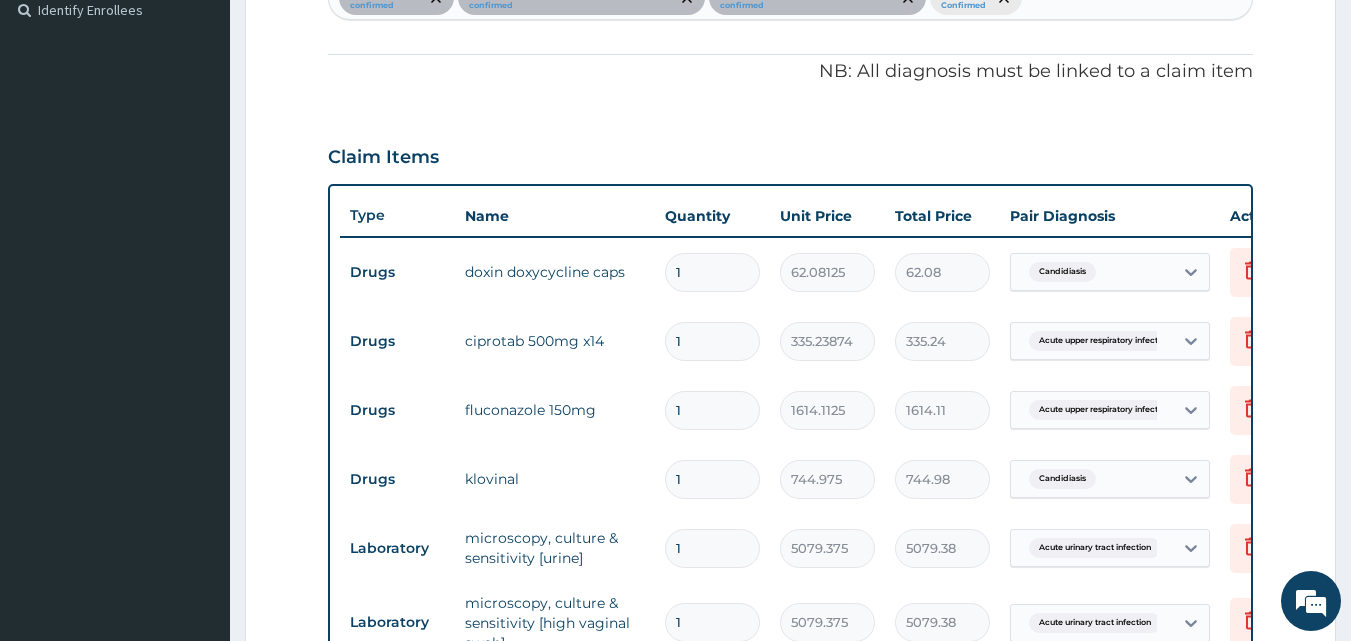 scroll, scrollTop: 1077, scrollLeft: 0, axis: vertical 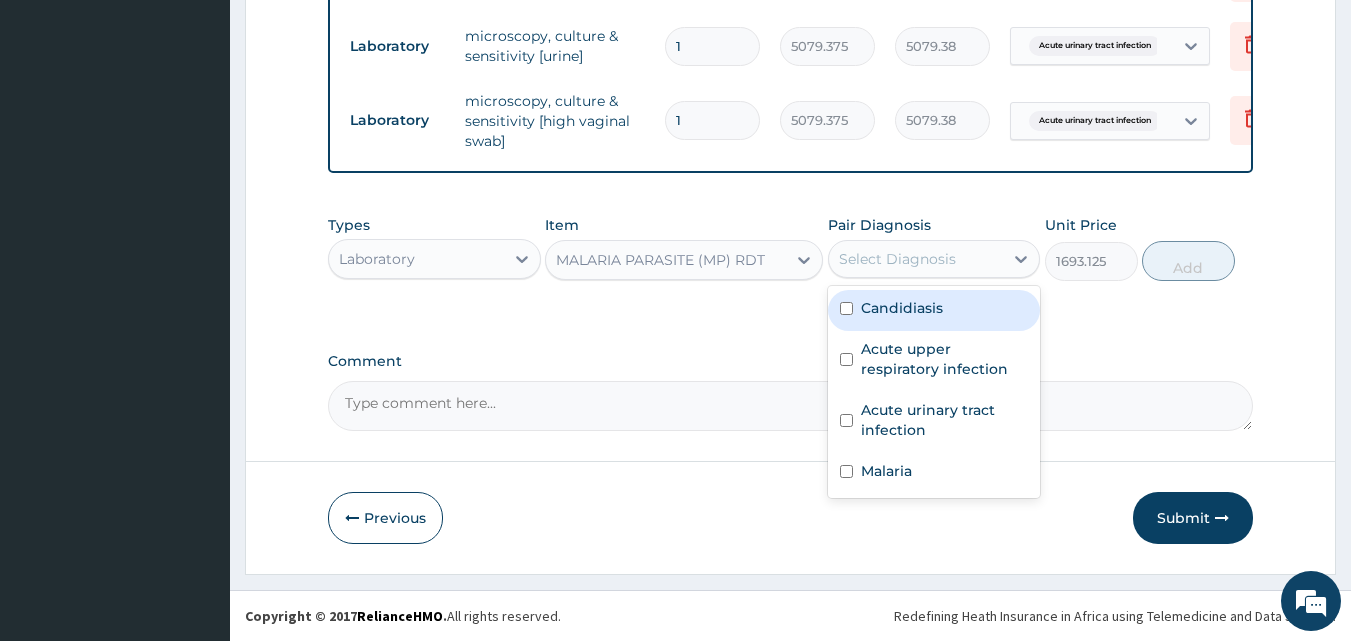 click on "Select Diagnosis" at bounding box center [916, 259] 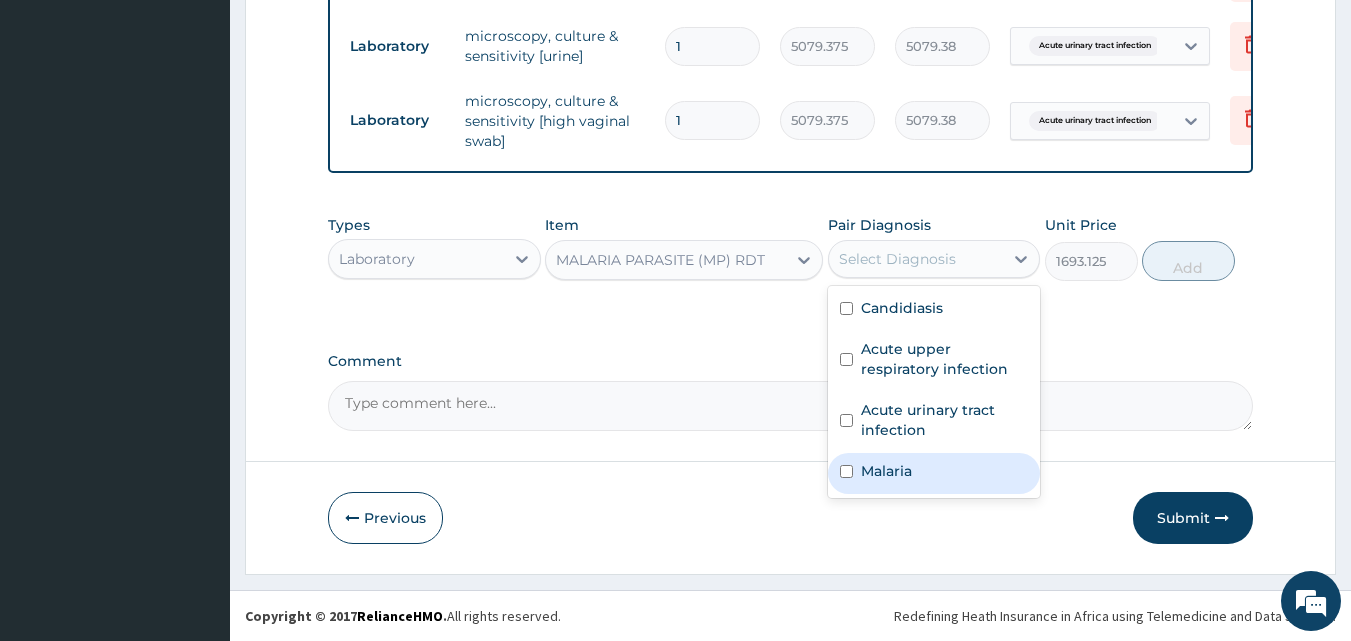 click on "Malaria" at bounding box center [934, 473] 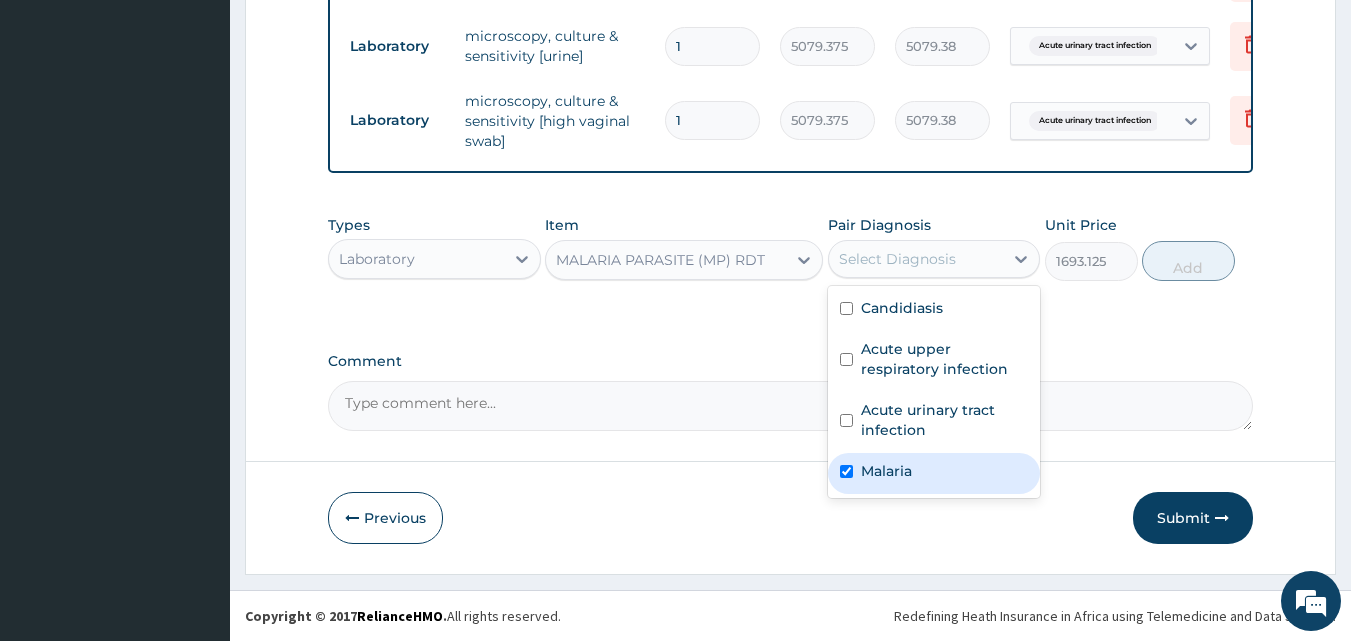 checkbox on "true" 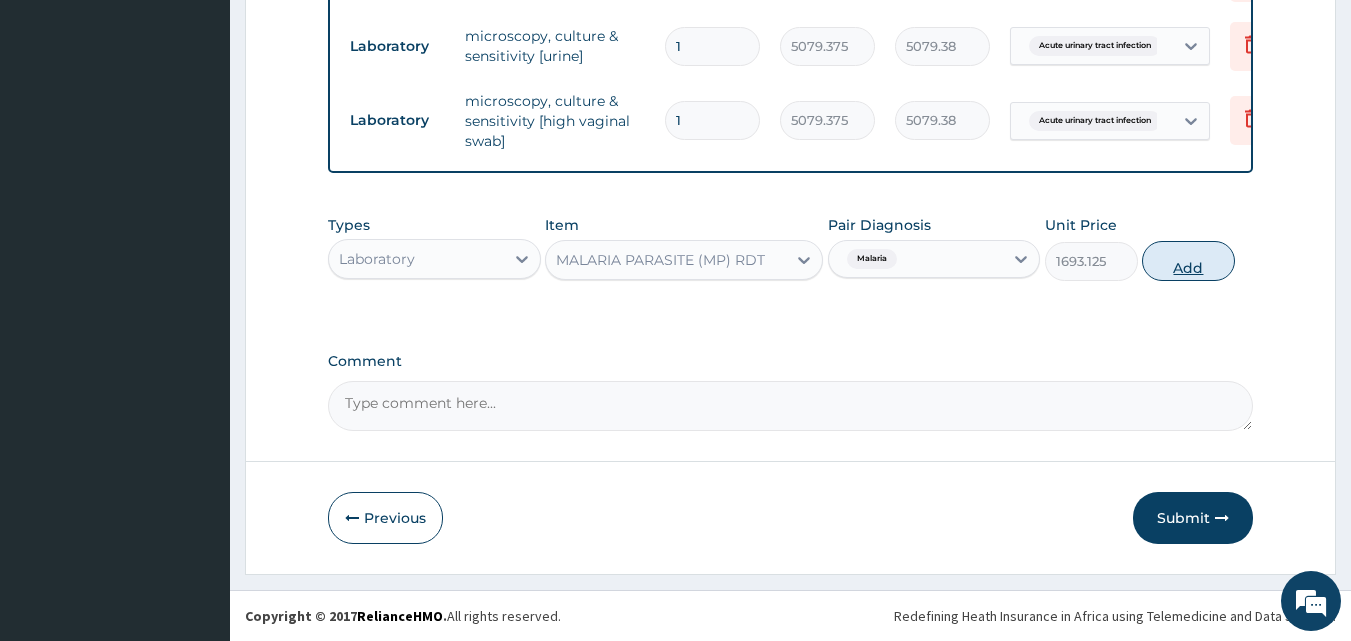 click on "Add" at bounding box center (1188, 261) 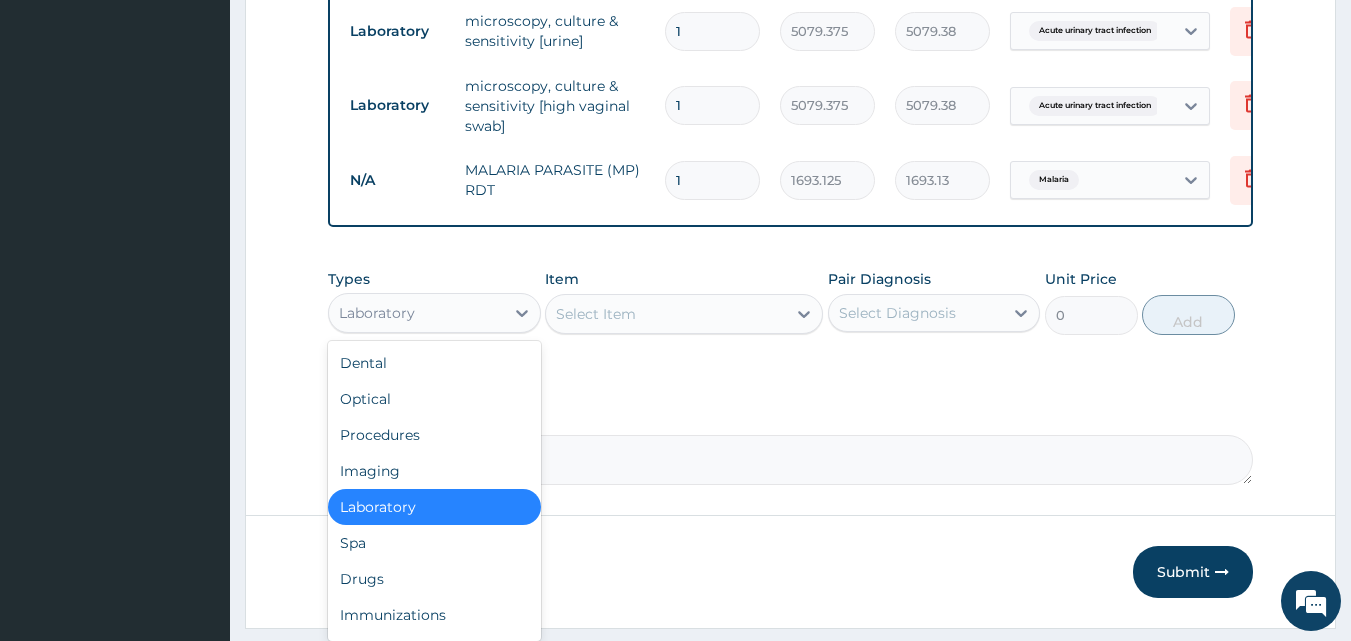 click on "Laboratory" at bounding box center [377, 313] 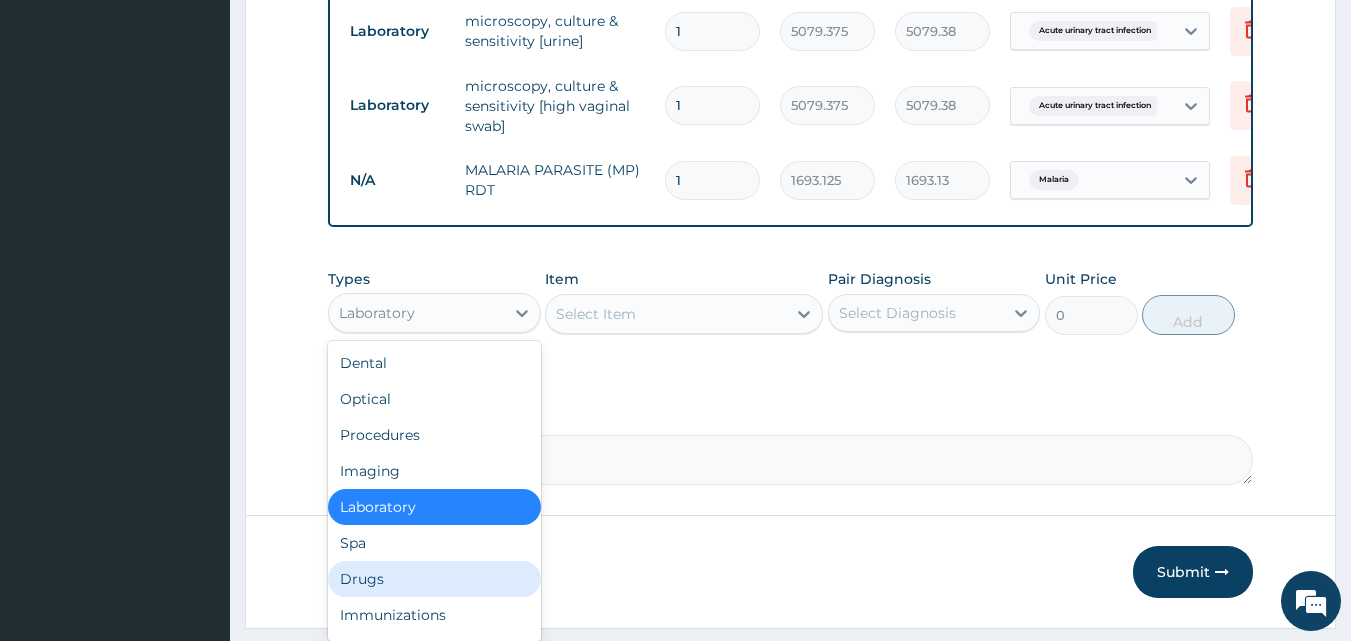 click on "Drugs" at bounding box center [434, 579] 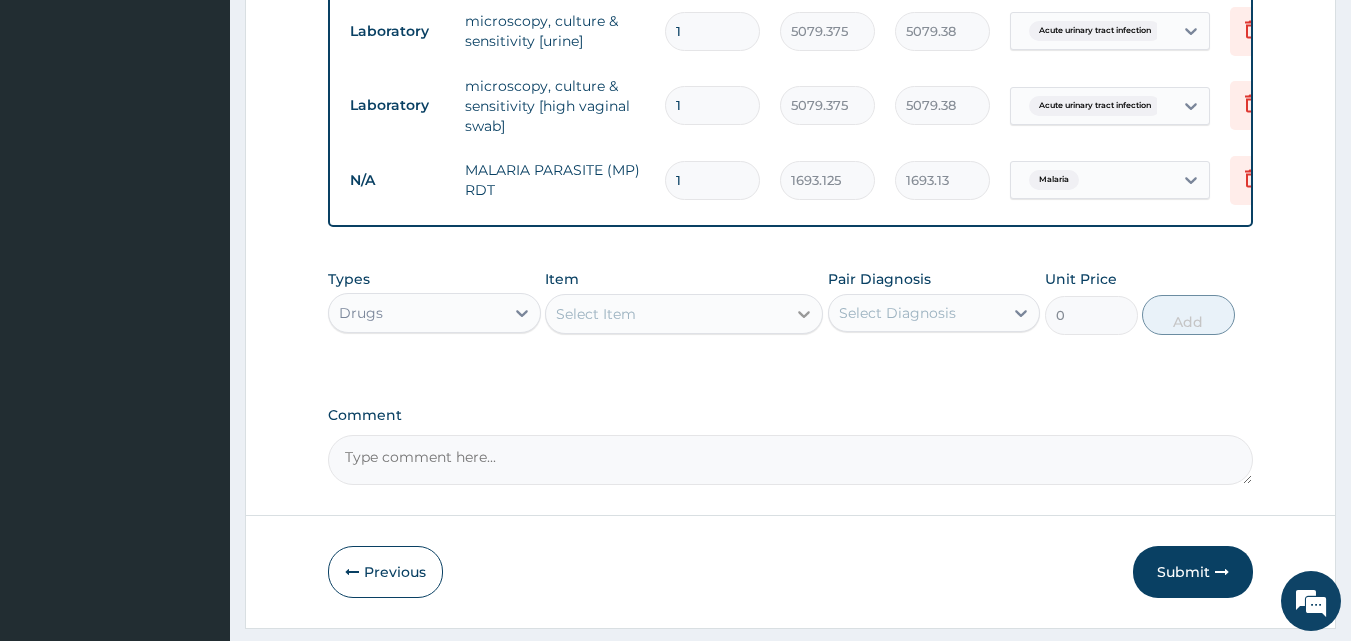 click 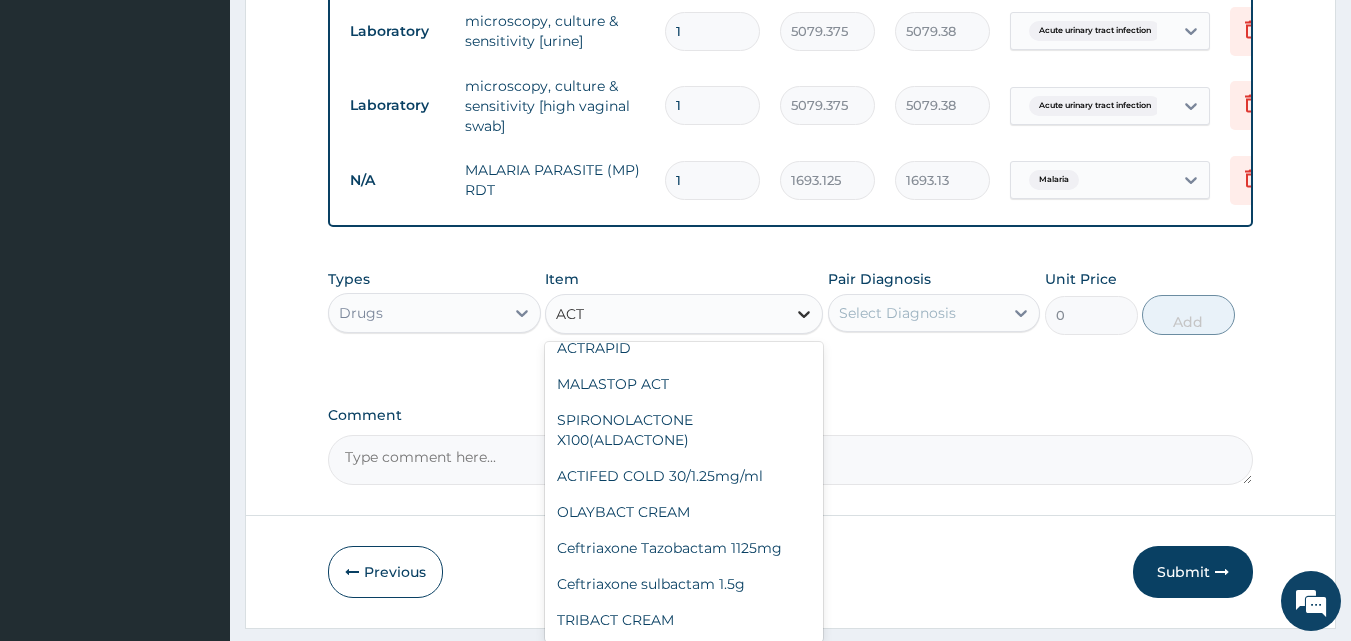 scroll, scrollTop: 0, scrollLeft: 0, axis: both 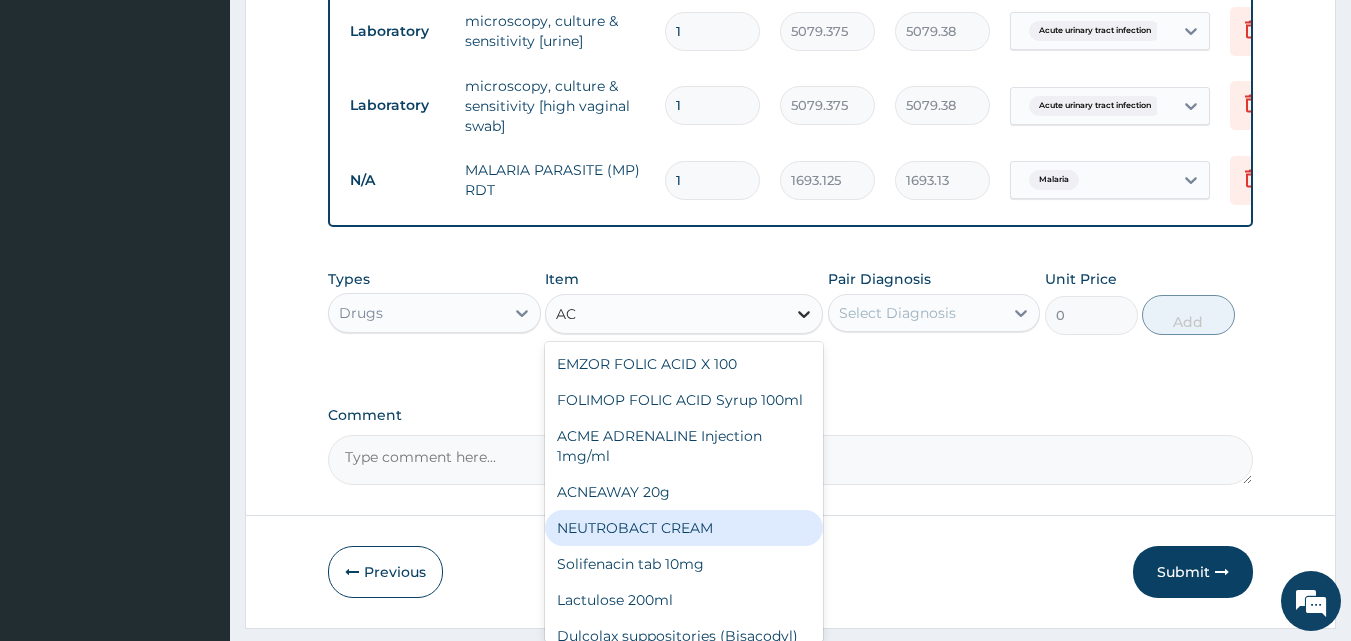 type on "A" 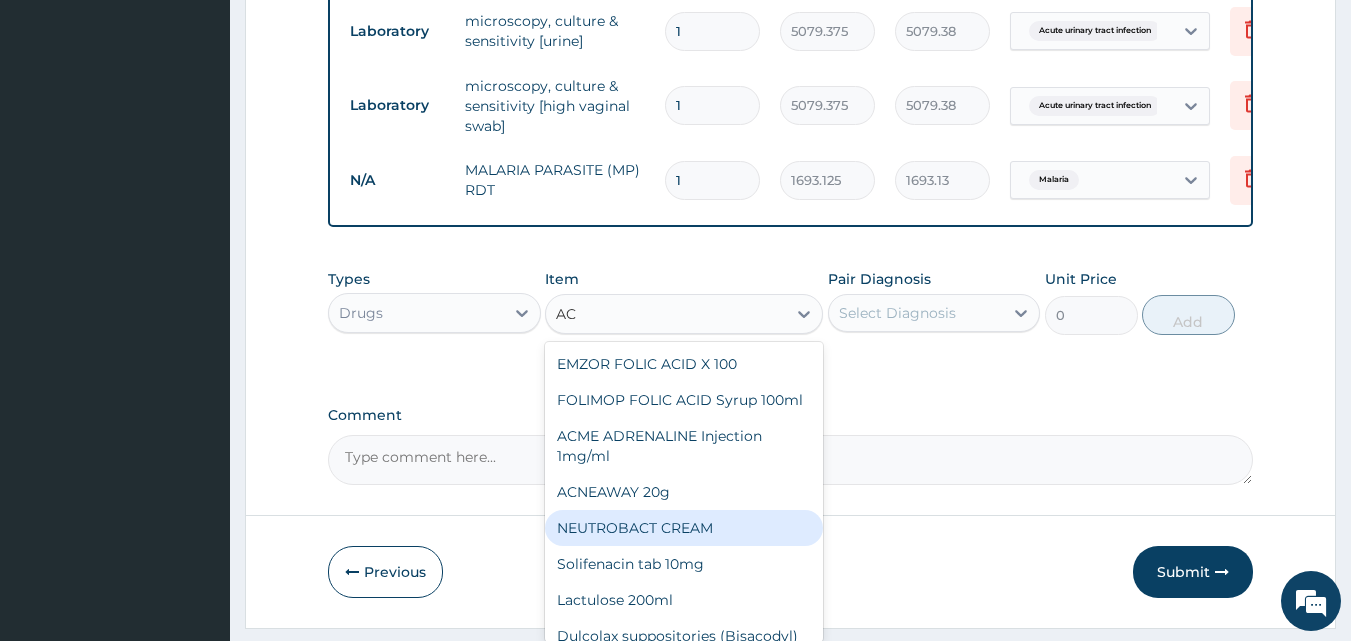 type on "A" 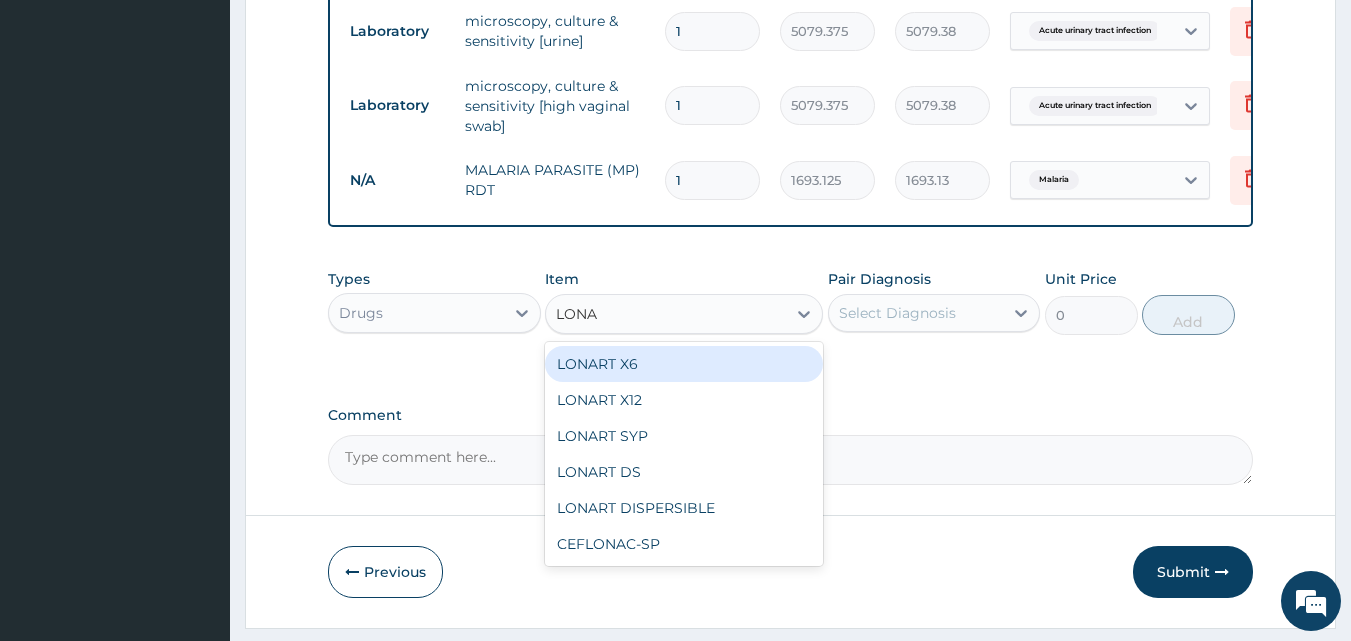 type on "LONAR" 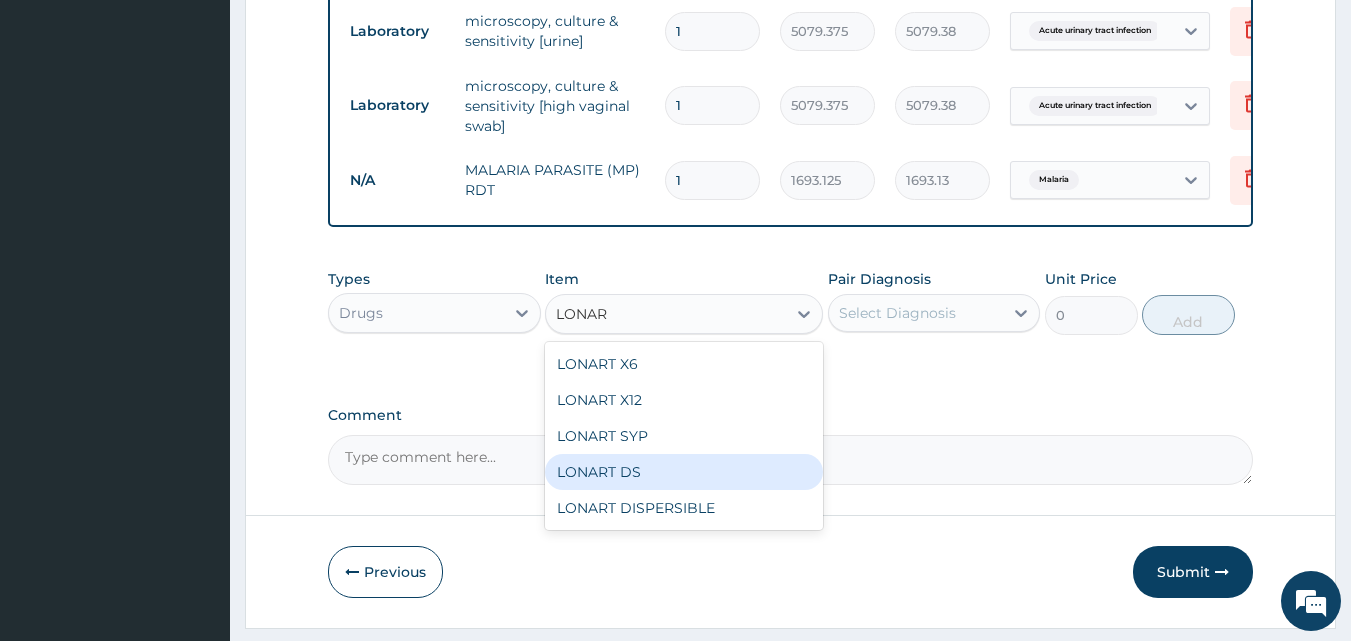 click on "LONART DS" at bounding box center (684, 472) 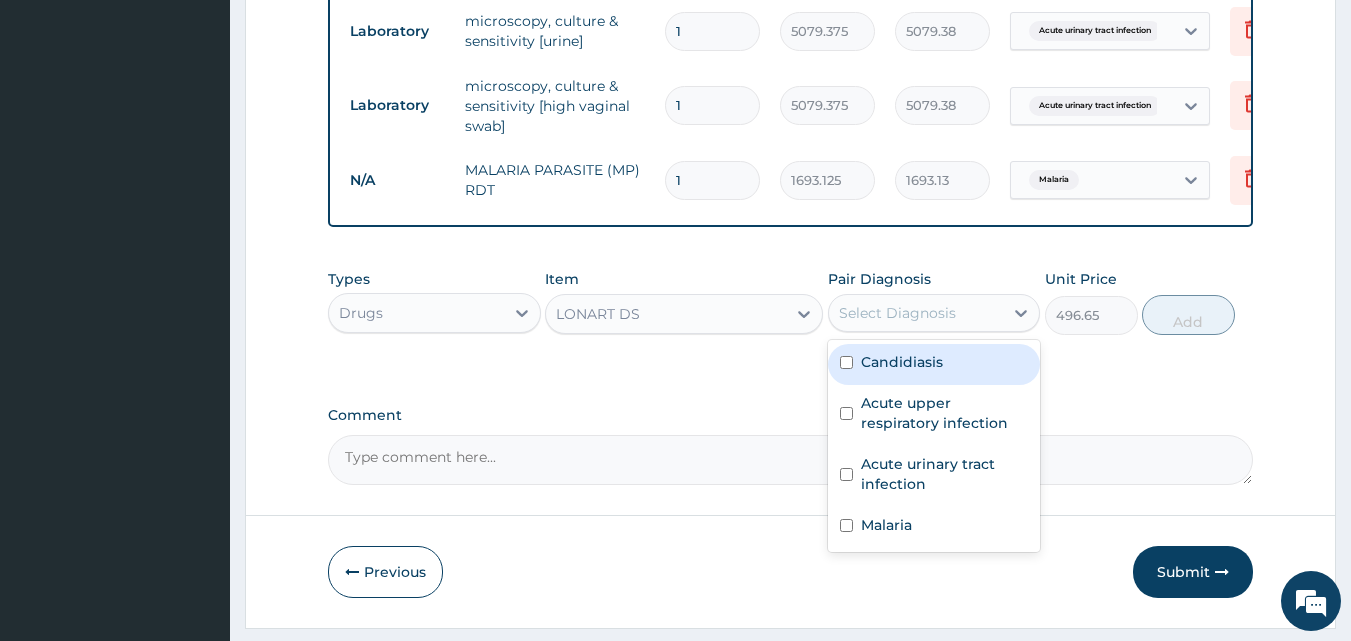 click on "Select Diagnosis" at bounding box center [897, 313] 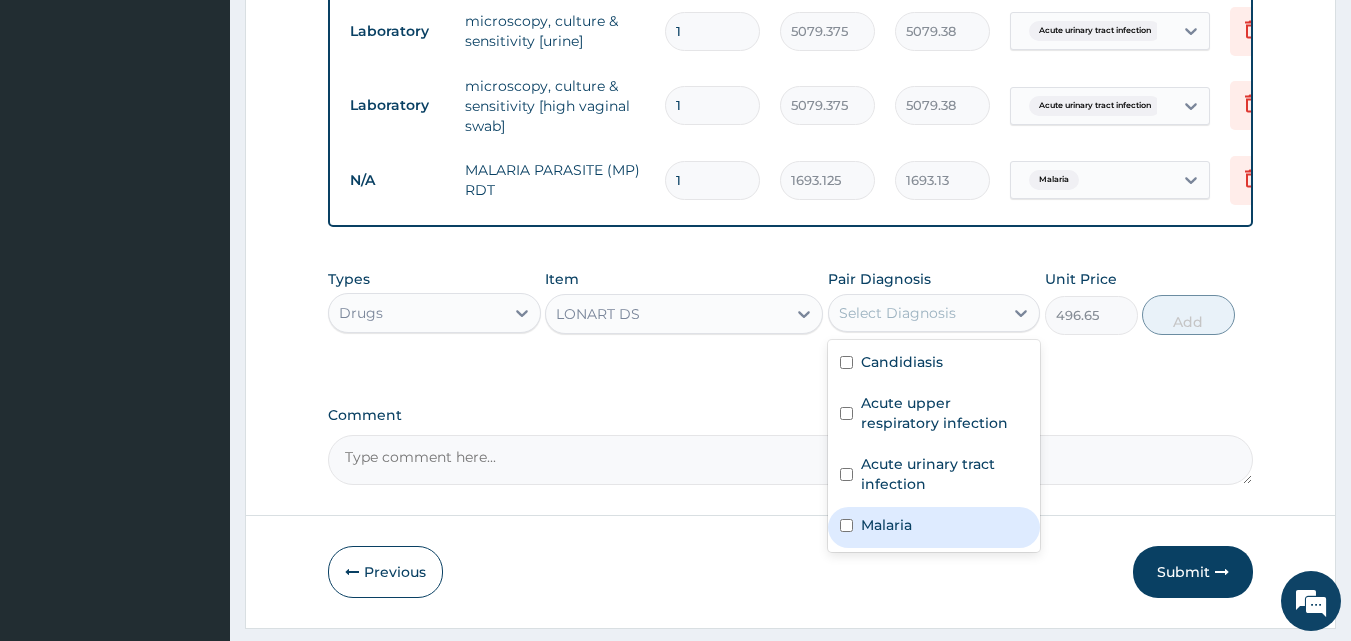 click on "Malaria" at bounding box center (886, 525) 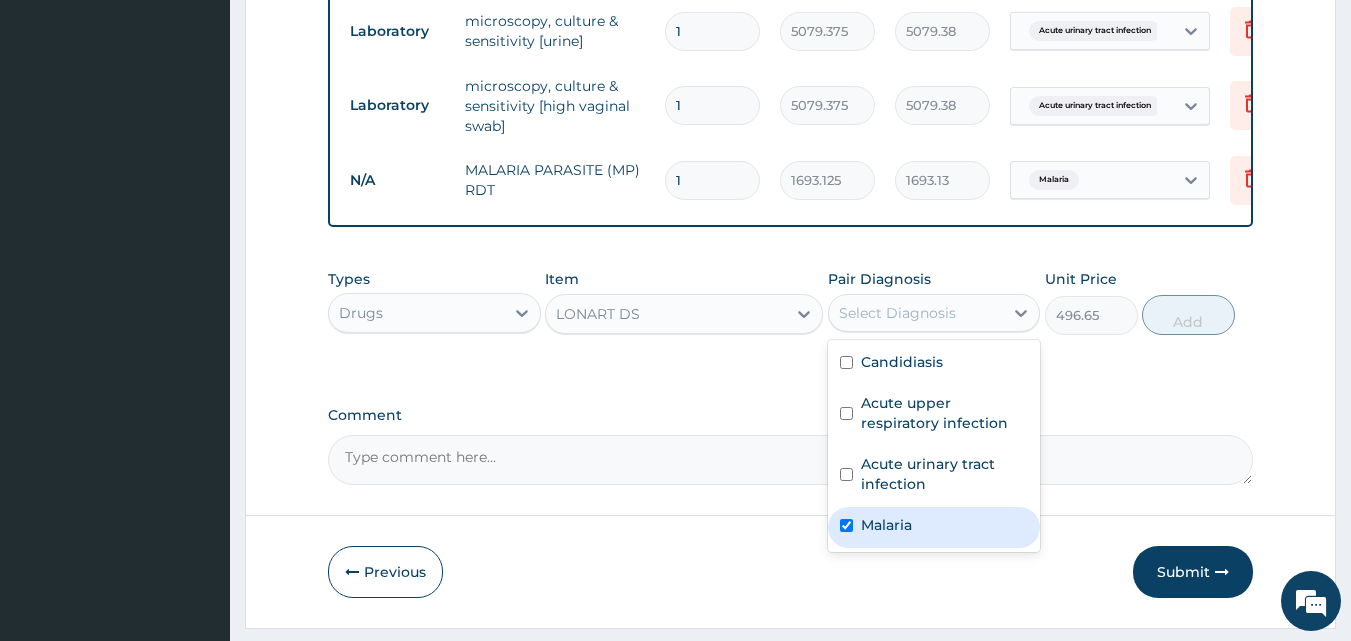 checkbox on "true" 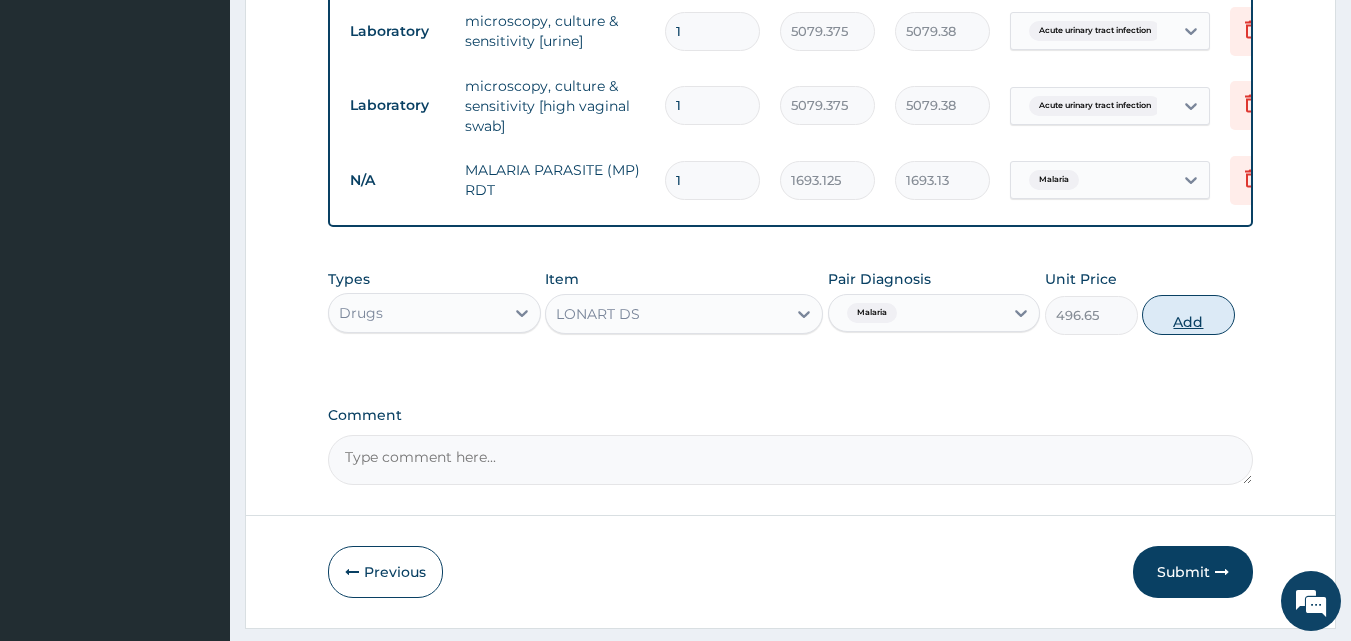 click on "Add" at bounding box center [1188, 315] 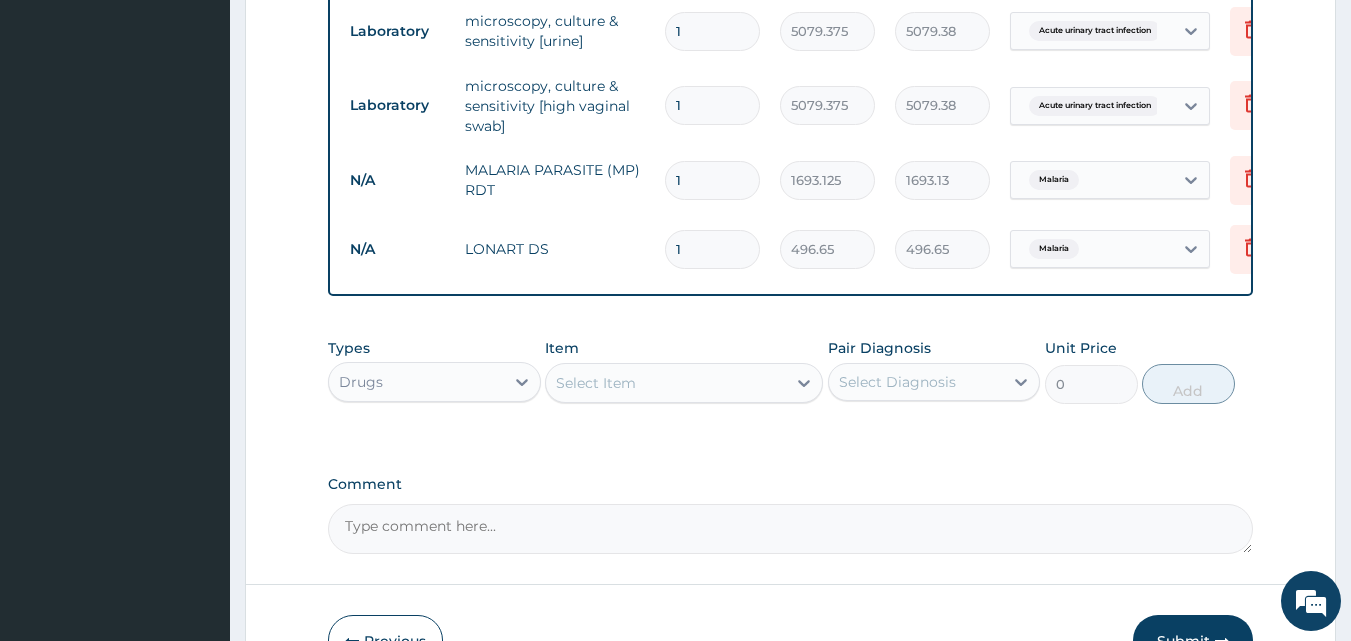 type on "2" 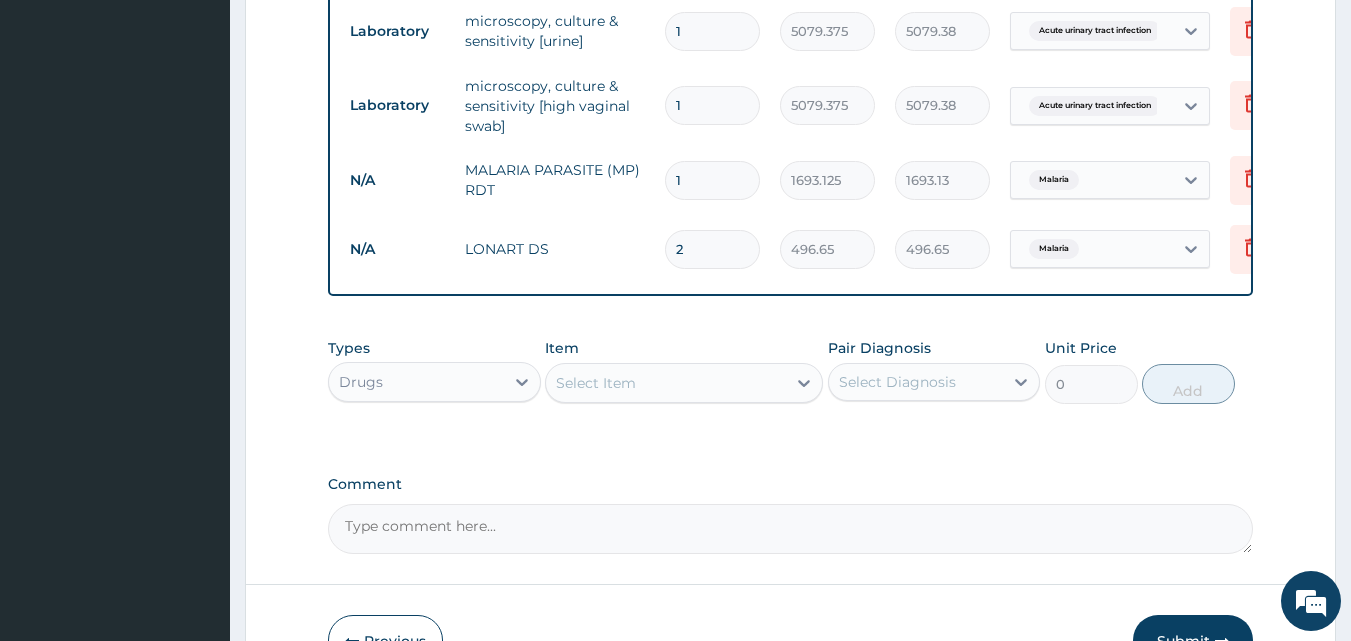 type on "993.30" 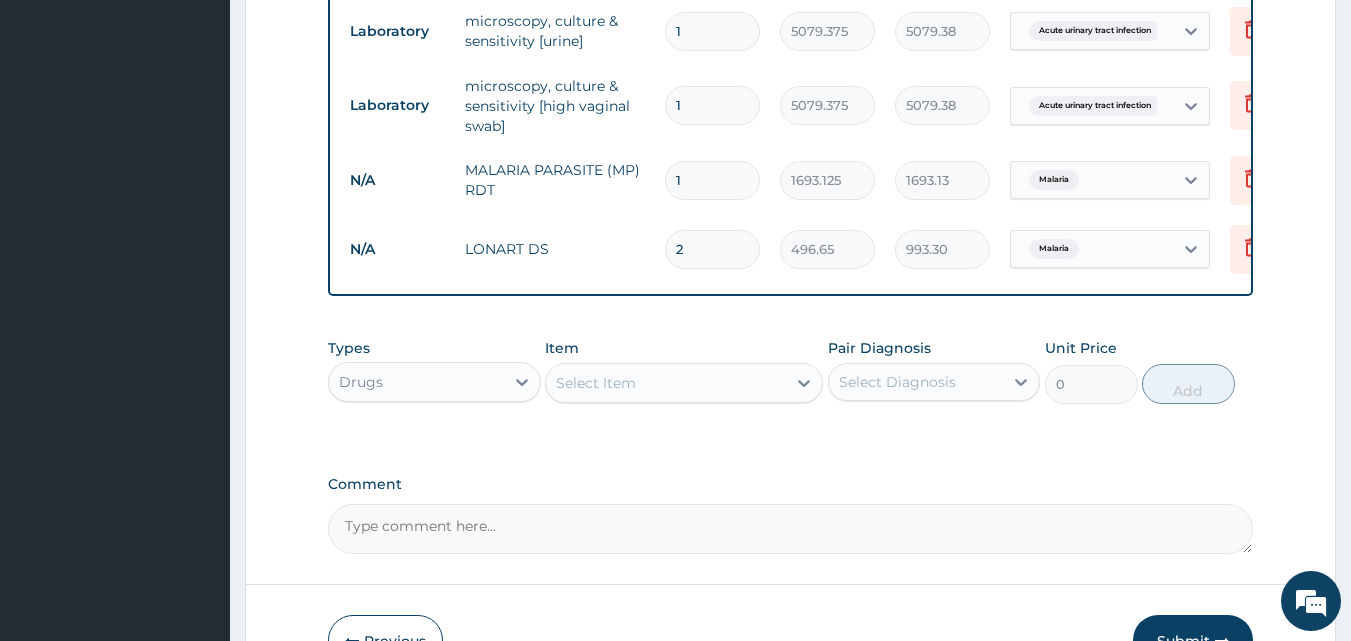 type on "3" 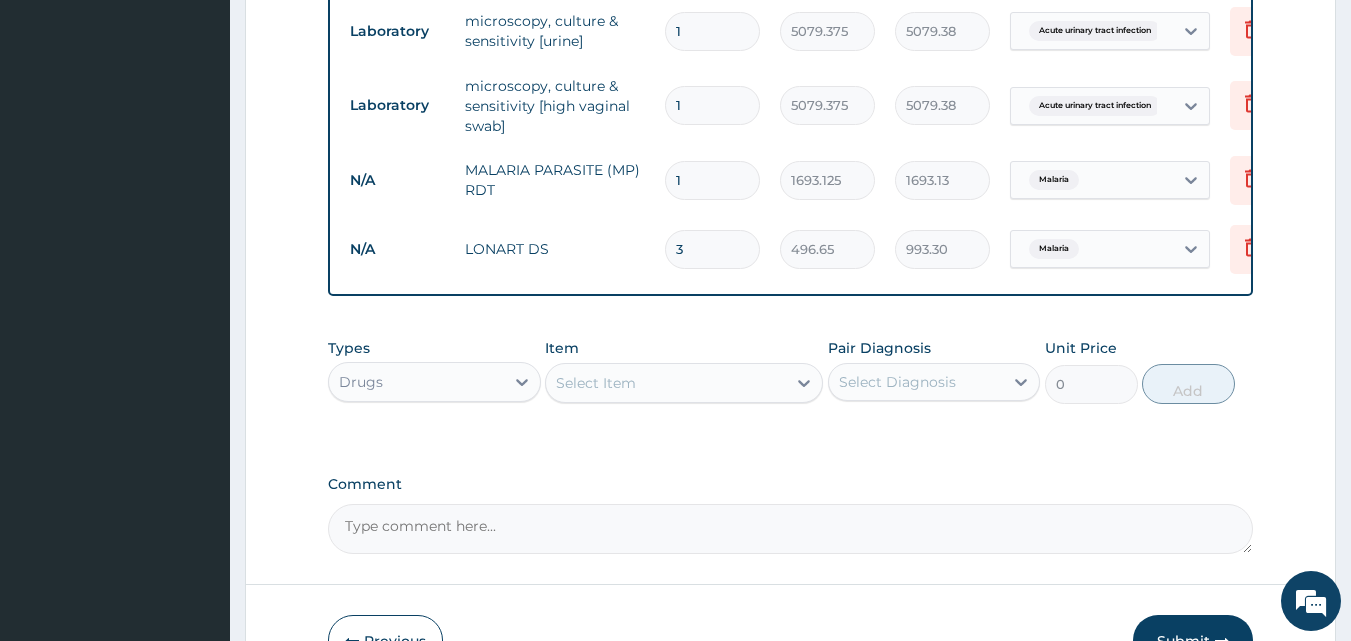 type on "1489.95" 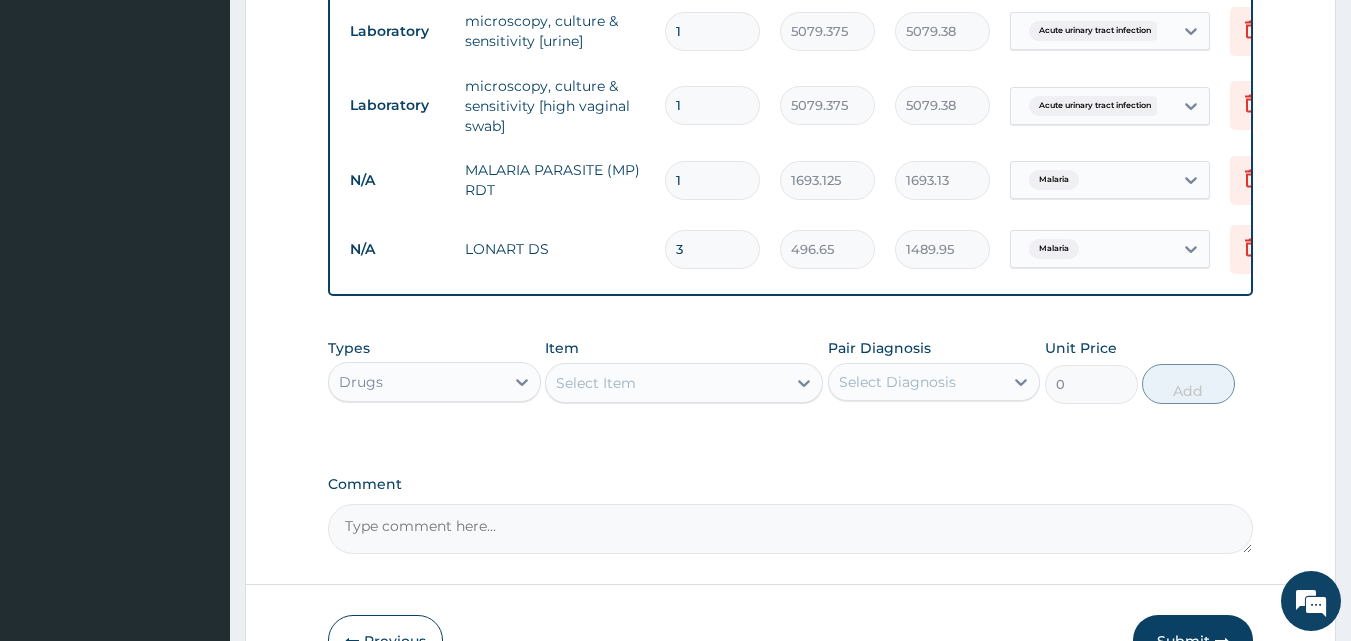 type on "4" 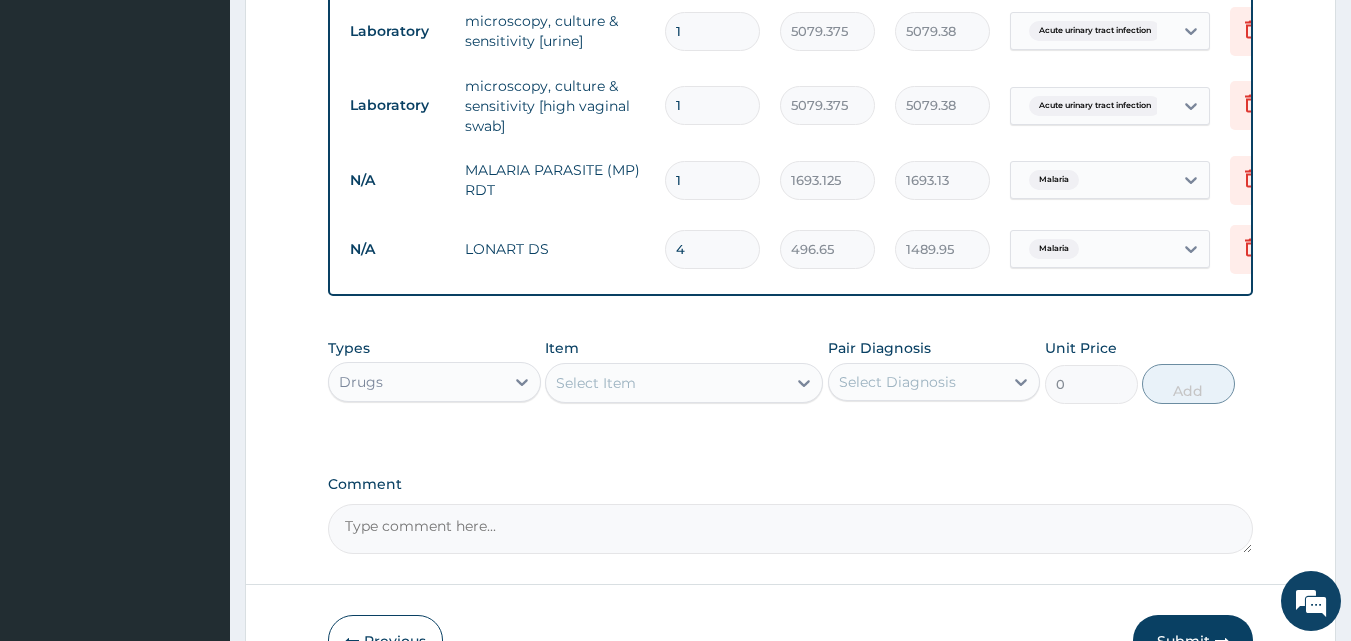 type on "1986.60" 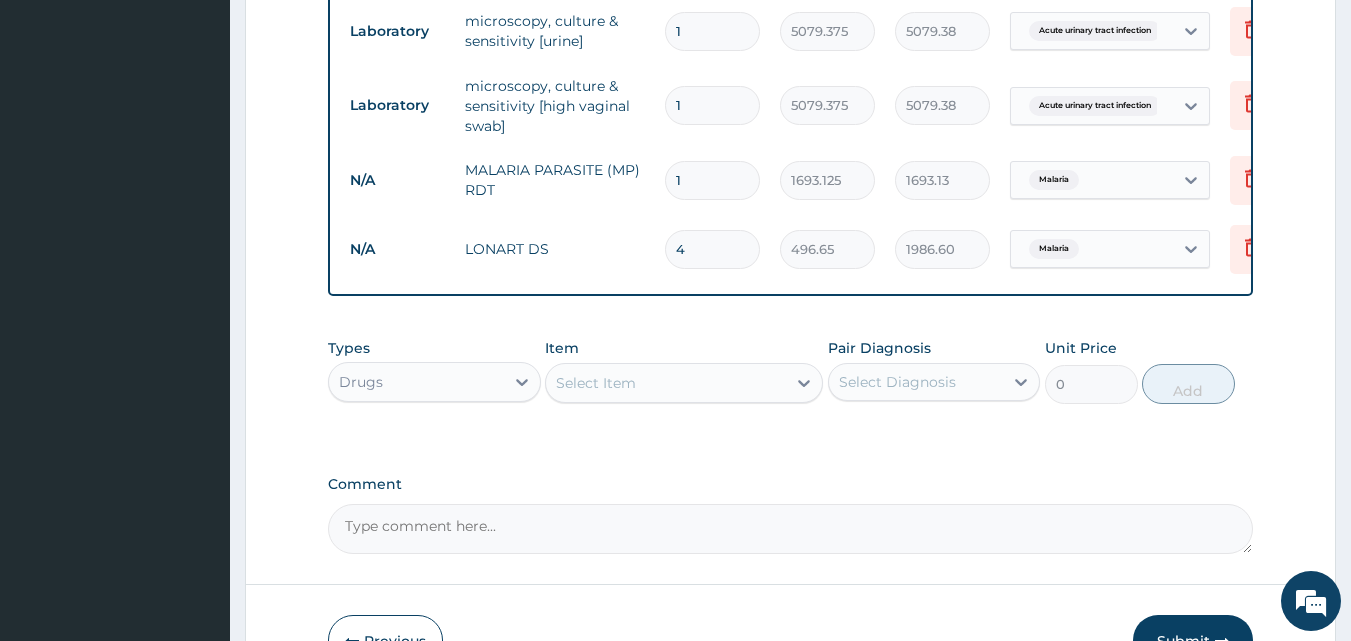 type 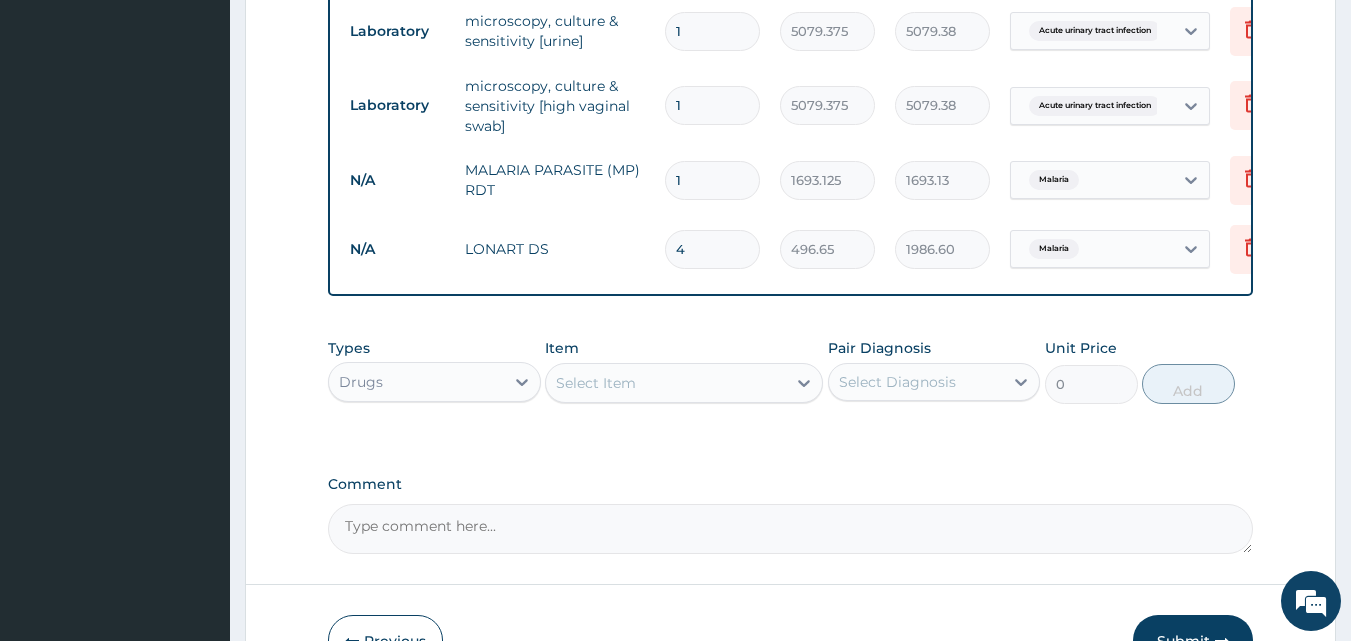 type on "0.00" 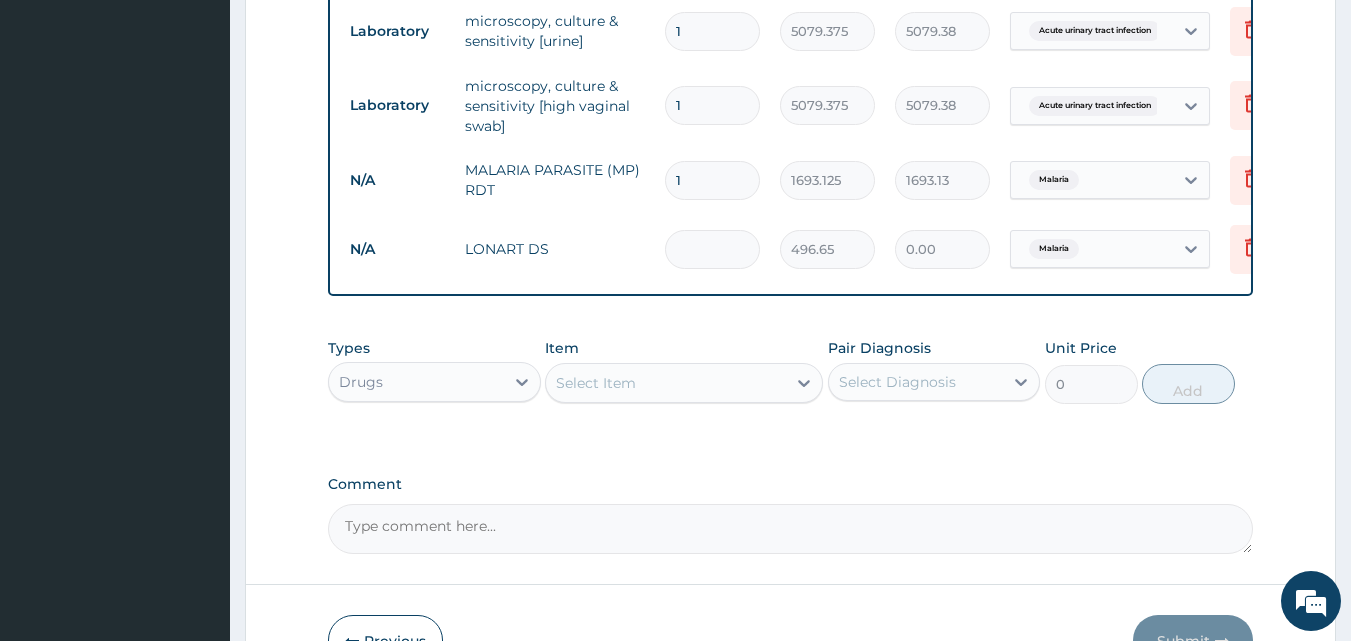 type on "2" 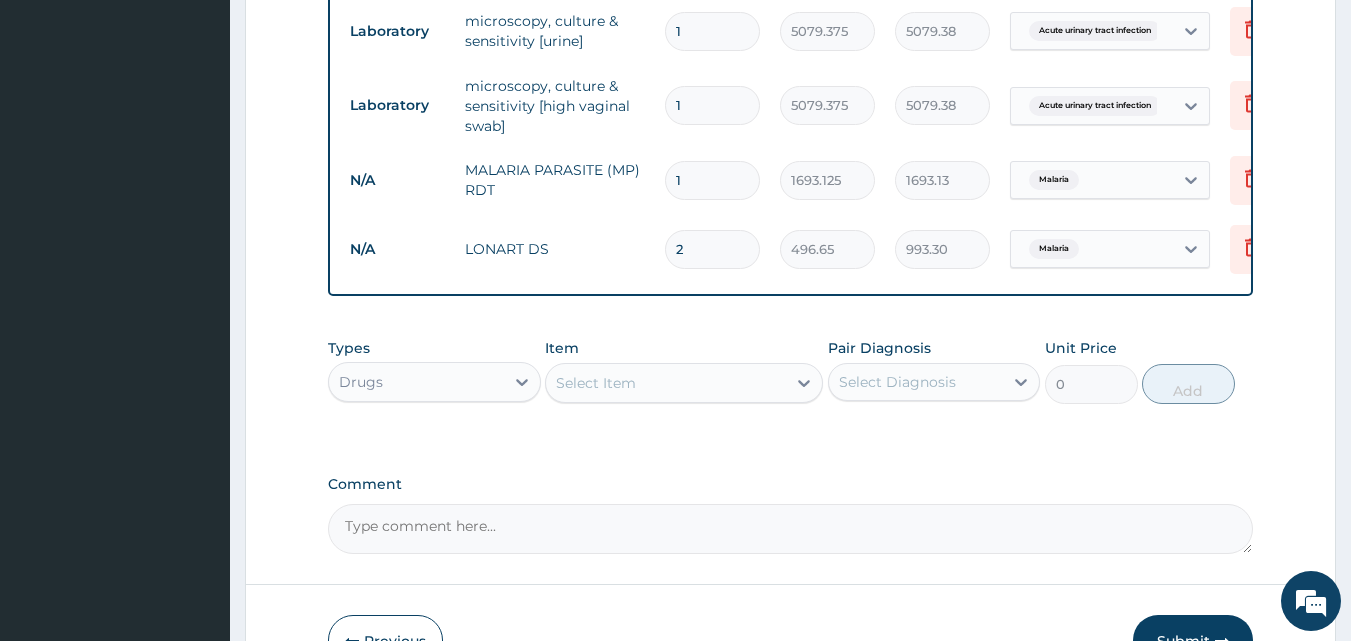type on "24" 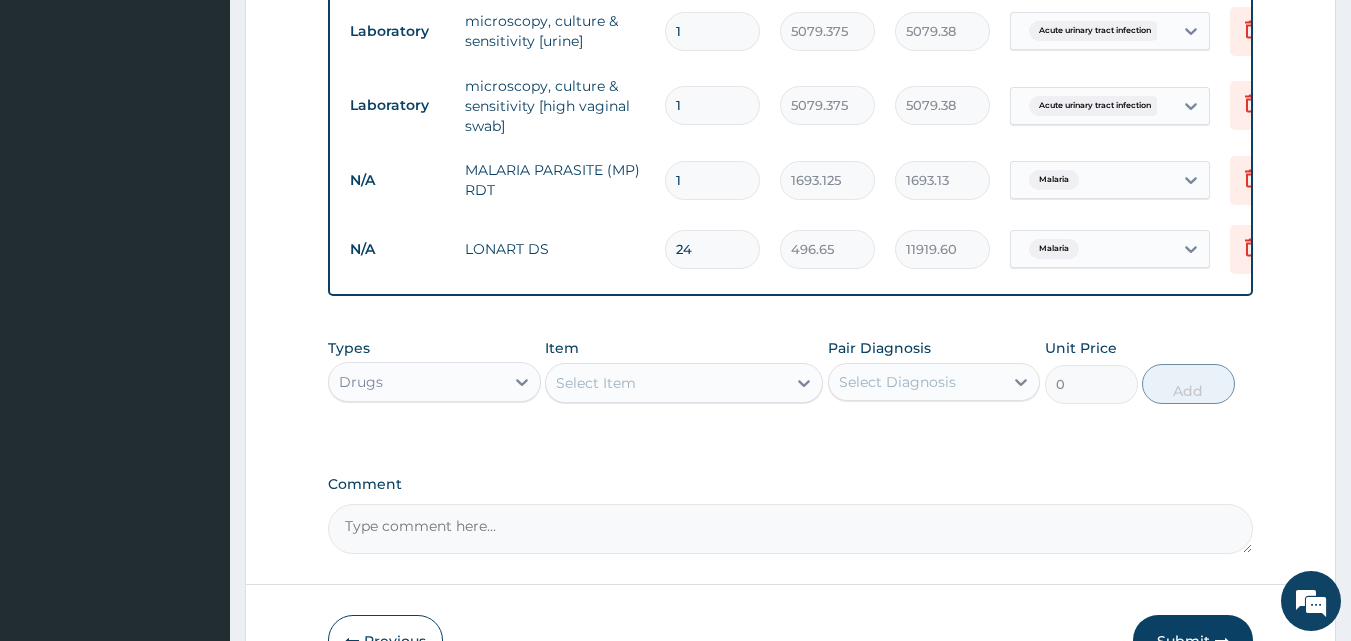 type on "25" 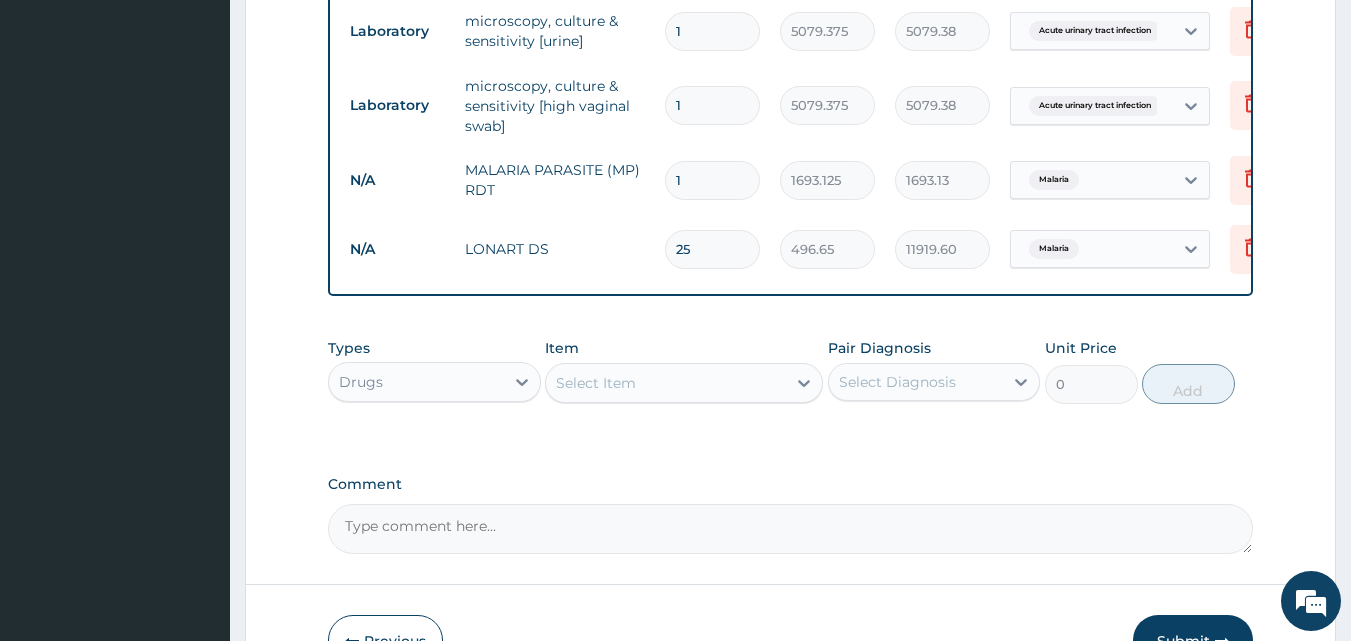 type on "12416.25" 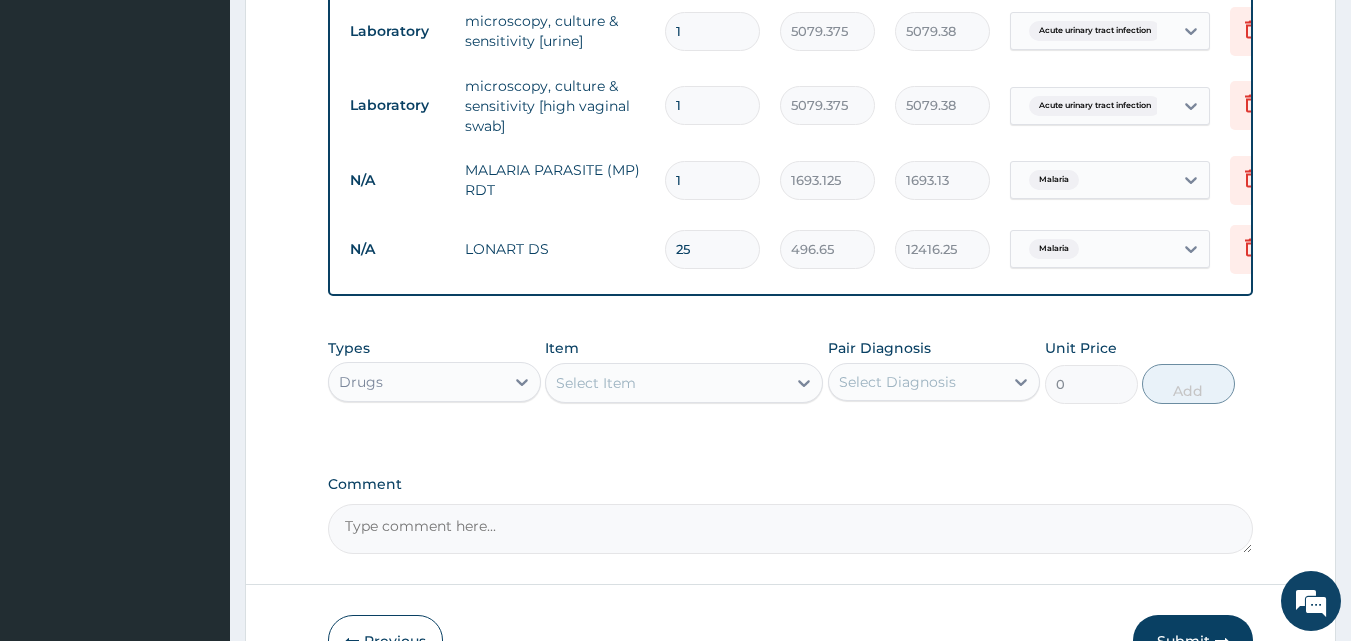 type on "26" 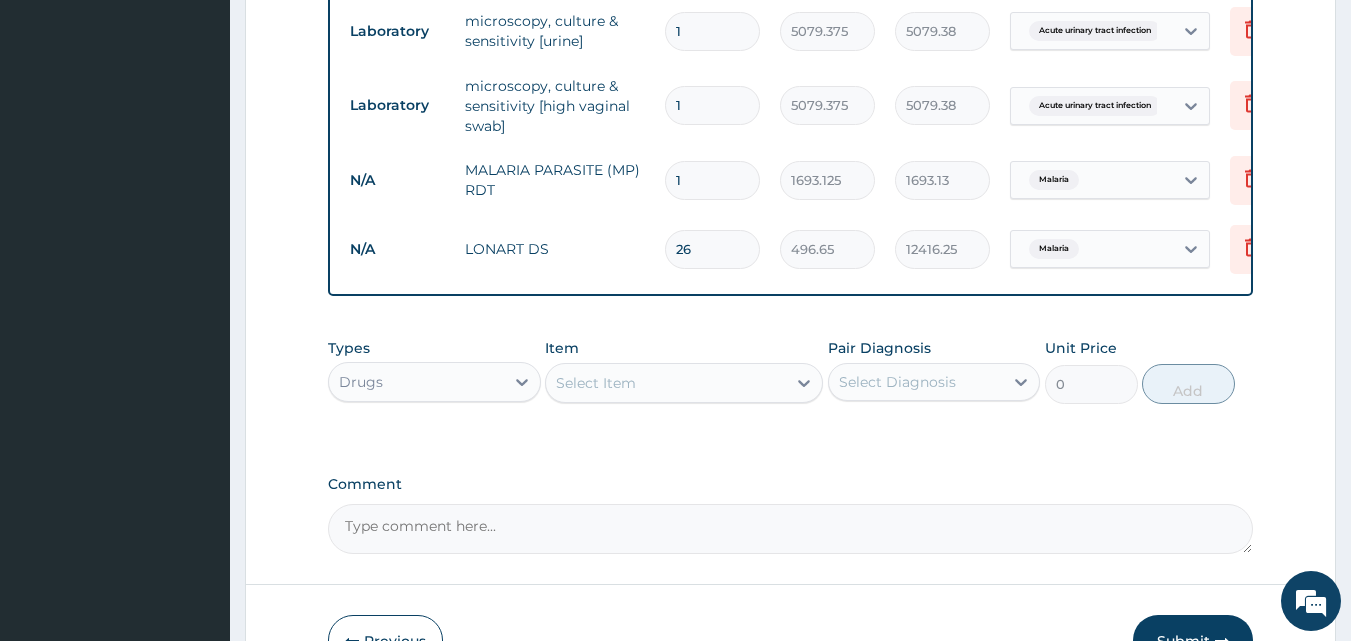 type on "12912.90" 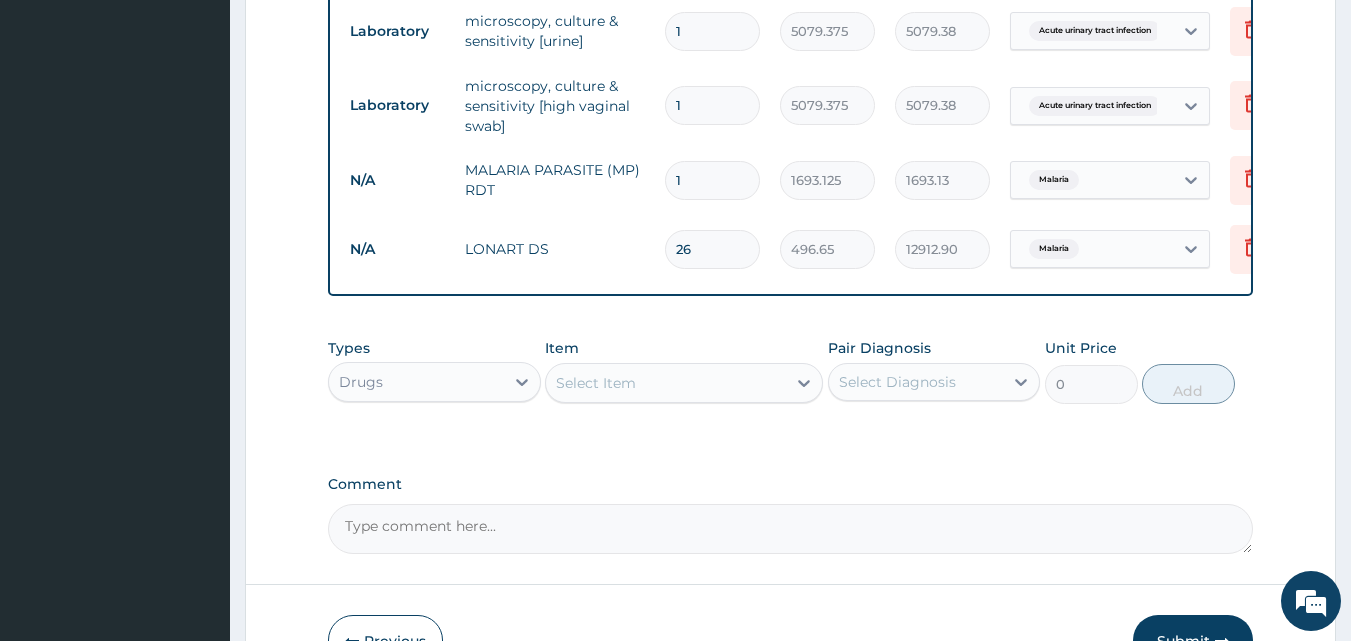 scroll, scrollTop: 517, scrollLeft: 0, axis: vertical 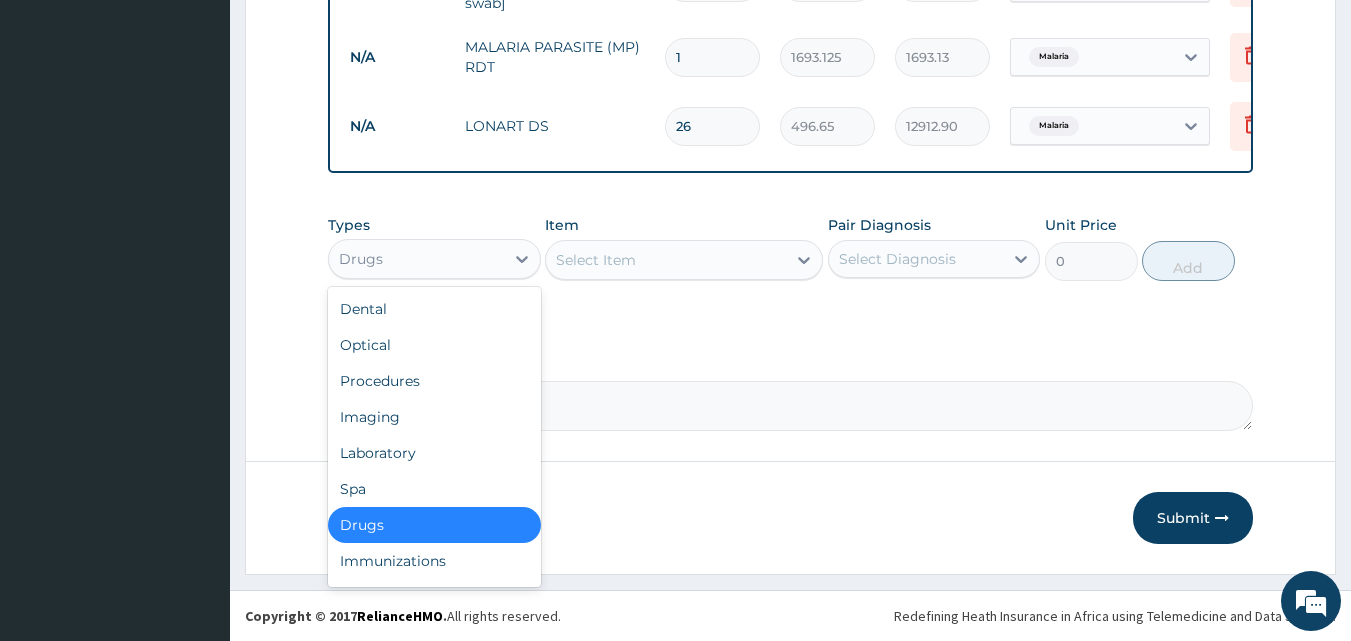 click on "Drugs" at bounding box center [434, 259] 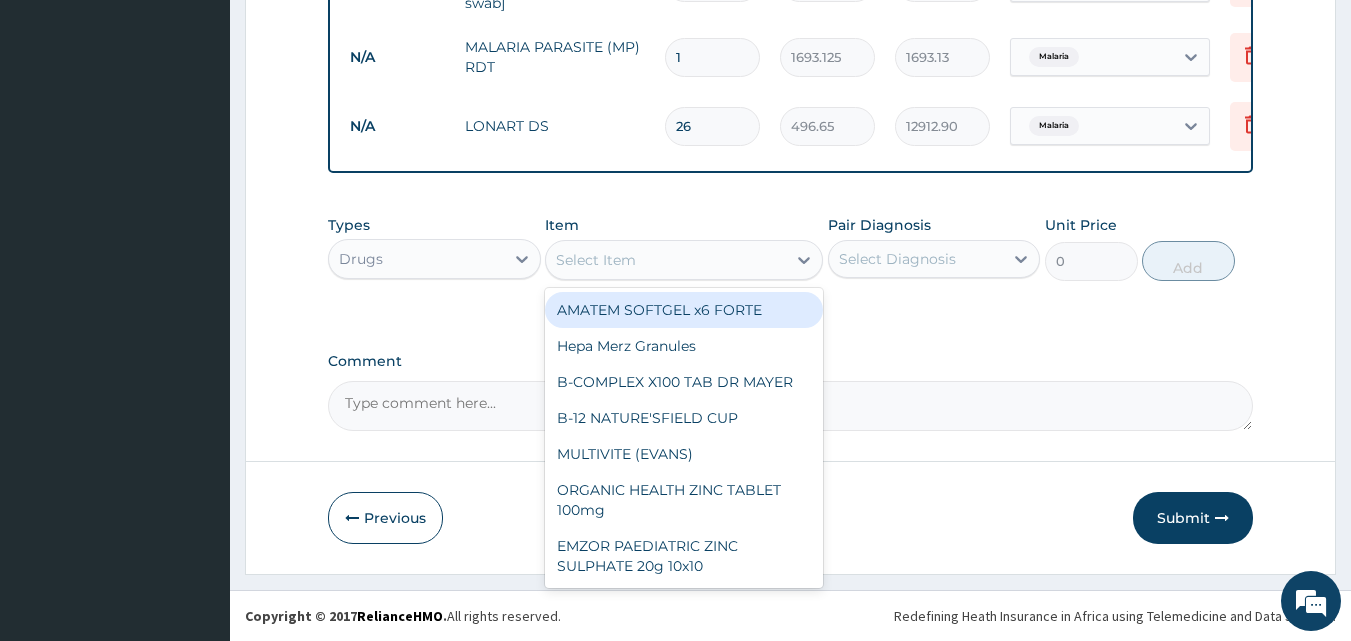 click on "Select Item" at bounding box center [666, 260] 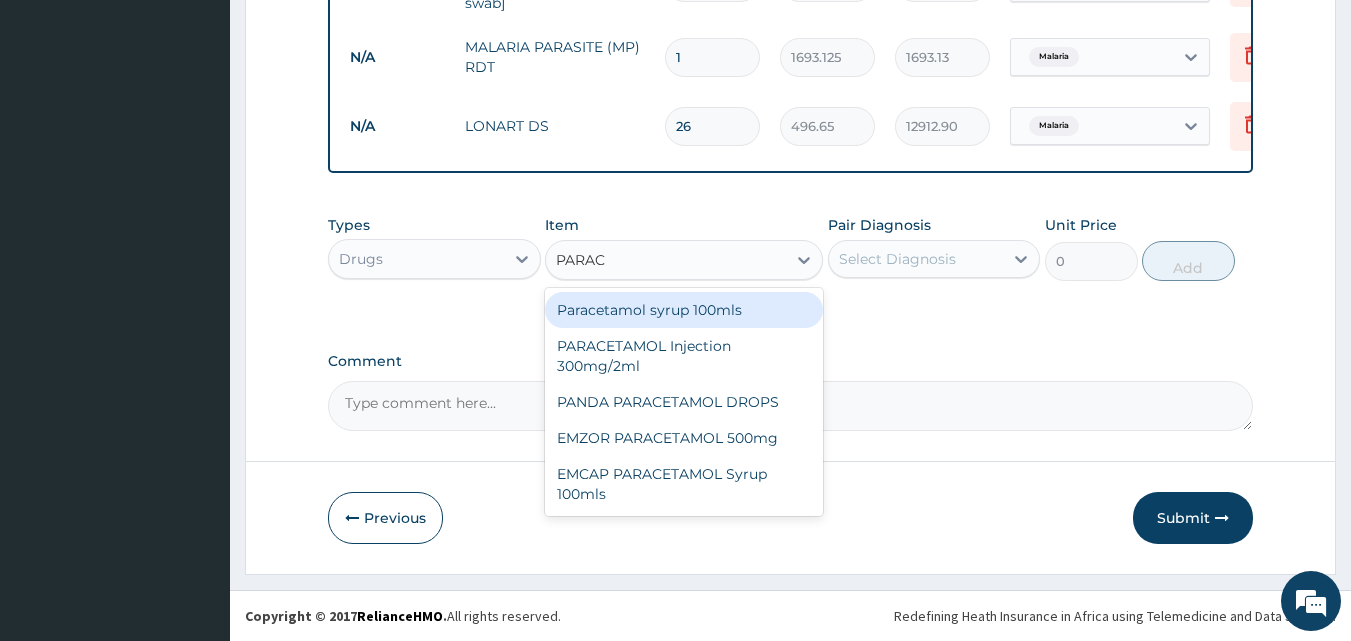 type on "PARACE" 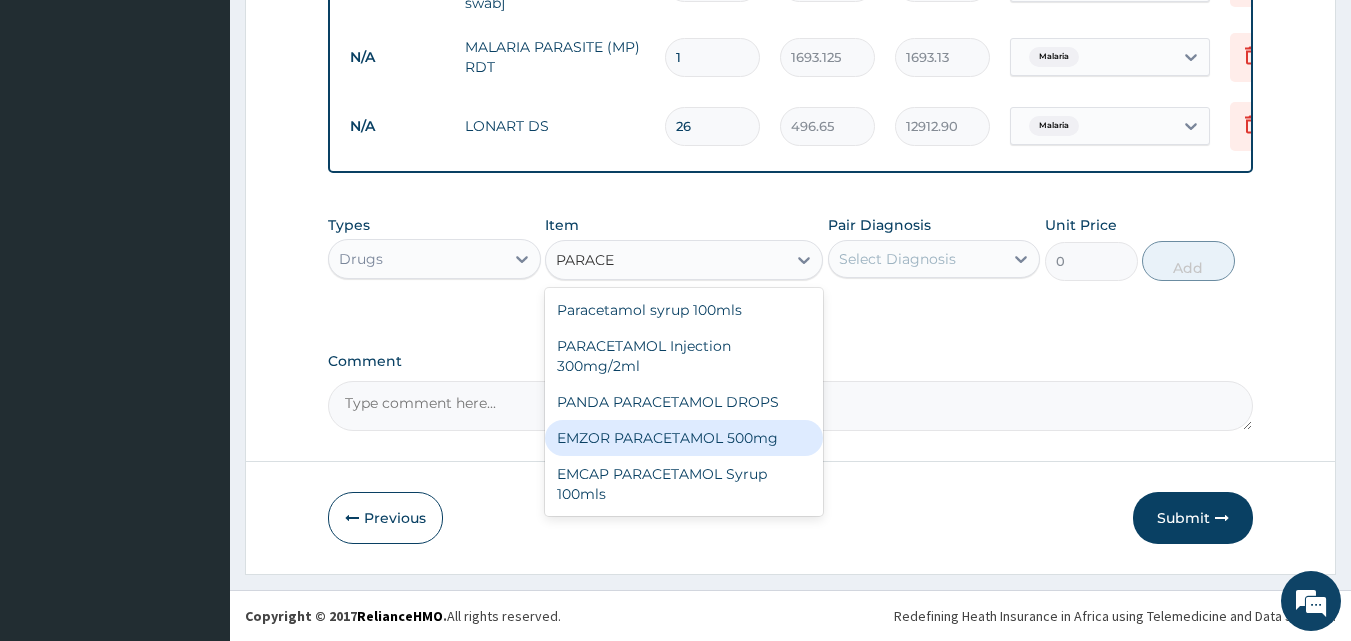 click on "EMZOR PARACETAMOL 500mg" at bounding box center [684, 438] 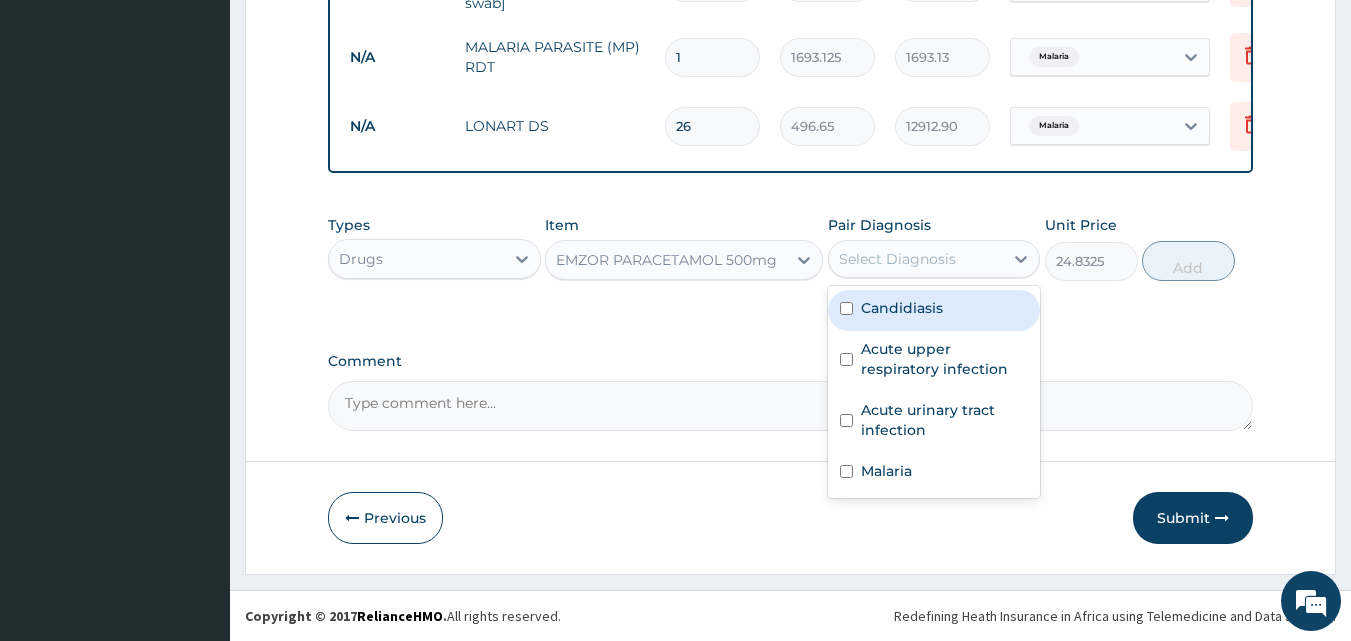 click on "Select Diagnosis" at bounding box center (916, 259) 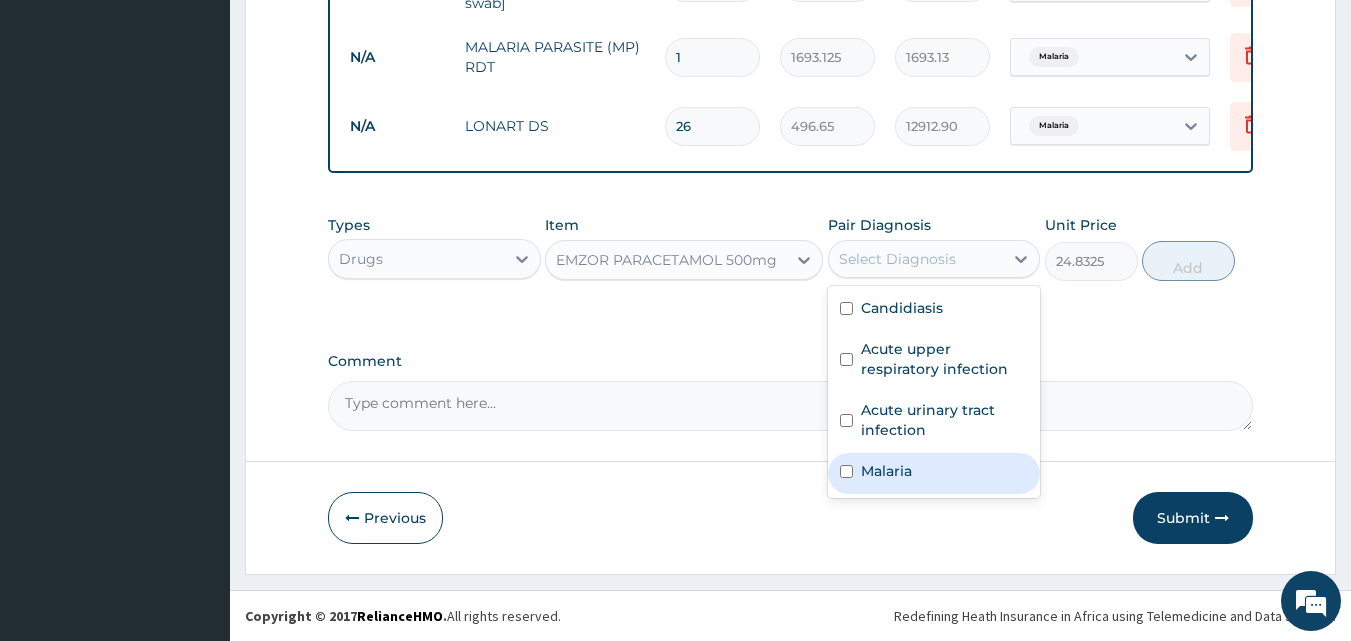 click on "Malaria" at bounding box center (934, 473) 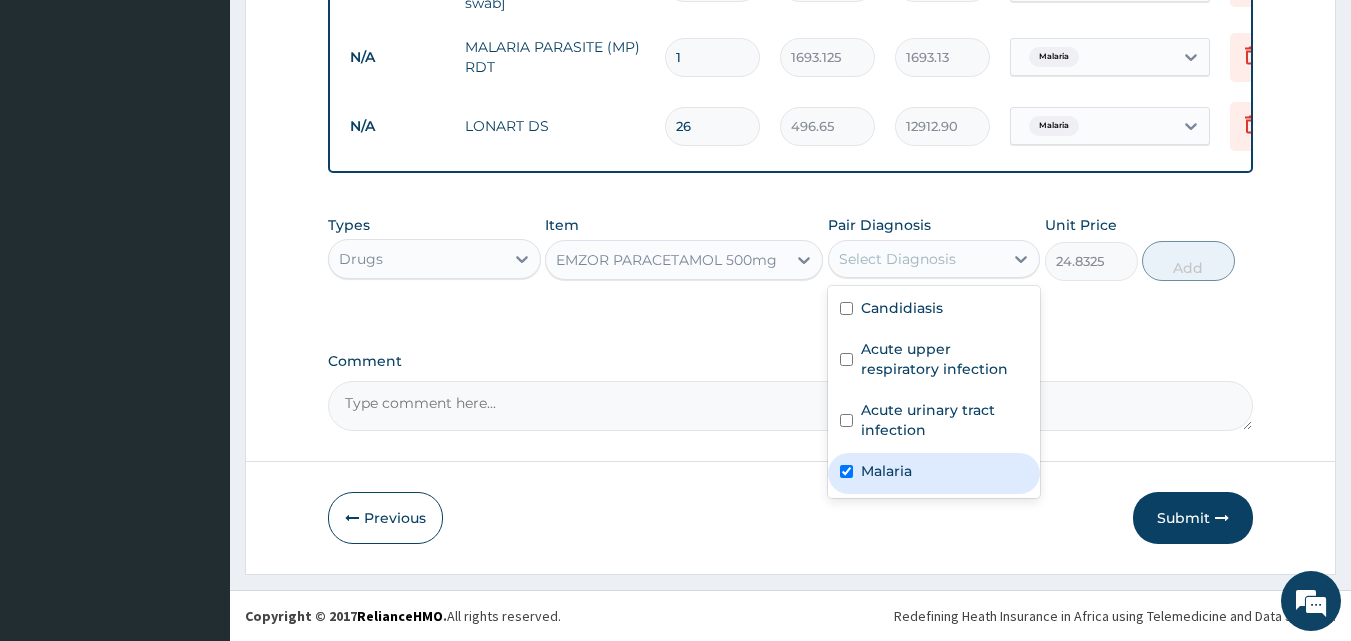 checkbox on "true" 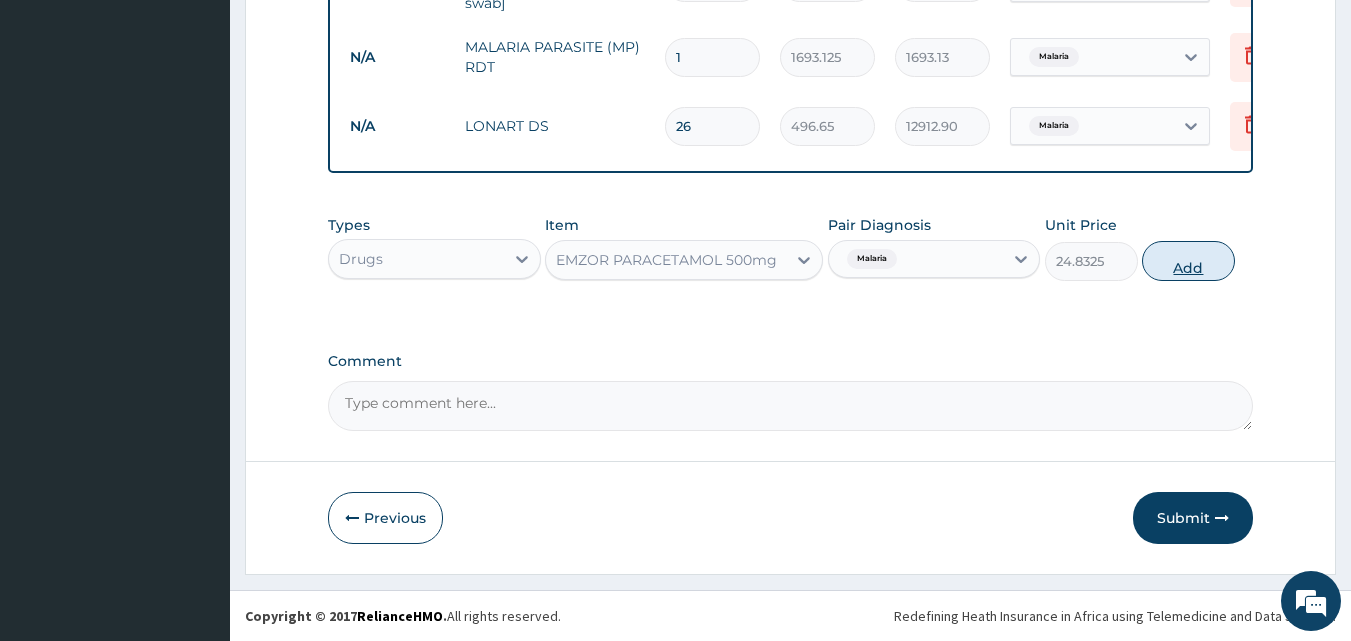 click on "Add" at bounding box center (1188, 261) 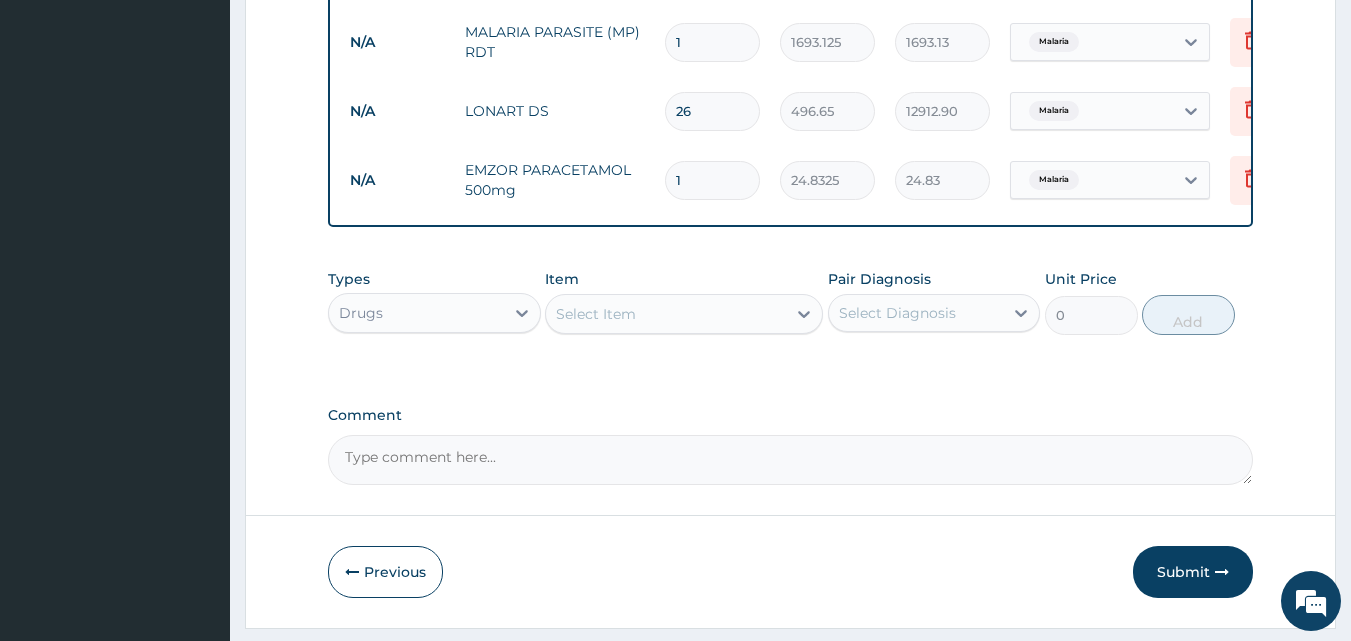 type on "18" 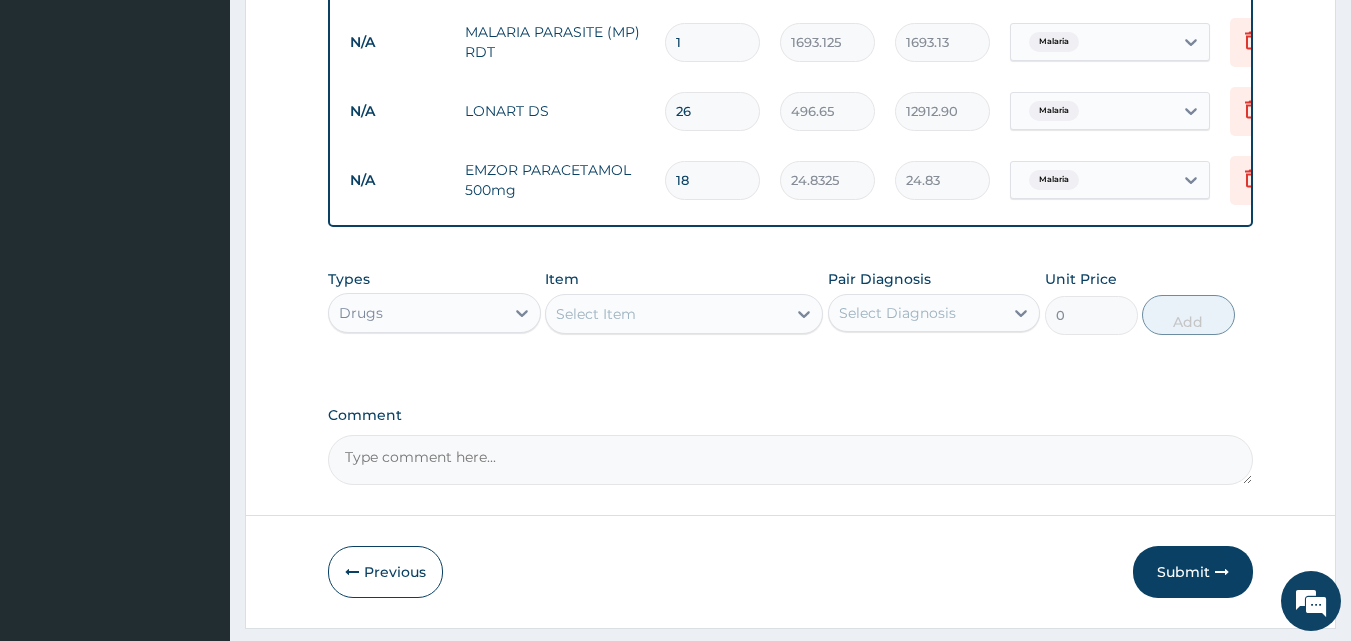 type on "446.99" 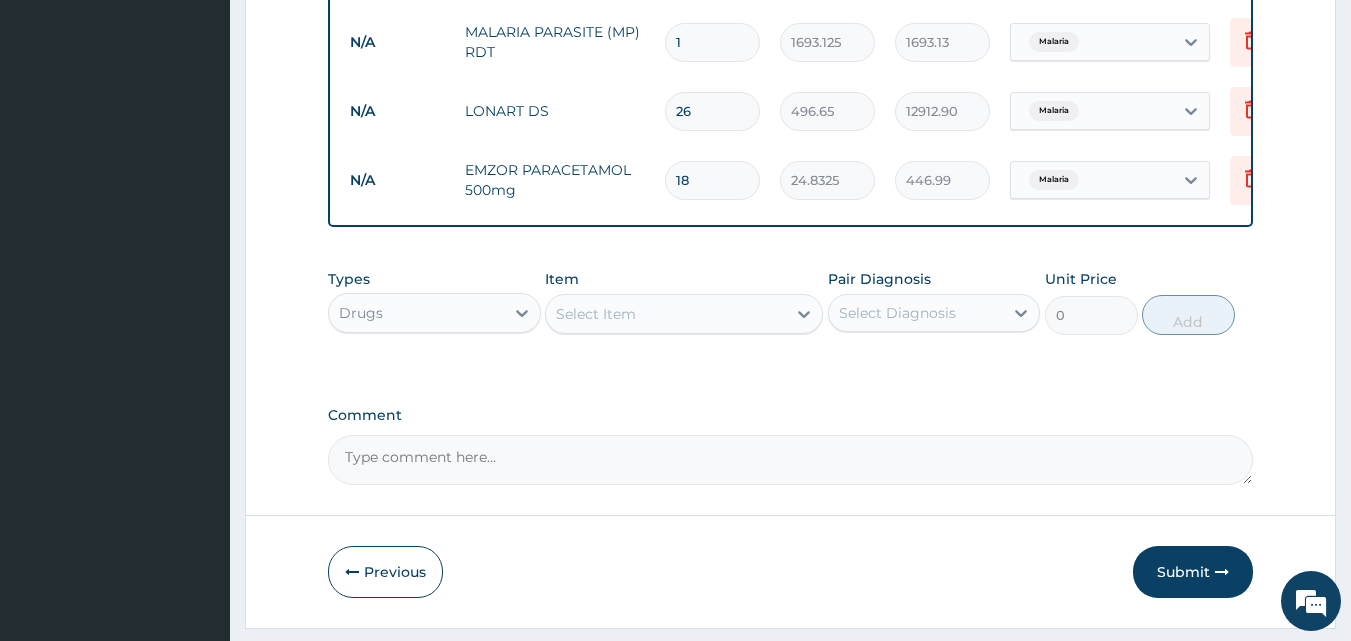 type on "19" 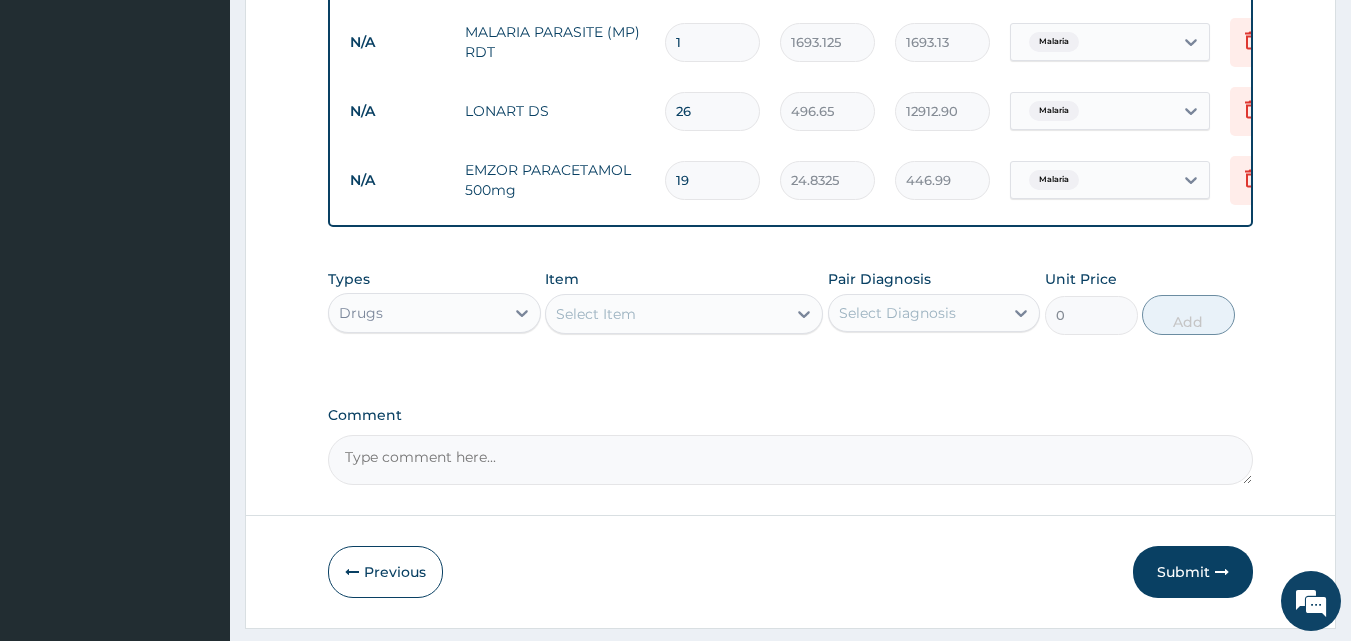 type on "471.82" 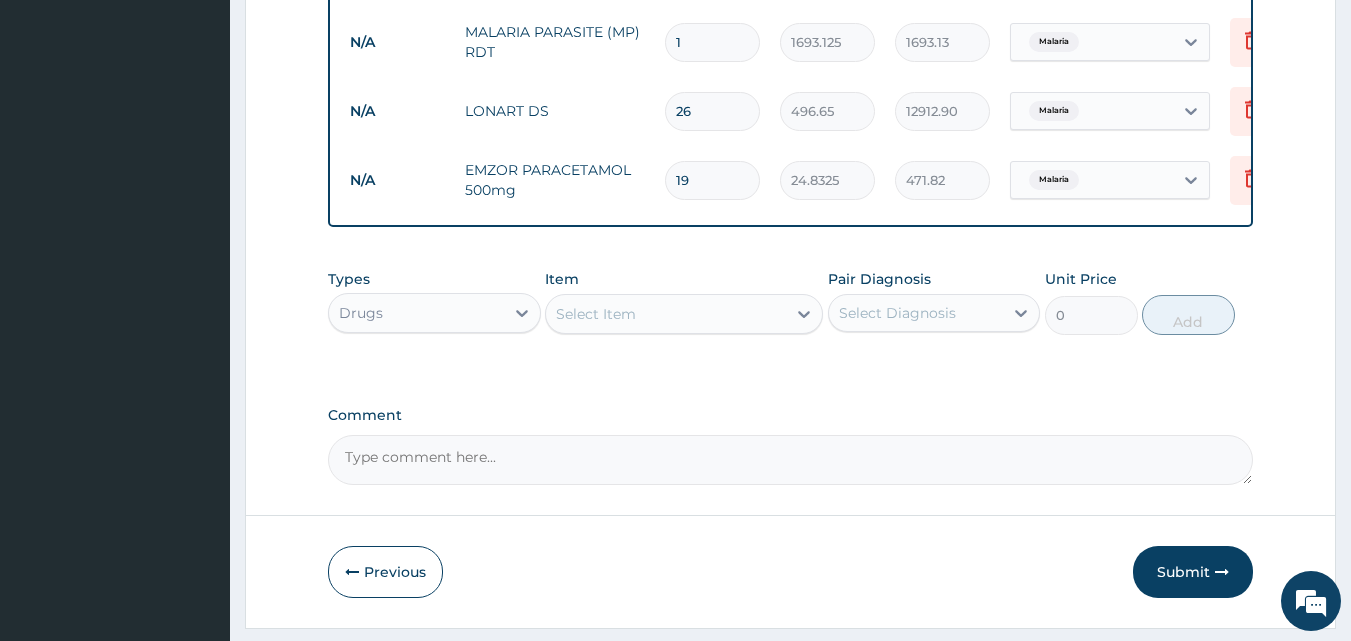 type on "20" 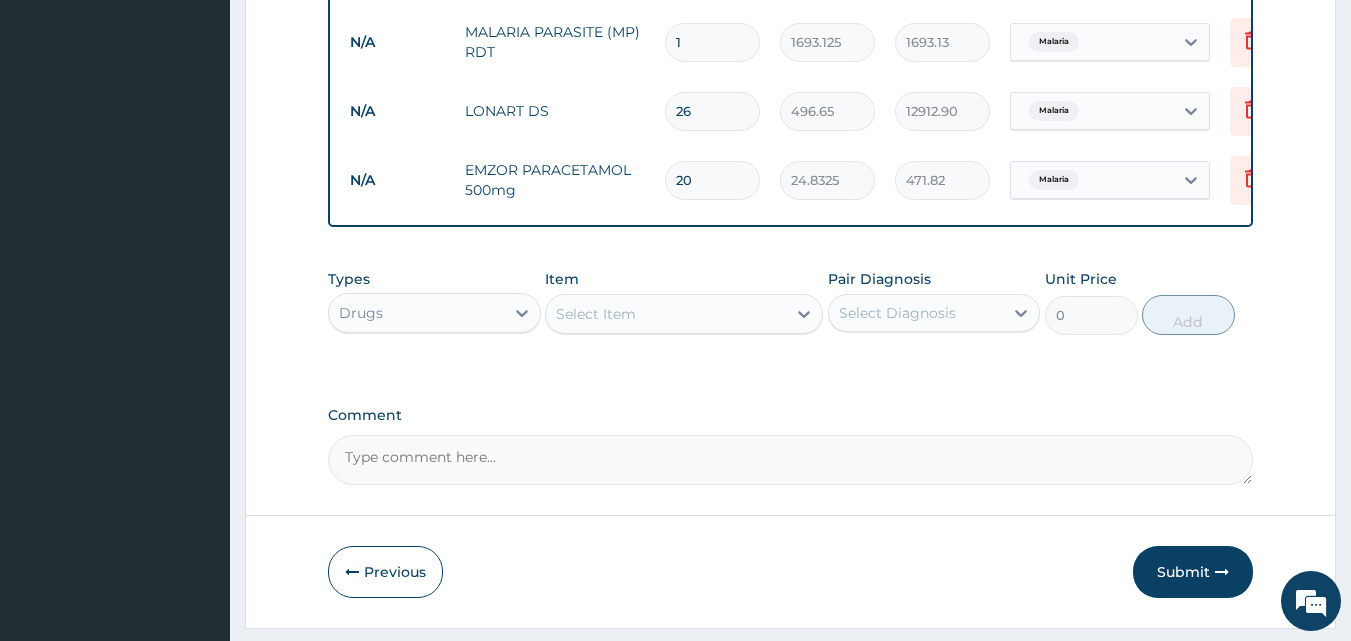 type on "496.65" 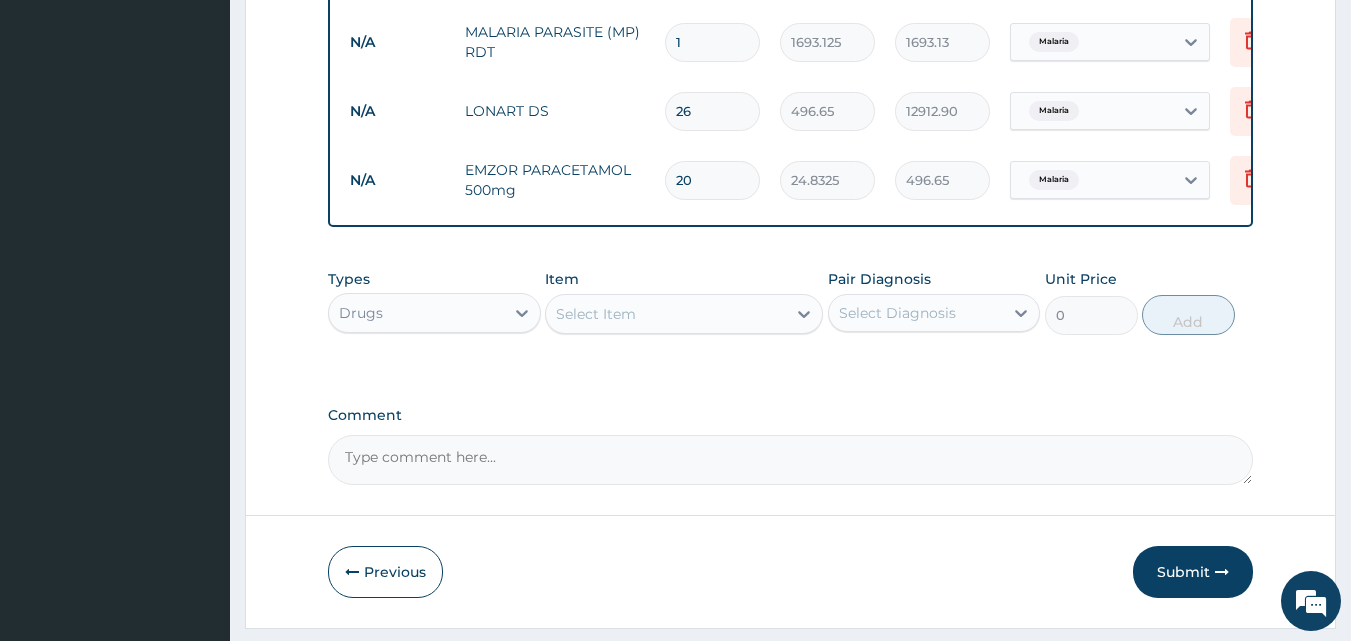 type on "19" 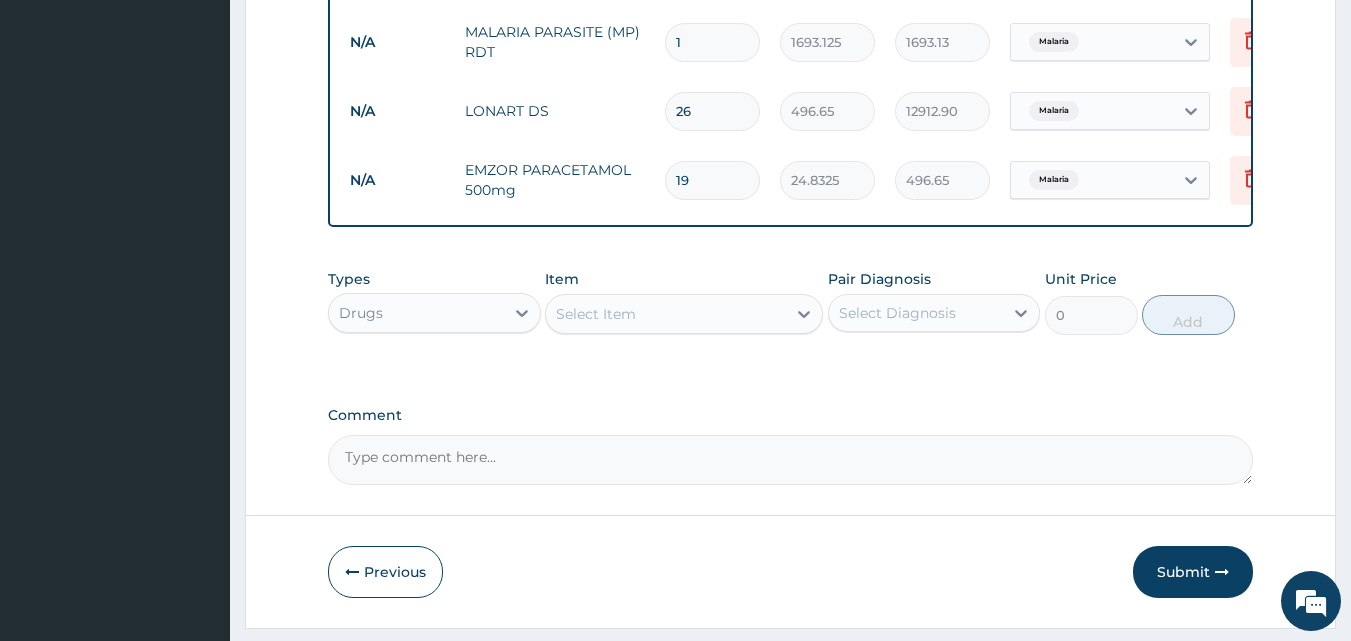 type on "471.82" 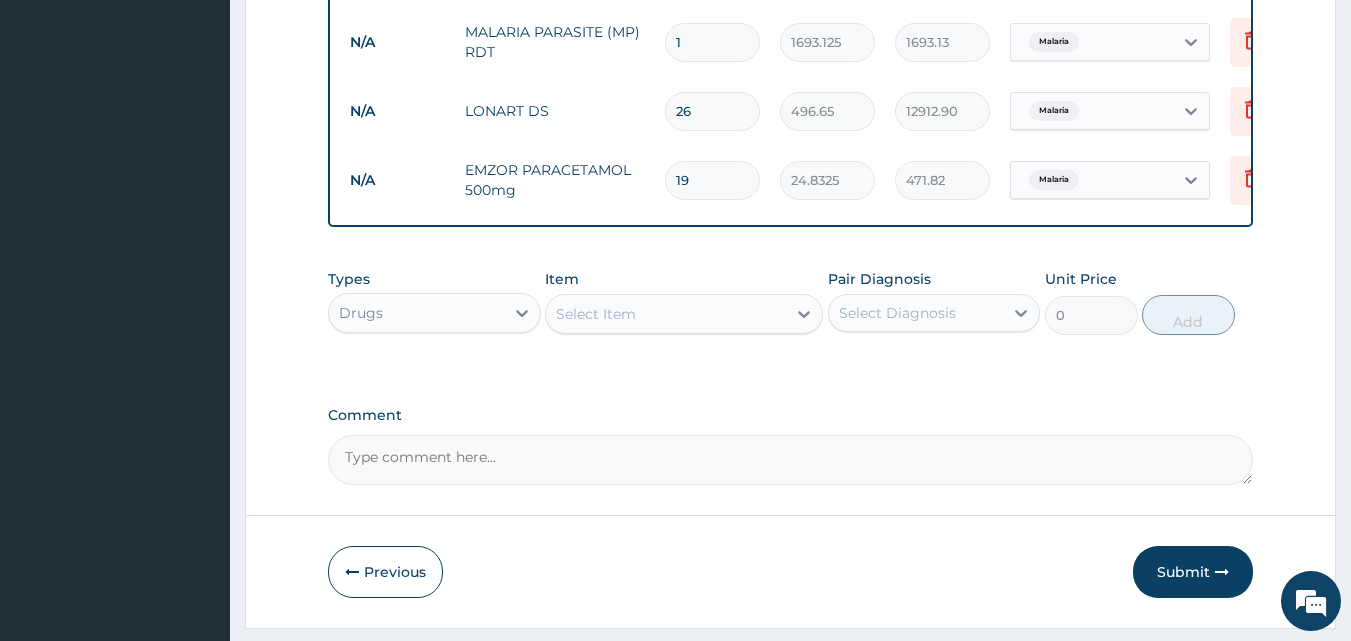type on "18" 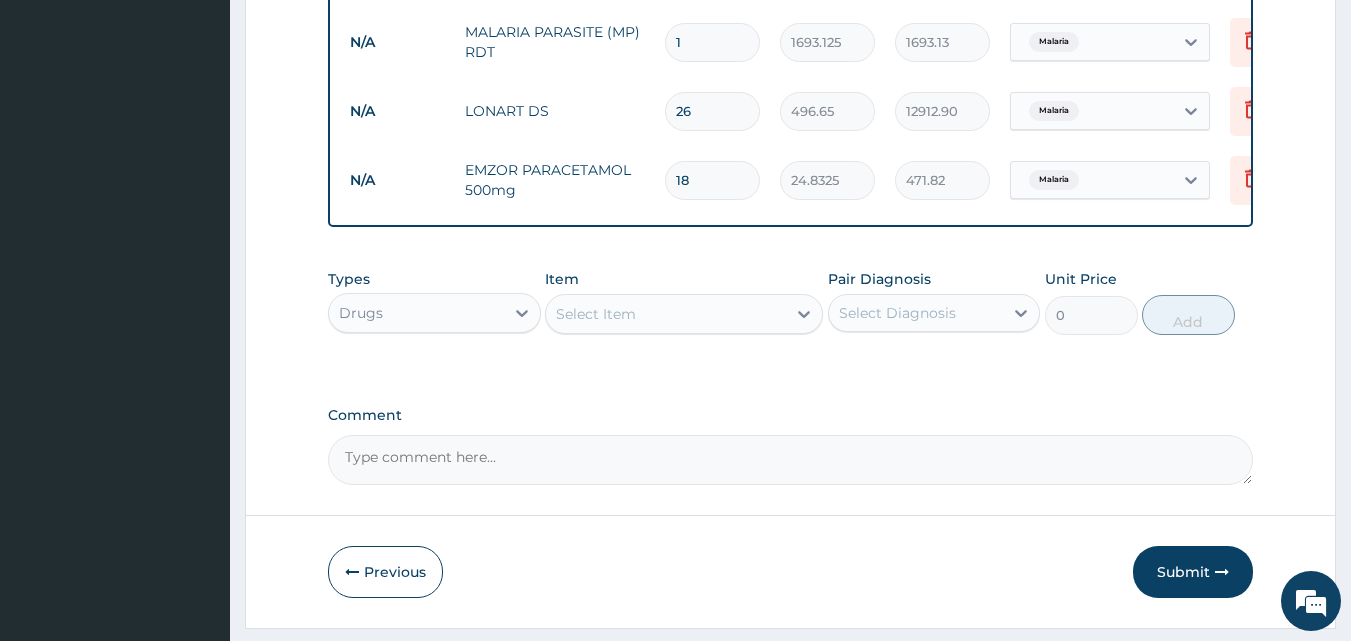 type on "446.99" 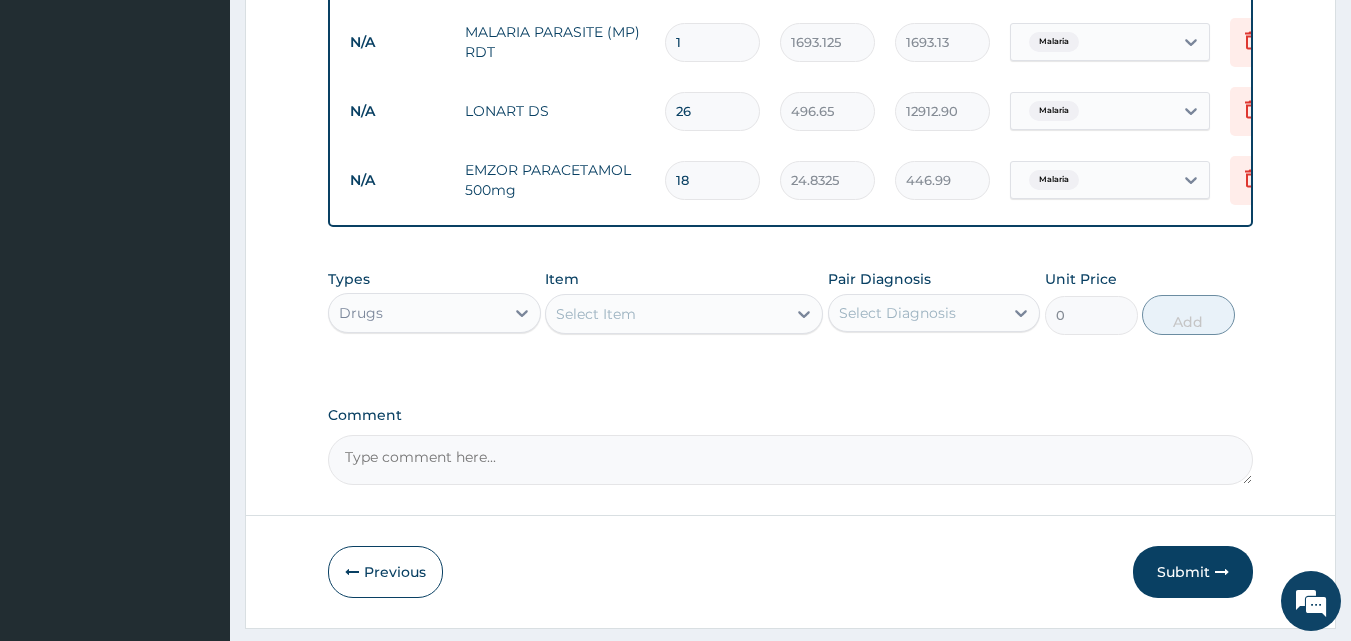 type on "17" 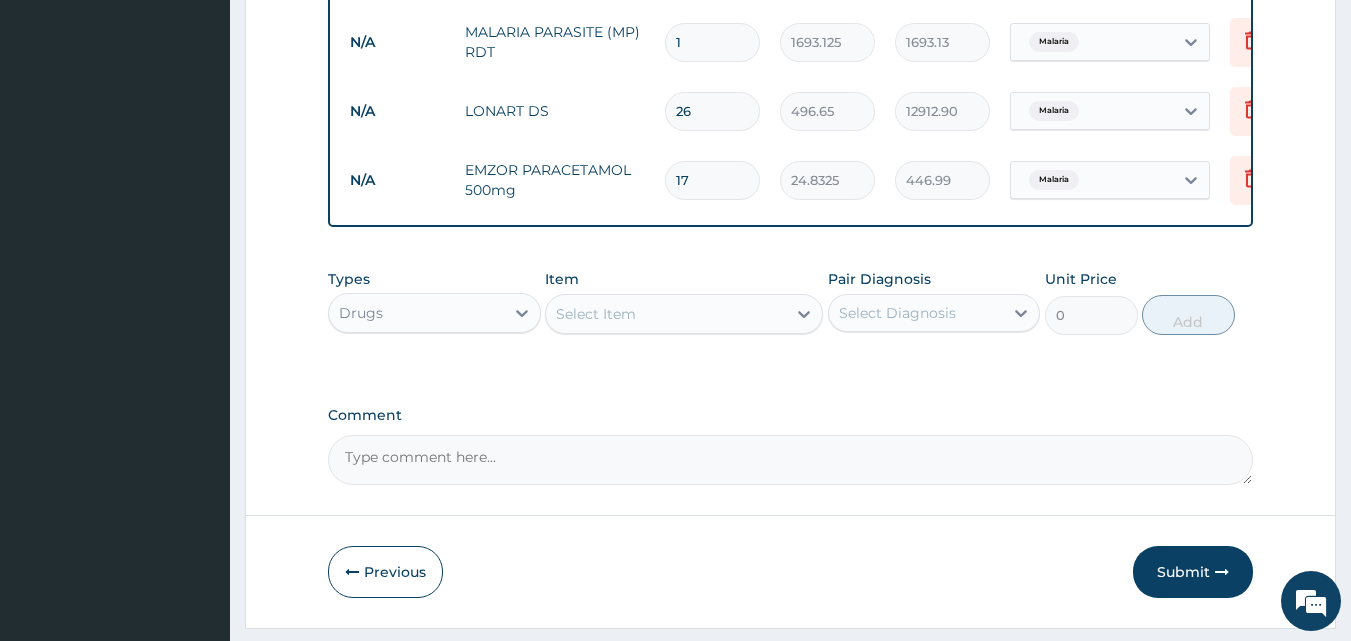 type on "422.15" 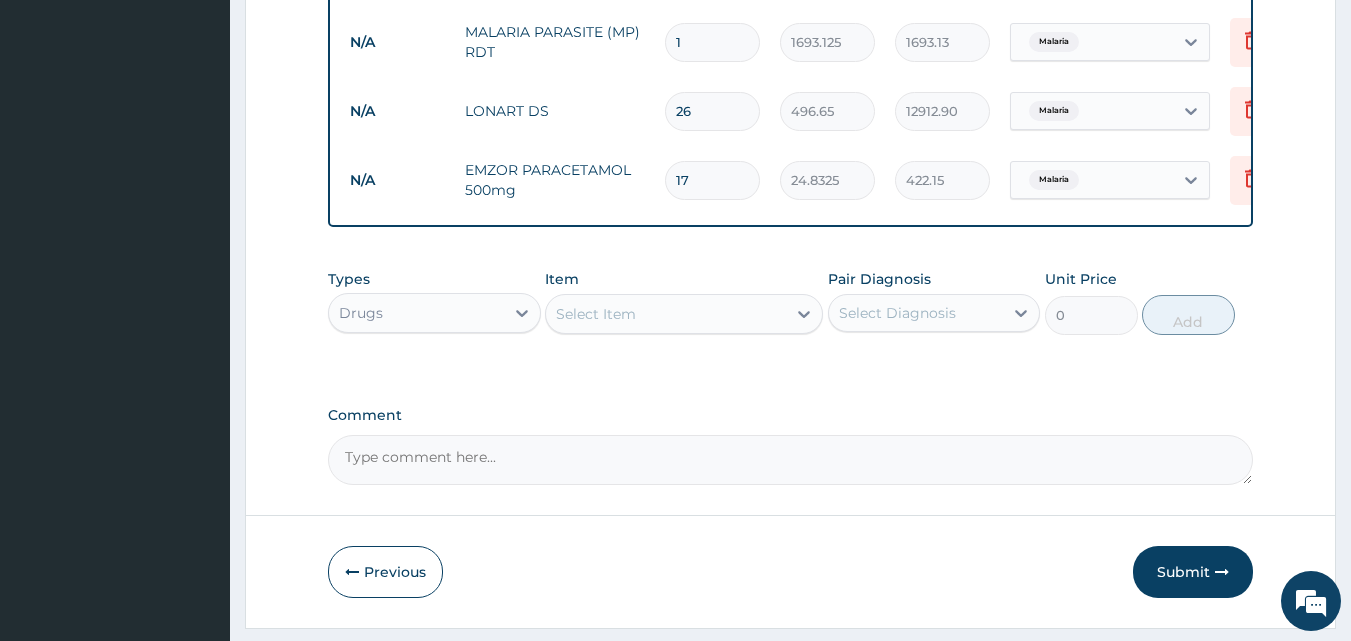 type on "16" 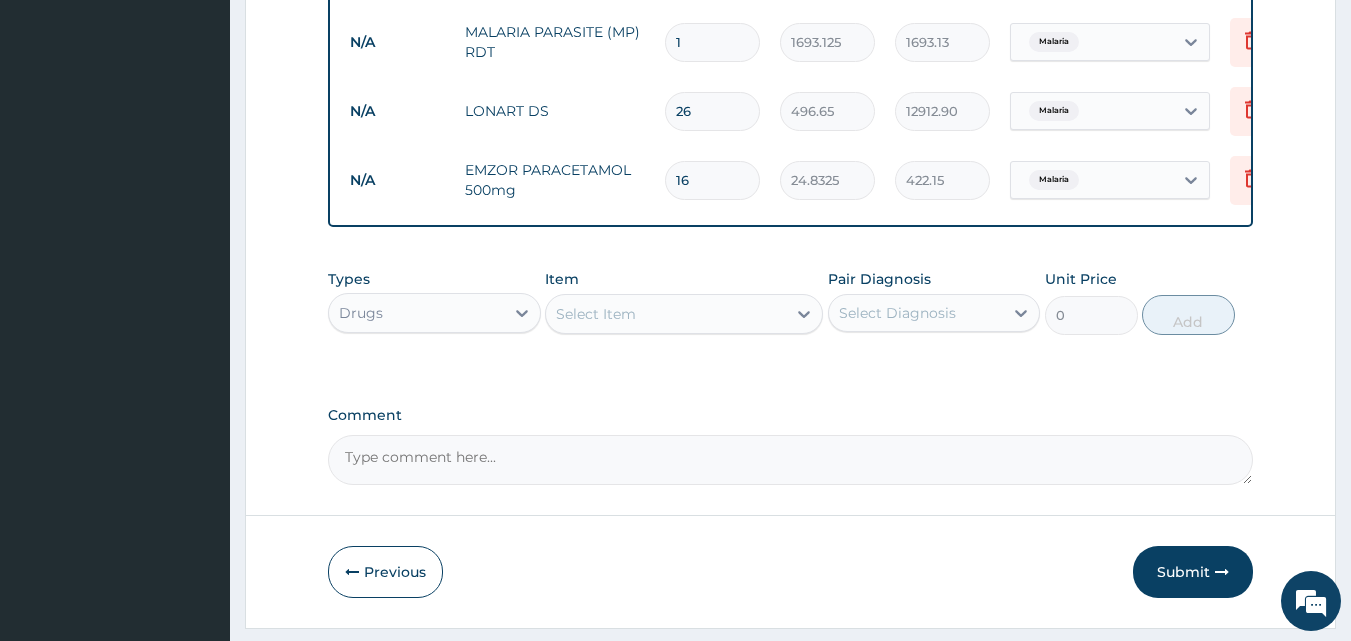 type on "397.32" 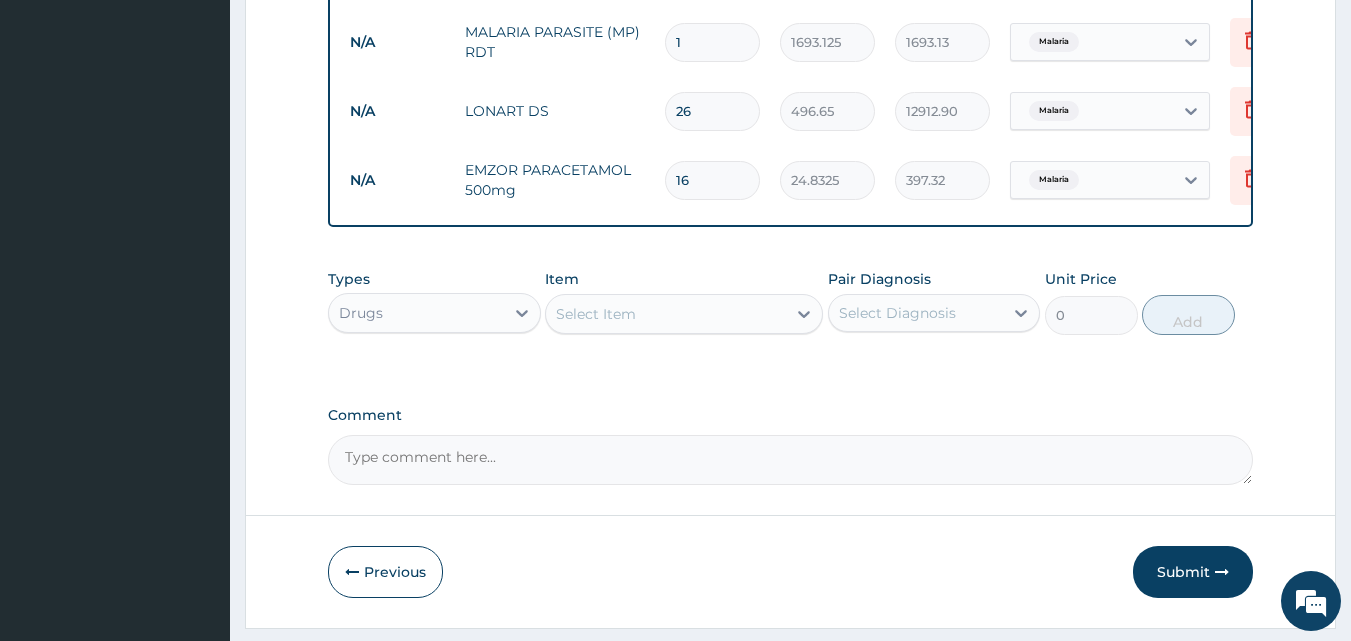 type on "17" 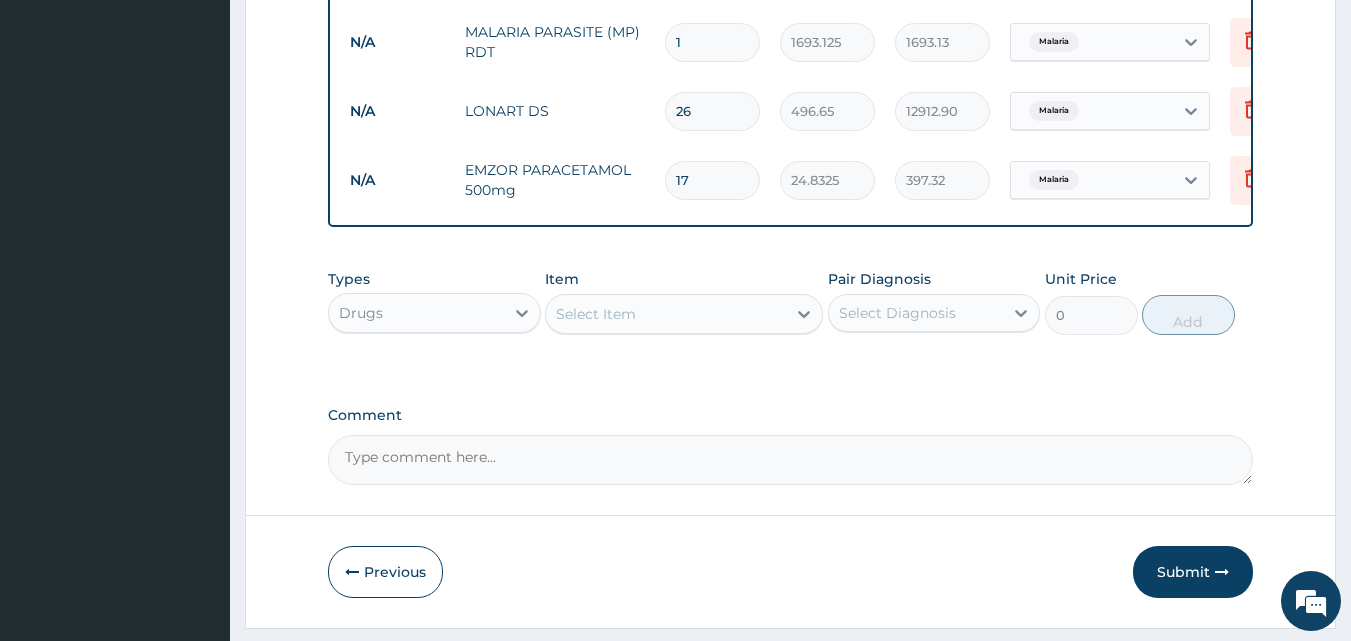 type on "422.15" 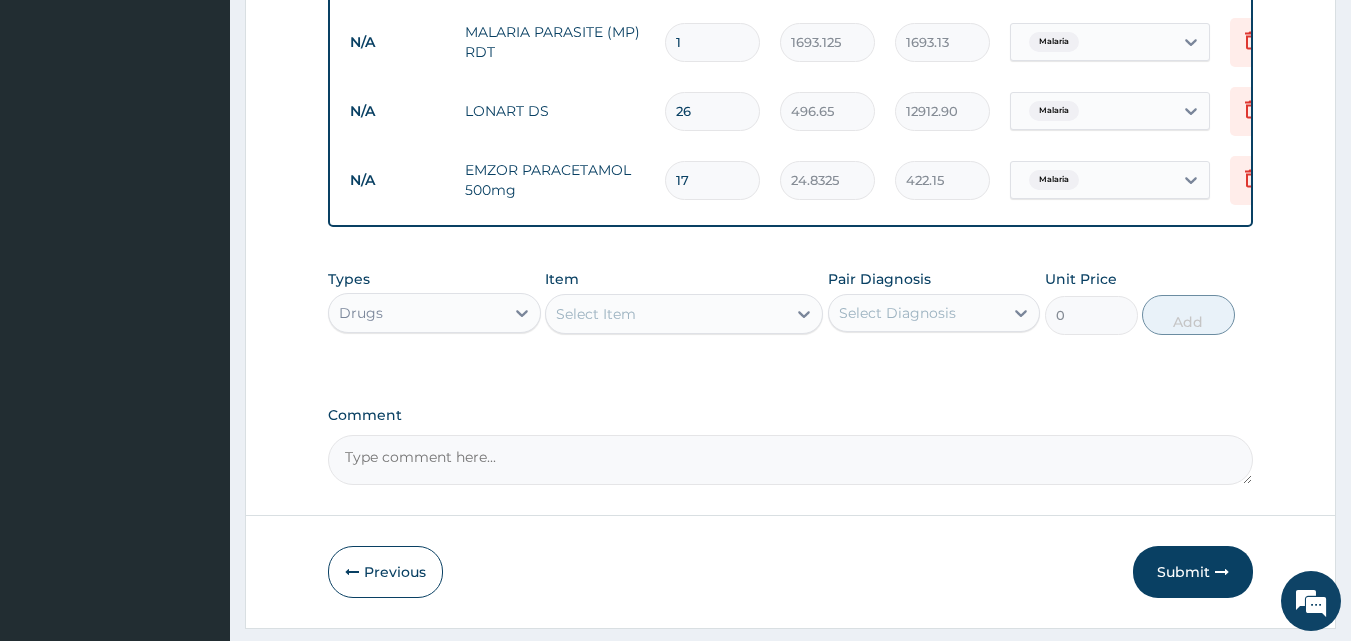 type on "18" 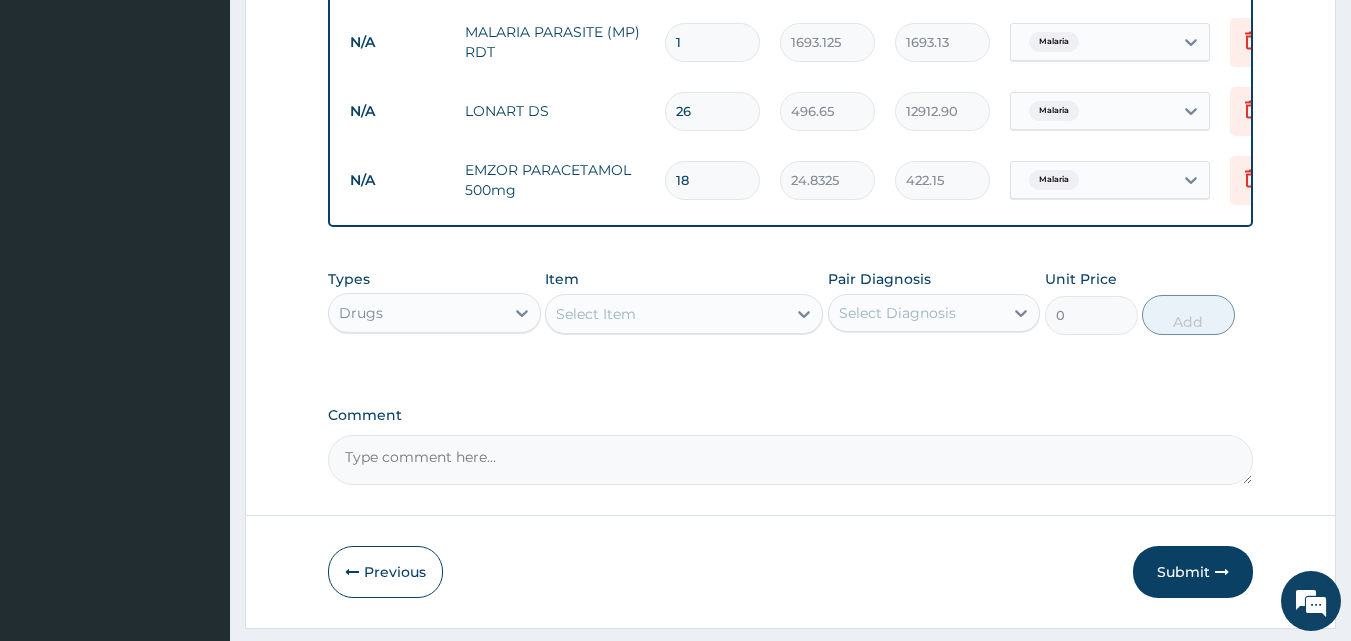 type on "446.99" 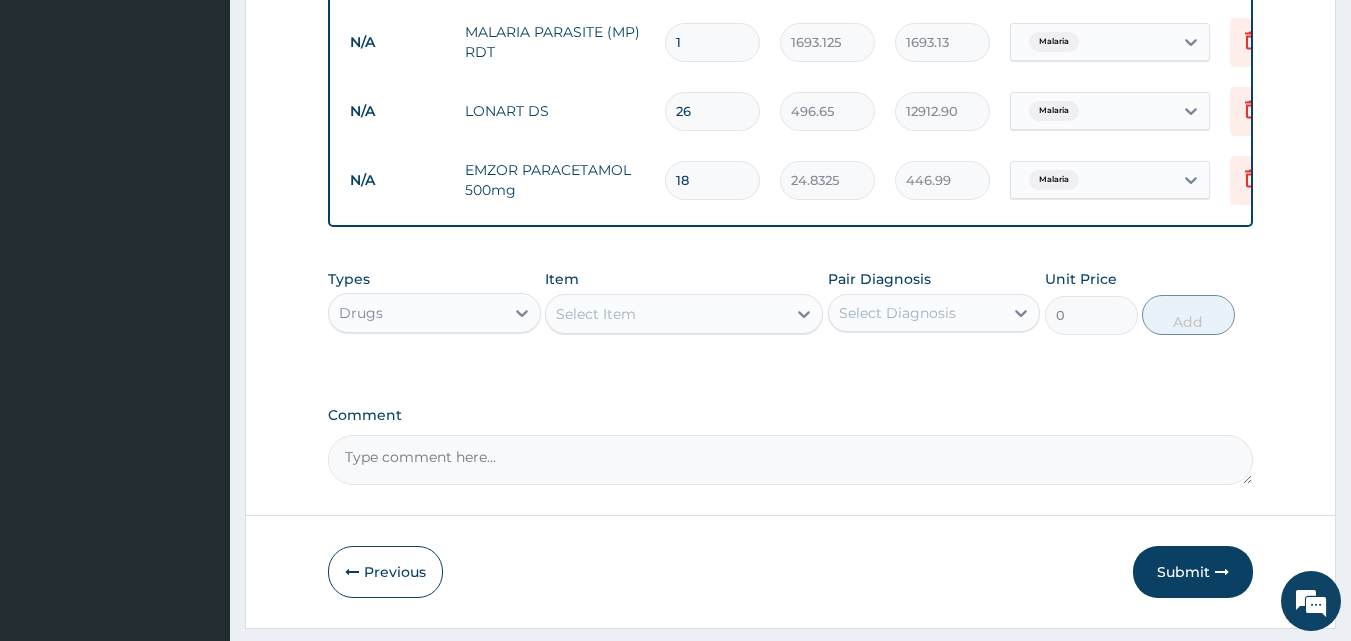 scroll, scrollTop: 655, scrollLeft: 0, axis: vertical 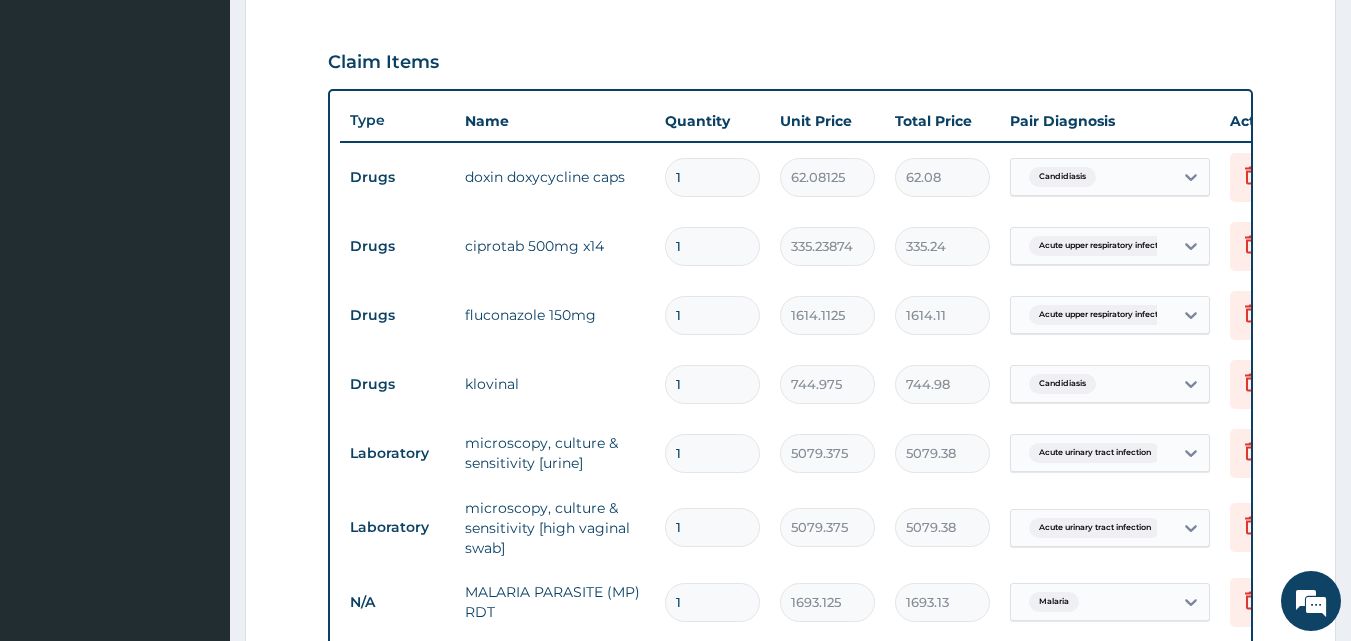 type on "17" 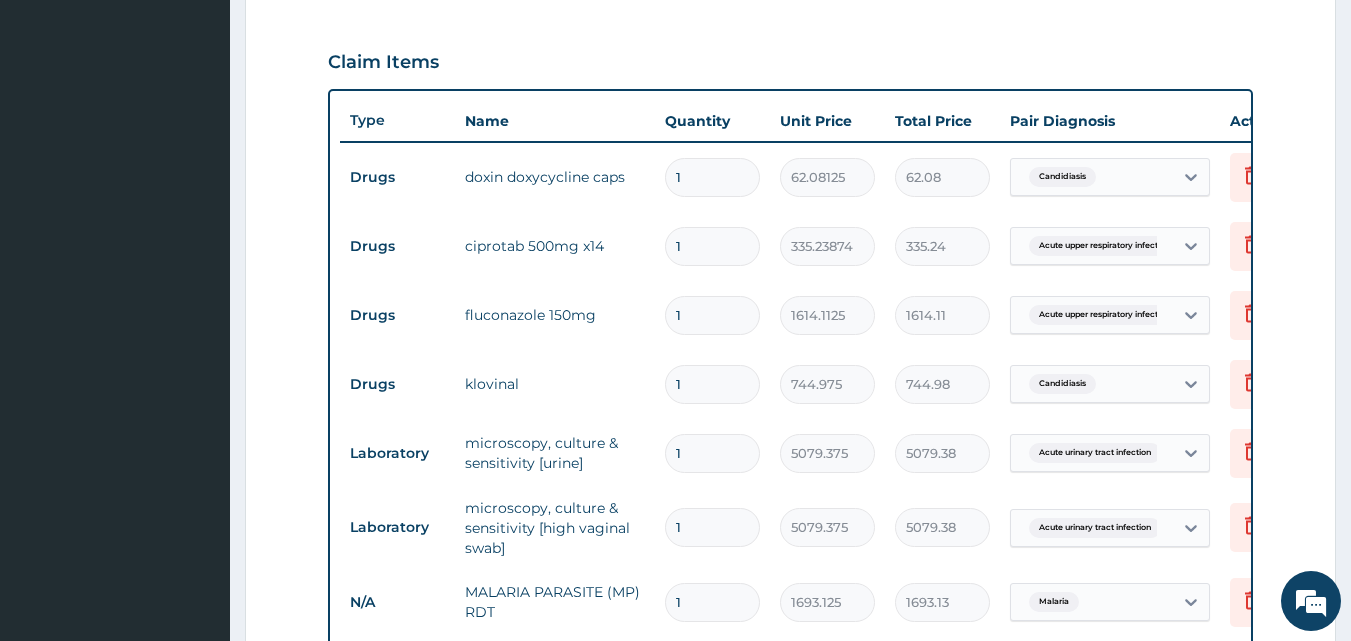 type on "422.15" 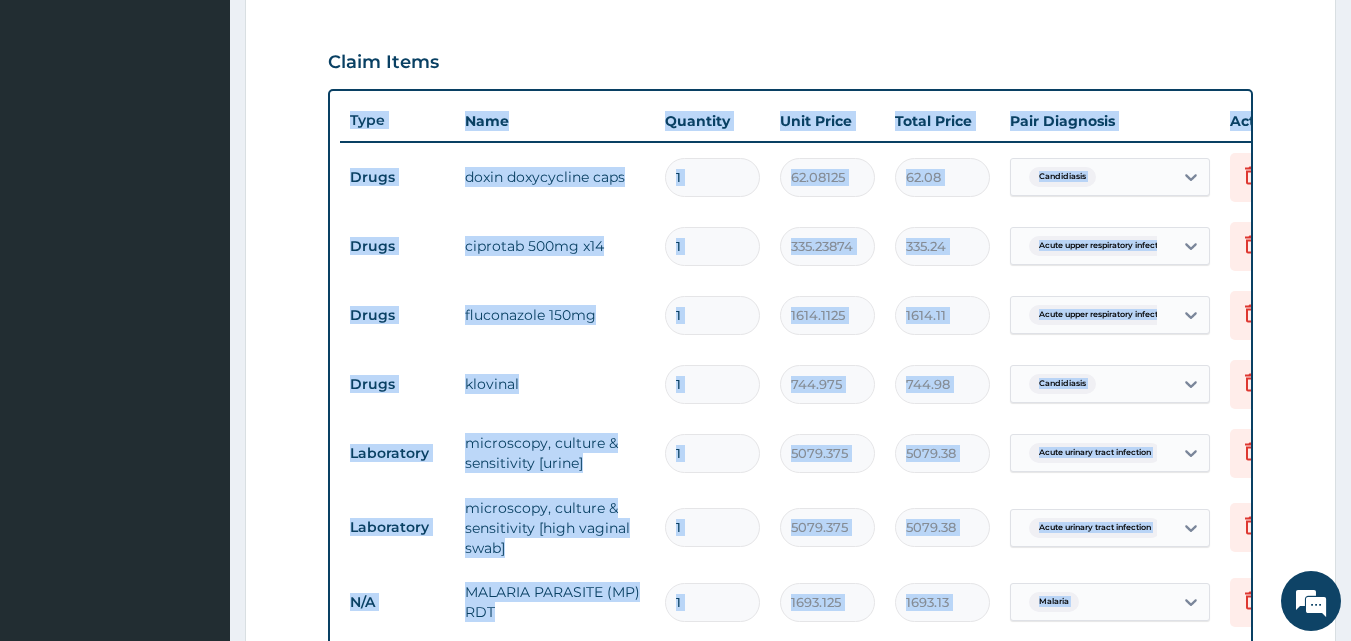 drag, startPoint x: 1350, startPoint y: 502, endPoint x: 1365, endPoint y: 513, distance: 18.601076 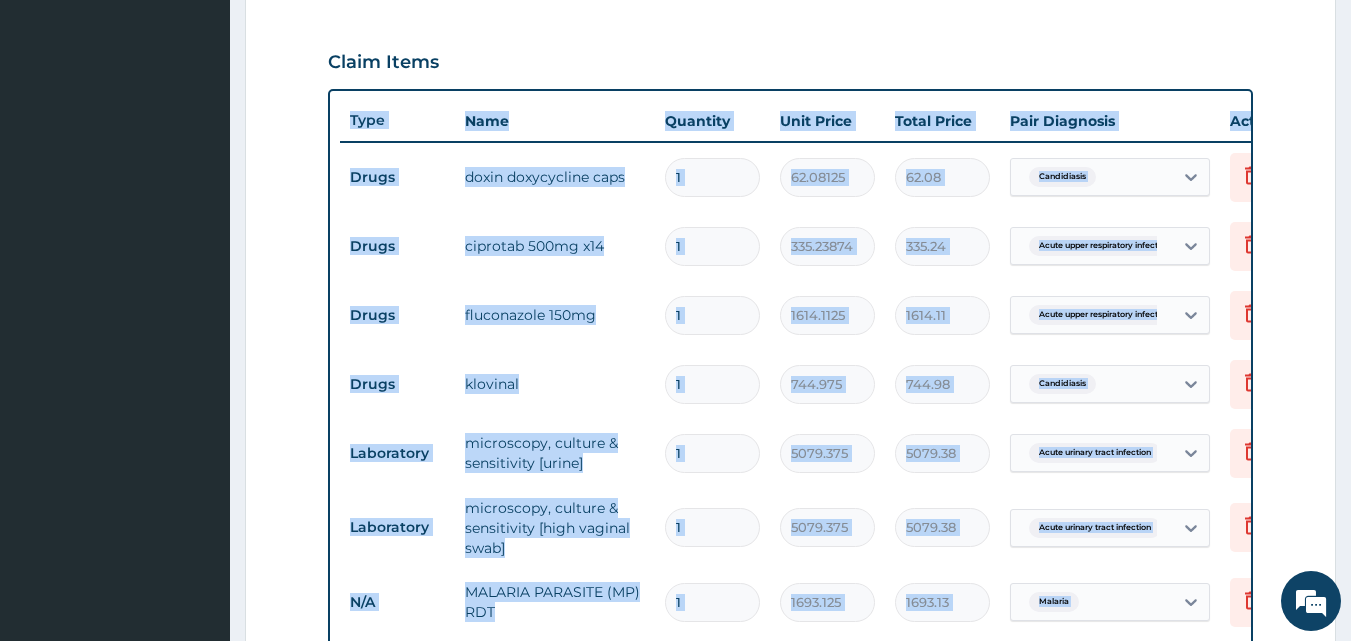 click on "R EL
Toggle navigation
BEULAH SPECIALIST HOSPITAL BEULAH SPECIALIST HOSPITAL - beulahspecialist@gmail.com Member since  October 24, 2021 at 2:46:25 AM   Profile Sign out" at bounding box center [675, 300] 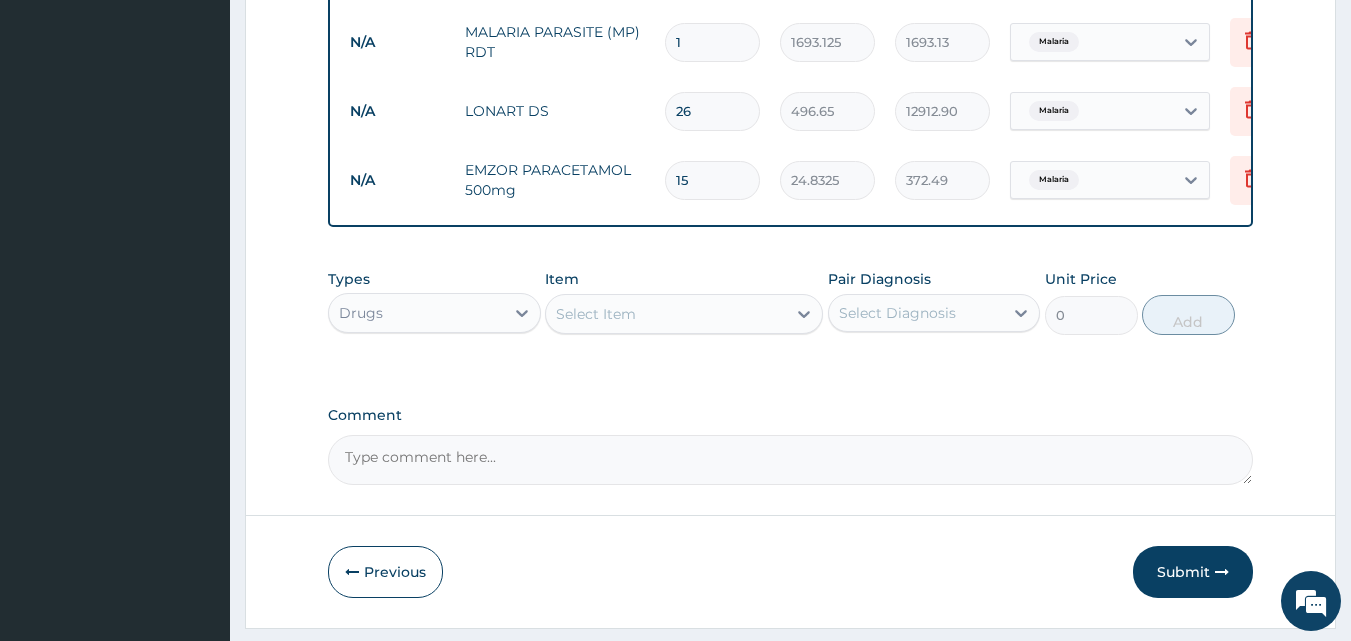 click on "Previous   Submit" at bounding box center (791, 572) 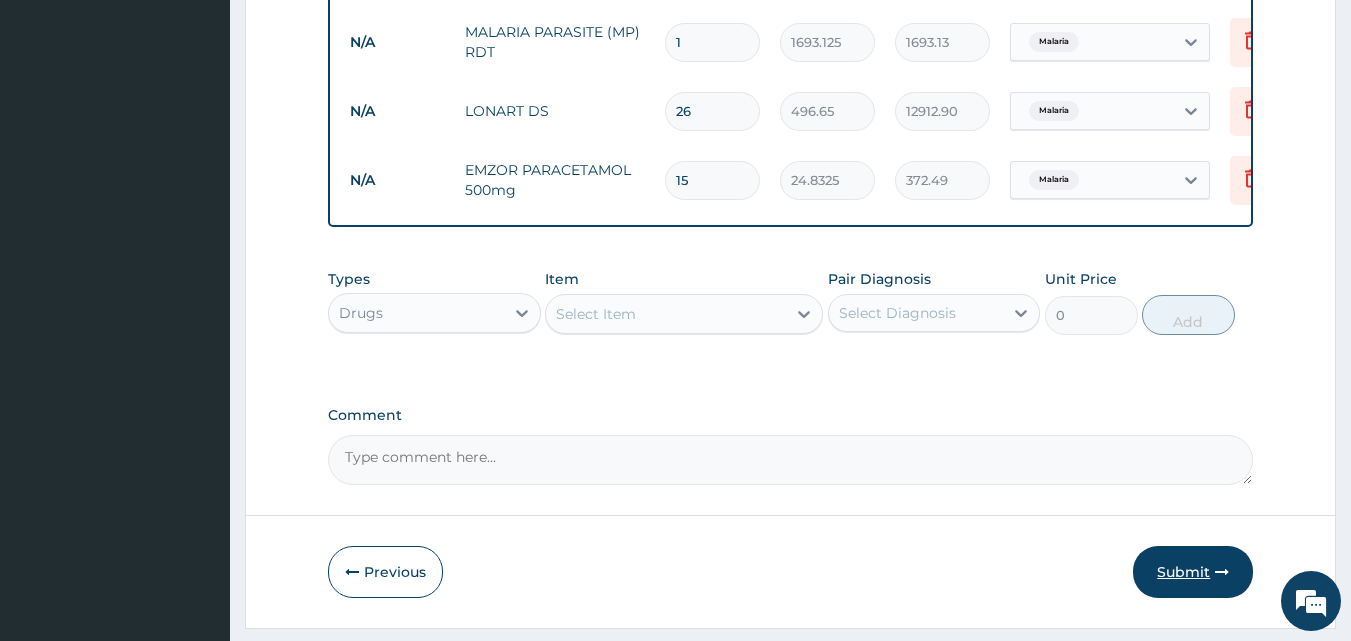 click on "Submit" at bounding box center [1193, 572] 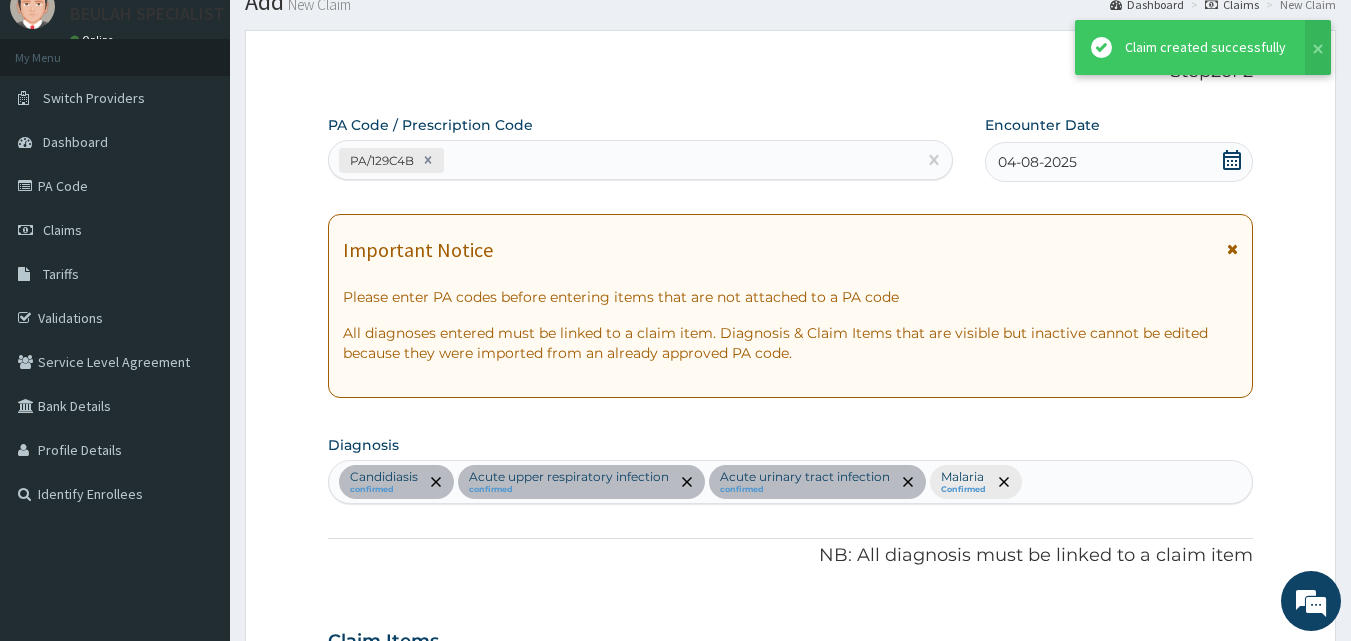 scroll, scrollTop: 1215, scrollLeft: 0, axis: vertical 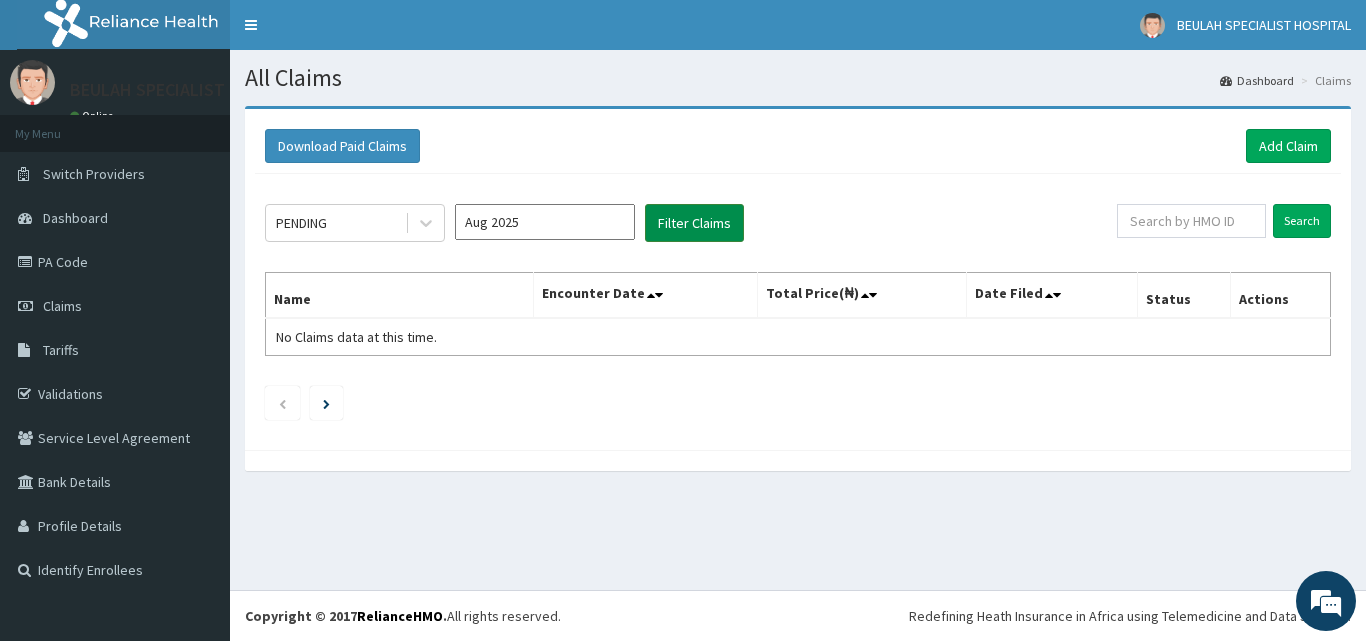 click on "Filter Claims" at bounding box center (694, 223) 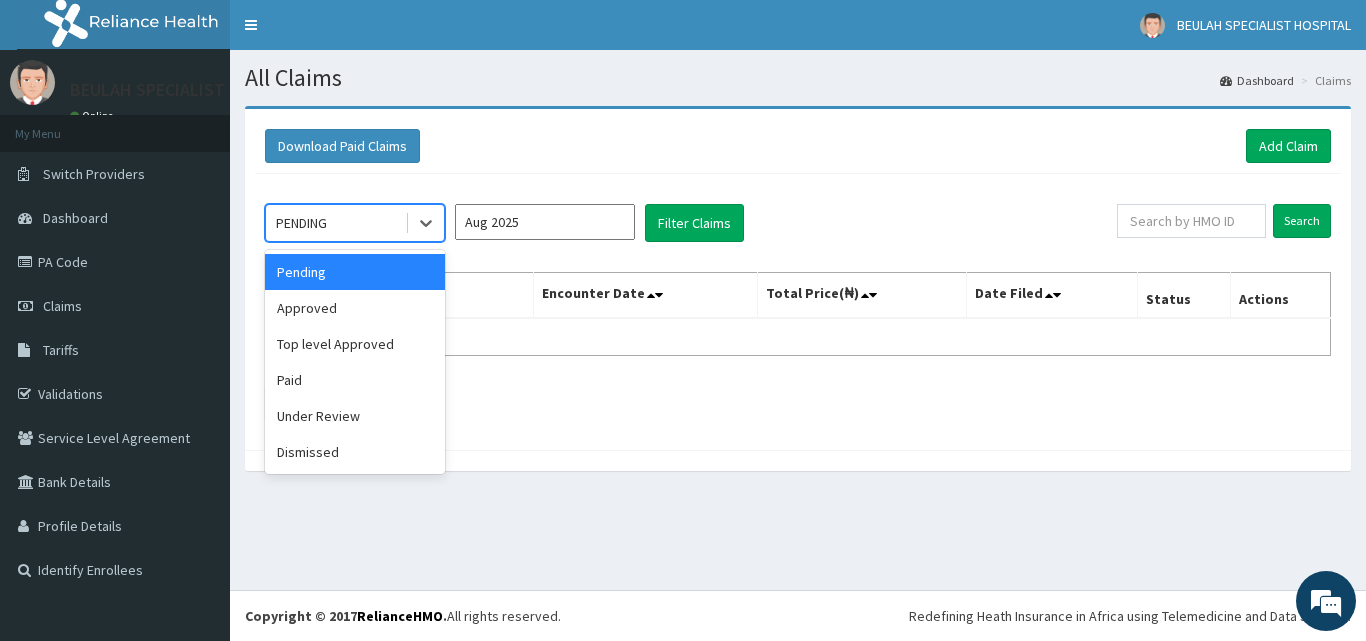 click on "PENDING" at bounding box center (335, 223) 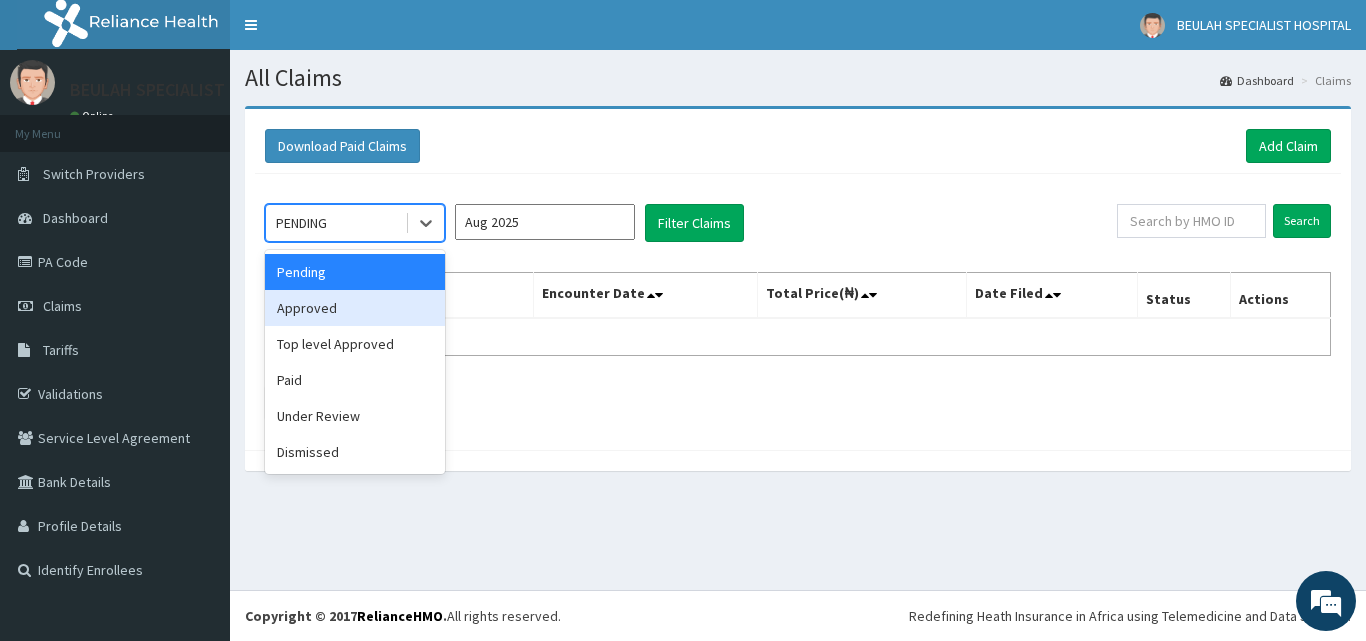 click on "Approved" at bounding box center (355, 308) 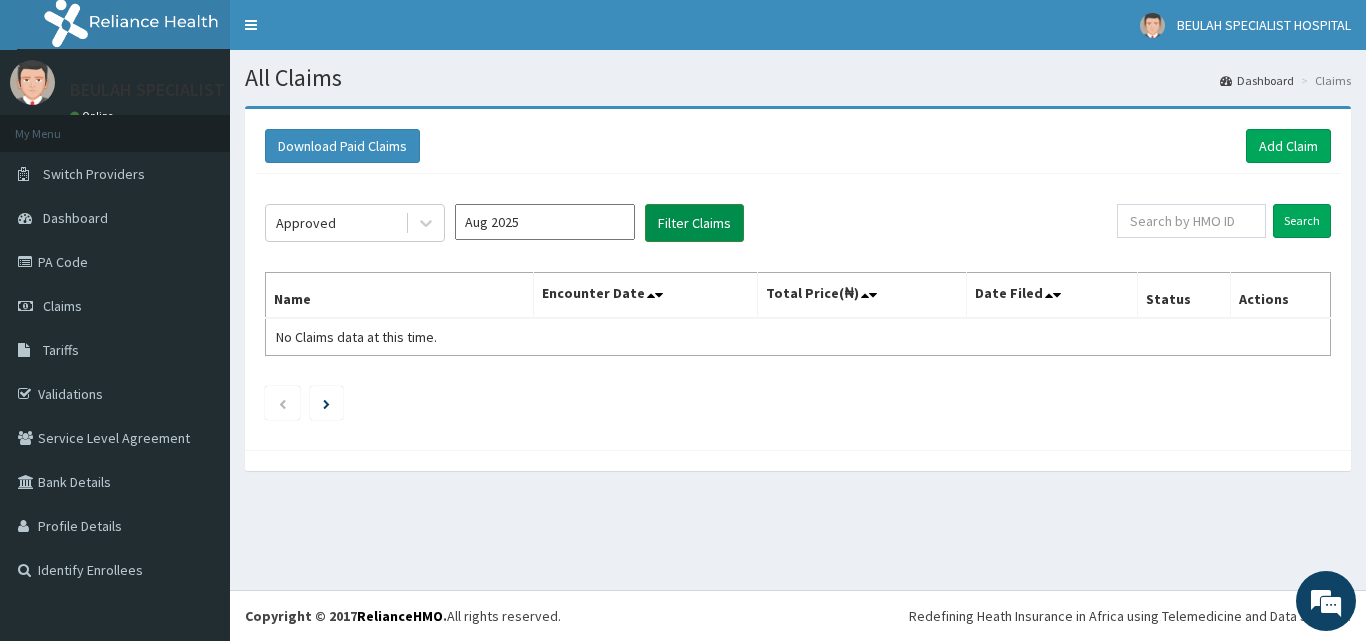 click on "Filter Claims" at bounding box center [694, 223] 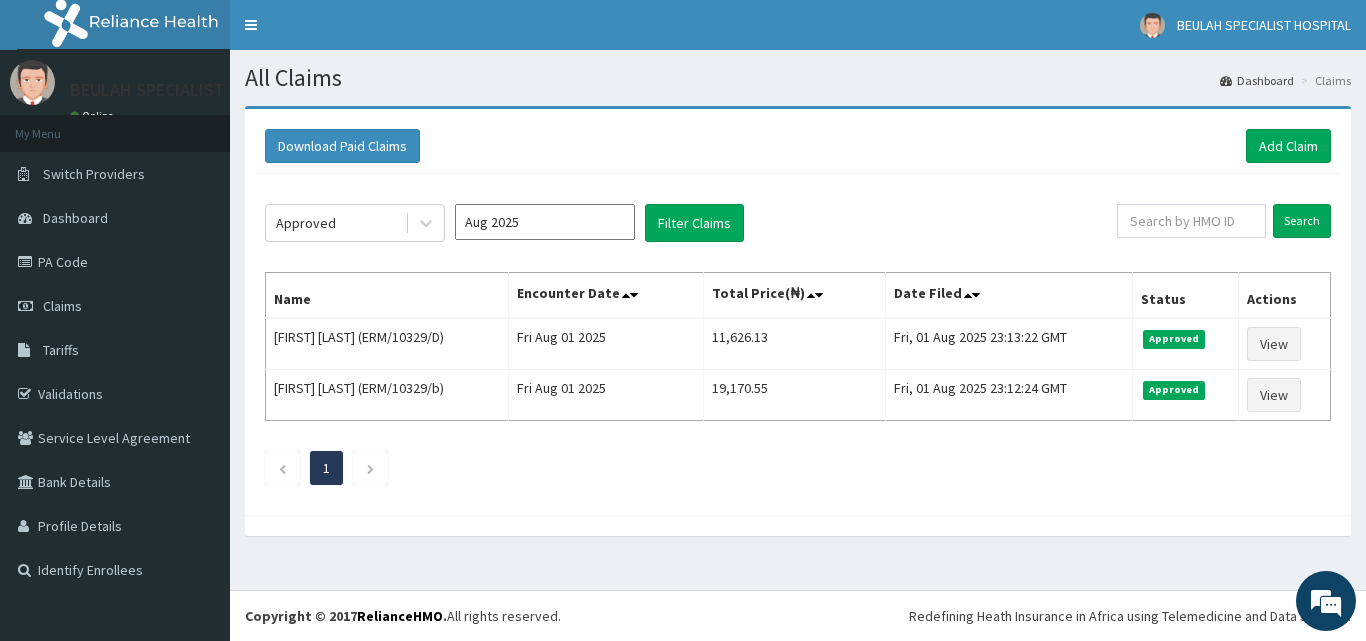 click on "Aug 2025" at bounding box center [545, 222] 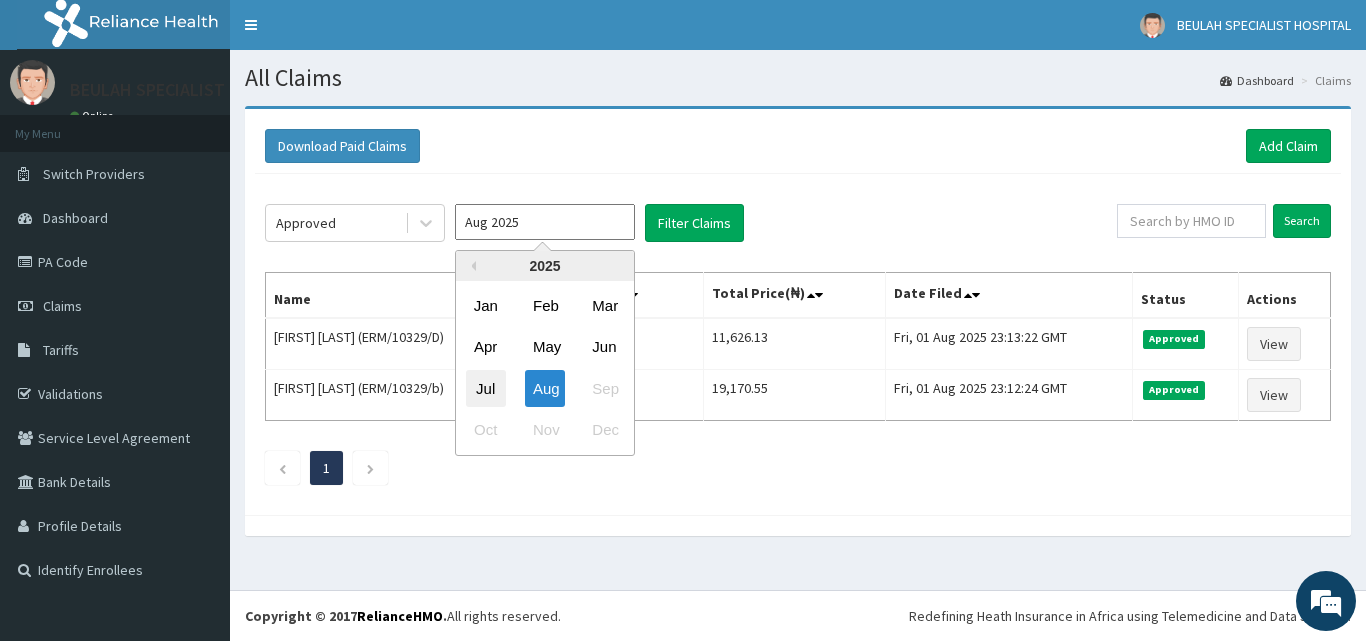 click on "Jul" at bounding box center (486, 388) 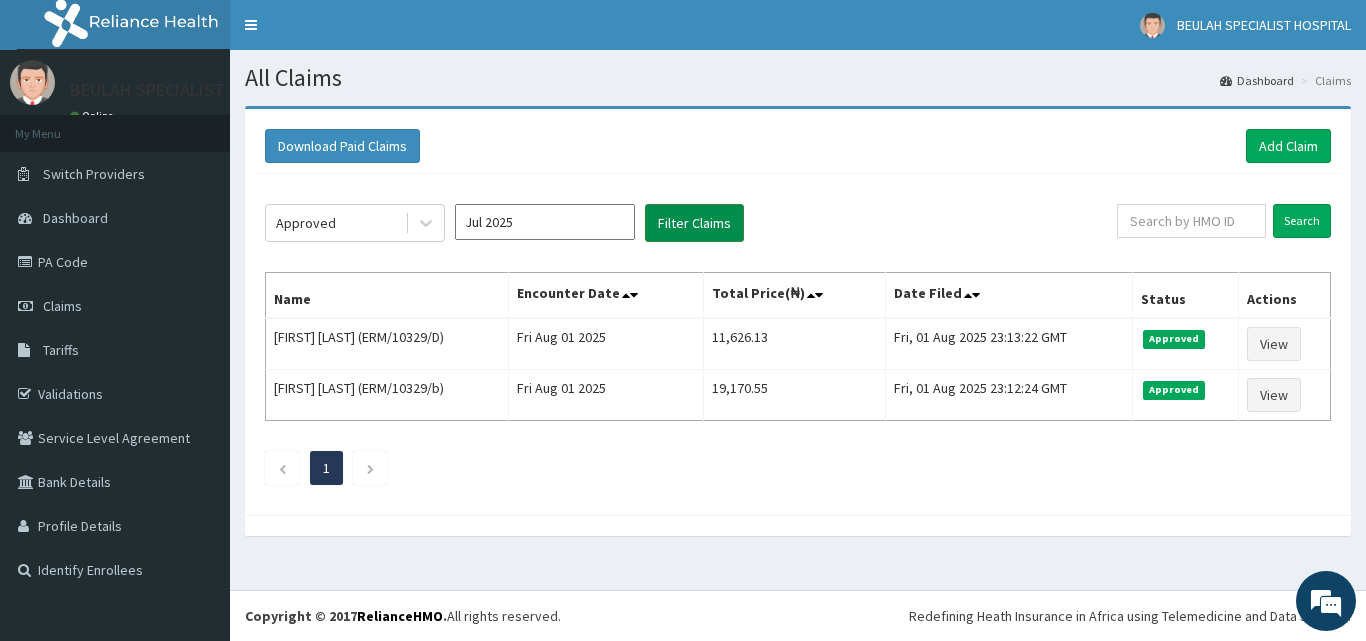 click on "Filter Claims" at bounding box center (694, 223) 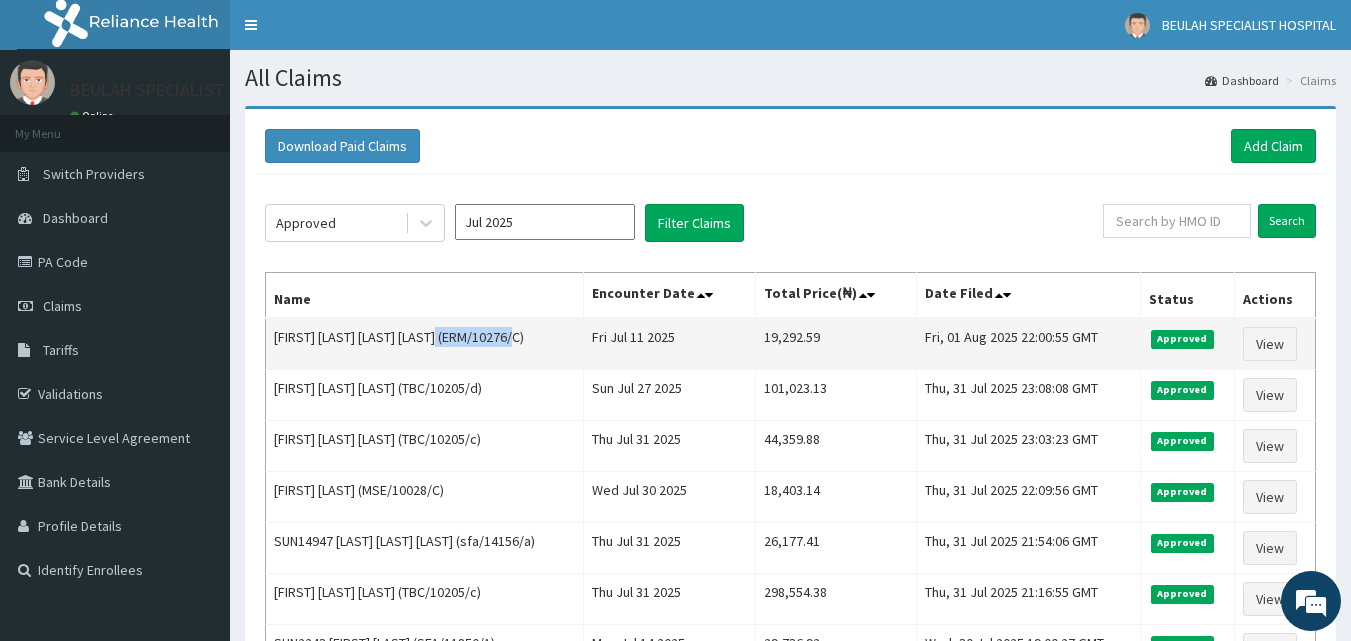 drag, startPoint x: 452, startPoint y: 335, endPoint x: 531, endPoint y: 337, distance: 79.025314 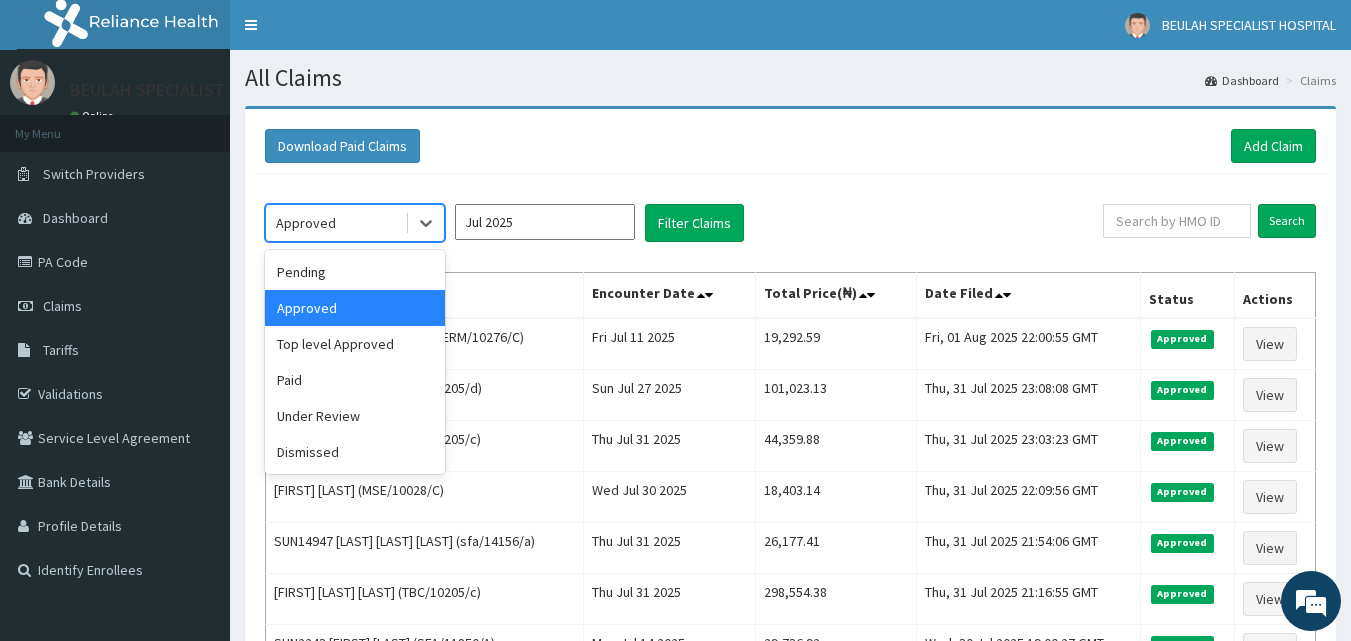 click on "Approved" at bounding box center (306, 223) 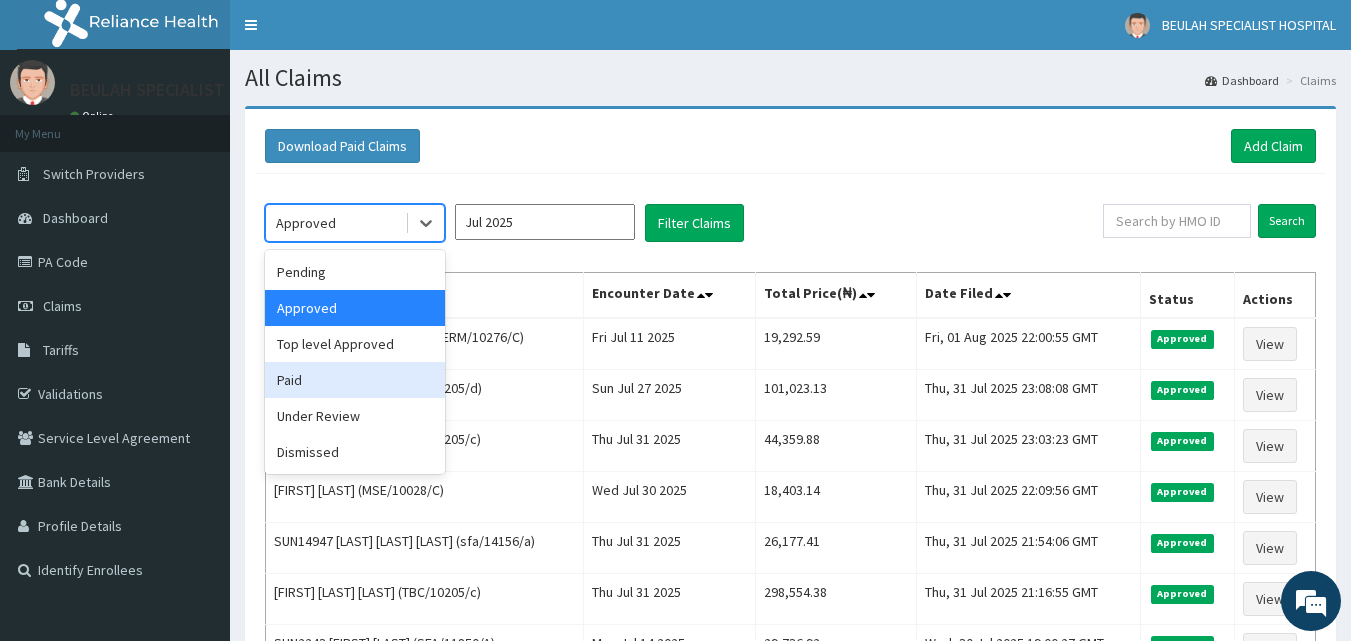 click on "Paid" at bounding box center (355, 380) 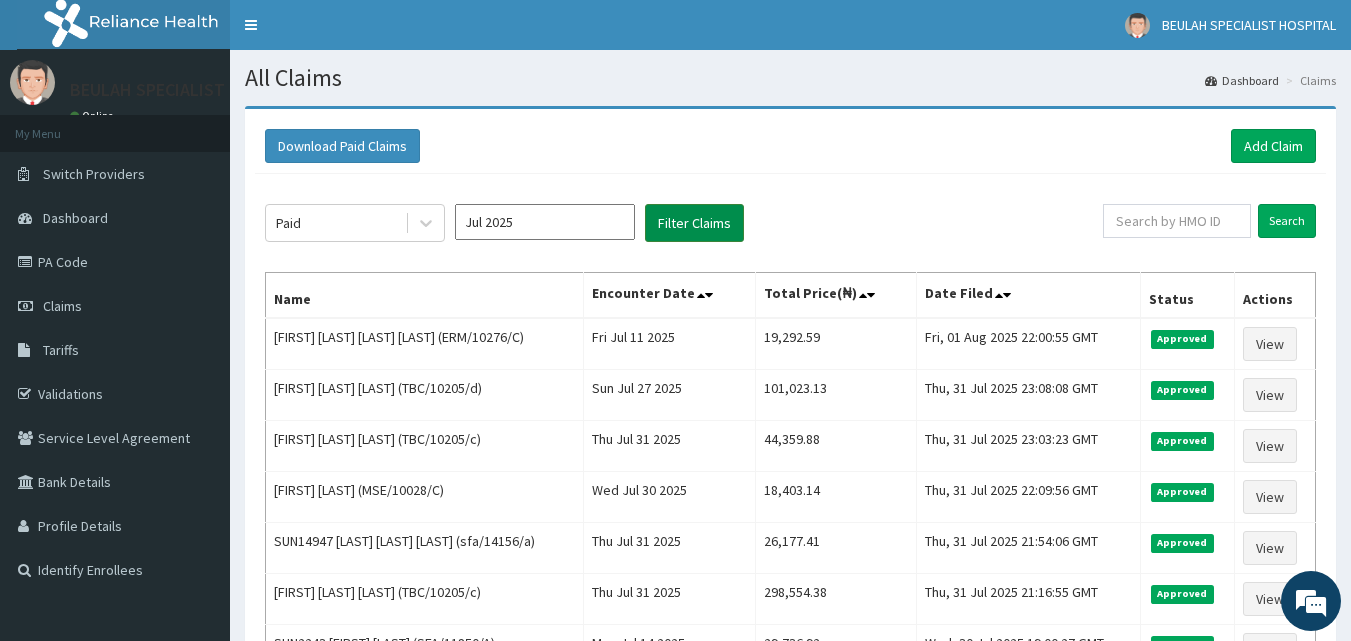 click on "Filter Claims" at bounding box center (694, 223) 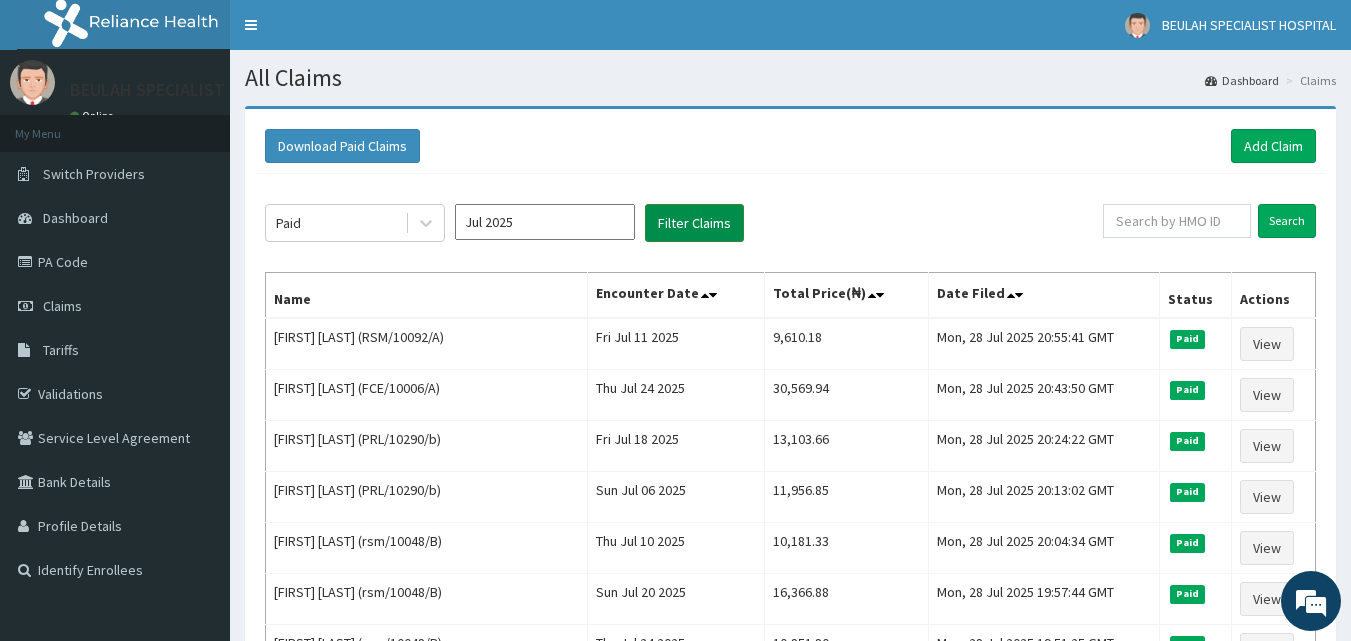 click on "Filter Claims" at bounding box center [694, 223] 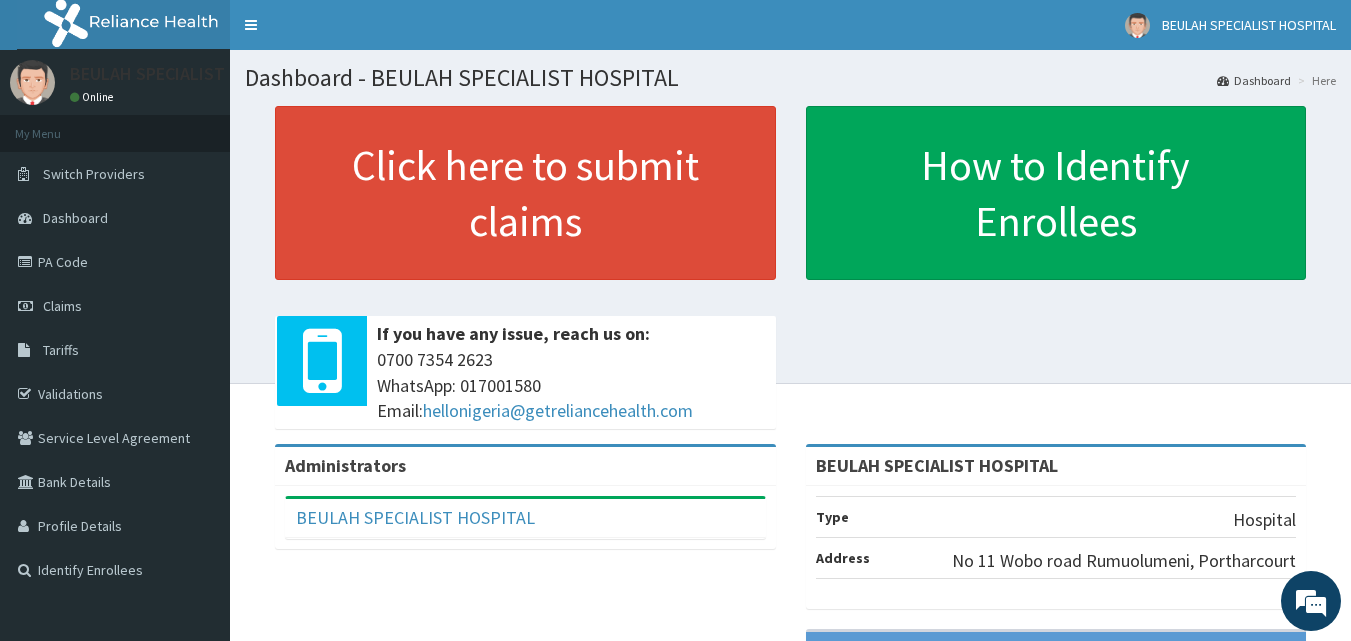 scroll, scrollTop: 0, scrollLeft: 0, axis: both 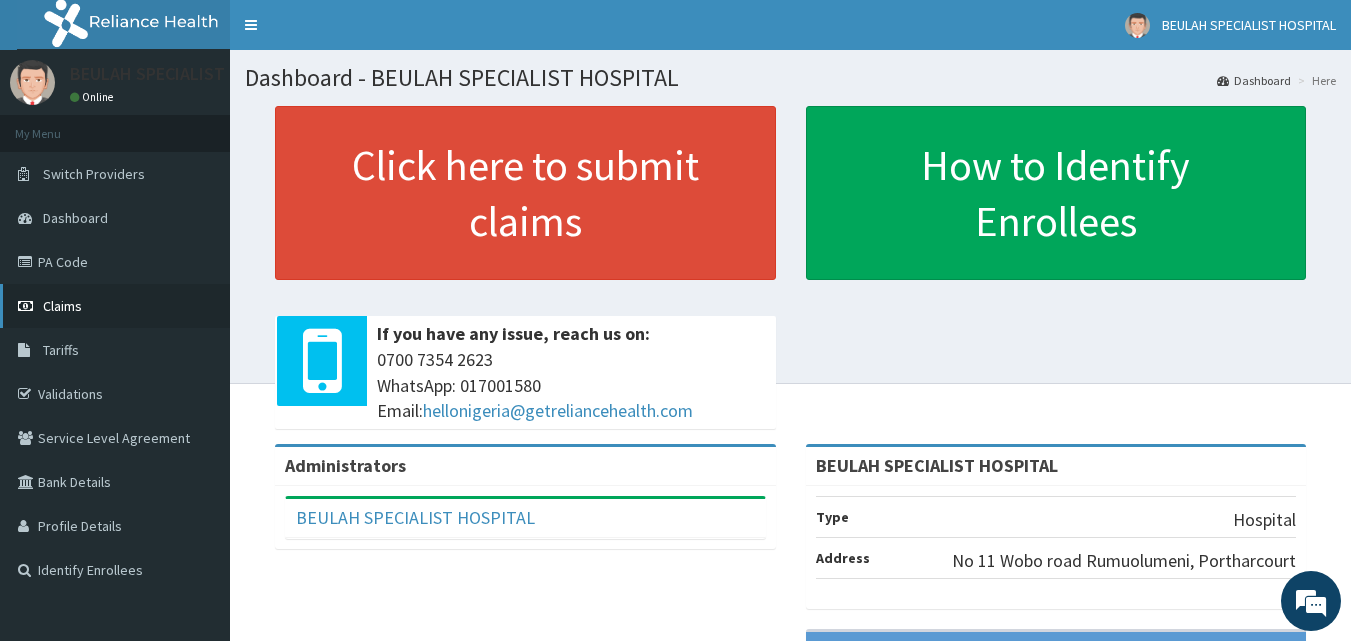 click on "Claims" at bounding box center [115, 306] 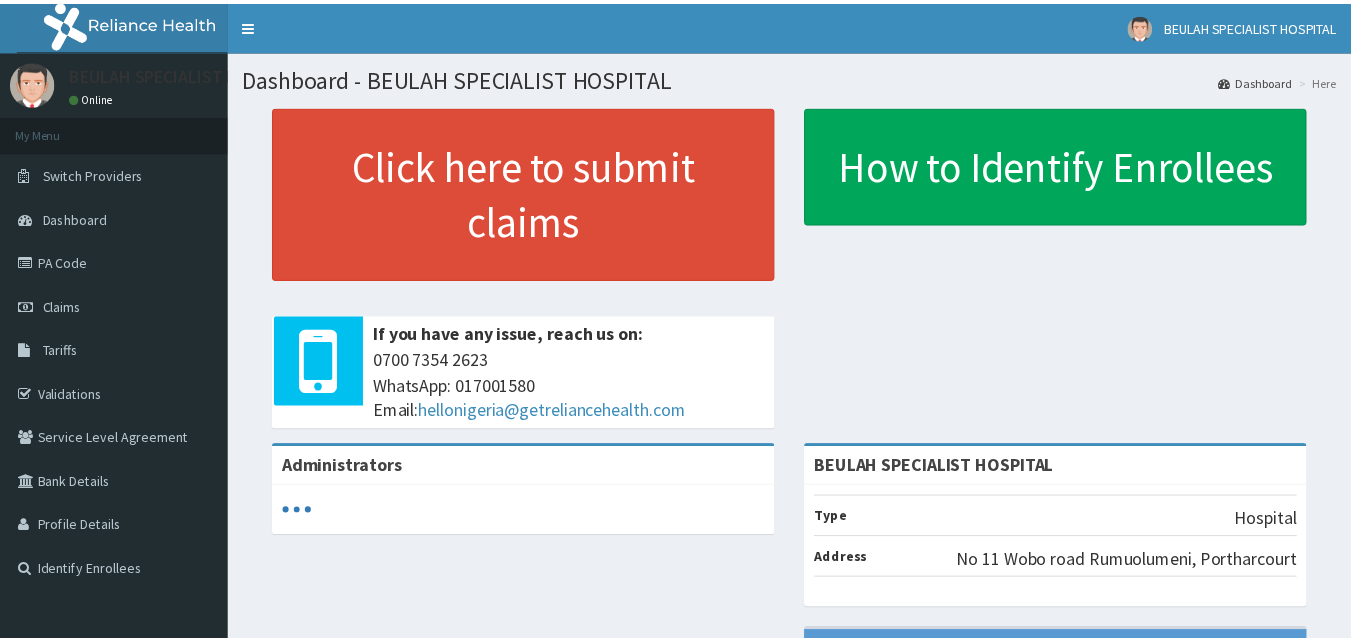scroll, scrollTop: 0, scrollLeft: 0, axis: both 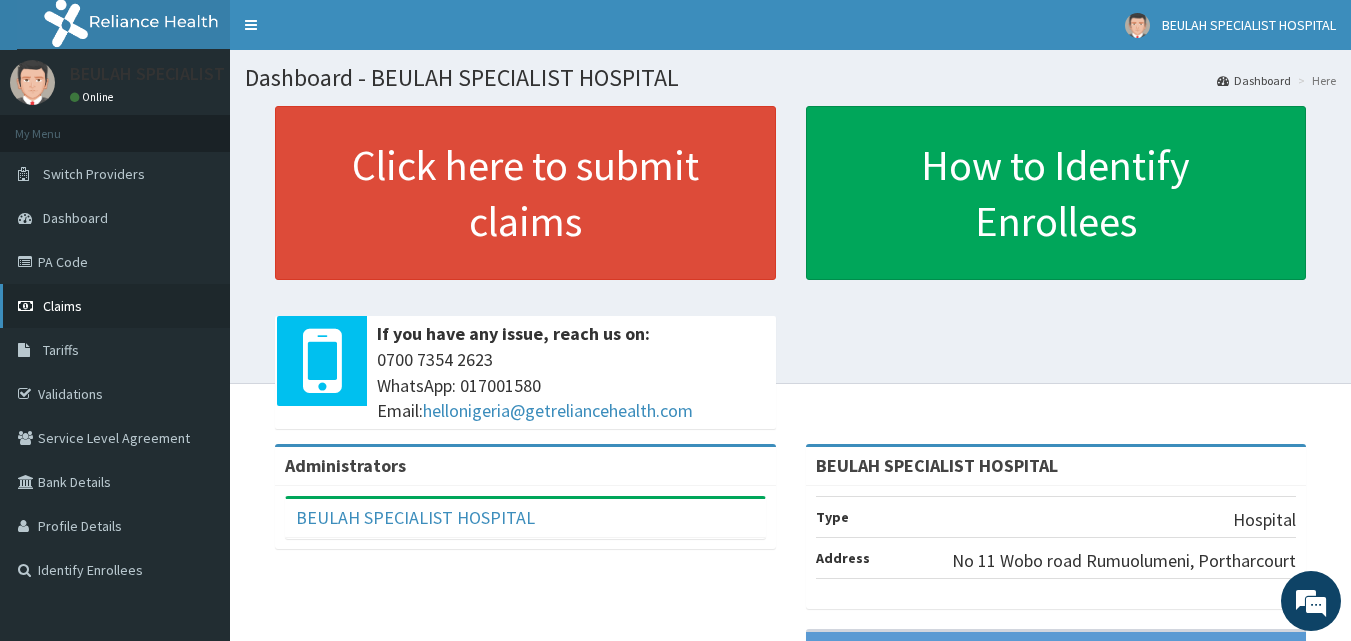 click on "Claims" at bounding box center [115, 306] 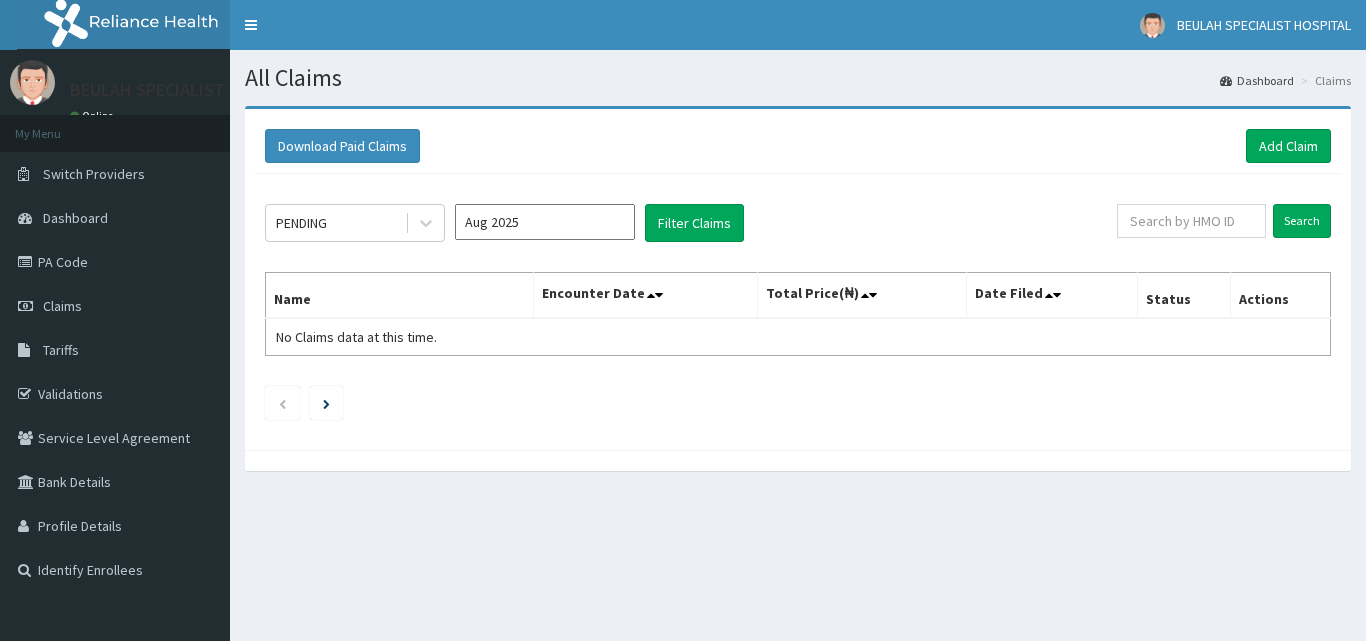 scroll, scrollTop: 0, scrollLeft: 0, axis: both 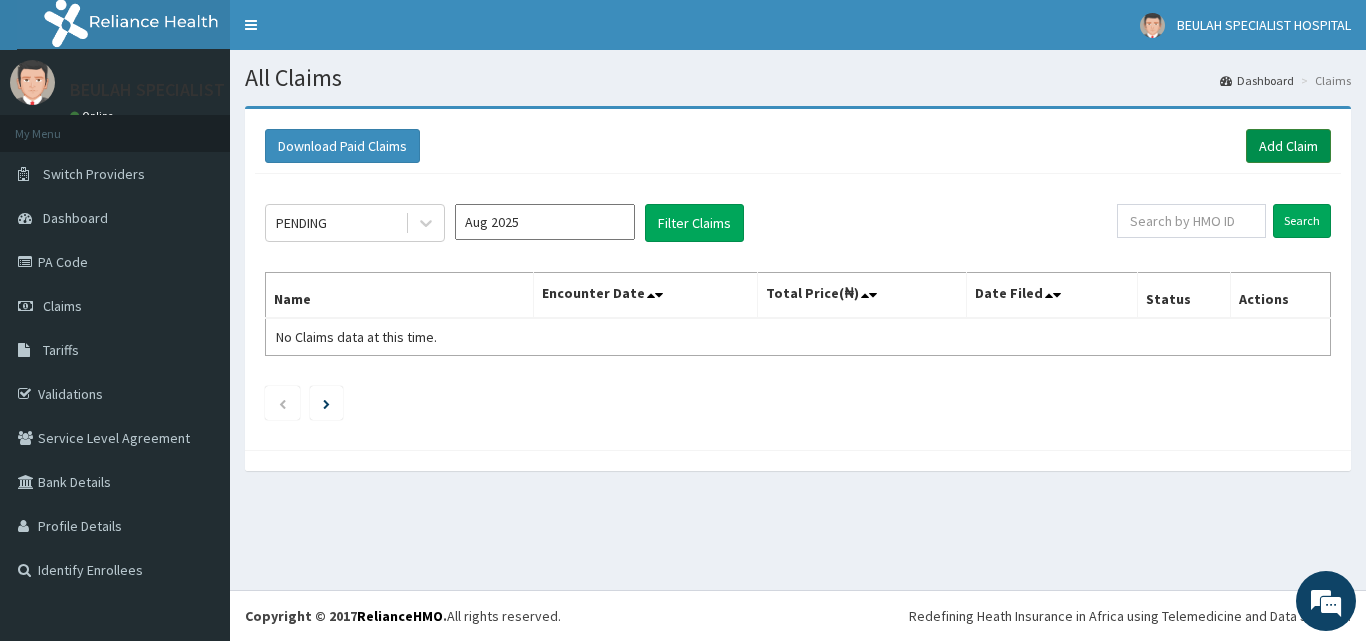 click on "Add Claim" at bounding box center (1288, 146) 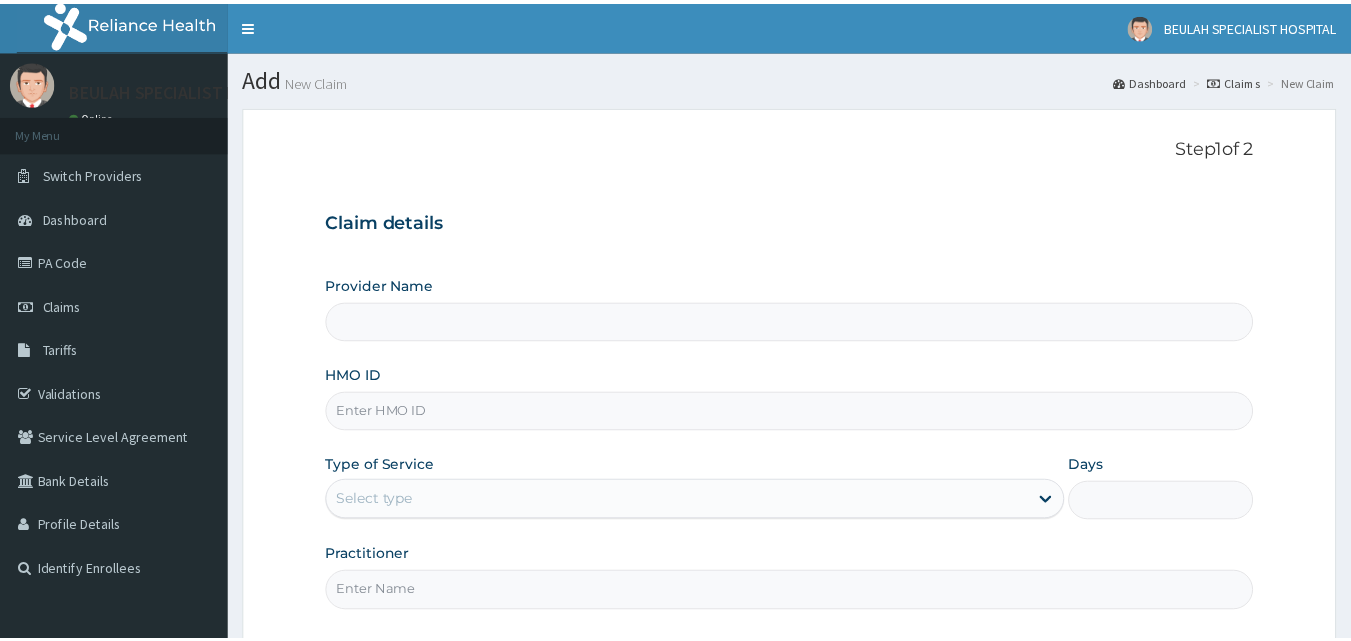 scroll, scrollTop: 0, scrollLeft: 0, axis: both 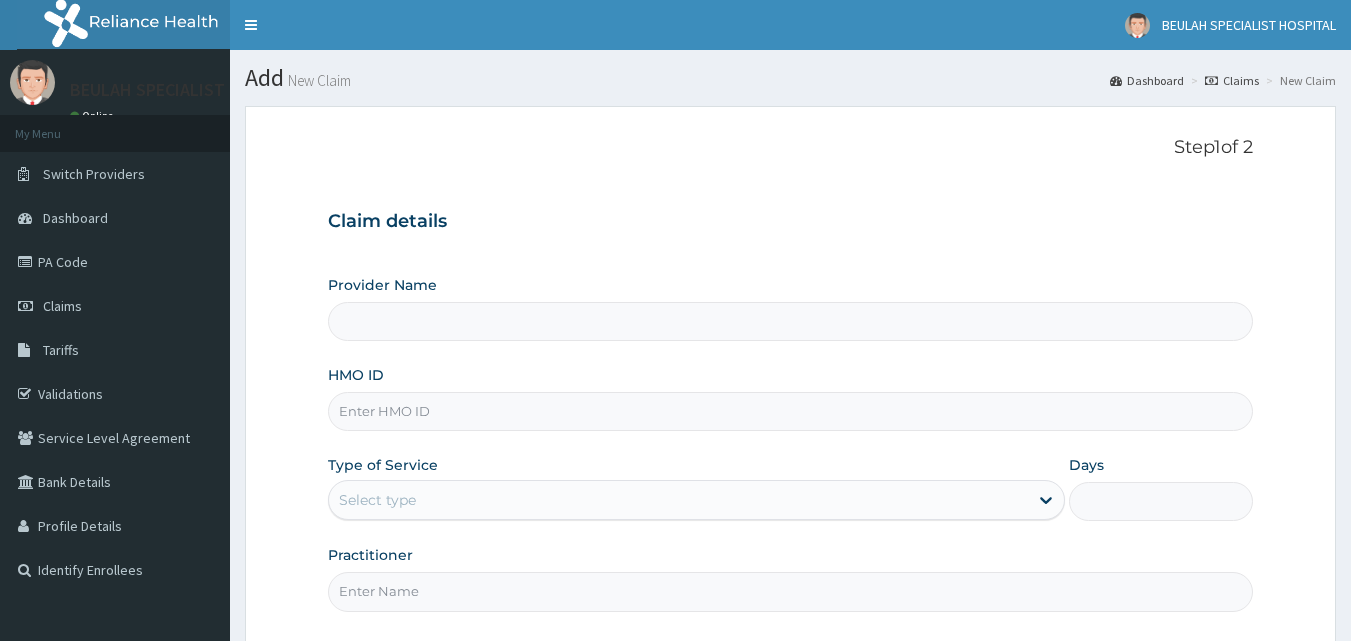 drag, startPoint x: 0, startPoint y: 0, endPoint x: 648, endPoint y: 415, distance: 769.4992 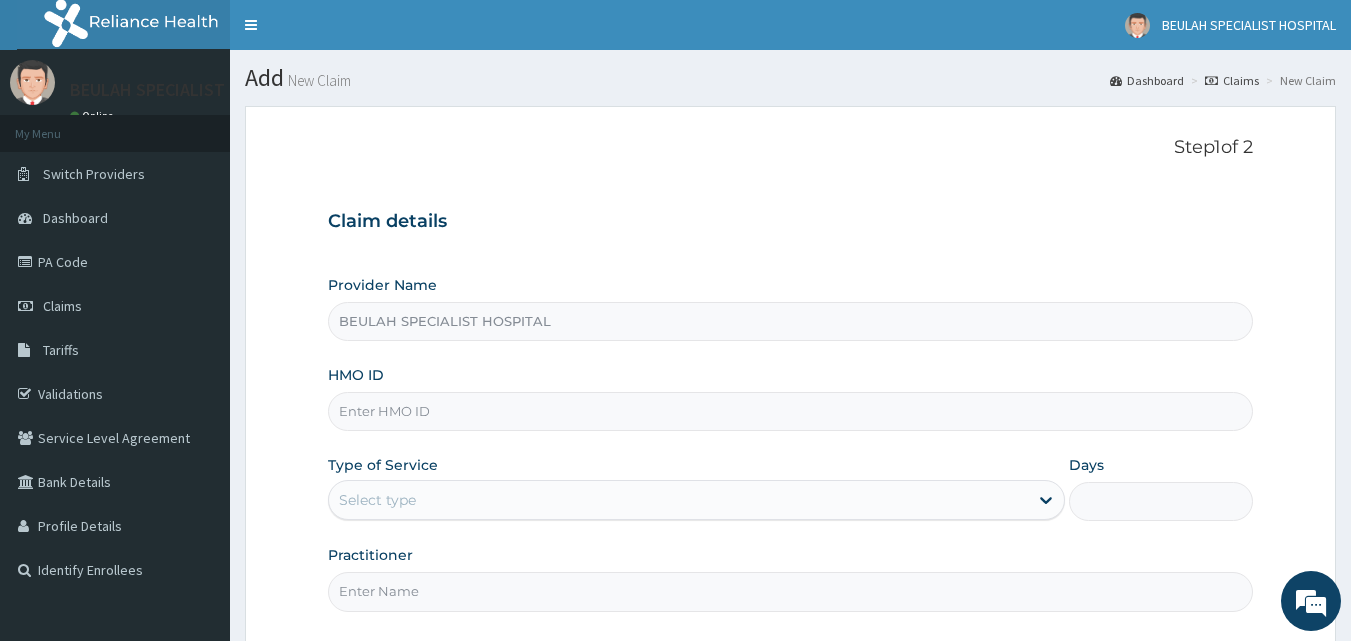 type on "BEULAH SPECIALIST HOSPITAL" 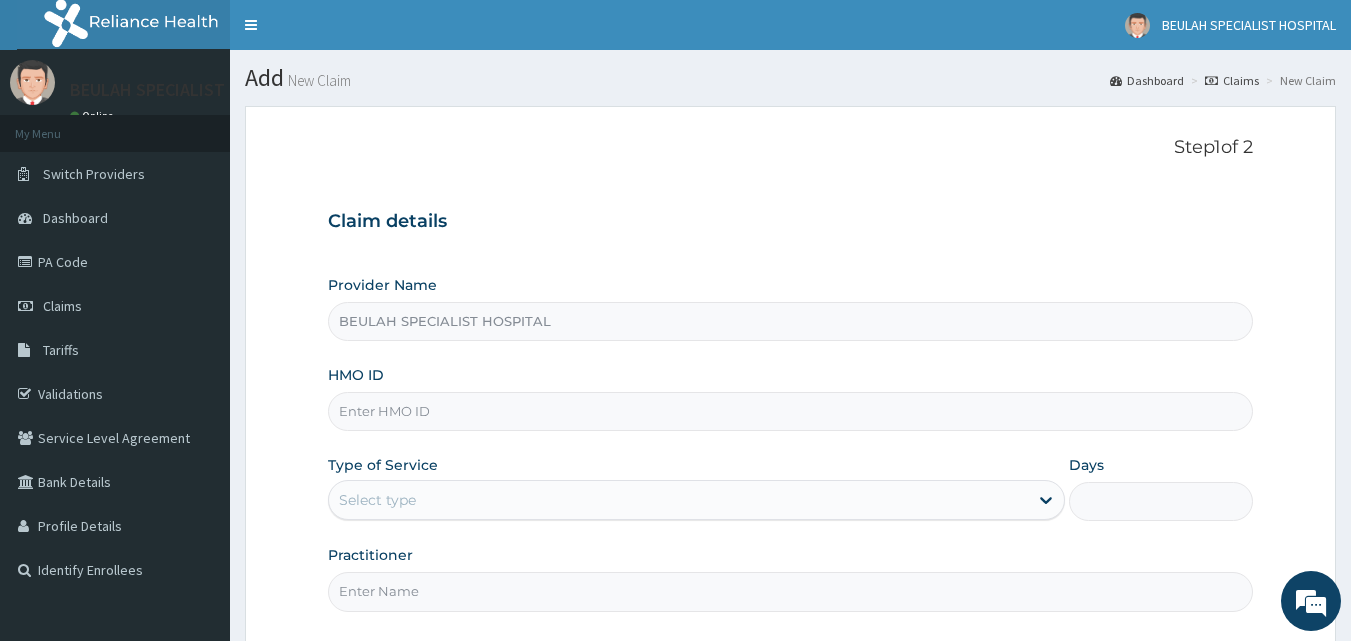 scroll, scrollTop: 0, scrollLeft: 0, axis: both 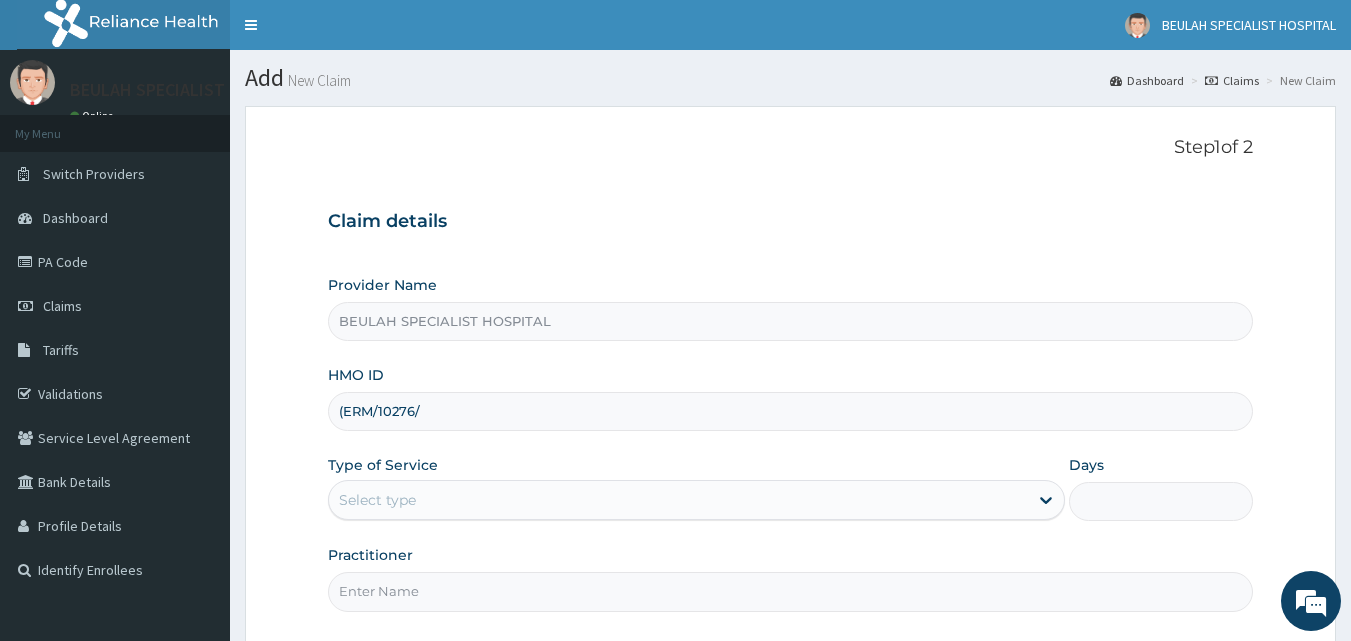 click on "(ERM/10276/" at bounding box center [791, 411] 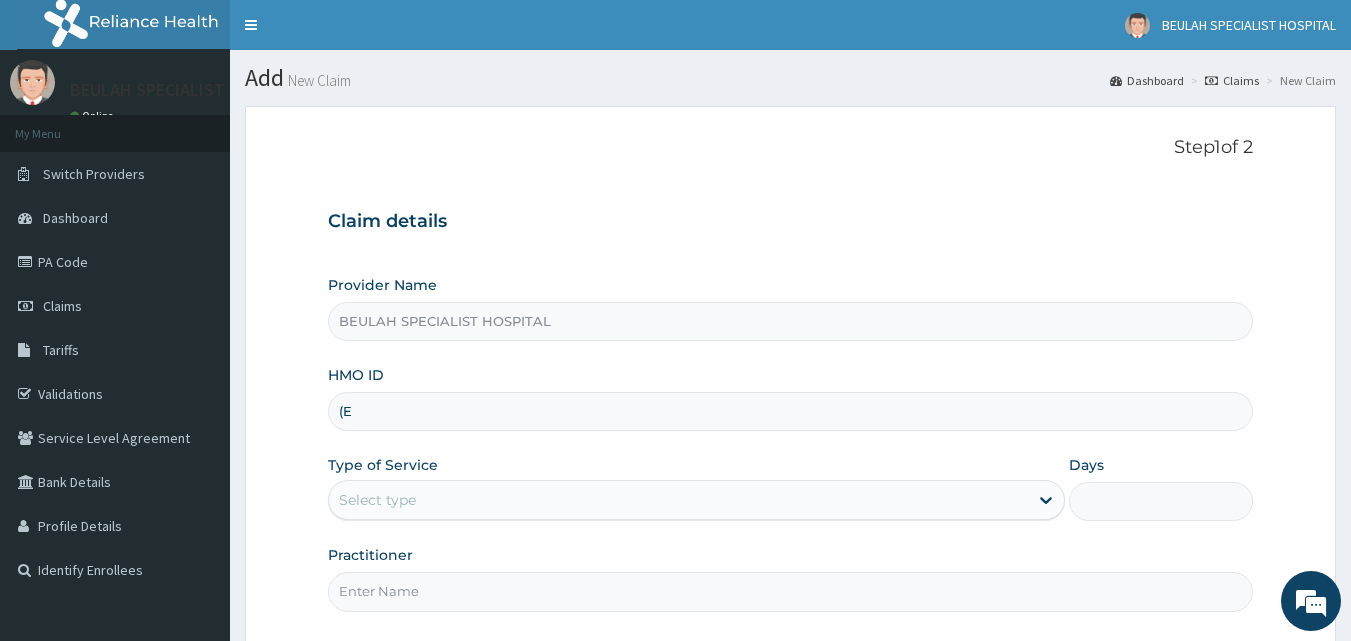 type on "(" 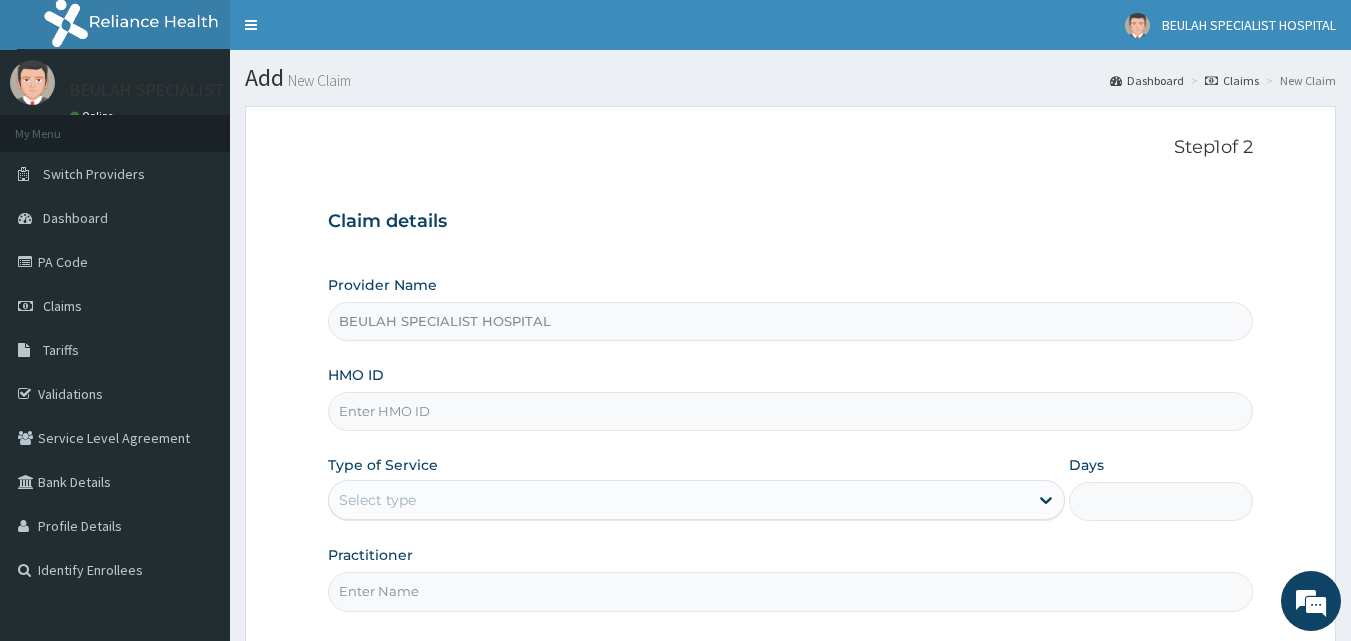 paste on "erm/10305/e" 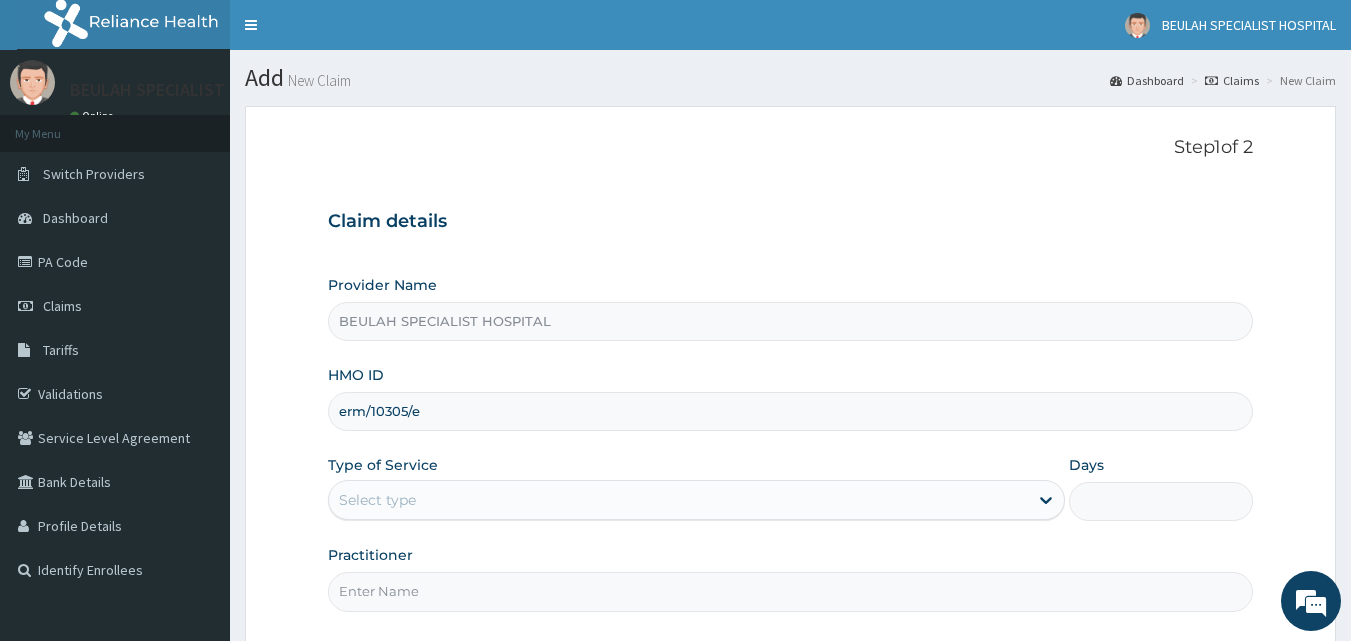 type on "erm/10305/e" 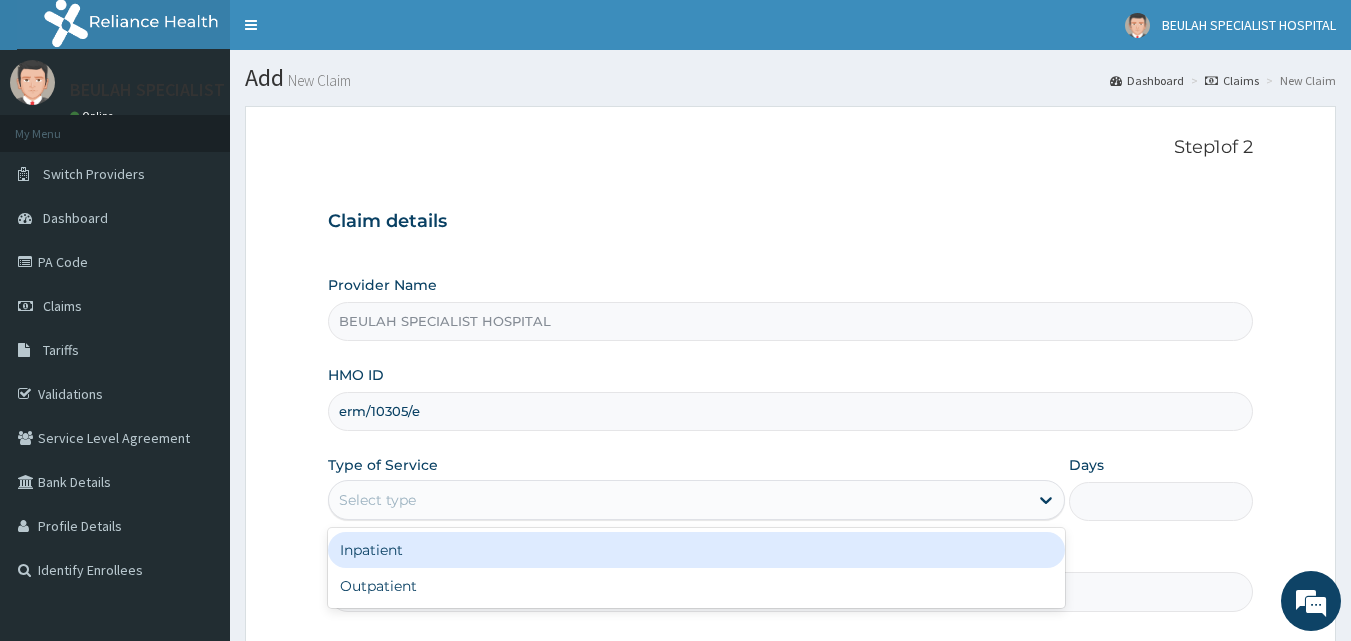 drag, startPoint x: 566, startPoint y: 518, endPoint x: 567, endPoint y: 493, distance: 25.019993 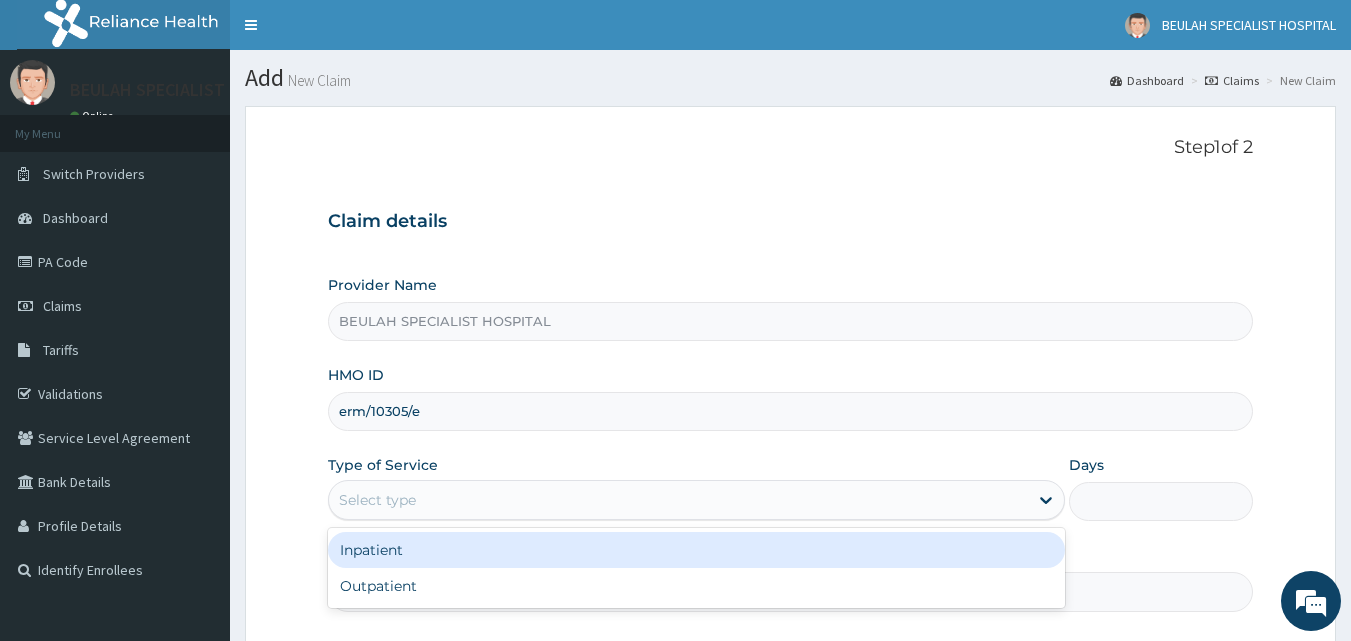 click on "Select type" at bounding box center [696, 500] 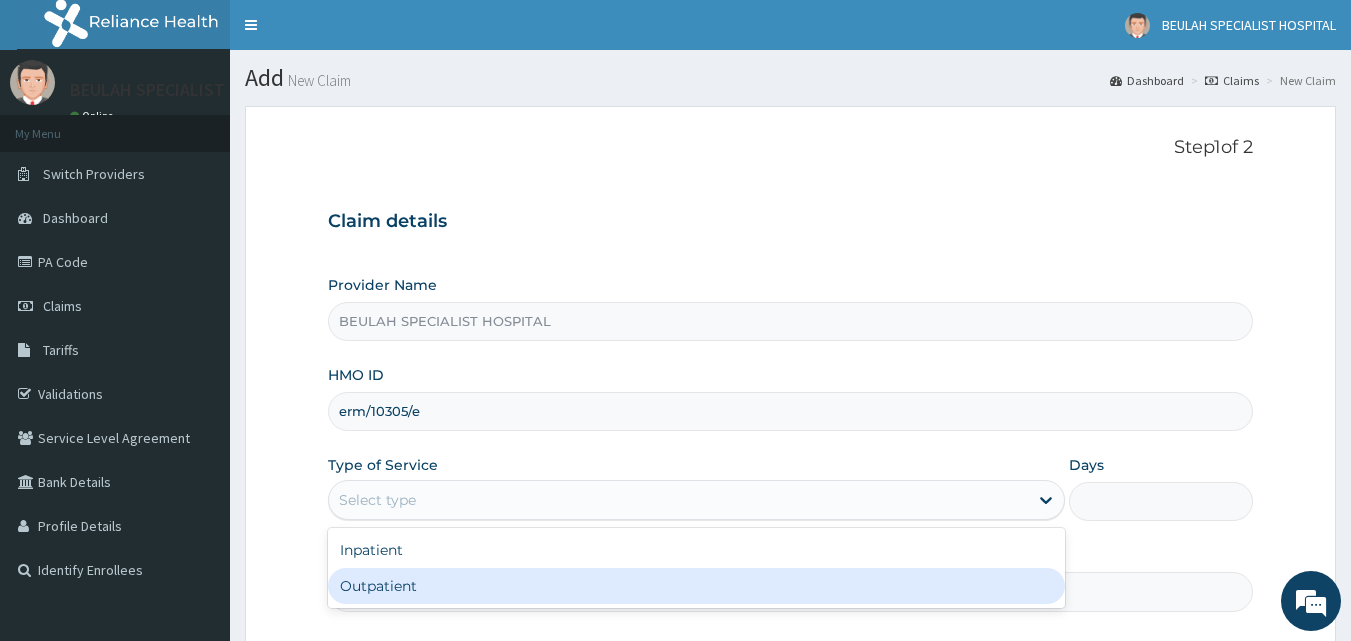 click on "Outpatient" at bounding box center (696, 586) 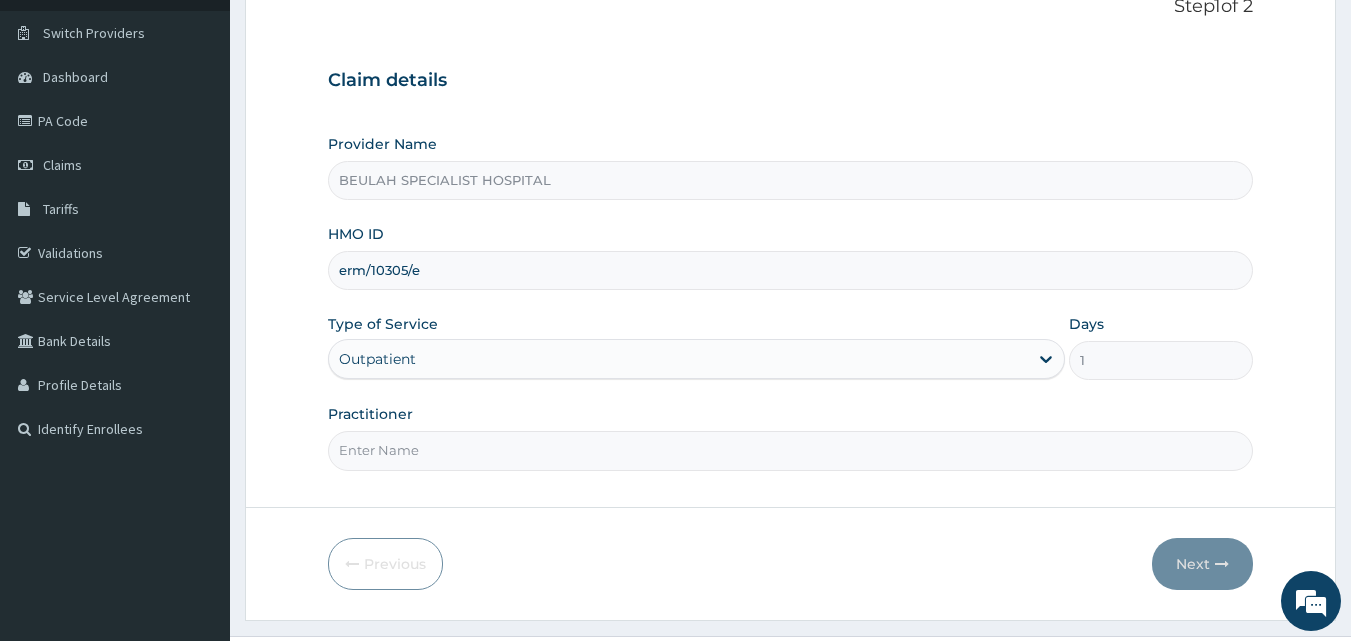 scroll, scrollTop: 187, scrollLeft: 0, axis: vertical 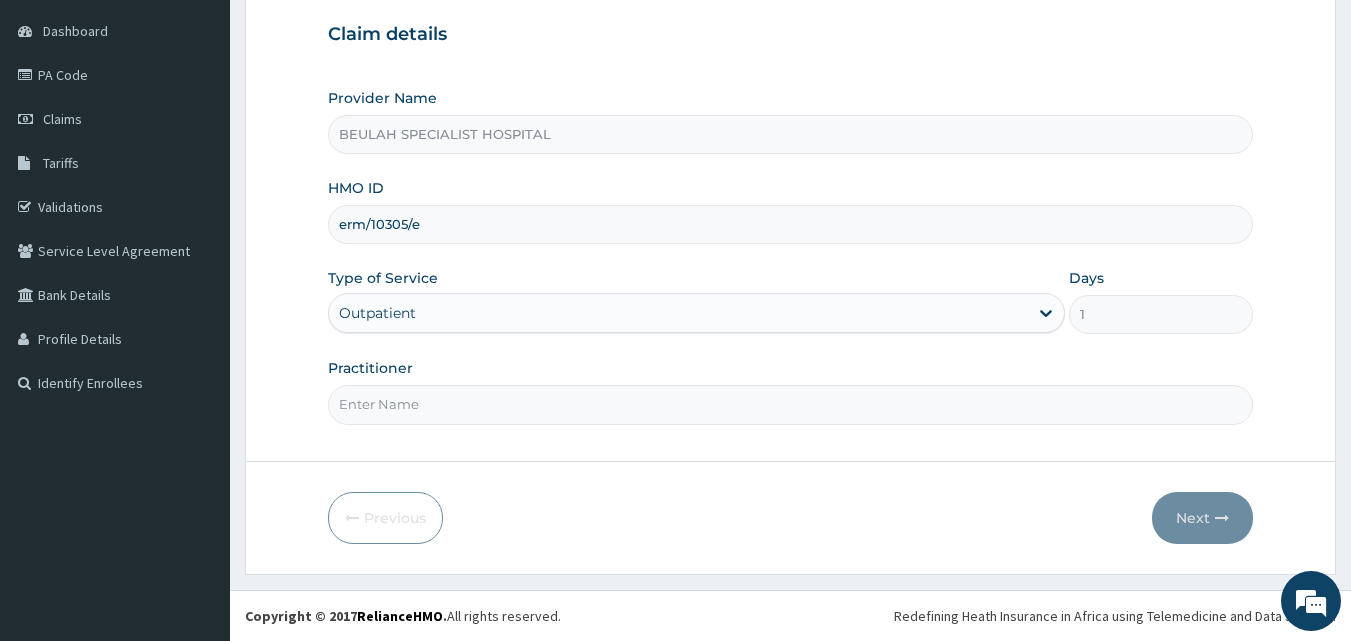 click on "Practitioner" at bounding box center (791, 404) 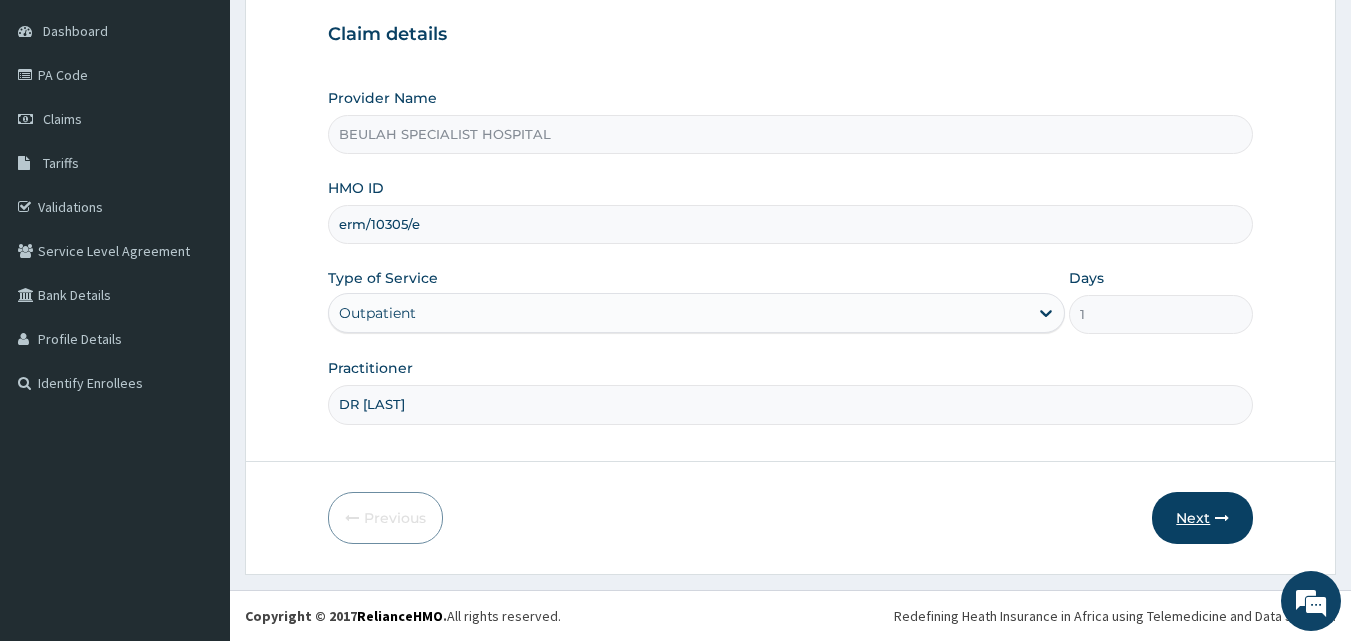 type on "DR ORJI" 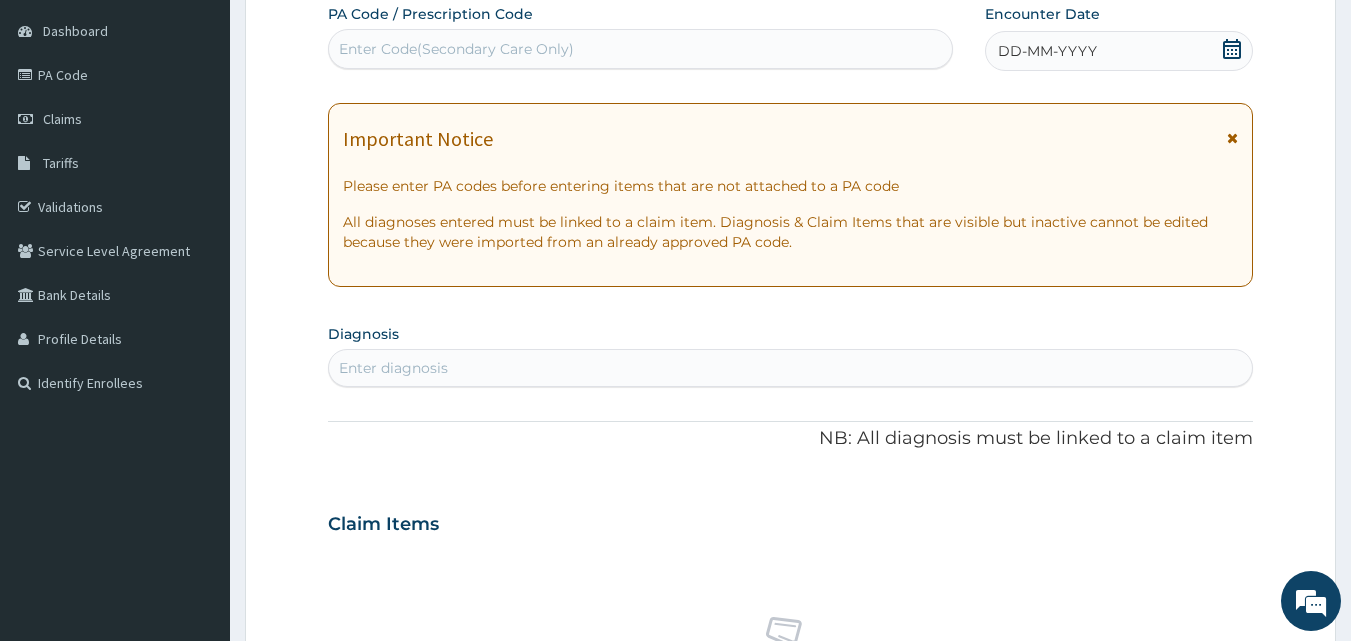 click 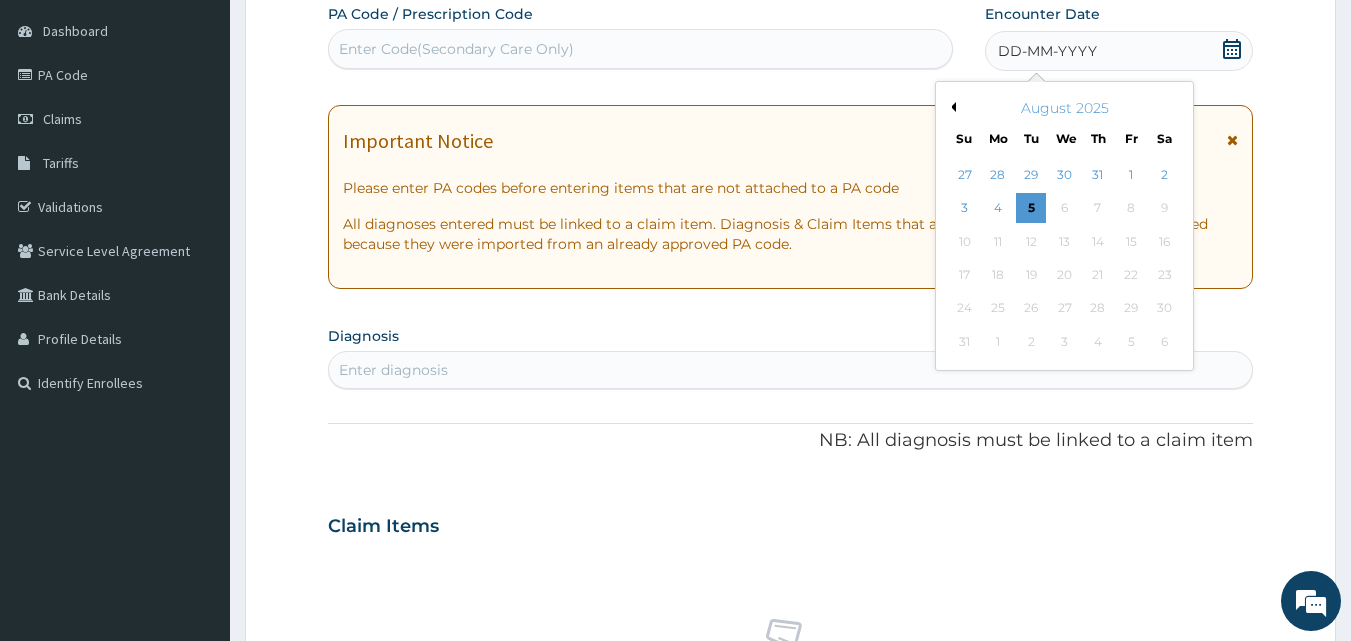 click on "August 2025" at bounding box center (1064, 108) 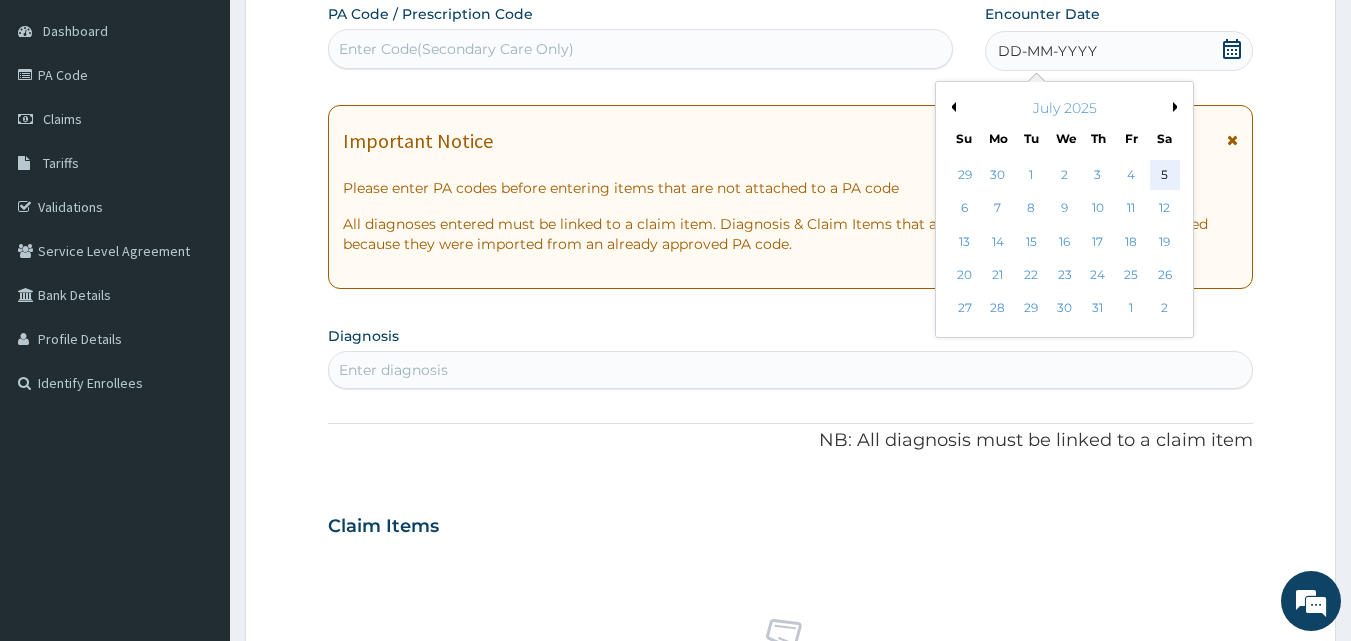 click on "5" at bounding box center (1165, 175) 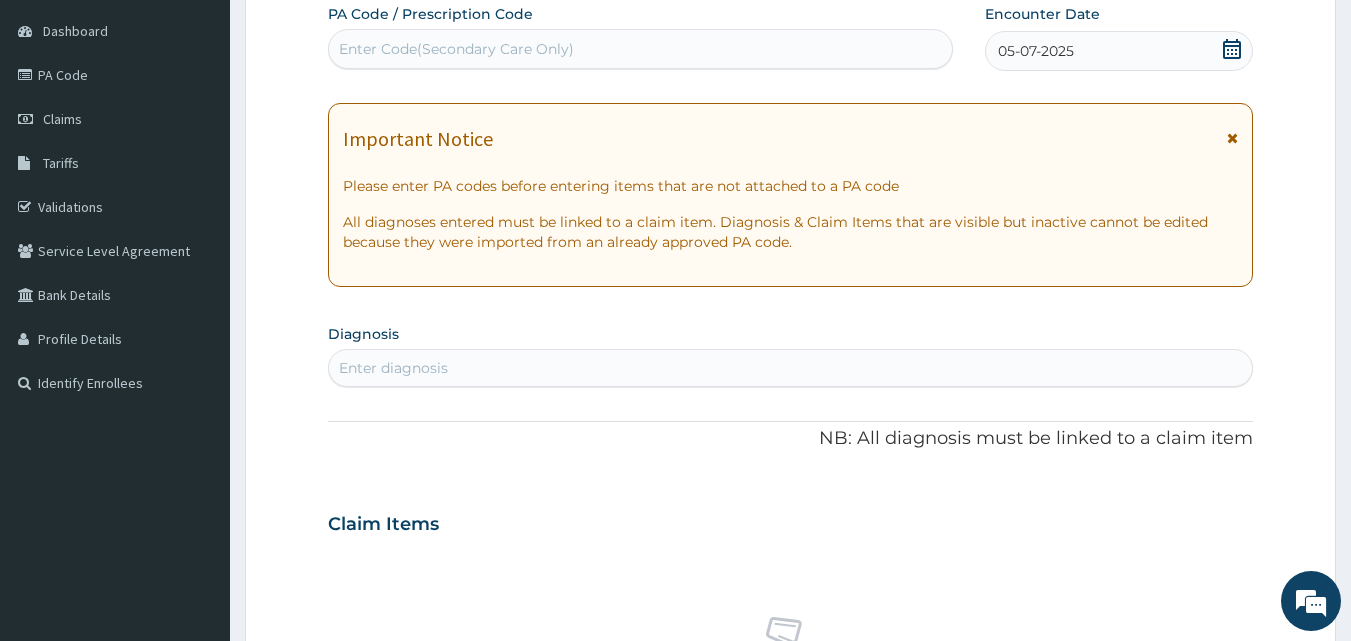 click on "Enter diagnosis" at bounding box center [791, 368] 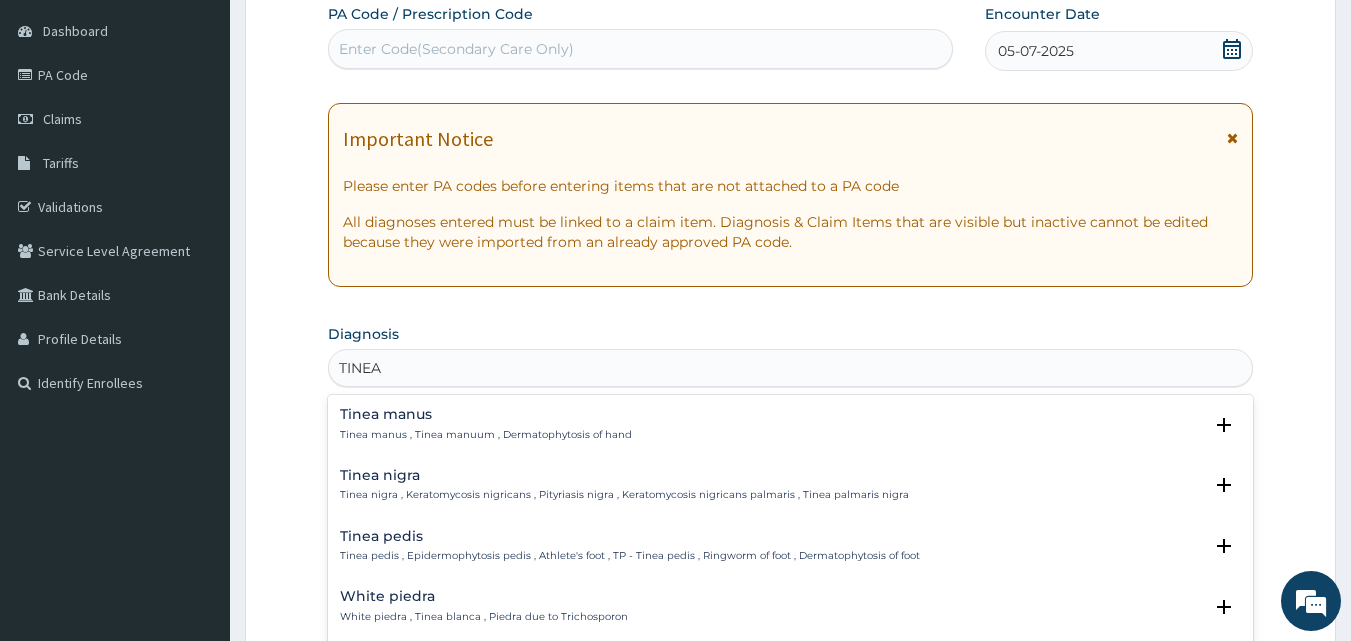 type on "TINEA" 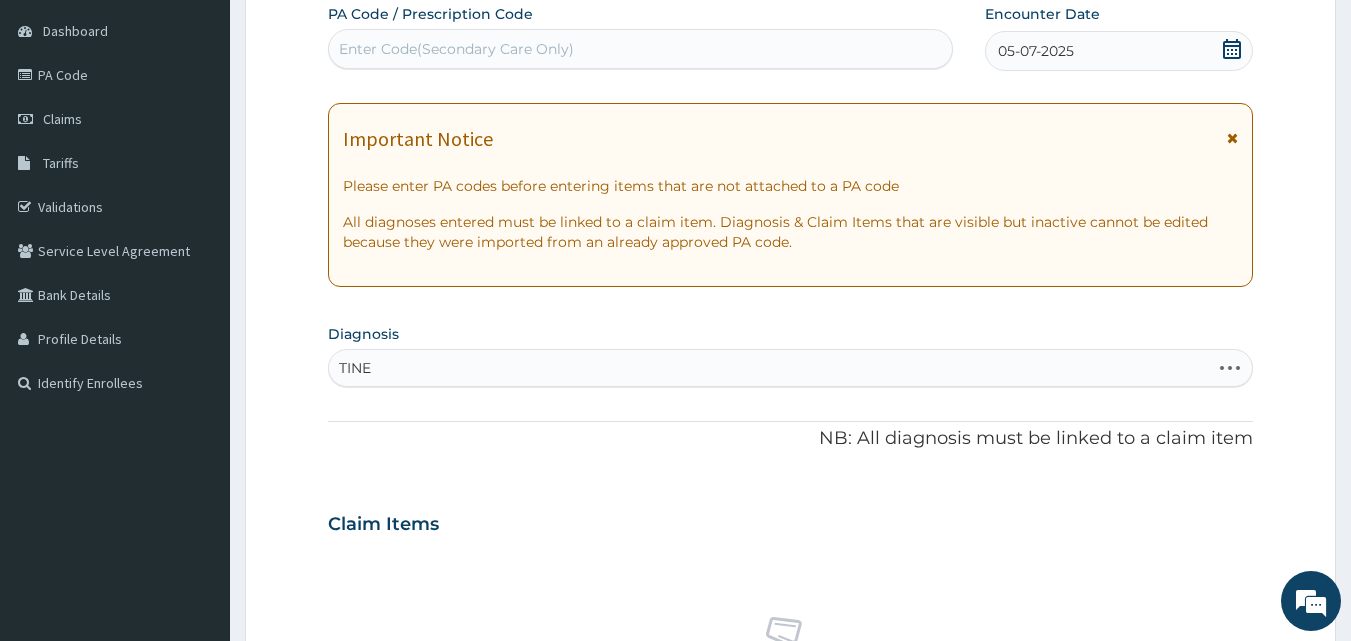 type on "TINEA" 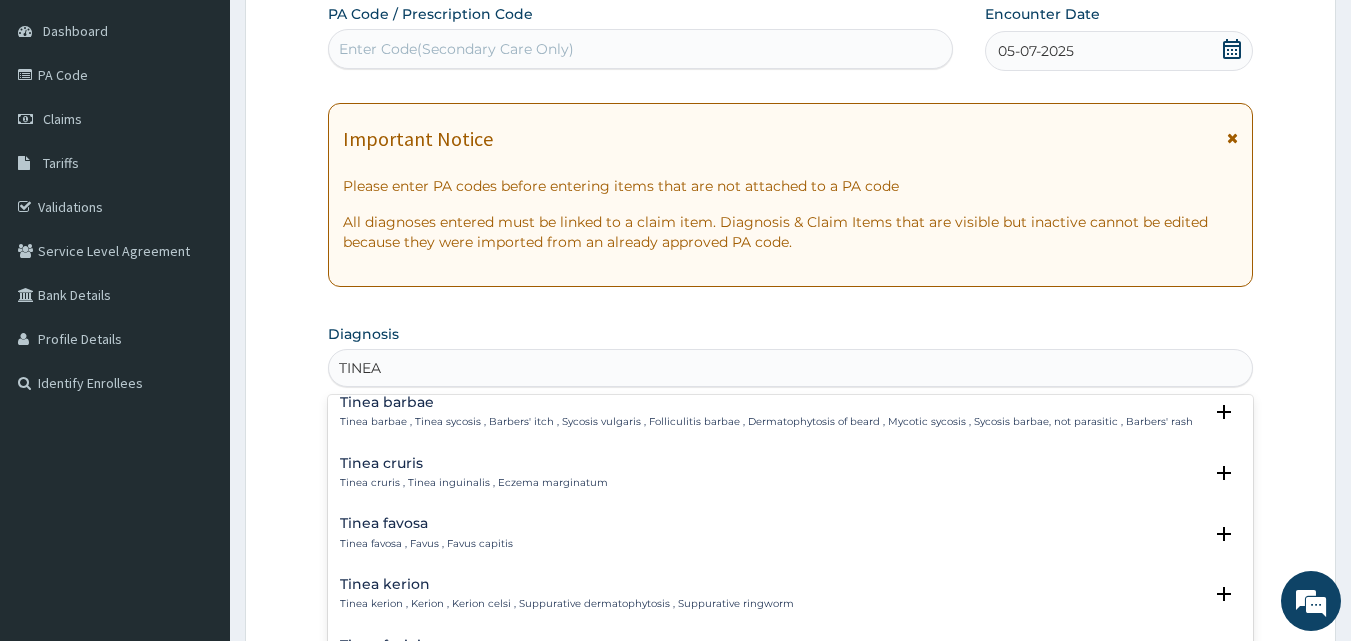 scroll, scrollTop: 262, scrollLeft: 0, axis: vertical 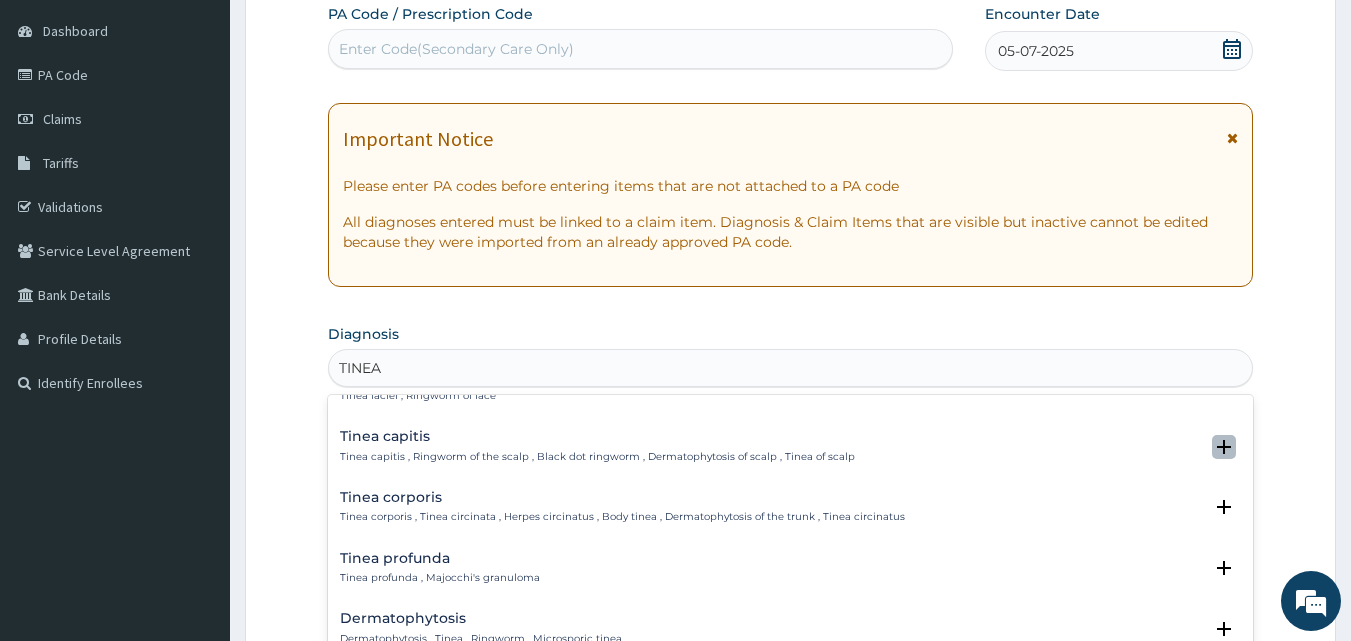 click 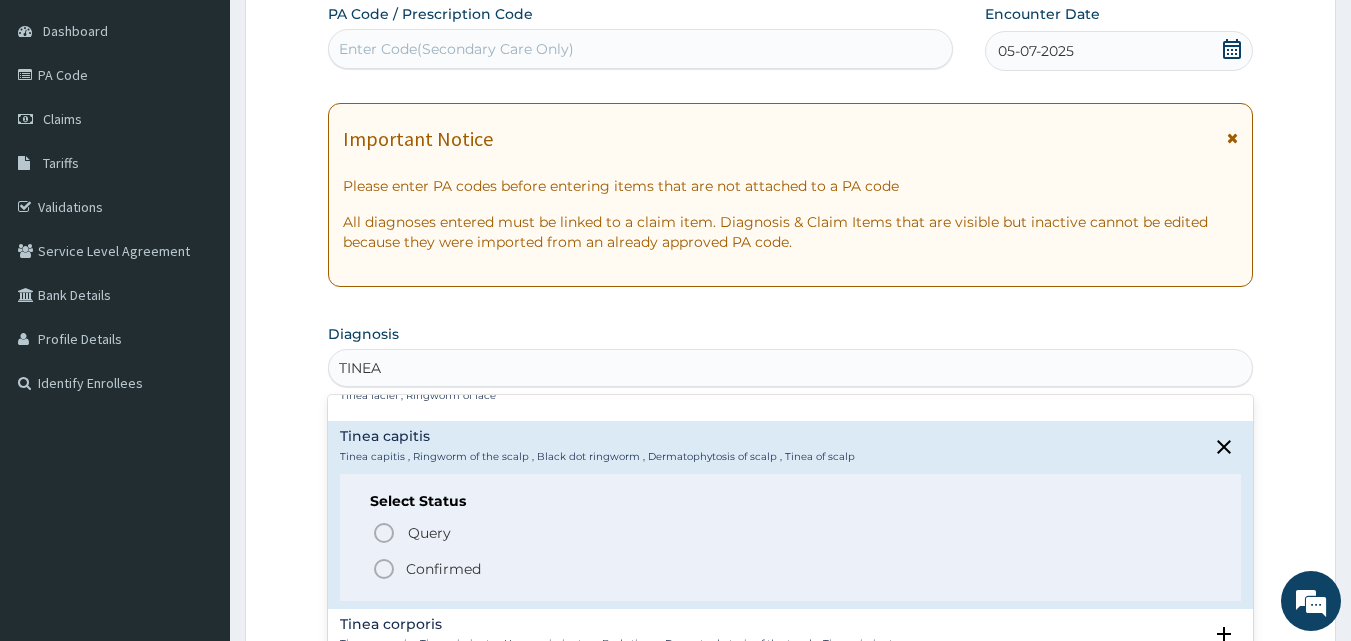 click 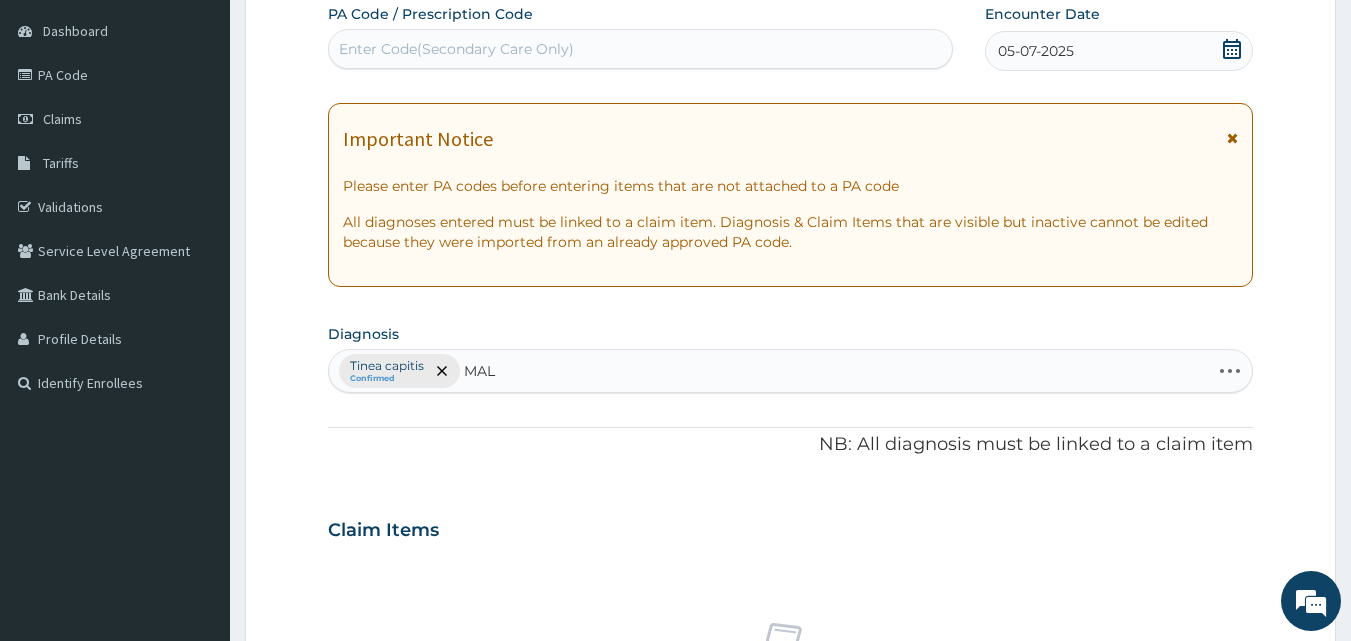 type on "MALA" 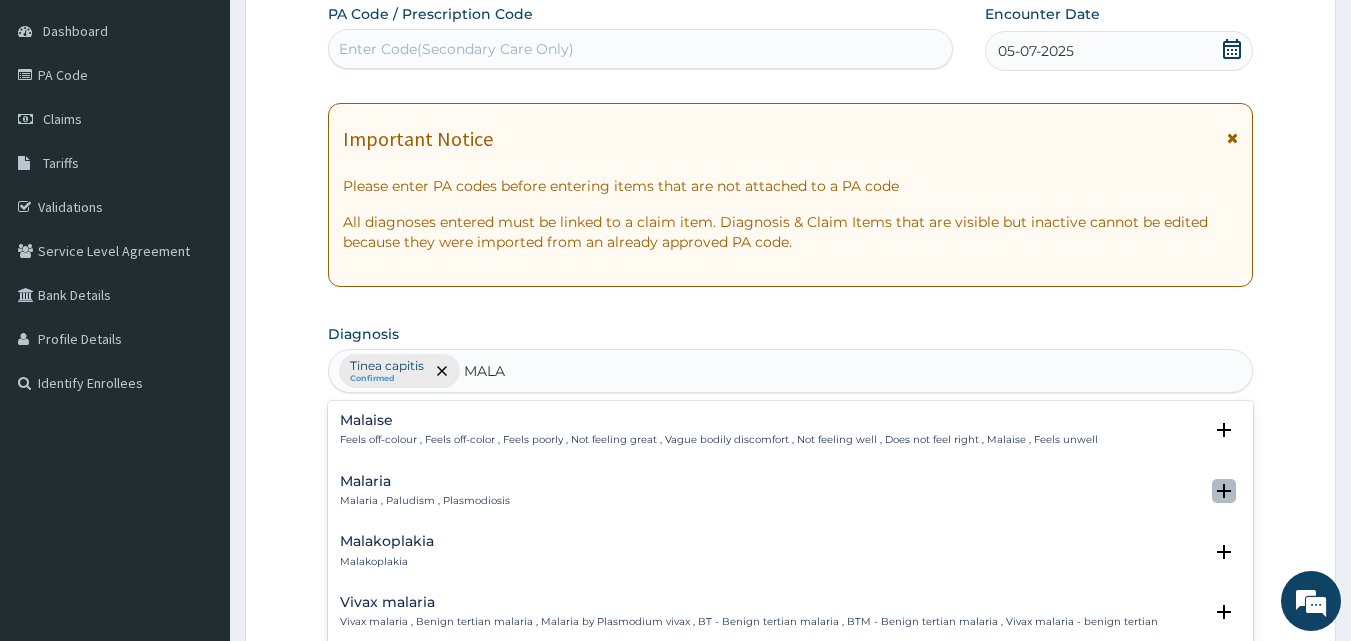 click 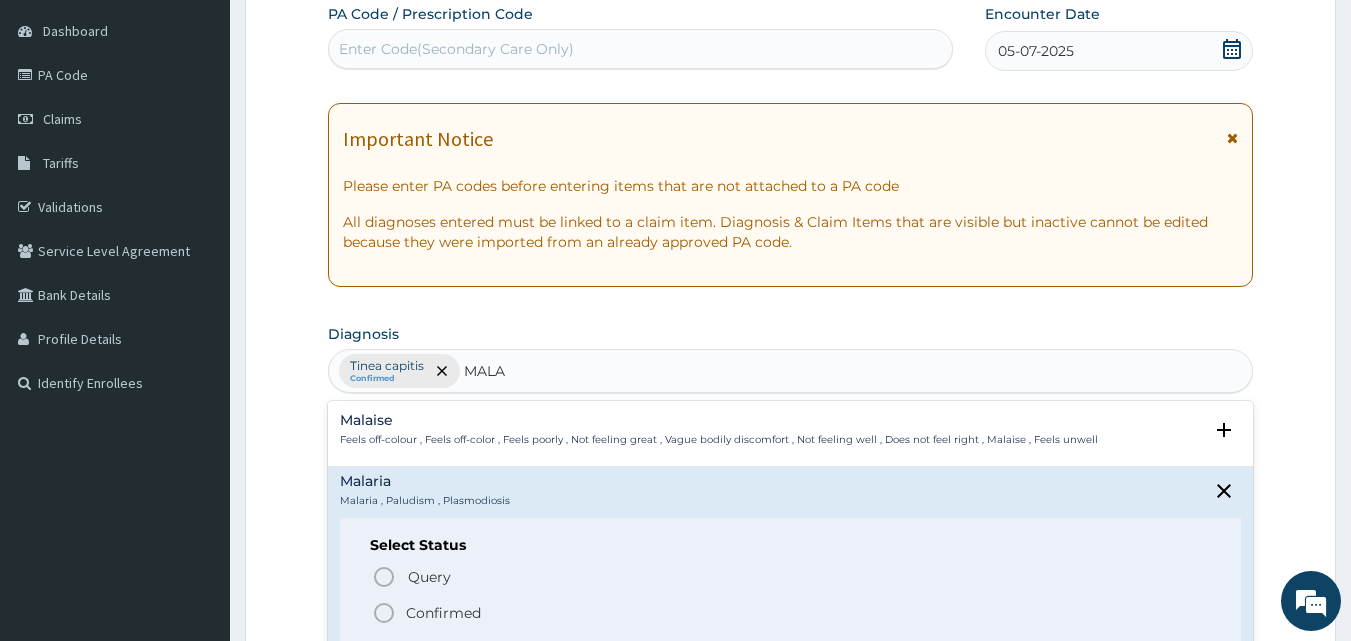 click 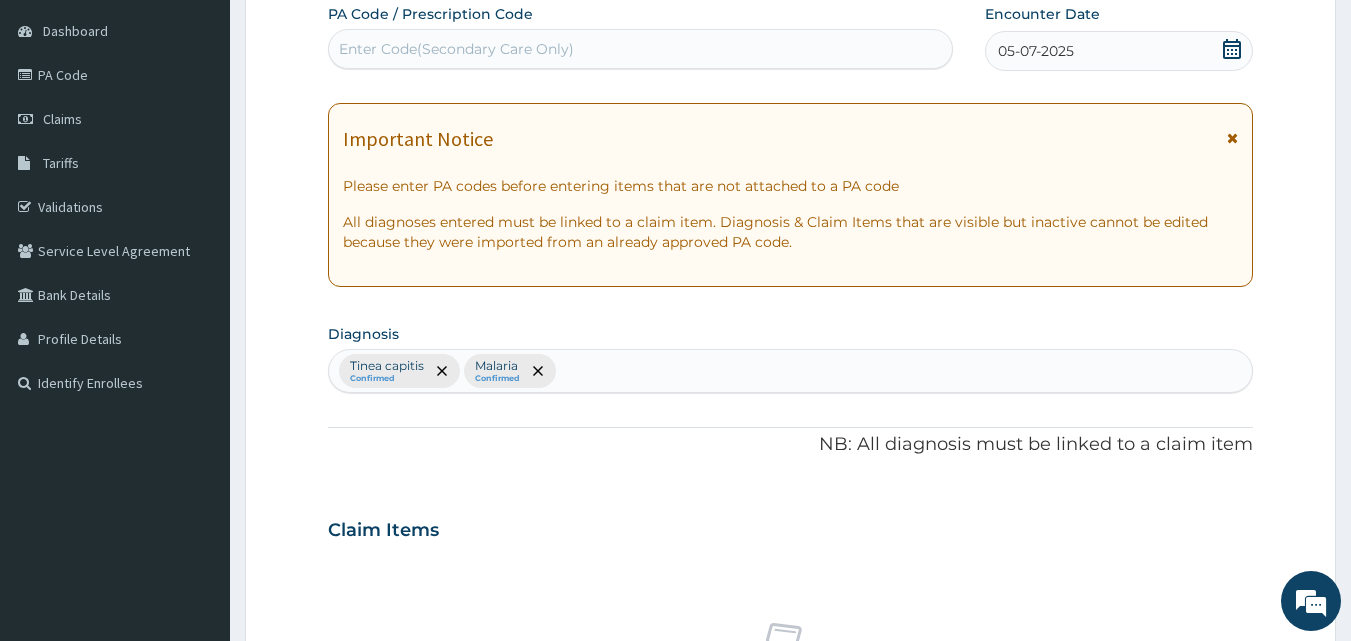 scroll, scrollTop: 747, scrollLeft: 0, axis: vertical 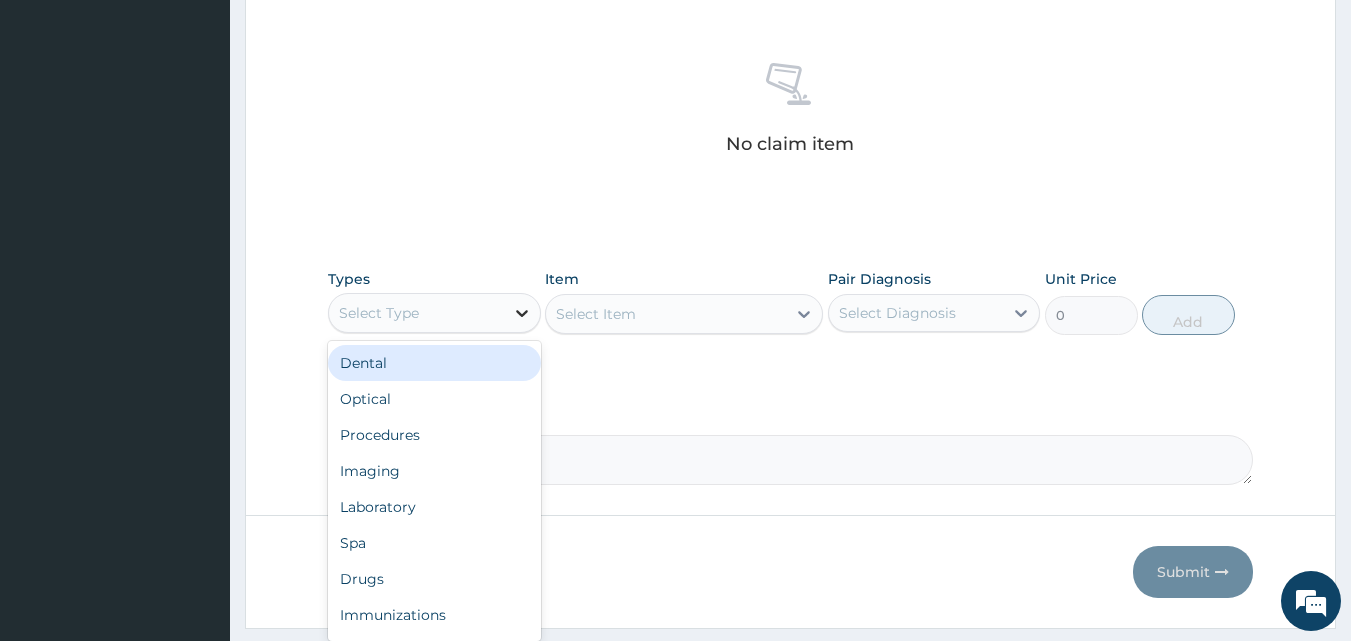 click 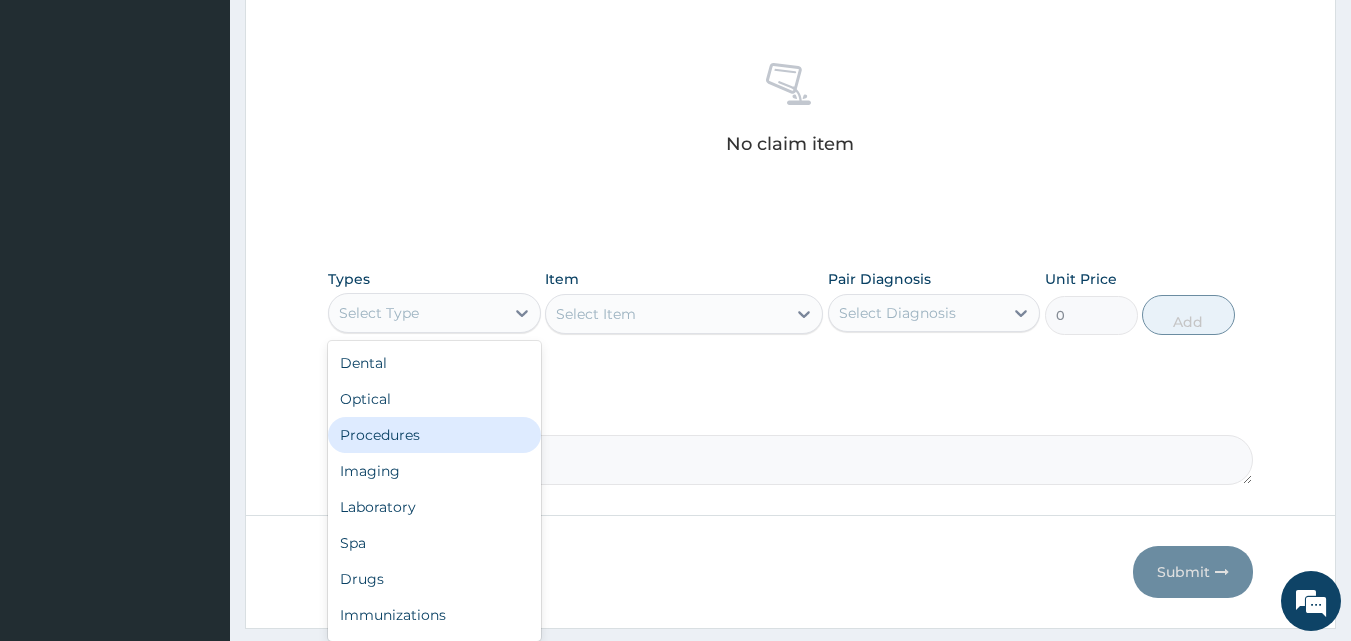 click on "Procedures" at bounding box center [434, 435] 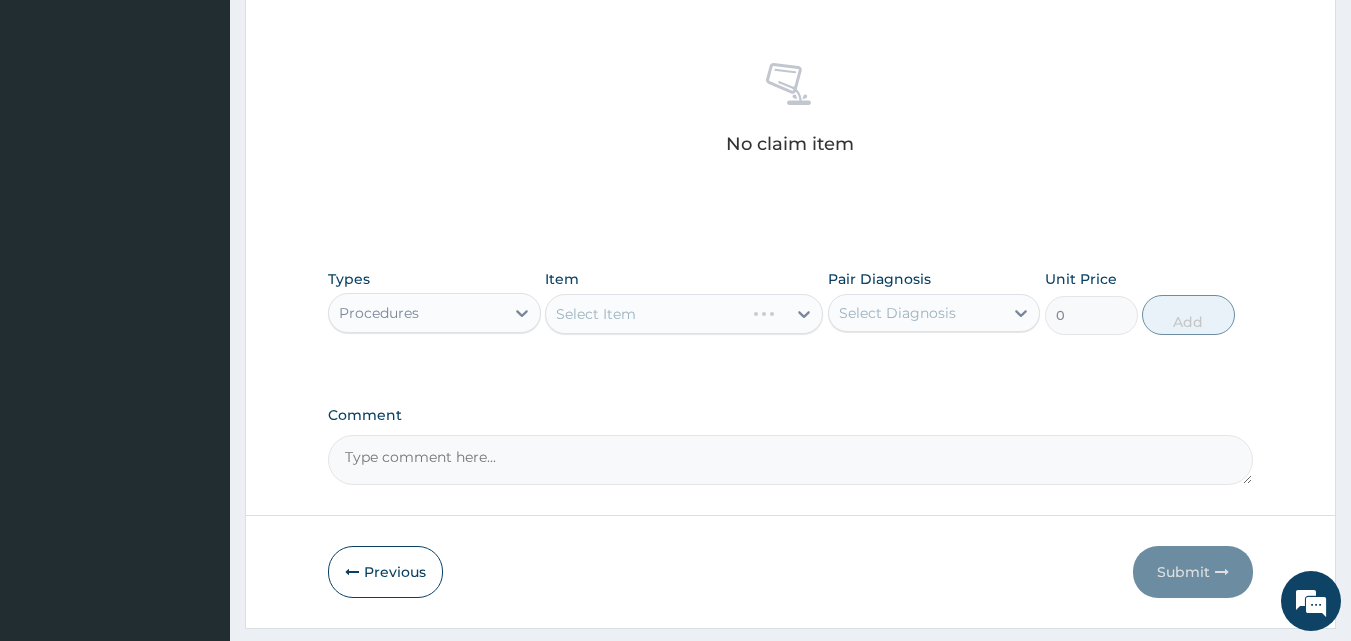 click on "Select Item" at bounding box center (684, 314) 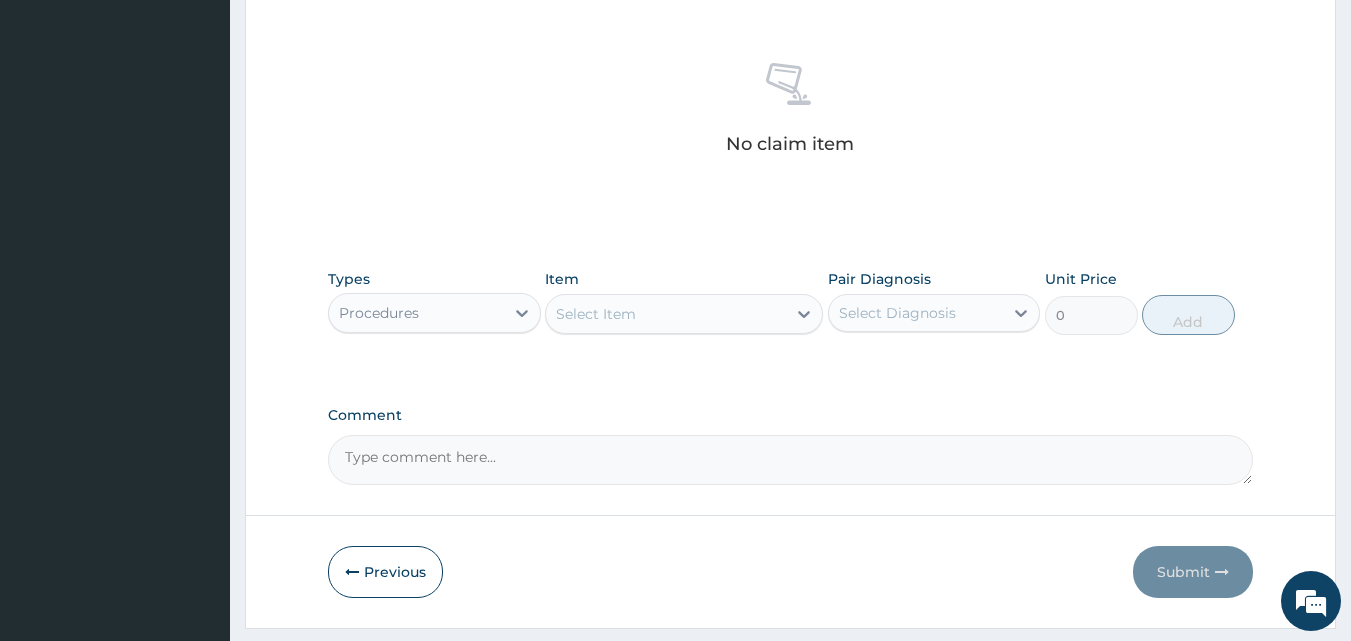 click on "Select Item" at bounding box center [596, 314] 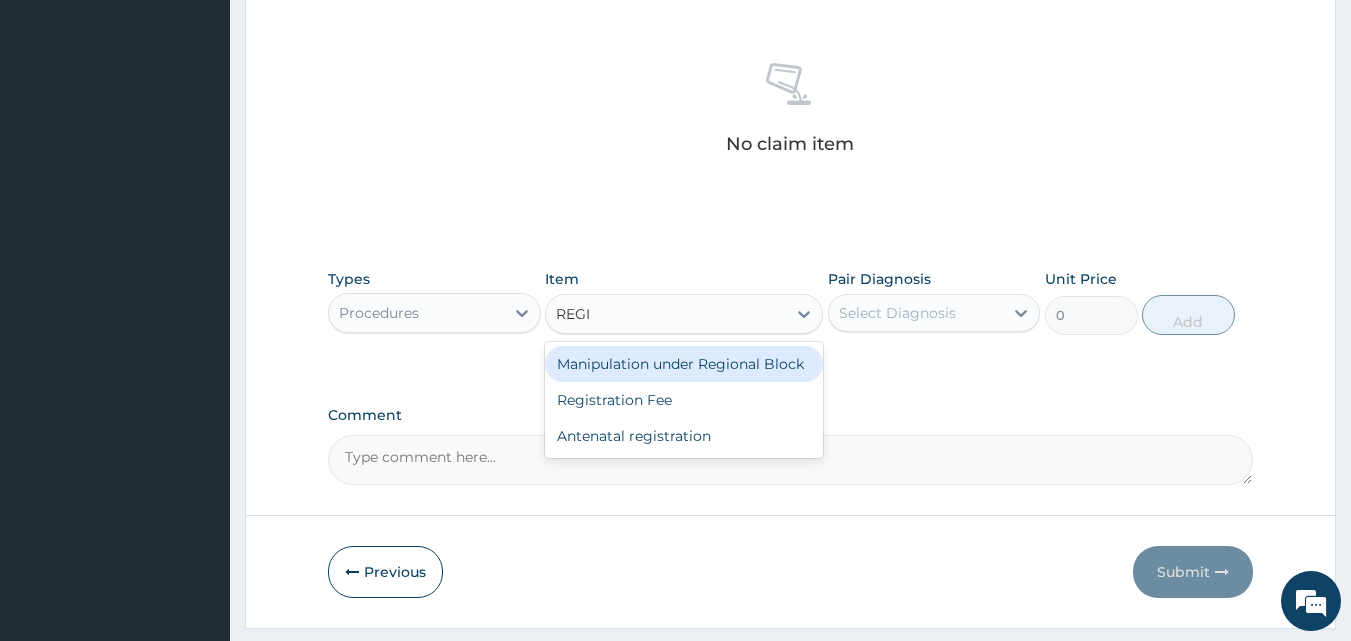 type on "REGIS" 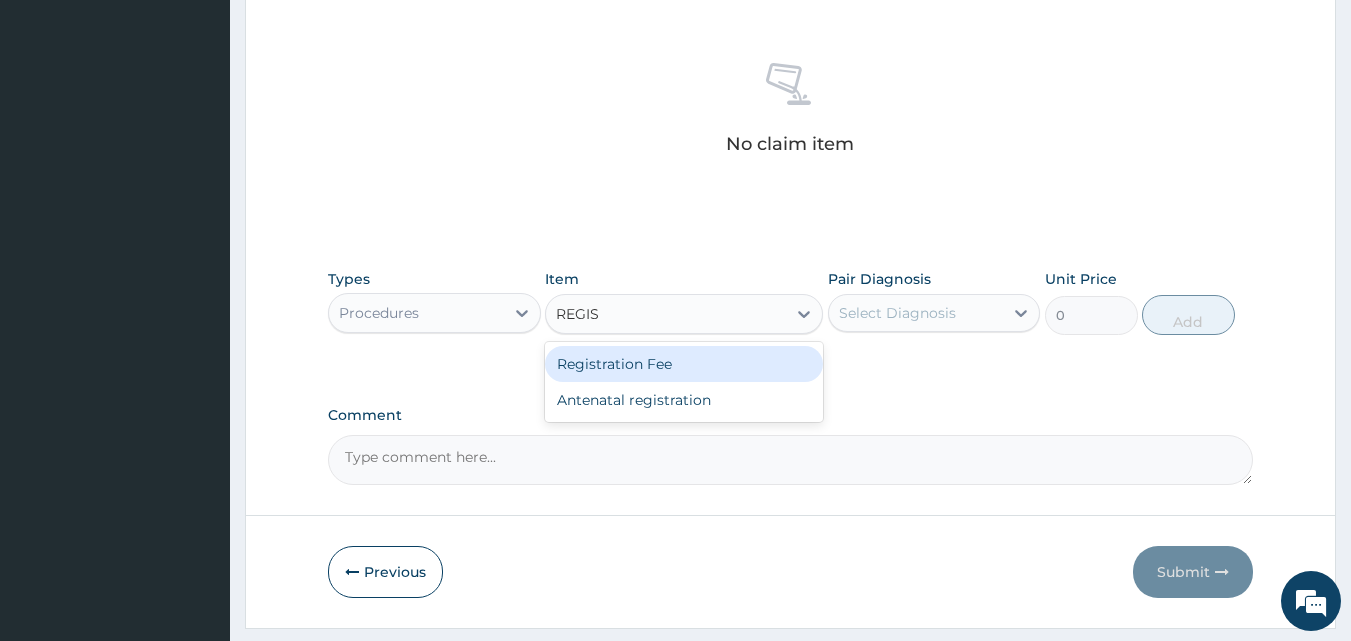 click on "Registration Fee" at bounding box center [684, 364] 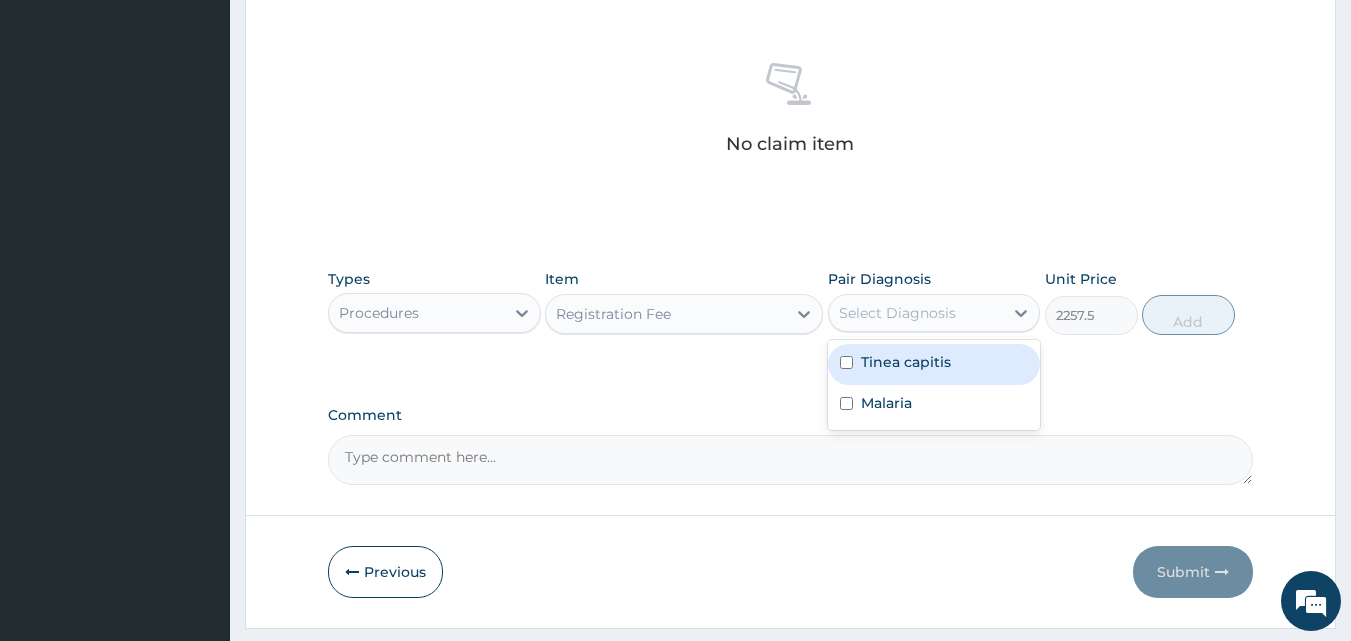 click on "Select Diagnosis" at bounding box center [897, 313] 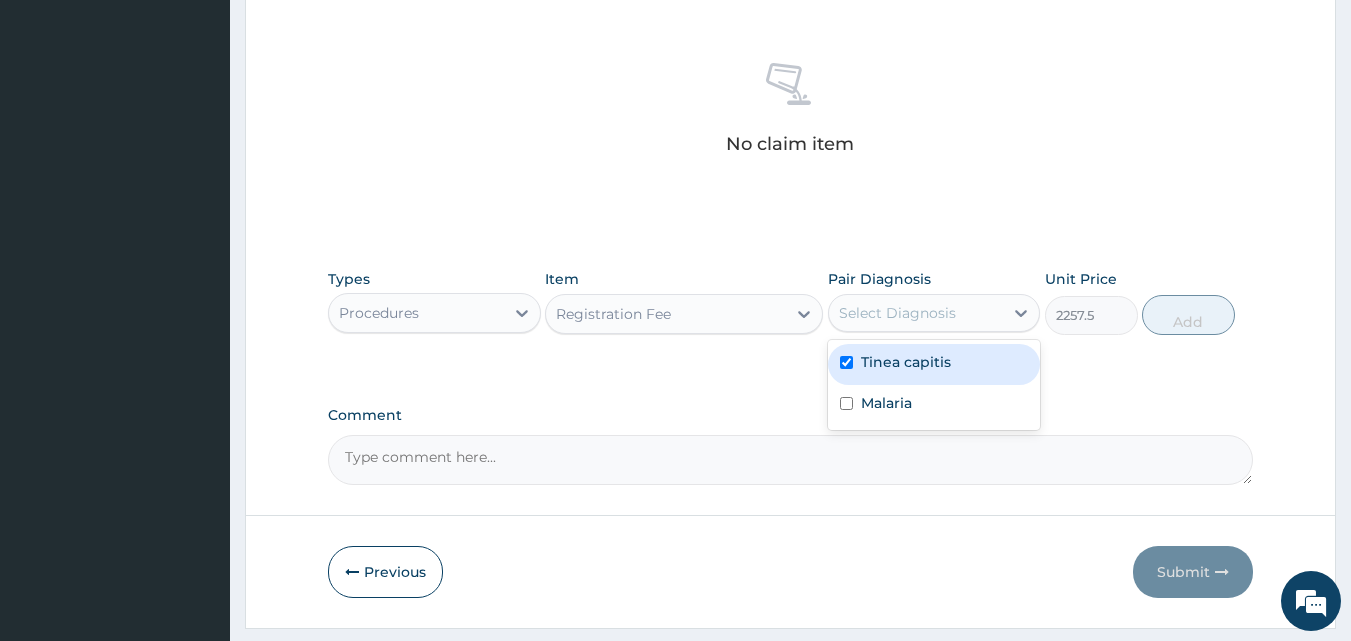 checkbox on "true" 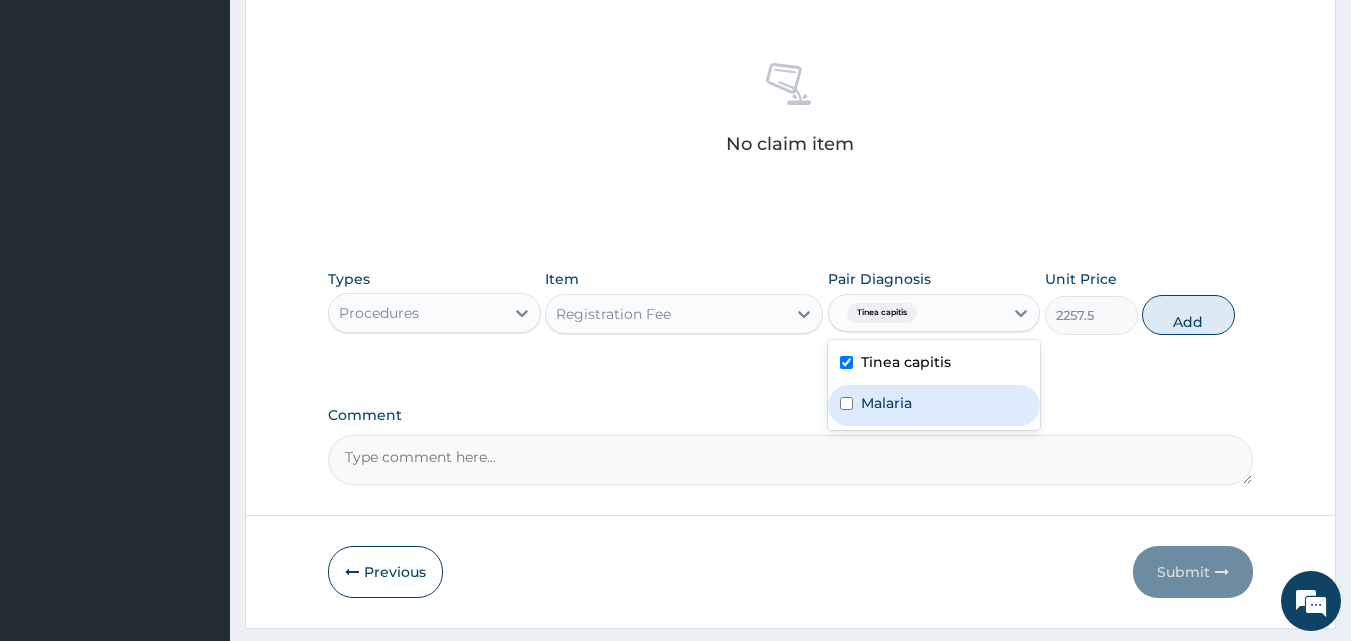 click on "Malaria" at bounding box center (934, 405) 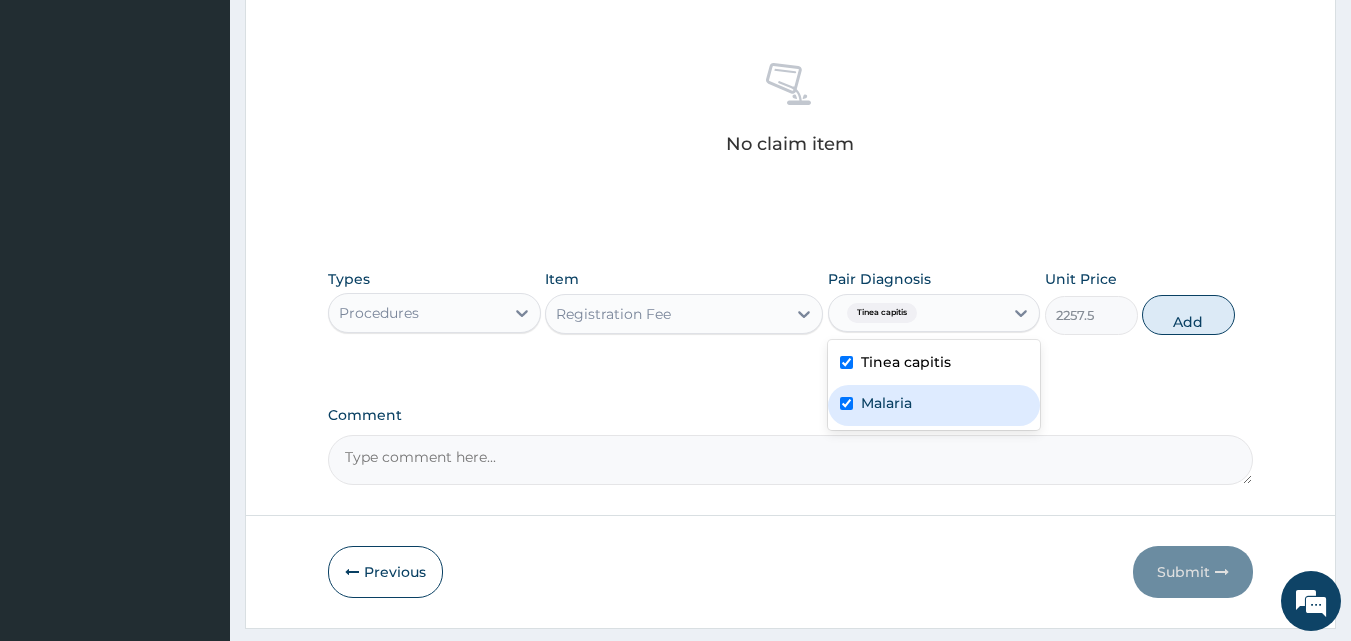 checkbox on "true" 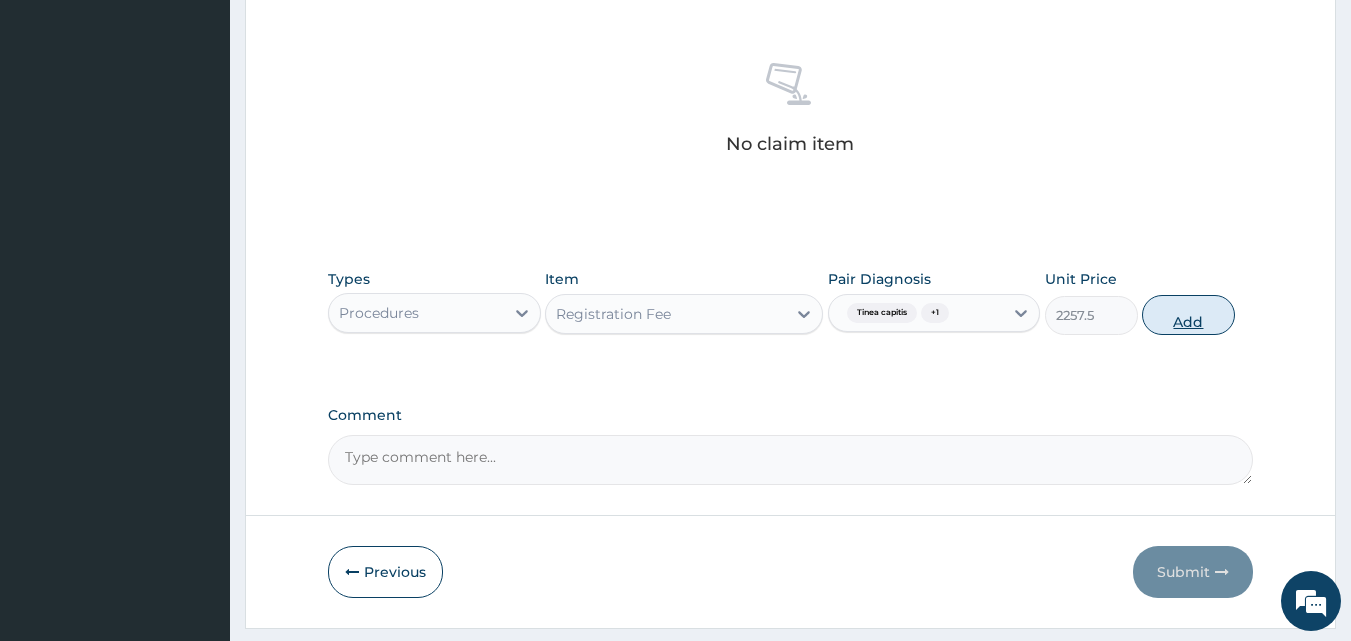 click on "Add" at bounding box center [1188, 315] 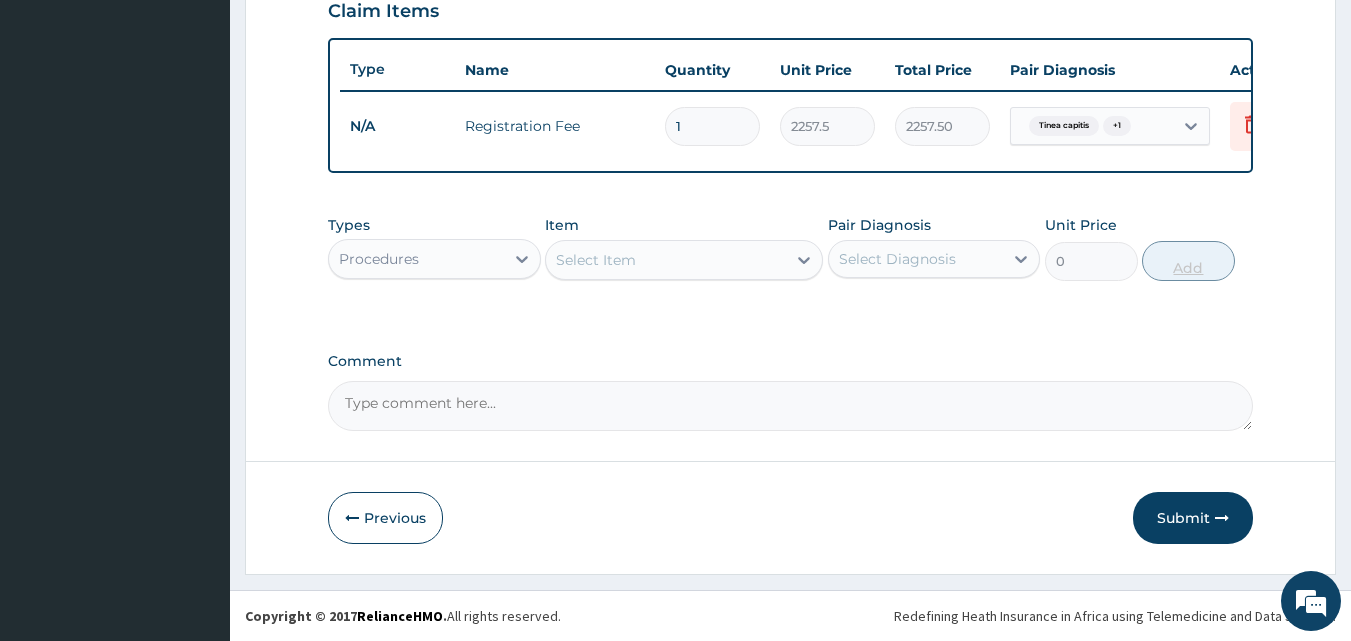 scroll, scrollTop: 721, scrollLeft: 0, axis: vertical 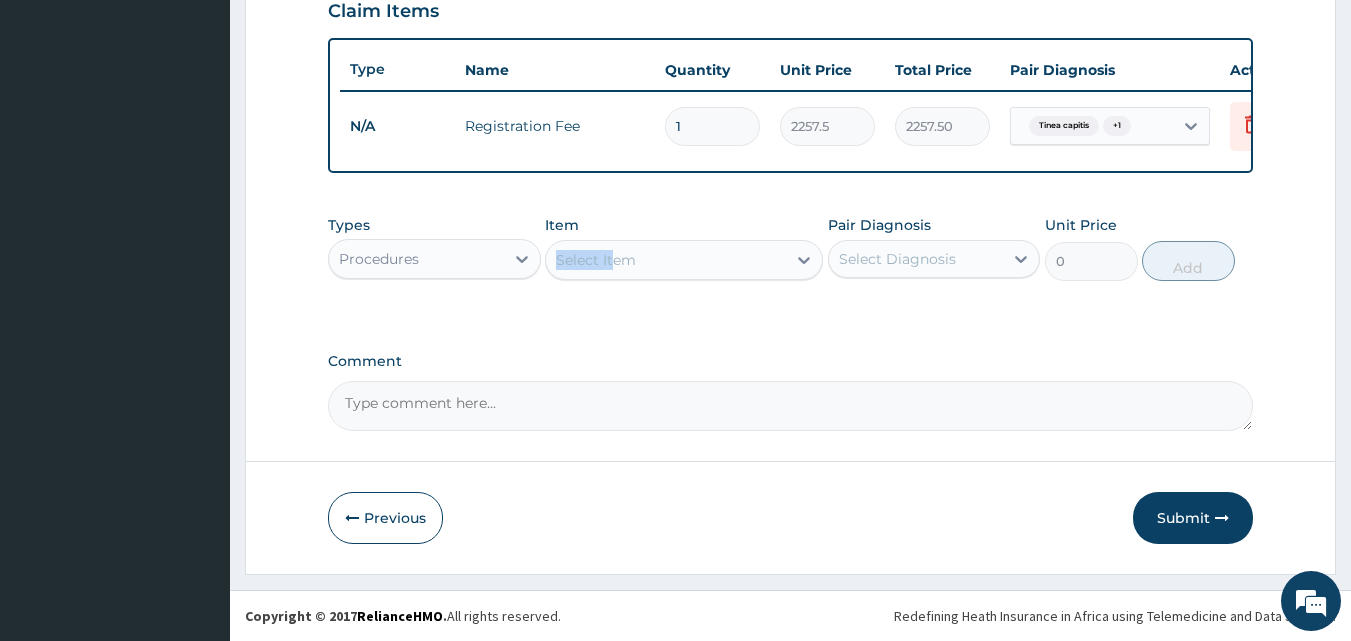 drag, startPoint x: 613, startPoint y: 233, endPoint x: 613, endPoint y: 253, distance: 20 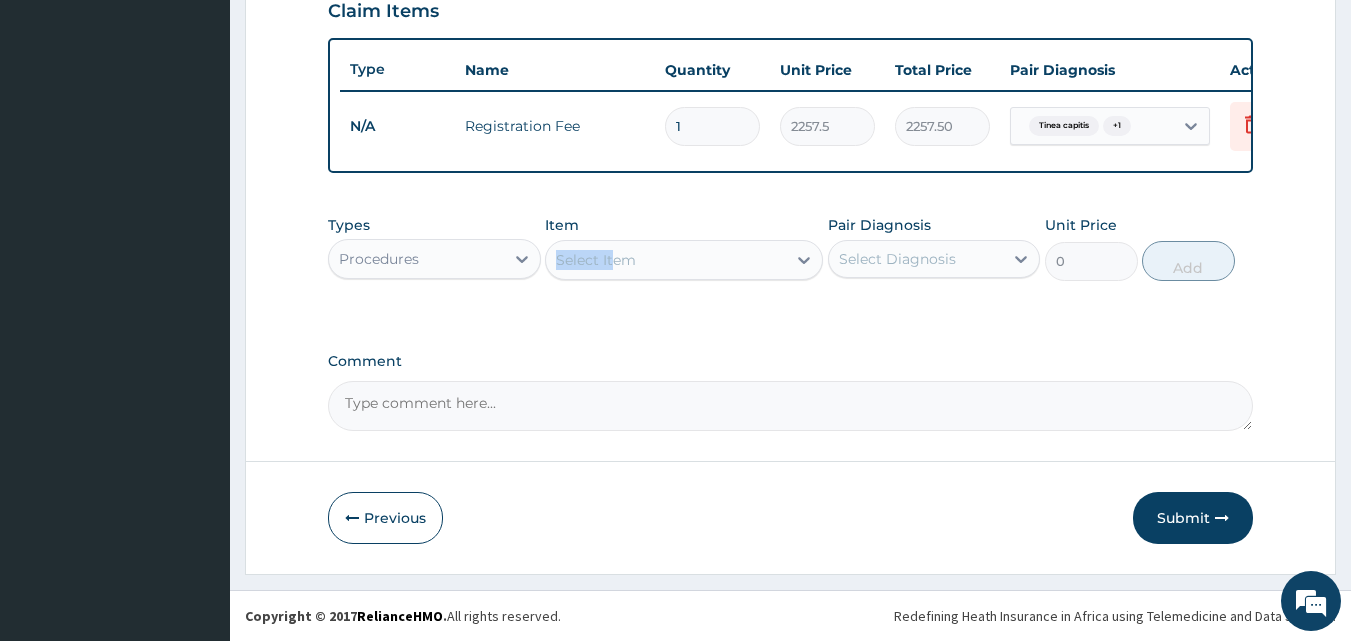 click on "Item Select Item" at bounding box center [684, 248] 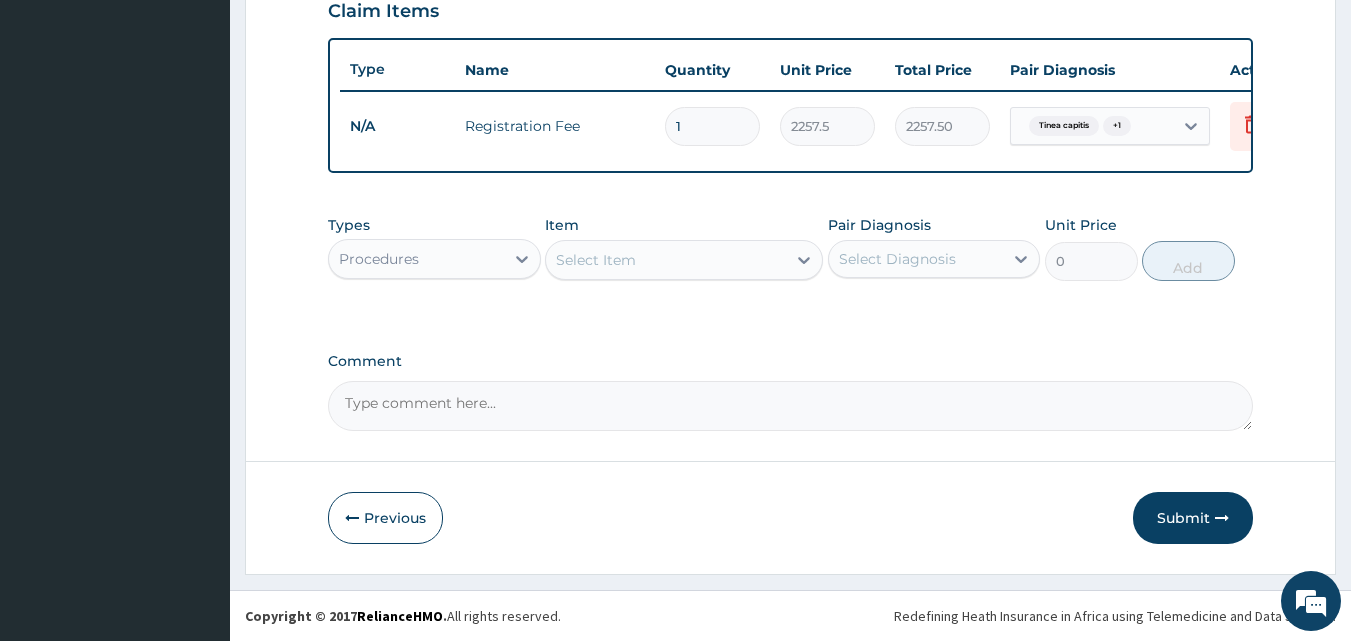 click on "Select Item" at bounding box center [596, 260] 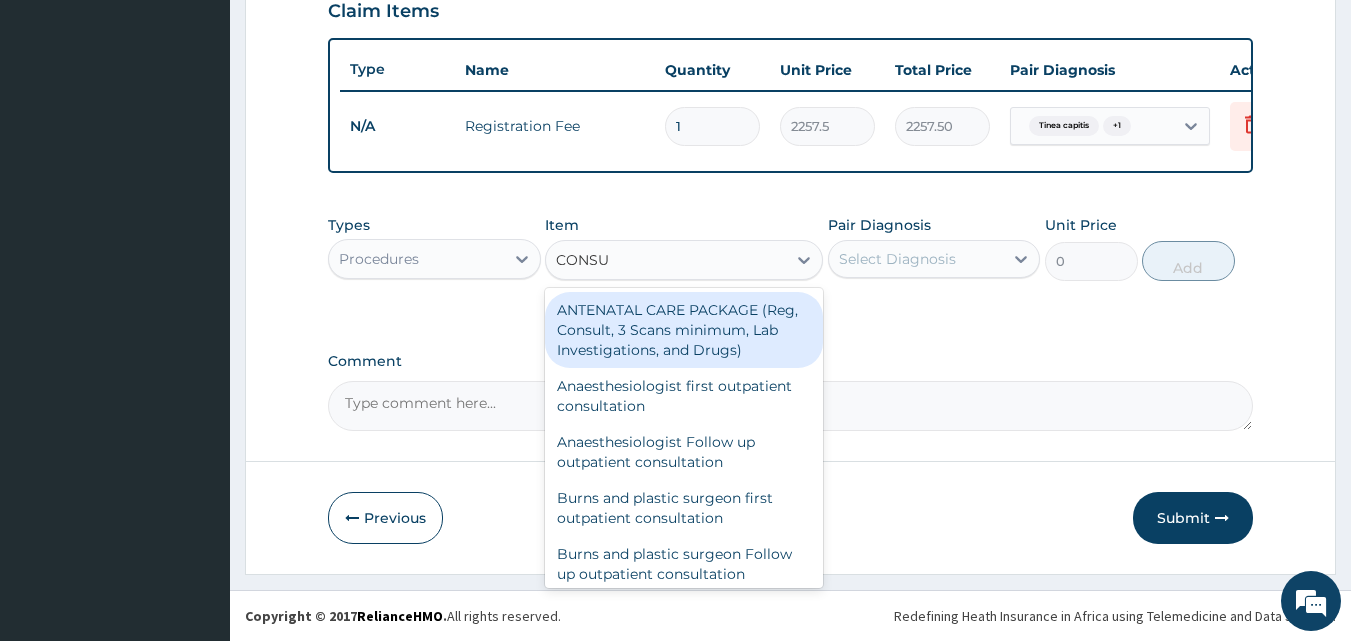 type on "CONSUL" 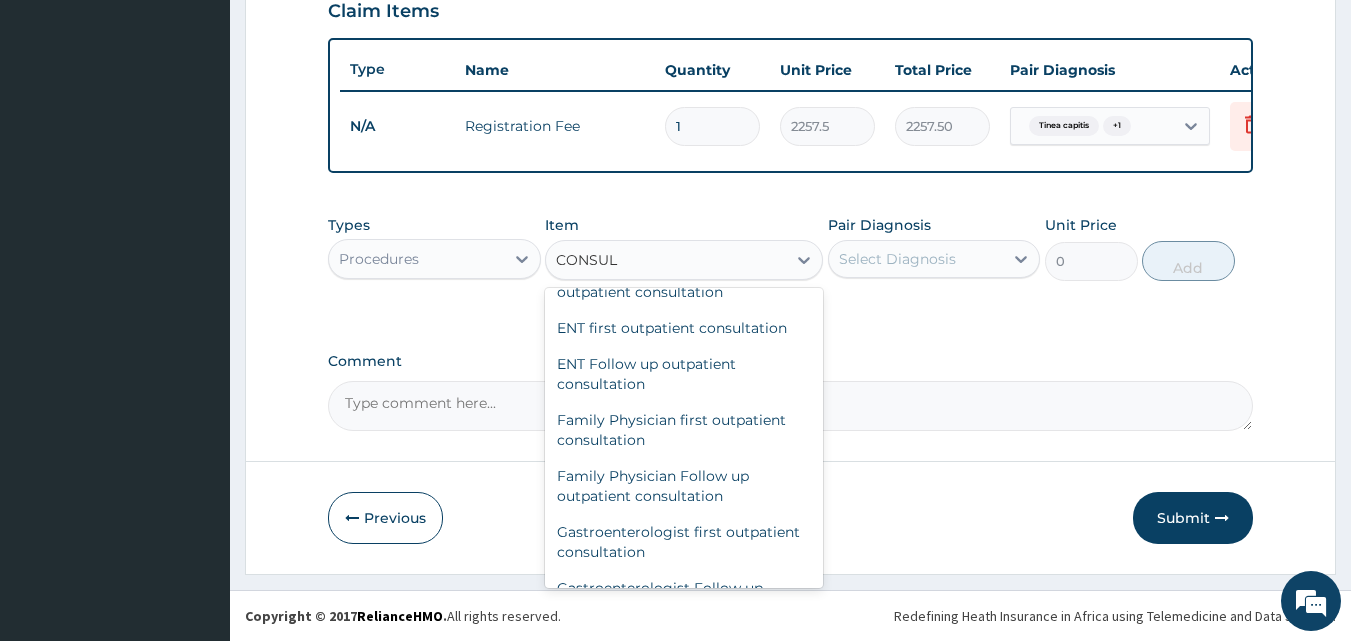 scroll, scrollTop: 1048, scrollLeft: 0, axis: vertical 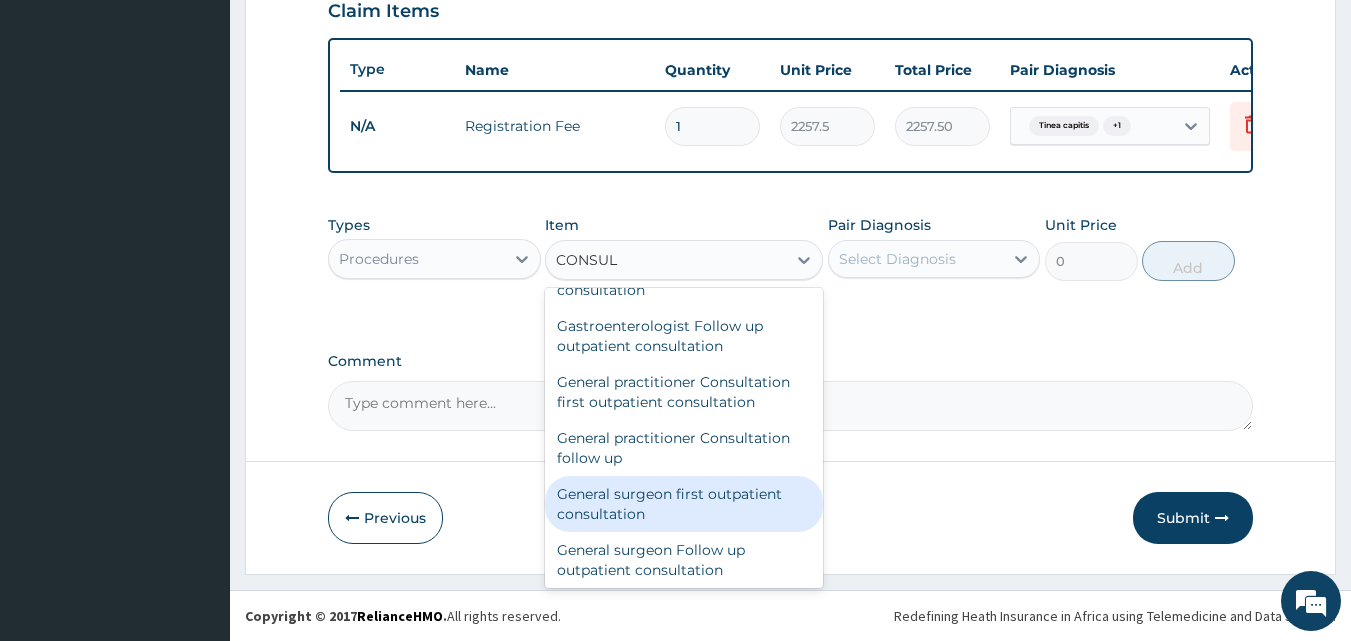 click on "General surgeon first outpatient consultation" at bounding box center [684, 504] 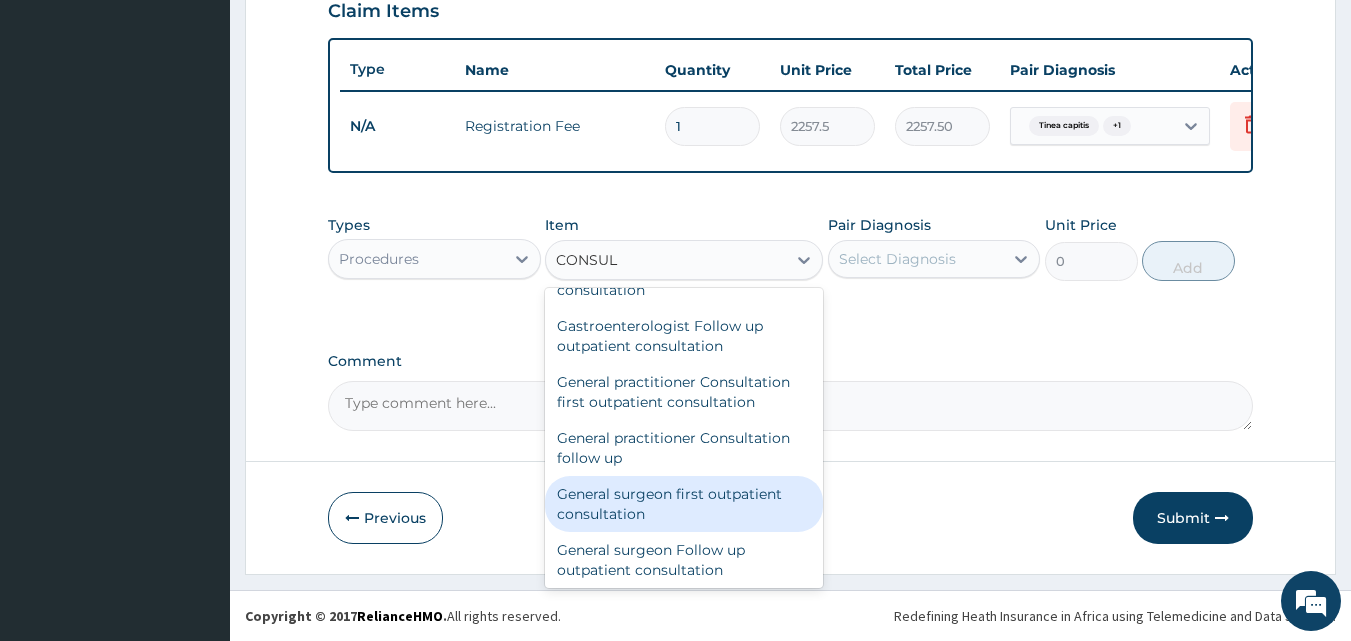 type on "22575" 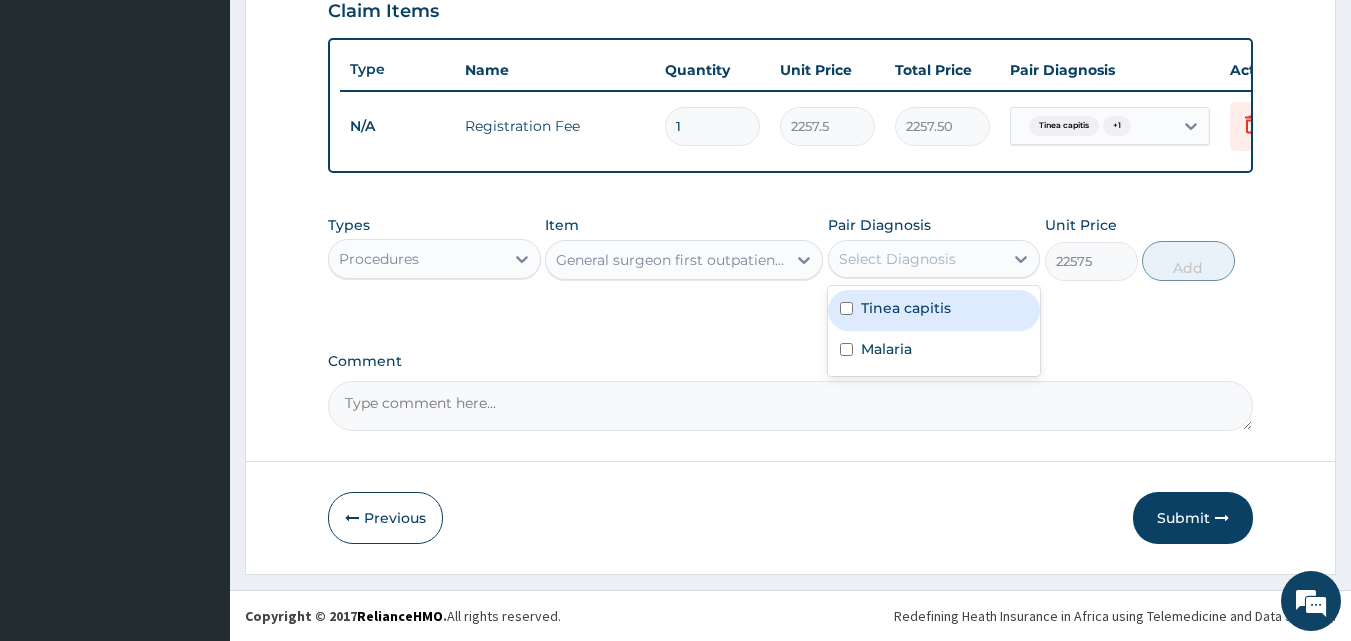 click on "Select Diagnosis" at bounding box center [934, 259] 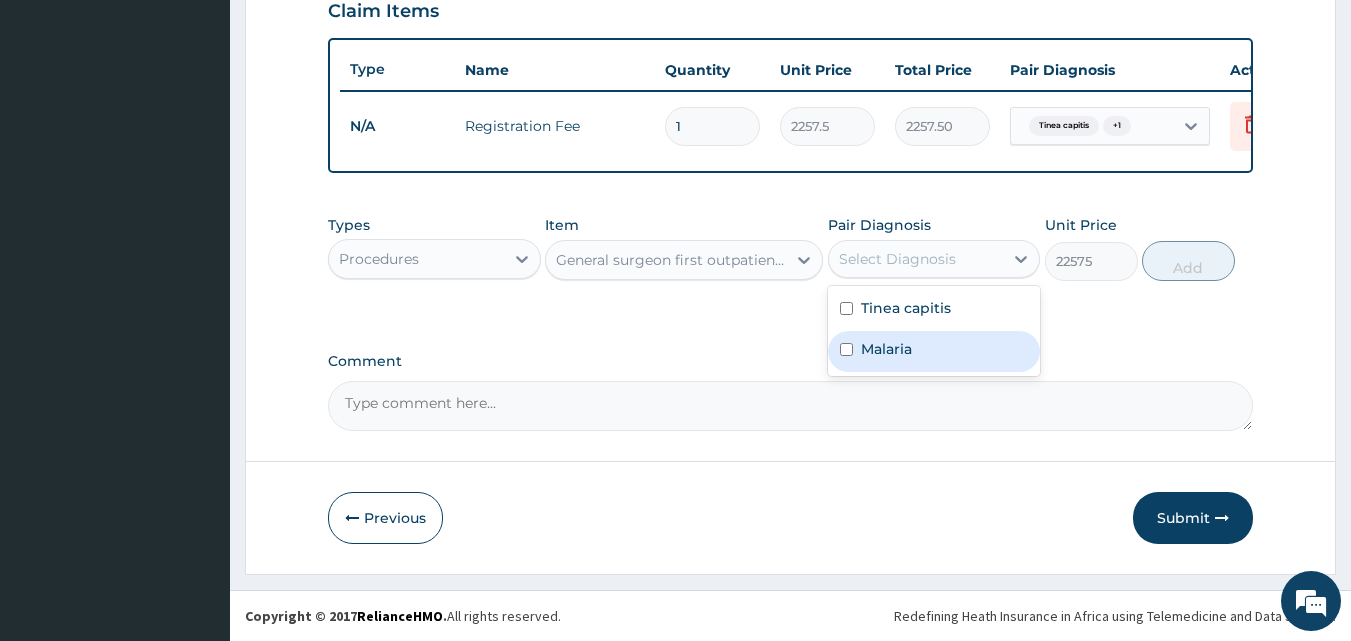 drag, startPoint x: 848, startPoint y: 304, endPoint x: 848, endPoint y: 348, distance: 44 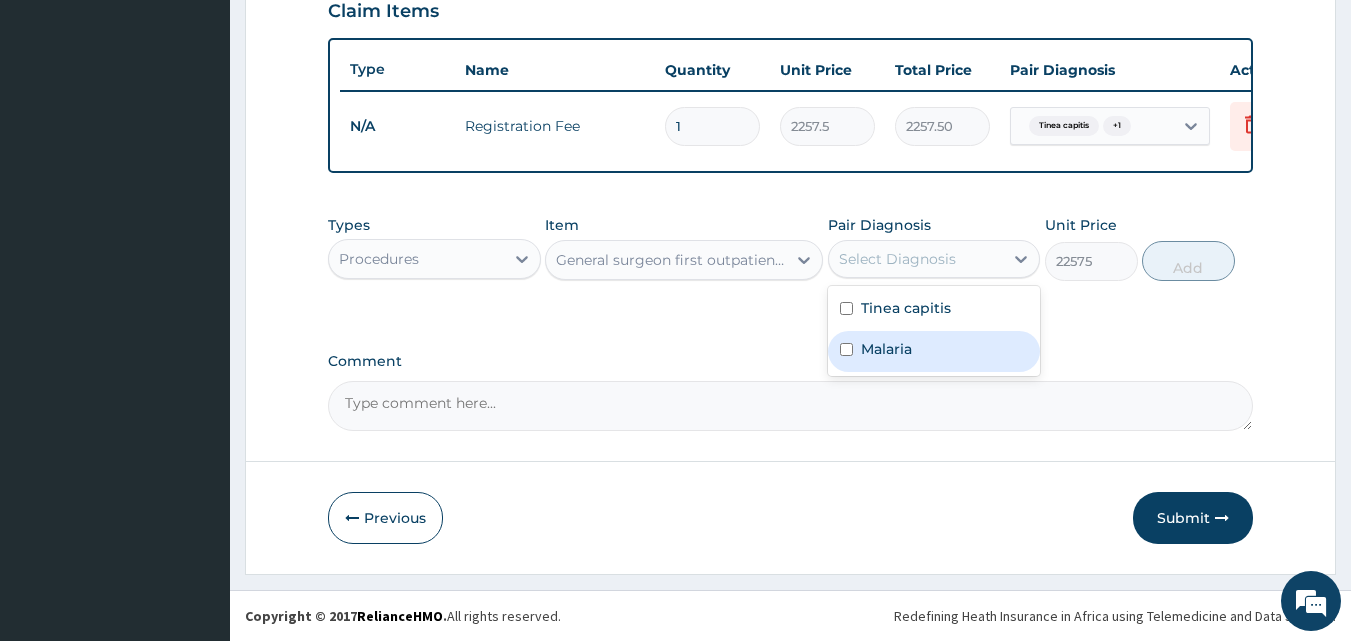 click on "Tinea capitis Malaria" at bounding box center (934, 331) 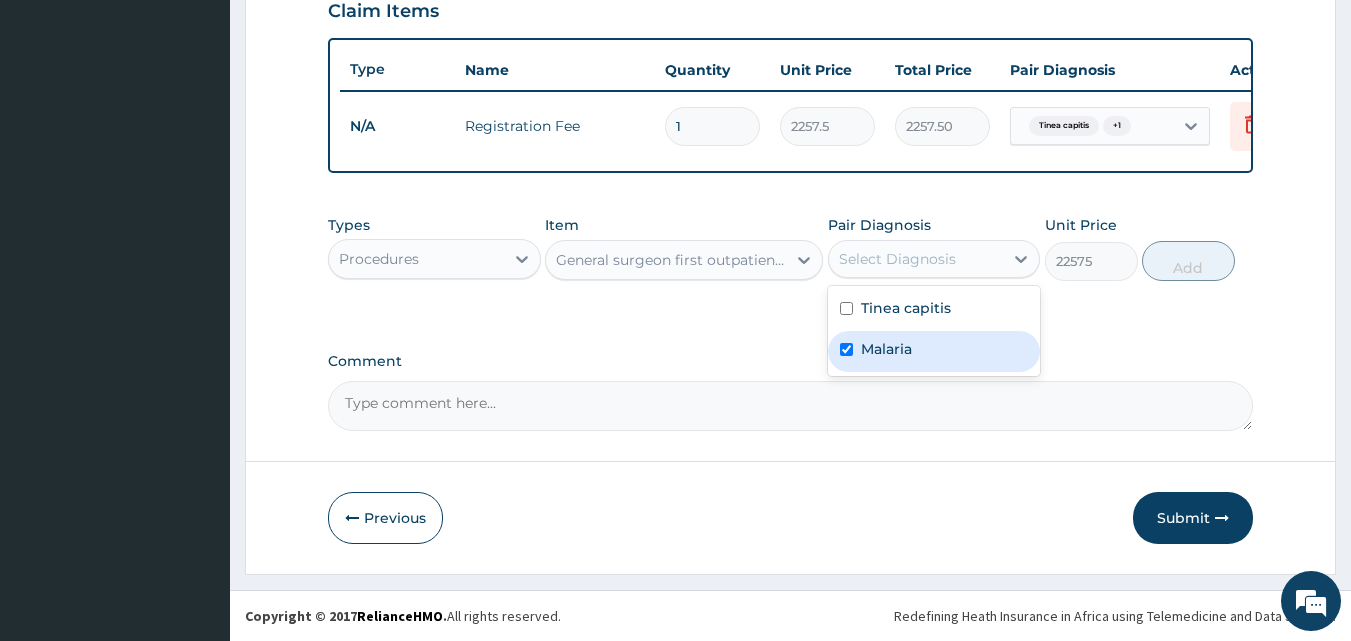 checkbox on "true" 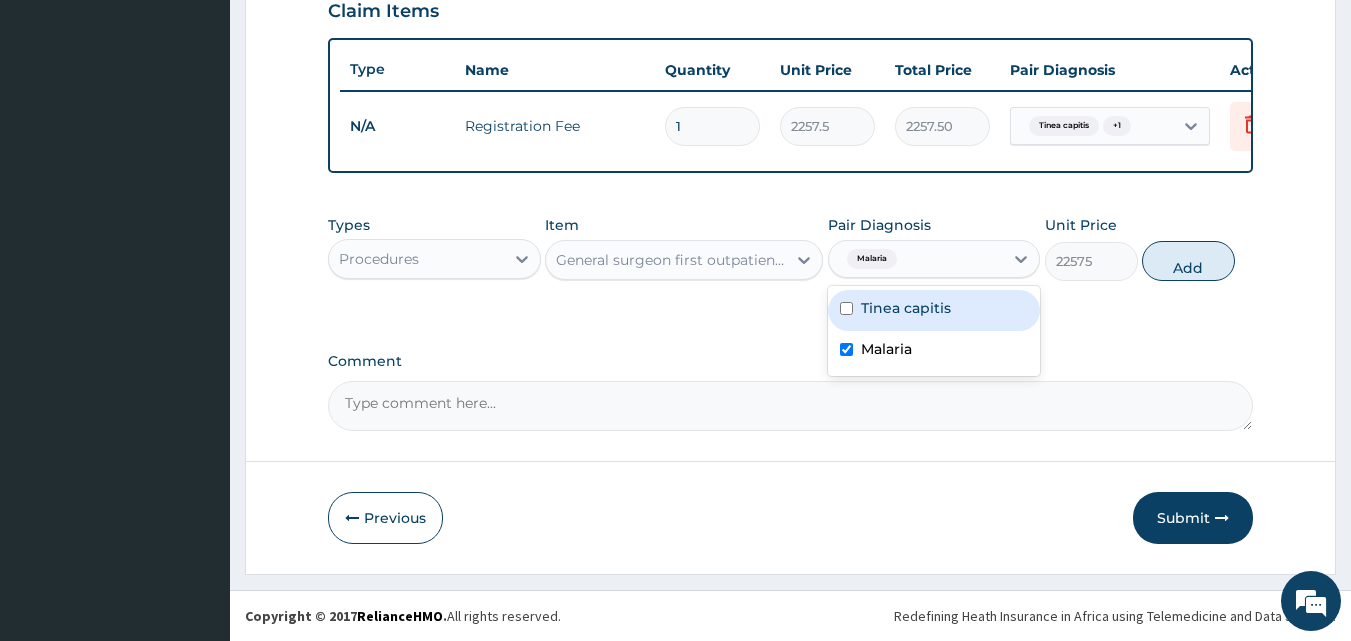click at bounding box center (846, 308) 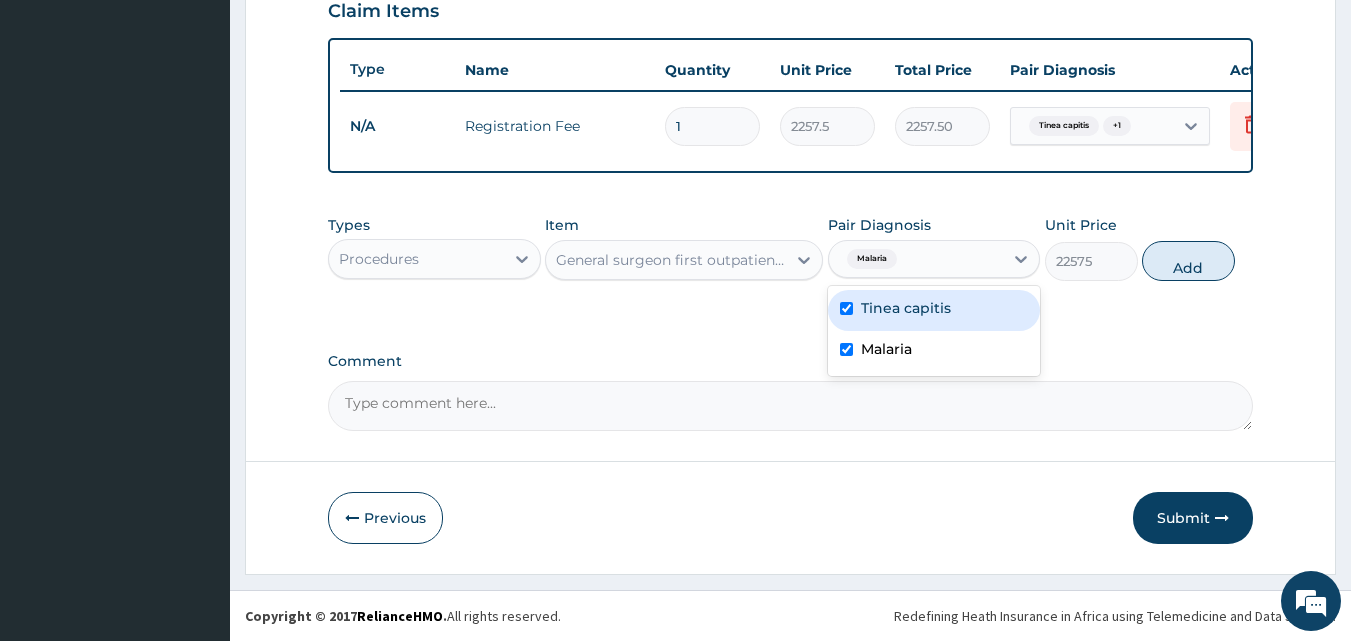 checkbox on "true" 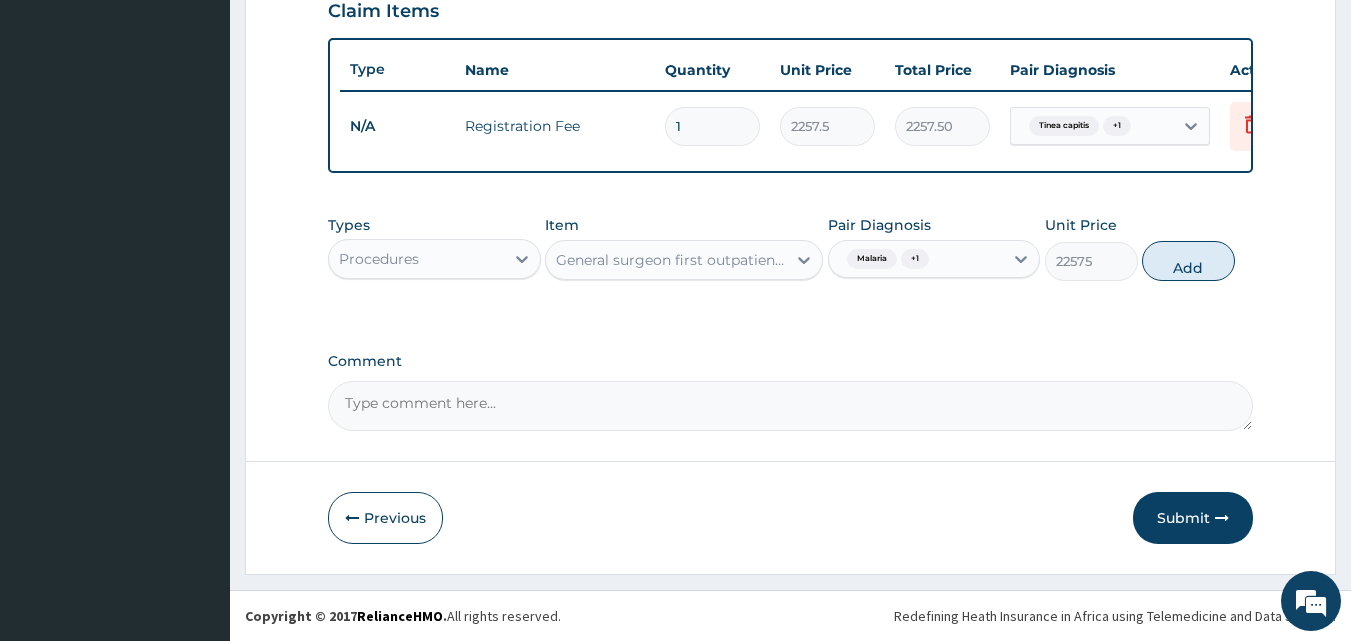 click on "Step  2  of 2 PA Code / Prescription Code Enter Code(Secondary Care Only) Encounter Date 05-07-2025 Important Notice Please enter PA codes before entering items that are not attached to a PA code   All diagnoses entered must be linked to a claim item. Diagnosis & Claim Items that are visible but inactive cannot be edited because they were imported from an already approved PA code. Diagnosis Tinea capitis Confirmed Malaria Confirmed NB: All diagnosis must be linked to a claim item Claim Items Type Name Quantity Unit Price Total Price Pair Diagnosis Actions N/A Registration Fee 1 2257.5 2257.50 Tinea capitis  + 1 Delete Types Procedures Item General surgeon first outpatient consultation Pair Diagnosis Malaria  + 1 Unit Price 22575 Add Comment     Previous   Submit" at bounding box center (790, -13) 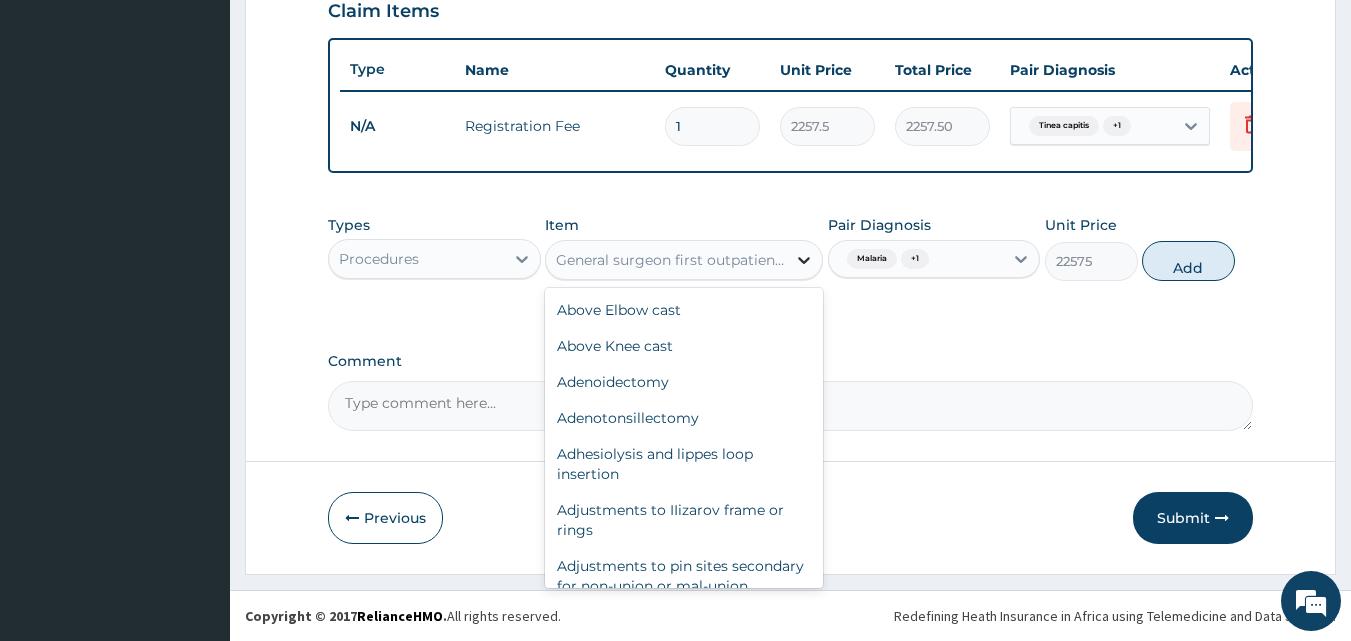 click 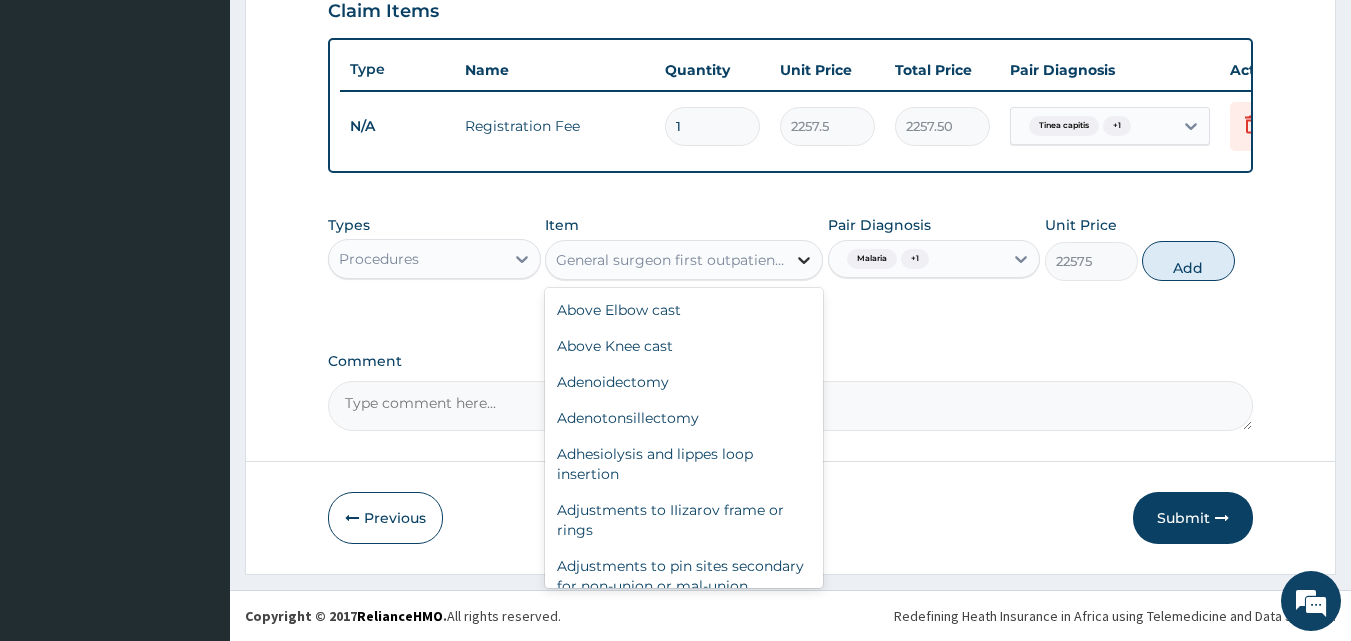 scroll, scrollTop: 24695, scrollLeft: 0, axis: vertical 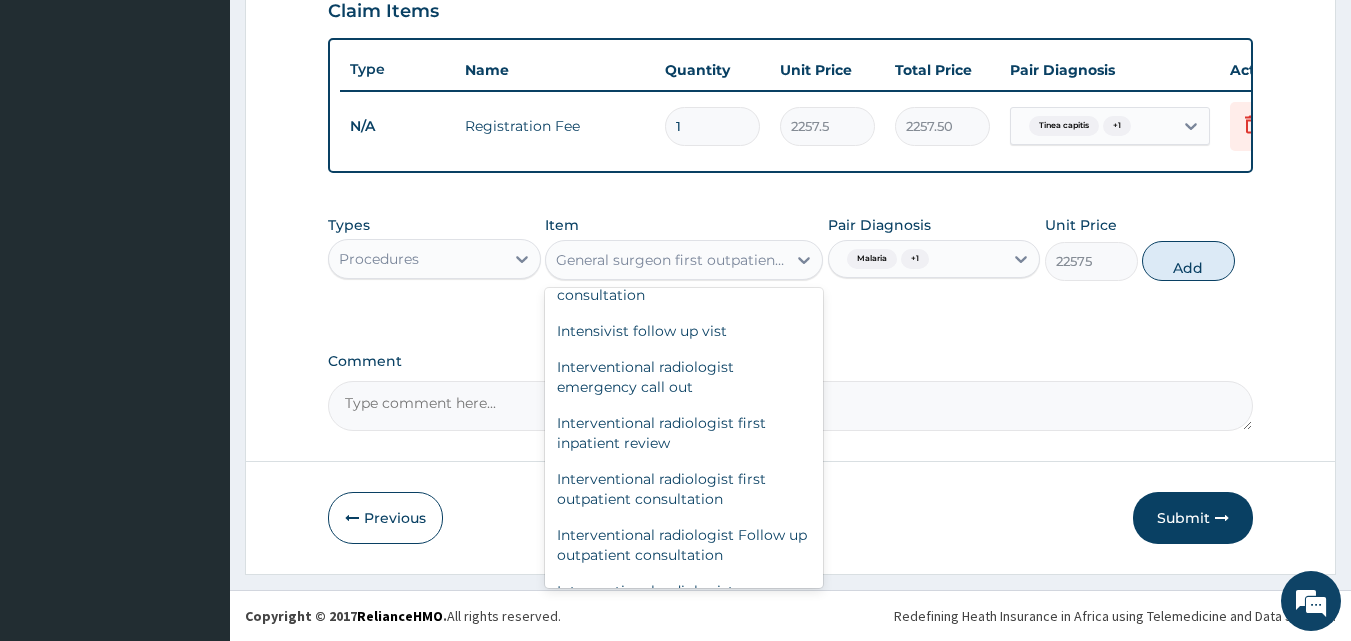 click on "General practitioner Consultation first outpatient consultation" at bounding box center (684, -347) 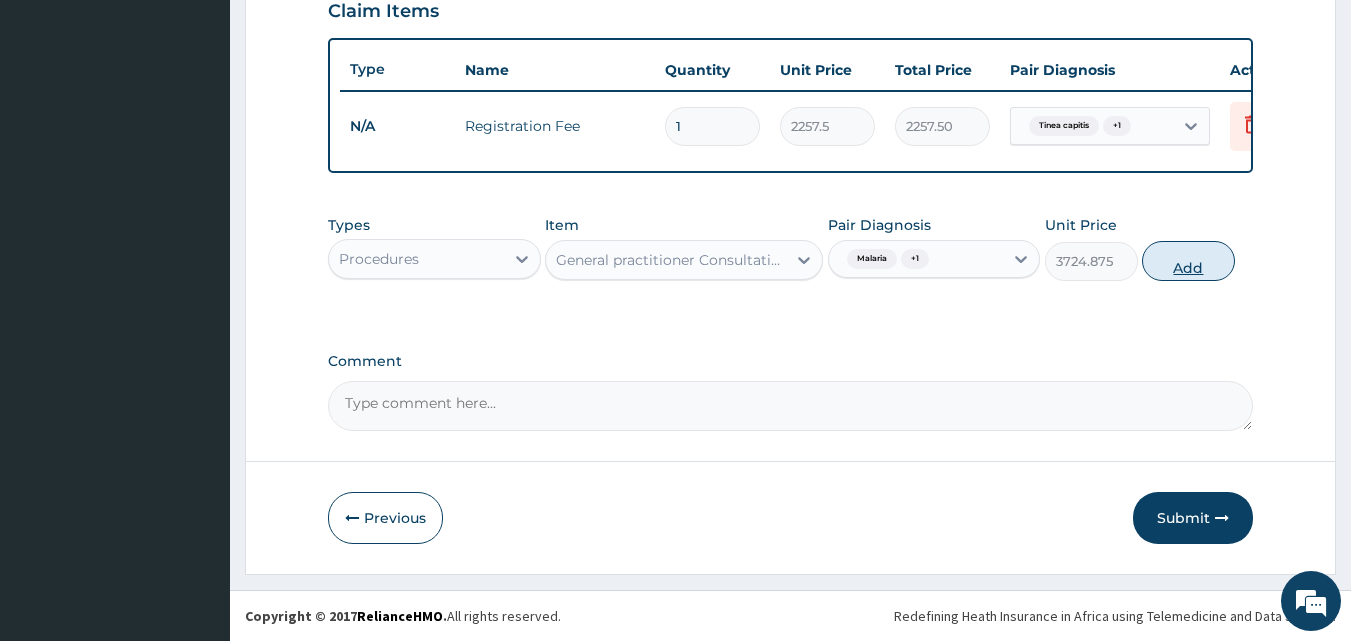 click on "Add" at bounding box center [1188, 261] 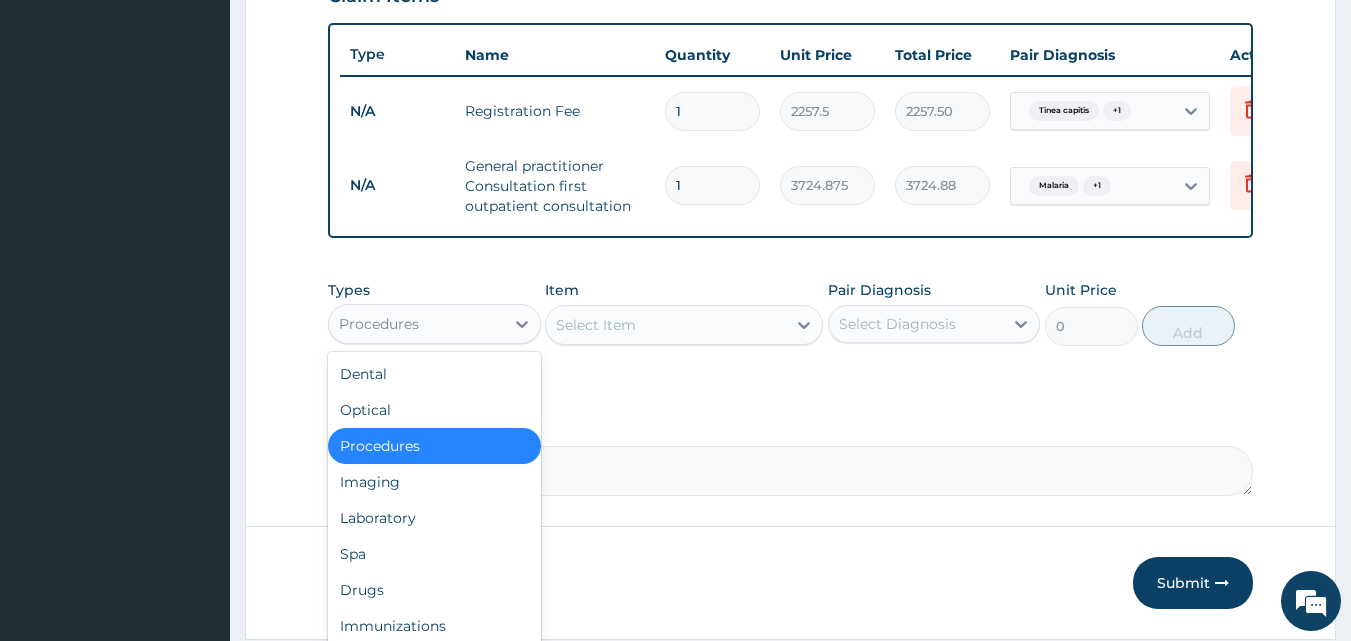 click on "Procedures" at bounding box center (416, 324) 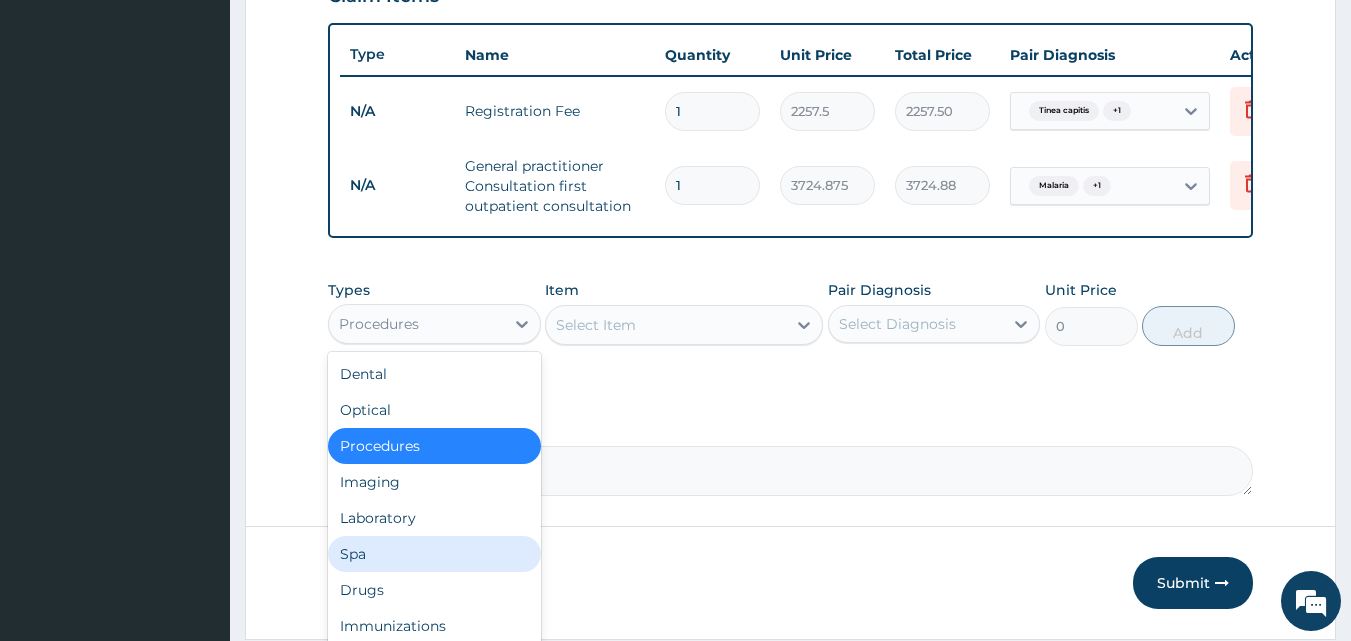 click on "Spa" at bounding box center [434, 554] 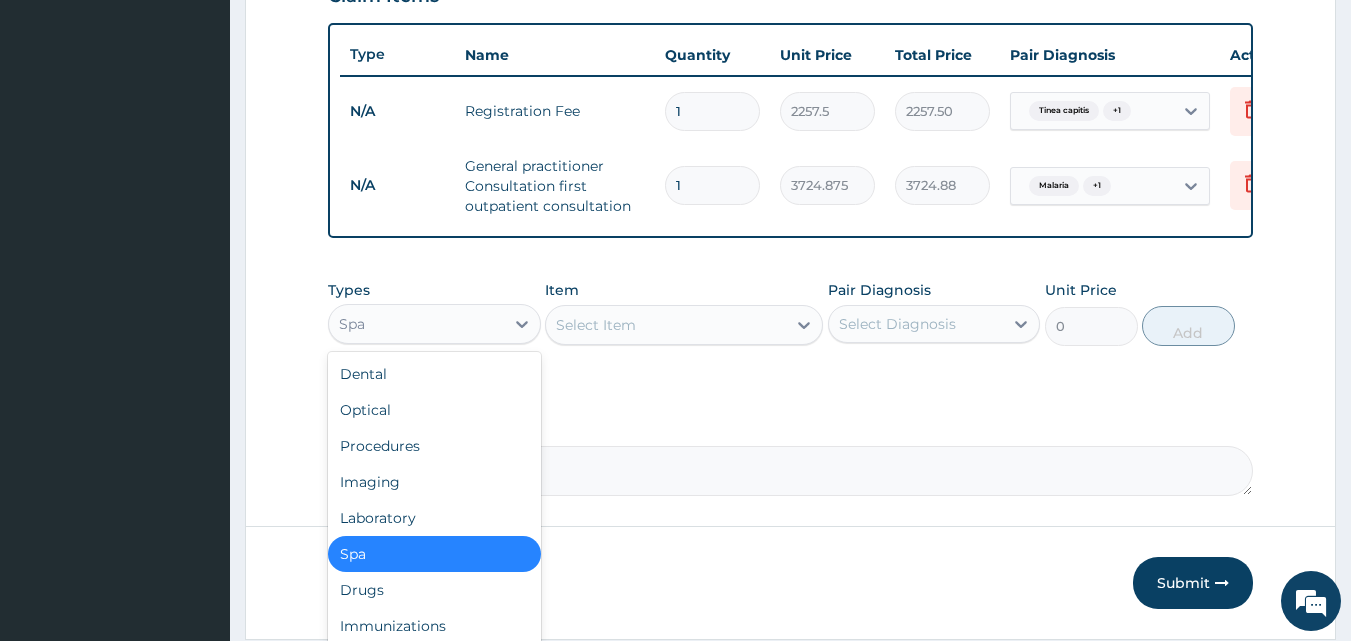 click on "Spa" at bounding box center (416, 324) 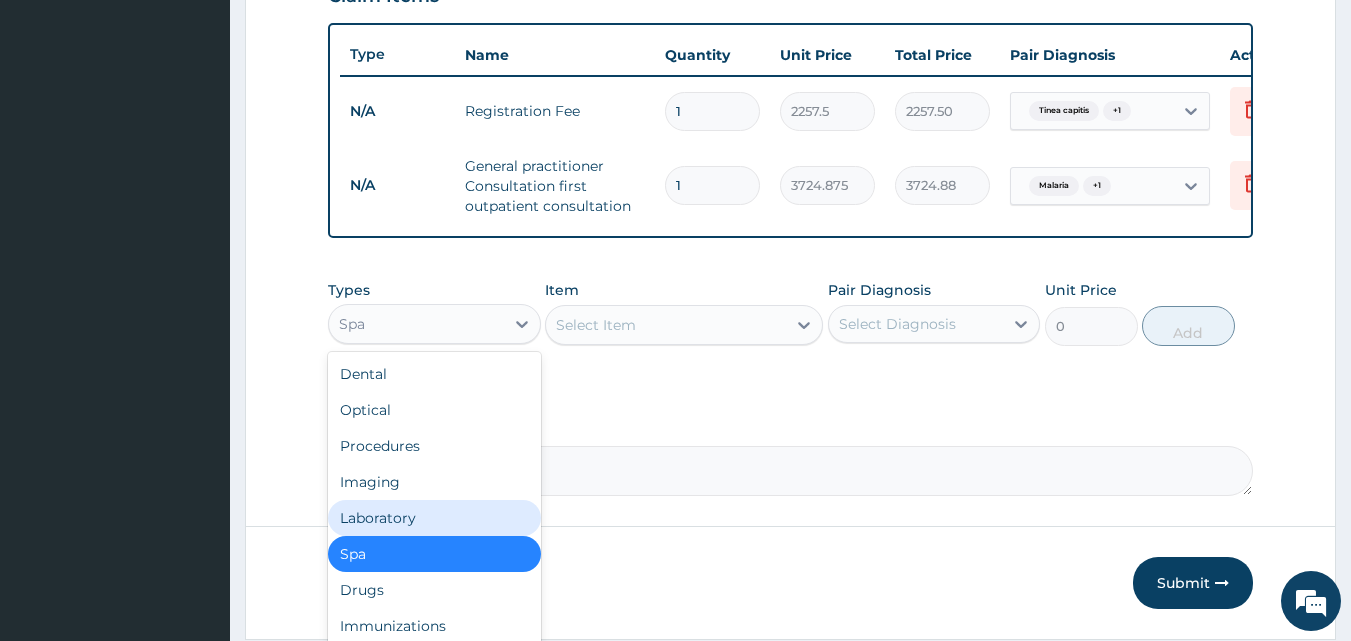 click on "Laboratory" at bounding box center [434, 518] 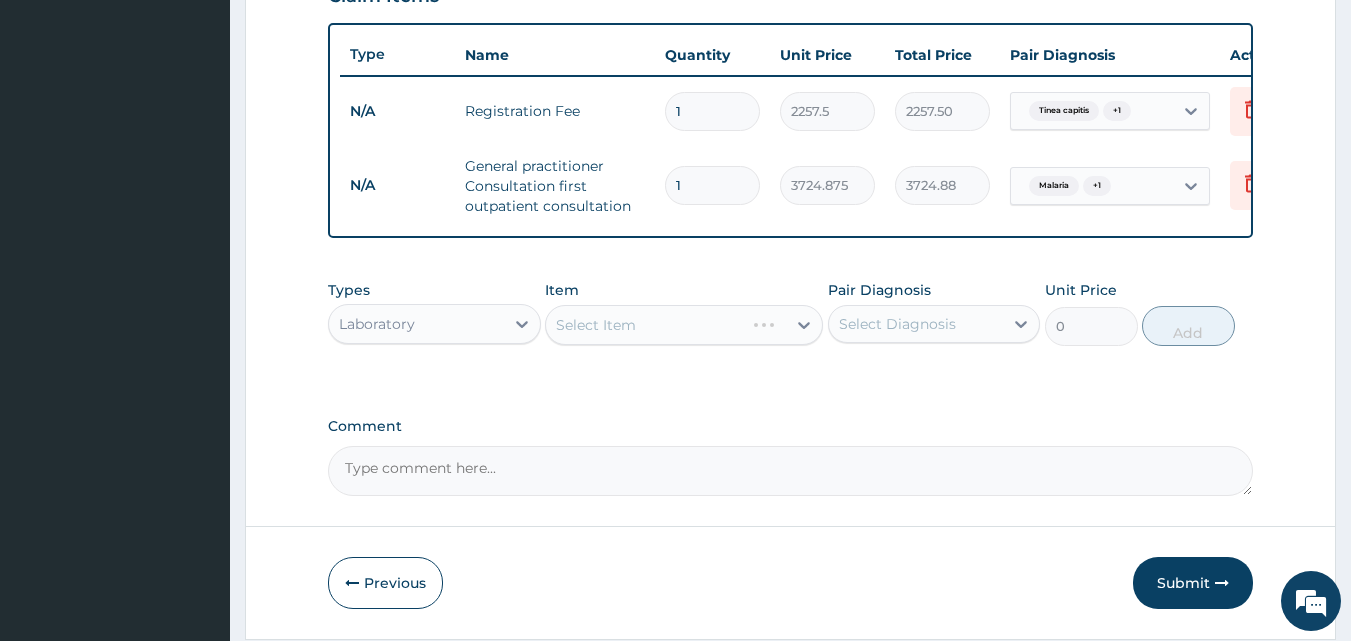 click on "Select Item" at bounding box center (684, 325) 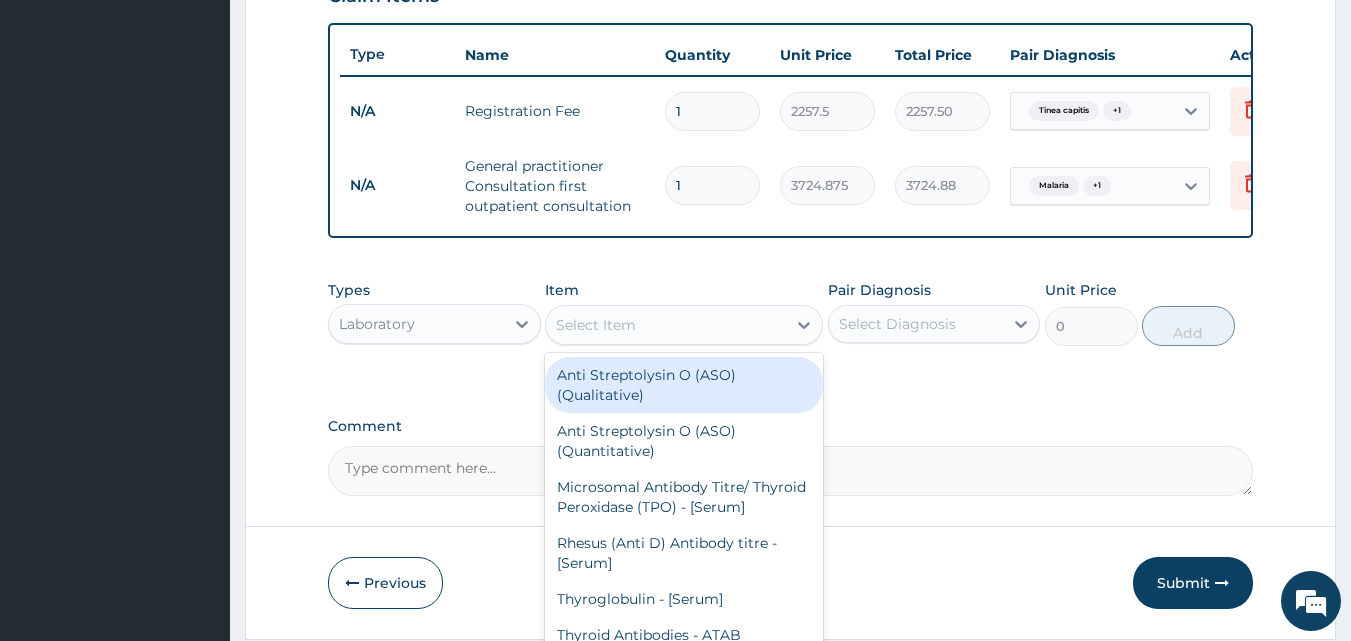 click on "Select Item" at bounding box center [596, 325] 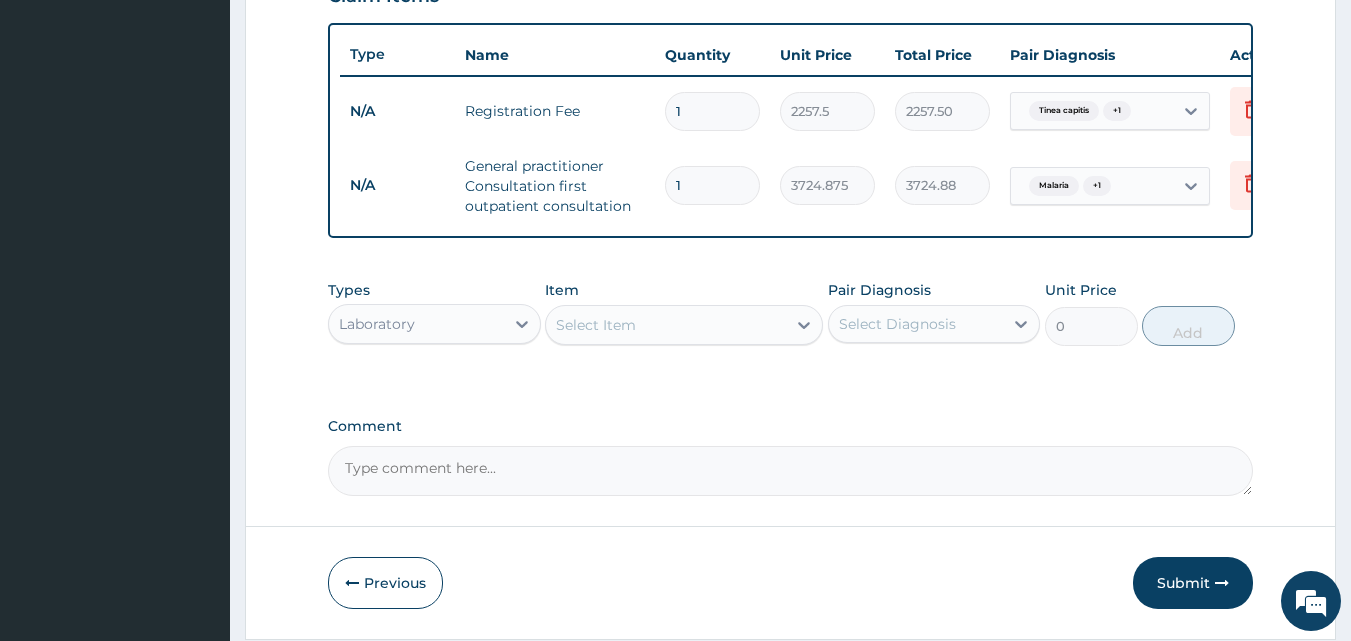 click on "Select Item" at bounding box center [596, 325] 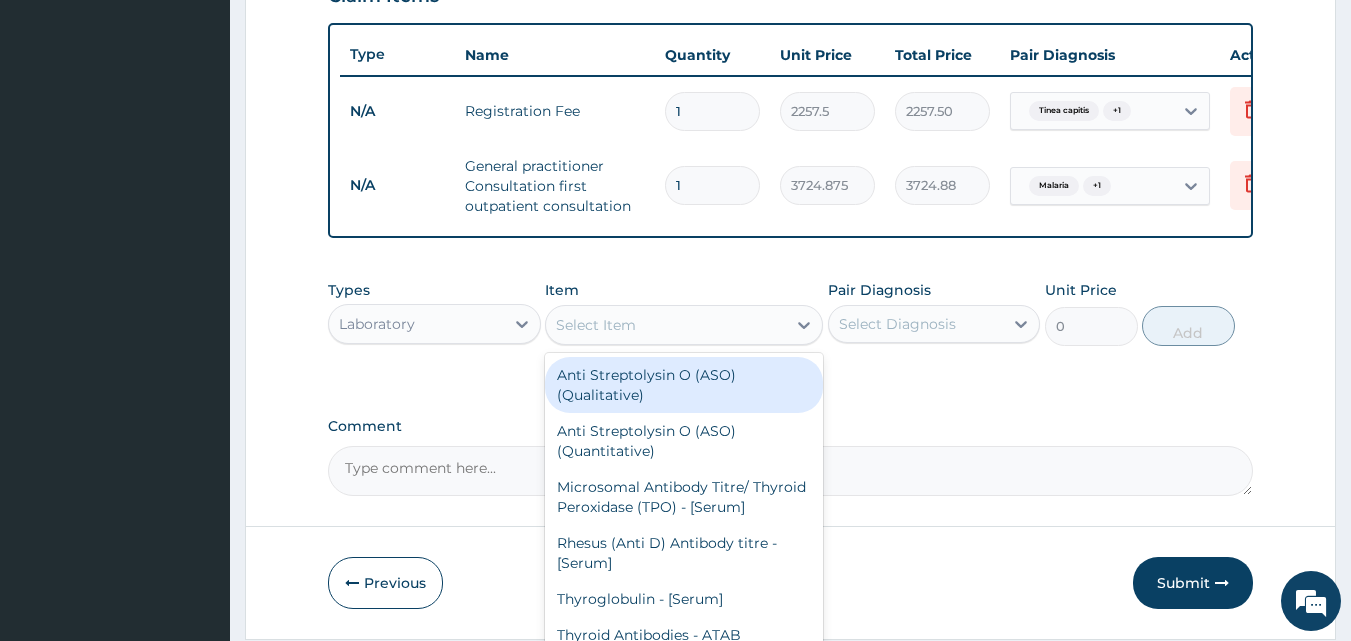 click on "Select Item" at bounding box center [596, 325] 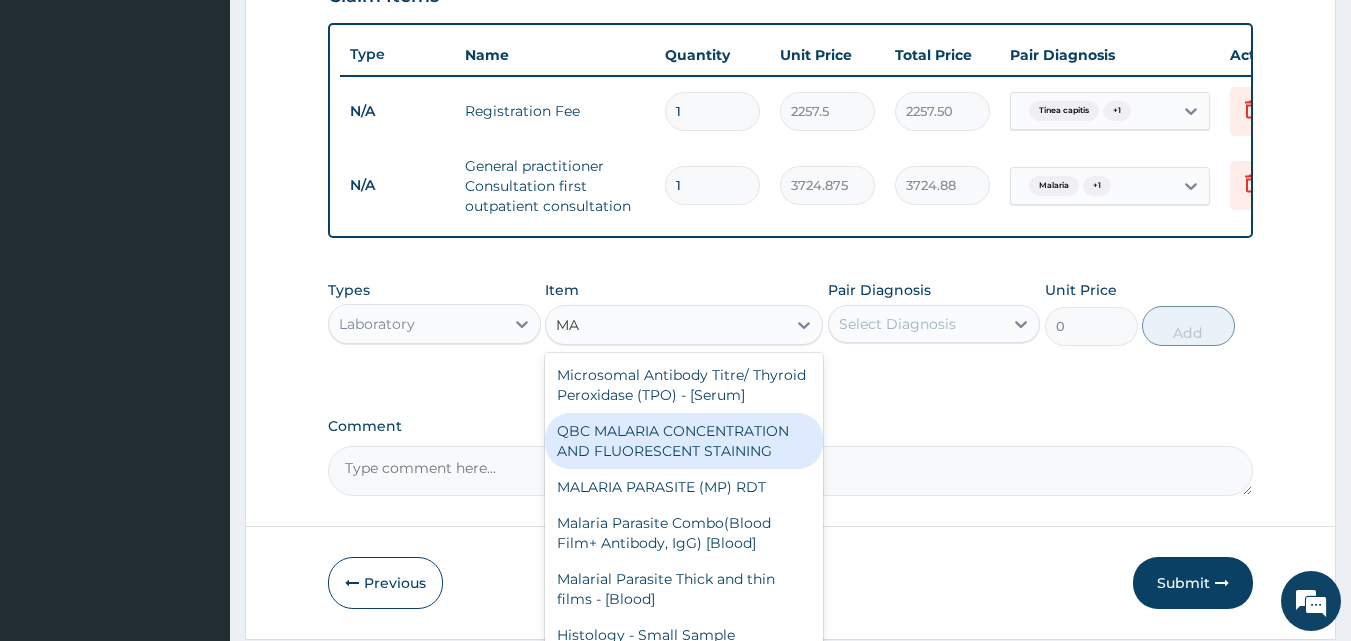 type on "M" 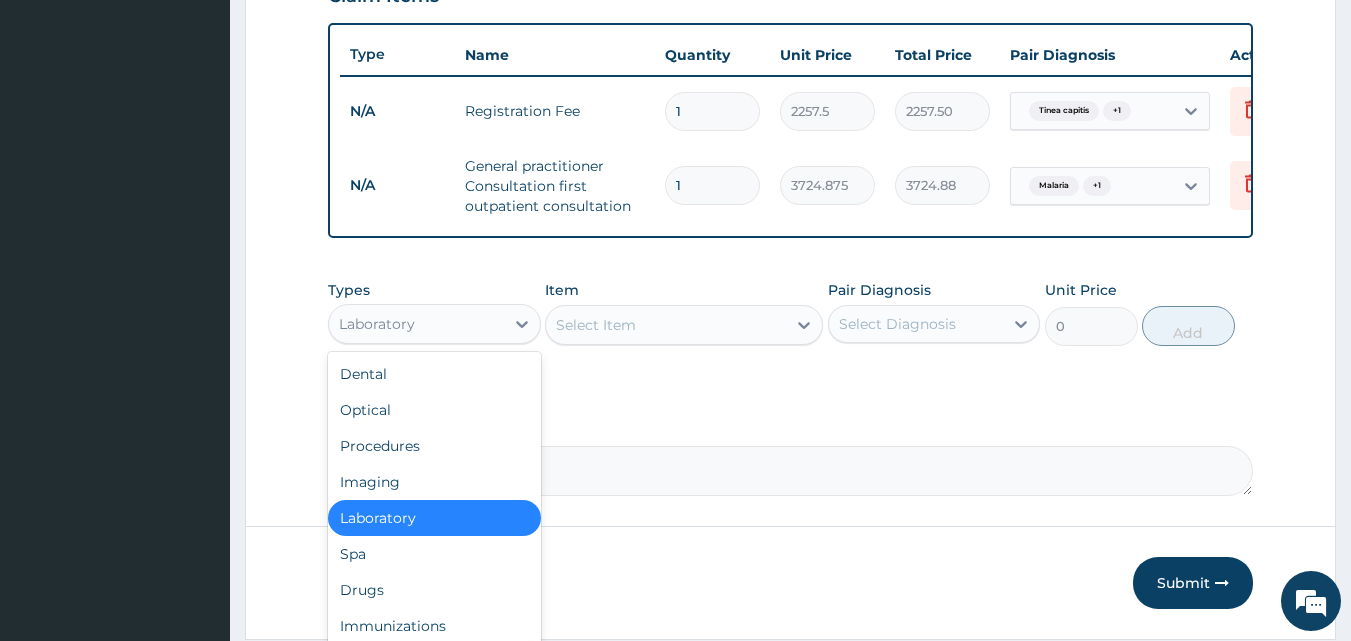 click on "Laboratory" at bounding box center (416, 324) 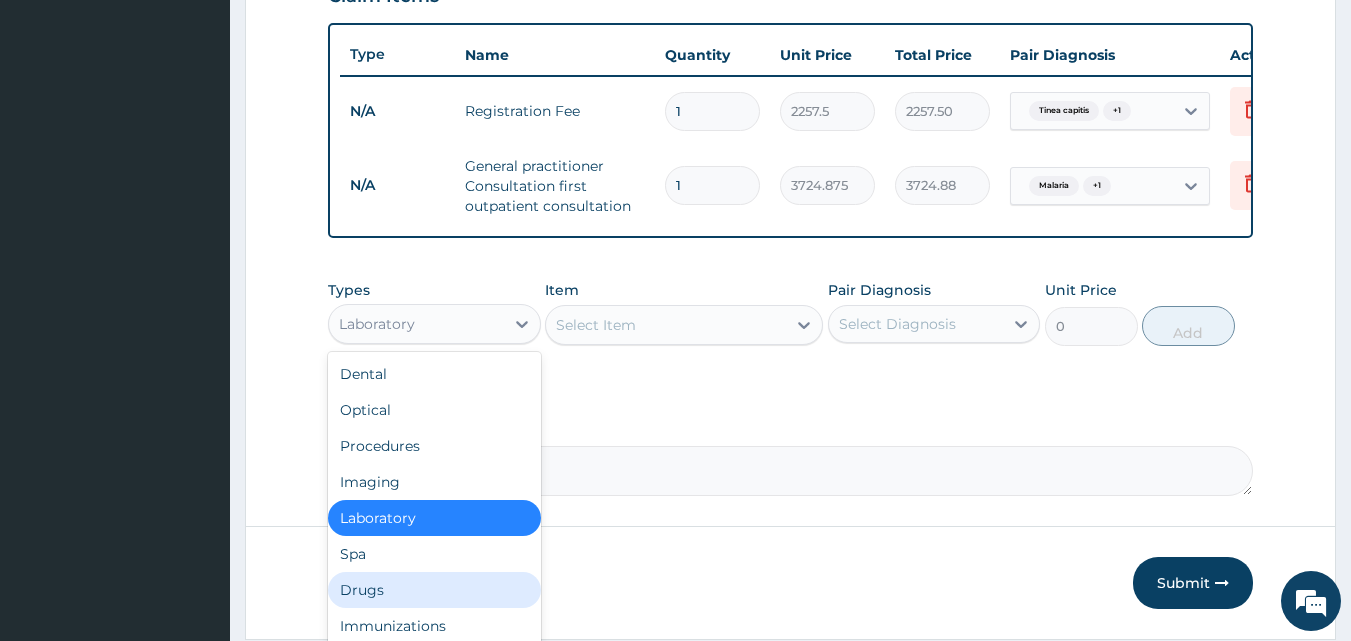 click on "Drugs" at bounding box center (434, 590) 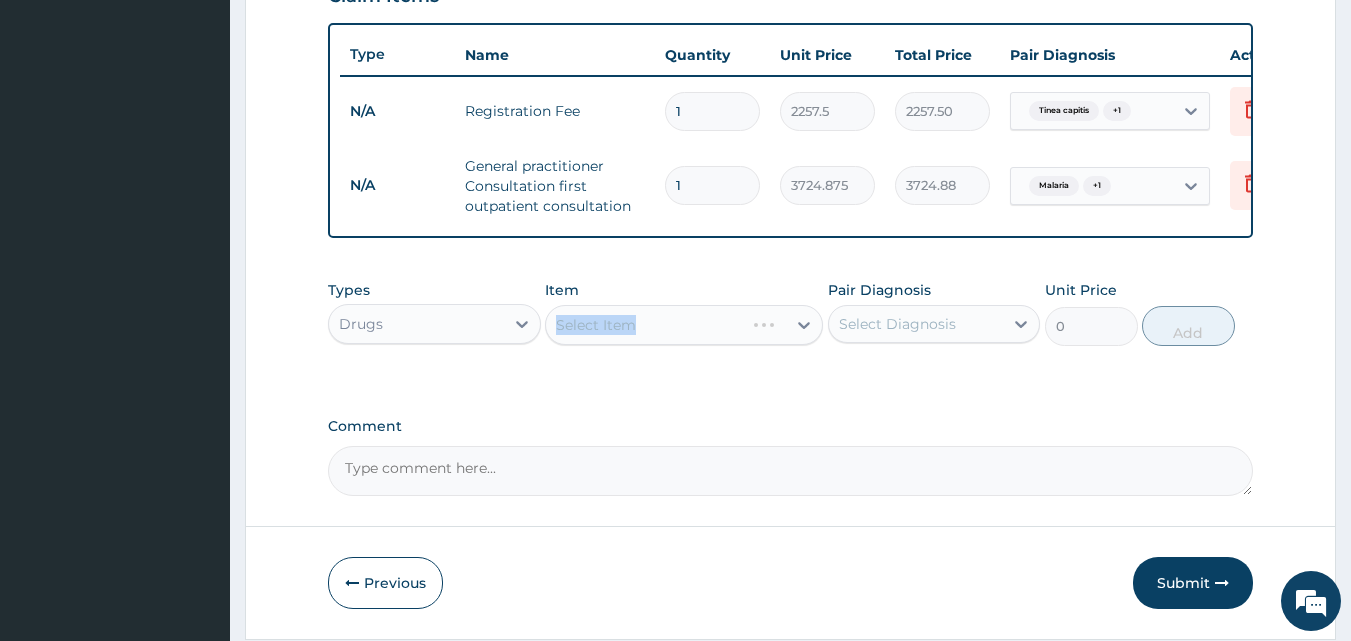 drag, startPoint x: 667, startPoint y: 315, endPoint x: 656, endPoint y: 342, distance: 29.15476 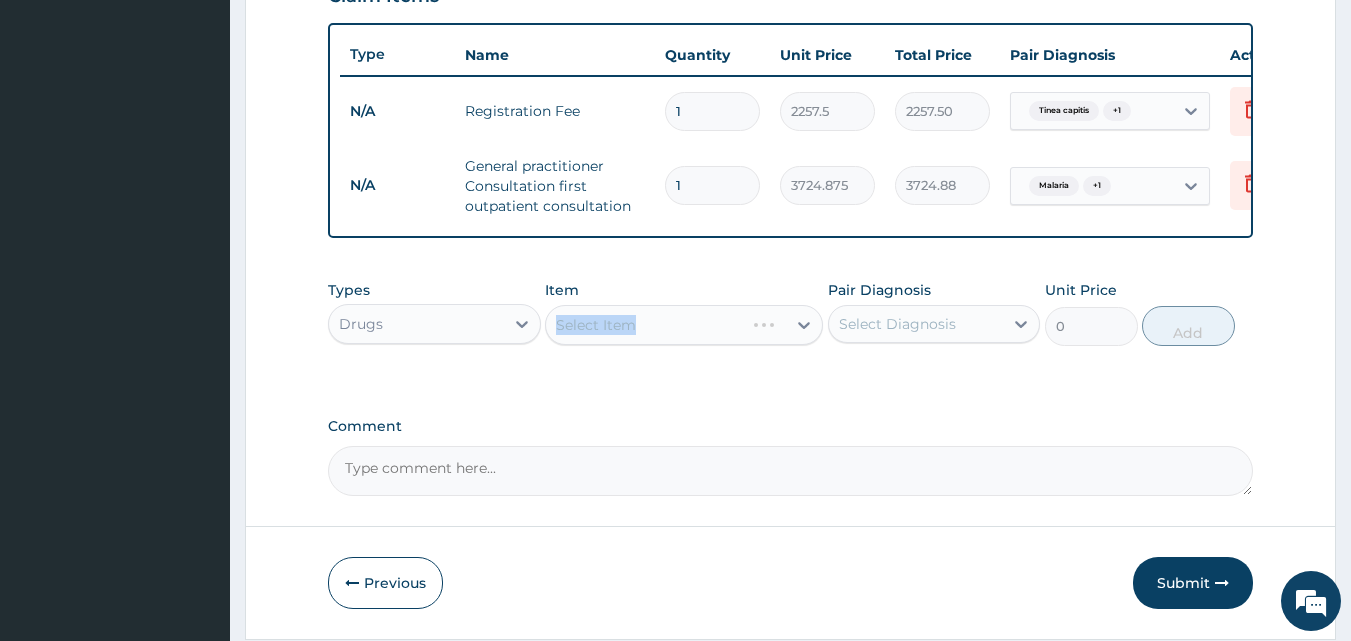 click on "Select Item" at bounding box center [684, 325] 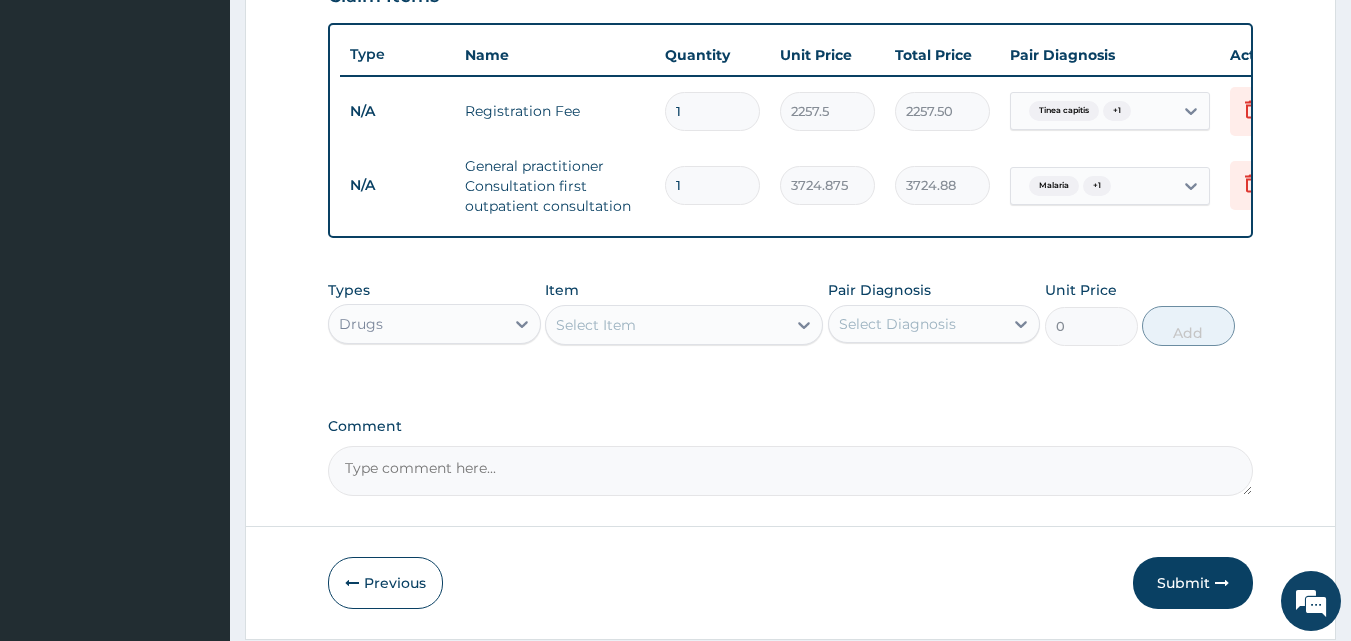 click on "Select Item" at bounding box center (684, 325) 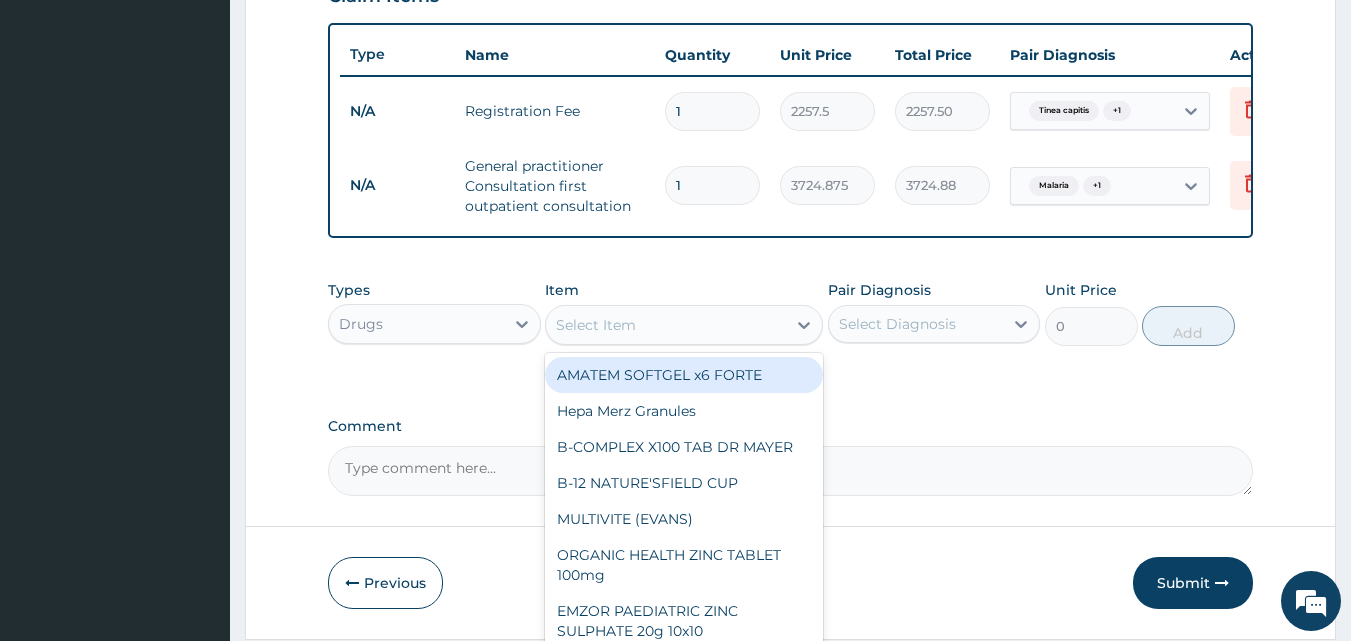 click on "Select Item" at bounding box center [666, 325] 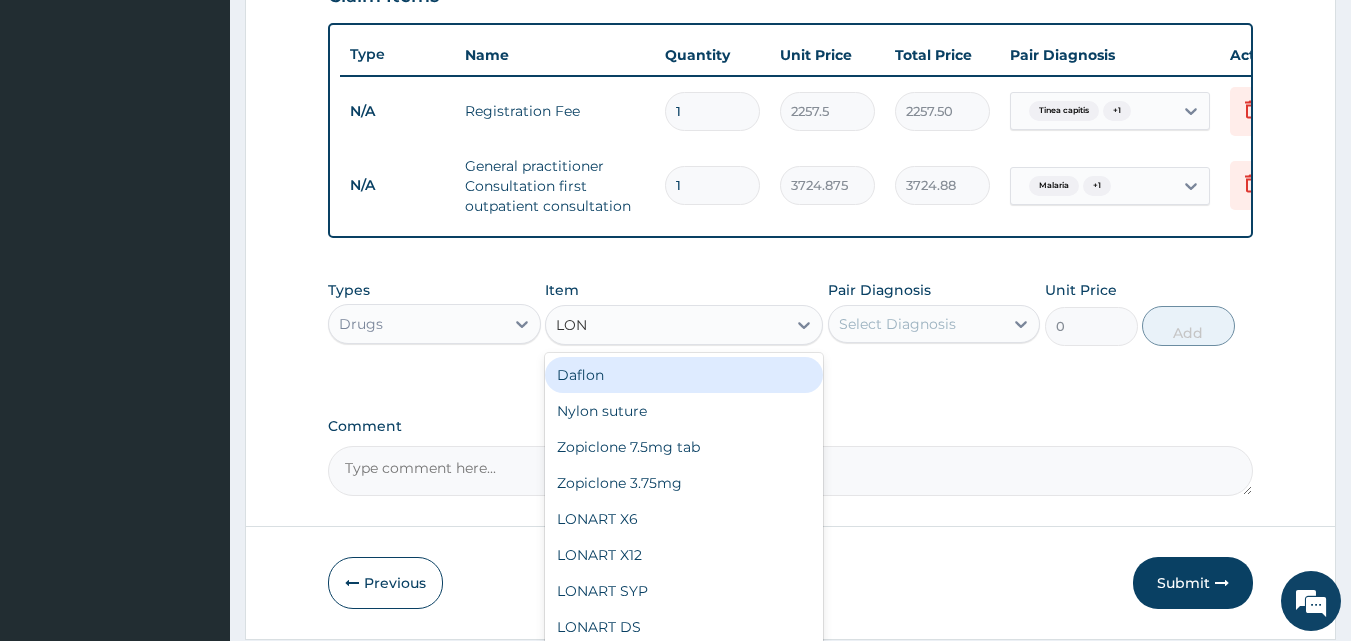 type on "LONA" 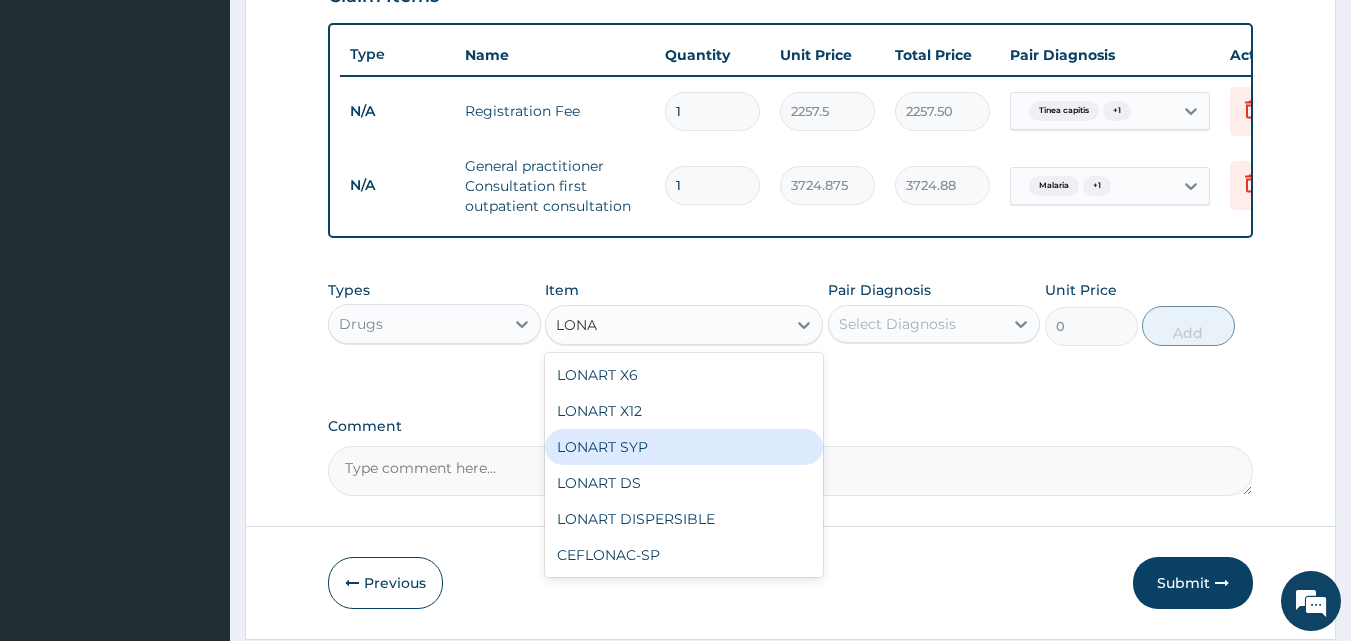 click on "LONART SYP" at bounding box center [684, 447] 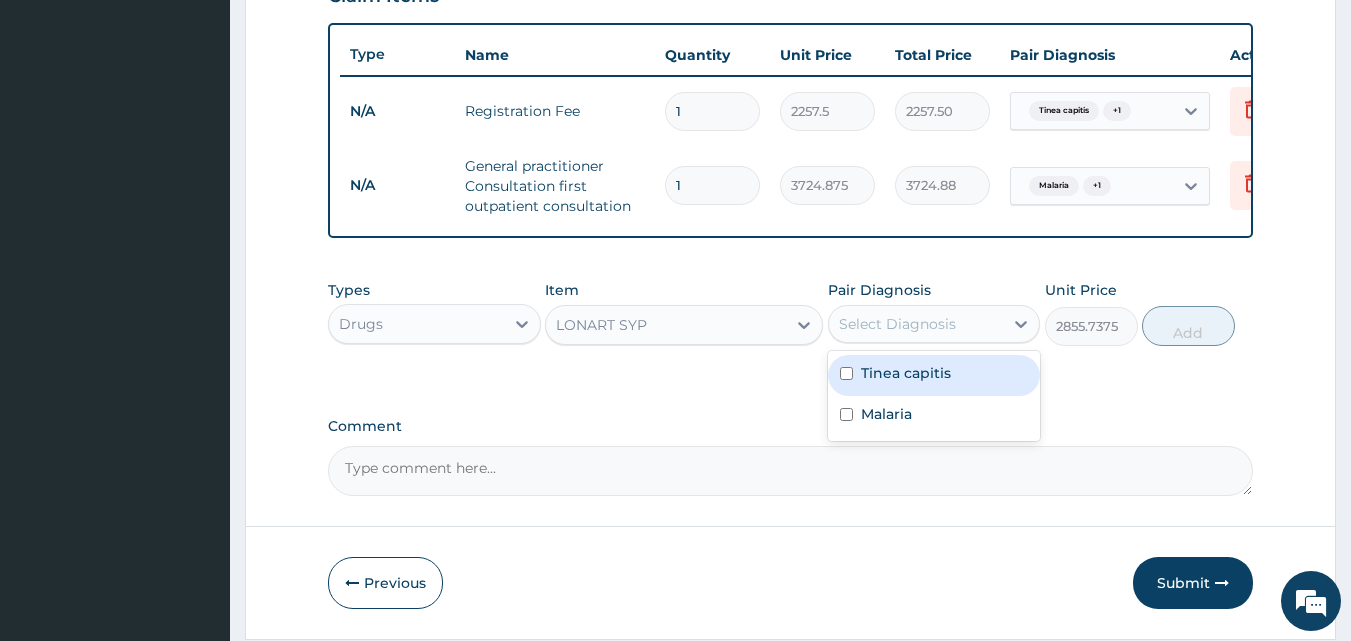 click on "Select Diagnosis" at bounding box center (916, 324) 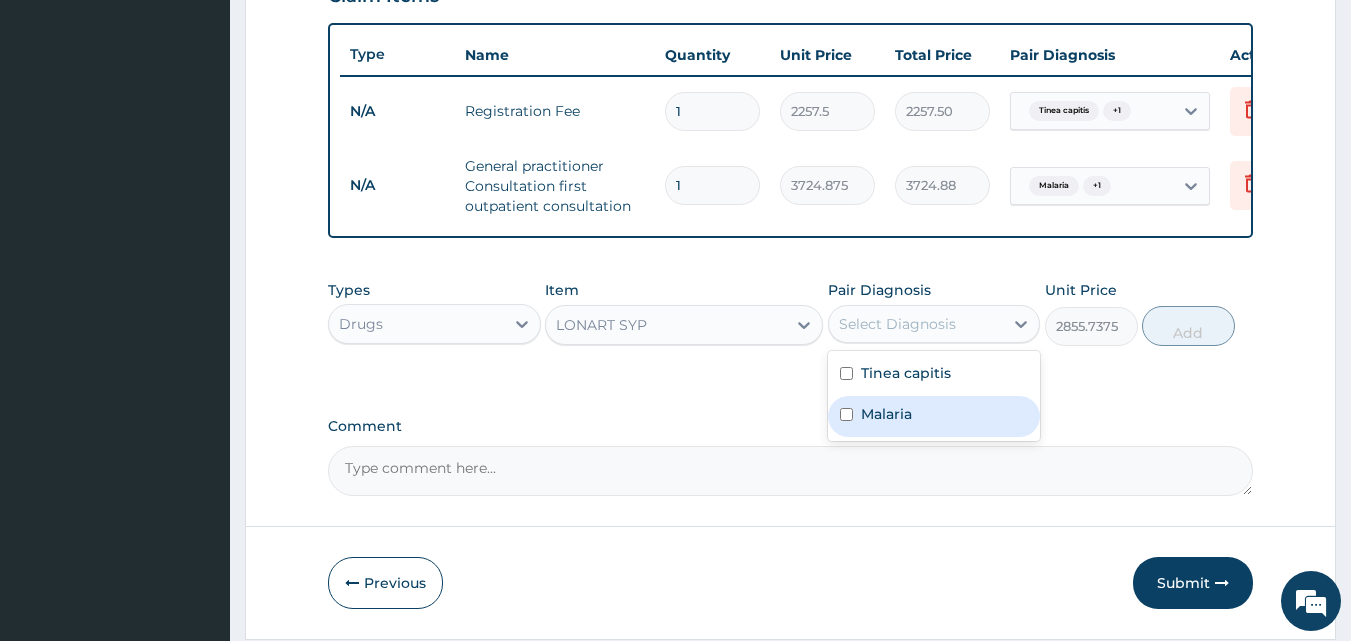 click on "Malaria" at bounding box center (934, 416) 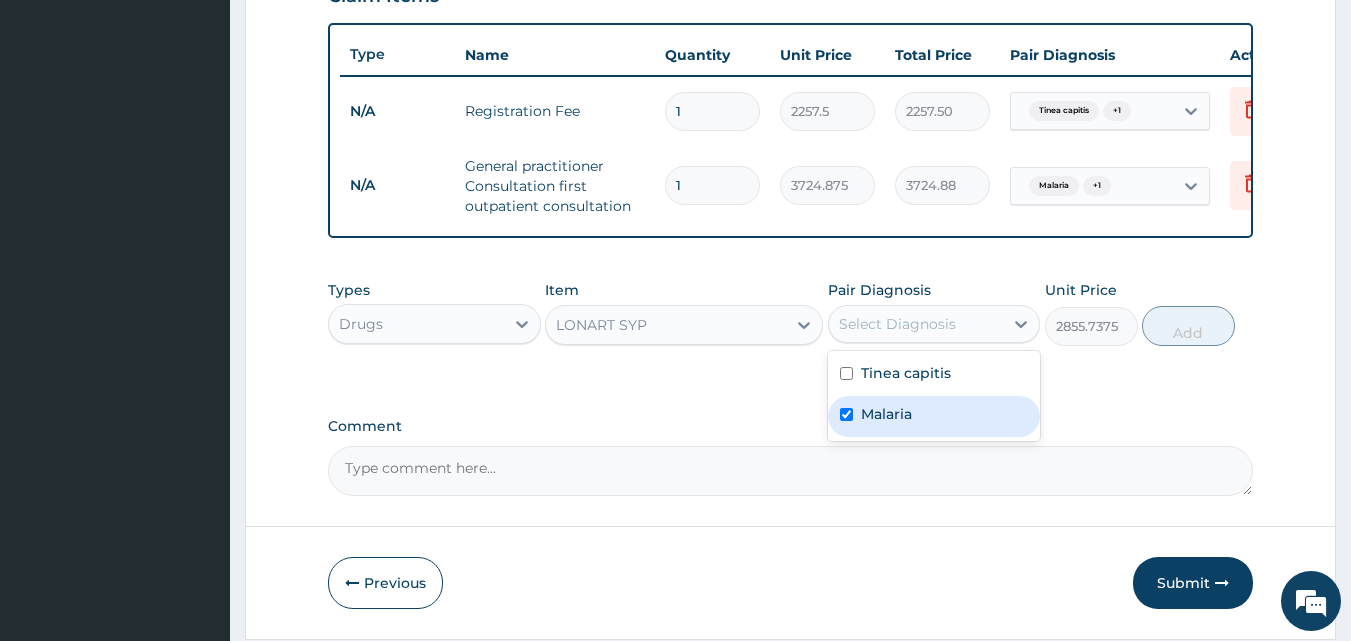checkbox on "true" 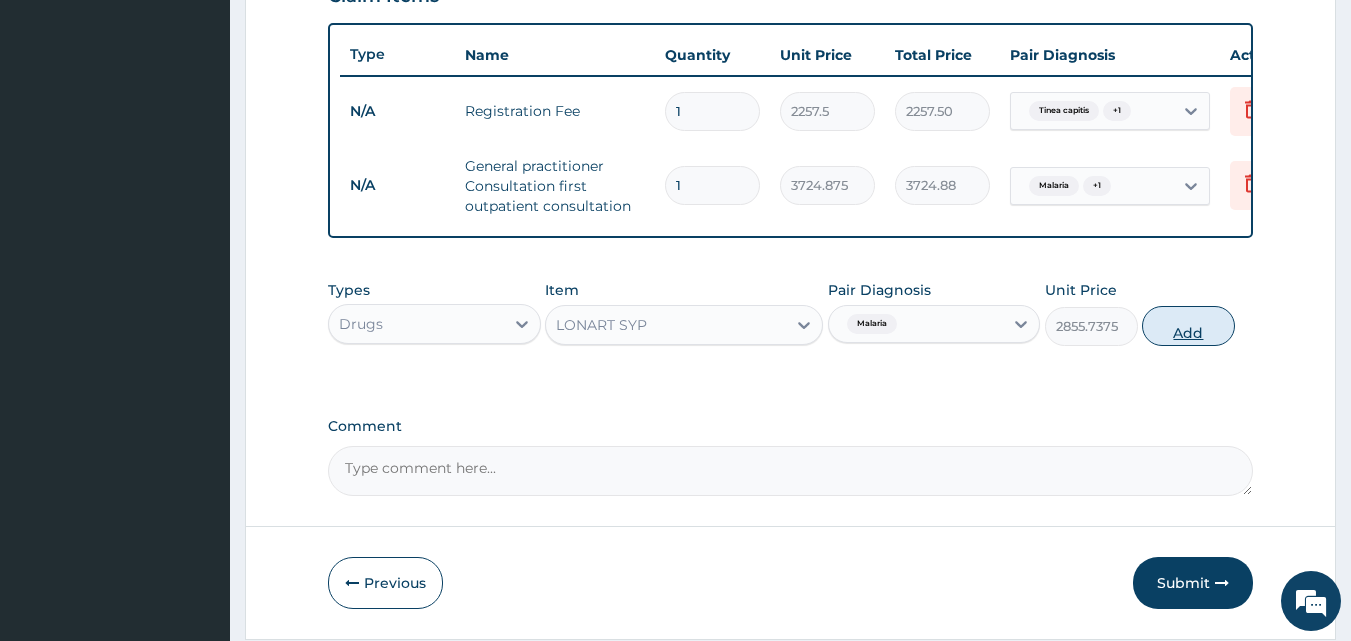 click on "Add" at bounding box center (1188, 326) 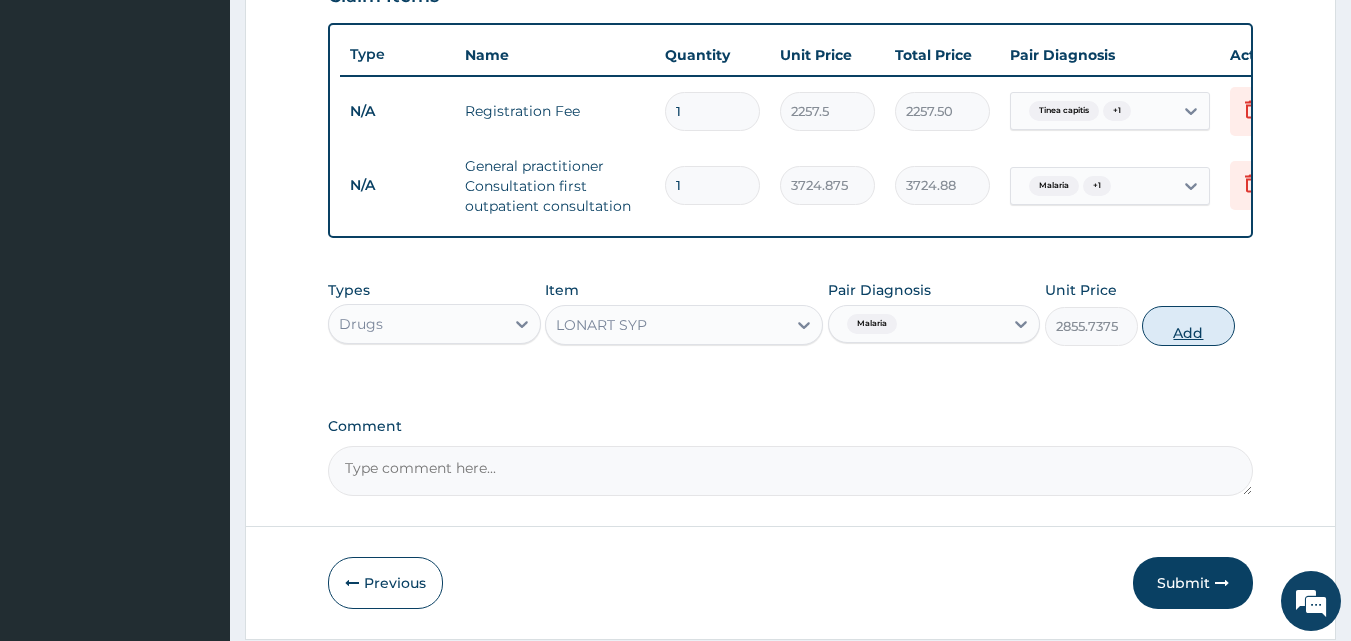 type on "0" 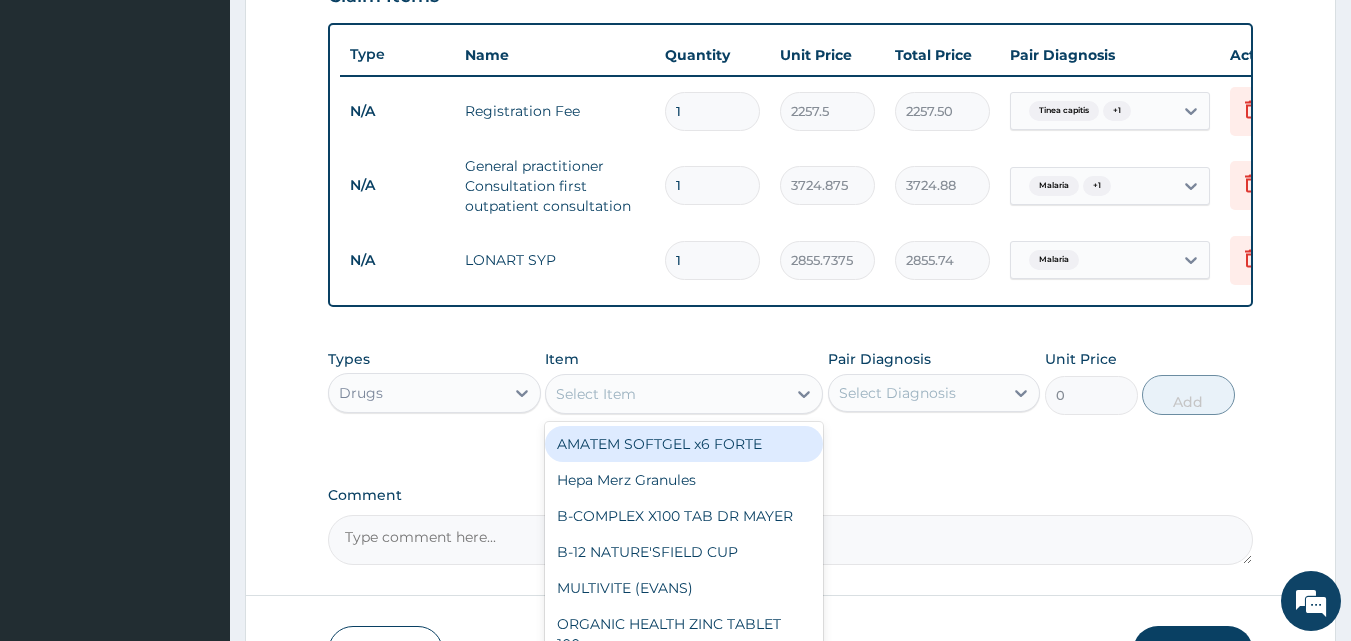 click on "Select Item" at bounding box center [666, 394] 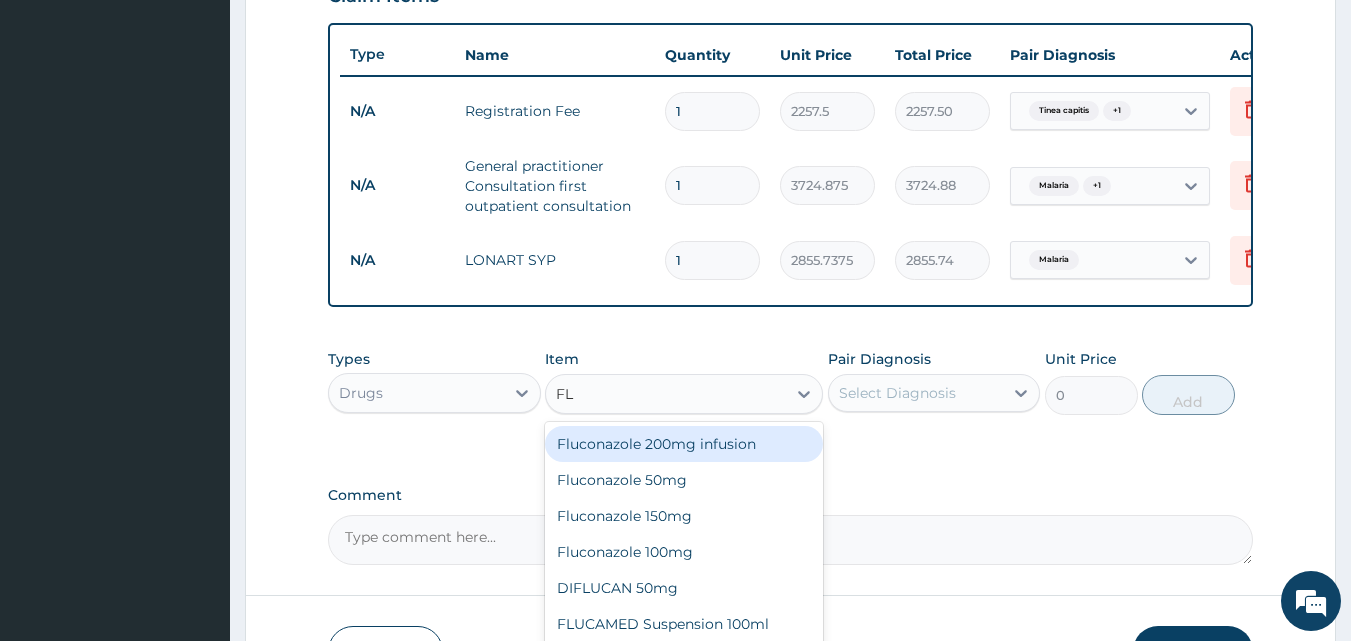 type on "F" 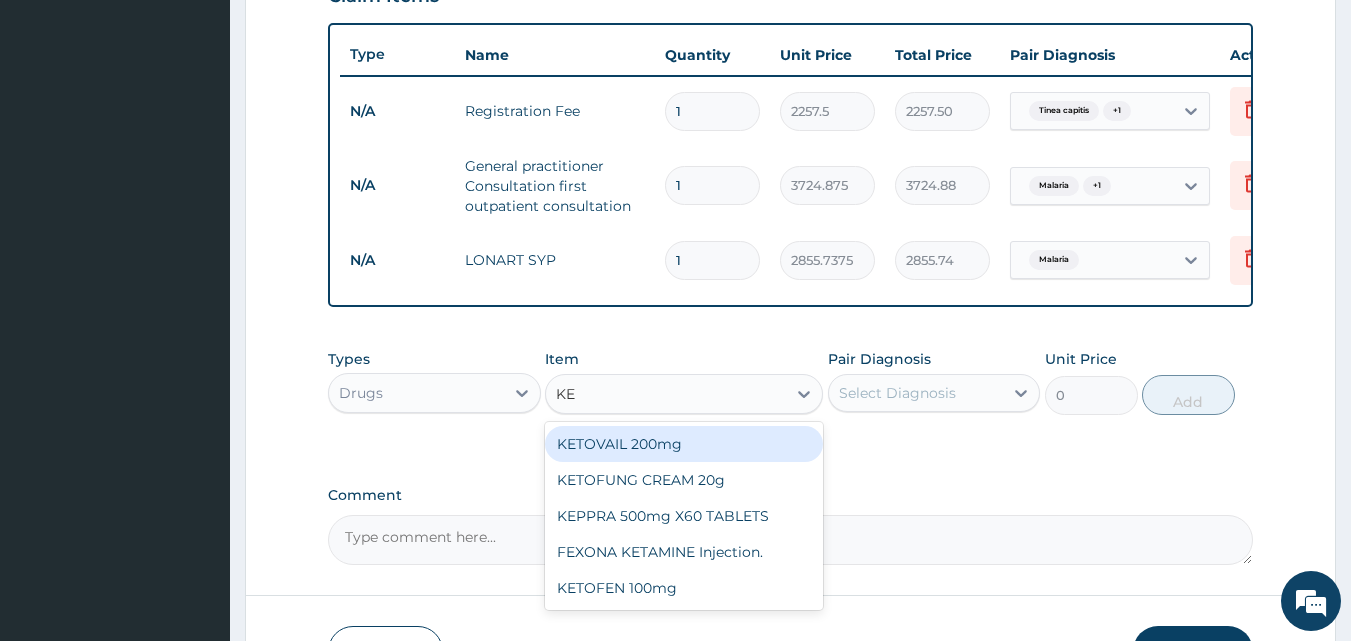 type on "K" 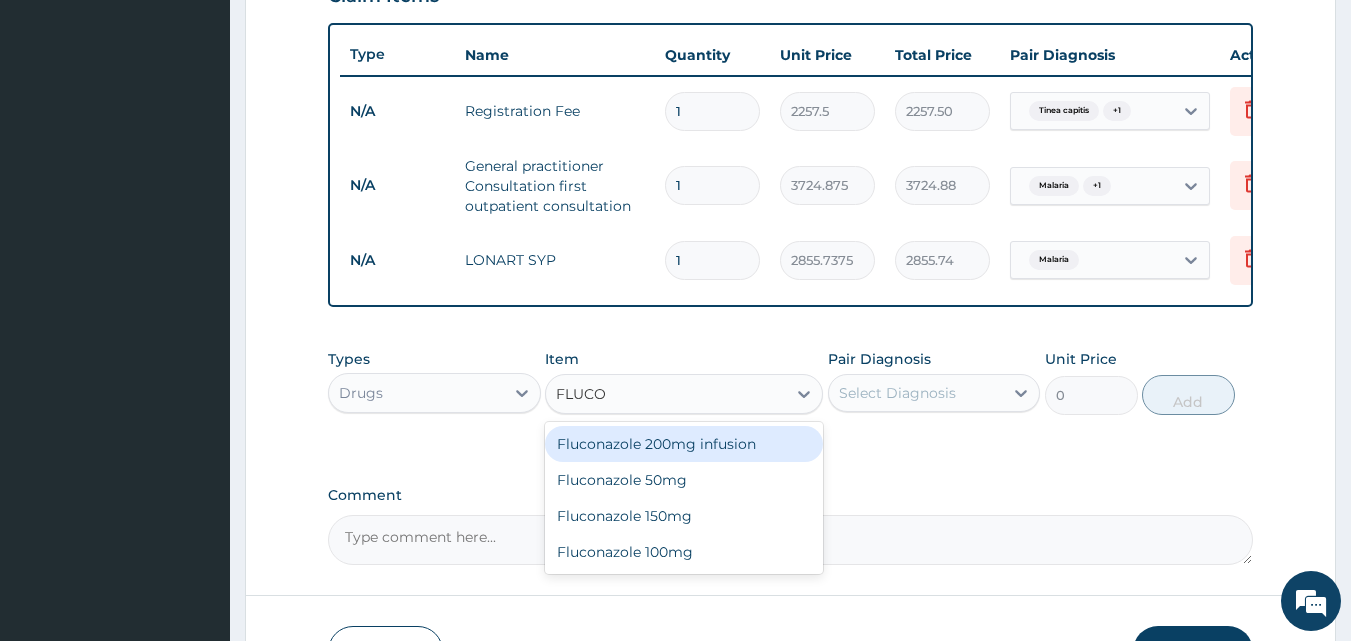 type on "FLUC" 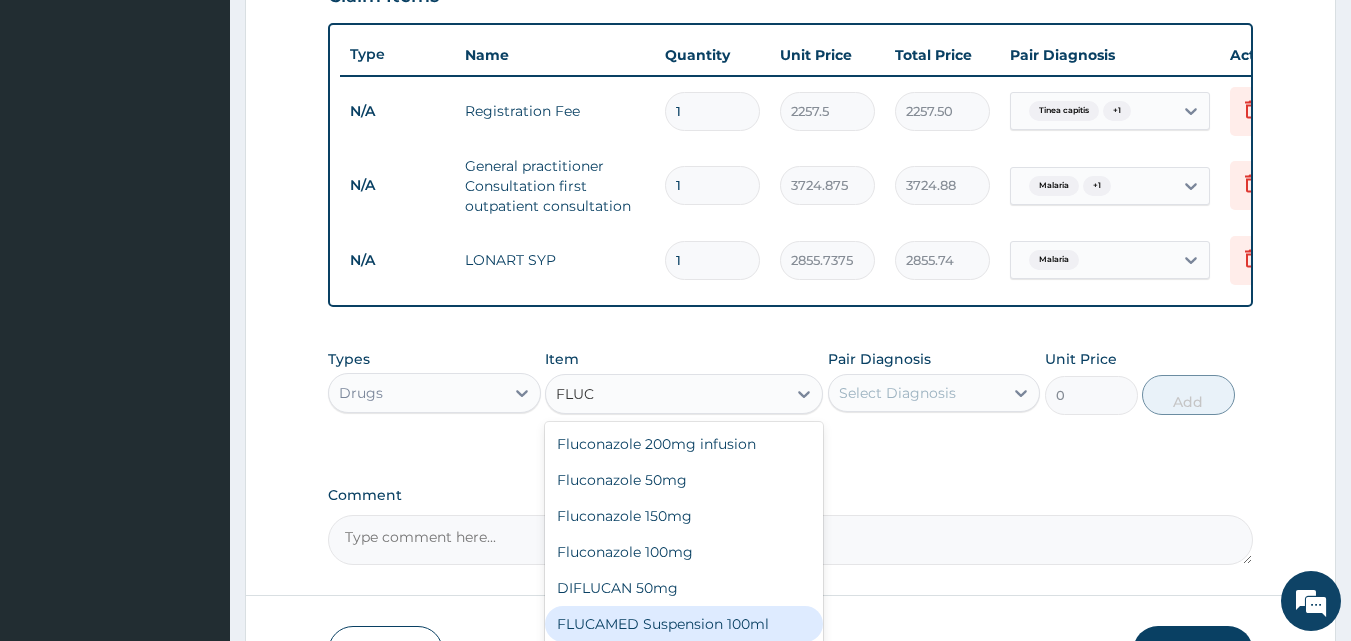 click on "FLUCAMED Suspension 100ml" at bounding box center (684, 624) 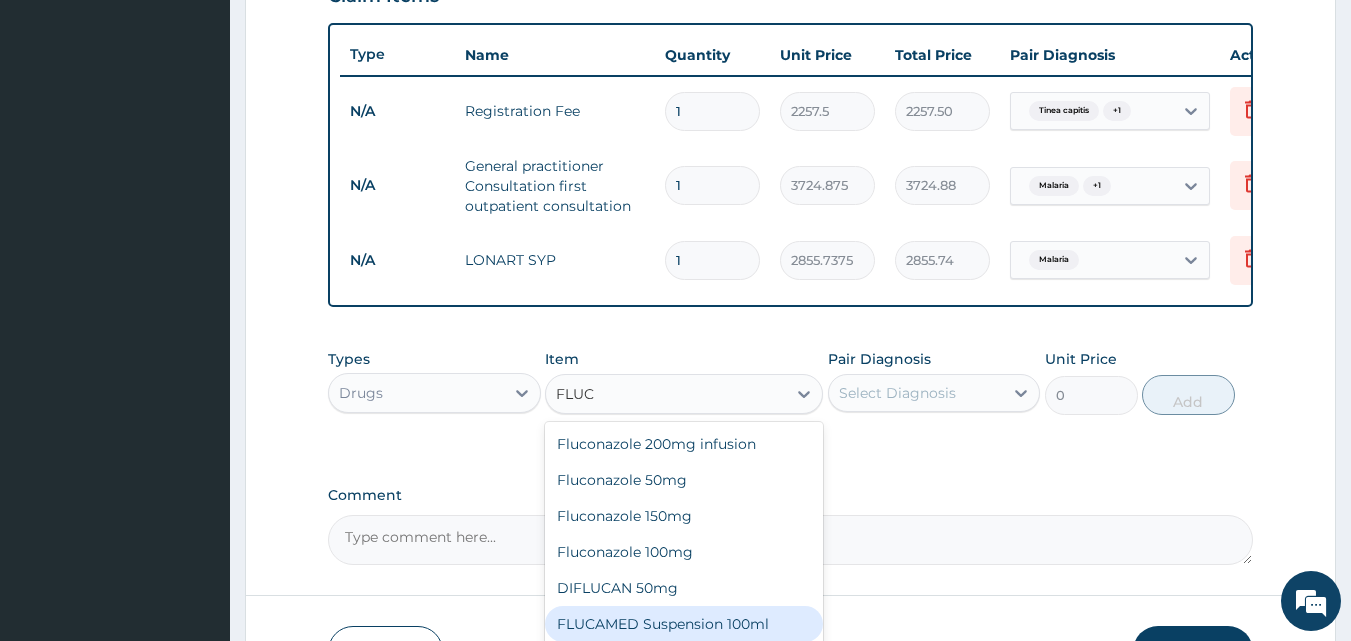 type on "1862.4375" 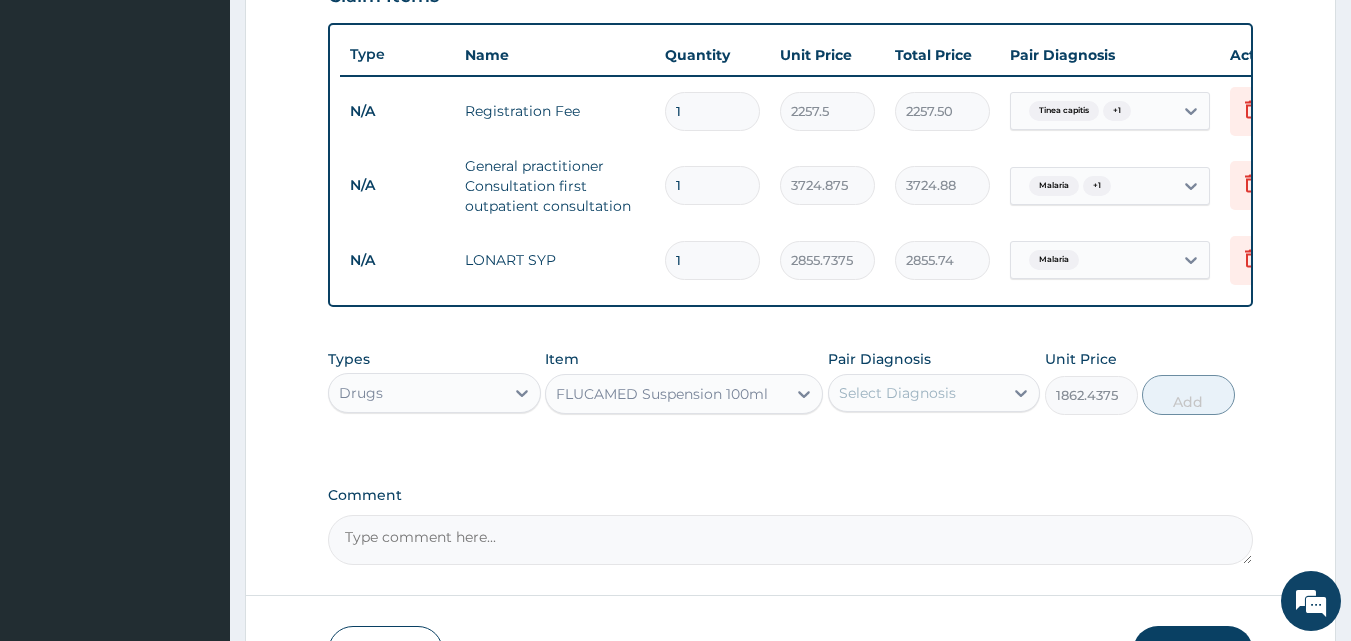 click on "Select Diagnosis" at bounding box center [916, 393] 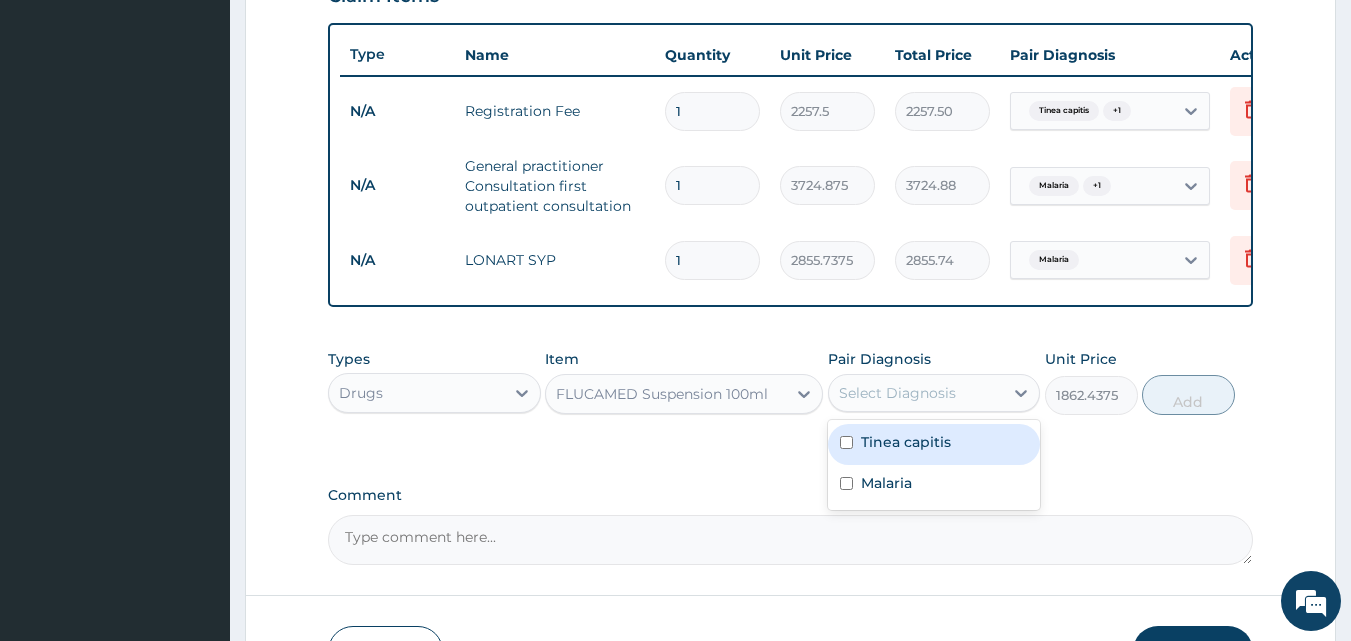 click at bounding box center (846, 442) 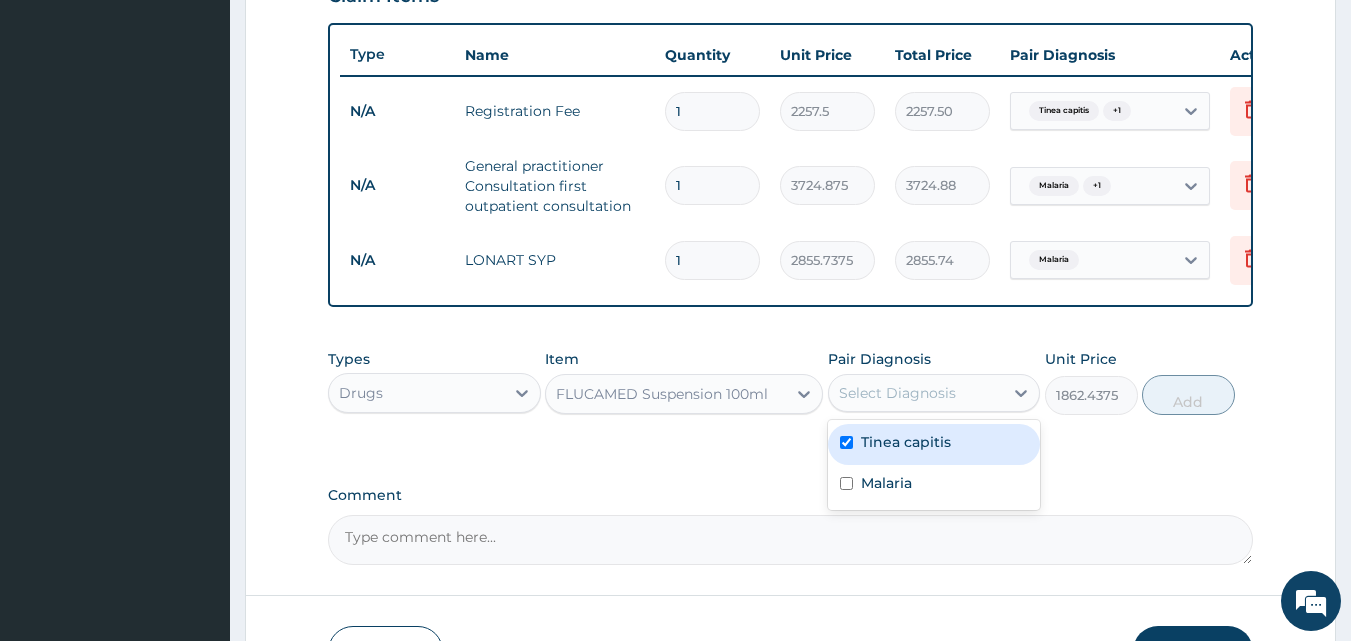 checkbox on "true" 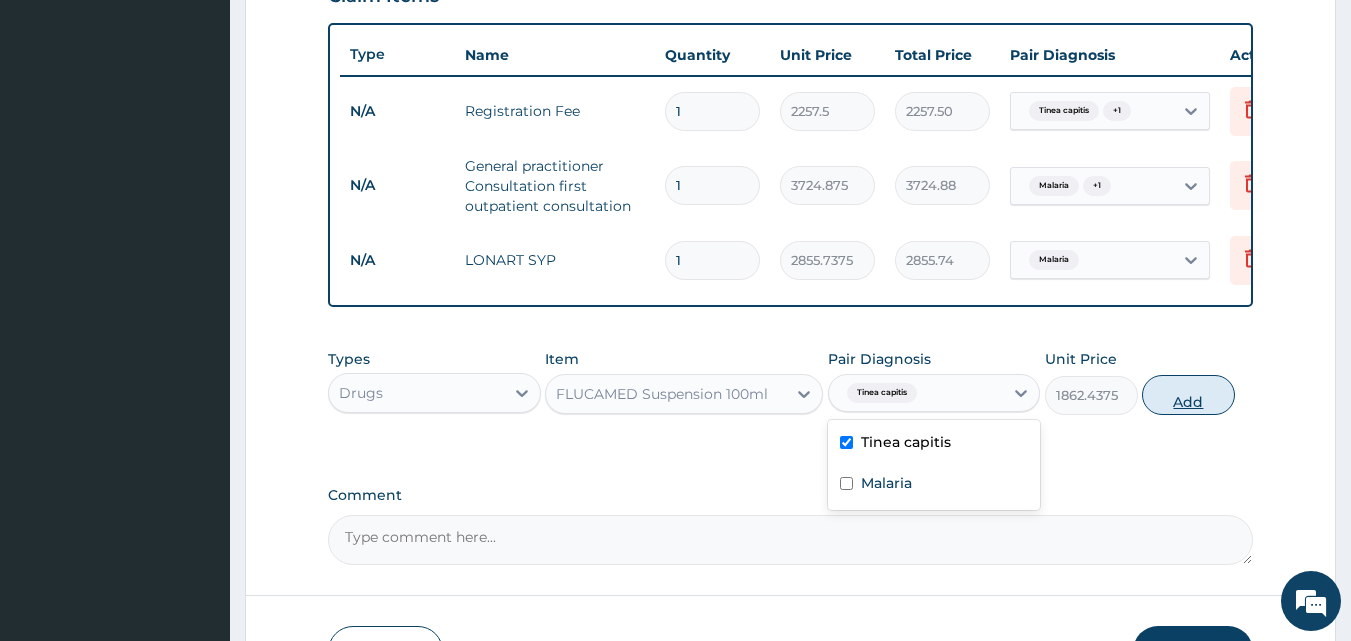 click on "Add" at bounding box center (1188, 395) 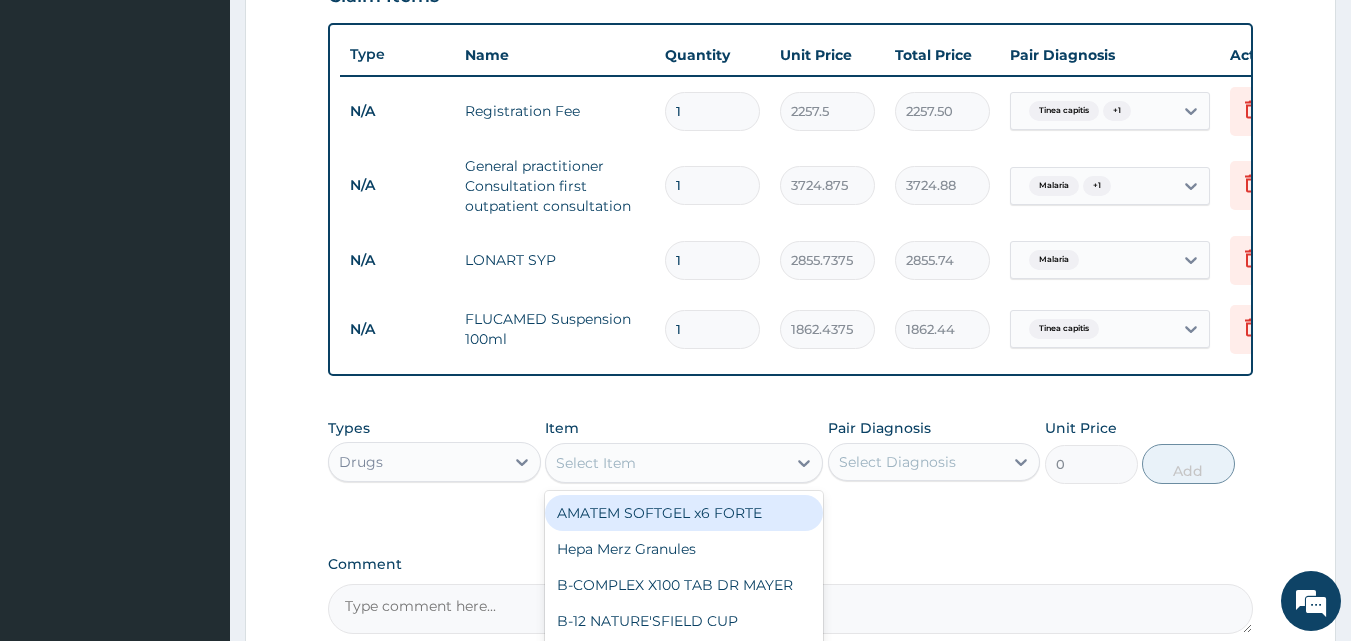 click on "Select Item" at bounding box center (666, 463) 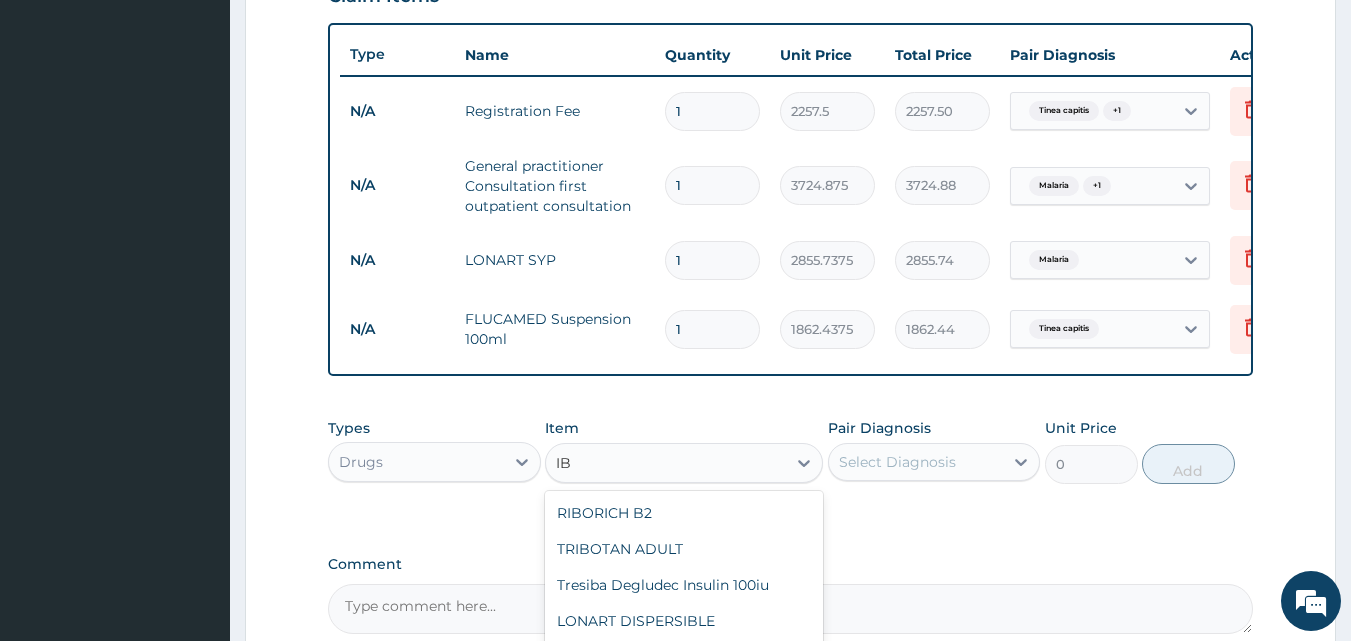 type on "I" 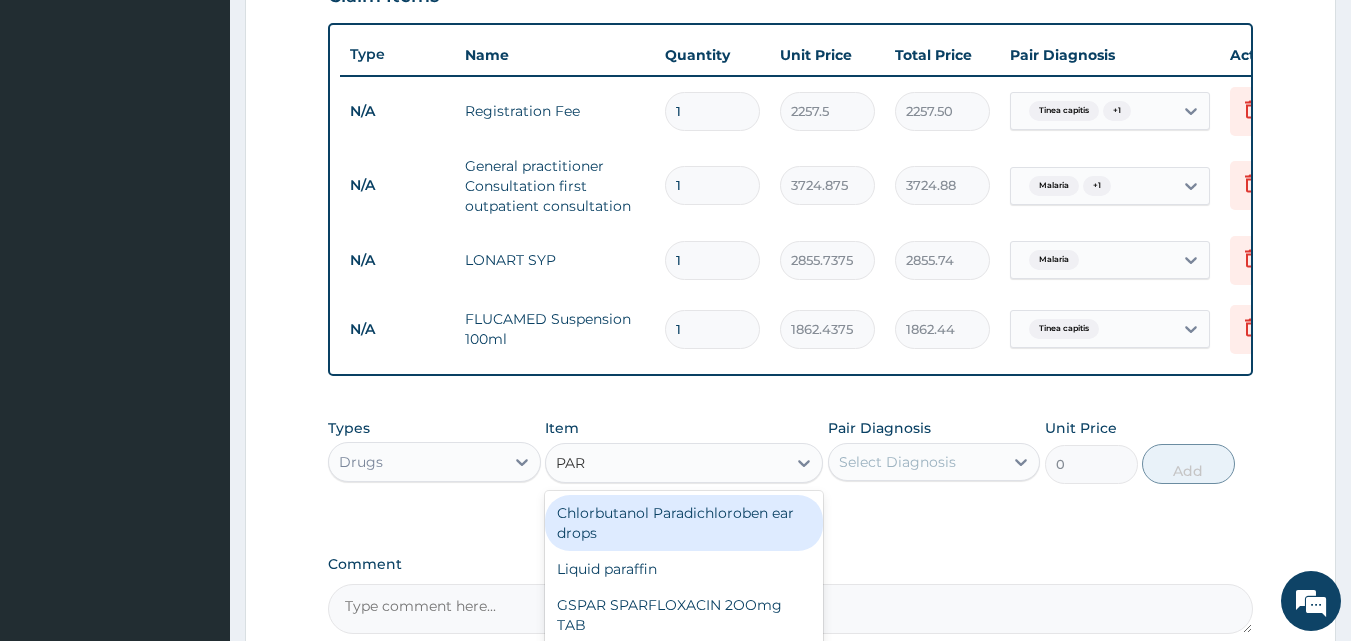 type on "PARA" 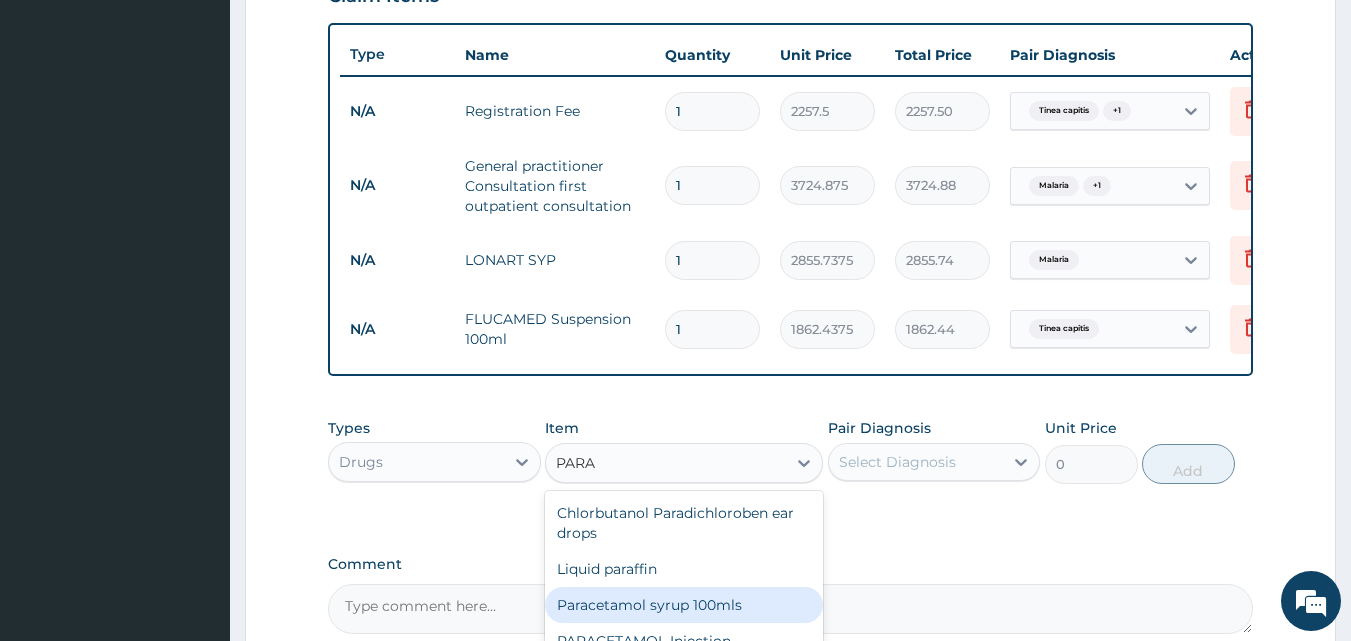 click on "Paracetamol syrup 100mls" at bounding box center [684, 605] 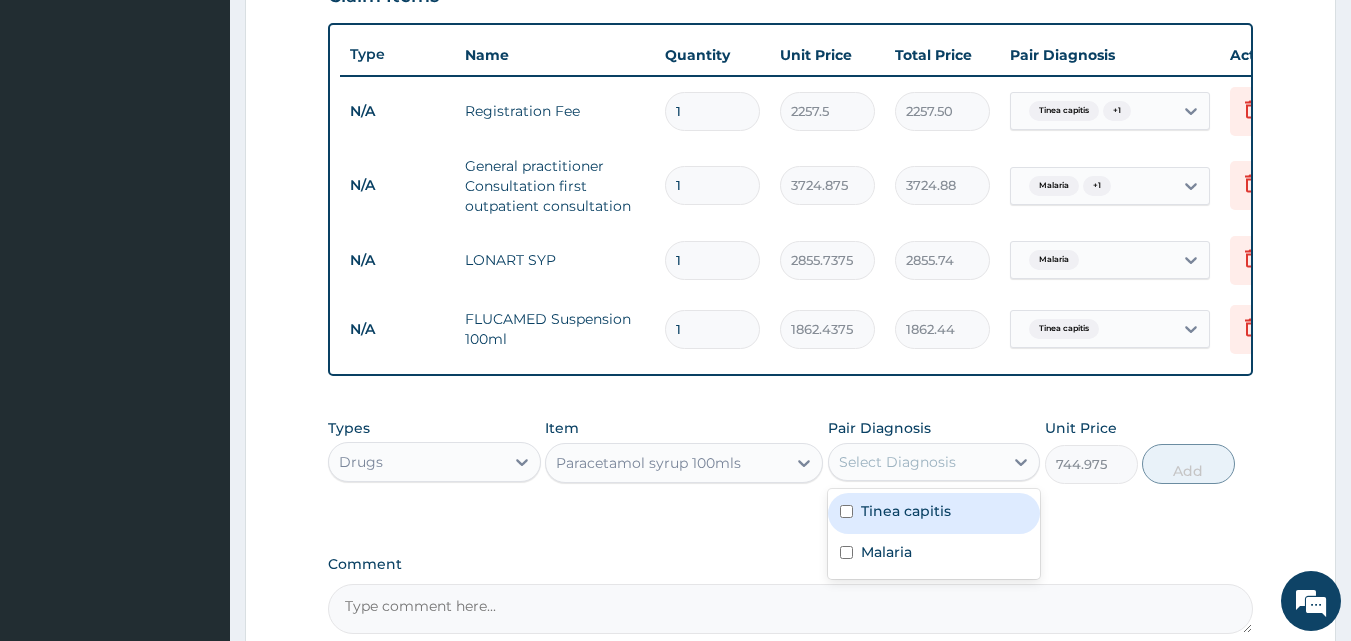 click on "Select Diagnosis" at bounding box center (897, 462) 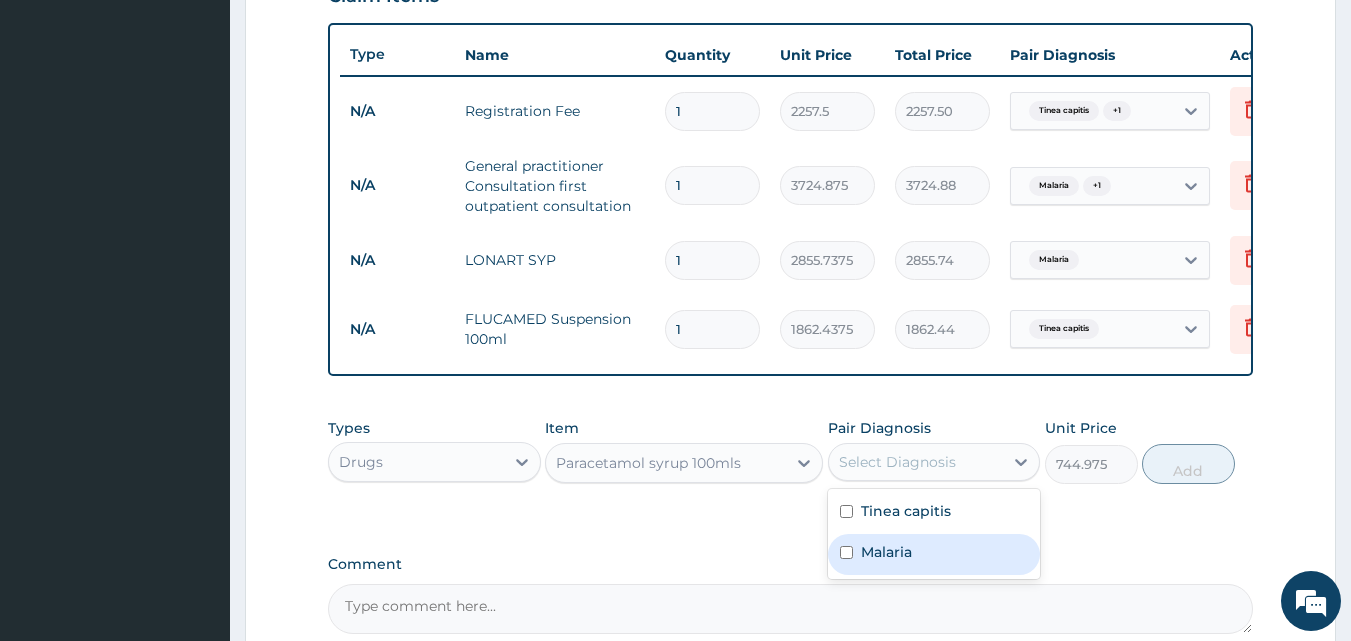click at bounding box center [846, 552] 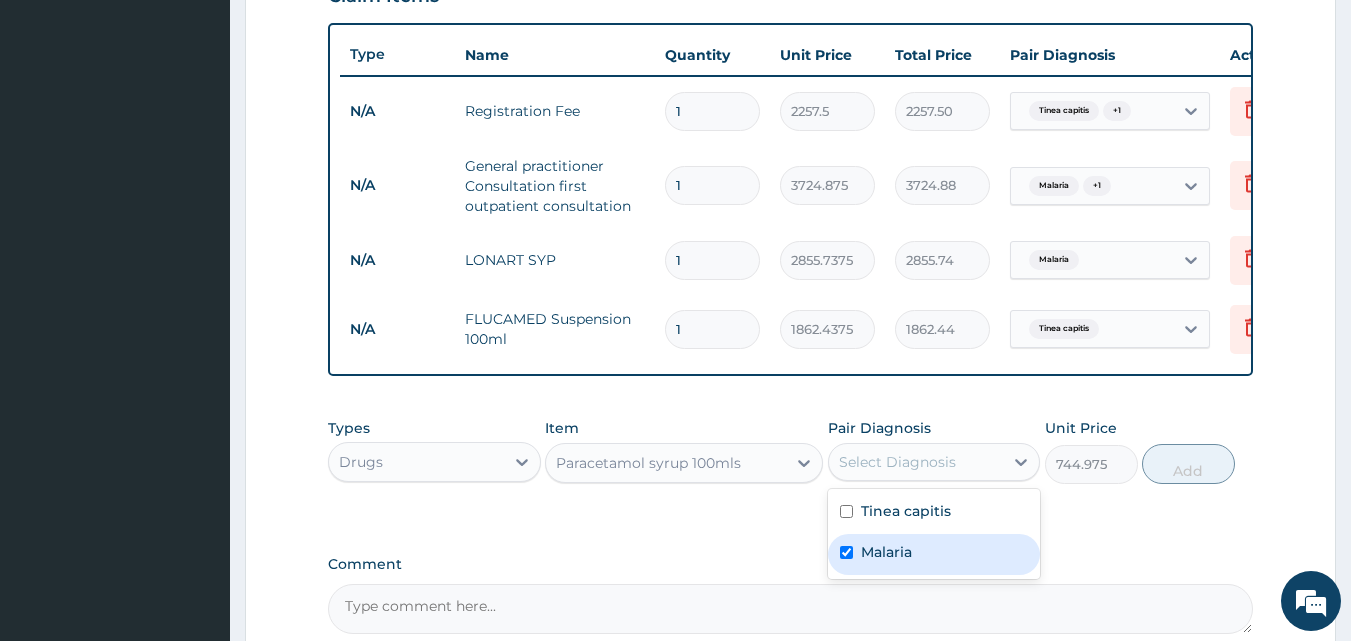 checkbox on "true" 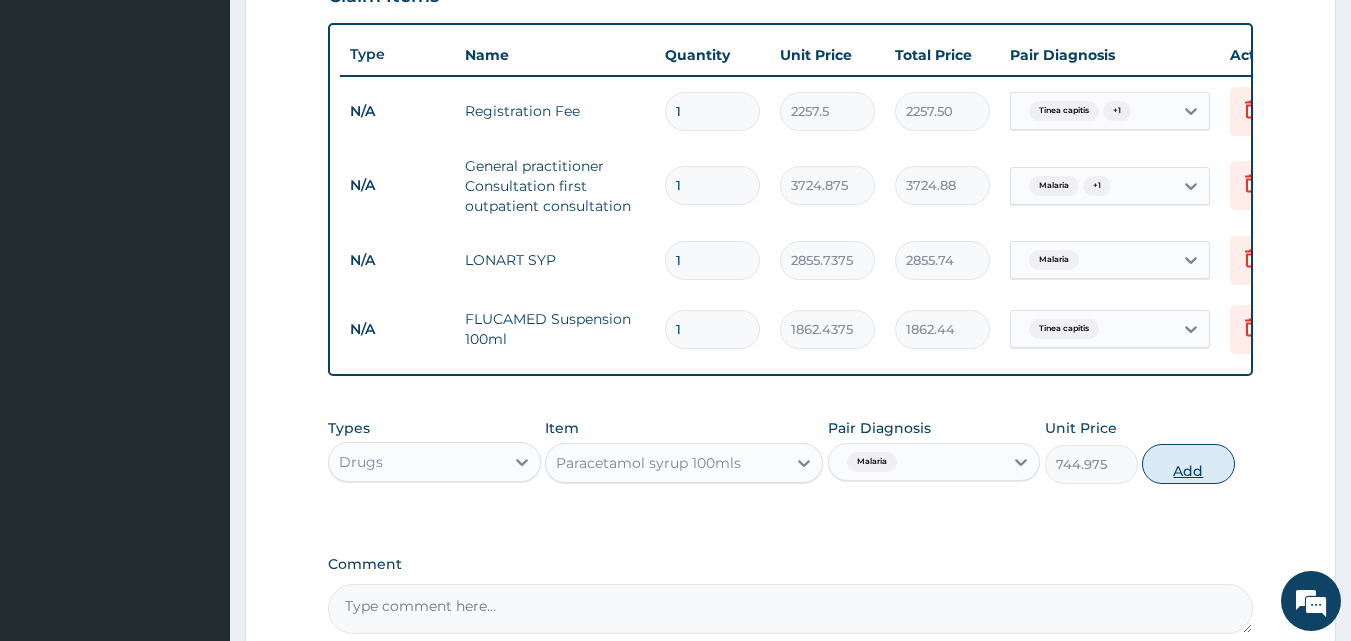 click on "Add" at bounding box center [1188, 464] 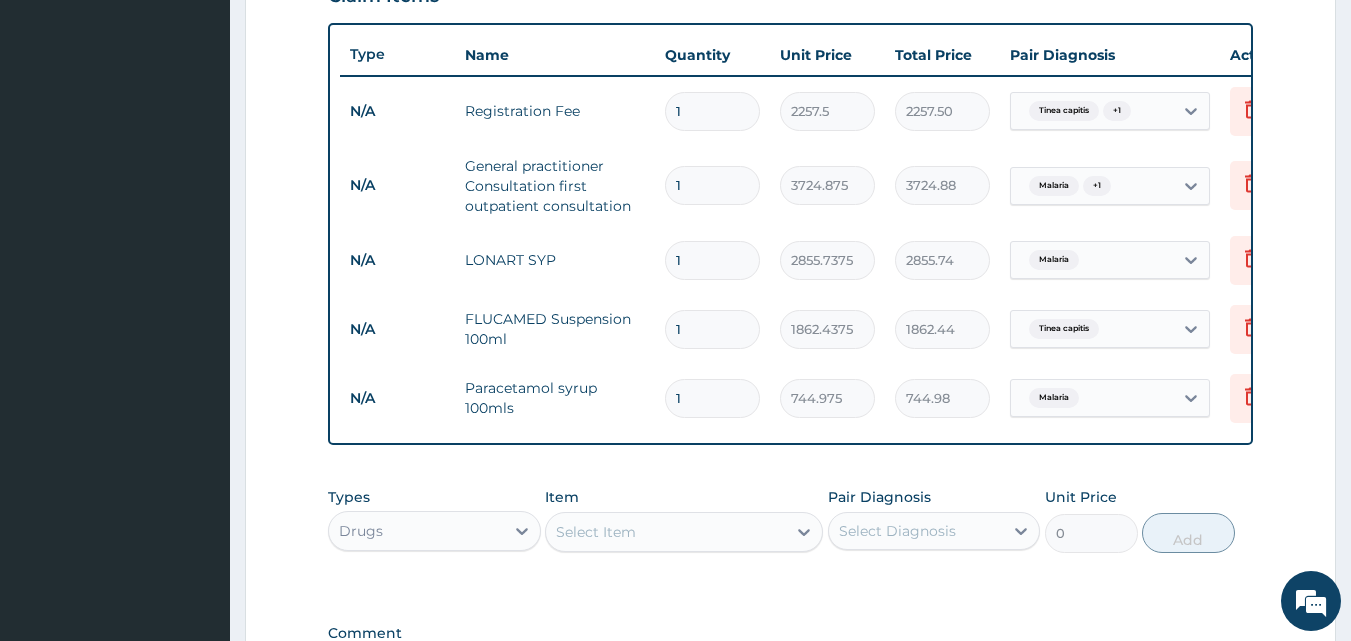 scroll, scrollTop: 161, scrollLeft: 0, axis: vertical 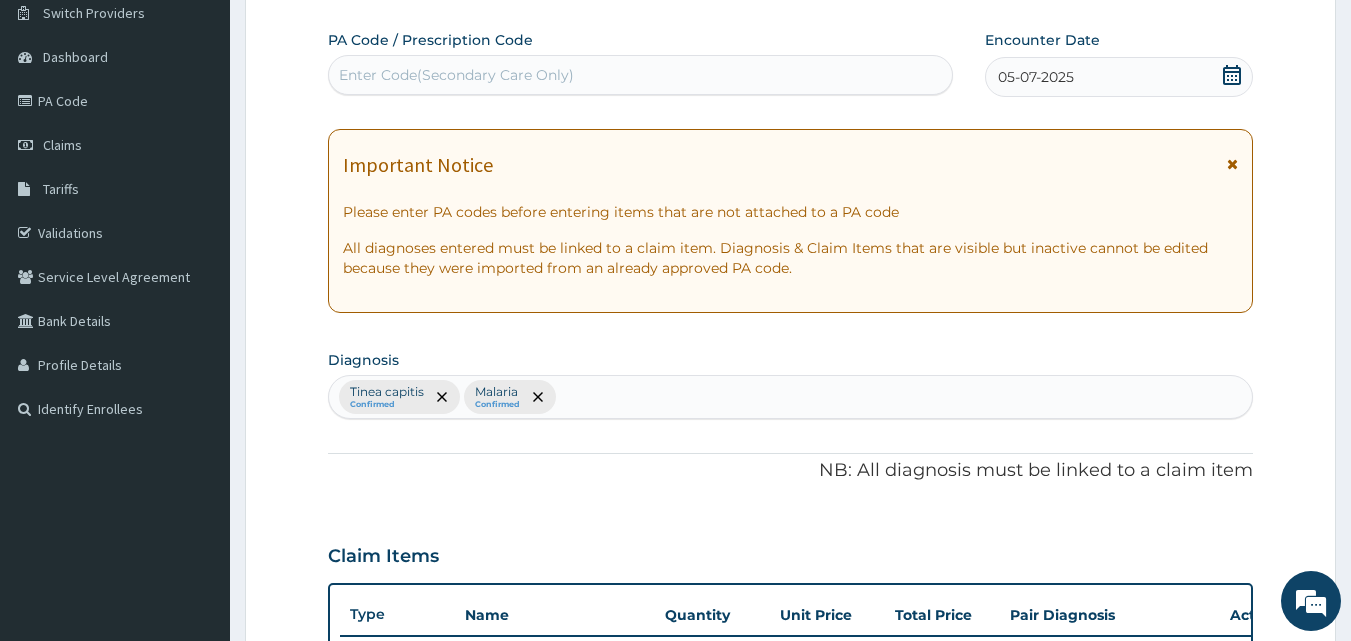 click on "Tinea capitis Confirmed Malaria Confirmed" at bounding box center [791, 397] 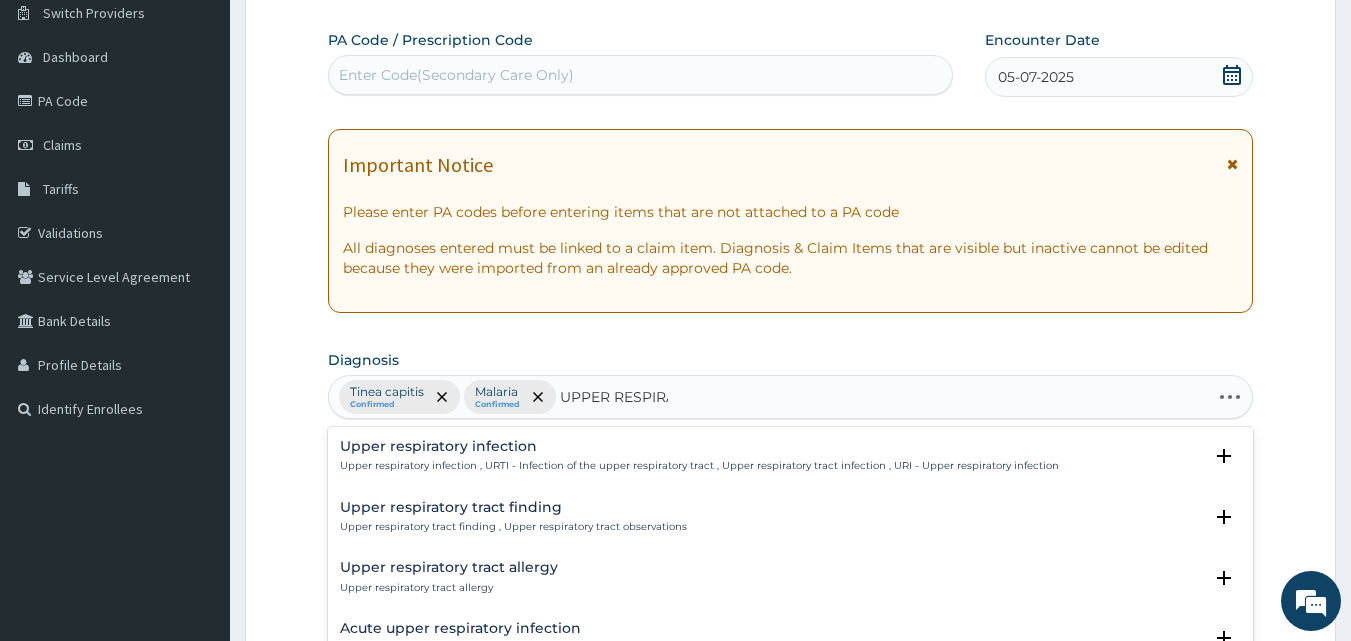 type on "UPPER RESPIRAT" 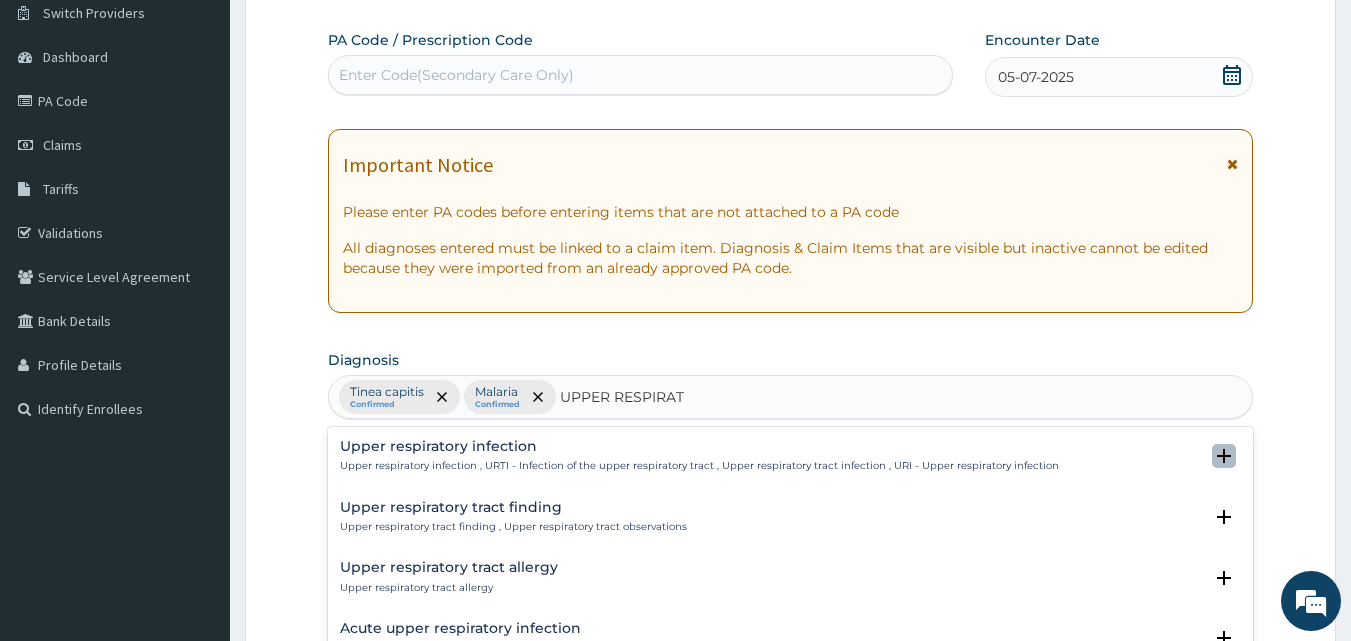 click 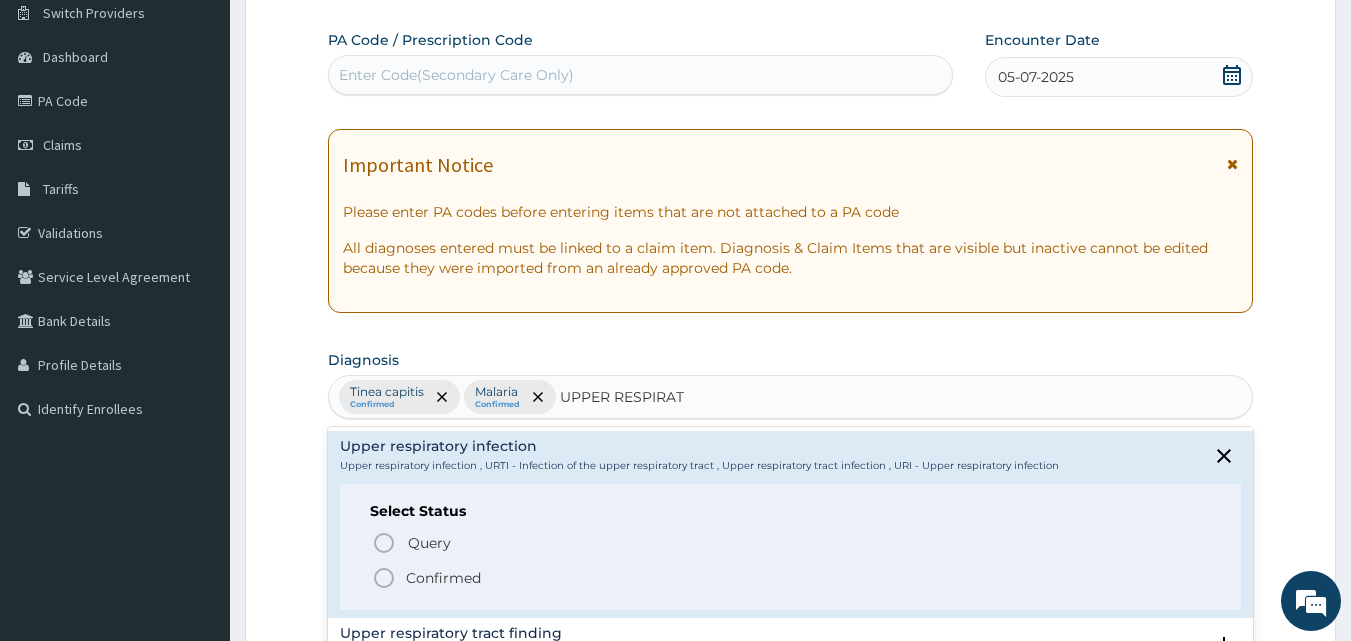 click 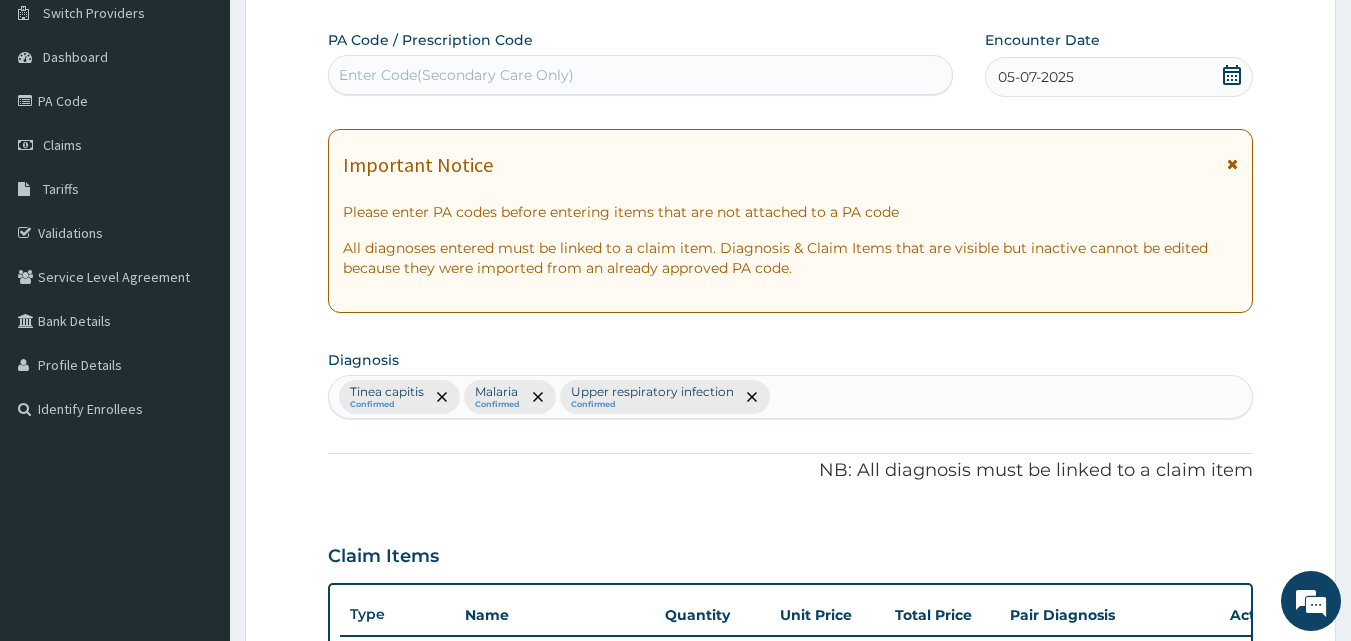 scroll, scrollTop: 721, scrollLeft: 0, axis: vertical 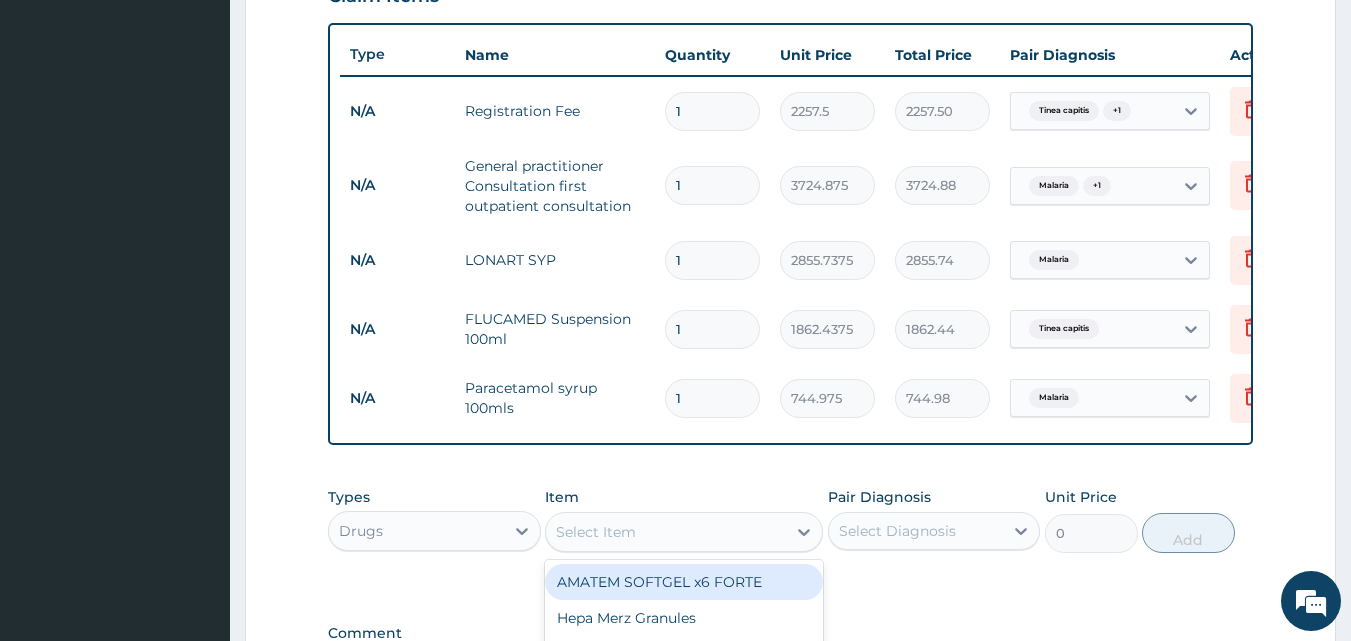 click on "Select Item" at bounding box center [684, 532] 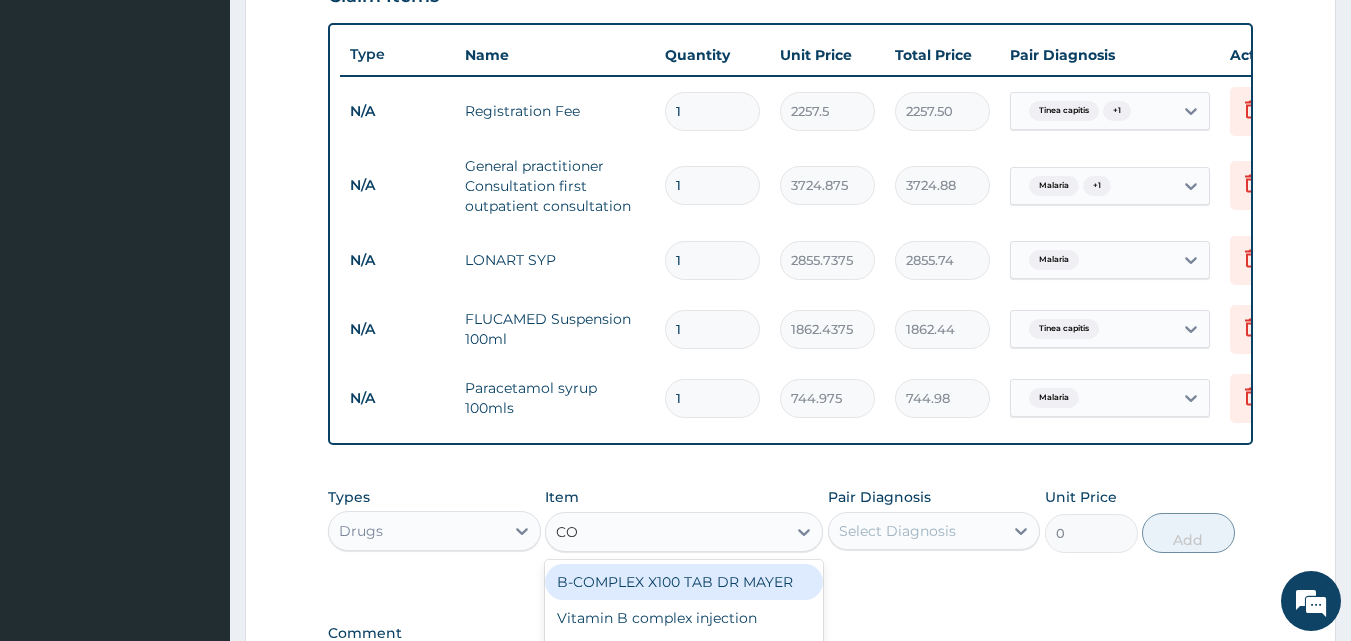 type on "COU" 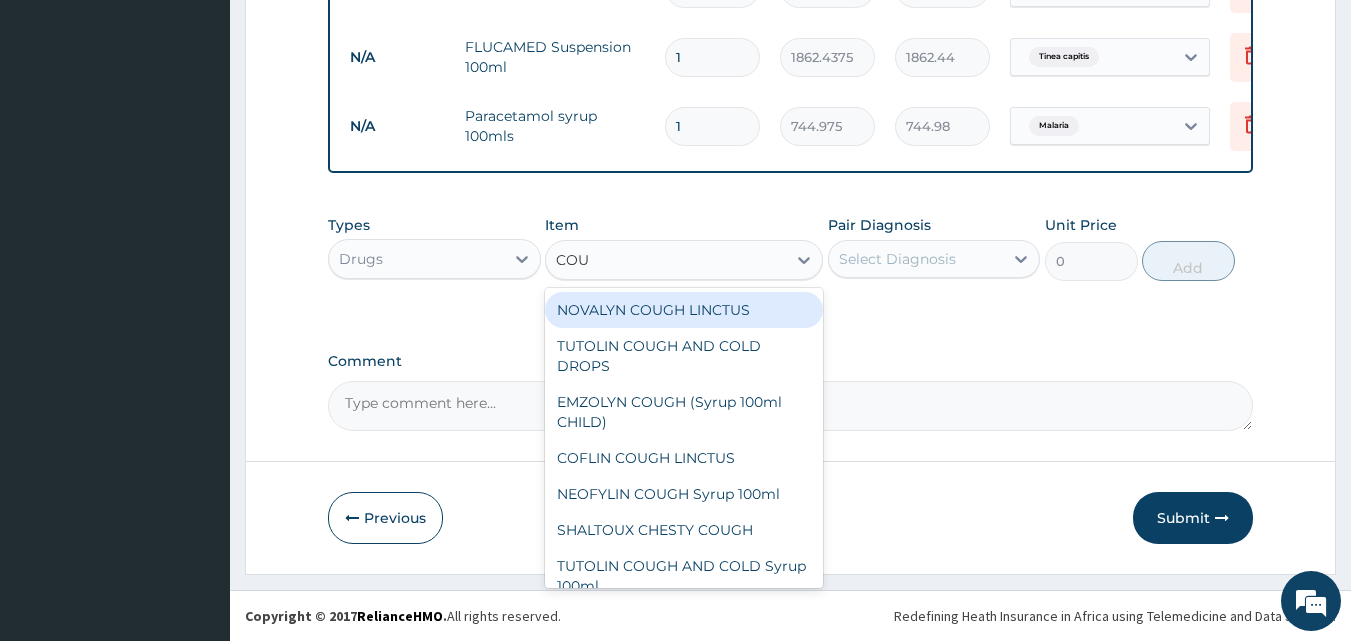 scroll, scrollTop: 1008, scrollLeft: 0, axis: vertical 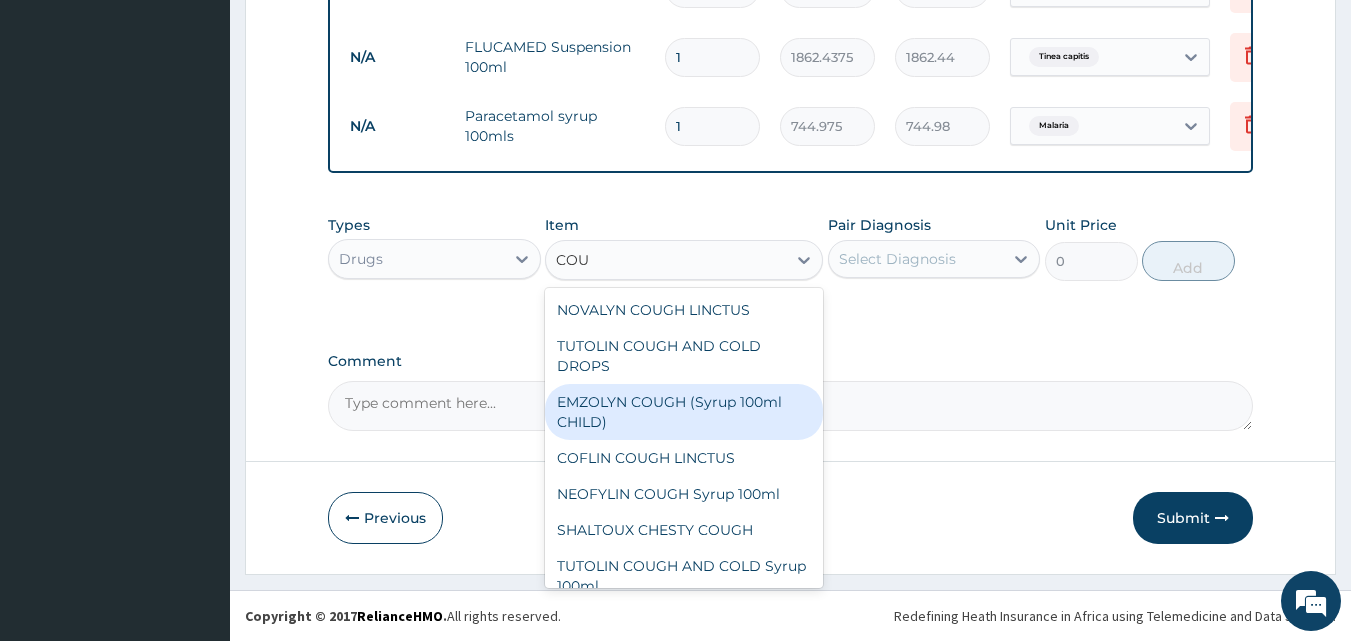 click on "EMZOLYN COUGH (Syrup 100ml CHILD)" at bounding box center (684, 412) 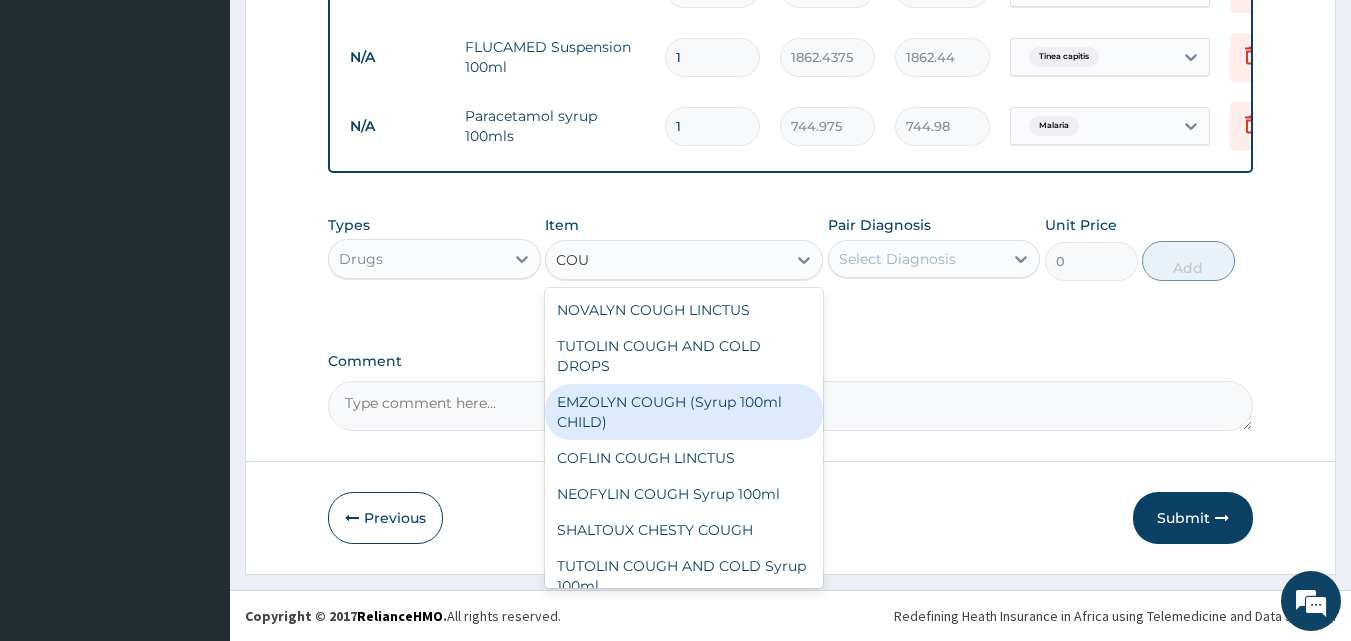 type on "1552.0312" 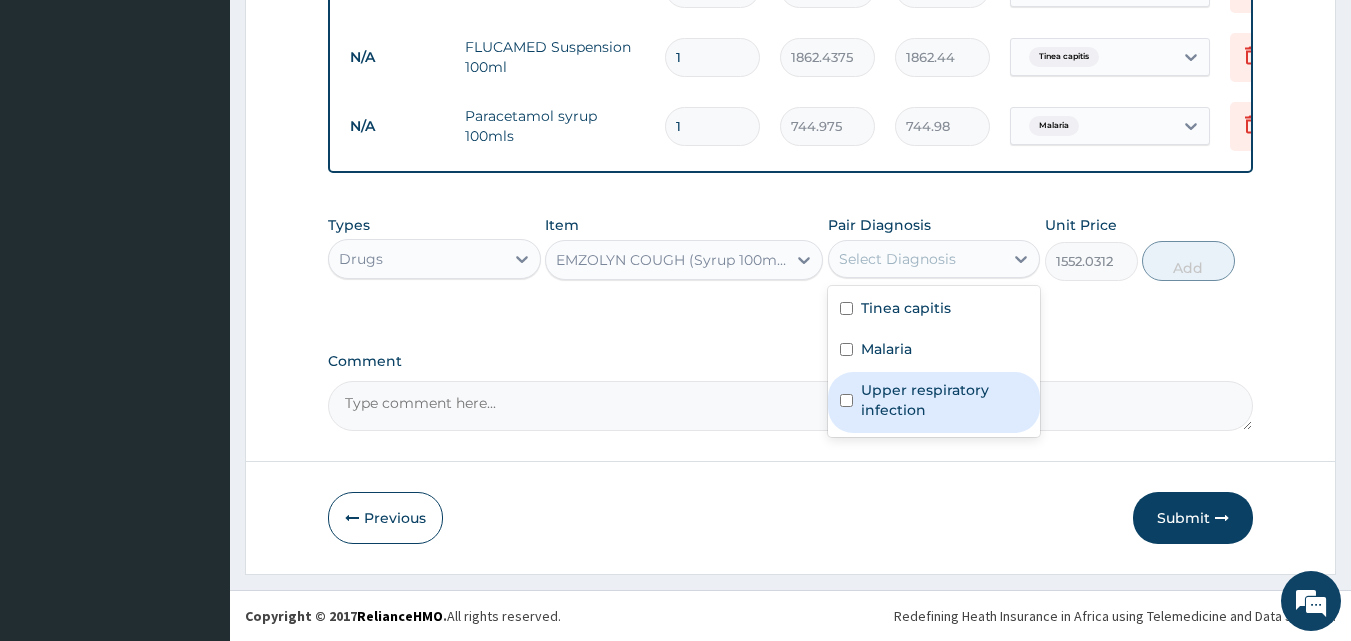 drag, startPoint x: 868, startPoint y: 256, endPoint x: 852, endPoint y: 404, distance: 148.86235 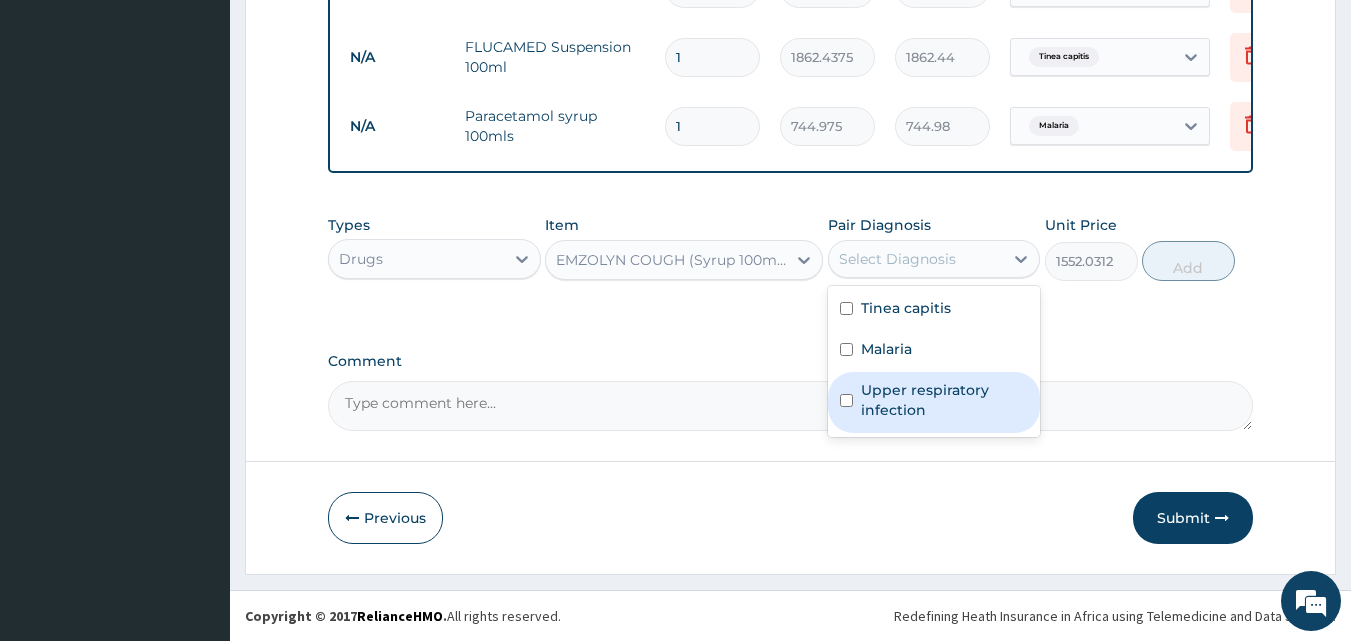 click on "option Malaria, selected. option Upper respiratory infection focused, 3 of 3. 3 results available. Use Up and Down to choose options, press Enter to select the currently focused option, press Escape to exit the menu, press Tab to select the option and exit the menu. Select Diagnosis Tinea capitis Malaria Upper respiratory infection" at bounding box center [934, 259] 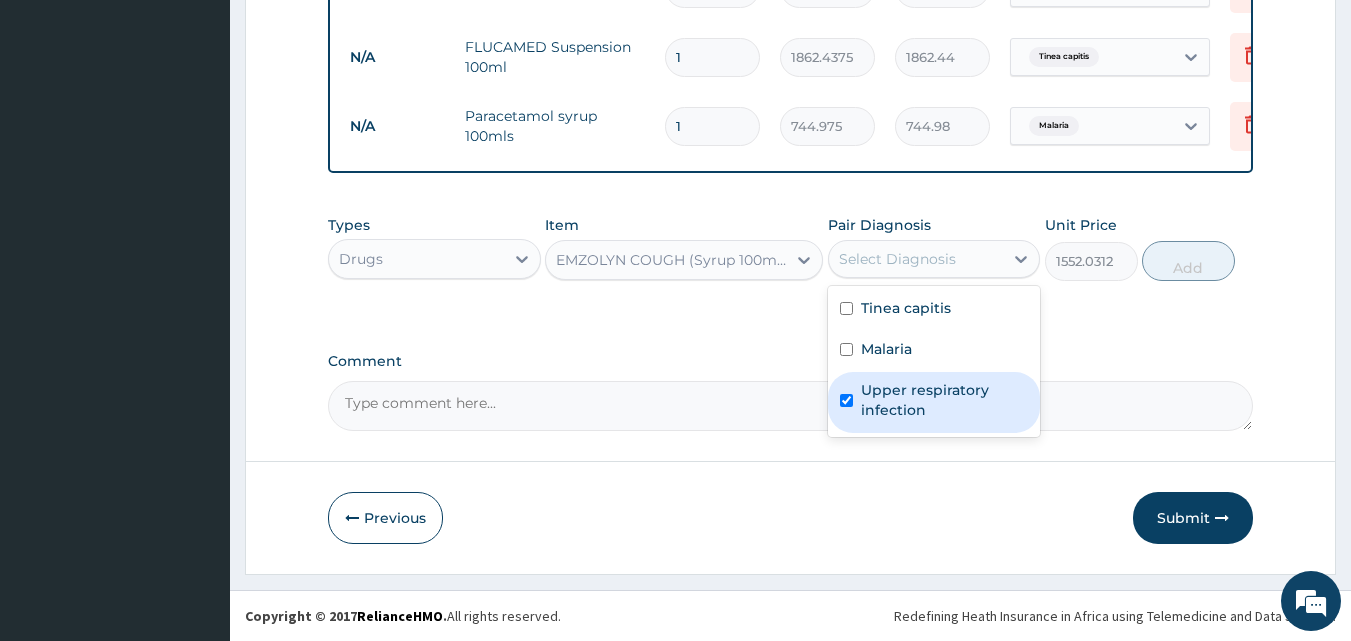 checkbox on "true" 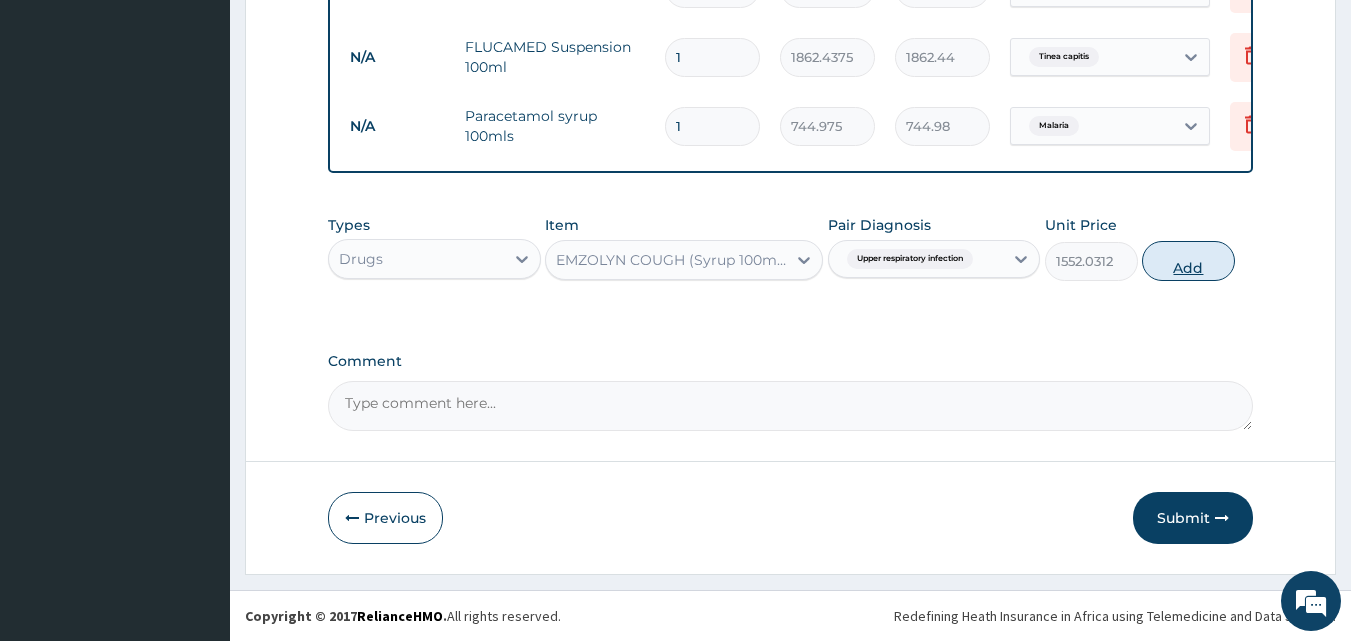 click on "Add" at bounding box center [1188, 261] 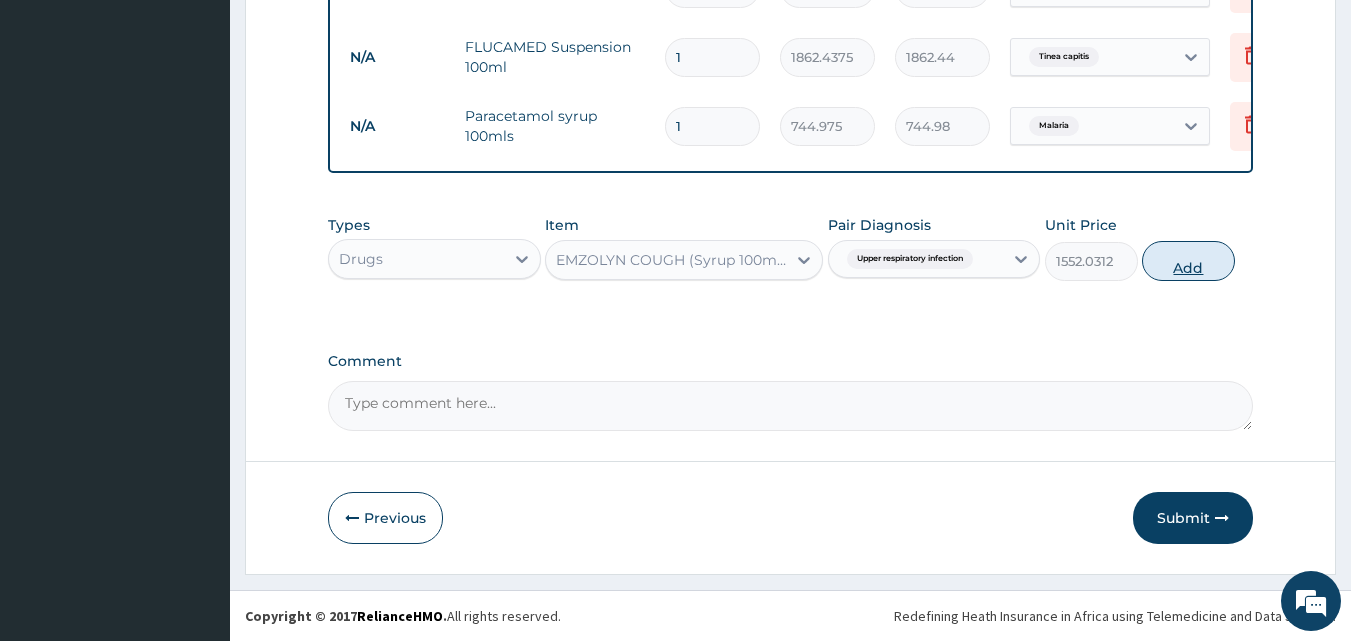 type on "0" 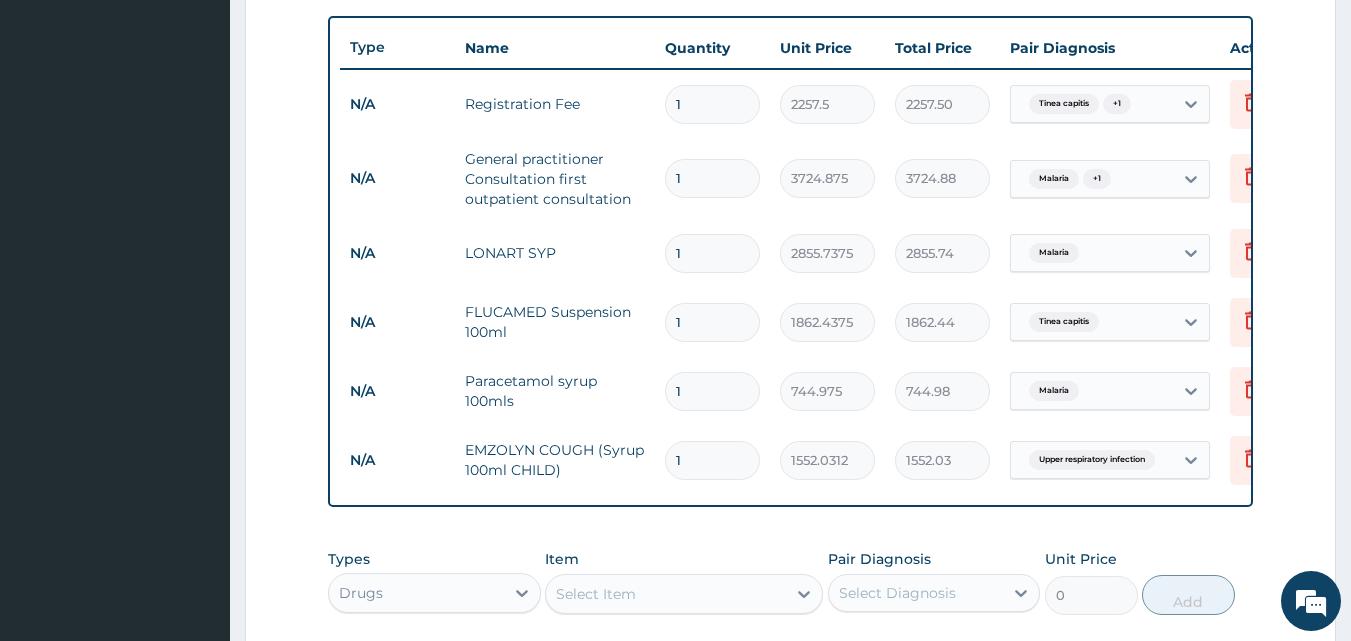 scroll, scrollTop: 1077, scrollLeft: 0, axis: vertical 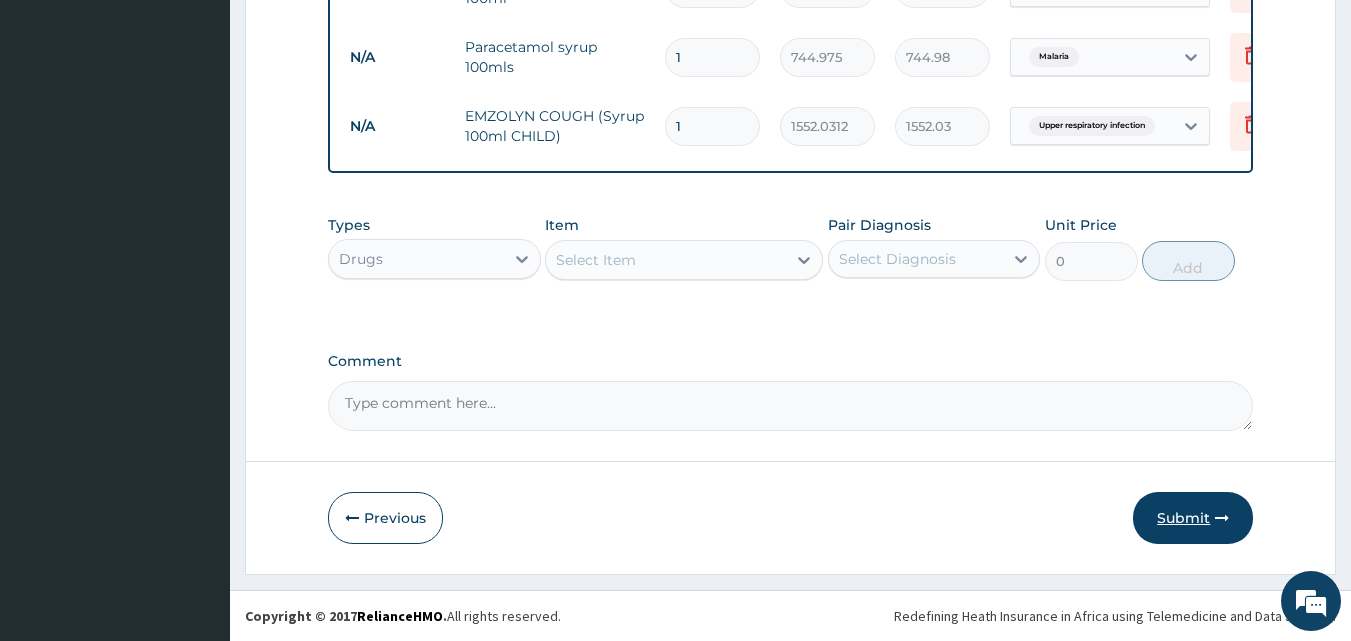 click on "Submit" at bounding box center [1193, 518] 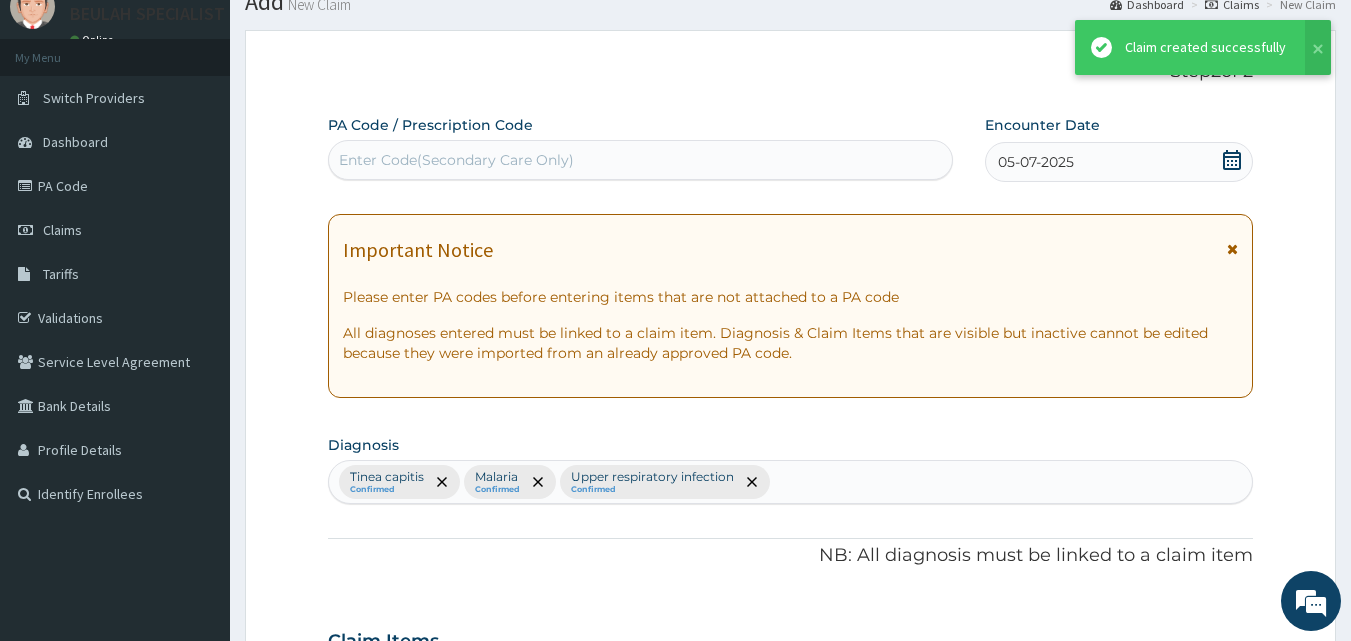 scroll, scrollTop: 1077, scrollLeft: 0, axis: vertical 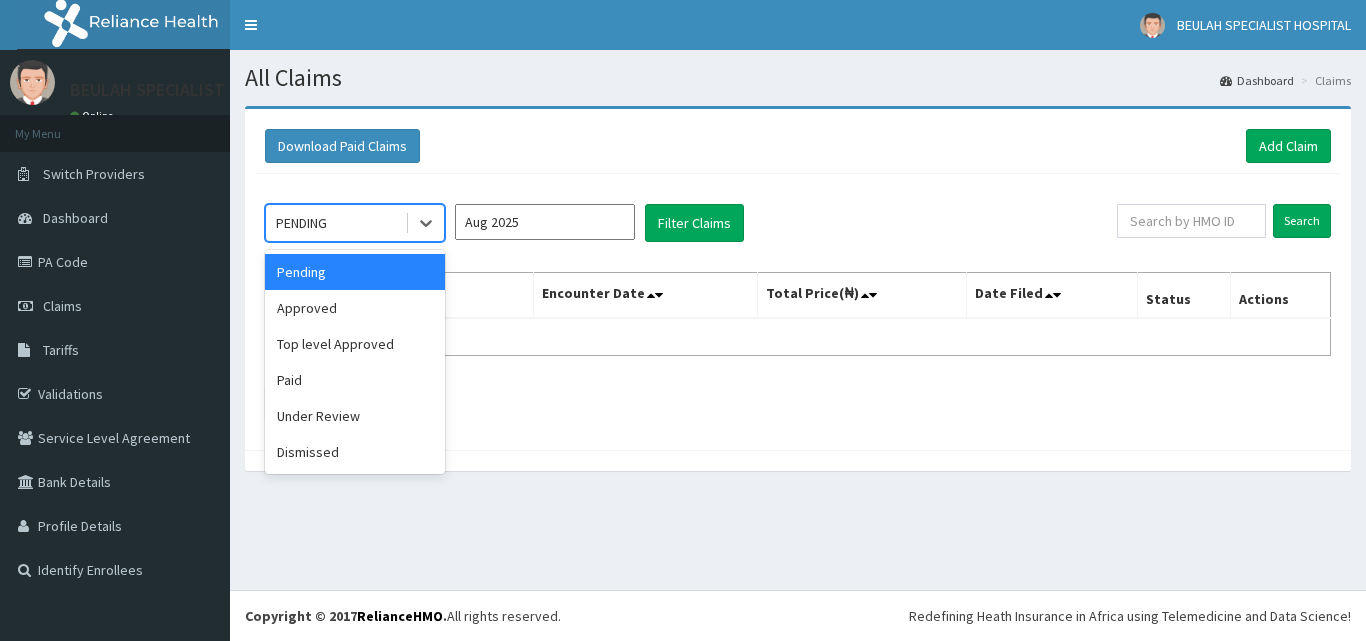 click on "PENDING" at bounding box center (335, 223) 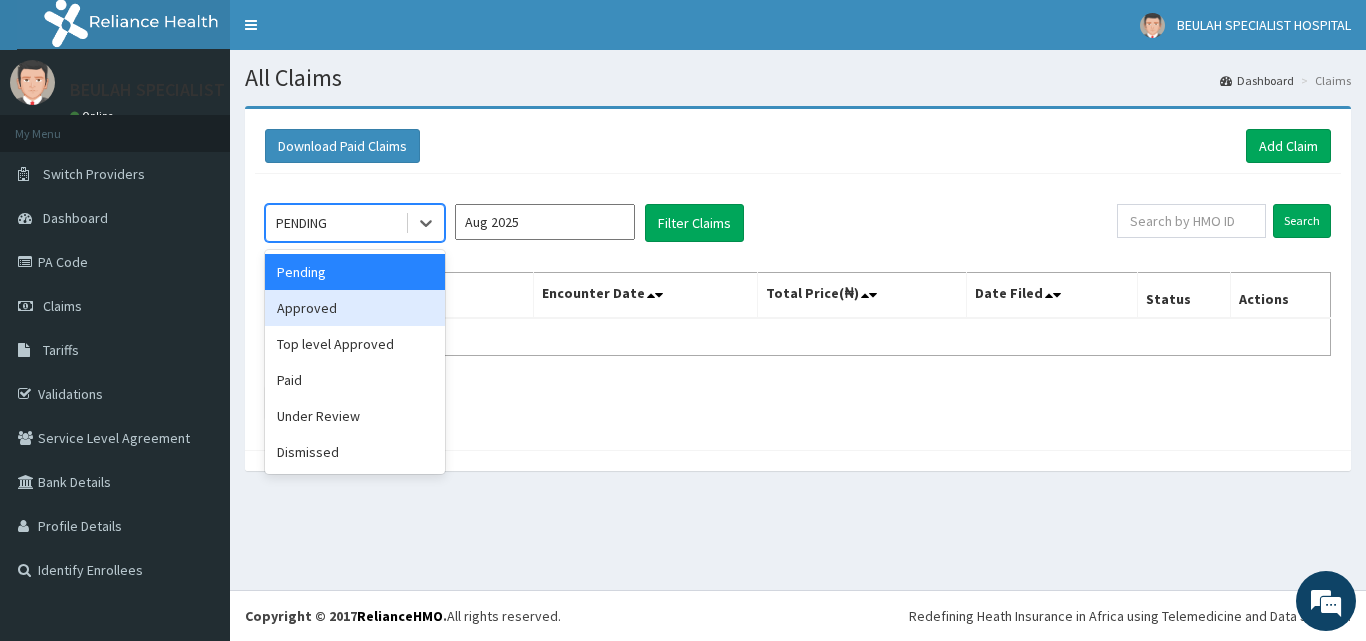 click on "Approved" at bounding box center [355, 308] 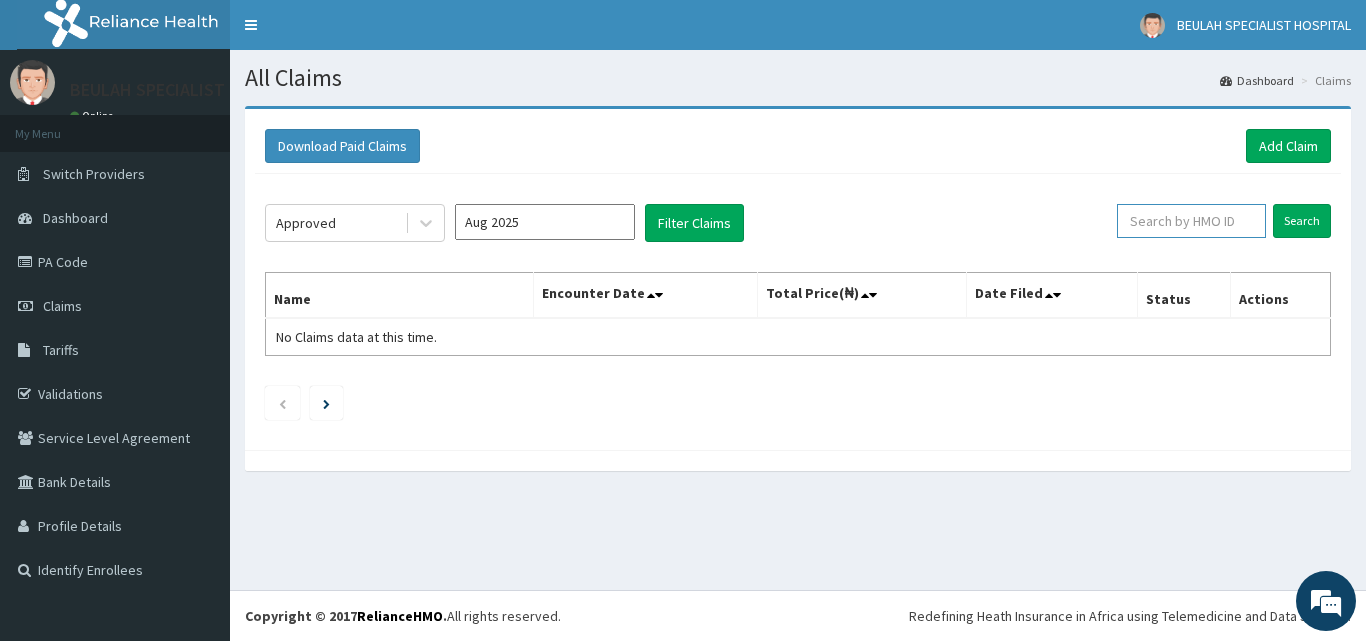 click at bounding box center [1191, 221] 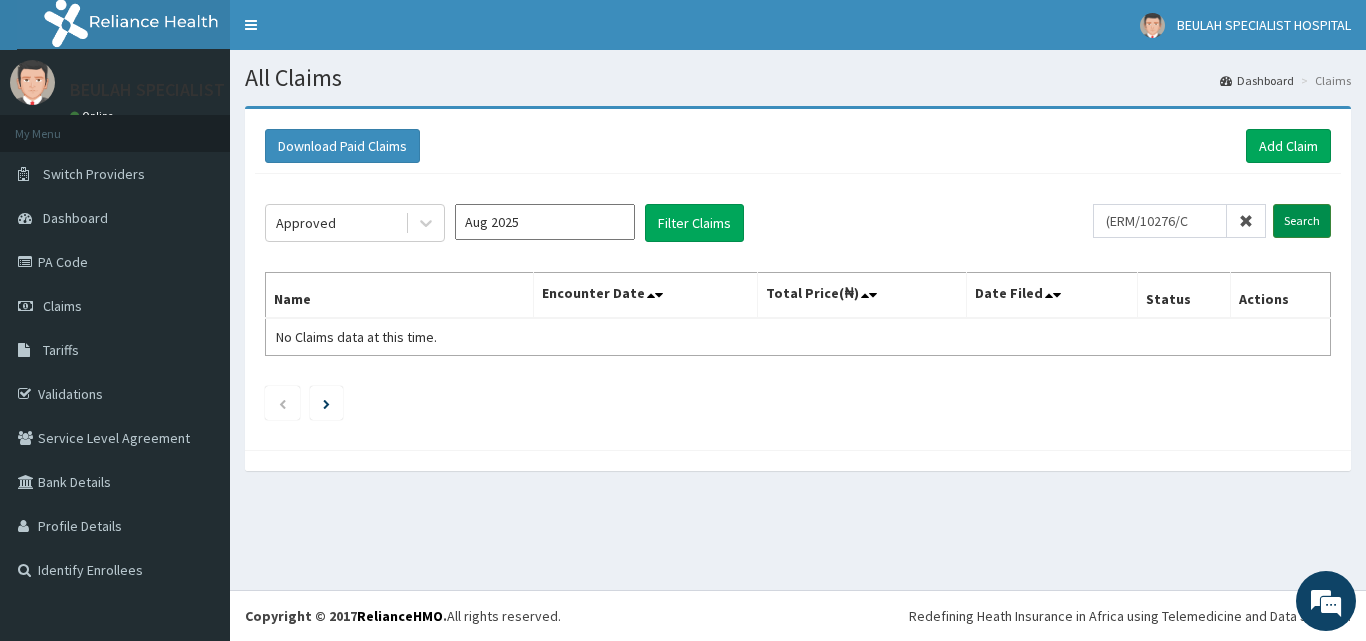 click on "Search" at bounding box center [1302, 221] 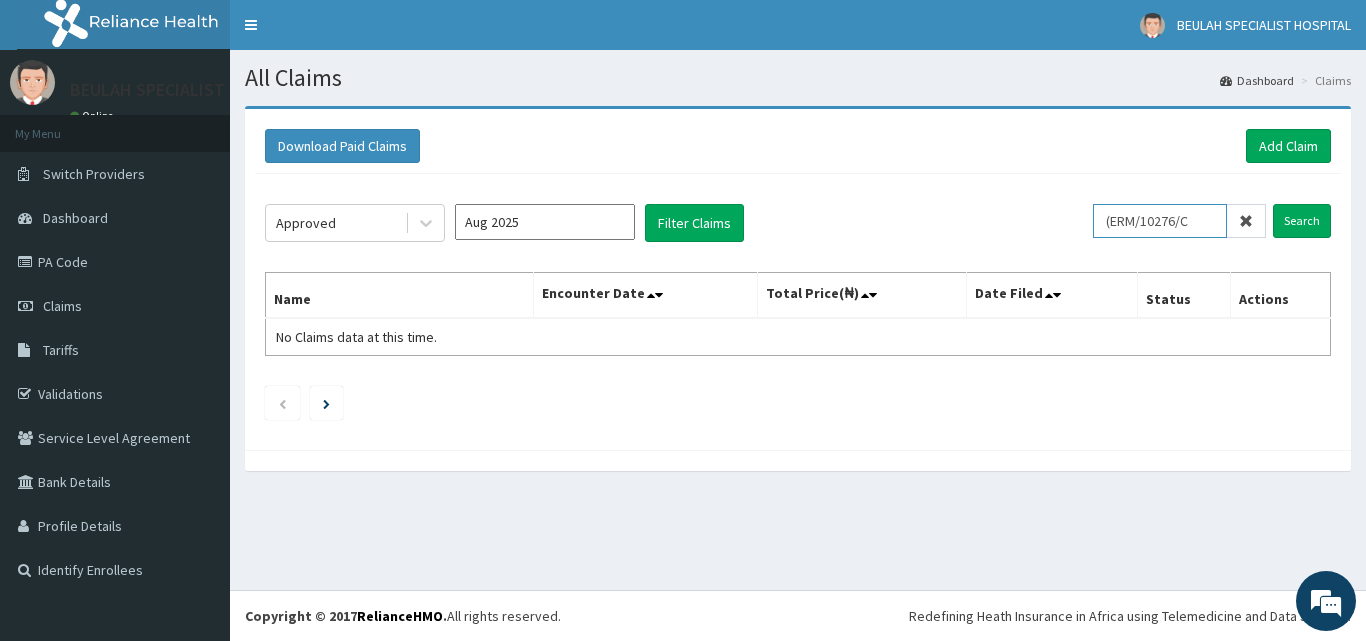 click on "(ERM/10276/C" at bounding box center (1160, 221) 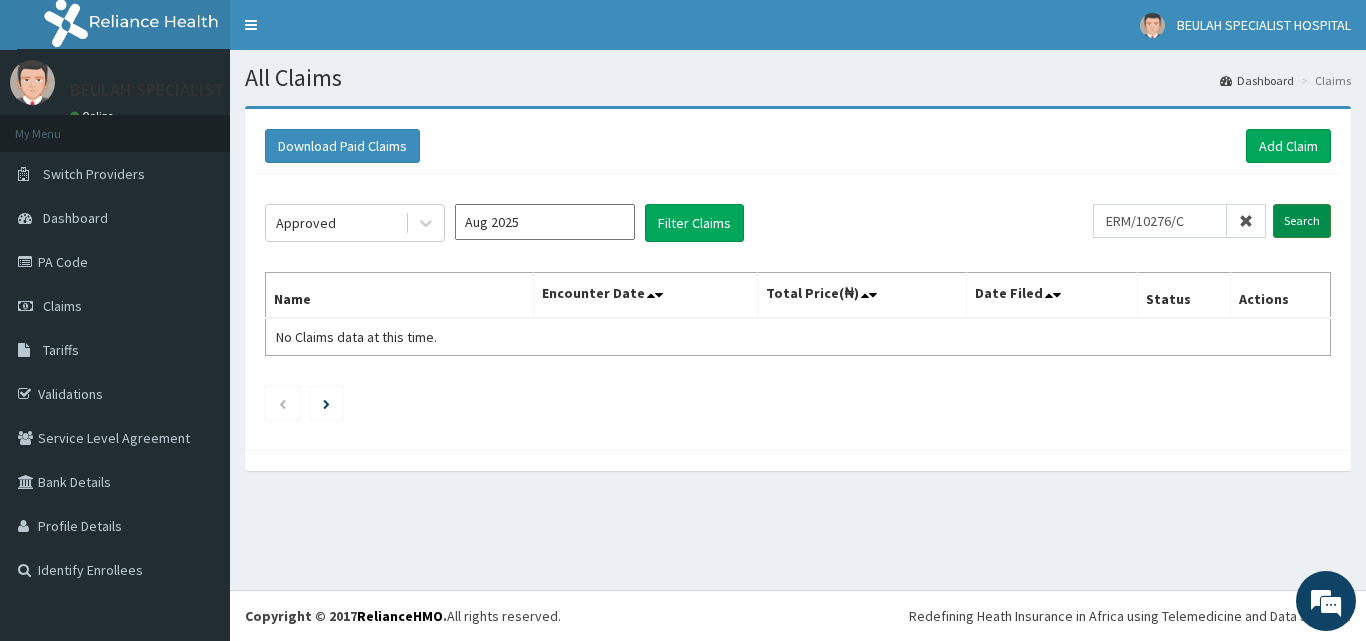 click on "Search" at bounding box center (1302, 221) 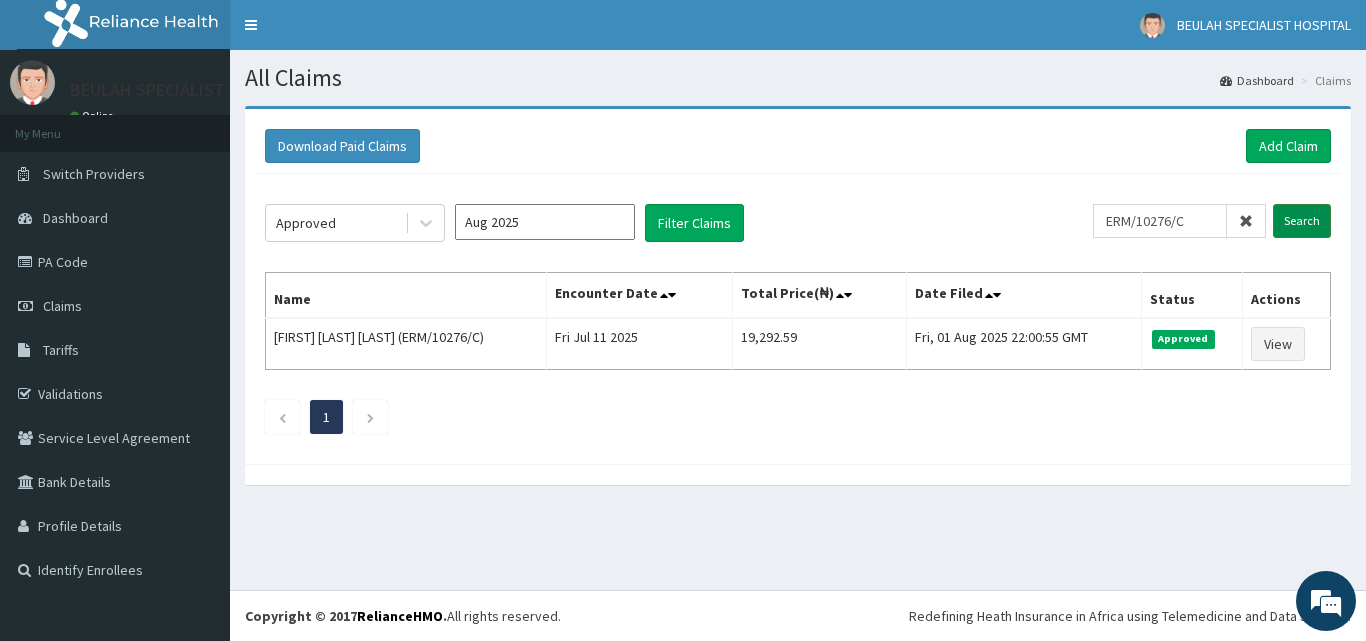 scroll, scrollTop: 0, scrollLeft: 0, axis: both 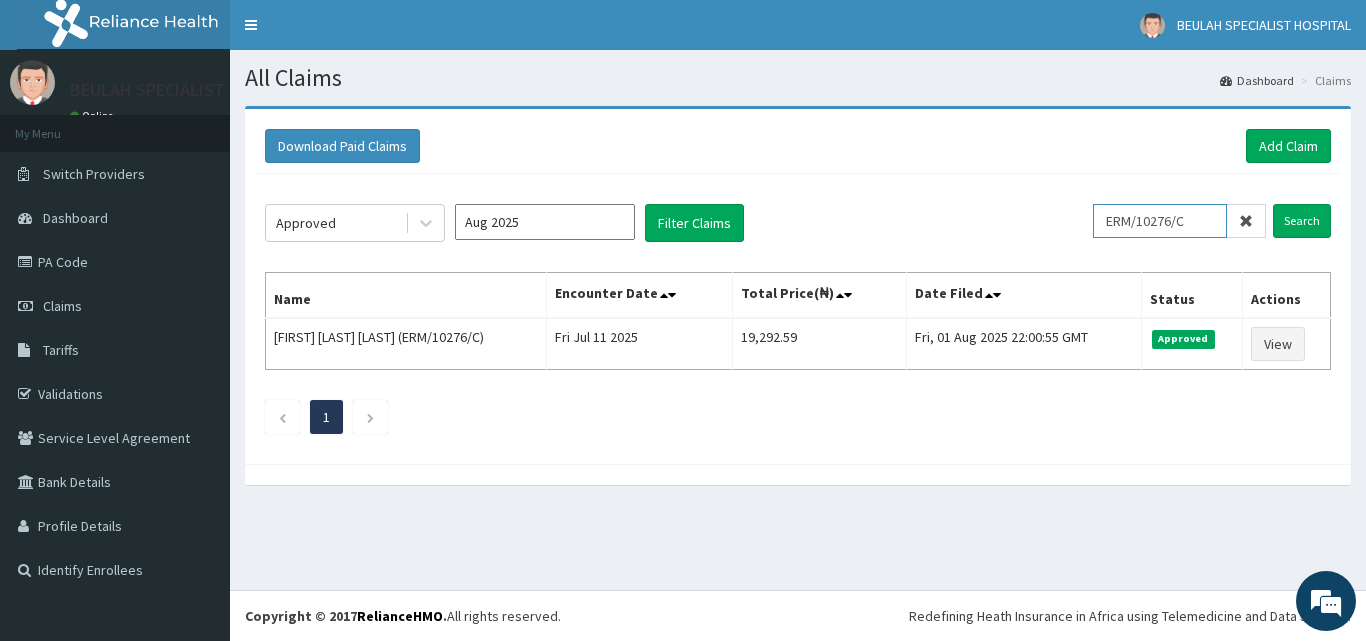 click on "ERM/10276/C" at bounding box center (1160, 221) 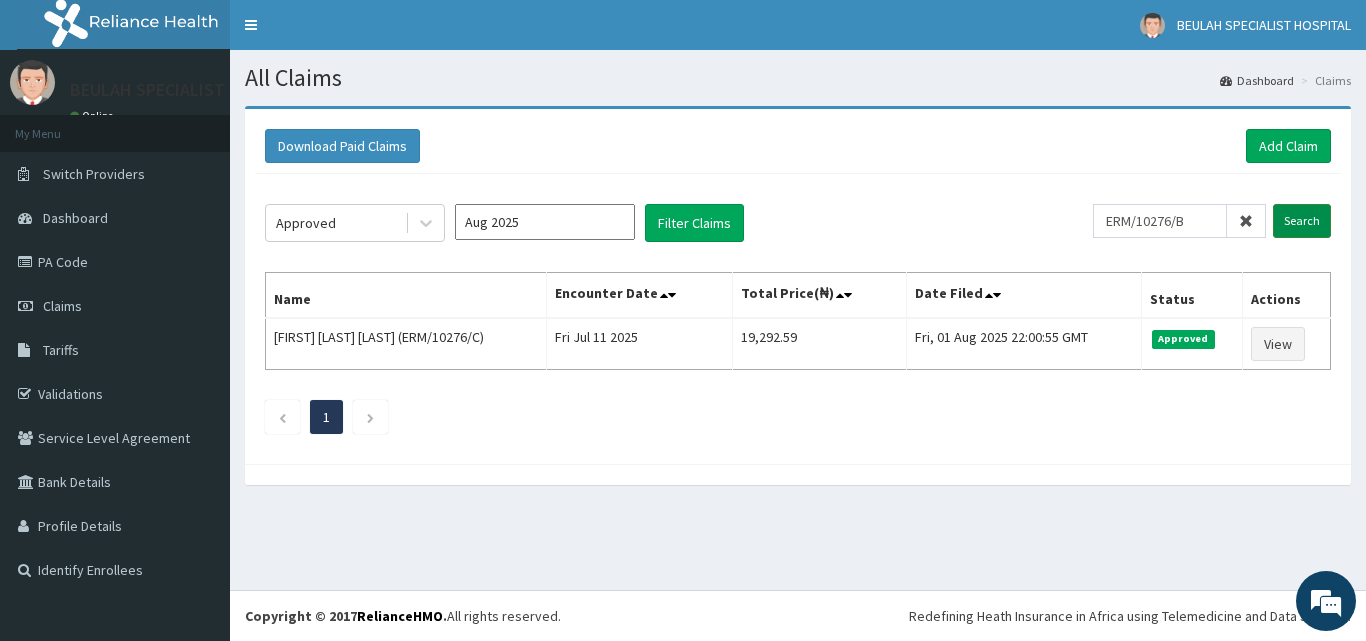 click on "Search" at bounding box center [1302, 221] 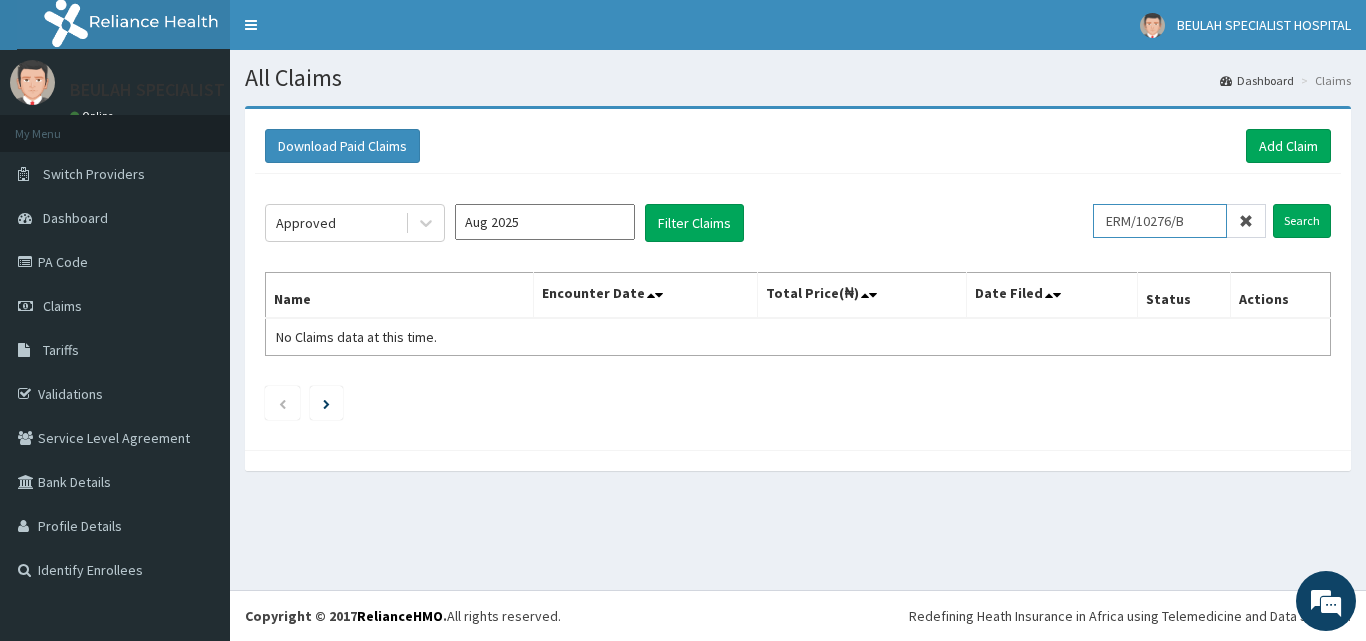 click on "ERM/10276/B" at bounding box center [1160, 221] 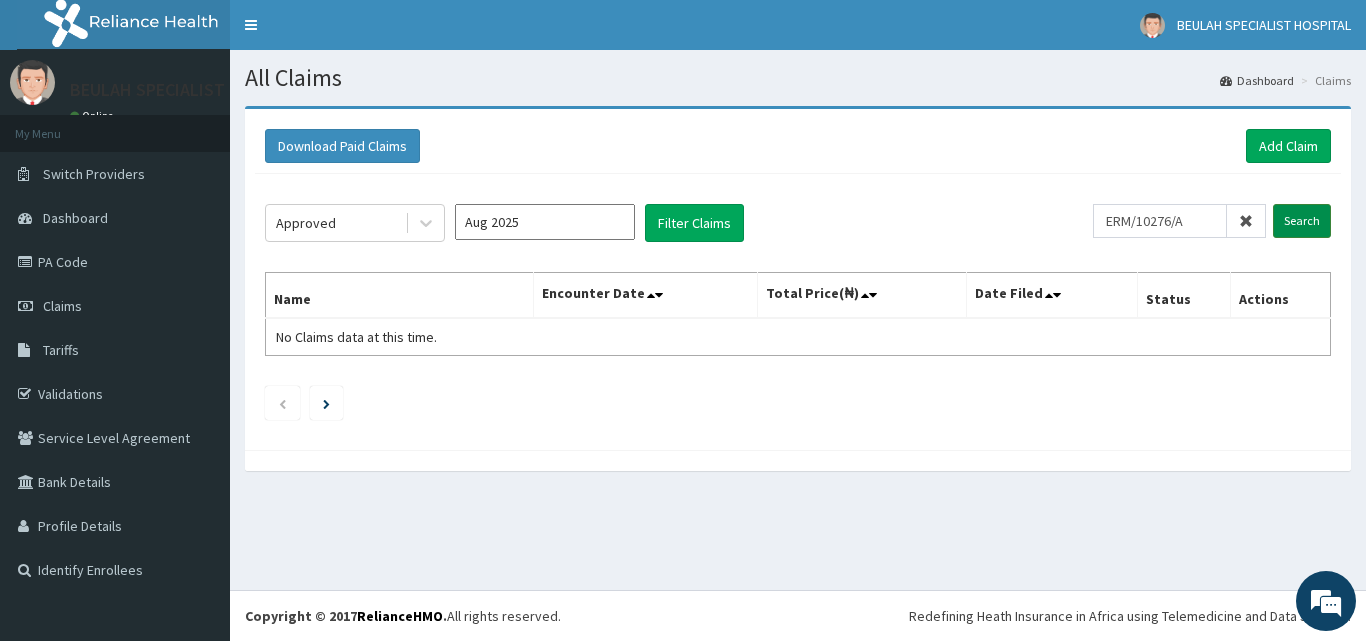 click on "Search" at bounding box center [1302, 221] 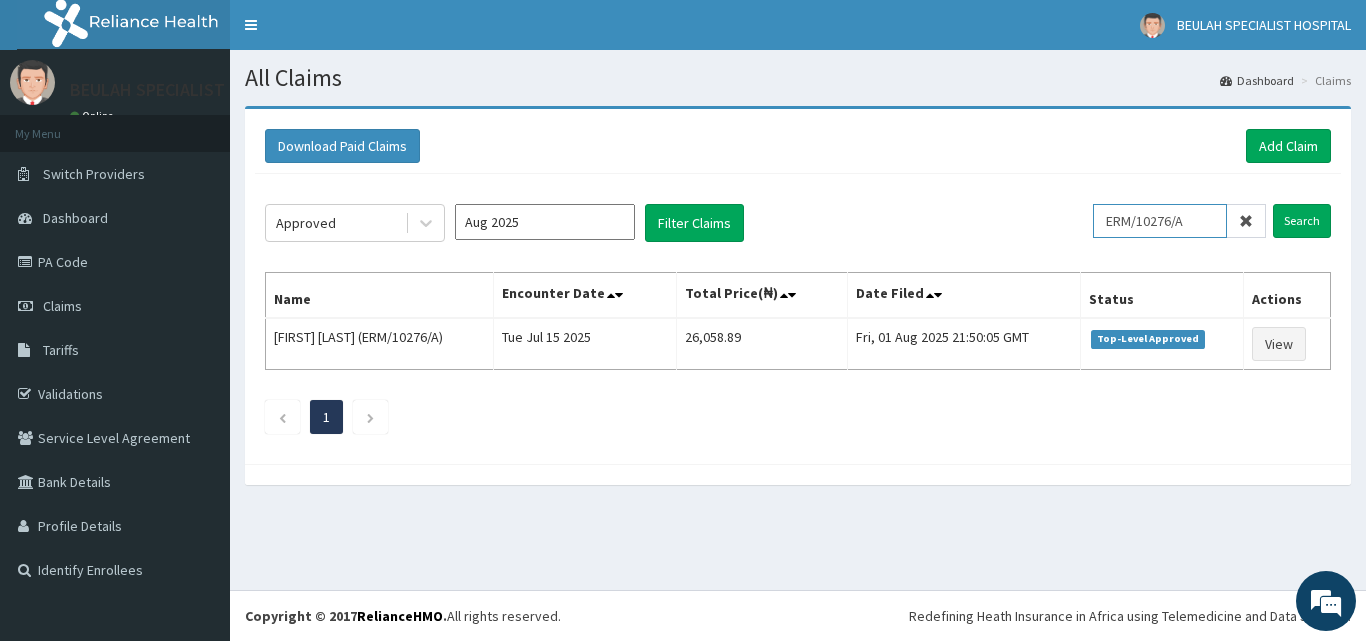 click on "ERM/10276/A" at bounding box center [1160, 221] 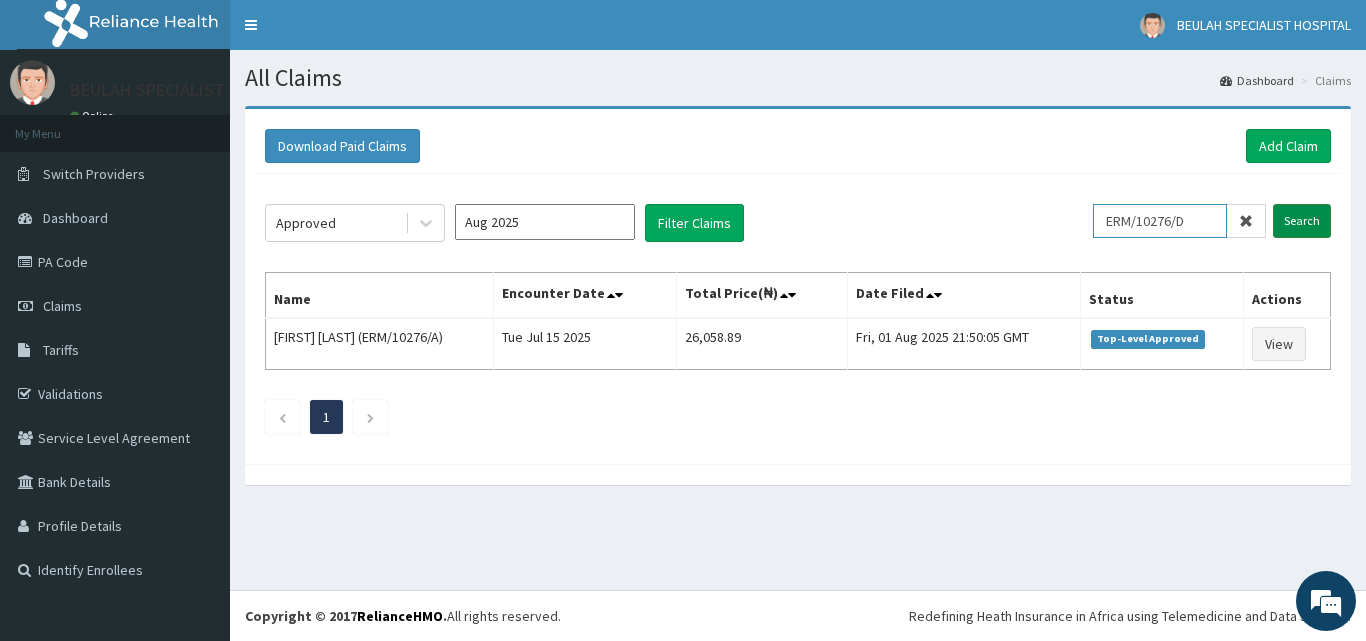 type on "ERM/10276/D" 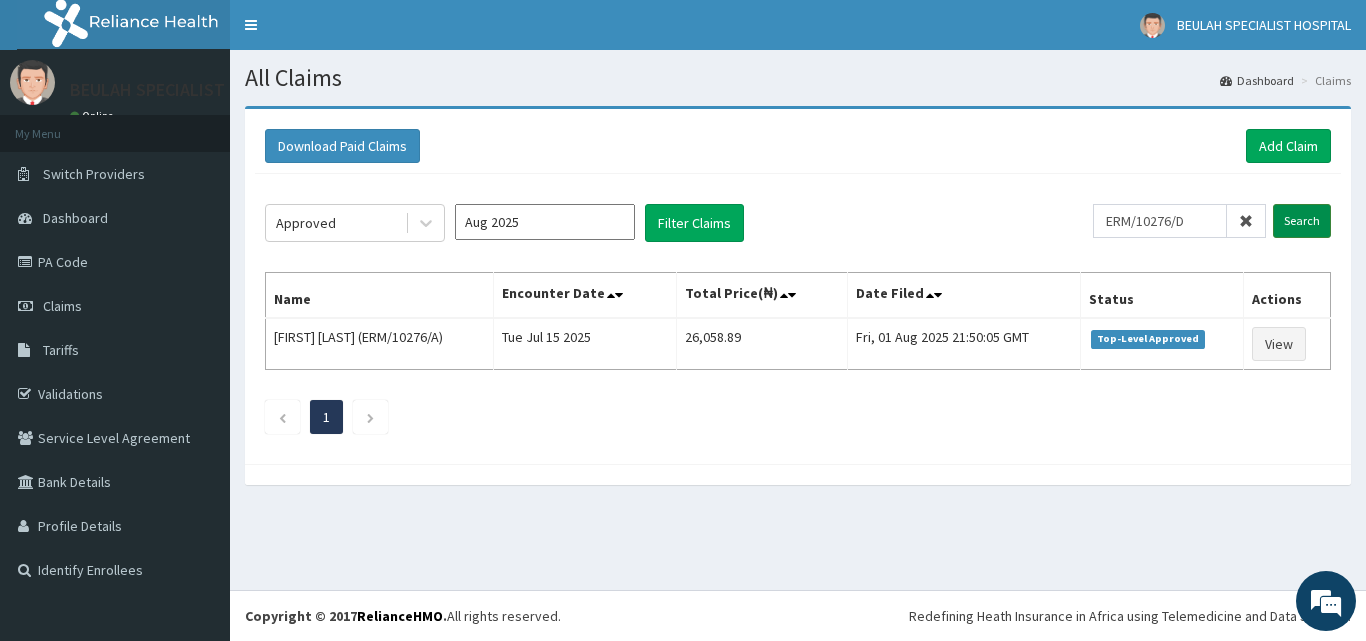 click on "Search" at bounding box center [1302, 221] 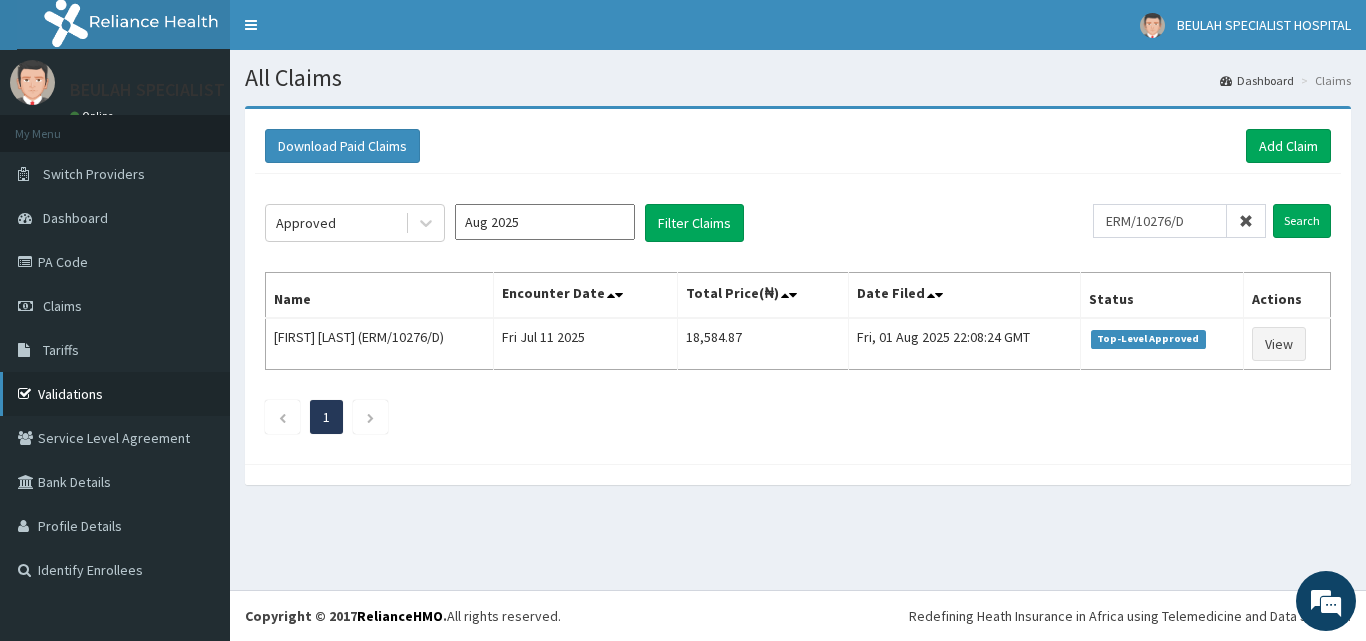 click on "Validations" at bounding box center (115, 394) 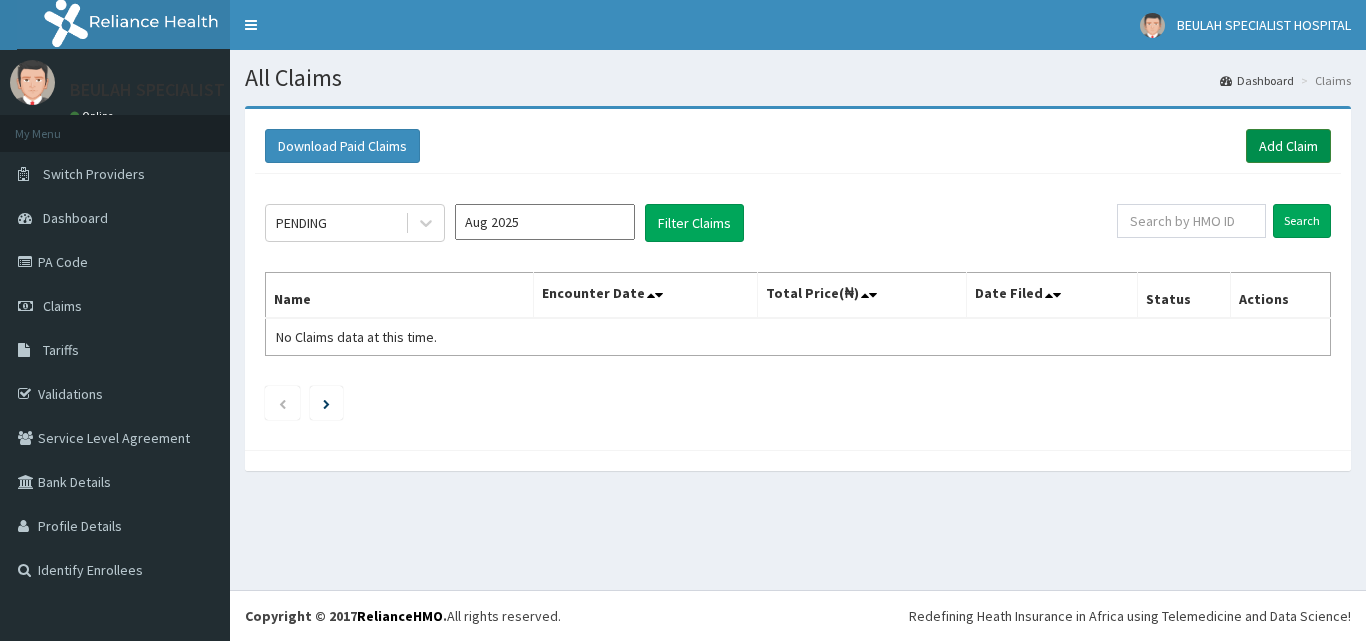 scroll, scrollTop: 0, scrollLeft: 0, axis: both 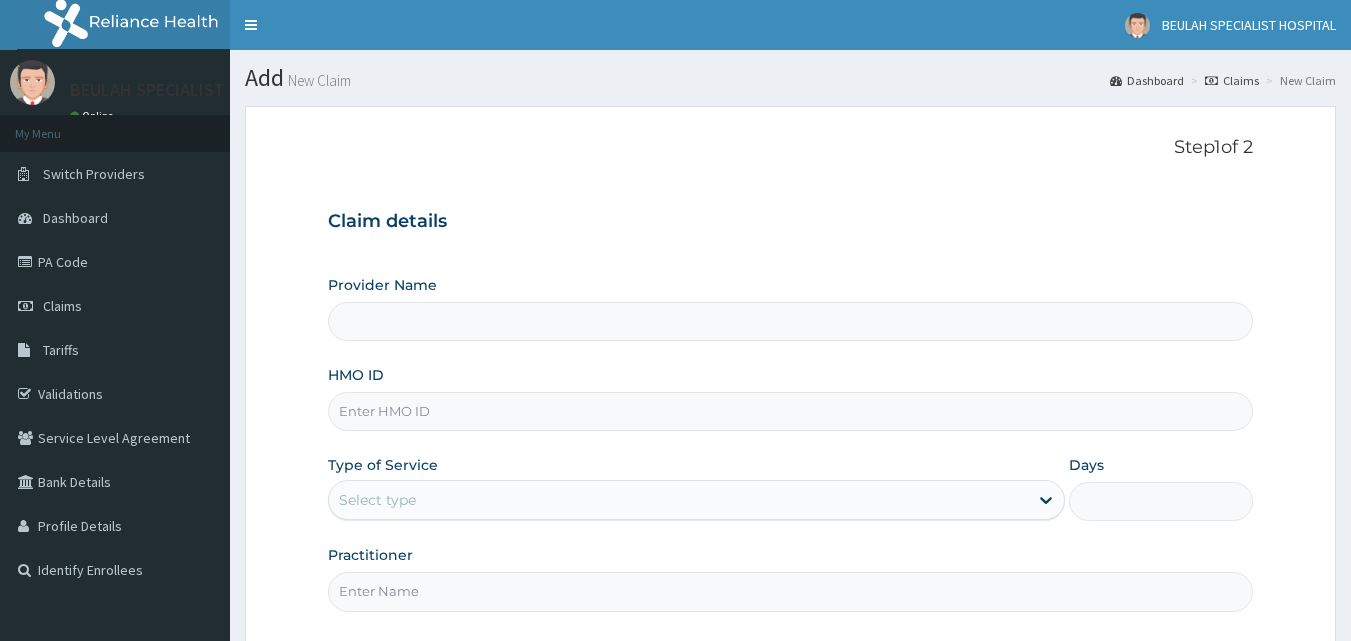 drag, startPoint x: 0, startPoint y: 0, endPoint x: 567, endPoint y: 408, distance: 698.5363 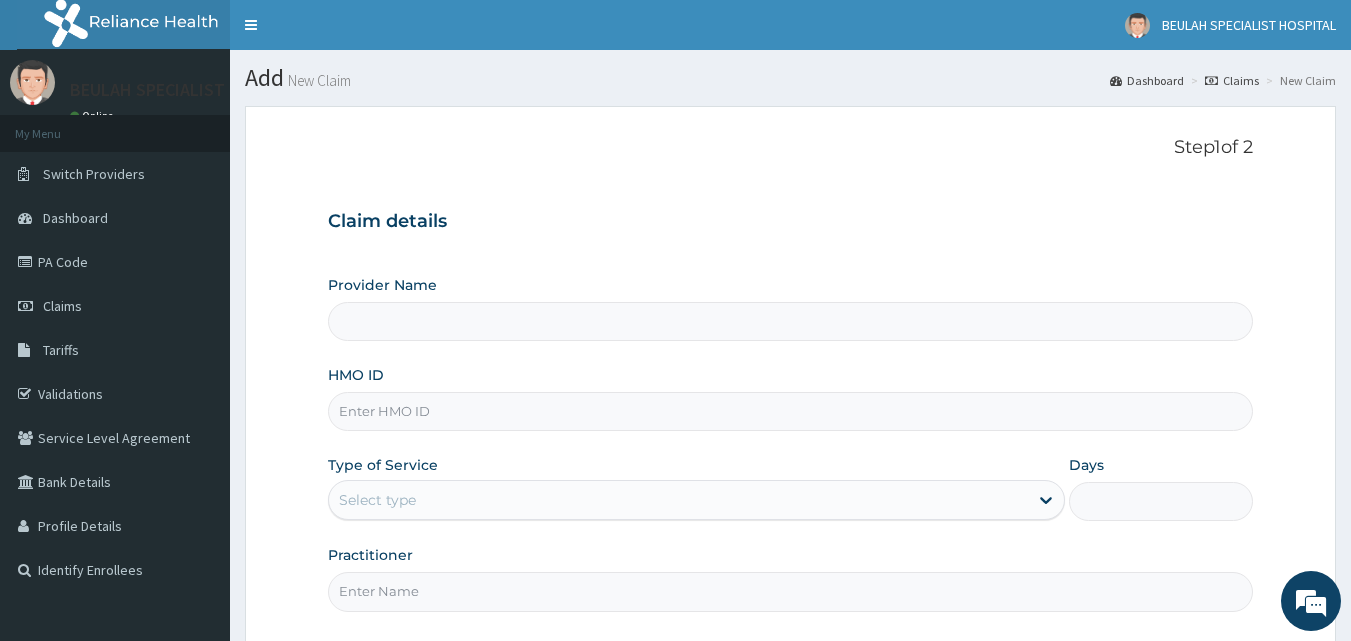 paste on "erm/10305/e" 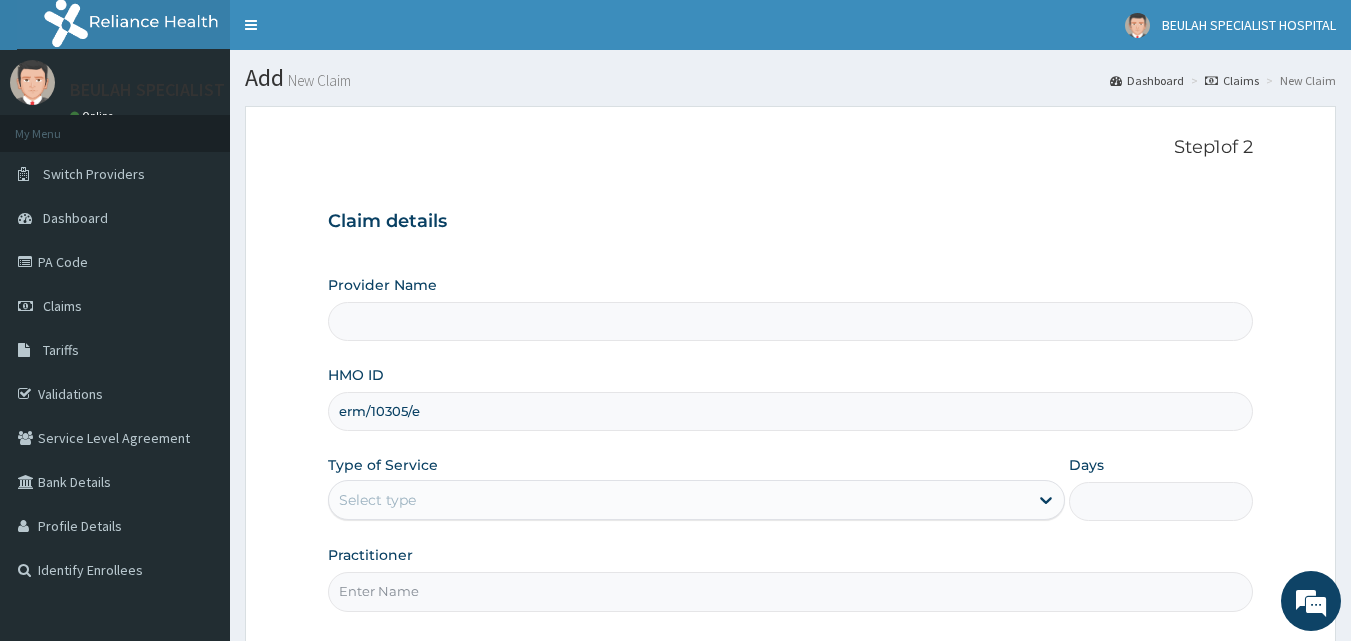 type on "BEULAH SPECIALIST HOSPITAL" 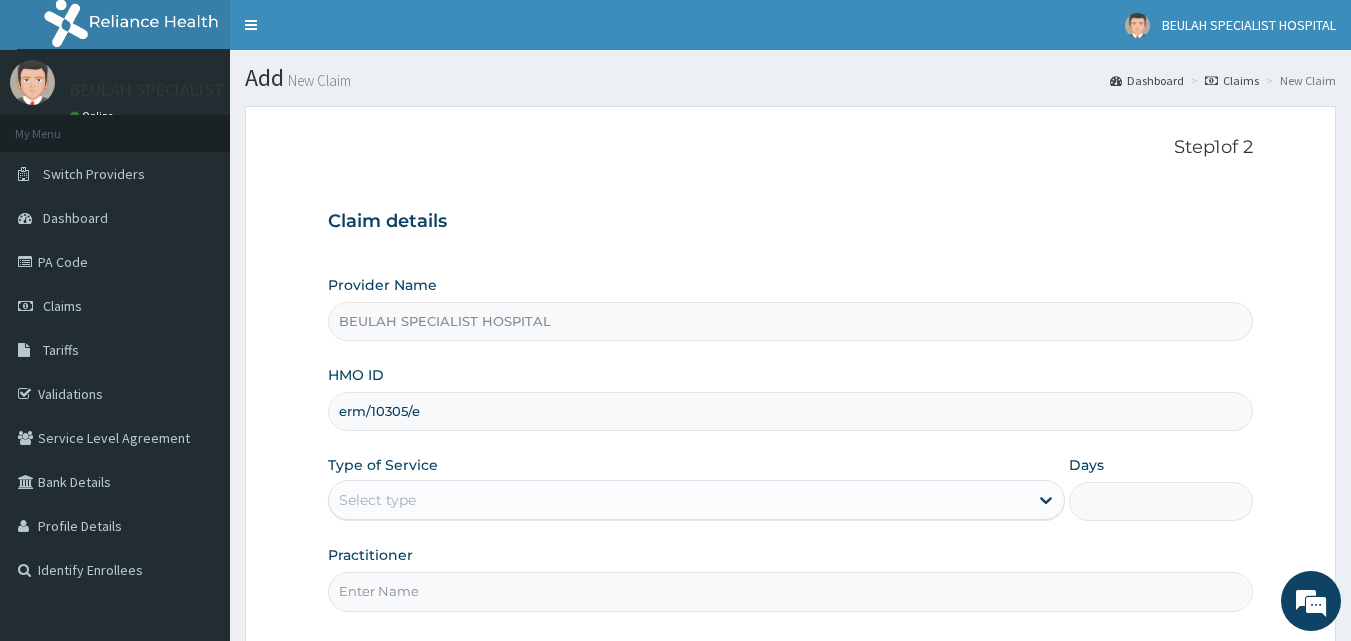 type on "erm/10305/e" 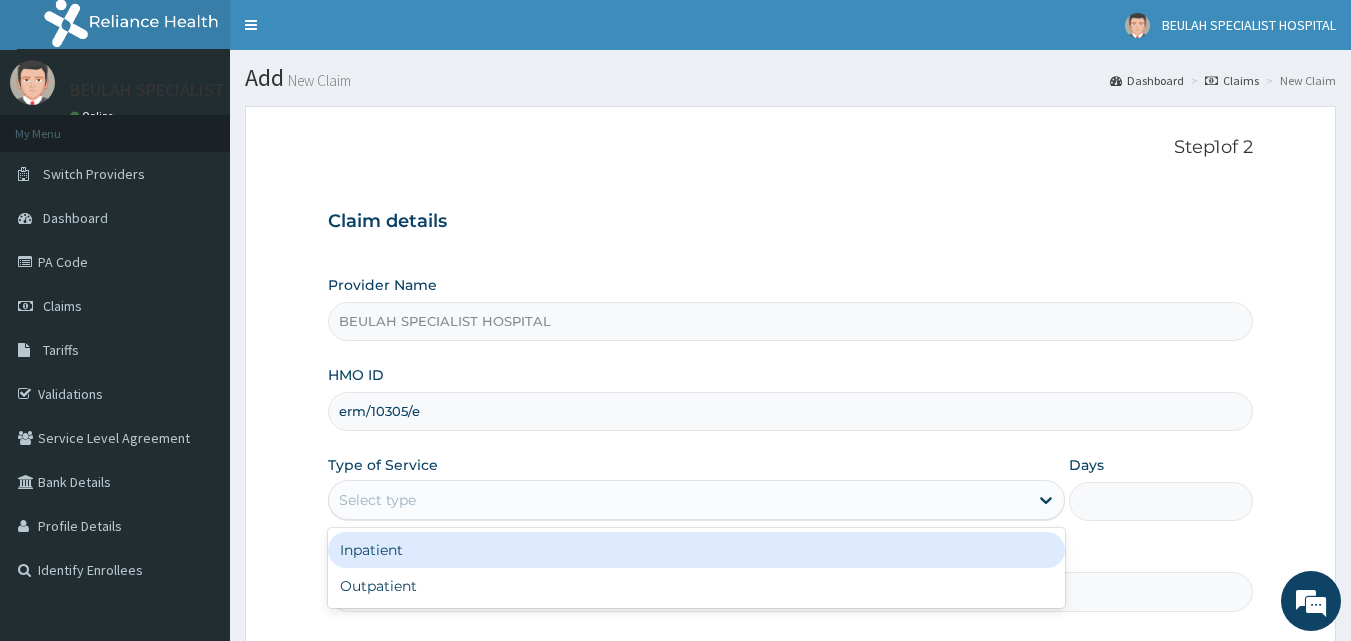 click on "Select type" at bounding box center (678, 500) 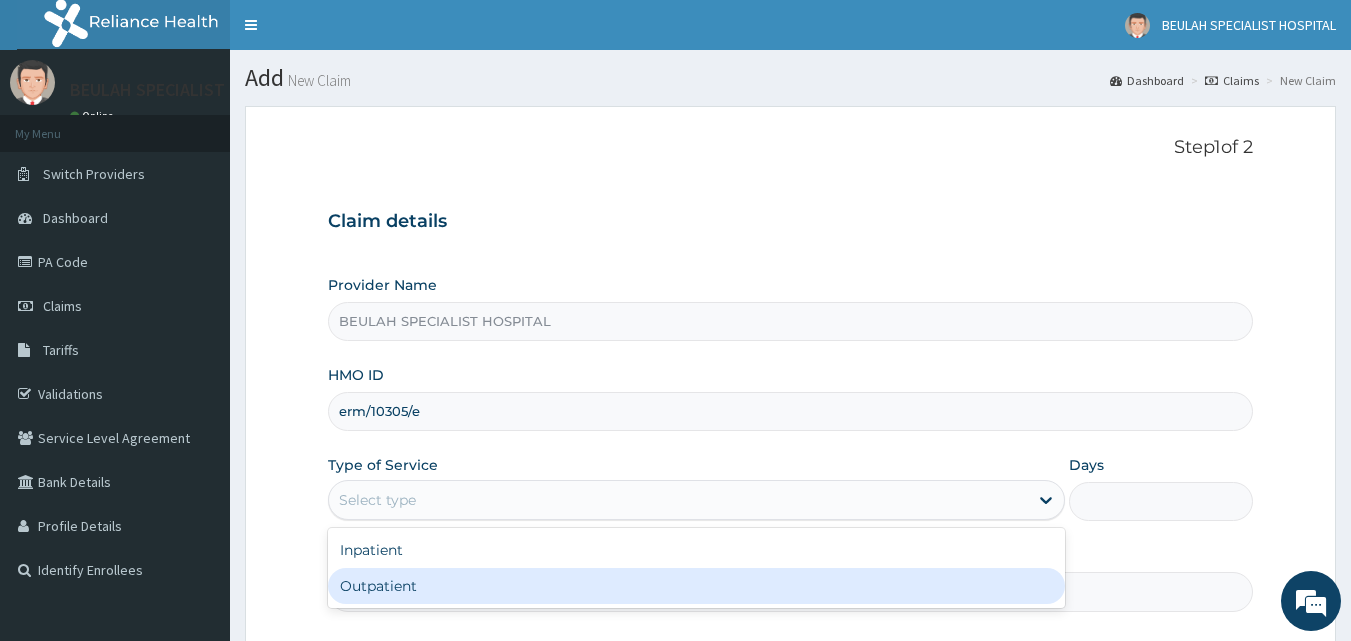 click on "Outpatient" at bounding box center [696, 586] 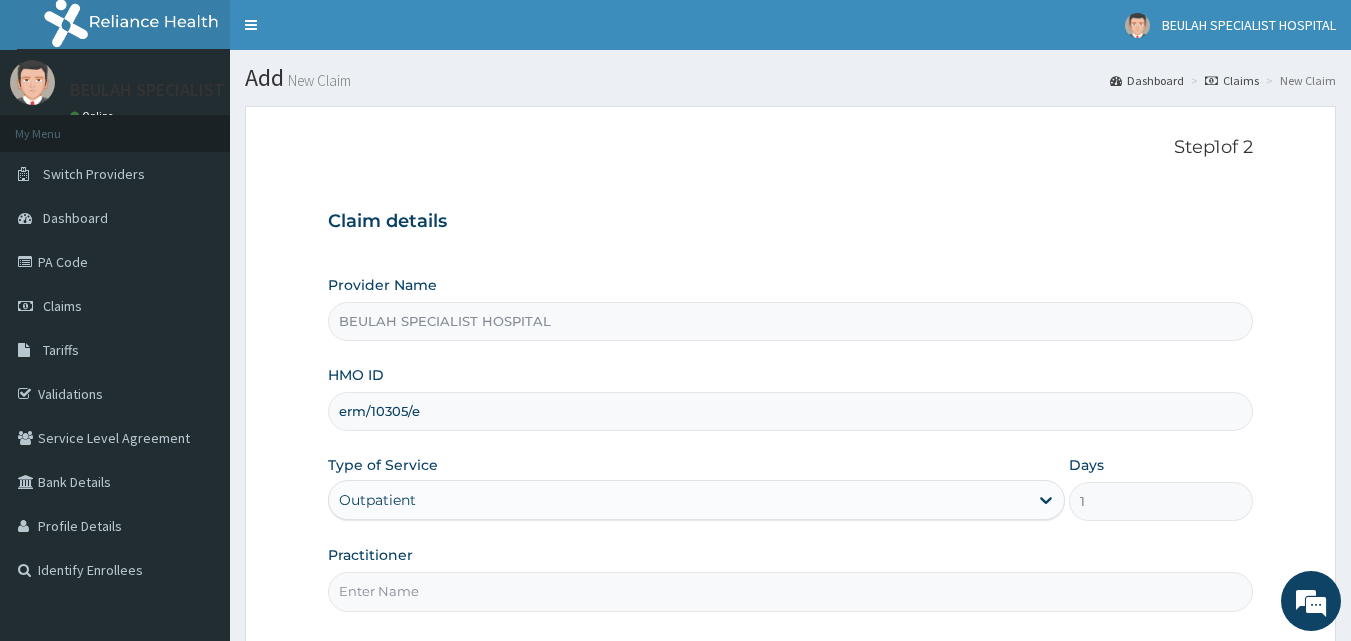 drag, startPoint x: 540, startPoint y: 594, endPoint x: 772, endPoint y: 662, distance: 241.76021 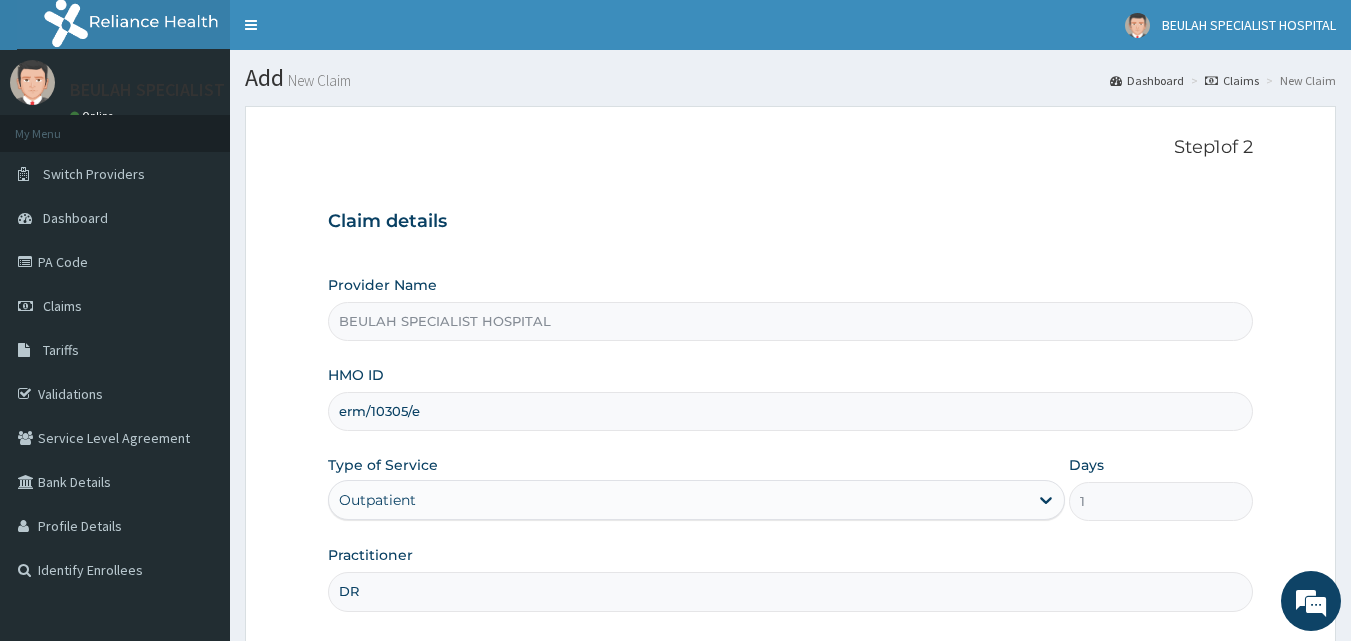 scroll, scrollTop: 0, scrollLeft: 0, axis: both 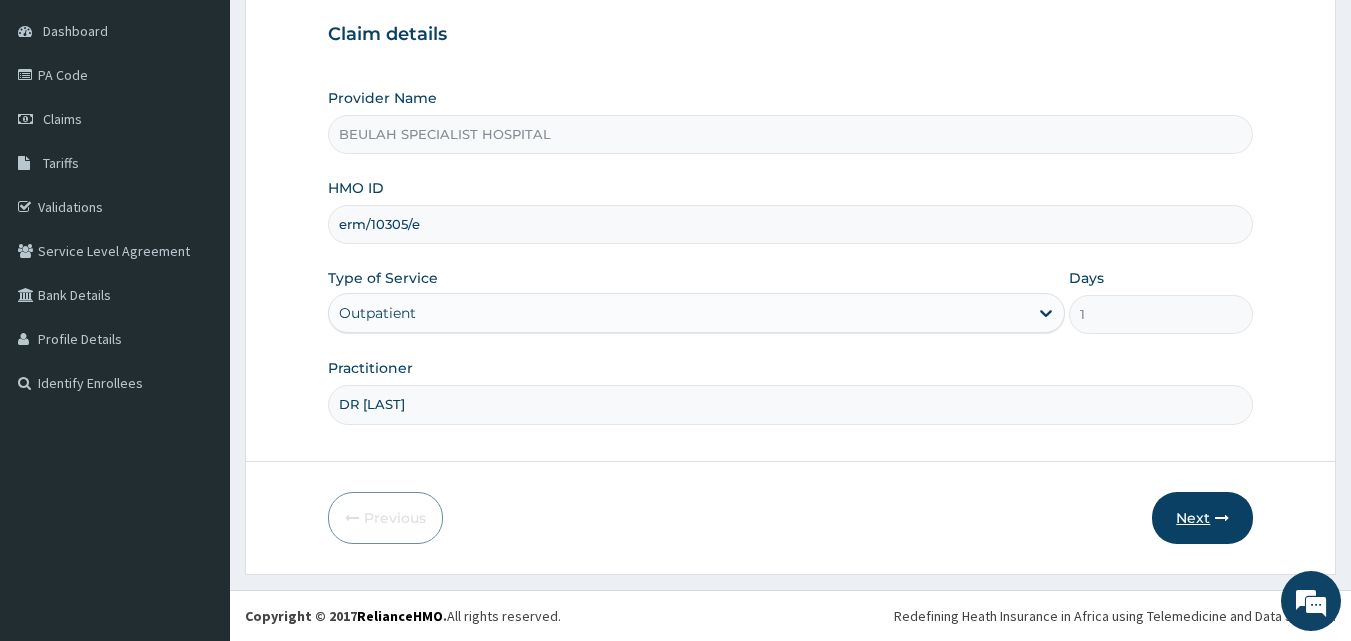 type on "DR [LAST]" 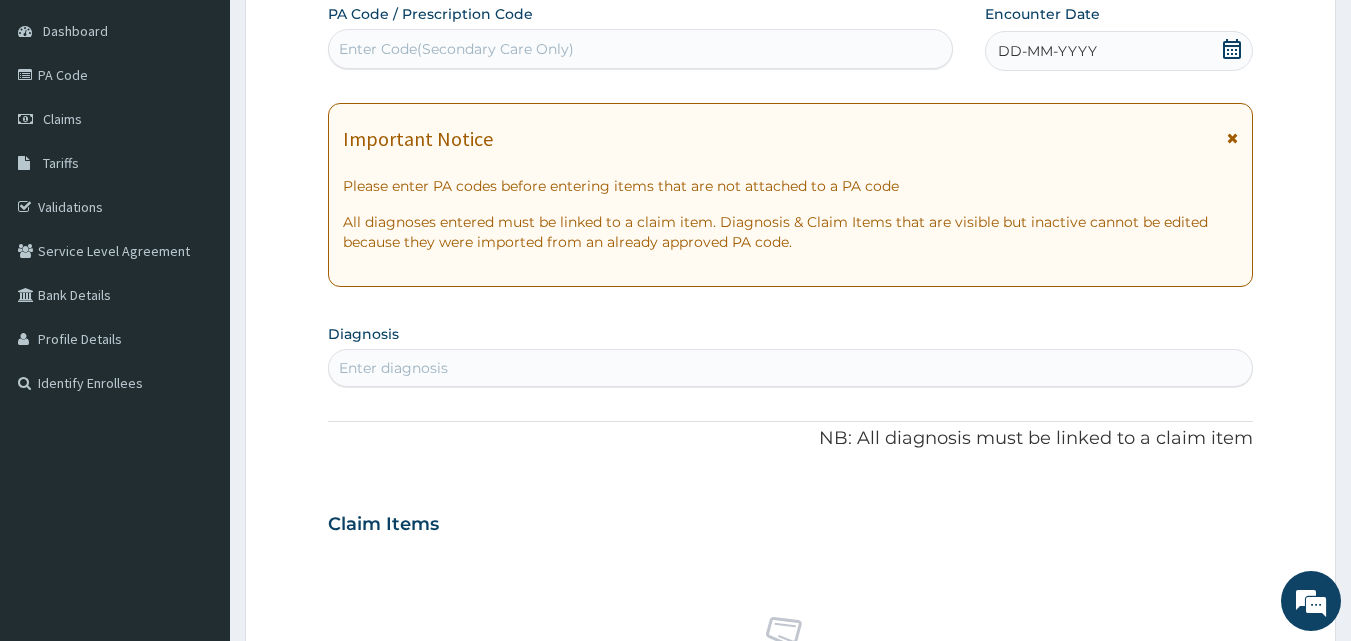 click 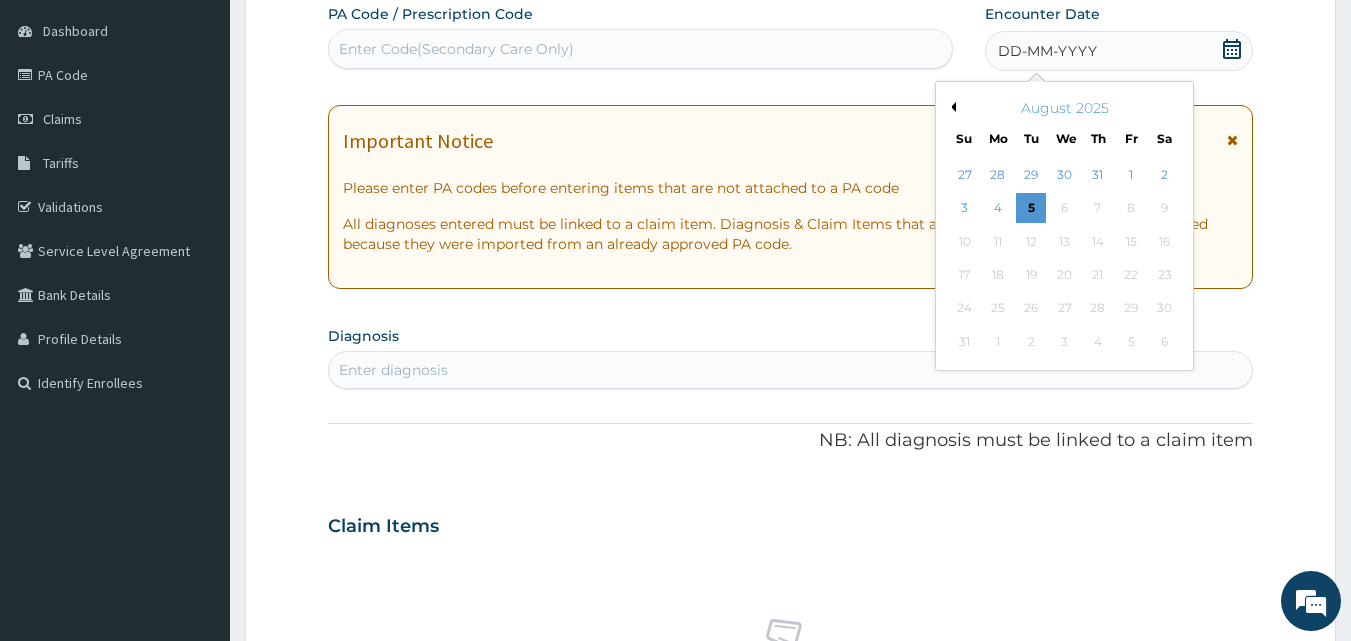 click on "Previous Month" at bounding box center (951, 107) 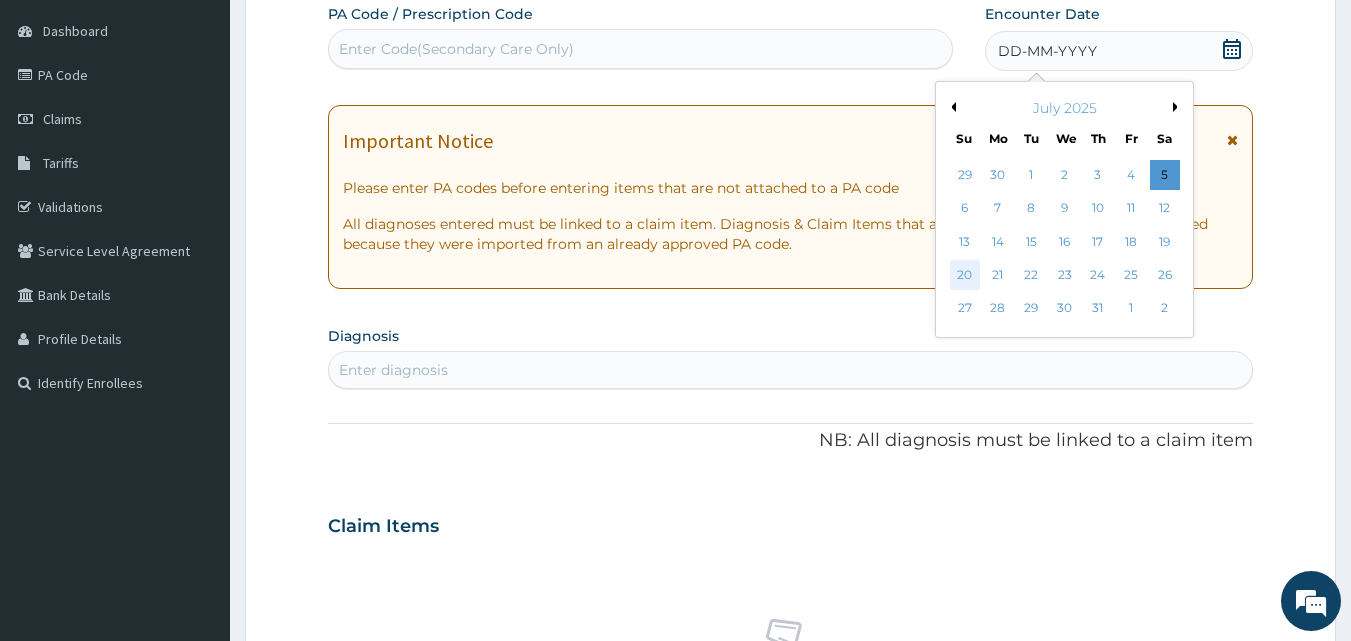 click on "20" at bounding box center [965, 275] 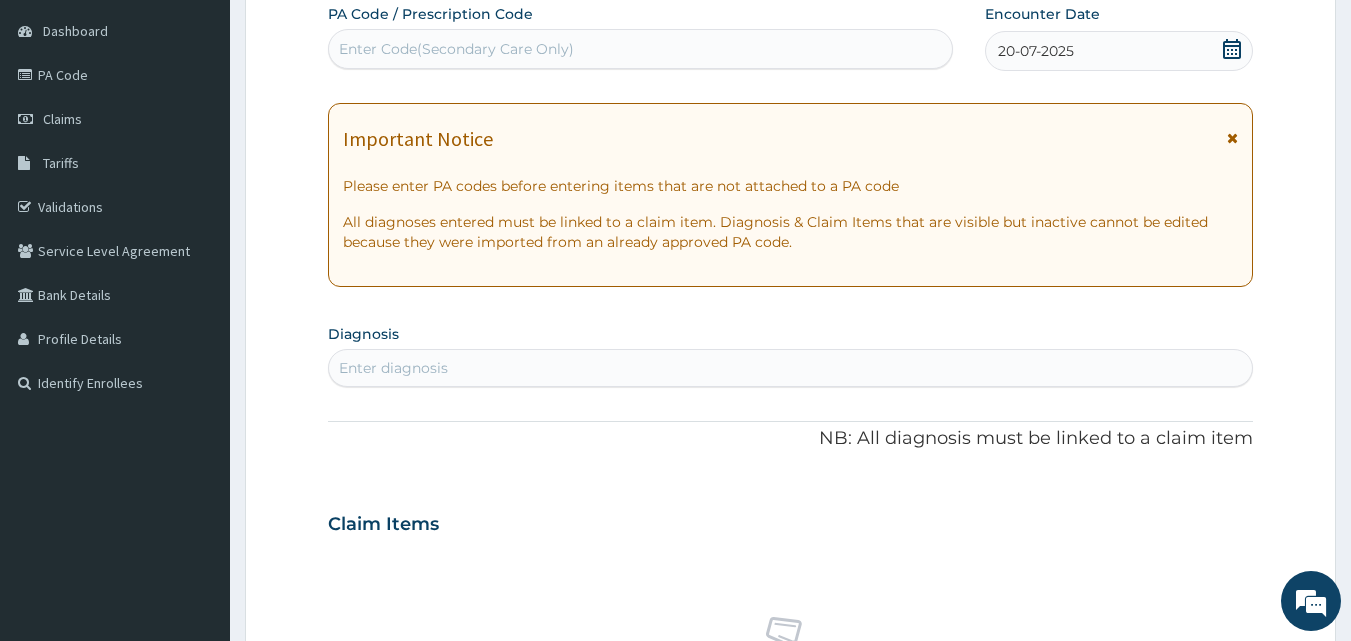 click on "Enter diagnosis" at bounding box center [791, 368] 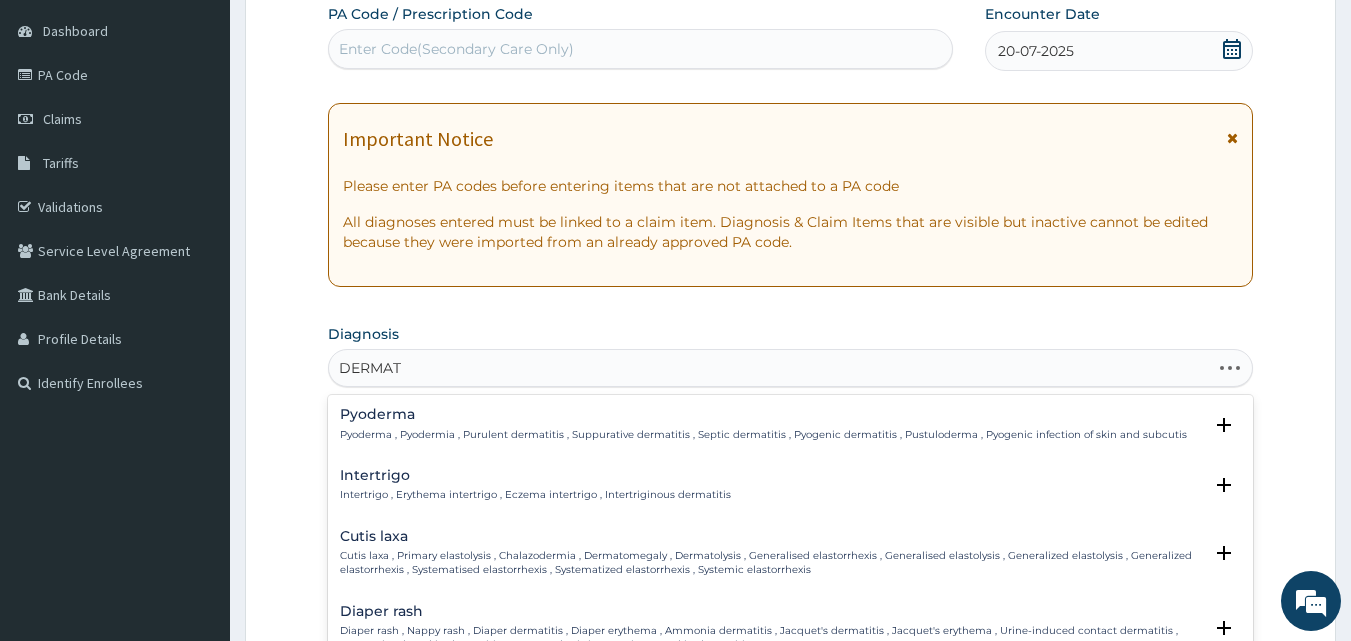 type on "DERMATI" 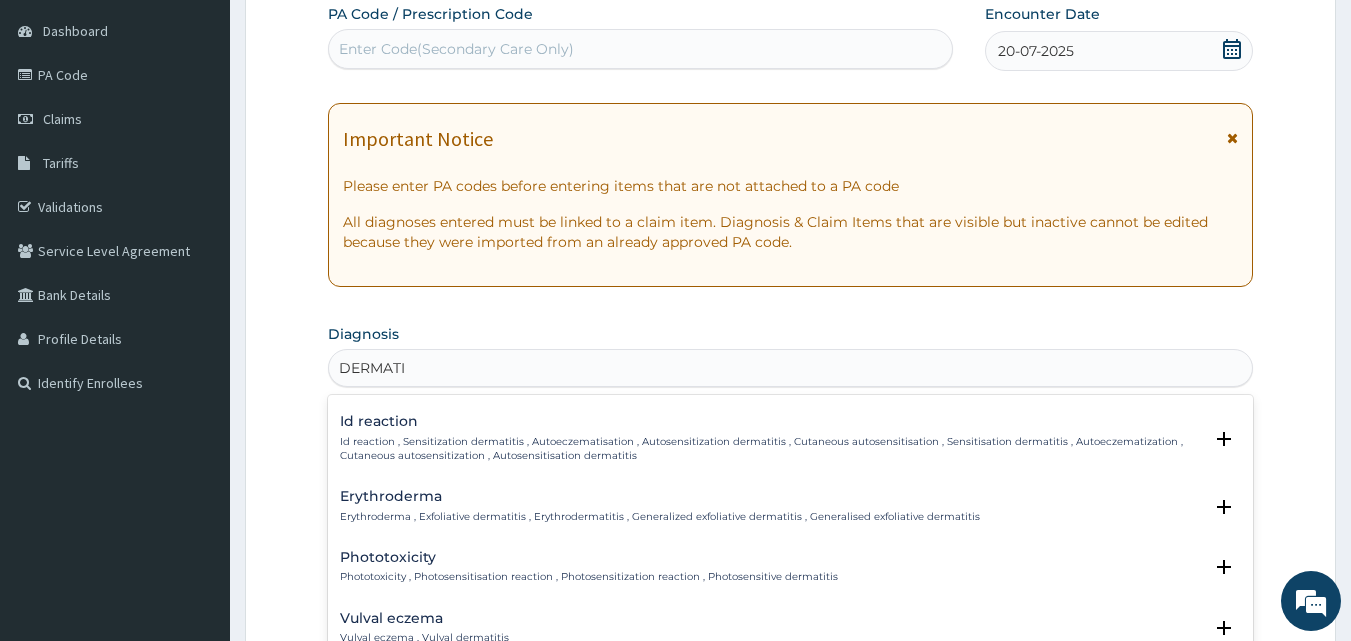 scroll, scrollTop: 262, scrollLeft: 0, axis: vertical 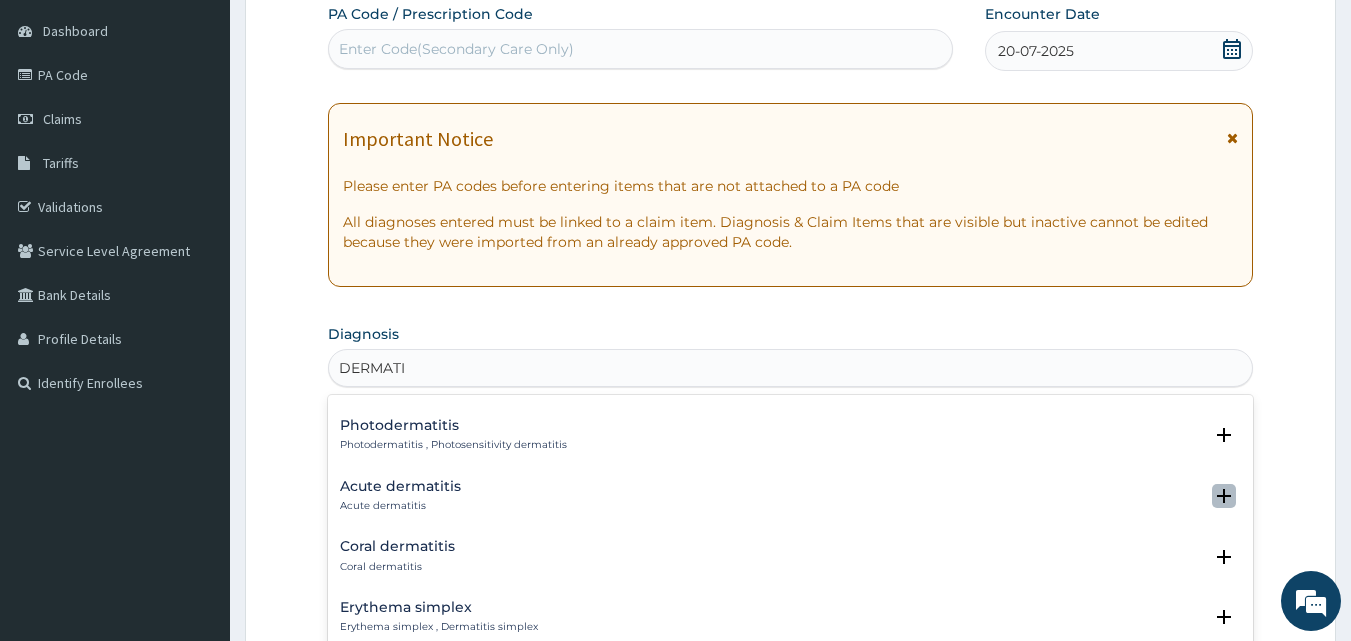 click 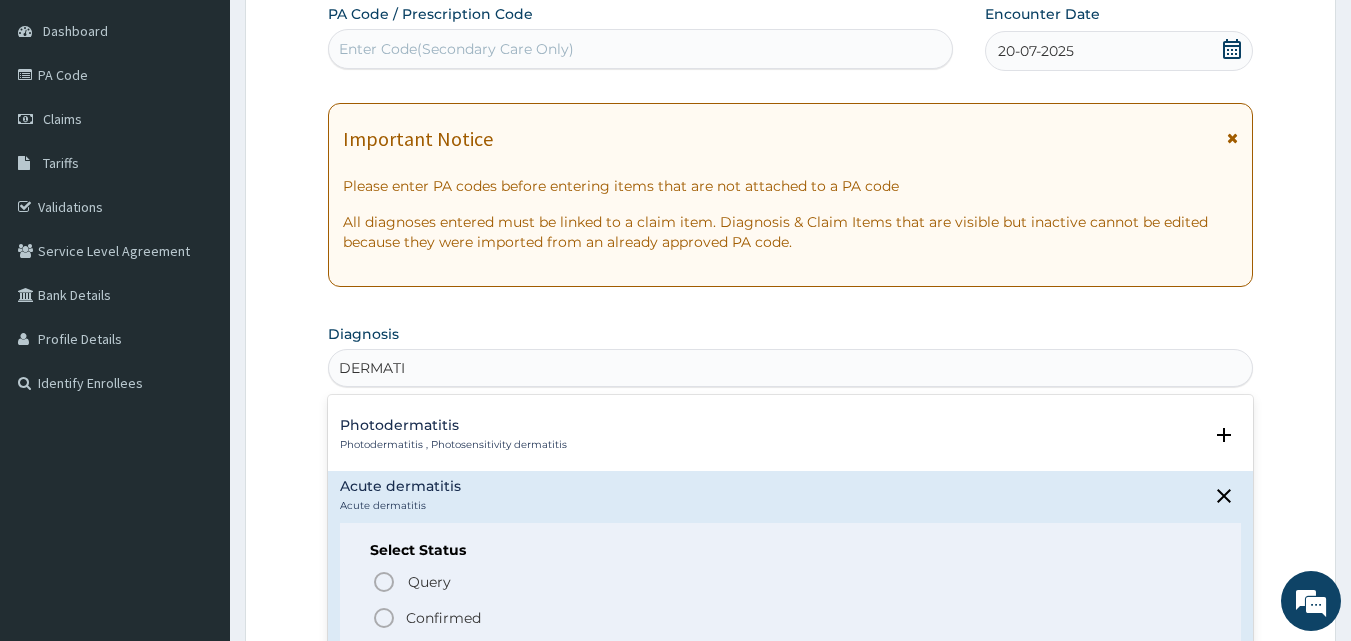 click on "Confirmed" at bounding box center (792, 618) 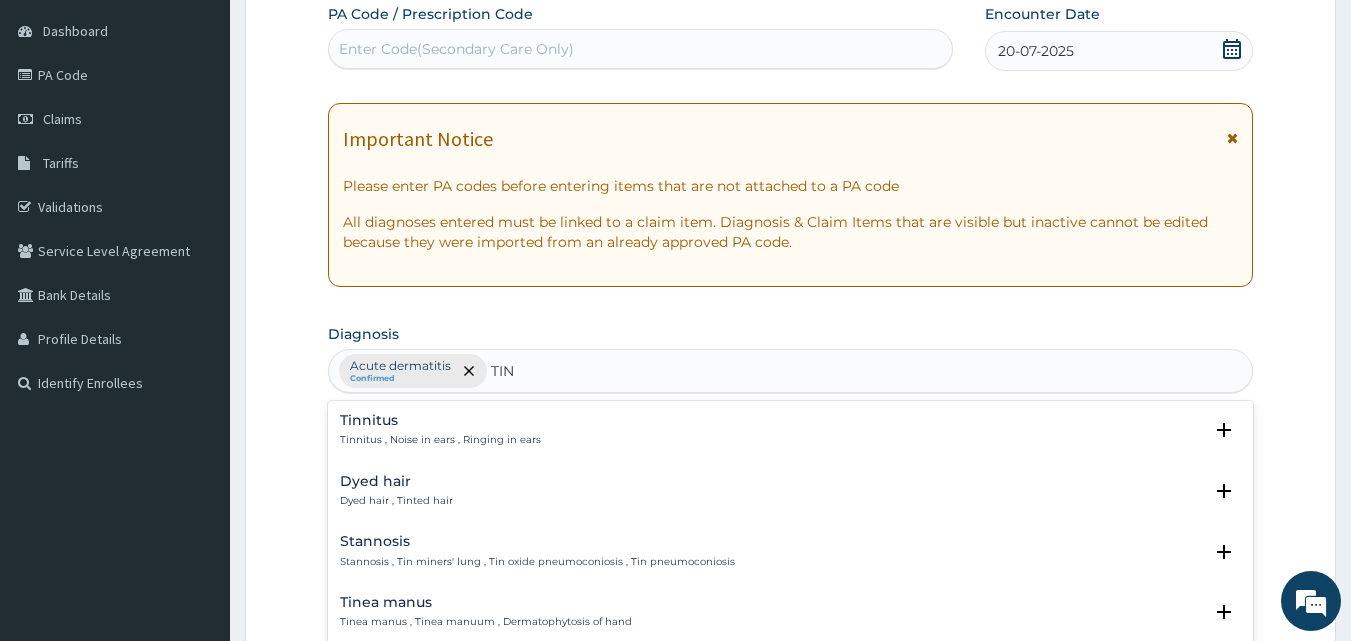 type on "TIN" 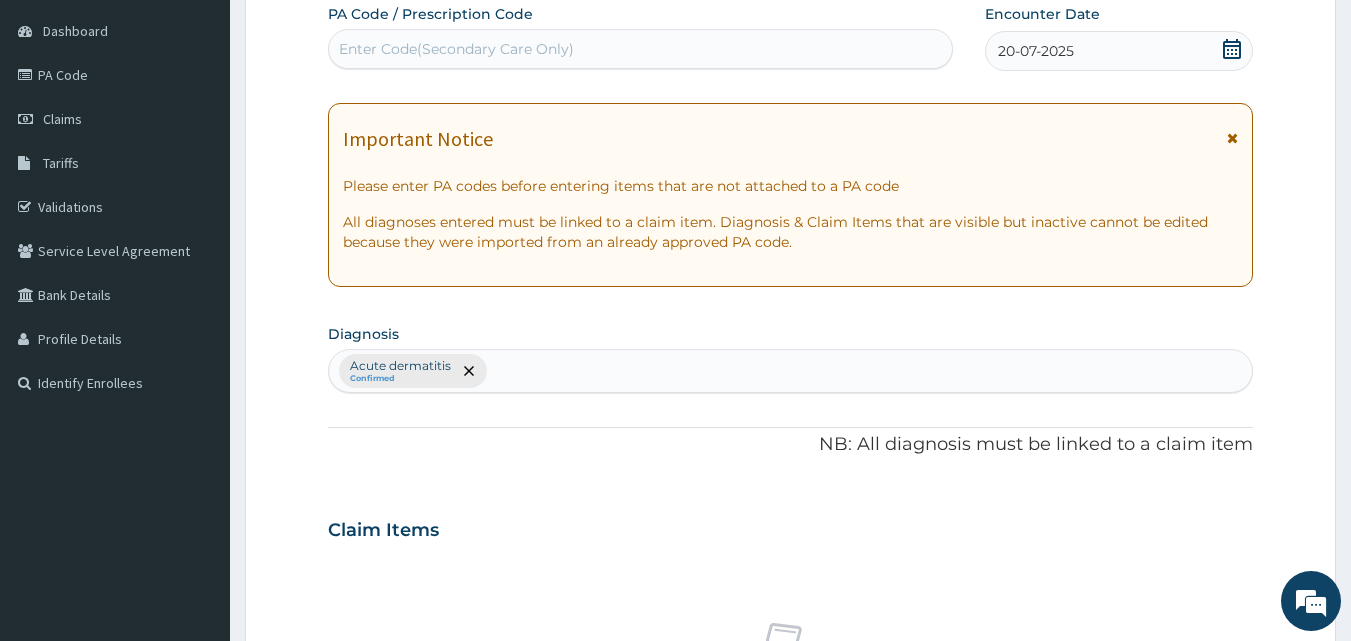 click on "PA Code / Prescription Code Enter Code(Secondary Care Only) Encounter Date [DATE] Important Notice Please enter PA codes before entering items that are not attached to a PA code   All diagnoses entered must be linked to a claim item. Diagnosis & Claim Items that are visible but inactive cannot be edited because they were imported from an already approved PA code. Diagnosis Acute dermatitis Confirmed NB: All diagnosis must be linked to a claim item Claim Items No claim item Types Select Type Item Select Item Pair Diagnosis Select Diagnosis Unit Price 0 Add Comment" at bounding box center [791, 524] 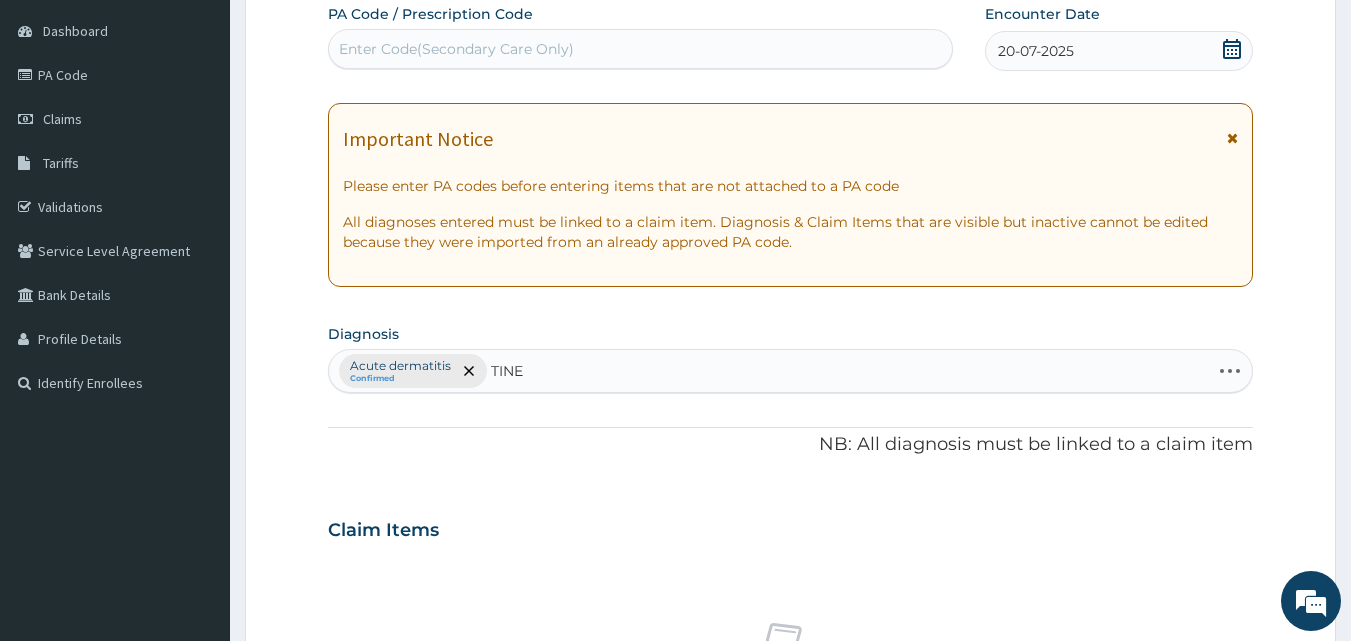 type on "TINEA" 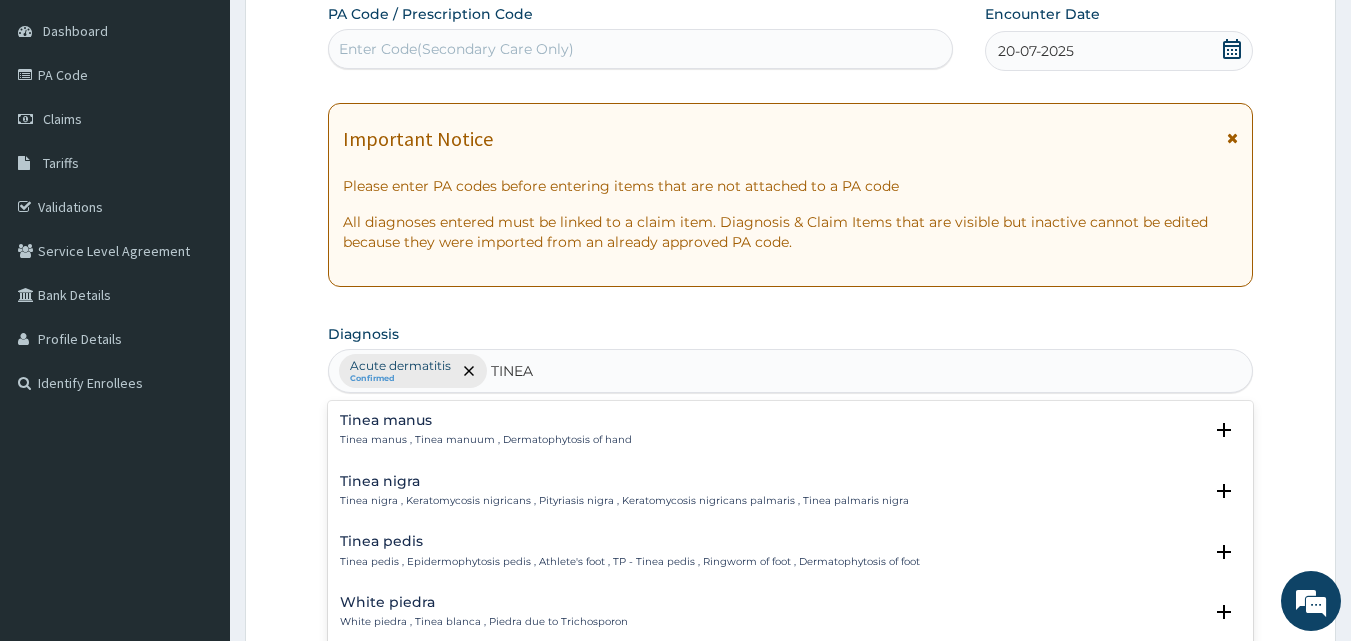 scroll, scrollTop: 262, scrollLeft: 0, axis: vertical 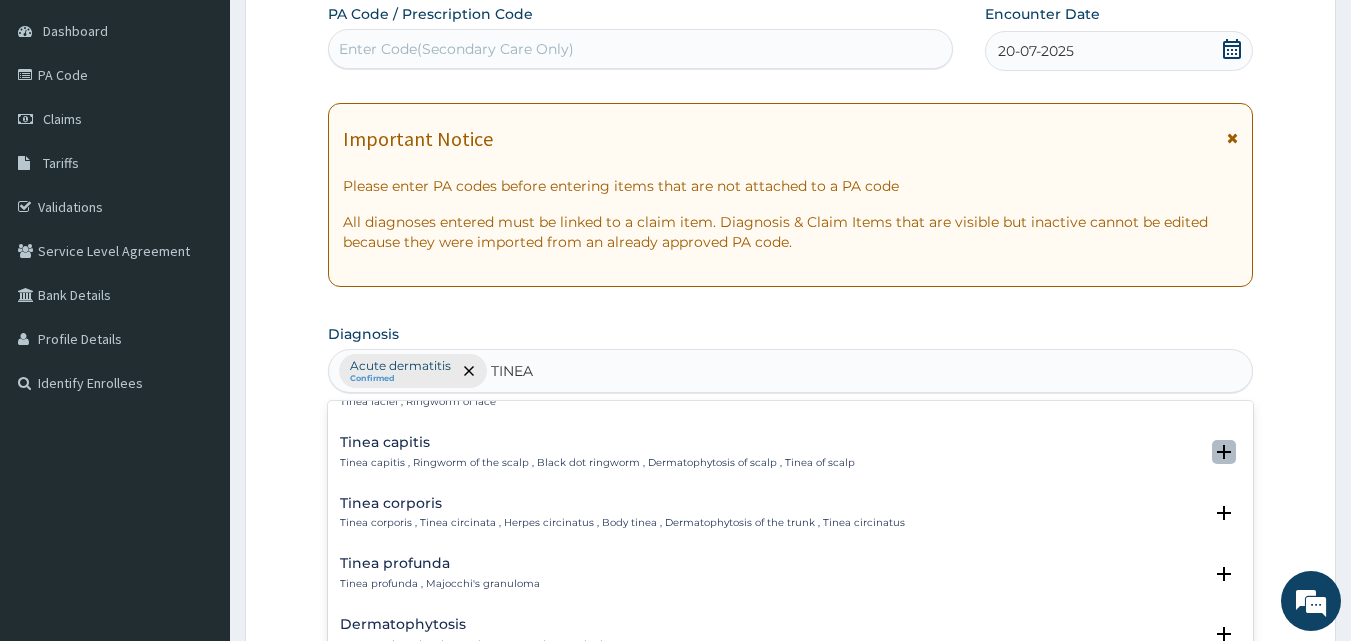 click 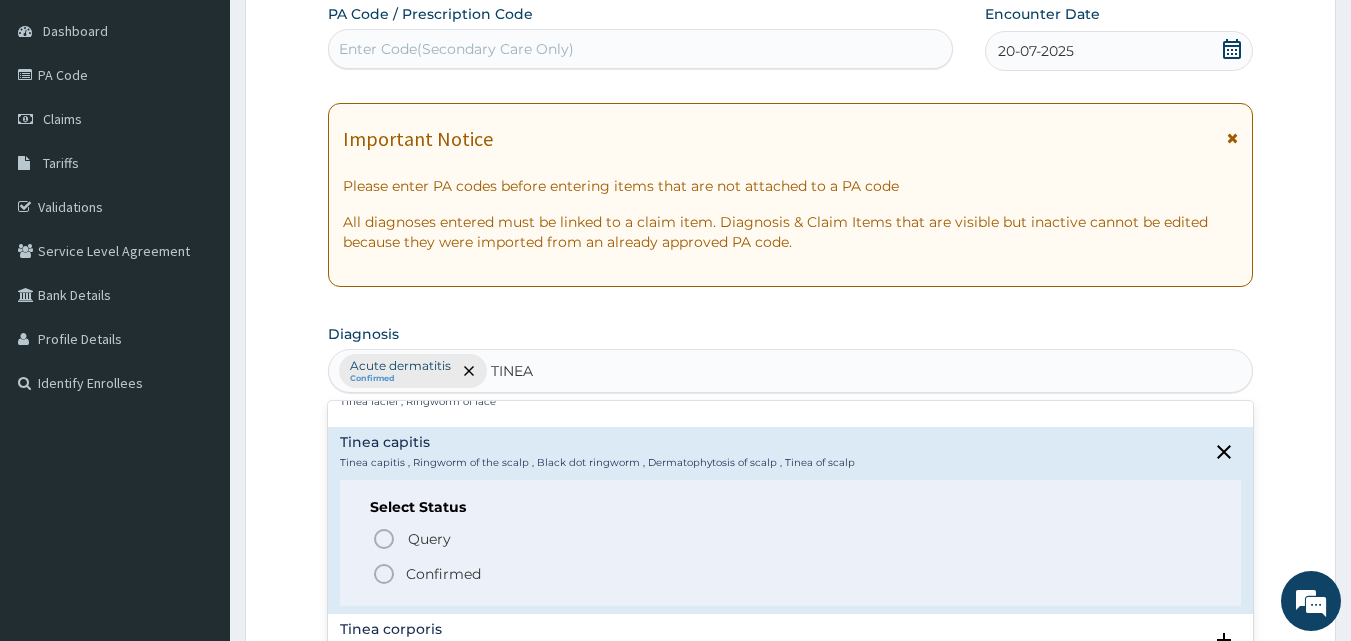 click 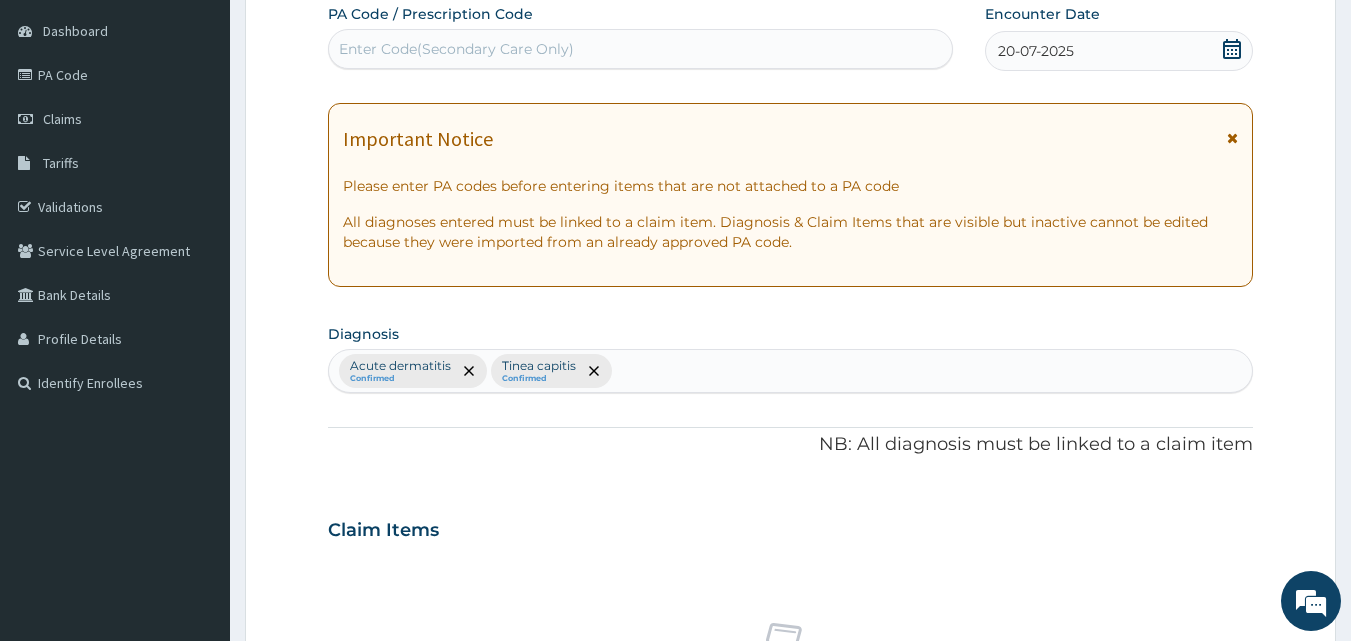 click on "No claim item" at bounding box center [791, 672] 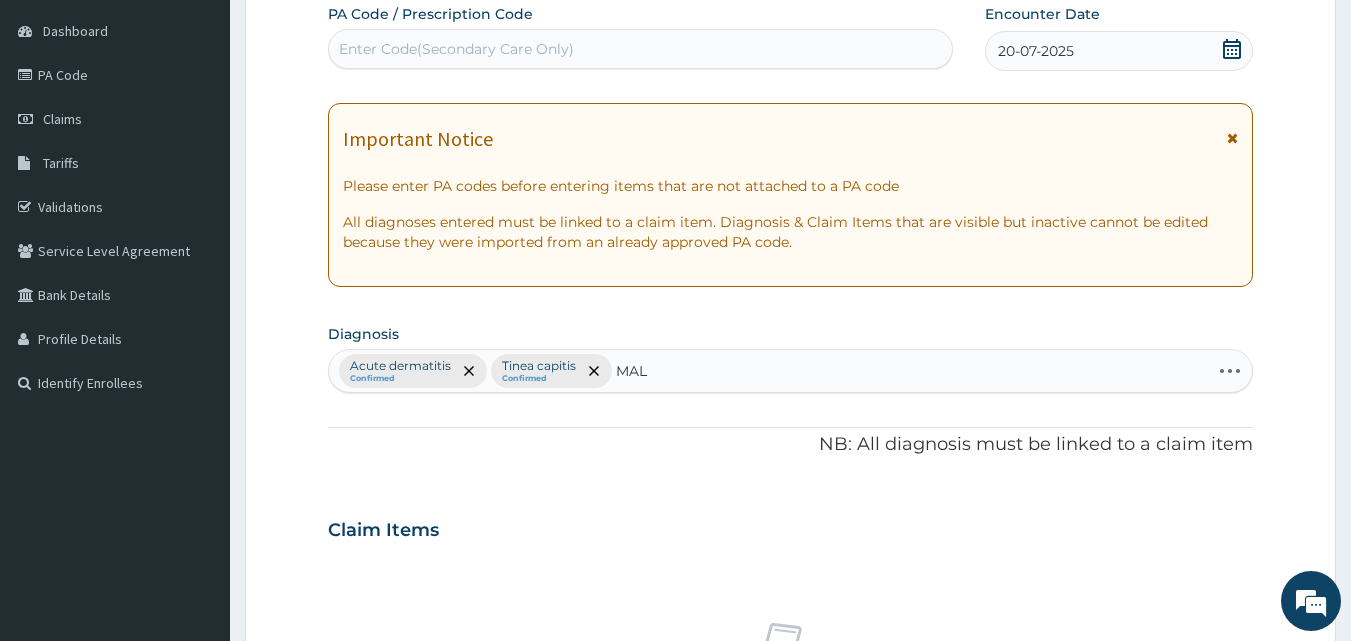 type on "MALA" 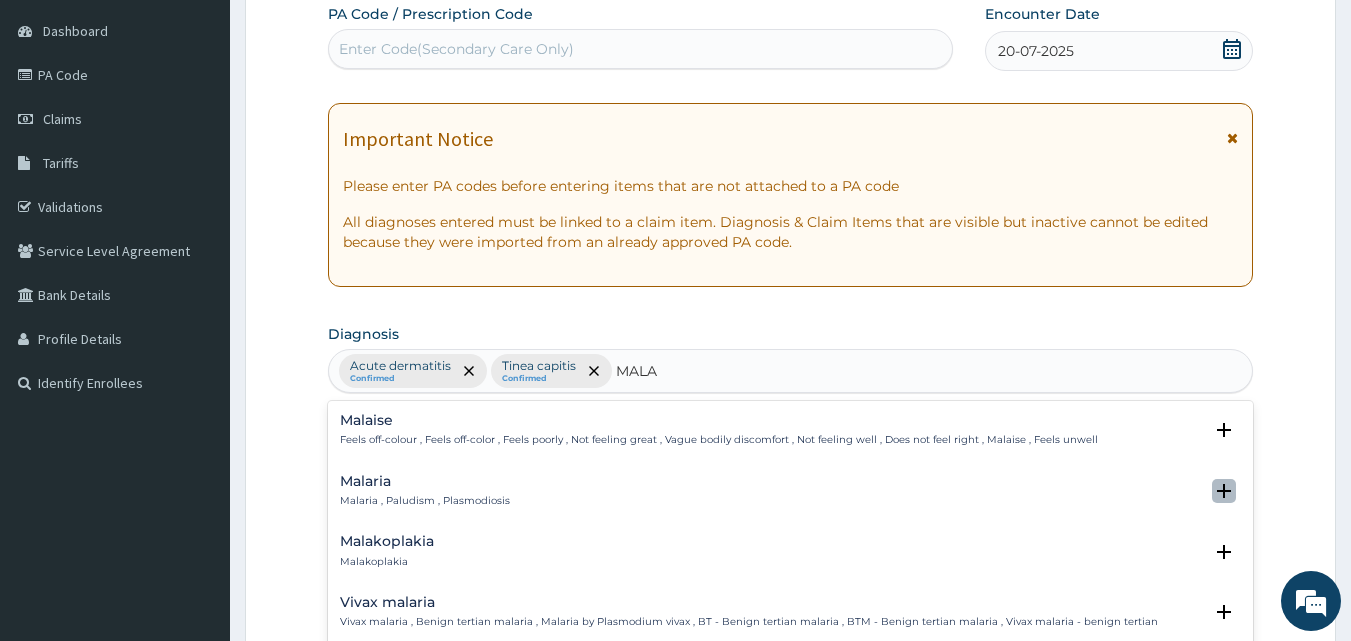click at bounding box center [1224, 491] 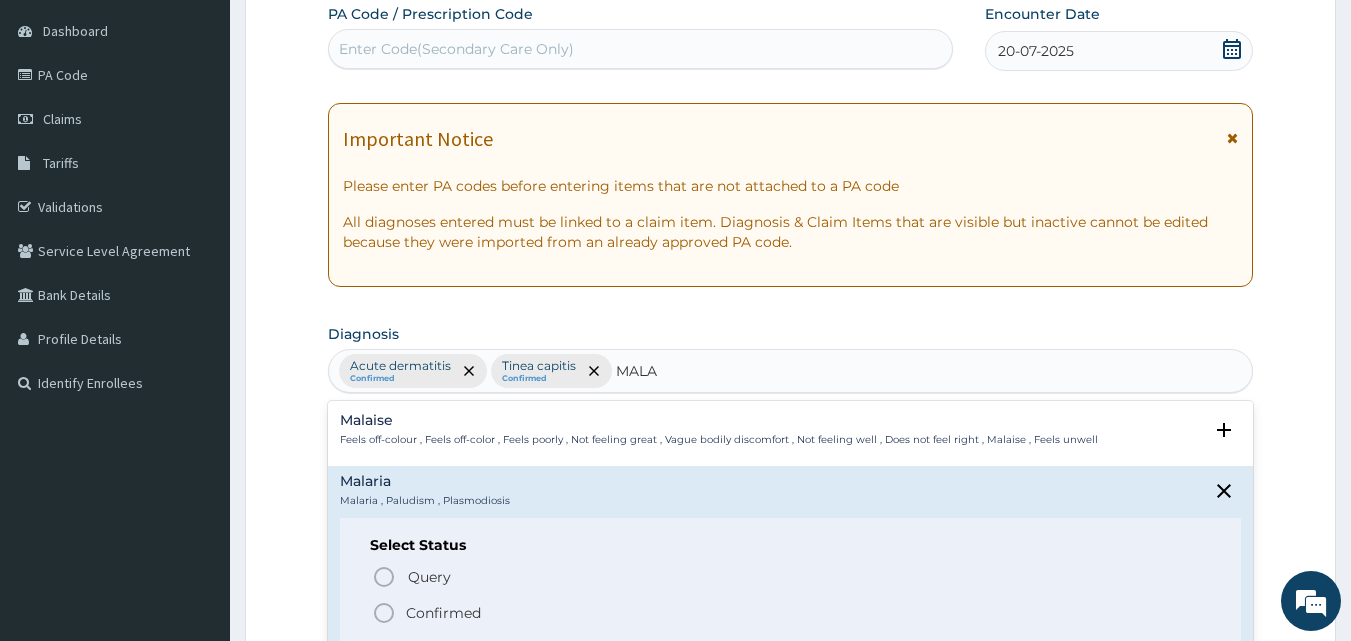 click 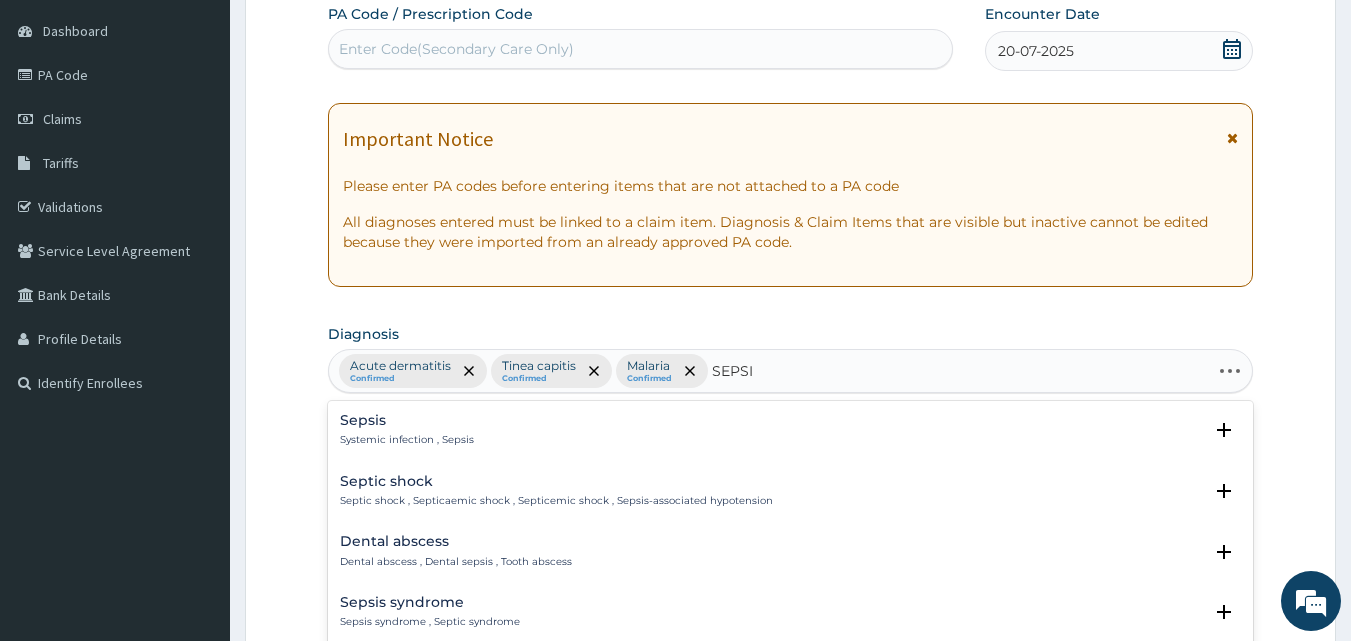 type on "SEPSIS" 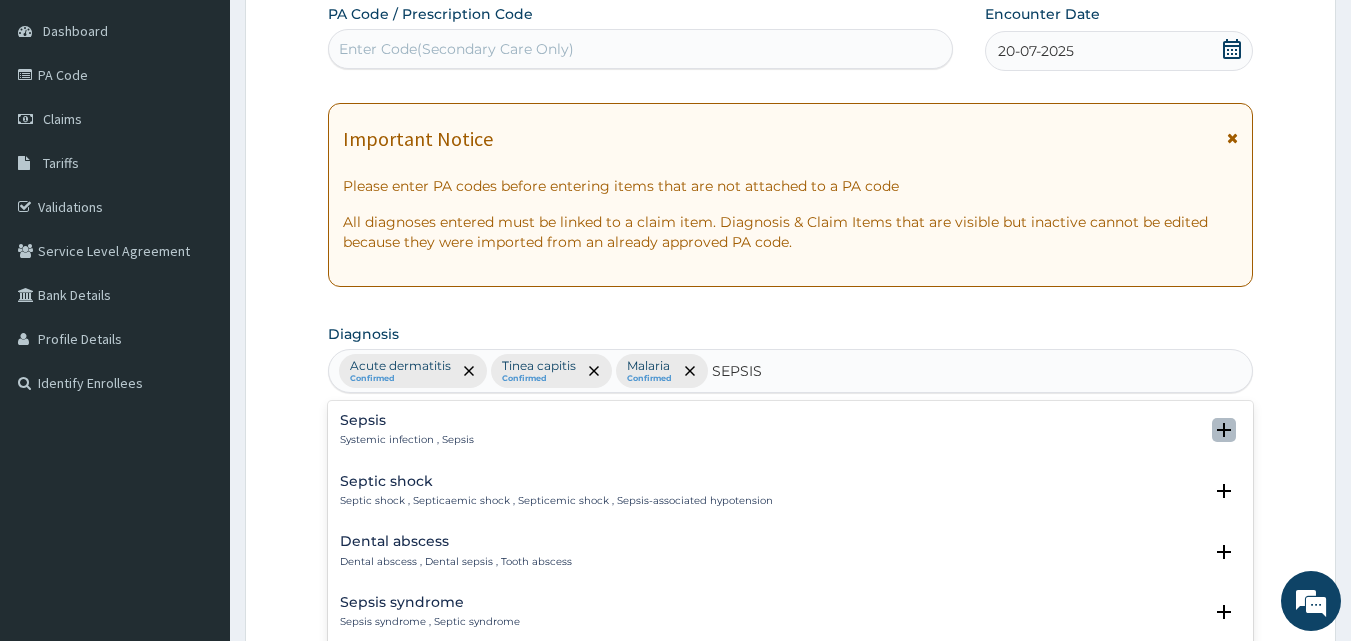 click at bounding box center (1224, 430) 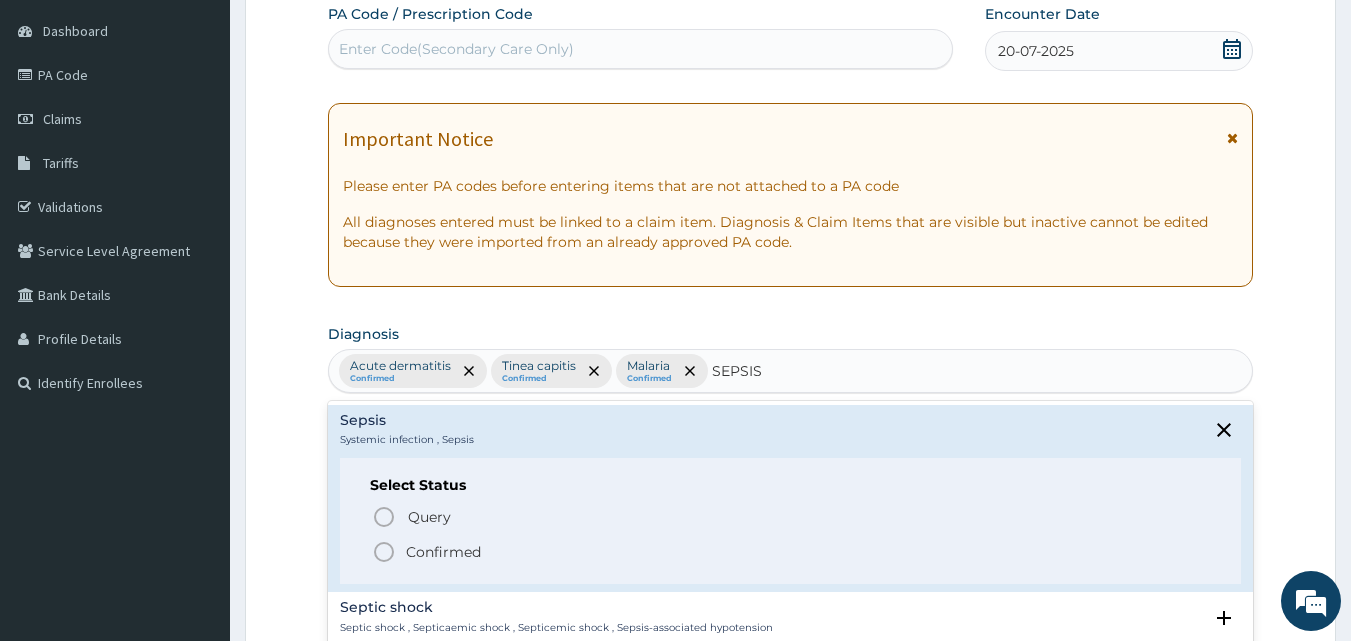 click 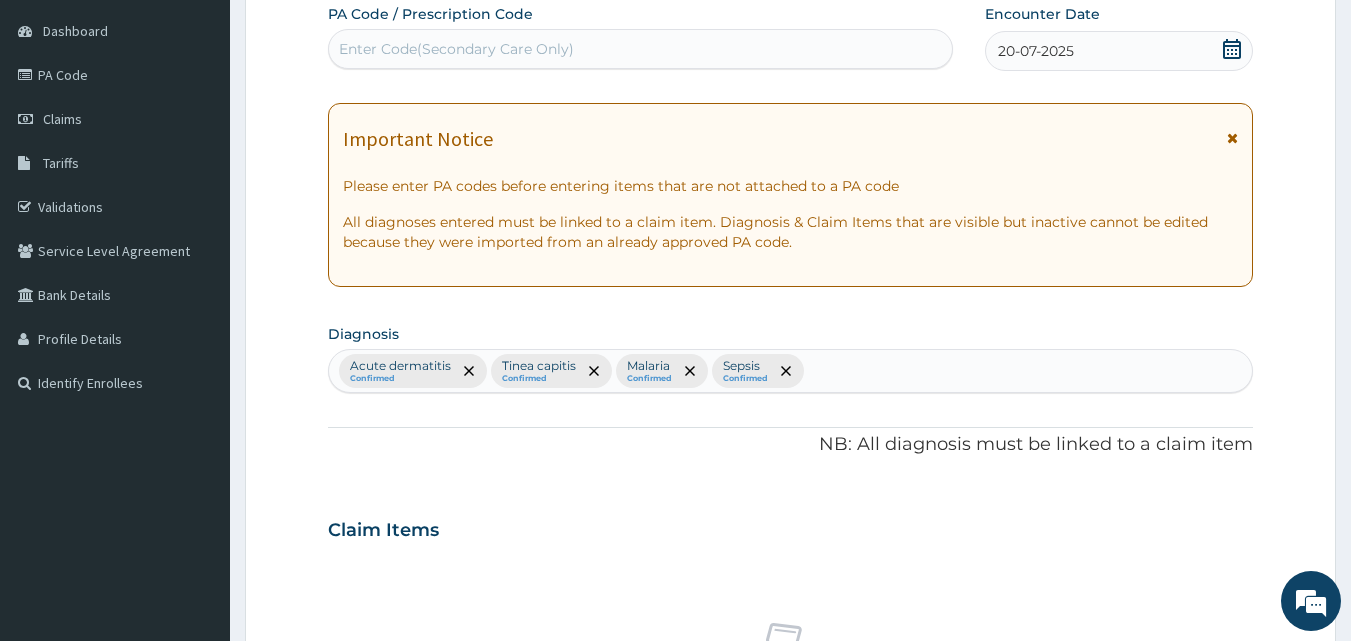 scroll, scrollTop: 747, scrollLeft: 0, axis: vertical 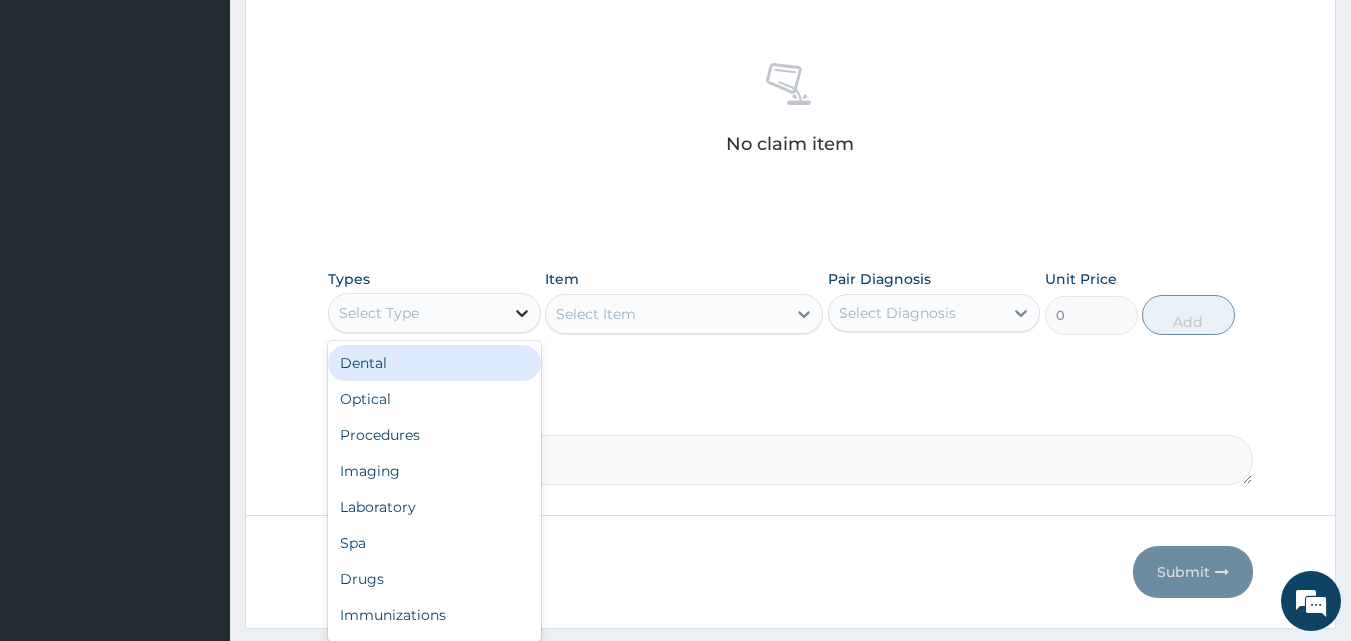 click at bounding box center [522, 313] 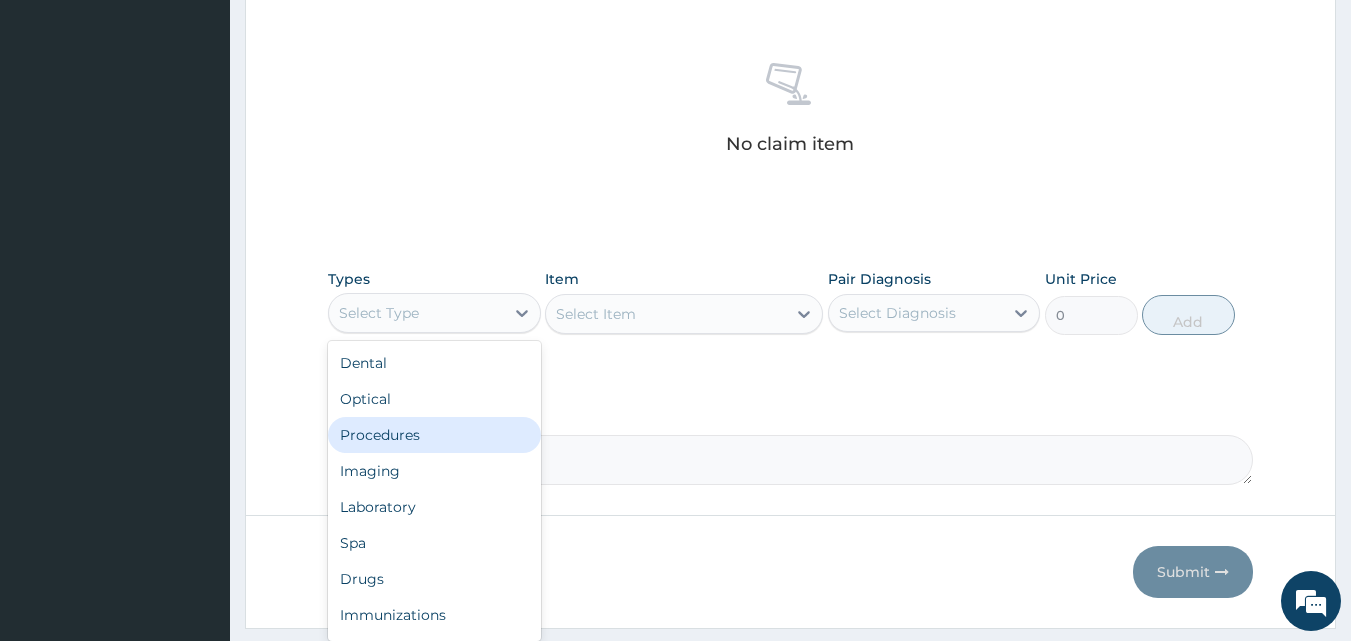 click on "Procedures" at bounding box center [434, 435] 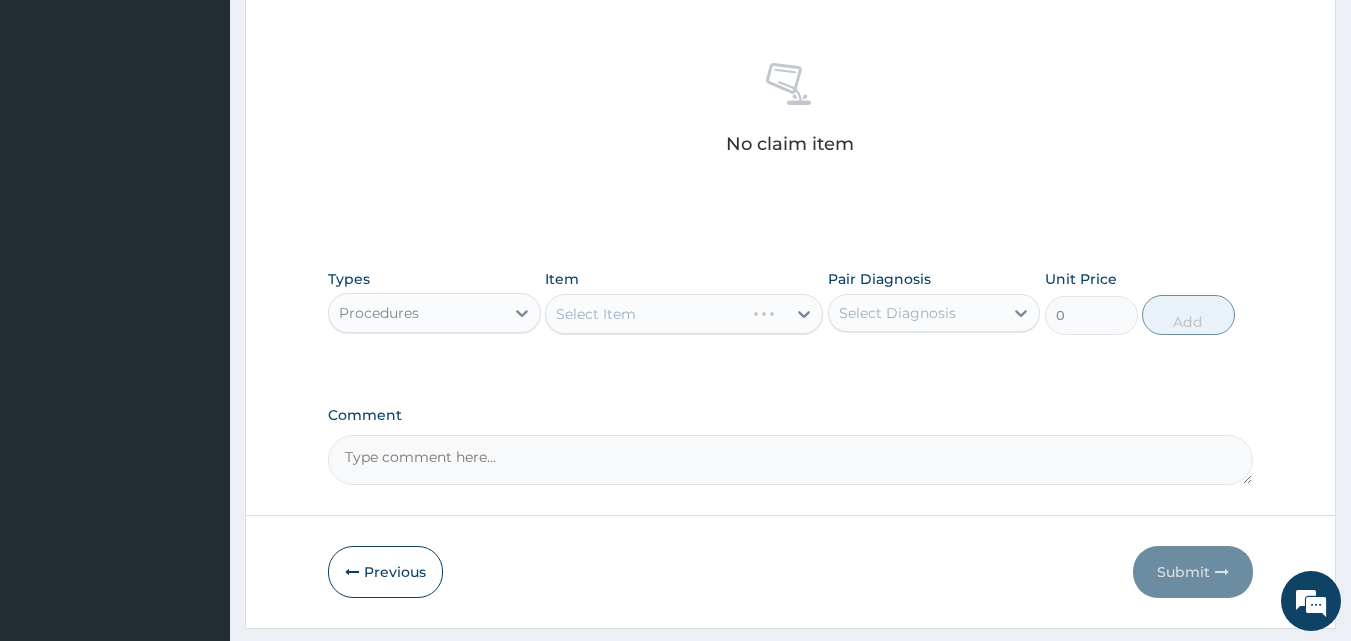 click on "Select Item" at bounding box center [684, 314] 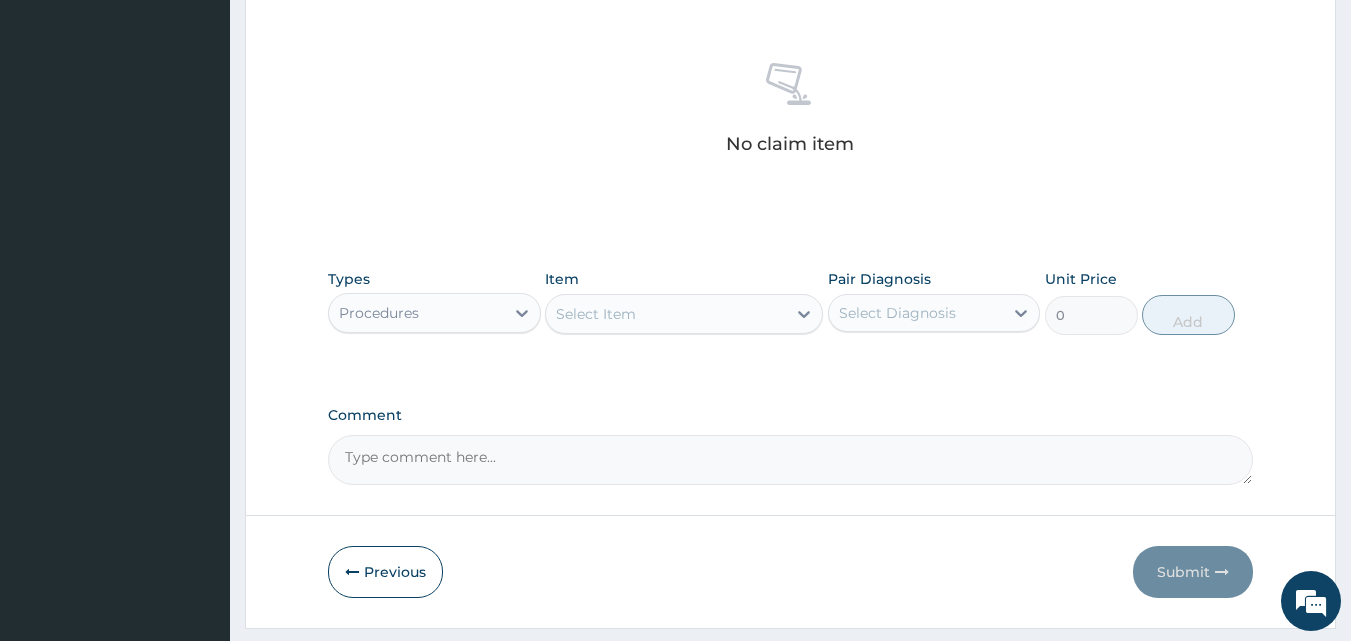 click on "Select Item" at bounding box center [596, 314] 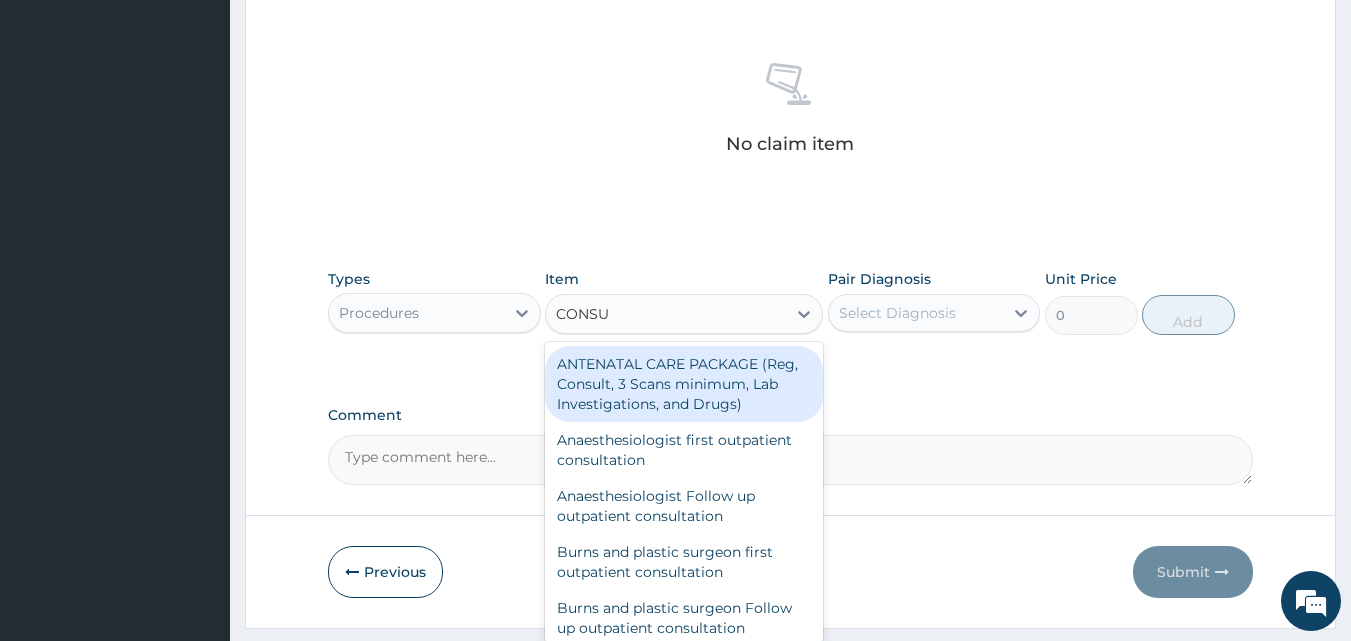 type on "CONSUL" 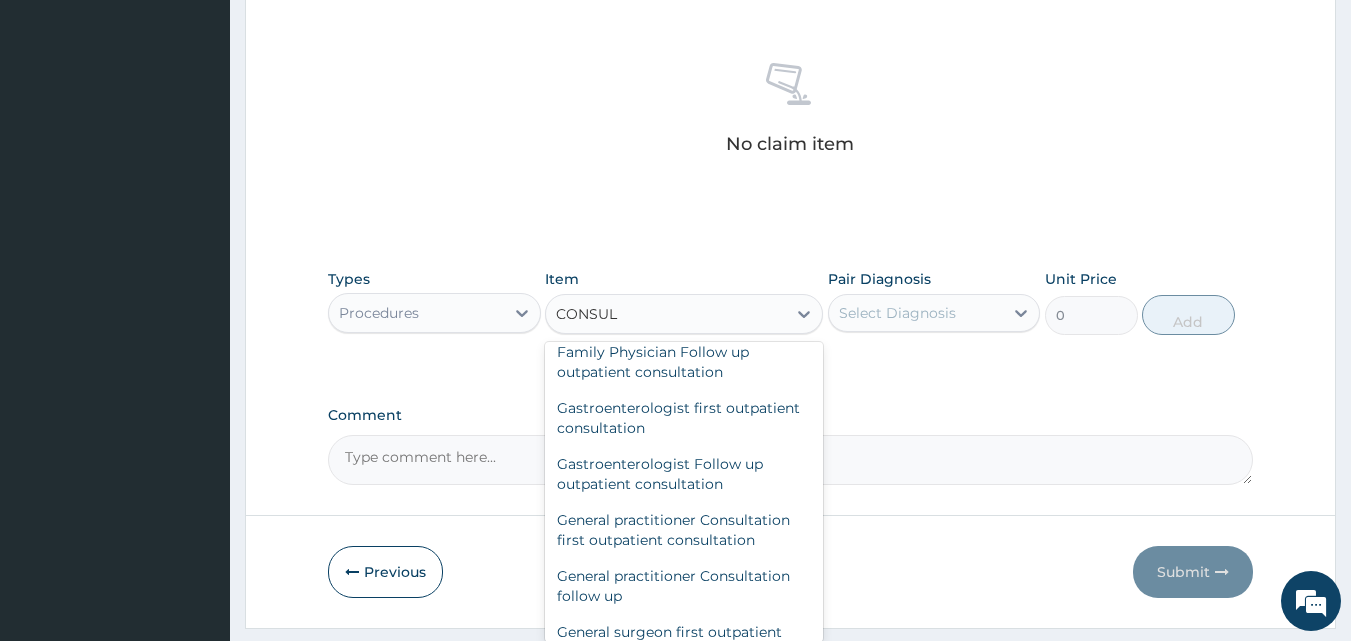 scroll, scrollTop: 995, scrollLeft: 0, axis: vertical 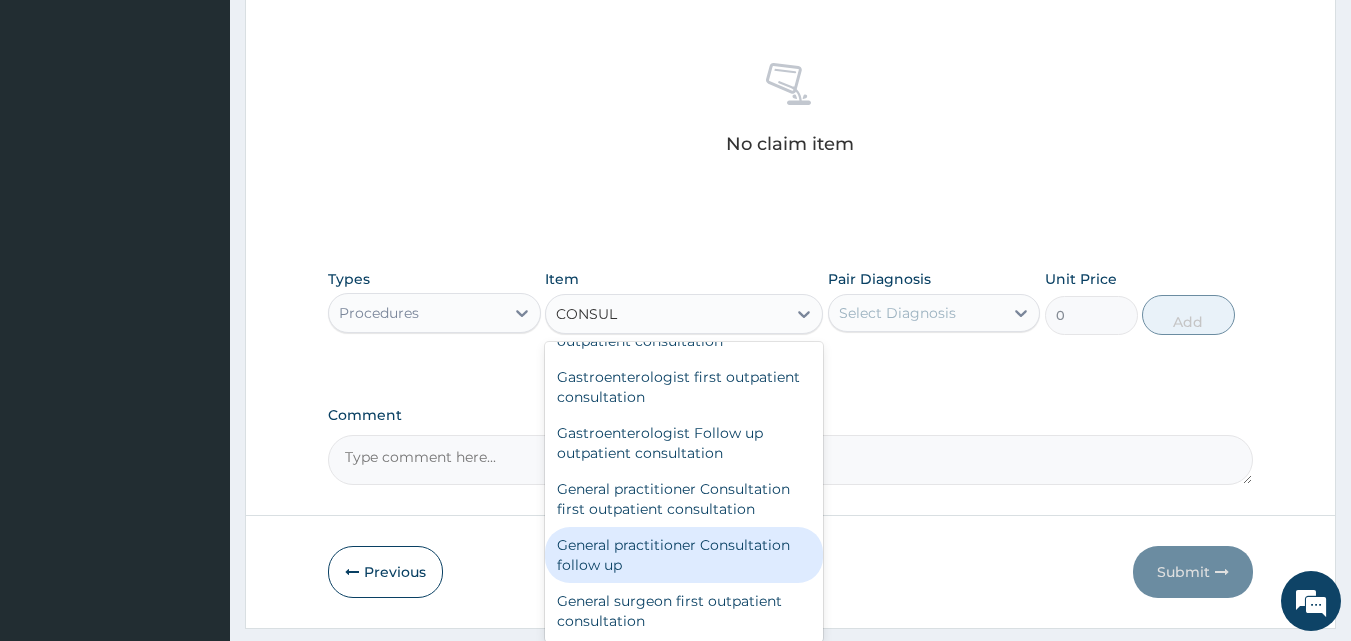 click on "General practitioner Consultation follow up" at bounding box center (684, 555) 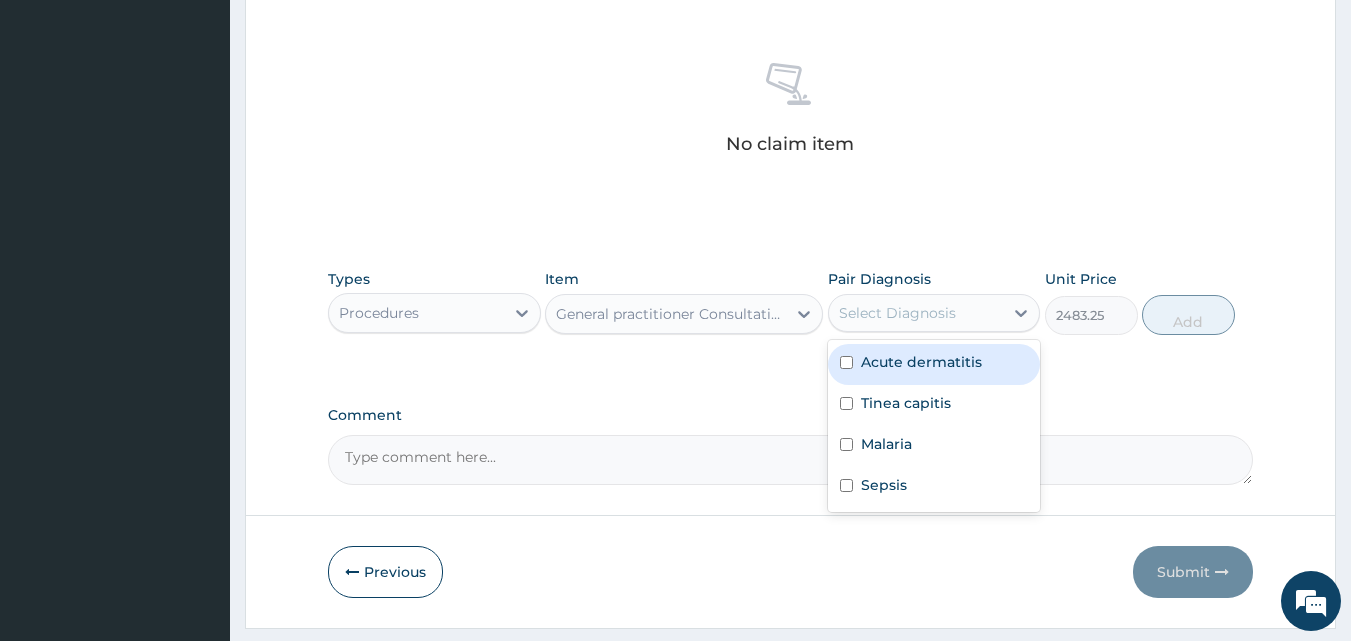 click on "Select Diagnosis" at bounding box center (897, 313) 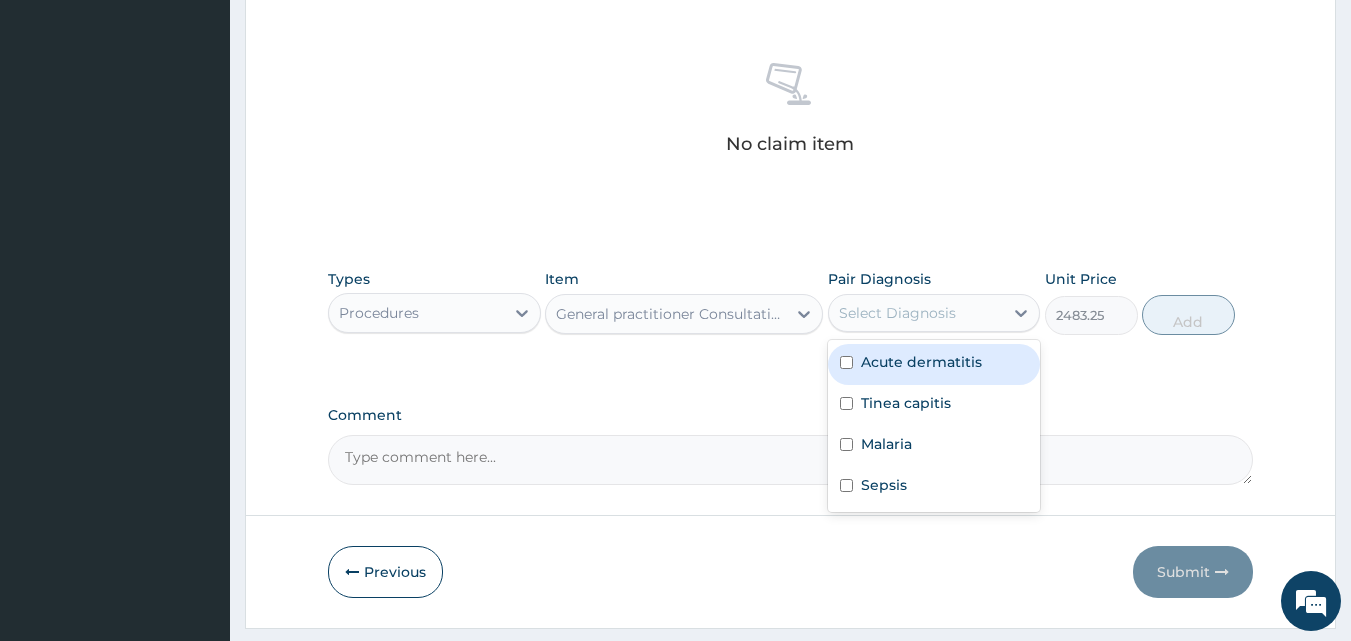 click on "Acute dermatitis" at bounding box center (934, 364) 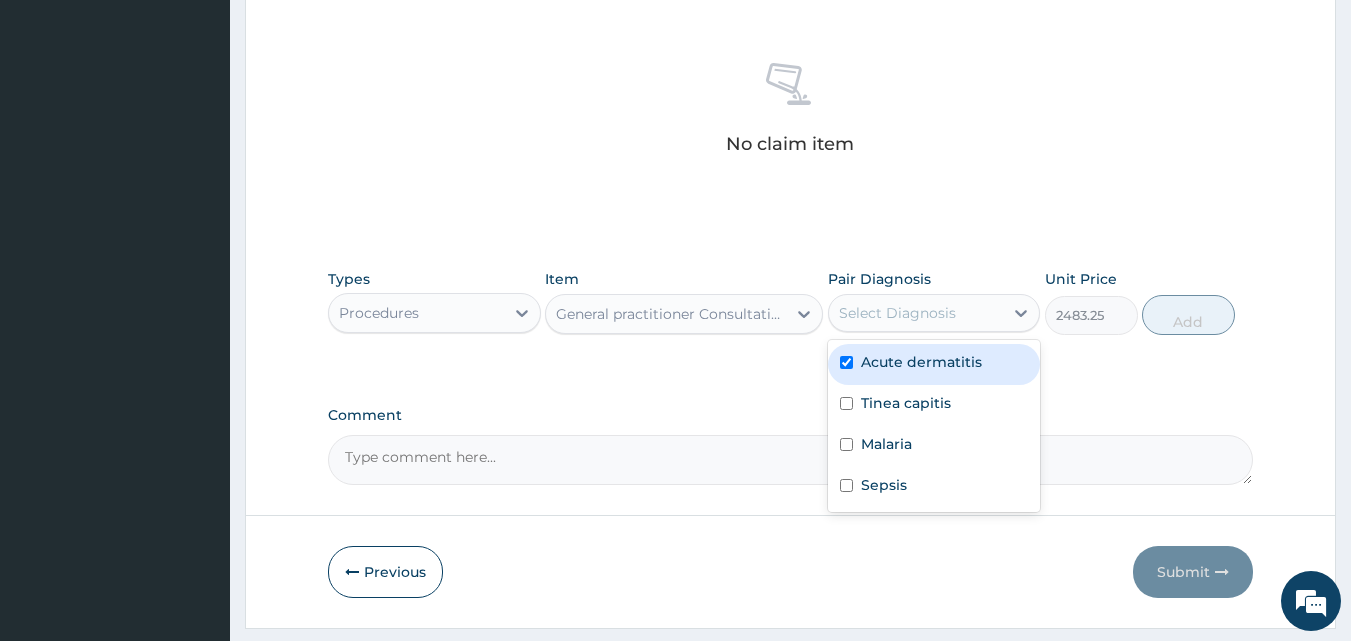 checkbox on "true" 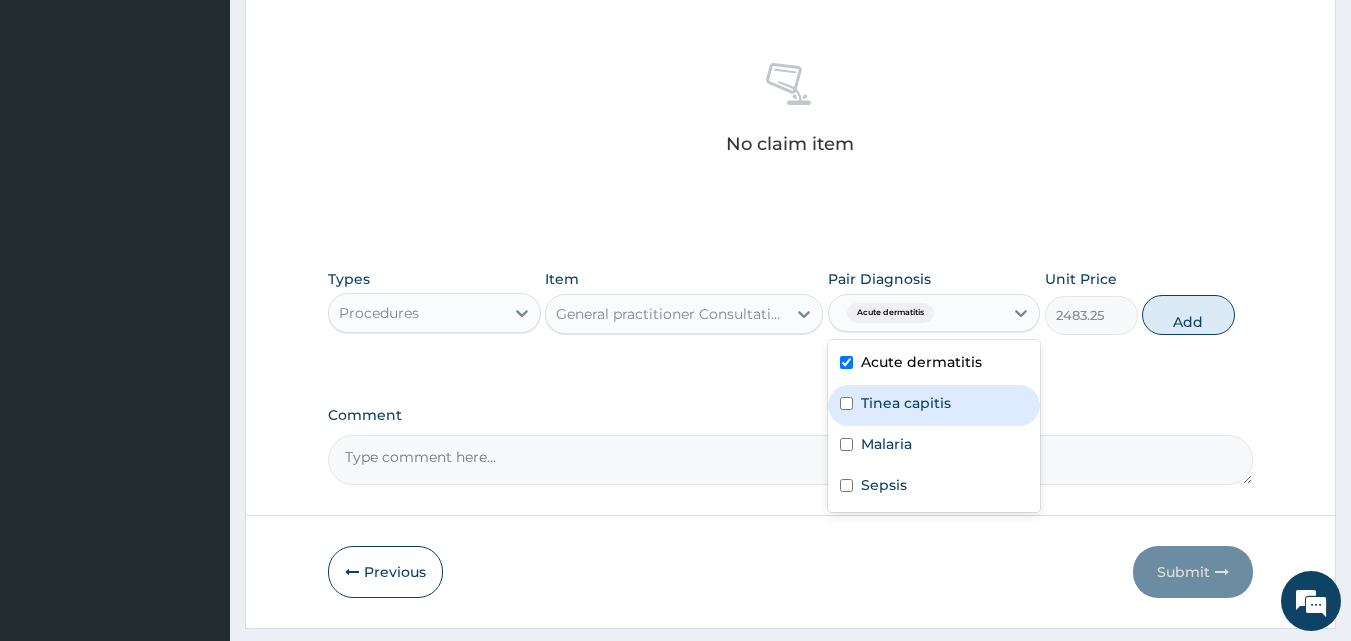 click on "Tinea capitis" at bounding box center [934, 405] 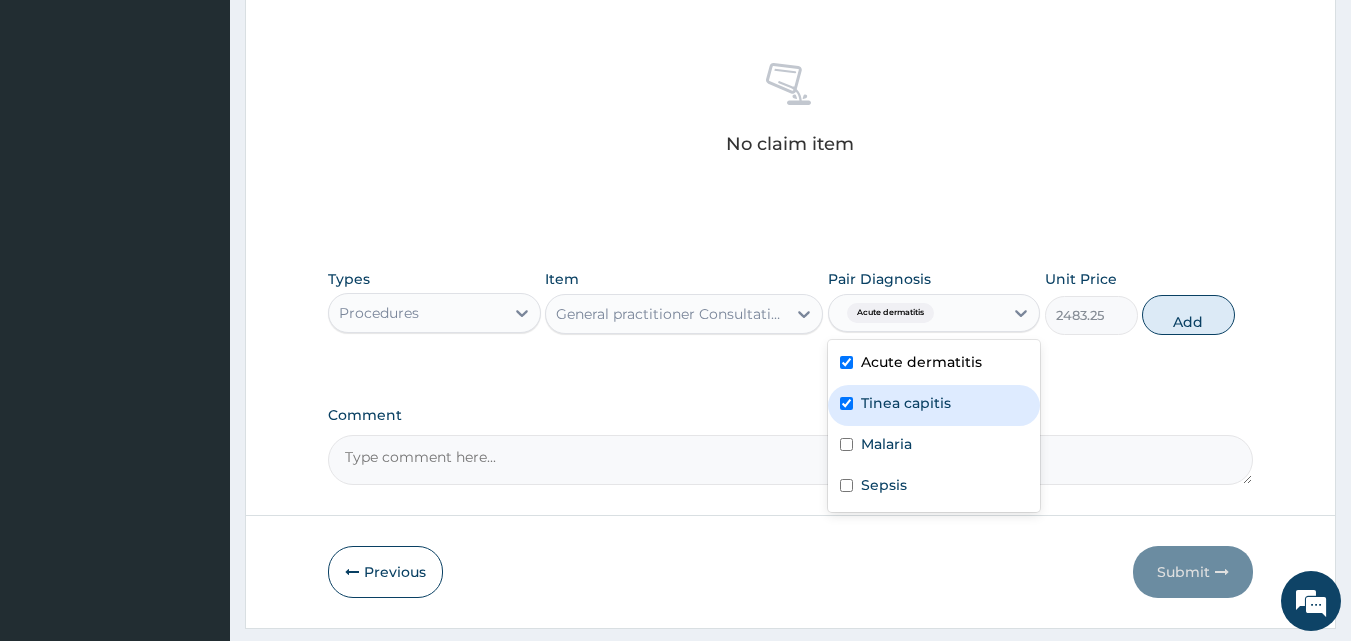 checkbox on "true" 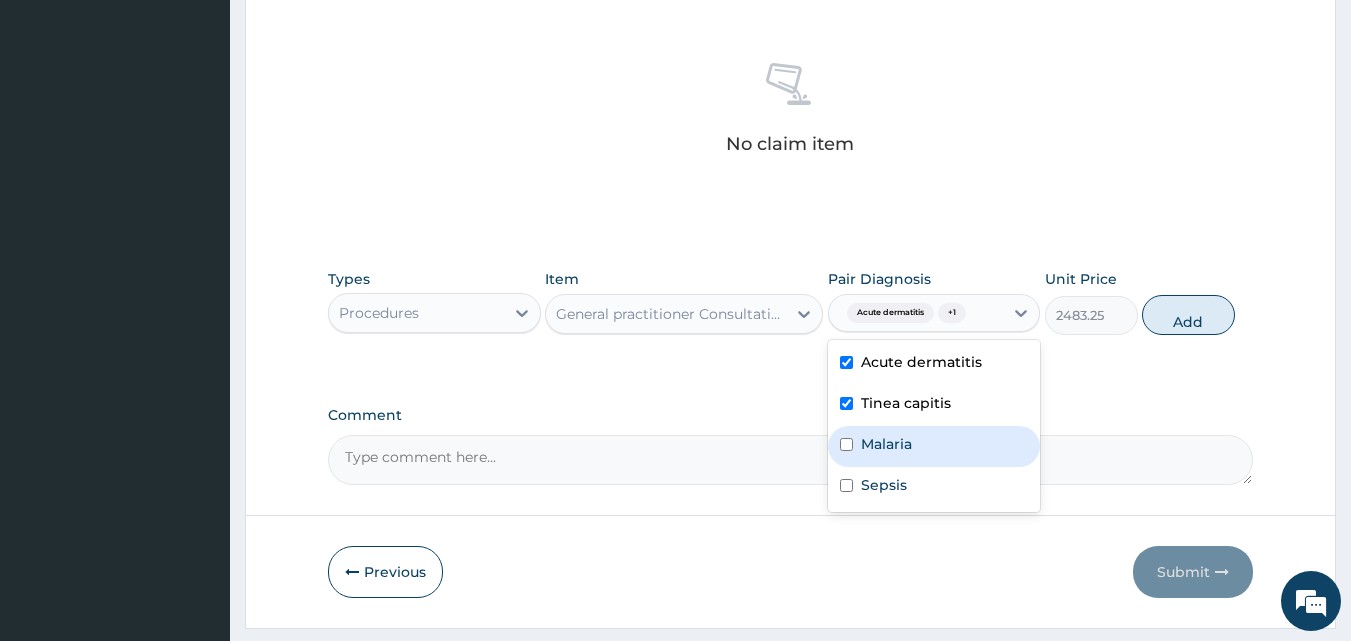 click at bounding box center [846, 444] 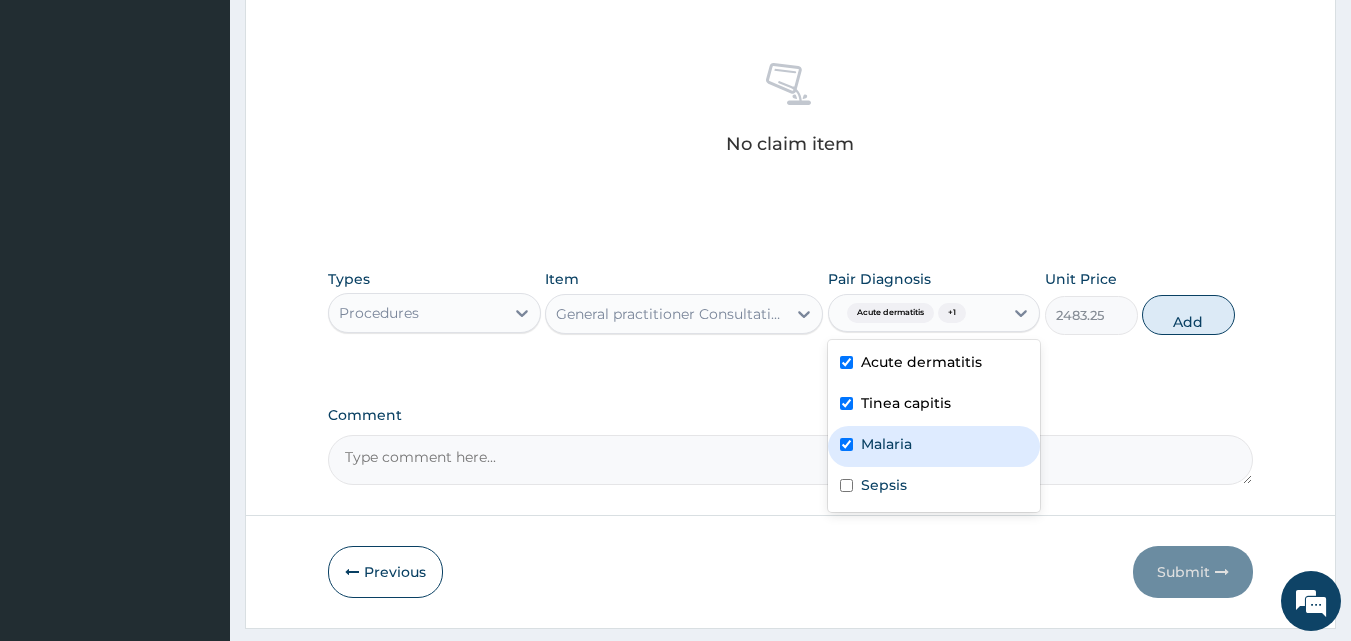 checkbox on "true" 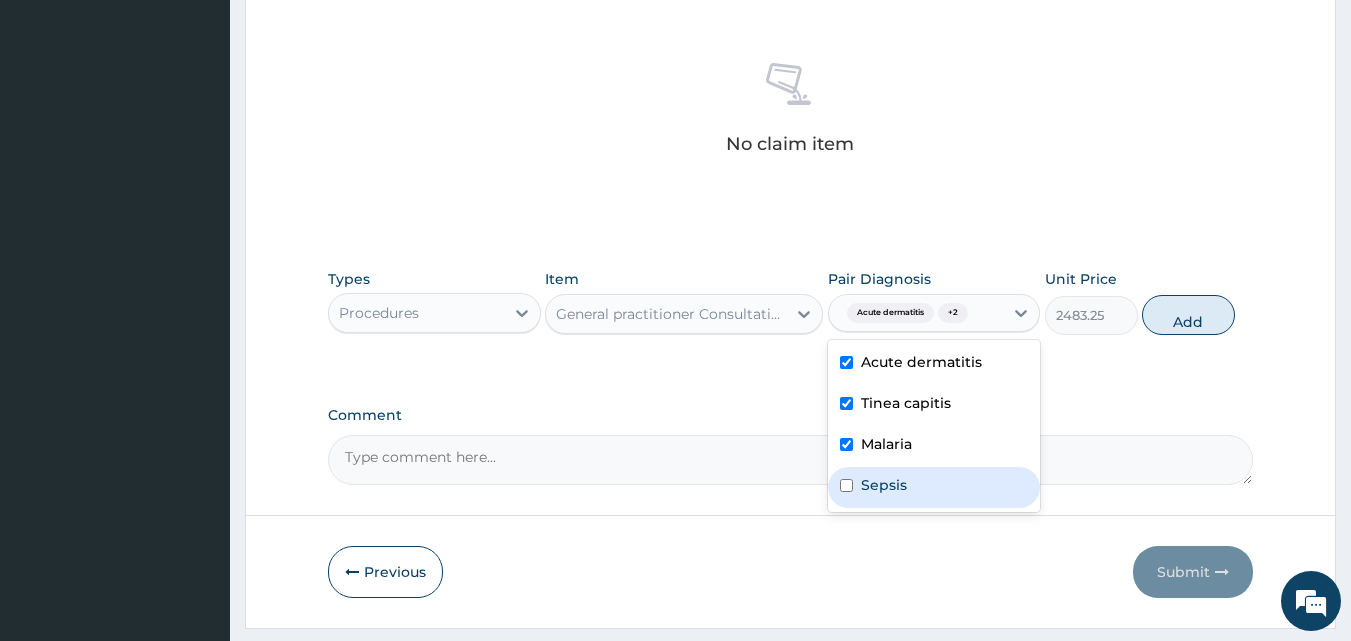 click on "Sepsis" at bounding box center (934, 487) 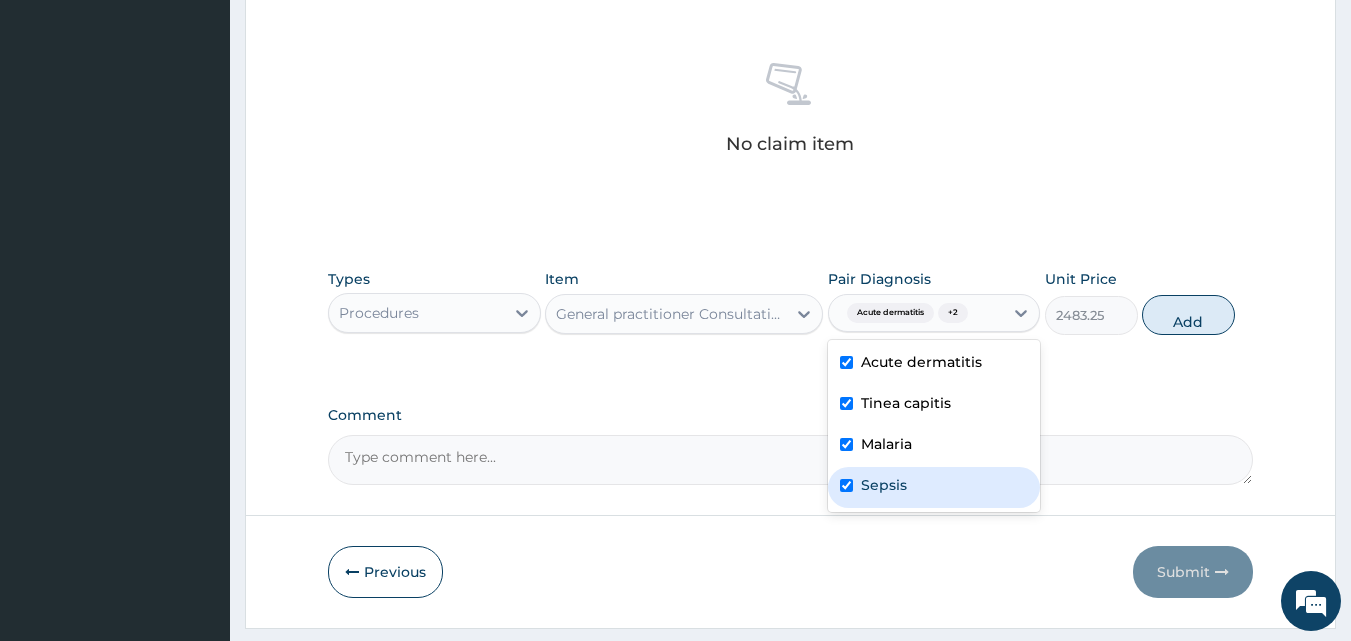 checkbox on "true" 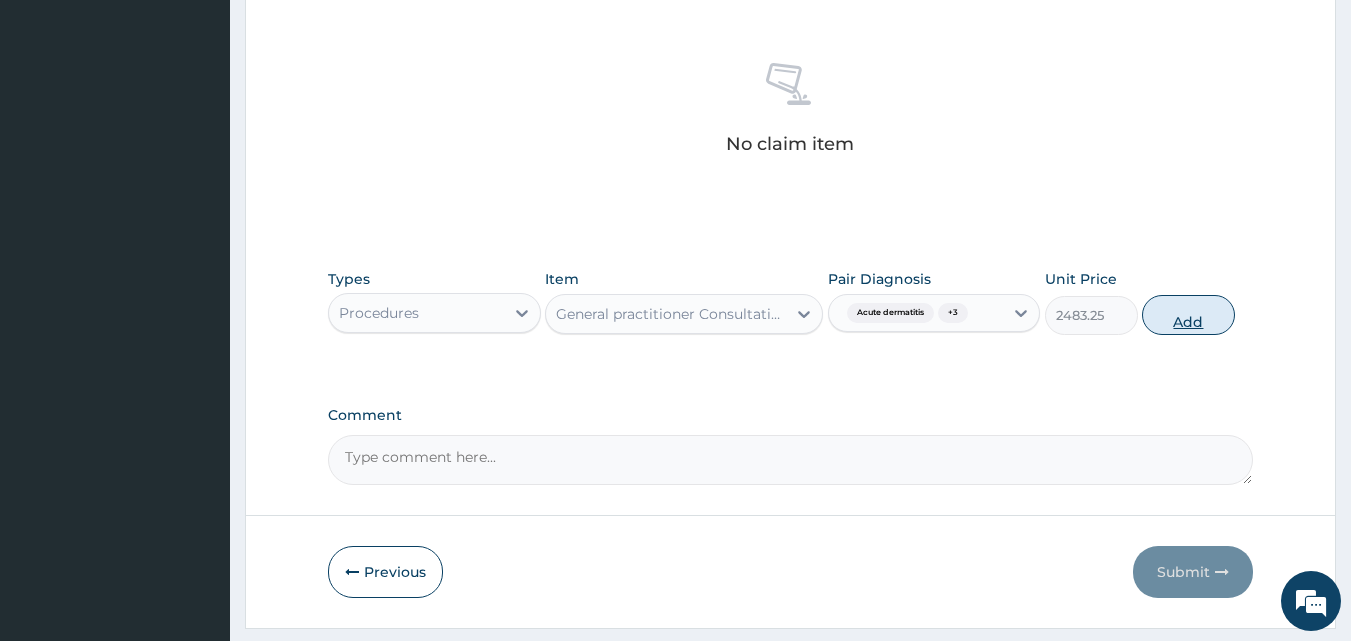 click on "Add" at bounding box center [1188, 315] 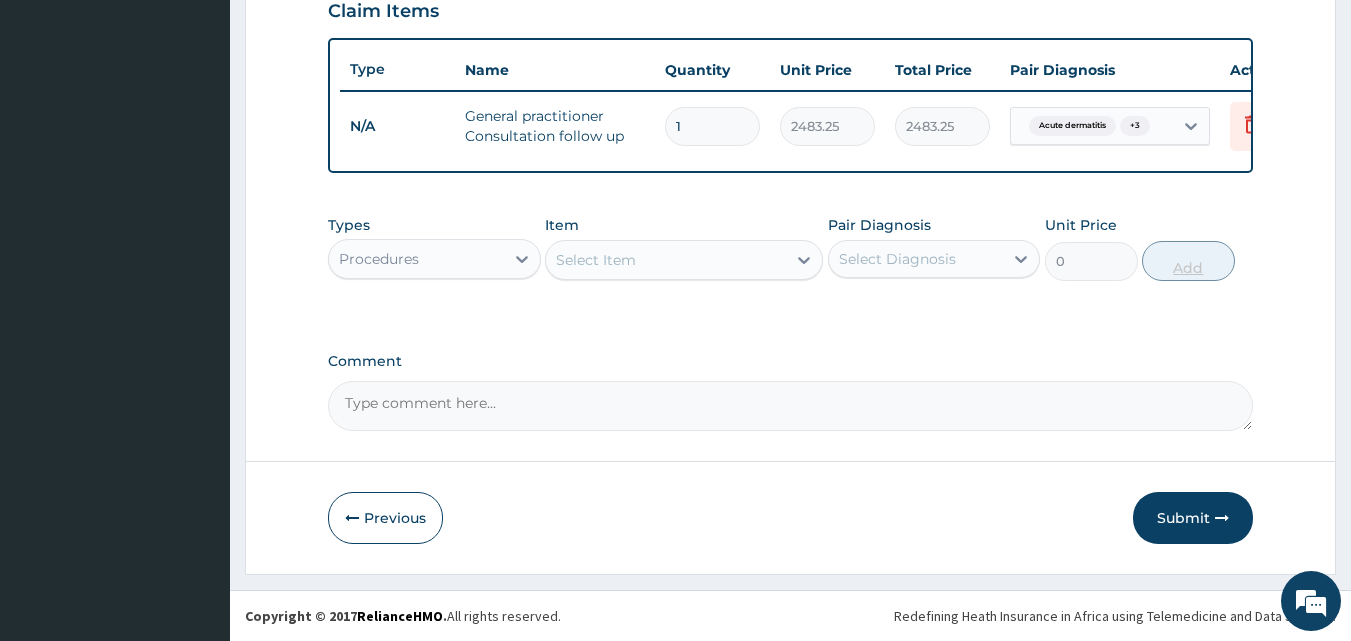 scroll, scrollTop: 721, scrollLeft: 0, axis: vertical 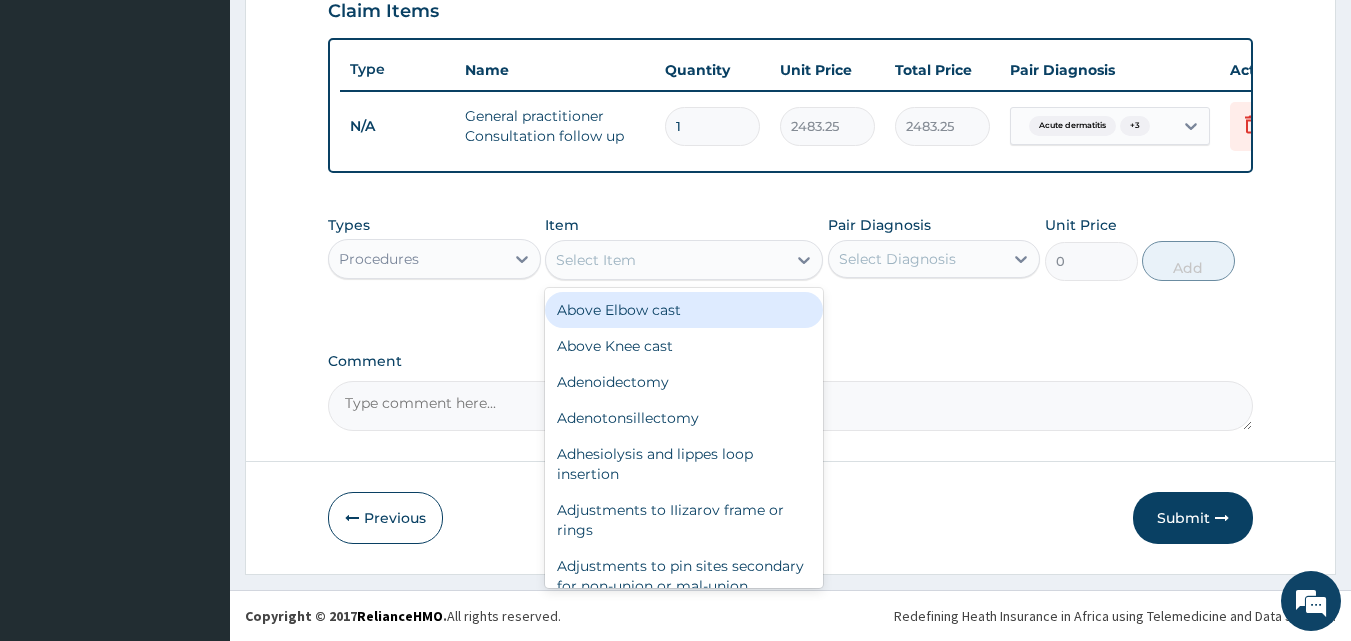 click on "Select Item" at bounding box center (596, 260) 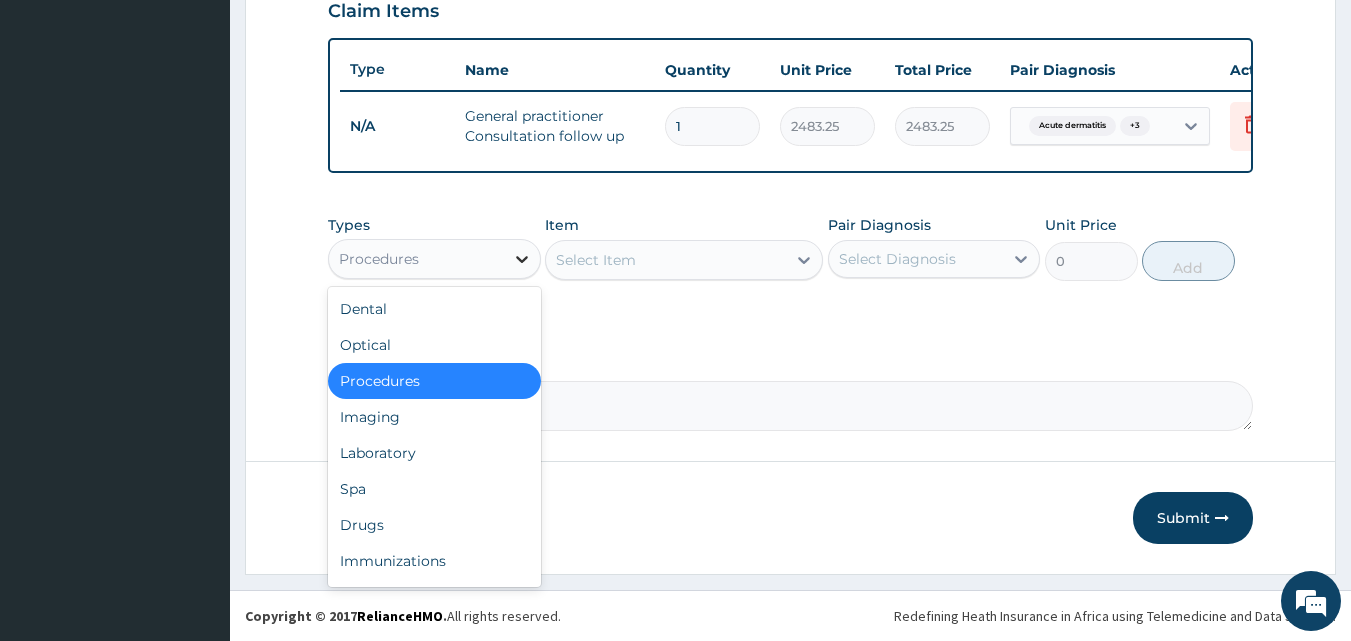 click at bounding box center [522, 259] 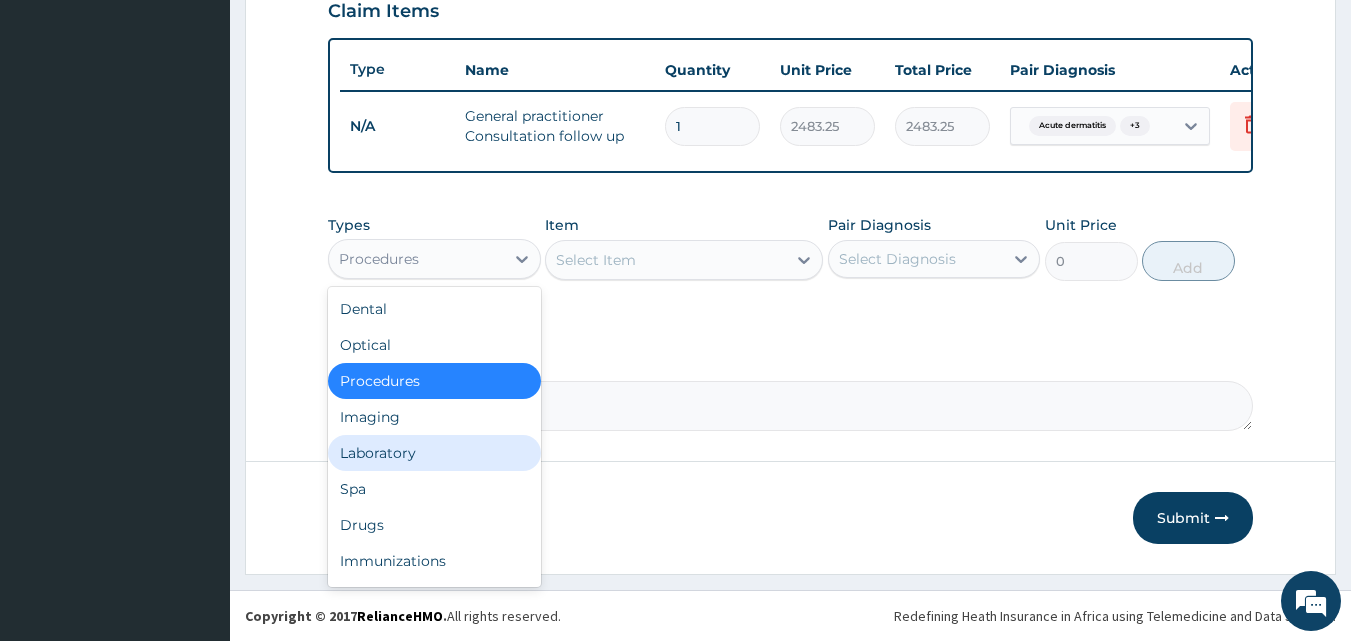 click on "Laboratory" at bounding box center [434, 453] 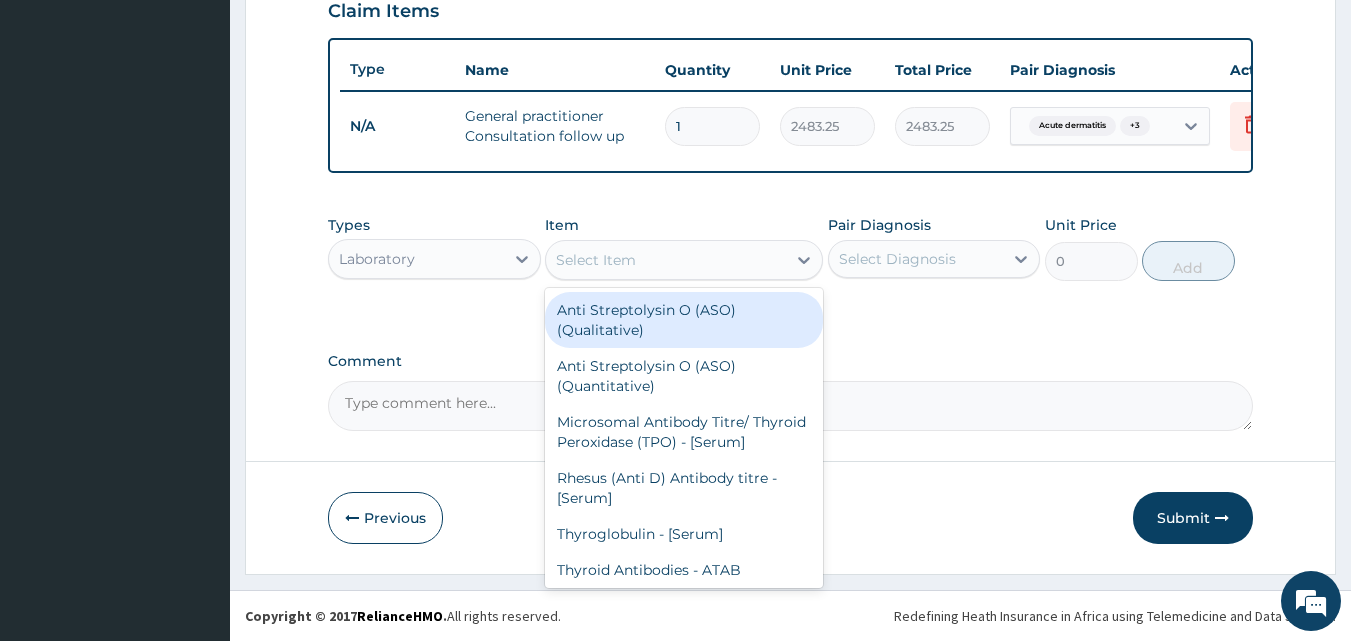click on "Select Item" at bounding box center (596, 260) 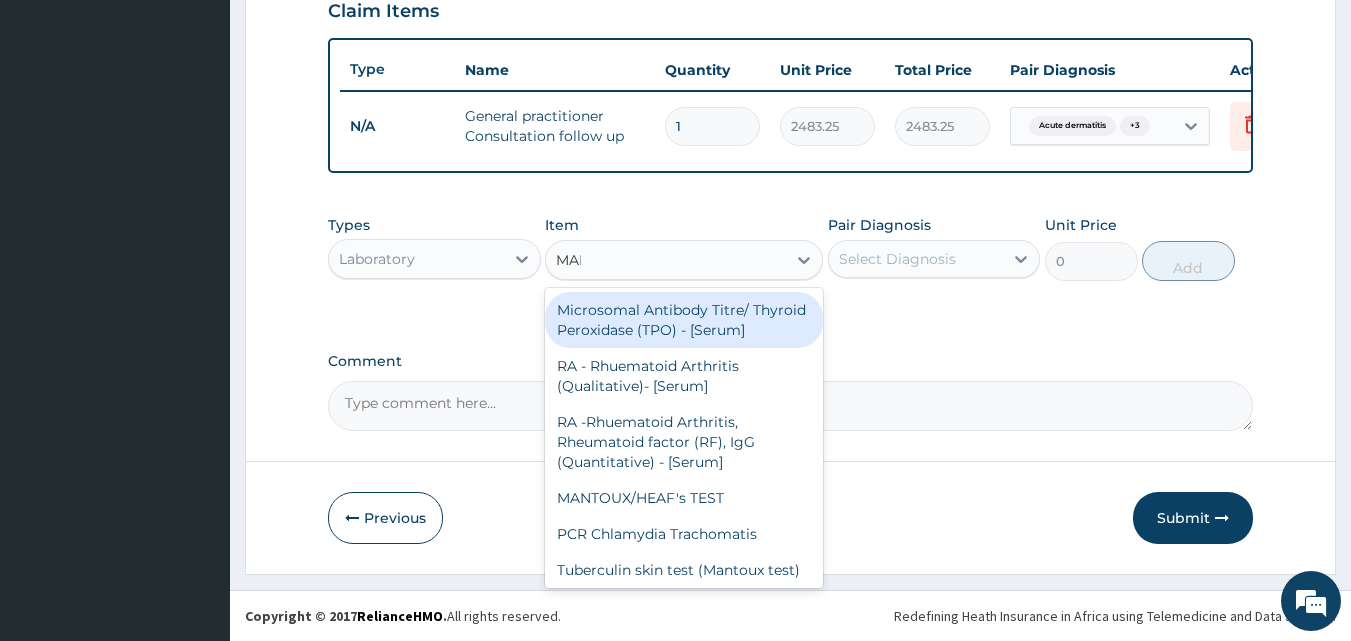 type on "MALA" 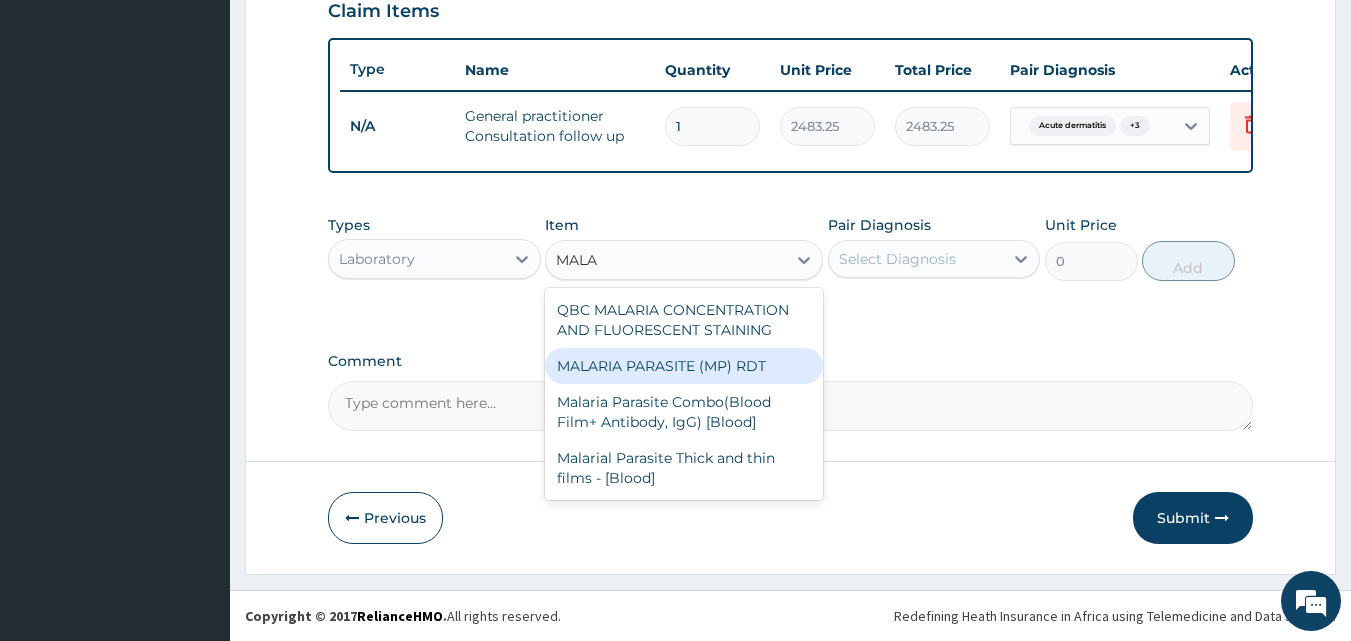 click on "MALARIA PARASITE (MP) RDT" at bounding box center (684, 366) 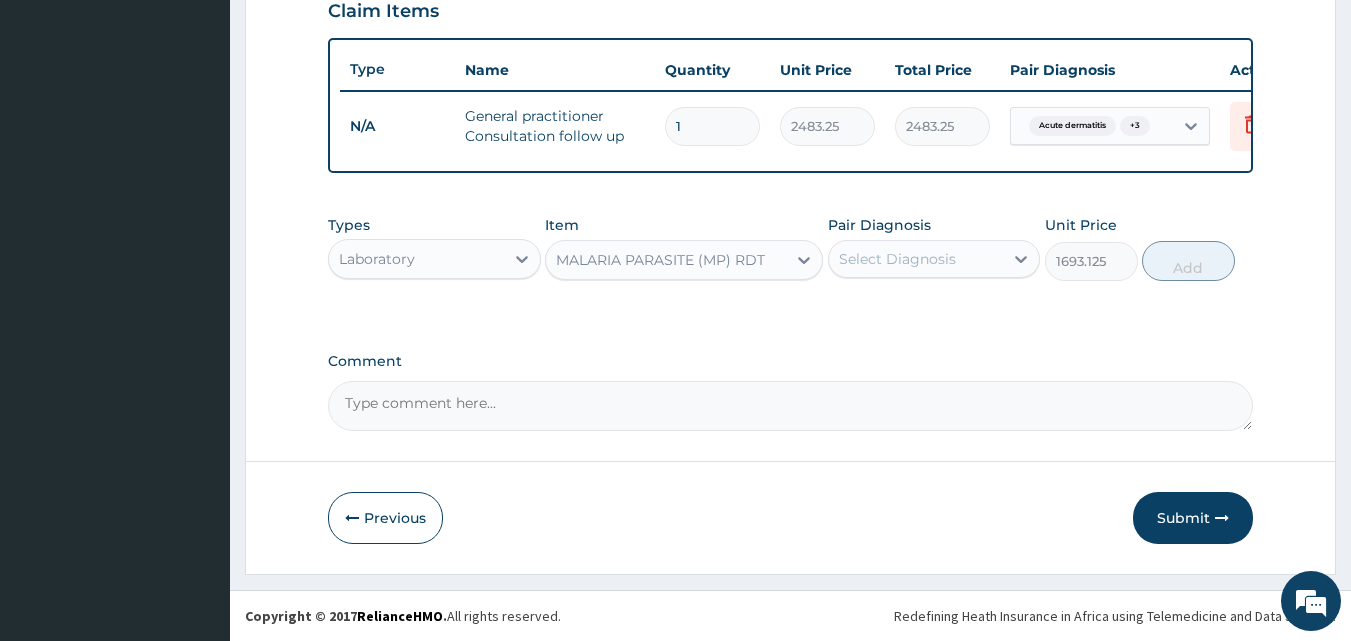 click on "Select Diagnosis" at bounding box center [897, 259] 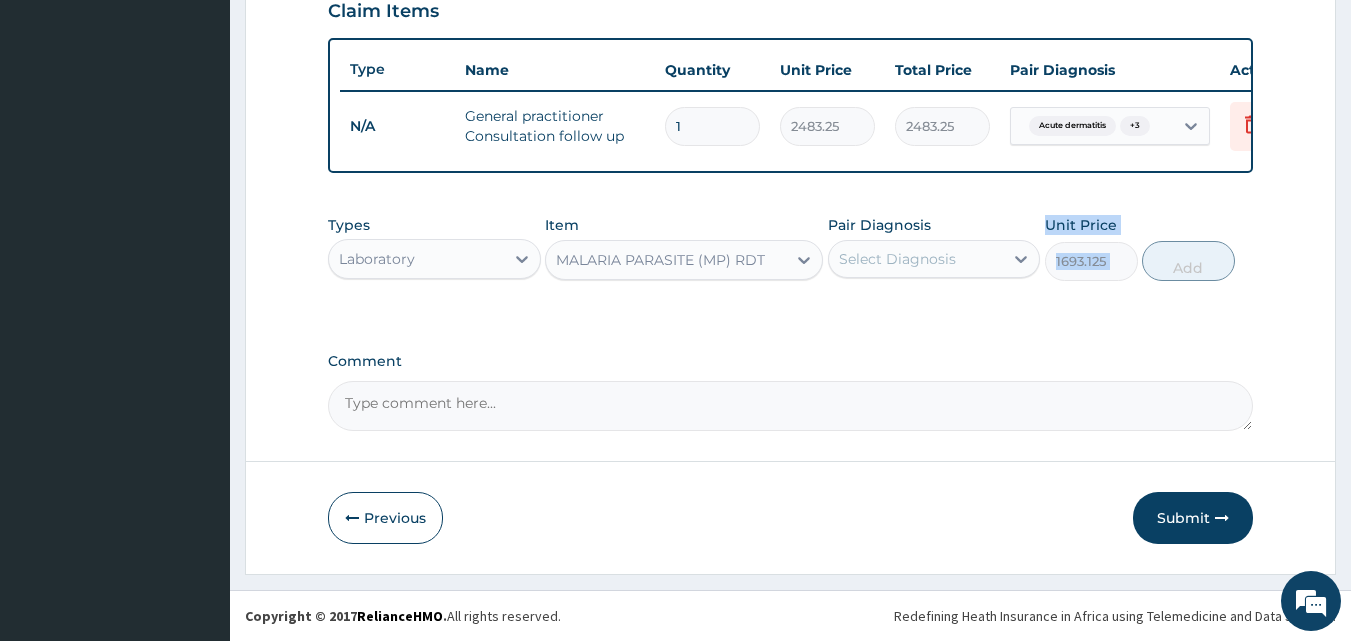 drag, startPoint x: 847, startPoint y: 397, endPoint x: 993, endPoint y: 272, distance: 192.20041 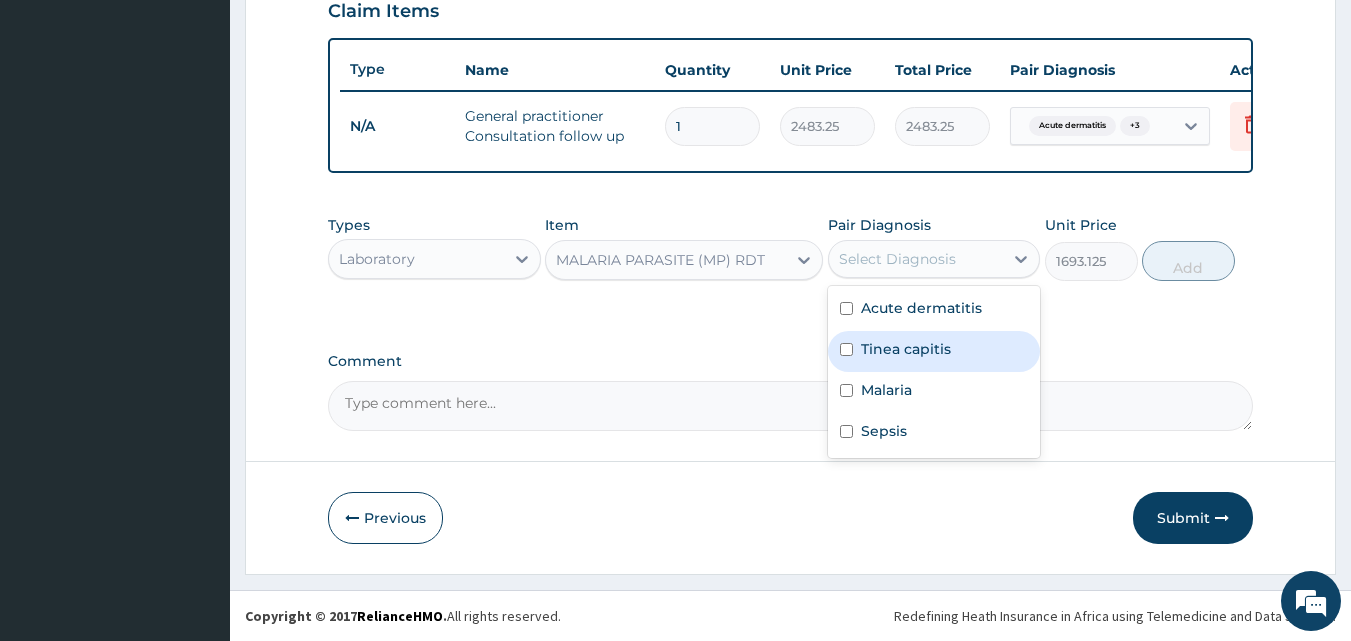 drag, startPoint x: 993, startPoint y: 272, endPoint x: 851, endPoint y: 397, distance: 189.17981 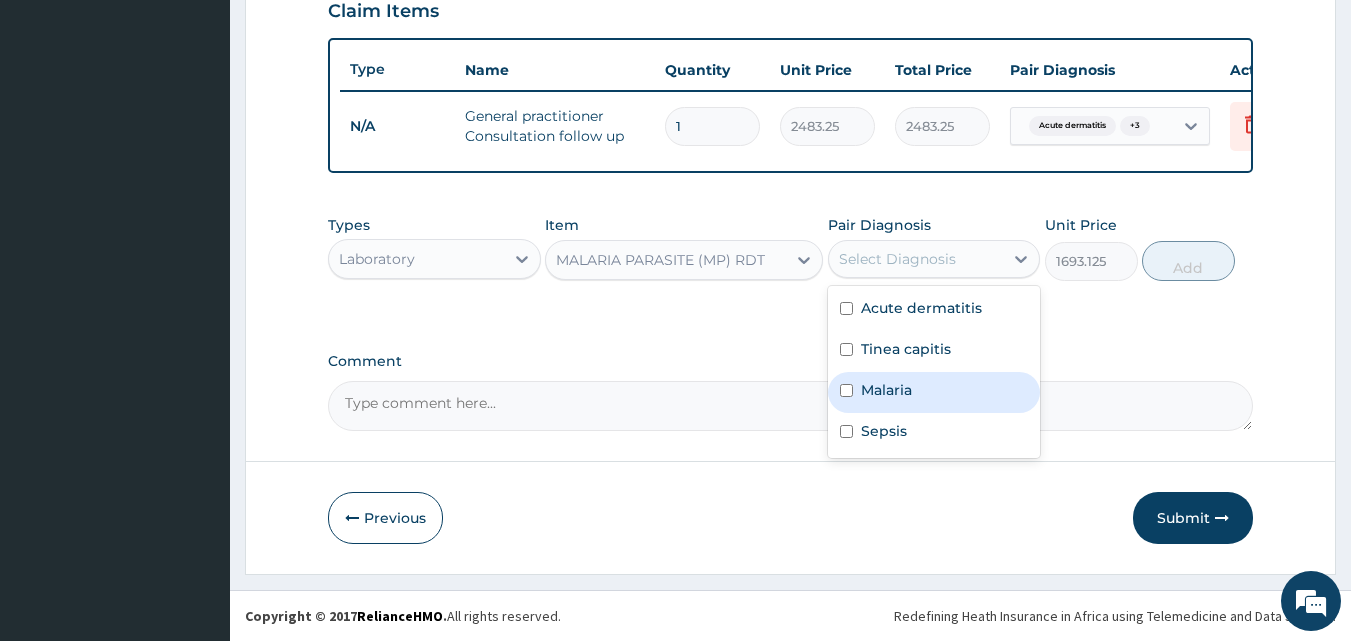 click at bounding box center (846, 390) 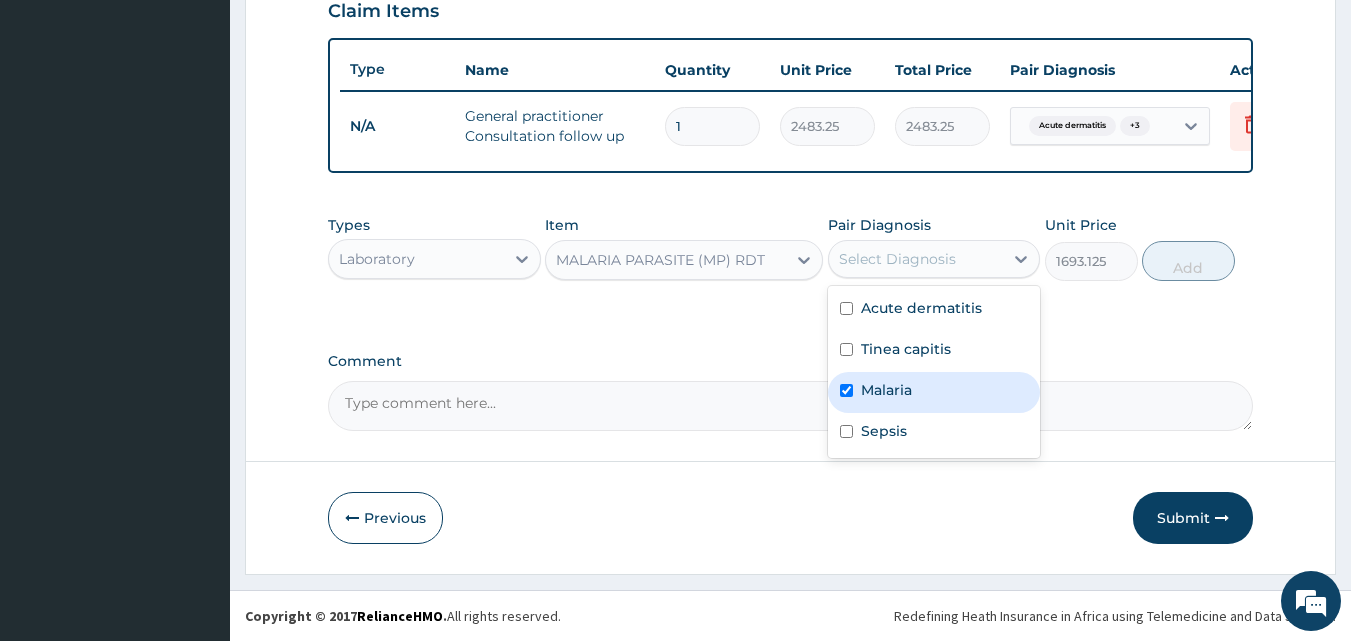 checkbox on "true" 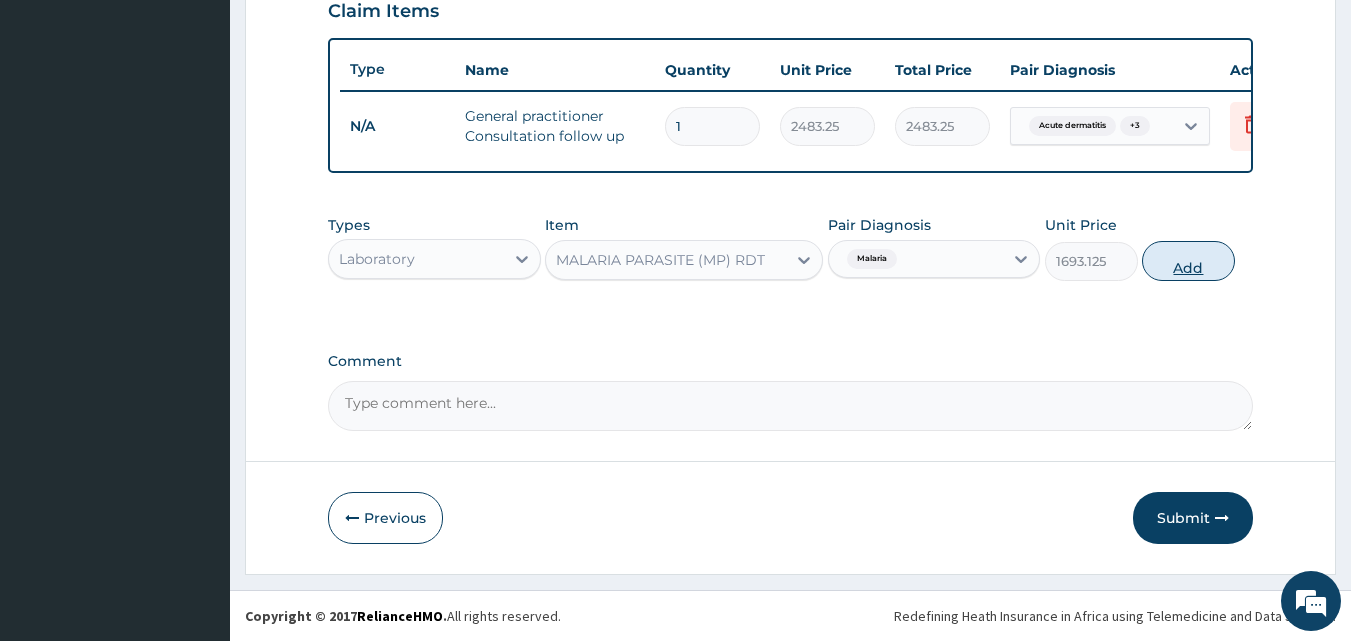 click on "Add" at bounding box center [1188, 261] 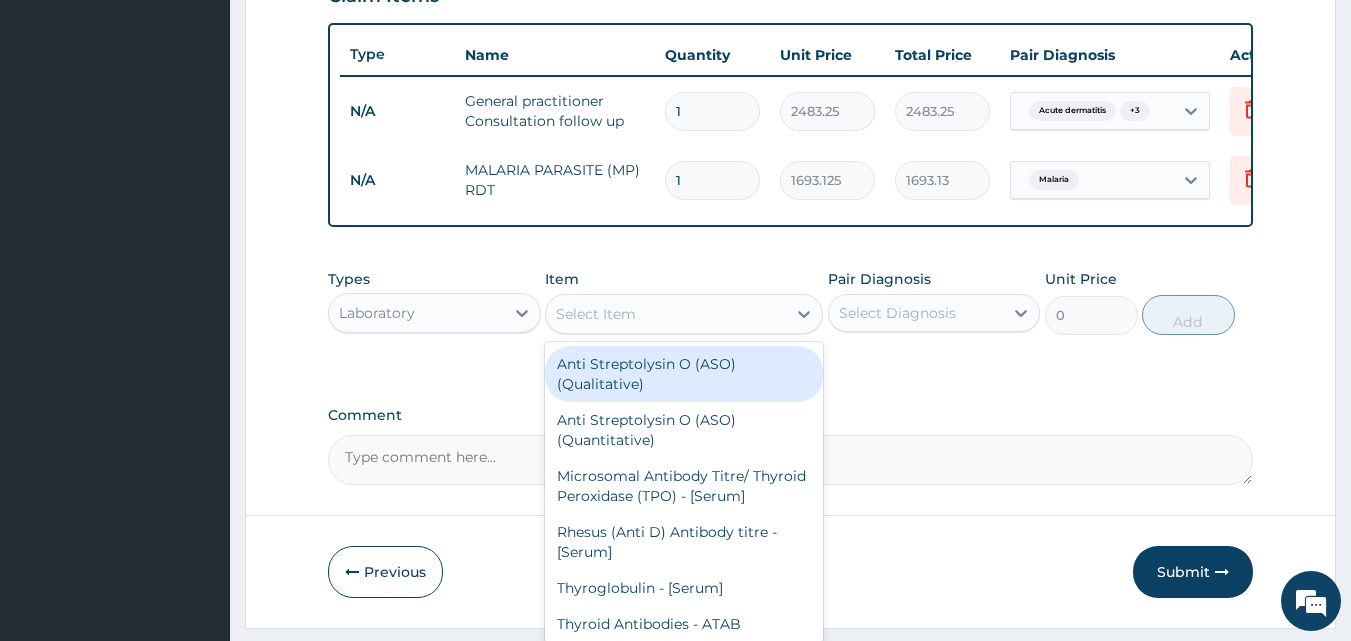 click on "Select Item" at bounding box center (666, 314) 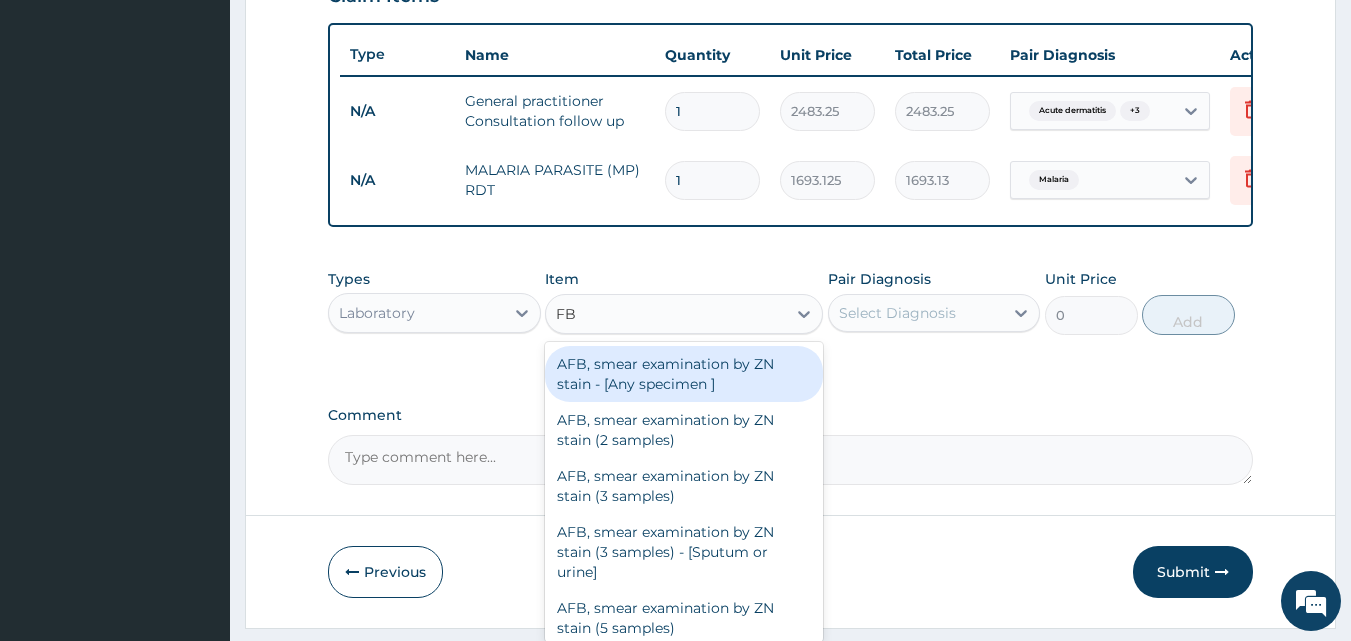 type on "FBC" 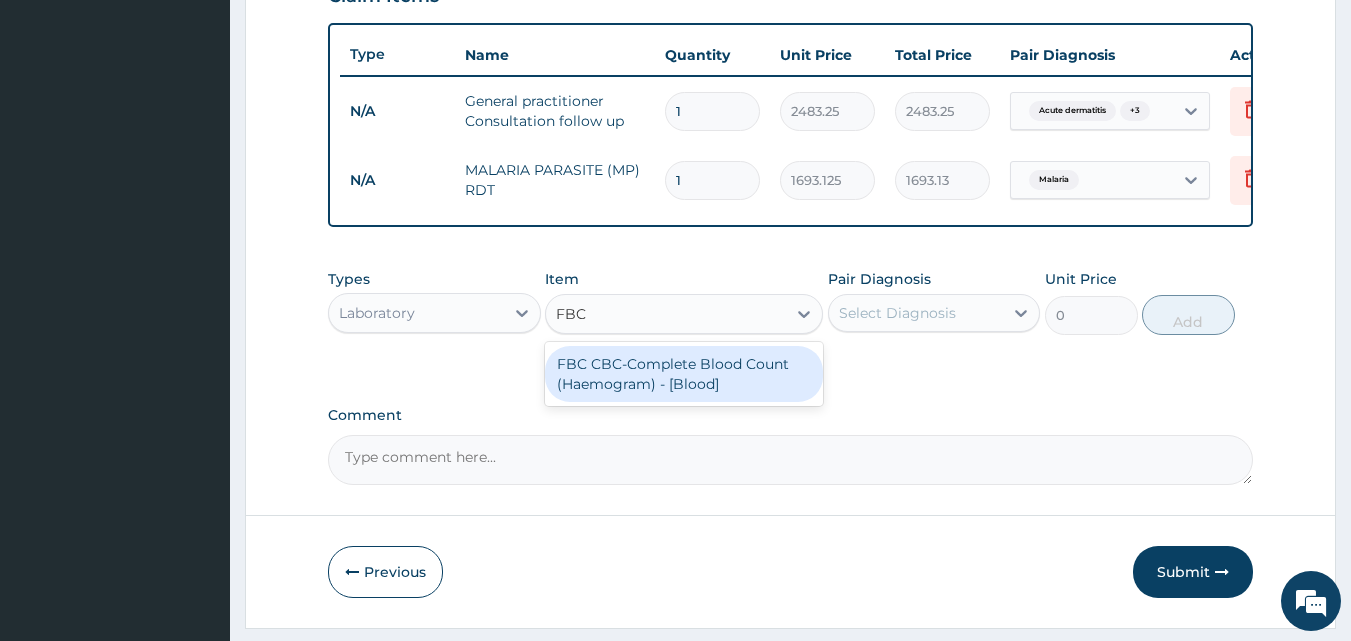 click on "FBC CBC-Complete Blood Count (Haemogram) - [Blood]" at bounding box center (684, 374) 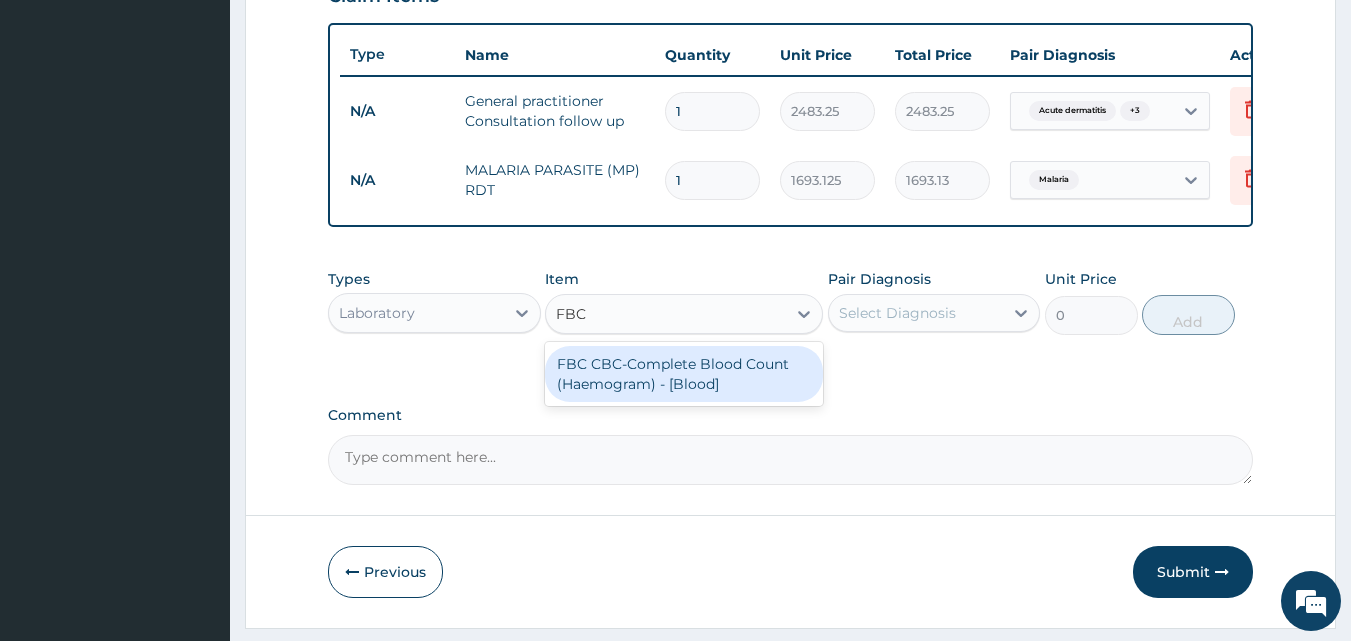 type 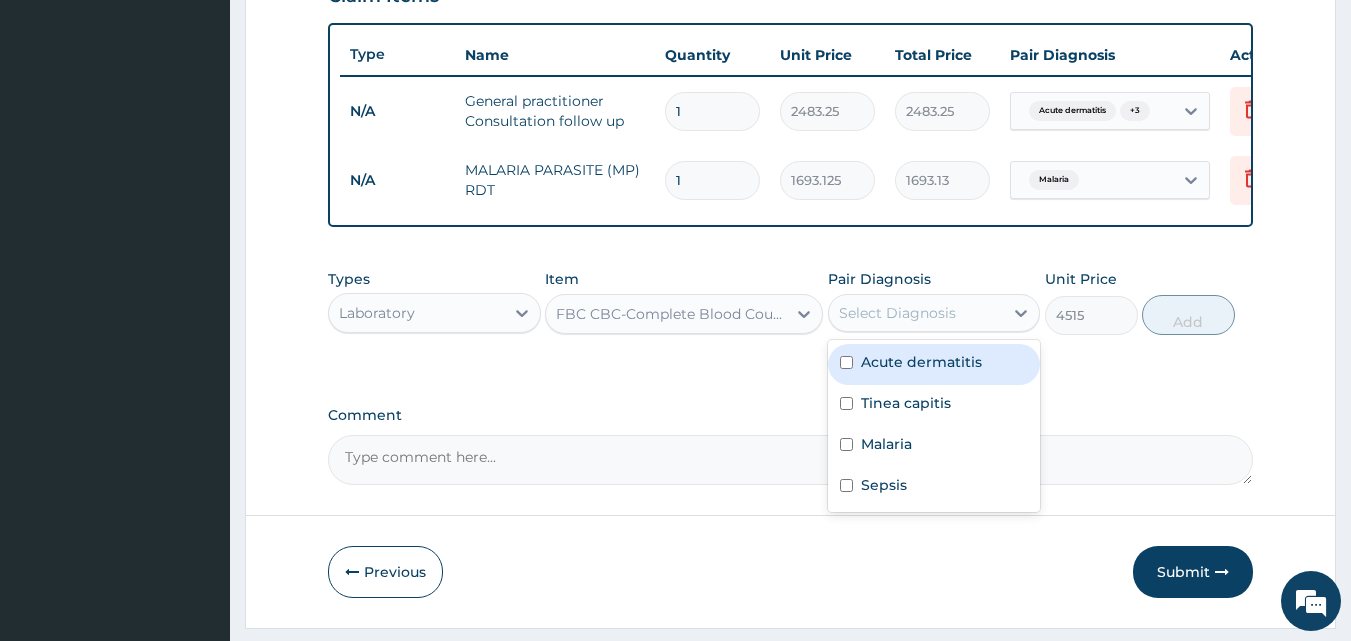click on "Select Diagnosis" at bounding box center (934, 313) 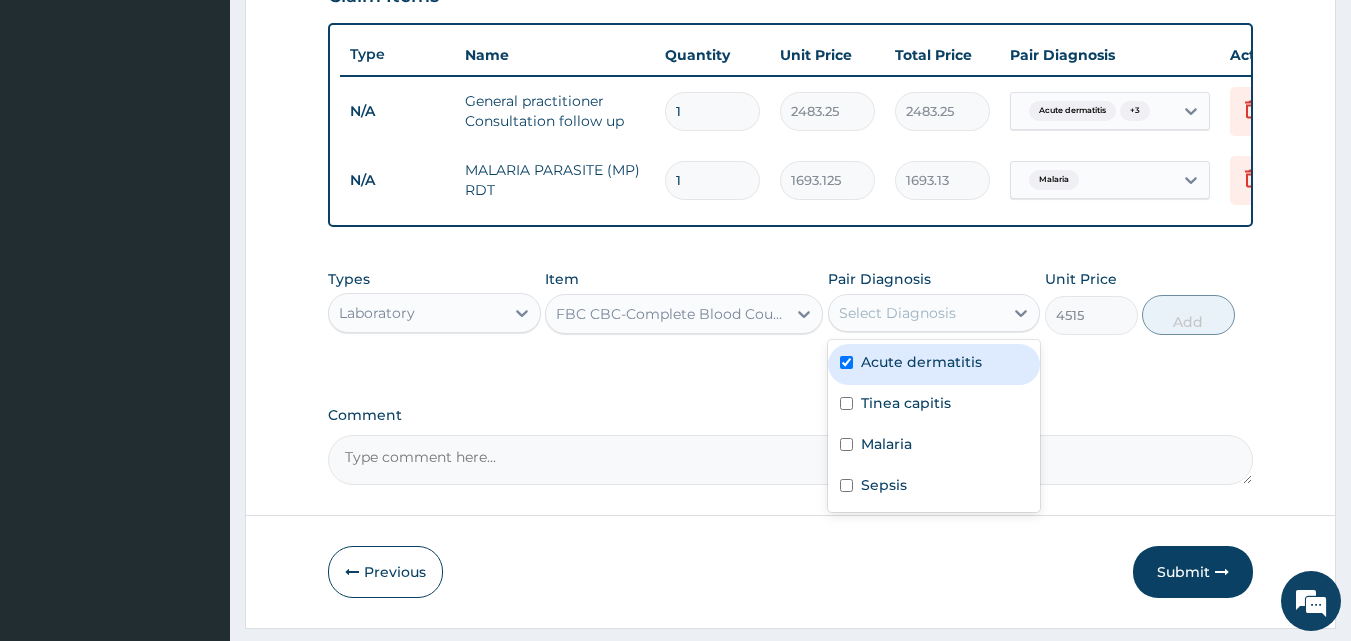 checkbox on "true" 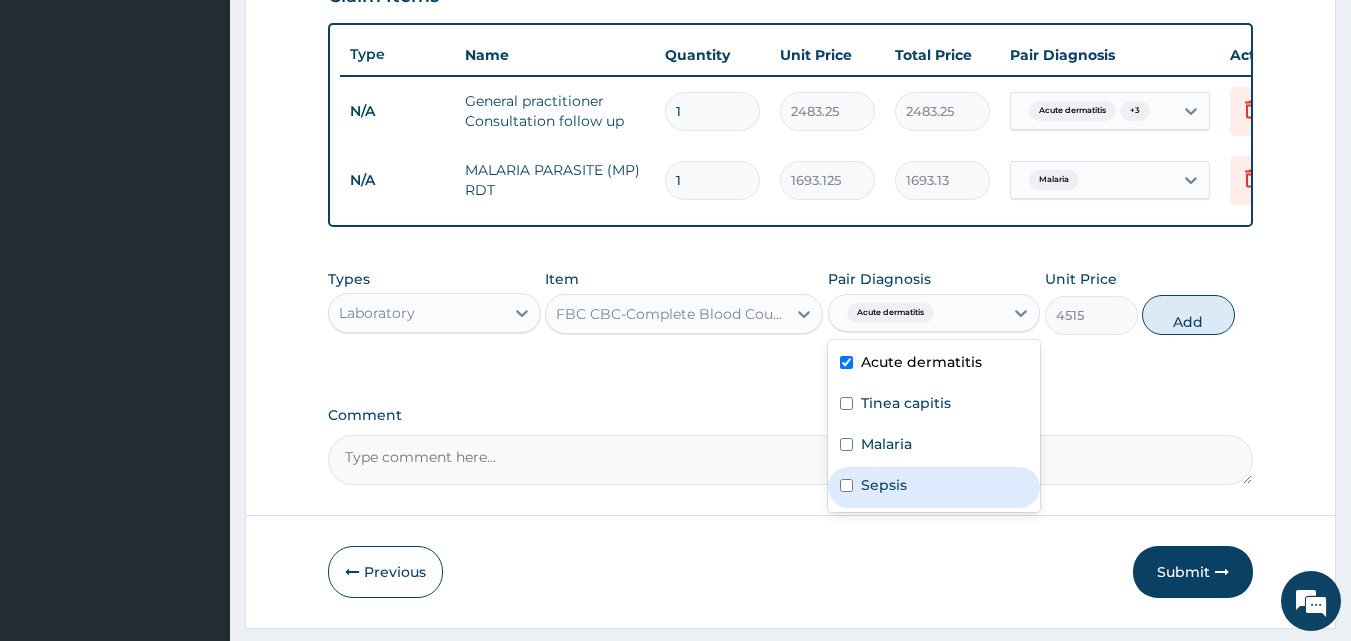 click on "Sepsis" at bounding box center (934, 487) 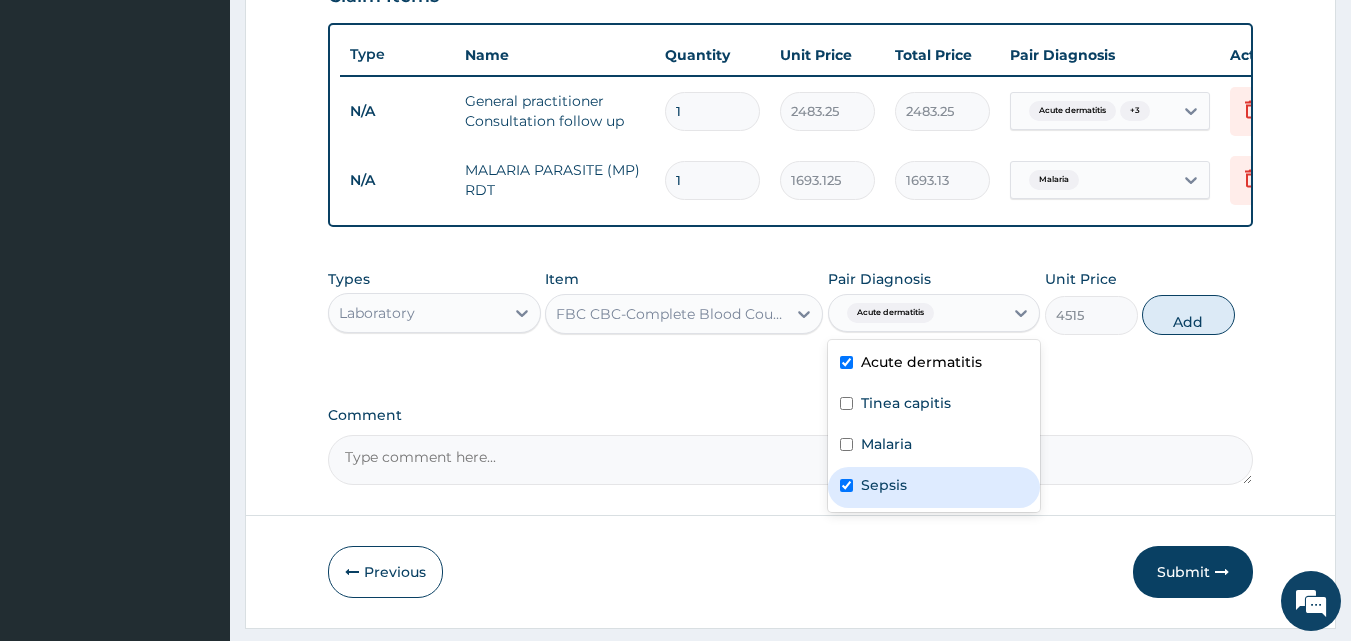 checkbox on "true" 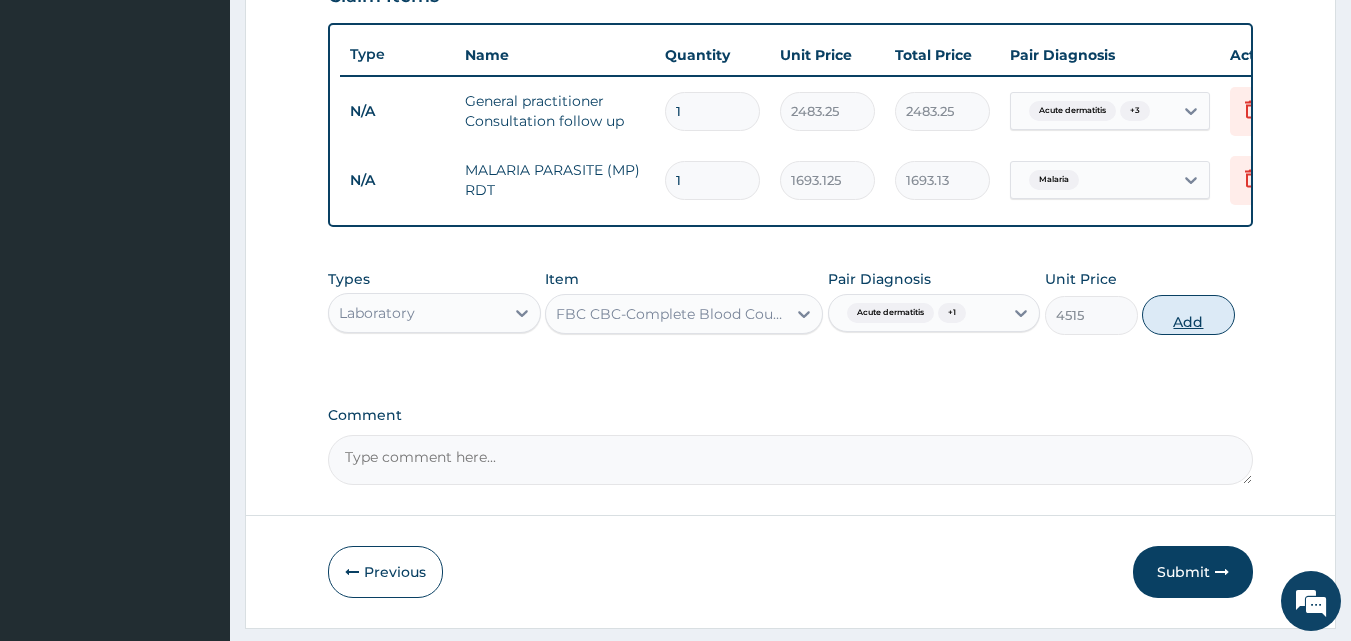click on "Add" at bounding box center [1188, 315] 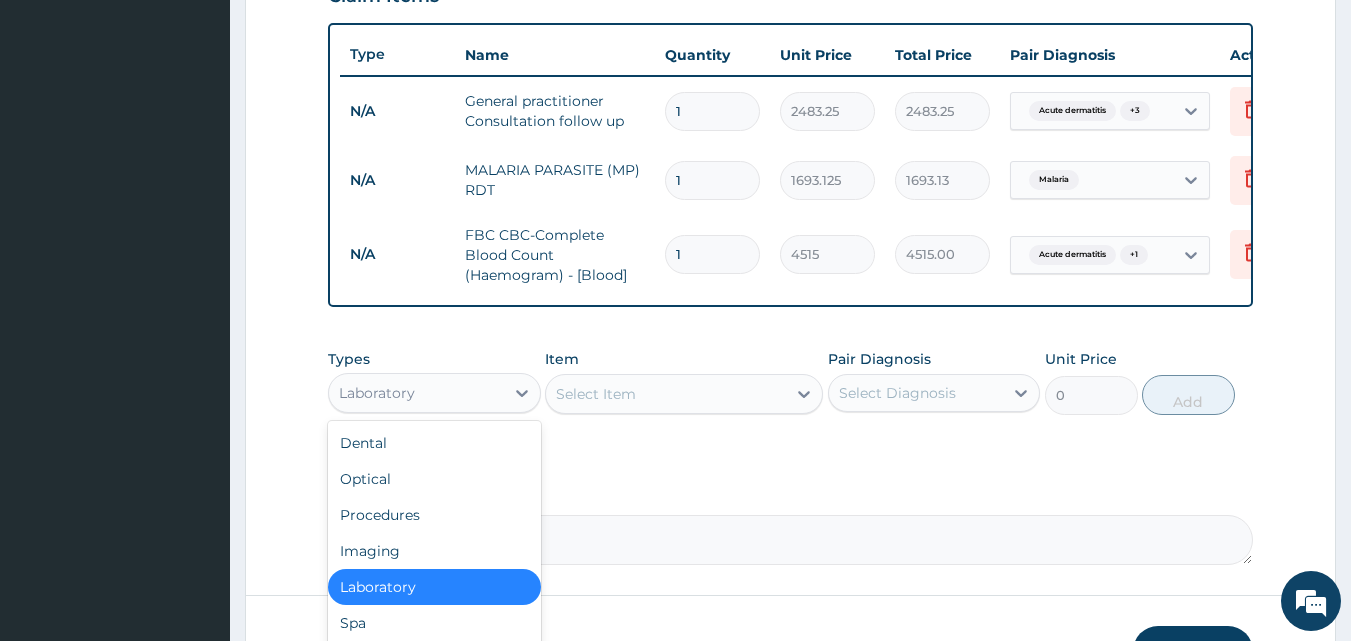 click on "Laboratory" at bounding box center [416, 393] 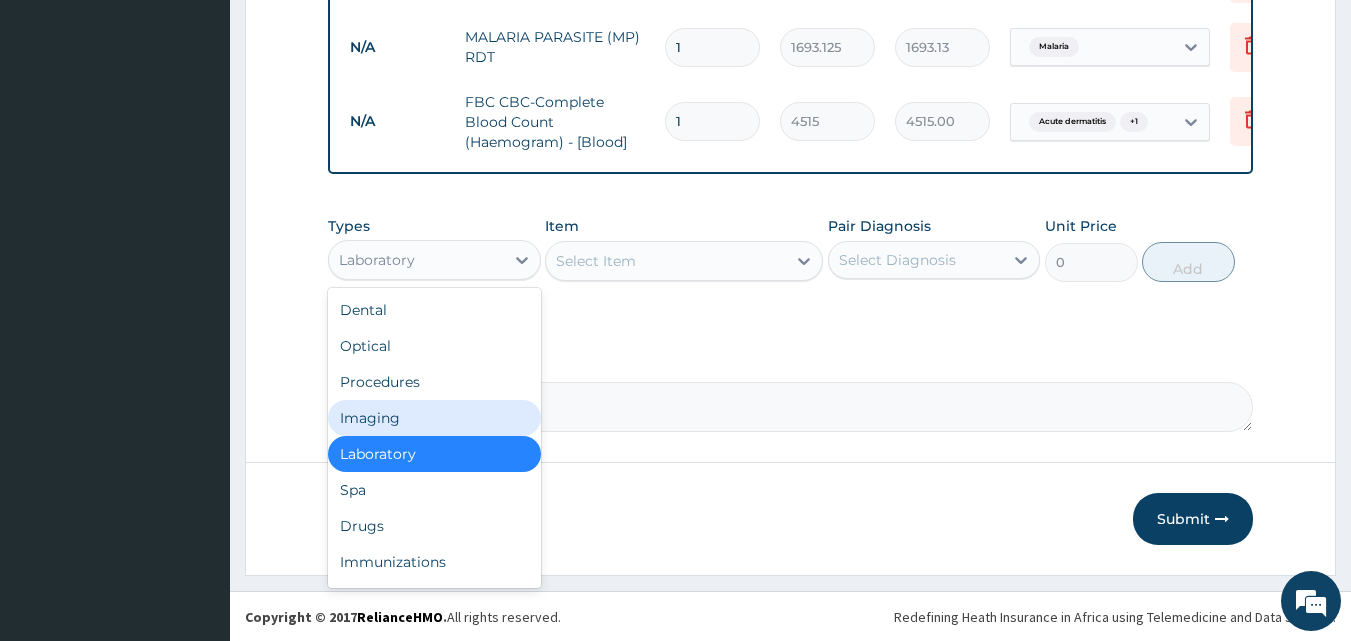 scroll, scrollTop: 870, scrollLeft: 0, axis: vertical 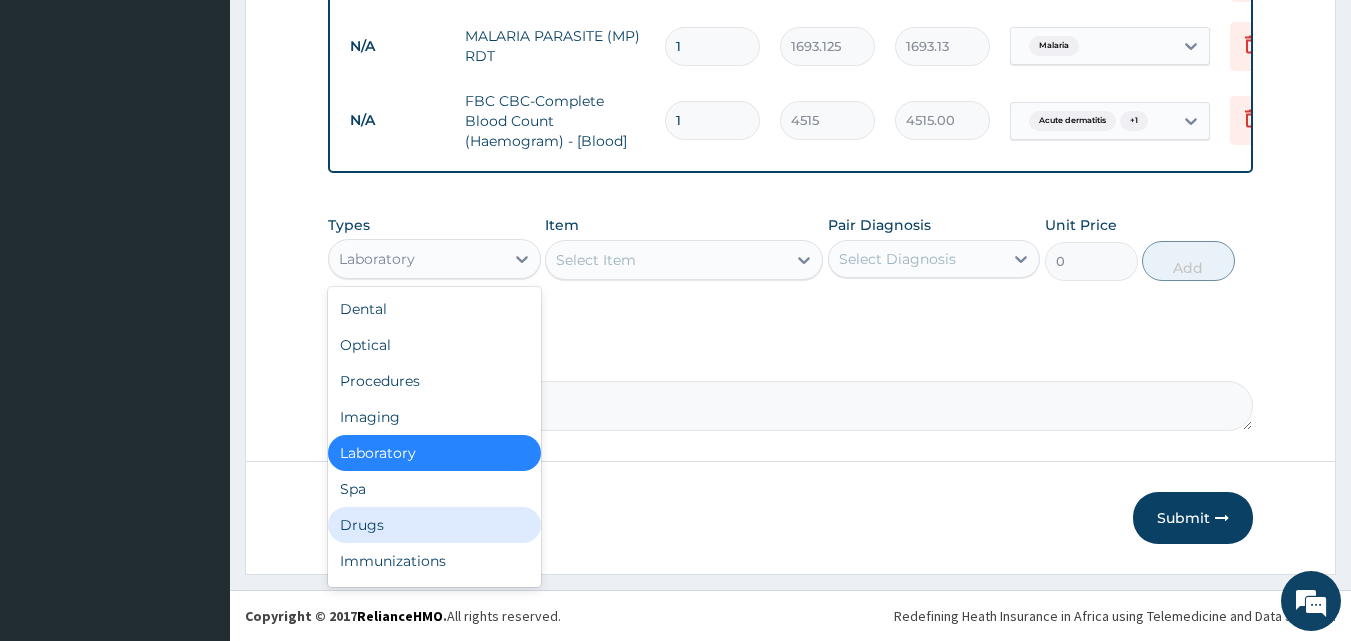 click on "Drugs" at bounding box center (434, 525) 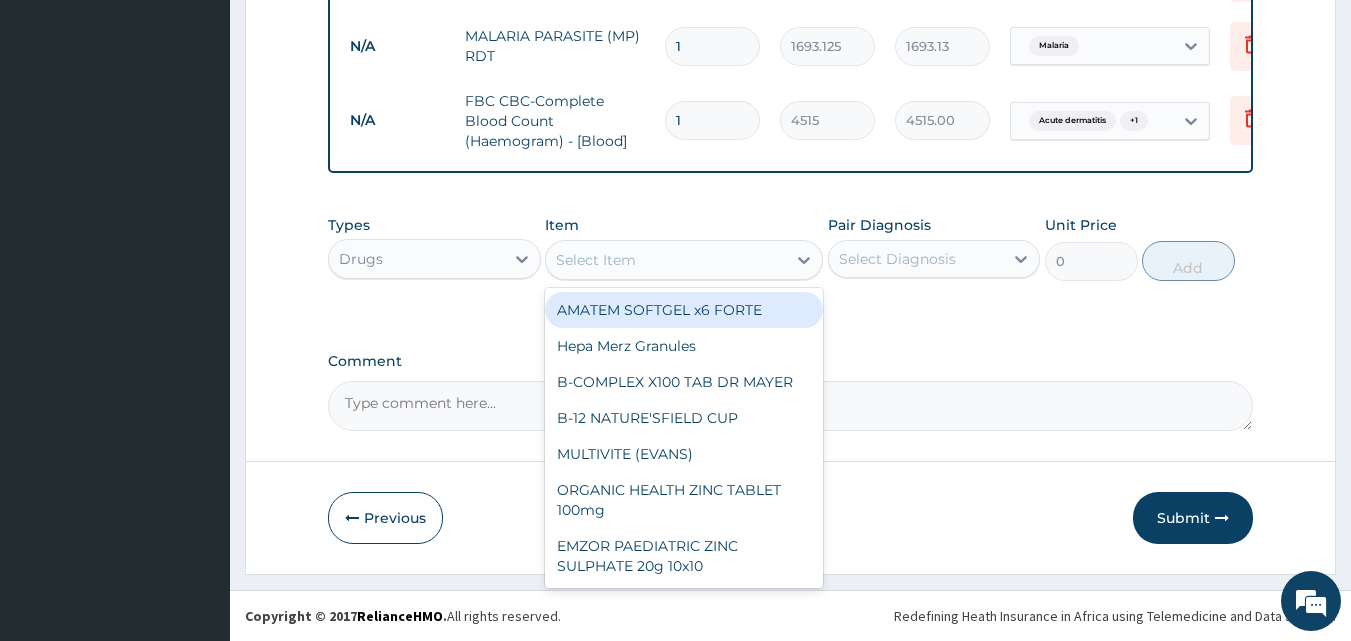 click on "Select Item" at bounding box center [666, 260] 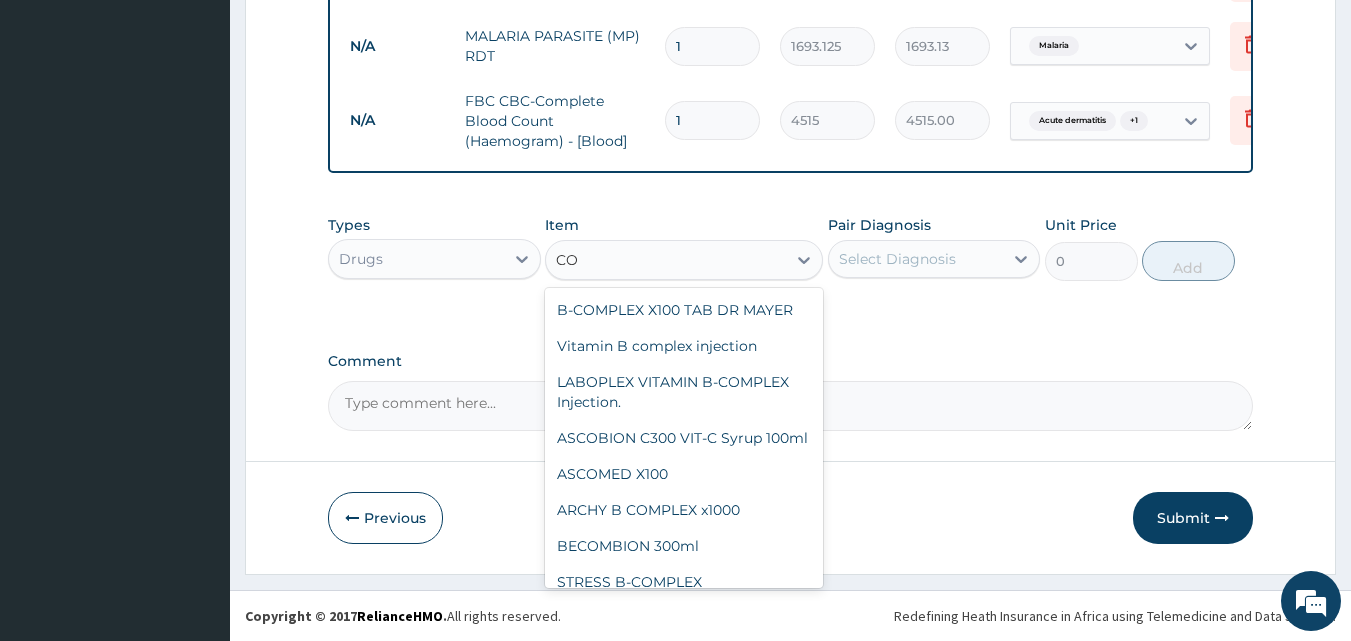 type on "C" 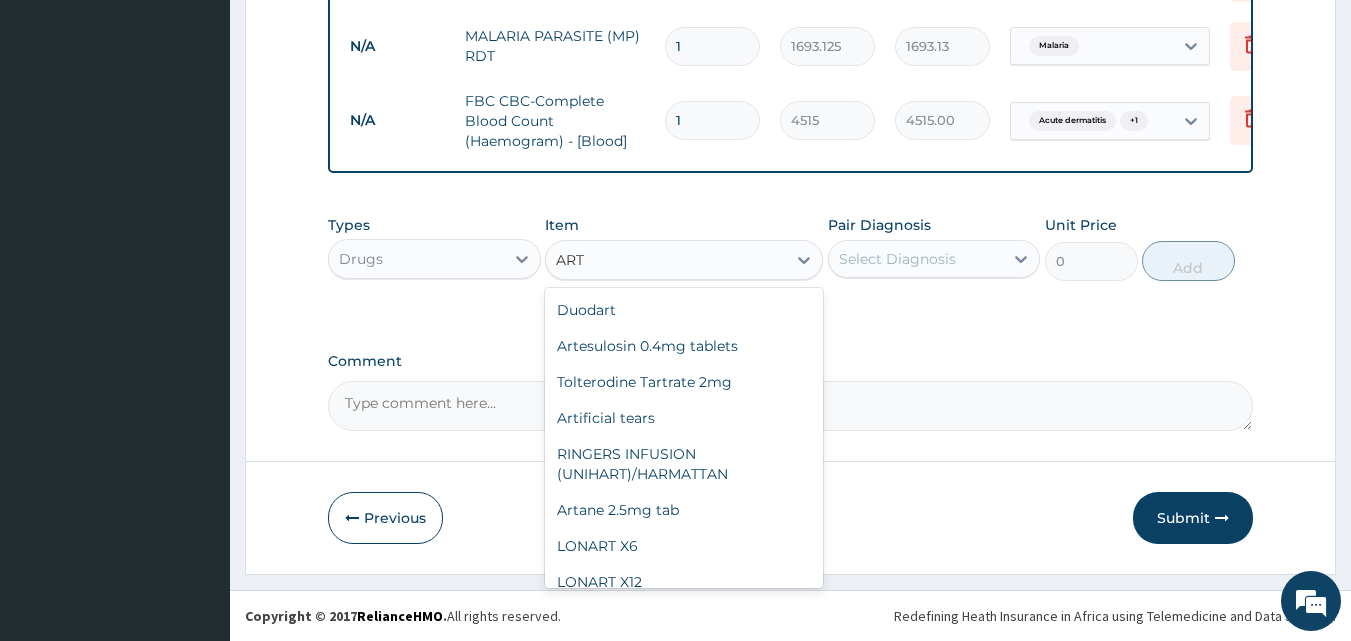 type on "ARTE" 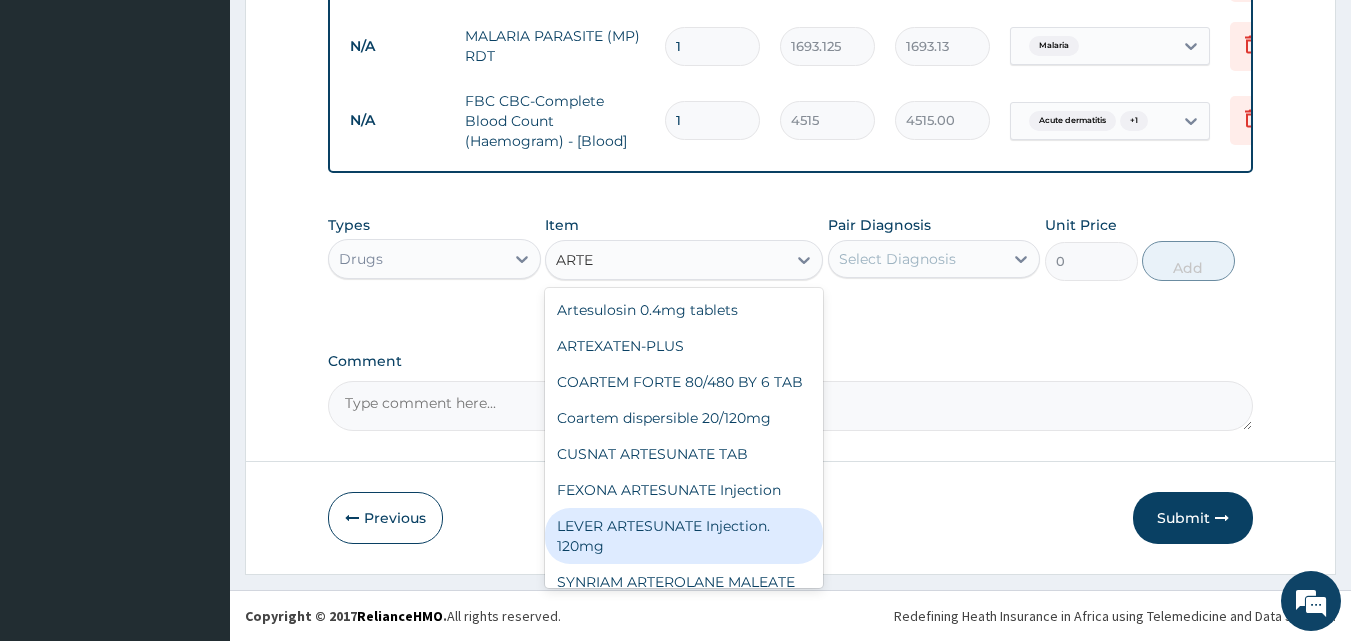click on "LEVER ARTESUNATE Injection. 120mg" at bounding box center (684, 536) 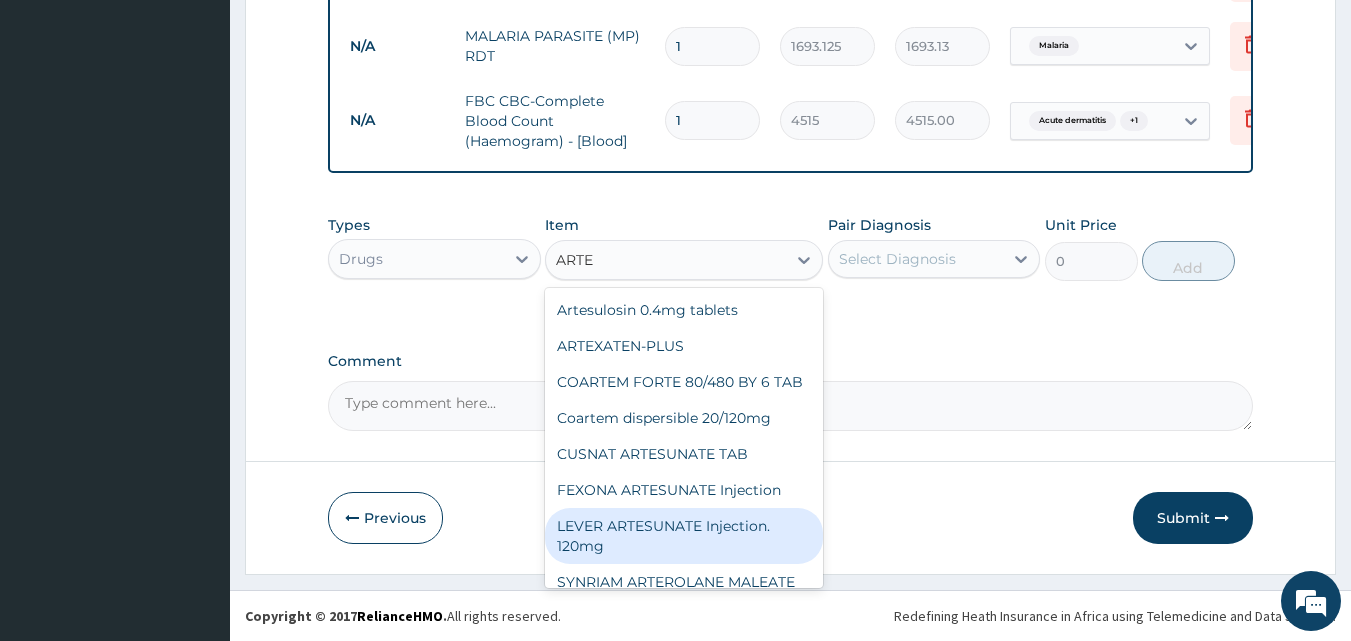 type 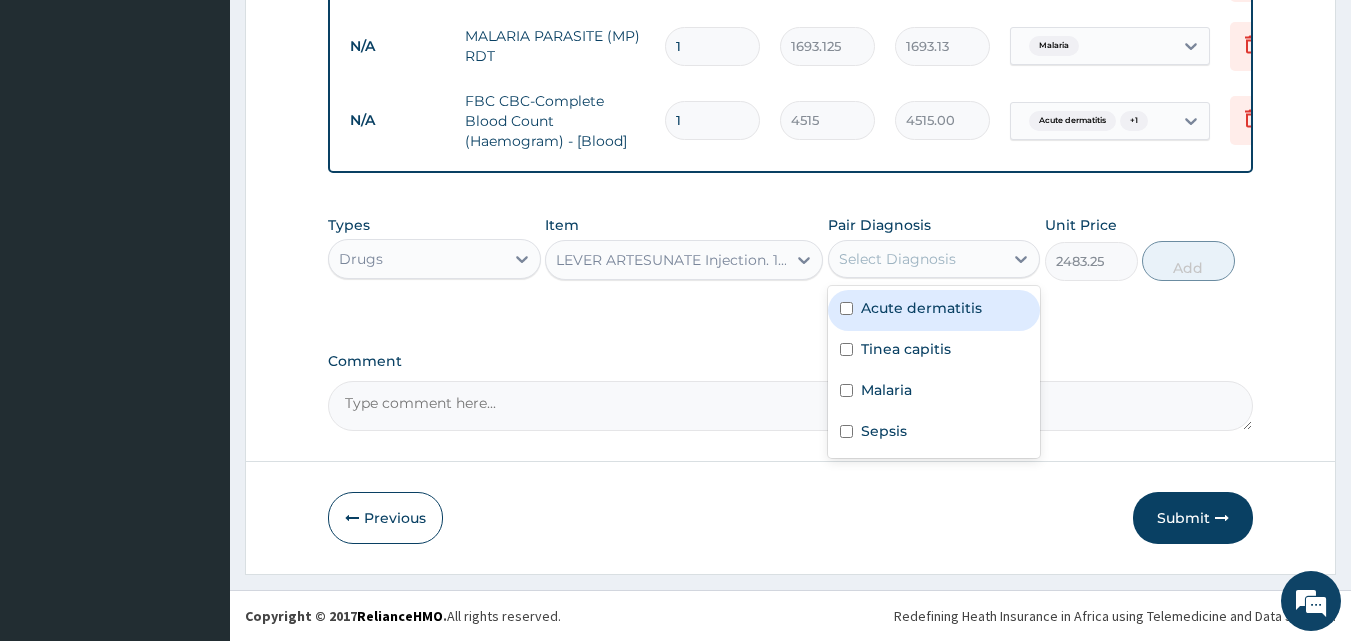 click on "Select Diagnosis" at bounding box center (916, 259) 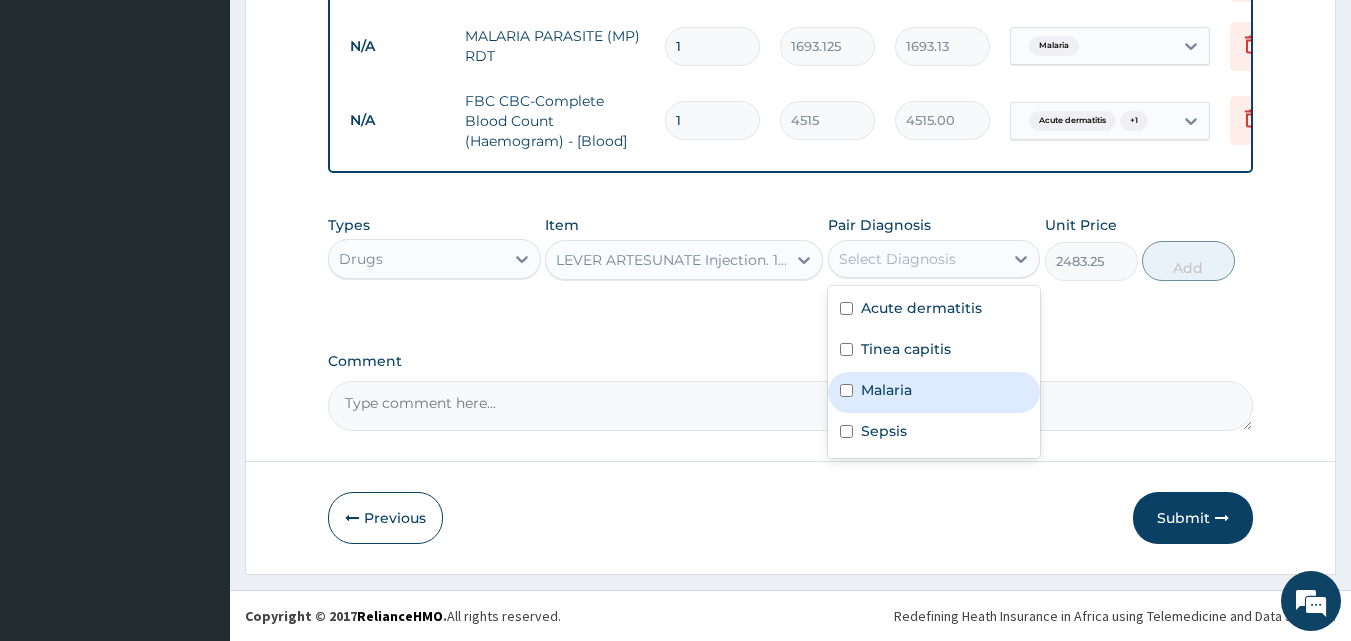 click on "Malaria" at bounding box center [934, 392] 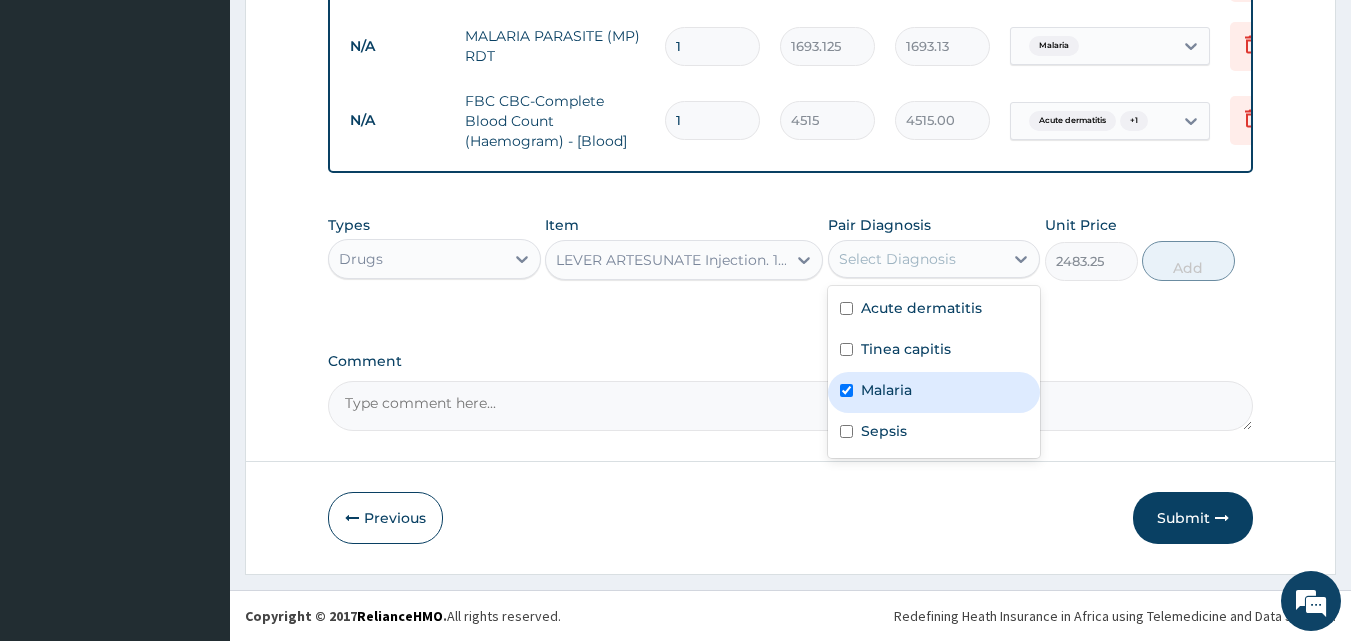 checkbox on "true" 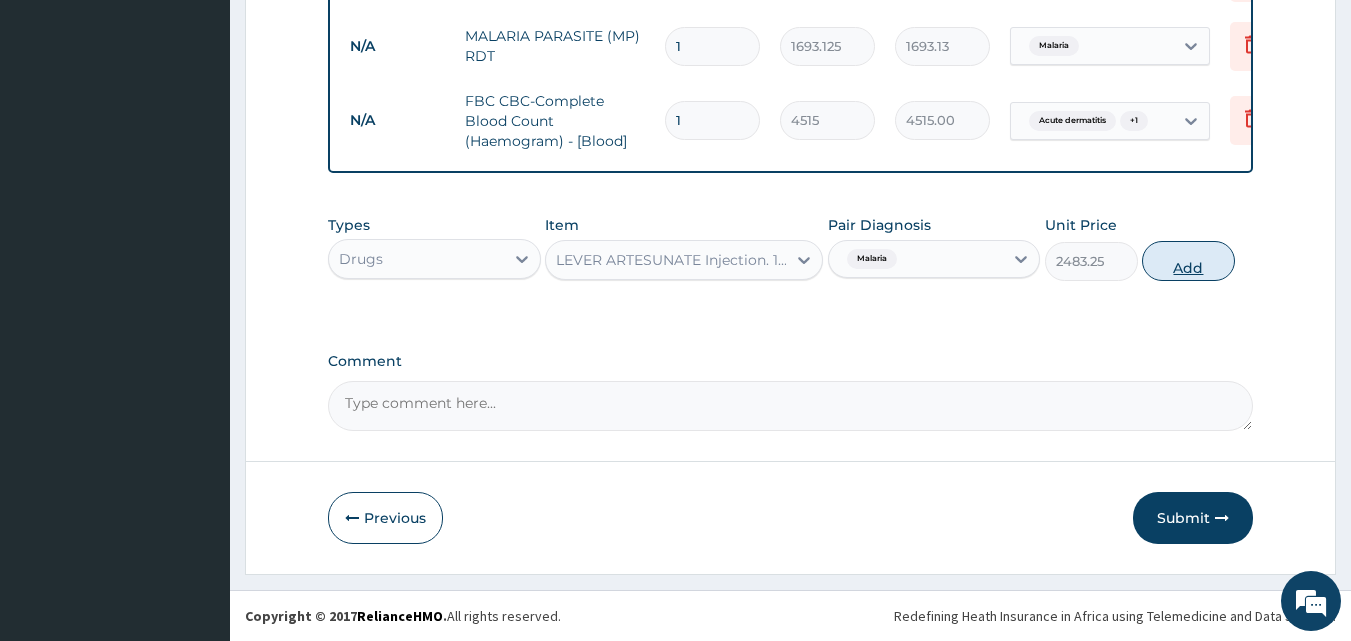 click on "Add" at bounding box center (1188, 261) 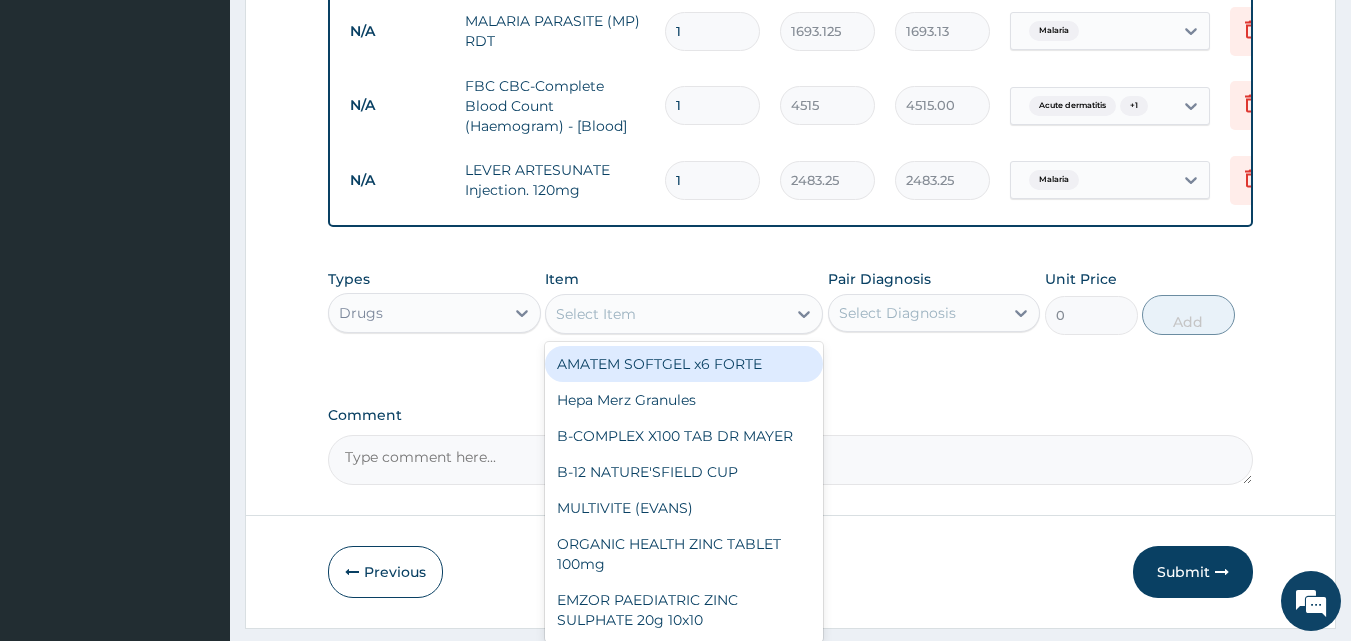 click on "Select Item" at bounding box center (666, 314) 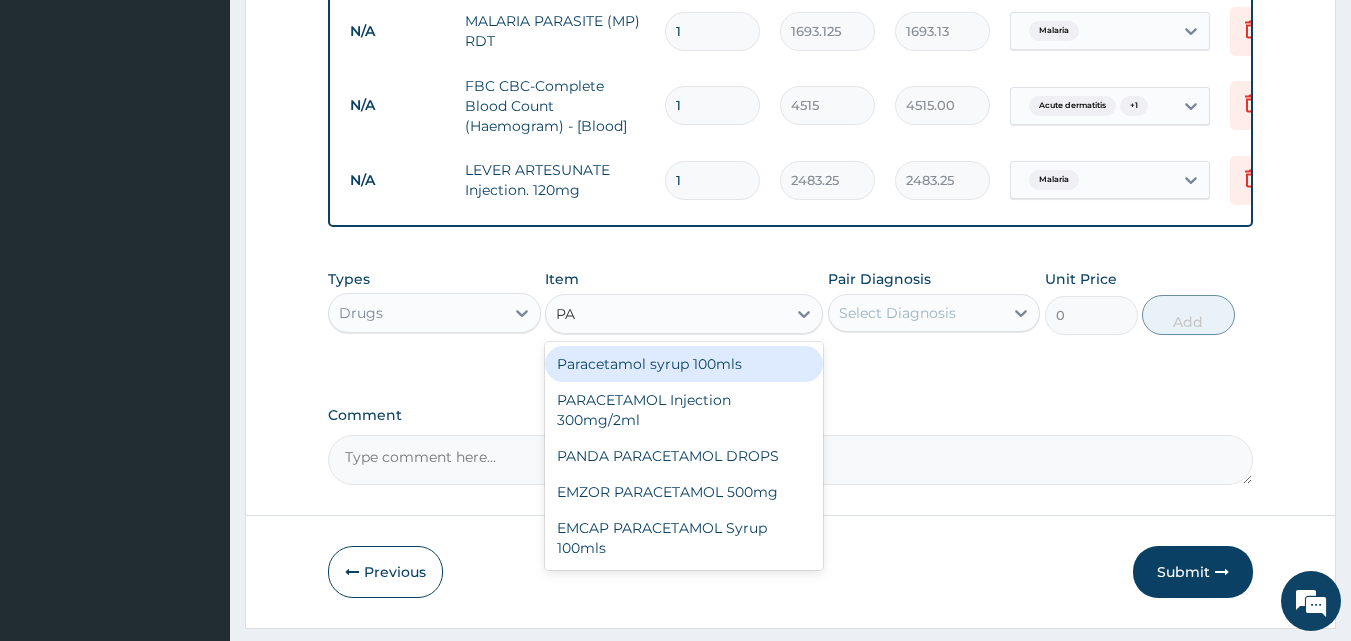 type on "P" 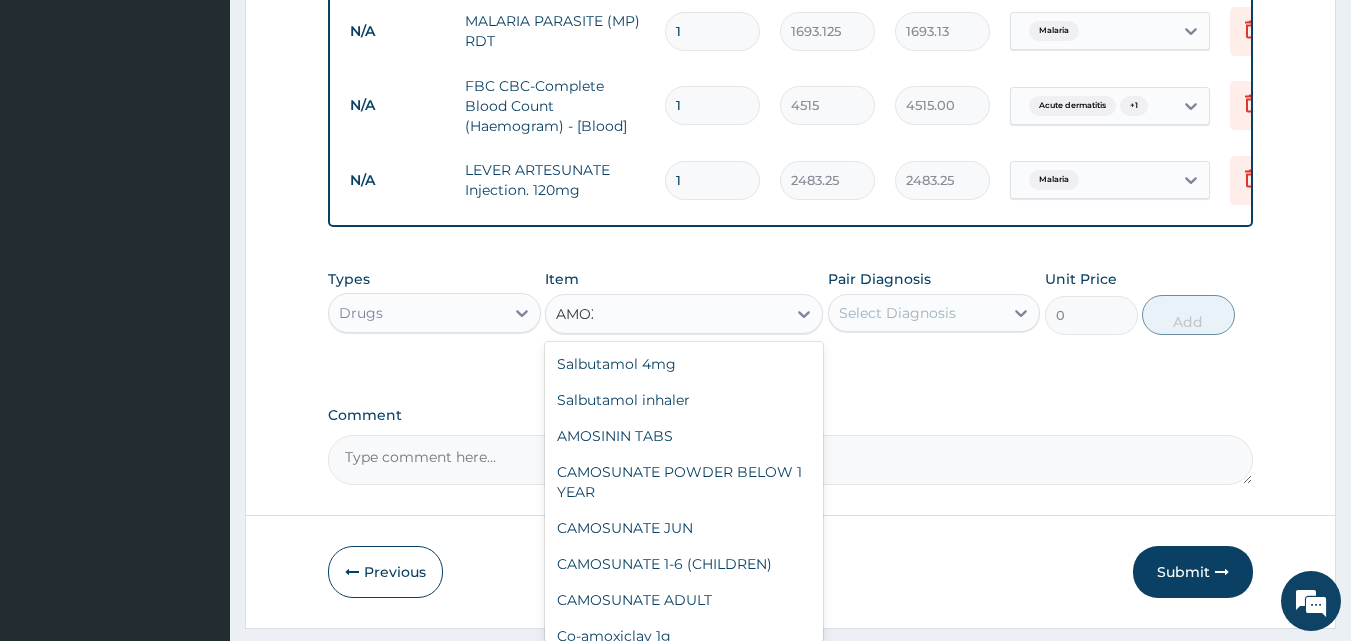 type on "AMOXI" 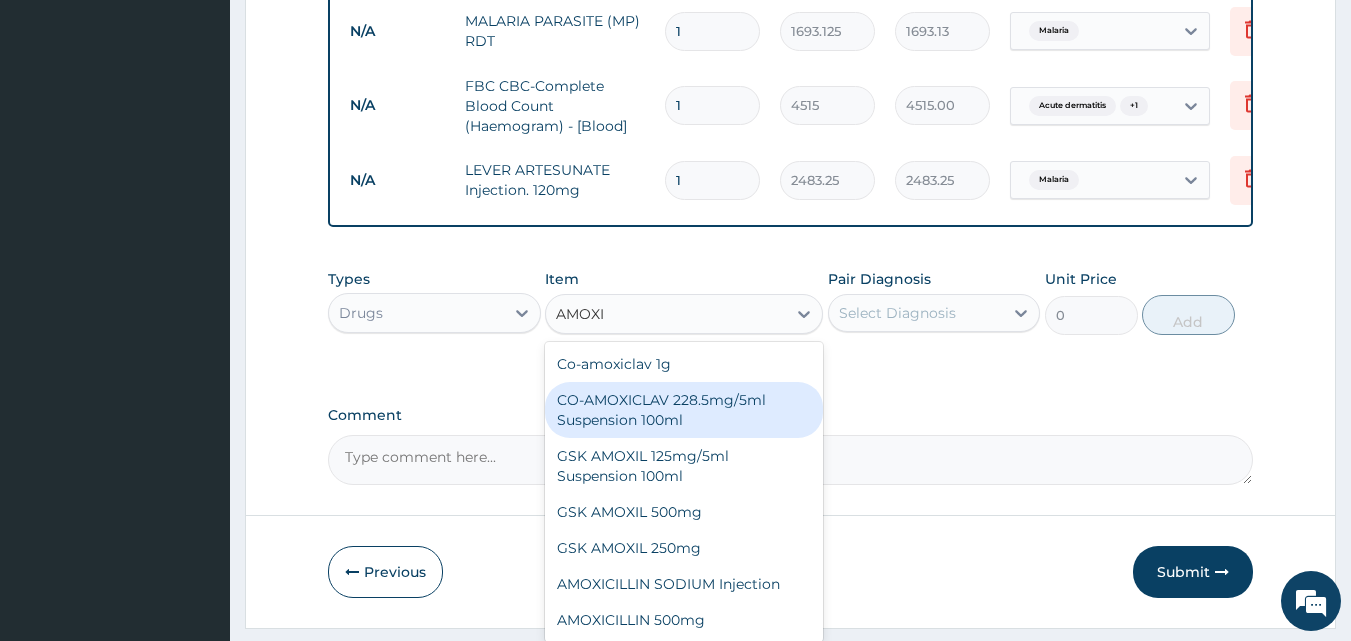 click on "CO-AMOXICLAV 228.5mg/5ml Suspension 100ml" at bounding box center (684, 410) 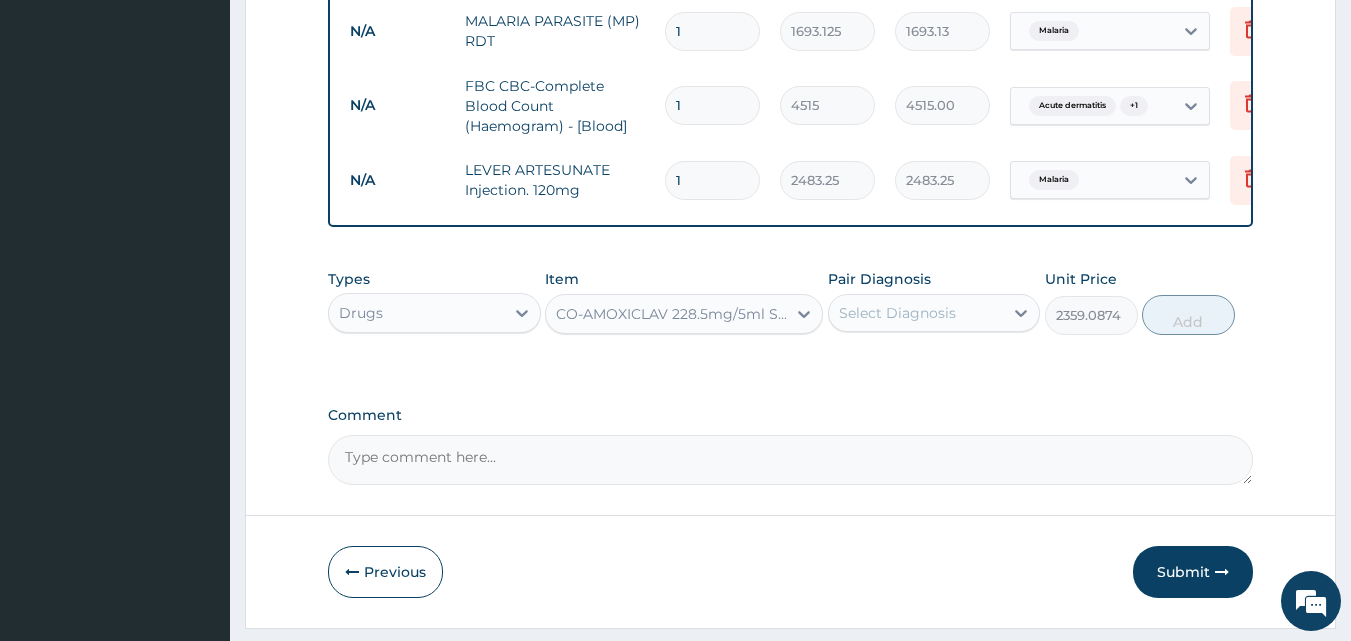 click on "Select Diagnosis" at bounding box center (897, 313) 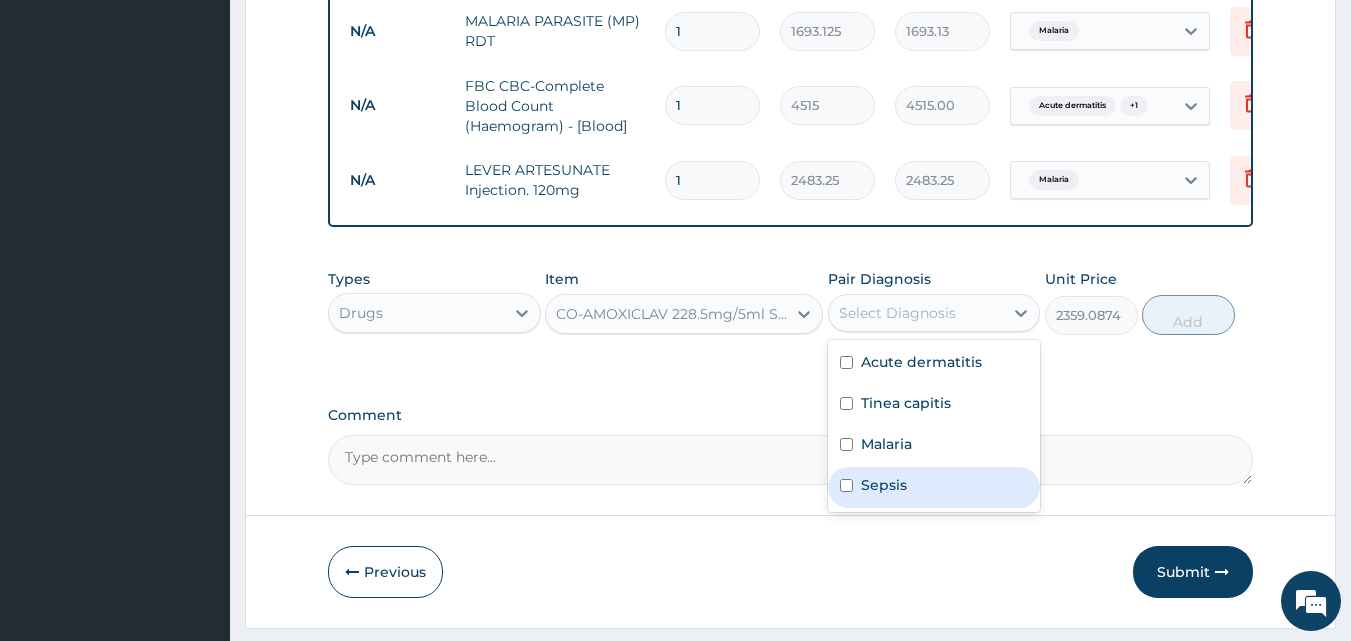 click at bounding box center (846, 485) 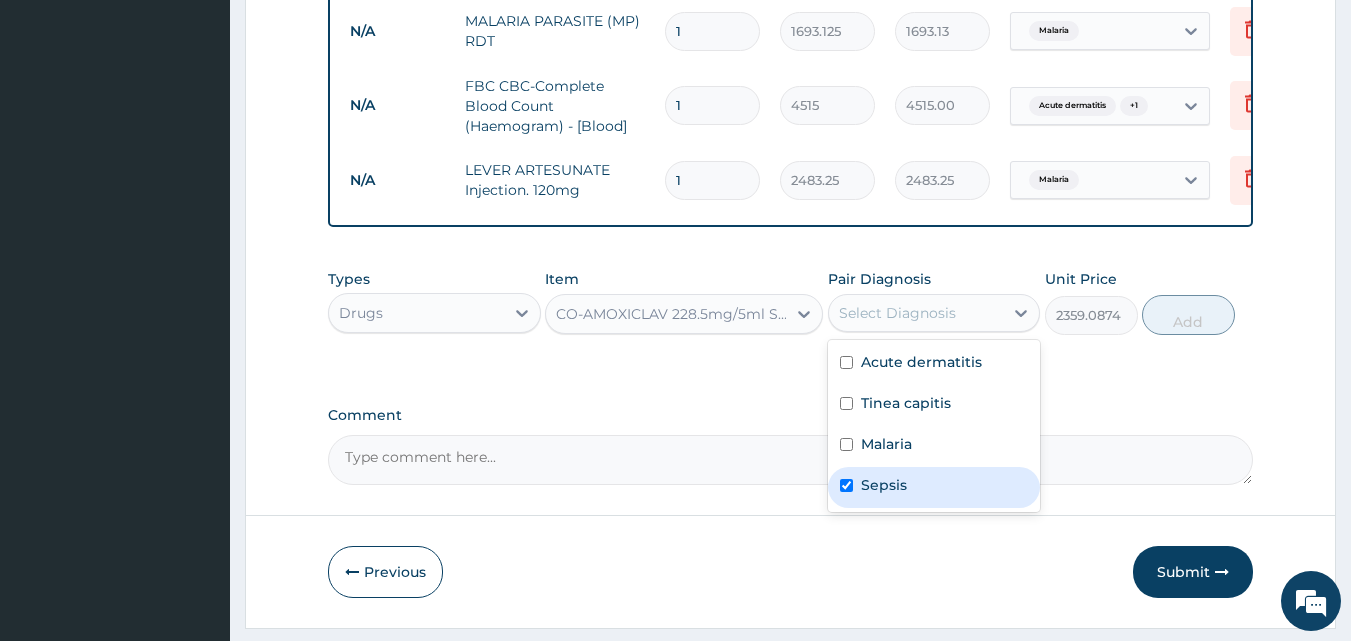 checkbox on "true" 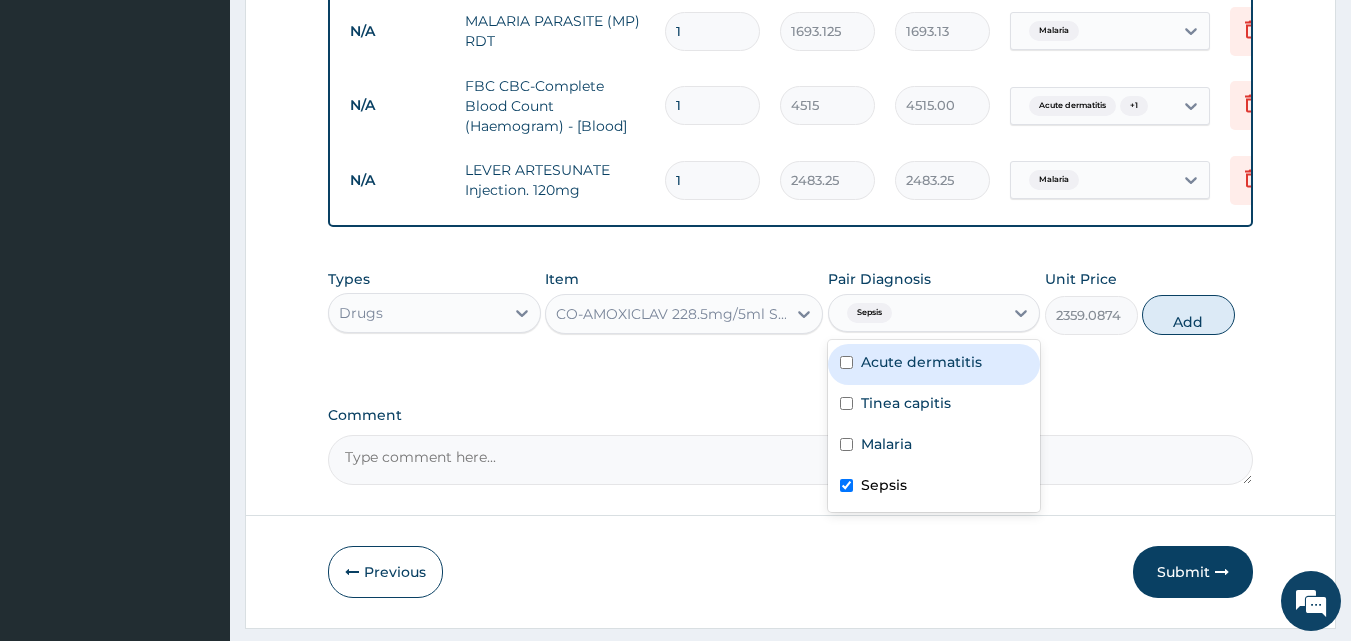 click on "Acute dermatitis" at bounding box center (934, 364) 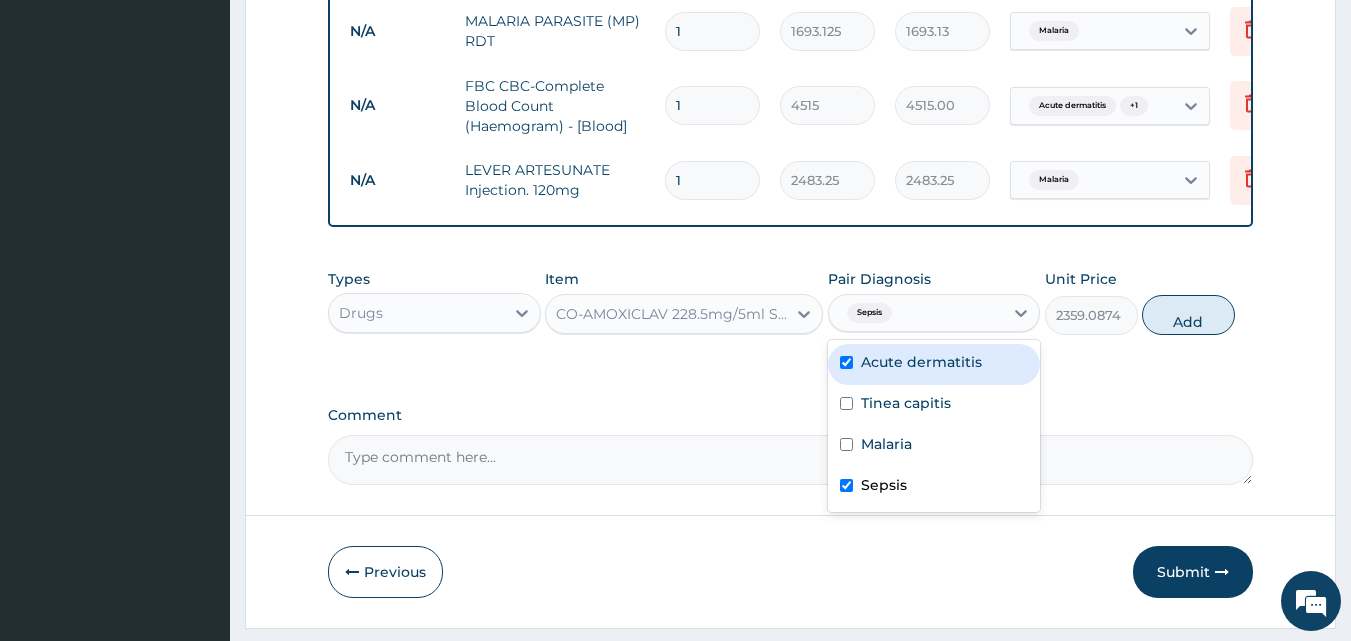 checkbox on "true" 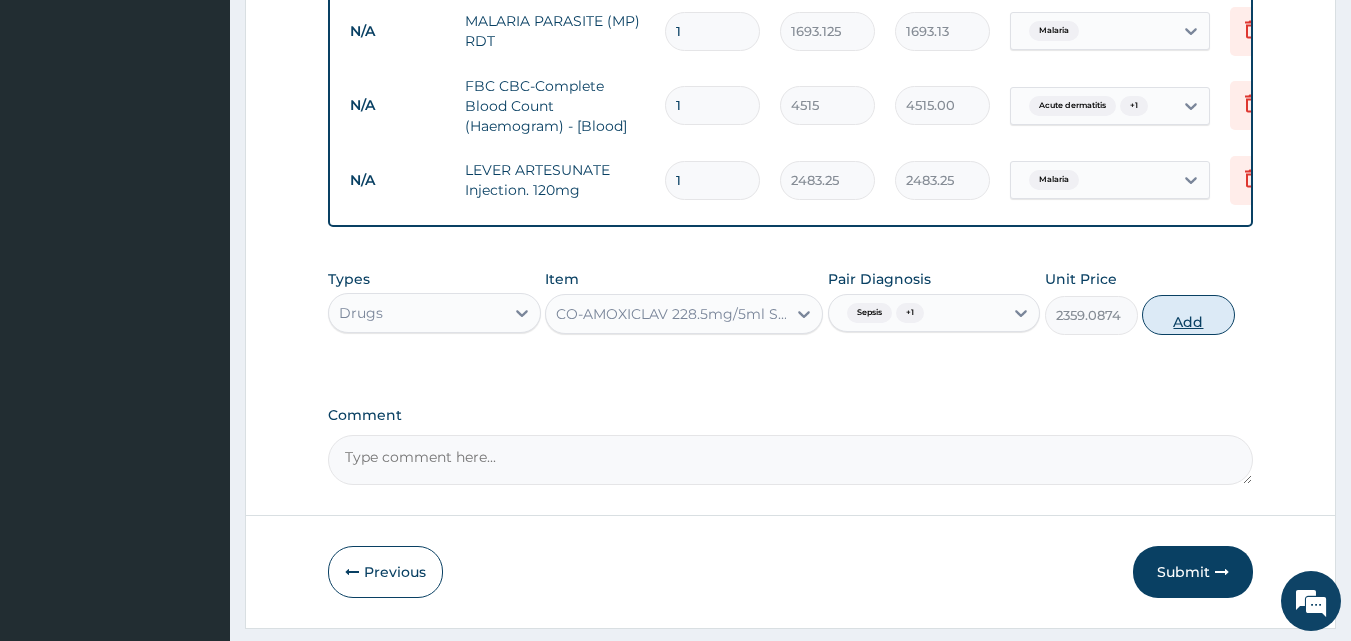 click on "Add" at bounding box center [1188, 315] 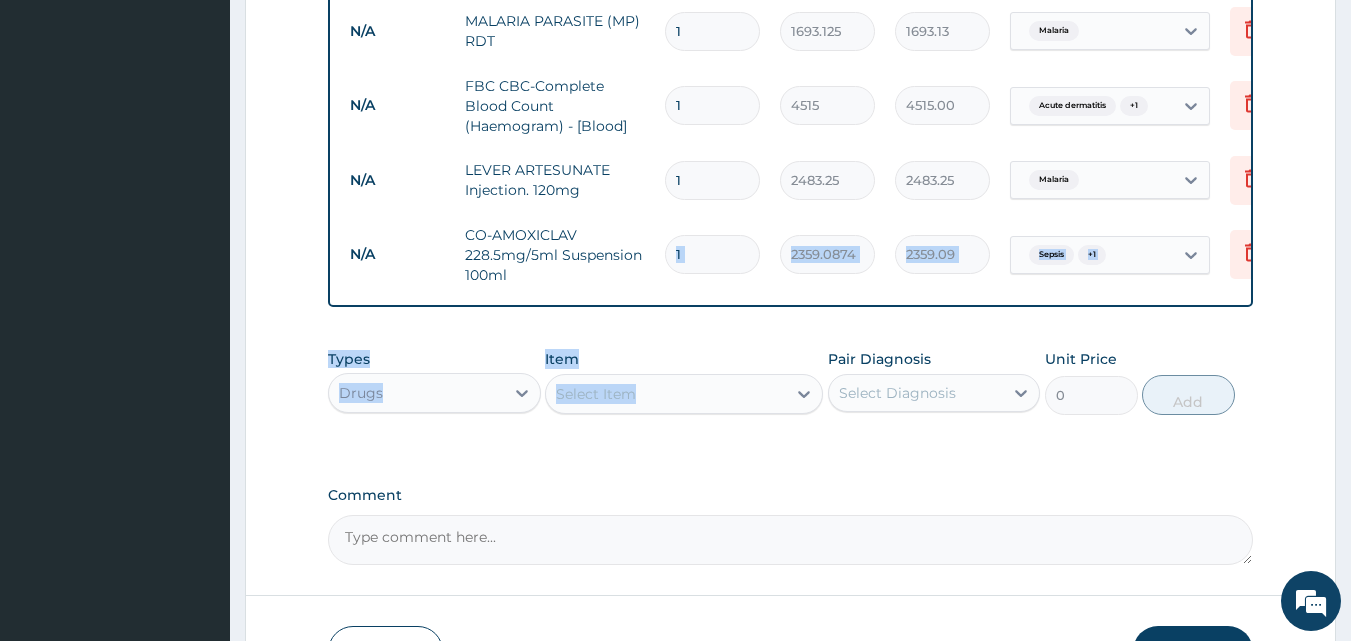 drag, startPoint x: 643, startPoint y: 284, endPoint x: 640, endPoint y: 418, distance: 134.03358 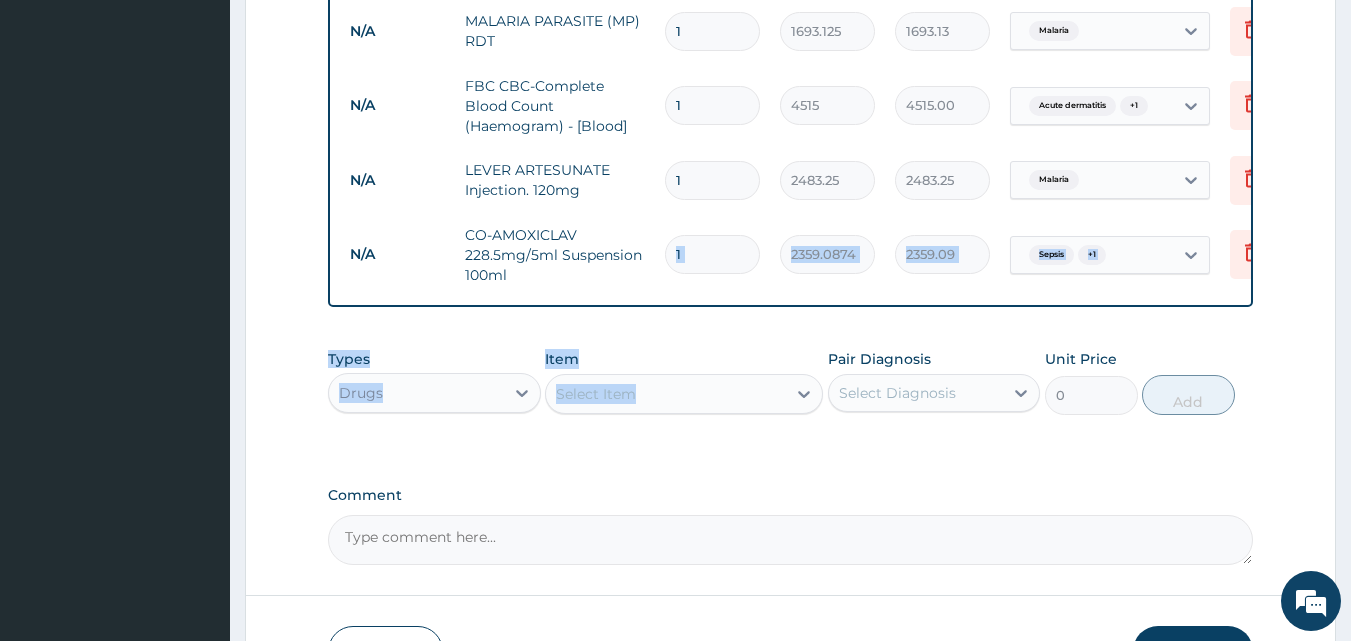 click on "PA Code / Prescription Code Enter Code(Secondary Care Only) Encounter Date 20-07-2025 Important Notice Please enter PA codes before entering items that are not attached to a PA code   All diagnoses entered must be linked to a claim item. Diagnosis & Claim Items that are visible but inactive cannot be edited because they were imported from an already approved PA code. Diagnosis Acute dermatitis Confirmed Tinea capitis Confirmed Malaria Confirmed Sepsis Confirmed NB: All diagnosis must be linked to a claim item Claim Items Type Name Quantity Unit Price Total Price Pair Diagnosis Actions N/A General practitioner Consultation follow up 1 2483.25 2483.25 Acute dermatitis  + 3 Delete N/A MALARIA PARASITE (MP) RDT 1 1693.125 1693.13 Malaria Delete N/A FBC CBC-Complete Blood Count (Haemogram) - [Blood] 1 4515 4515.00 Acute dermatitis  + 1 Delete N/A LEVER ARTESUNATE Injection. 120mg 1 2483.25 2483.25 Malaria Delete N/A CO-AMOXICLAV 228.5mg/5ml Suspension 100ml 1 2359.0874 2359.09 Sepsis  + 1 Delete Types Drugs Item 0" at bounding box center (791, -57) 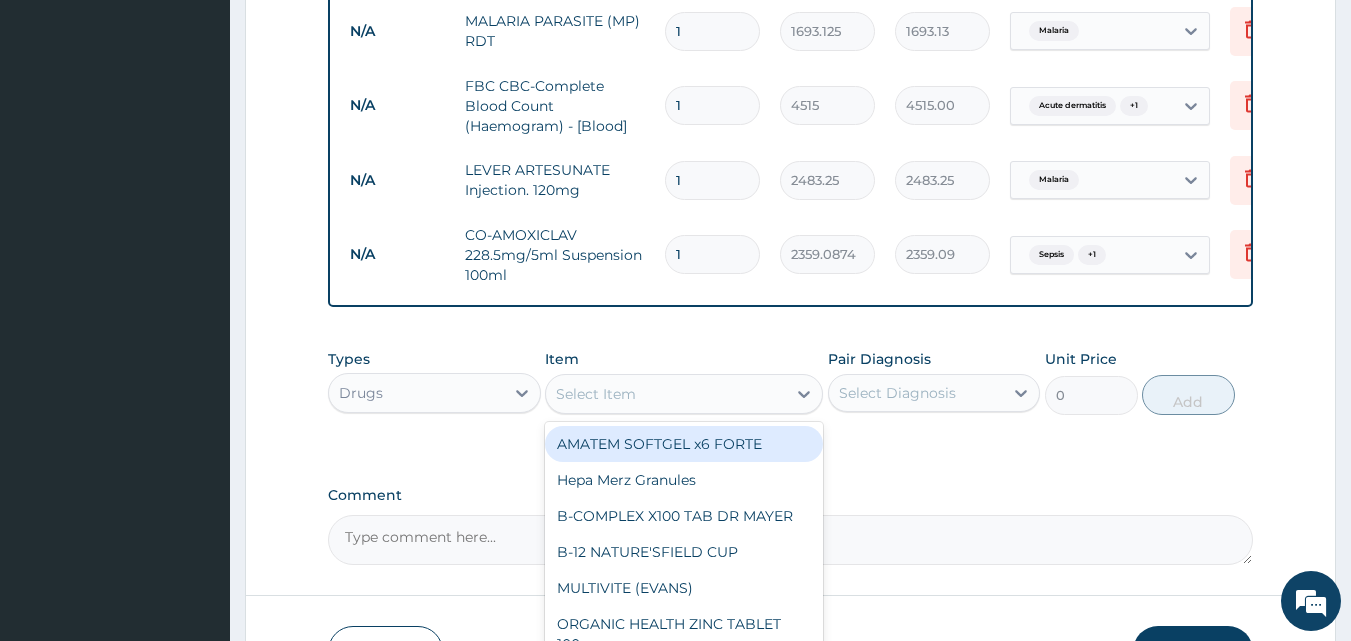 click on "Select Item" at bounding box center (666, 394) 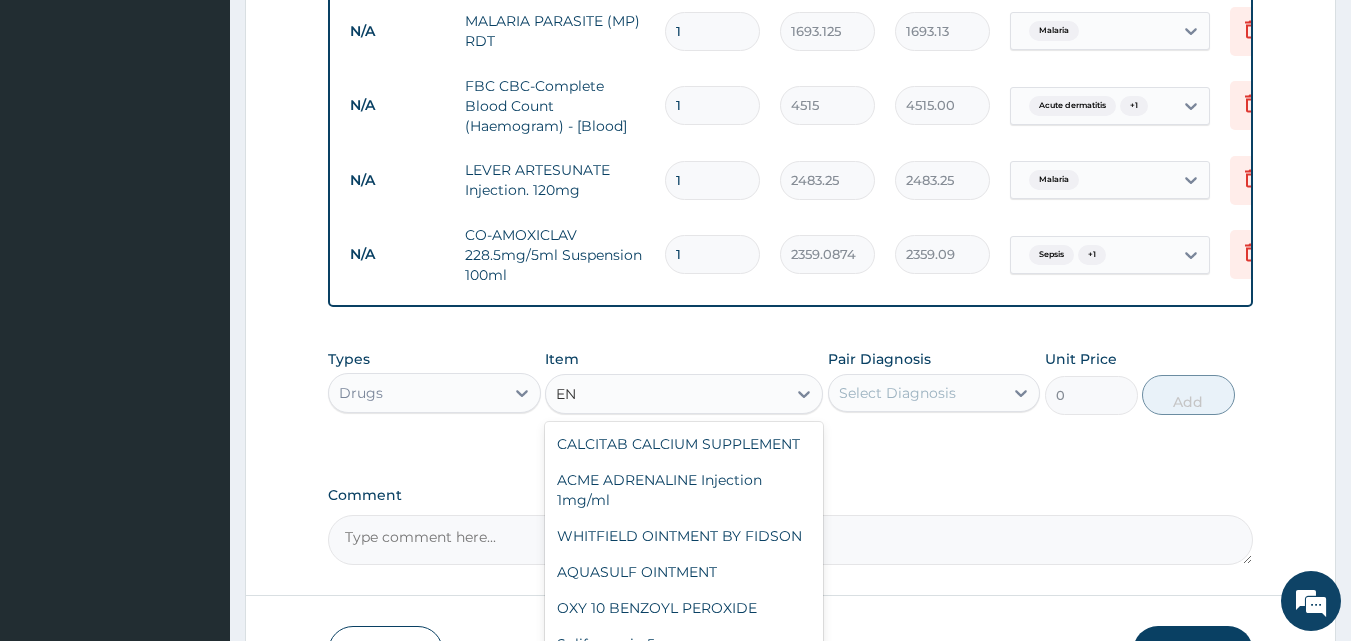 type on "E" 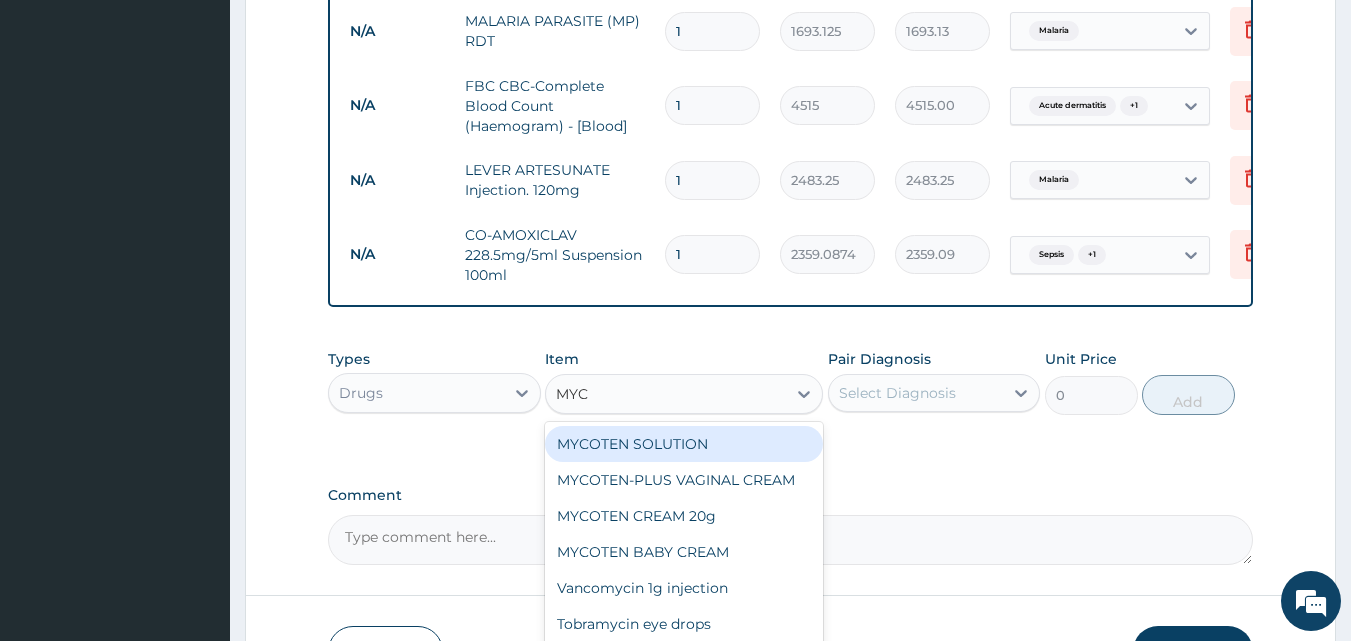 type on "MYCO" 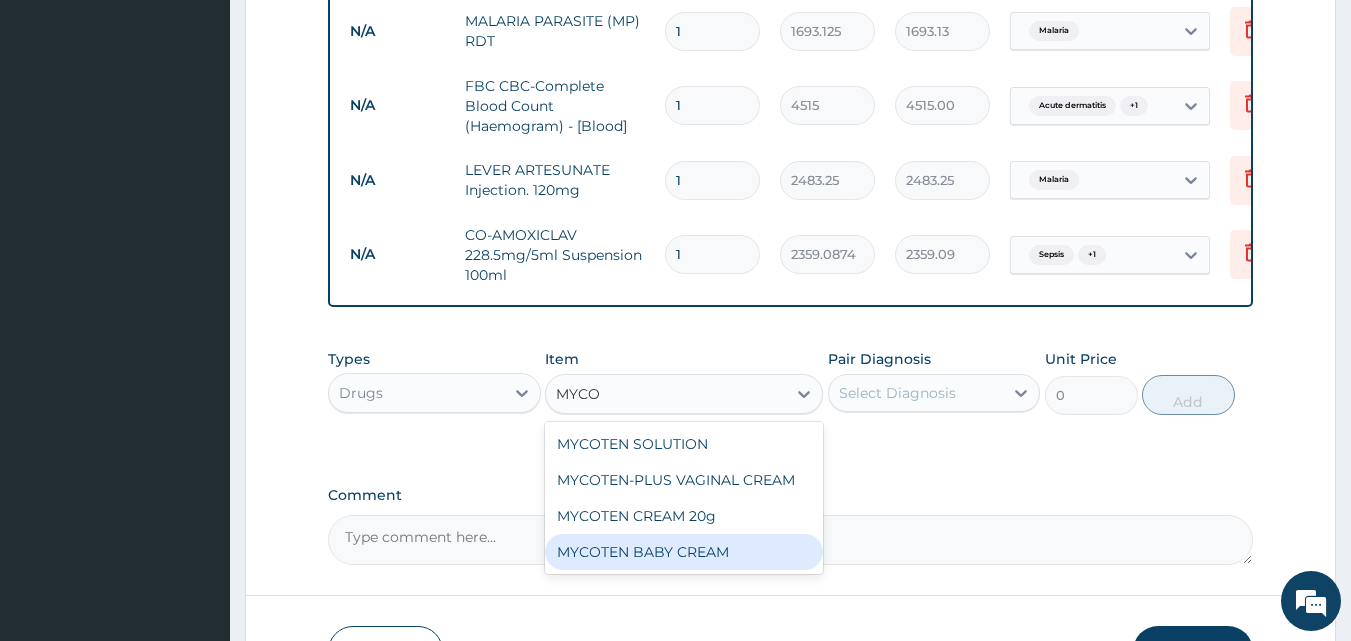 click on "MYCOTEN BABY CREAM" at bounding box center [684, 552] 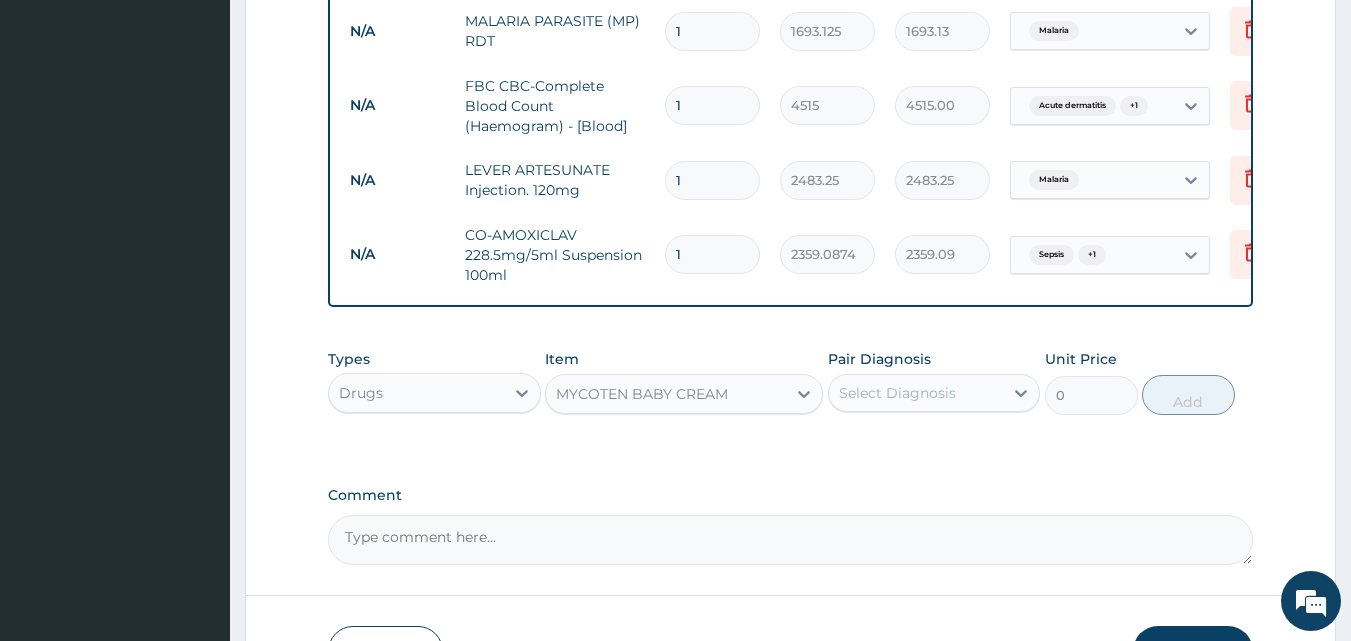 type 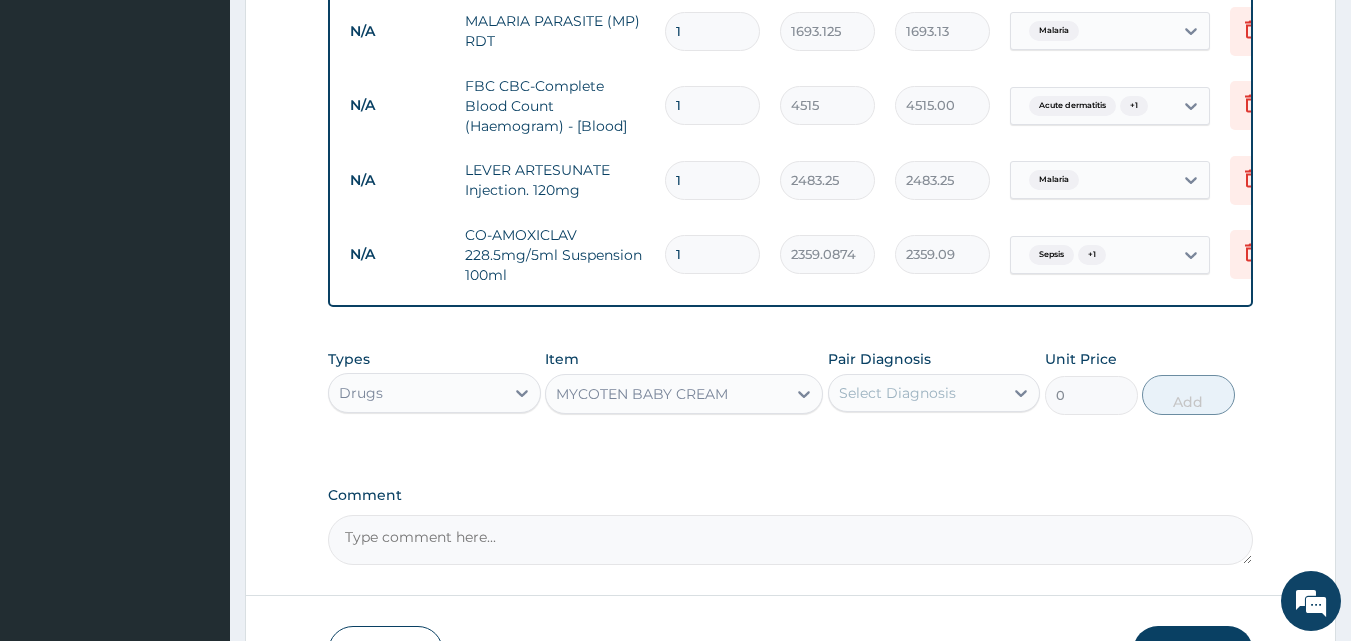type on "1241.625" 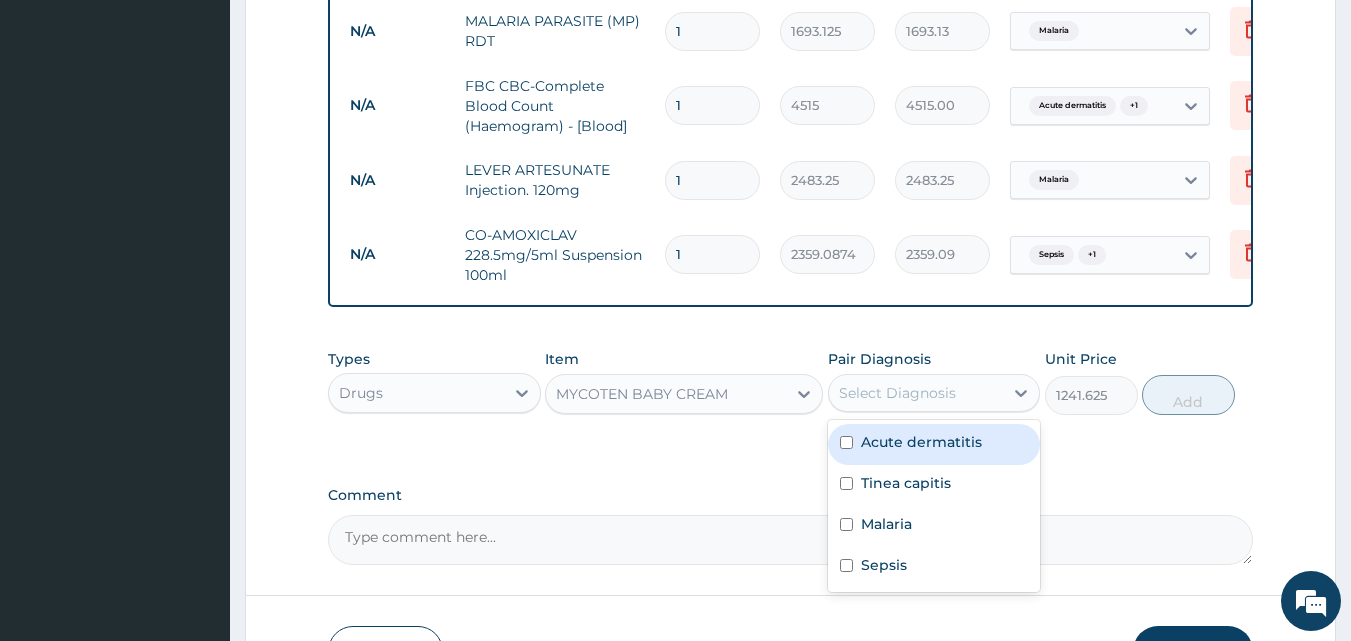 click on "Select Diagnosis" at bounding box center (897, 393) 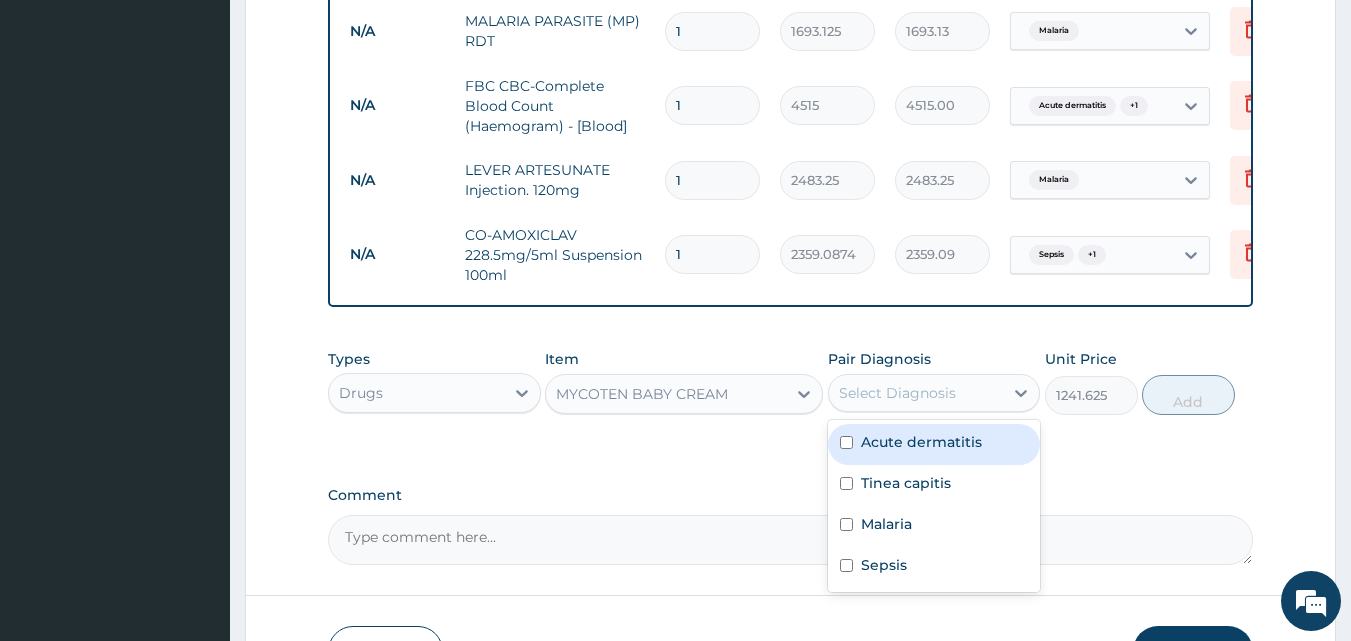click at bounding box center (846, 442) 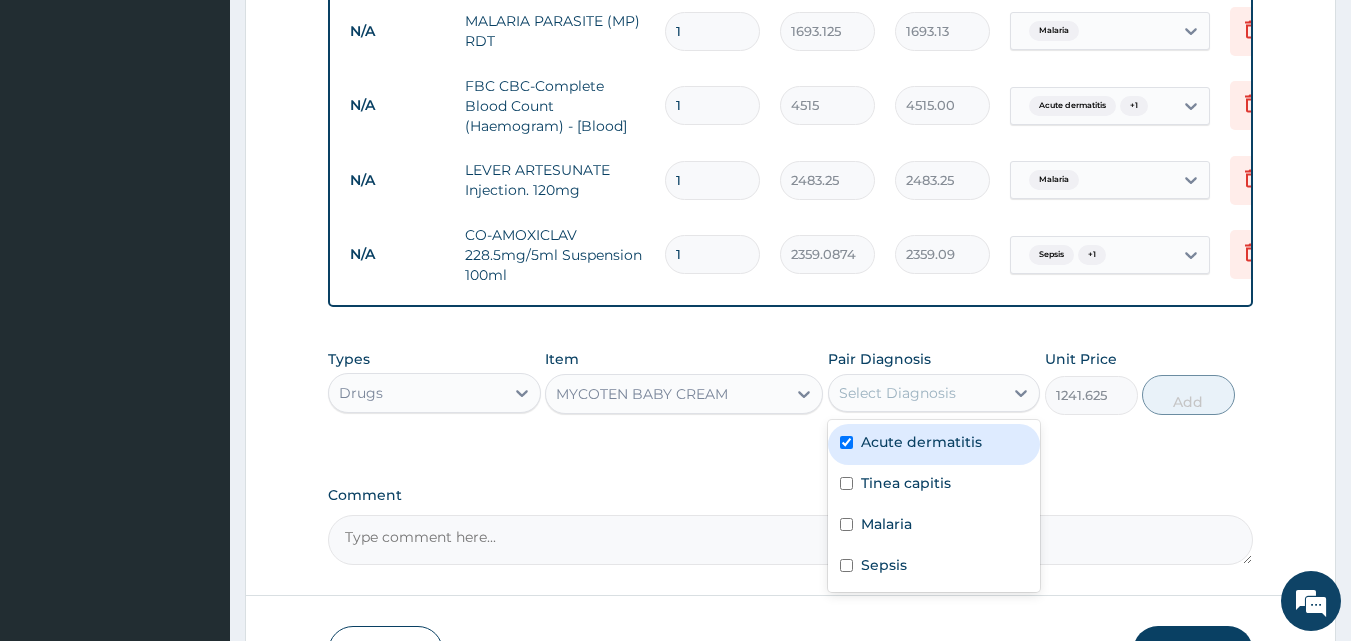 checkbox on "true" 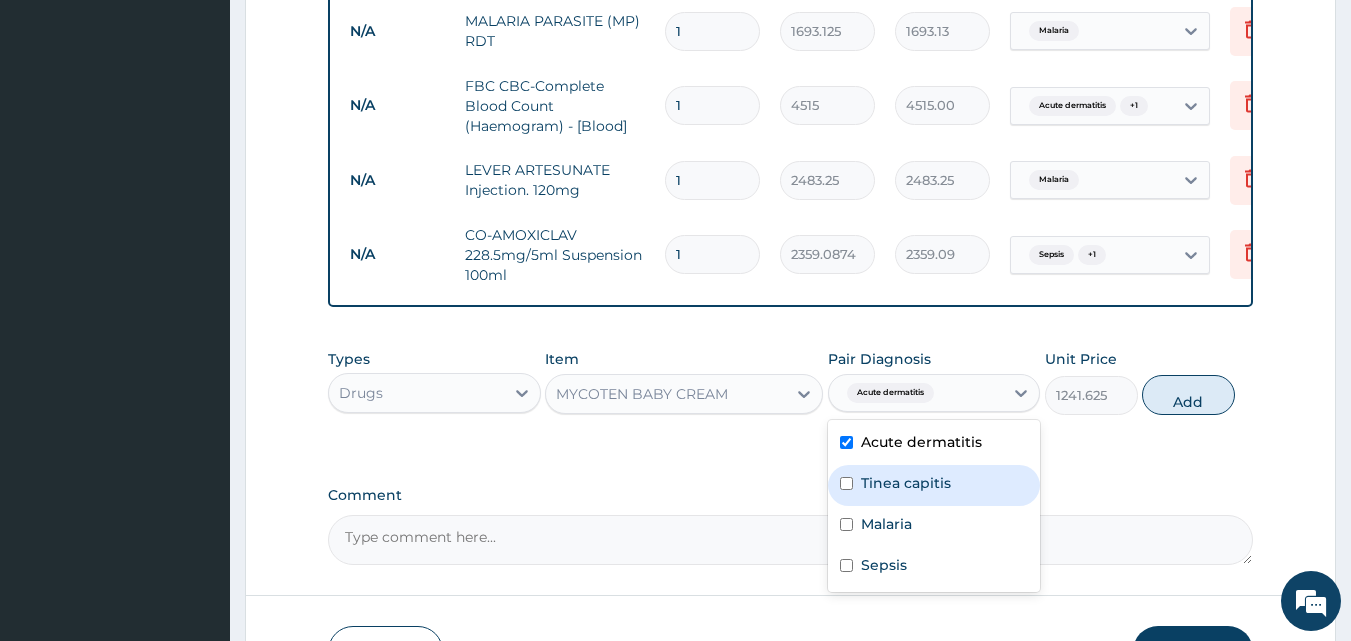 click at bounding box center (846, 483) 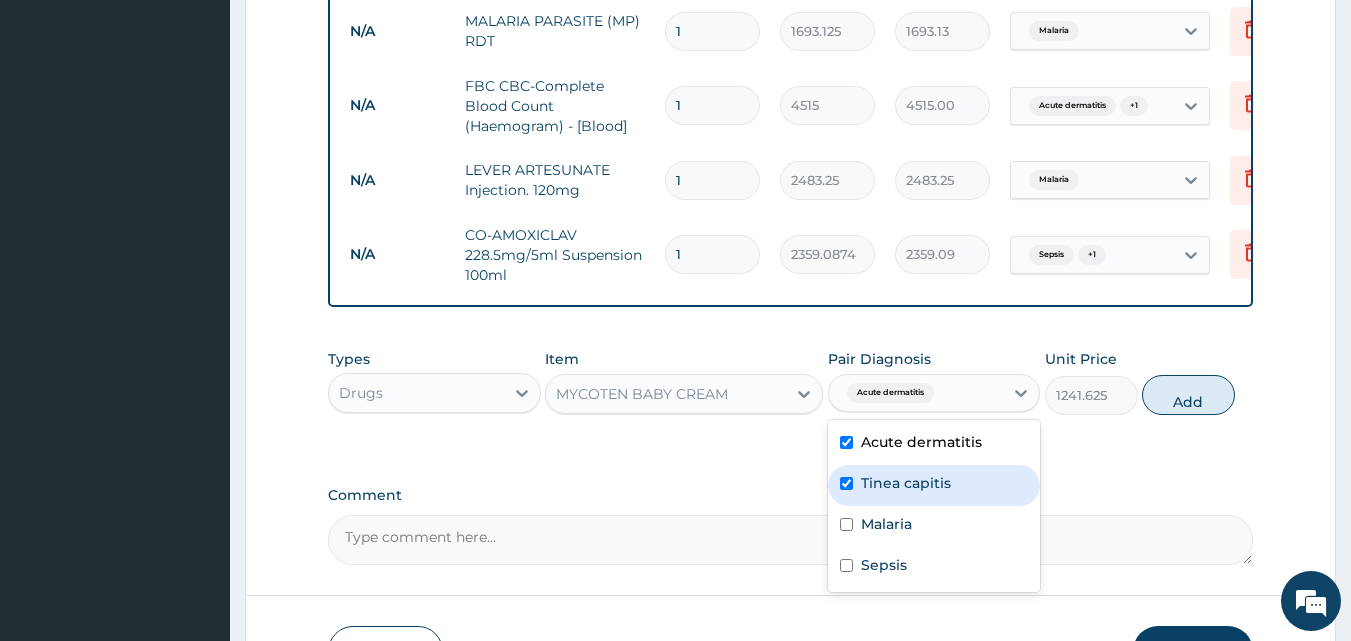 checkbox on "true" 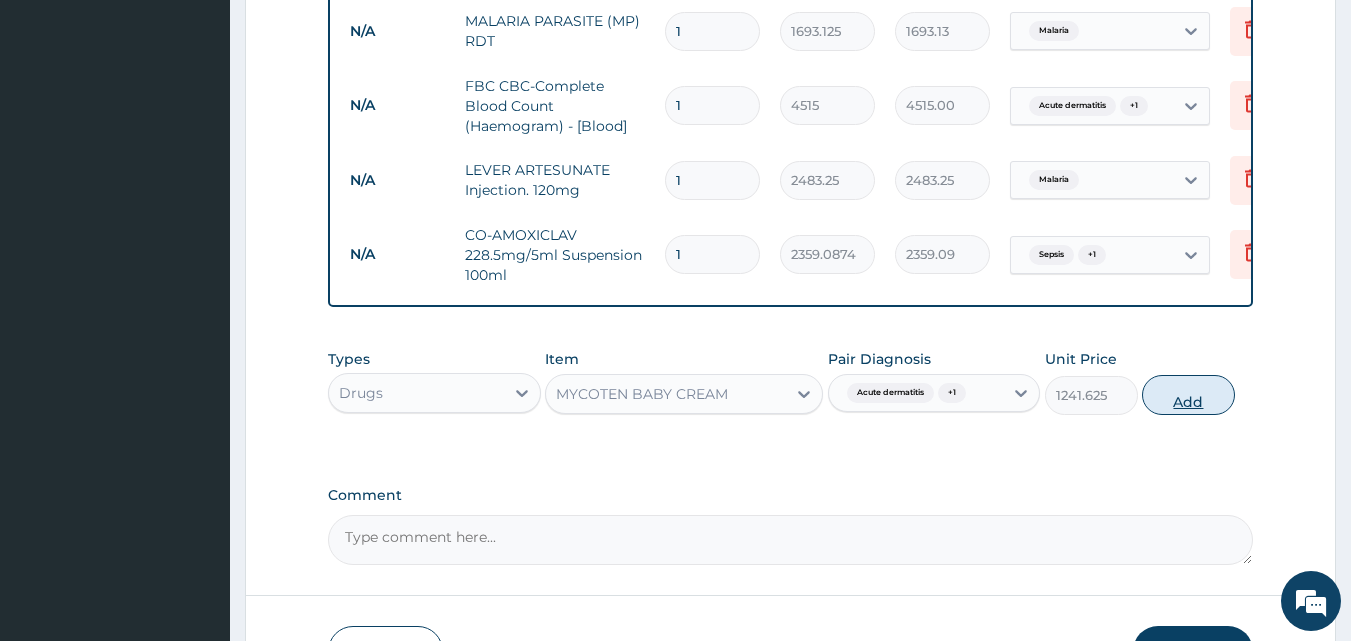 click on "Add" at bounding box center [1188, 395] 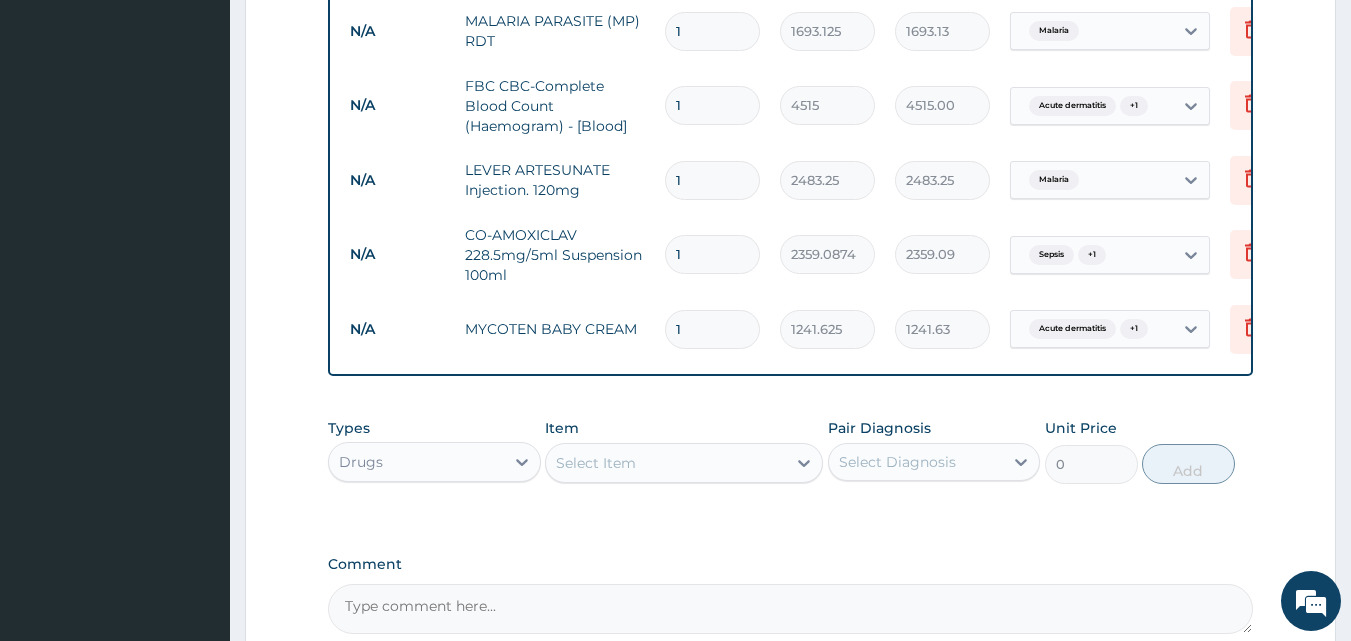 scroll, scrollTop: 310, scrollLeft: 0, axis: vertical 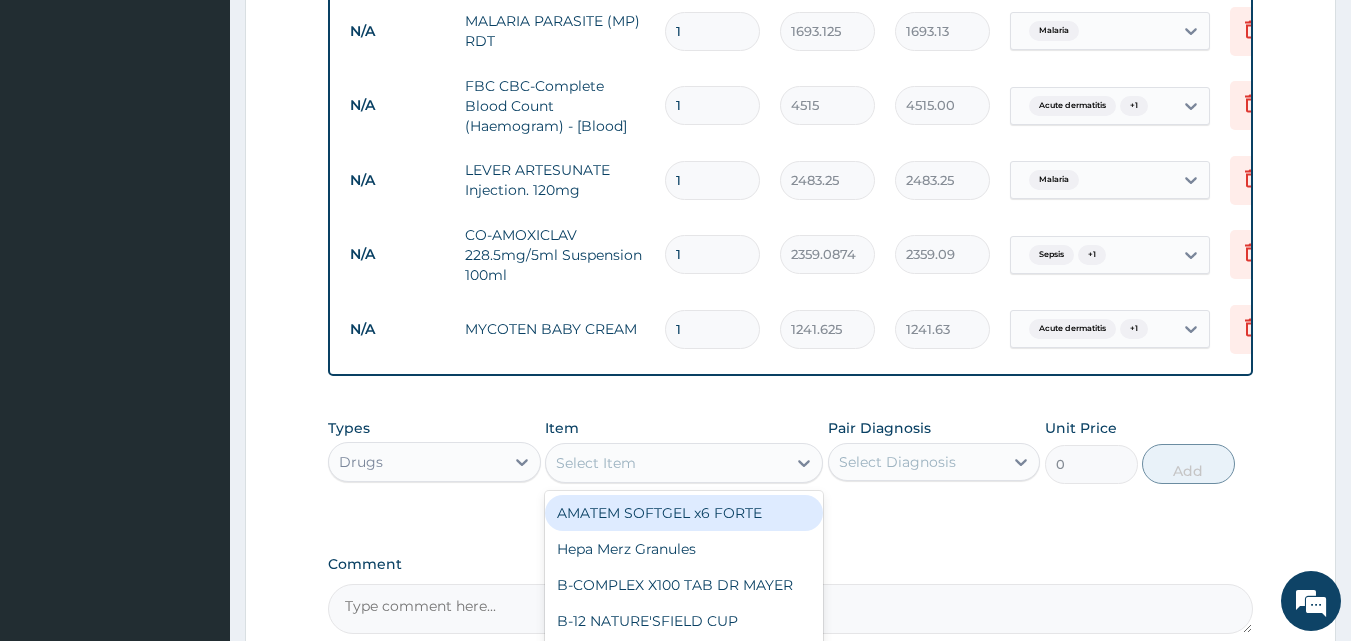 click on "Select Item" at bounding box center (666, 463) 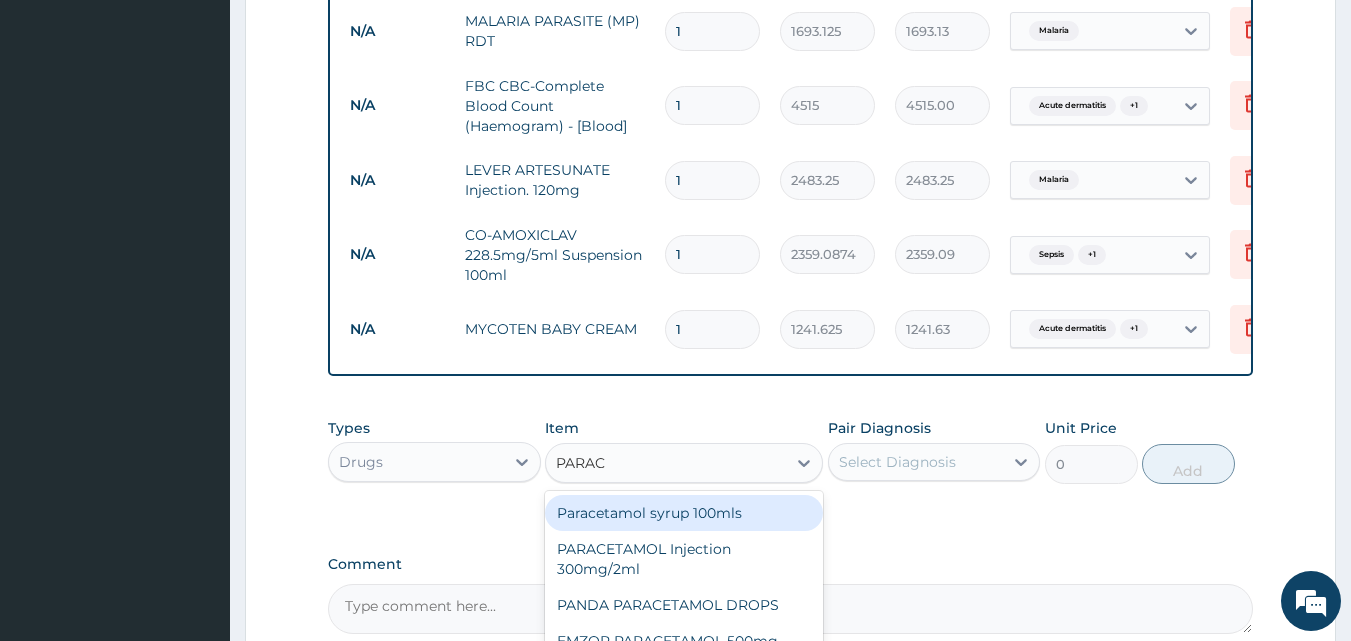 type on "PARACE" 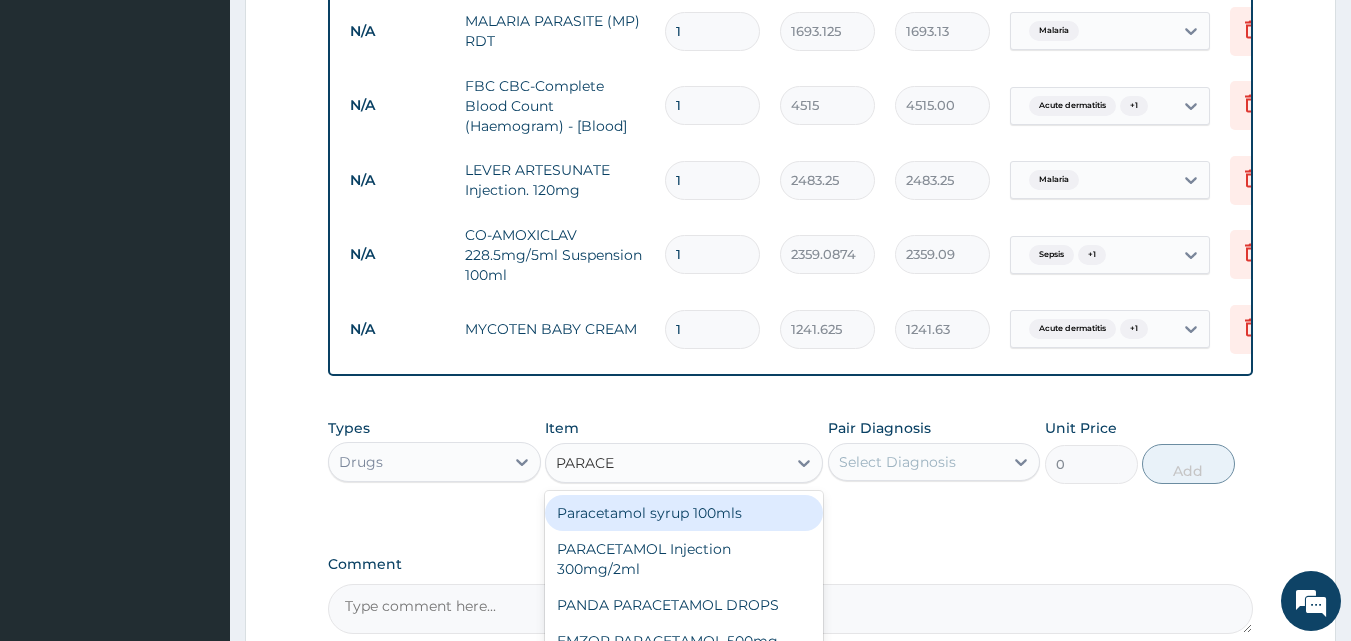 click on "Paracetamol syrup 100mls" at bounding box center (684, 513) 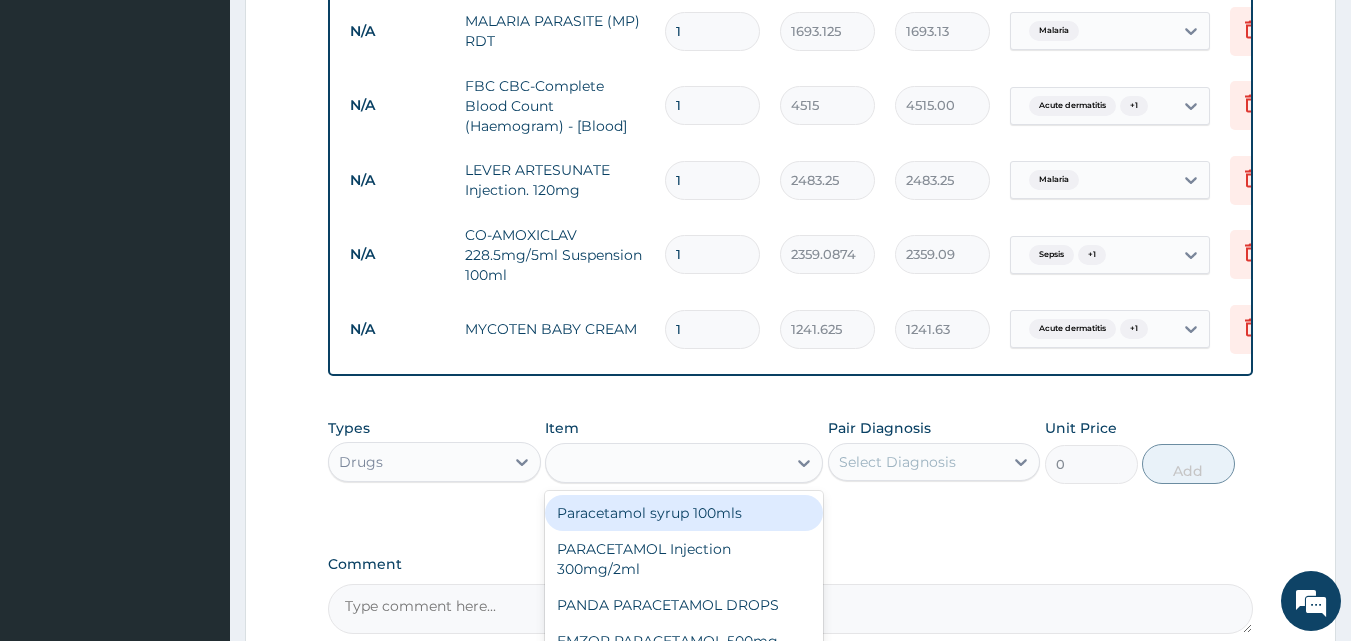 type on "744.975" 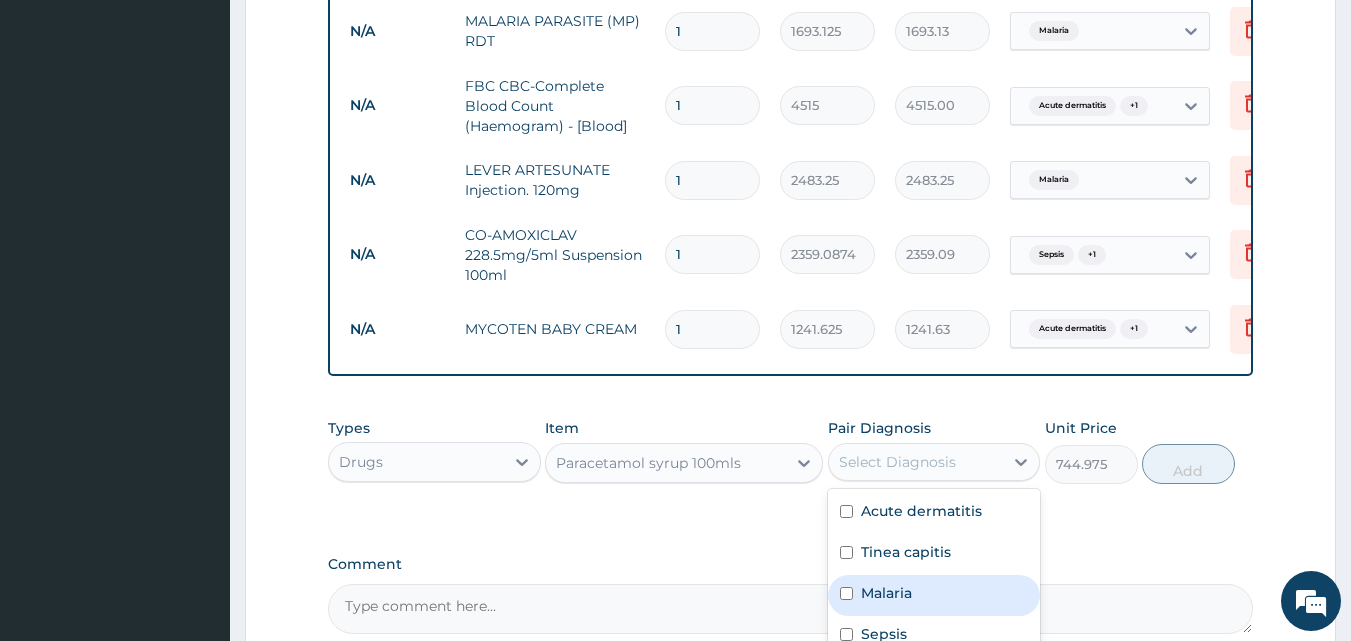 drag, startPoint x: 888, startPoint y: 470, endPoint x: 842, endPoint y: 607, distance: 144.51643 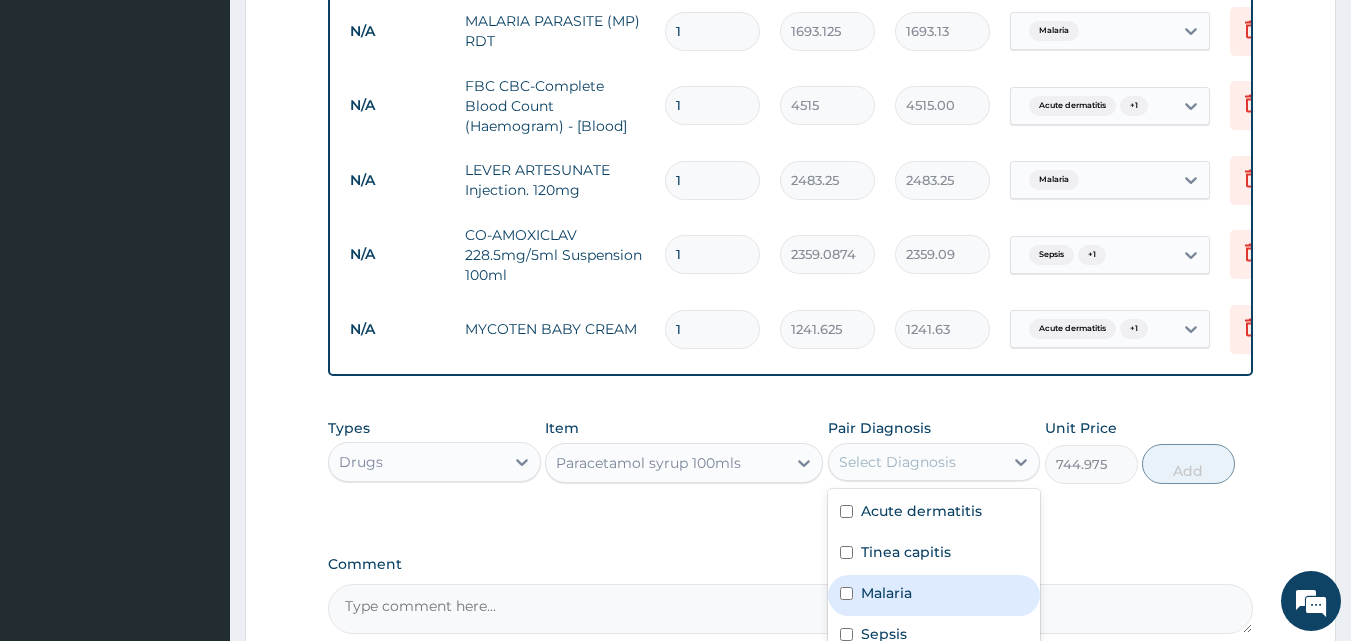 click on "option Tinea capitis, selected. option Malaria focused, 3 of 4. 4 results available. Use Up and Down to choose options, press Enter to select the currently focused option, press Escape to exit the menu, press Tab to select the option and exit the menu. Select Diagnosis Acute dermatitis Tinea capitis Malaria Sepsis" at bounding box center [934, 462] 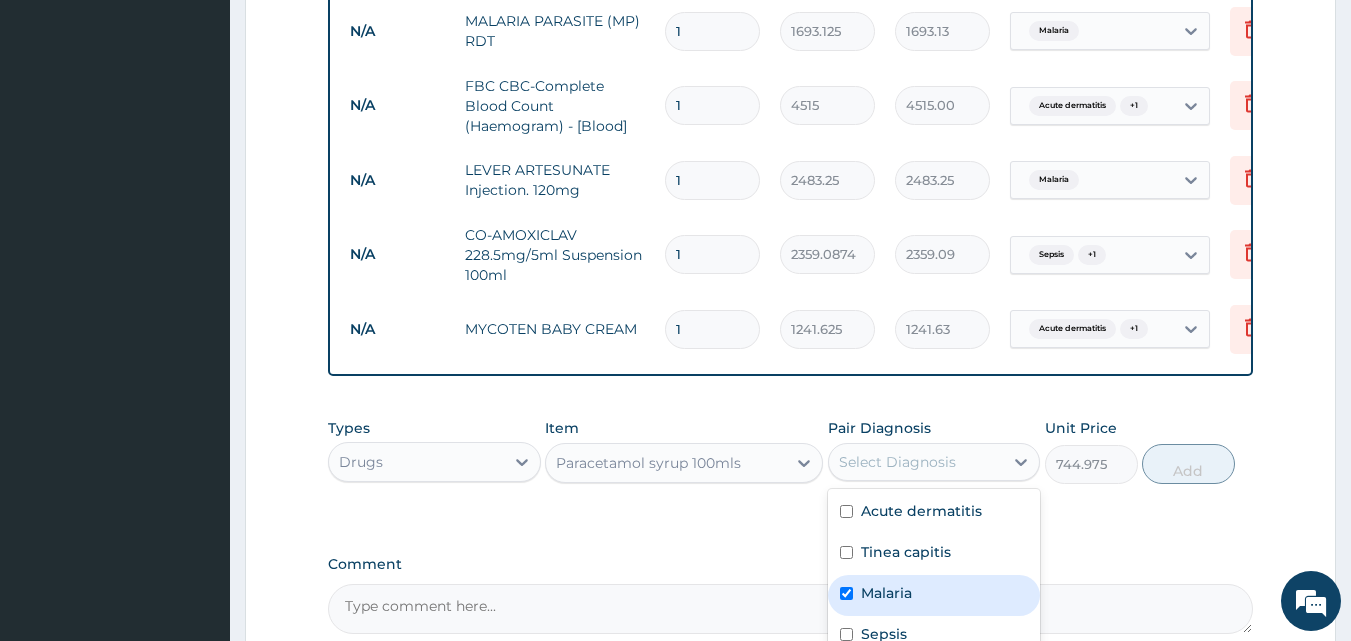 checkbox on "true" 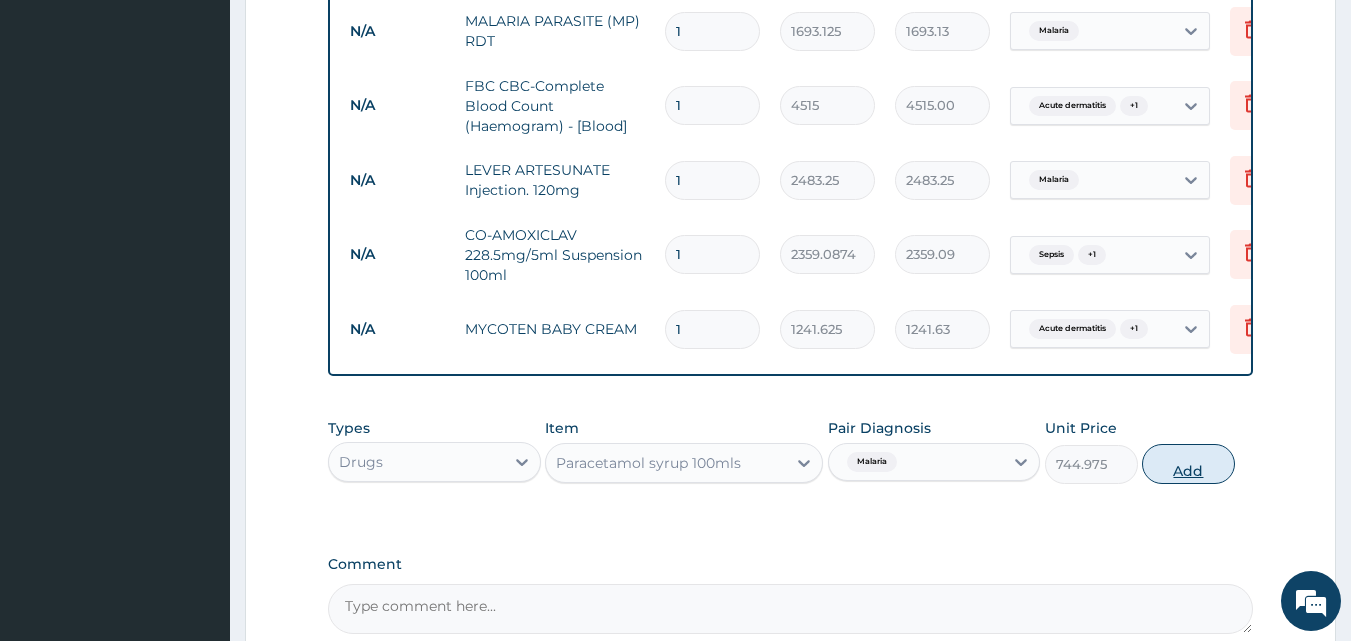 click on "Add" at bounding box center (1188, 464) 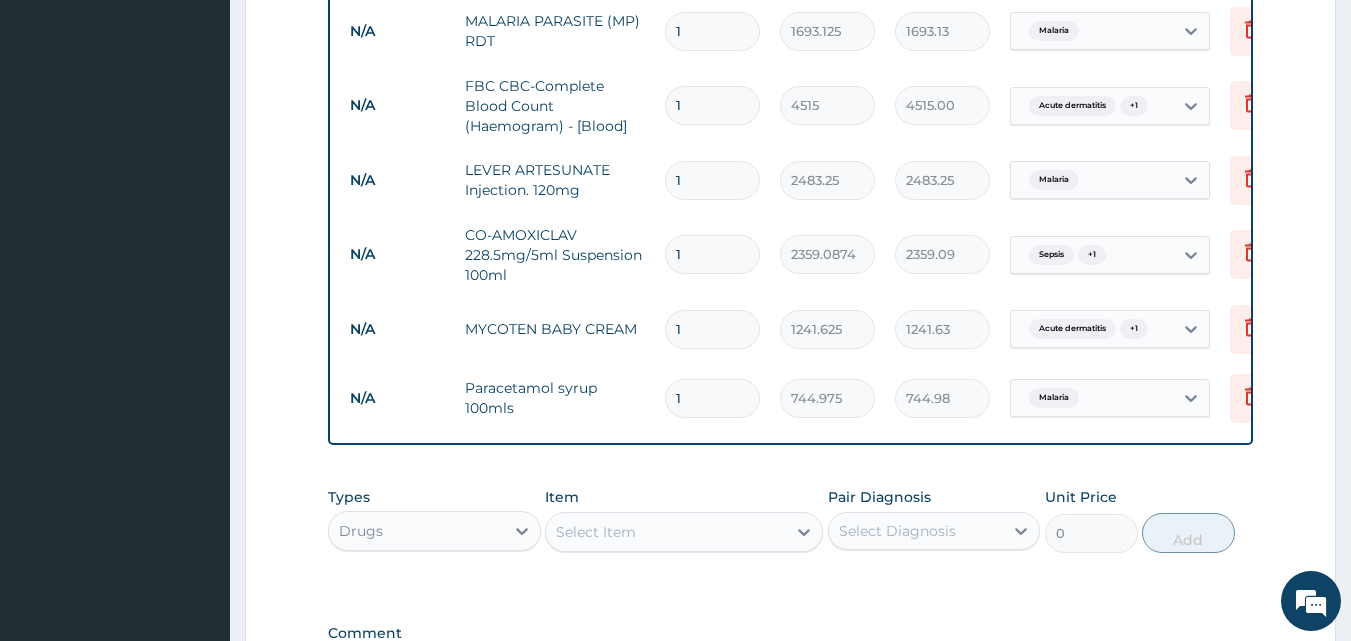 scroll, scrollTop: 310, scrollLeft: 0, axis: vertical 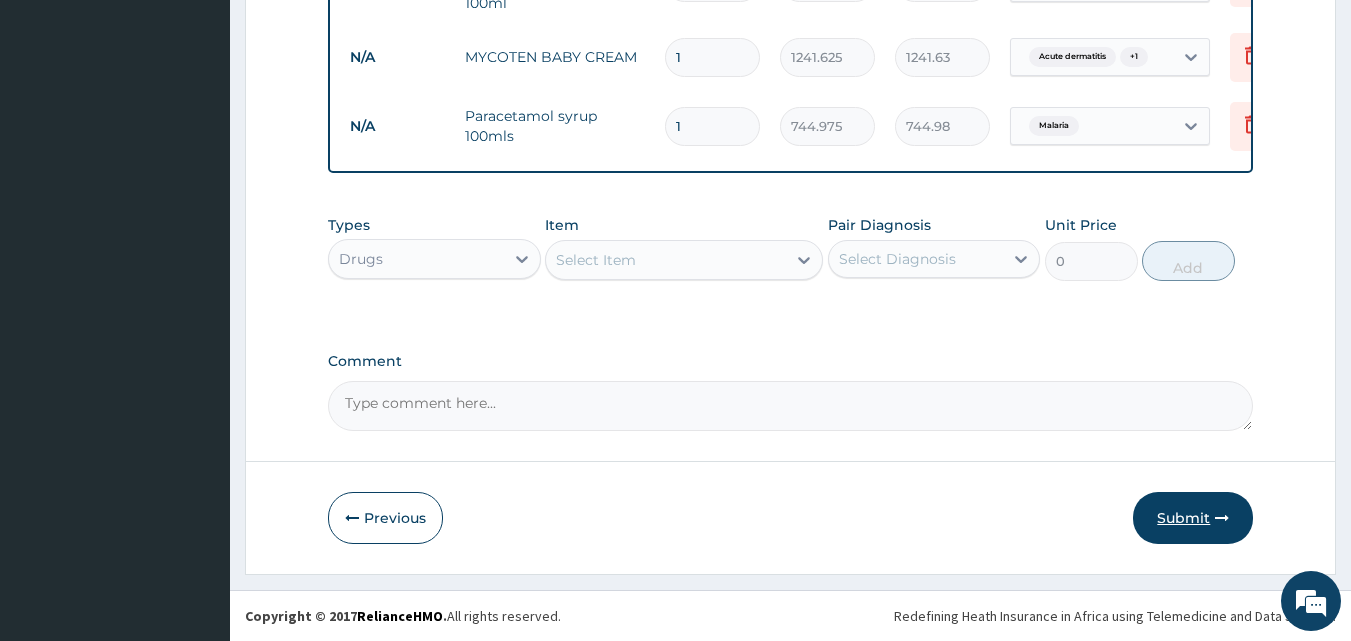 click at bounding box center (1222, 518) 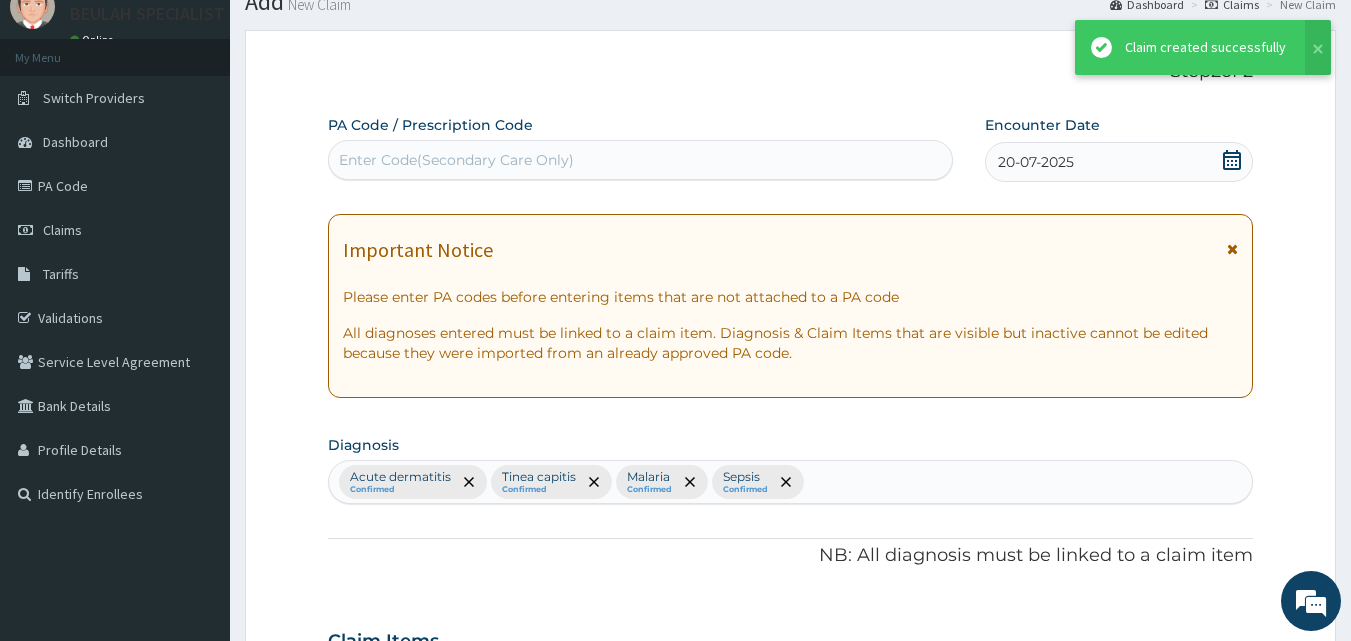 scroll, scrollTop: 1157, scrollLeft: 0, axis: vertical 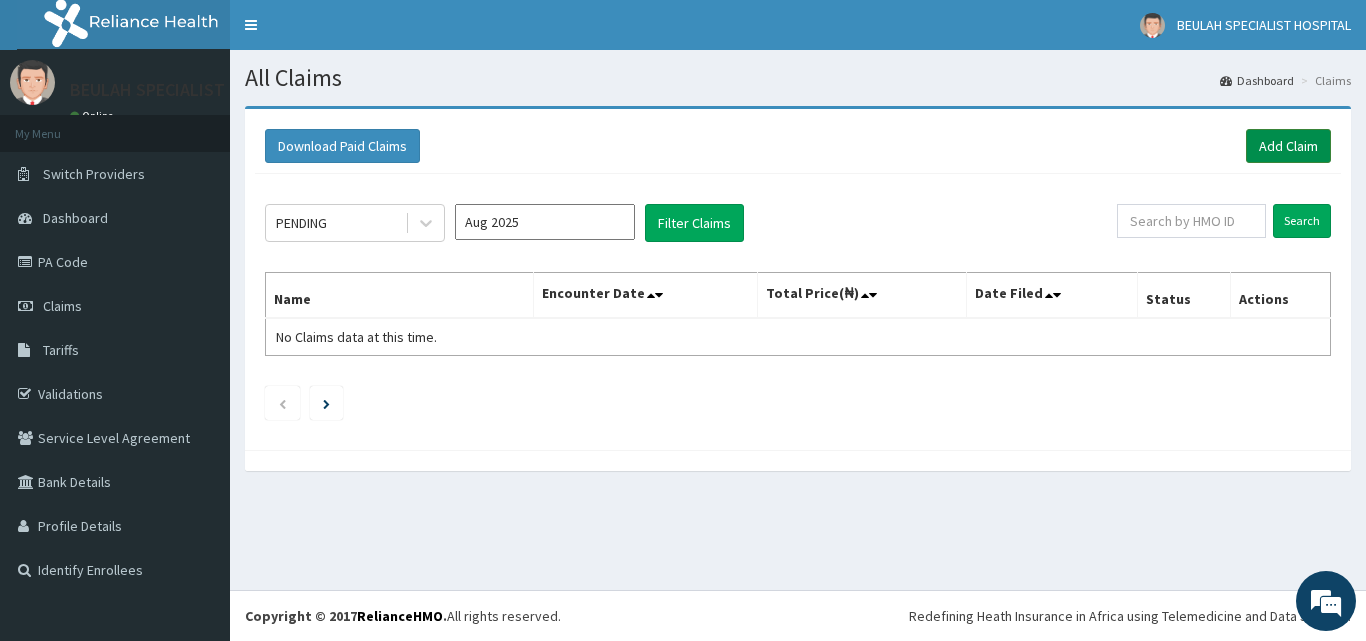 click on "Add Claim" at bounding box center [1288, 146] 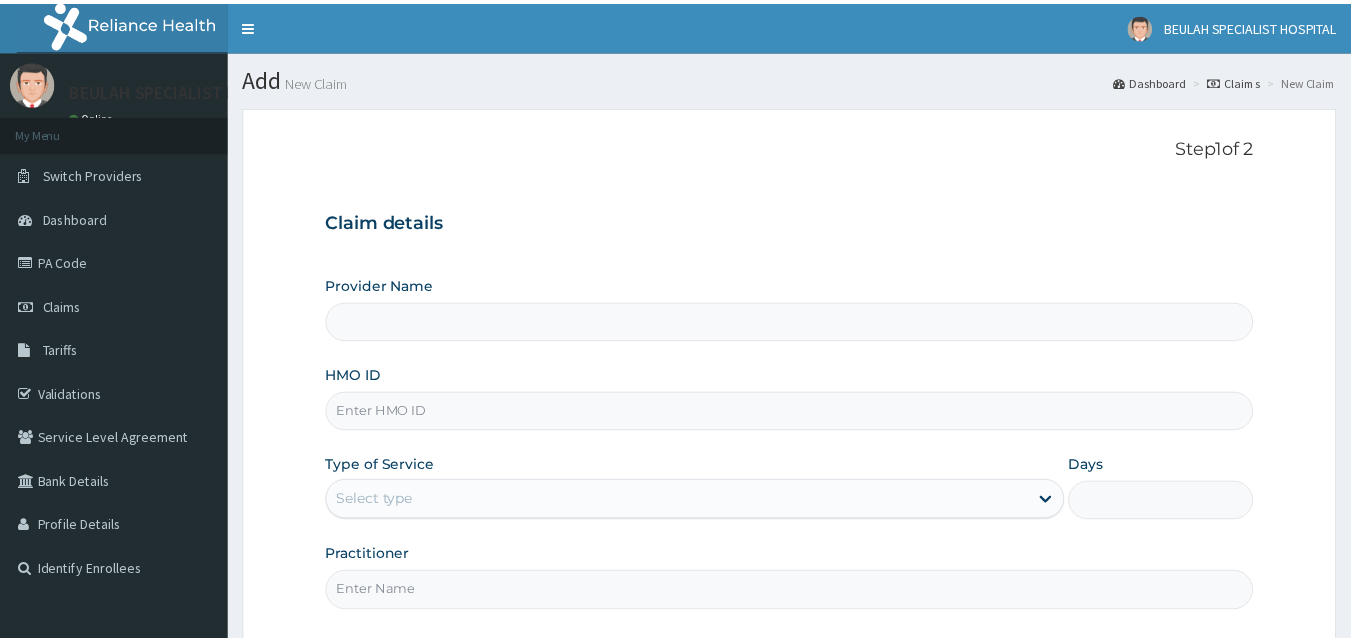scroll, scrollTop: 0, scrollLeft: 0, axis: both 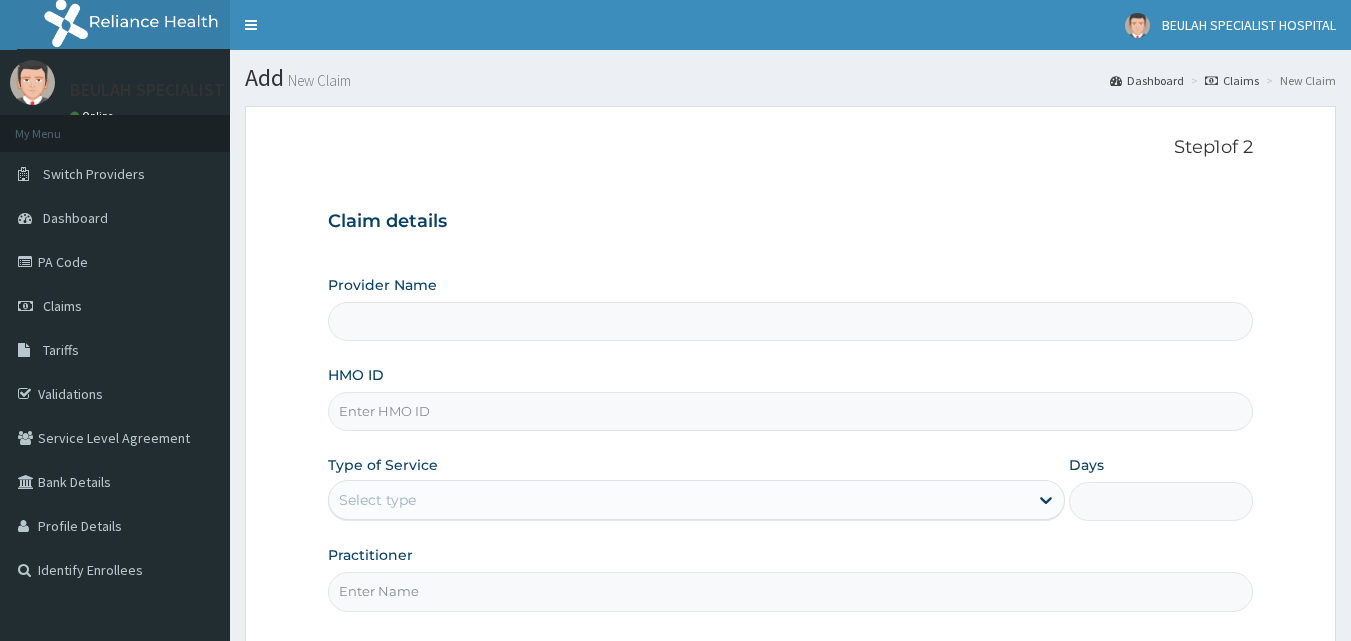 drag, startPoint x: 0, startPoint y: 0, endPoint x: 580, endPoint y: 398, distance: 703.42303 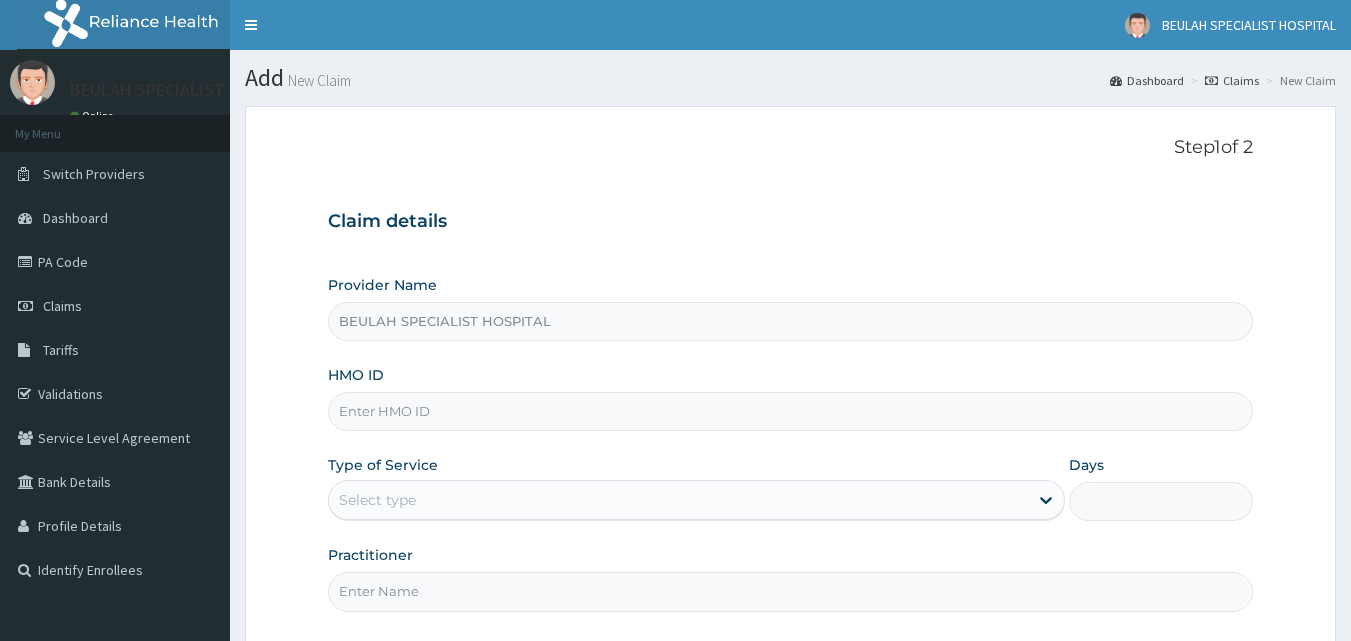 paste on "erm/10305/e" 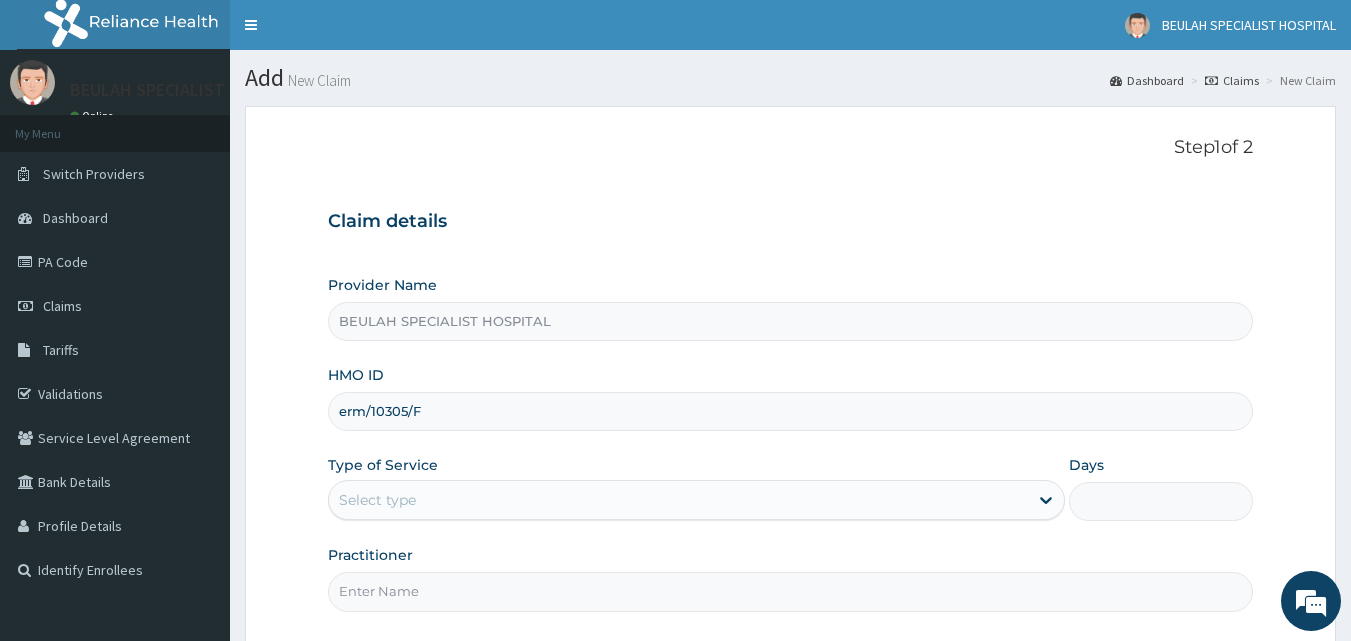 type on "erm/10305/f" 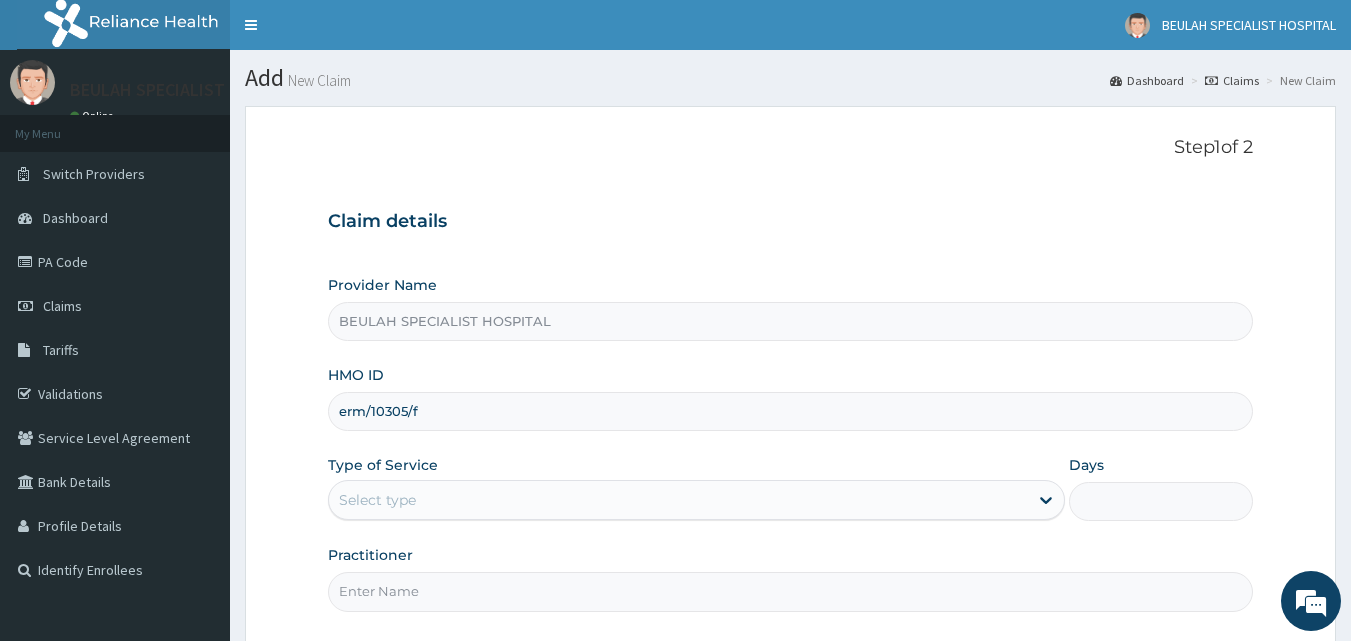 click on "Select type" at bounding box center [678, 500] 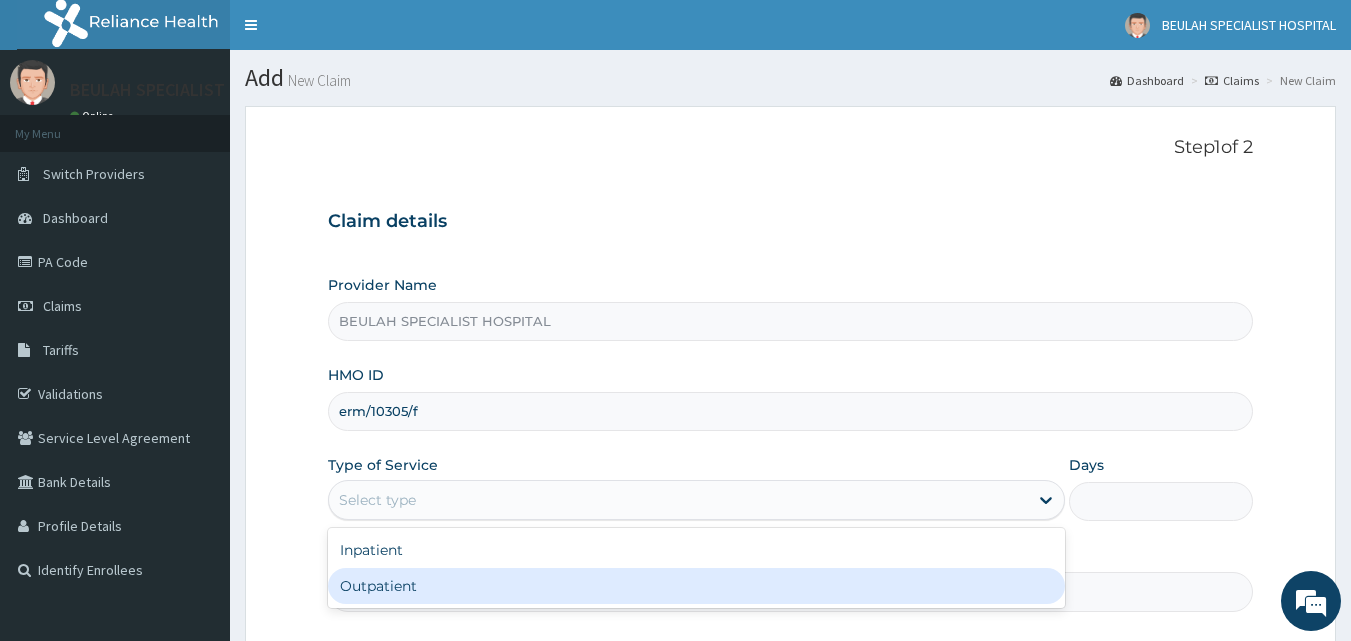 click on "Outpatient" at bounding box center (696, 586) 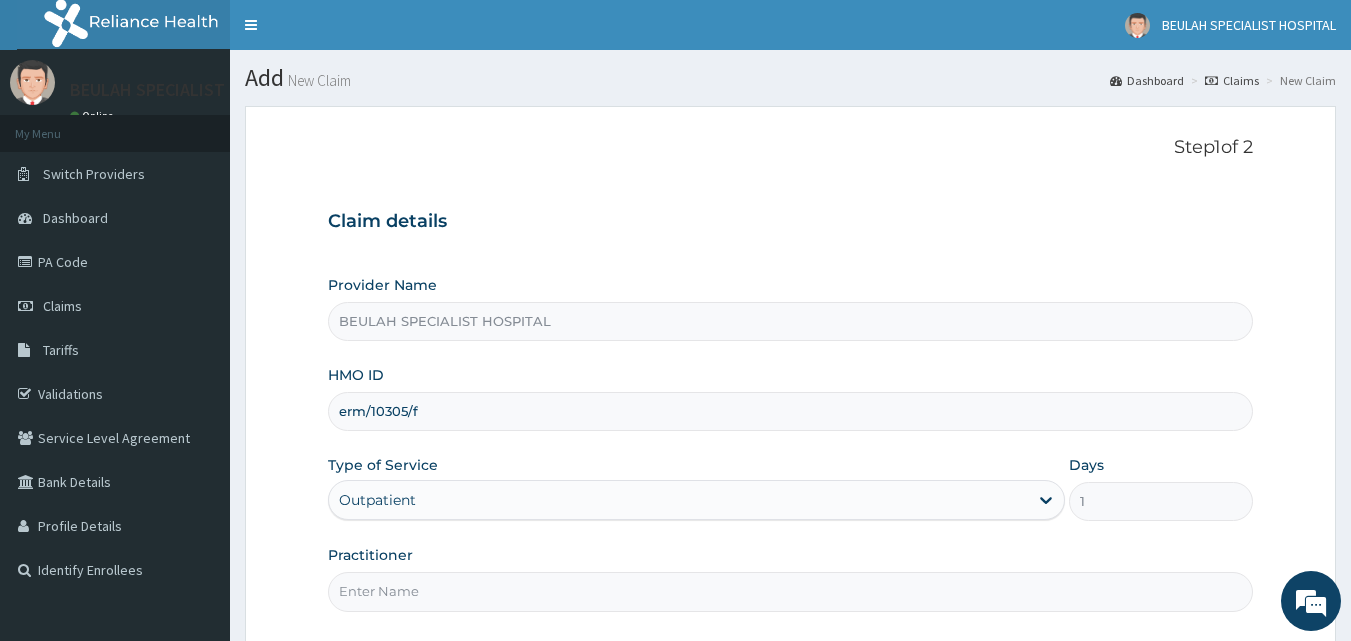 click on "Practitioner" at bounding box center (791, 591) 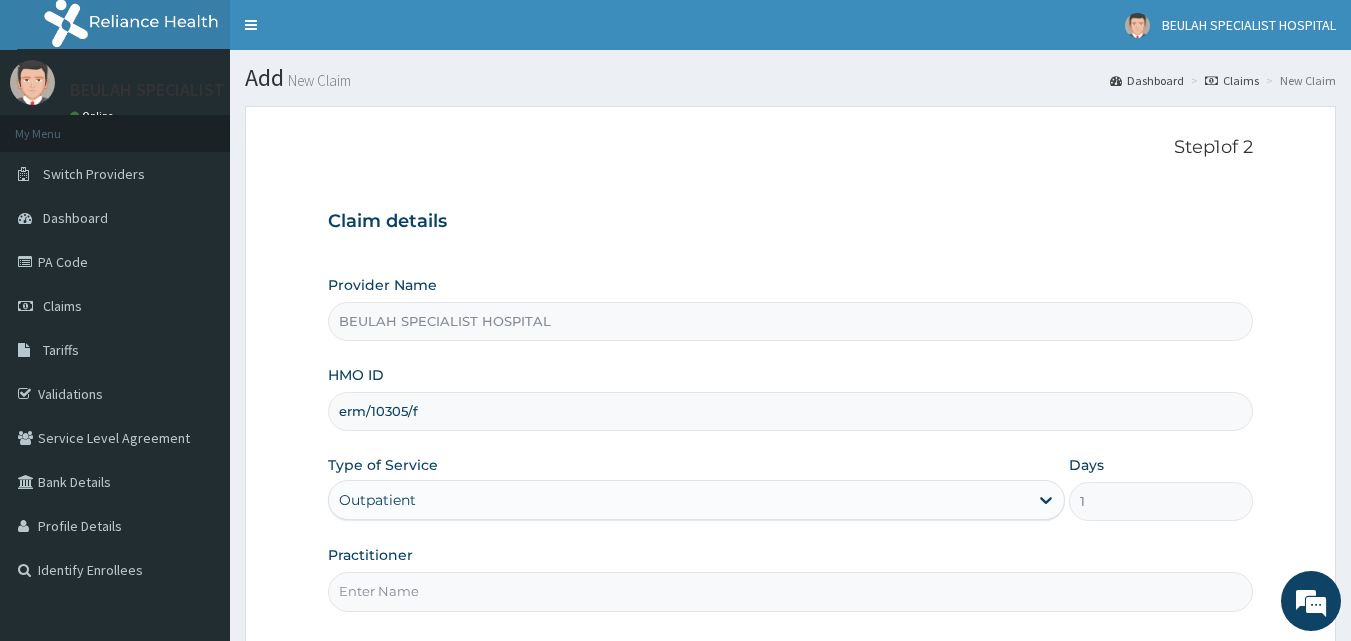 scroll, scrollTop: 0, scrollLeft: 0, axis: both 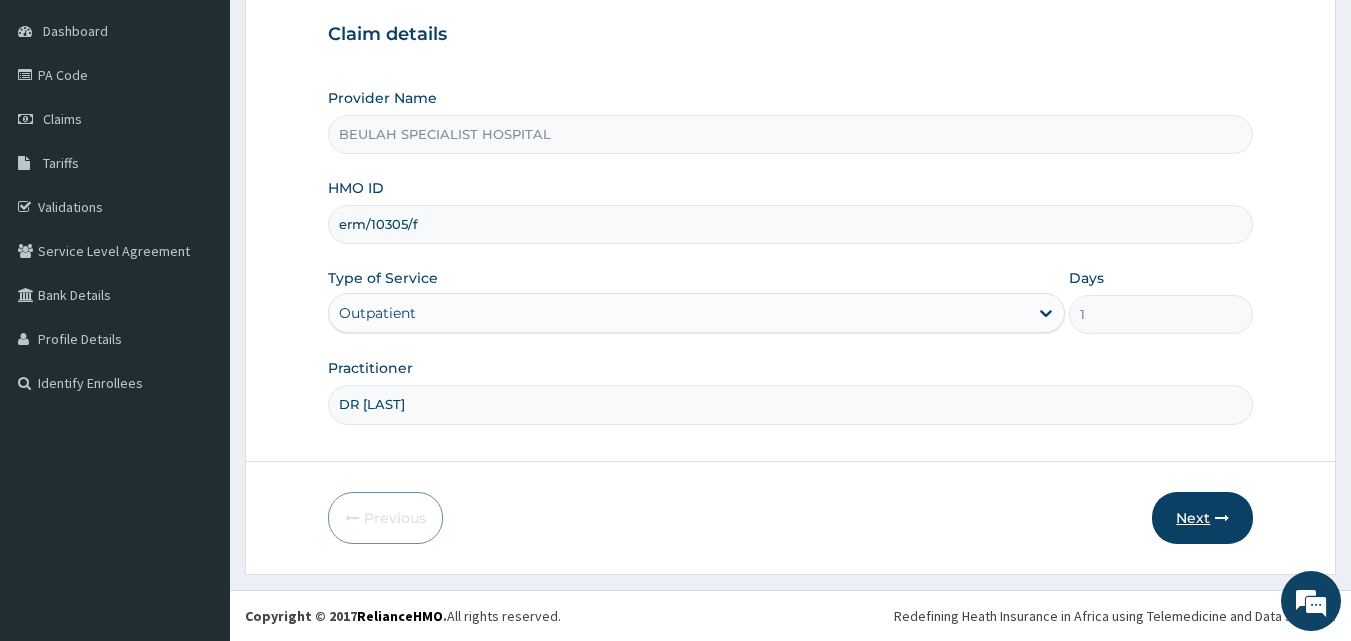 type on "DR [LAST]" 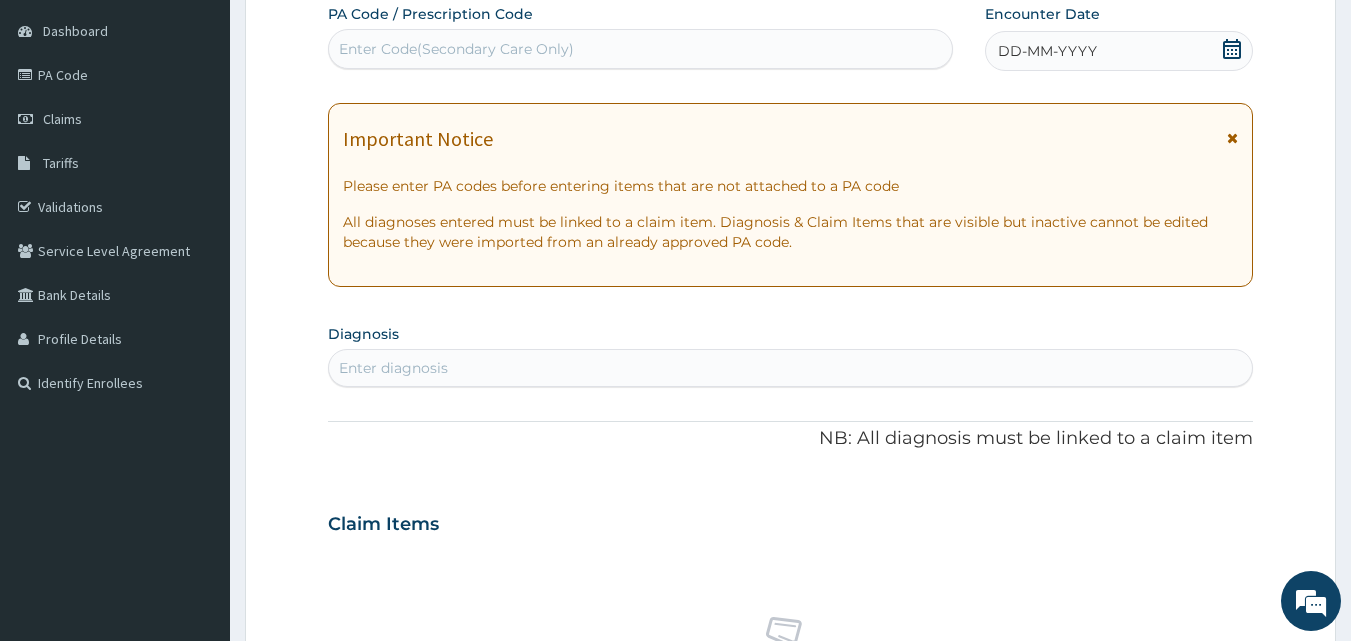 click 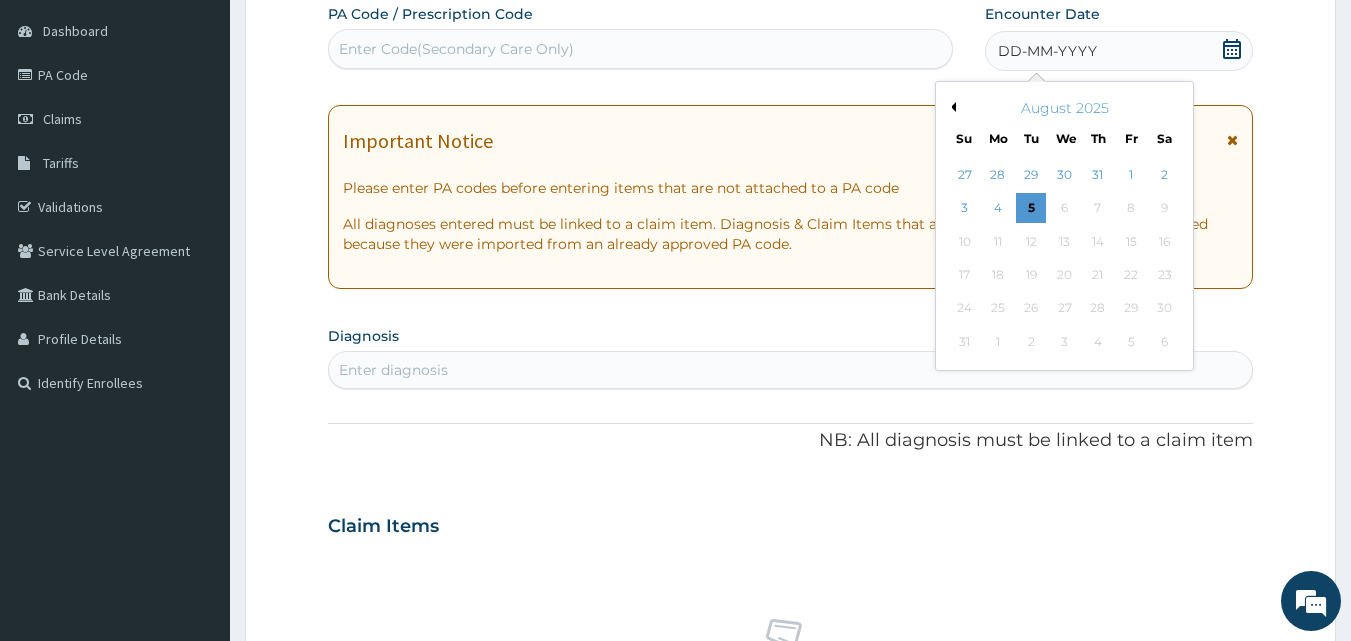 click on "August 2025 Su Mo Tu We Th Fr Sa" at bounding box center [1064, 119] 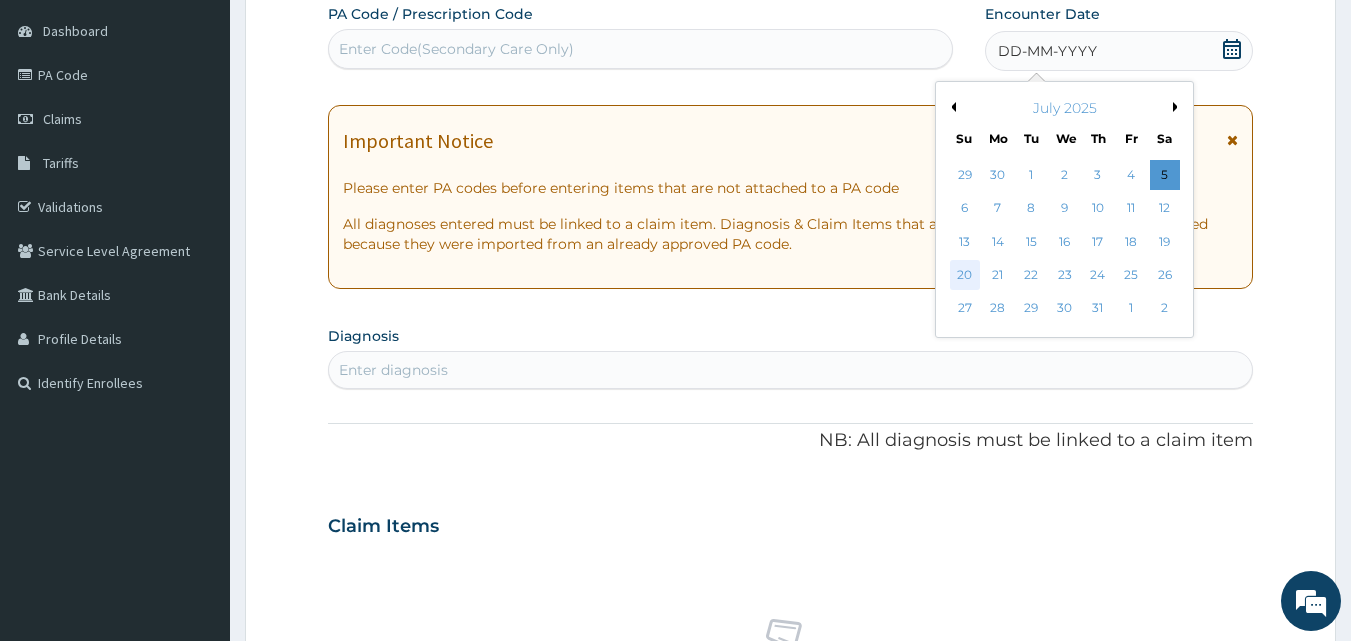 click on "20" at bounding box center (965, 275) 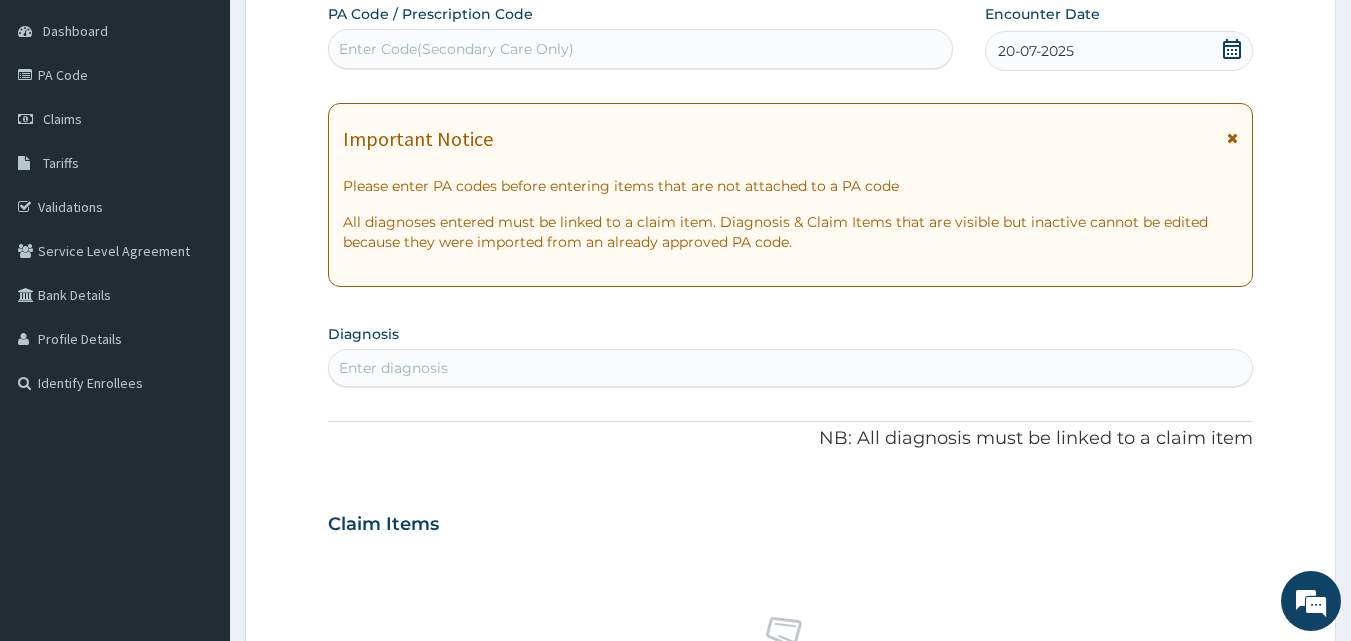 click on "PA Code / Prescription Code Enter Code(Secondary Care Only) Encounter Date 20-07-2025 Important Notice Please enter PA codes before entering items that are not attached to a PA code   All diagnoses entered must be linked to a claim item. Diagnosis & Claim Items that are visible but inactive cannot be edited because they were imported from an already approved PA code. Diagnosis Enter diagnosis NB: All diagnosis must be linked to a claim item Claim Items No claim item Types Select Type Item Select Item Pair Diagnosis Select Diagnosis Unit Price 0 Add Comment" at bounding box center [791, 521] 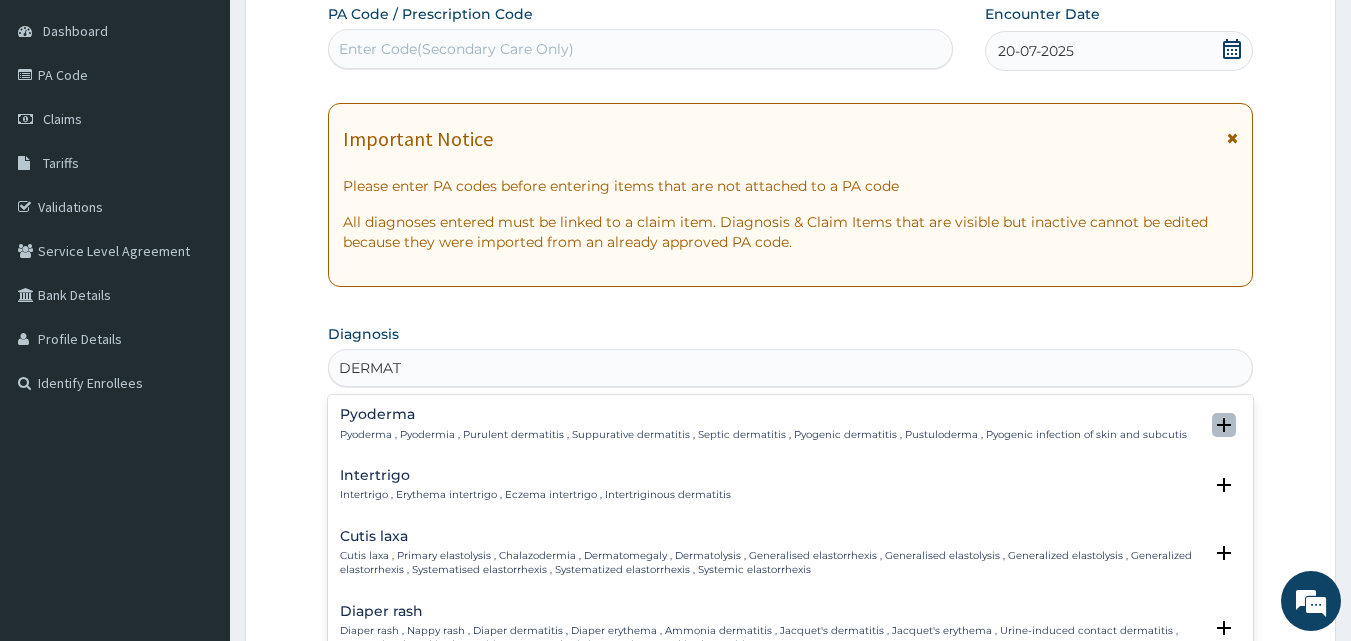 type on "DERMATI" 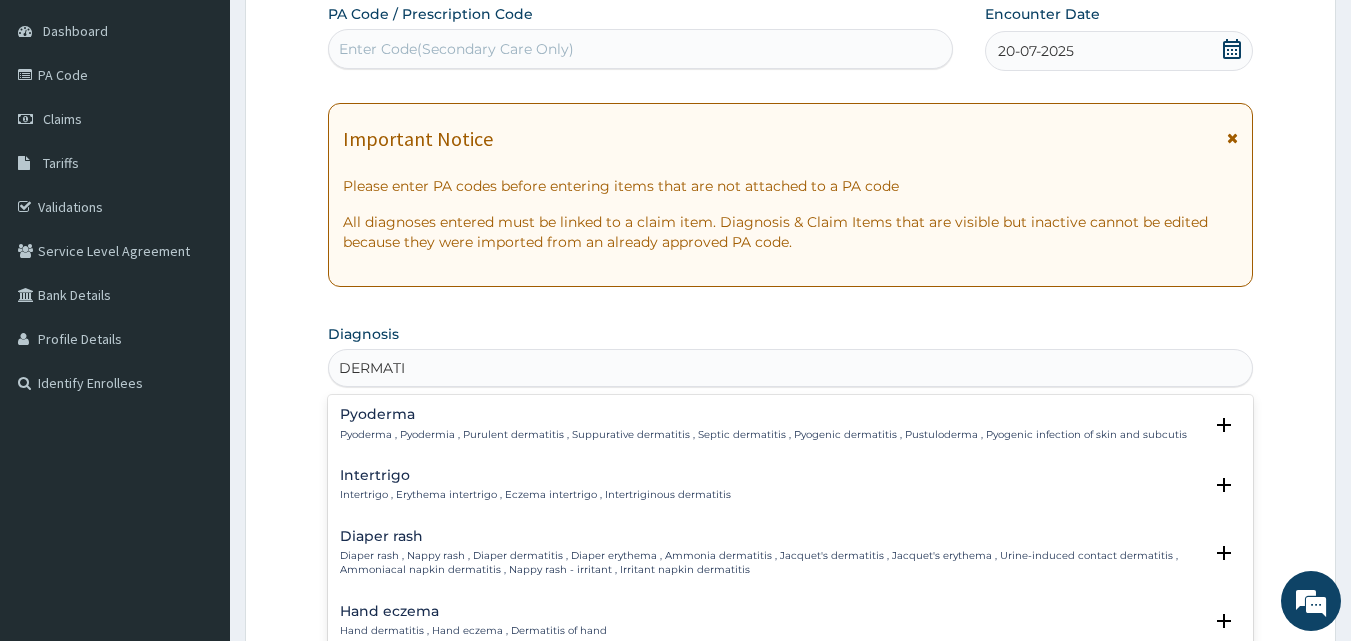 scroll, scrollTop: 747, scrollLeft: 0, axis: vertical 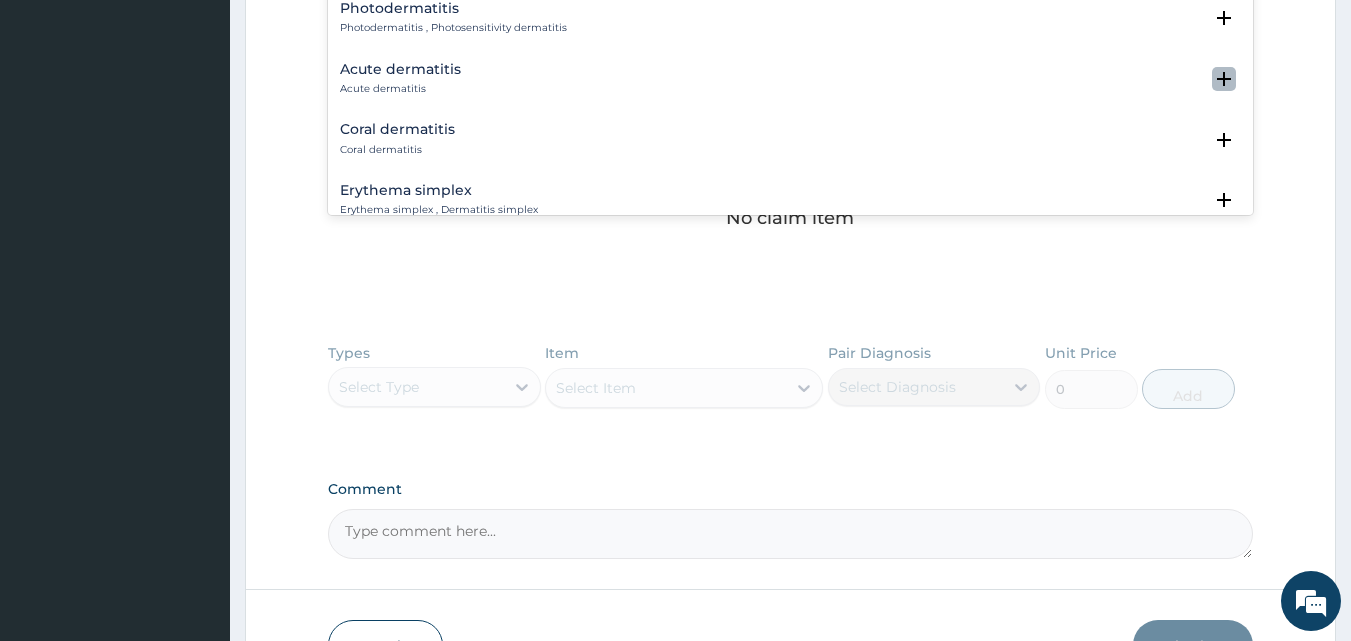 click at bounding box center [1224, 79] 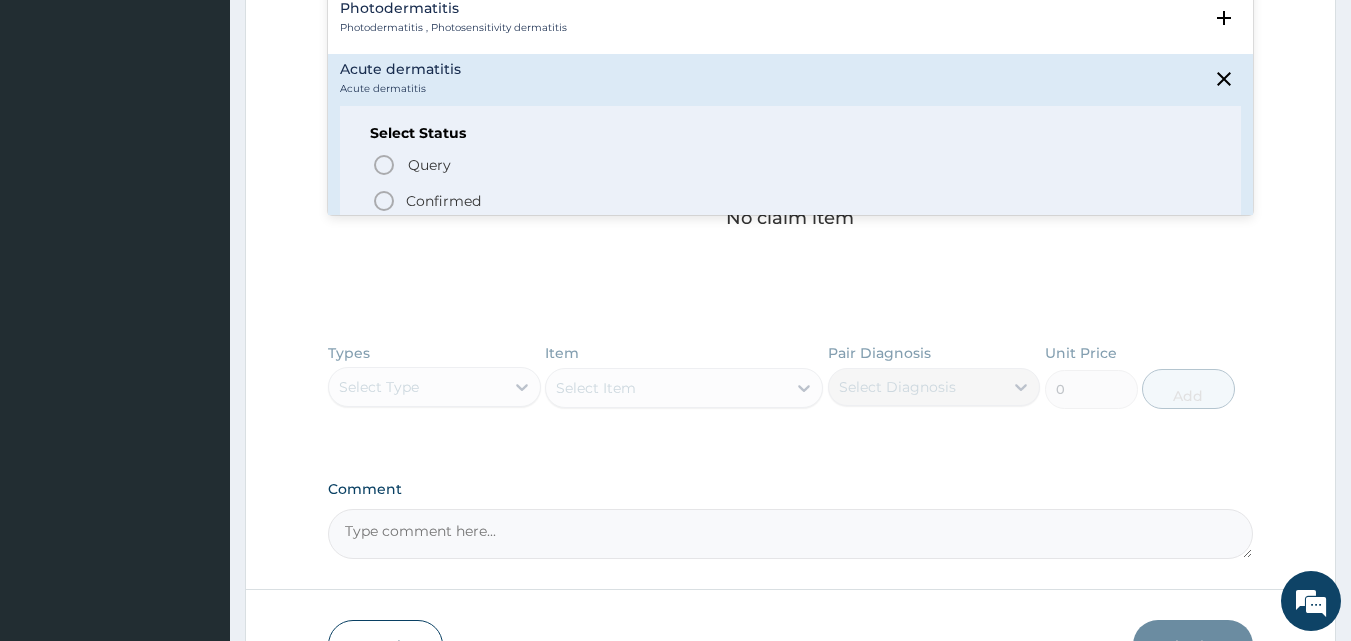 click 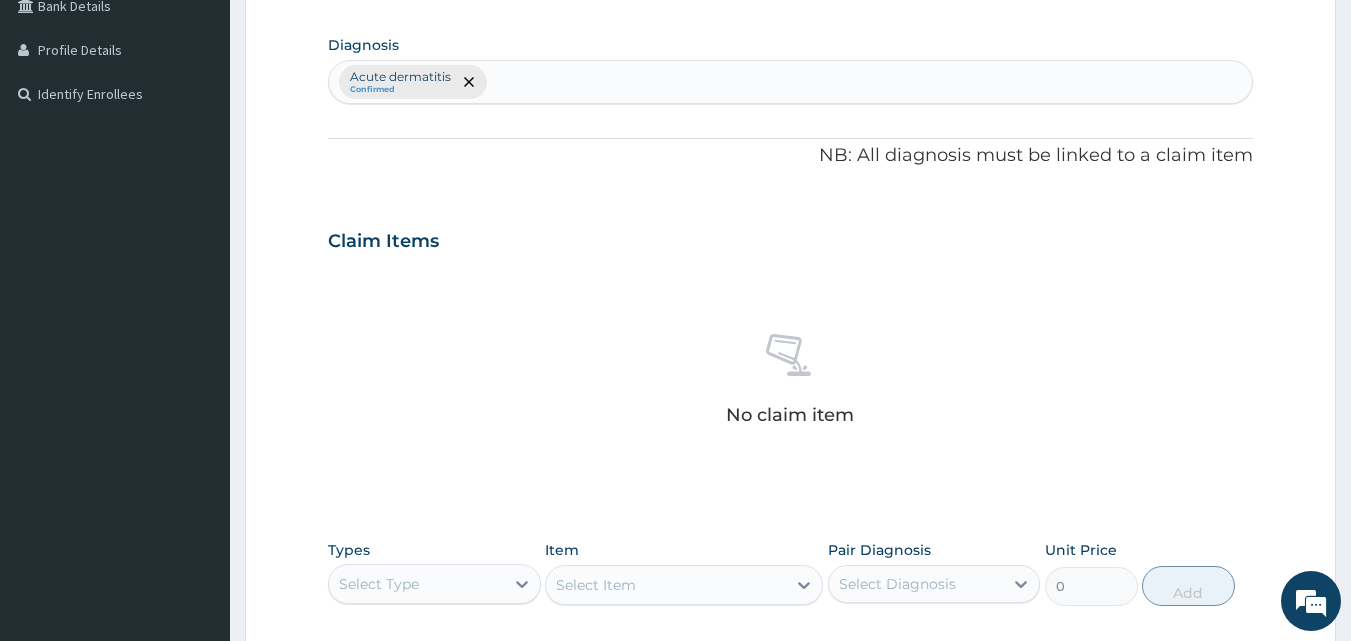 scroll, scrollTop: 467, scrollLeft: 0, axis: vertical 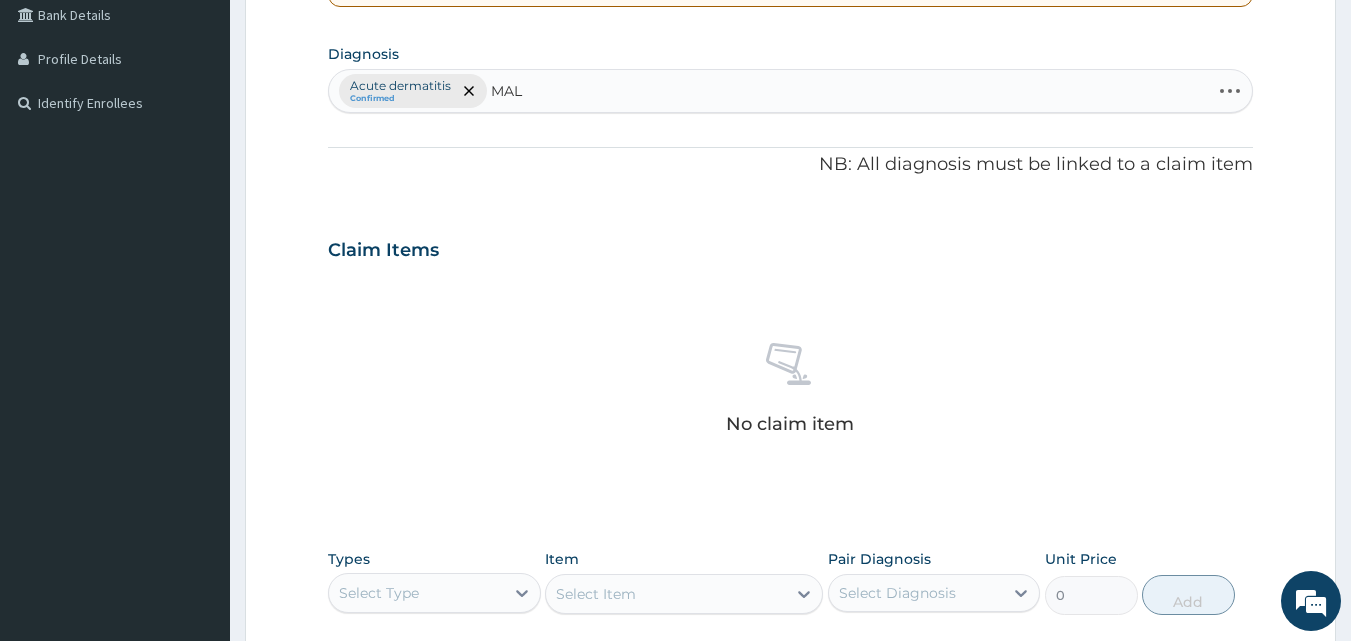 type on "MALA" 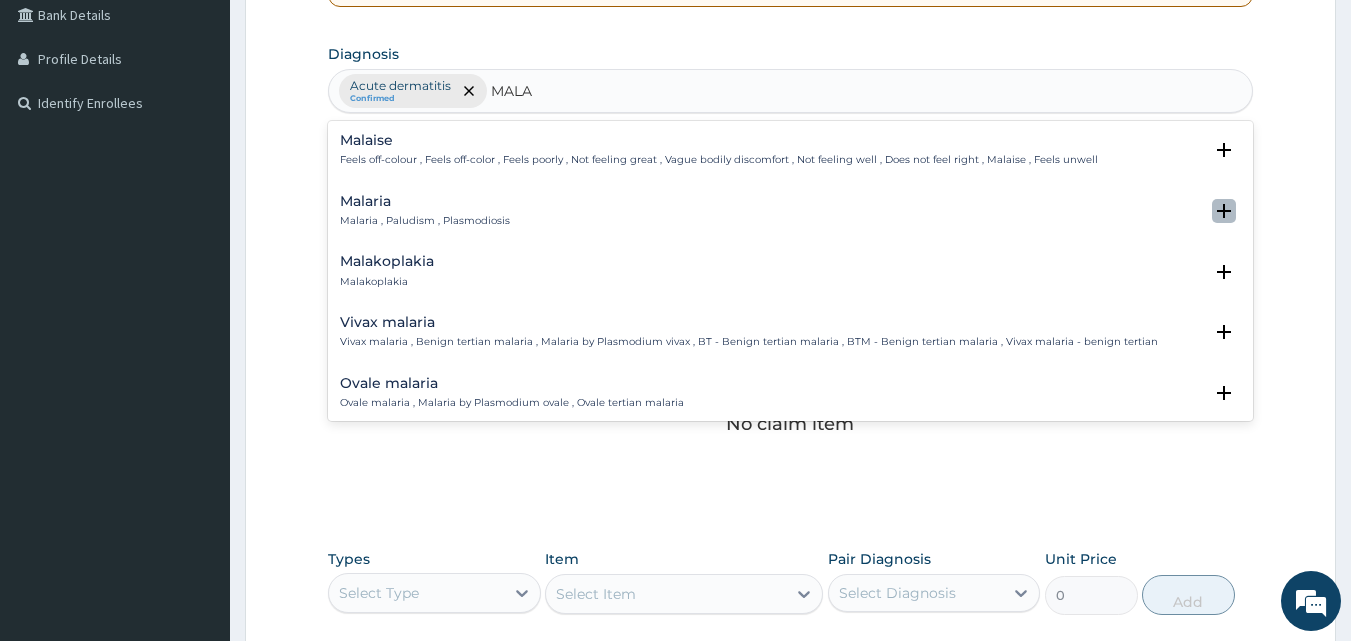 click at bounding box center (1224, 211) 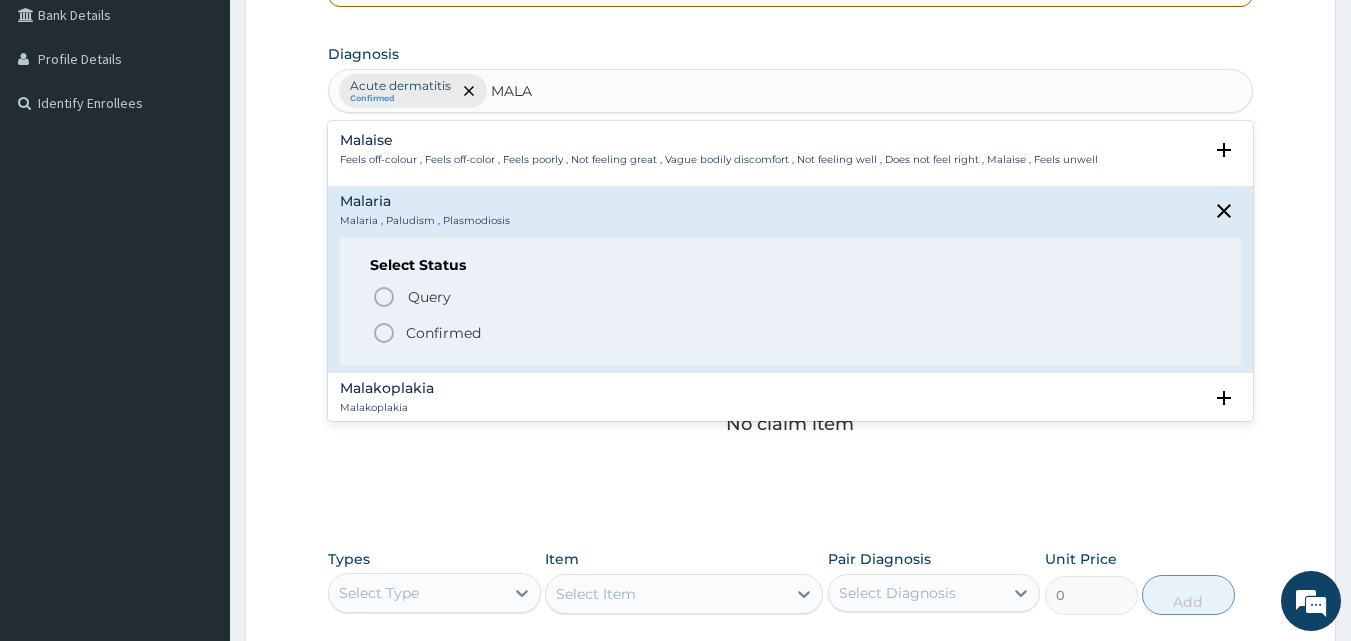 click 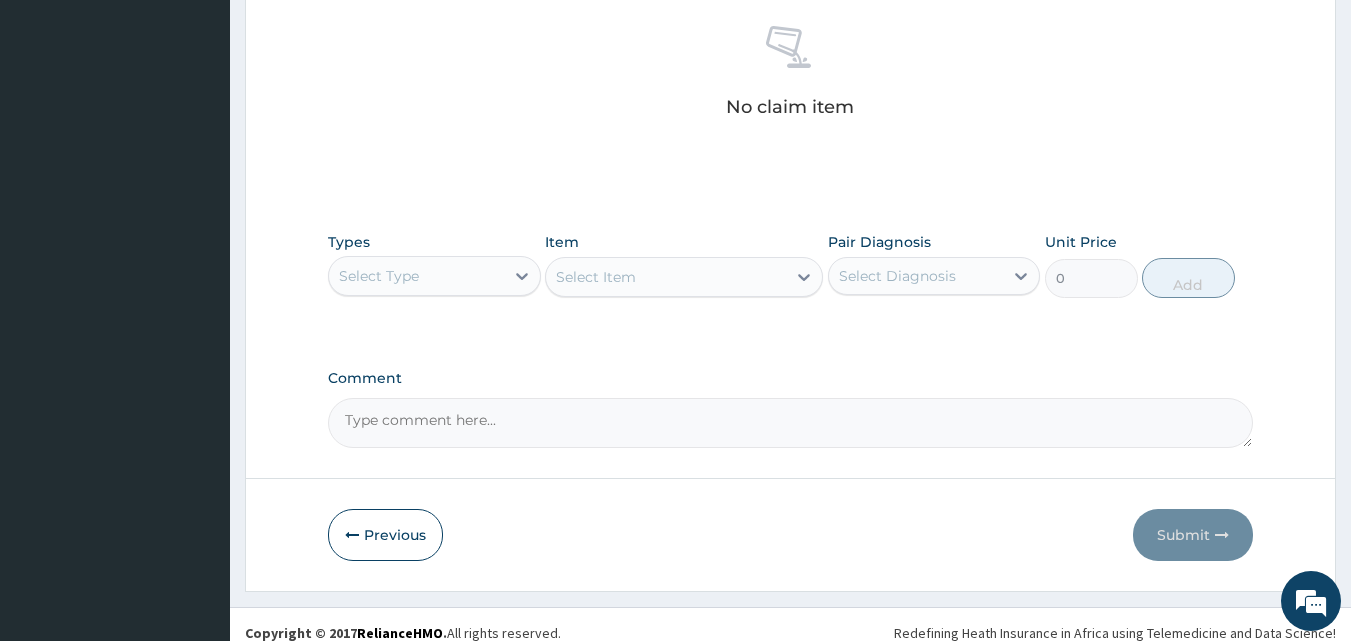 scroll, scrollTop: 801, scrollLeft: 0, axis: vertical 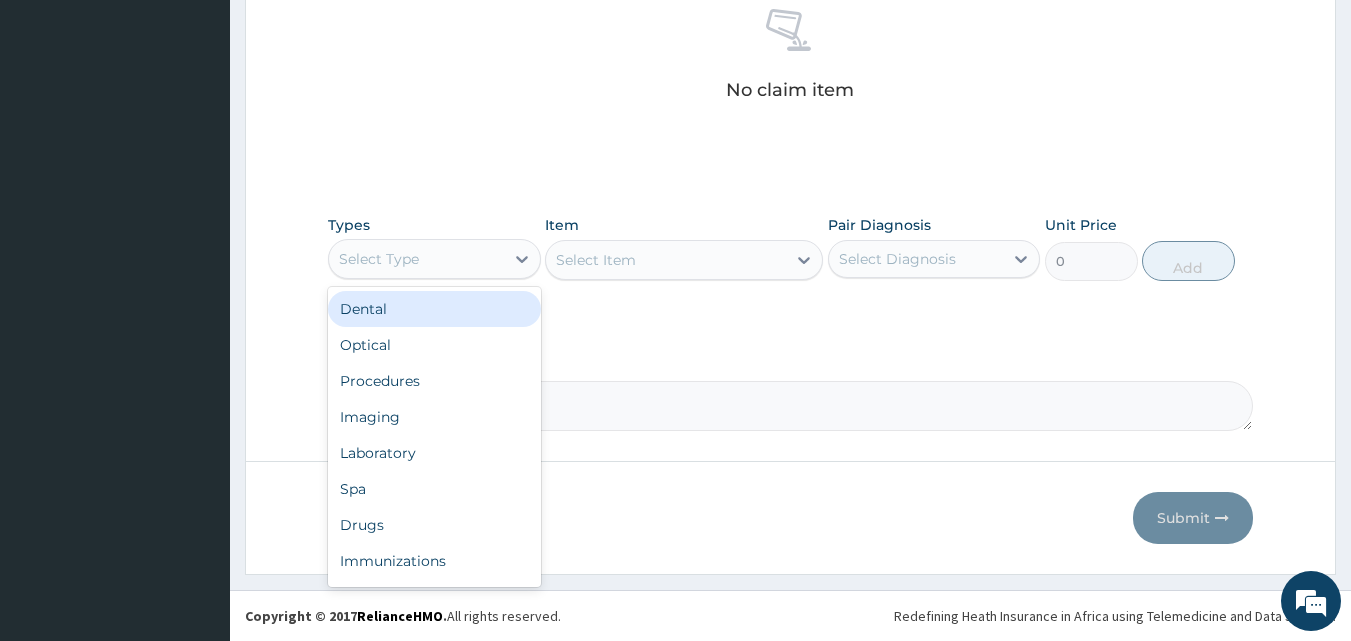 click on "Select Type" at bounding box center (416, 259) 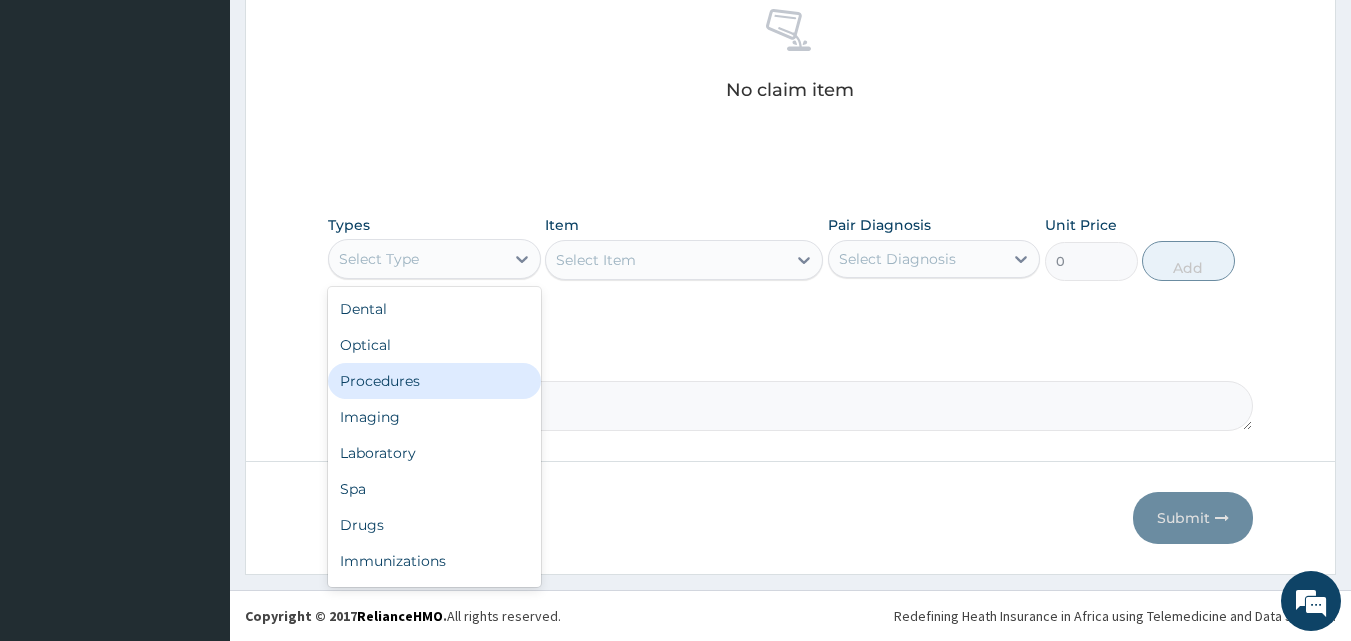 click on "Procedures" at bounding box center [434, 381] 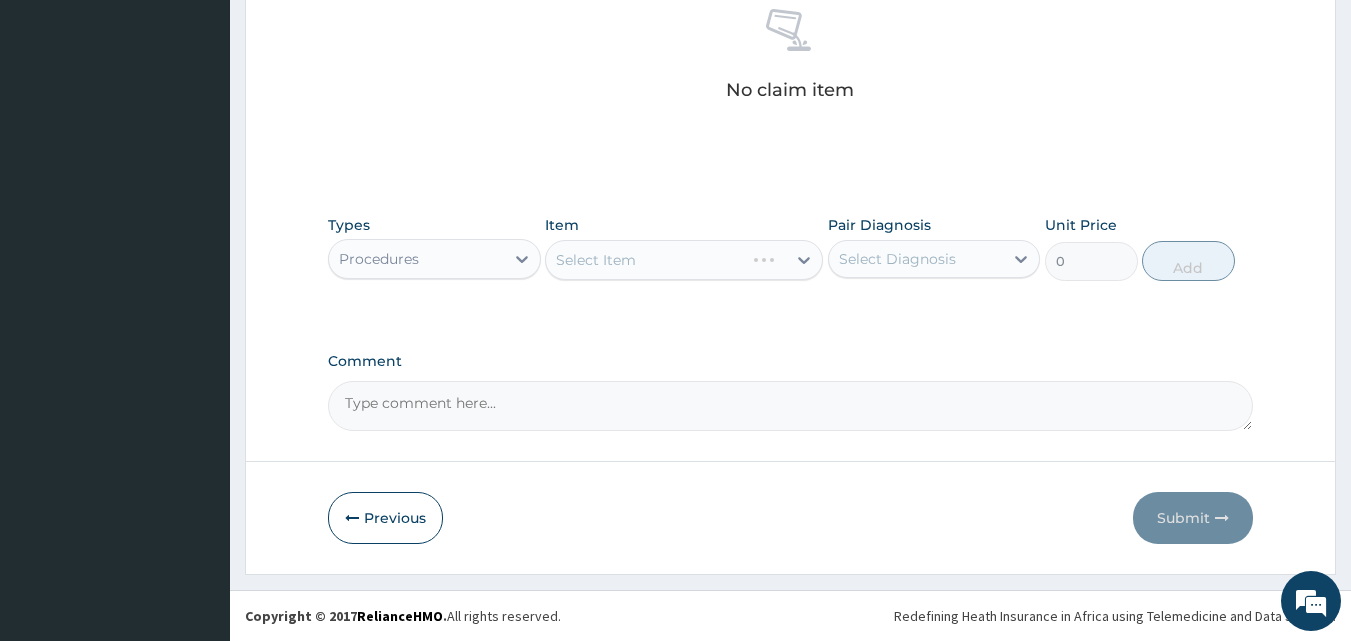 click on "Select Item" at bounding box center (684, 260) 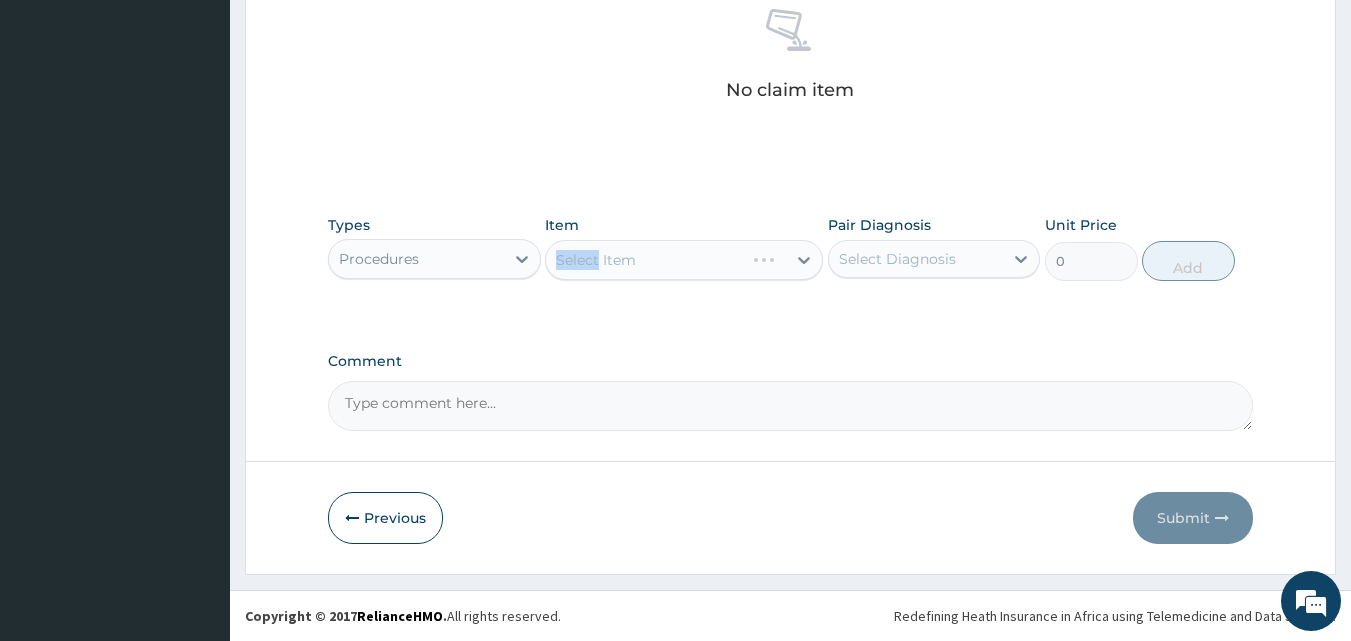 click on "Select Item" at bounding box center (684, 260) 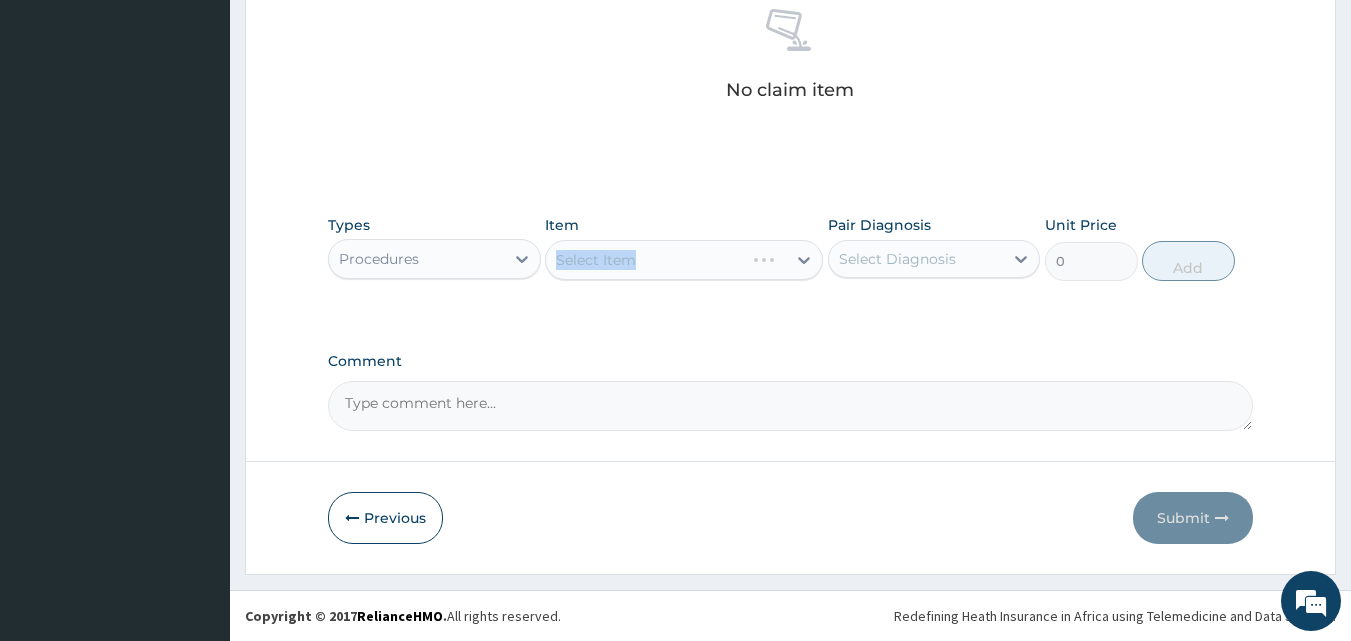 click on "Select Item" at bounding box center (684, 260) 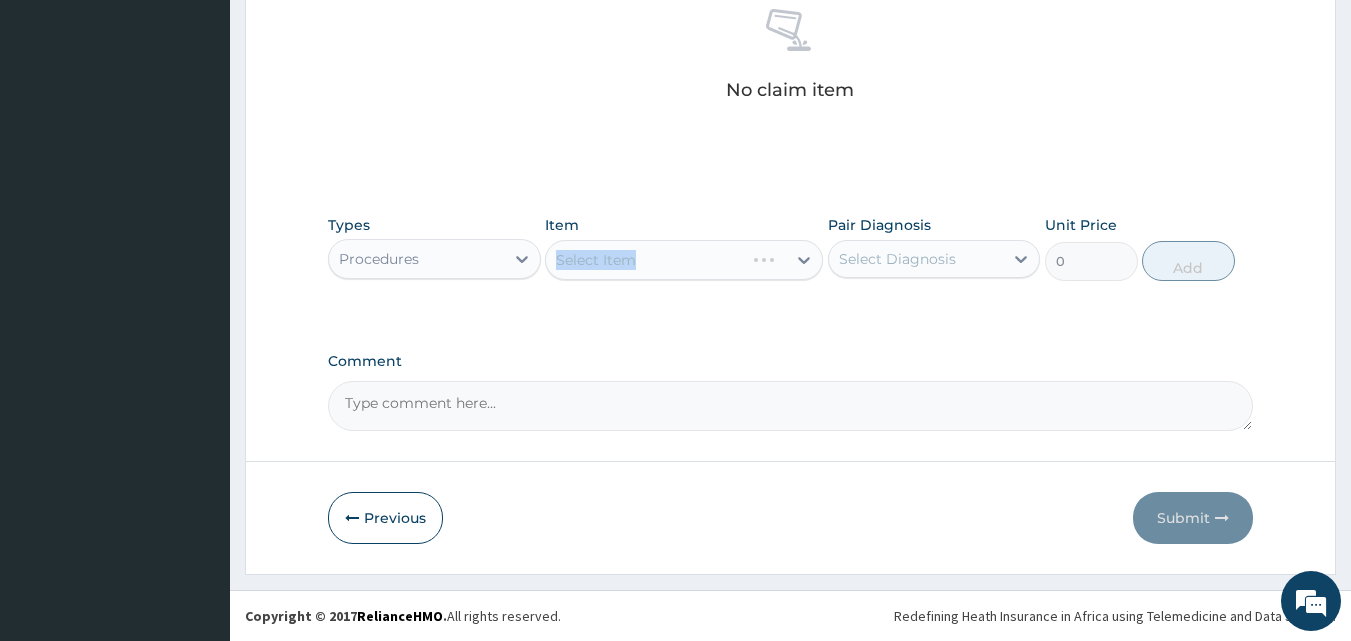 click on "Select Item" at bounding box center (684, 260) 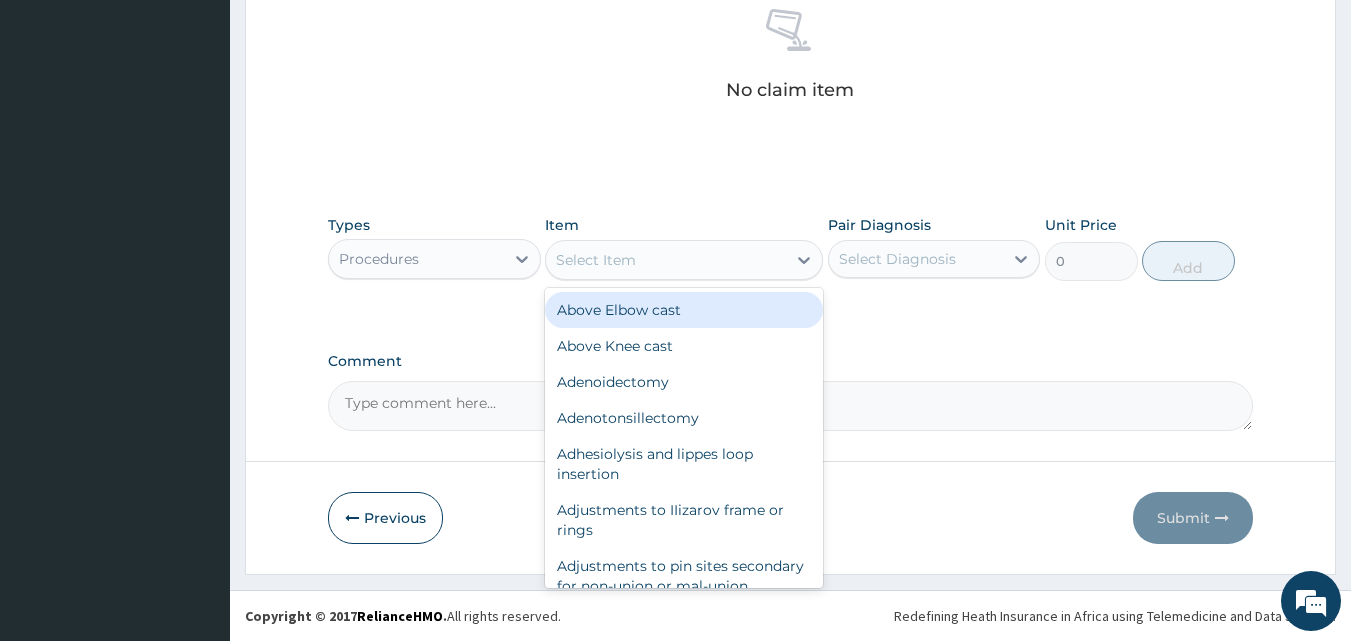 click on "Select Item" at bounding box center [596, 260] 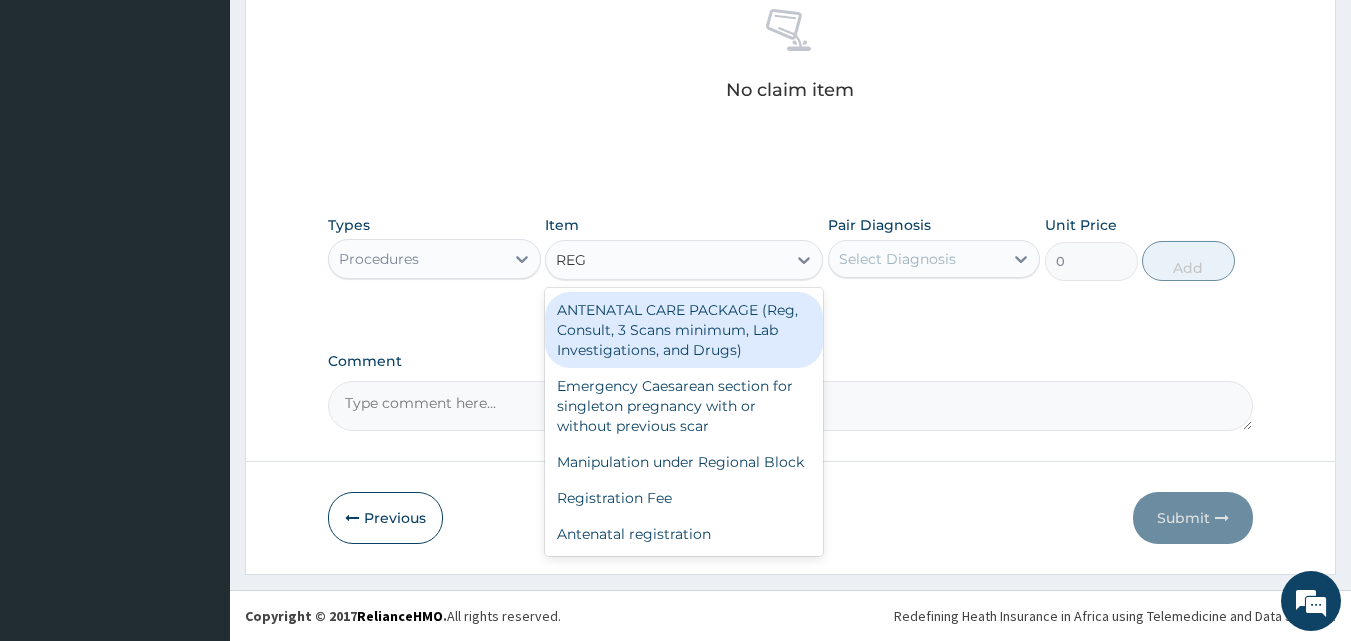 type on "REGI" 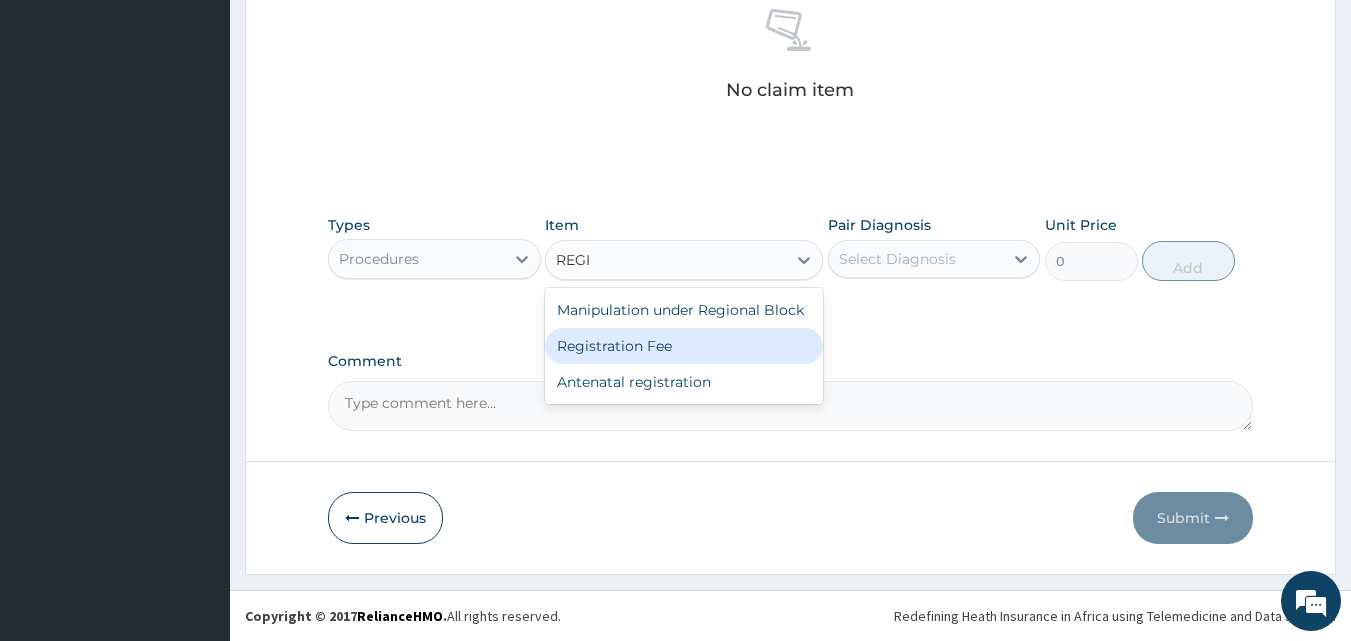 click on "Registration Fee" at bounding box center [684, 346] 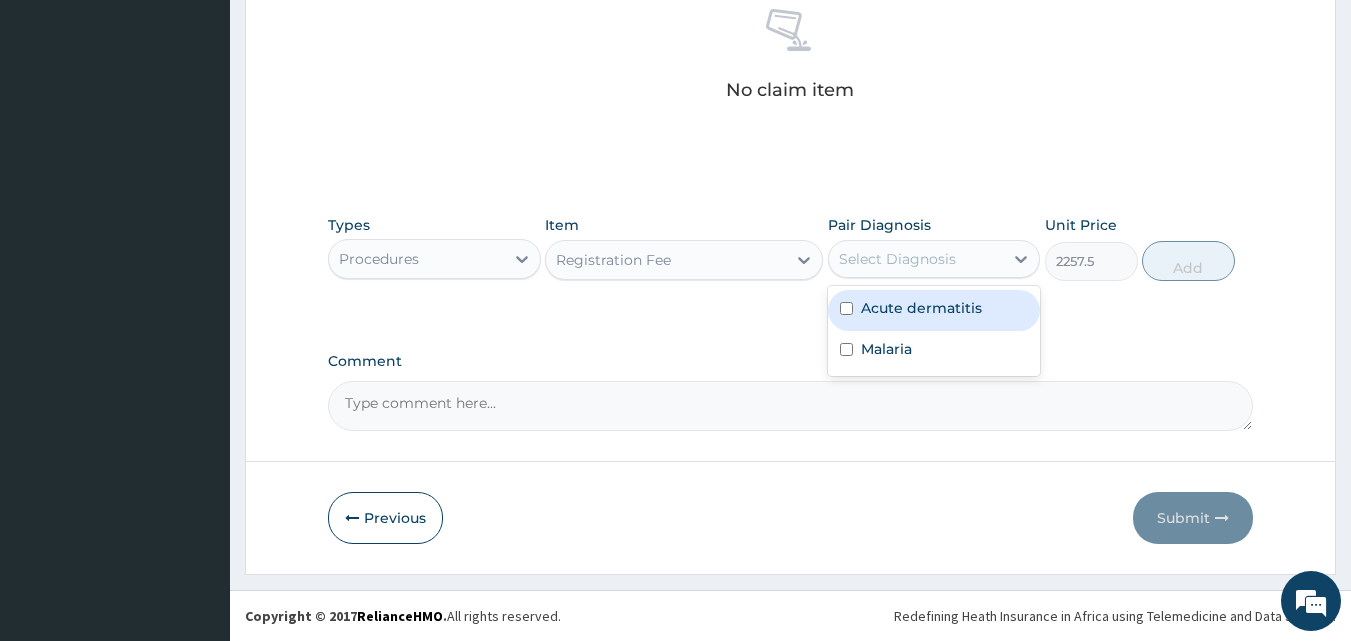 click on "Select Diagnosis" at bounding box center [897, 259] 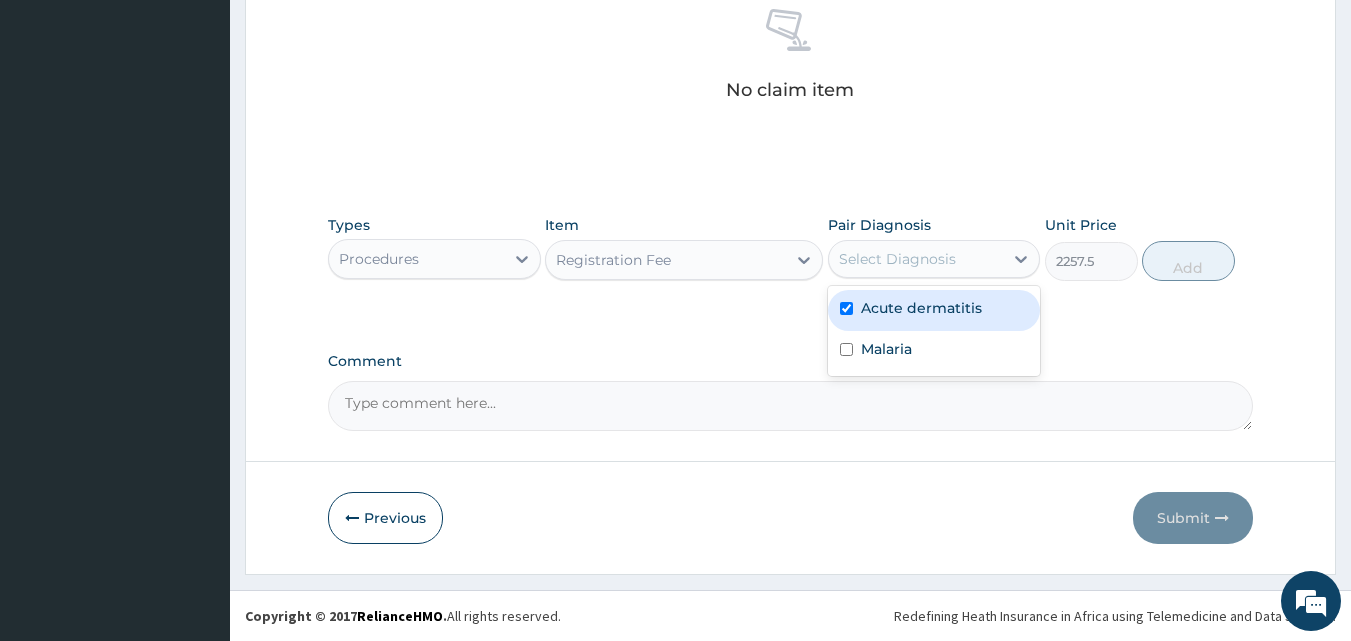 checkbox on "true" 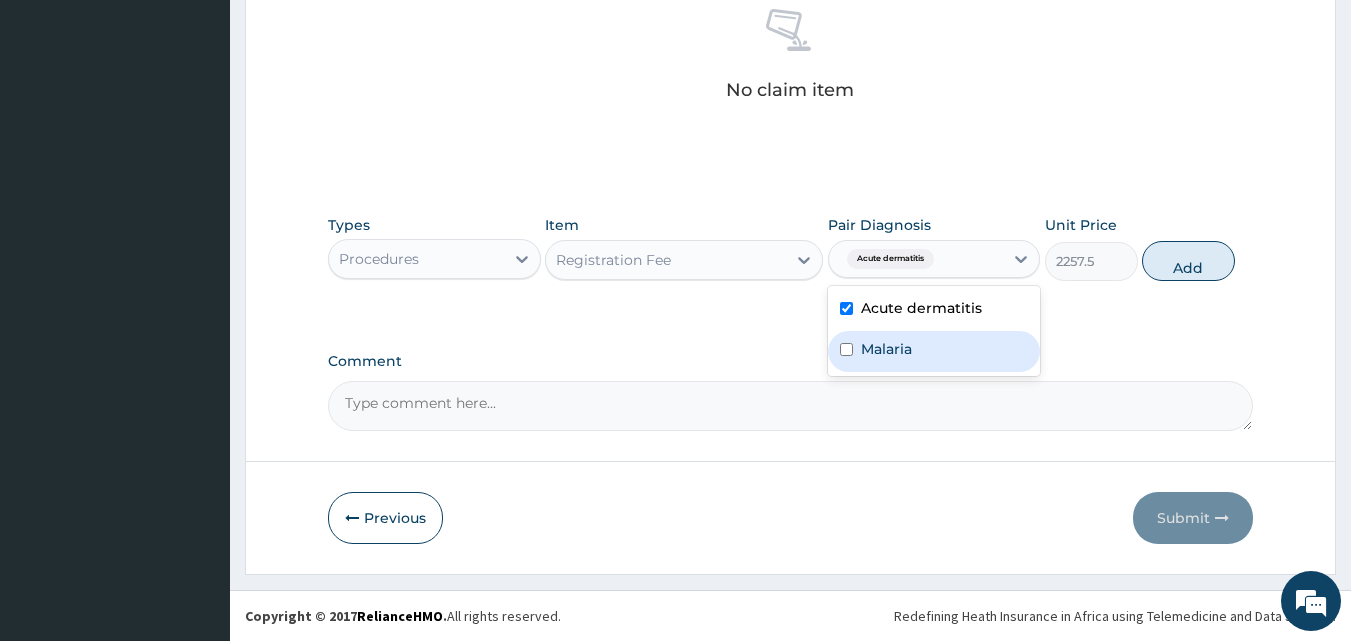 click at bounding box center (846, 349) 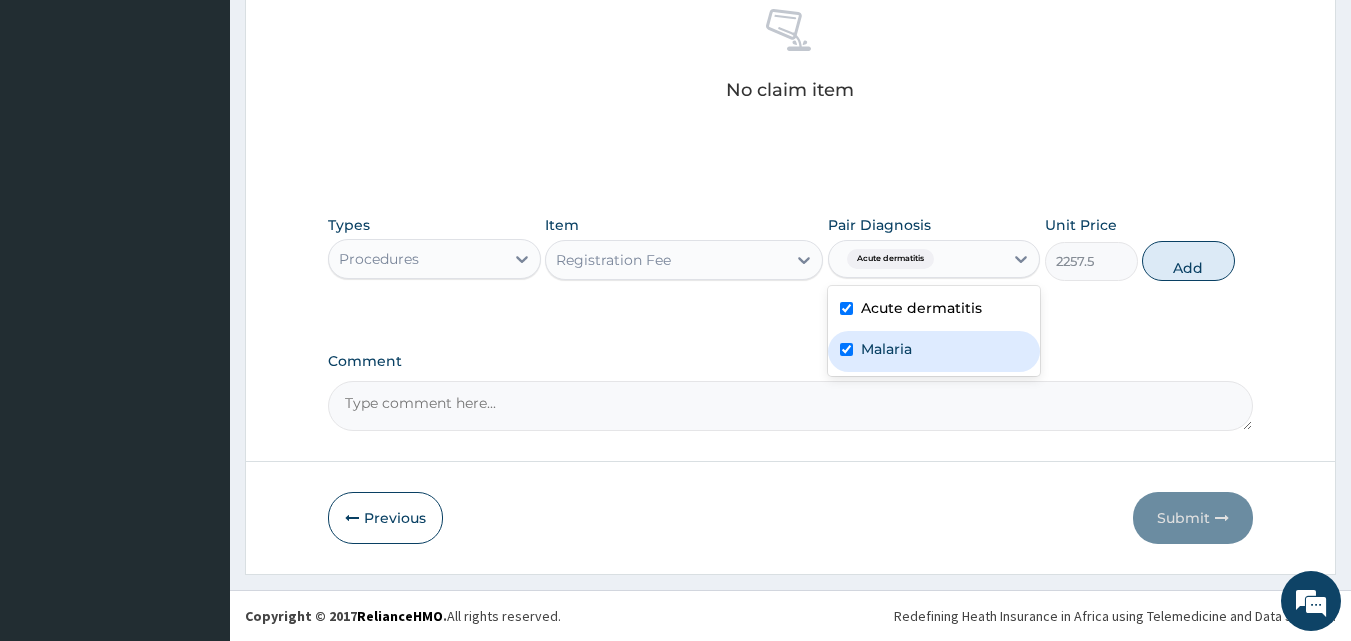 checkbox on "true" 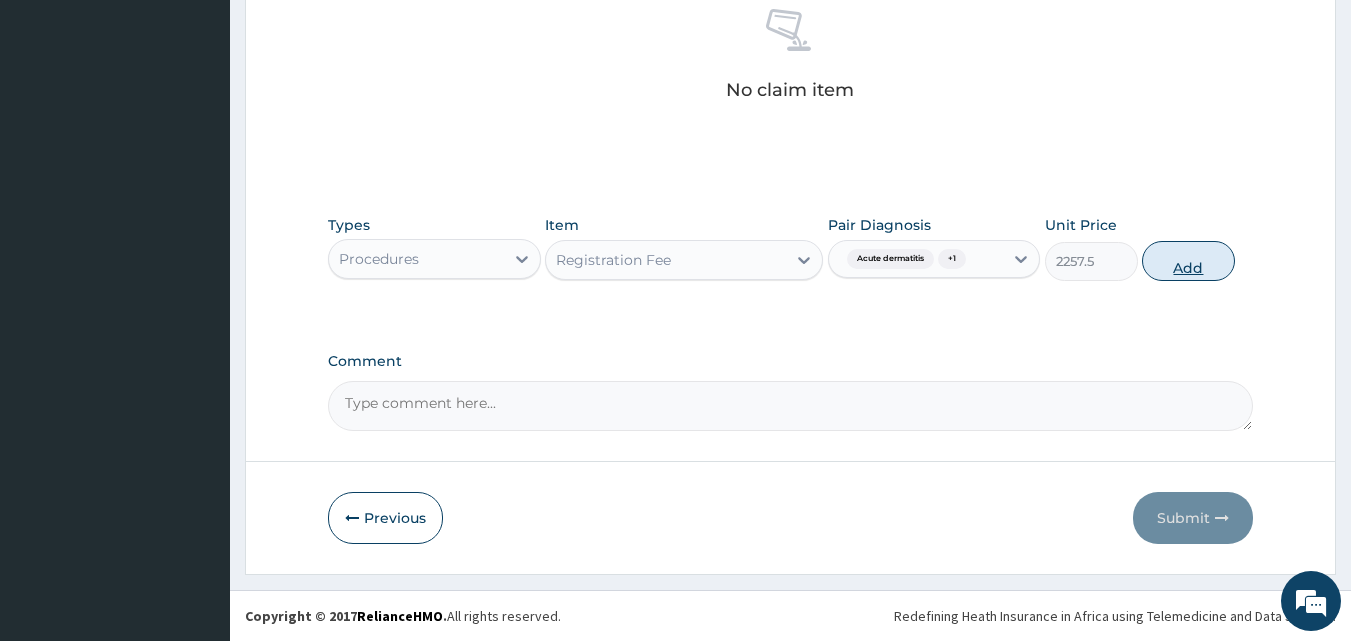 click on "Add" at bounding box center (1188, 261) 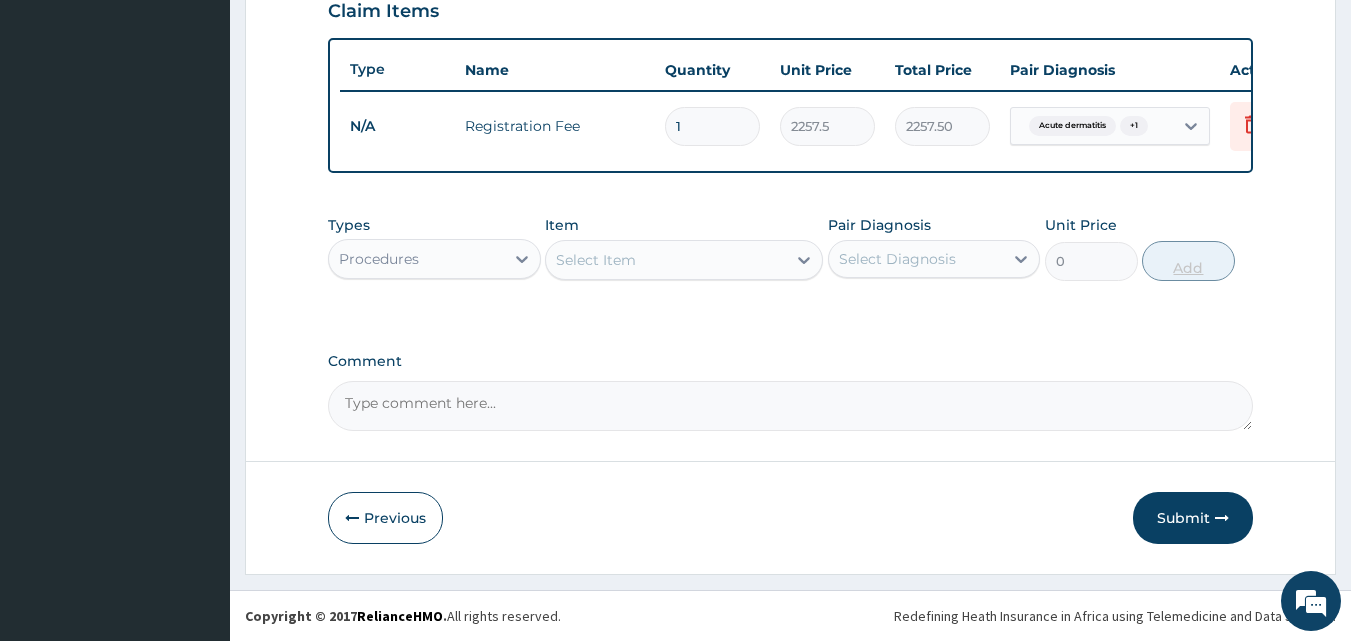 scroll, scrollTop: 721, scrollLeft: 0, axis: vertical 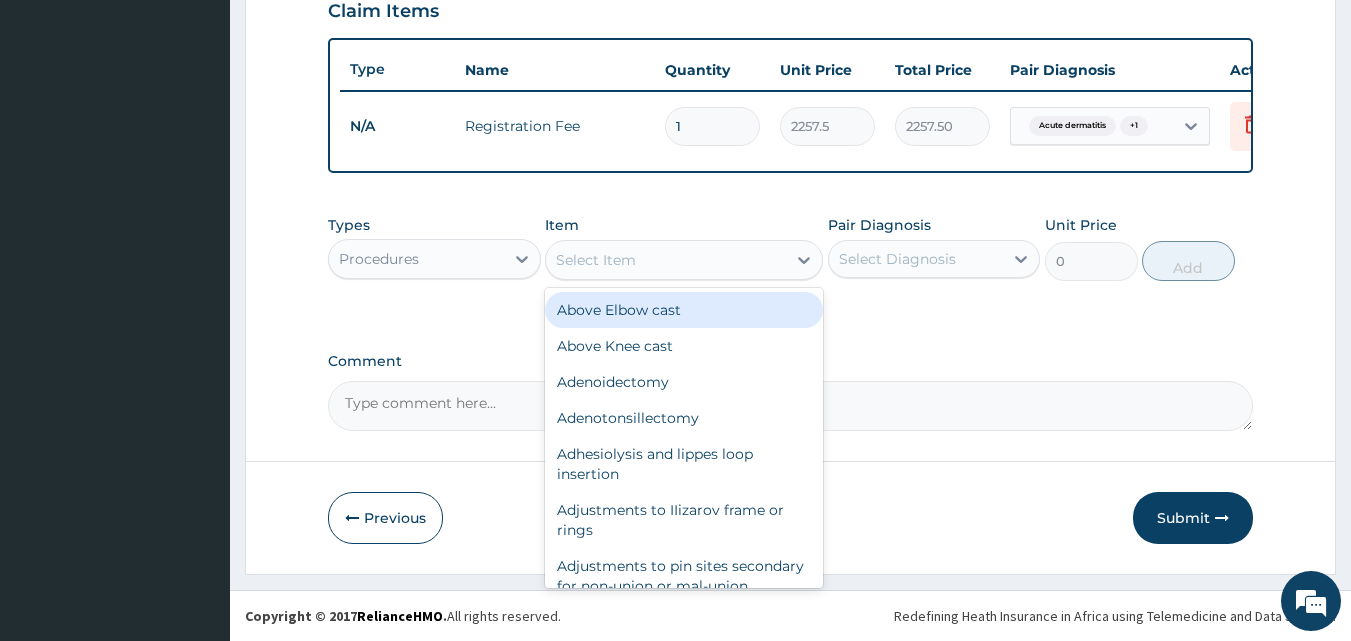 click on "Select Item" at bounding box center [666, 260] 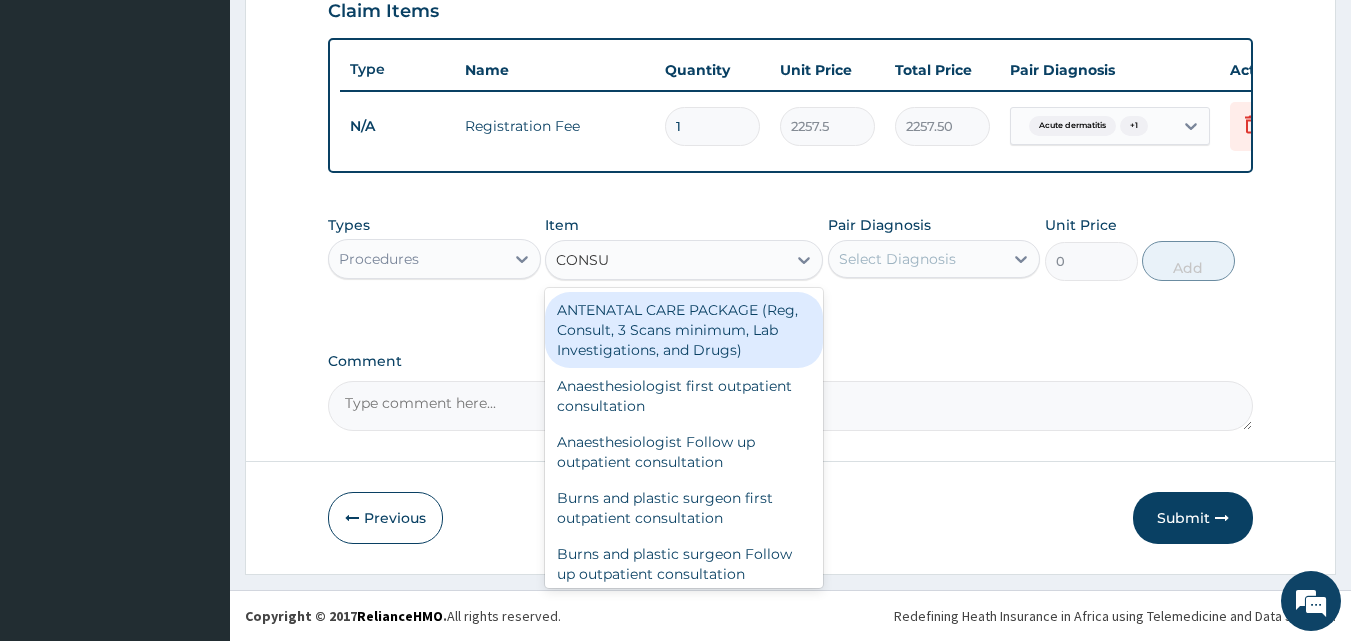 type on "CONSUL" 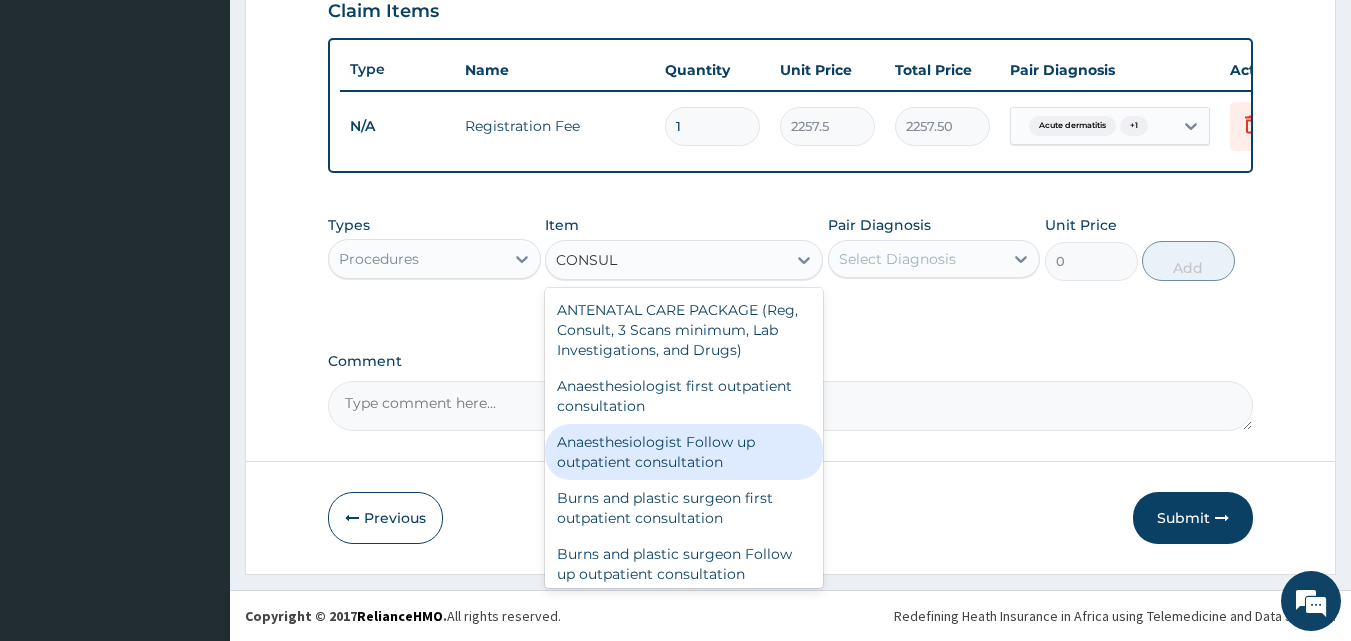 scroll, scrollTop: 262, scrollLeft: 0, axis: vertical 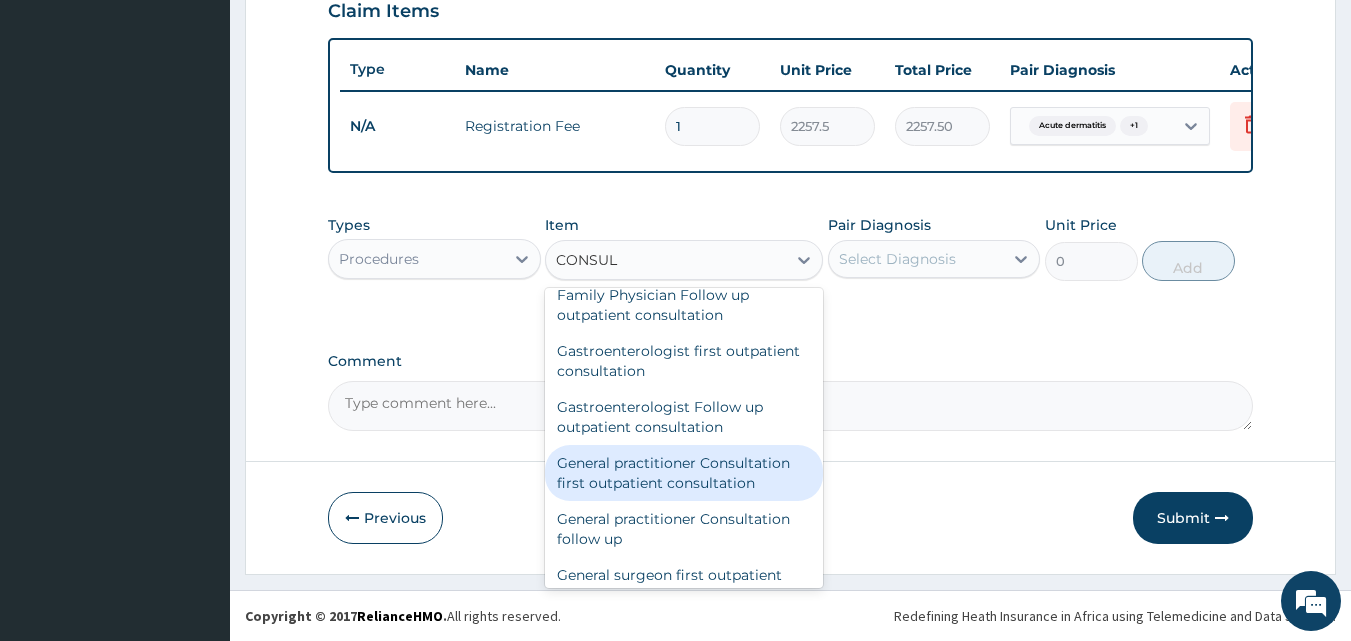 click on "General practitioner Consultation first outpatient consultation" at bounding box center [684, 473] 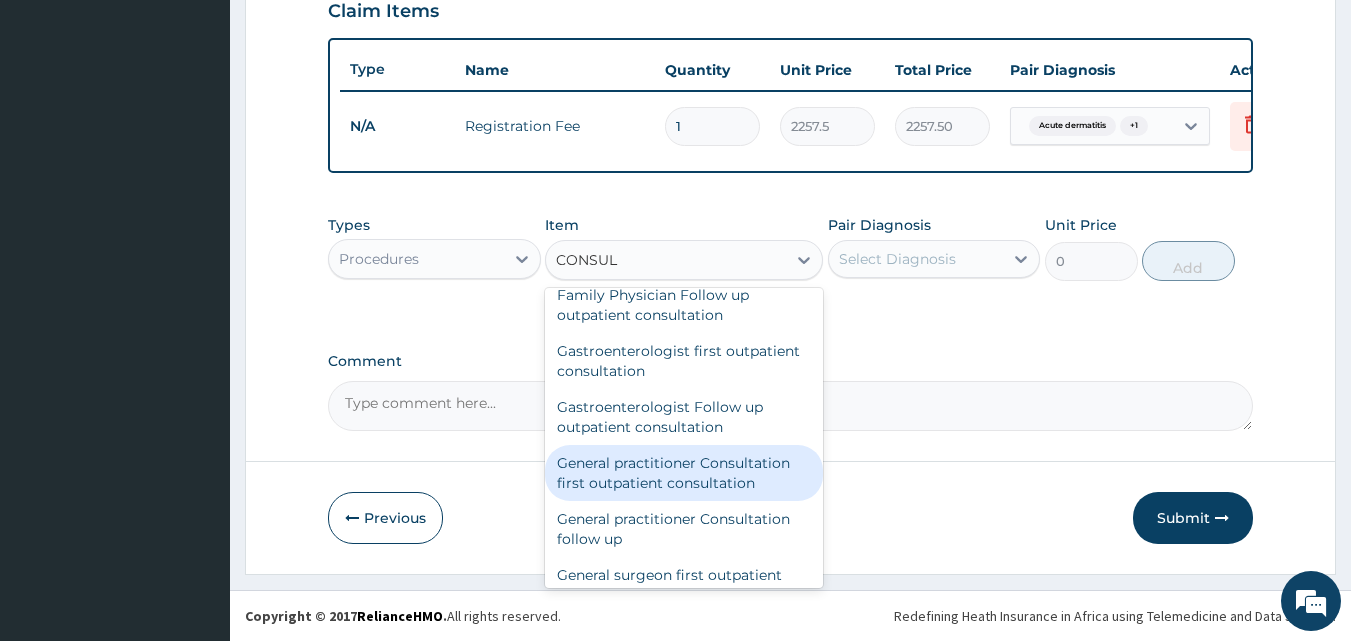 type 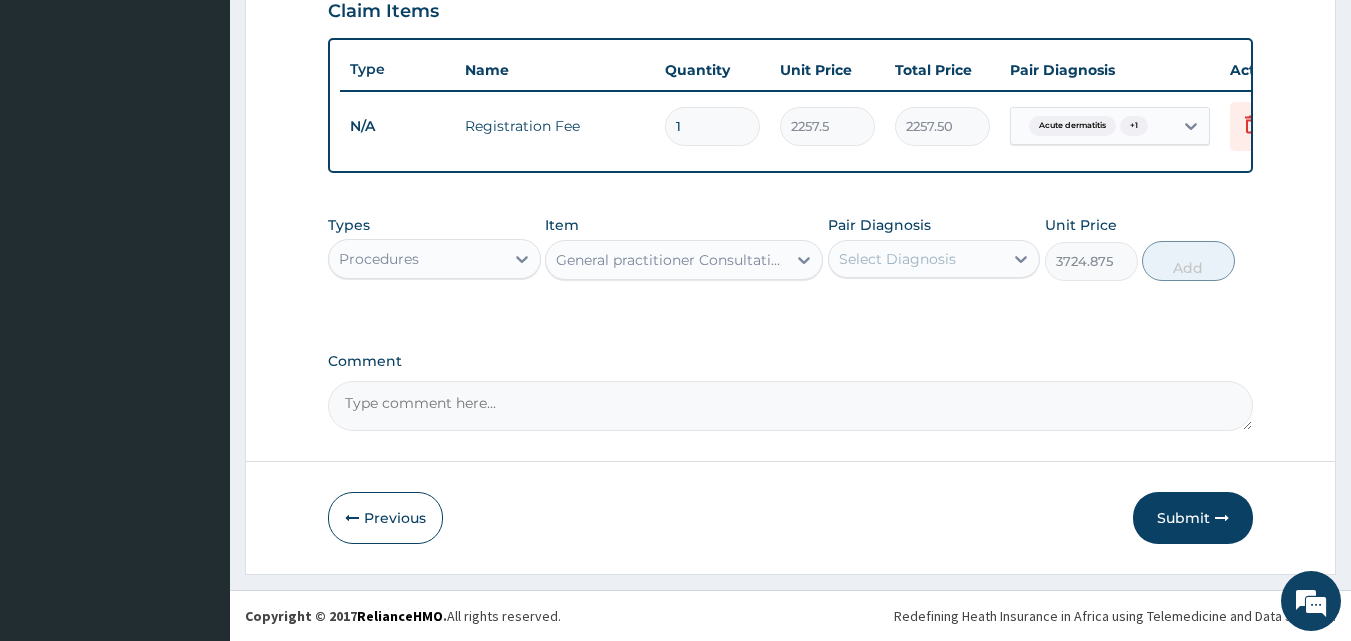 click on "Select Diagnosis" at bounding box center (897, 259) 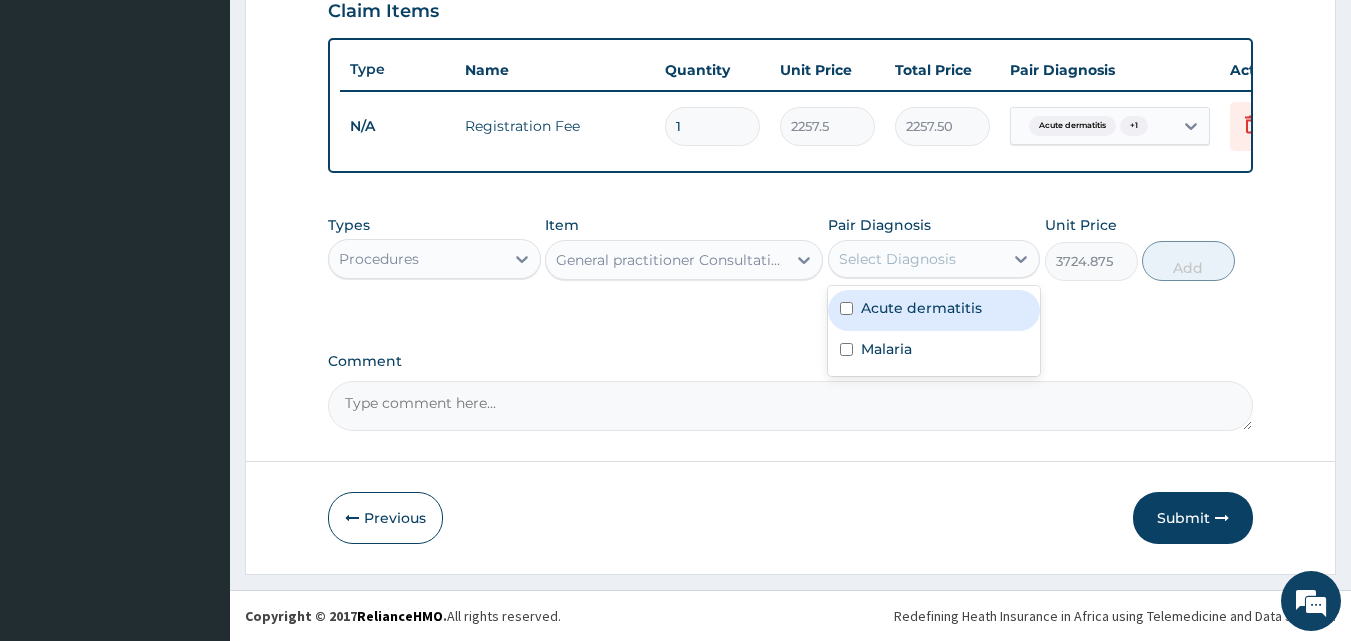 click at bounding box center [846, 308] 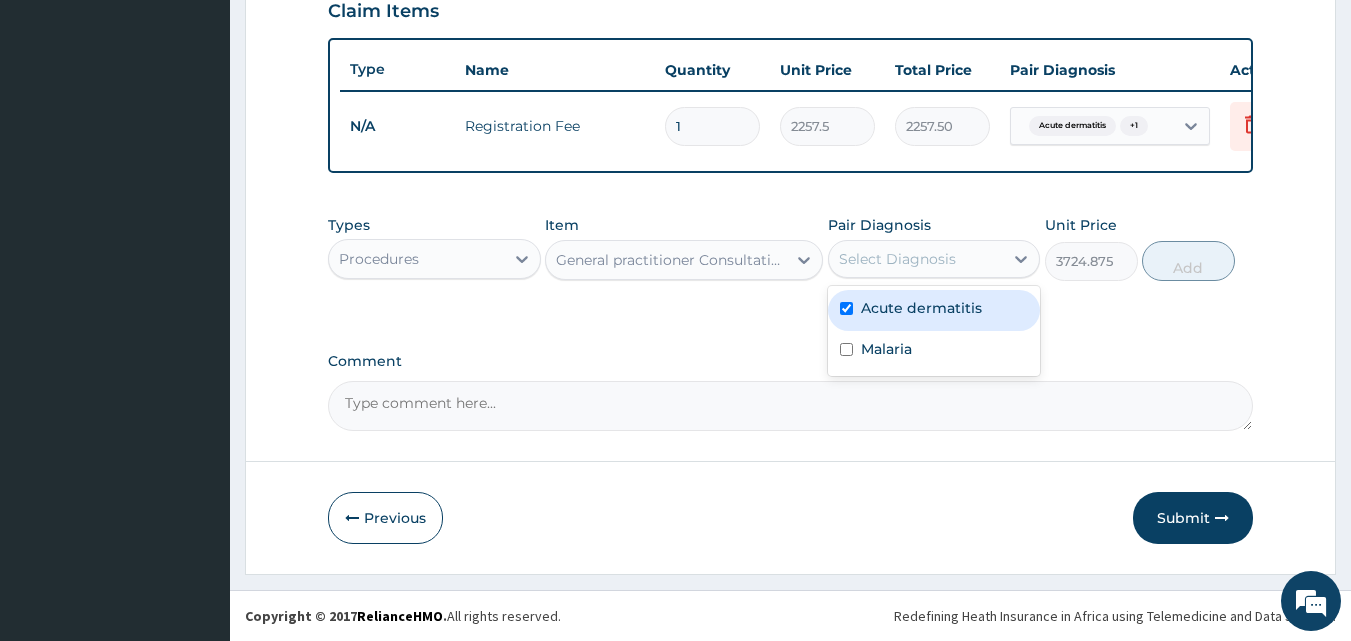 checkbox on "true" 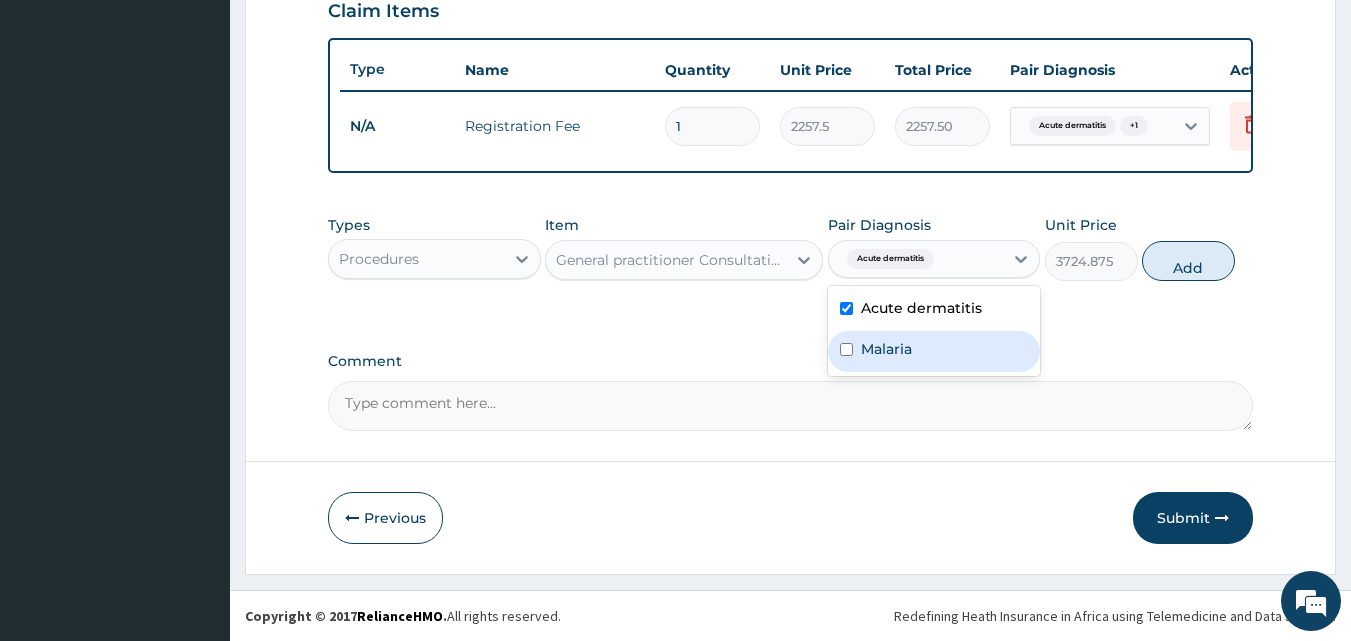 click at bounding box center [846, 349] 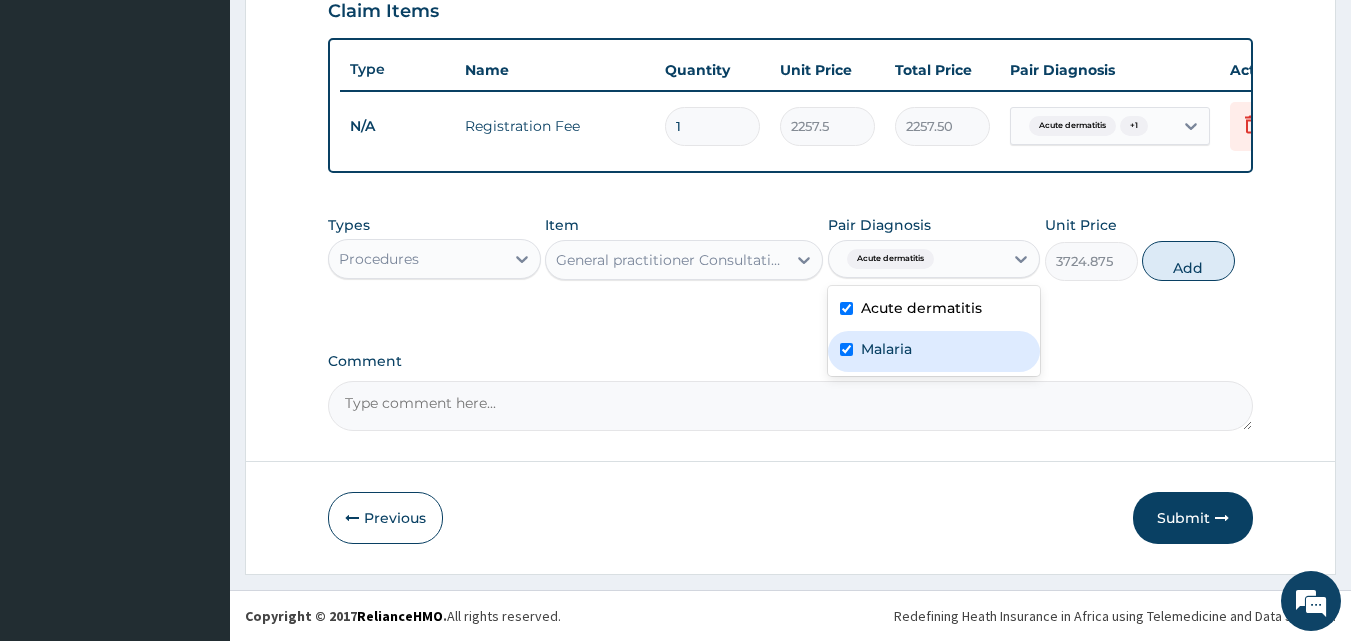 checkbox on "true" 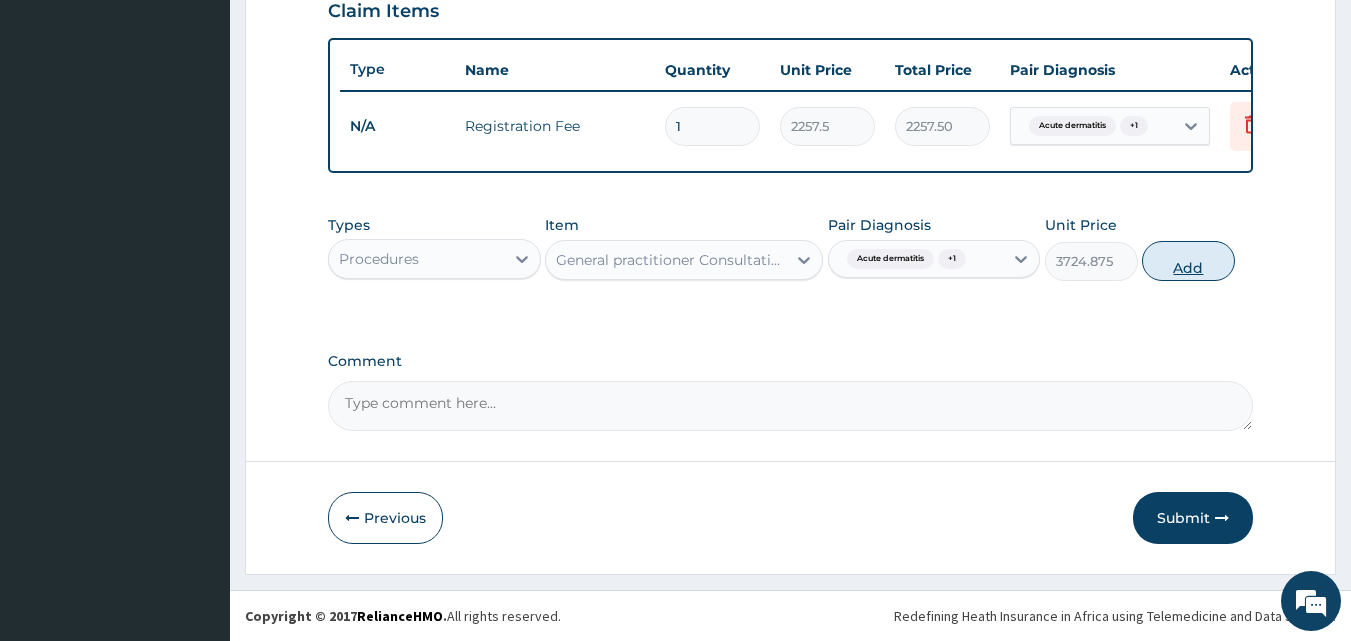 click on "Add" at bounding box center [1188, 261] 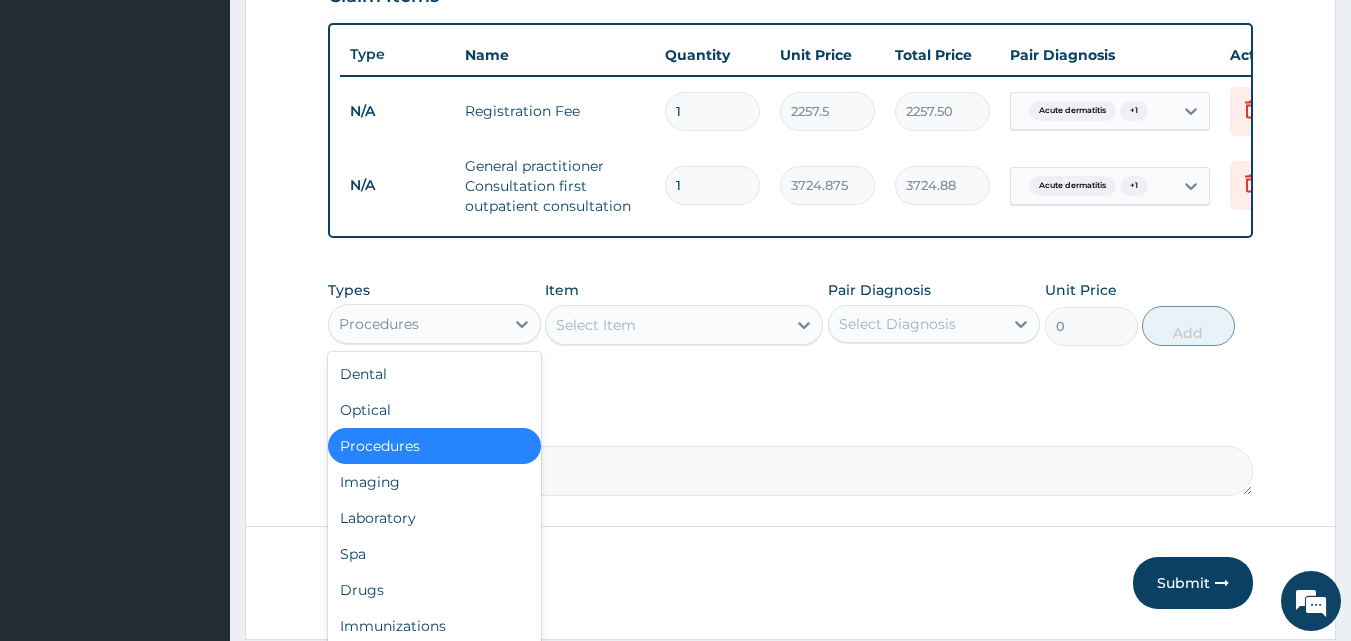 click on "Procedures" at bounding box center (416, 324) 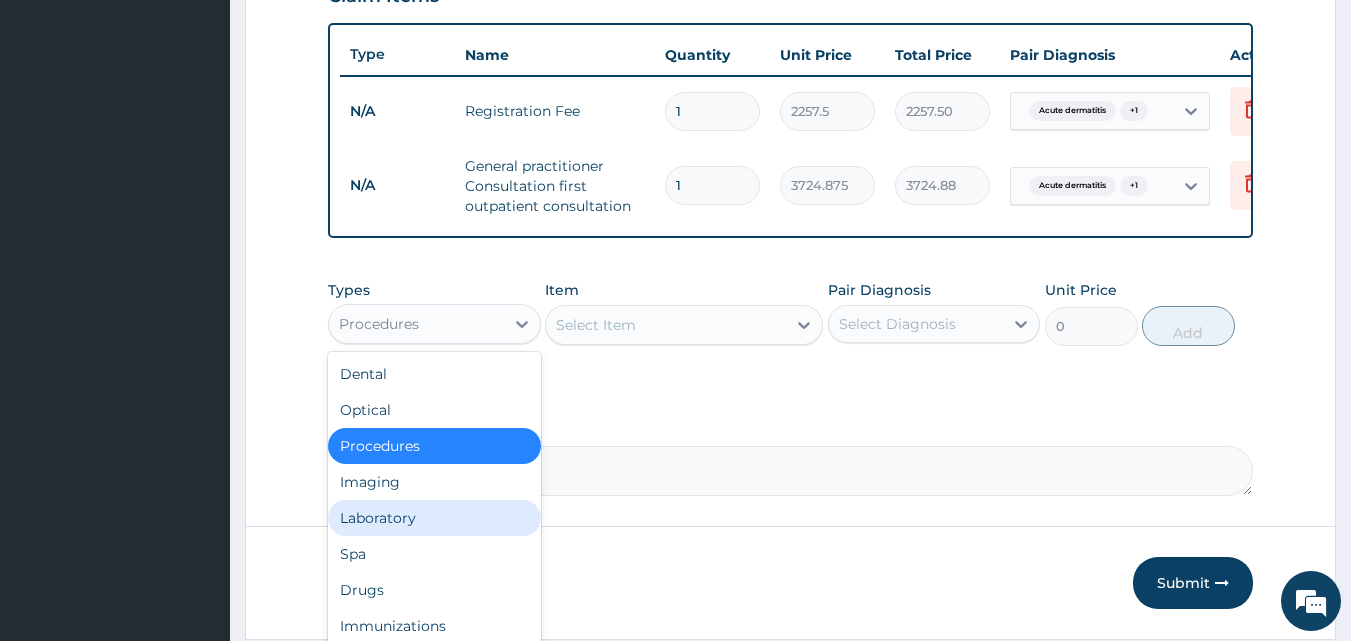 click on "Laboratory" at bounding box center [434, 518] 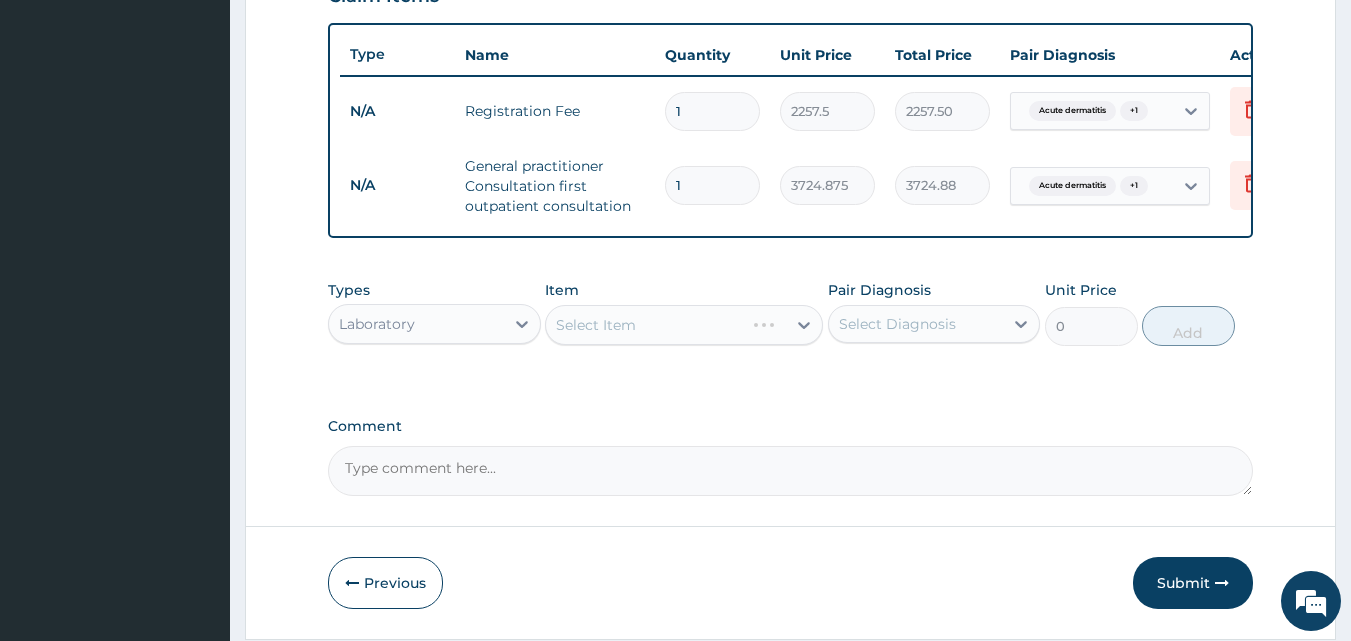click on "Select Item" at bounding box center [684, 325] 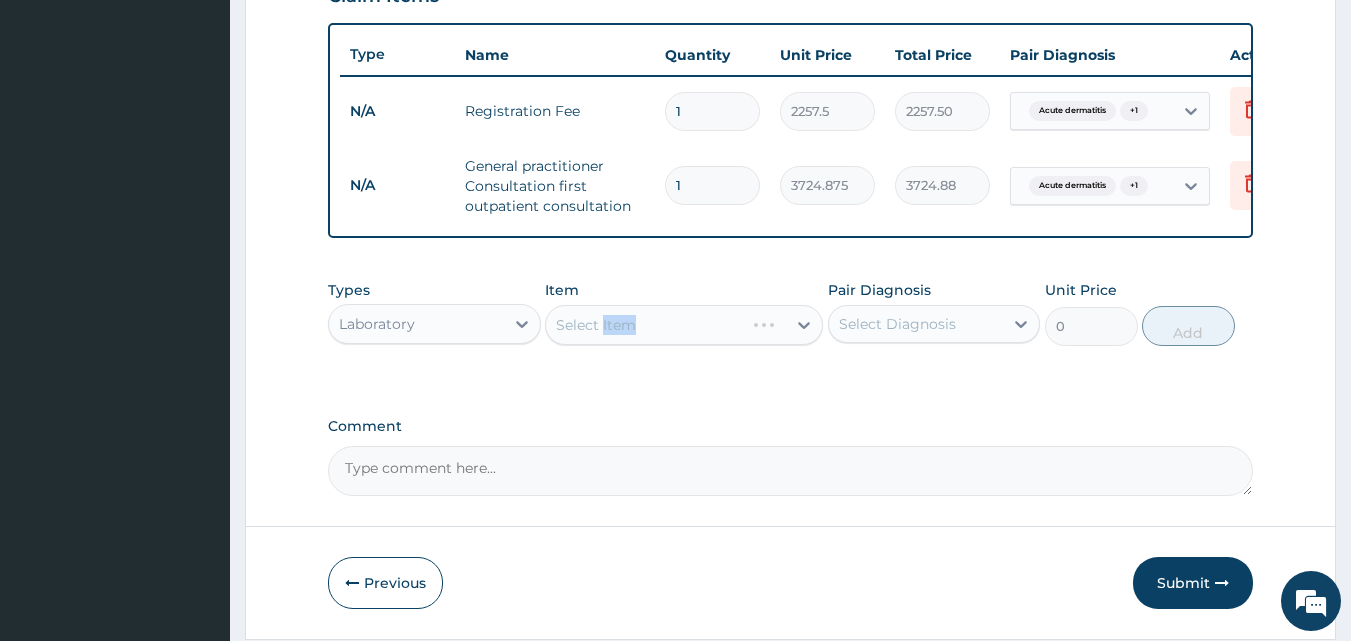 click on "Select Item" at bounding box center [684, 325] 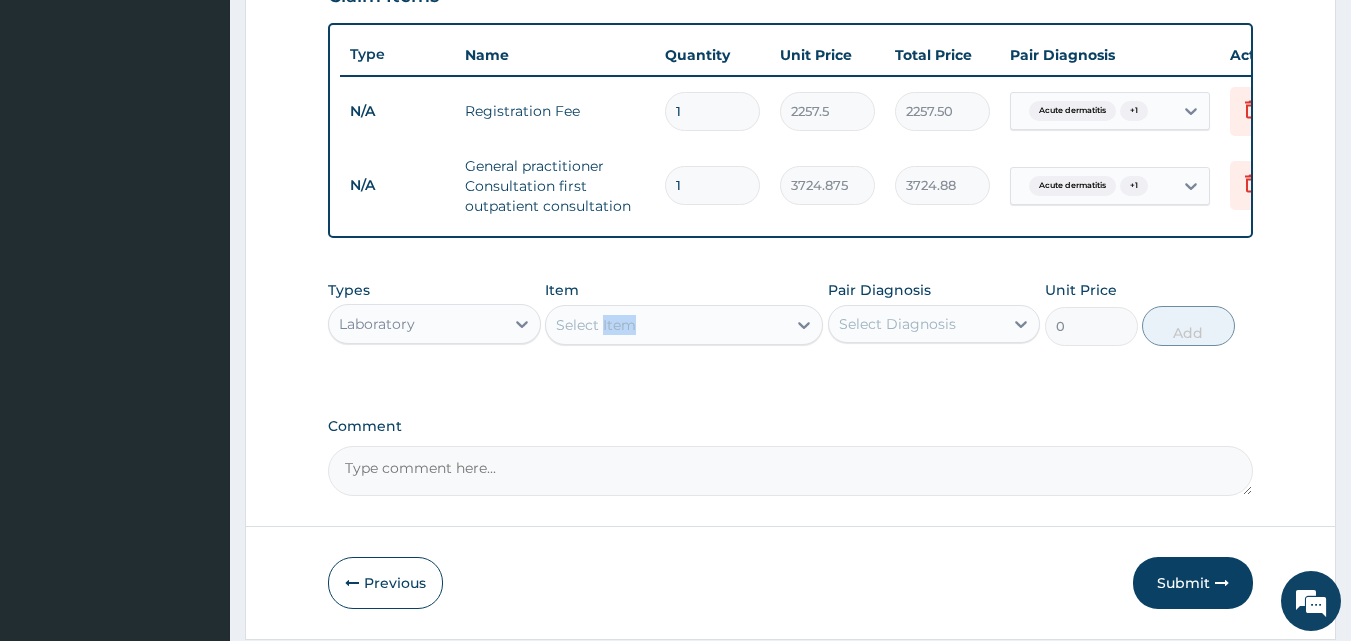 click on "Select Item" at bounding box center [684, 325] 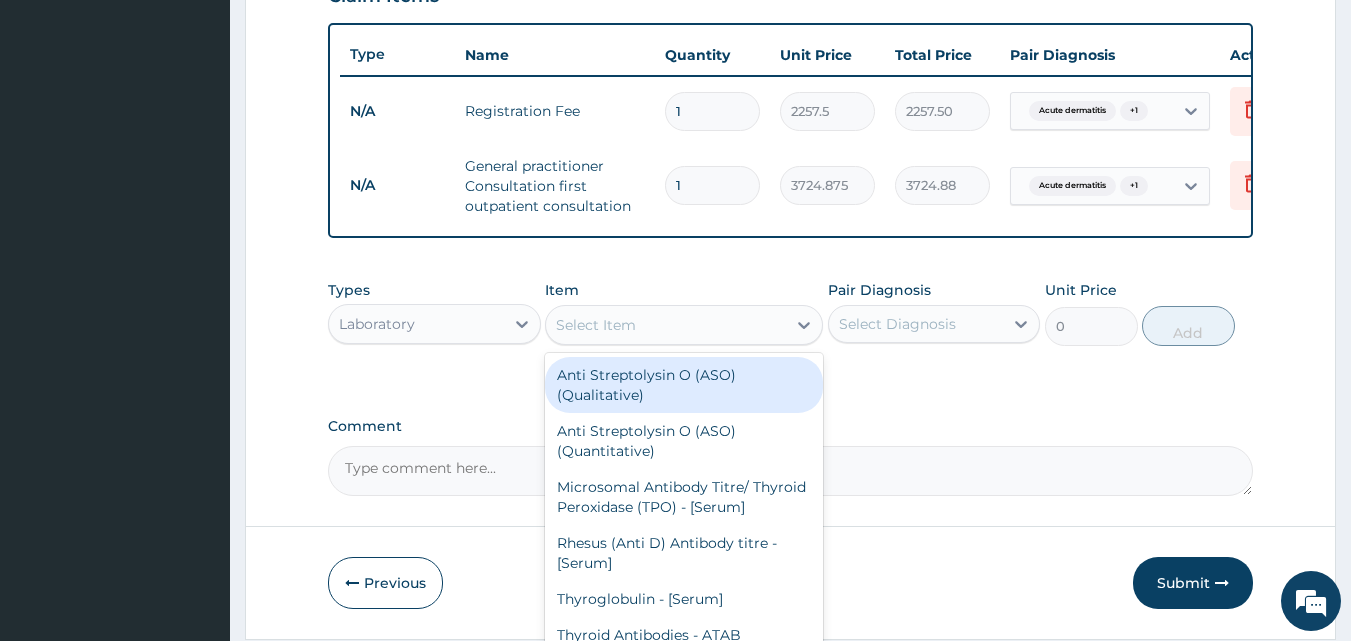 click on "Select Item" at bounding box center (666, 325) 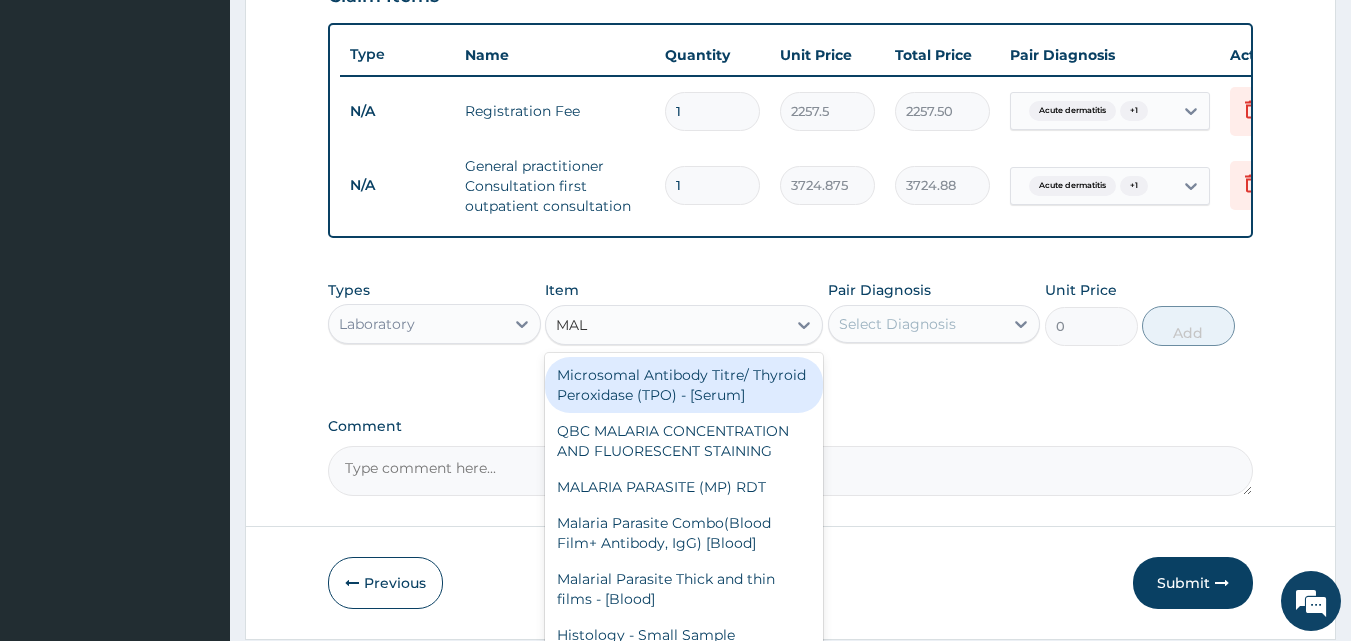 type on "MALA" 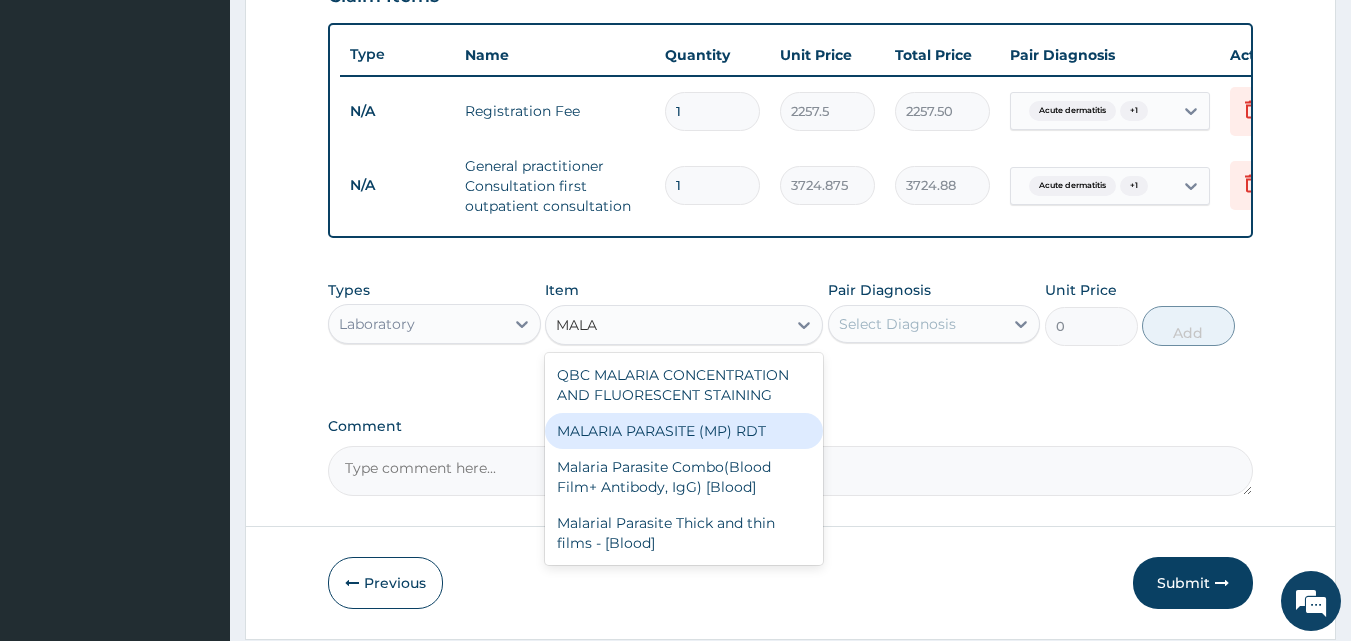 click on "MALARIA PARASITE (MP) RDT" at bounding box center (684, 431) 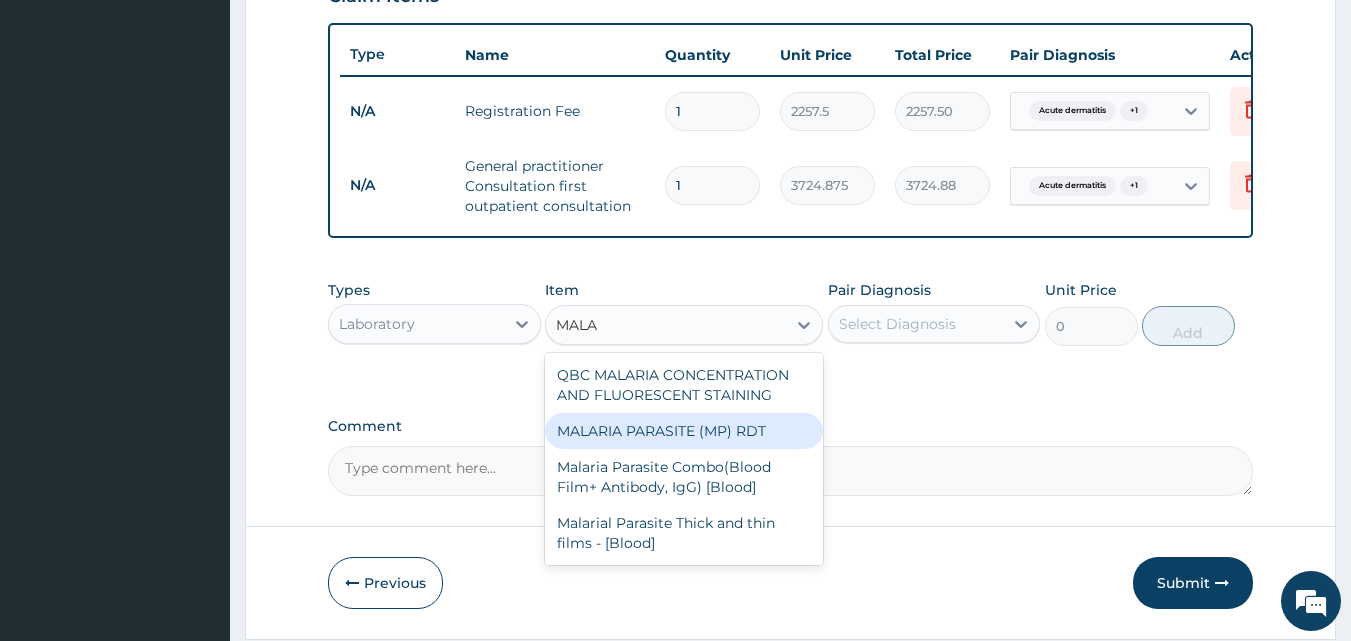 type 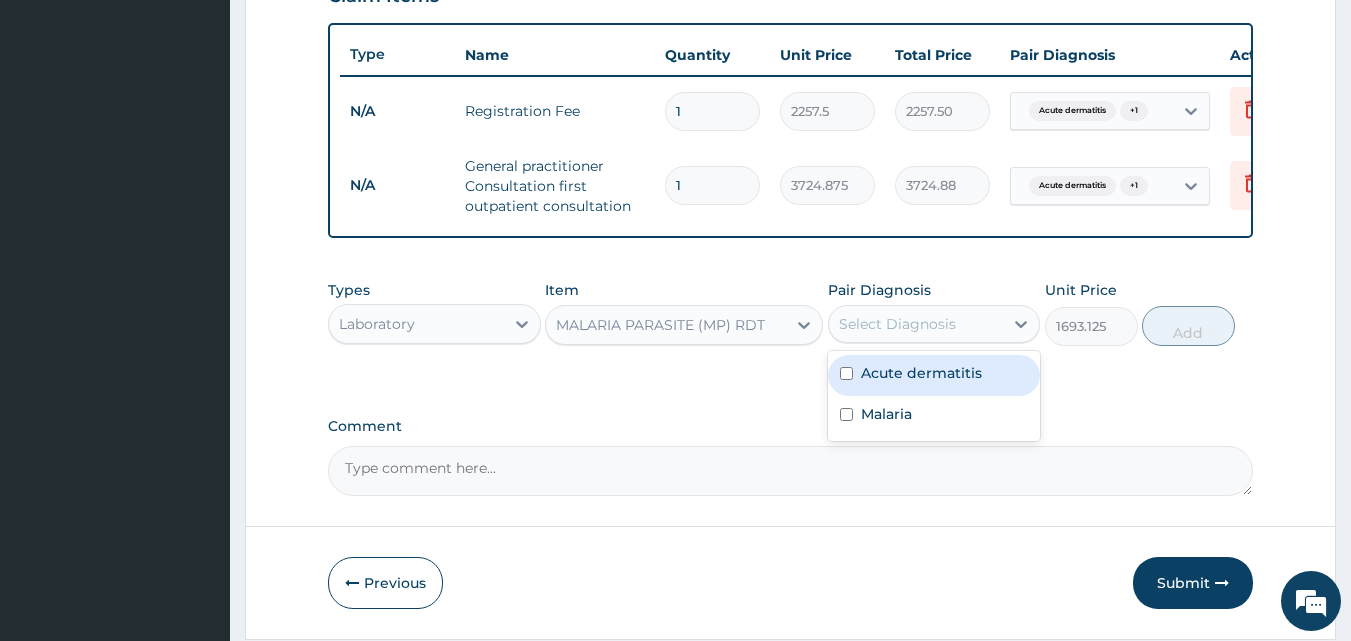 click on "Select Diagnosis" at bounding box center [897, 324] 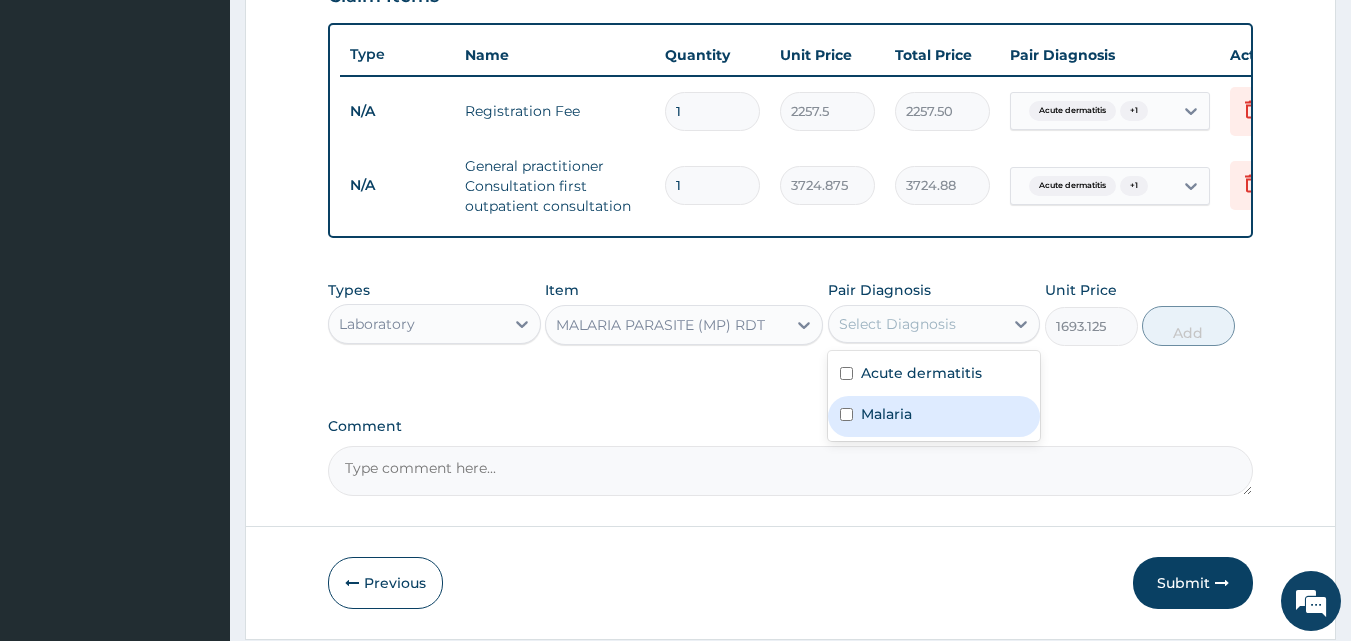 click on "Malaria" at bounding box center [934, 416] 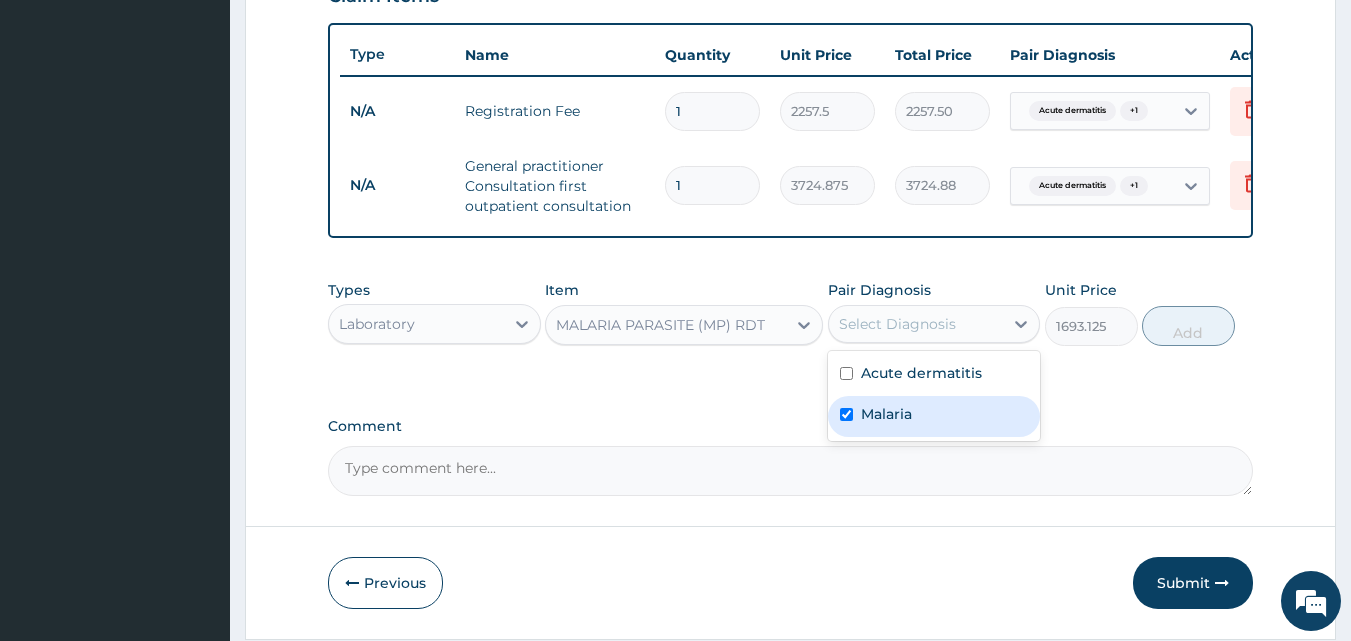 checkbox on "true" 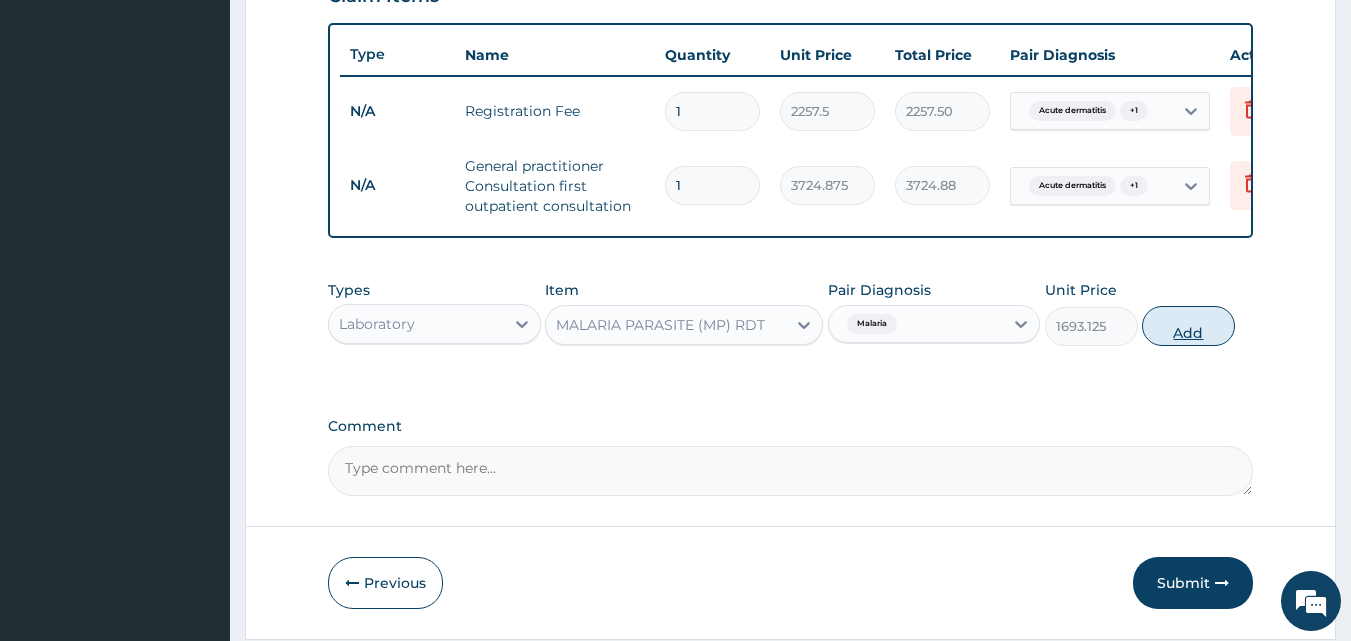 click on "Add" at bounding box center [1188, 326] 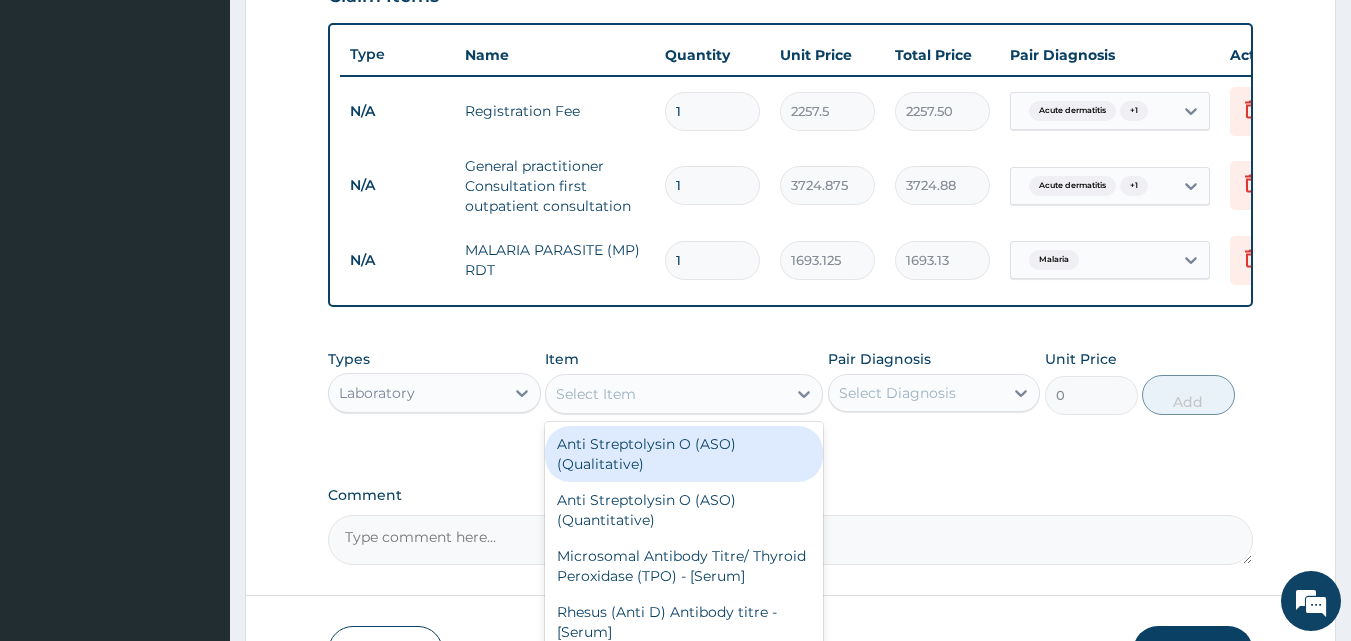 click on "Select Item" at bounding box center (666, 394) 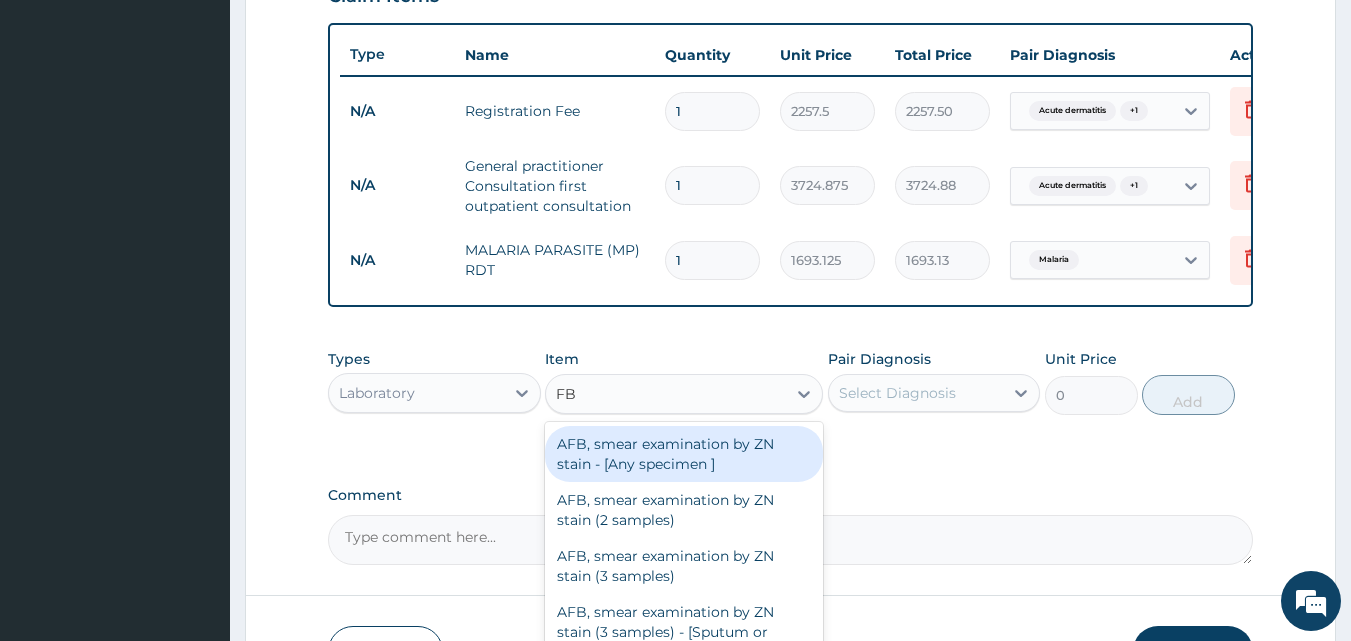 type on "FBC" 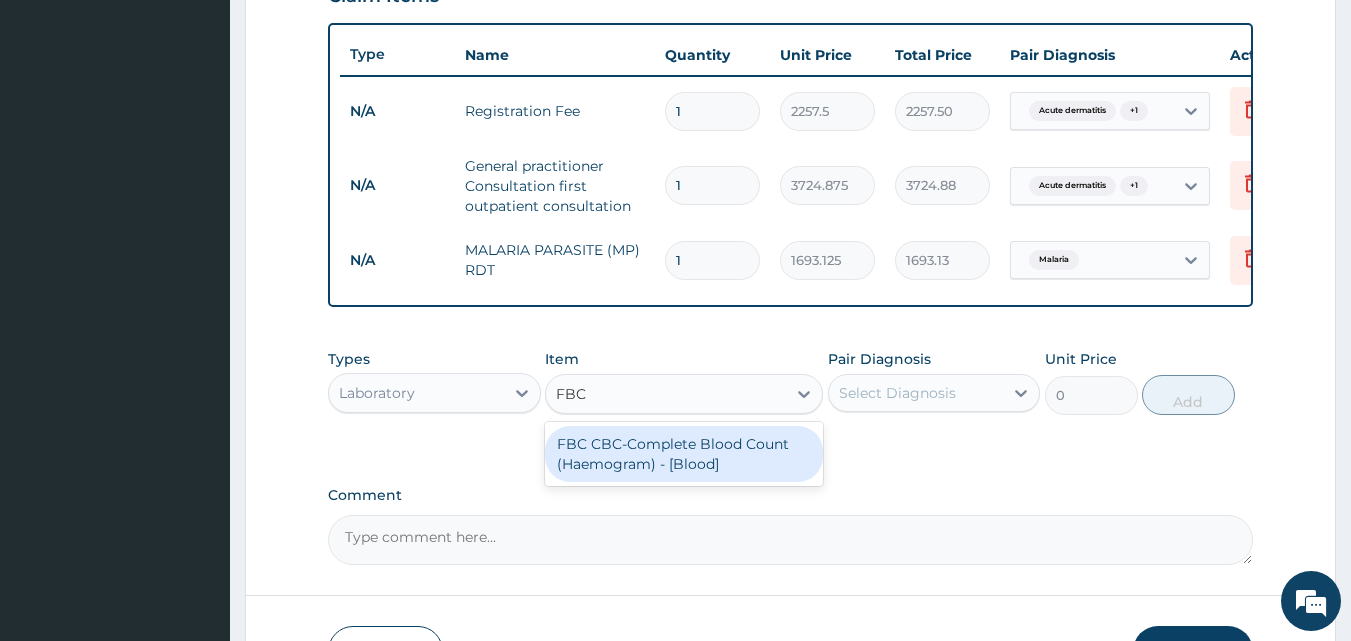 click on "FBC CBC-Complete Blood Count (Haemogram) - [Blood]" at bounding box center [684, 454] 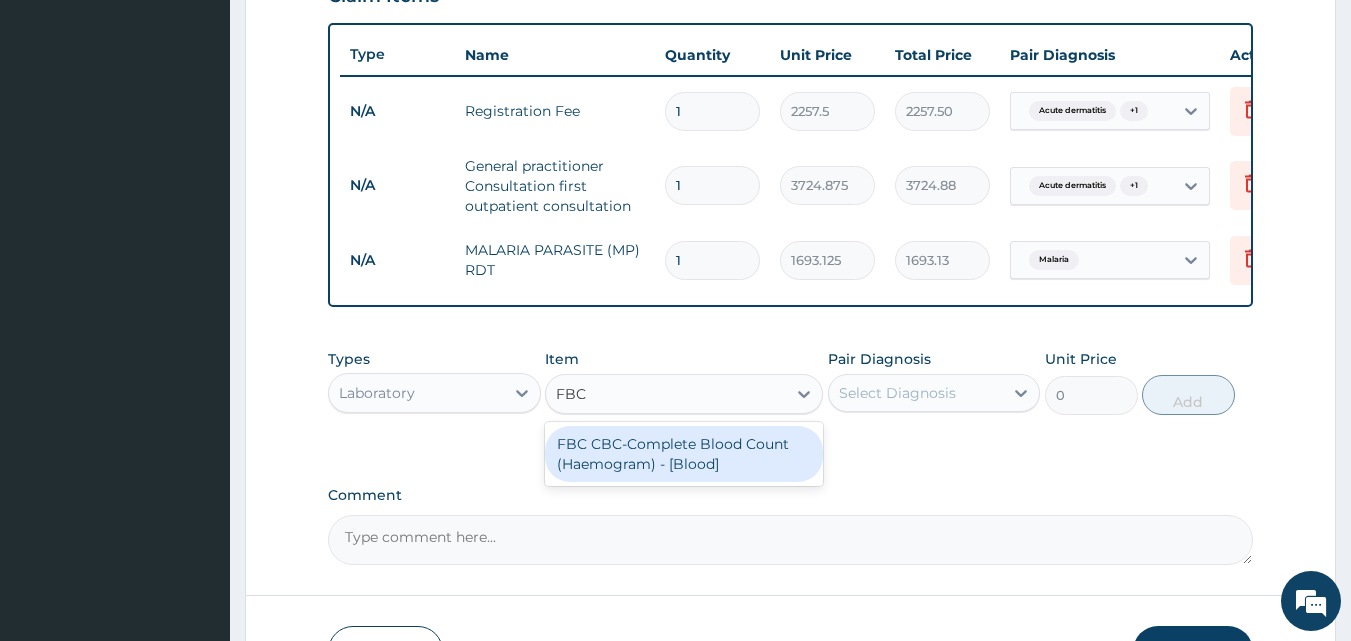 type 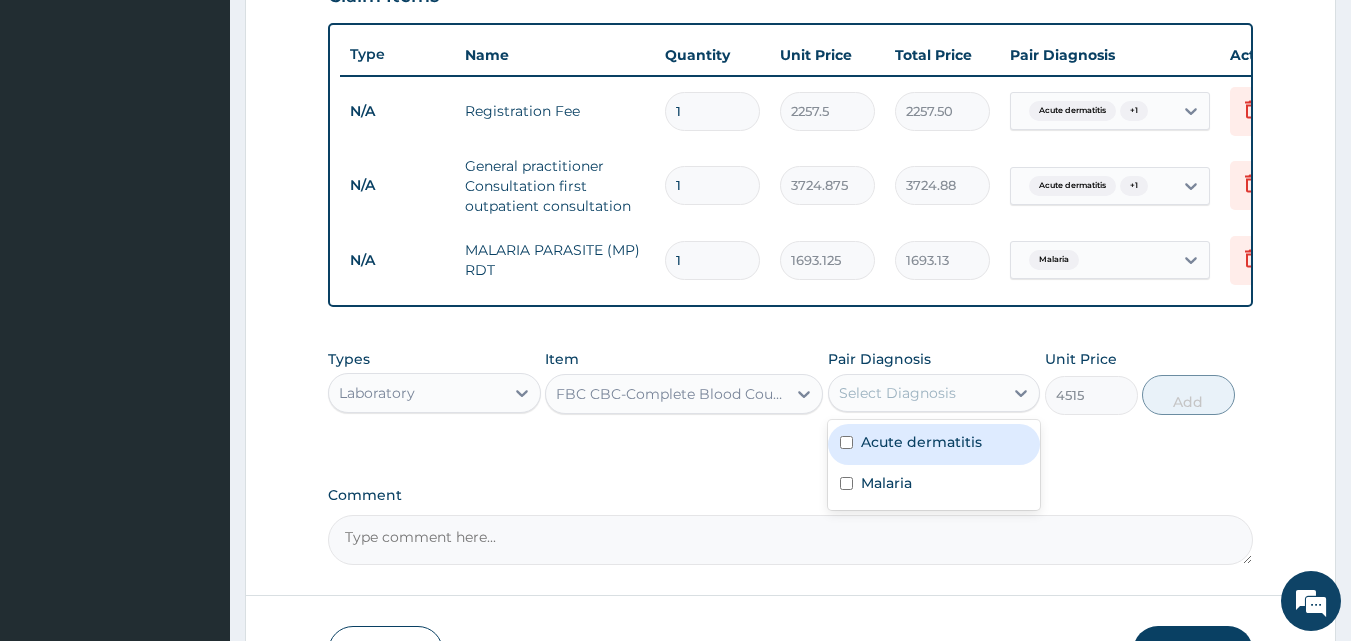 click on "Select Diagnosis" at bounding box center [897, 393] 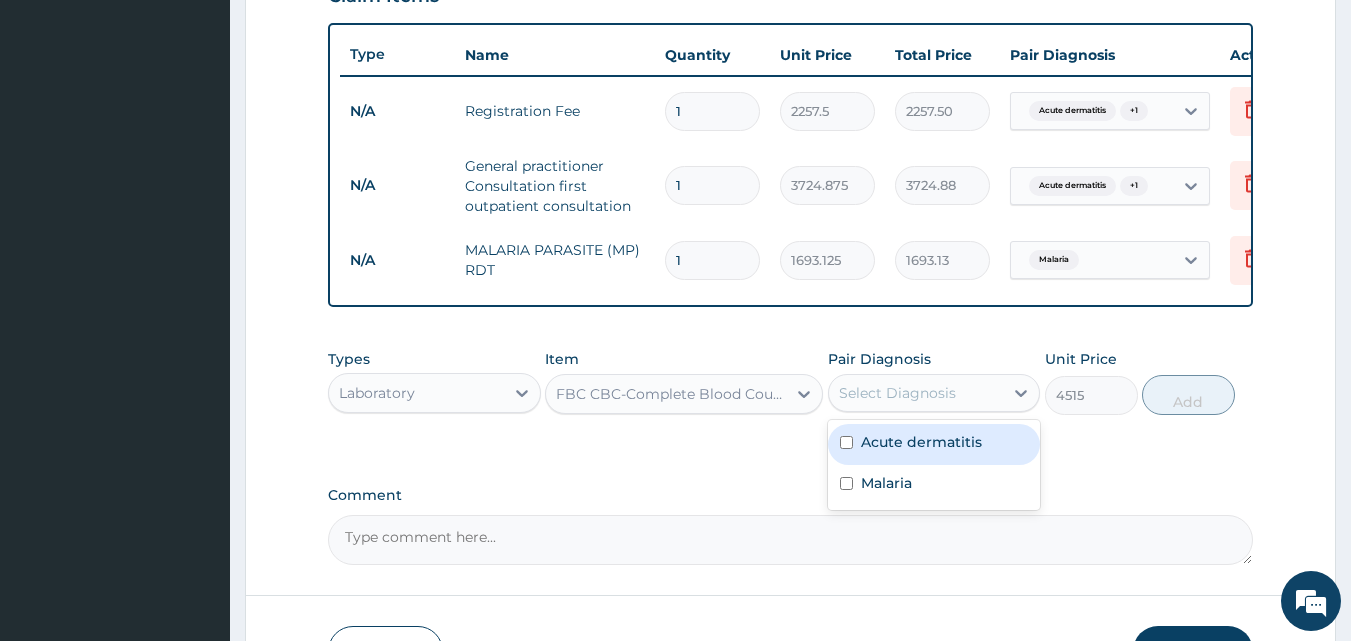 click at bounding box center [846, 442] 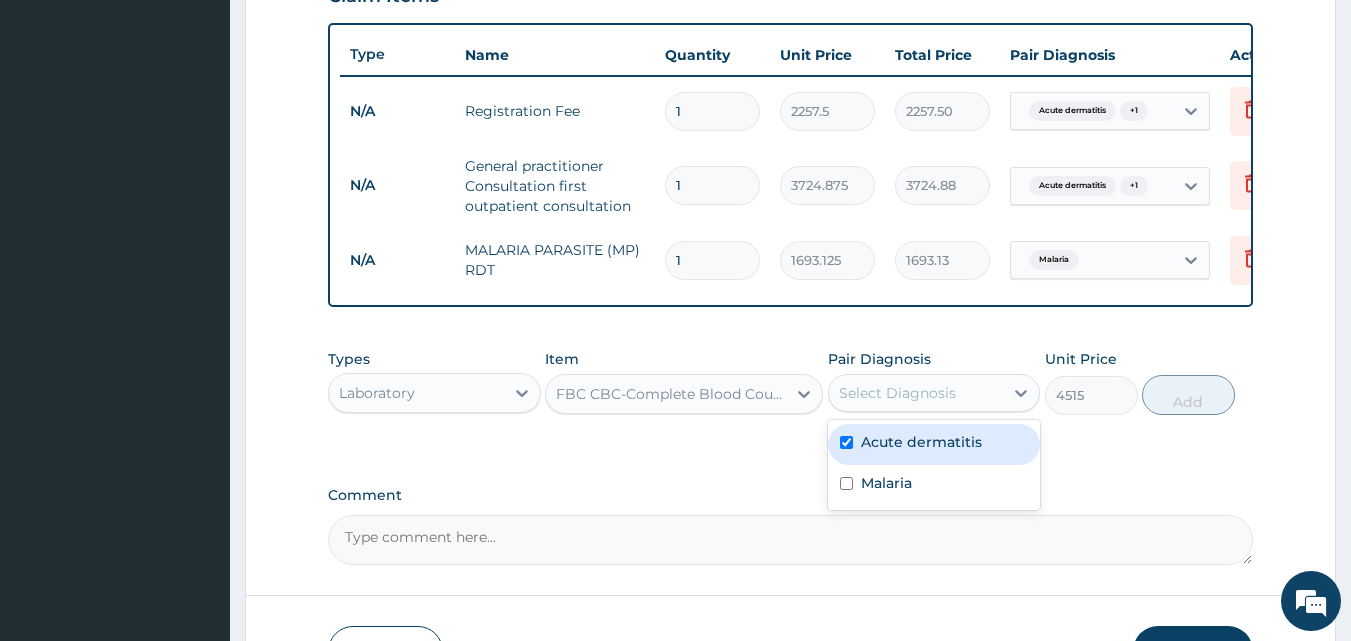 checkbox on "true" 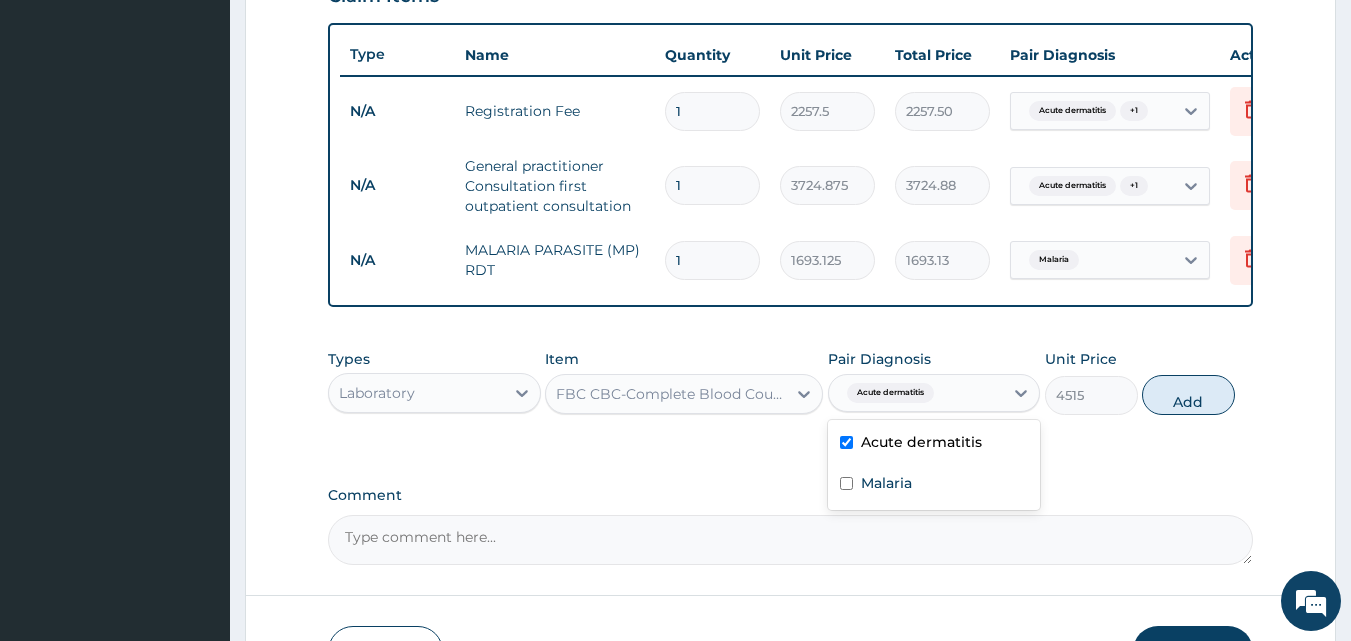 scroll, scrollTop: 161, scrollLeft: 0, axis: vertical 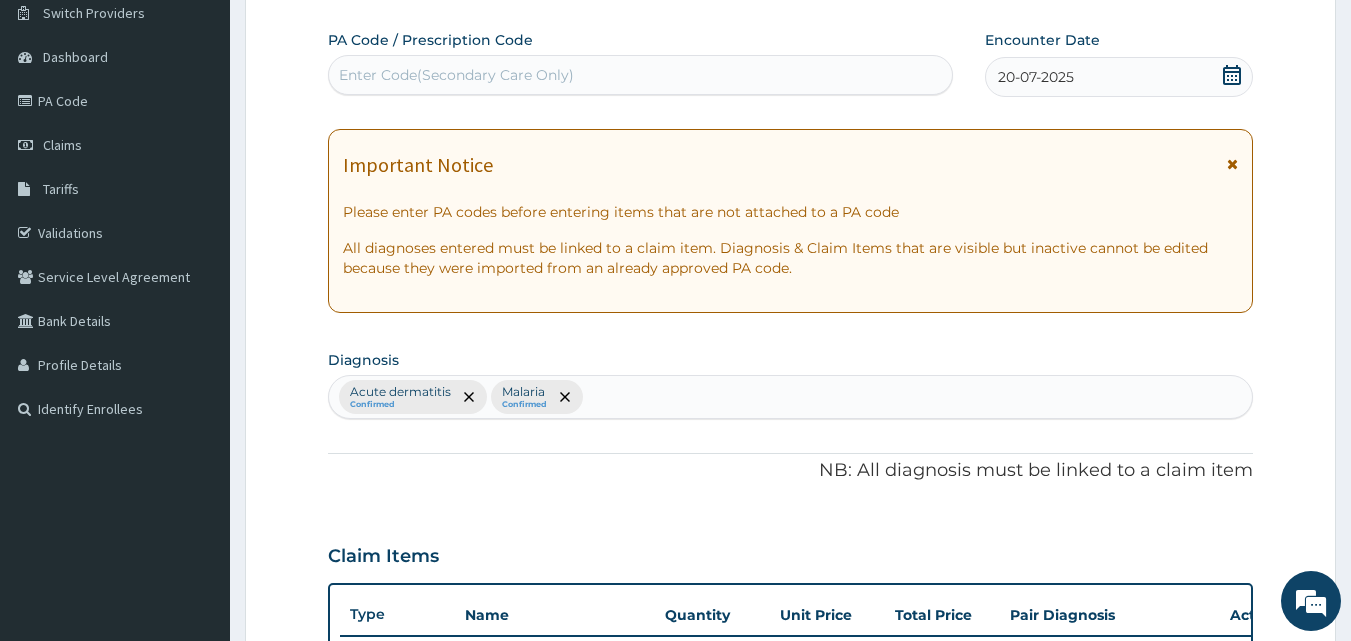 click on "Acute dermatitis Confirmed Malaria Confirmed" at bounding box center [791, 397] 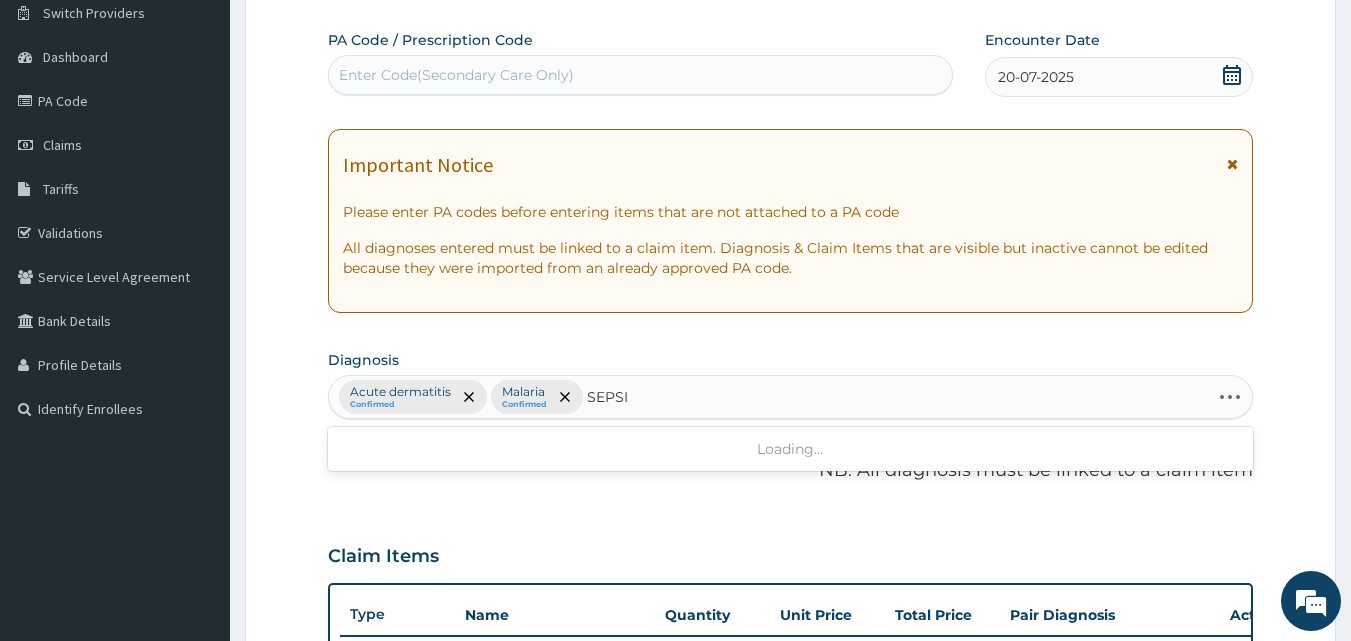 type on "SEPSIS" 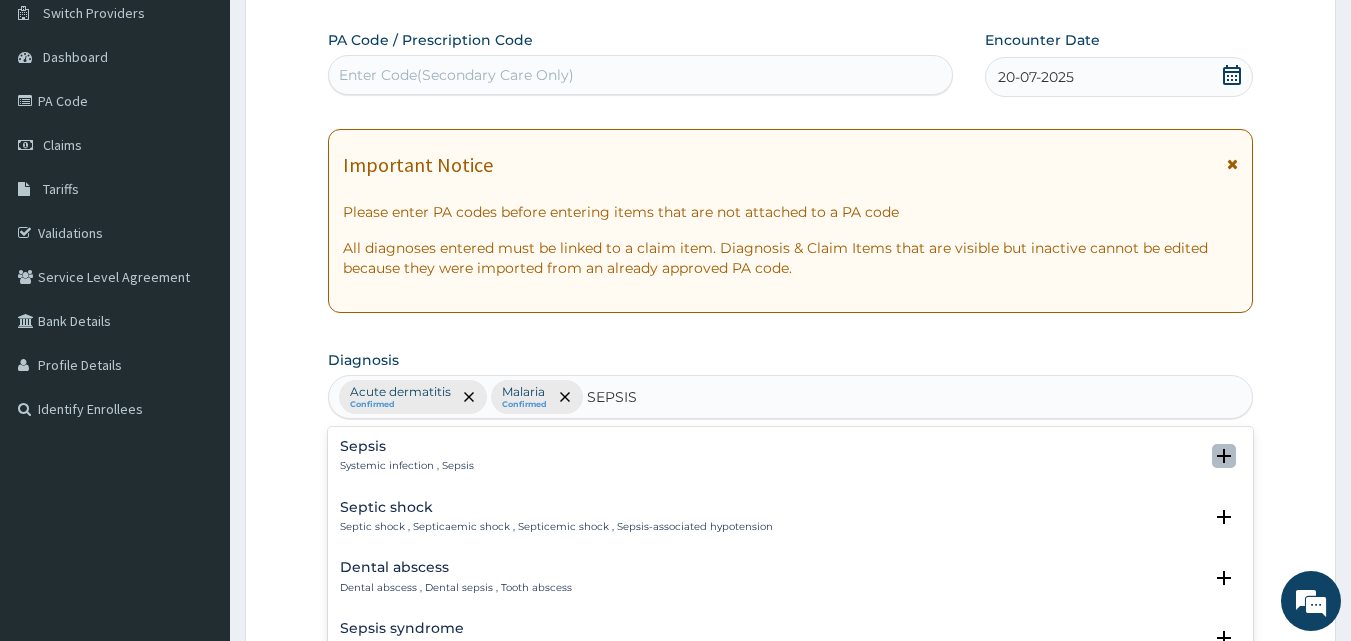 click 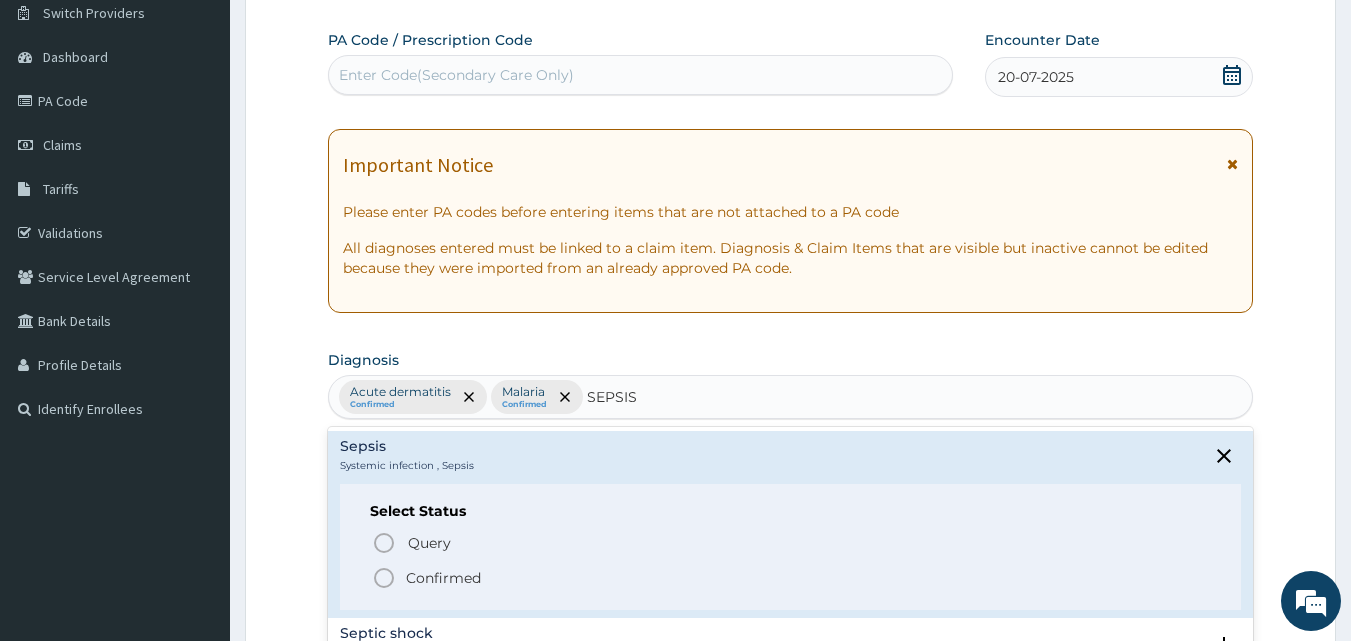 click 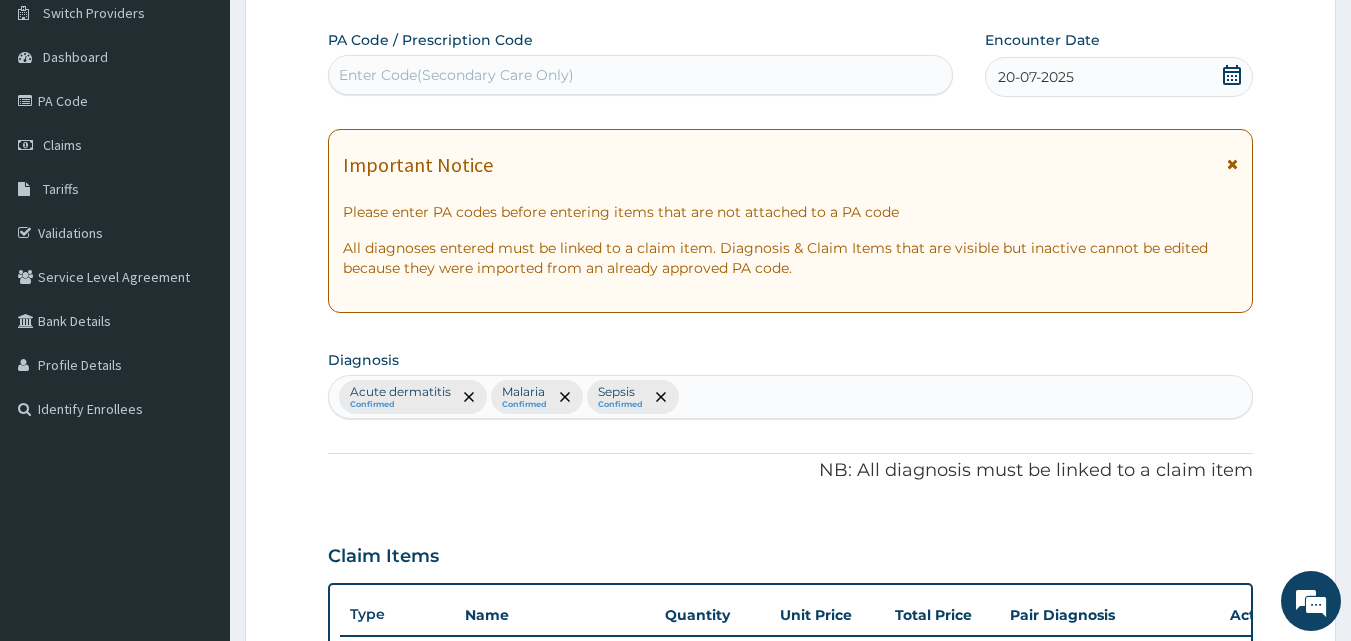 scroll, scrollTop: 721, scrollLeft: 0, axis: vertical 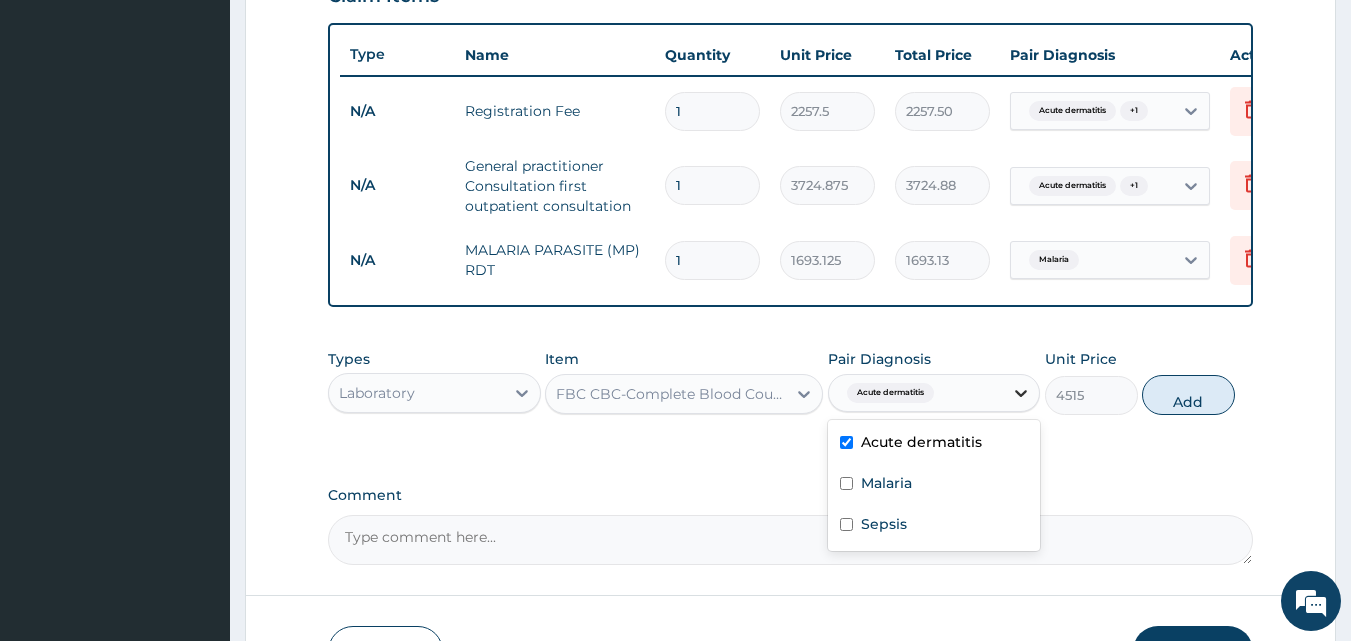 click 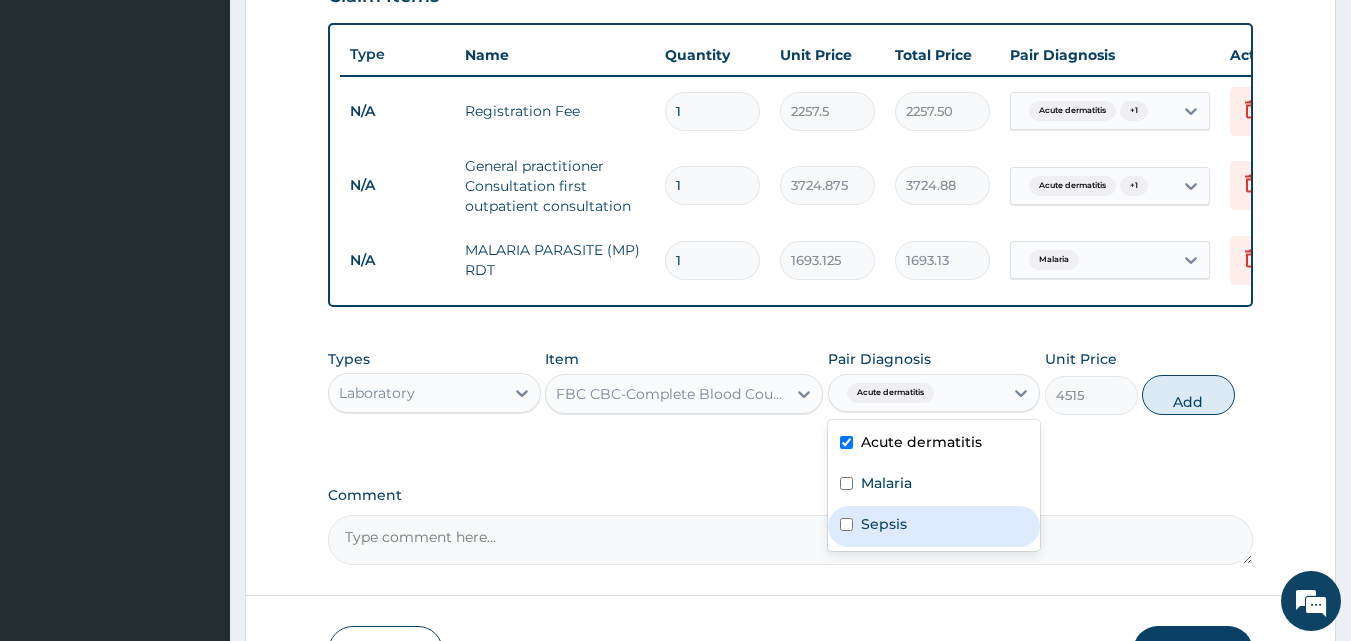 click at bounding box center [846, 524] 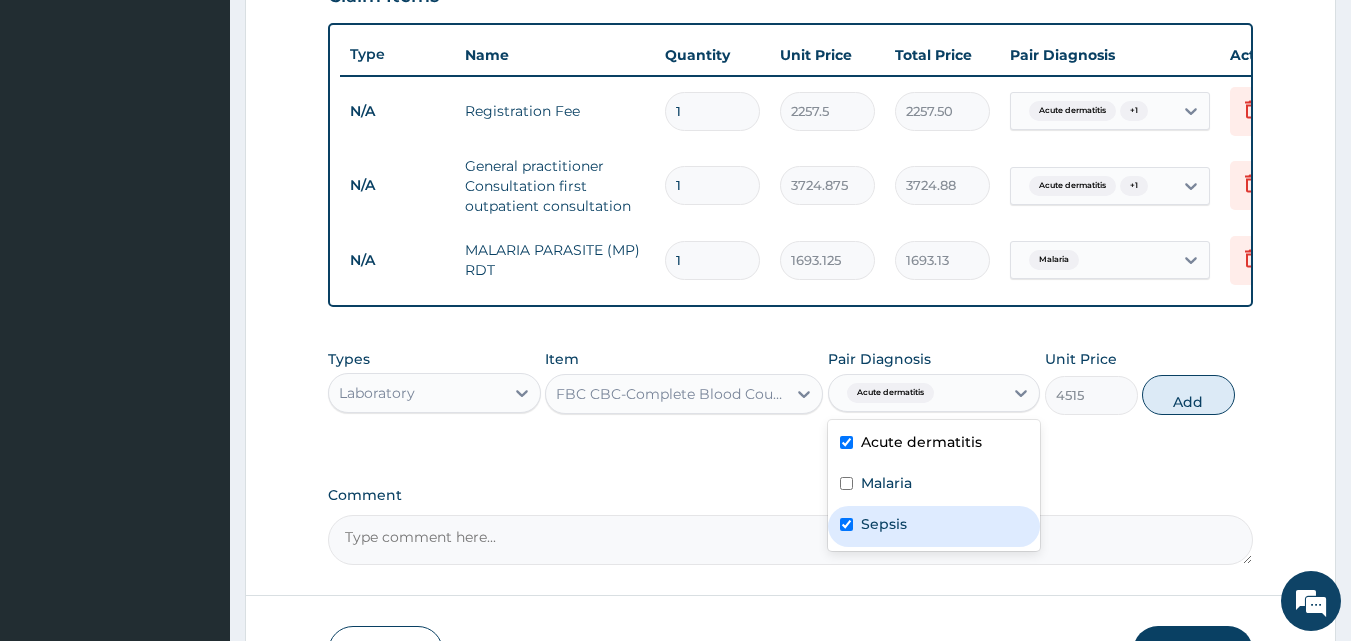 checkbox on "true" 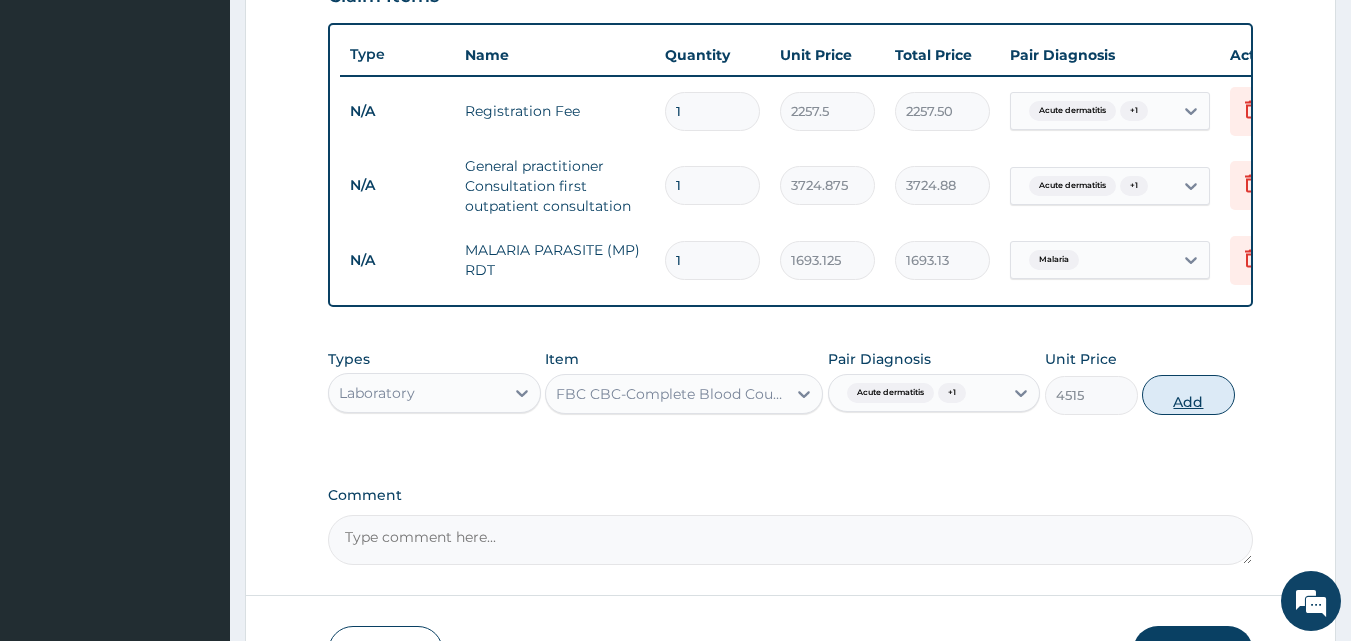 click on "Add" at bounding box center [1188, 395] 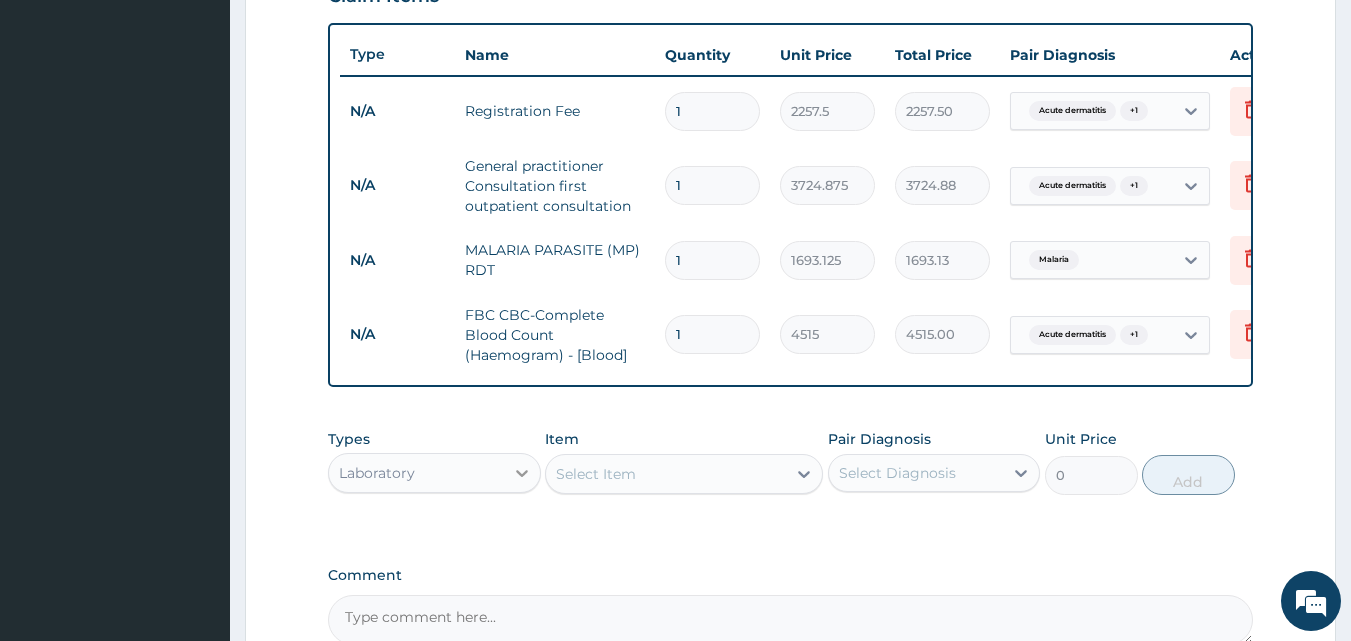 click 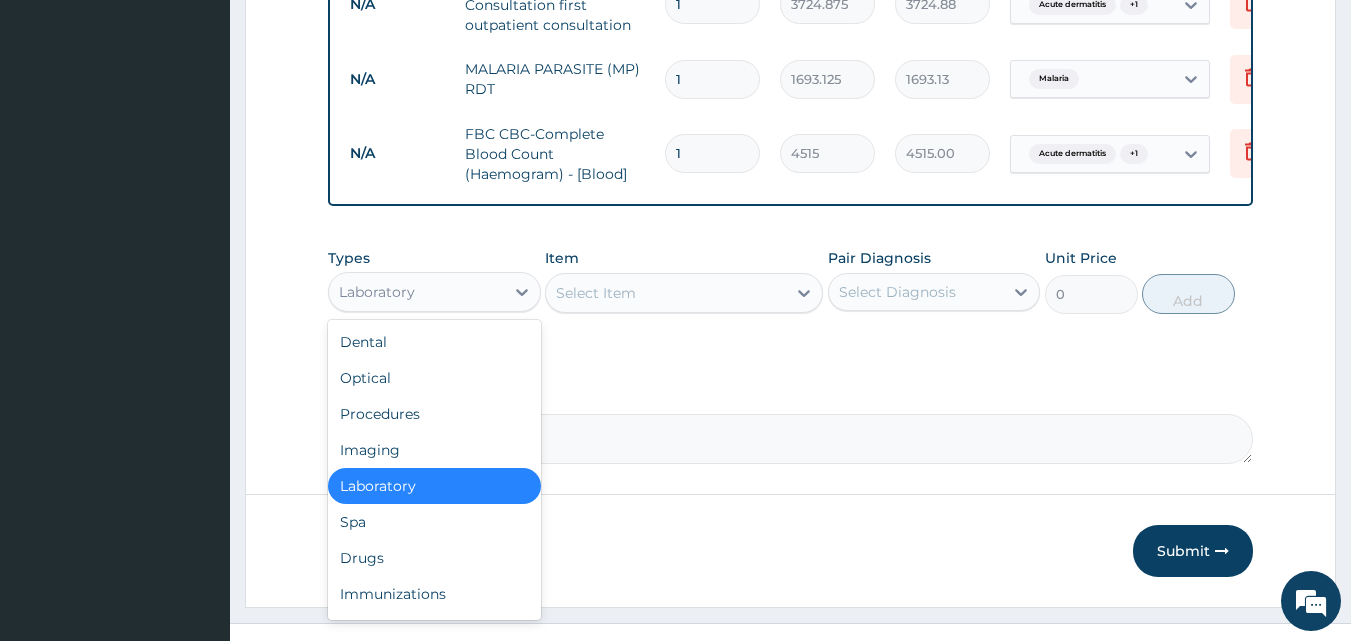 scroll, scrollTop: 950, scrollLeft: 0, axis: vertical 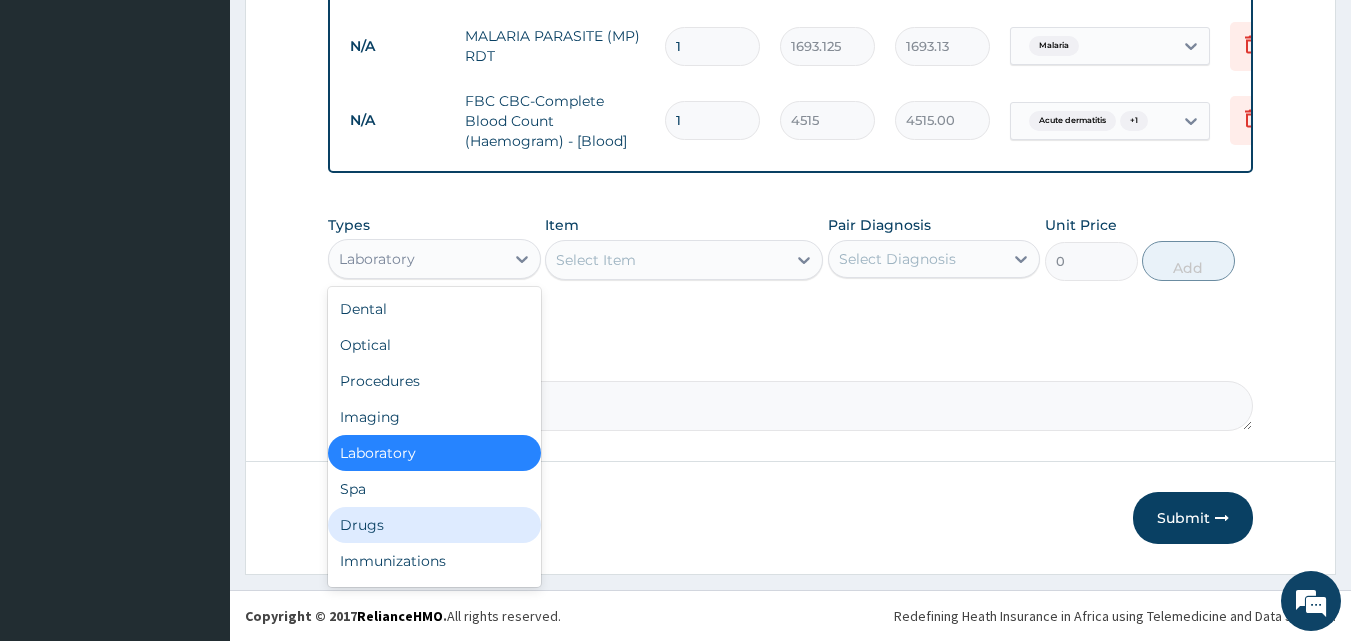 click on "Drugs" at bounding box center (434, 525) 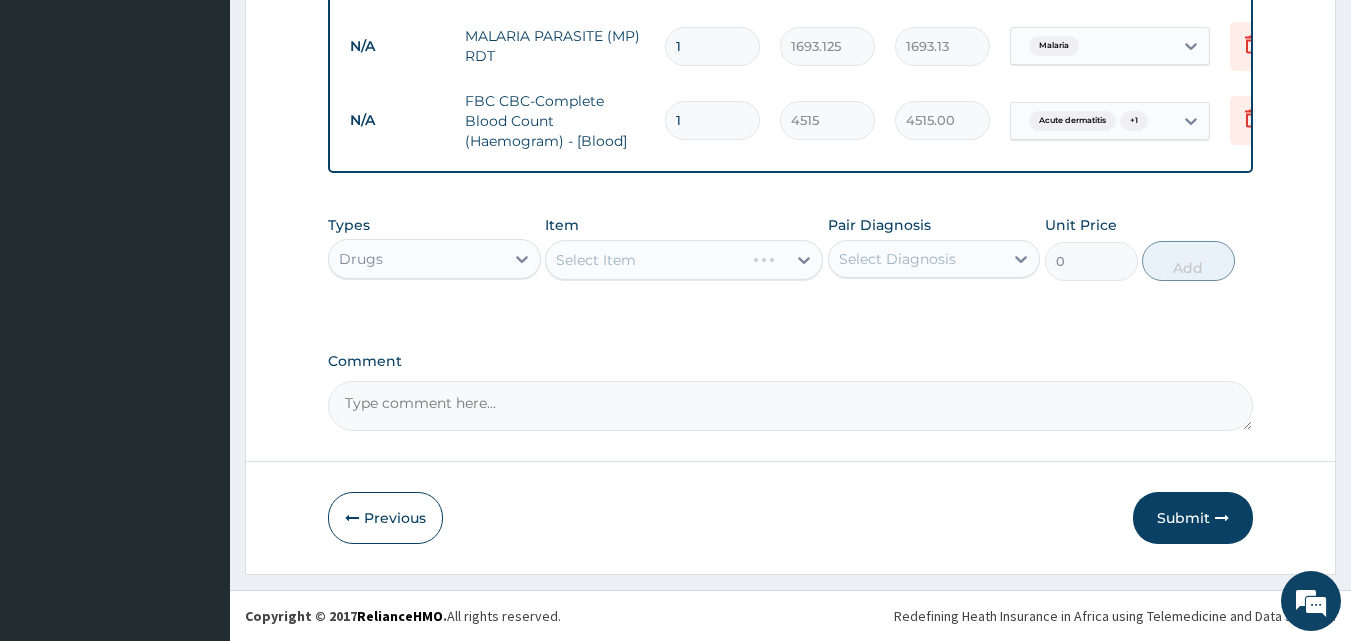 click on "Select Item" at bounding box center (684, 260) 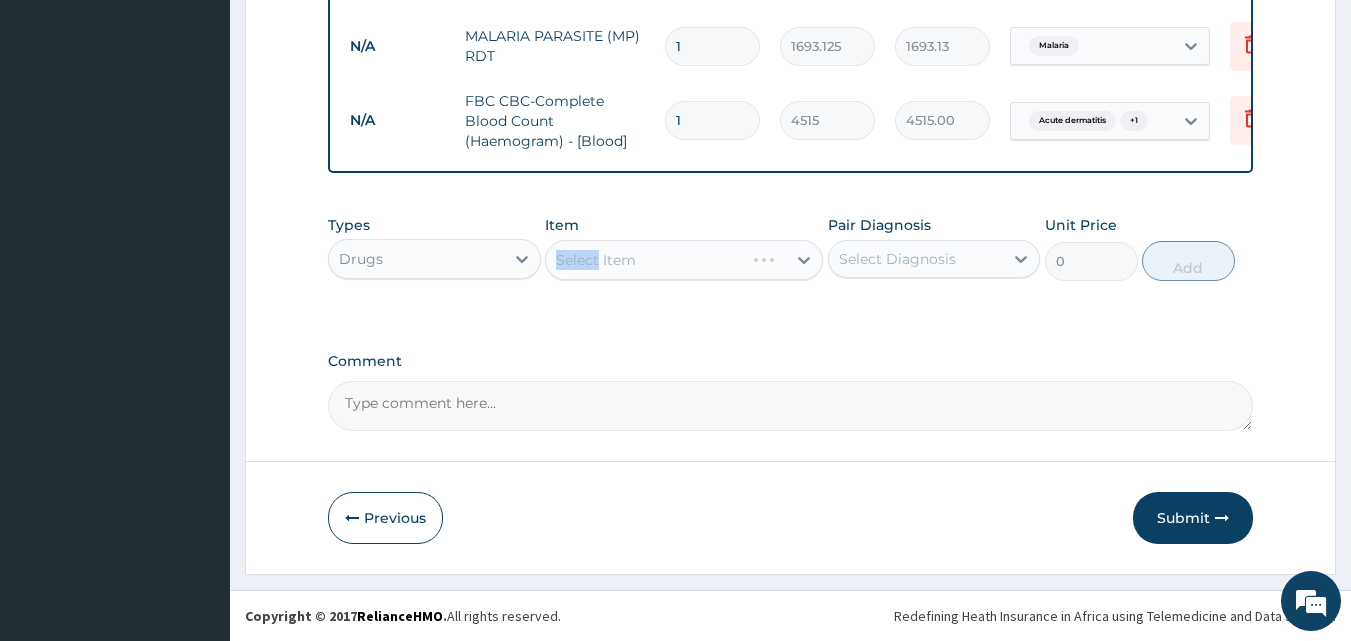 click on "Select Item" at bounding box center (684, 260) 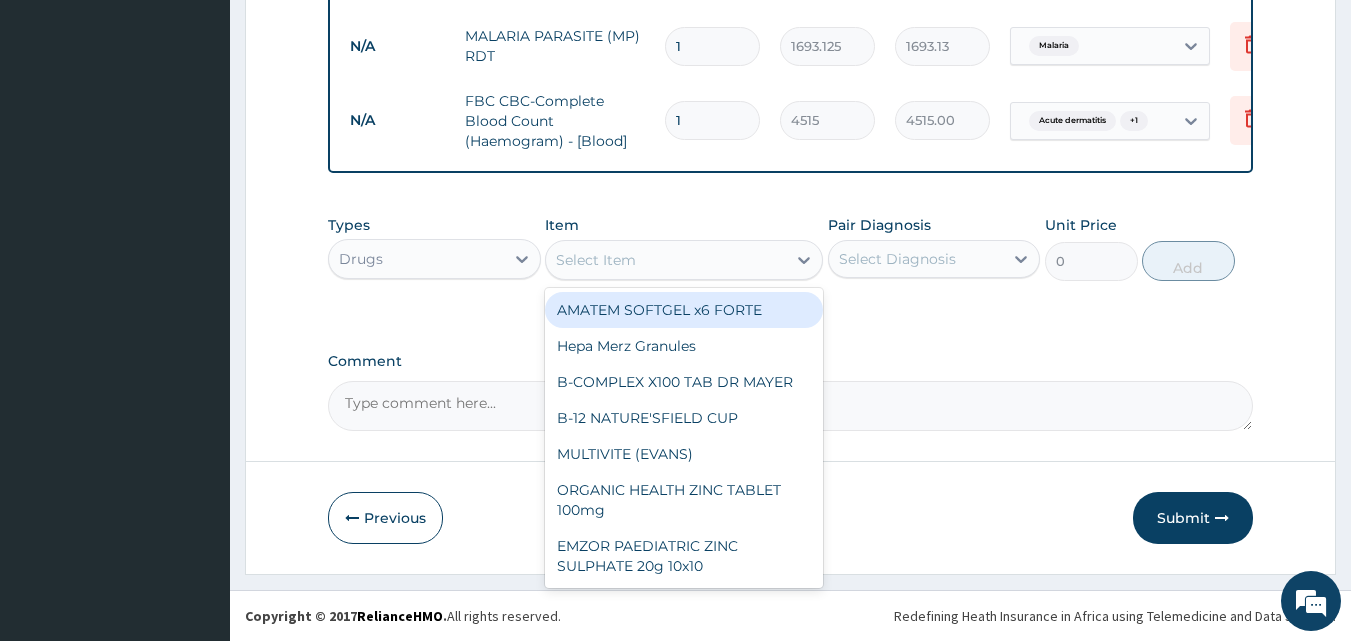 click on "Select Item" at bounding box center (596, 260) 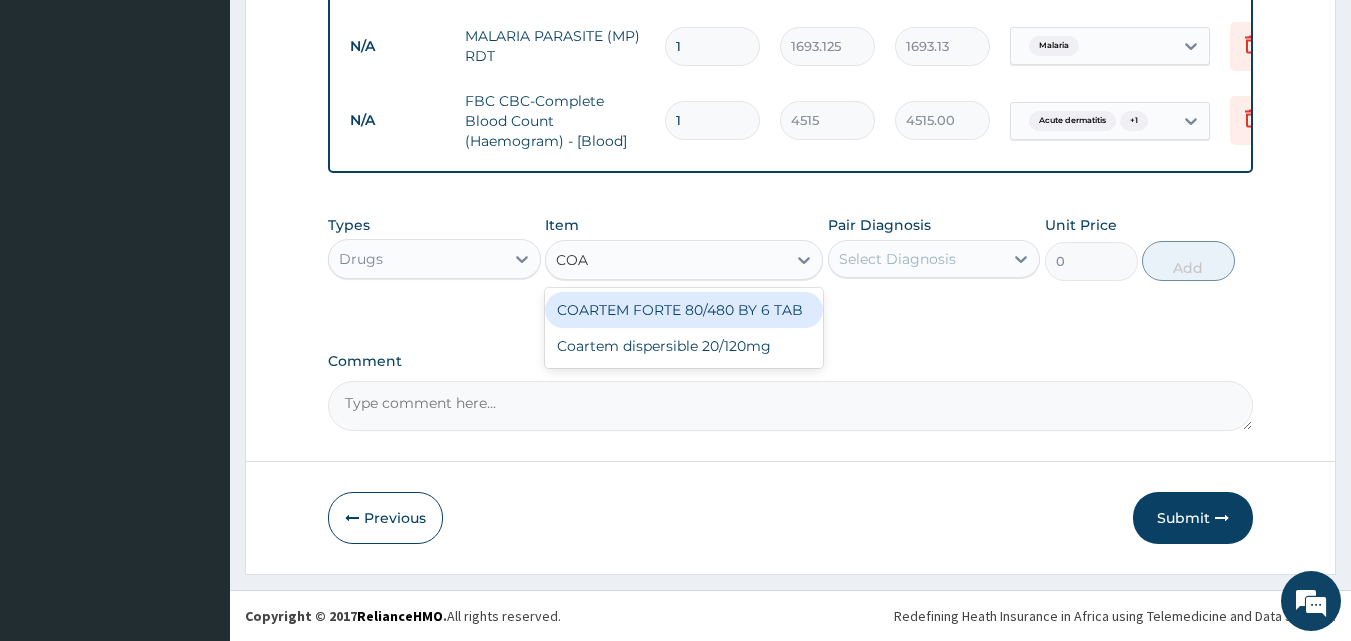 type on "COAR" 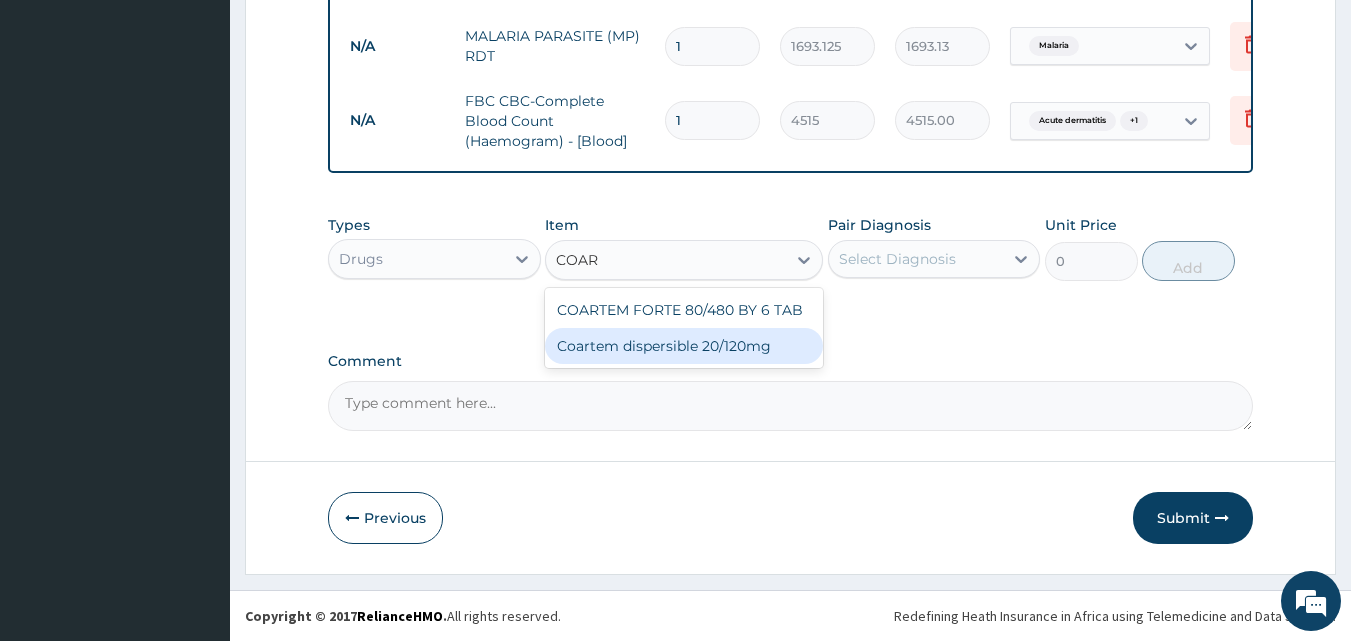 click on "Coartem dispersible 20/120mg" at bounding box center (684, 346) 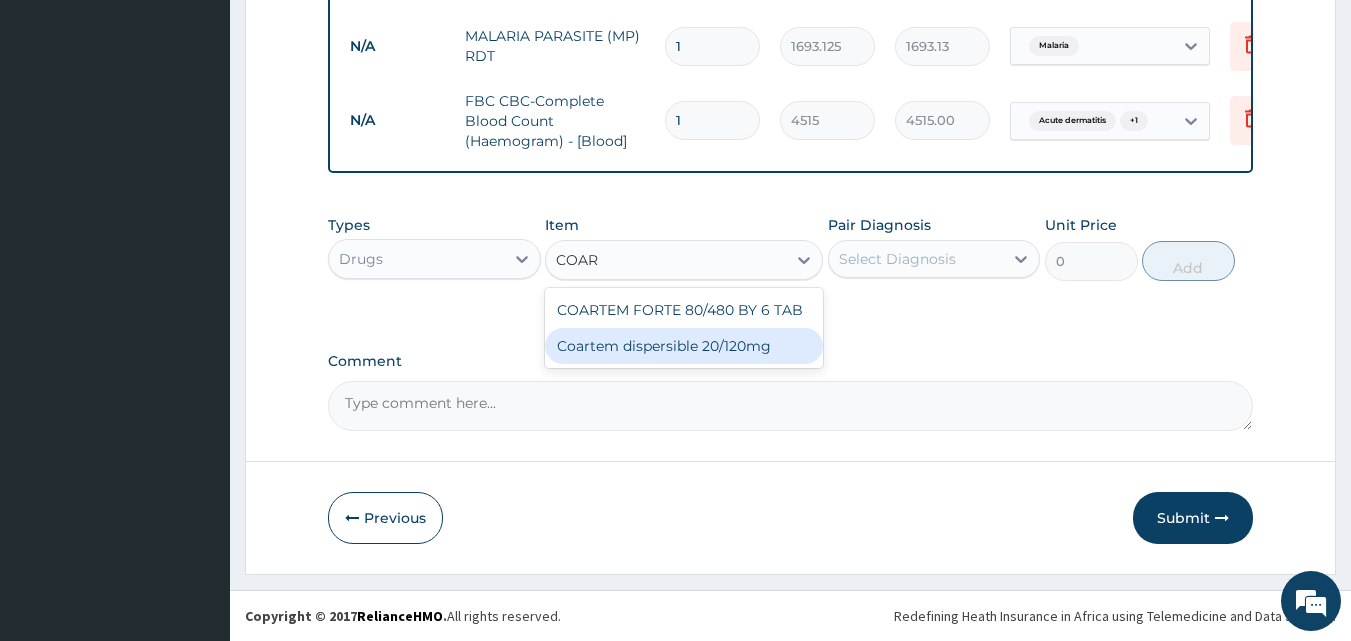 type 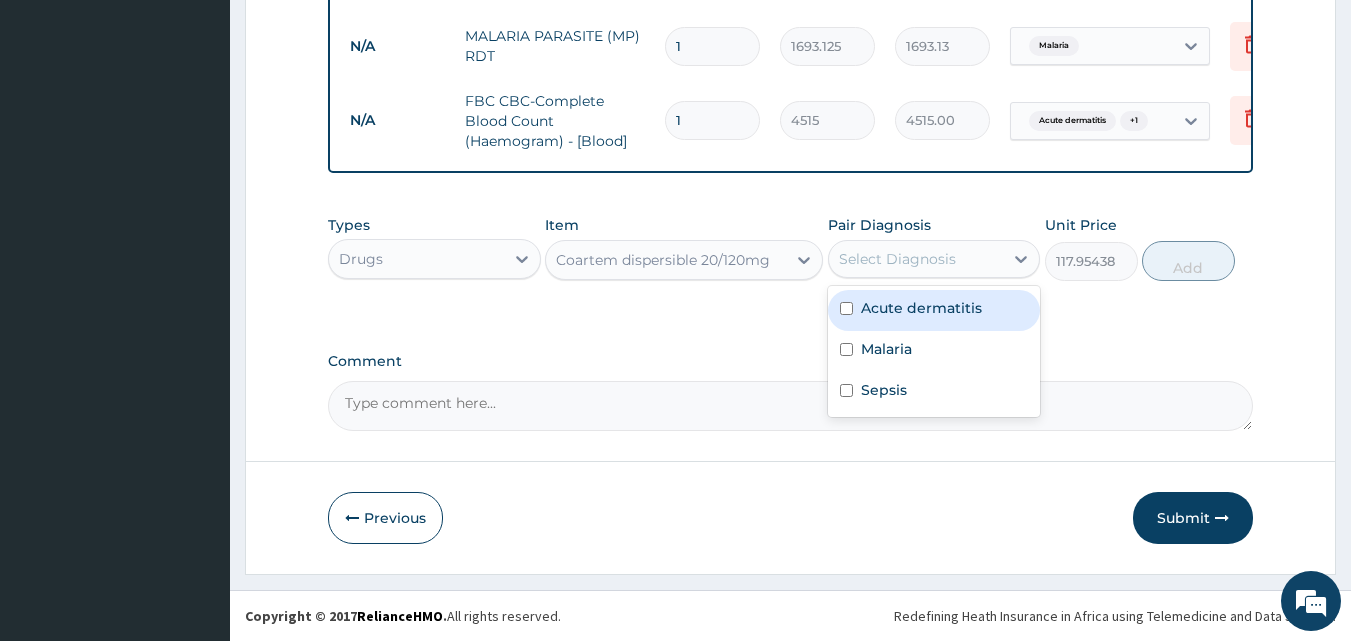 click on "Select Diagnosis" at bounding box center (916, 259) 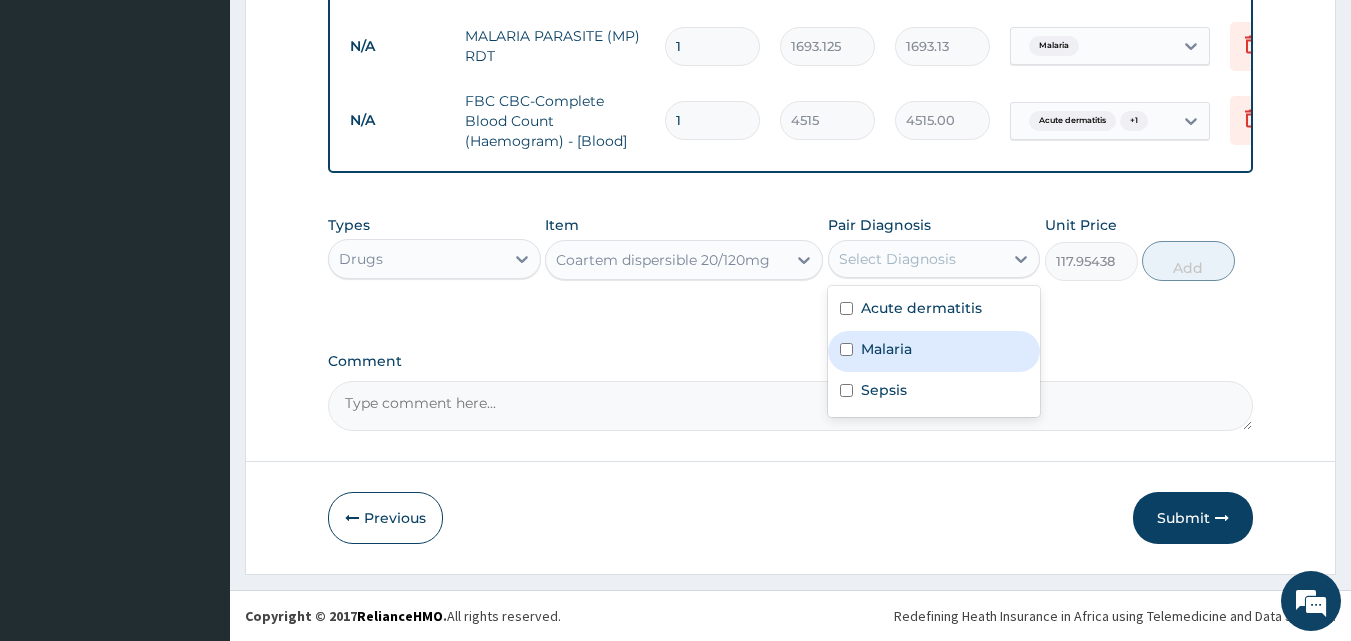 click at bounding box center (846, 349) 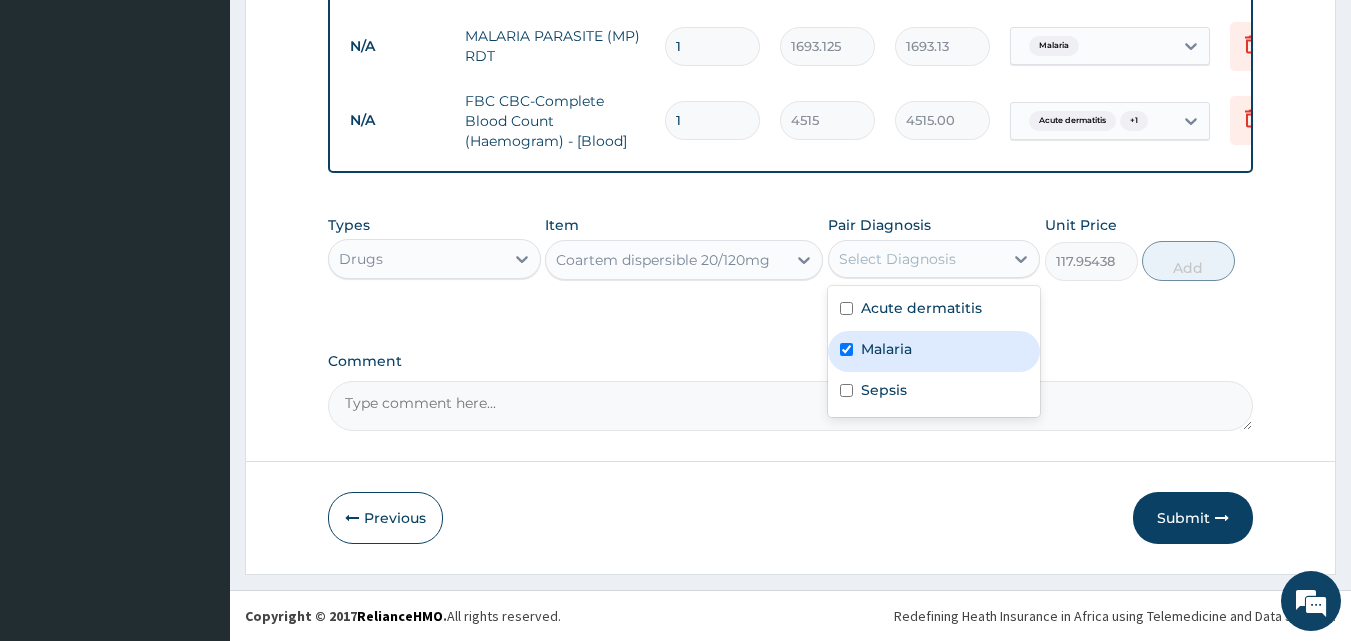 checkbox on "true" 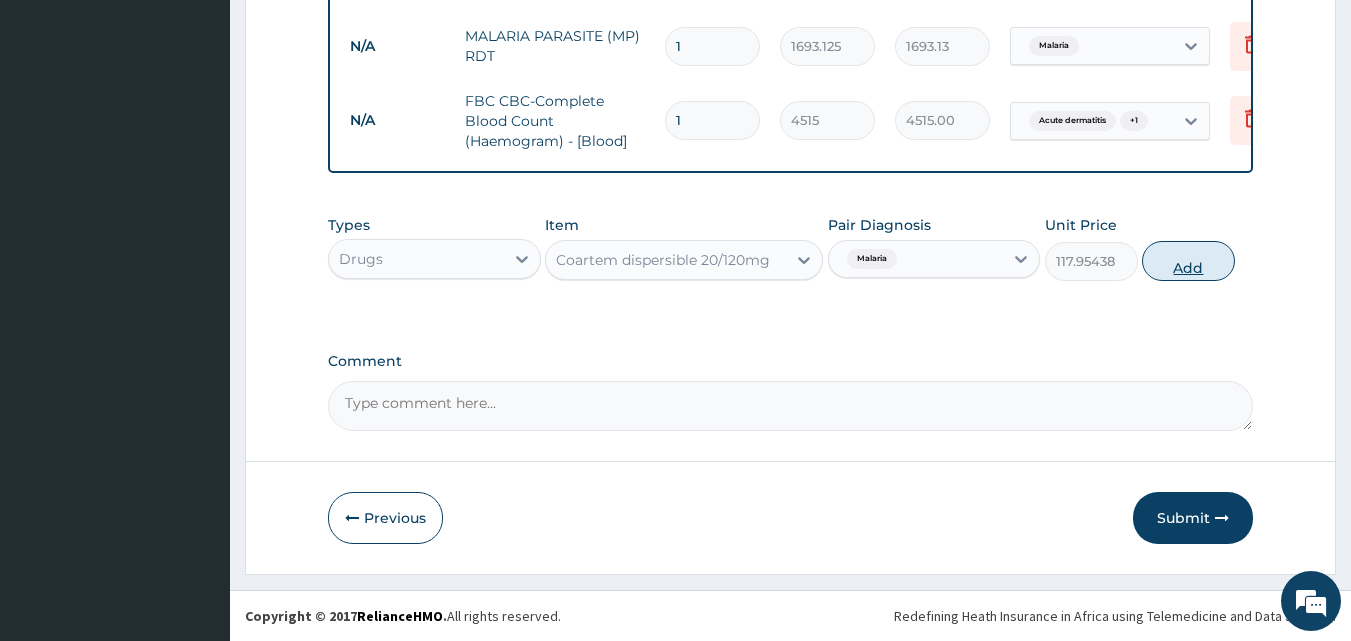 click on "Add" at bounding box center (1188, 261) 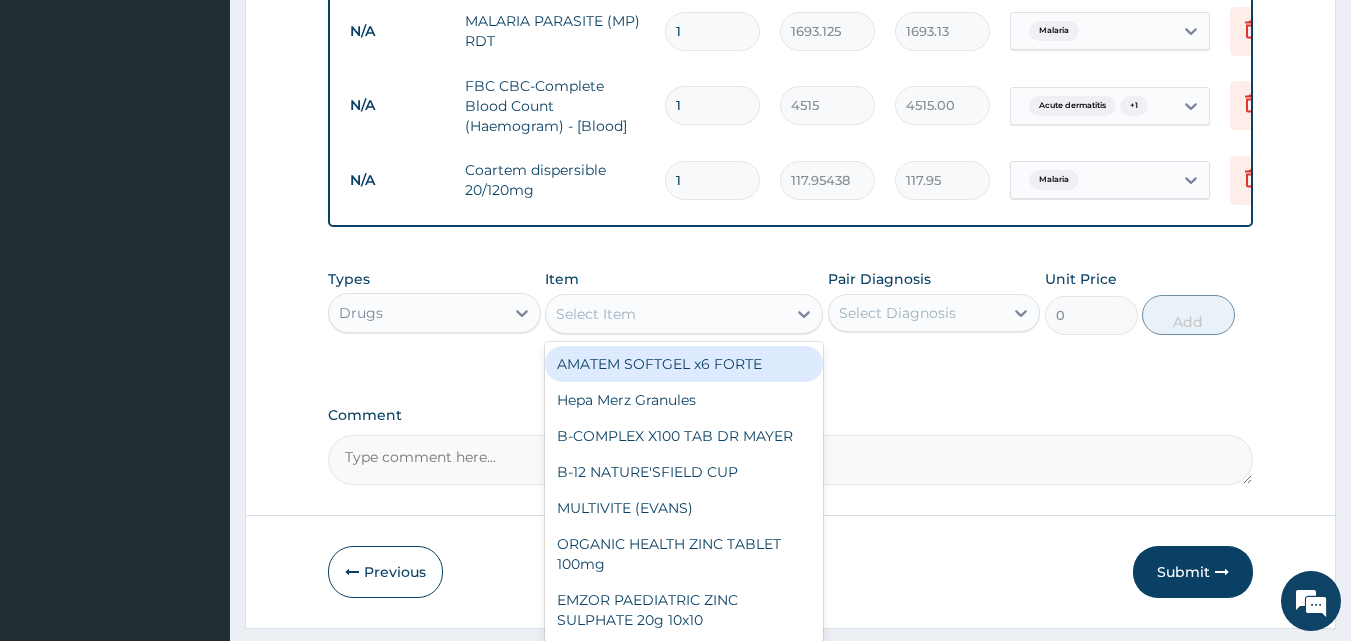 click on "Select Item" at bounding box center [666, 314] 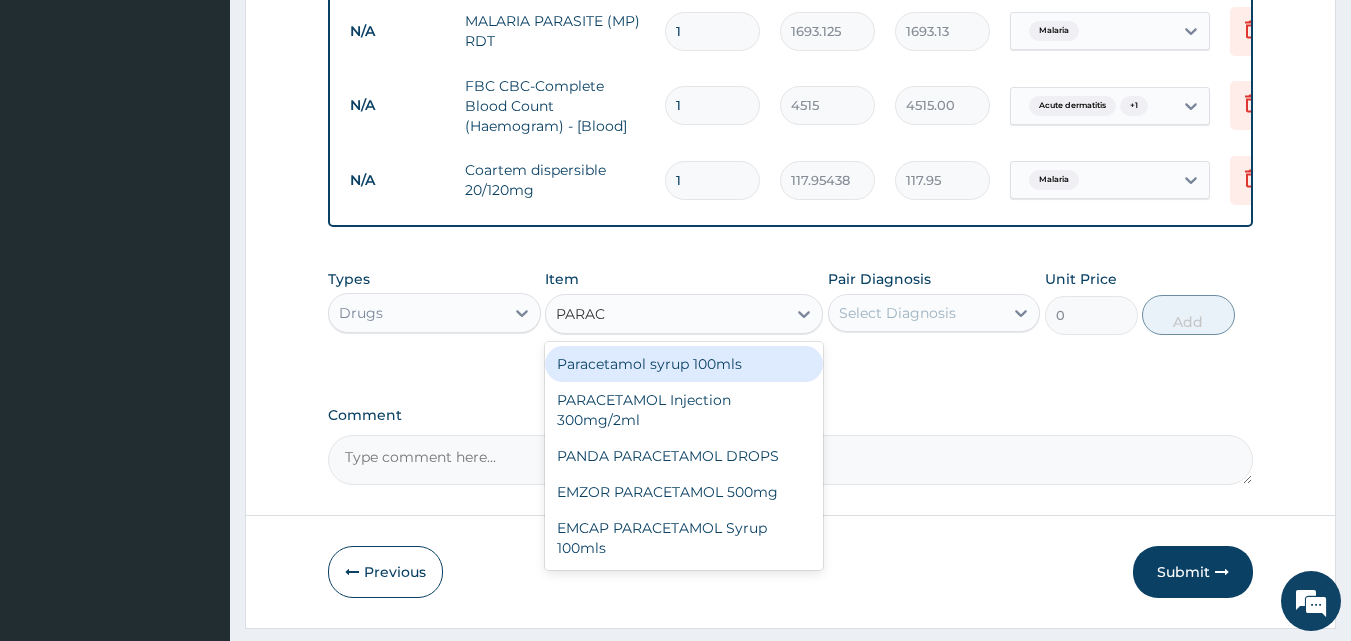 type on "PARACE" 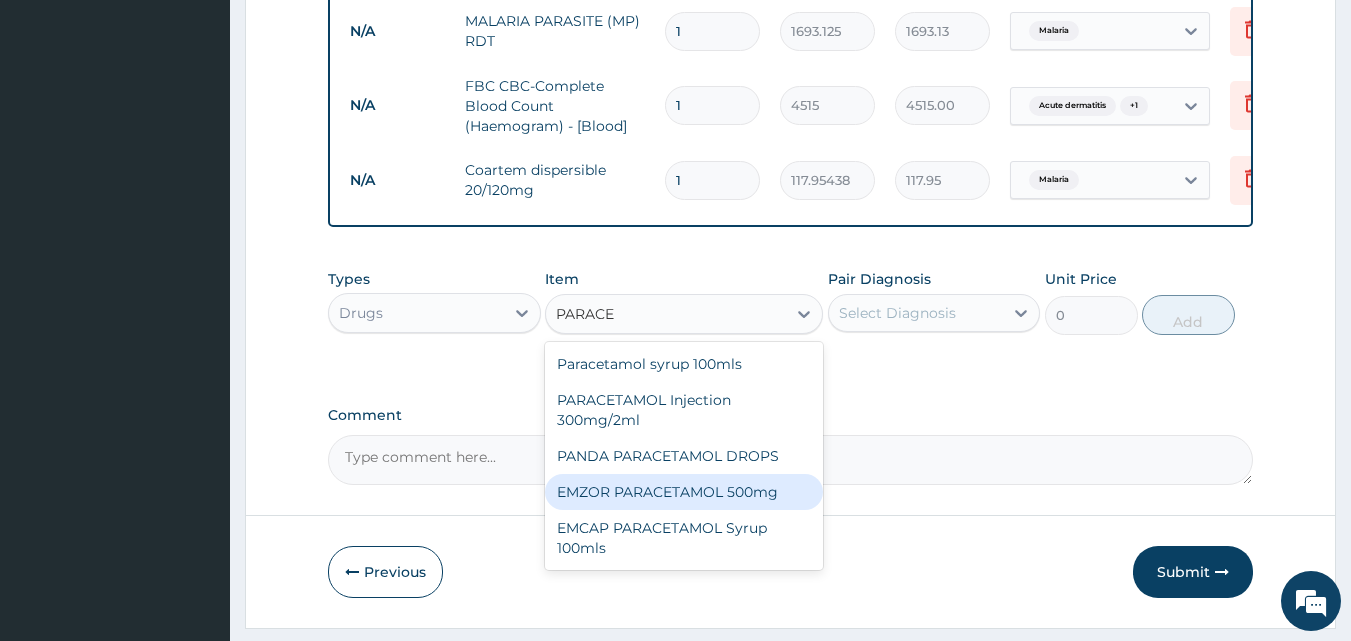 click on "EMZOR PARACETAMOL 500mg" at bounding box center [684, 492] 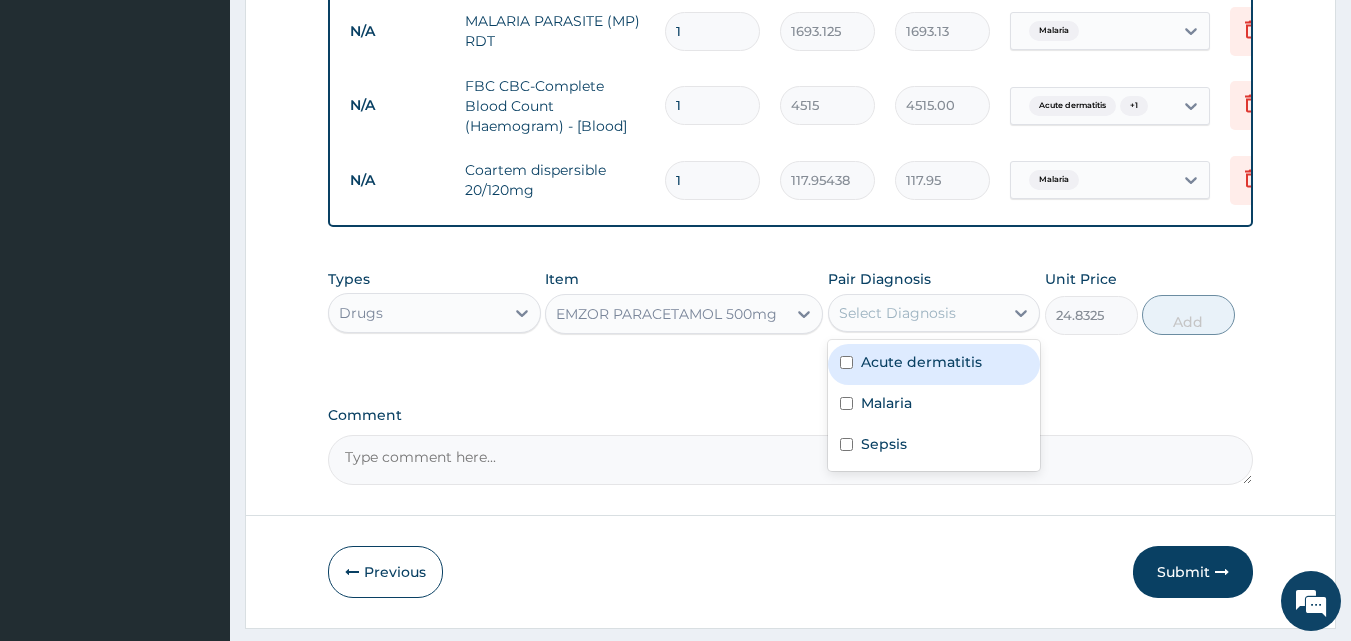 click on "Select Diagnosis" at bounding box center [897, 313] 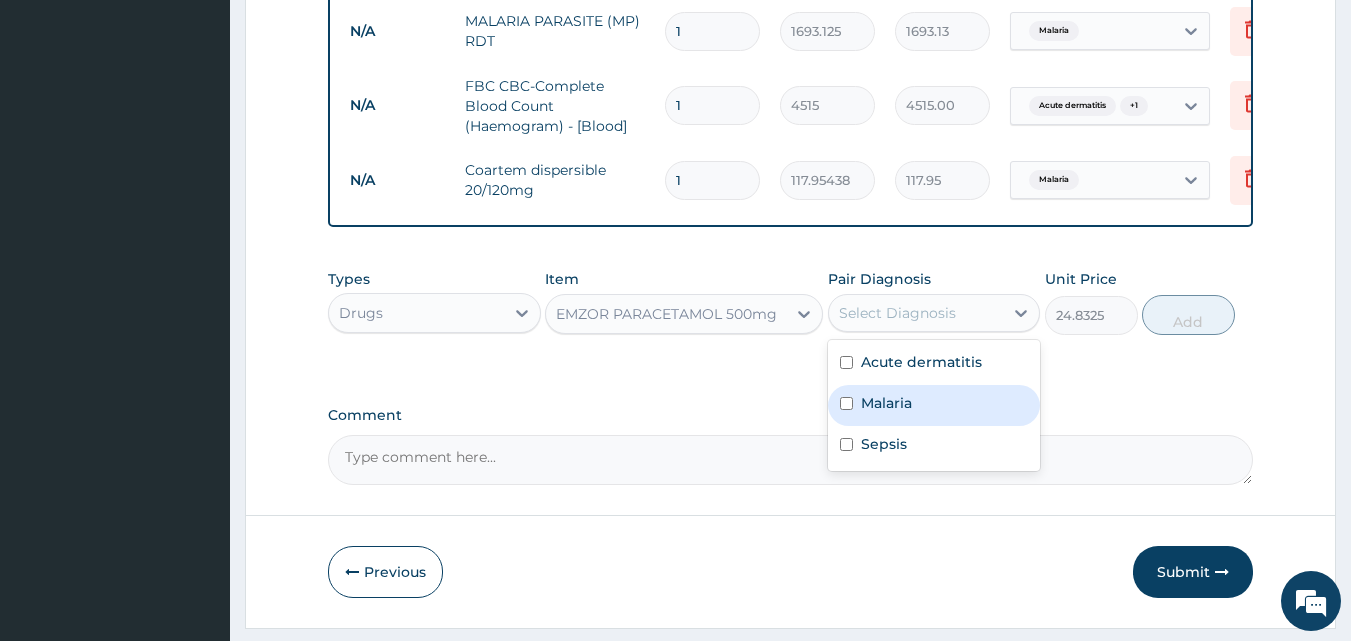 click at bounding box center (846, 403) 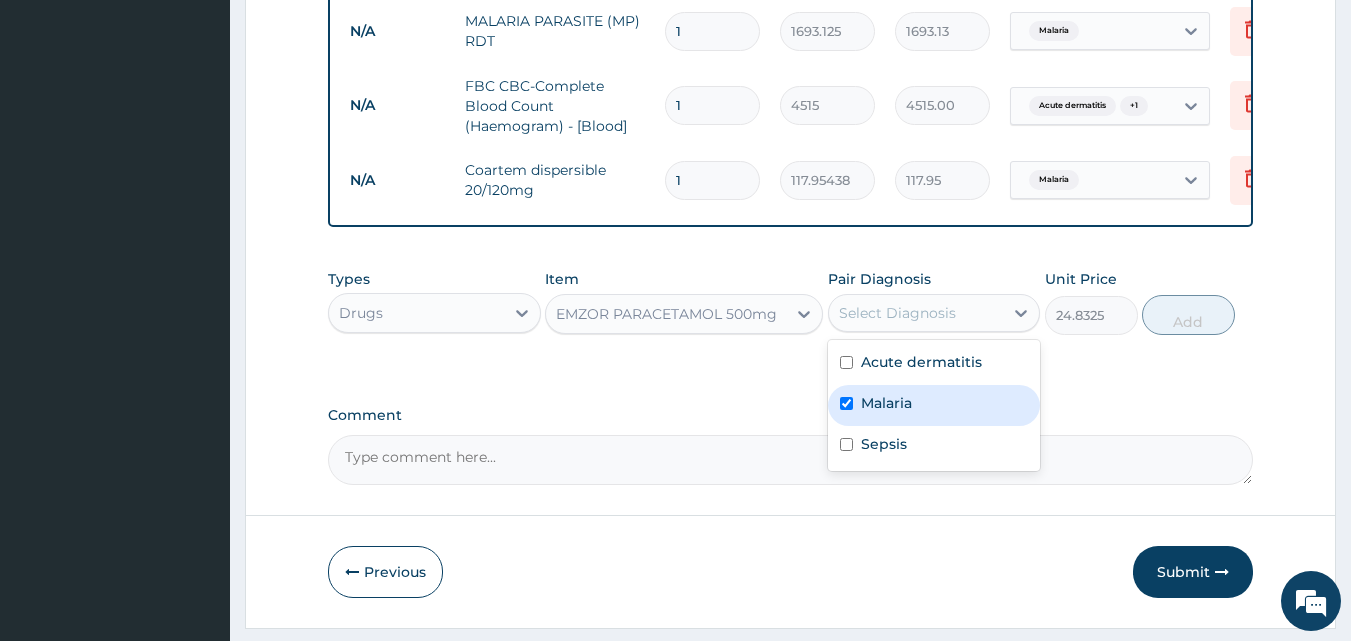 checkbox on "true" 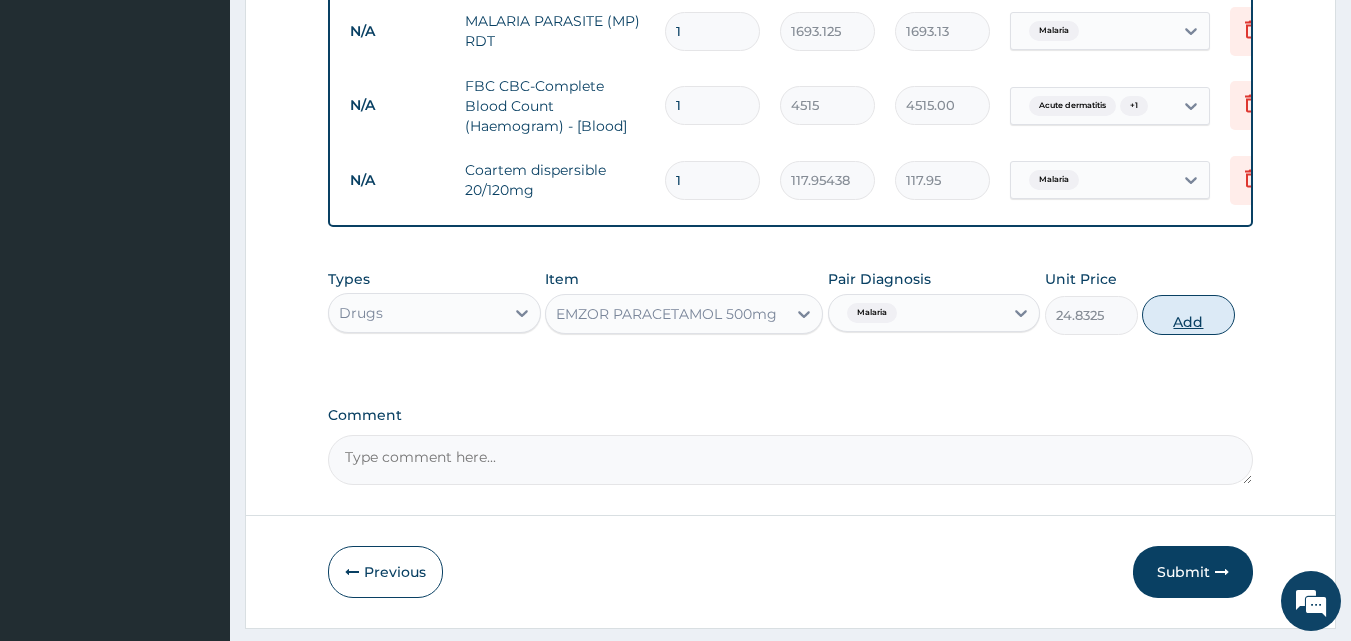 click on "Add" at bounding box center (1188, 315) 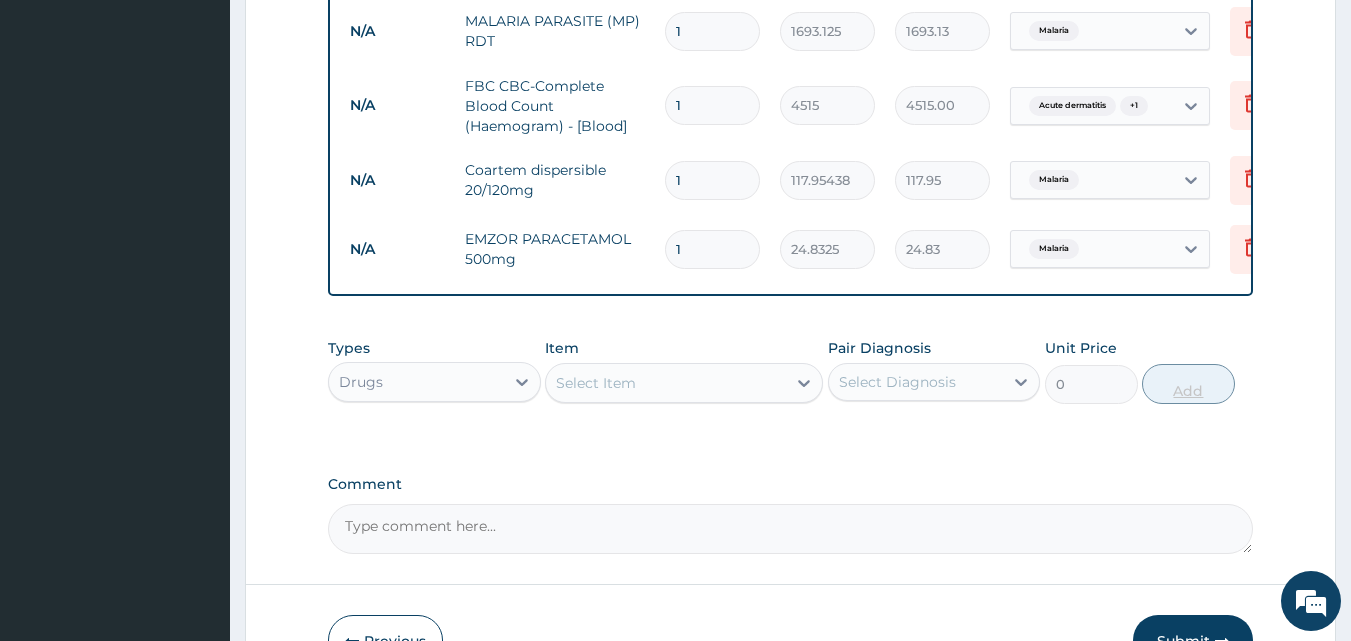 type 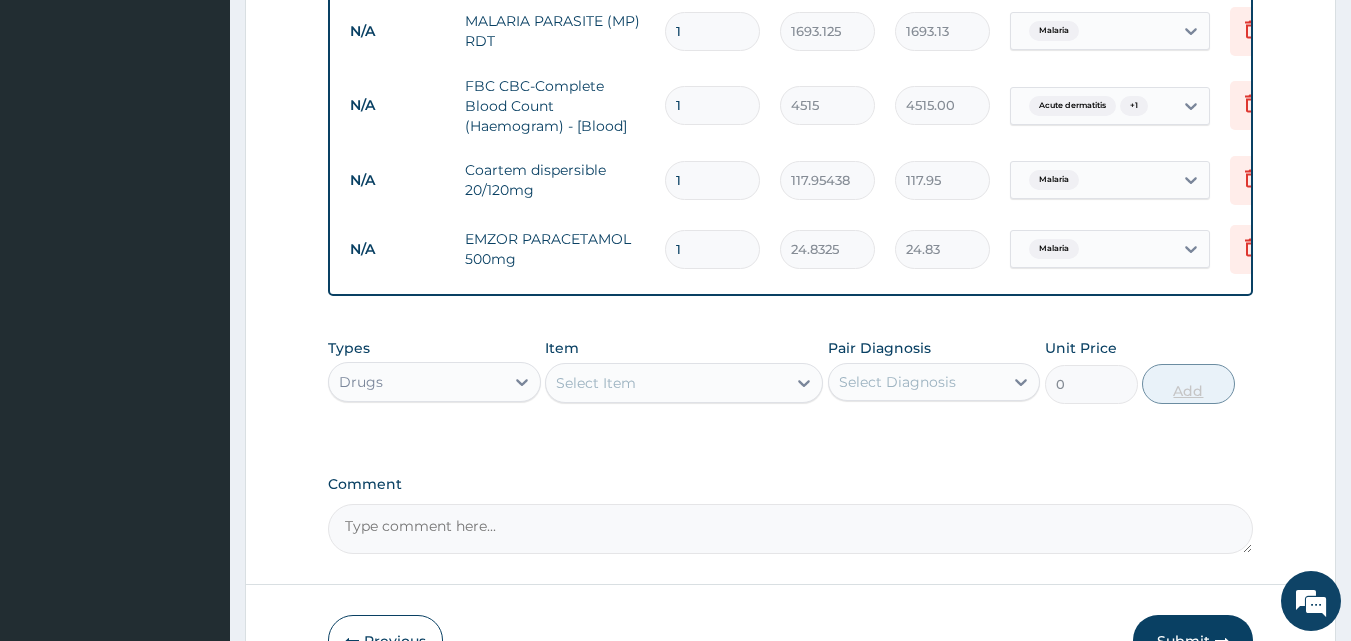 type on "0.00" 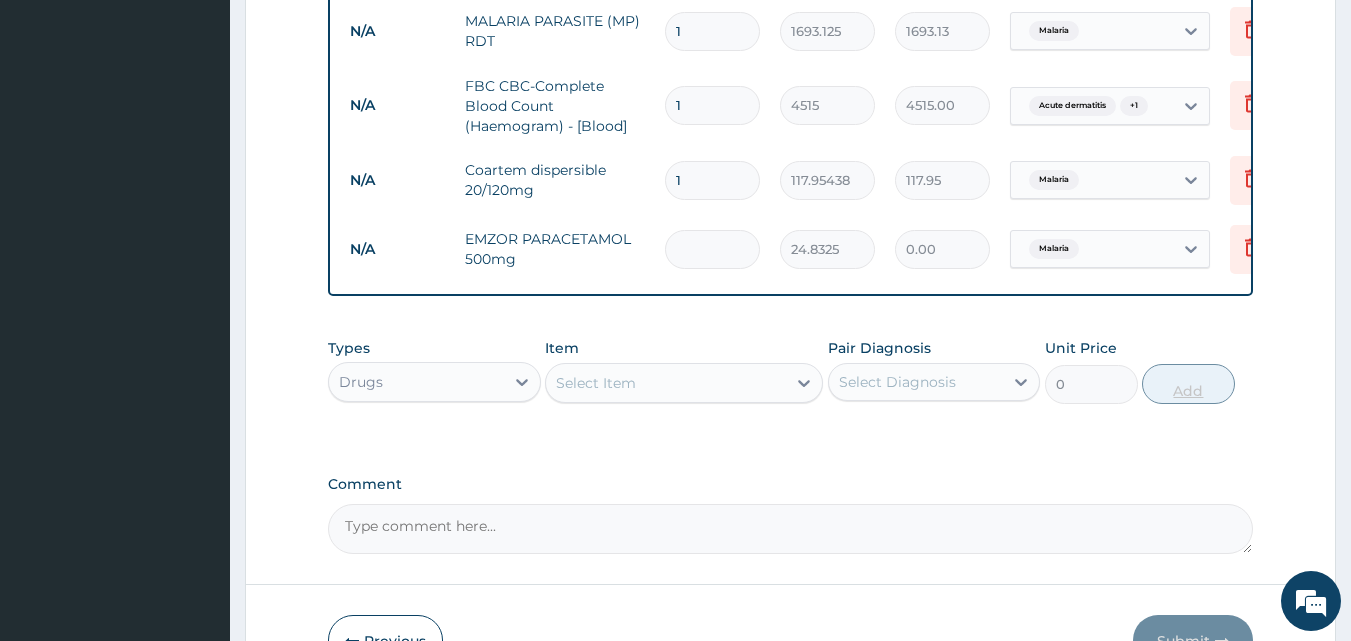 type on "7" 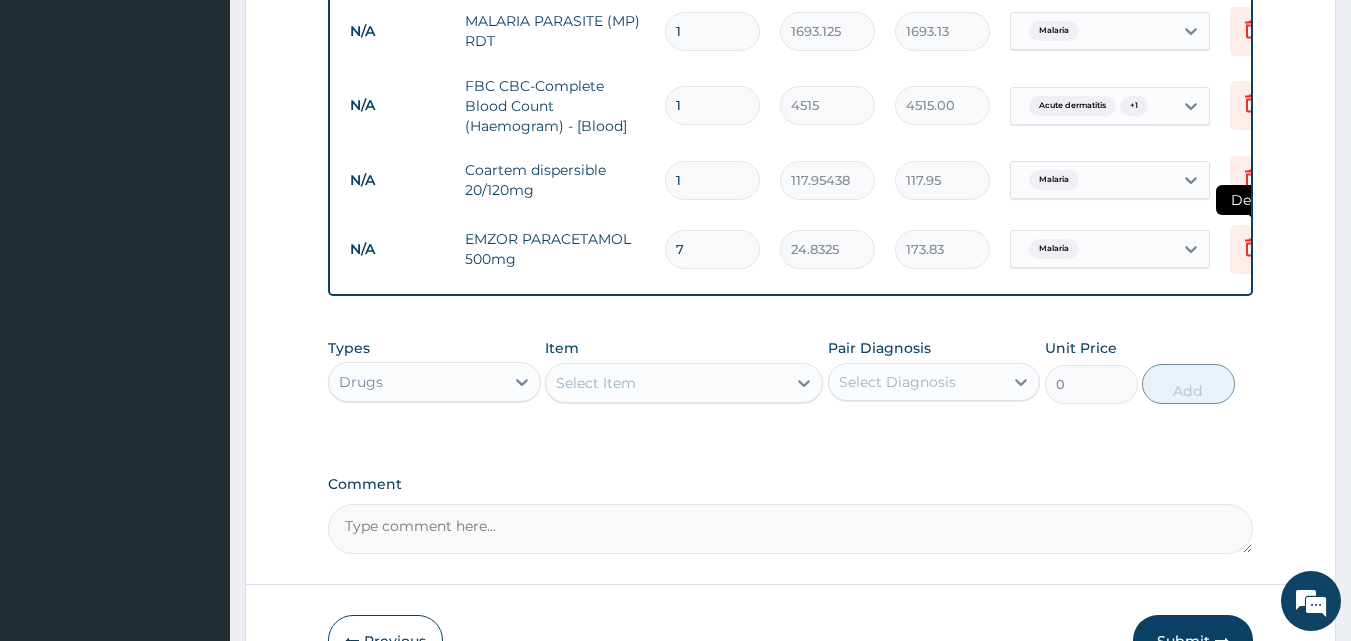 type on "7" 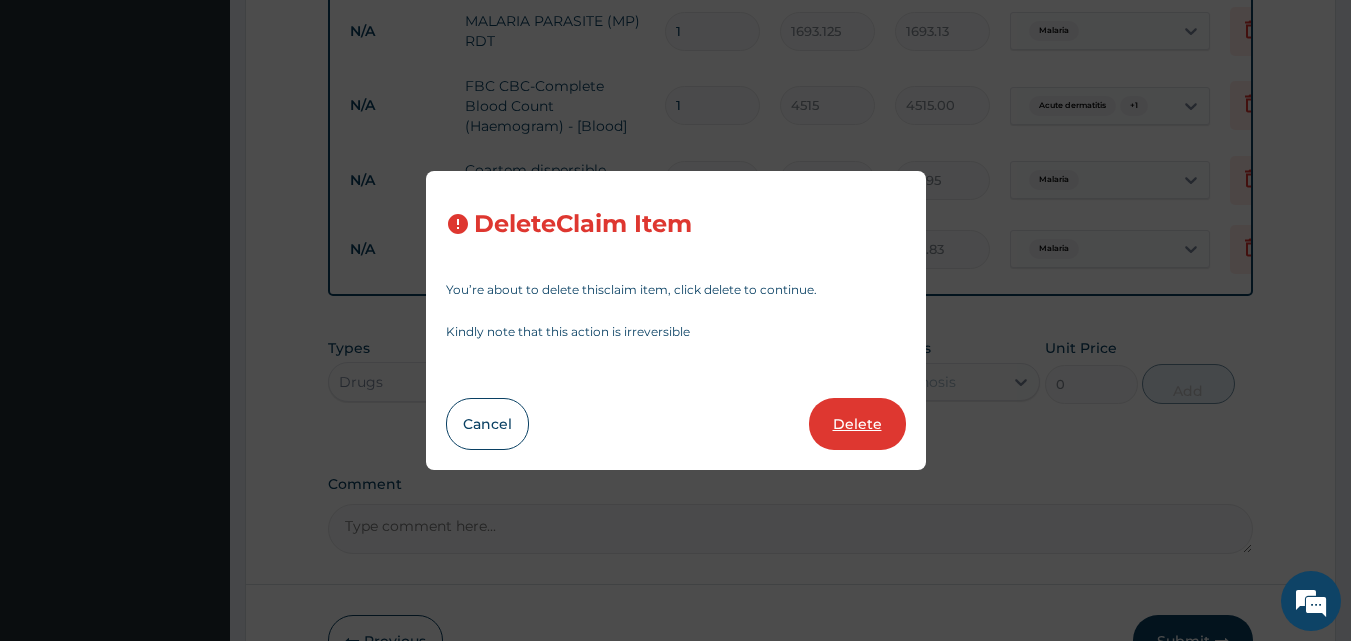 click on "Delete" at bounding box center (857, 424) 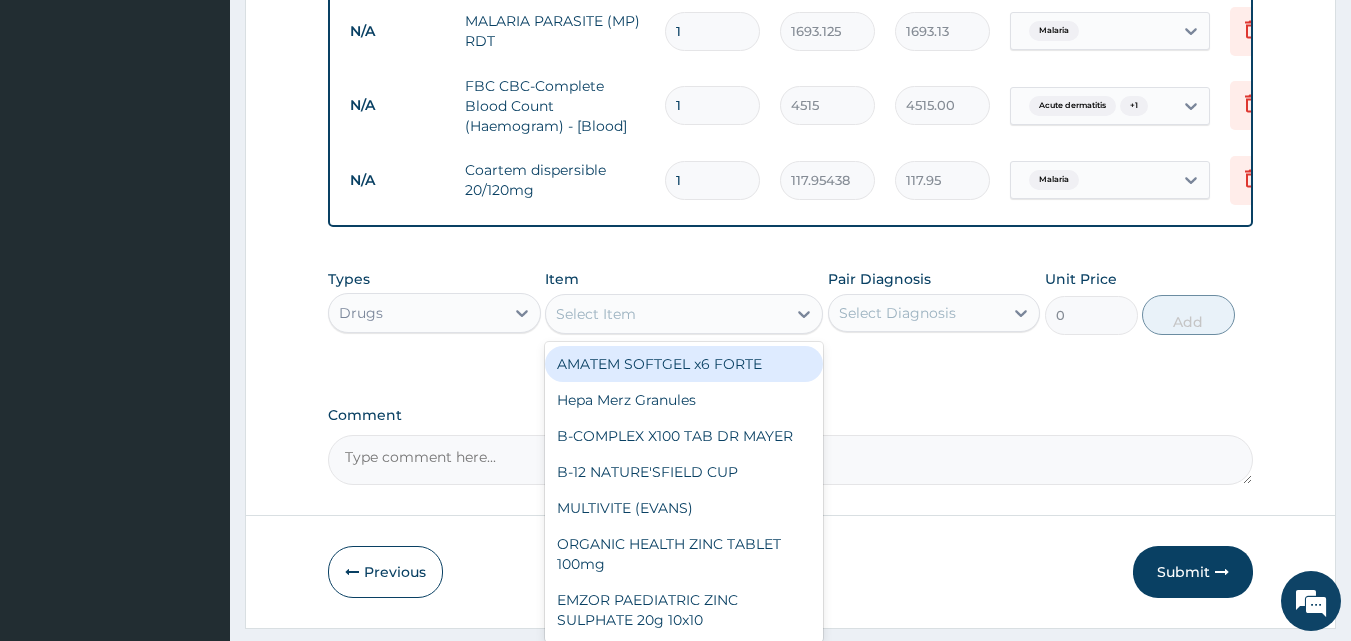 click on "Select Item" at bounding box center (666, 314) 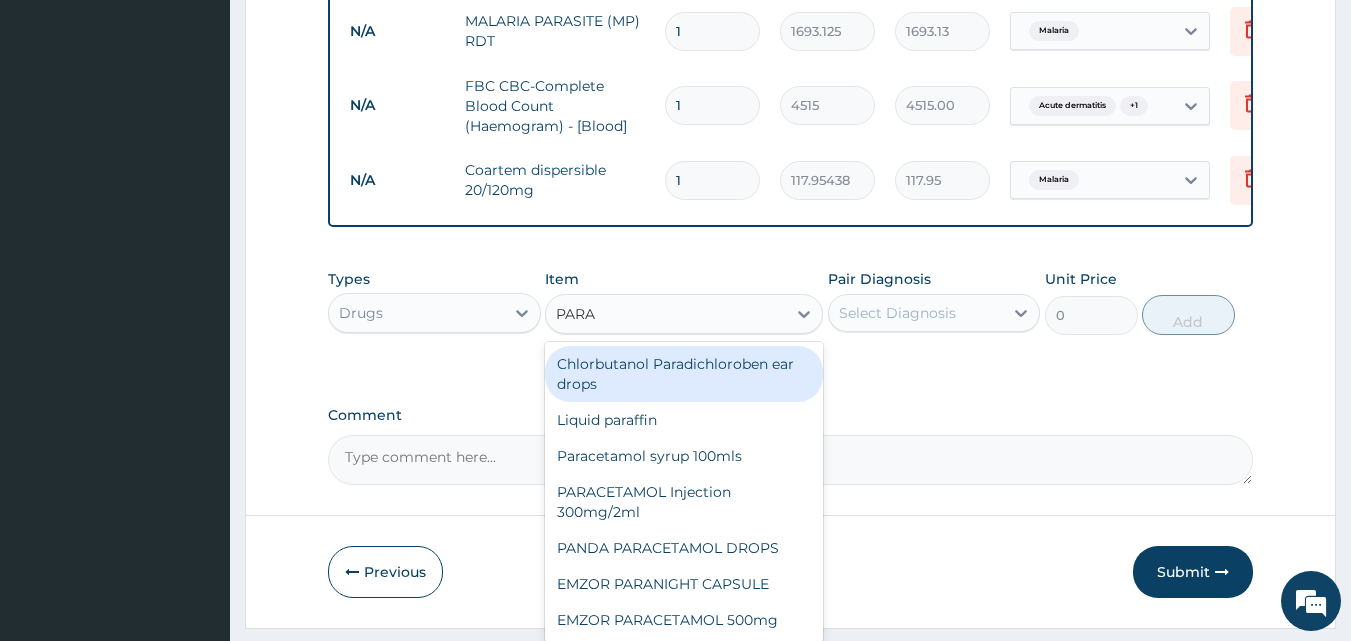type on "PARAC" 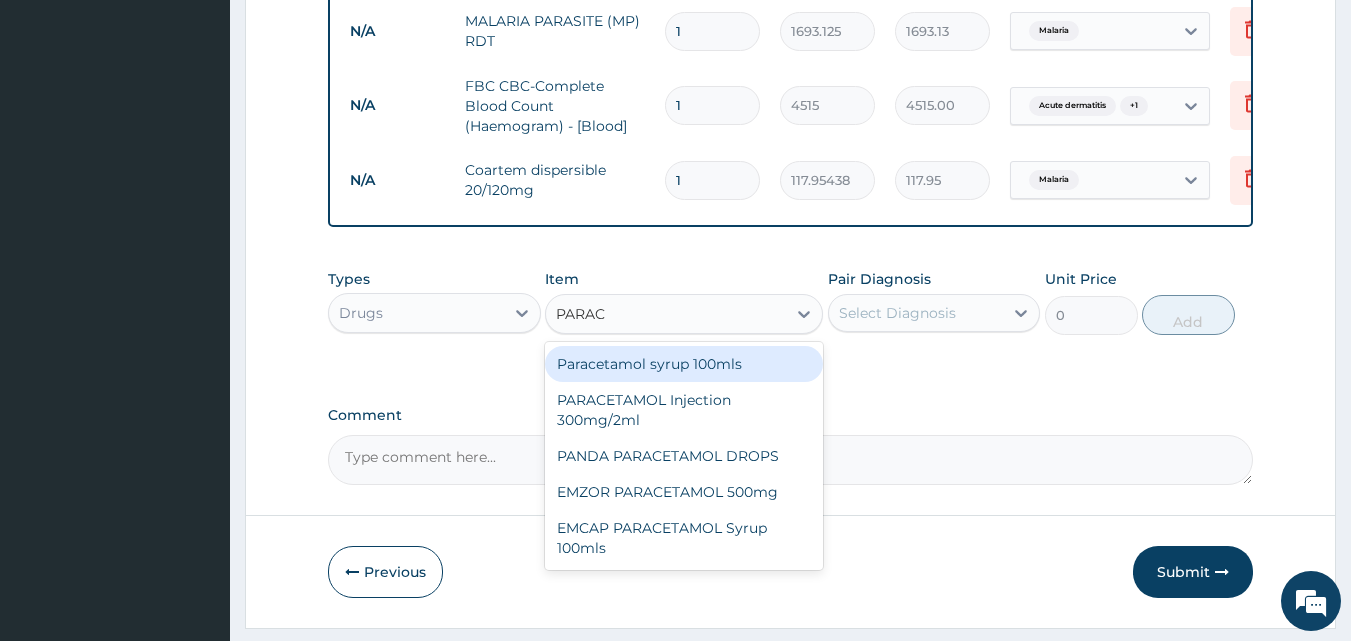 click on "Paracetamol syrup 100mls" at bounding box center (684, 364) 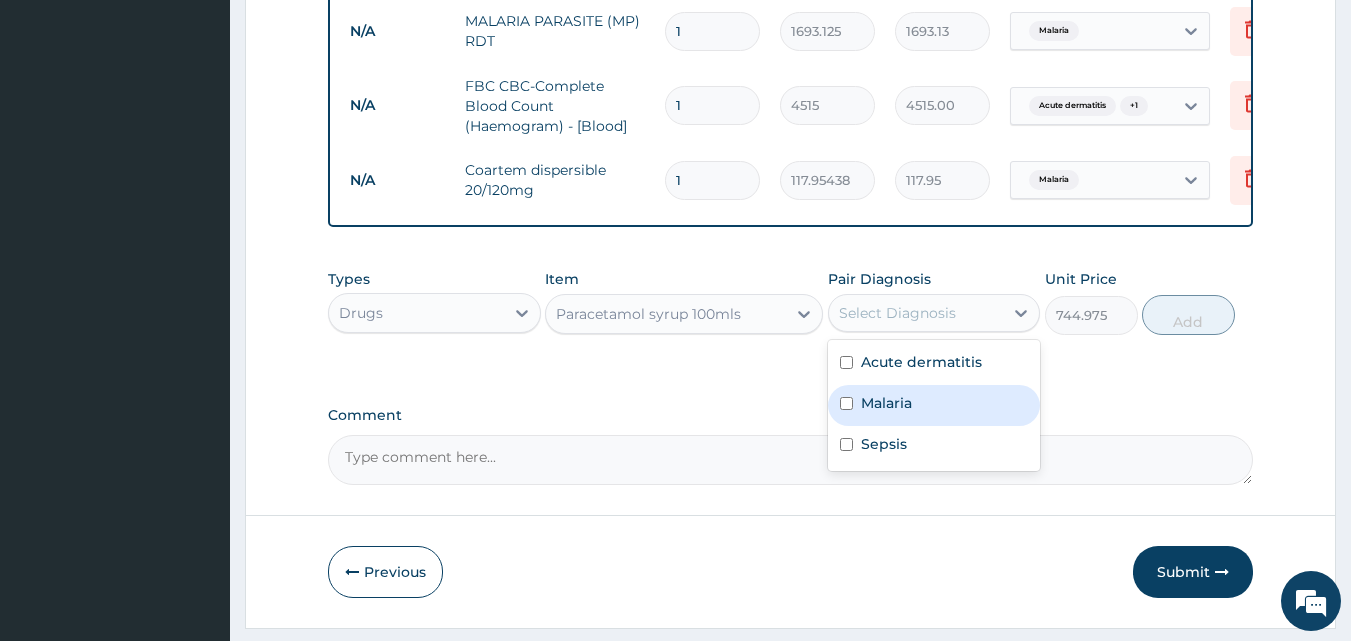 drag, startPoint x: 920, startPoint y: 314, endPoint x: 845, endPoint y: 416, distance: 126.60569 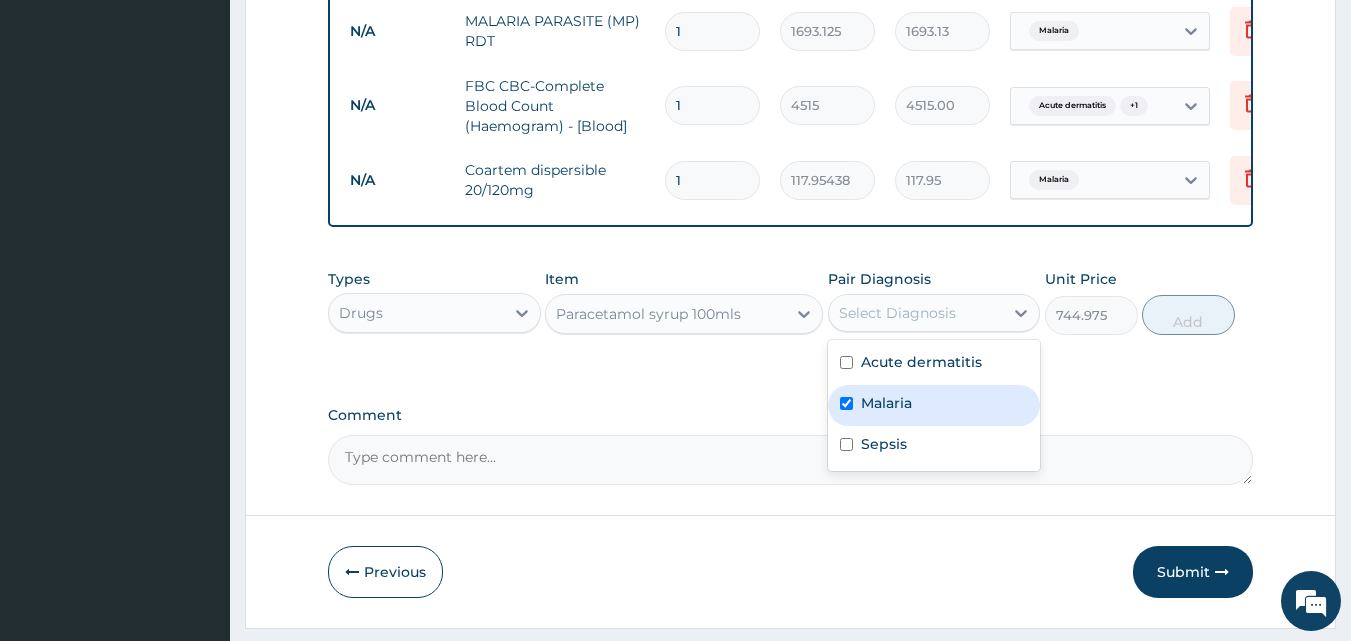checkbox on "true" 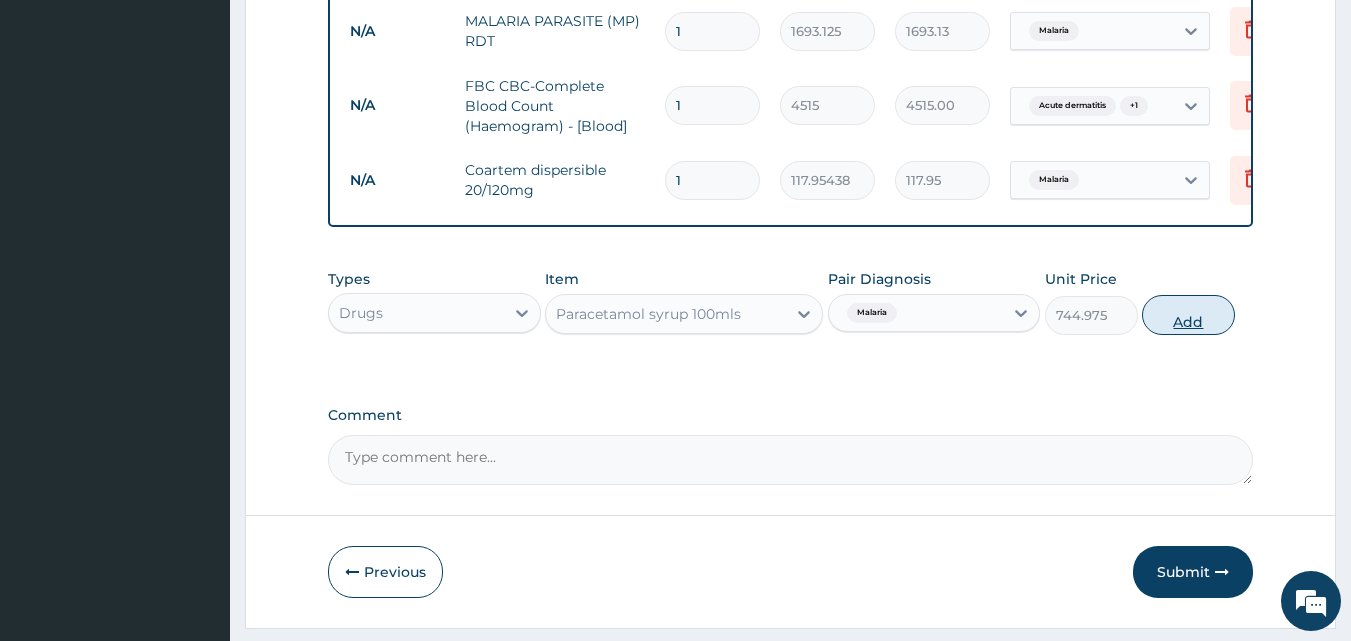 click on "Add" at bounding box center [1188, 315] 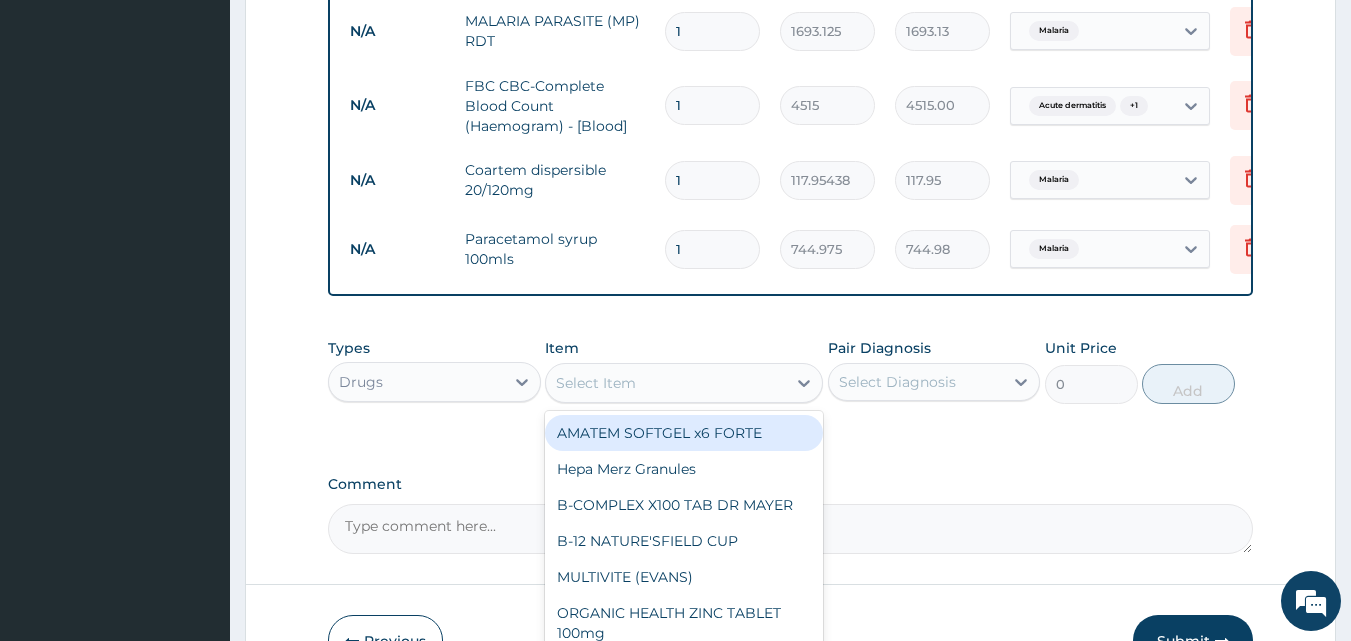click on "Select Item" at bounding box center [596, 383] 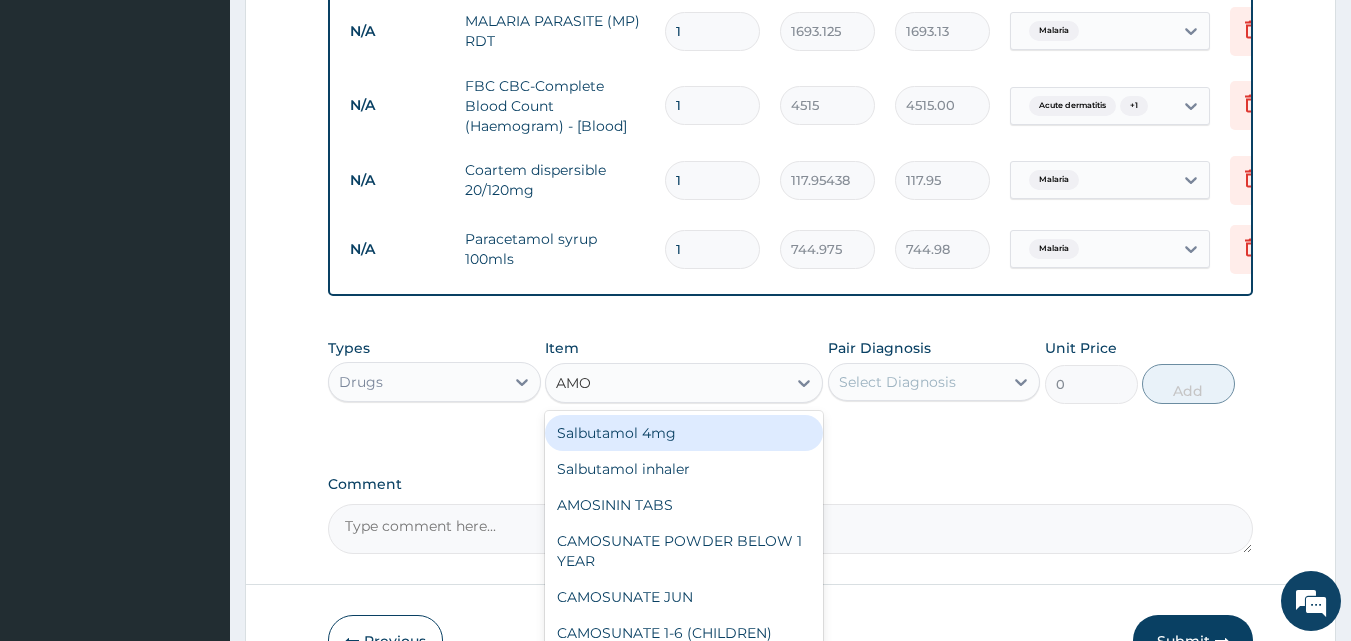 type on "AMOX" 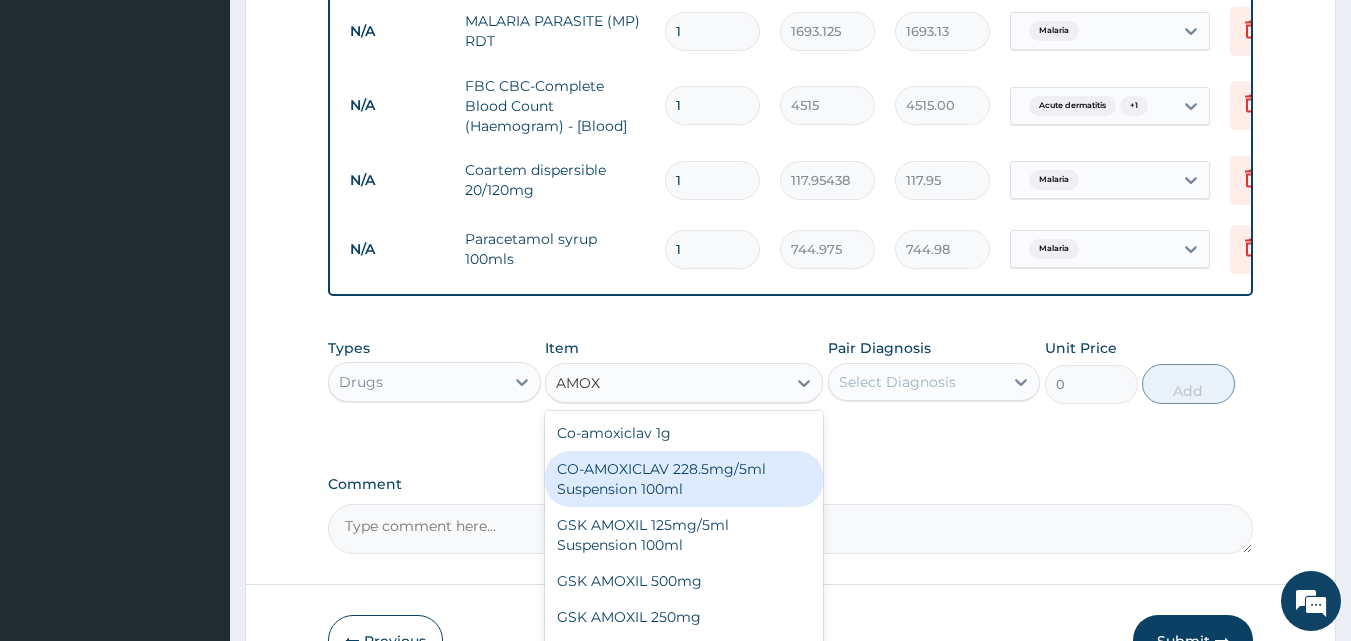 click on "CO-AMOXICLAV 228.5mg/5ml Suspension 100ml" at bounding box center [684, 479] 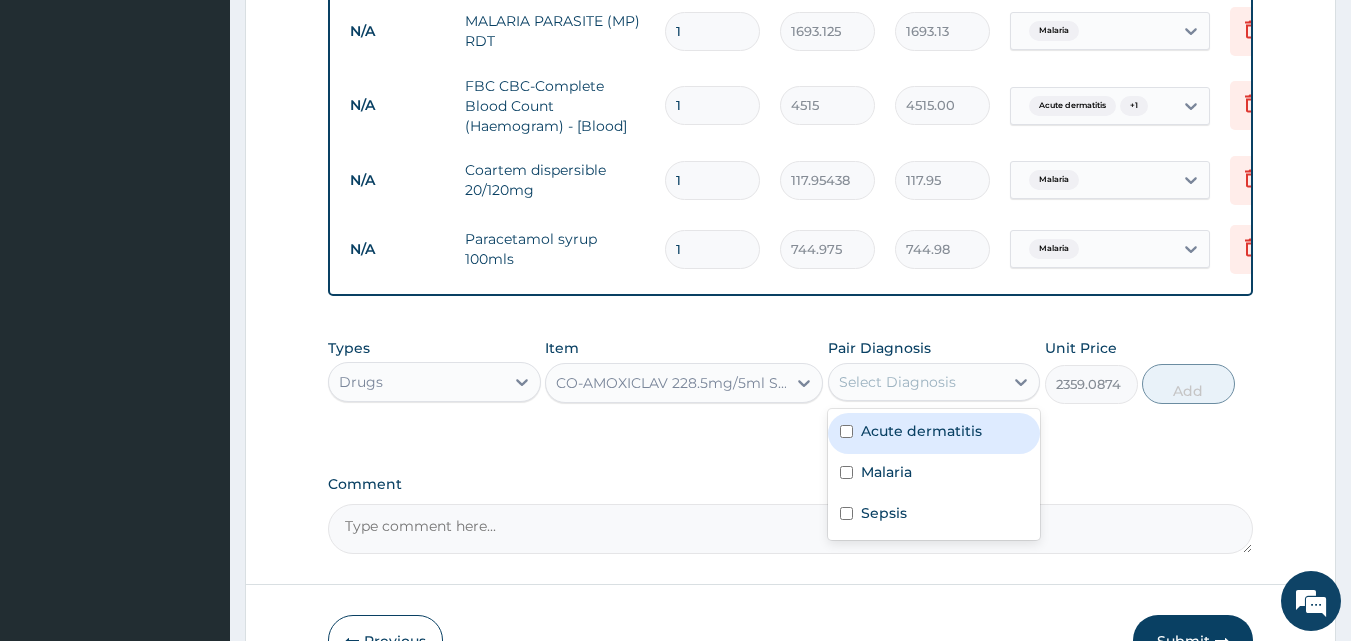 click on "Select Diagnosis" at bounding box center [916, 382] 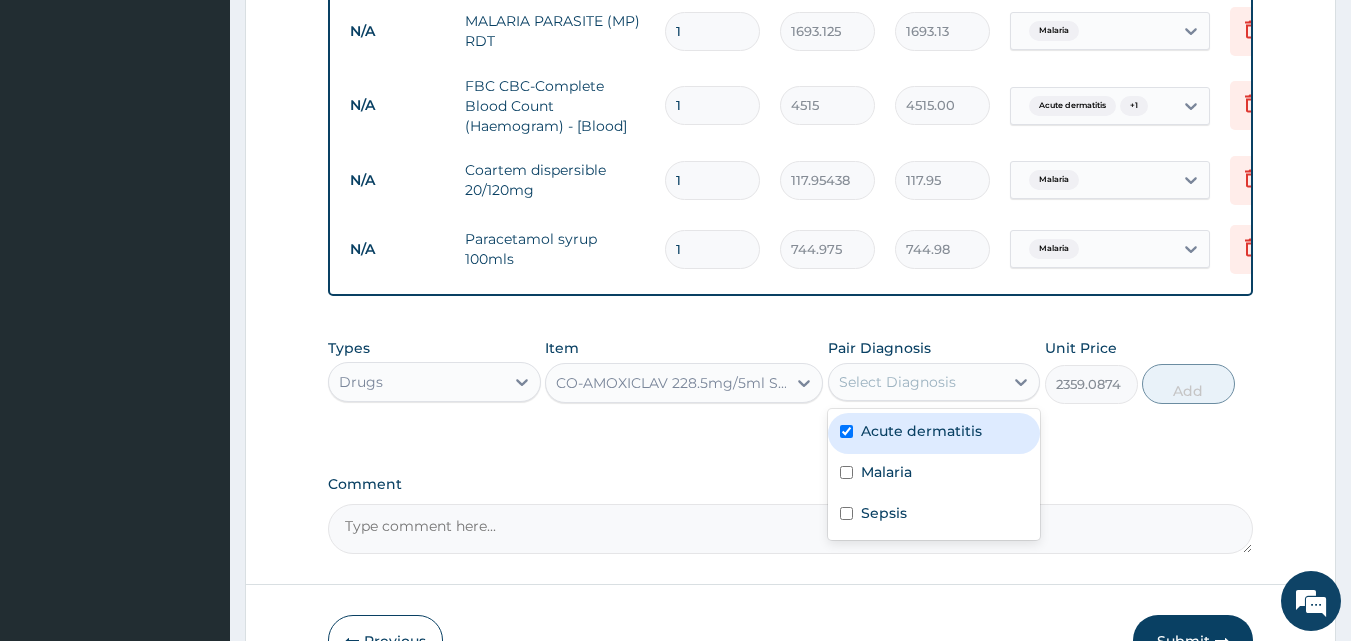checkbox on "true" 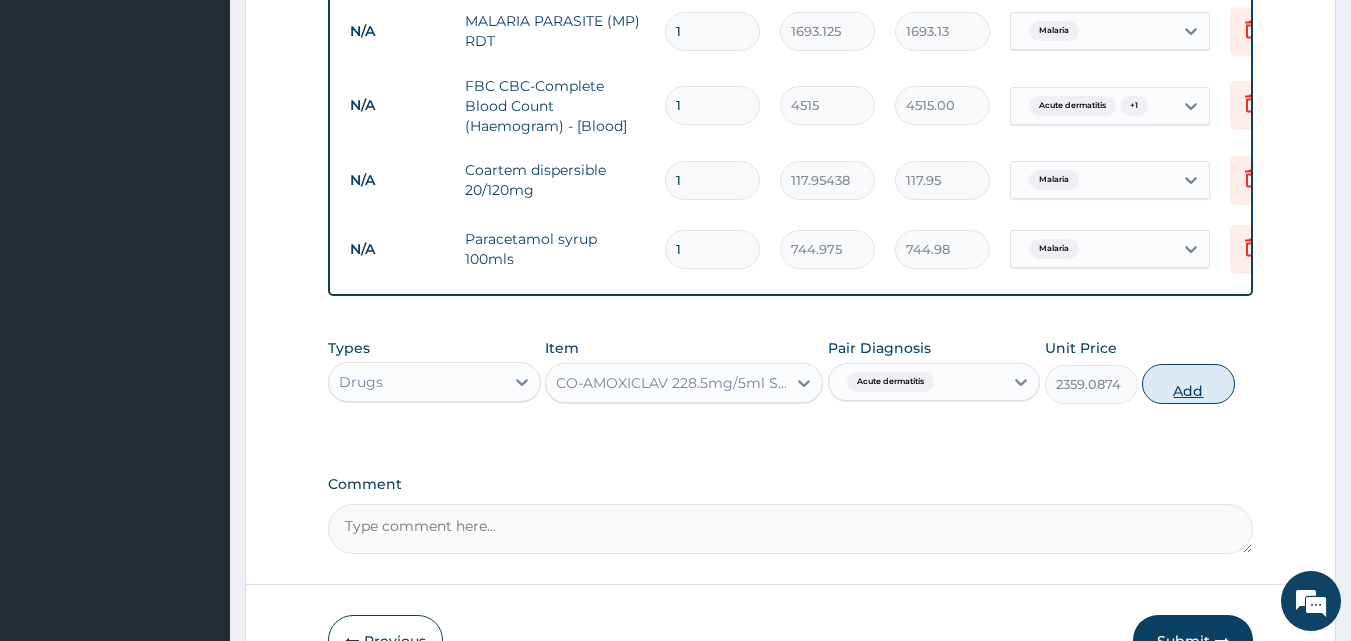 click on "Add" at bounding box center (1188, 384) 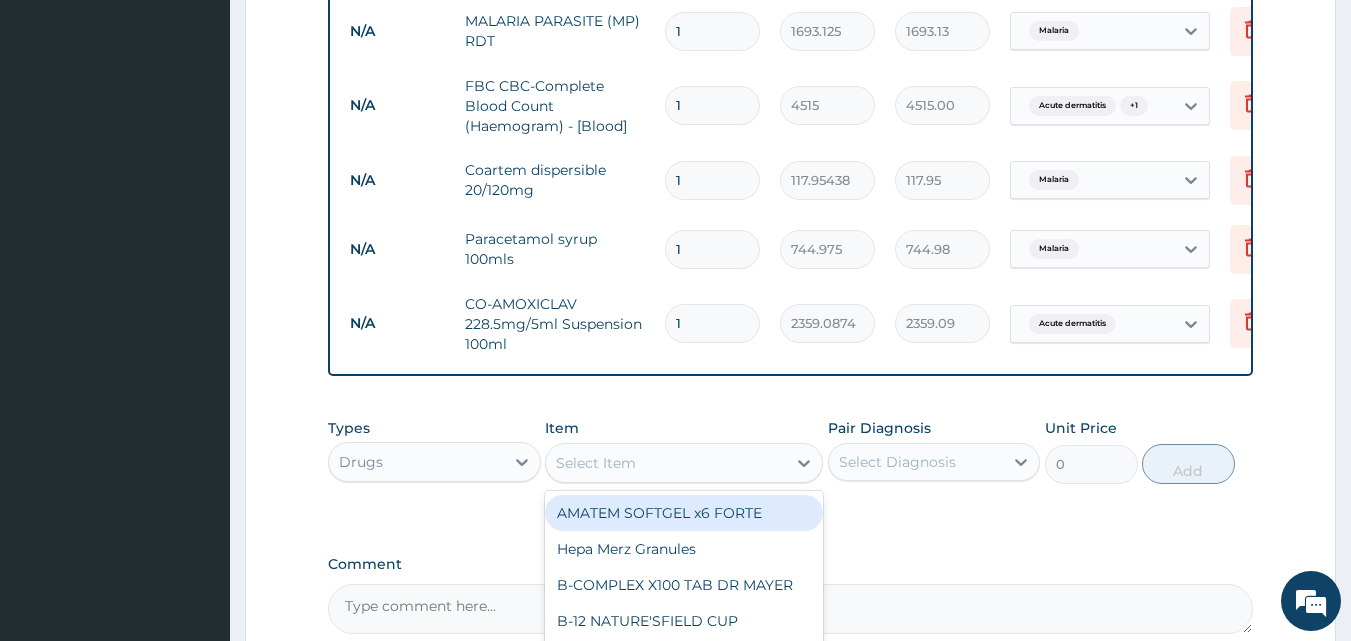 click on "Select Item" at bounding box center [666, 463] 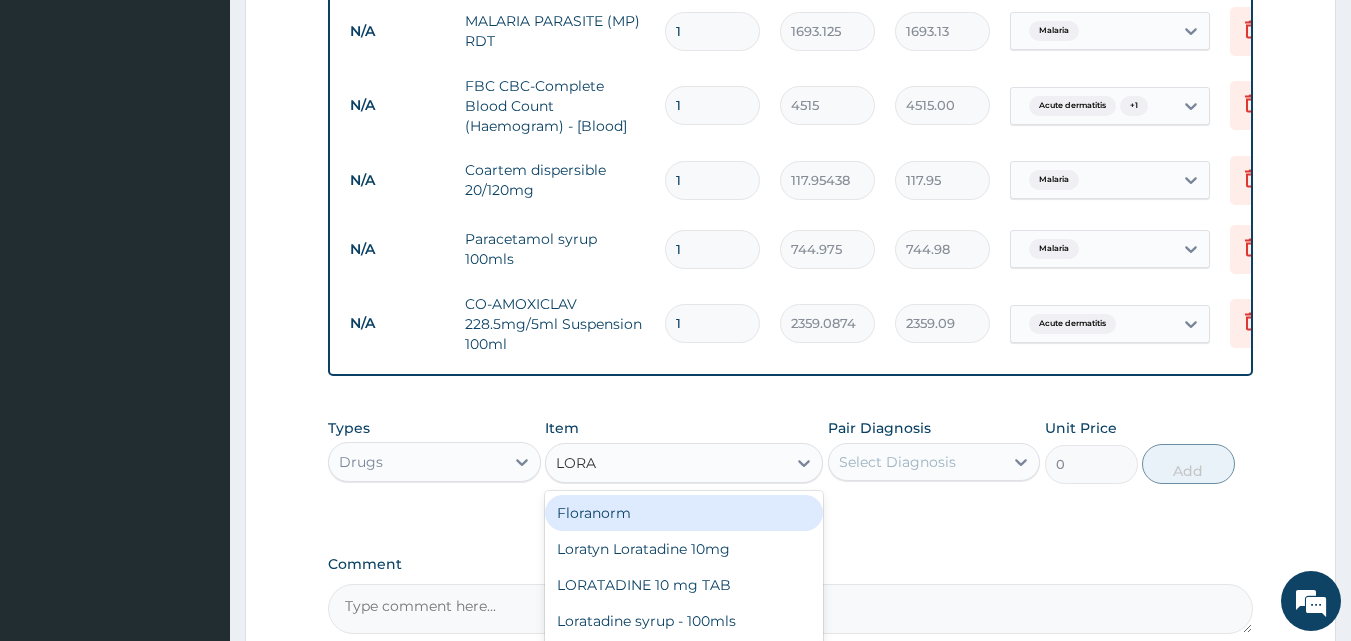 type on "LORAT" 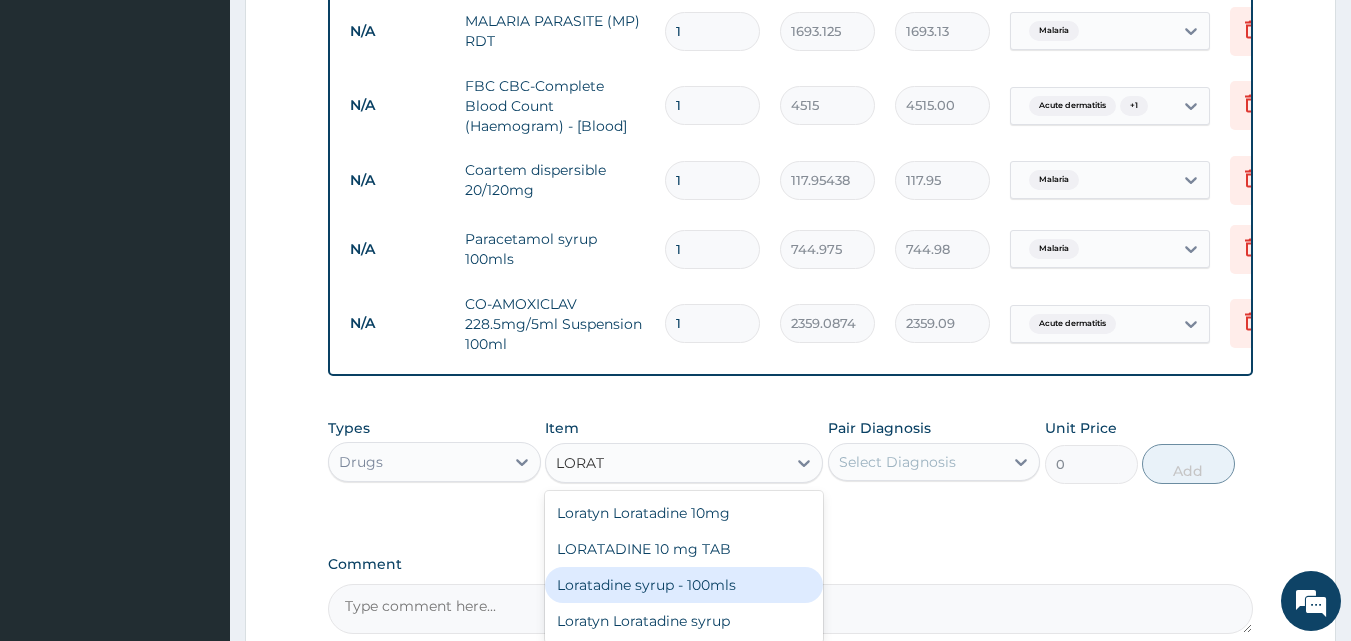 click on "Loratadine syrup - 100mls" at bounding box center (684, 585) 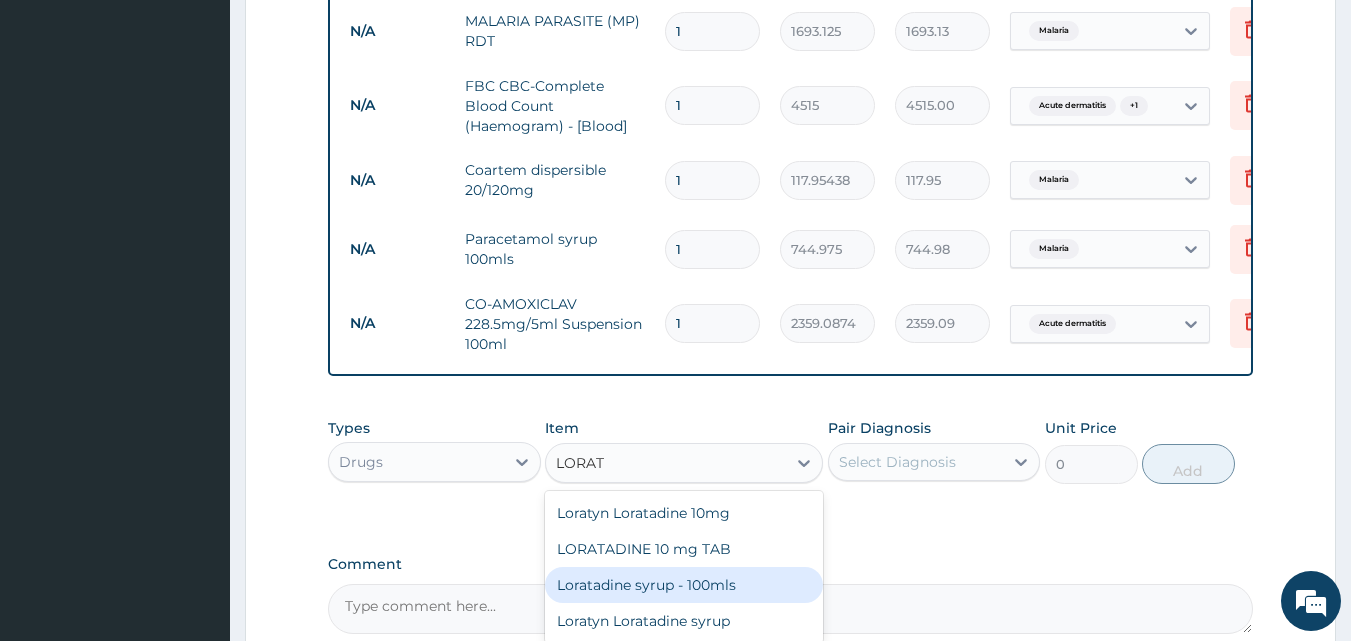 type 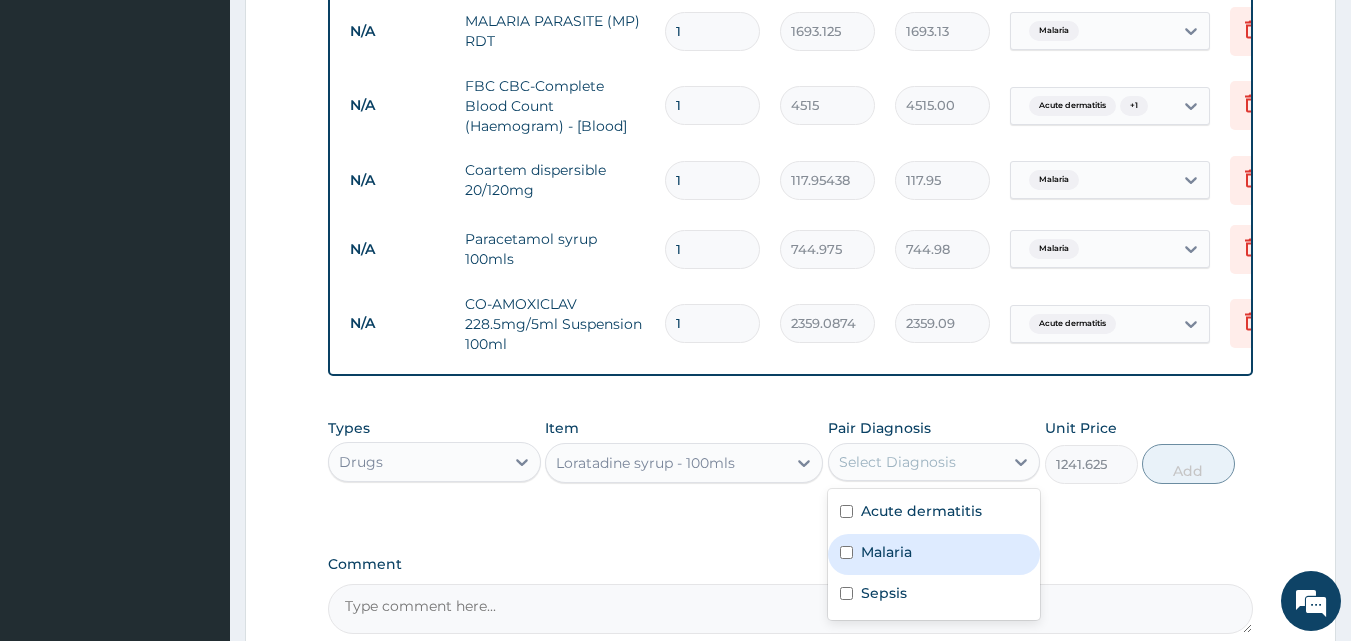 drag, startPoint x: 892, startPoint y: 469, endPoint x: 842, endPoint y: 595, distance: 135.5581 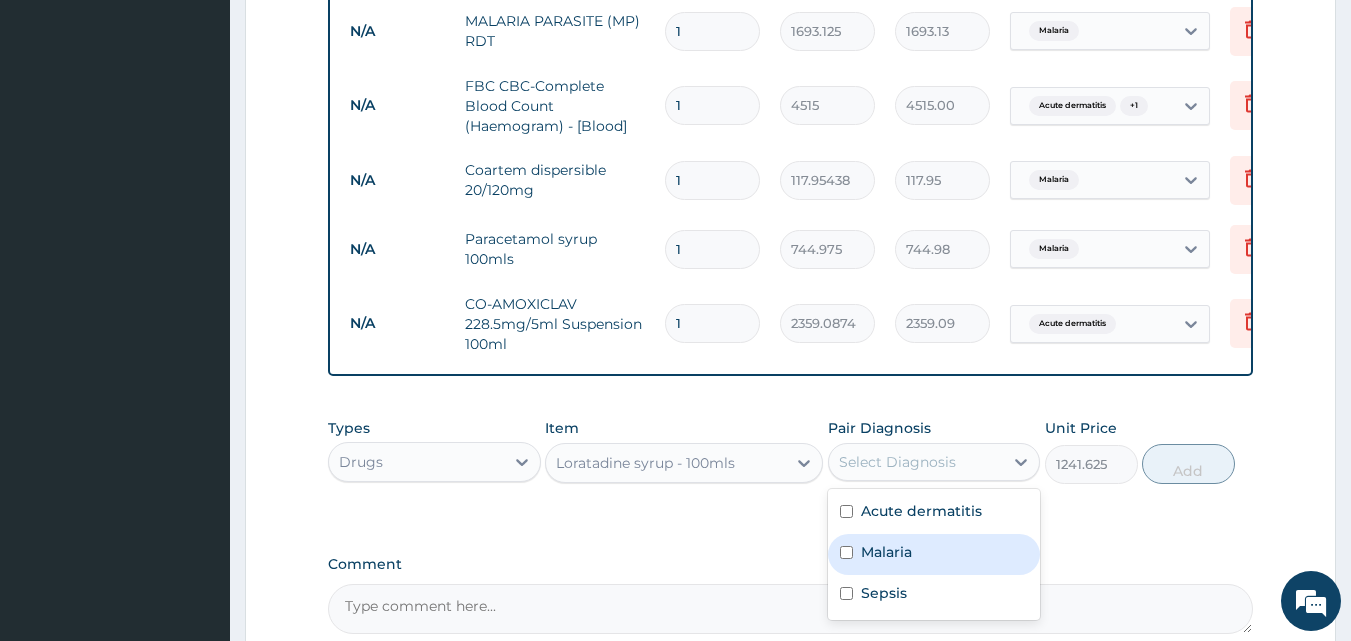 click on "option Acute dermatitis, selected. option Malaria focused, 2 of 3. 3 results available. Use Up and Down to choose options, press Enter to select the currently focused option, press Escape to exit the menu, press Tab to select the option and exit the menu. Select Diagnosis Acute dermatitis Malaria Sepsis" at bounding box center (934, 462) 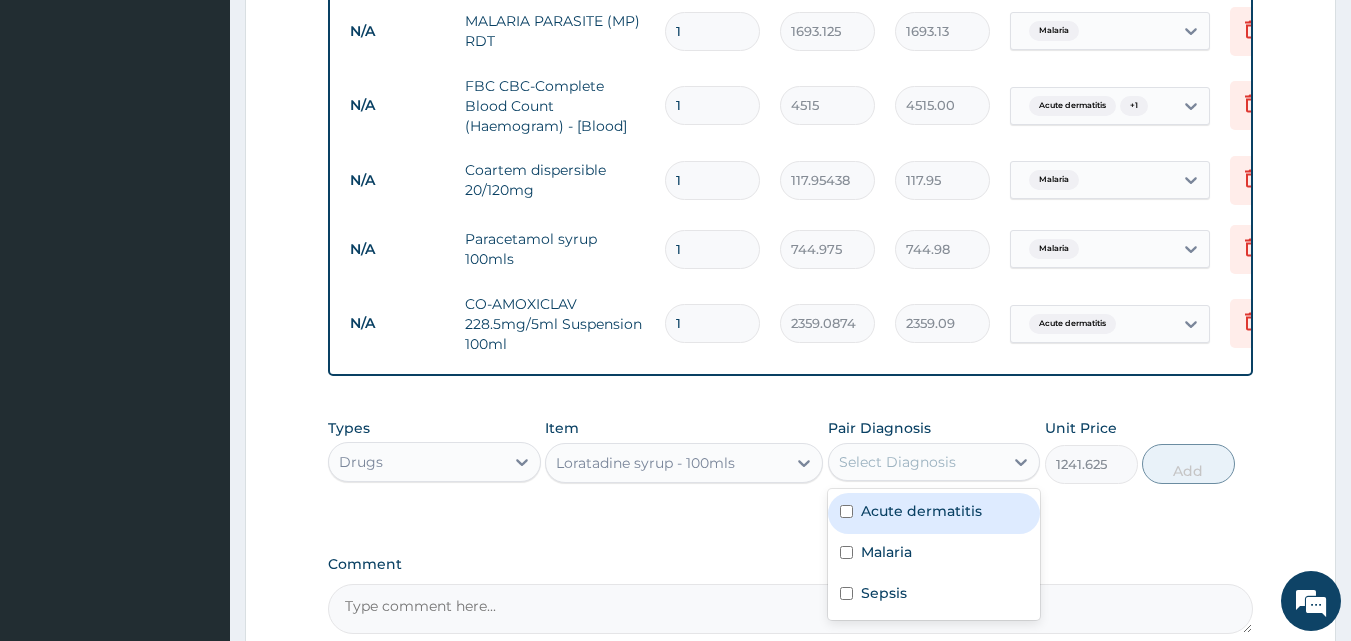 click on "Acute dermatitis" at bounding box center (934, 513) 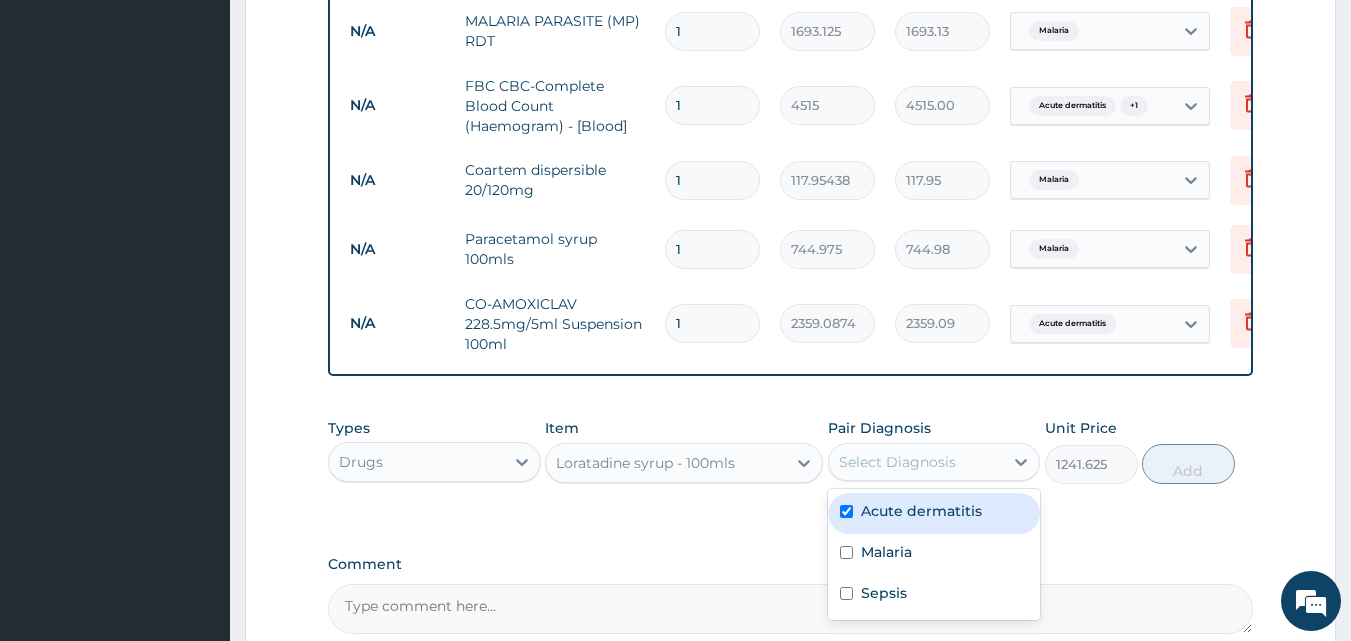 checkbox on "true" 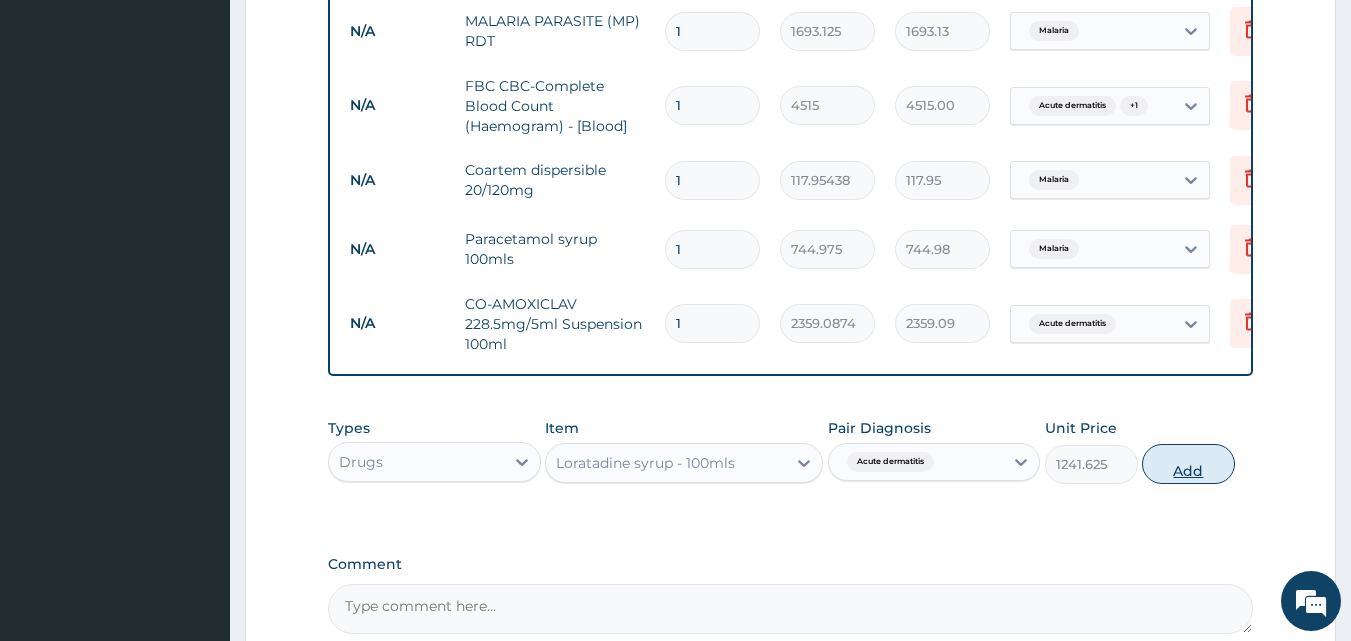 click on "Add" at bounding box center (1188, 464) 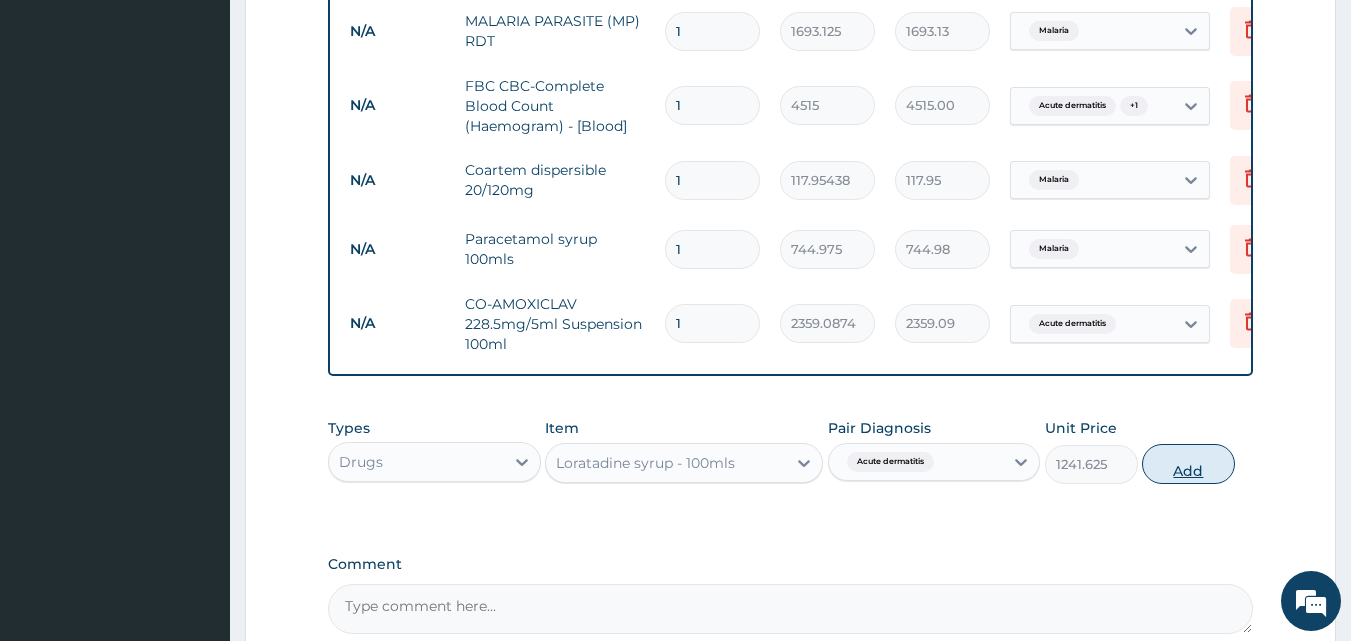 type on "0" 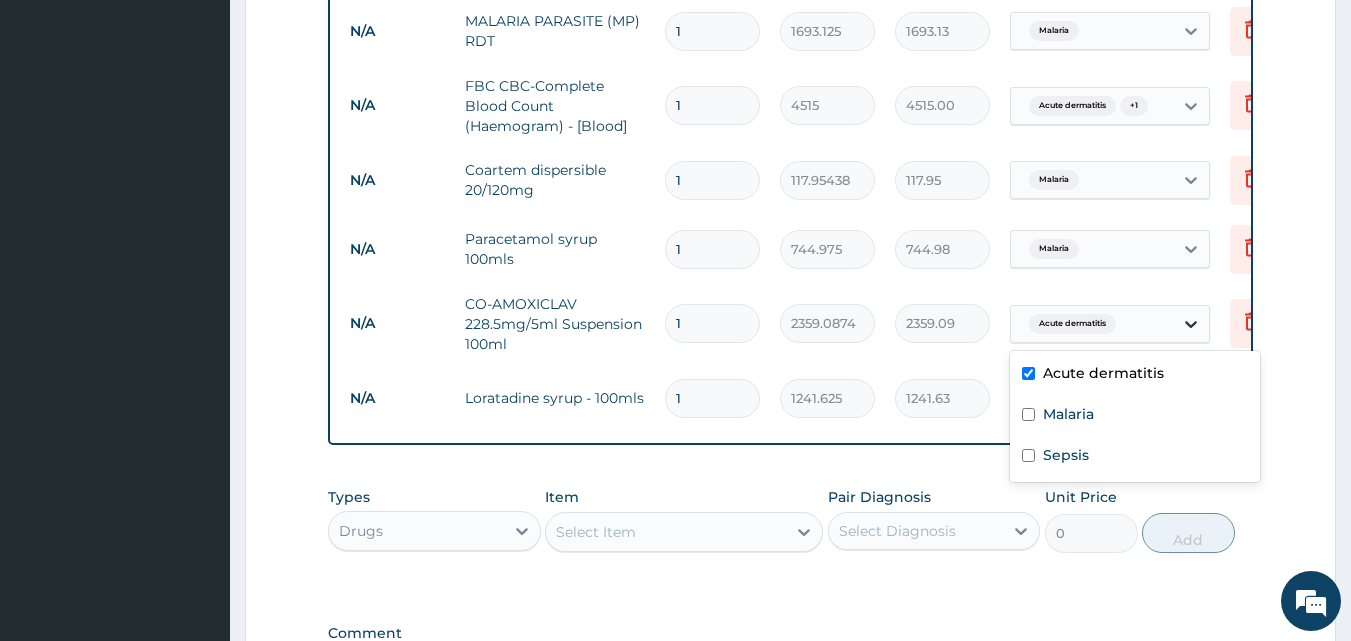 click 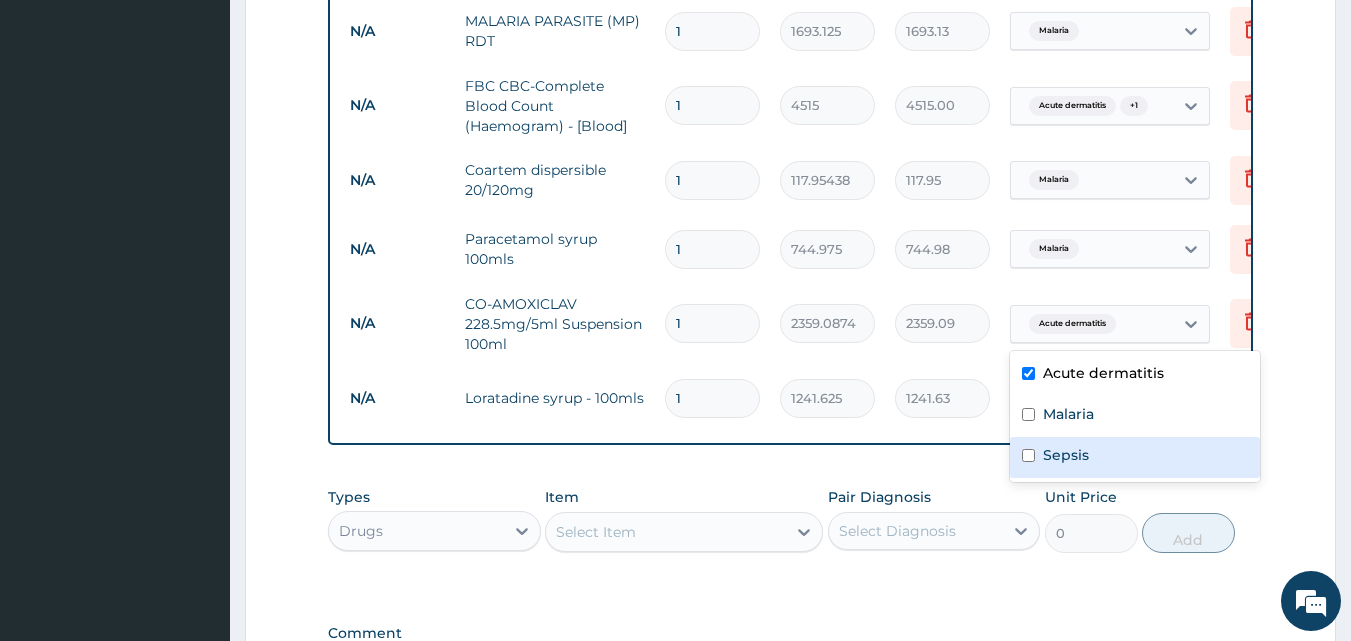 click at bounding box center (1028, 455) 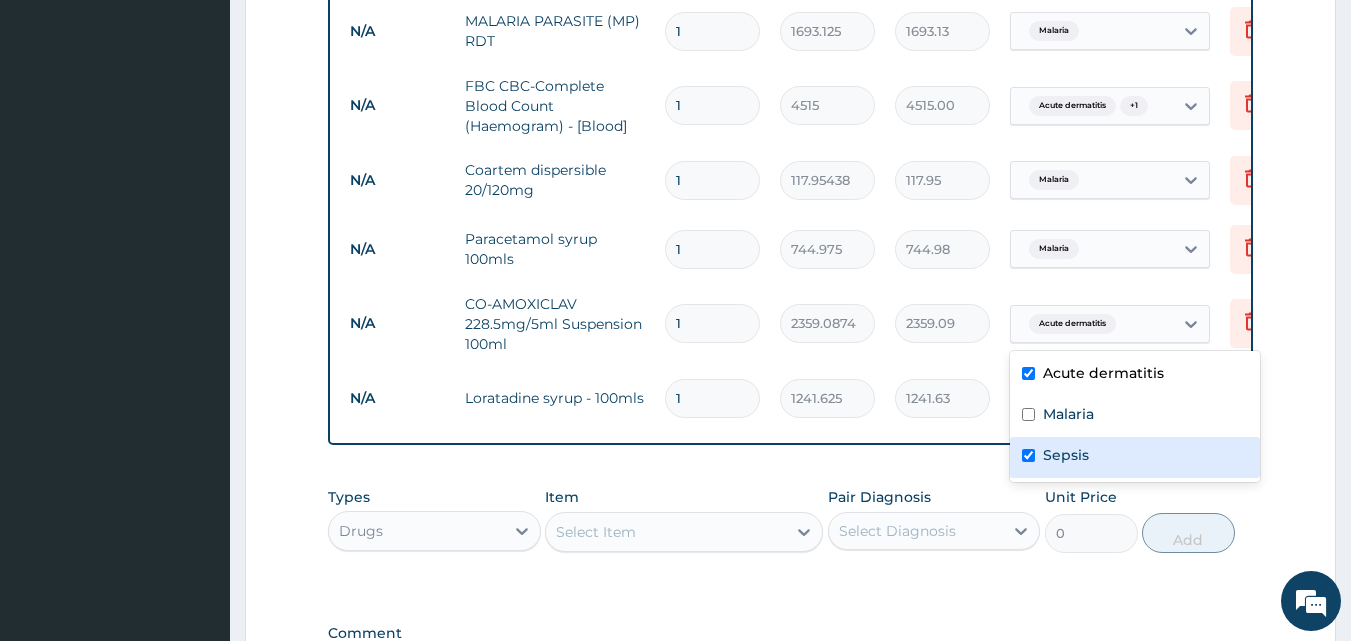 checkbox on "true" 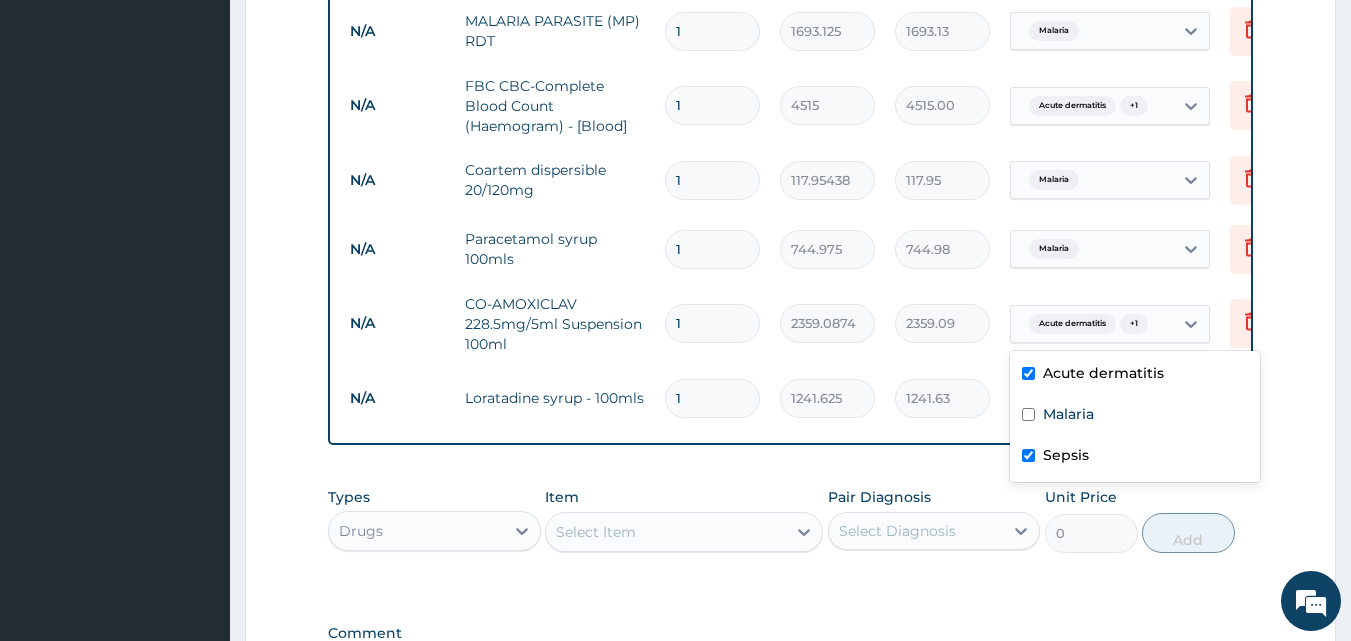 click on "Pair Diagnosis Select Diagnosis" at bounding box center [934, 520] 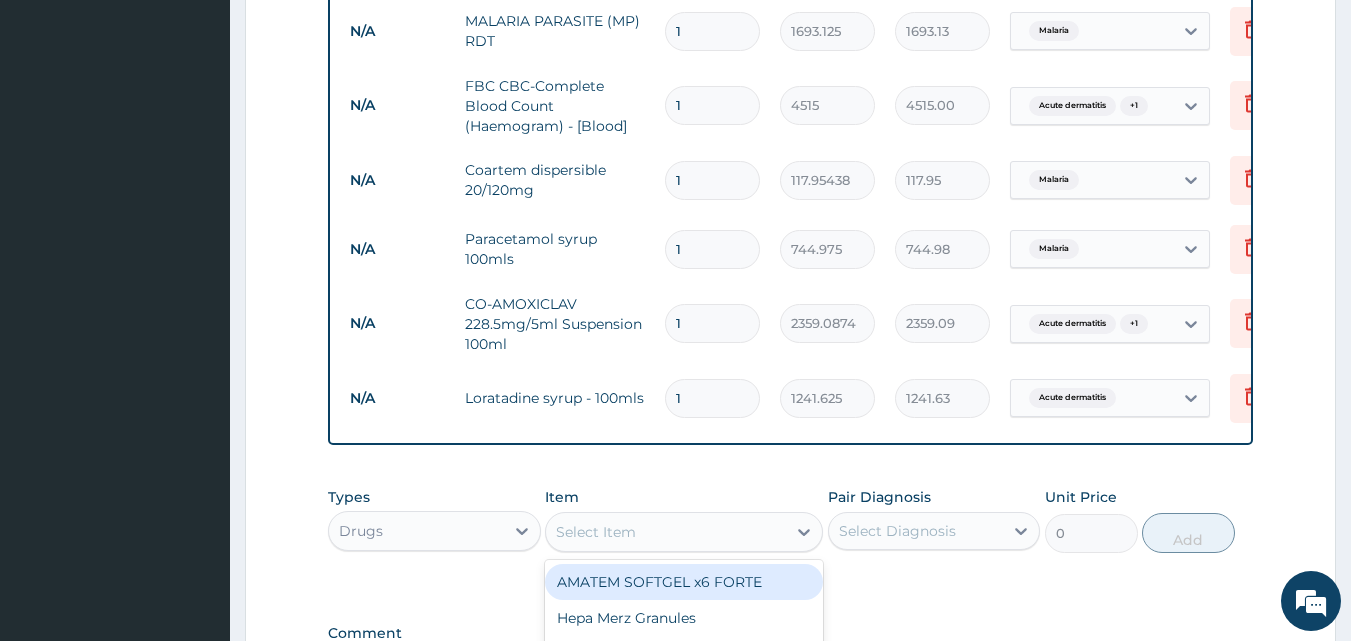 click on "Select Item" at bounding box center (666, 532) 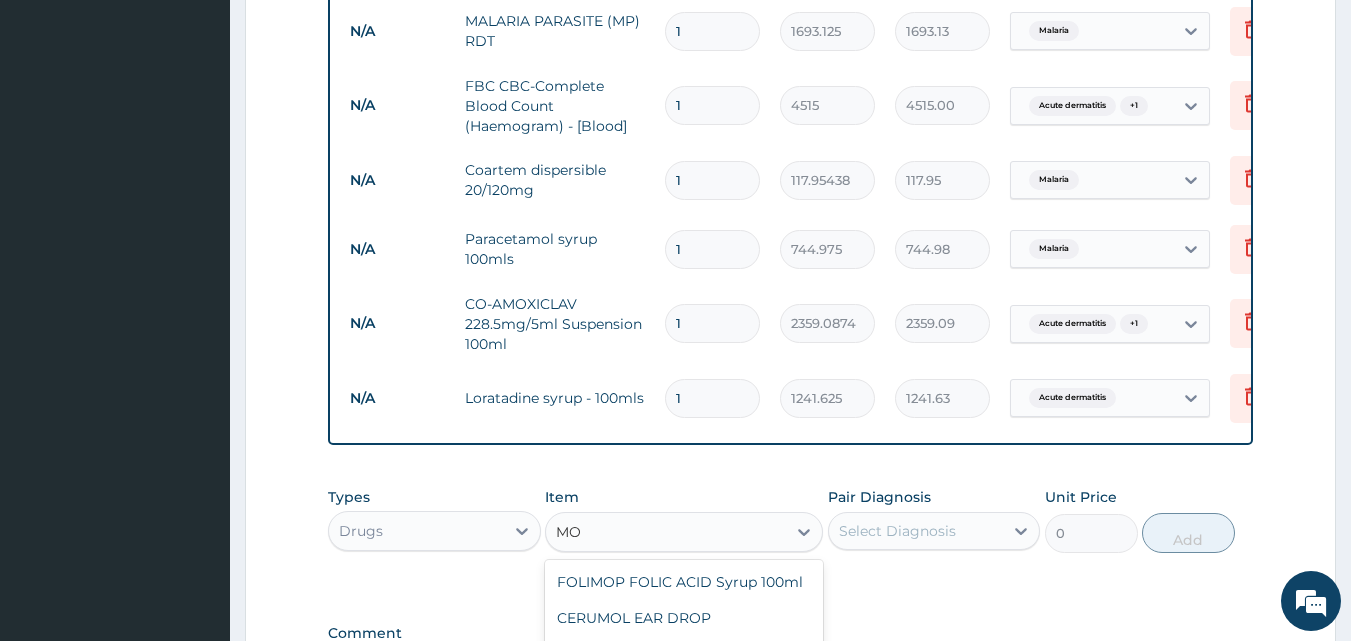 type on "M" 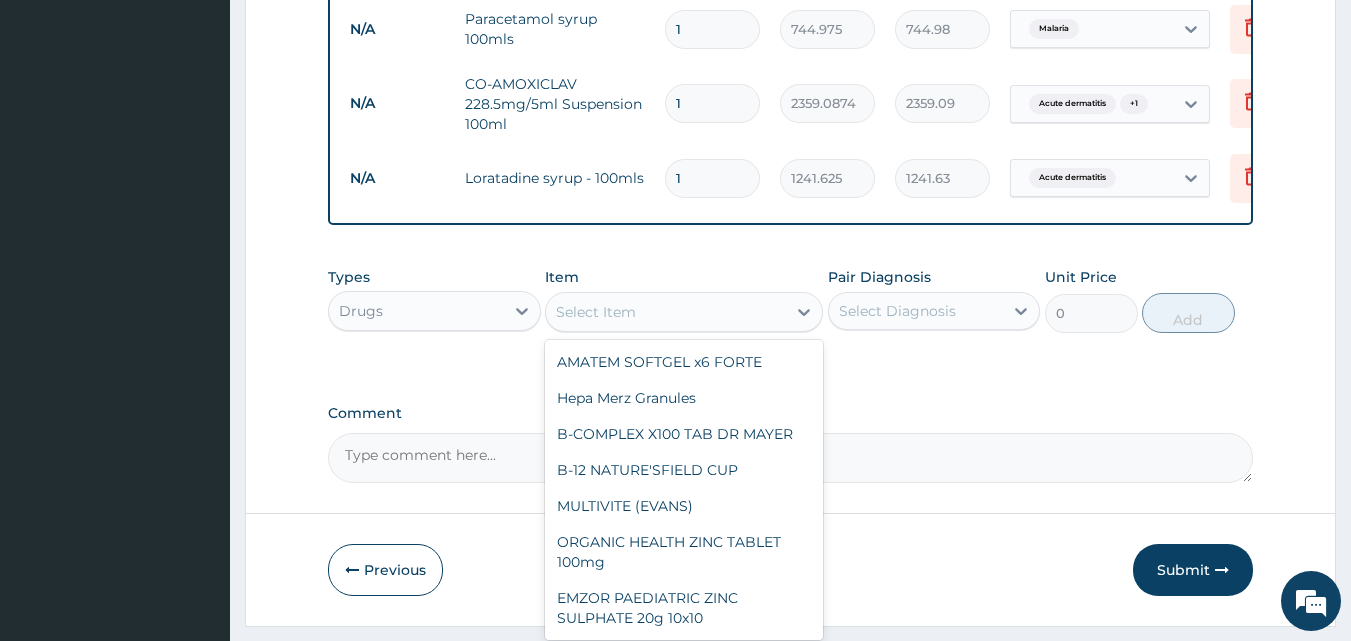 scroll, scrollTop: 1190, scrollLeft: 0, axis: vertical 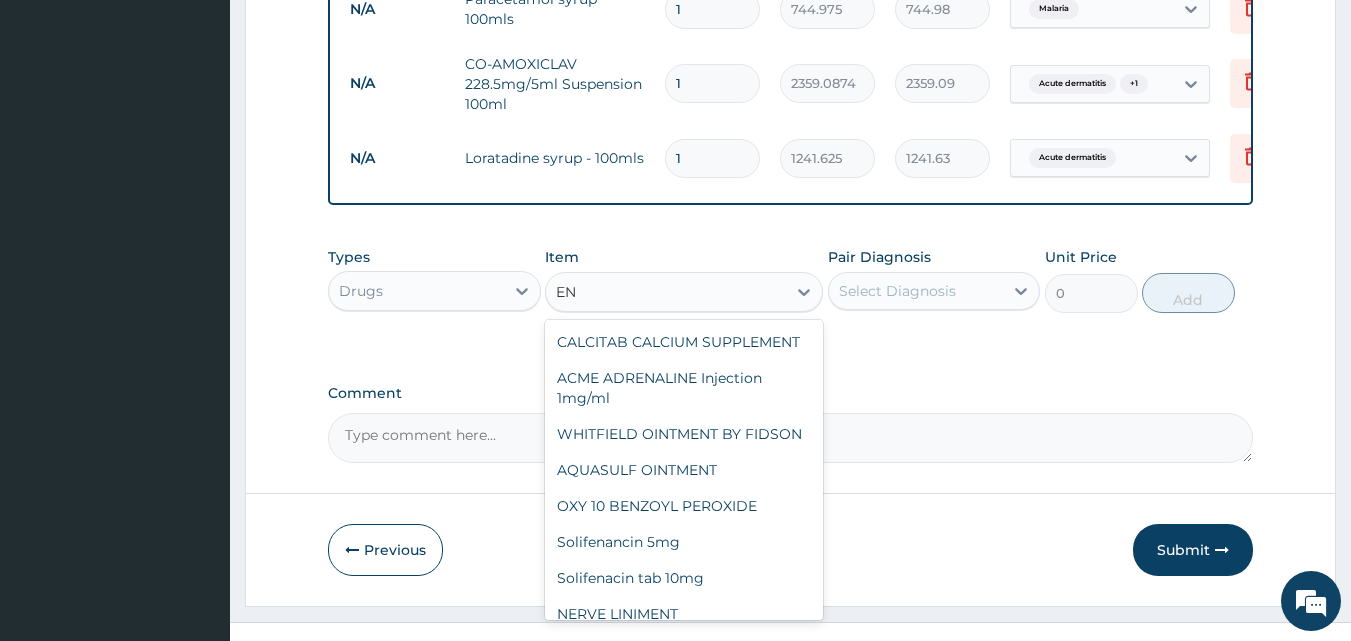 type on "E" 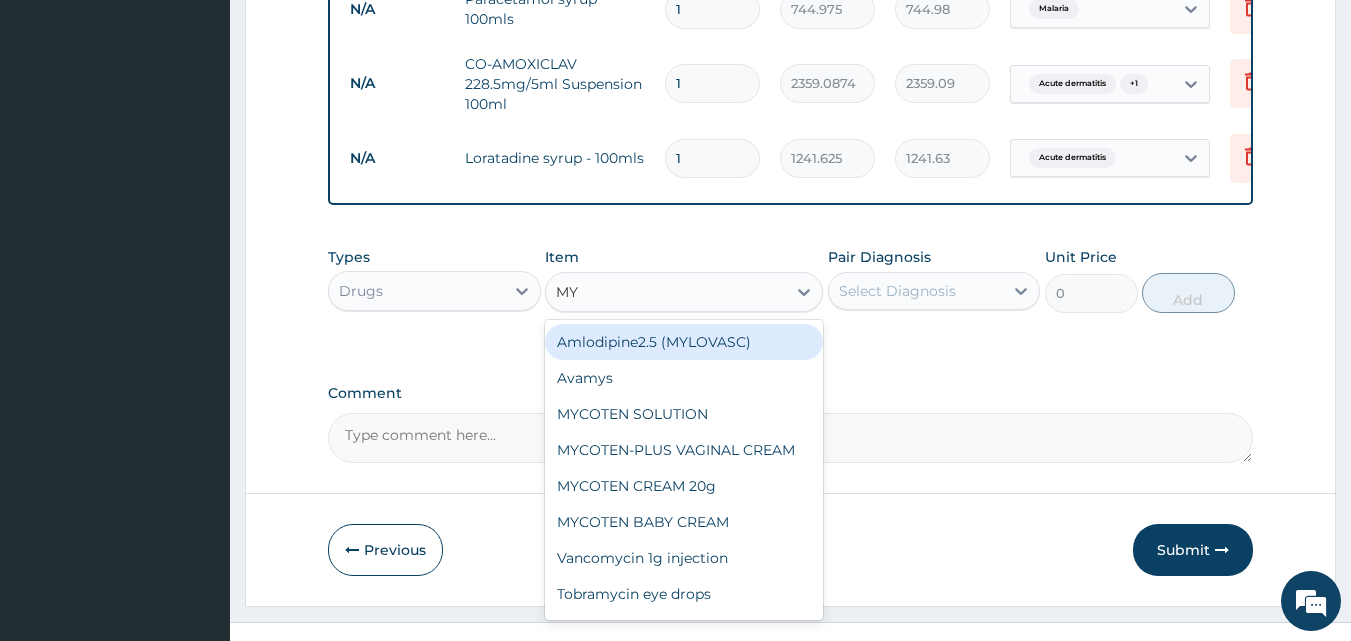 type on "MYC" 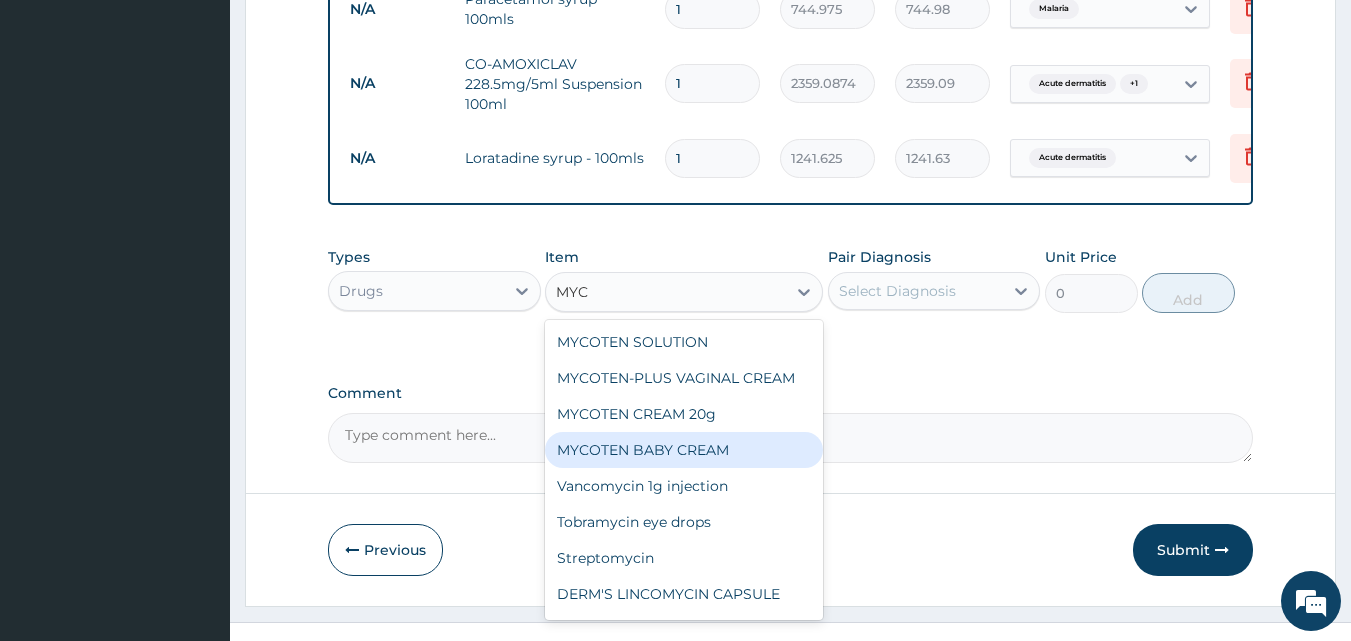 click on "MYCOTEN BABY CREAM" at bounding box center [684, 450] 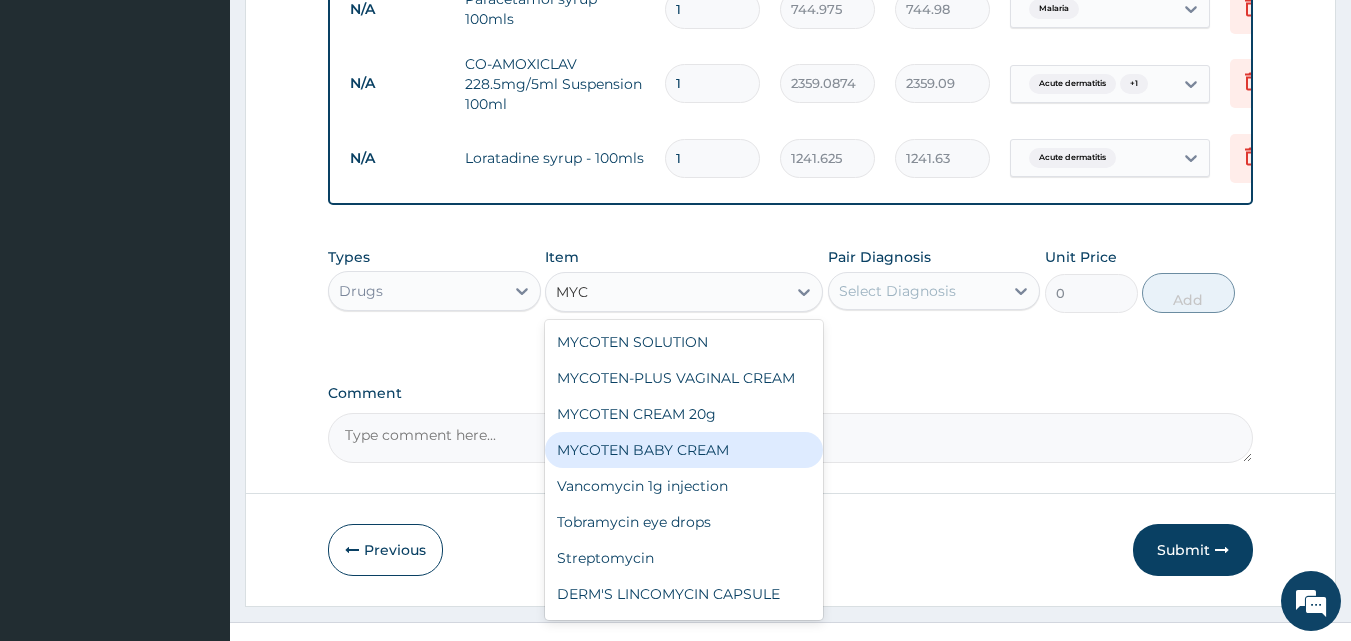 type 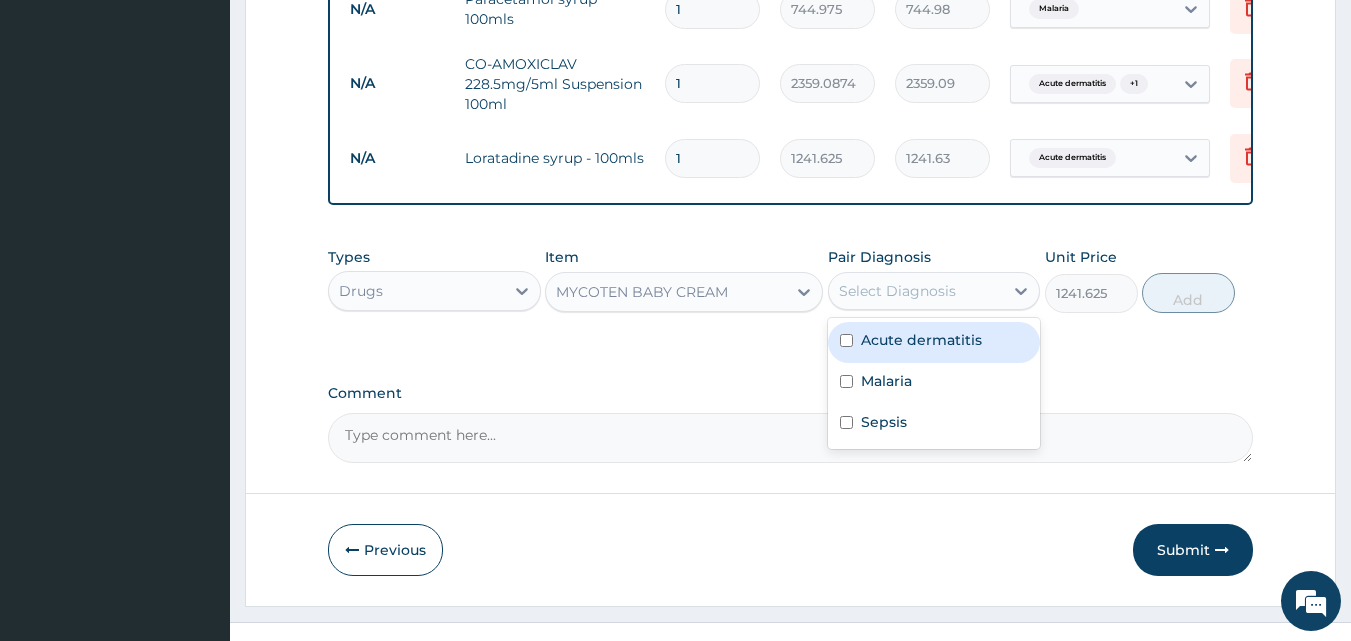 click on "Select Diagnosis" at bounding box center [897, 291] 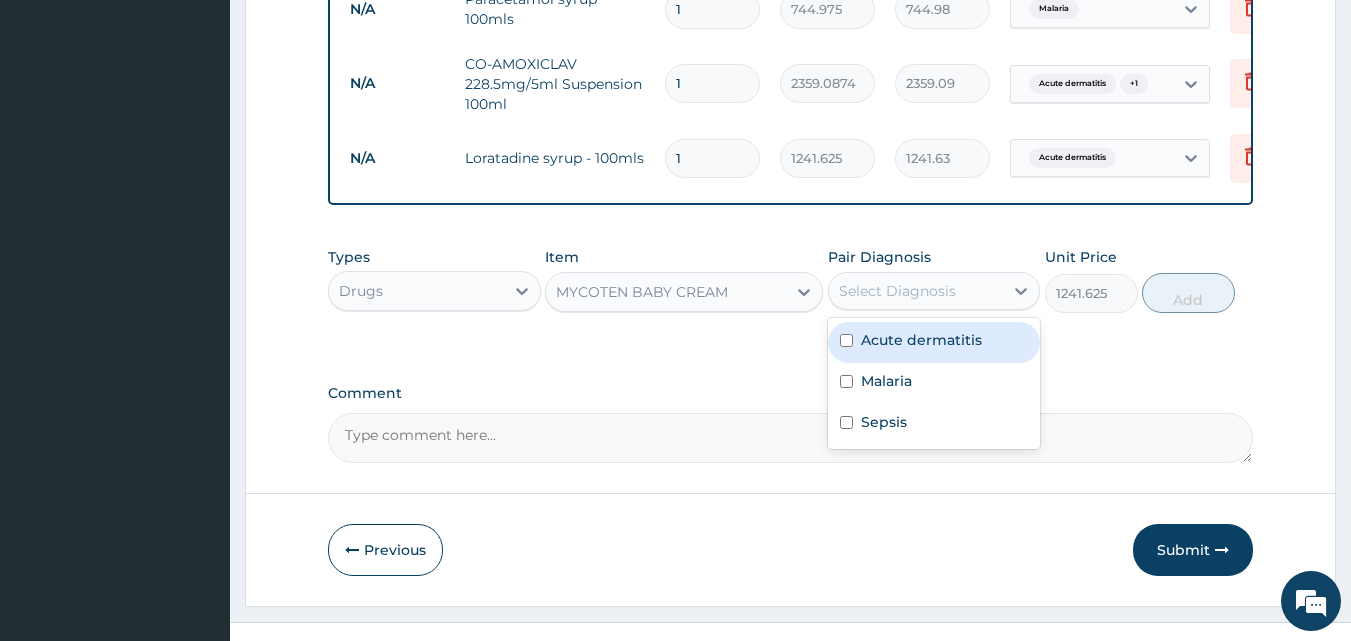 click at bounding box center (846, 340) 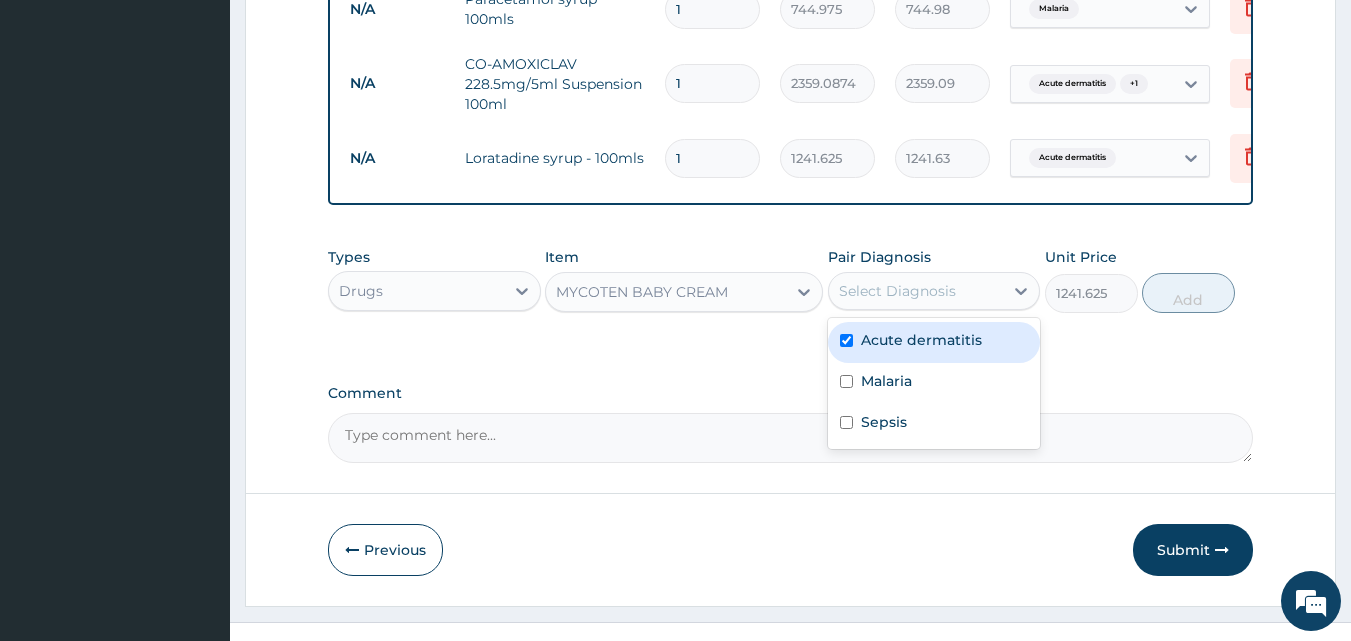 checkbox on "true" 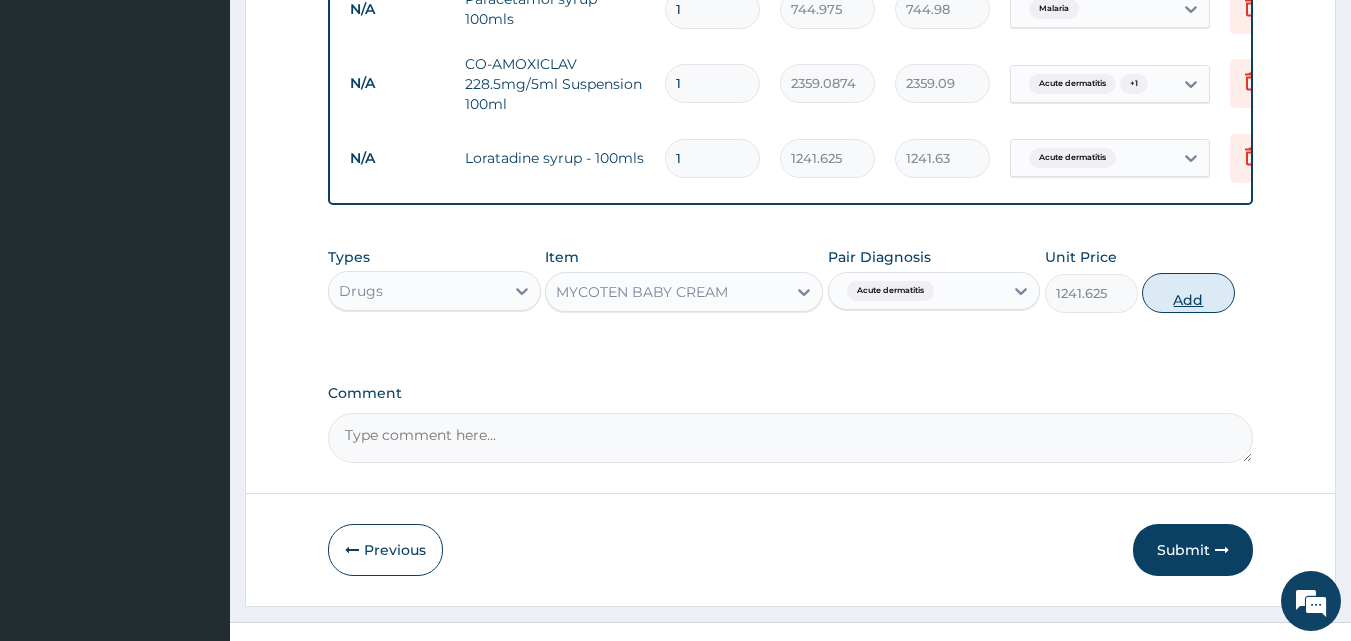 click on "Add" at bounding box center (1188, 293) 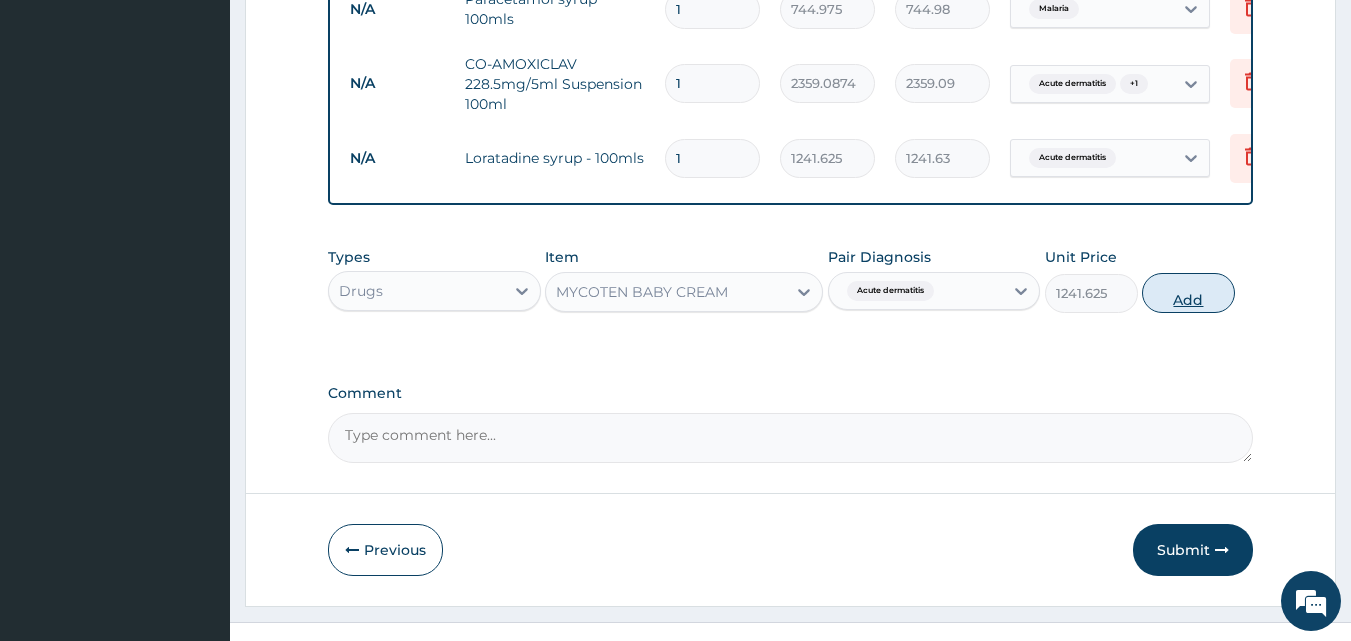 type on "0" 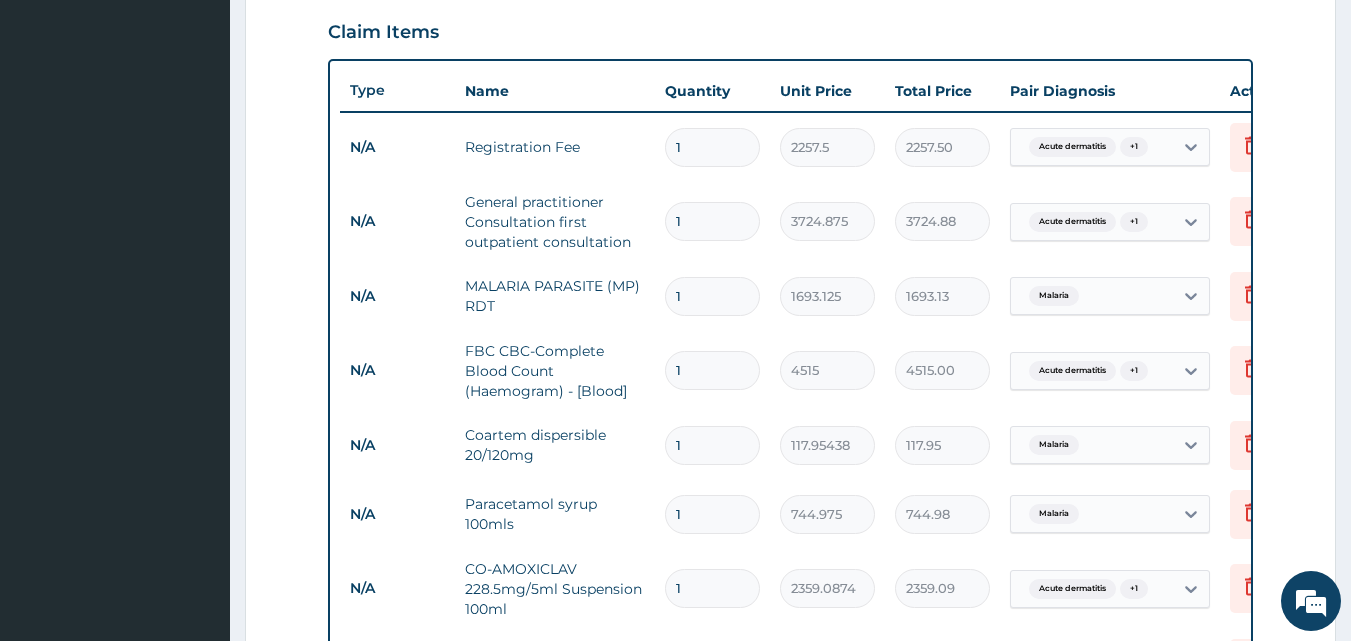 scroll, scrollTop: 1245, scrollLeft: 0, axis: vertical 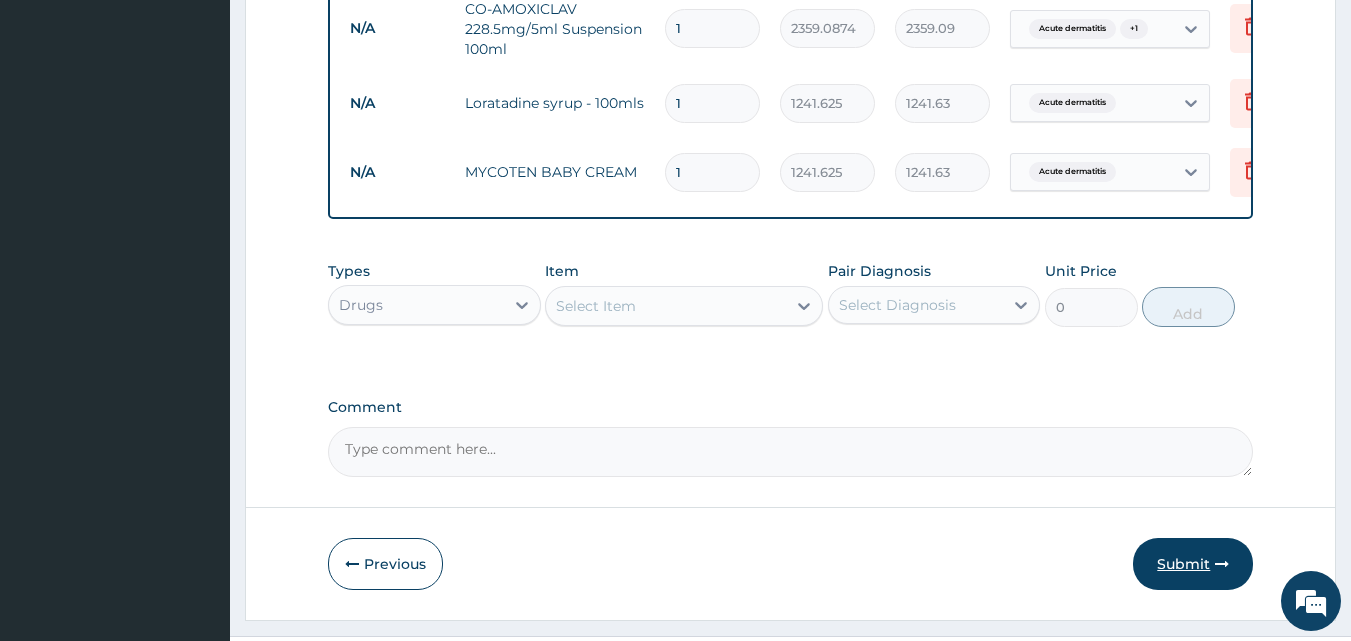 click on "Submit" at bounding box center (1193, 564) 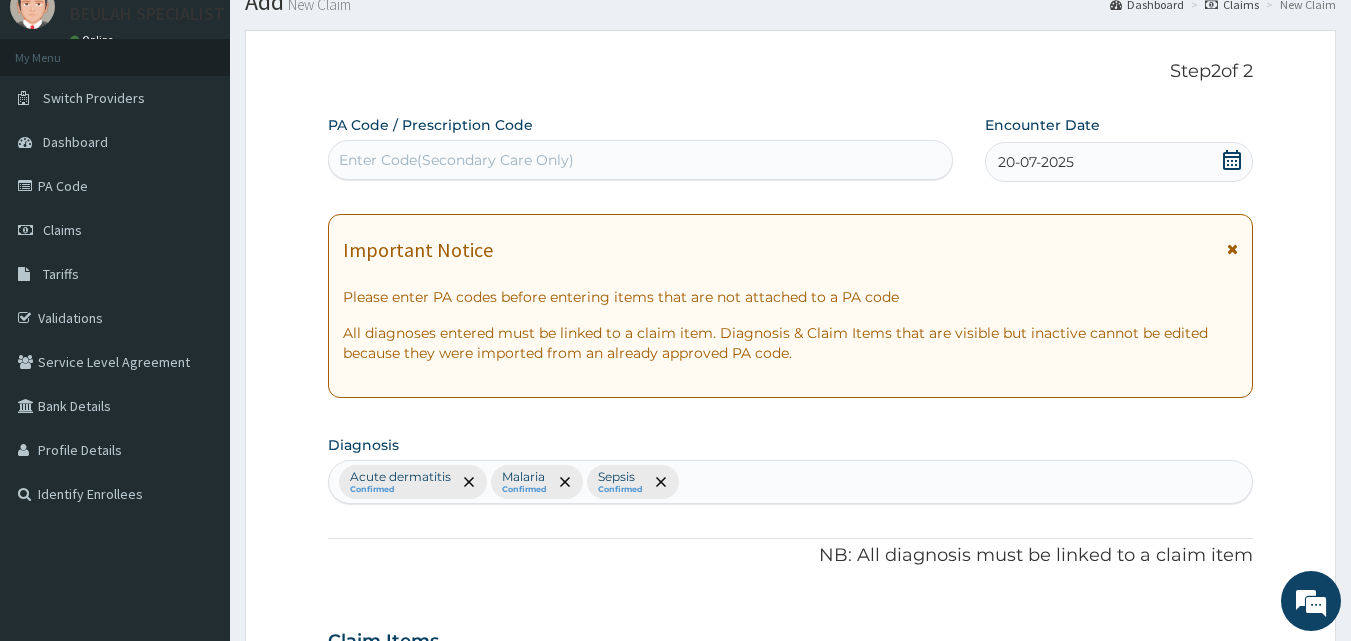 scroll, scrollTop: 1245, scrollLeft: 0, axis: vertical 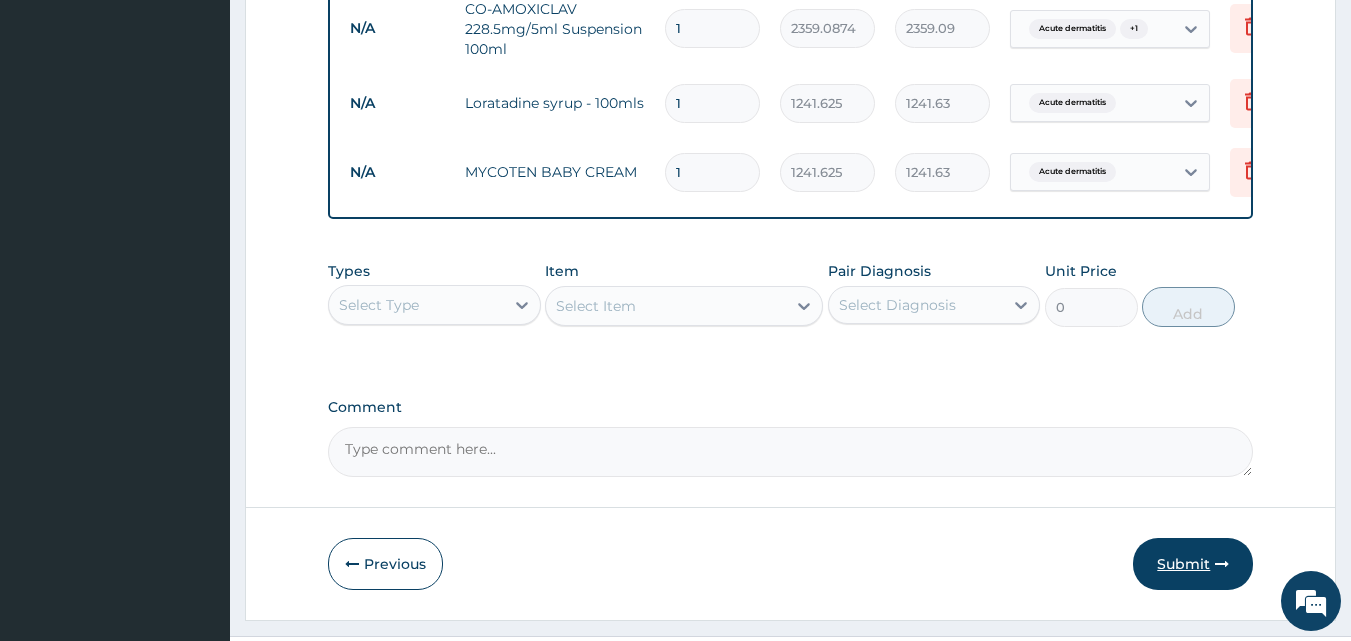 click on "Submit" at bounding box center (1193, 564) 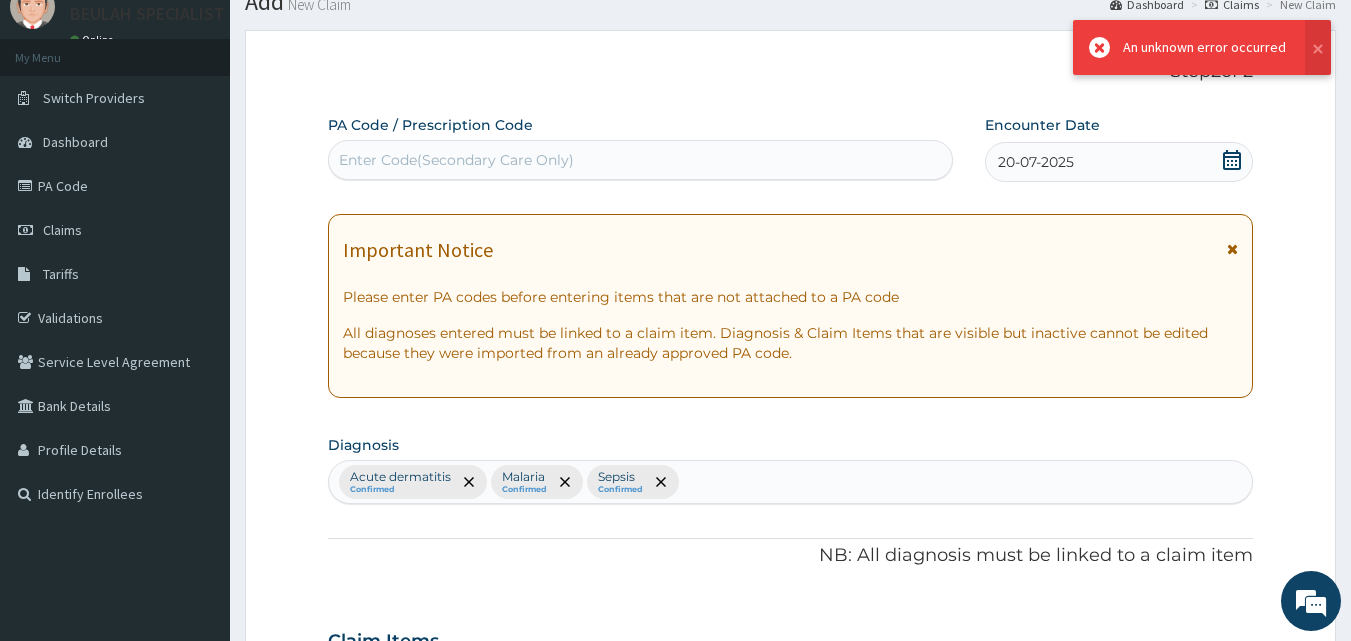 scroll, scrollTop: 1245, scrollLeft: 0, axis: vertical 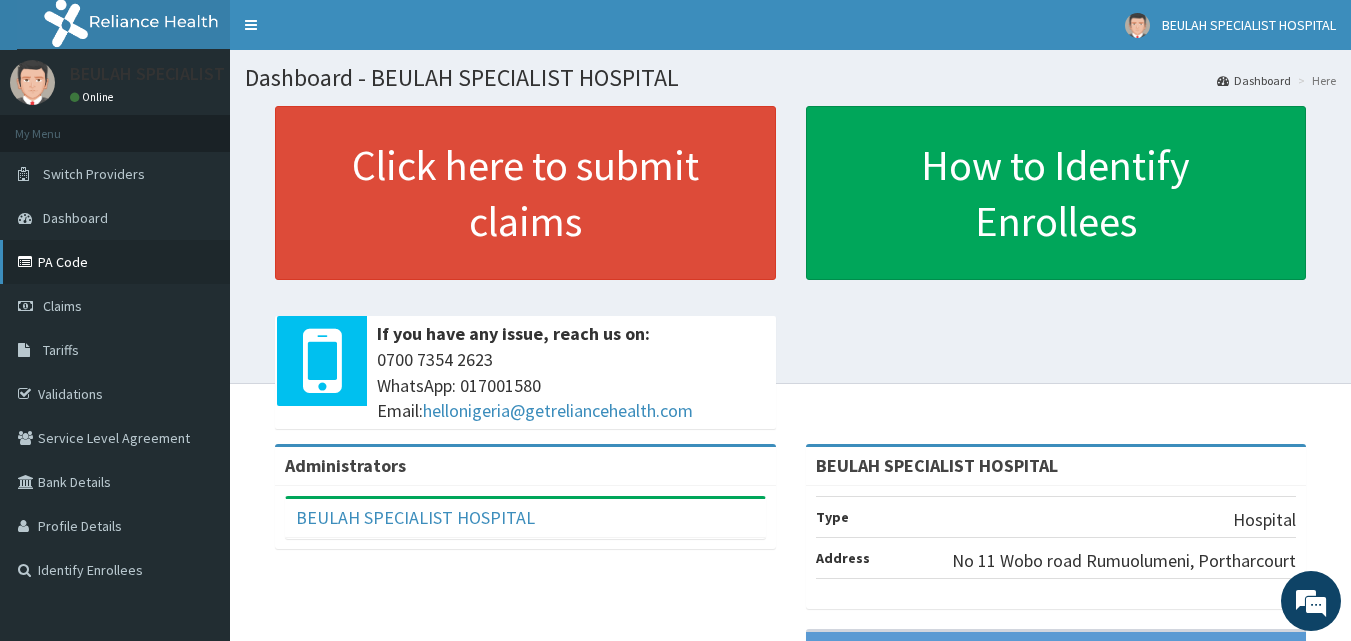 click on "PA Code" at bounding box center (115, 262) 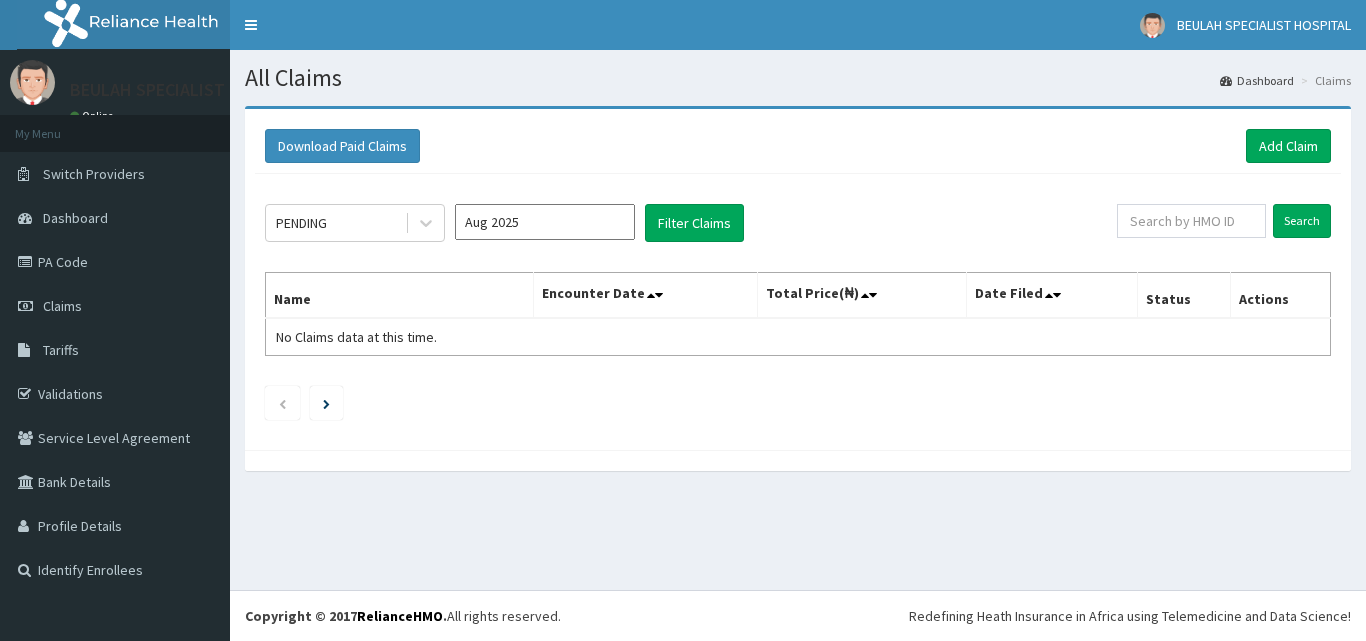 scroll, scrollTop: 0, scrollLeft: 0, axis: both 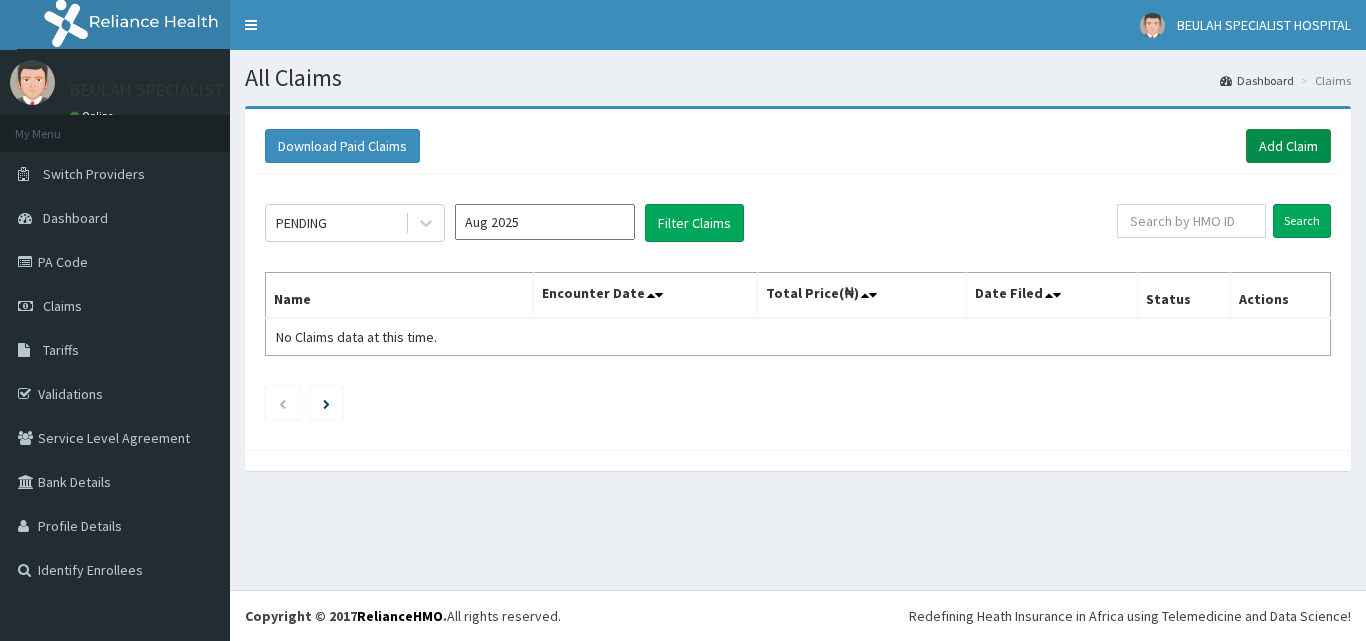 click on "Add Claim" at bounding box center (1288, 146) 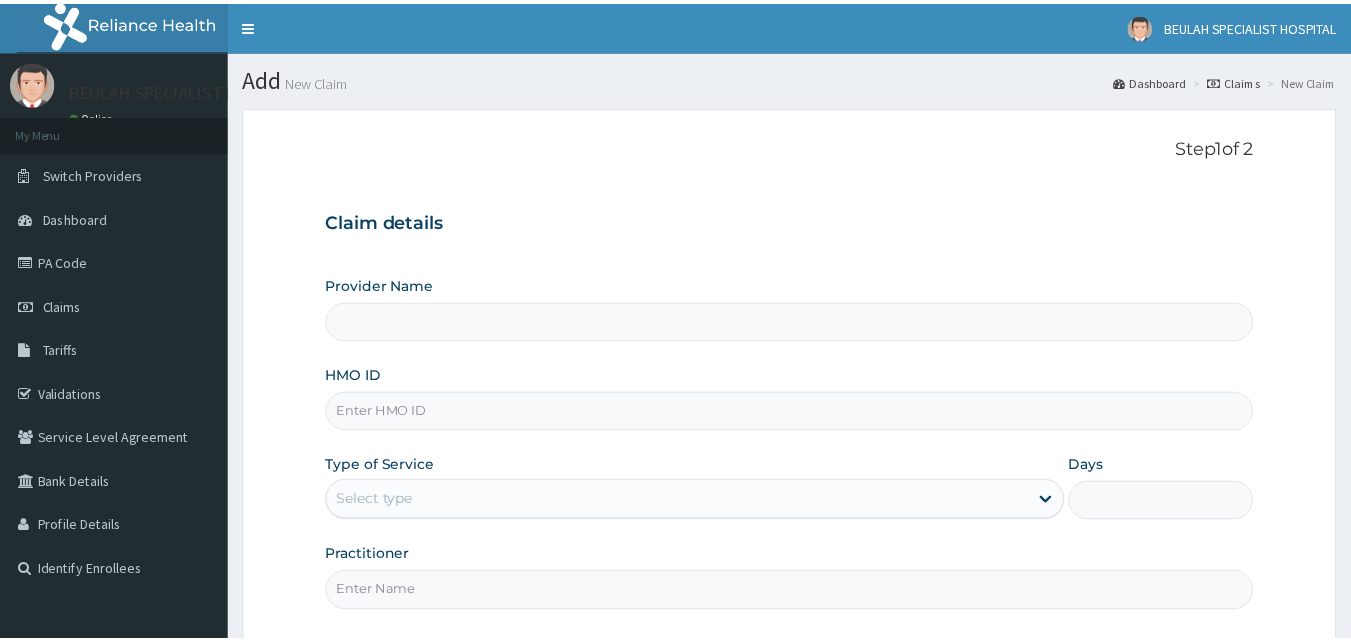 scroll, scrollTop: 0, scrollLeft: 0, axis: both 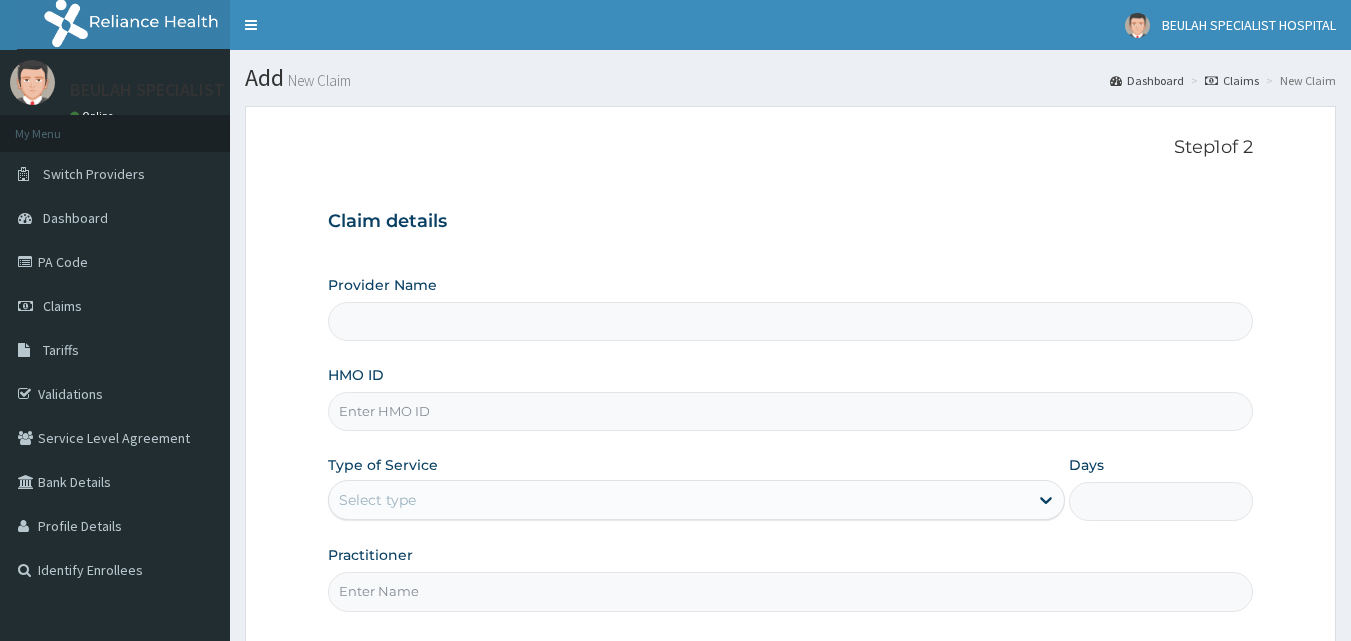 drag, startPoint x: 0, startPoint y: 0, endPoint x: 764, endPoint y: 413, distance: 868.4843 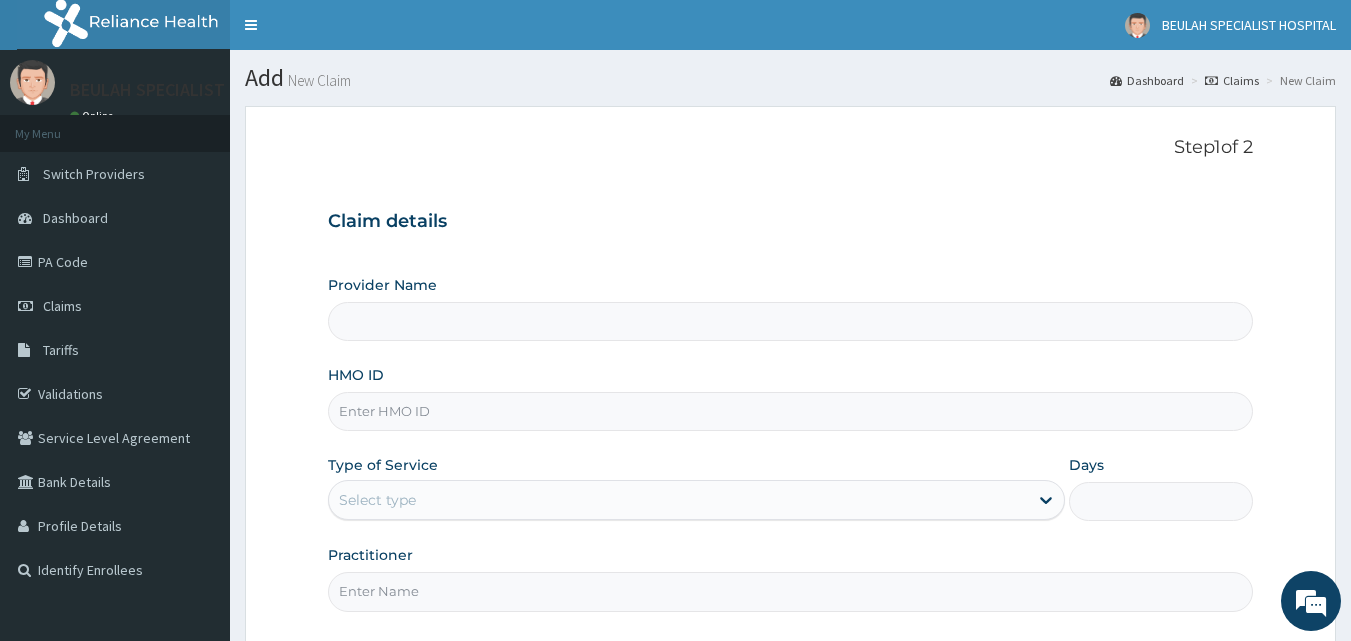 type on "BEULAH SPECIALIST HOSPITAL" 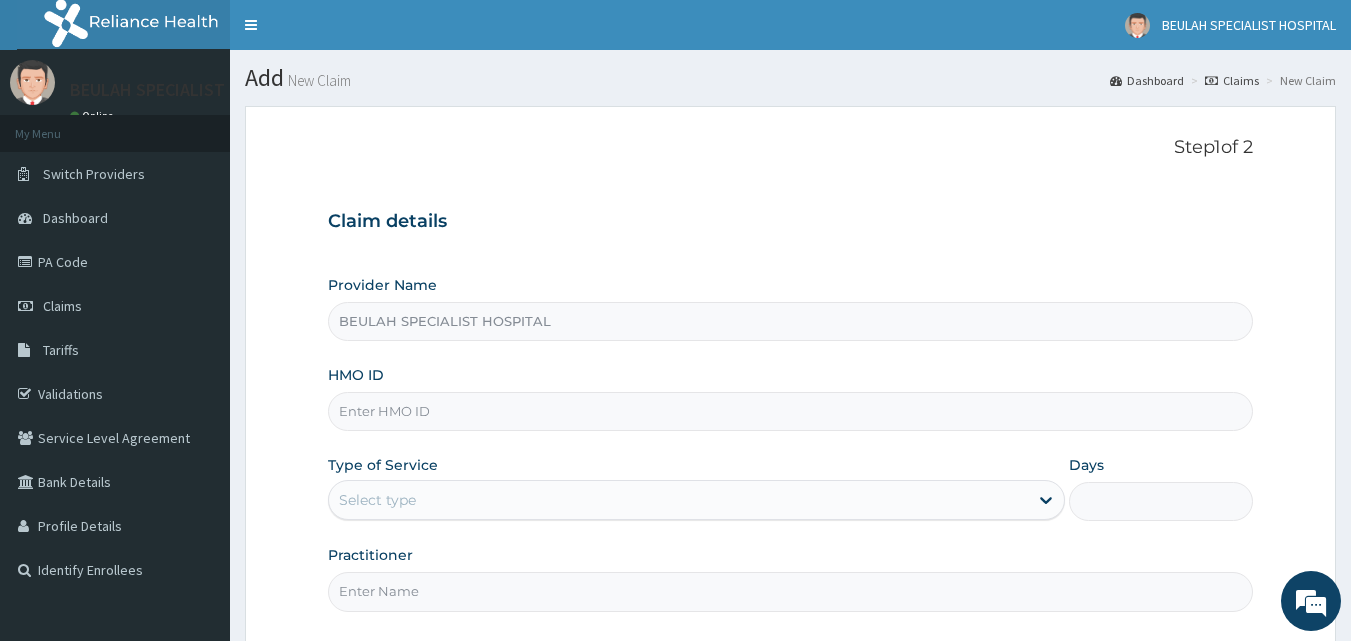 paste on "erm/10305/e" 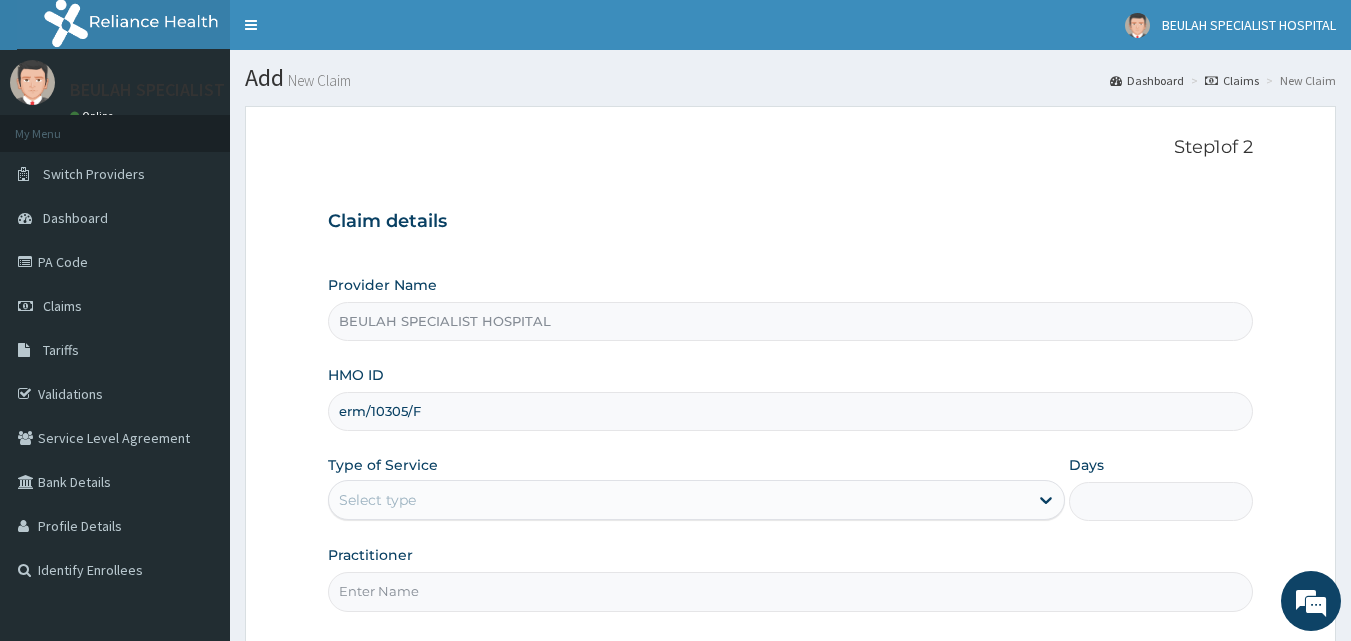 type on "erm/10305/f" 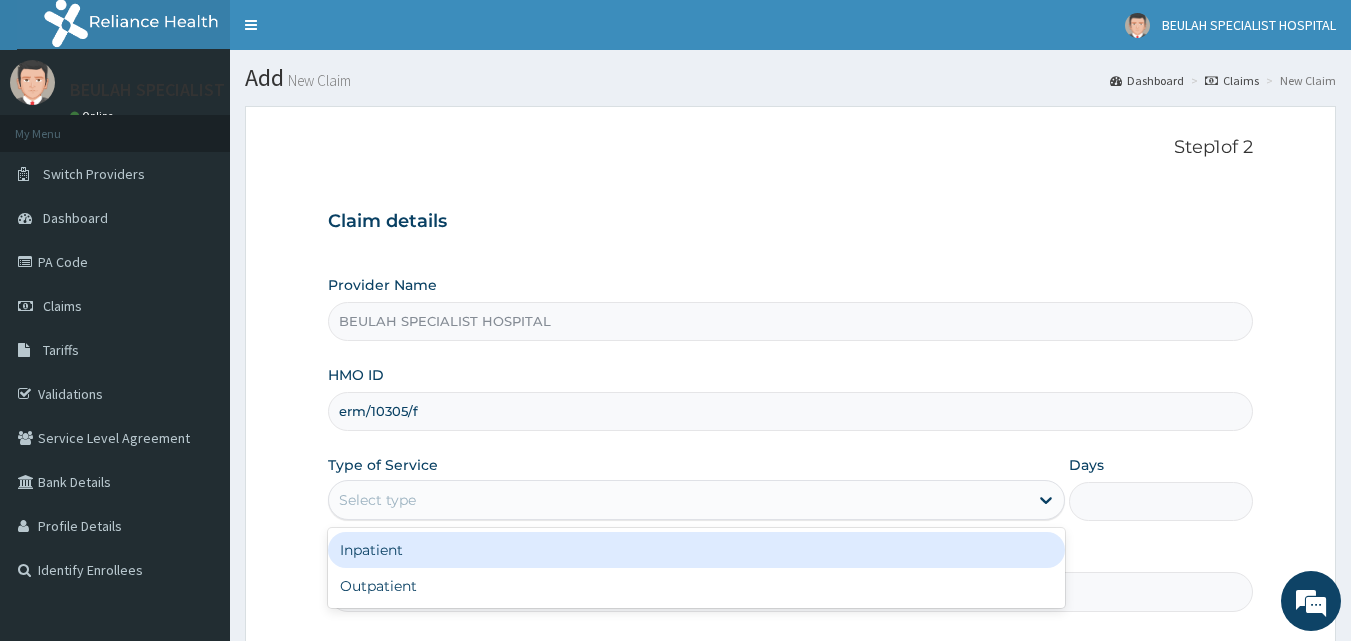 click on "Select type" at bounding box center (696, 500) 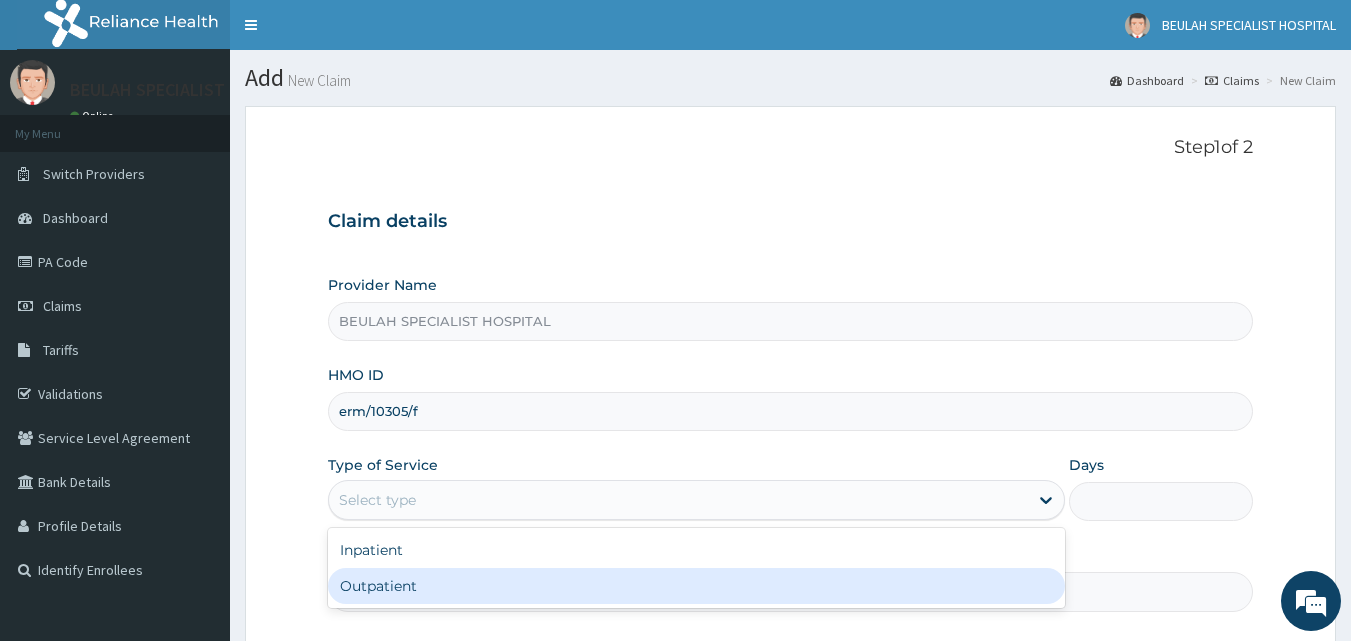 click on "Outpatient" at bounding box center (696, 586) 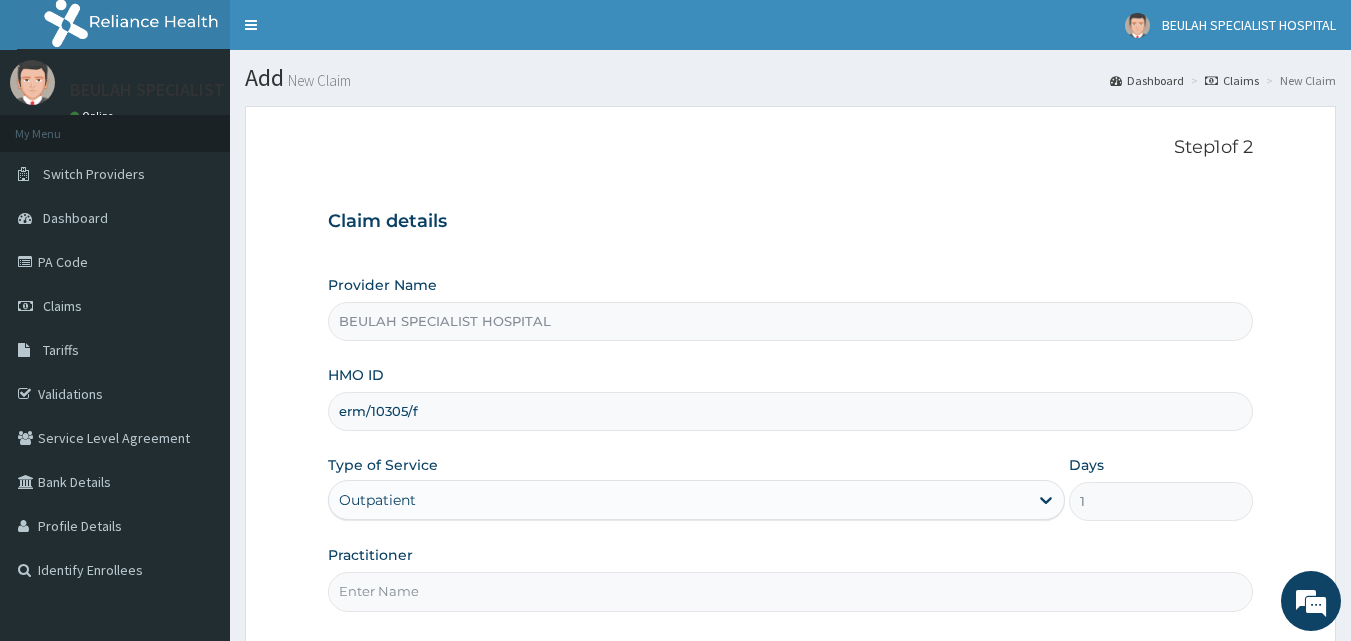 scroll, scrollTop: 0, scrollLeft: 0, axis: both 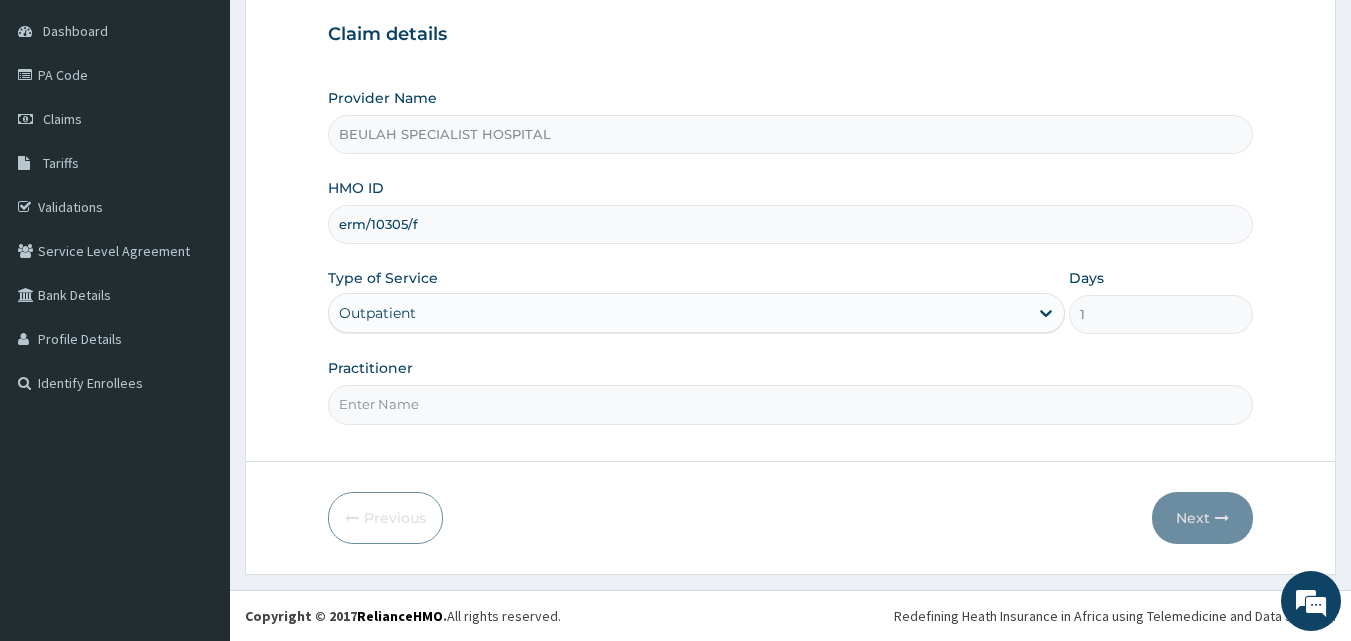 click on "Practitioner" at bounding box center (791, 404) 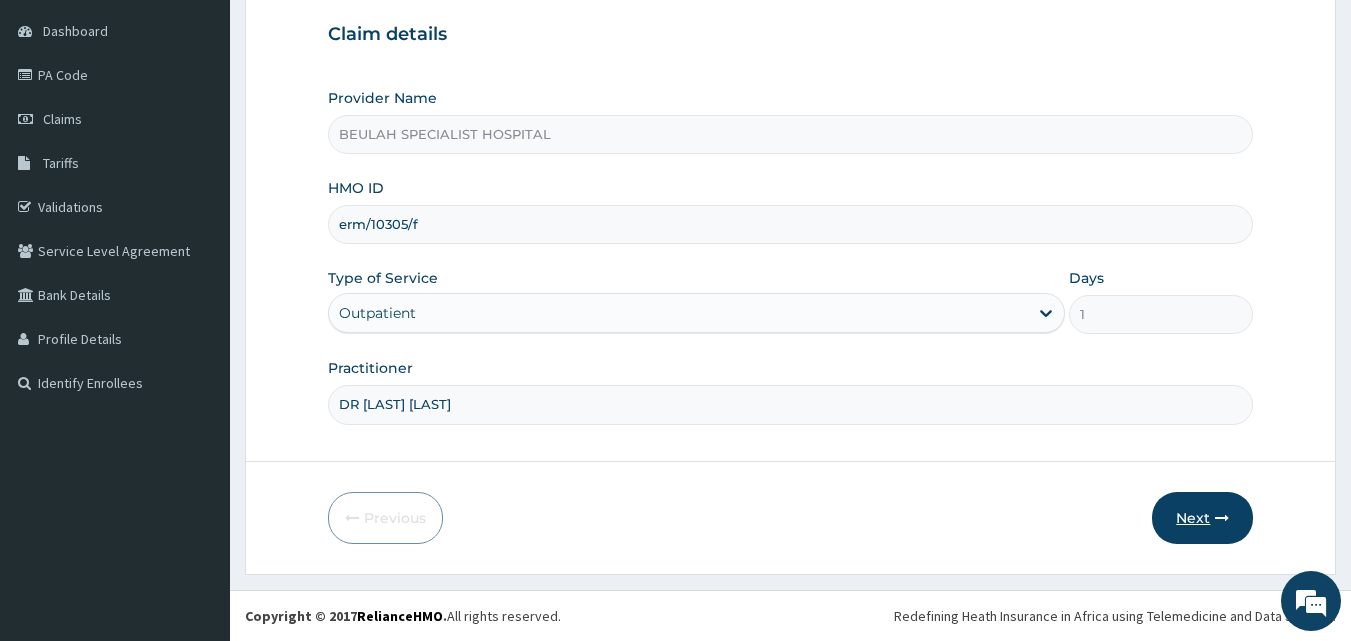 type on "DR JACK WISDOM" 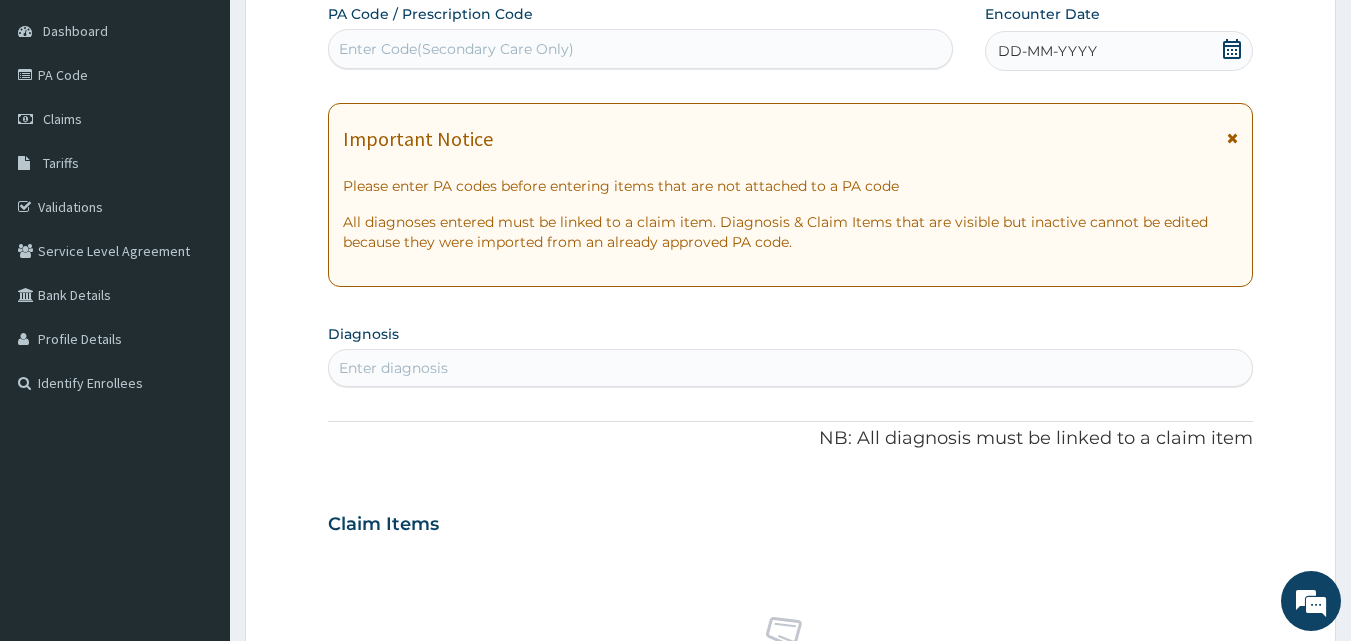 click on "DD-MM-YYYY" at bounding box center (1119, 51) 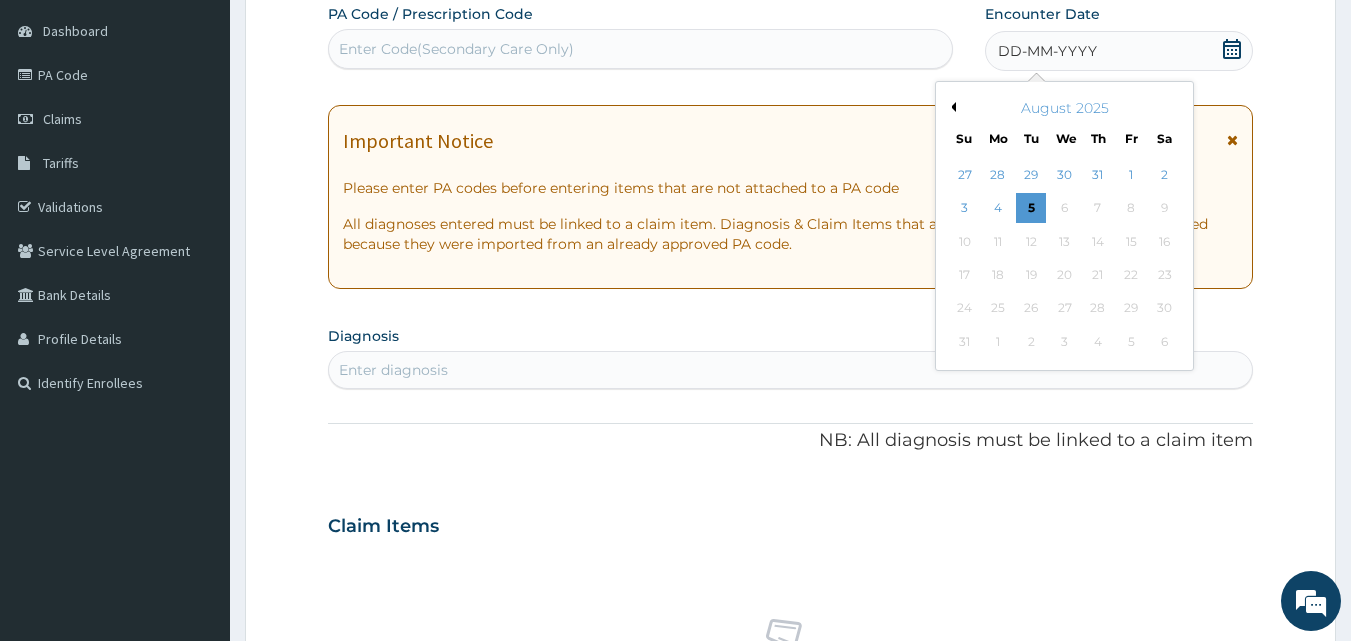 click on "August 2025" at bounding box center [1064, 108] 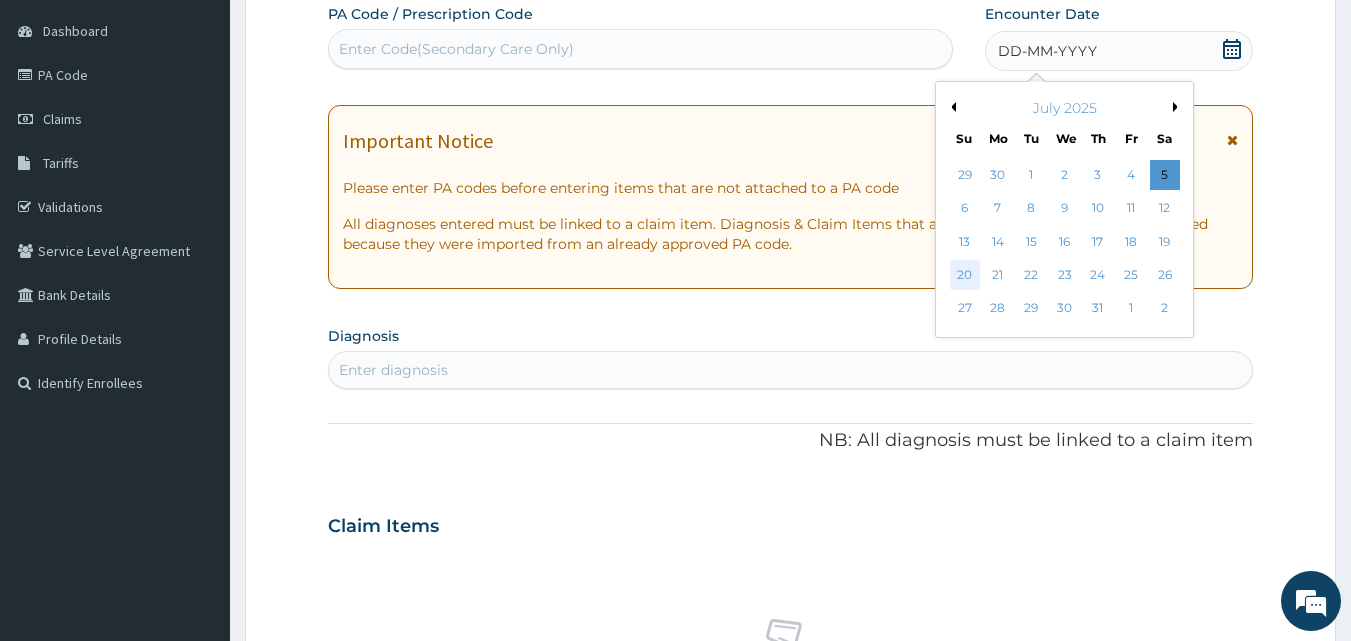 click on "20" at bounding box center [965, 275] 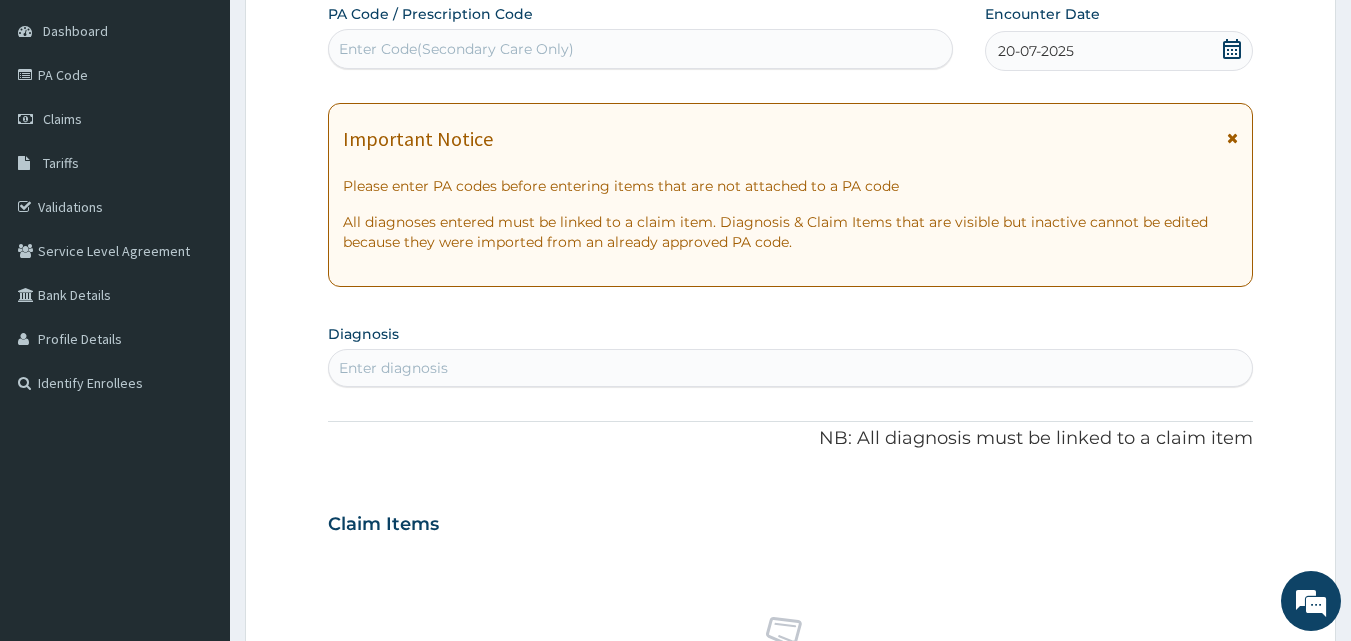 click on "Enter diagnosis" at bounding box center [791, 368] 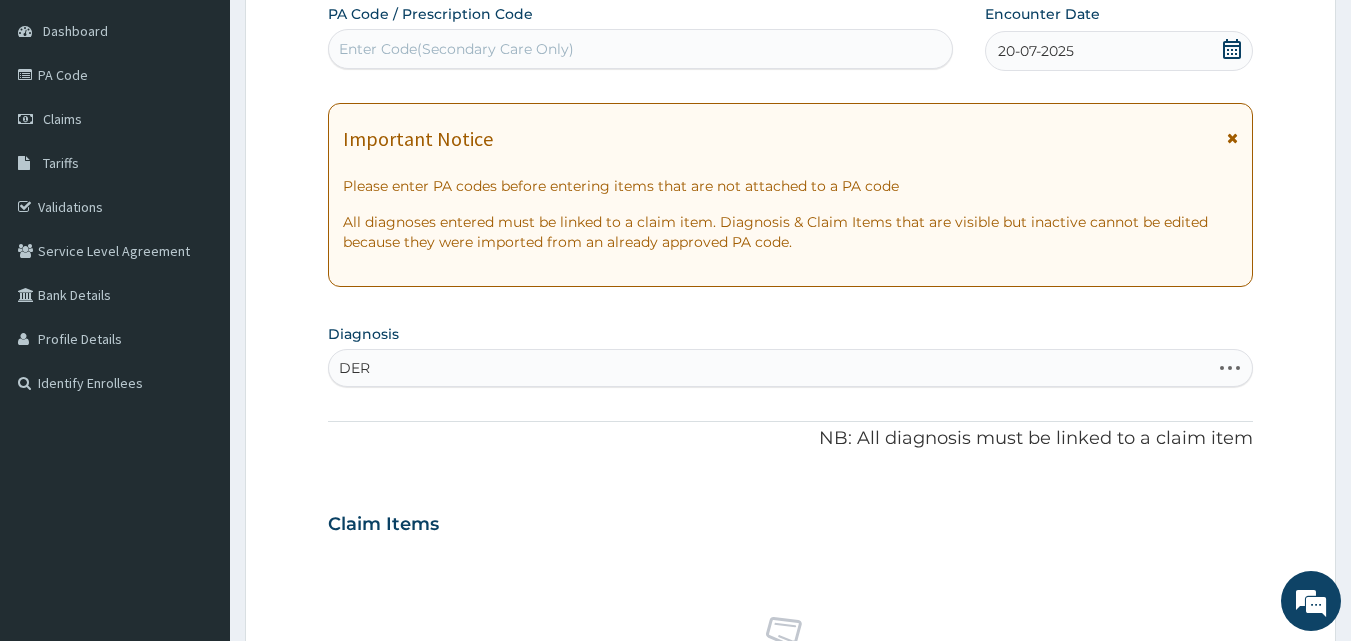 type on "DERM" 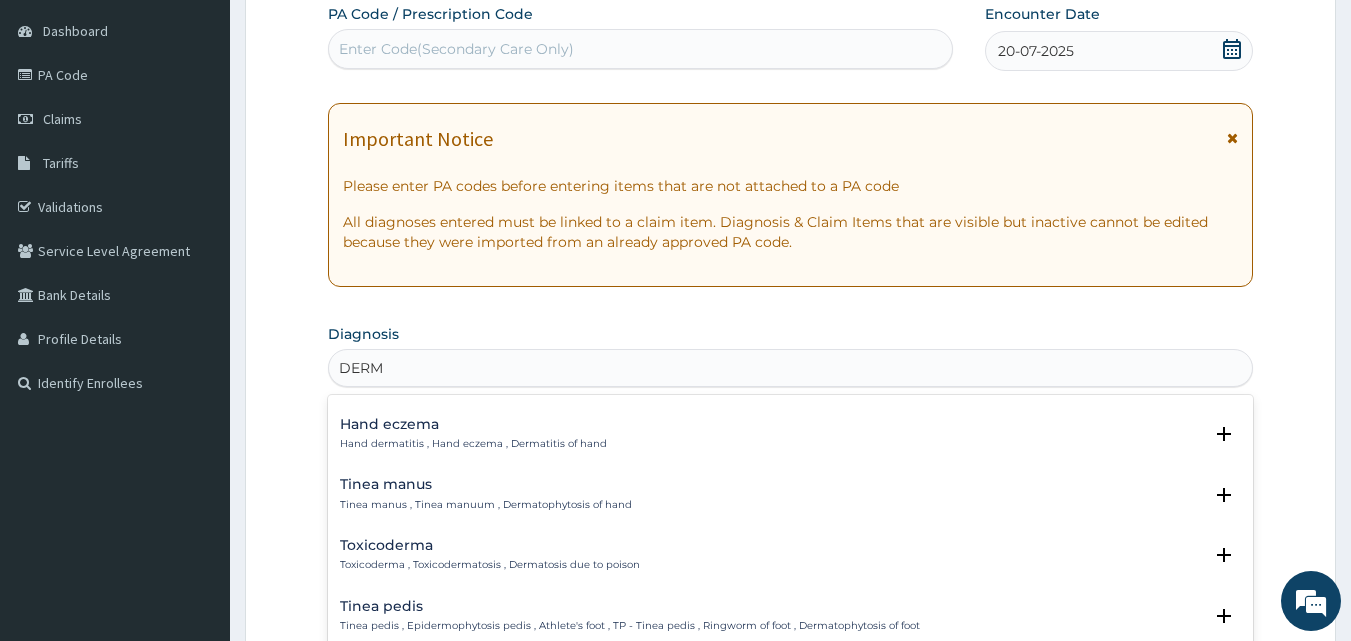 scroll, scrollTop: 524, scrollLeft: 0, axis: vertical 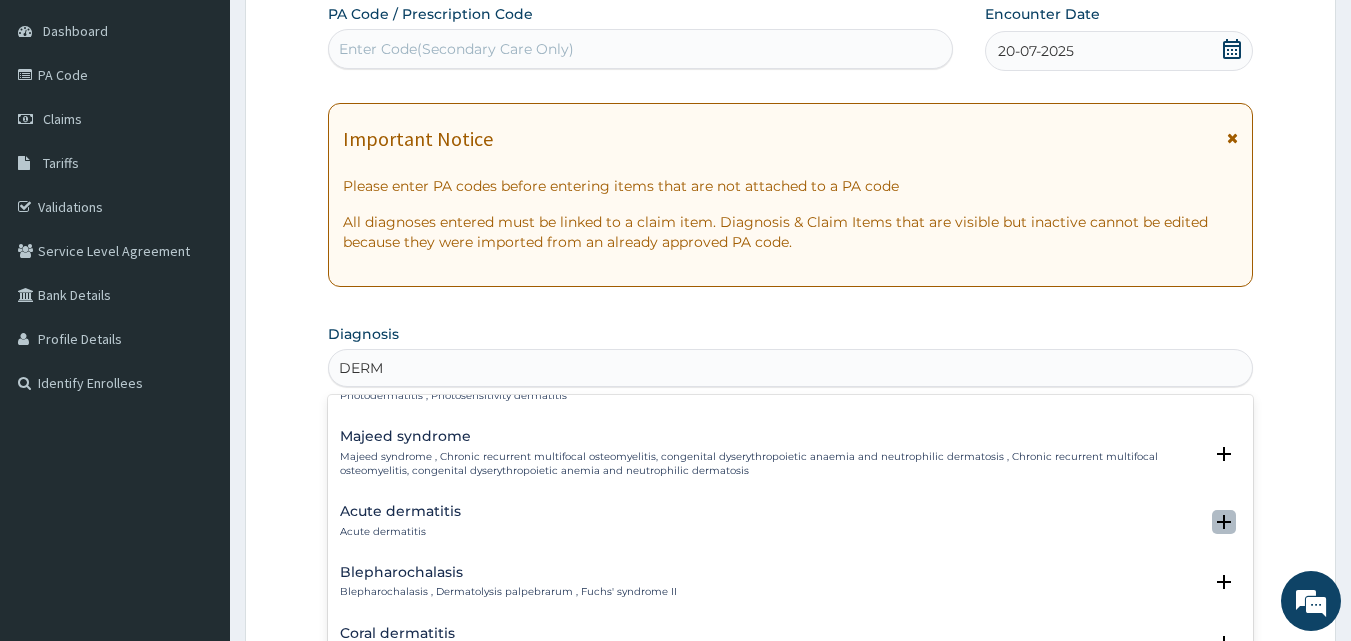 click at bounding box center [1224, 522] 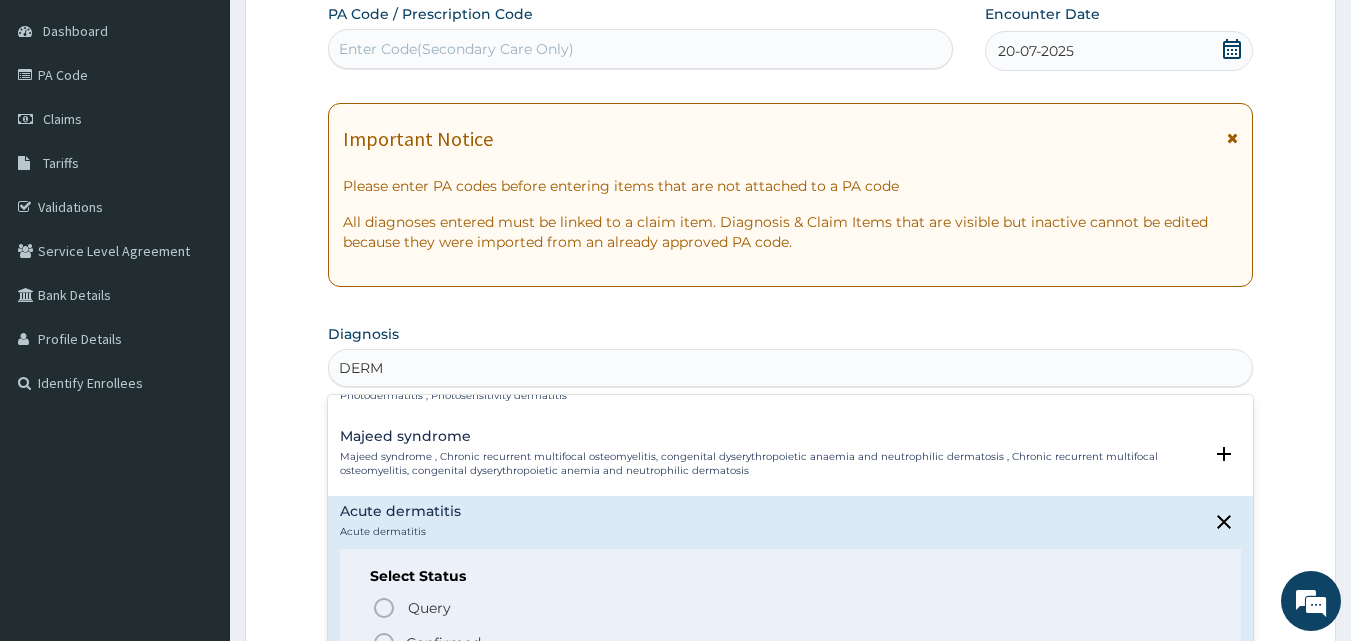 click 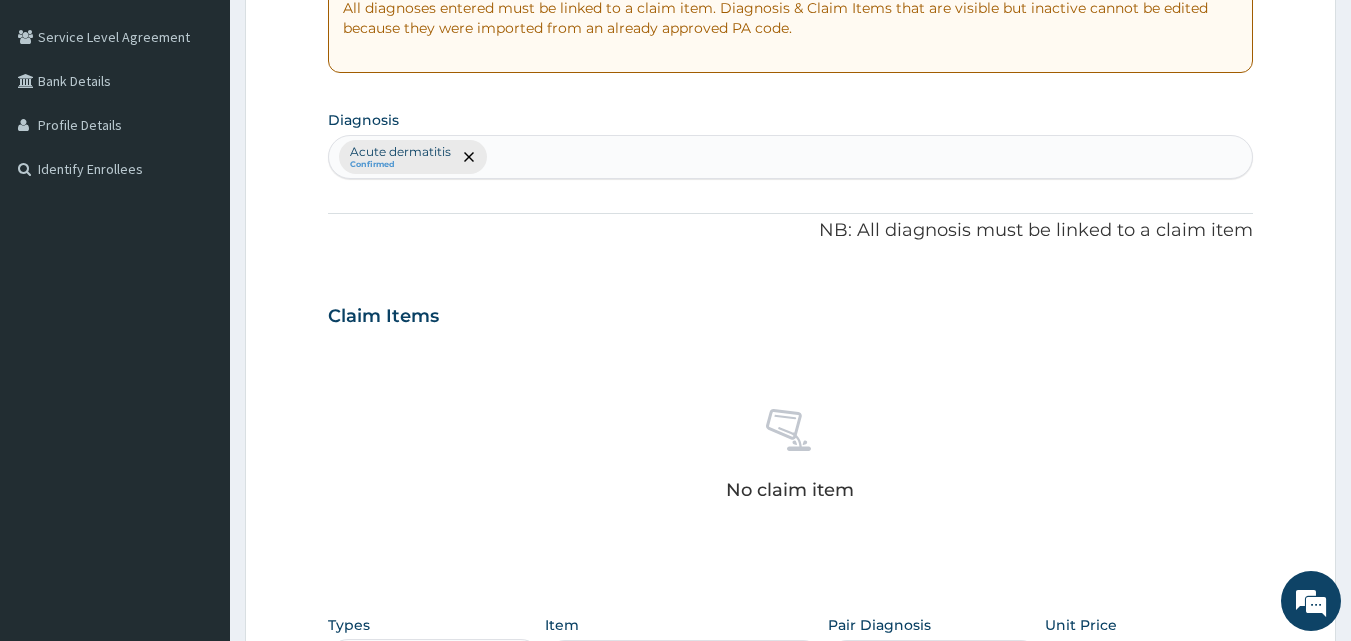 scroll, scrollTop: 387, scrollLeft: 0, axis: vertical 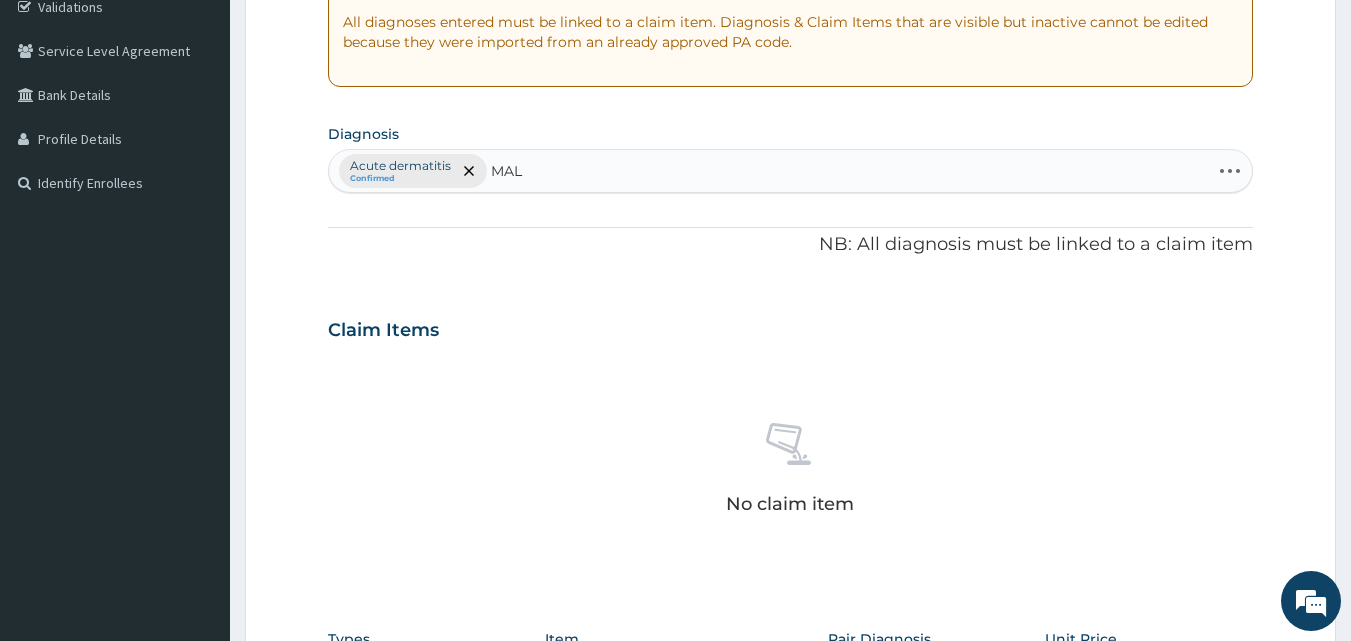 type on "MALA" 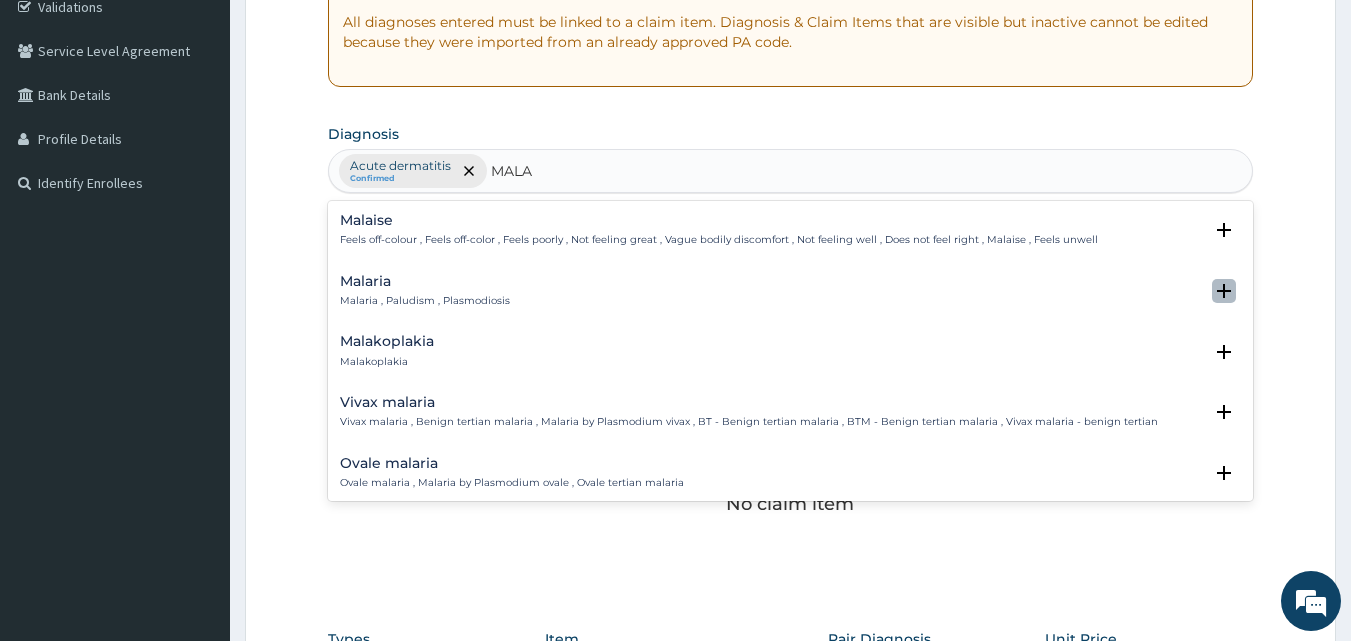 click at bounding box center [1224, 291] 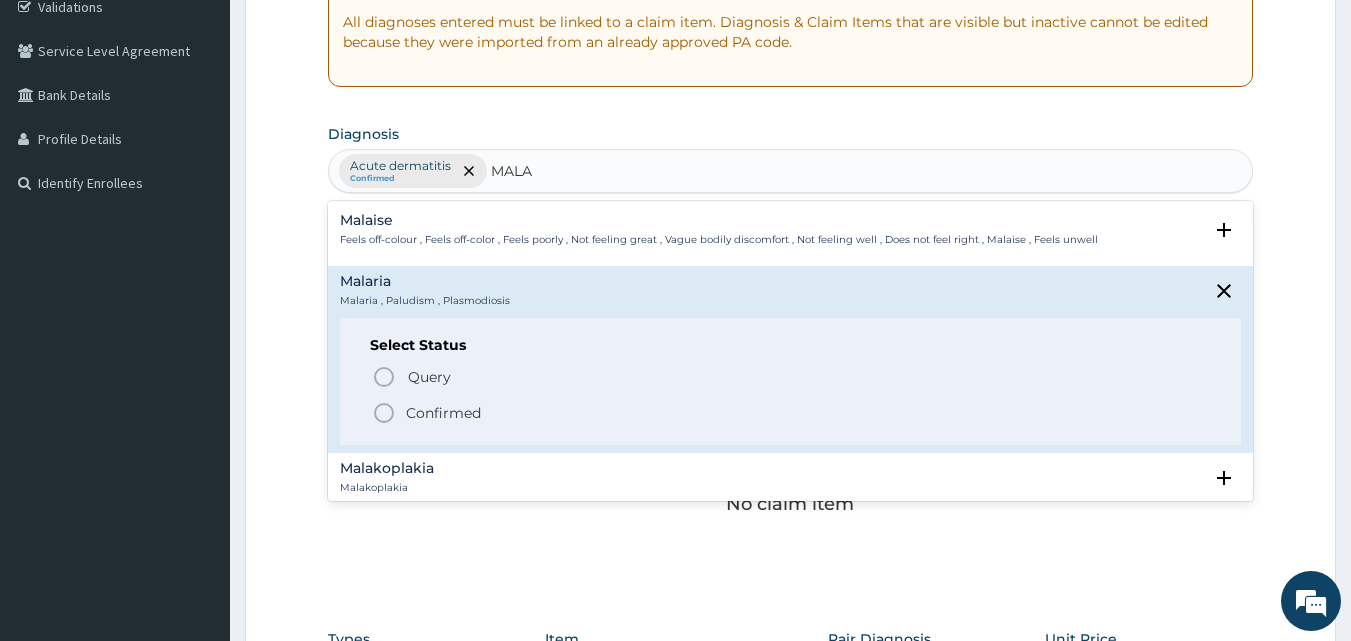 click 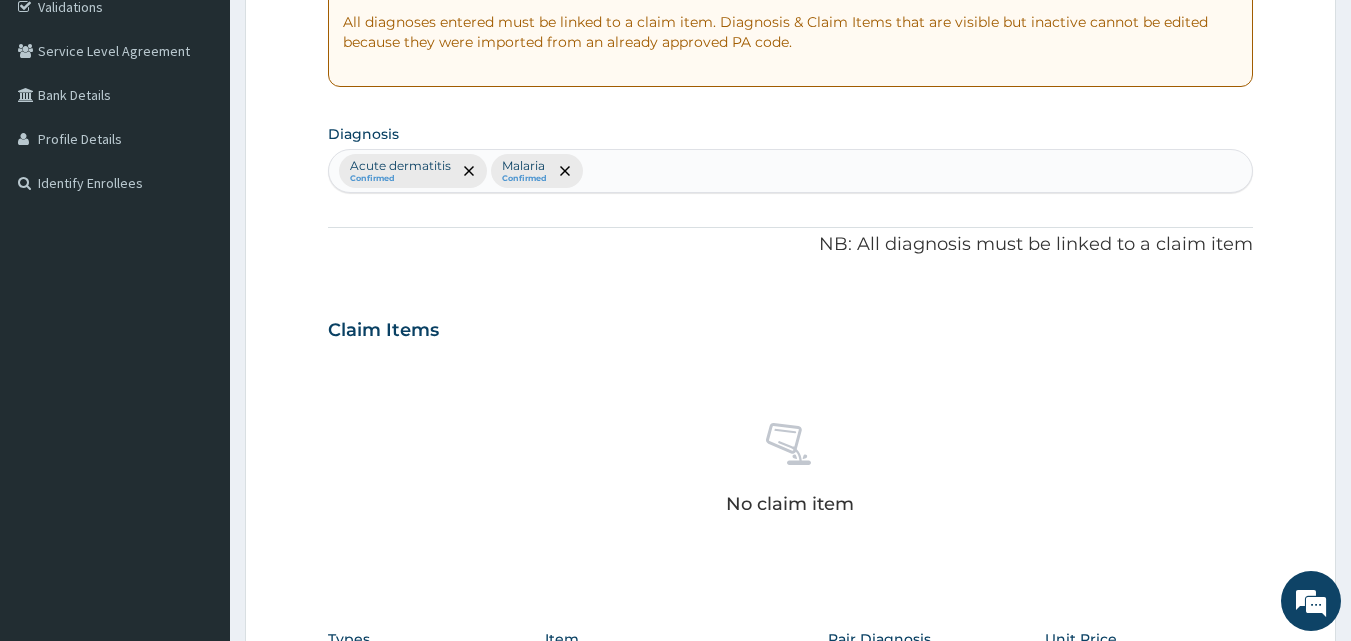 click on "Acute dermatitis Confirmed Malaria Confirmed" at bounding box center [791, 171] 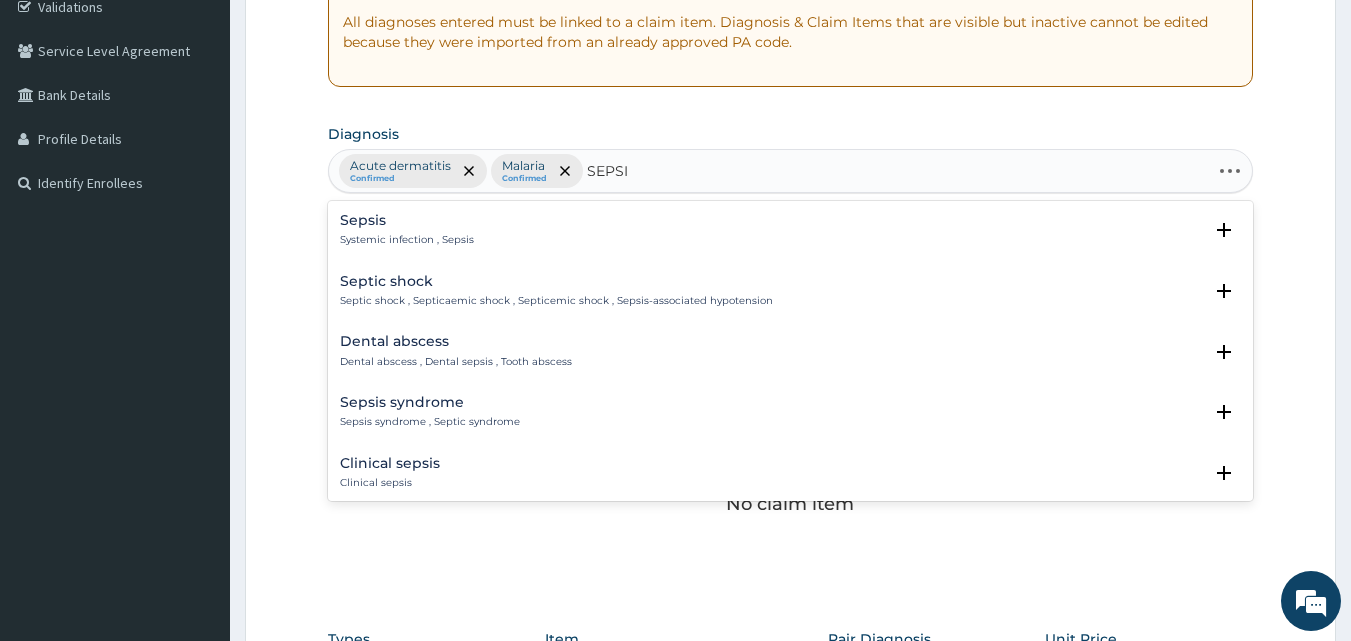 type on "SEPSIS" 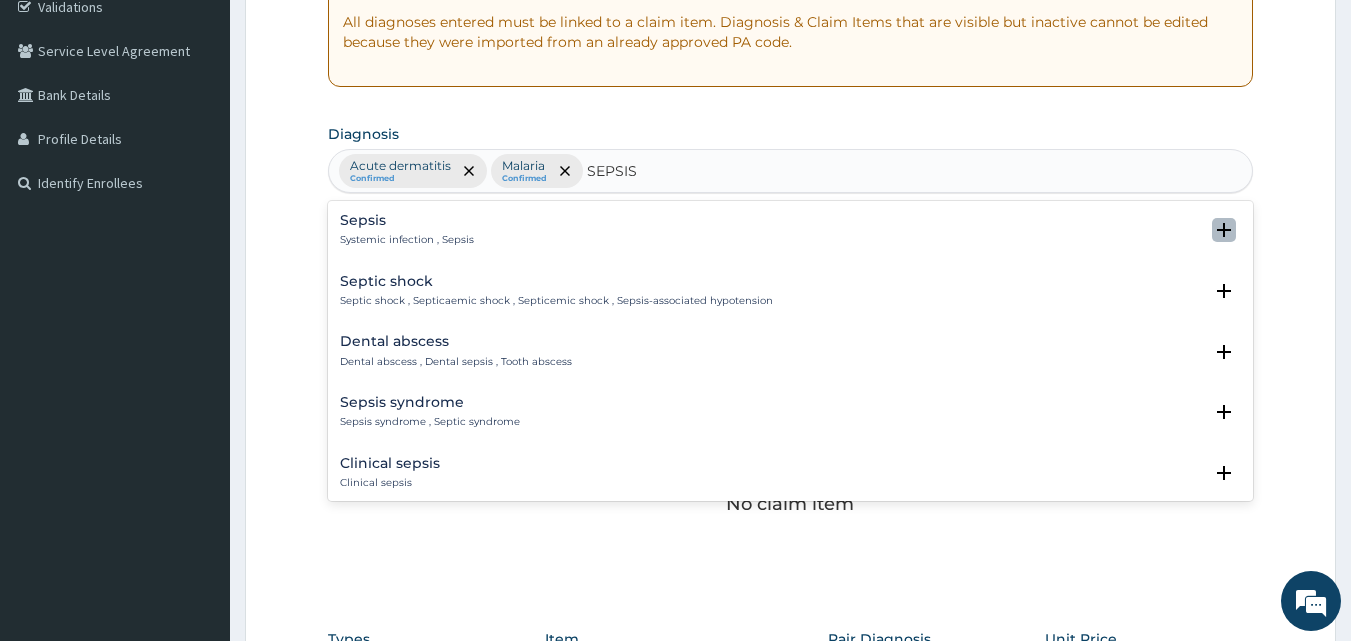 click 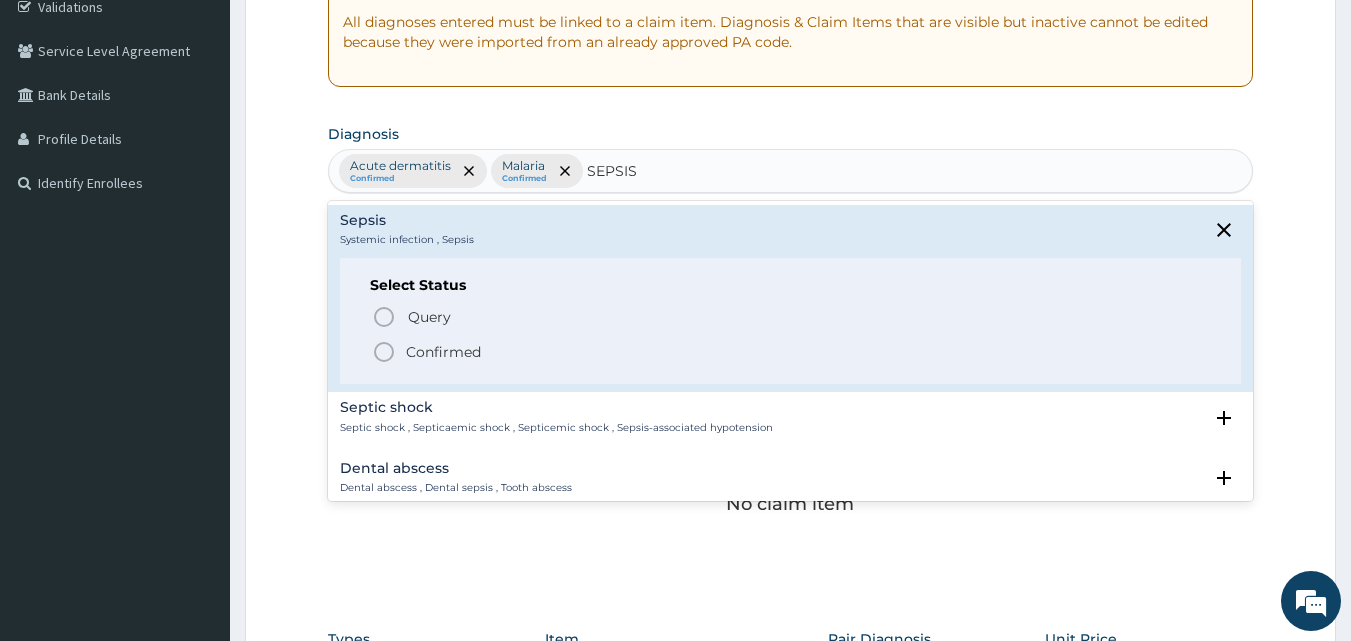 click 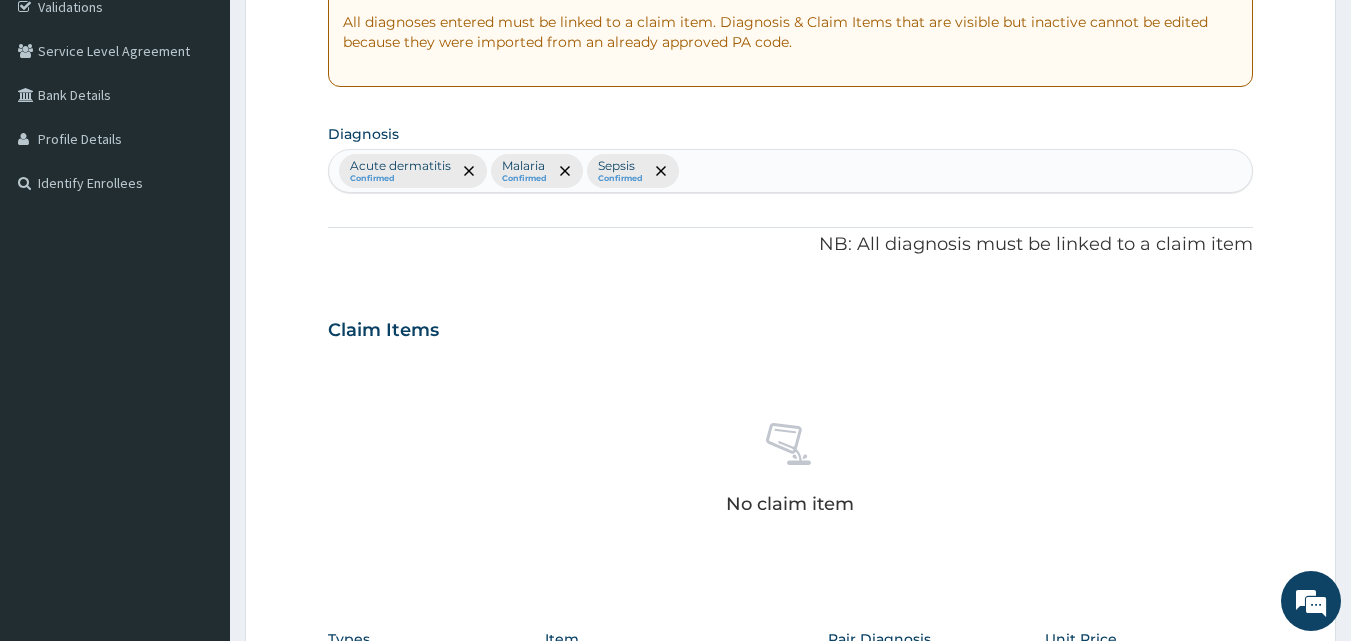 scroll, scrollTop: 801, scrollLeft: 0, axis: vertical 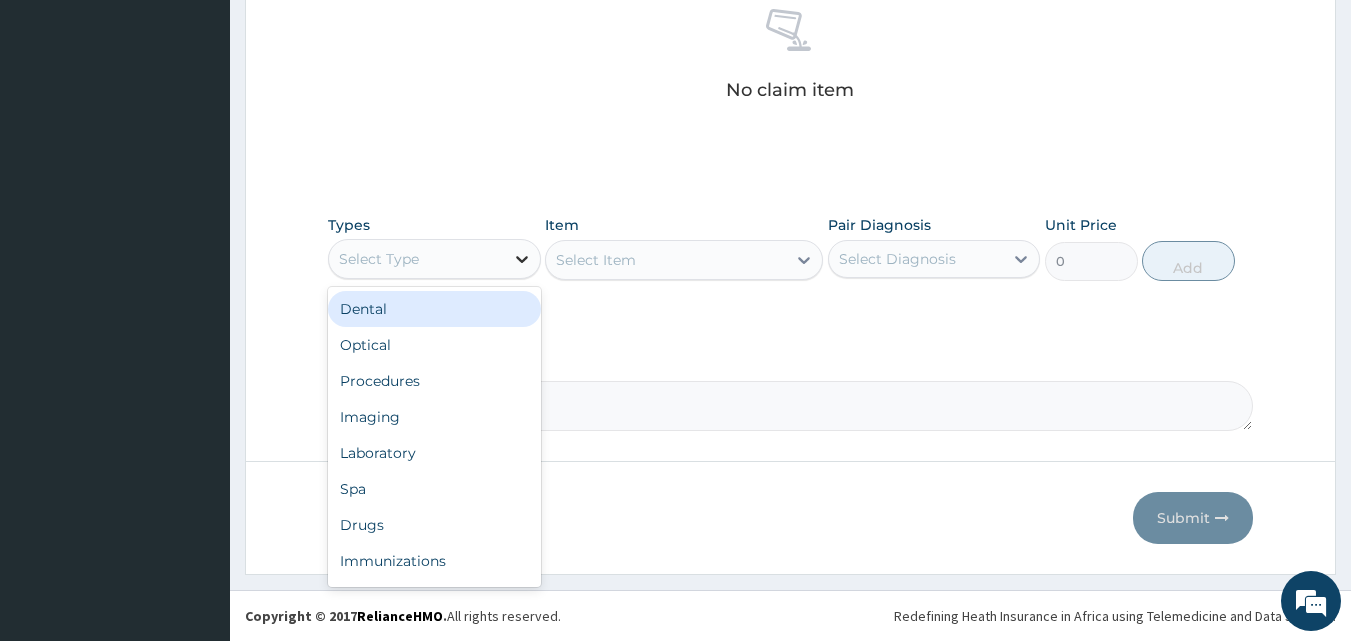 click 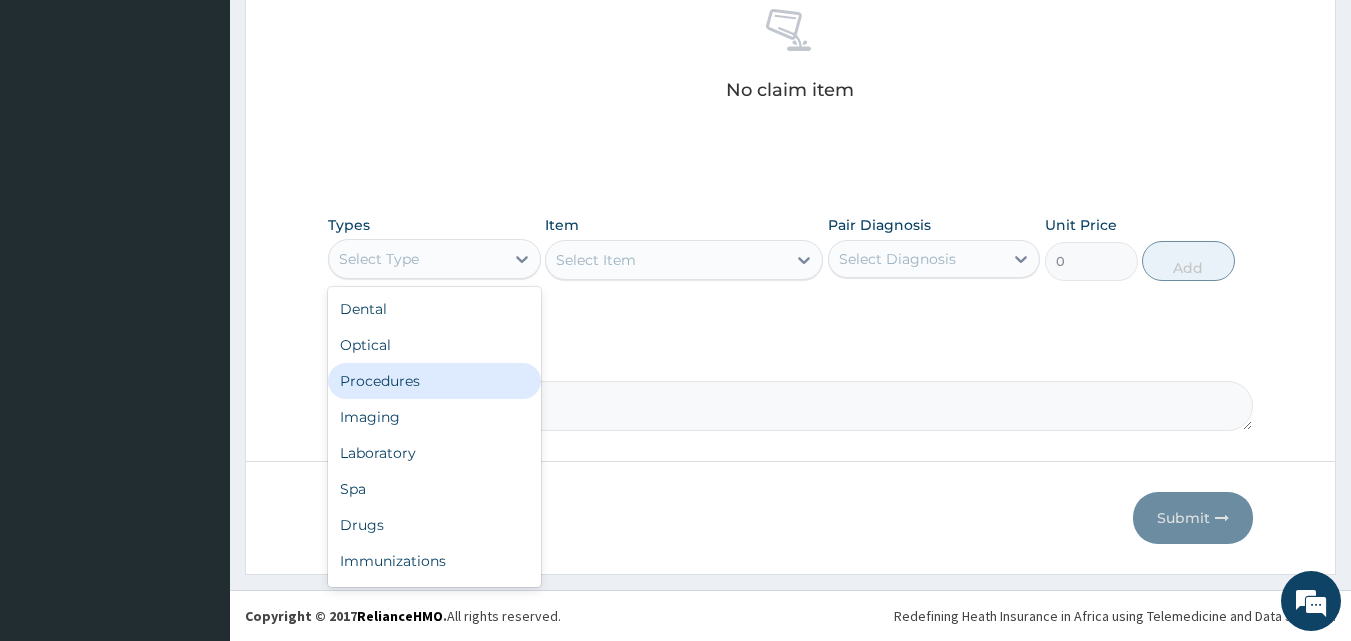 click on "Procedures" at bounding box center [434, 381] 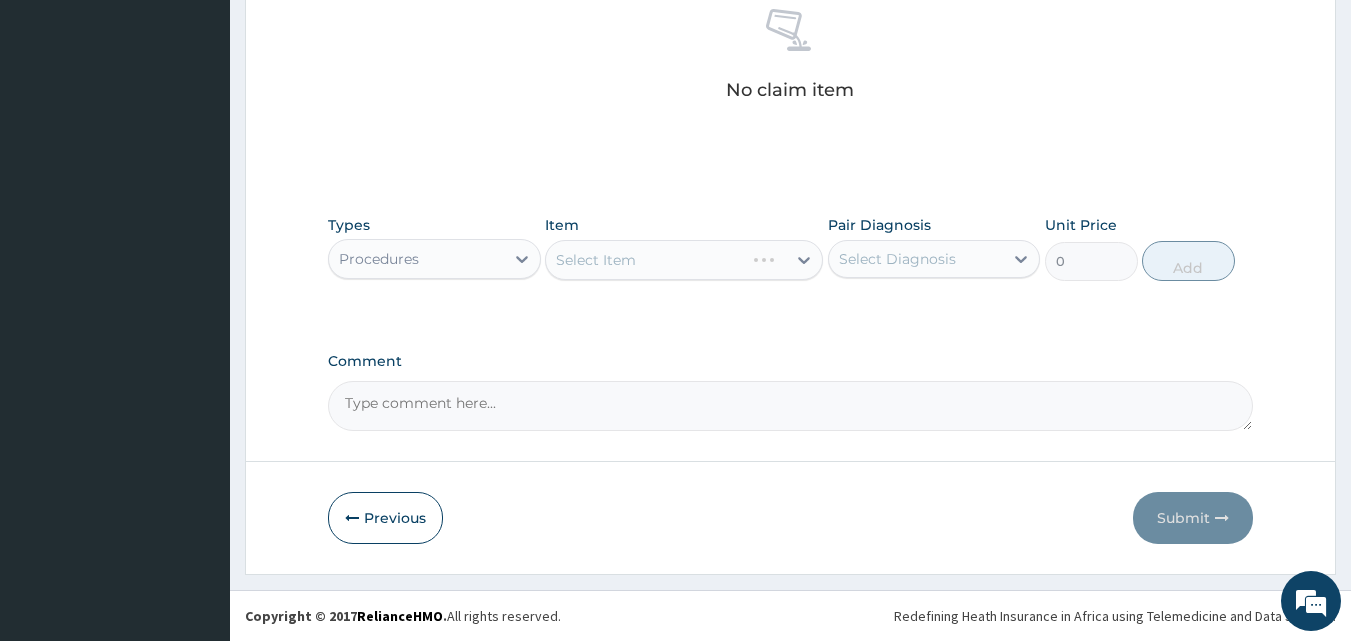 click on "Select Item" at bounding box center [684, 260] 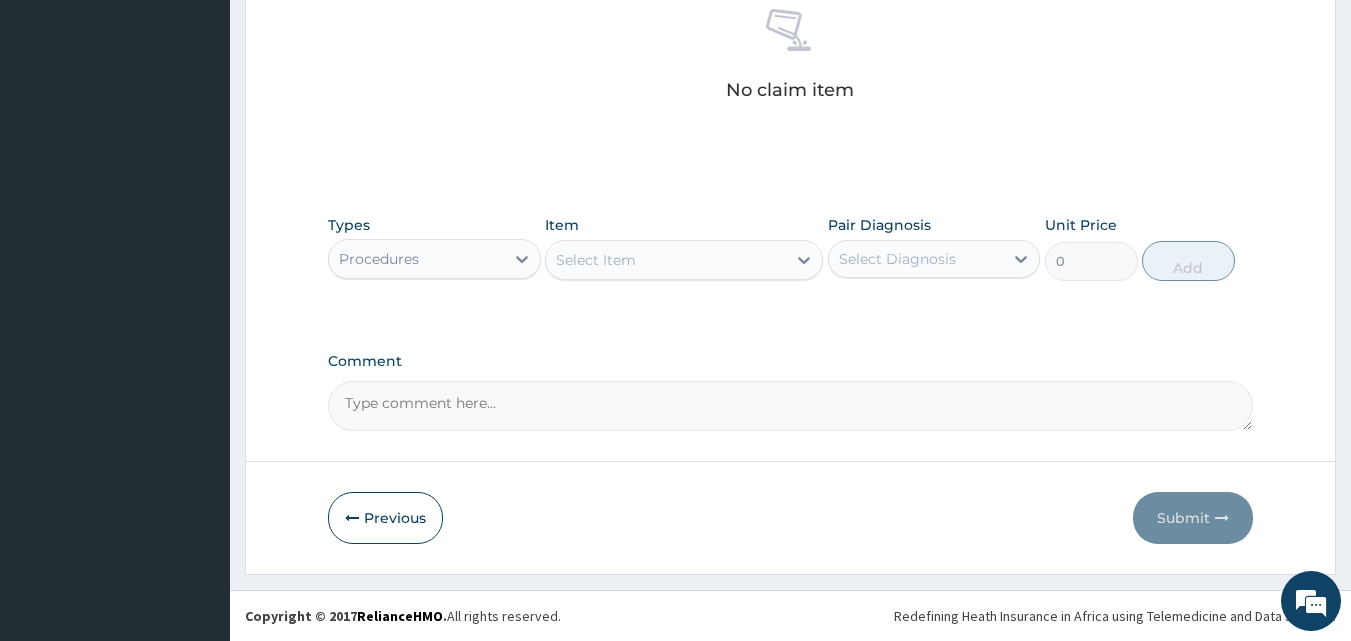 click on "Select Item" at bounding box center (666, 260) 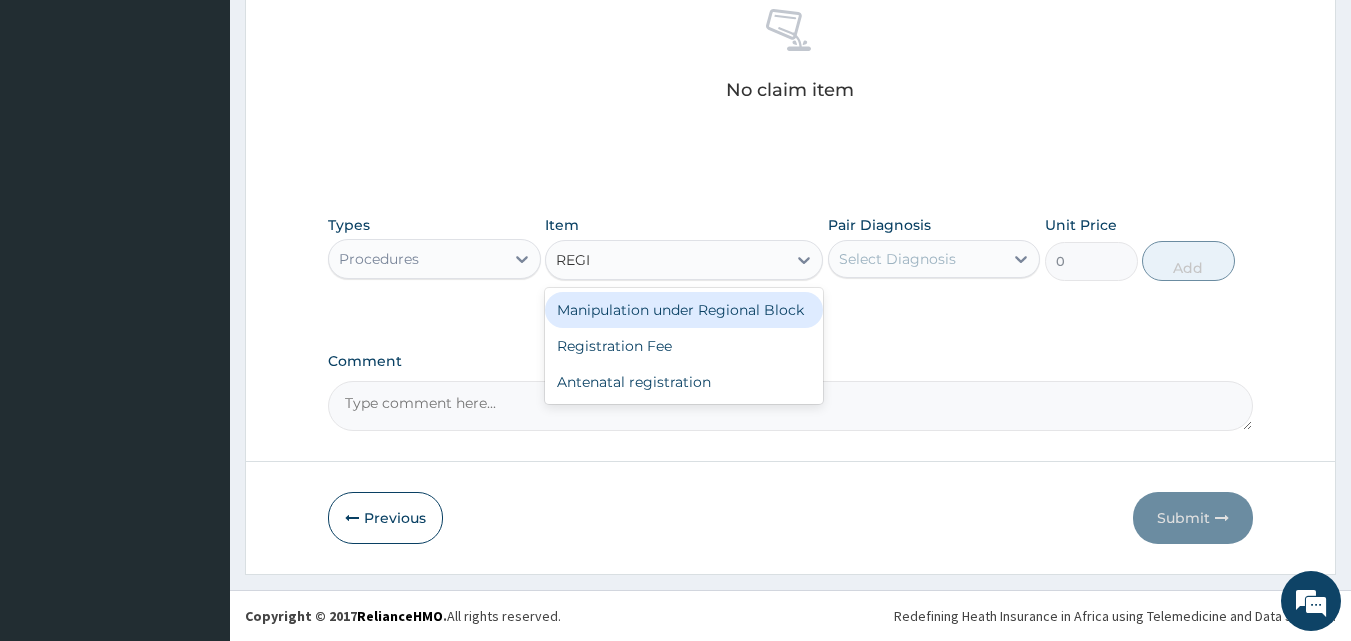 type on "REGIS" 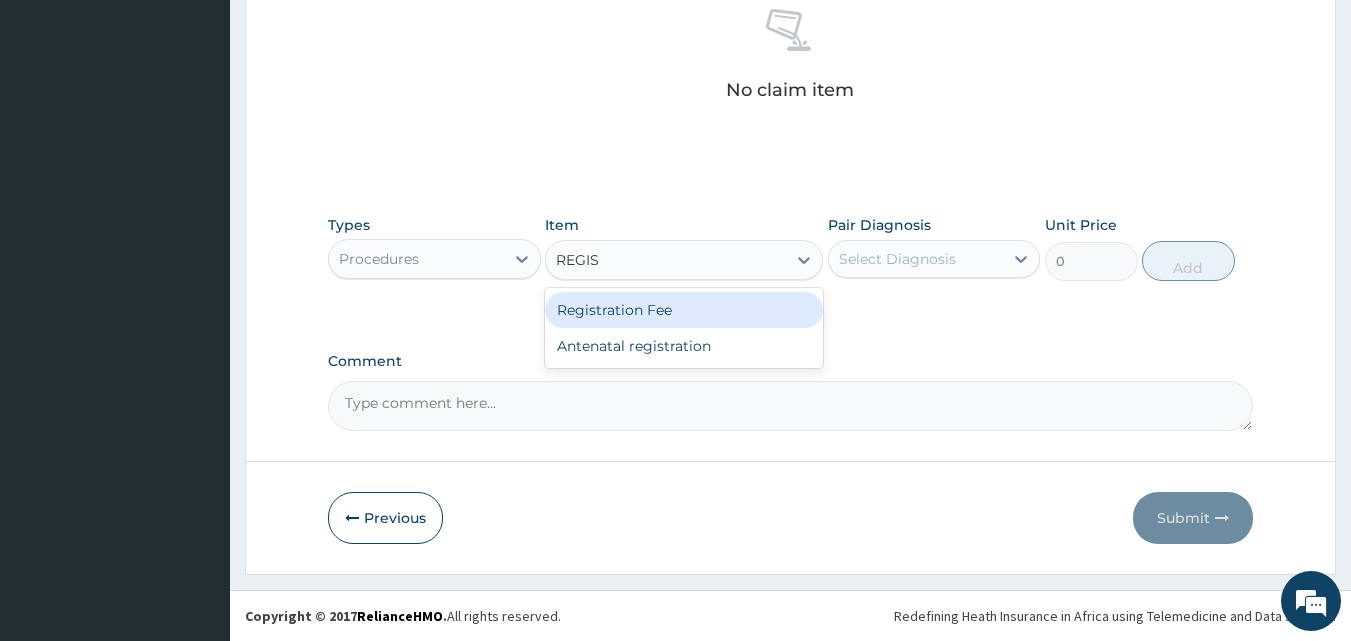 click on "Registration Fee" at bounding box center [684, 310] 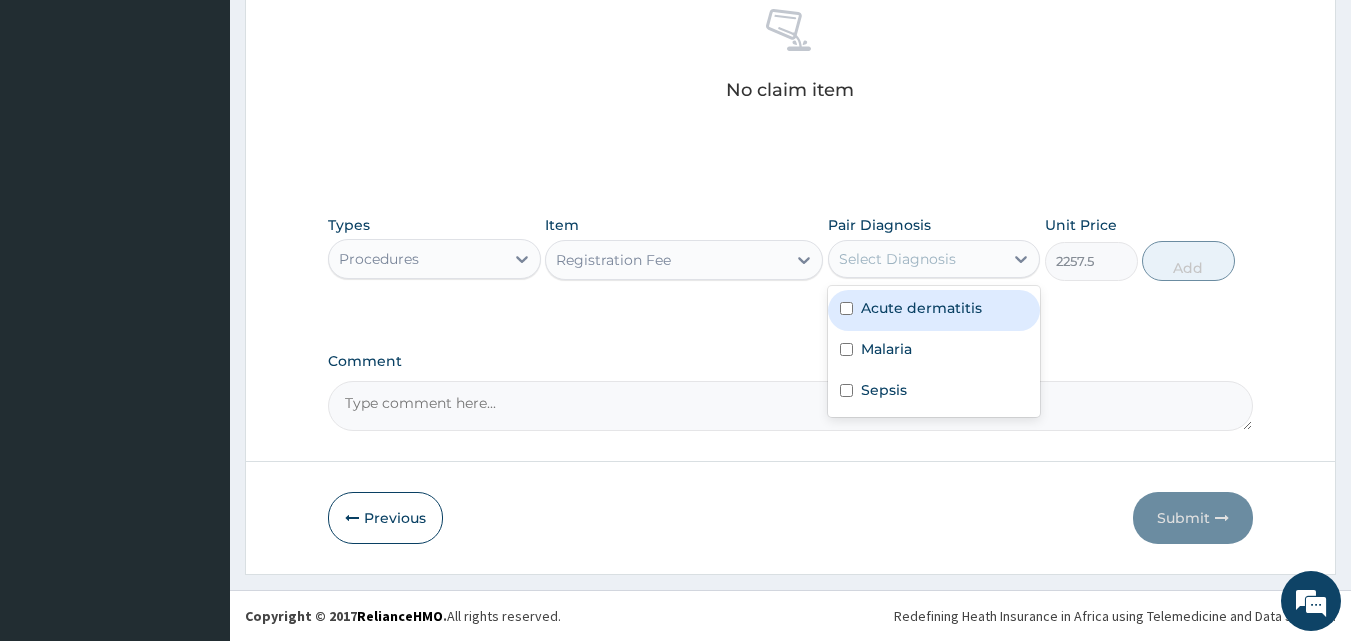 click on "Select Diagnosis" at bounding box center [934, 259] 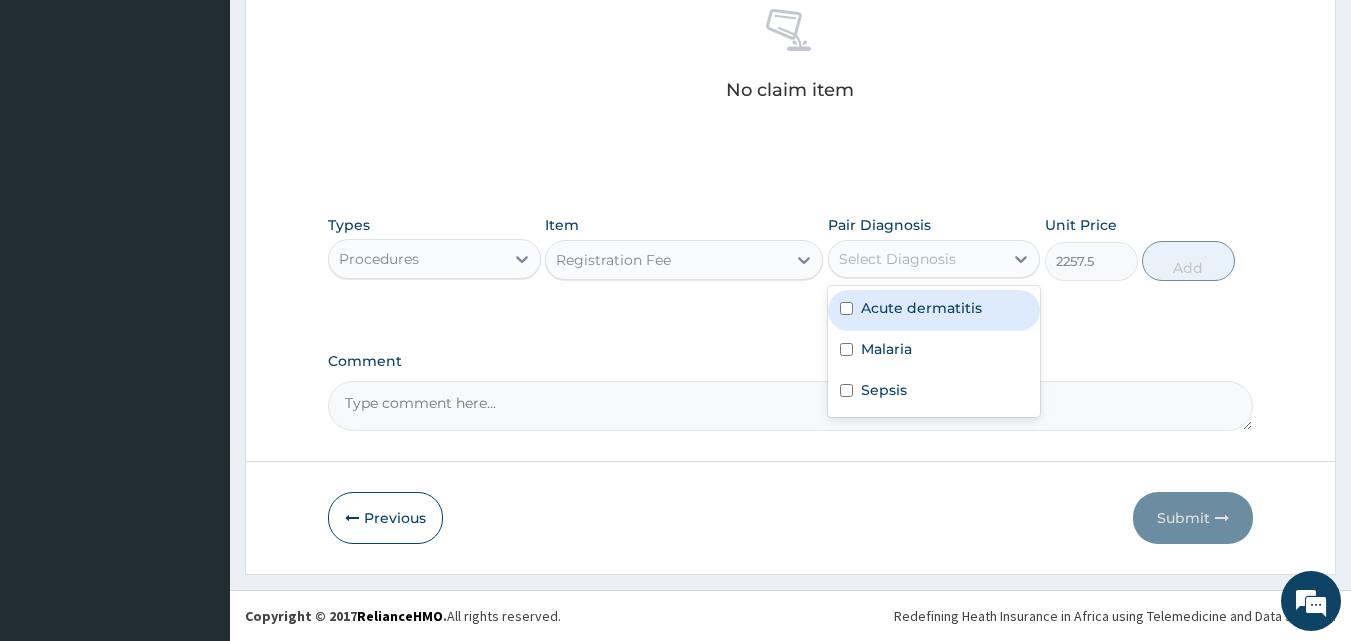 click at bounding box center [846, 308] 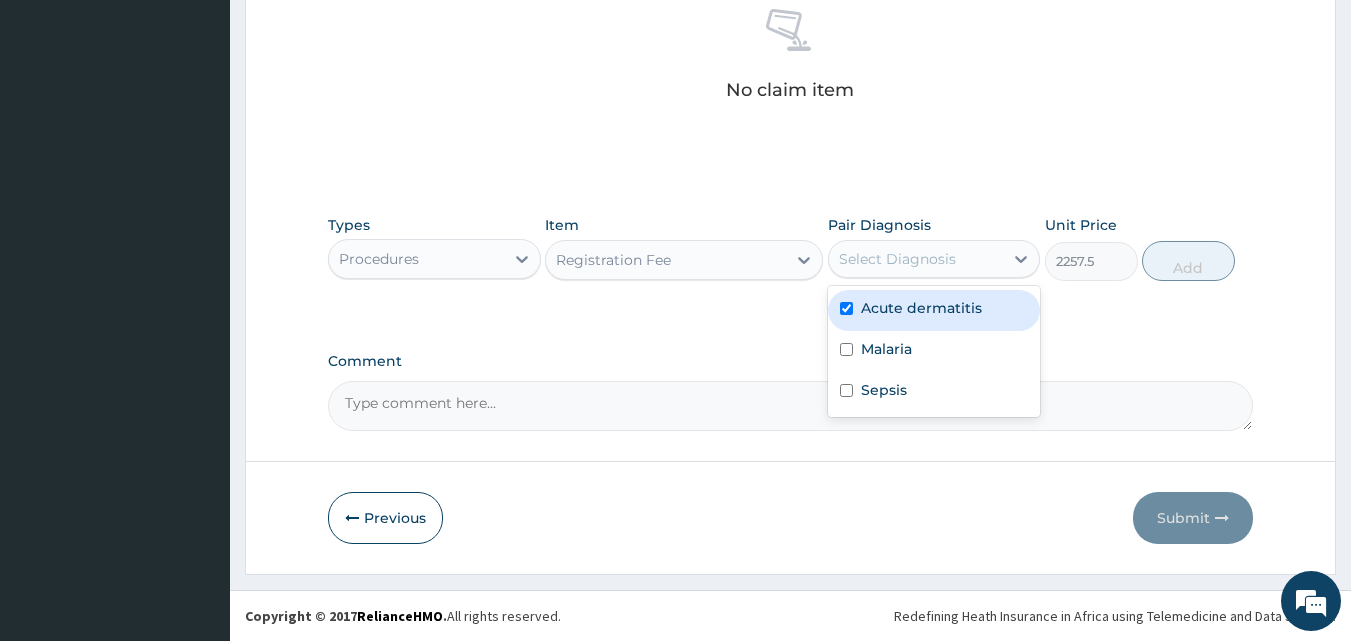 checkbox on "true" 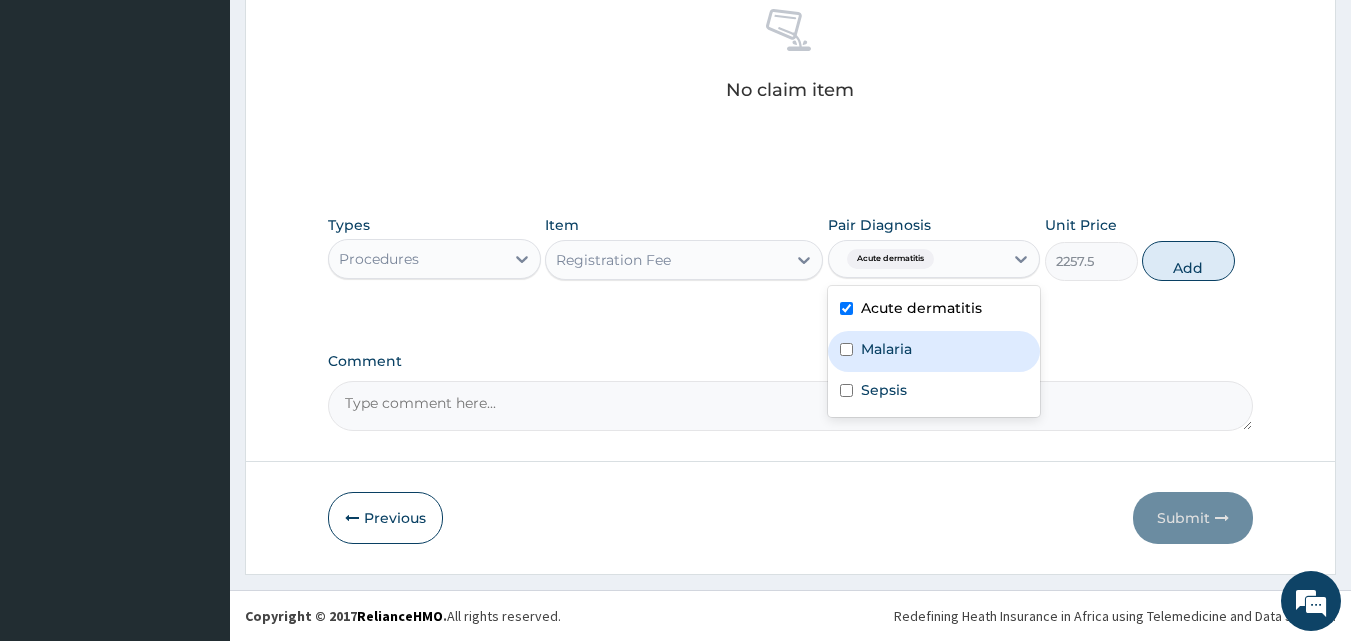 click at bounding box center [846, 349] 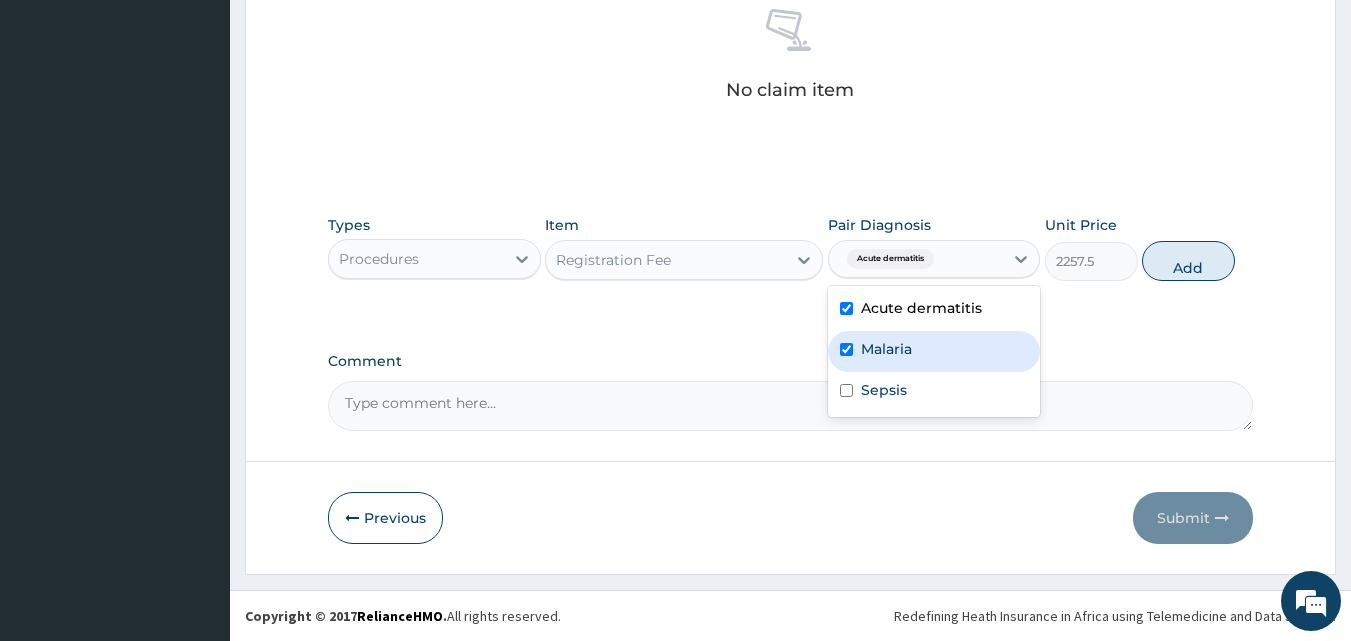checkbox on "true" 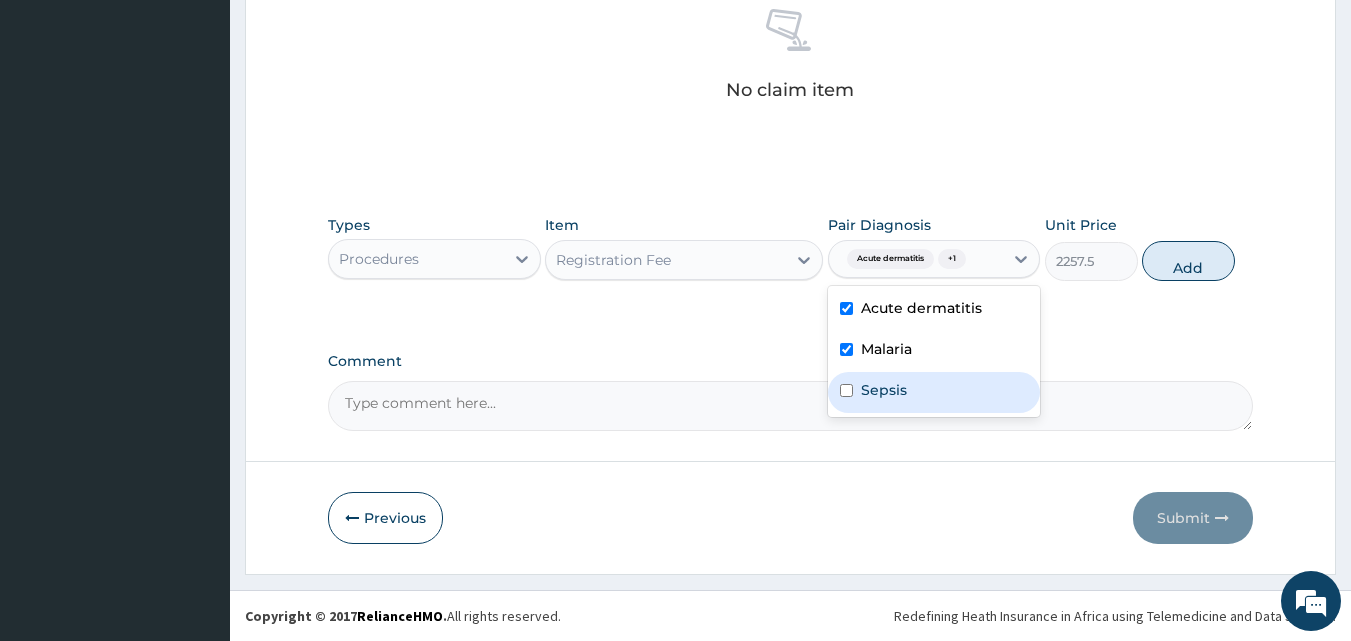 click on "Sepsis" at bounding box center (934, 392) 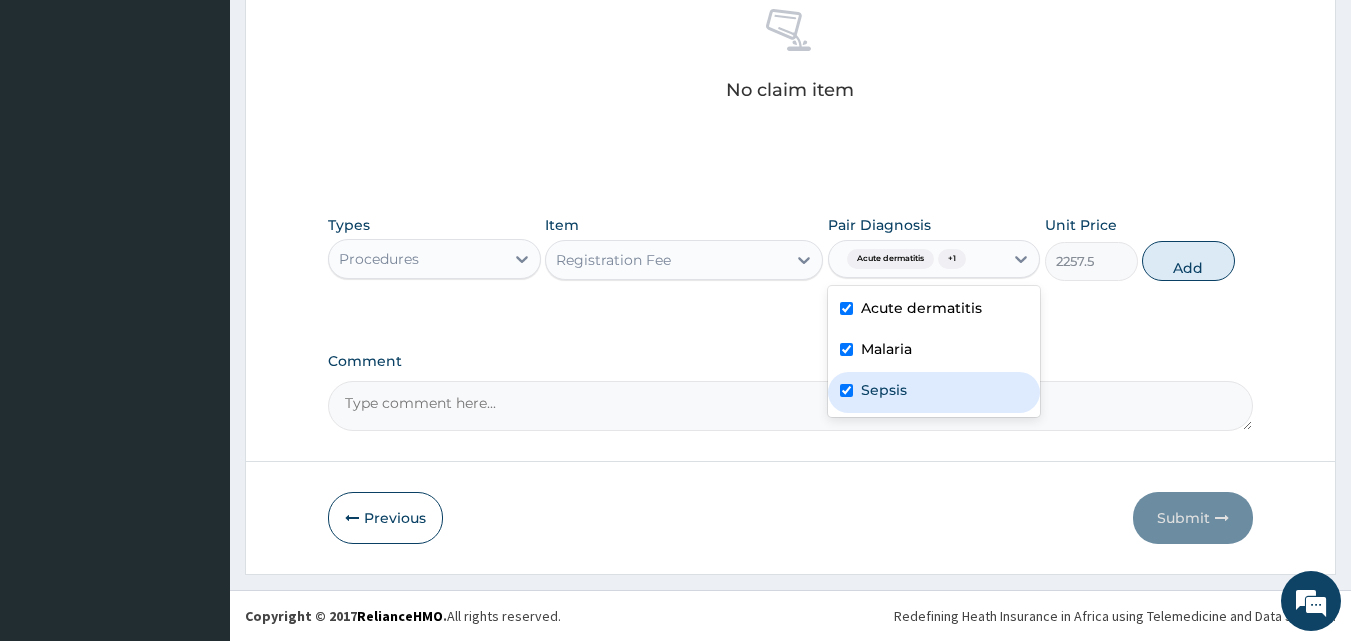 checkbox on "true" 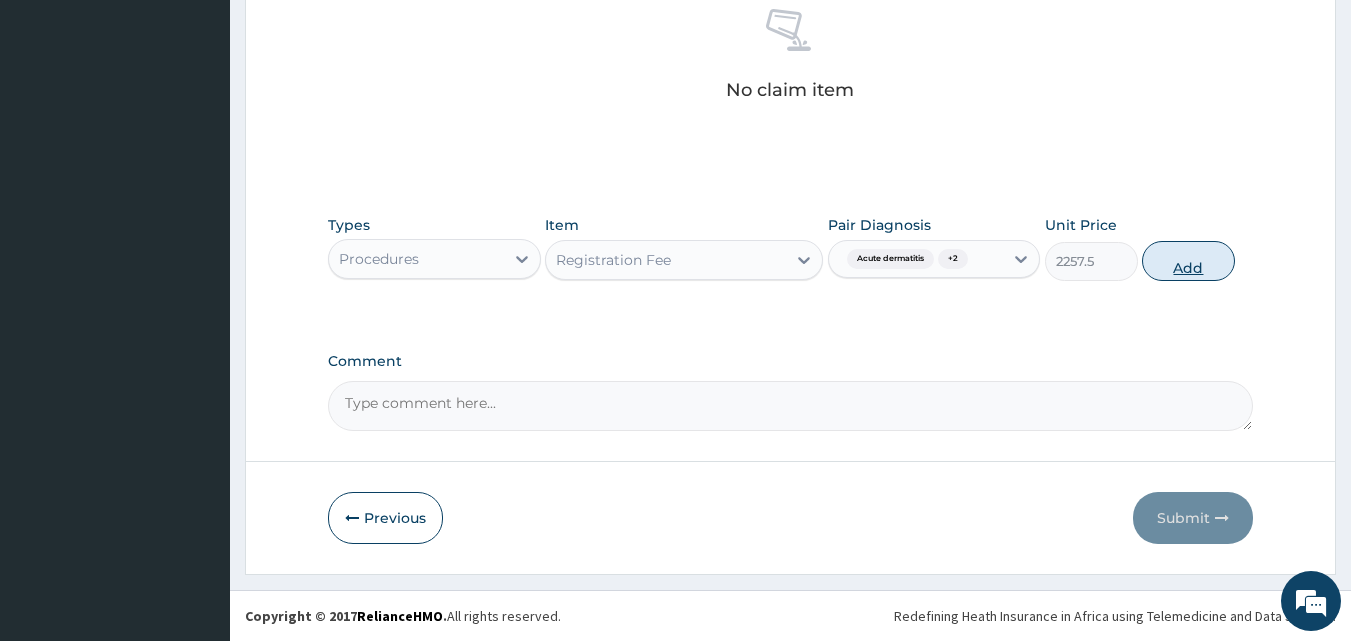 click on "Add" at bounding box center [1188, 261] 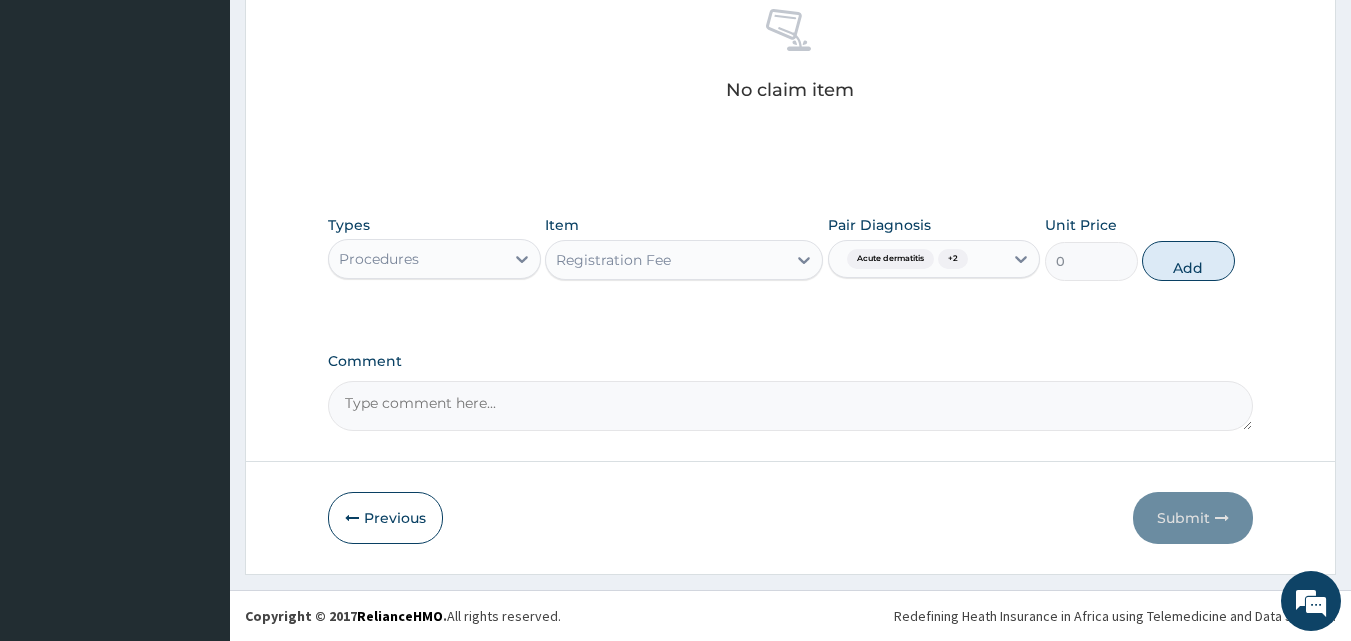 scroll, scrollTop: 721, scrollLeft: 0, axis: vertical 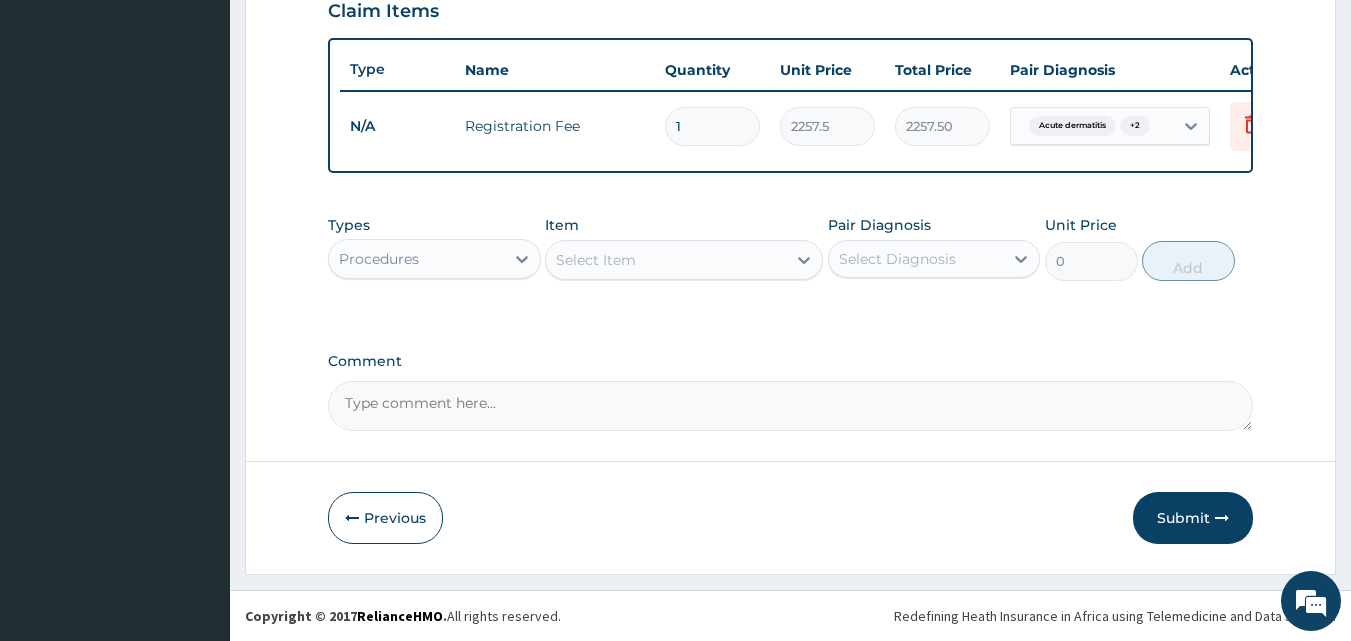 click on "Types Procedures Item Select Item Pair Diagnosis Select Diagnosis Unit Price 0 Add" at bounding box center [791, 248] 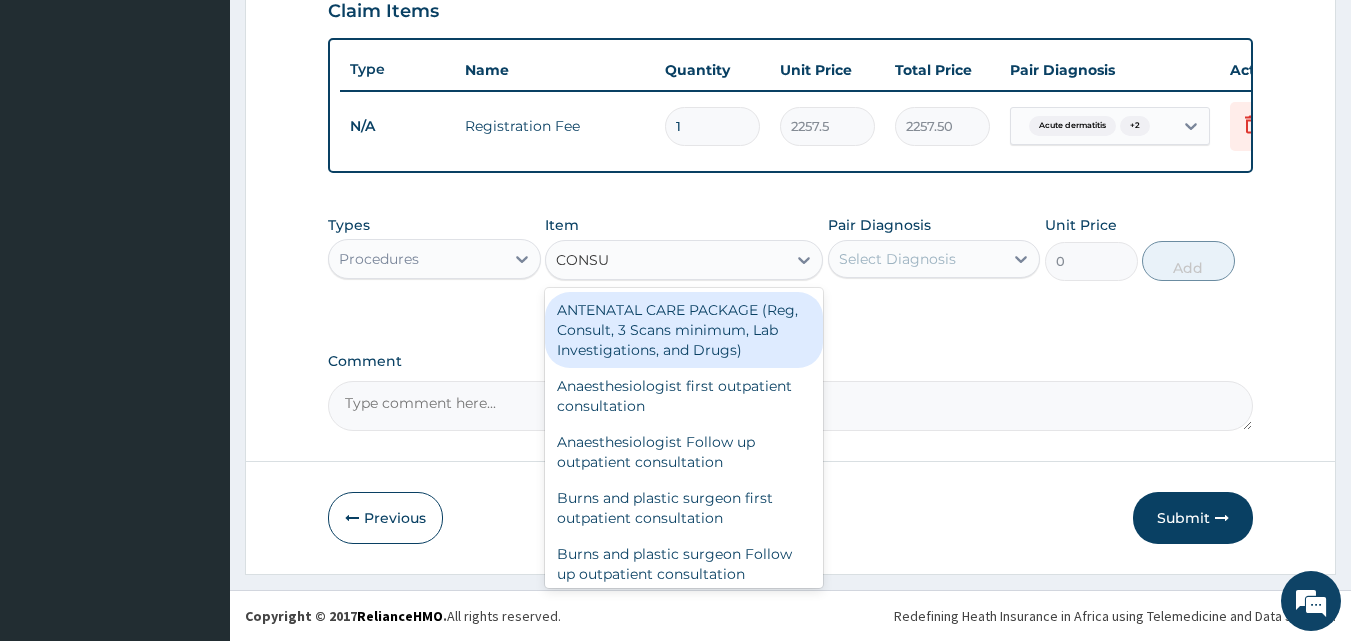 type on "CONSUL" 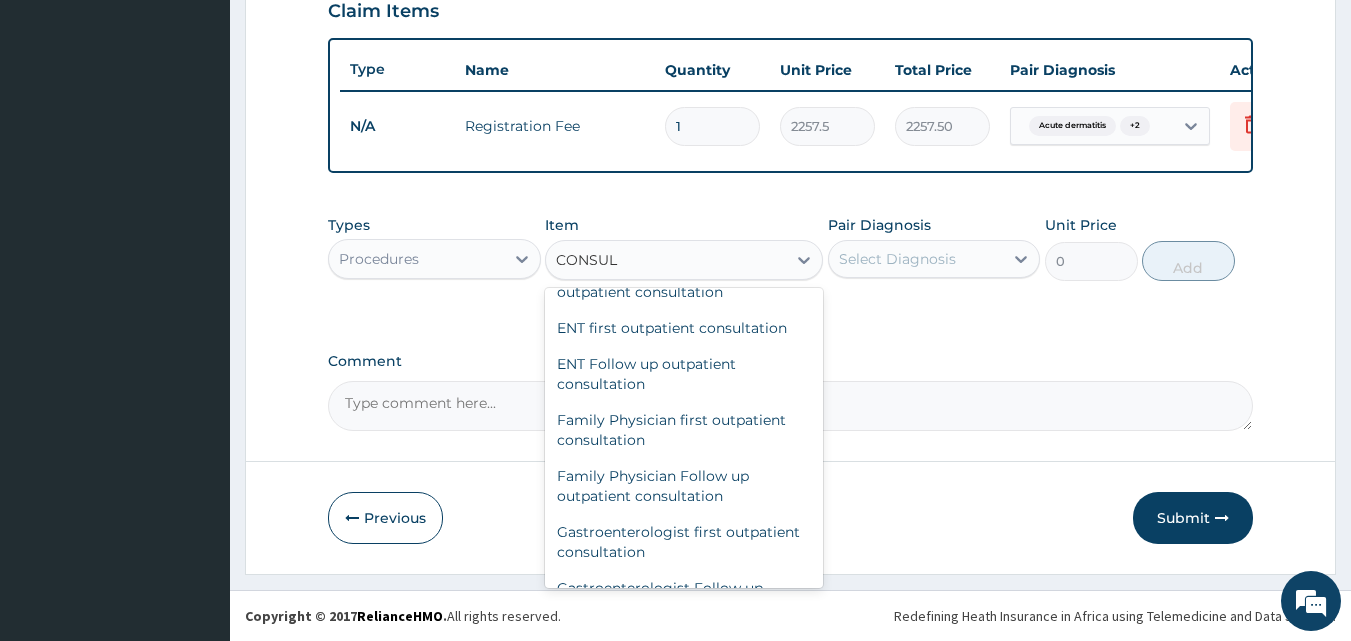 scroll, scrollTop: 1048, scrollLeft: 0, axis: vertical 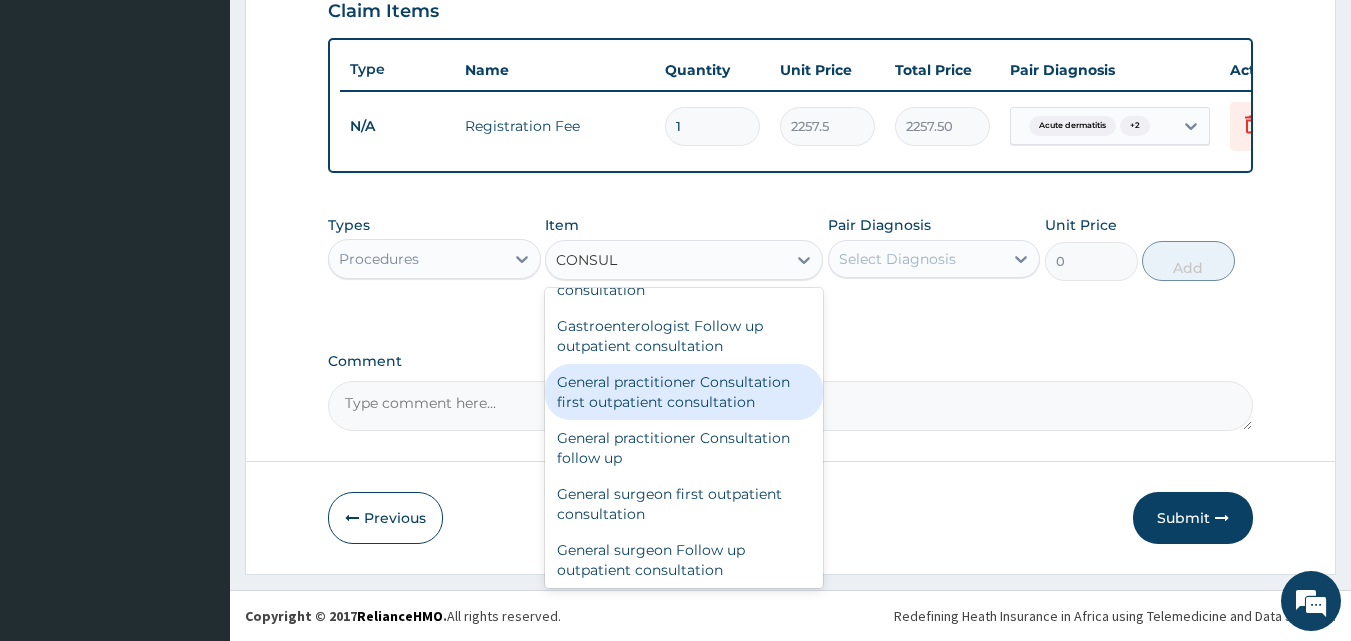 click on "General practitioner Consultation first outpatient consultation" at bounding box center [684, 392] 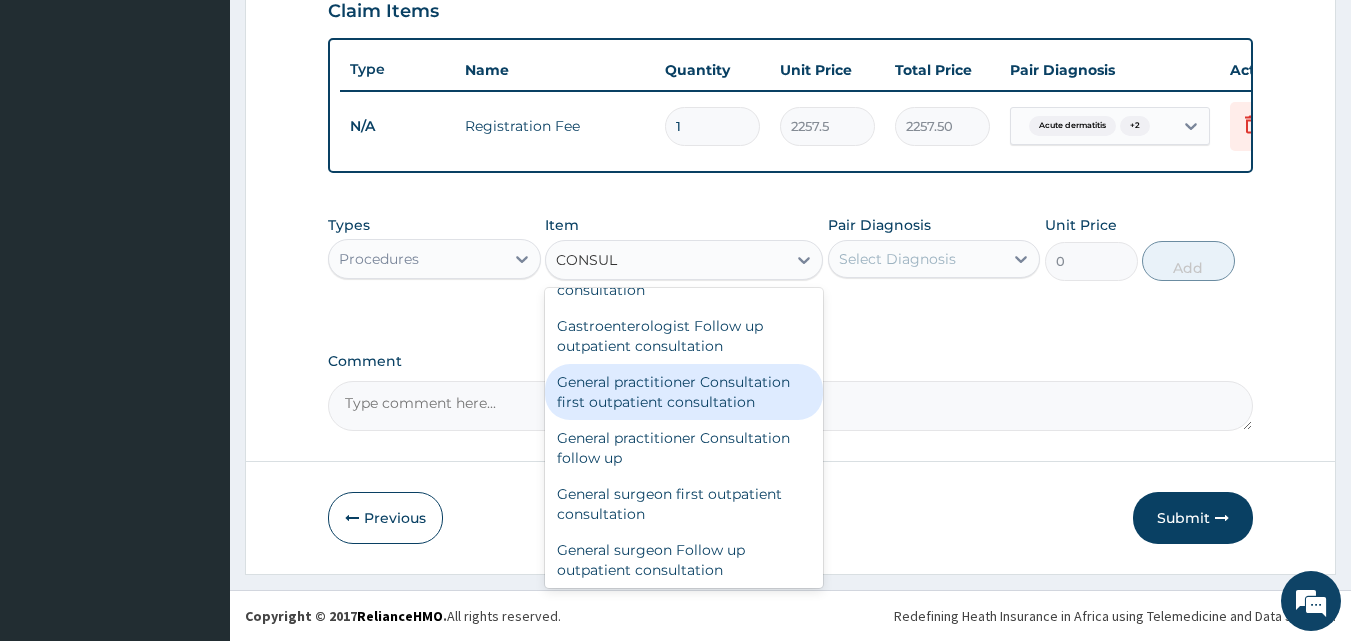 type 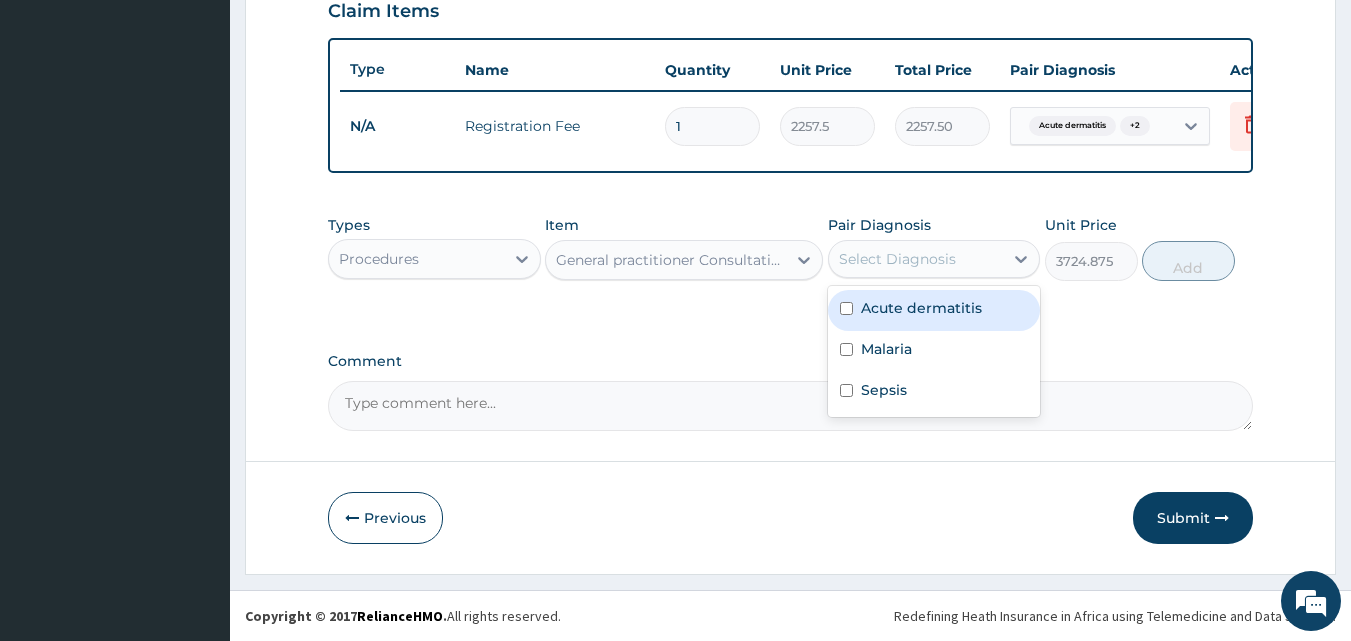 click on "Select Diagnosis" at bounding box center [897, 259] 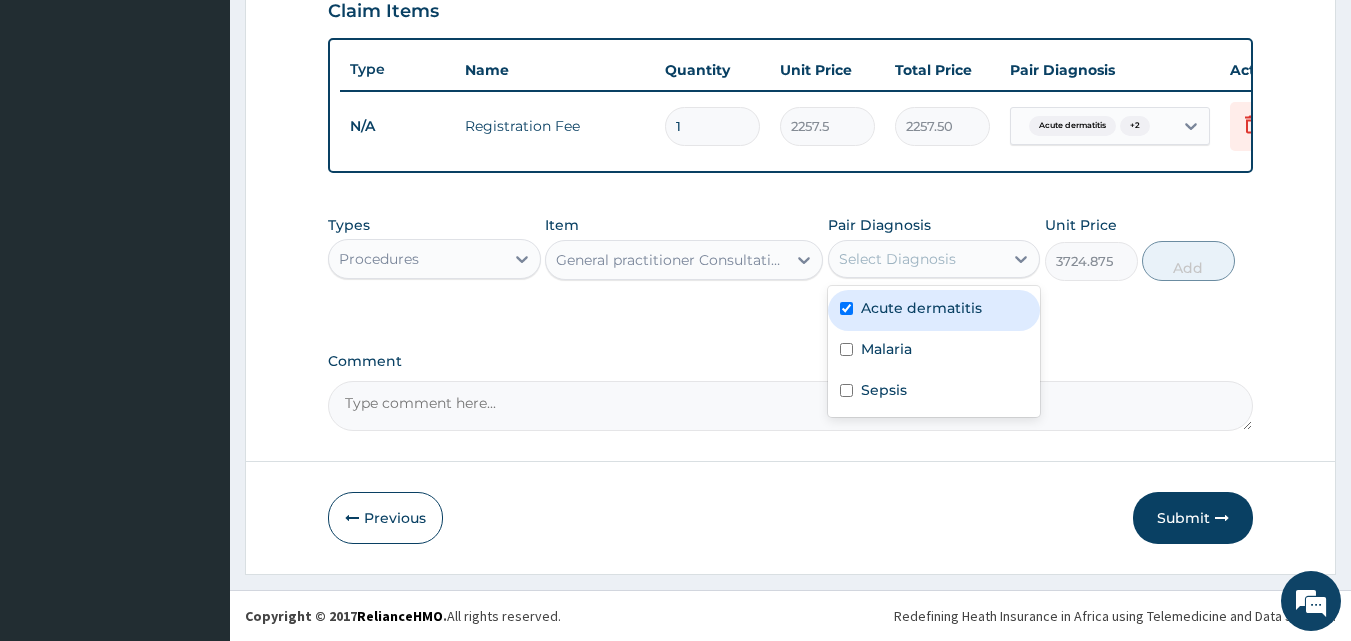 checkbox on "true" 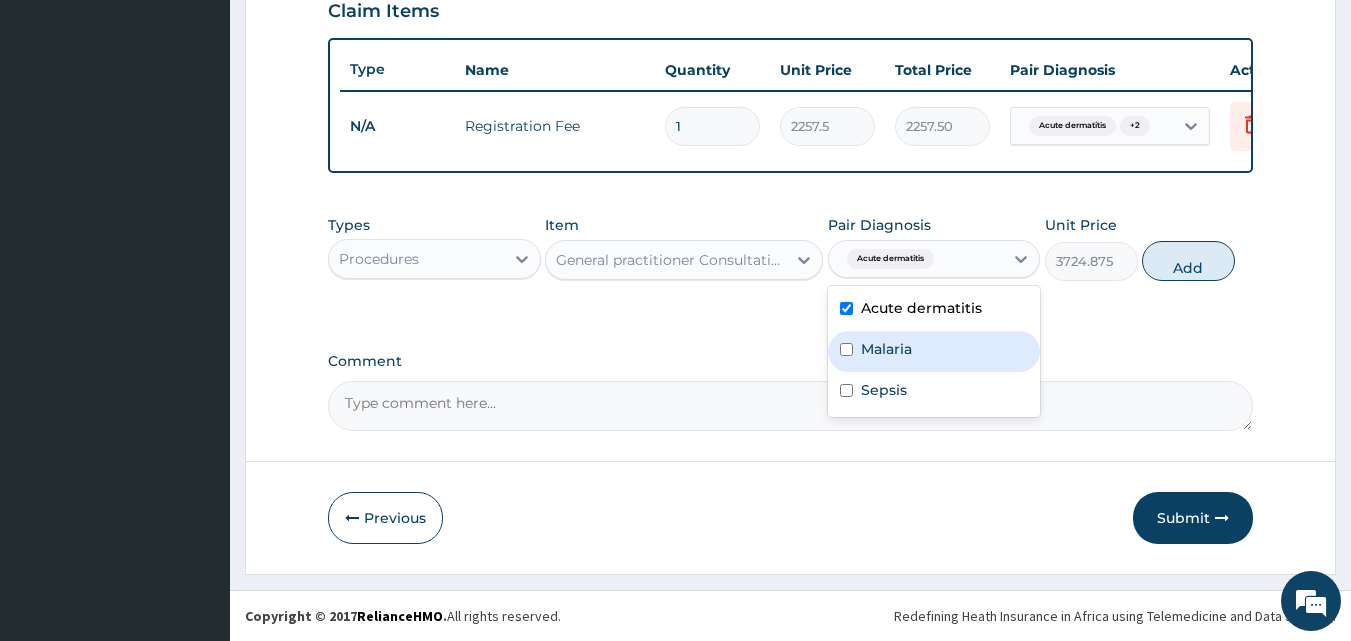 click on "Malaria" at bounding box center (934, 351) 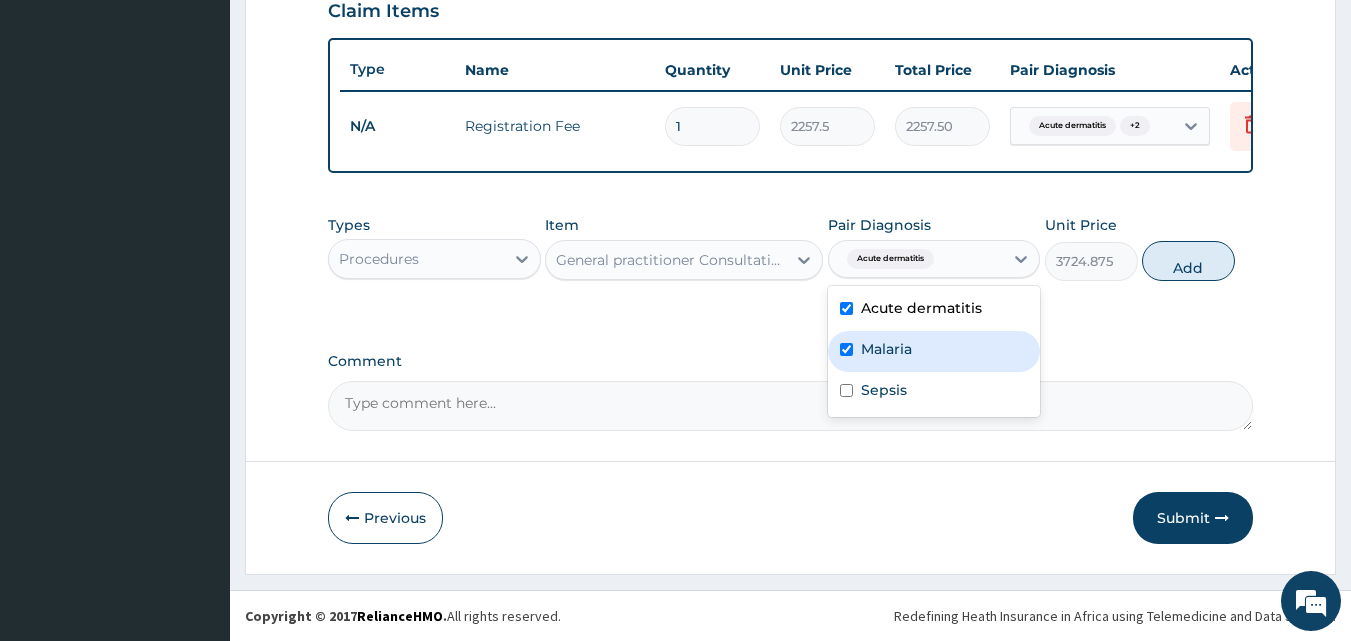 checkbox on "true" 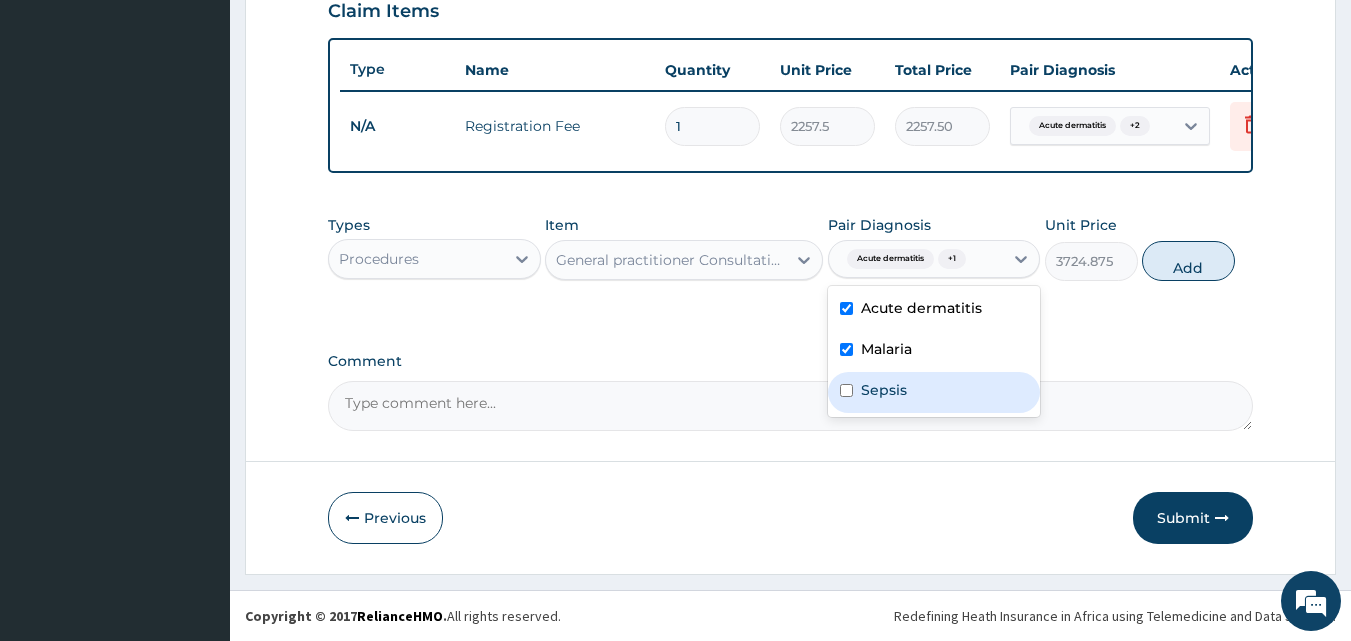 click at bounding box center (846, 390) 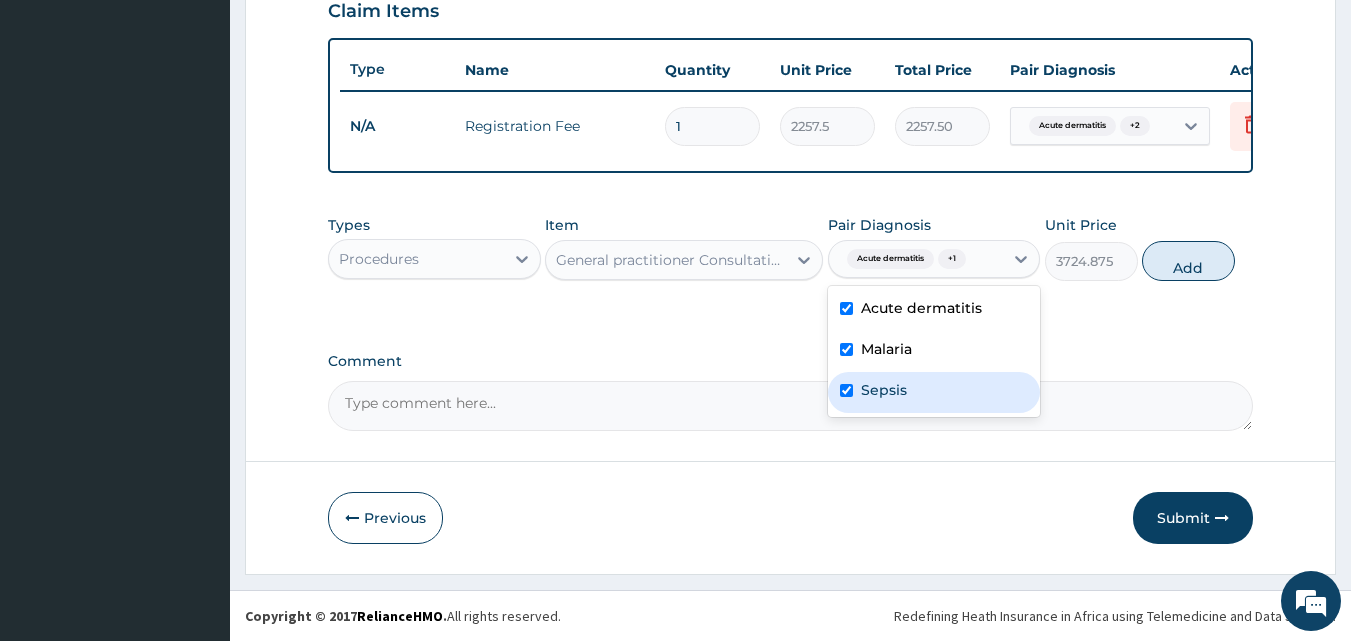 checkbox on "true" 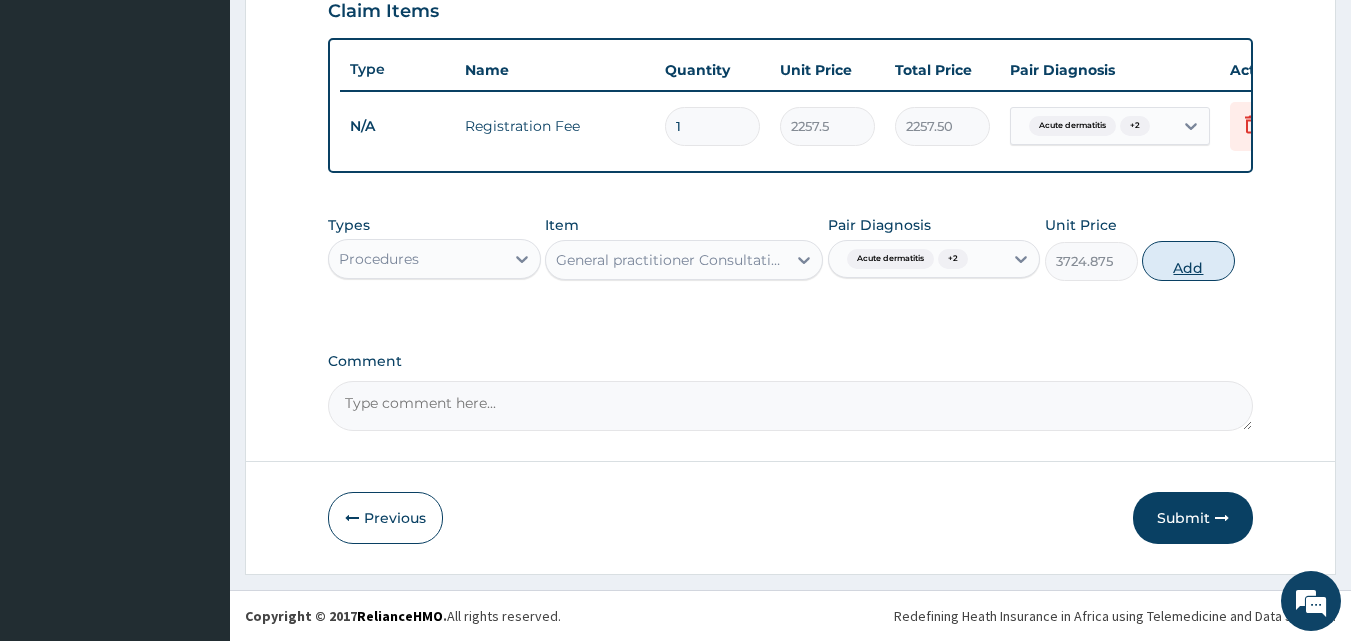 click on "Add" at bounding box center (1188, 261) 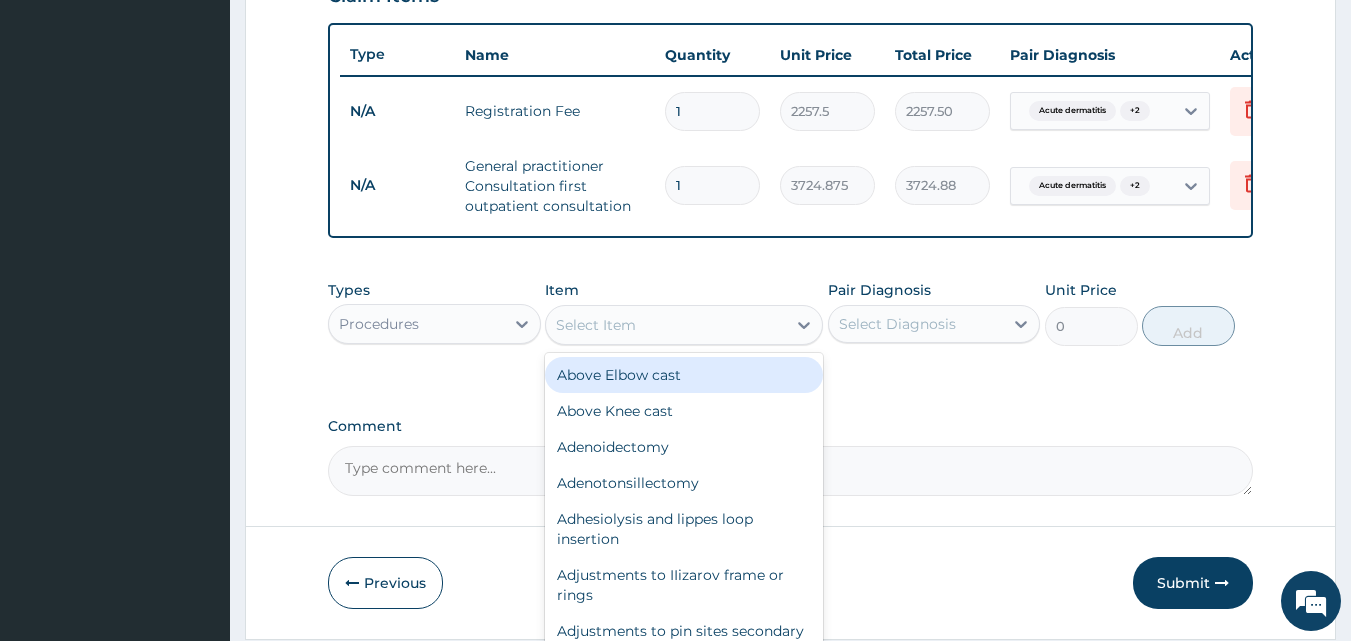 click on "Select Item" at bounding box center (666, 325) 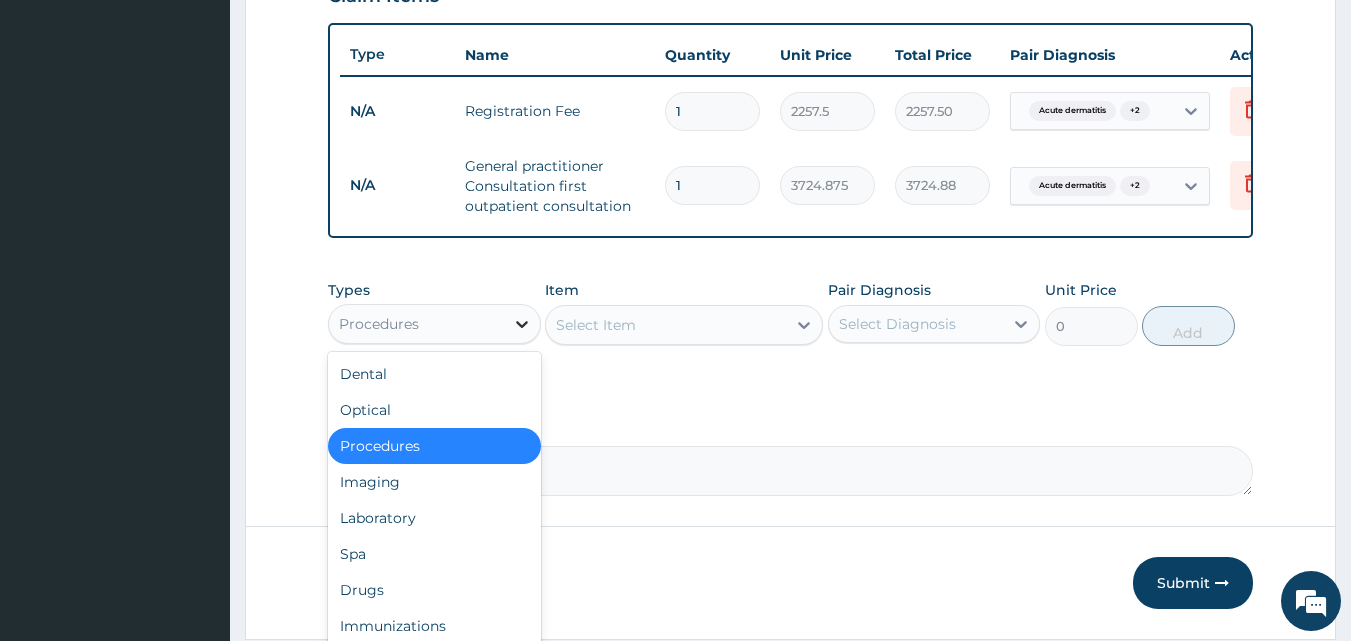 click at bounding box center [522, 324] 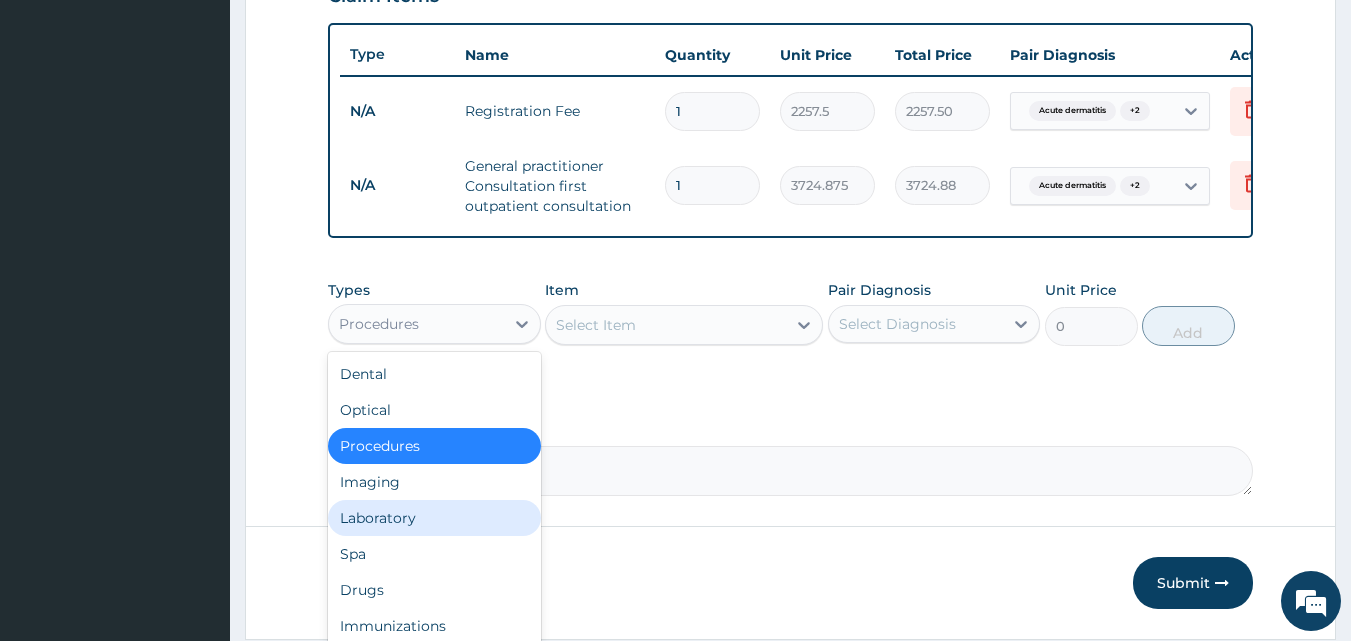 click on "Laboratory" at bounding box center [434, 518] 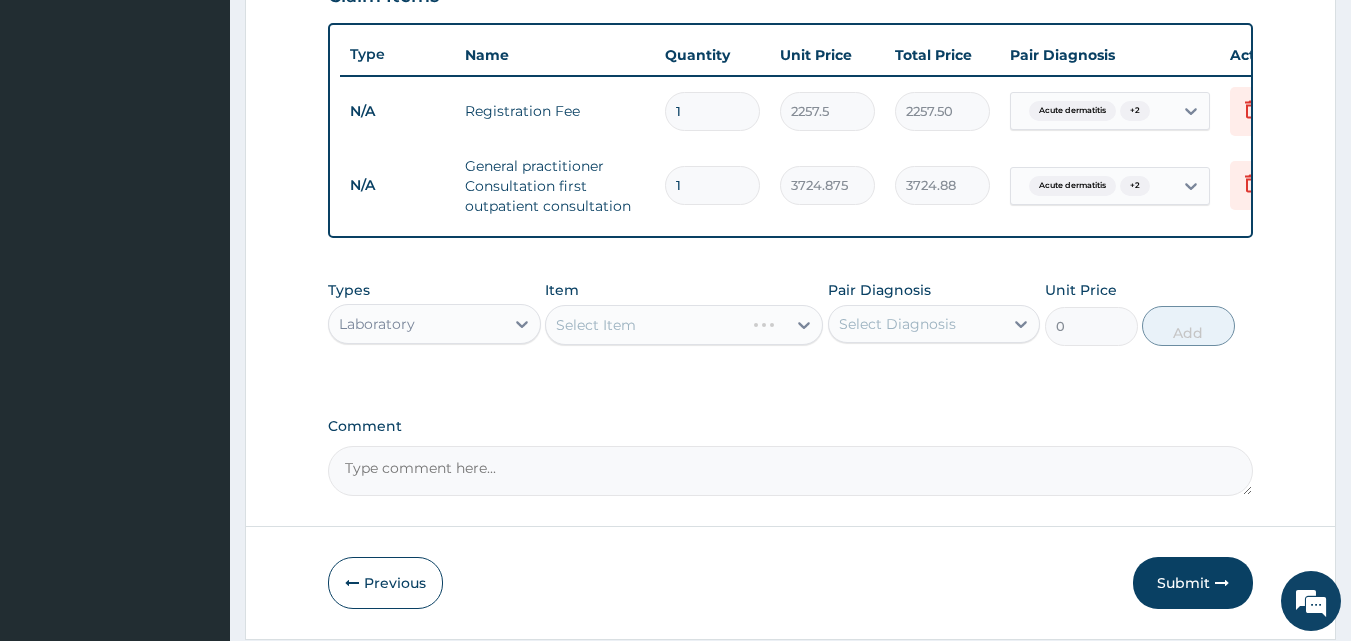 click on "Select Item" at bounding box center [684, 325] 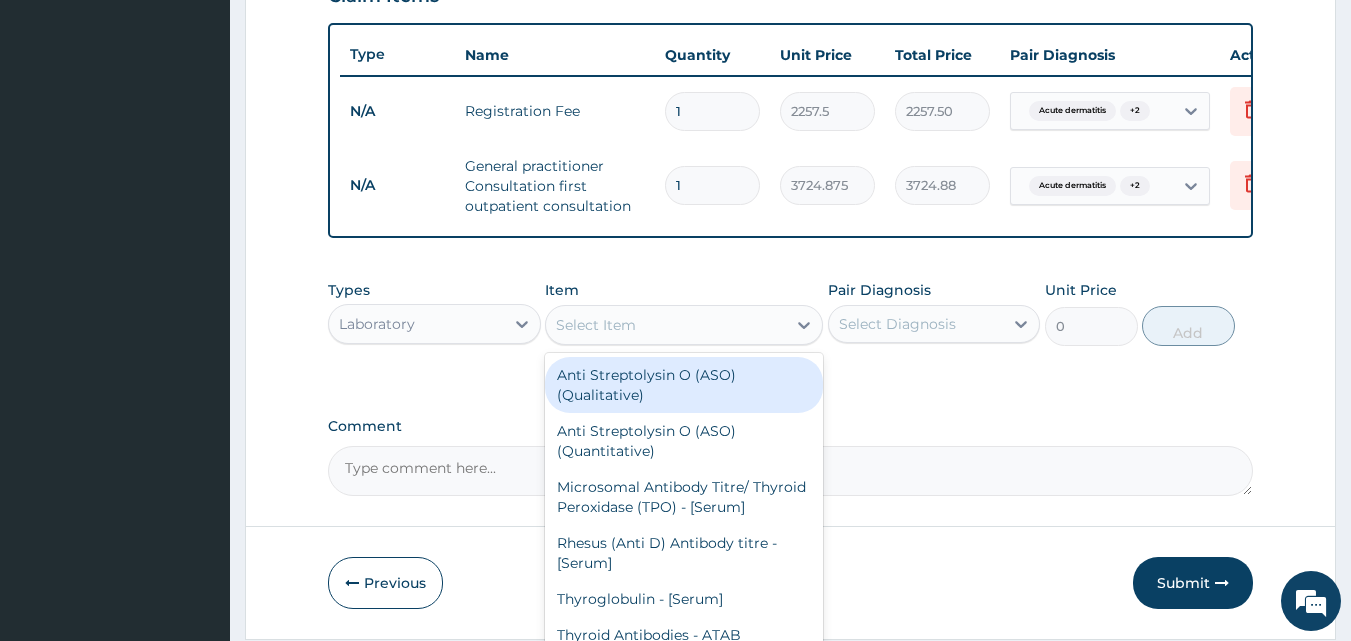 click on "Select Item" at bounding box center [596, 325] 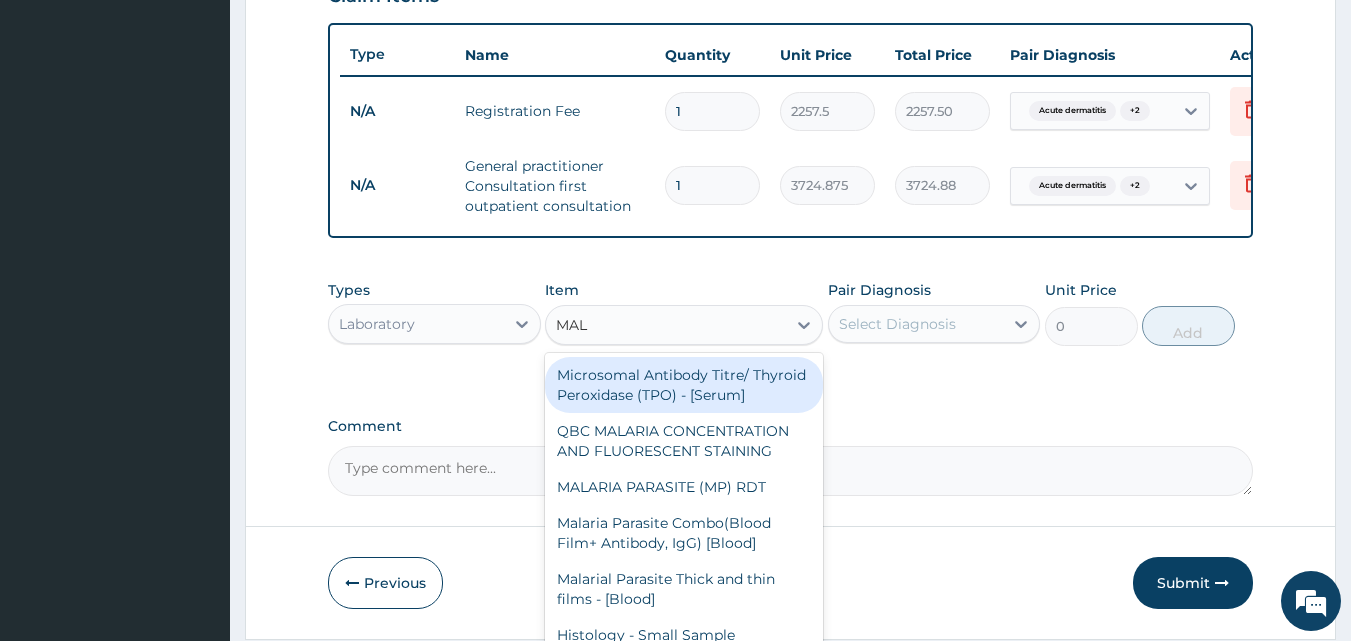 type on "MALA" 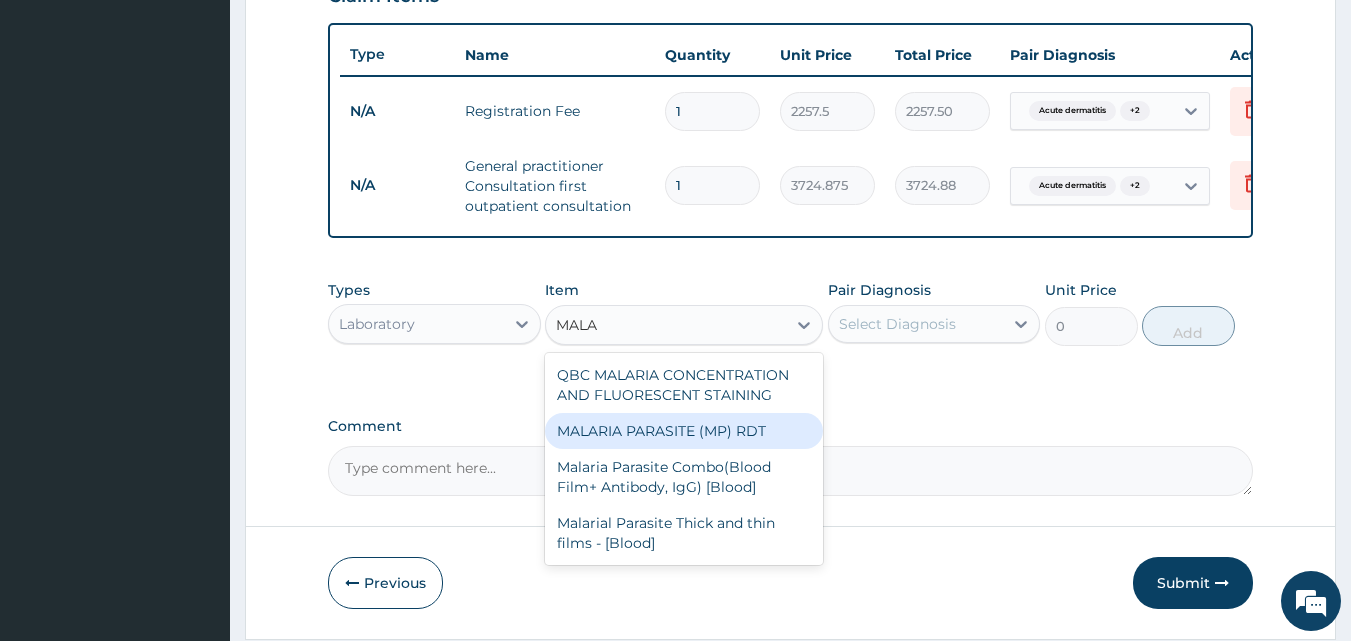 click on "MALARIA PARASITE (MP) RDT" at bounding box center [684, 431] 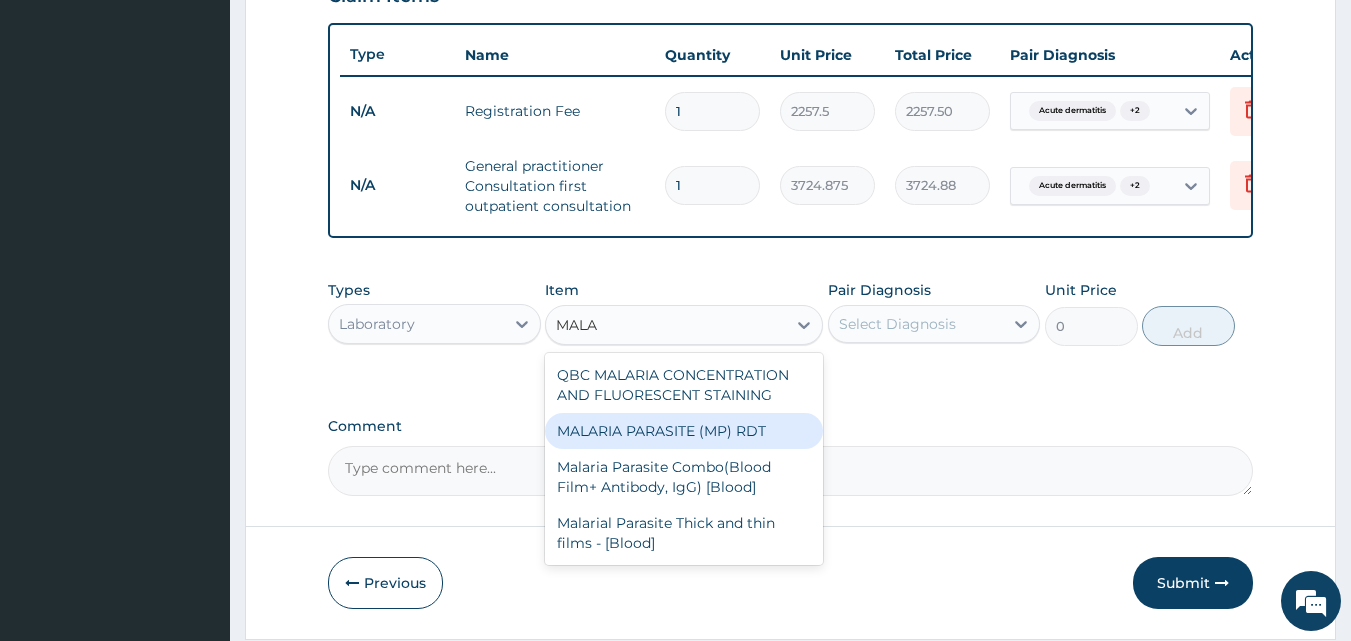 type 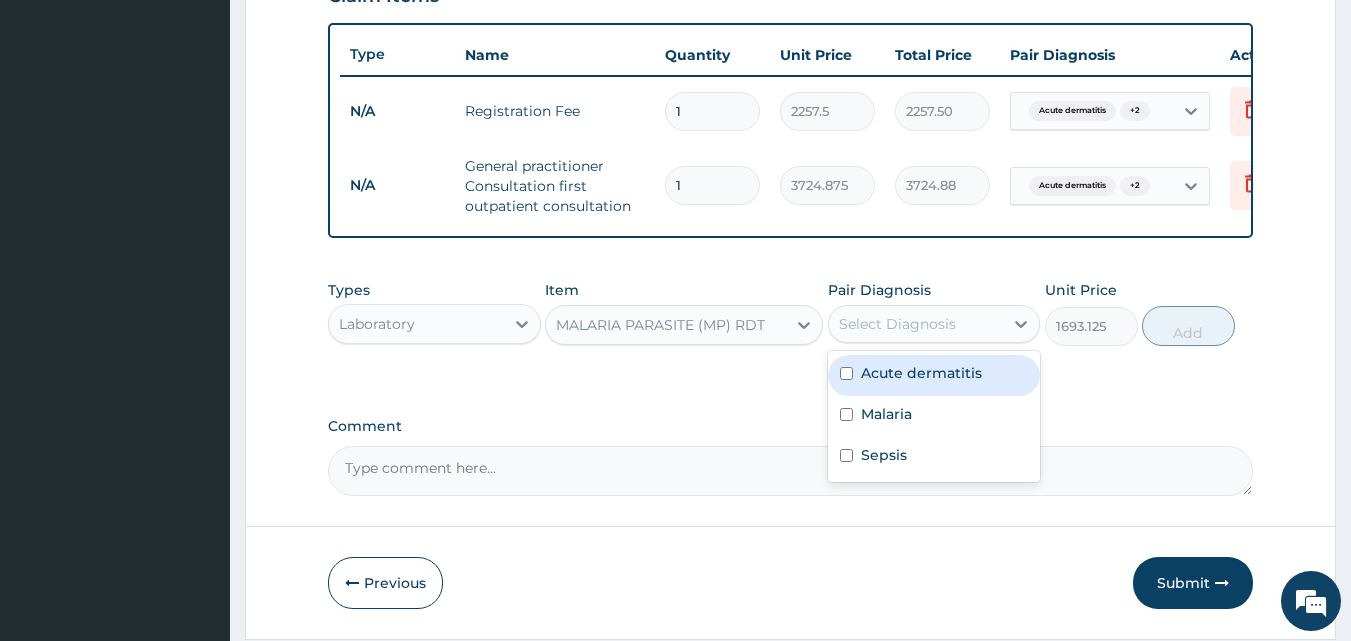click on "Select Diagnosis" at bounding box center (897, 324) 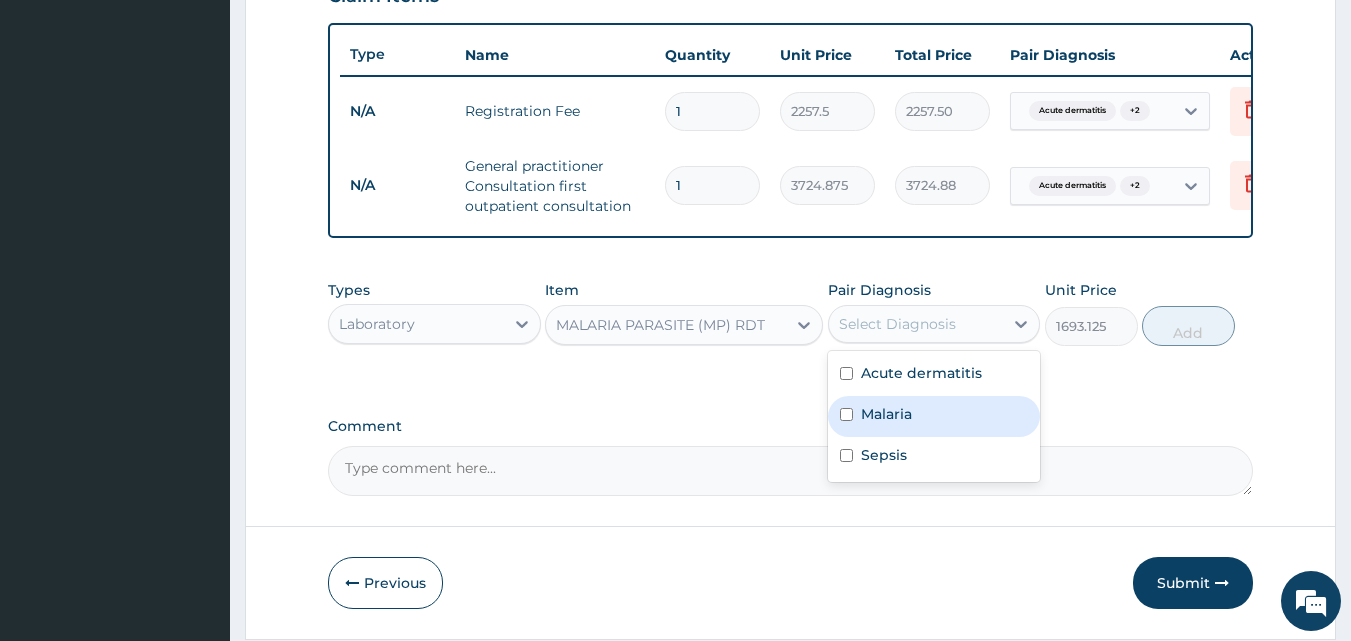 click at bounding box center (846, 414) 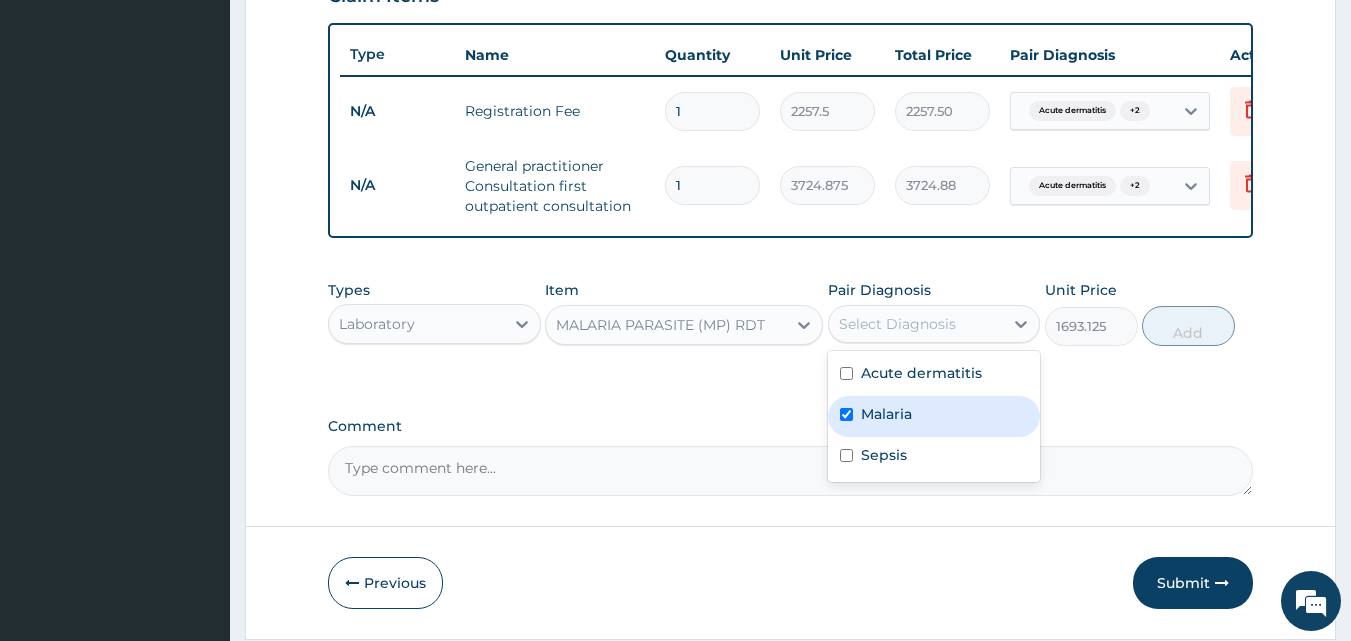 checkbox on "true" 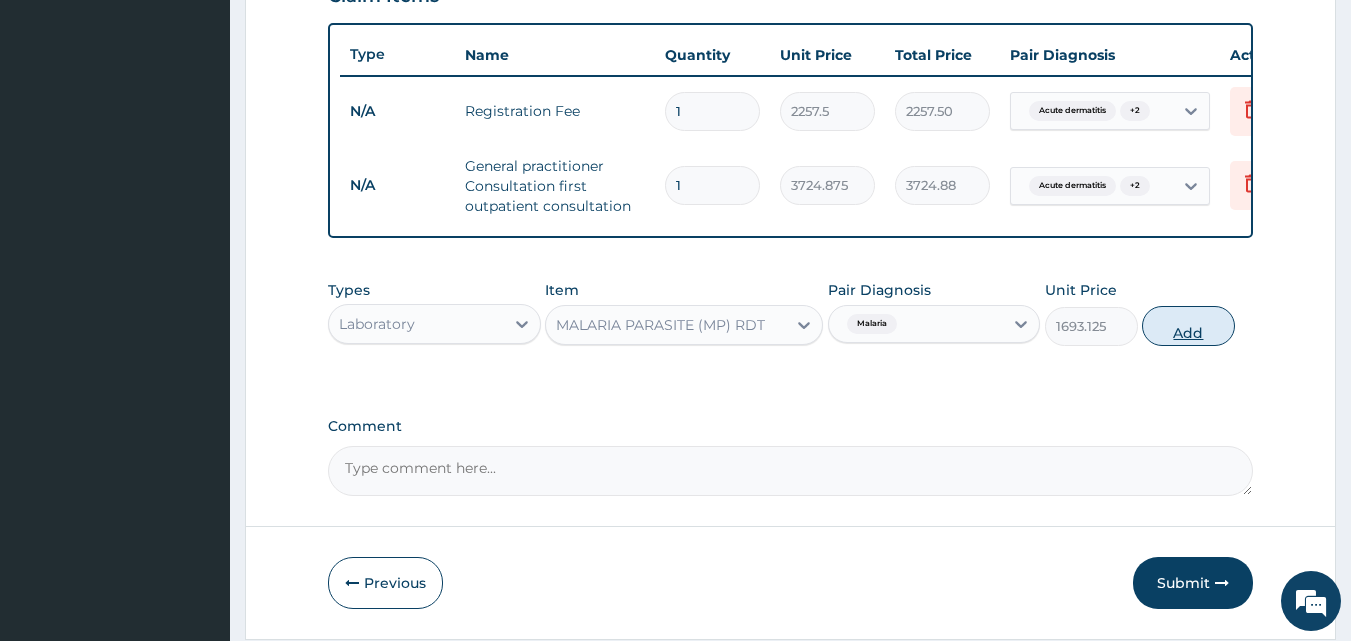 click on "Add" at bounding box center [1188, 326] 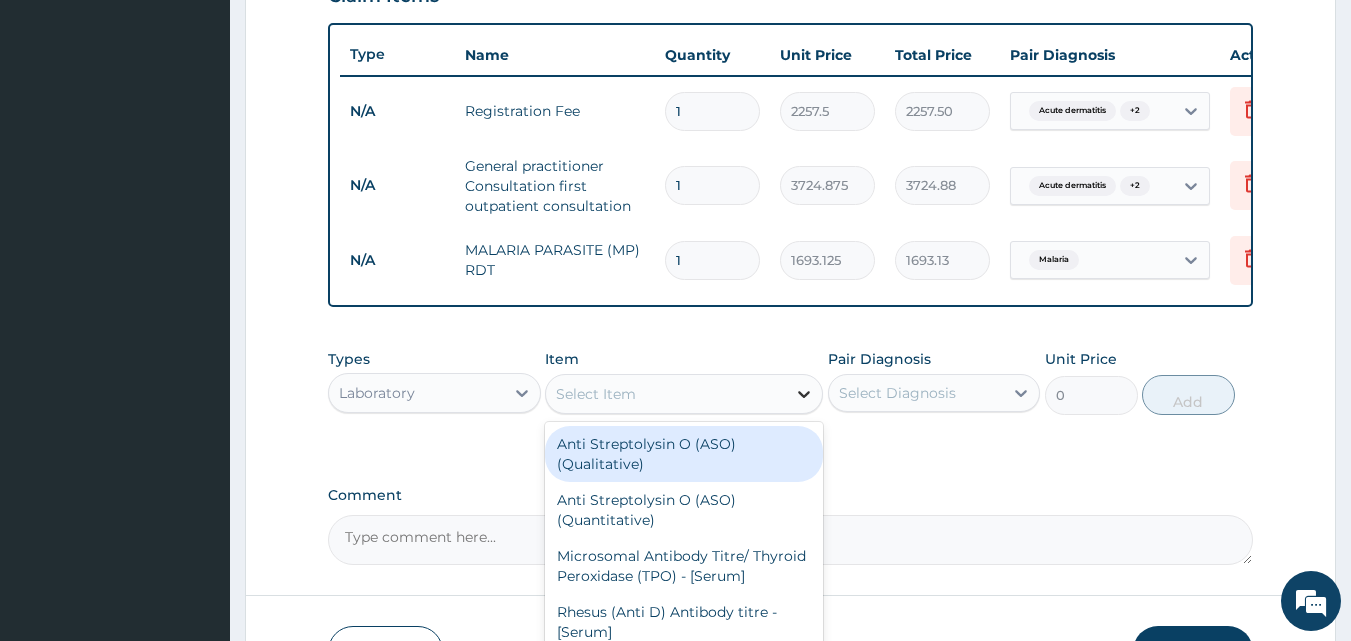click at bounding box center (804, 394) 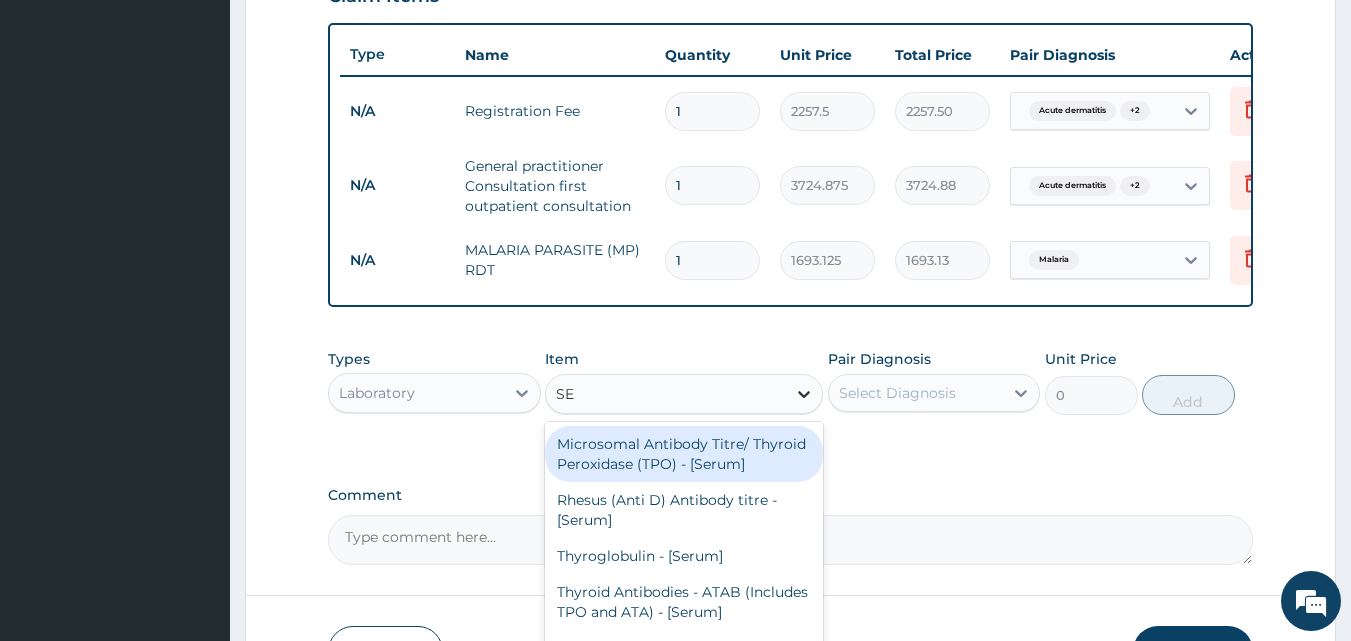 type on "S" 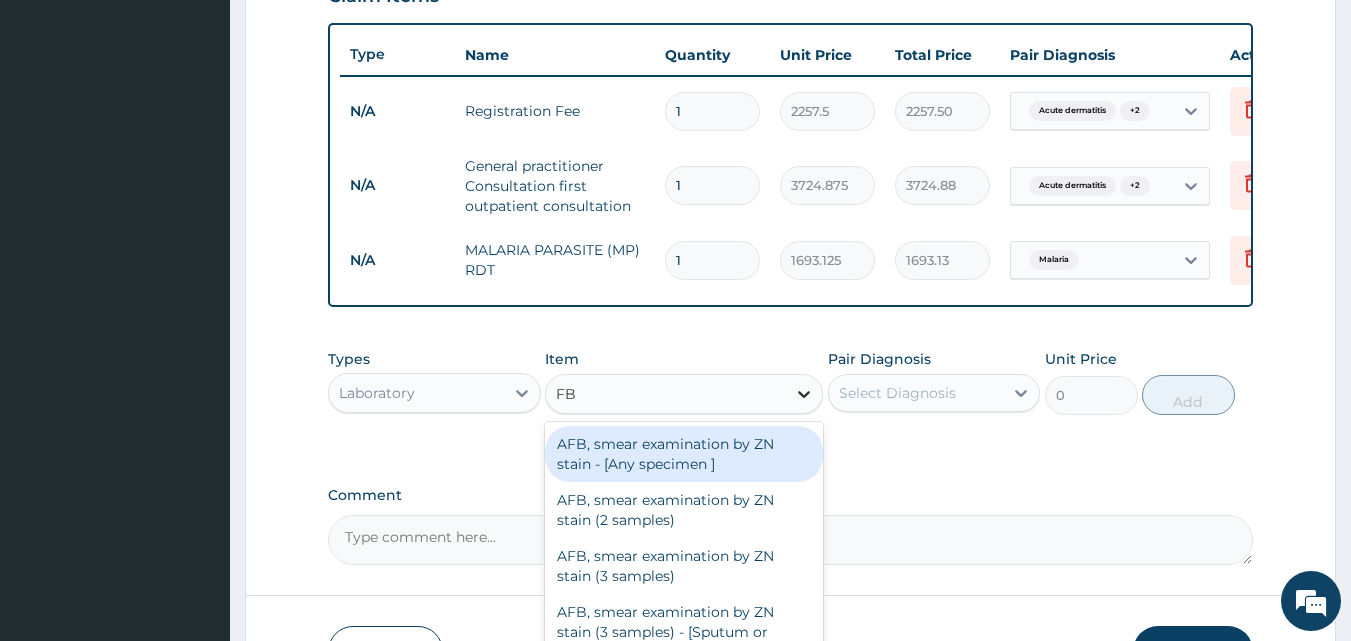 type on "FBC" 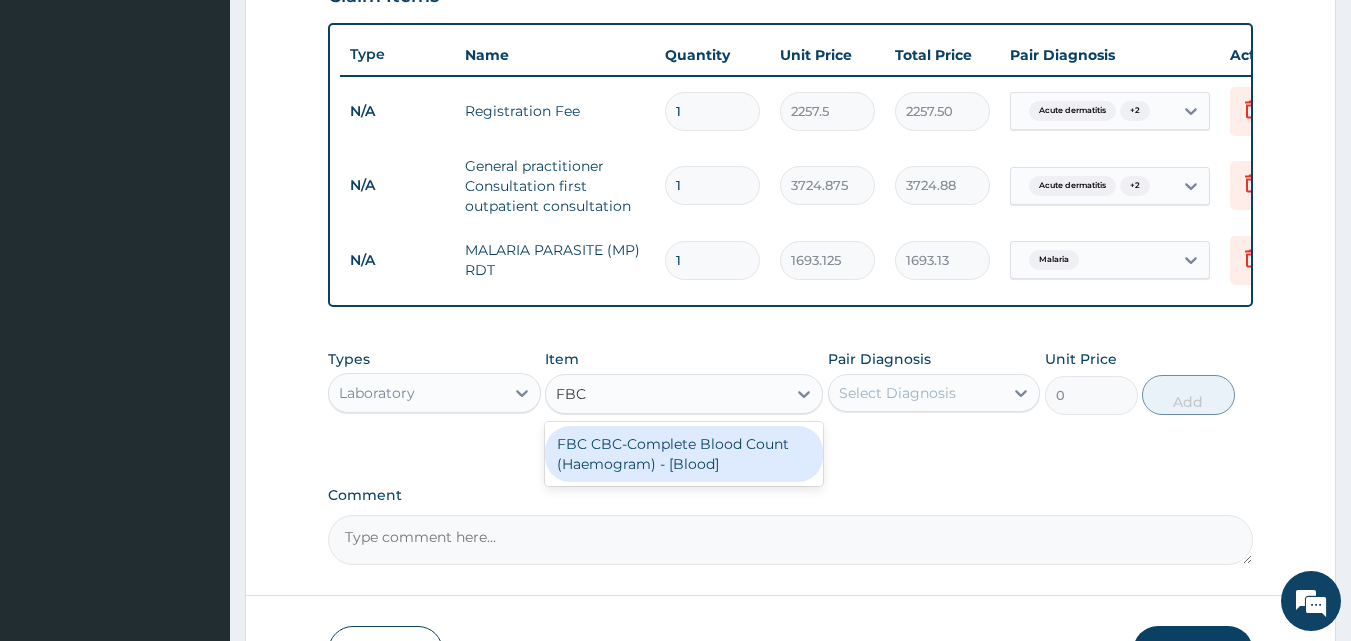 click on "FBC CBC-Complete Blood Count (Haemogram) - [Blood]" at bounding box center (684, 454) 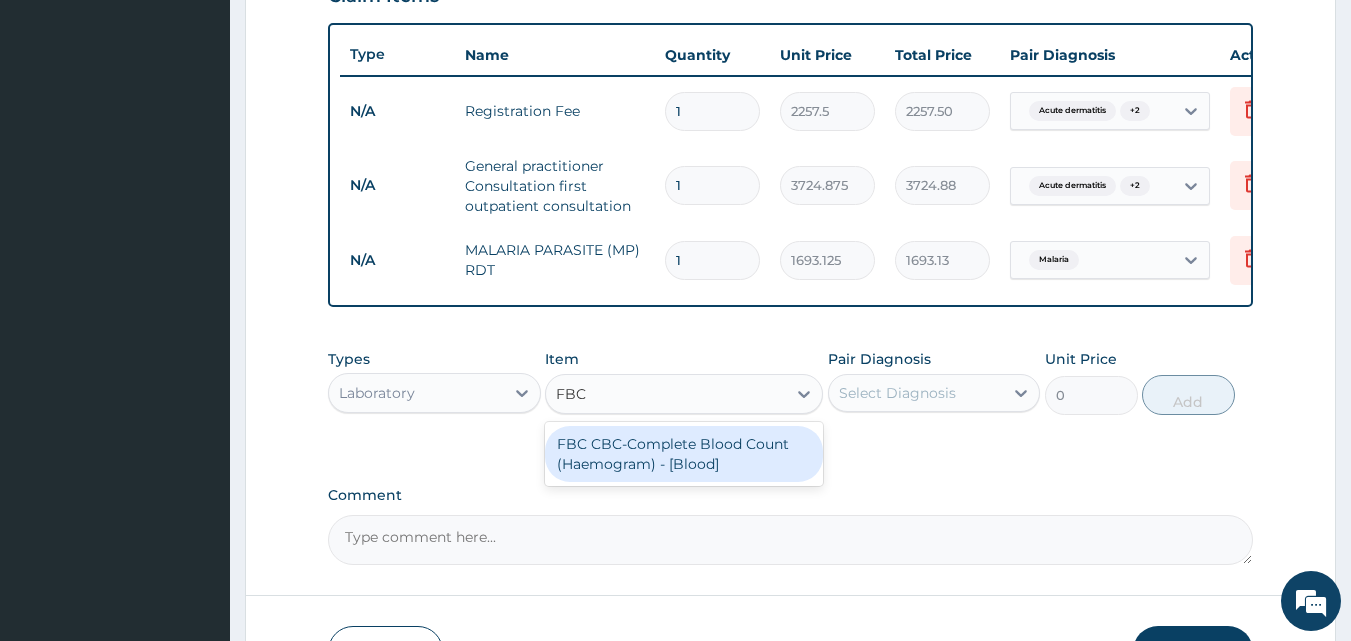 type 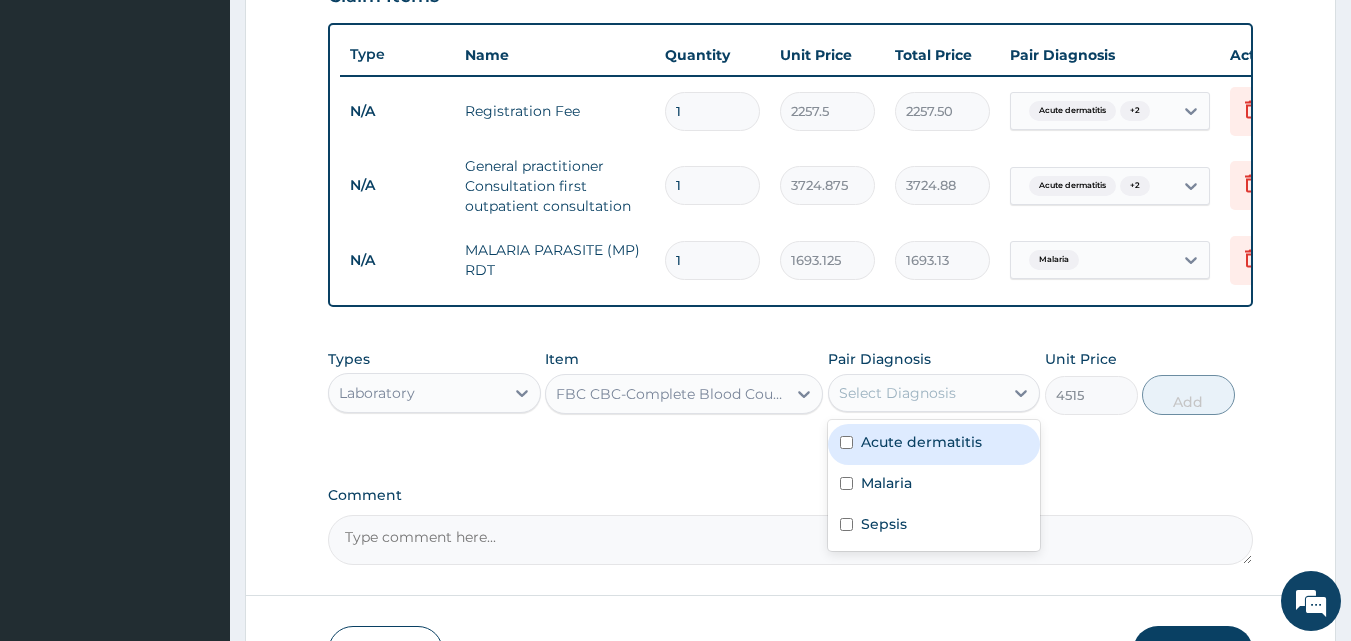 click on "Select Diagnosis" at bounding box center (897, 393) 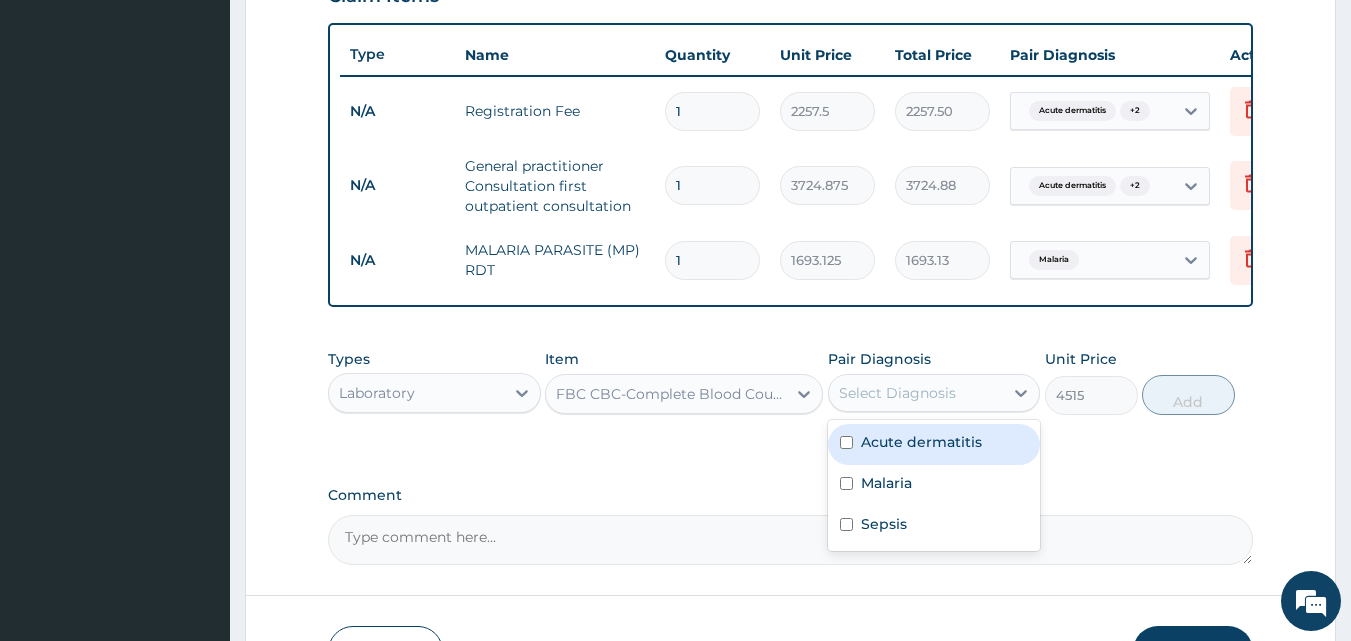 click at bounding box center [846, 442] 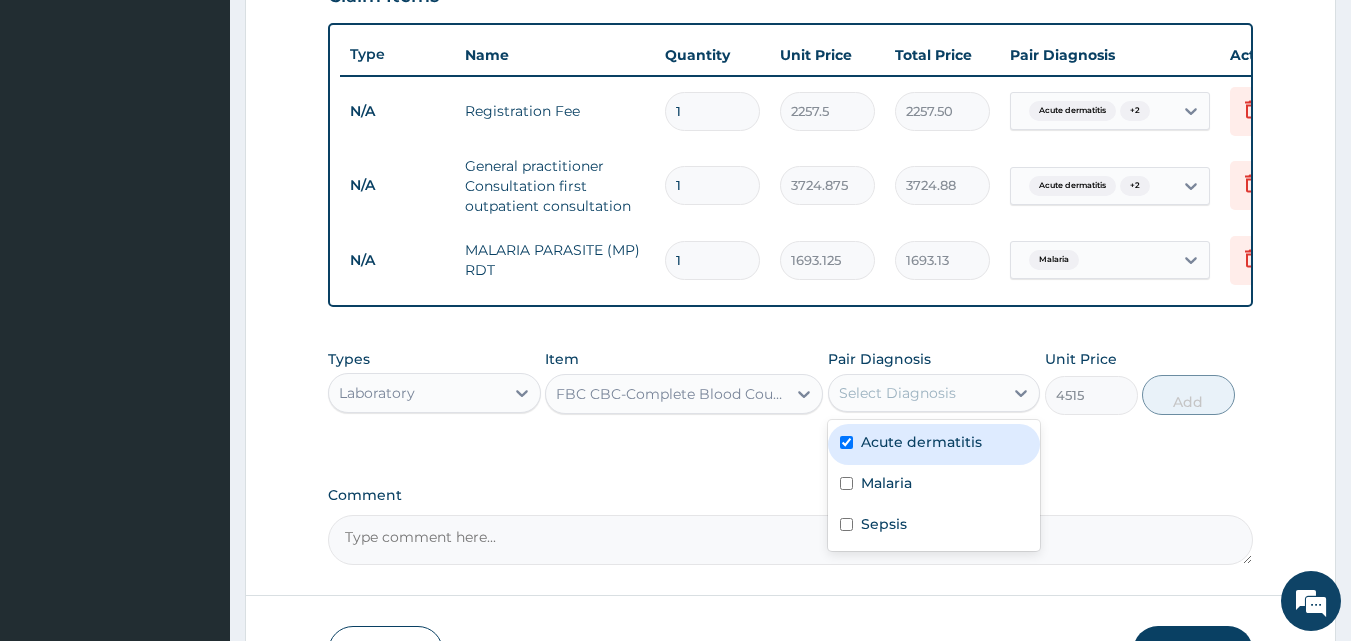 checkbox on "true" 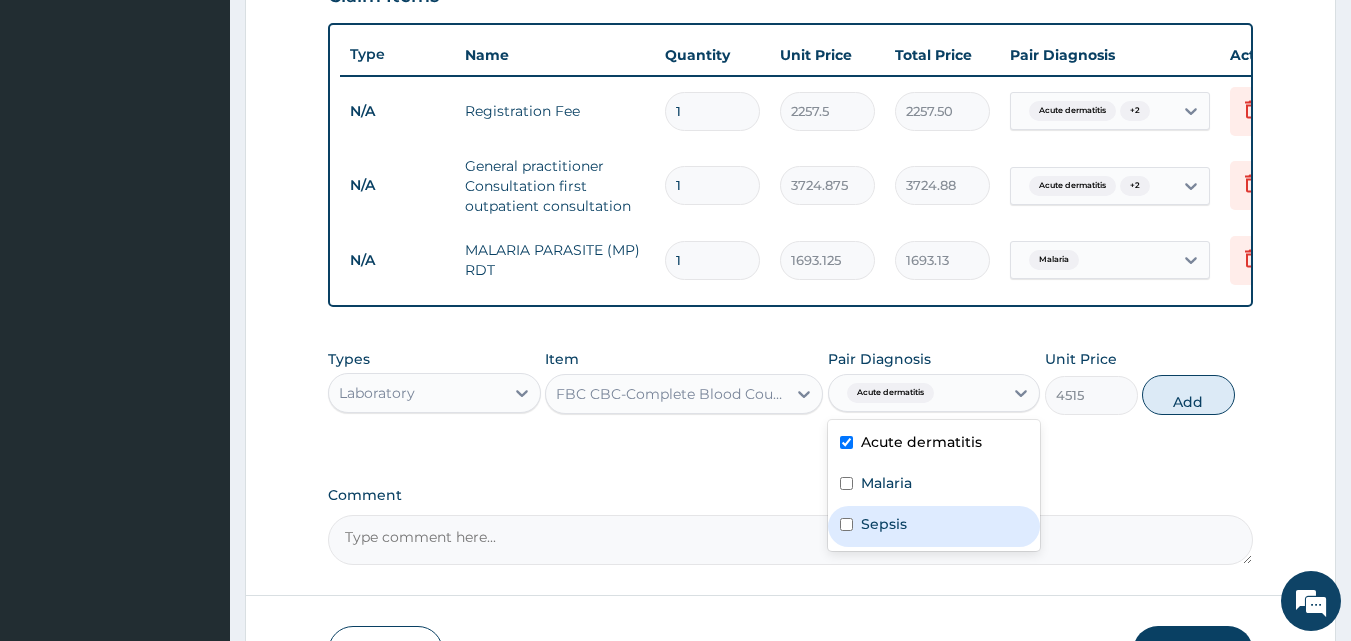 click at bounding box center (846, 524) 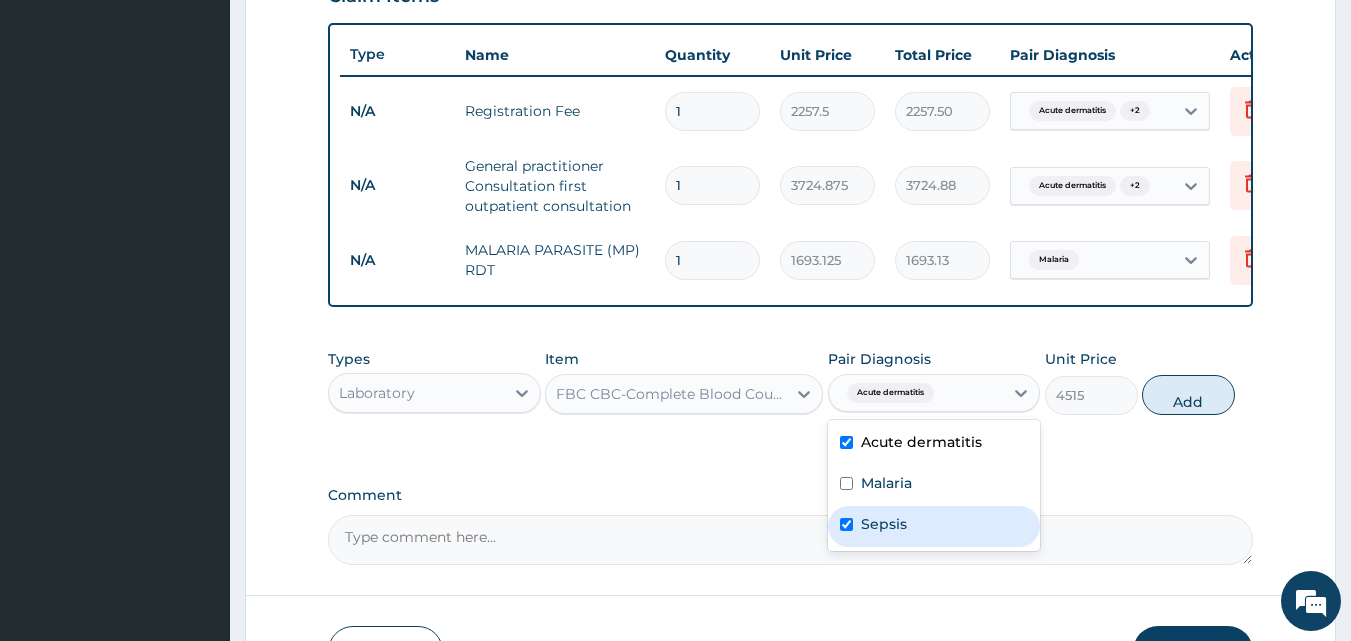 checkbox on "true" 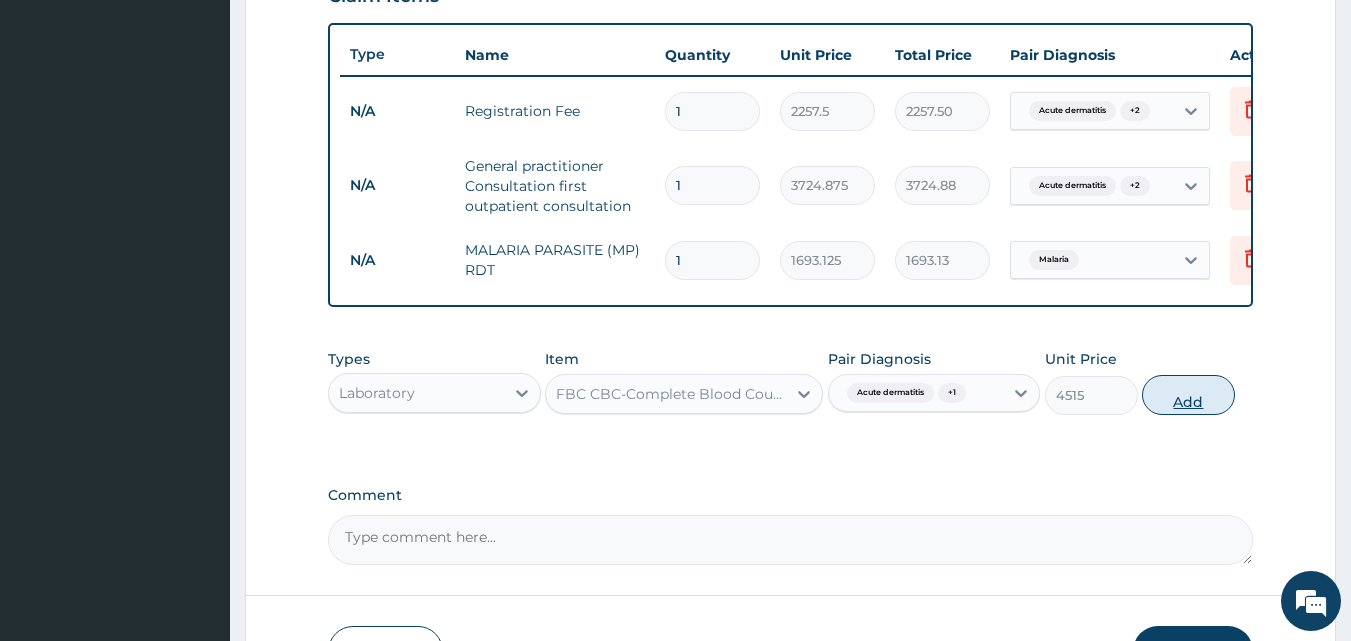 click on "Add" at bounding box center (1188, 395) 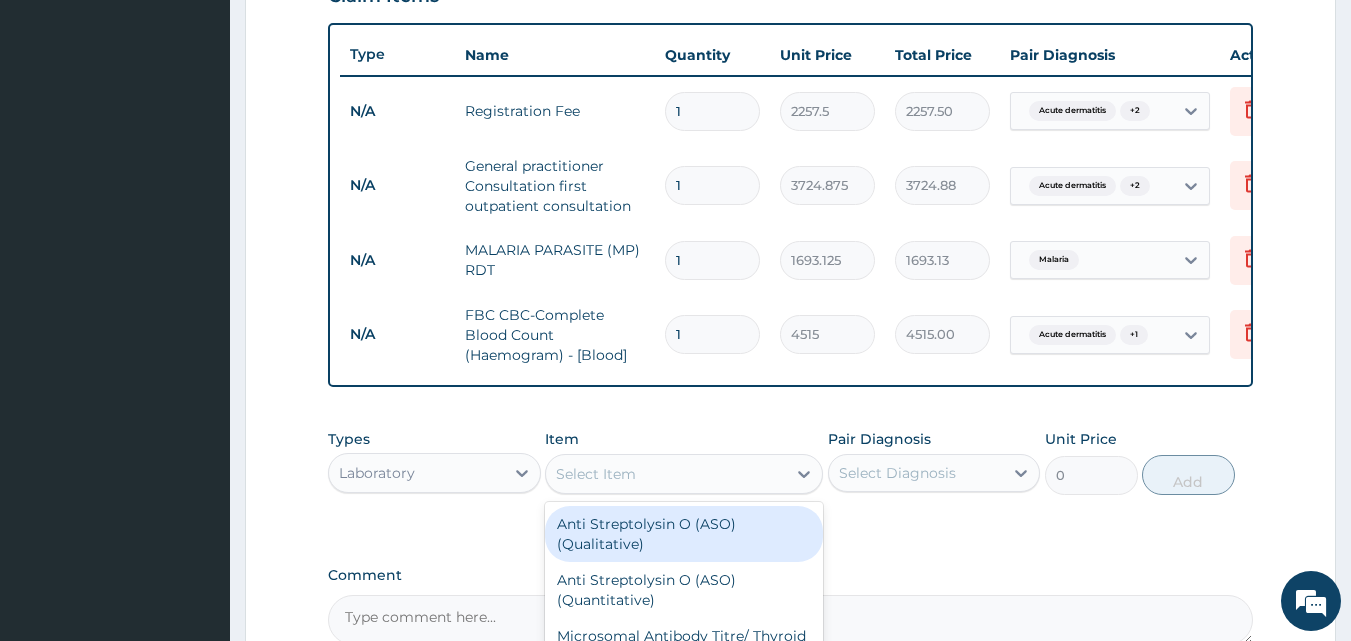 click on "Select Item" at bounding box center (666, 474) 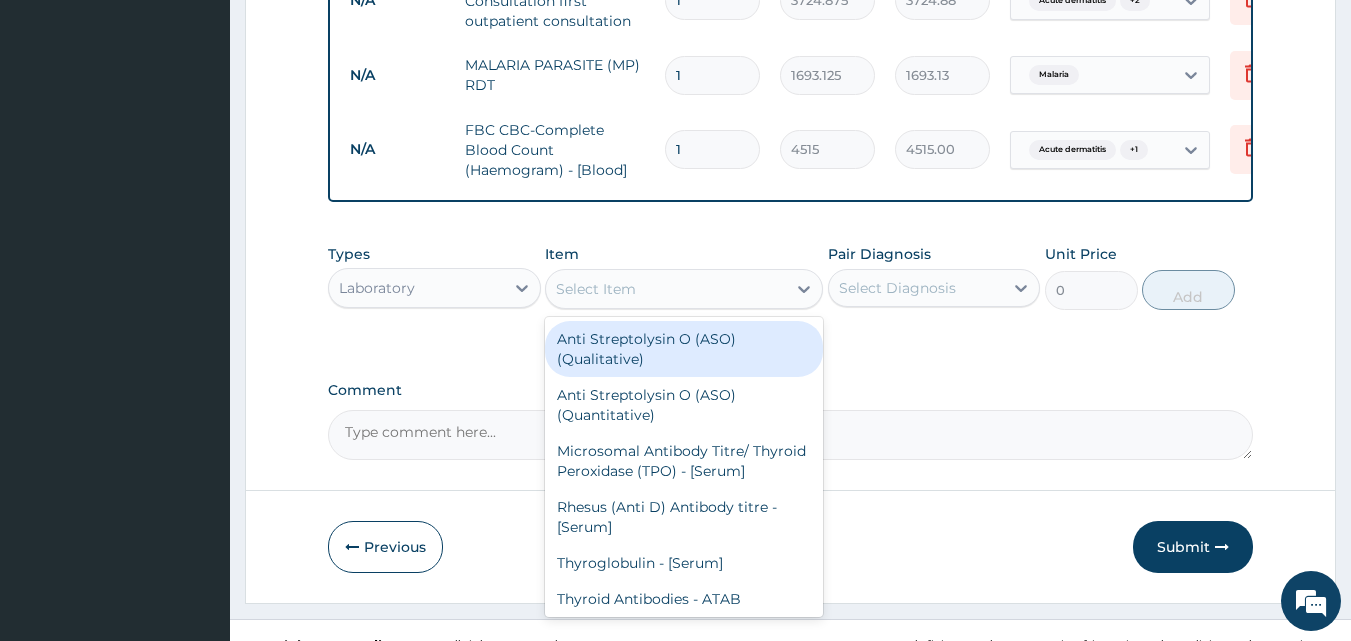 scroll, scrollTop: 950, scrollLeft: 0, axis: vertical 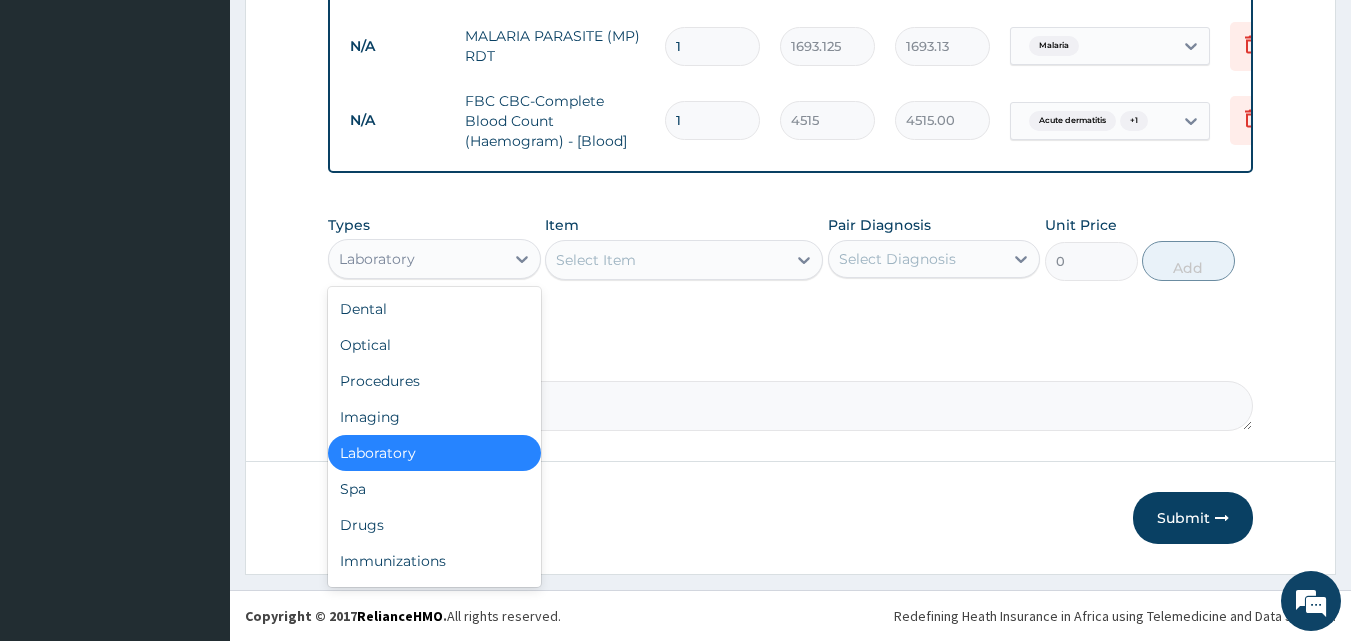 click on "Laboratory" at bounding box center (416, 259) 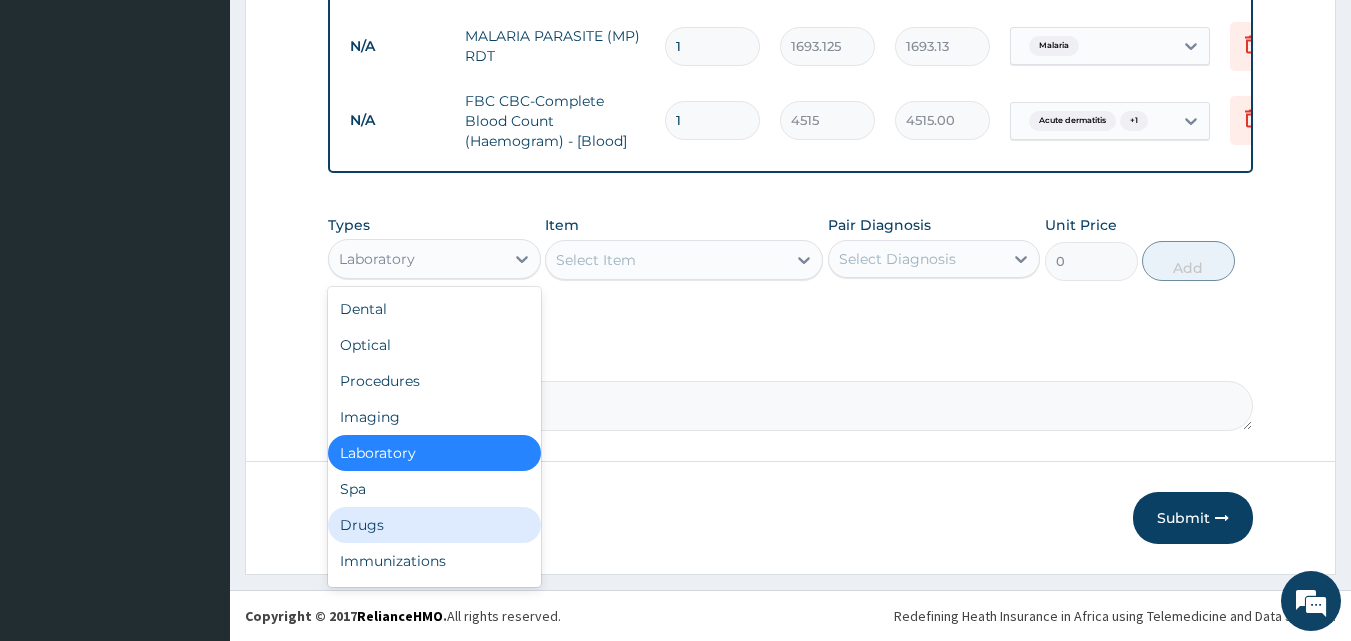 click on "Drugs" at bounding box center (434, 525) 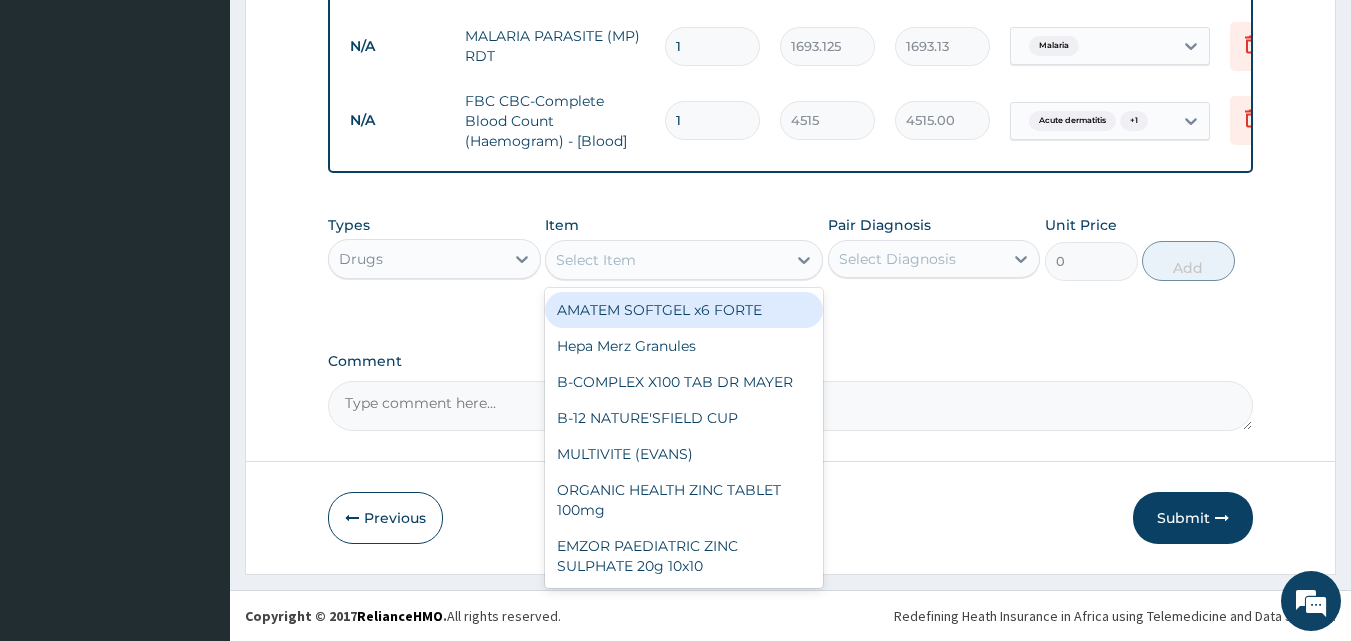 click on "Select Item" at bounding box center (596, 260) 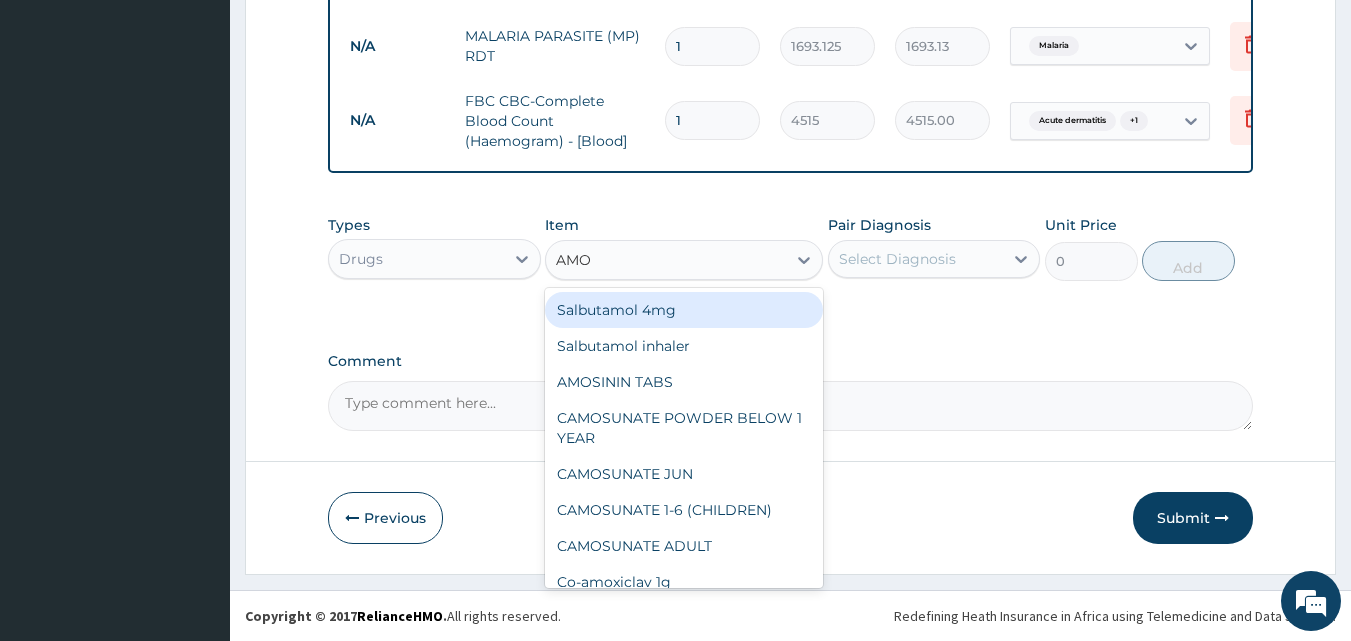 type on "AMOX" 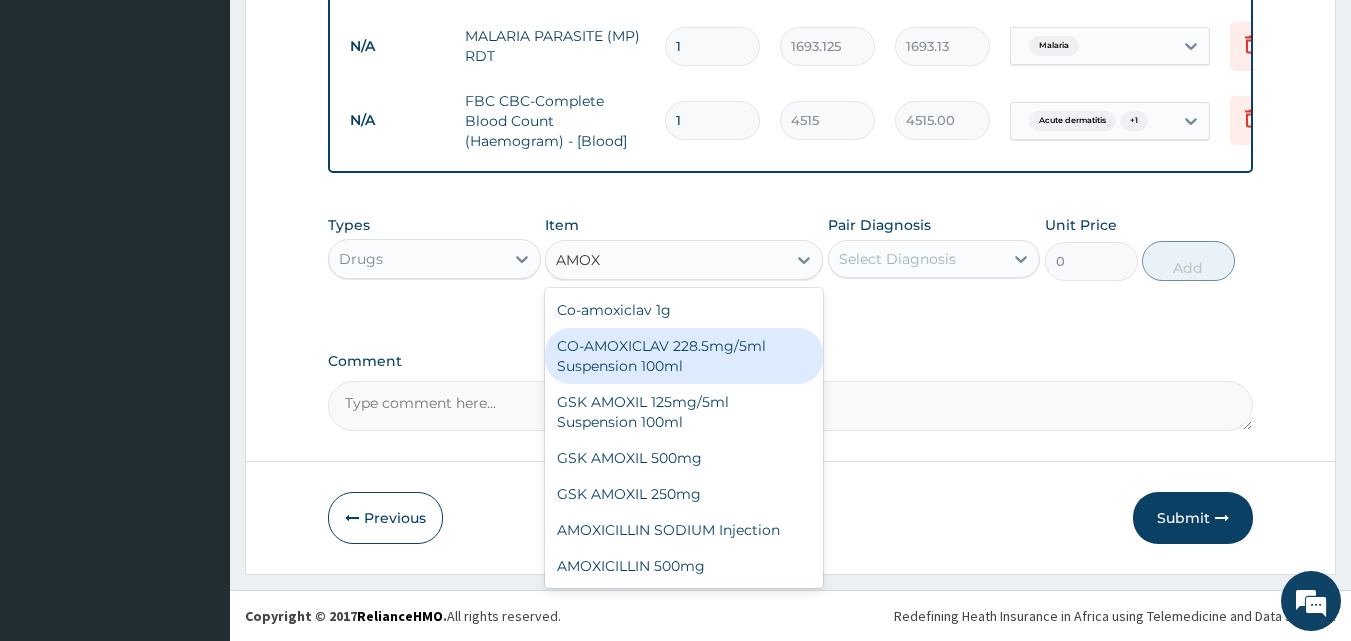 click on "CO-AMOXICLAV 228.5mg/5ml Suspension 100ml" at bounding box center [684, 356] 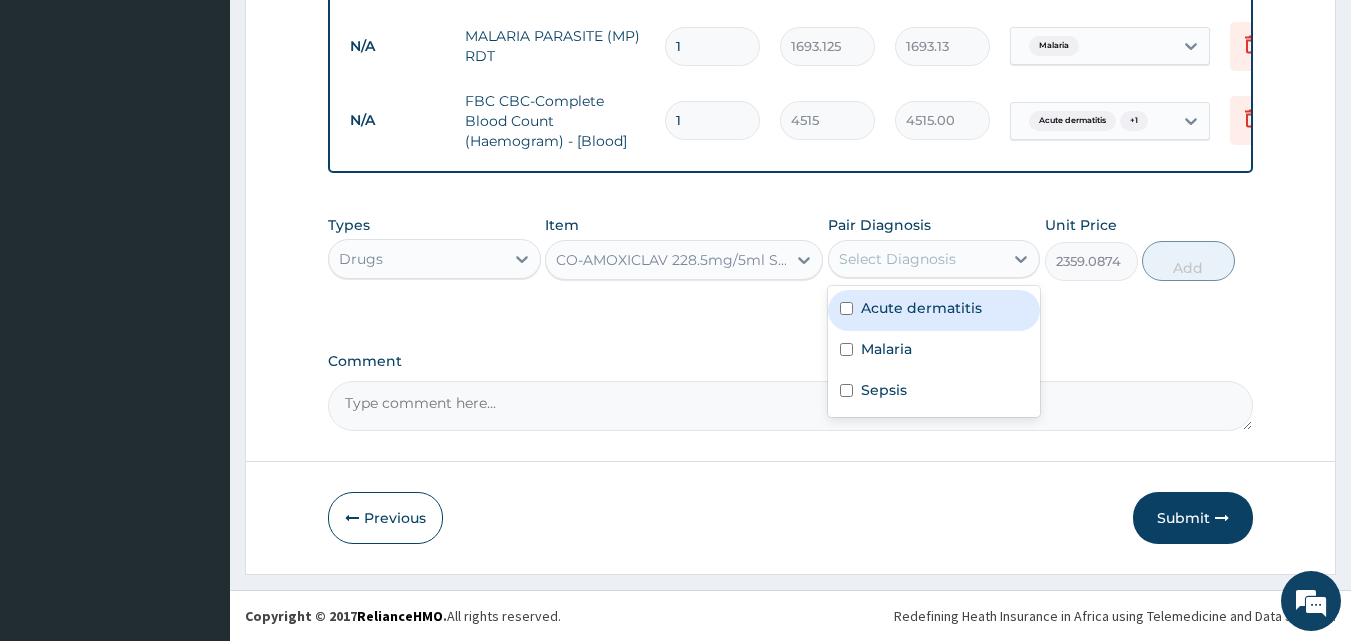 click on "Select Diagnosis" at bounding box center (916, 259) 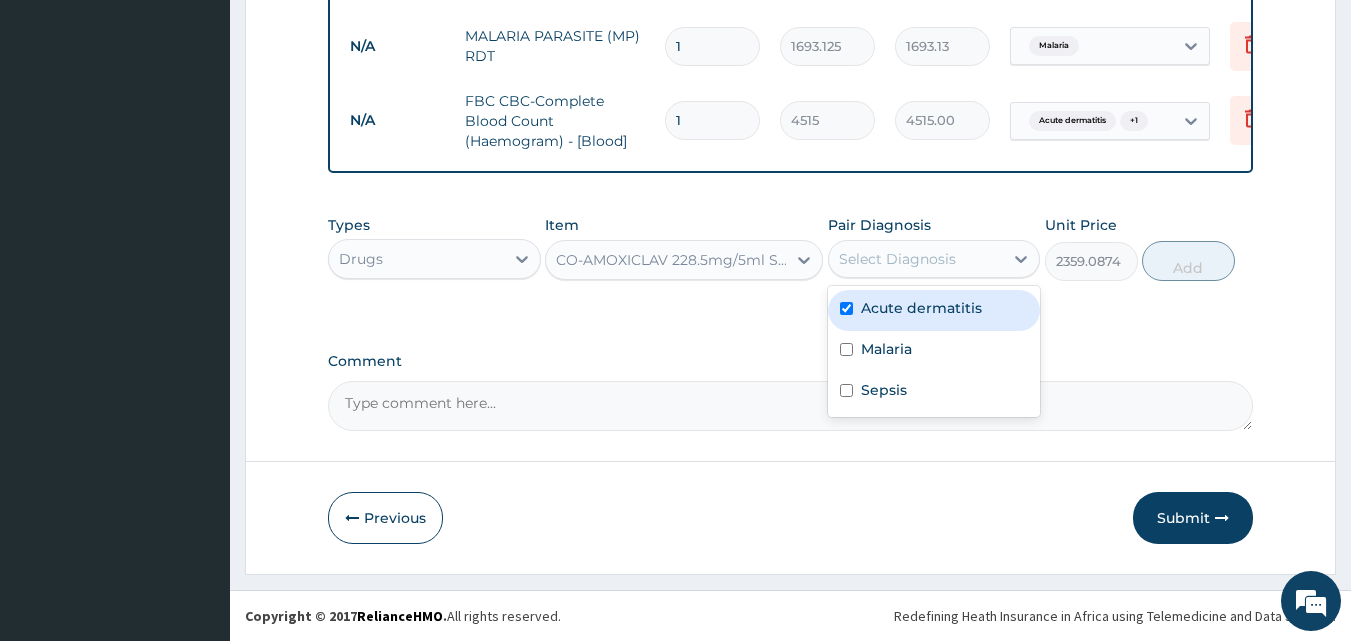 checkbox on "true" 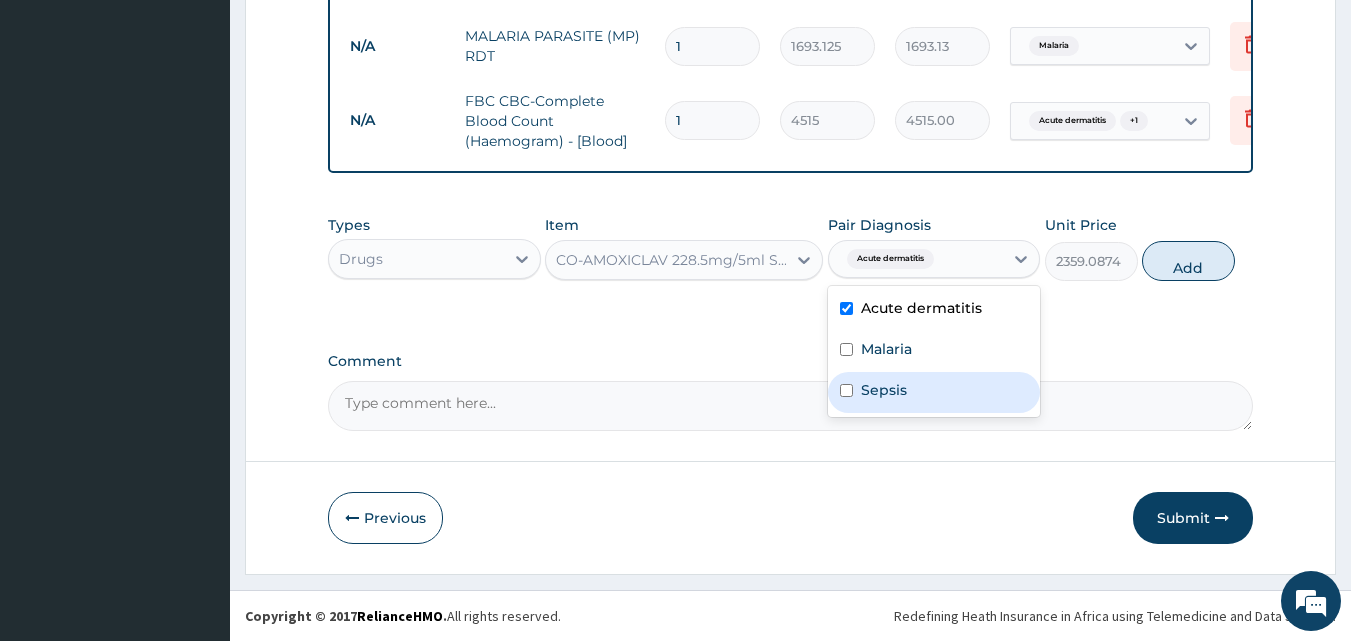 click at bounding box center [846, 390] 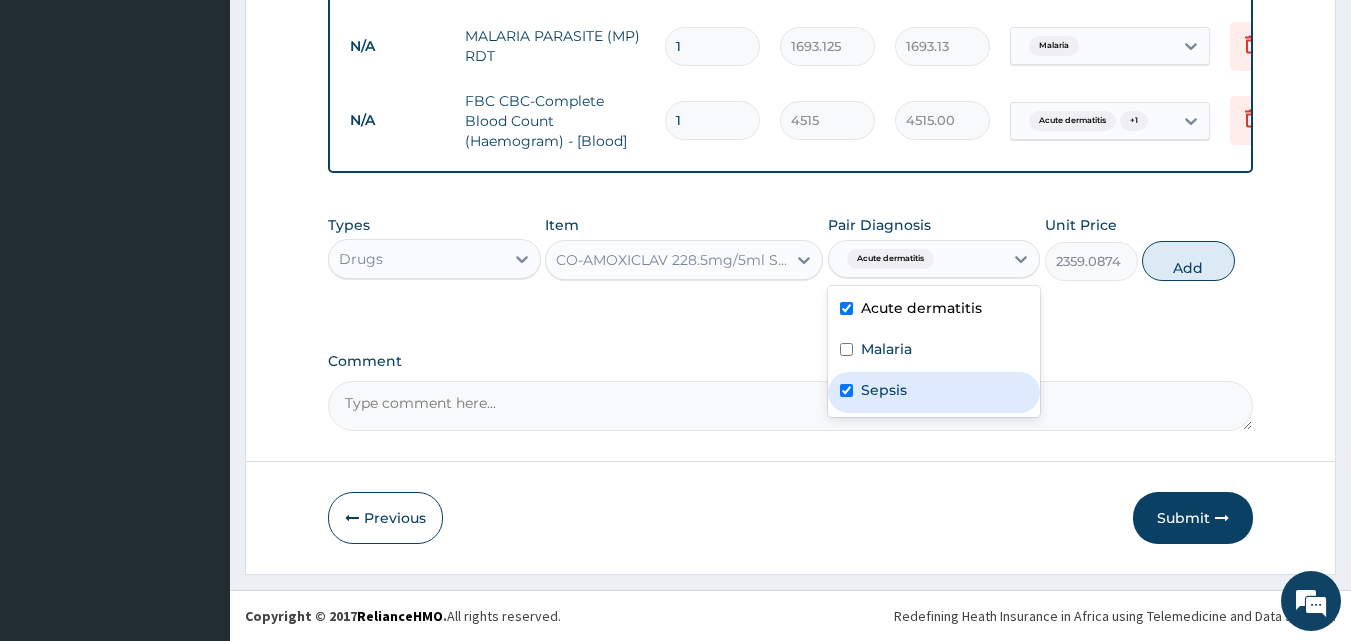 checkbox on "true" 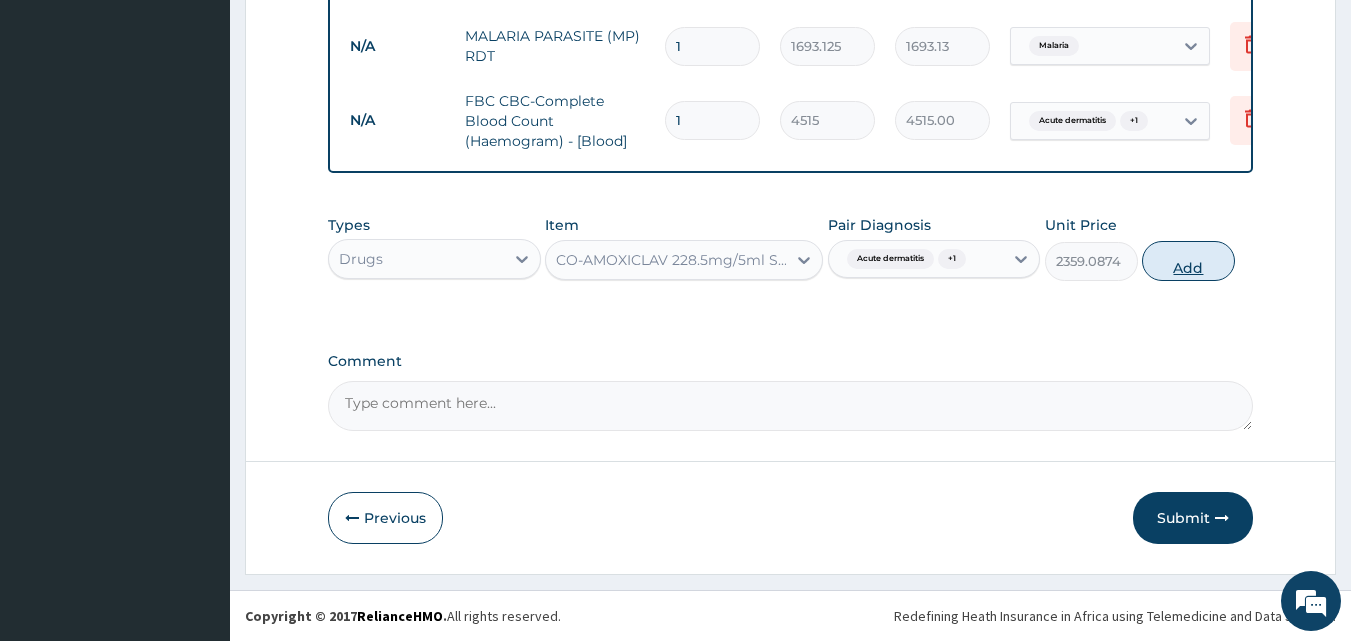 click on "Add" at bounding box center [1188, 261] 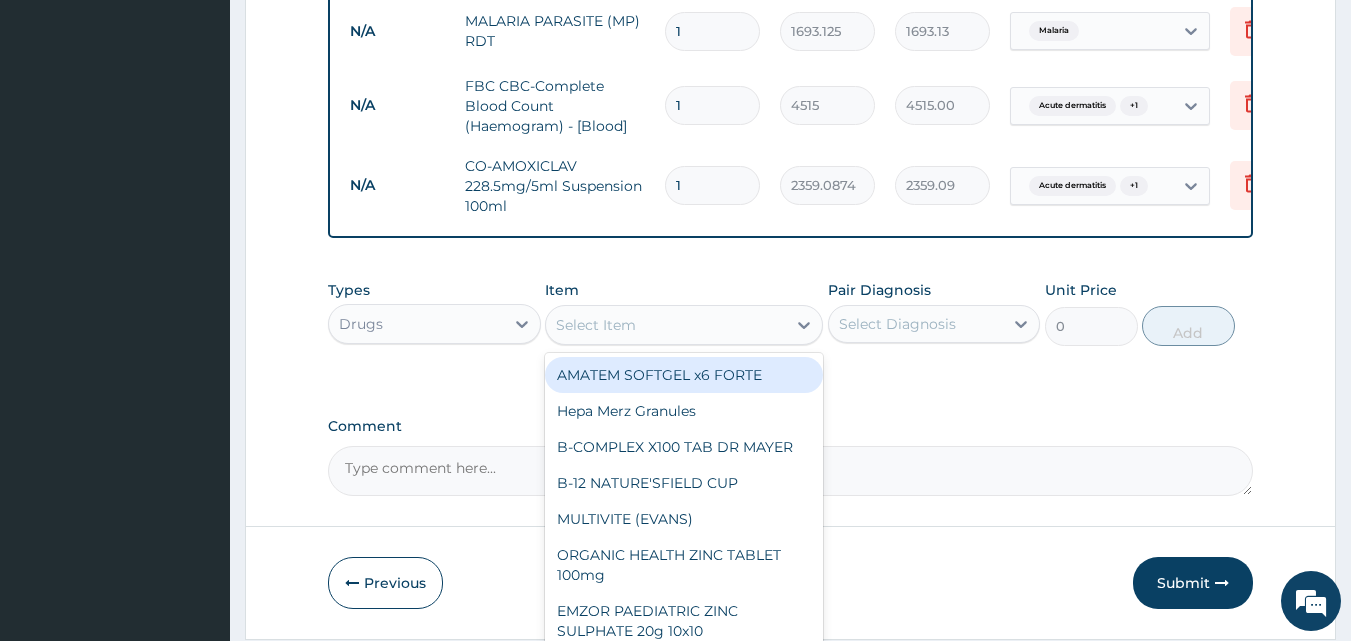 click on "Select Item" at bounding box center (666, 325) 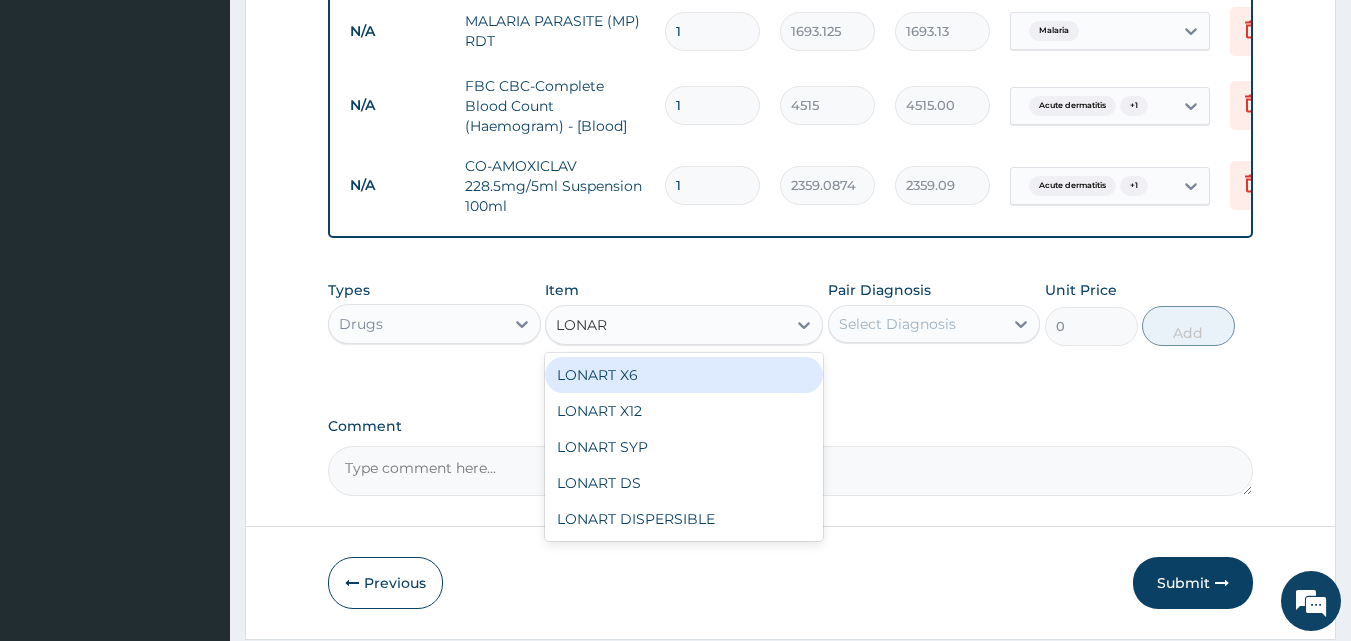 type on "LONART" 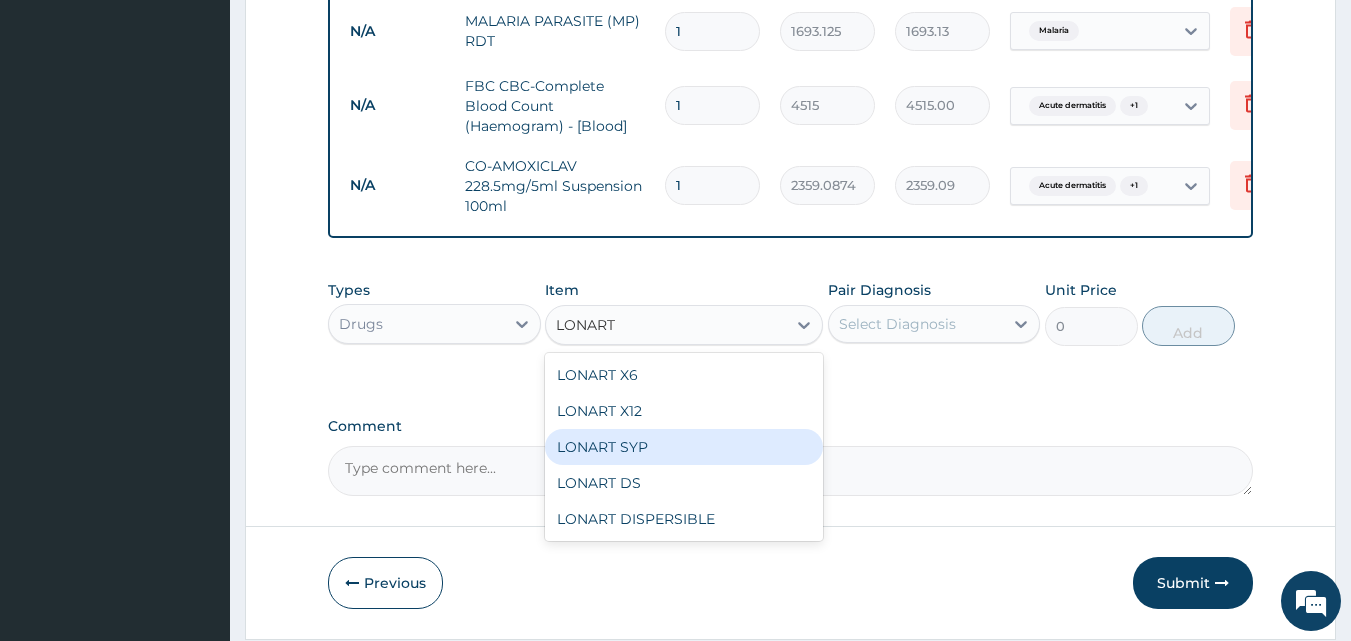 click on "LONART SYP" at bounding box center (684, 447) 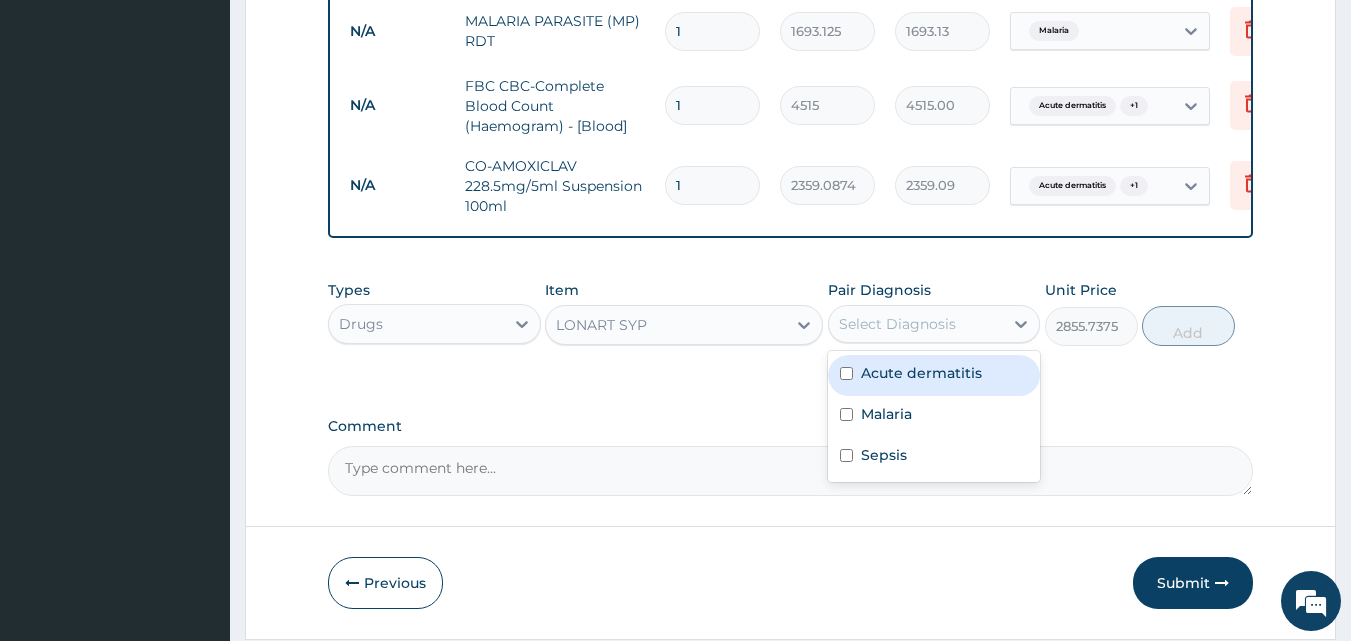click on "Select Diagnosis" at bounding box center [897, 324] 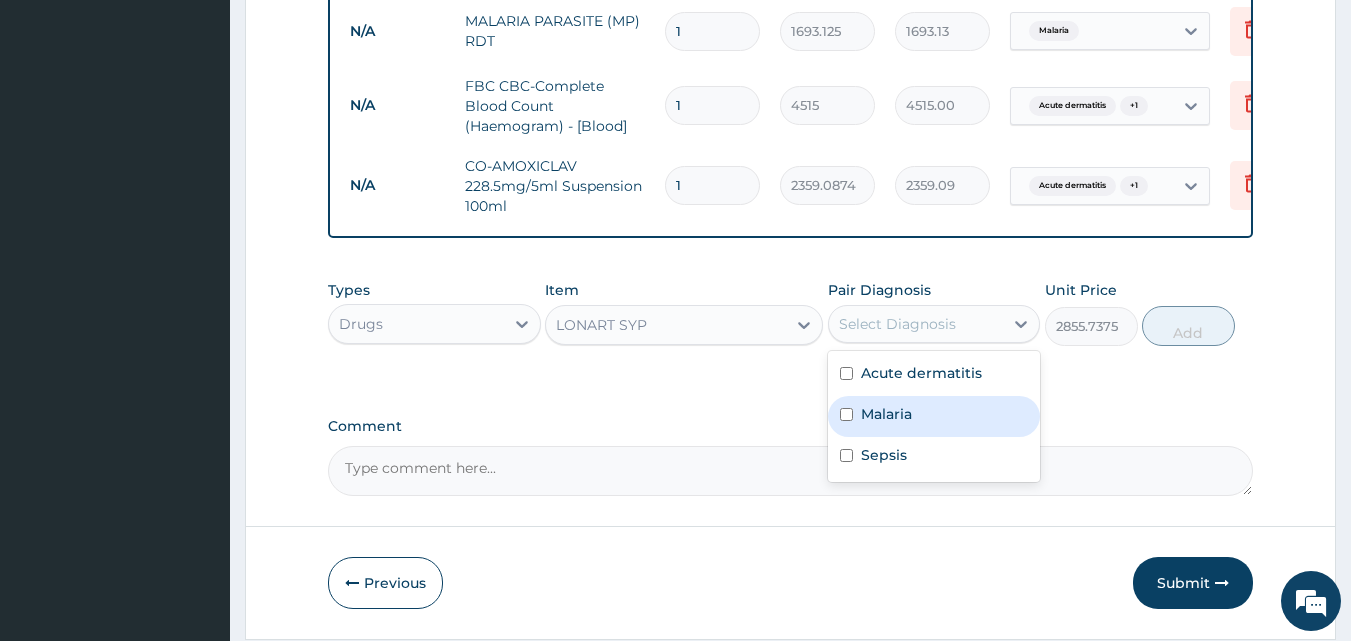 click on "Malaria" at bounding box center [934, 416] 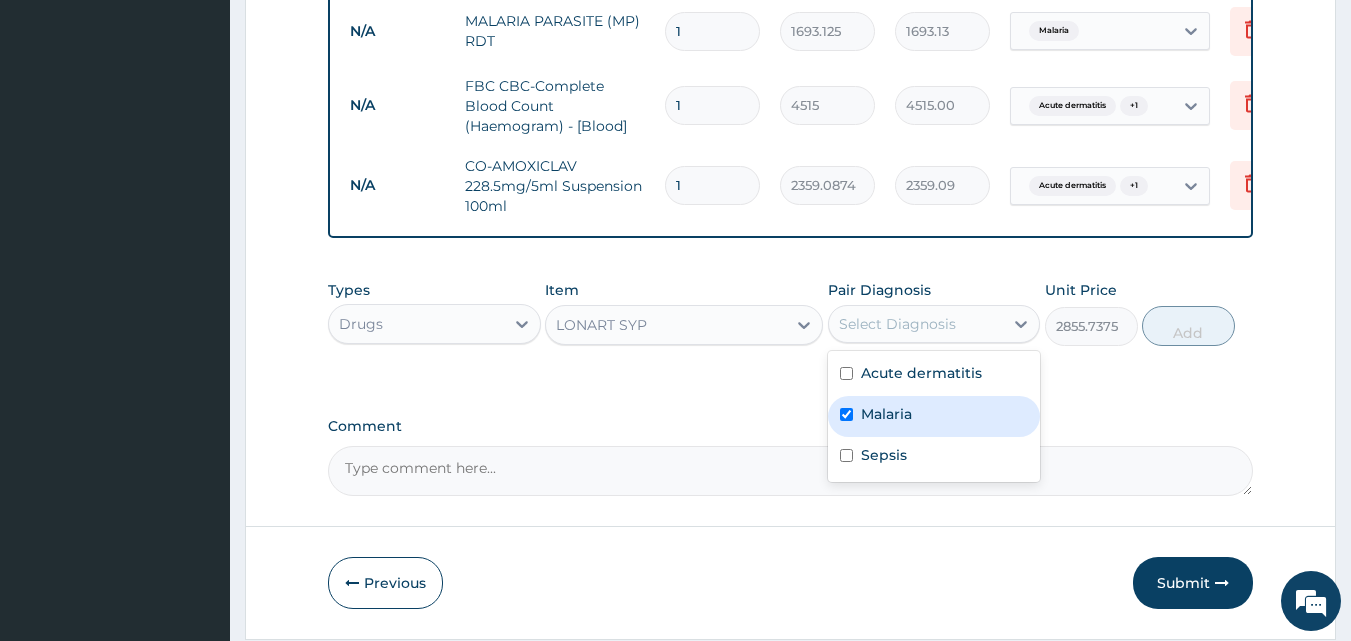 checkbox on "true" 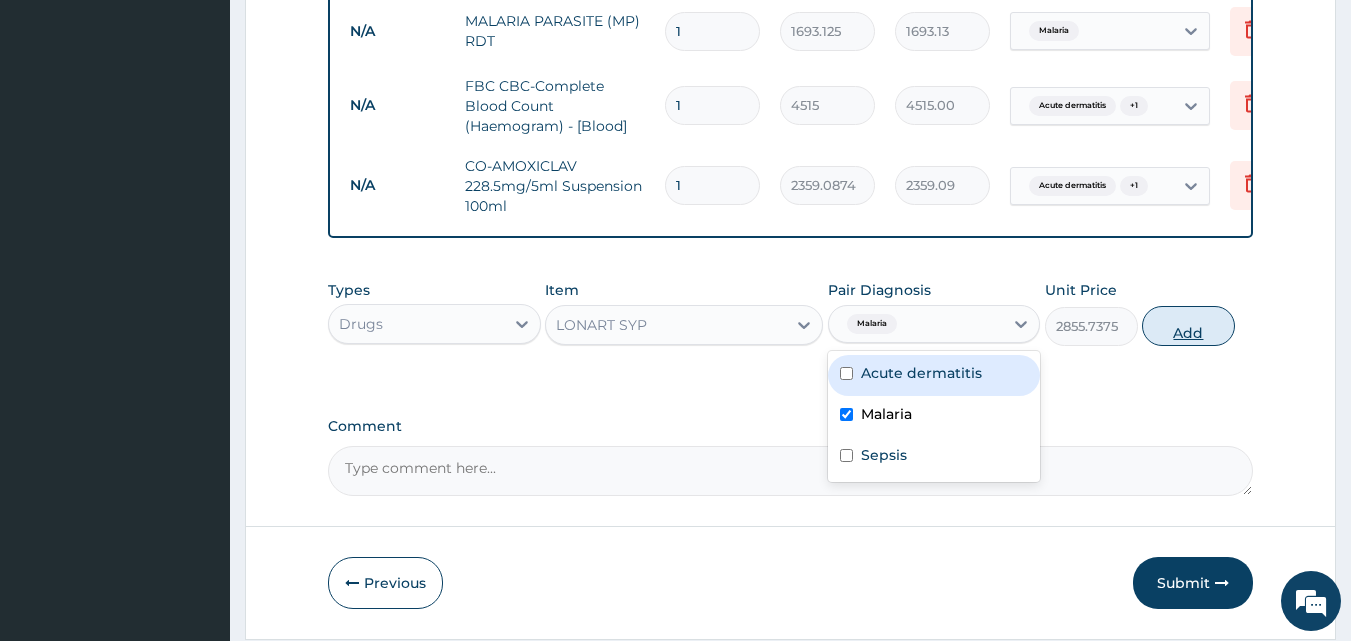 click on "Add" at bounding box center [1188, 326] 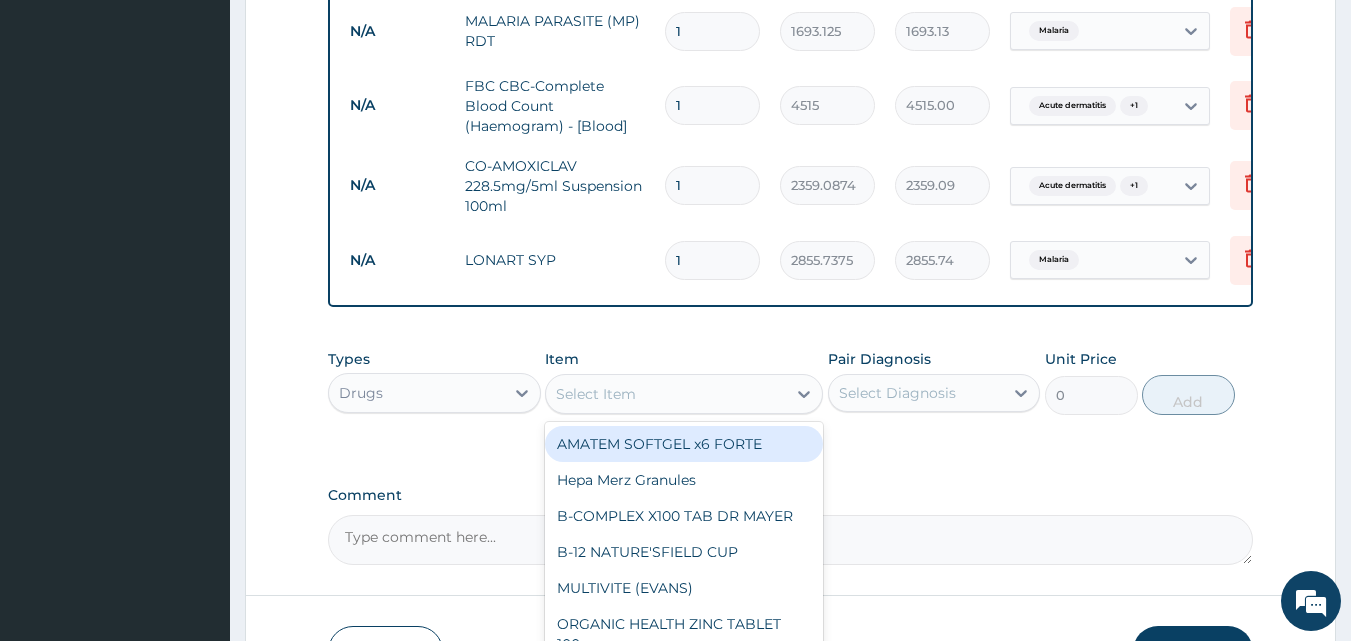 click on "Select Item" at bounding box center (666, 394) 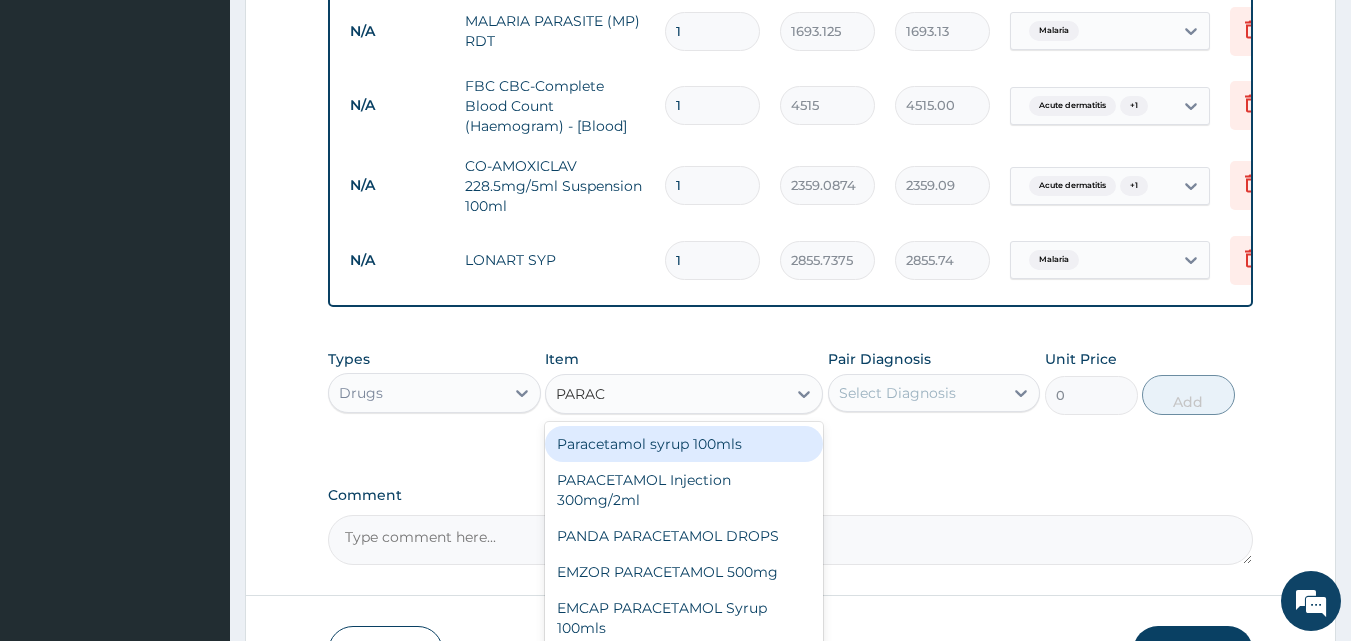type on "PARACE" 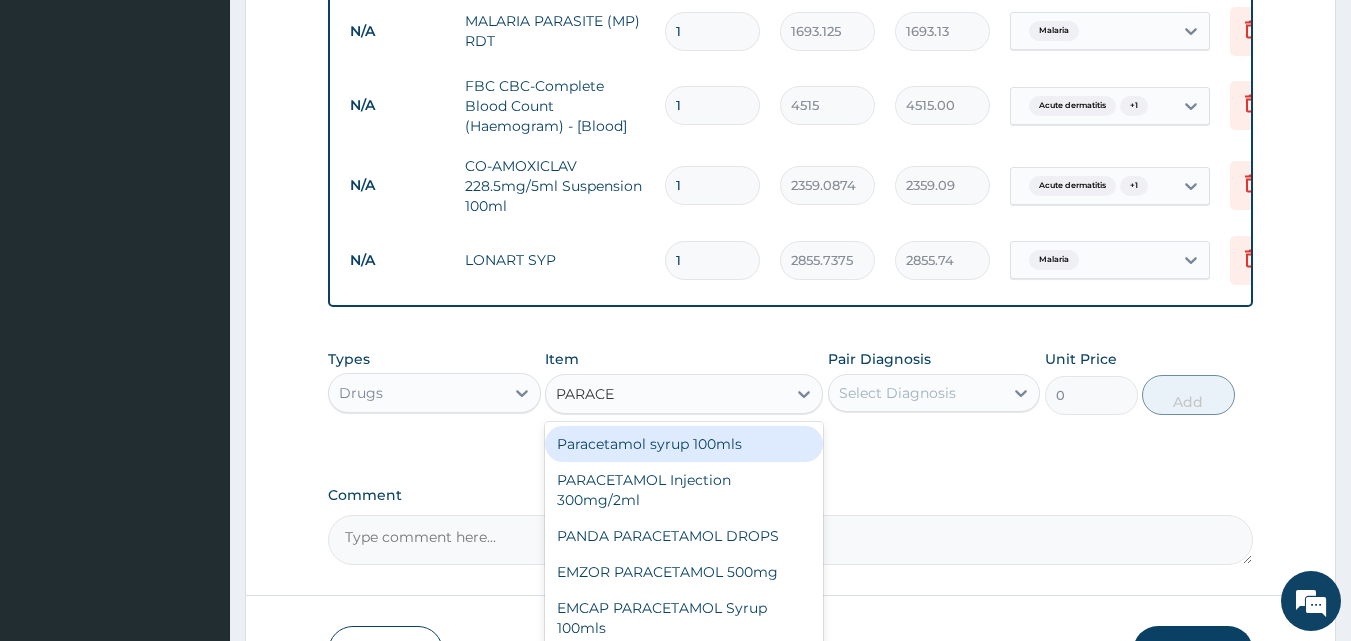 click on "Paracetamol syrup 100mls" at bounding box center (684, 444) 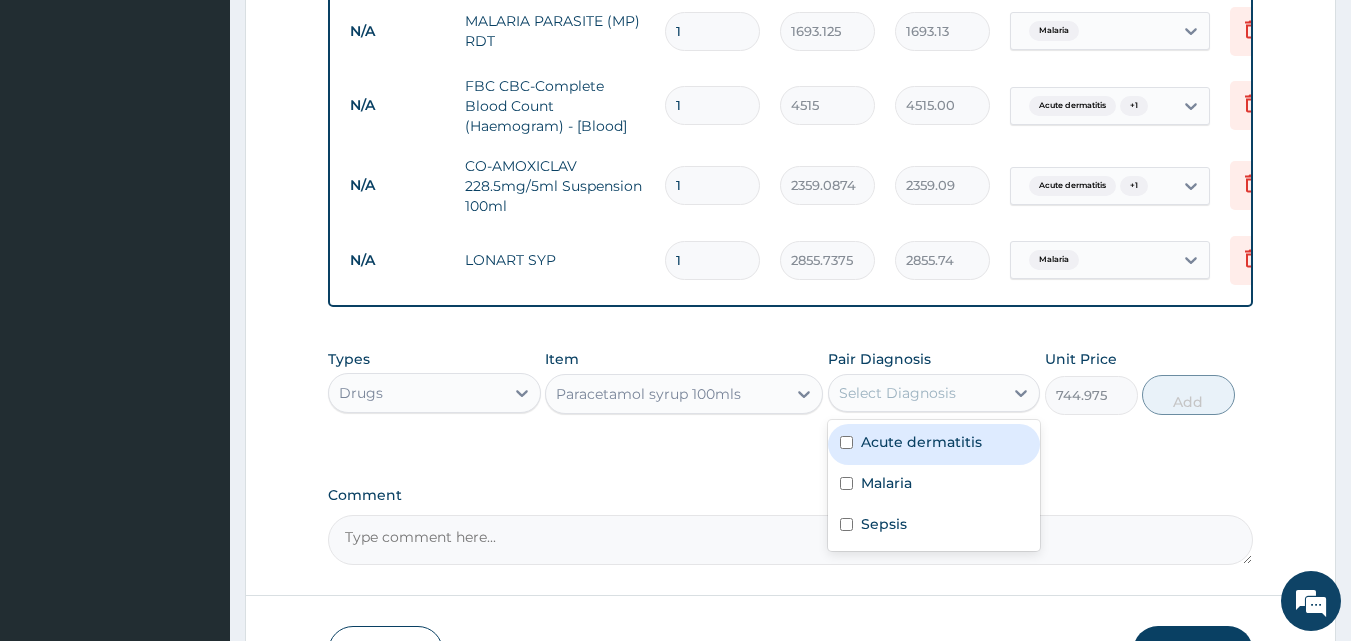 click on "Select Diagnosis" at bounding box center (897, 393) 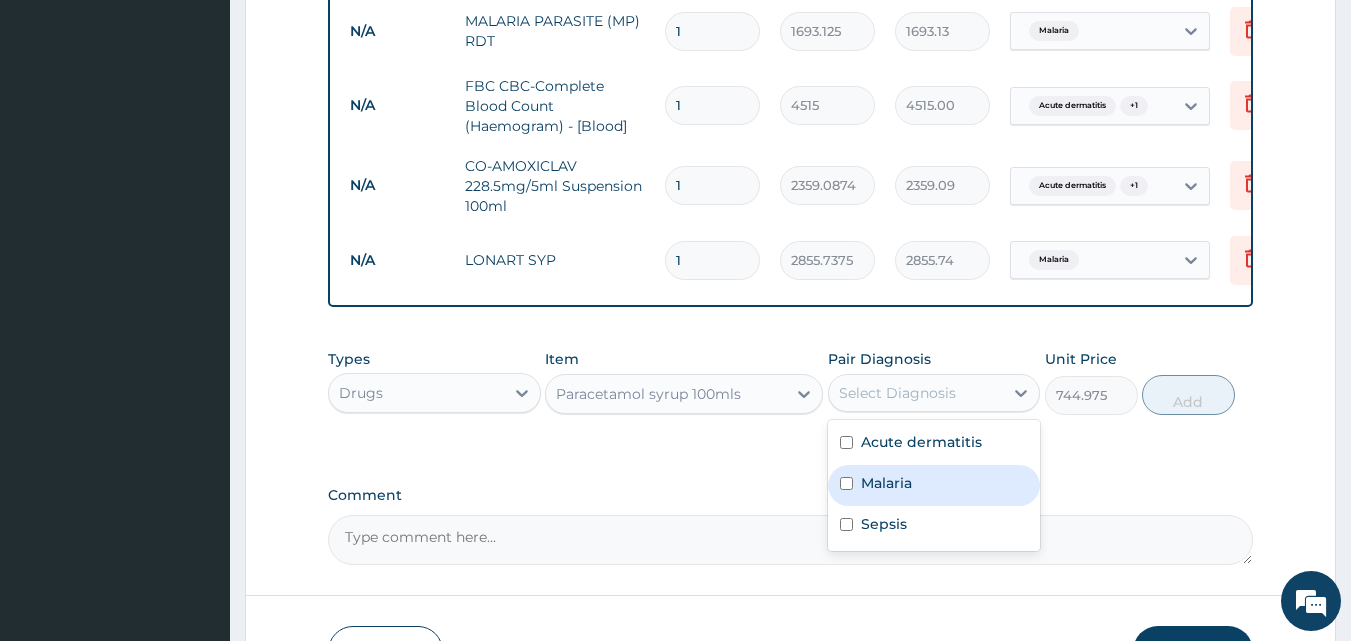 click on "Malaria" at bounding box center [934, 485] 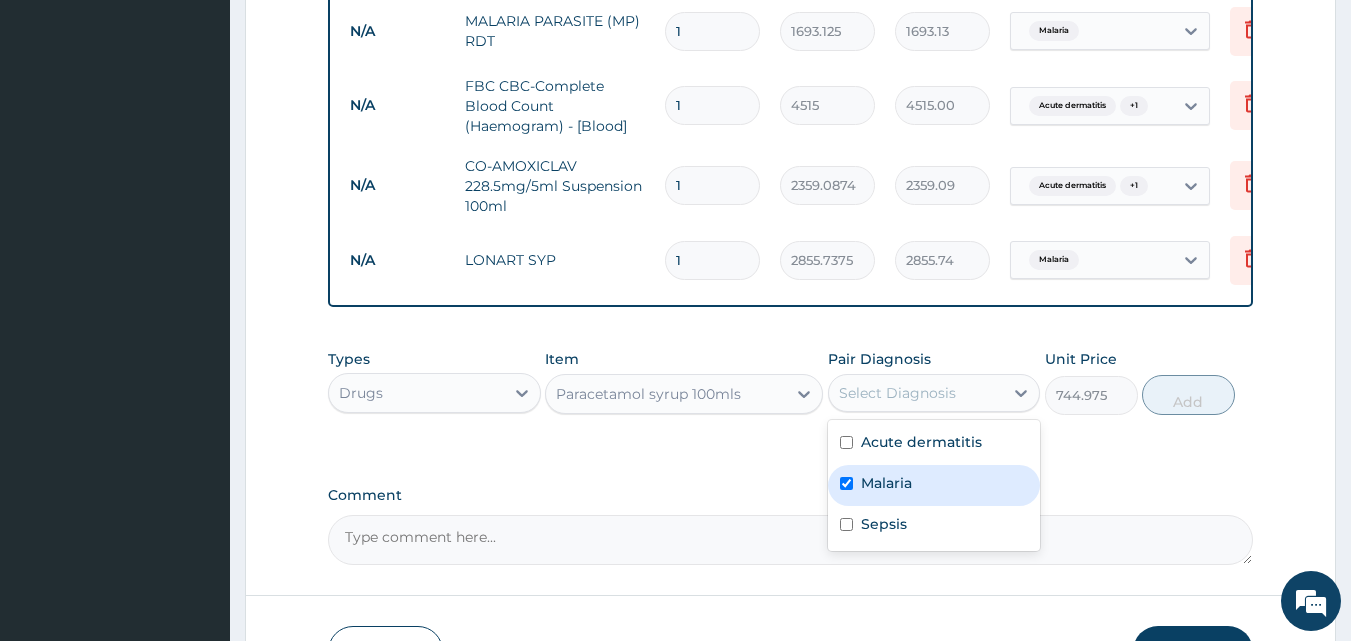 checkbox on "true" 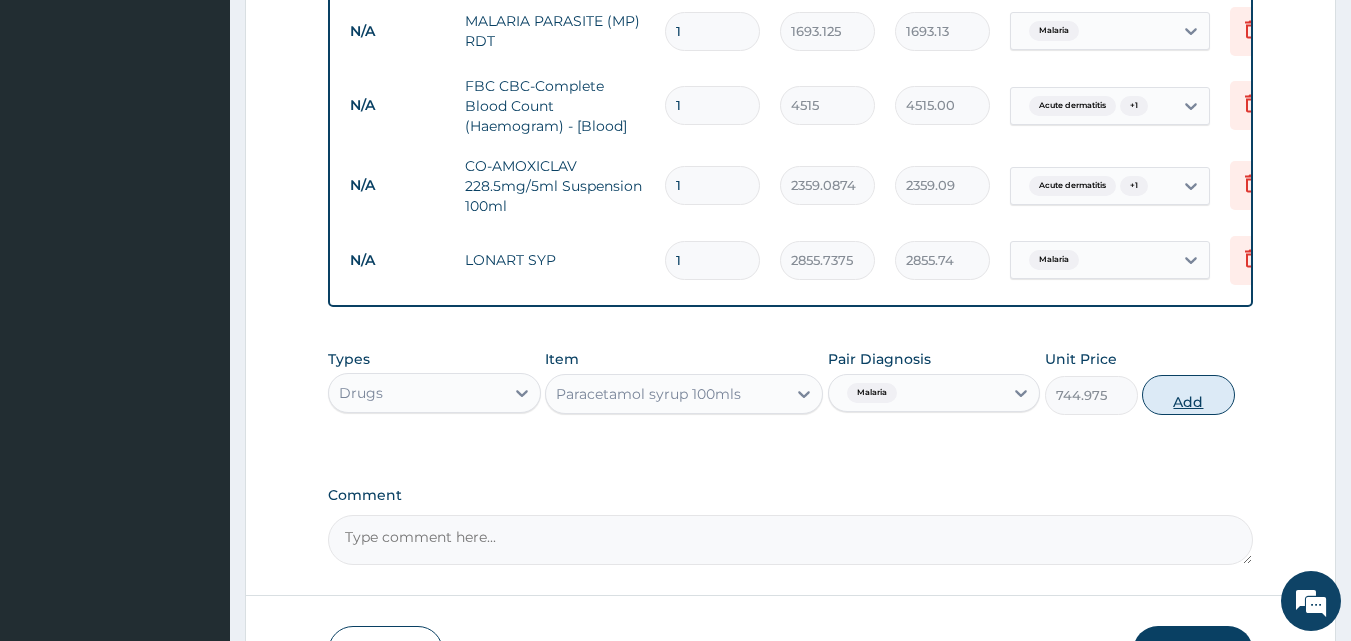click on "Add" at bounding box center (1188, 395) 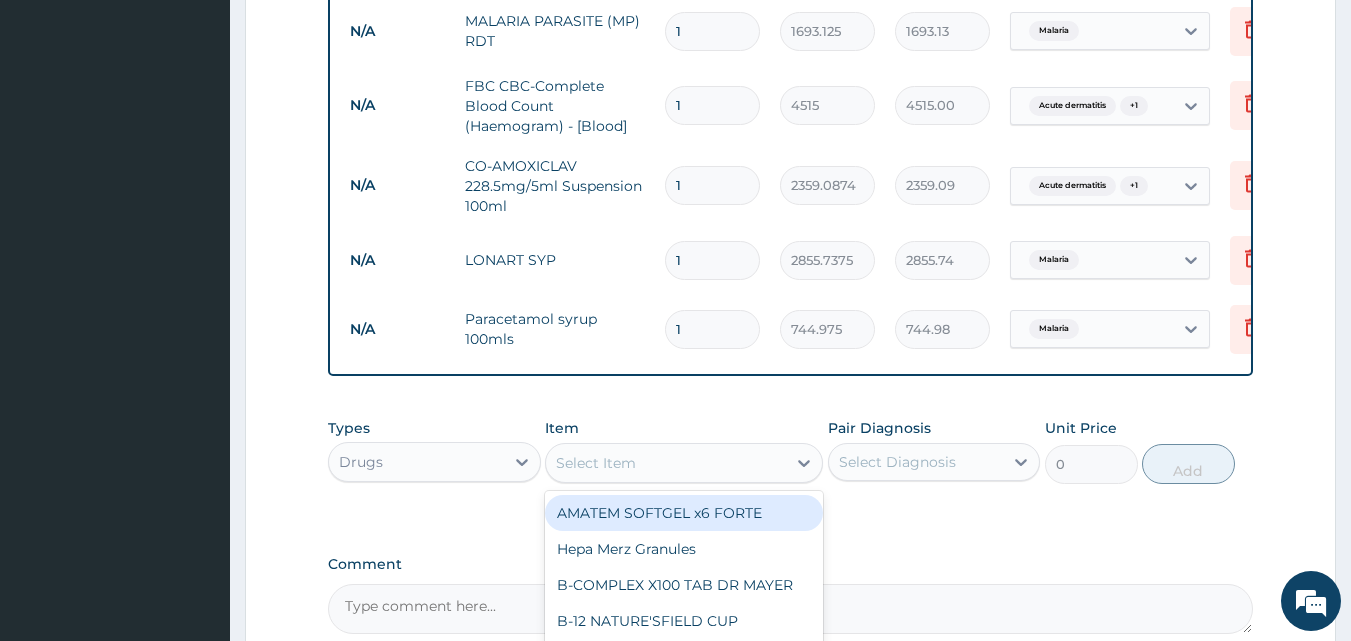 click on "Select Item" at bounding box center [666, 463] 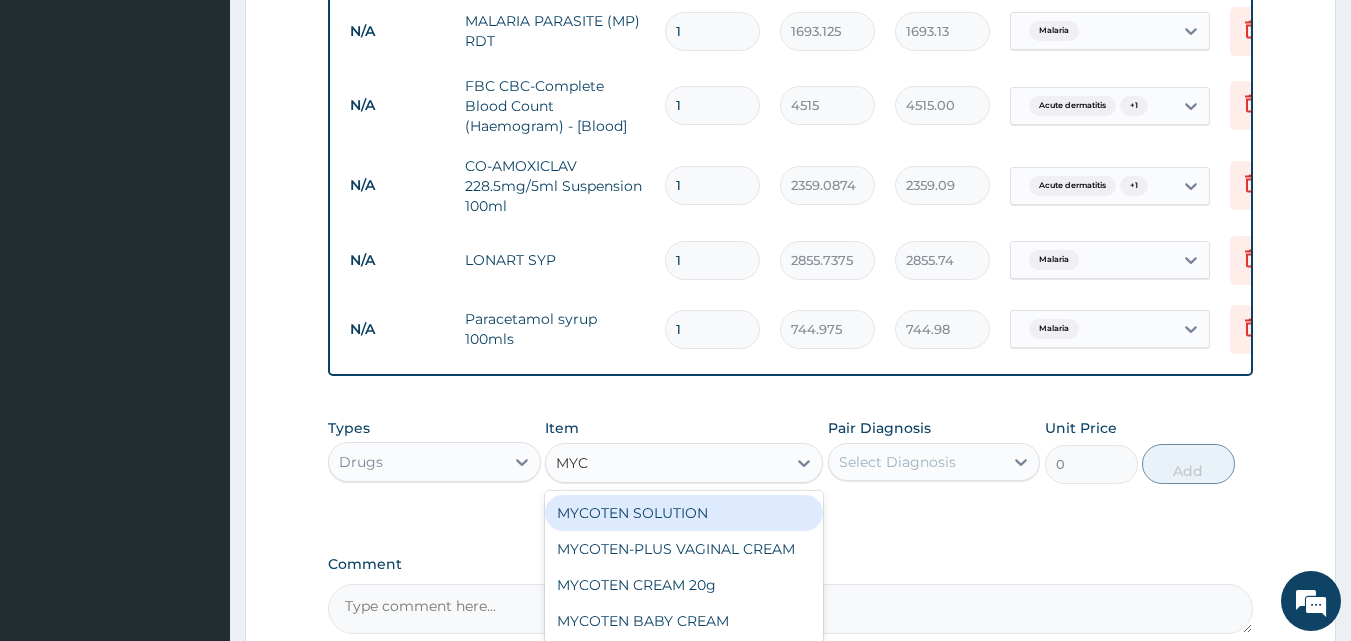 type on "MYCO" 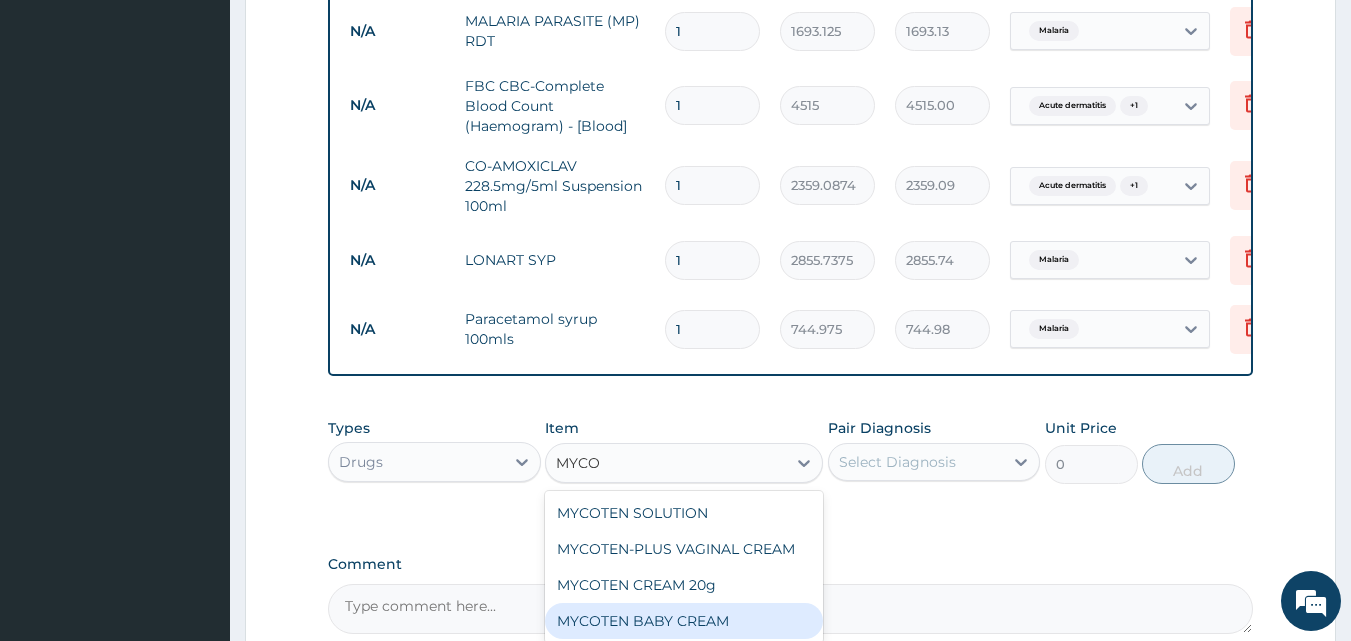 click on "MYCOTEN BABY CREAM" at bounding box center (684, 621) 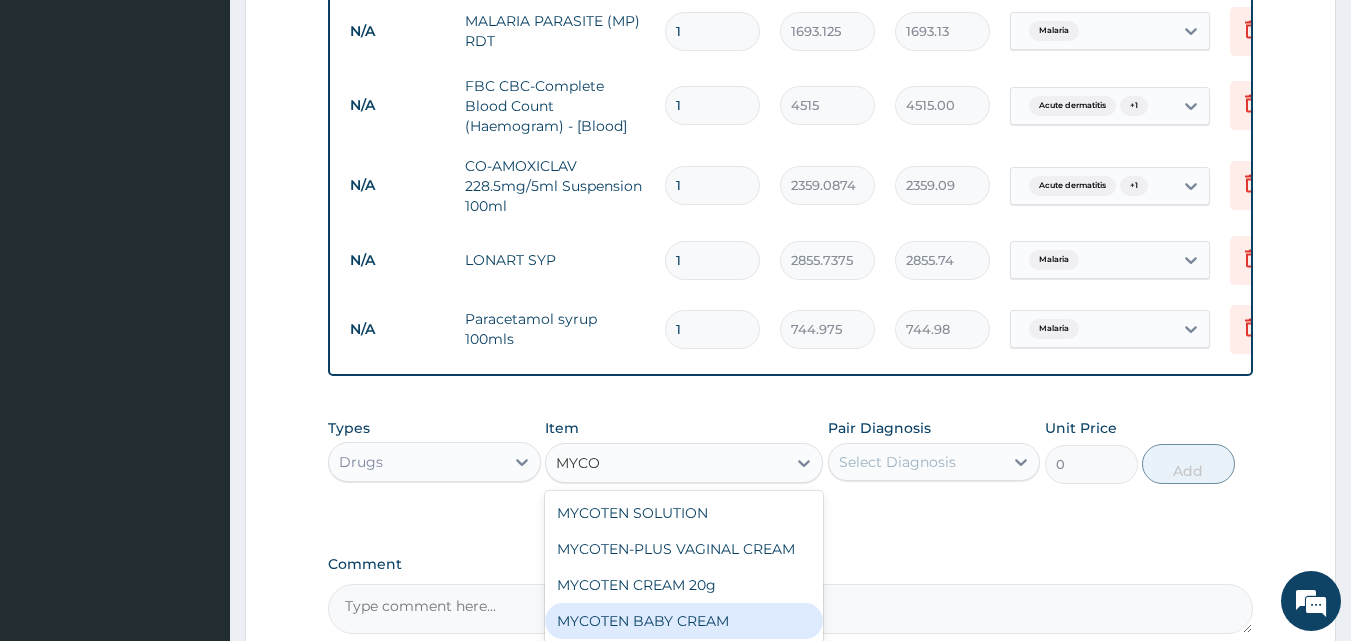 type 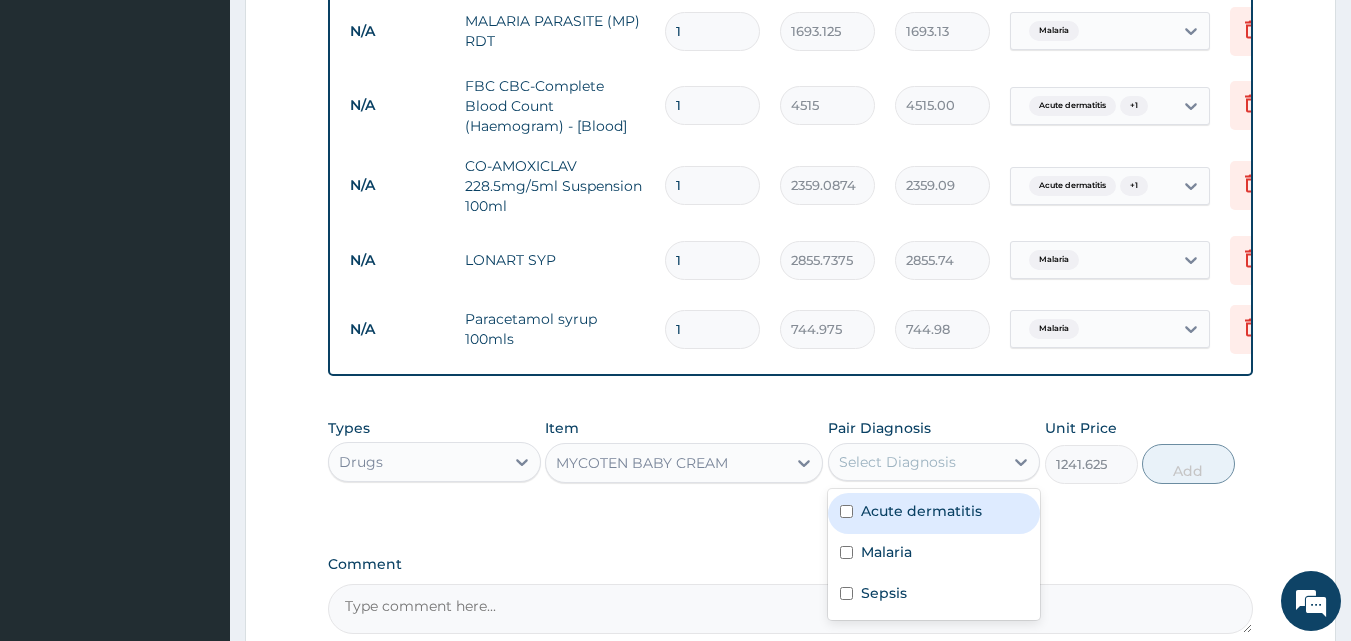 click on "Select Diagnosis" at bounding box center [897, 462] 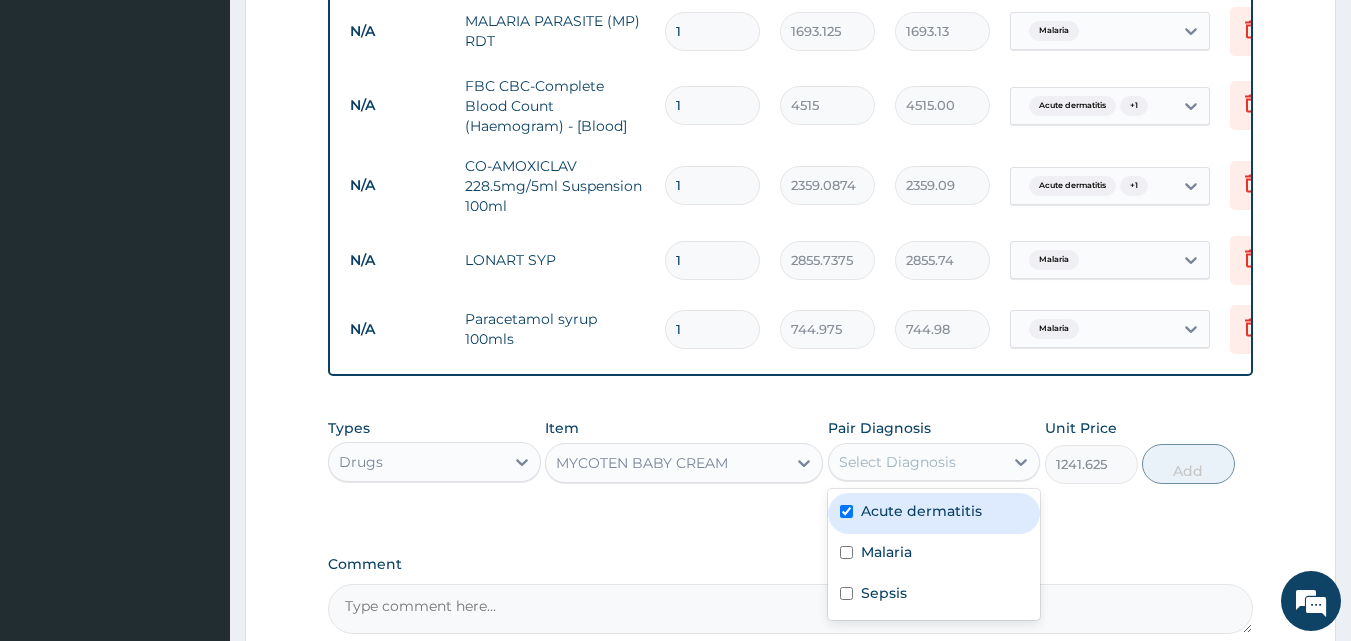 checkbox on "true" 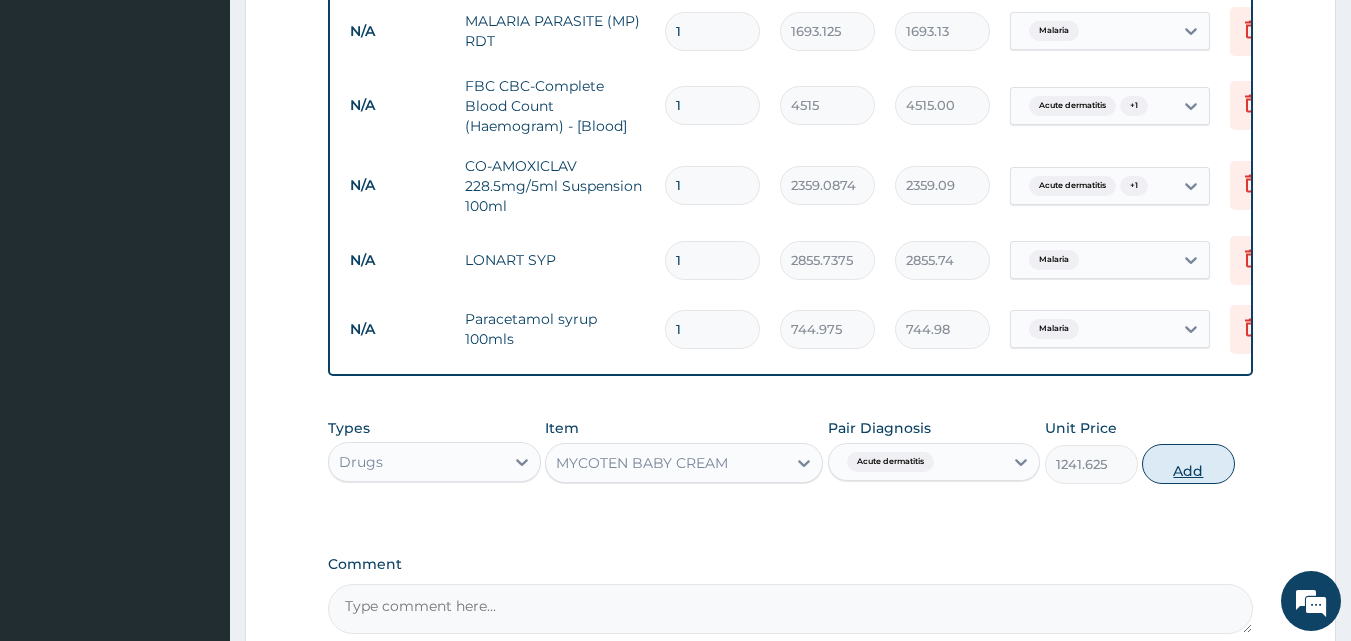click on "Add" at bounding box center [1188, 464] 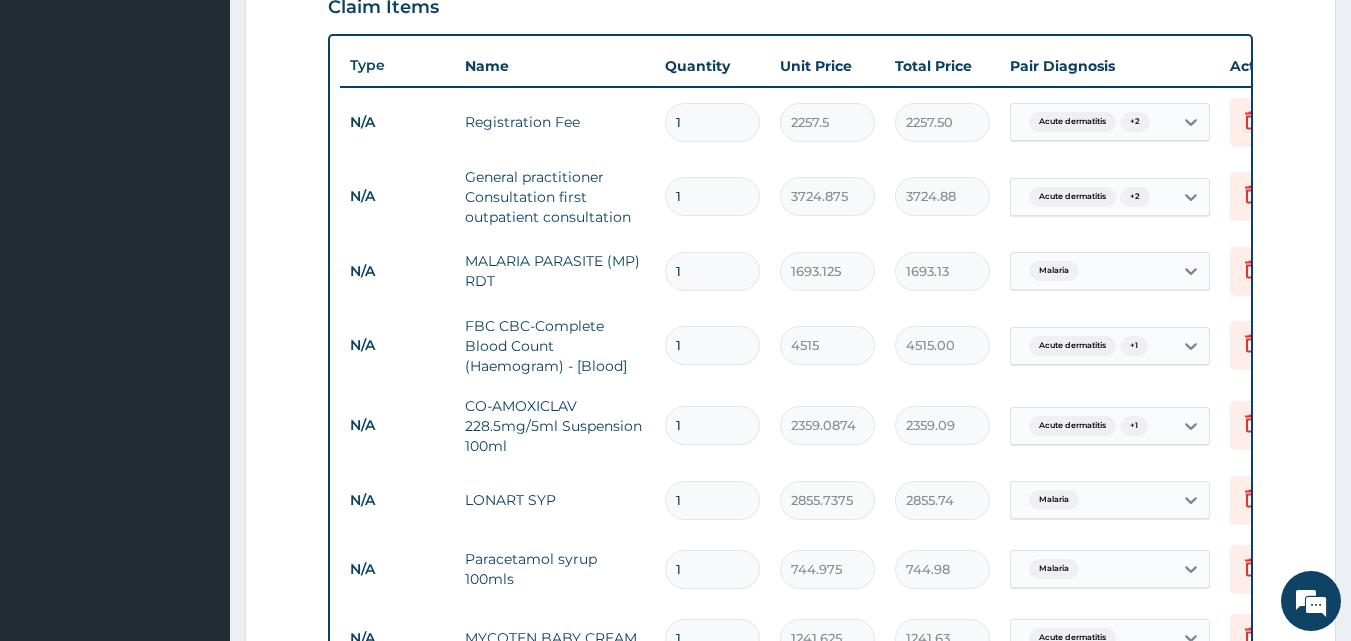 scroll, scrollTop: 1237, scrollLeft: 0, axis: vertical 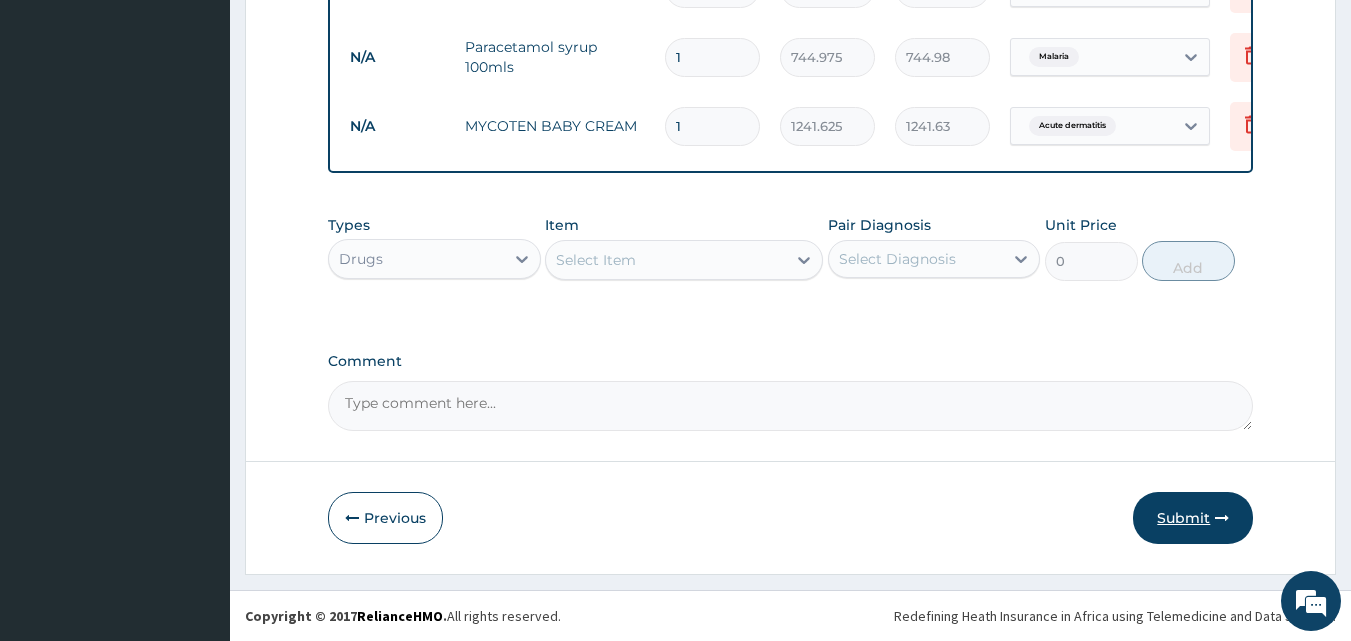 click on "Submit" at bounding box center (1193, 518) 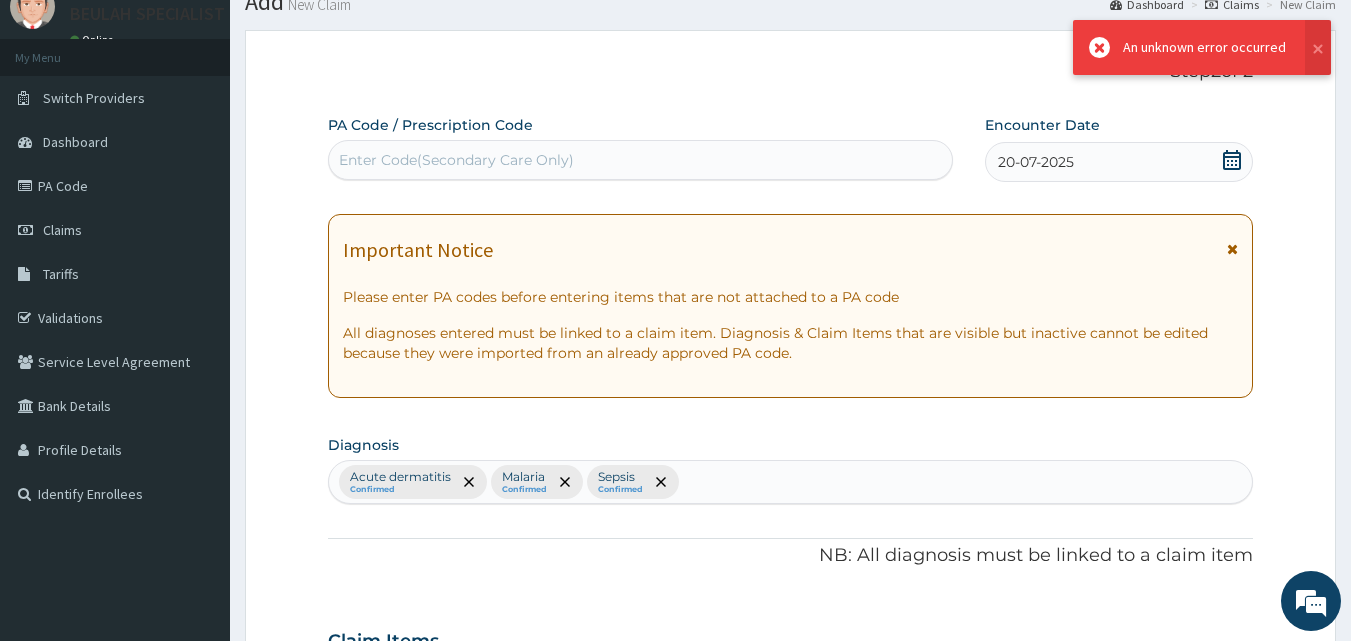 scroll, scrollTop: 1237, scrollLeft: 0, axis: vertical 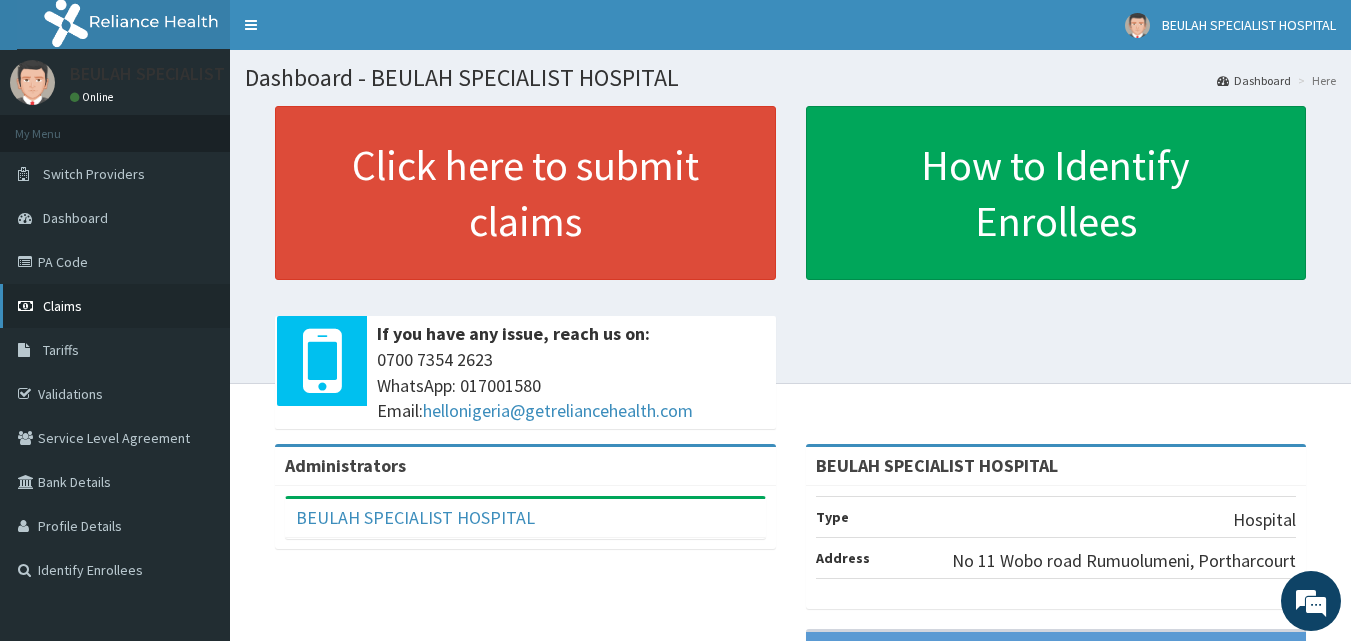 click on "Claims" at bounding box center [115, 306] 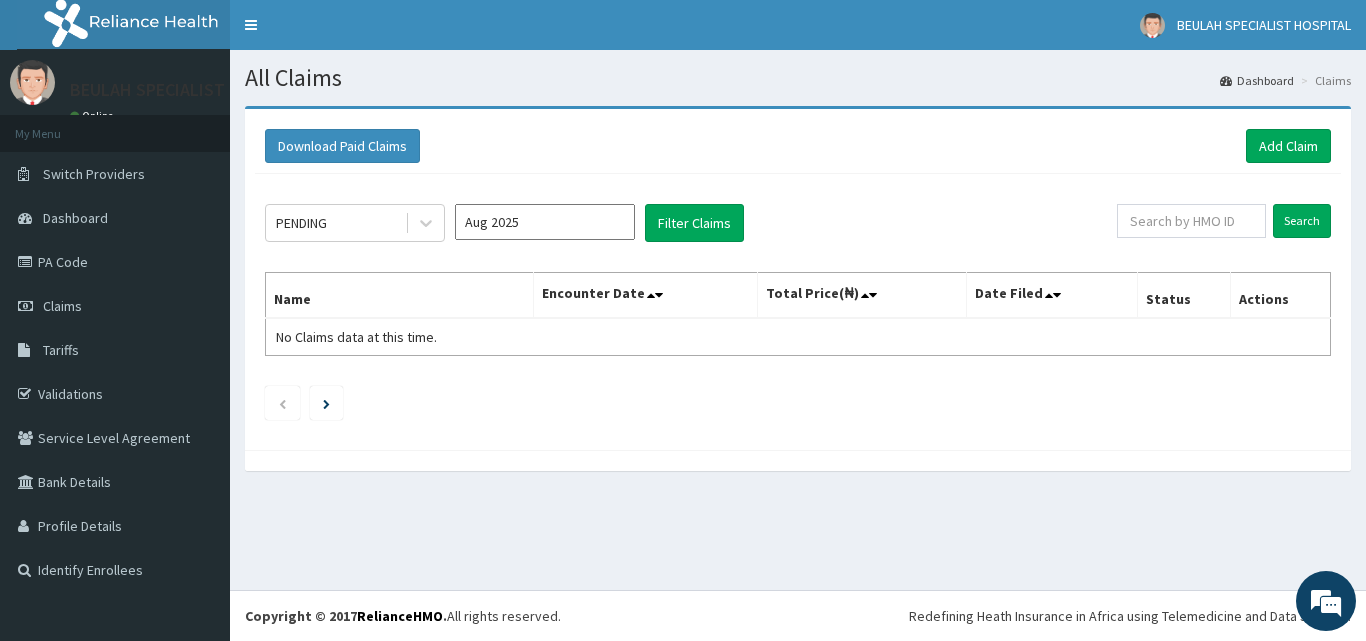 scroll, scrollTop: 0, scrollLeft: 0, axis: both 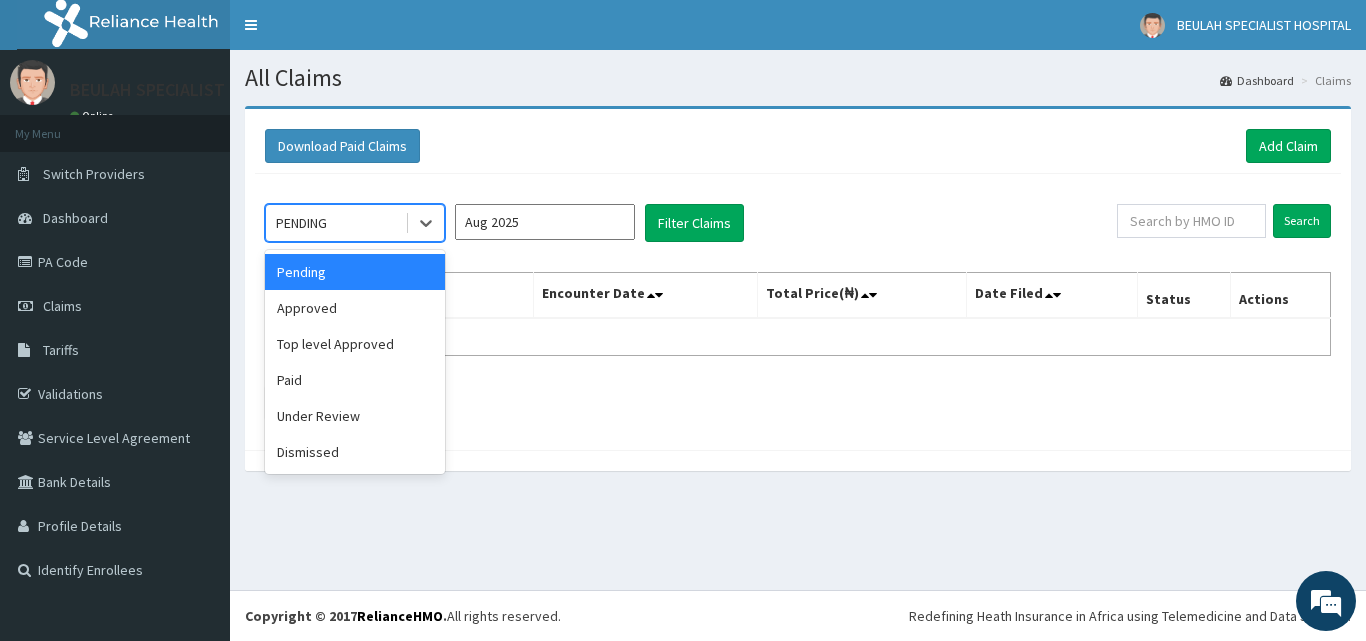 click on "PENDING" at bounding box center [355, 223] 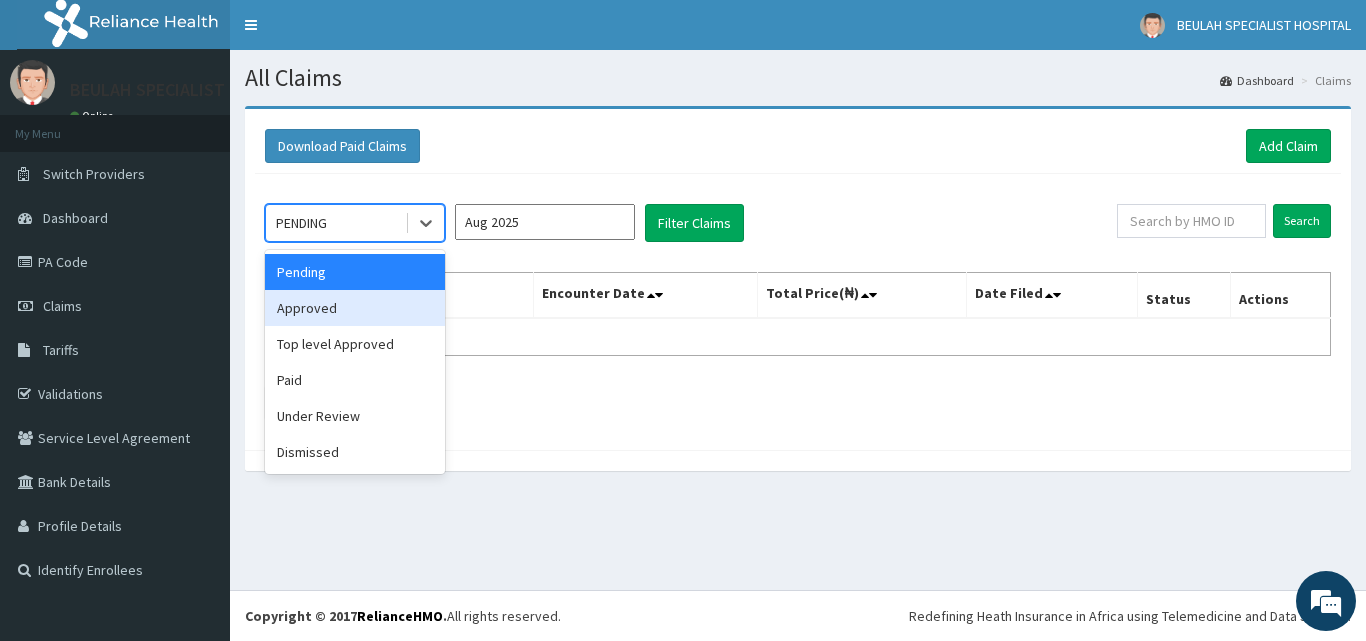 click on "Approved" at bounding box center [355, 308] 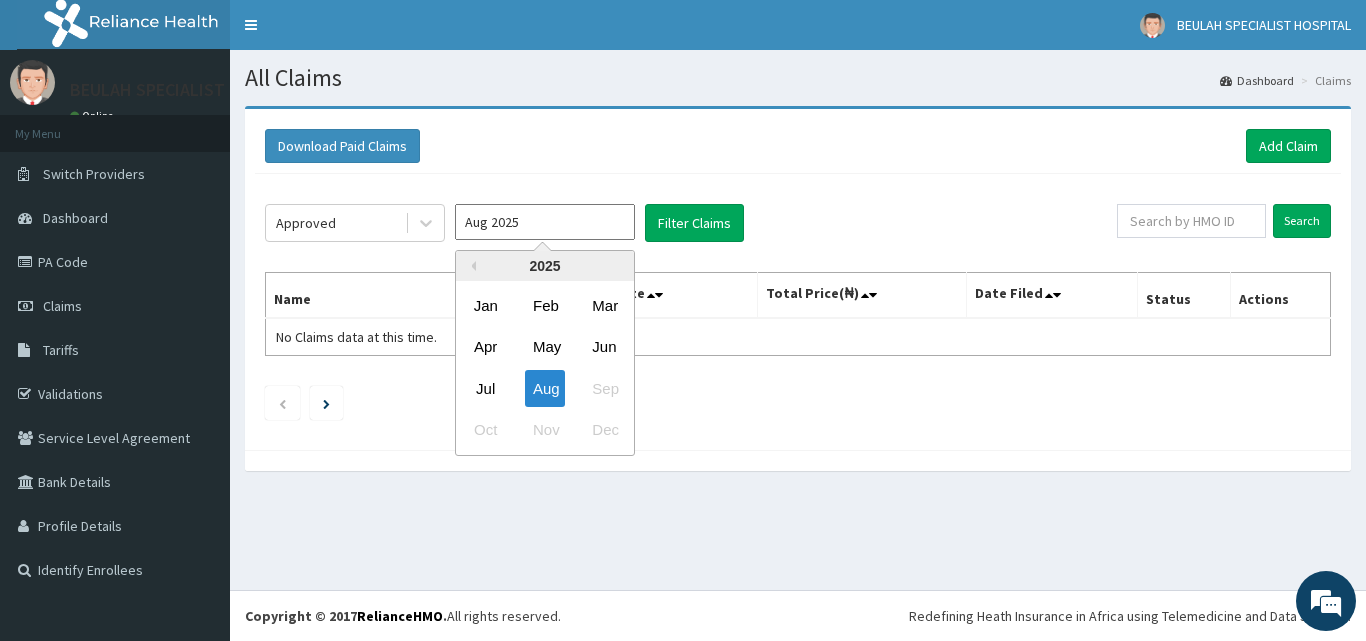 click on "Aug 2025" at bounding box center (545, 222) 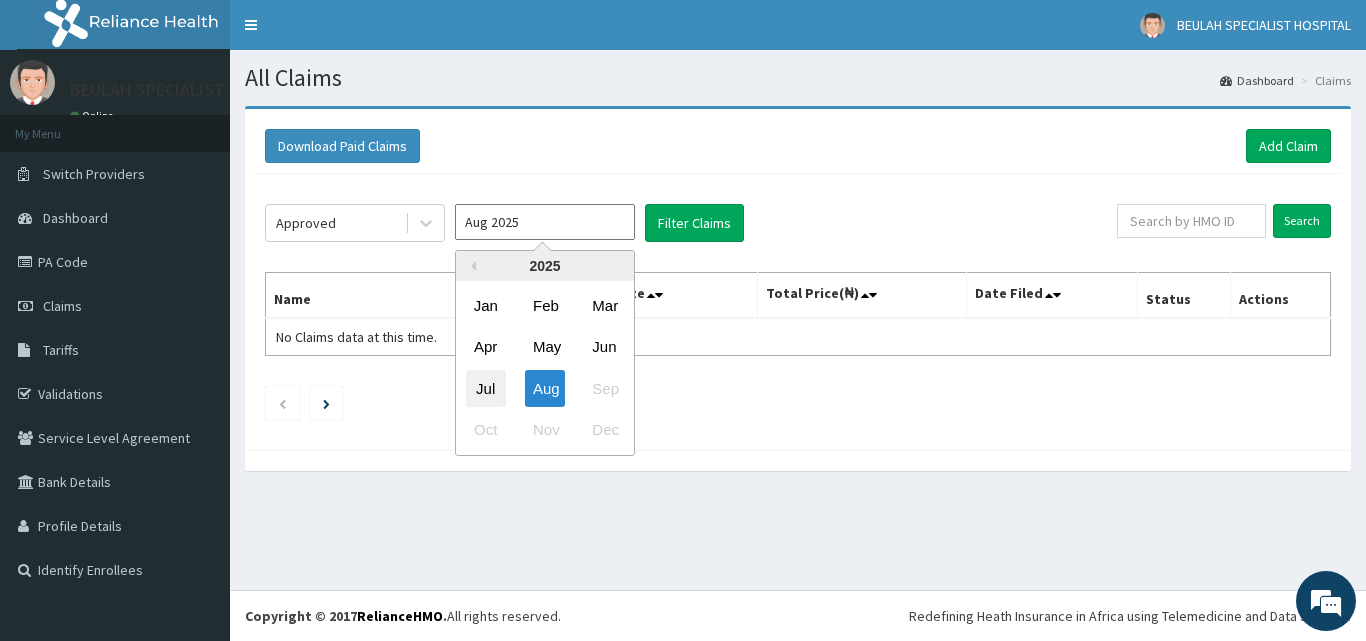 click on "Jul" at bounding box center [486, 388] 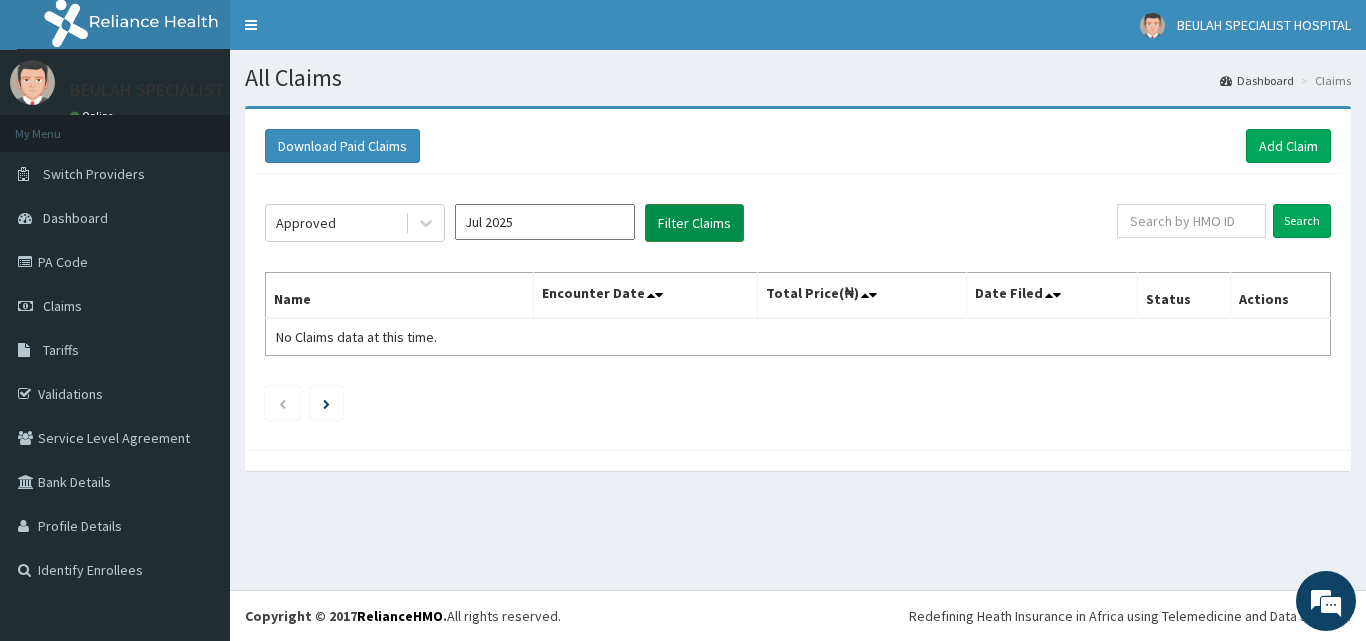 click on "Filter Claims" at bounding box center [694, 223] 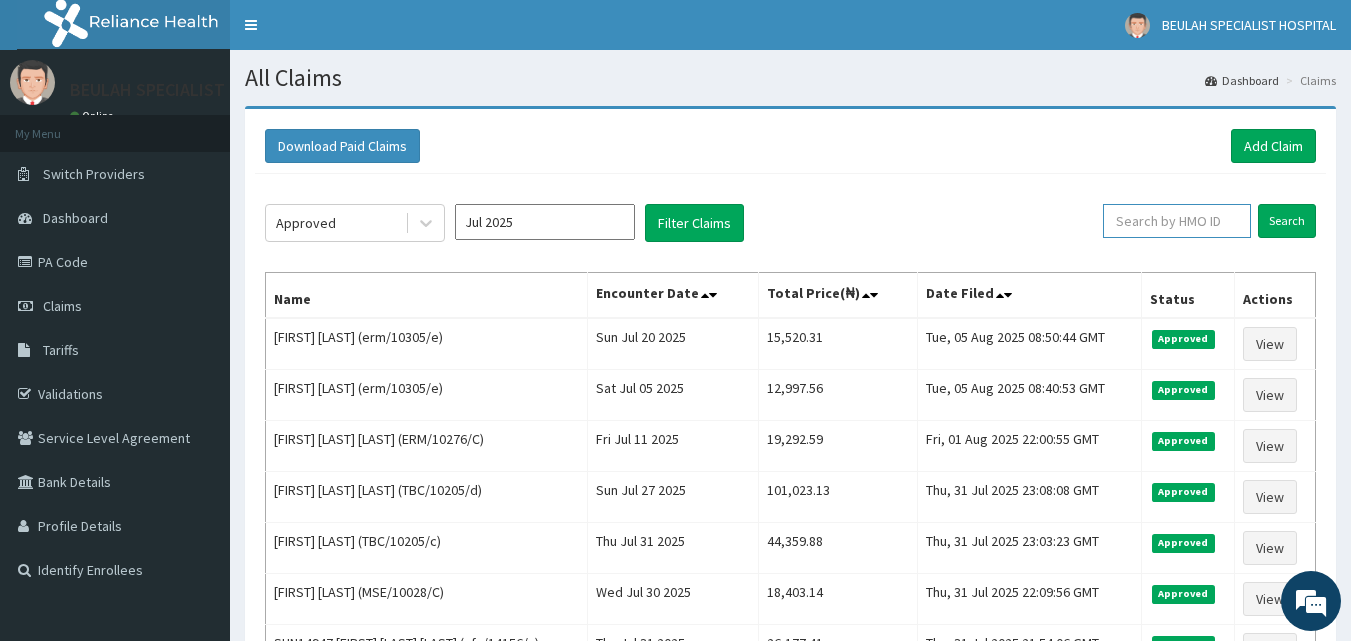 click at bounding box center [1177, 221] 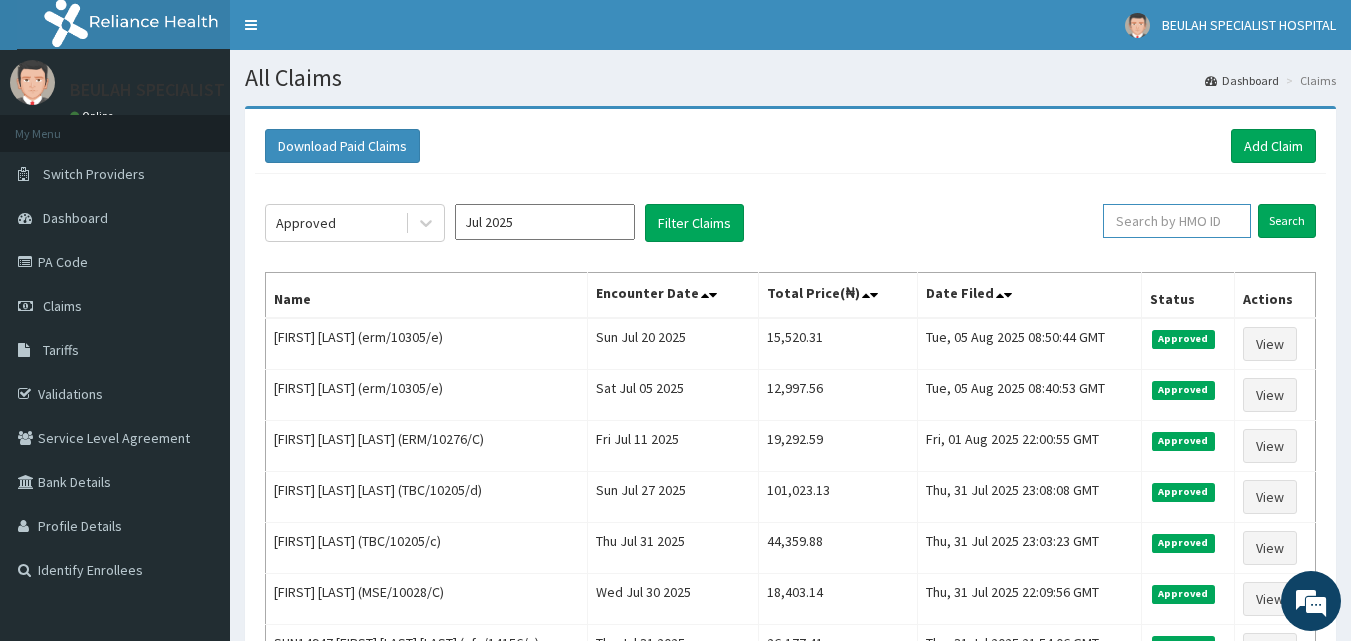 paste on "erm/10305/e" 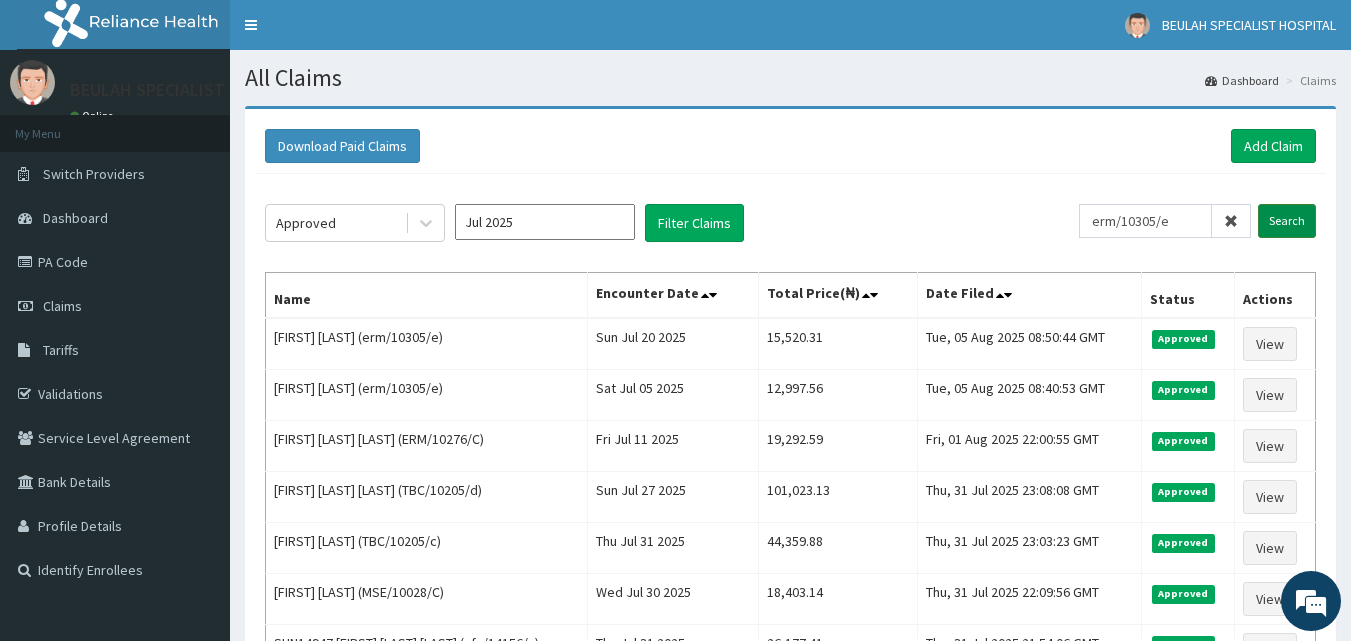 click on "Search" at bounding box center [1287, 221] 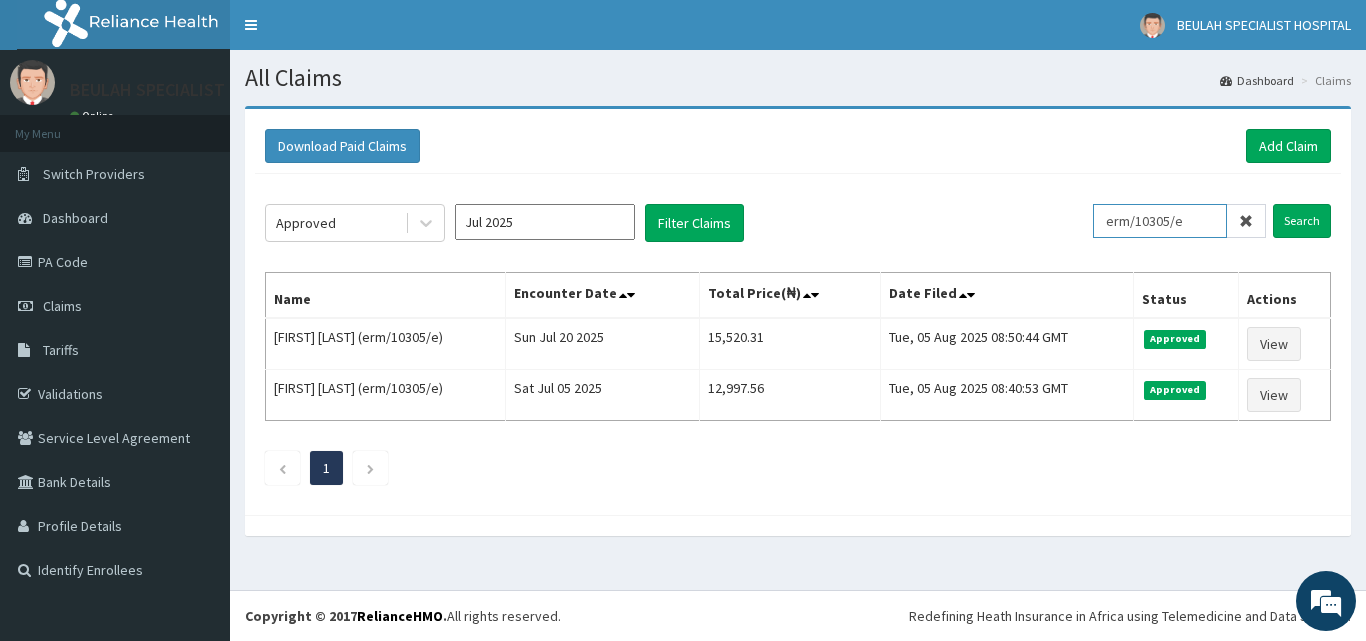 click on "erm/10305/e" at bounding box center [1160, 221] 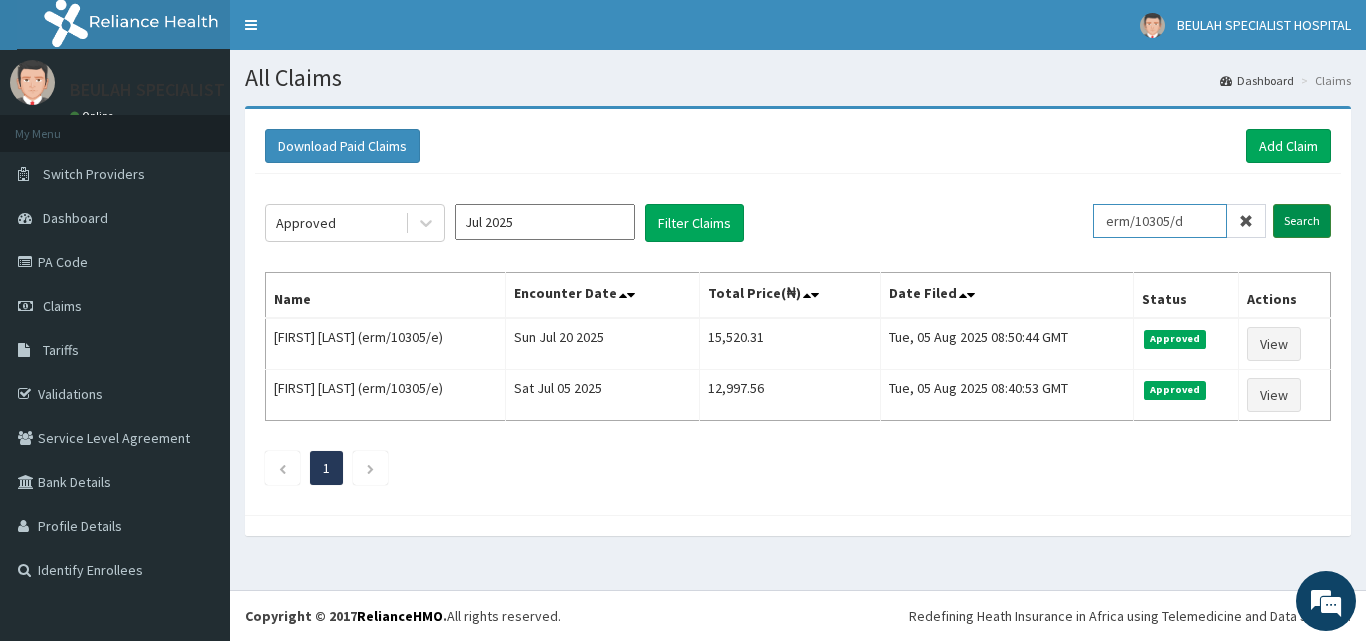 type on "erm/10305/d" 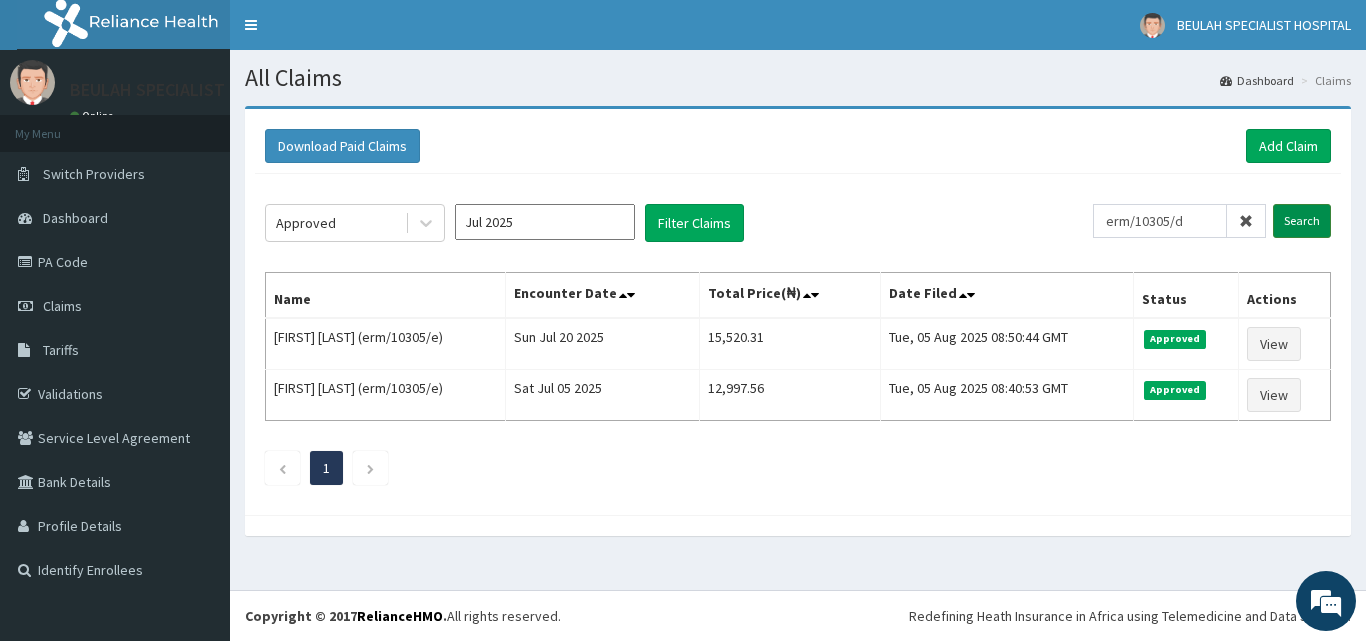 click on "Search" at bounding box center (1302, 221) 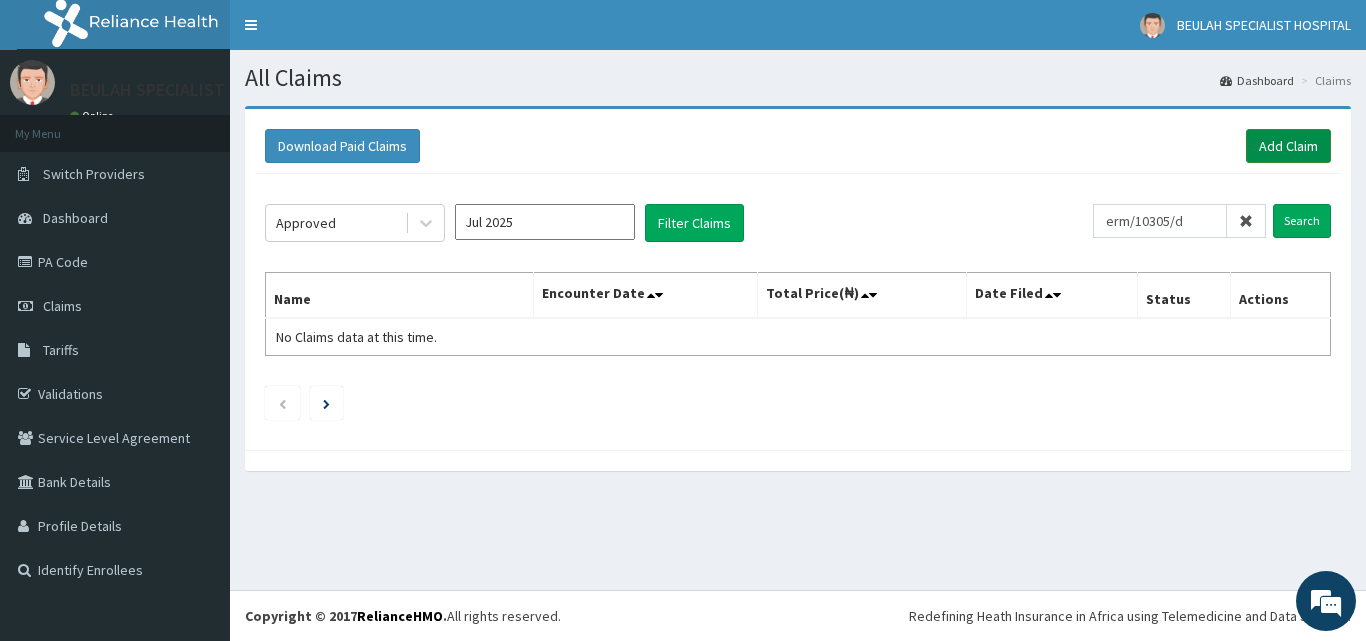 click on "Add Claim" at bounding box center [1288, 146] 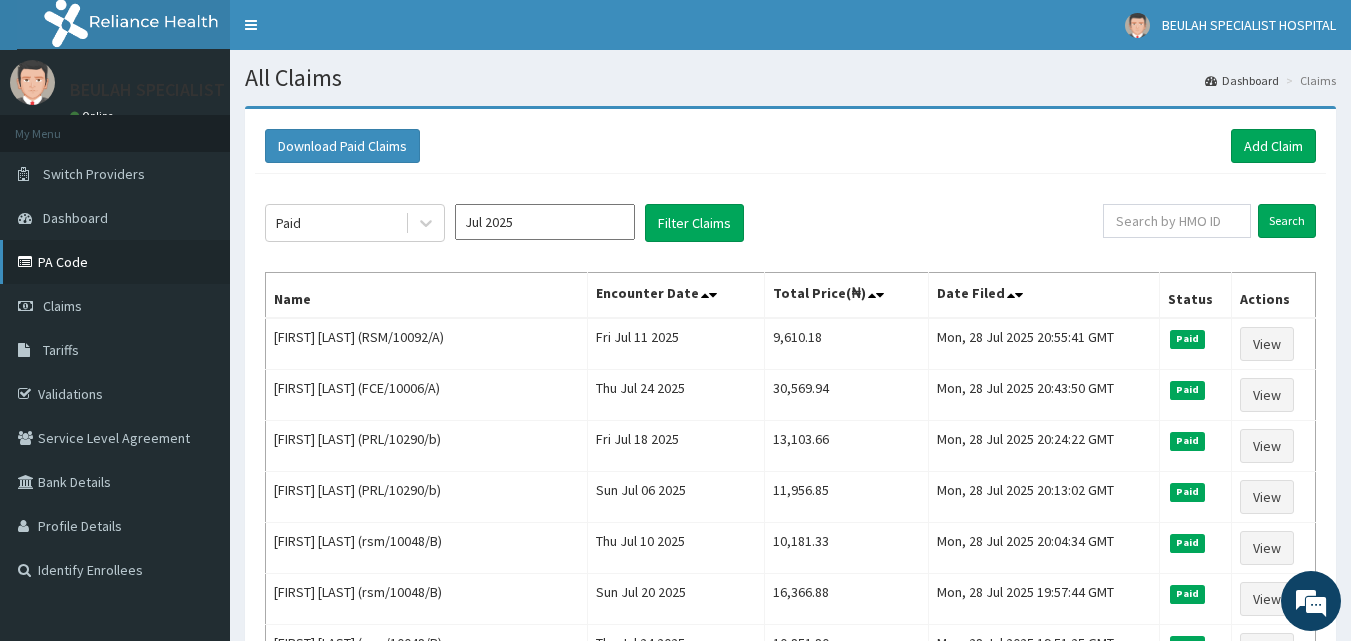 scroll, scrollTop: 0, scrollLeft: 0, axis: both 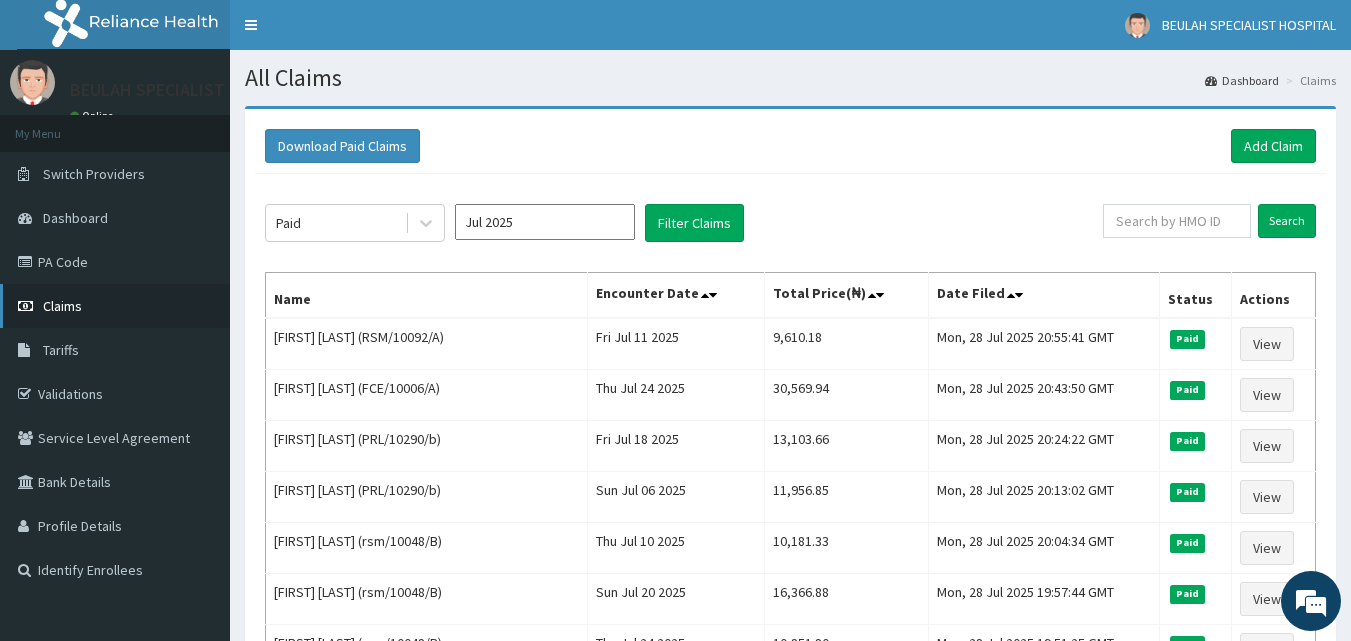 click on "Claims" at bounding box center (62, 306) 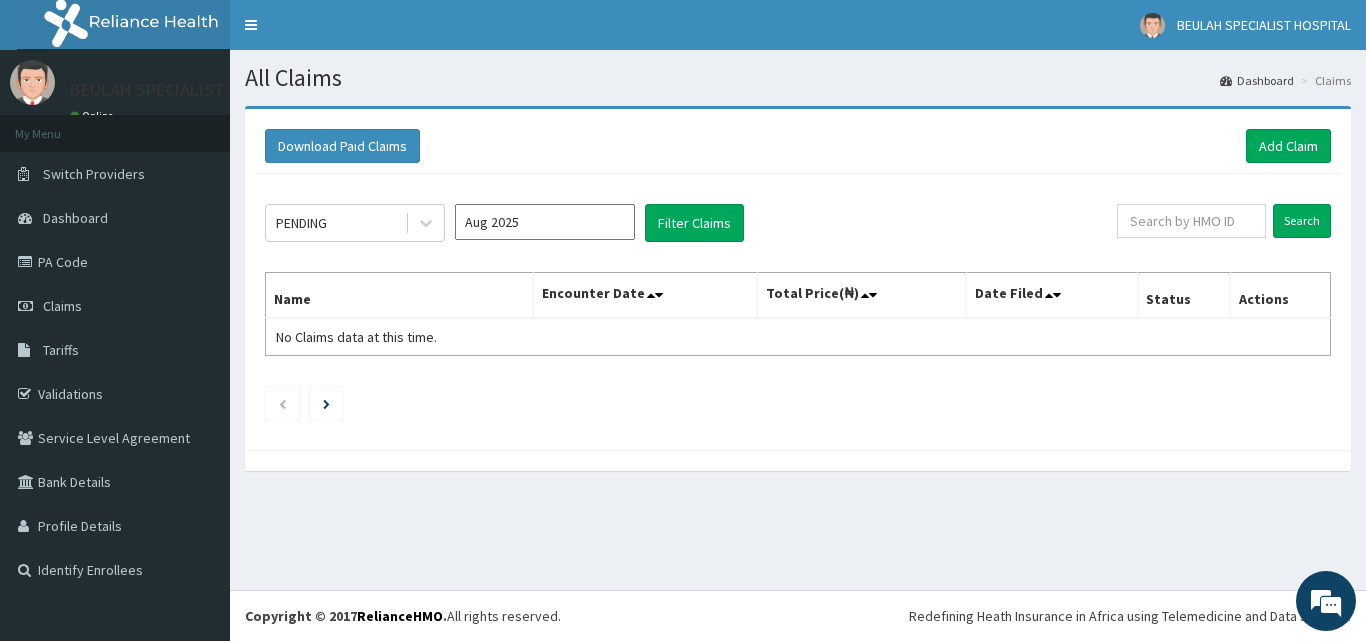 scroll, scrollTop: 0, scrollLeft: 0, axis: both 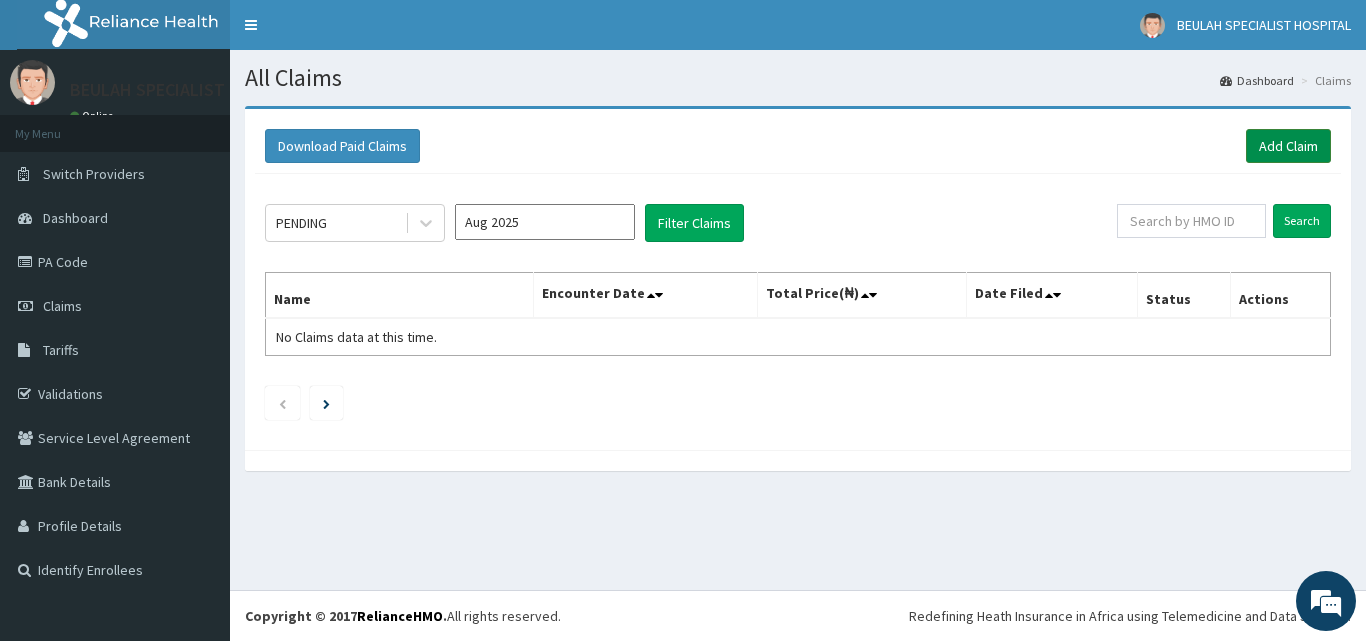 click on "Add Claim" at bounding box center (1288, 146) 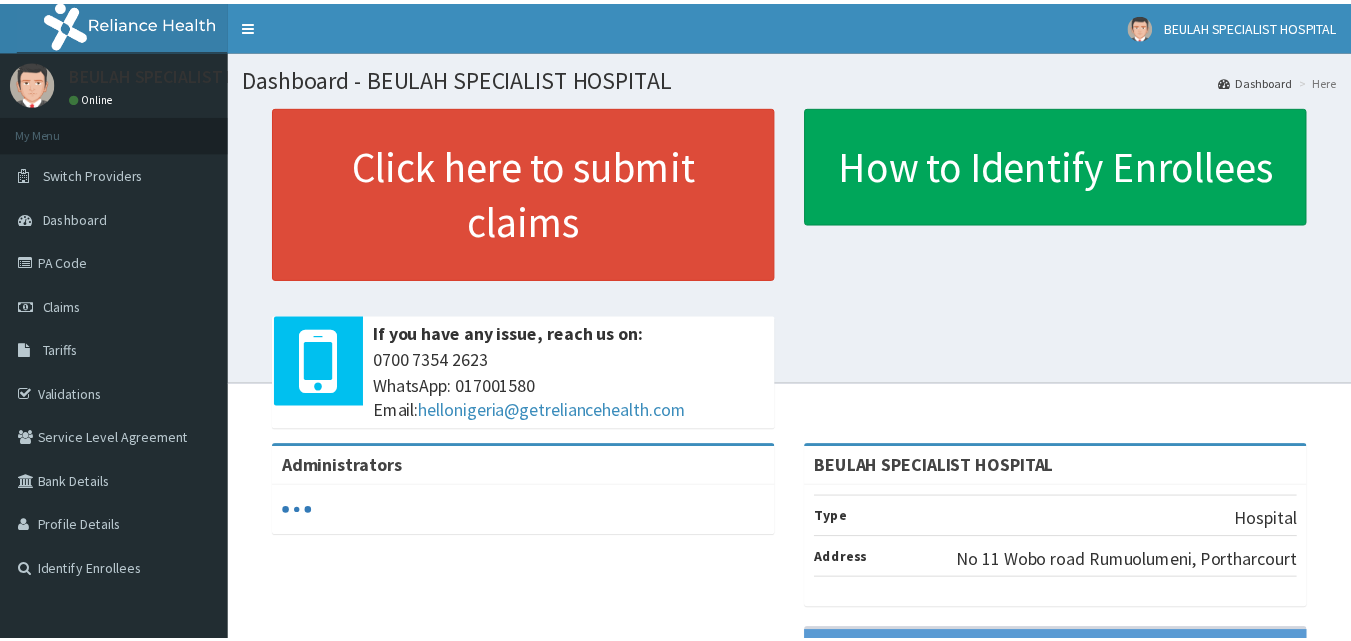 scroll, scrollTop: 0, scrollLeft: 0, axis: both 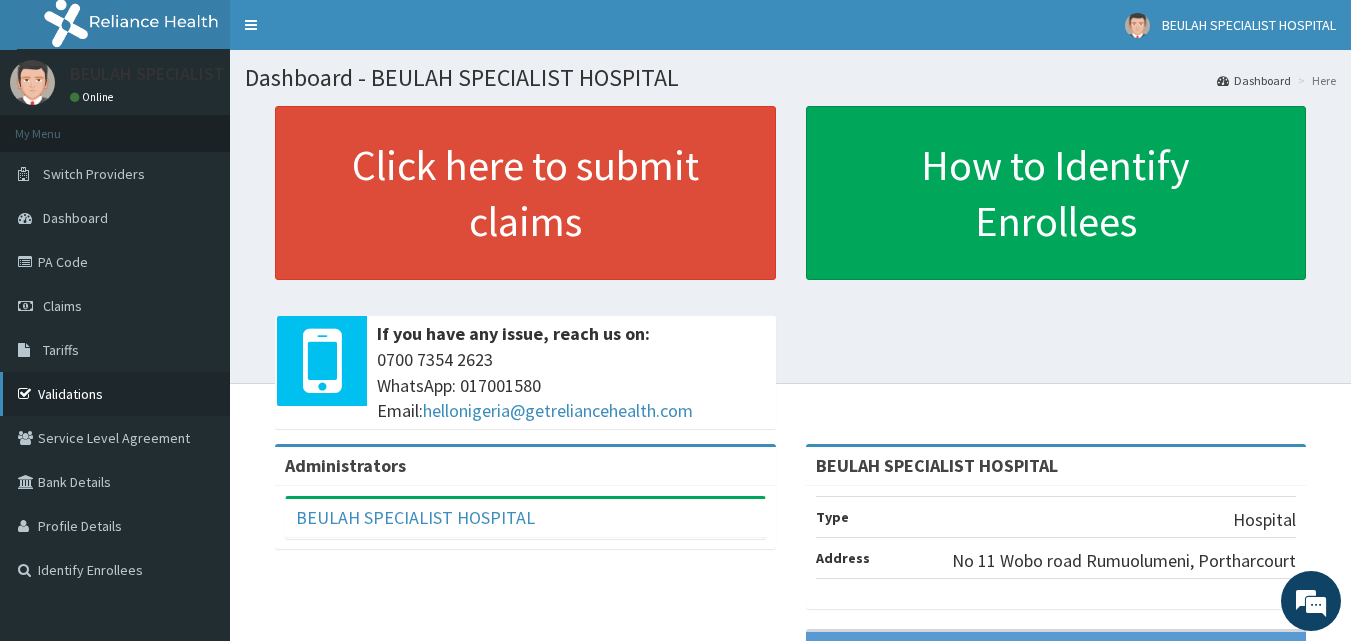 click on "Validations" at bounding box center [115, 394] 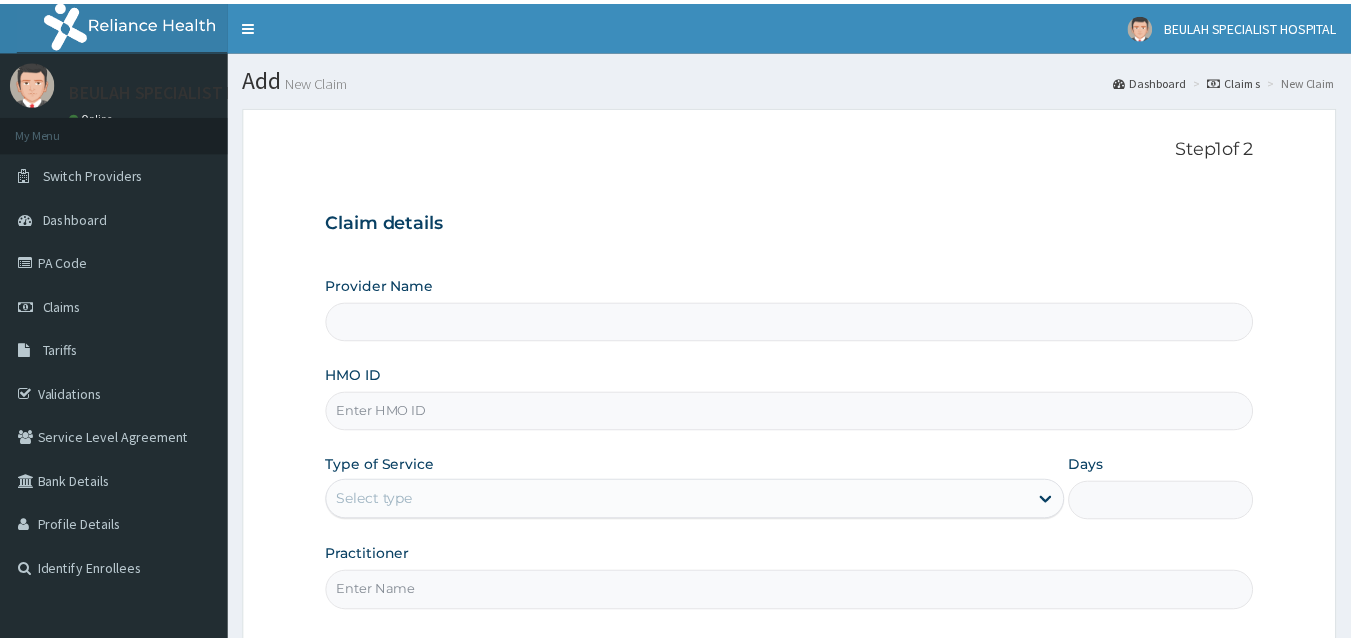 scroll, scrollTop: 0, scrollLeft: 0, axis: both 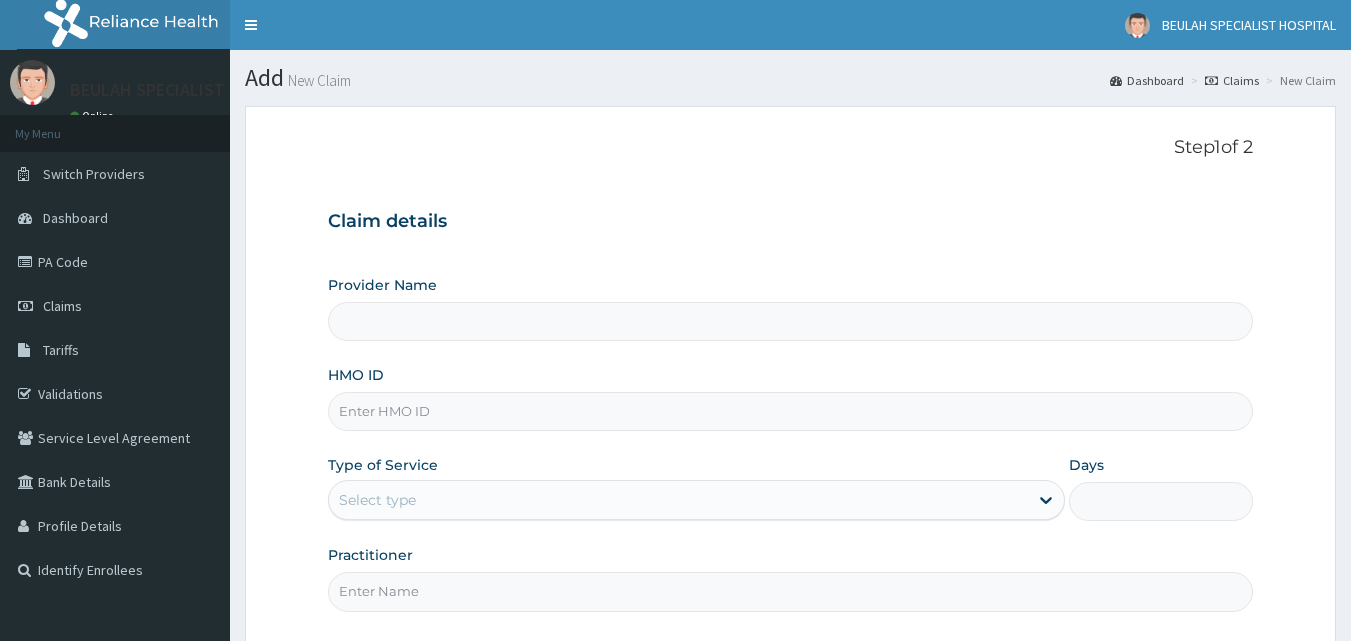 click on "HMO ID" at bounding box center (791, 411) 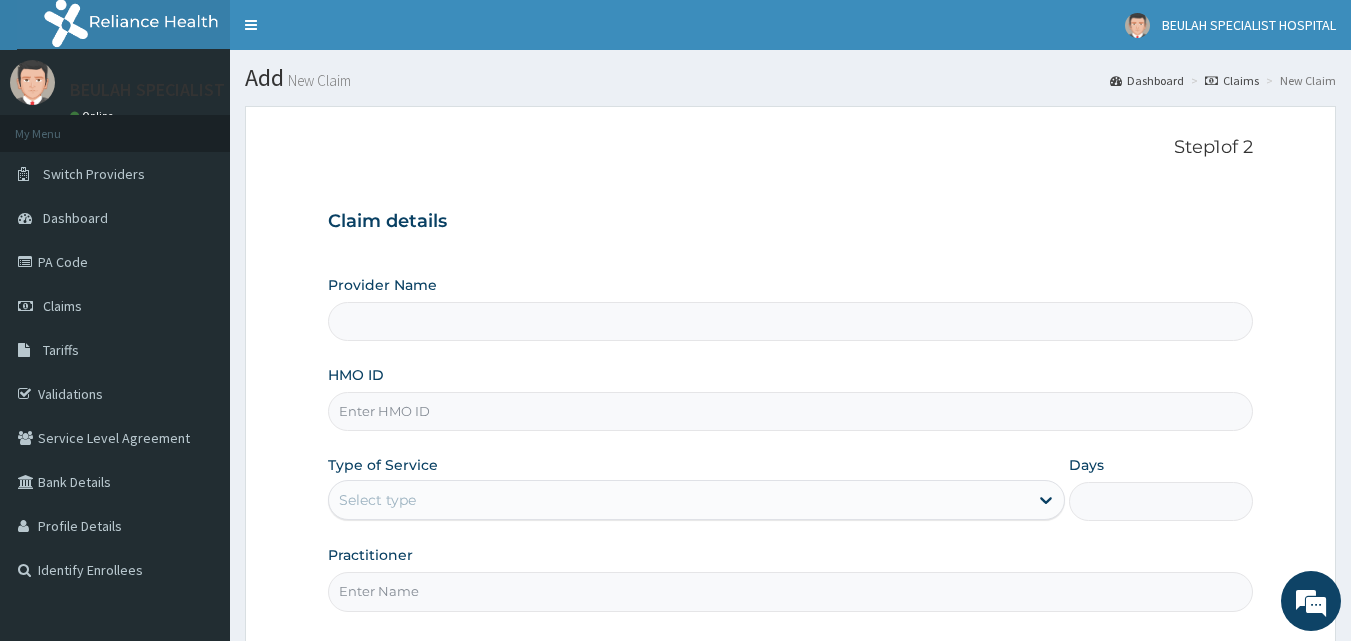 type on "BEULAH SPECIALIST HOSPITAL" 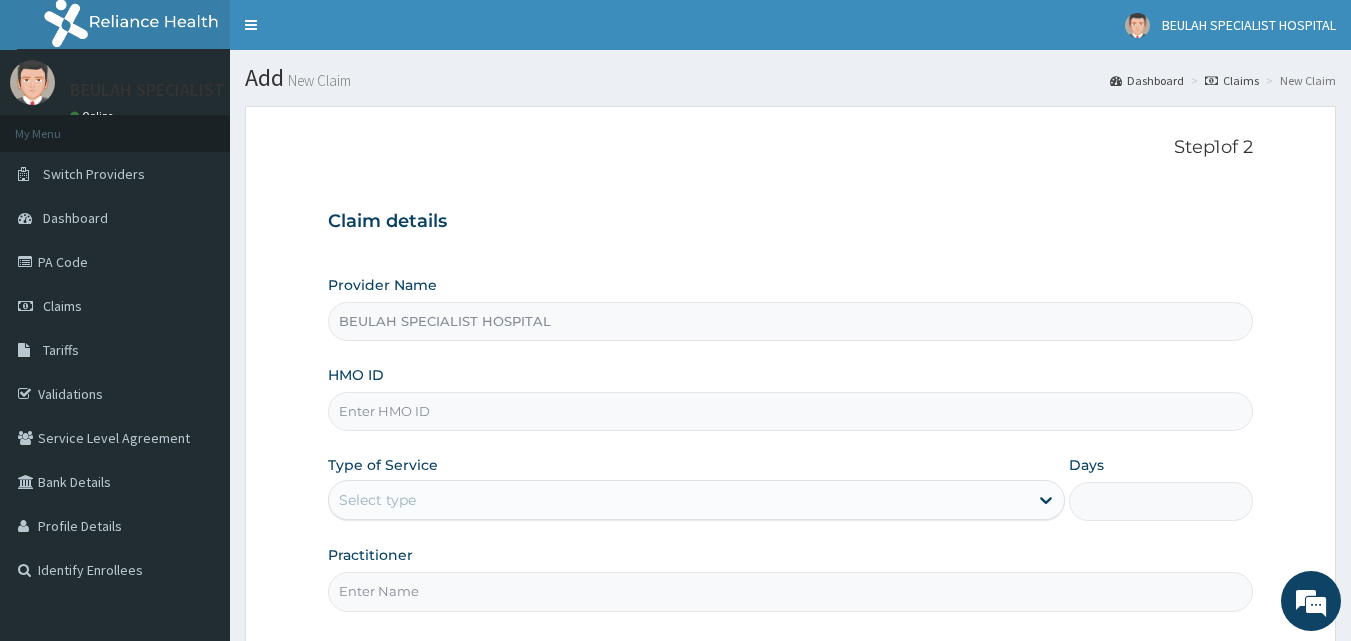 paste on "erm/10305/e" 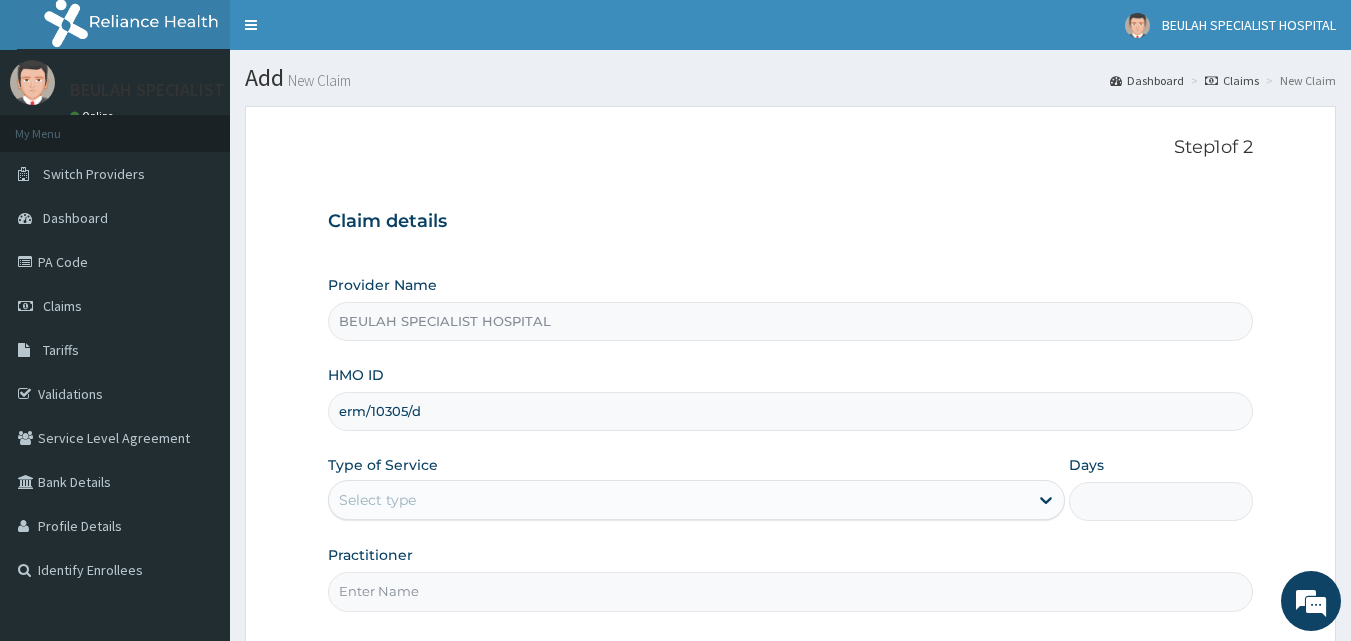 type on "erm/10305/d" 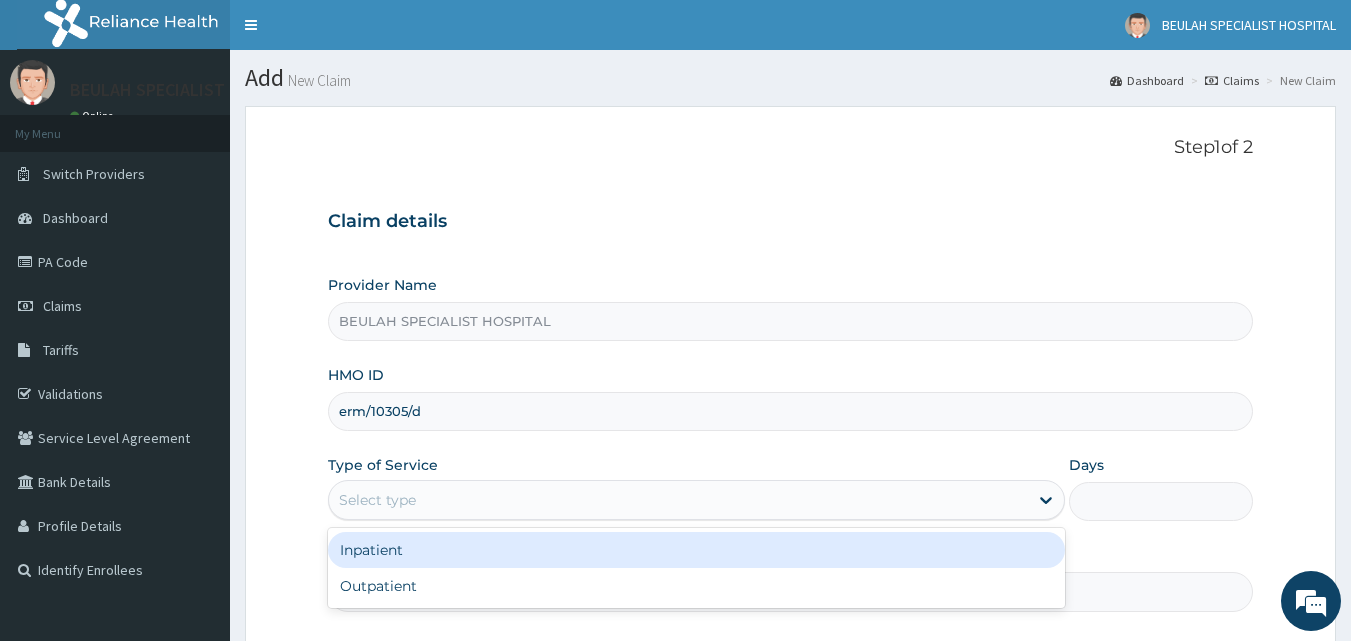 click on "Select type" at bounding box center (678, 500) 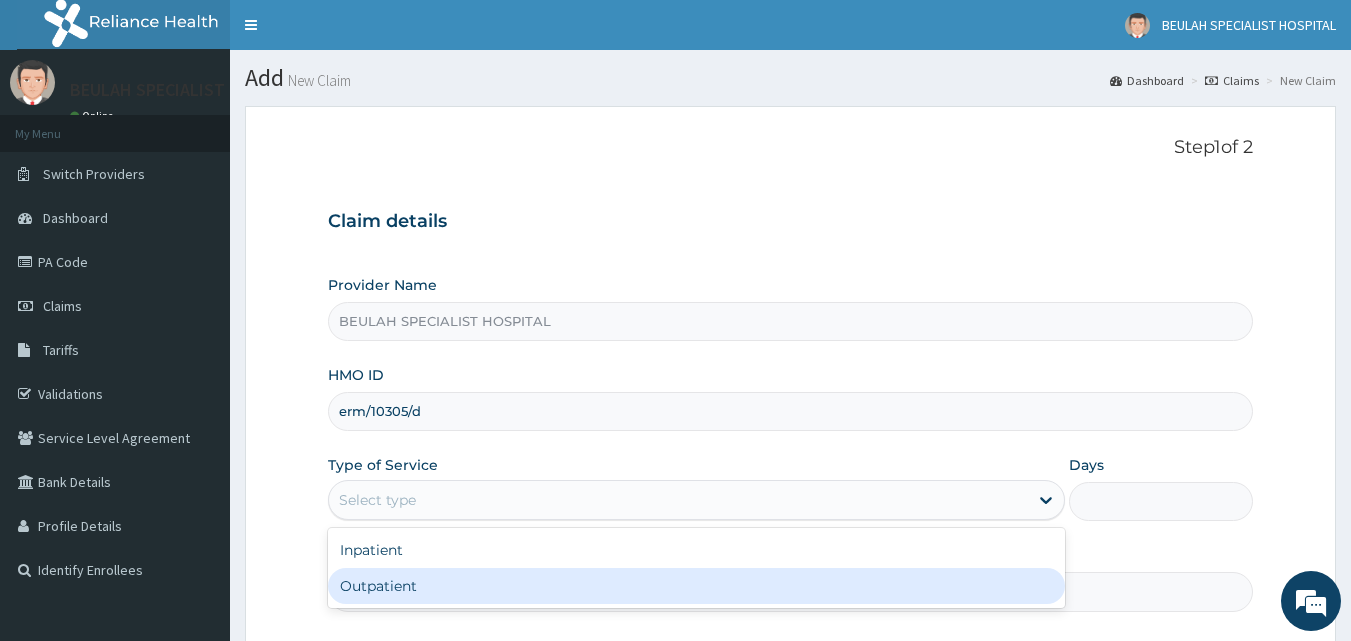 click on "Outpatient" at bounding box center [696, 586] 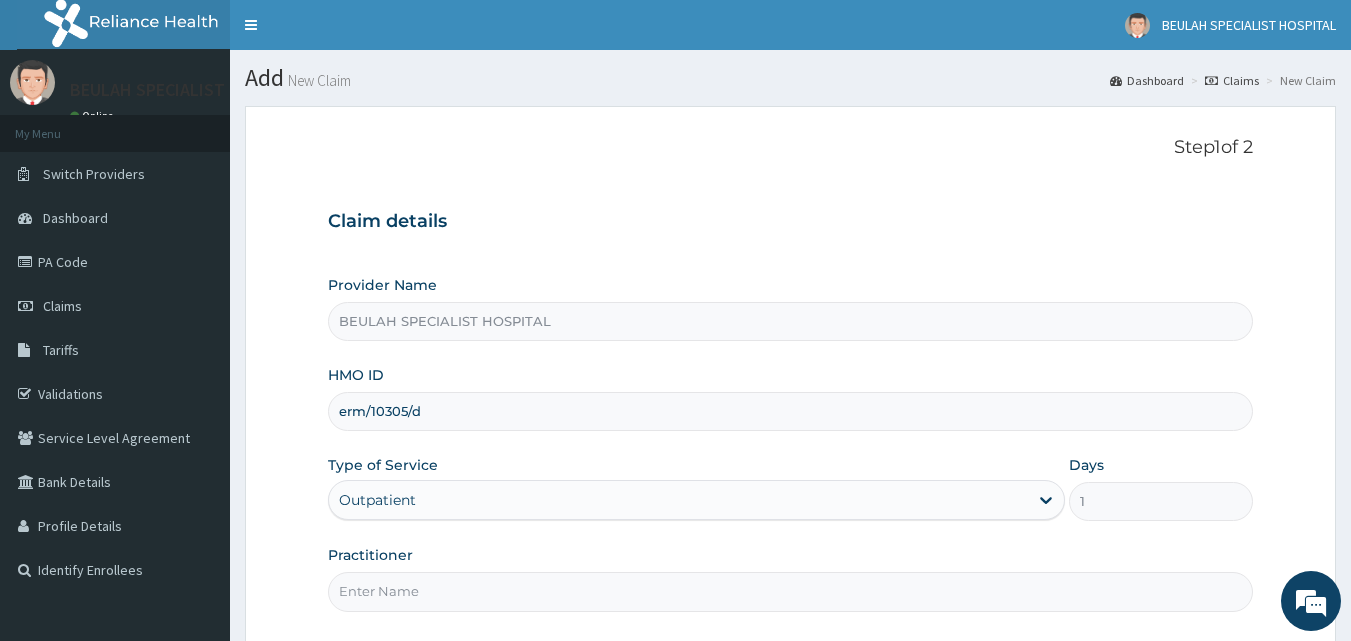 scroll, scrollTop: 0, scrollLeft: 0, axis: both 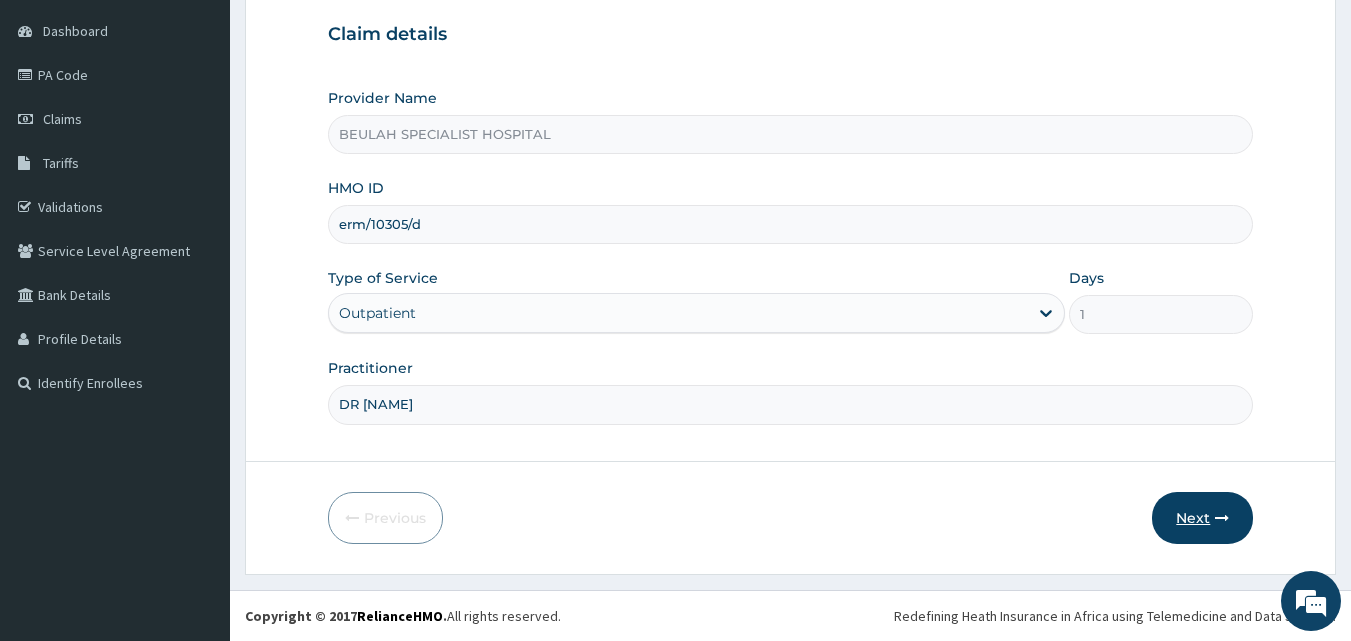 type on "DR [NAME]" 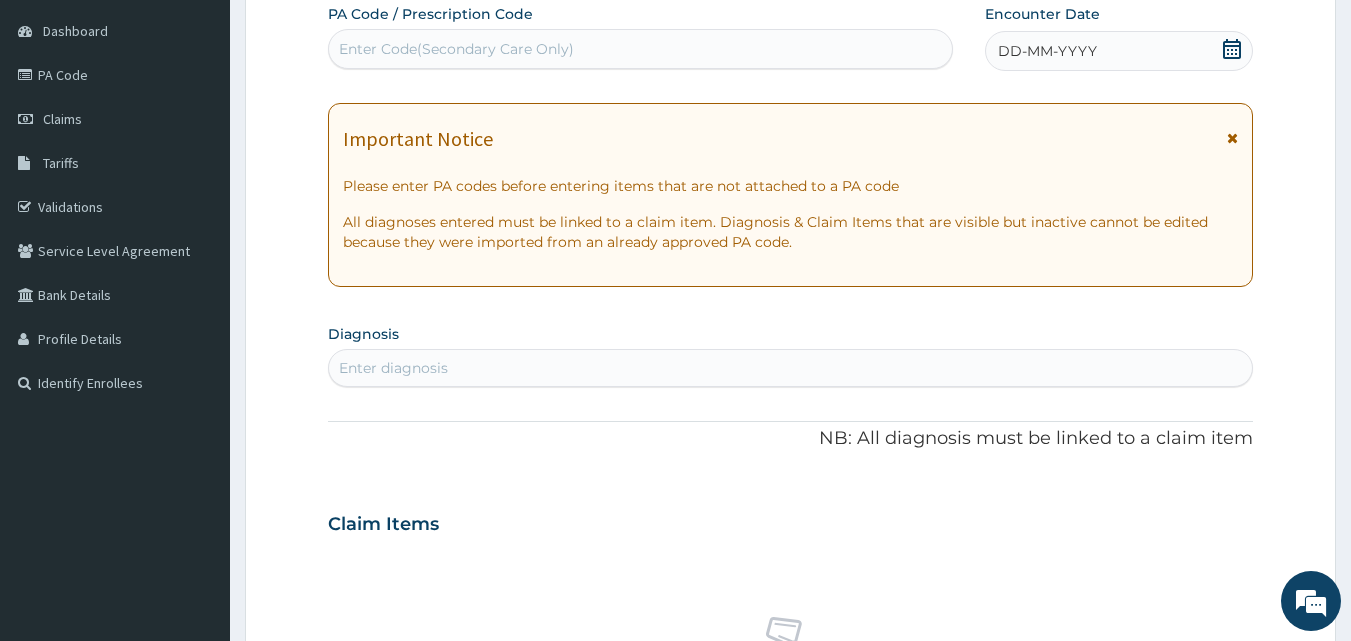 click 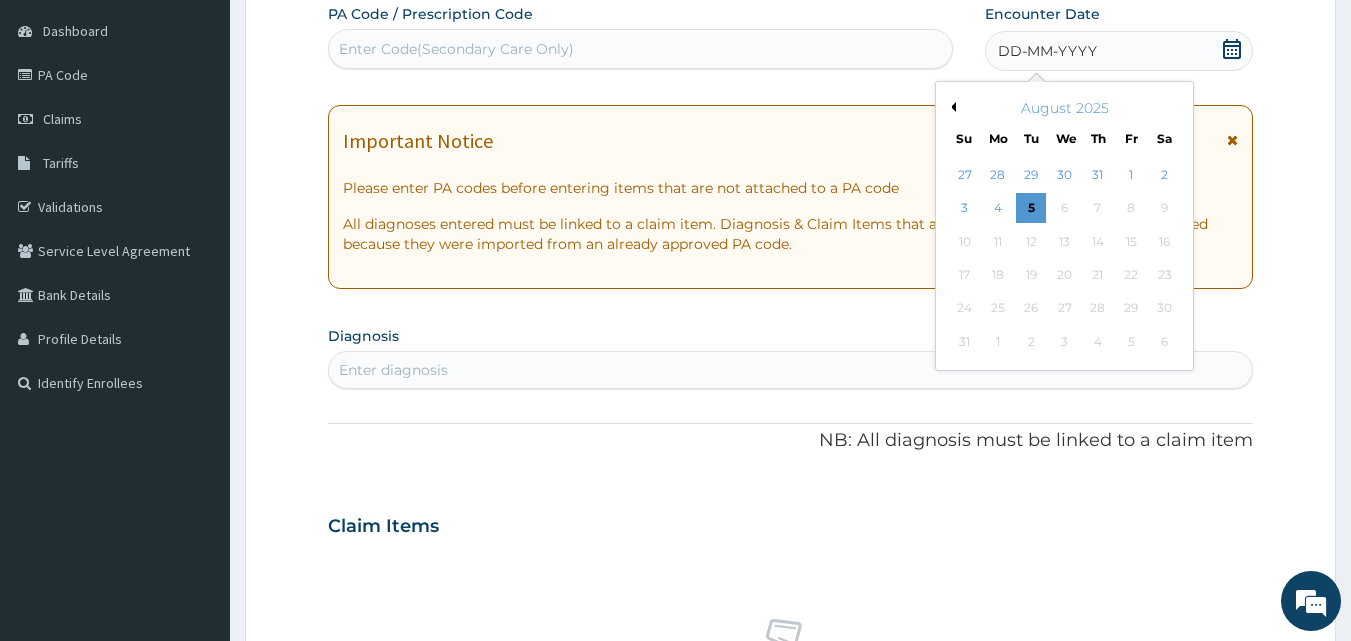 click on "Previous Month" at bounding box center [951, 107] 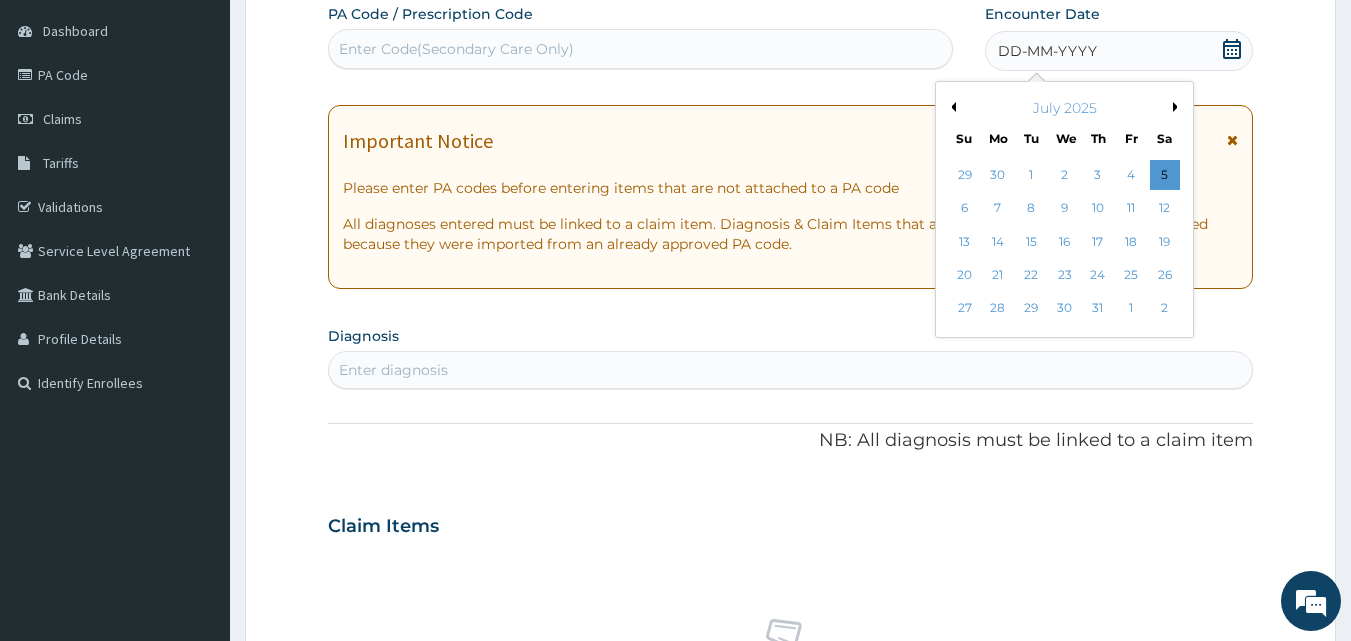 click on "[MONTH] [YEAR] Su Mo Tu We Th Fr Sa 29 30 1 2 3 4 5 6 7 8 9 10 11 12 13 14 15 16 17 18 19 20 21 22 23 24 25 26 27 28 29 30 31 1 2" at bounding box center (1064, 209) 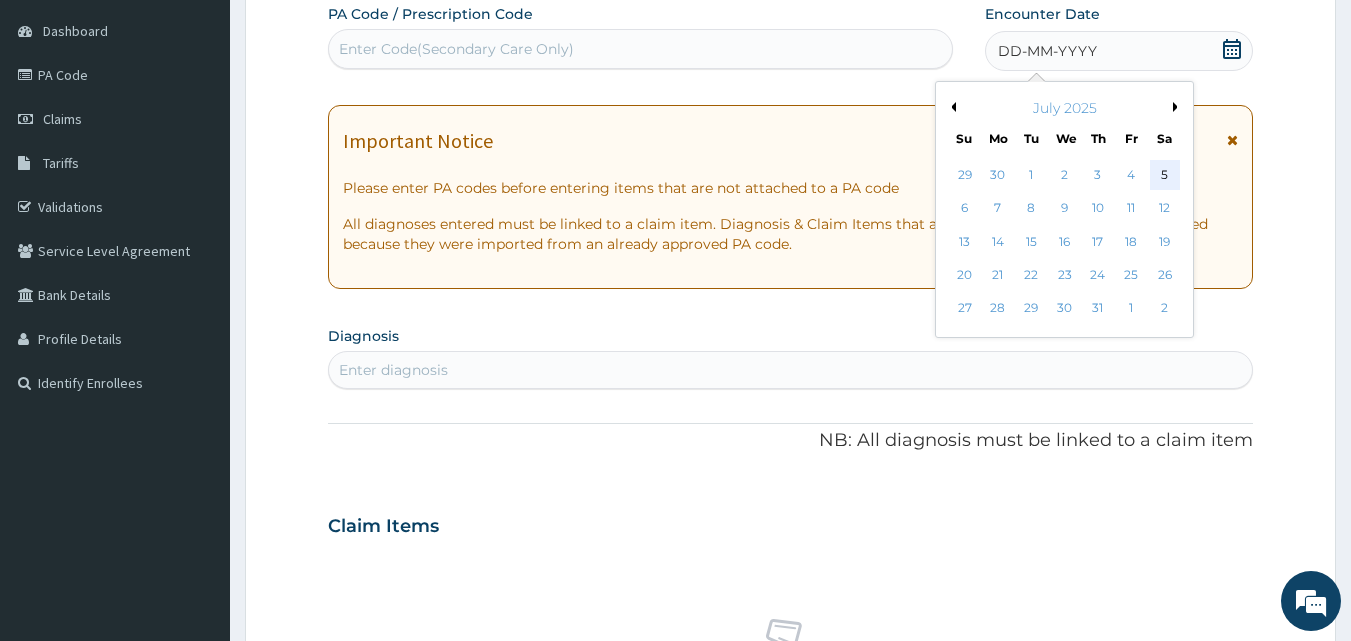 click on "5" at bounding box center (1165, 175) 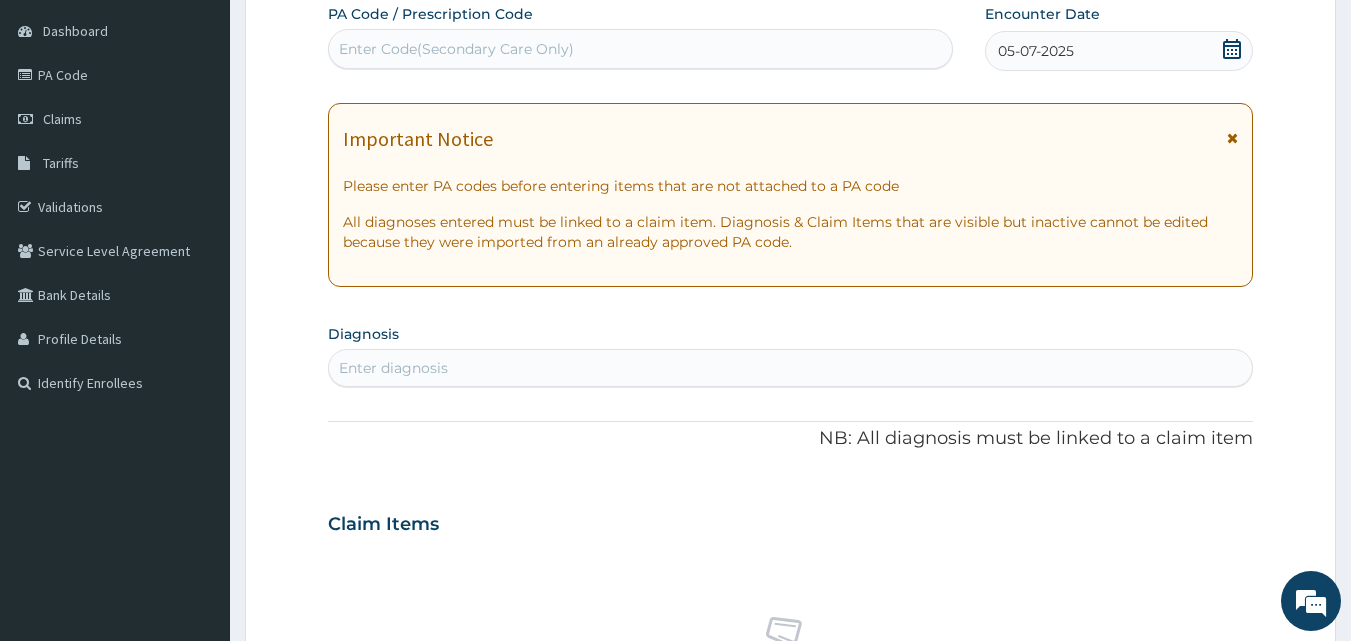 click on "Enter diagnosis" at bounding box center [791, 368] 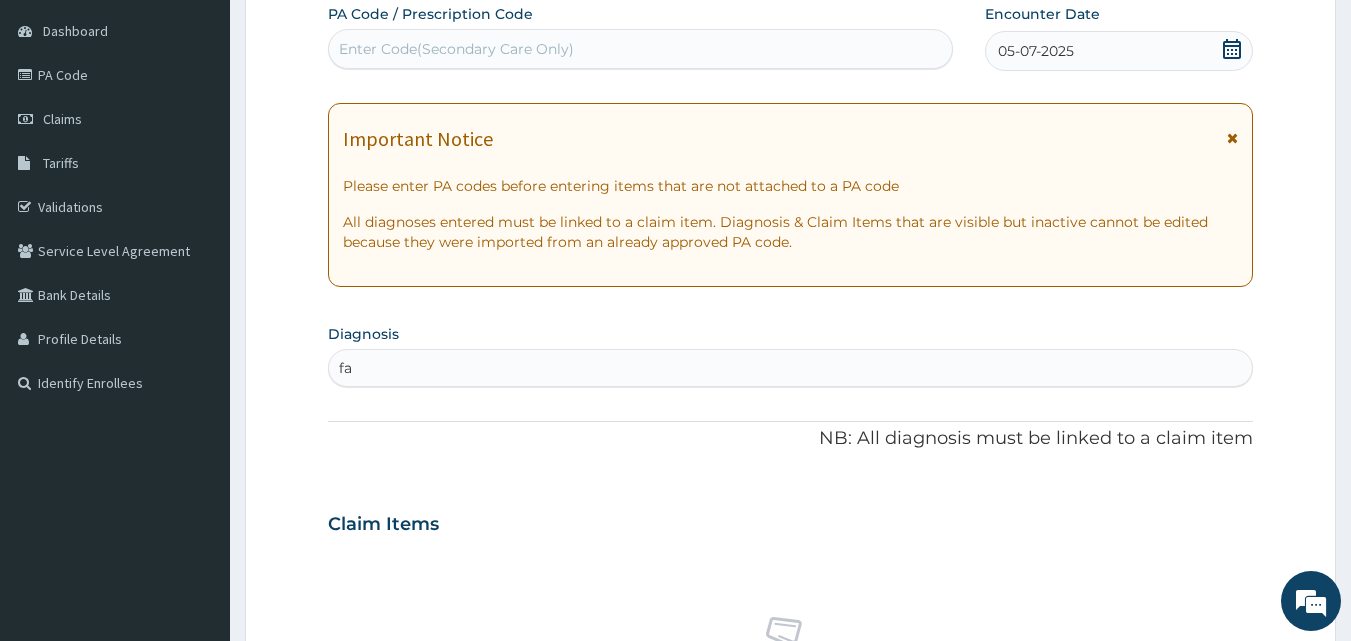 type on "f" 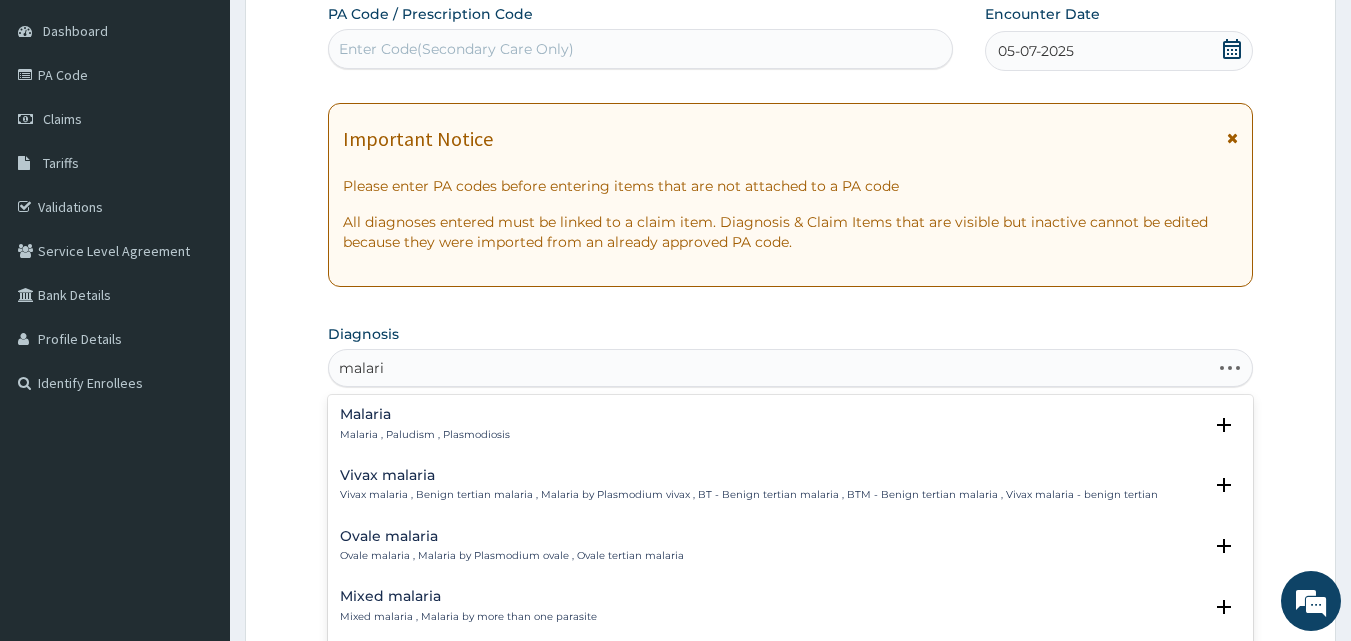 type on "malaria" 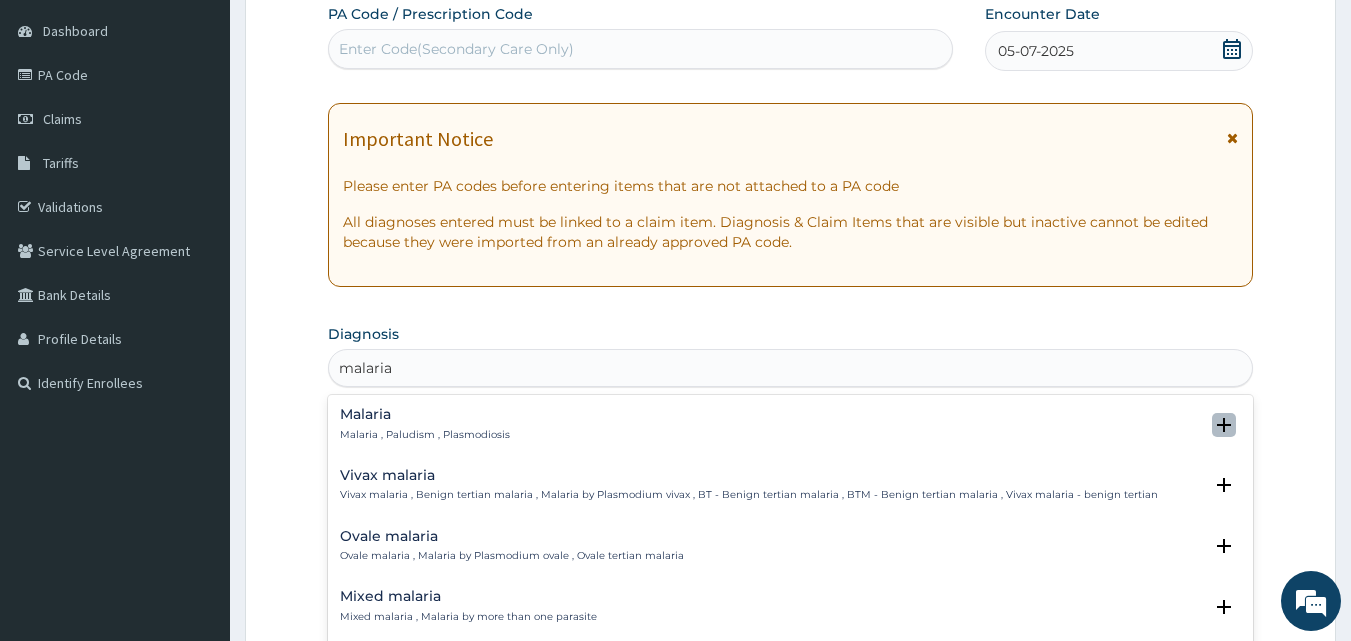 drag, startPoint x: 1190, startPoint y: 418, endPoint x: 1209, endPoint y: 421, distance: 19.235384 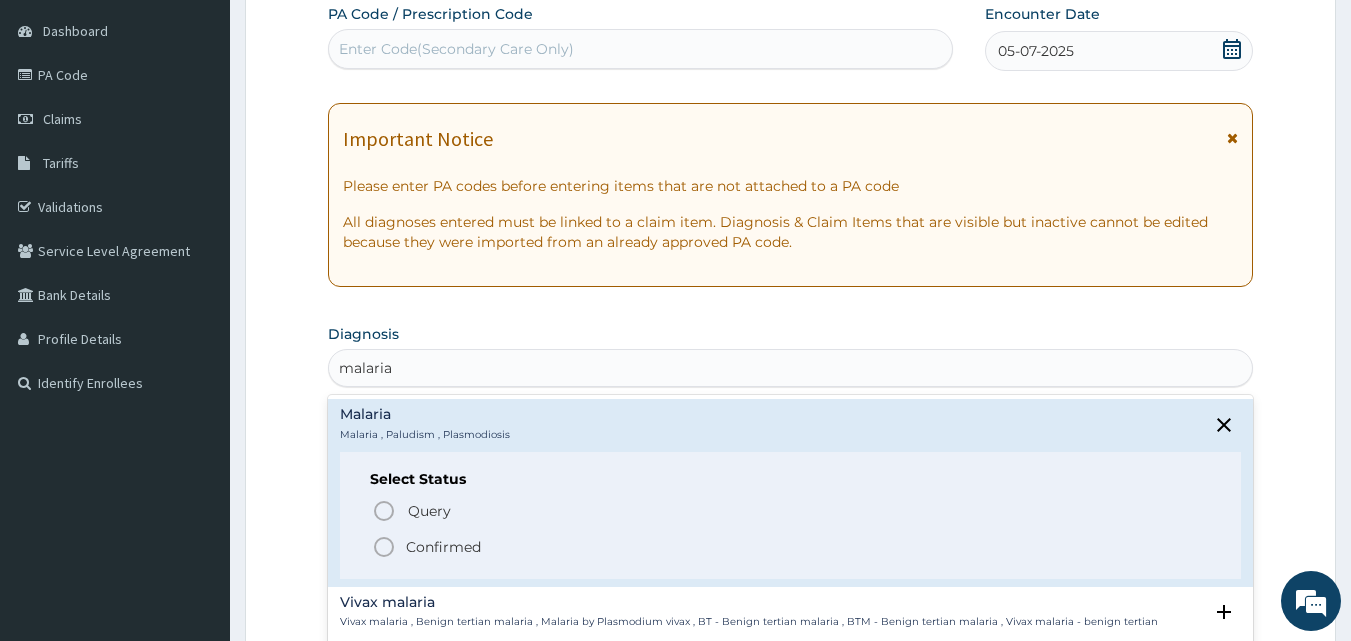 click 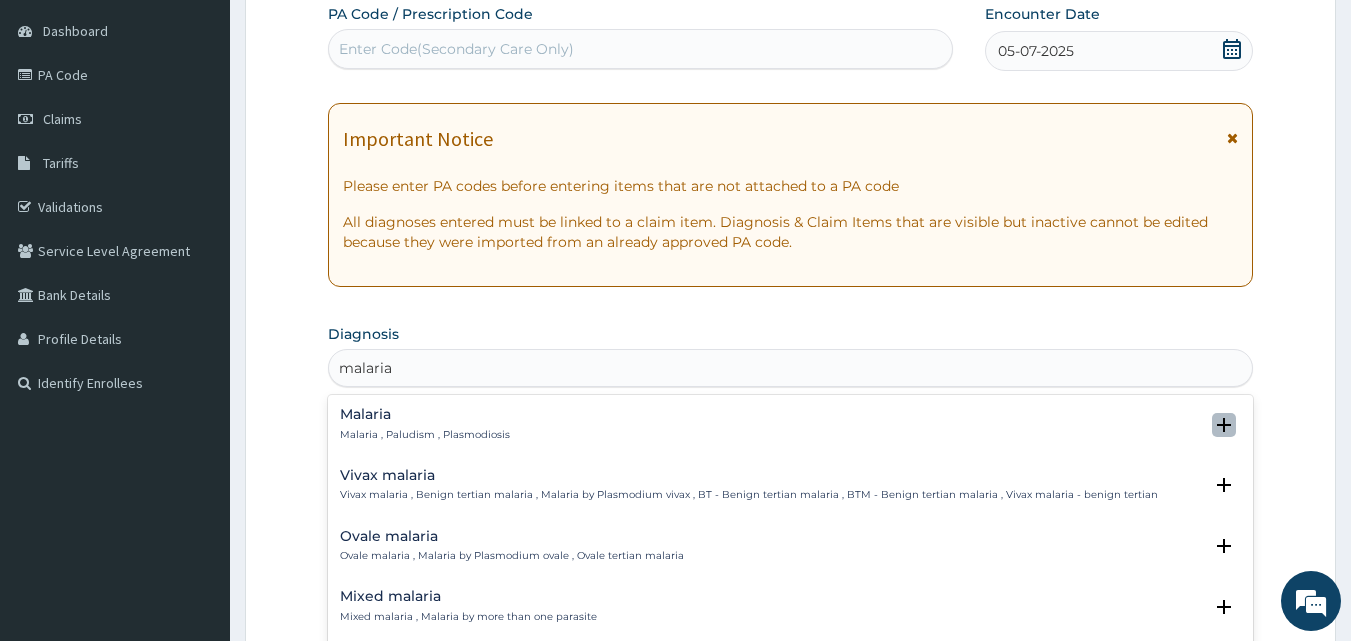click 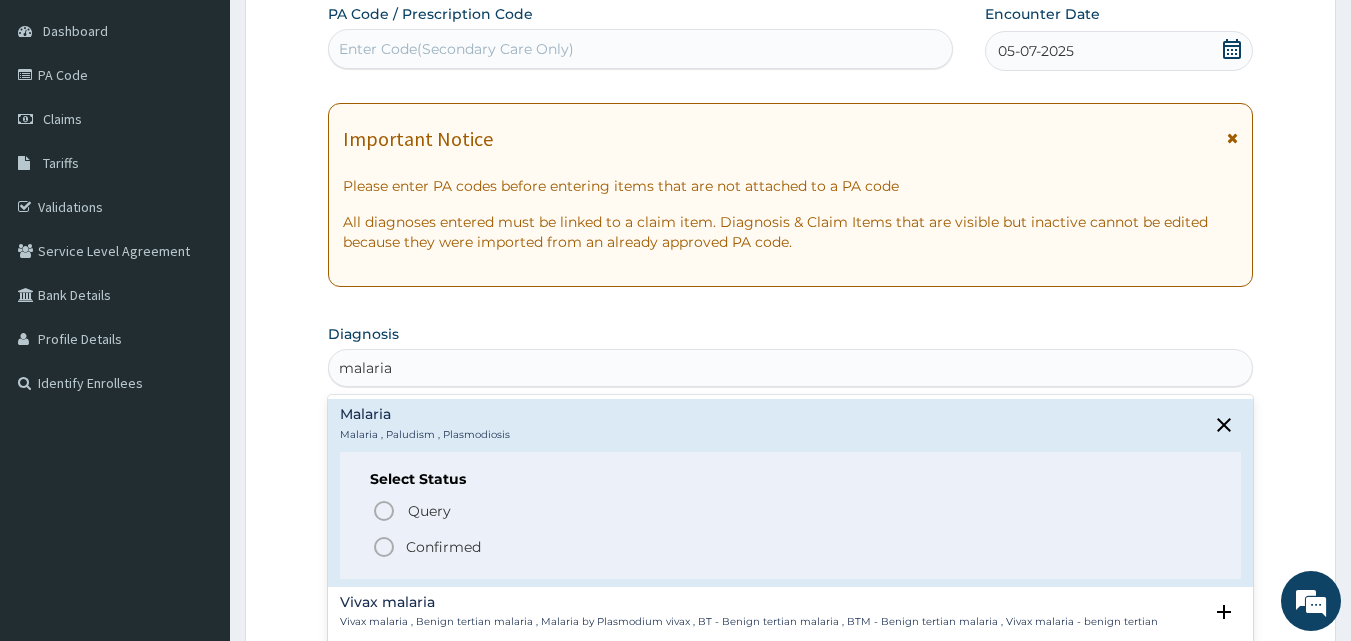 click 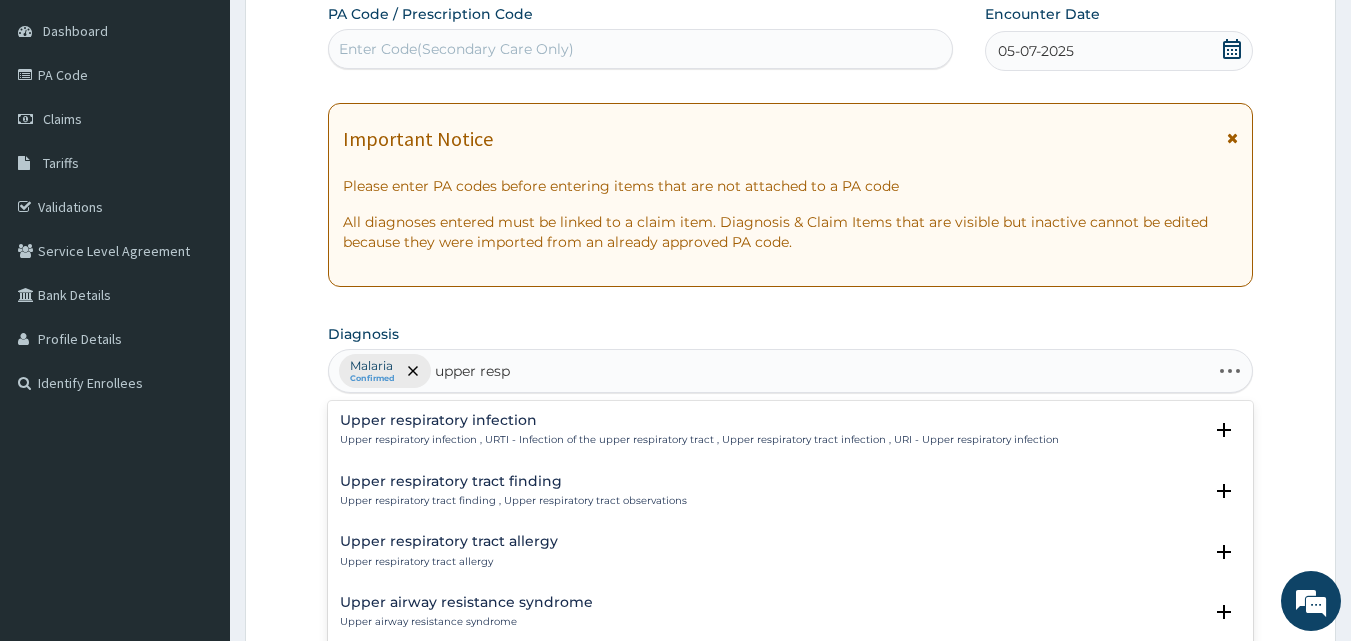 type on "upper respi" 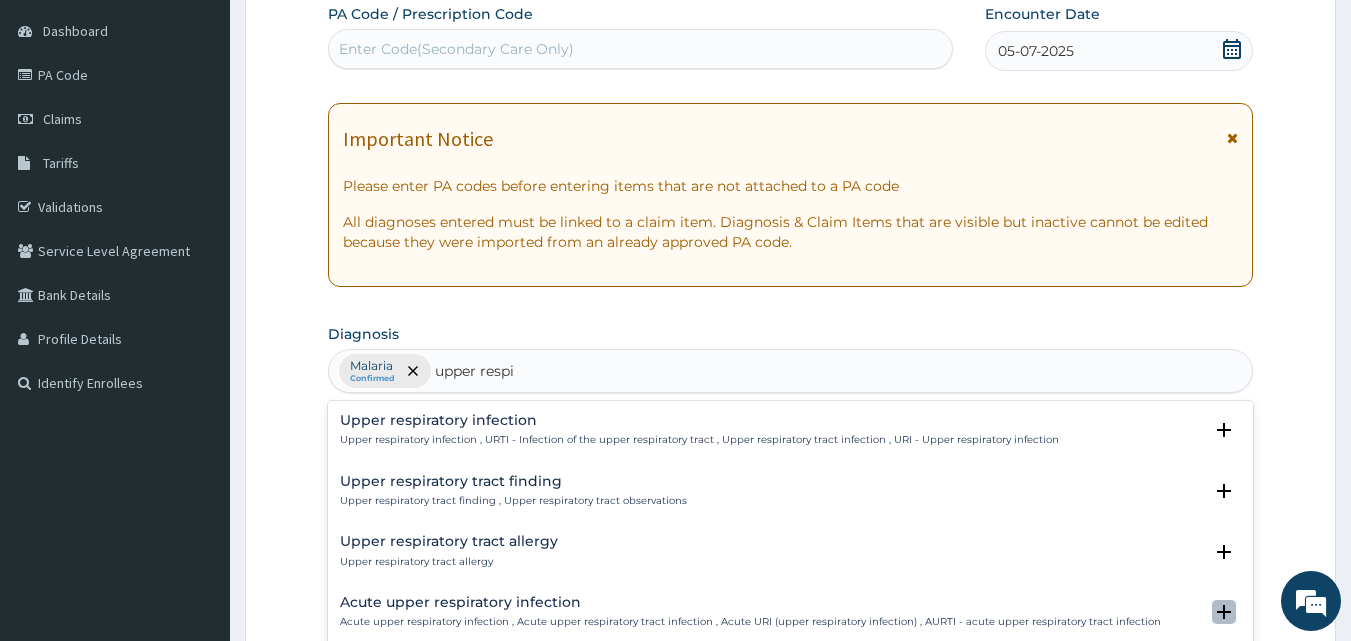 click 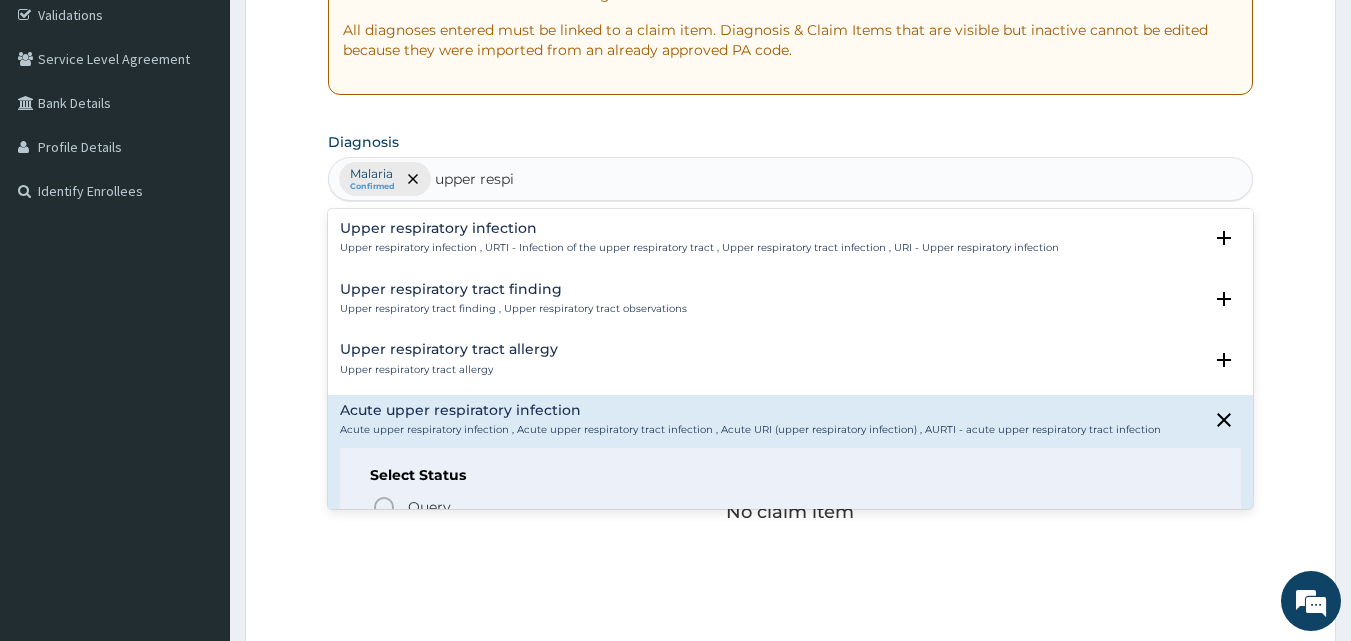 scroll, scrollTop: 387, scrollLeft: 0, axis: vertical 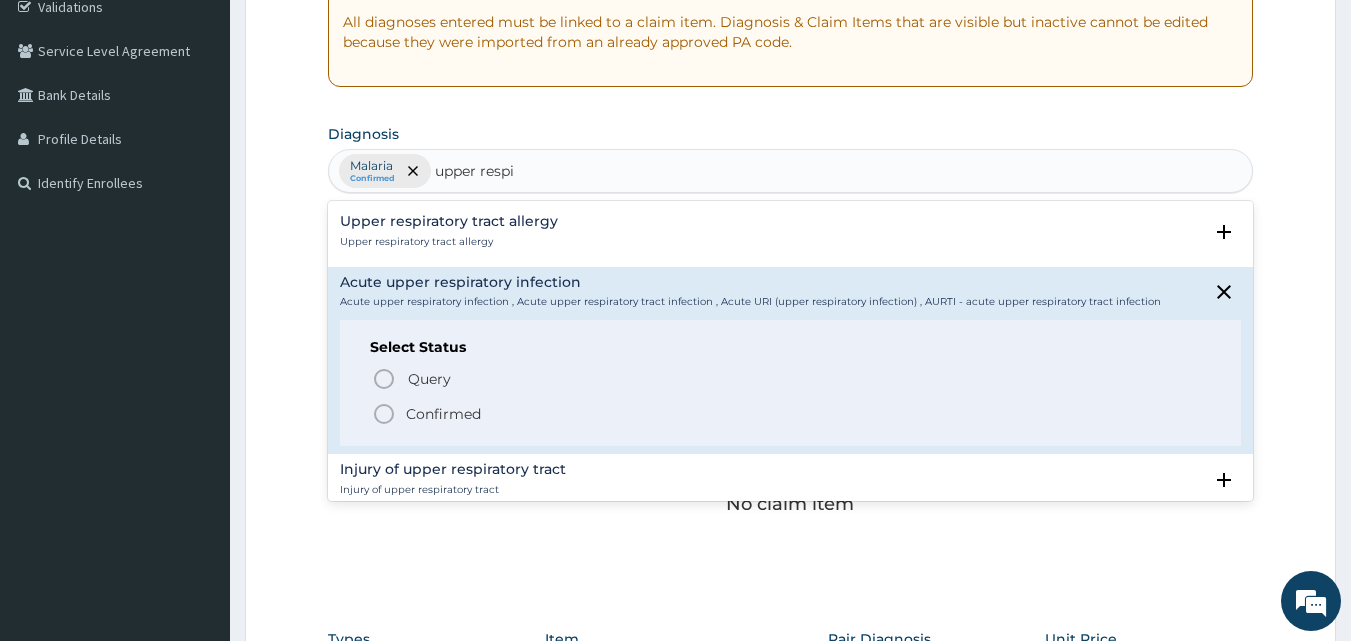 click 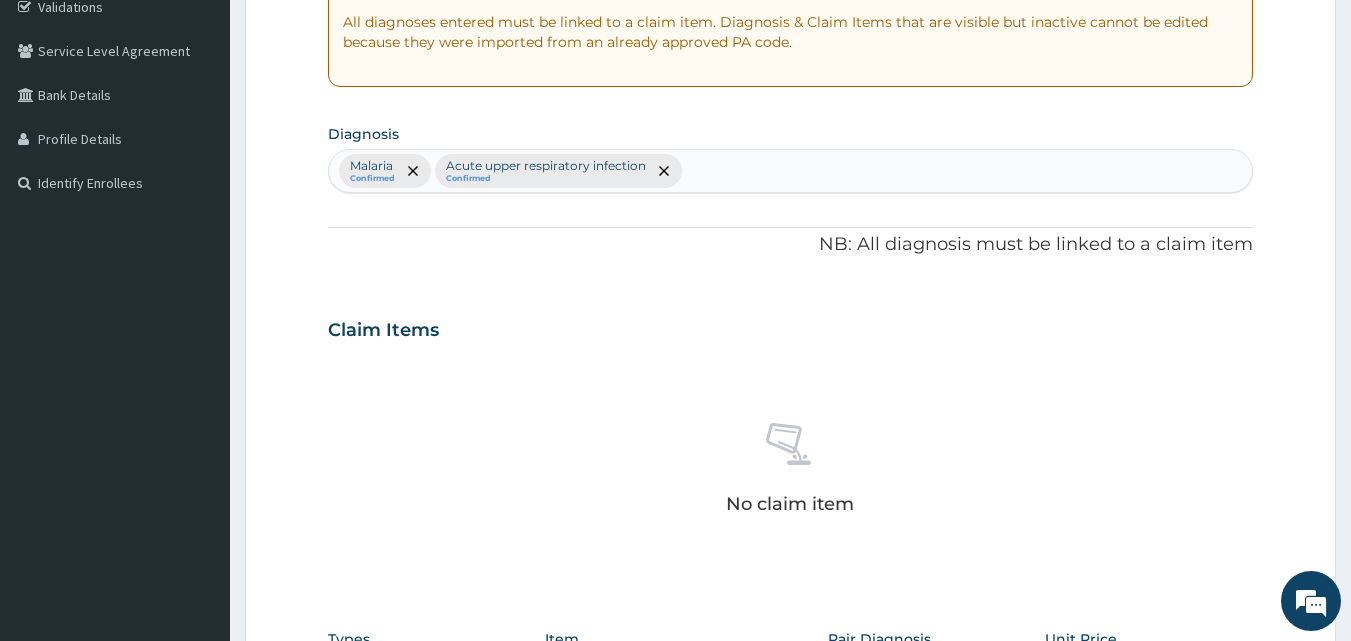 scroll, scrollTop: 801, scrollLeft: 0, axis: vertical 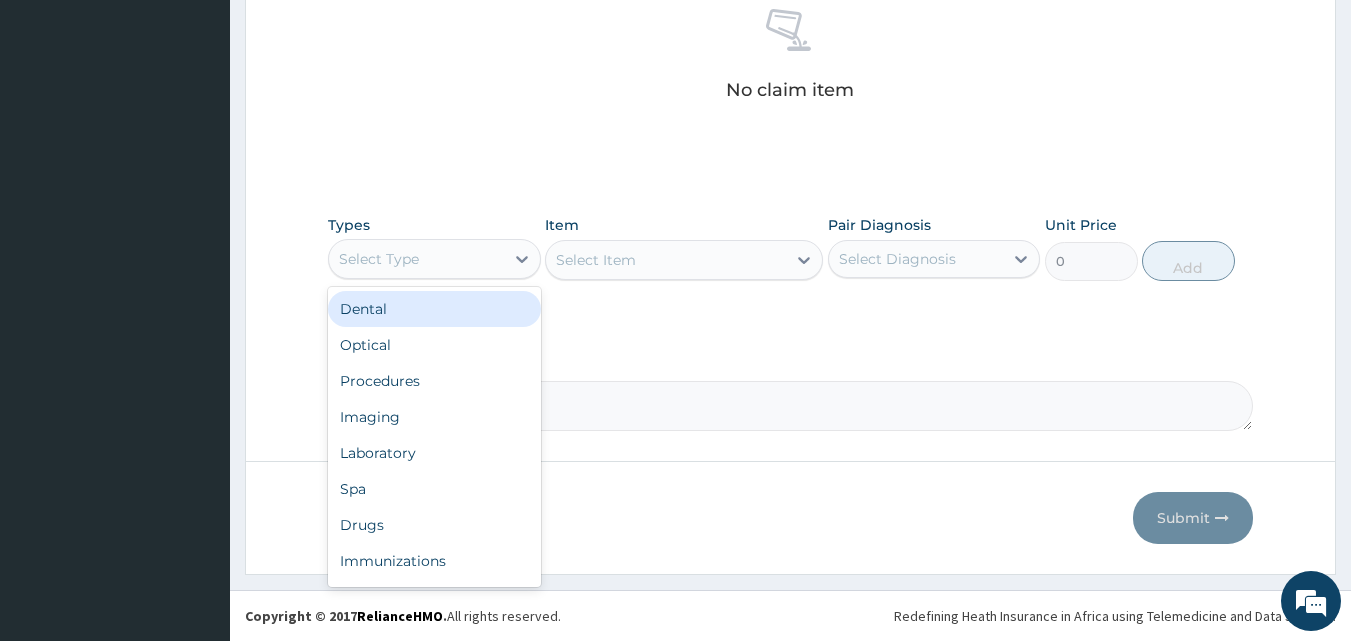 click on "Select Type" at bounding box center (416, 259) 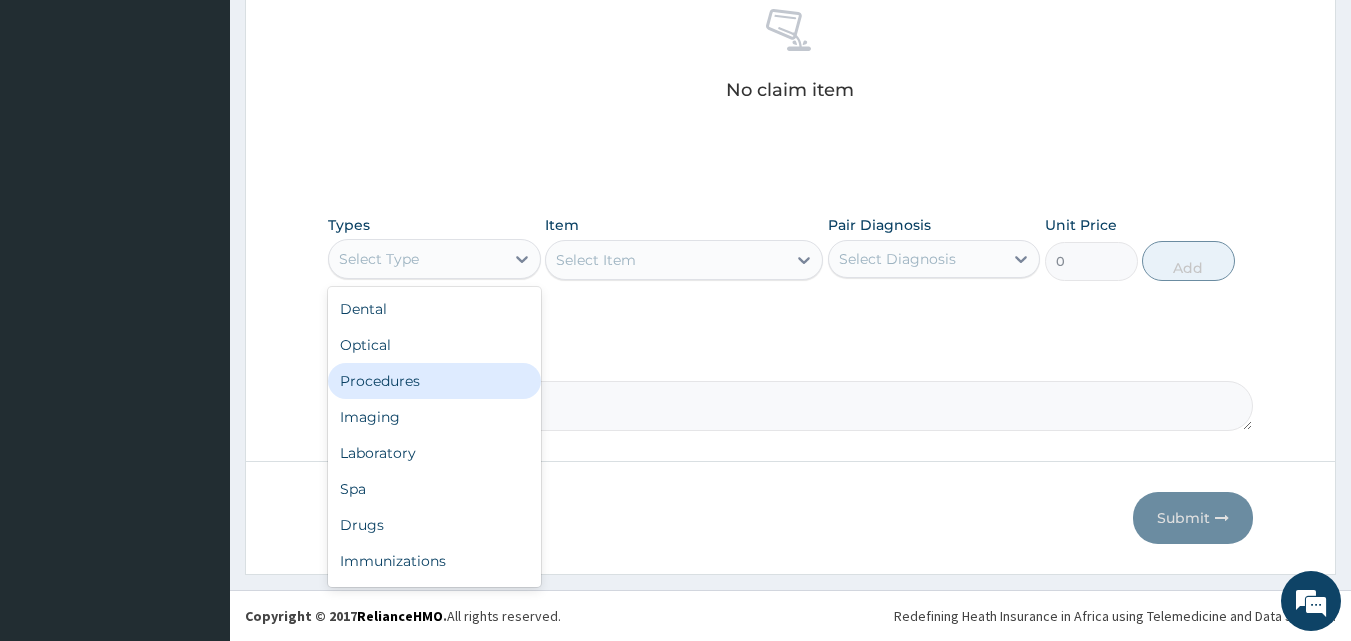 click on "Procedures" at bounding box center (434, 381) 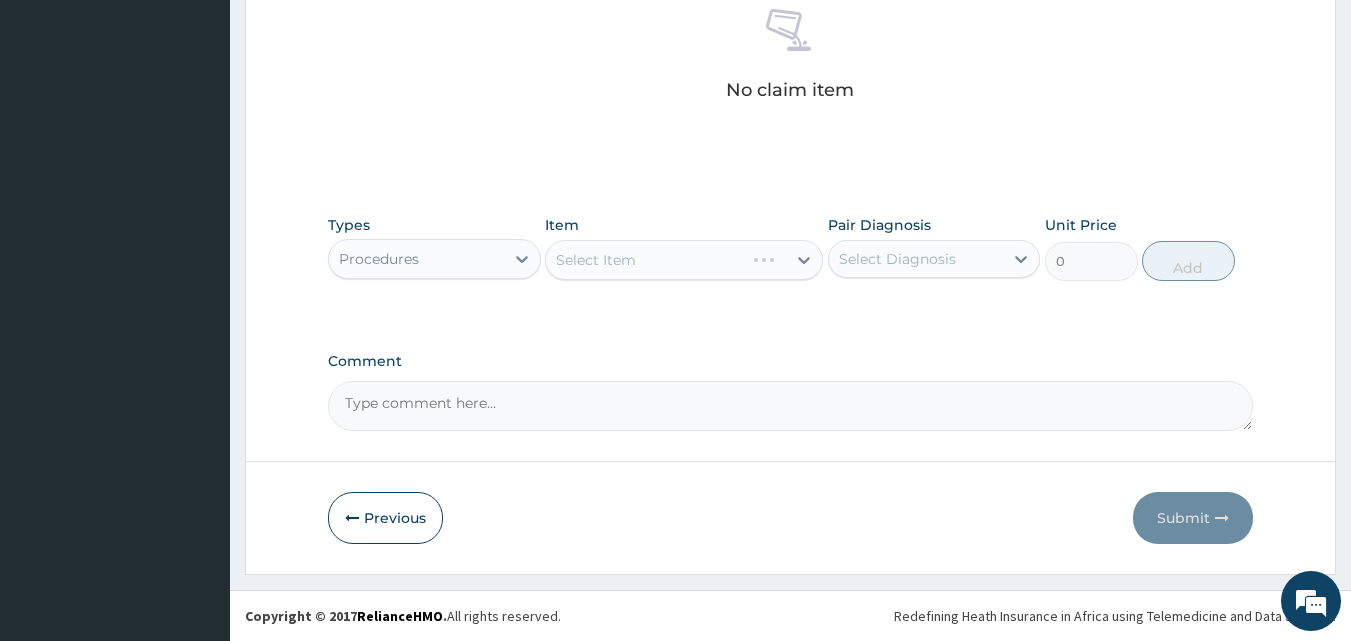 click on "Select Item" at bounding box center (684, 260) 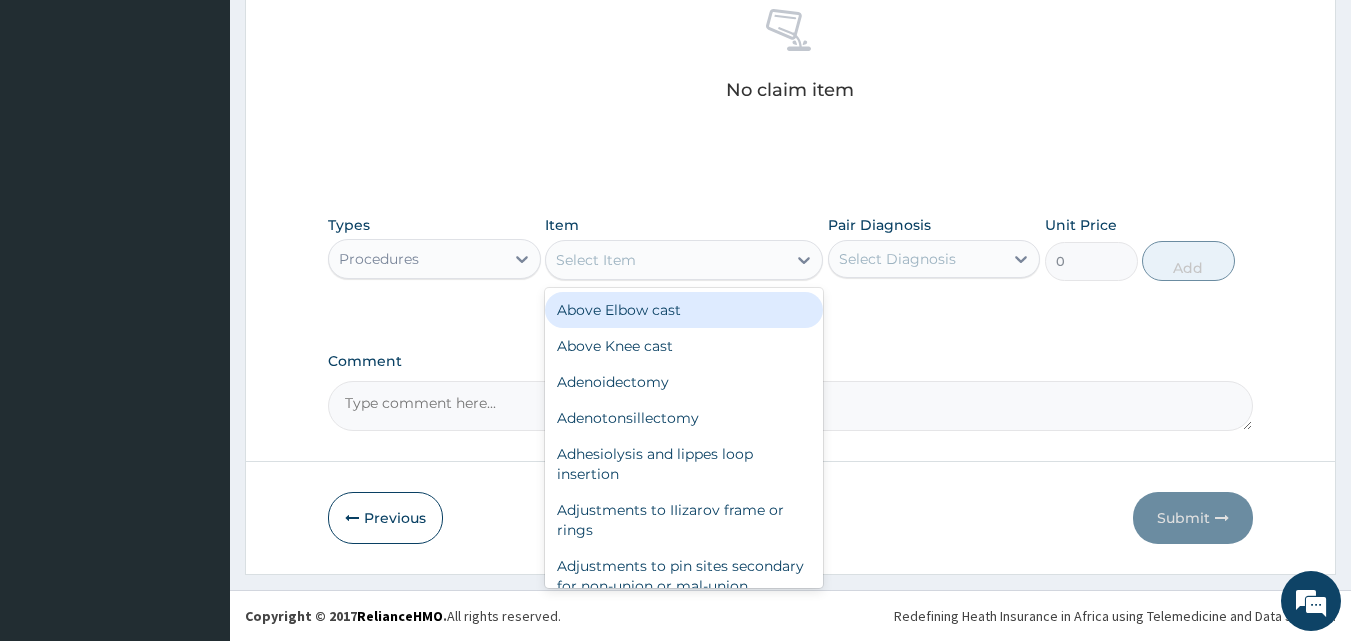 click on "Select Item" at bounding box center (596, 260) 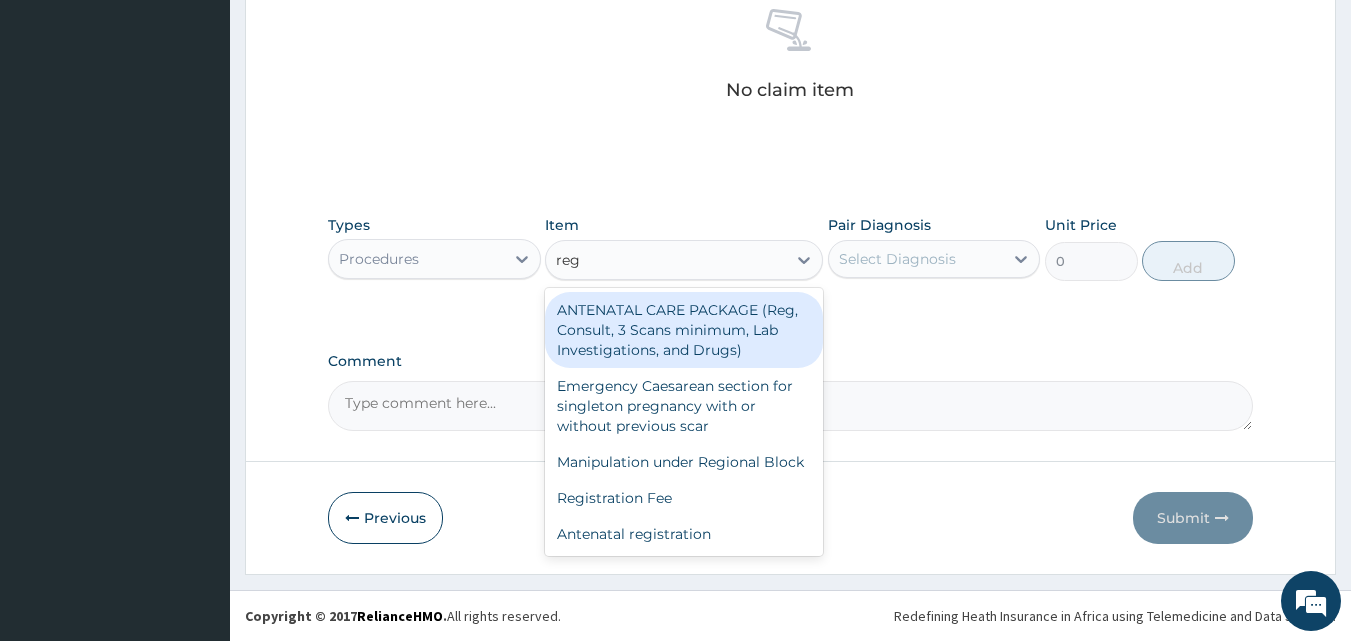 click on "reg" at bounding box center (568, 260) 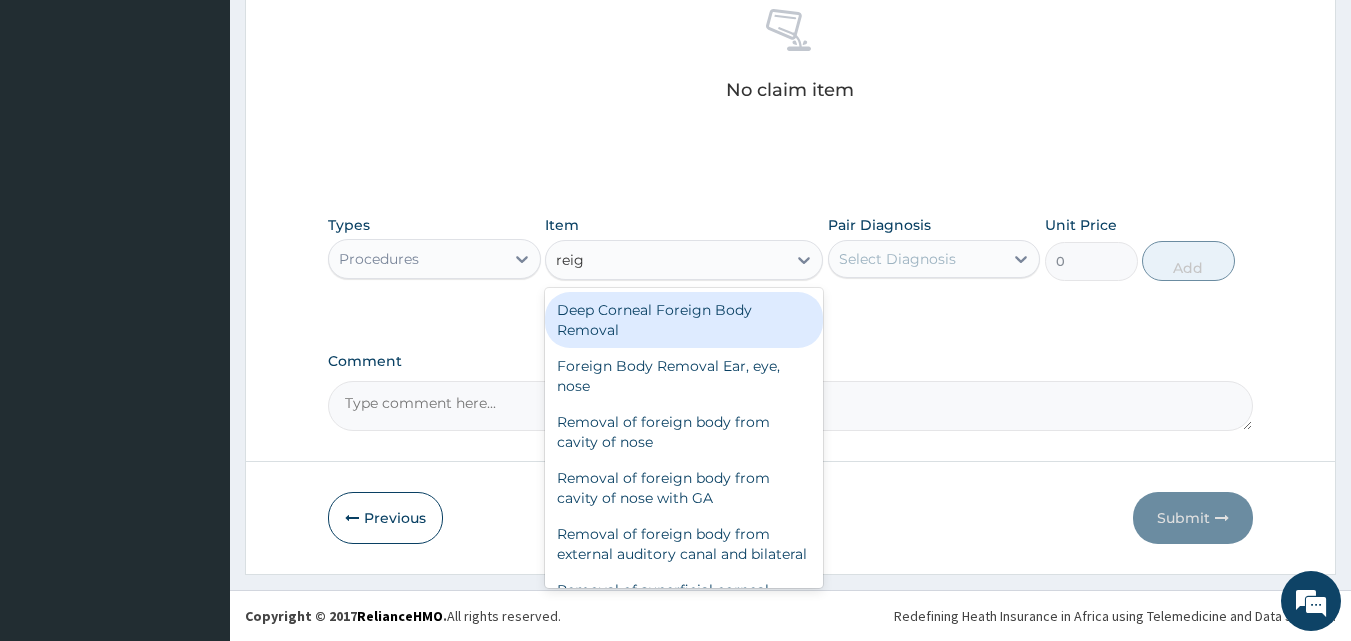 type on "reg" 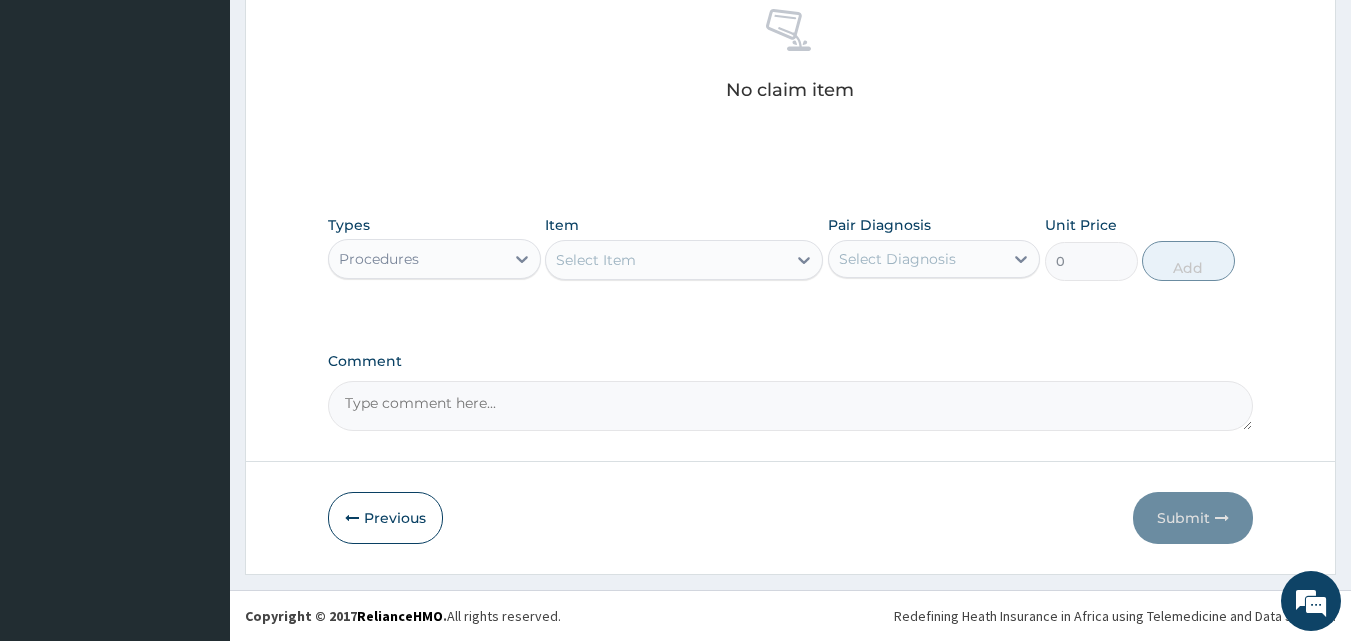 drag, startPoint x: 590, startPoint y: 258, endPoint x: 624, endPoint y: 283, distance: 42.201897 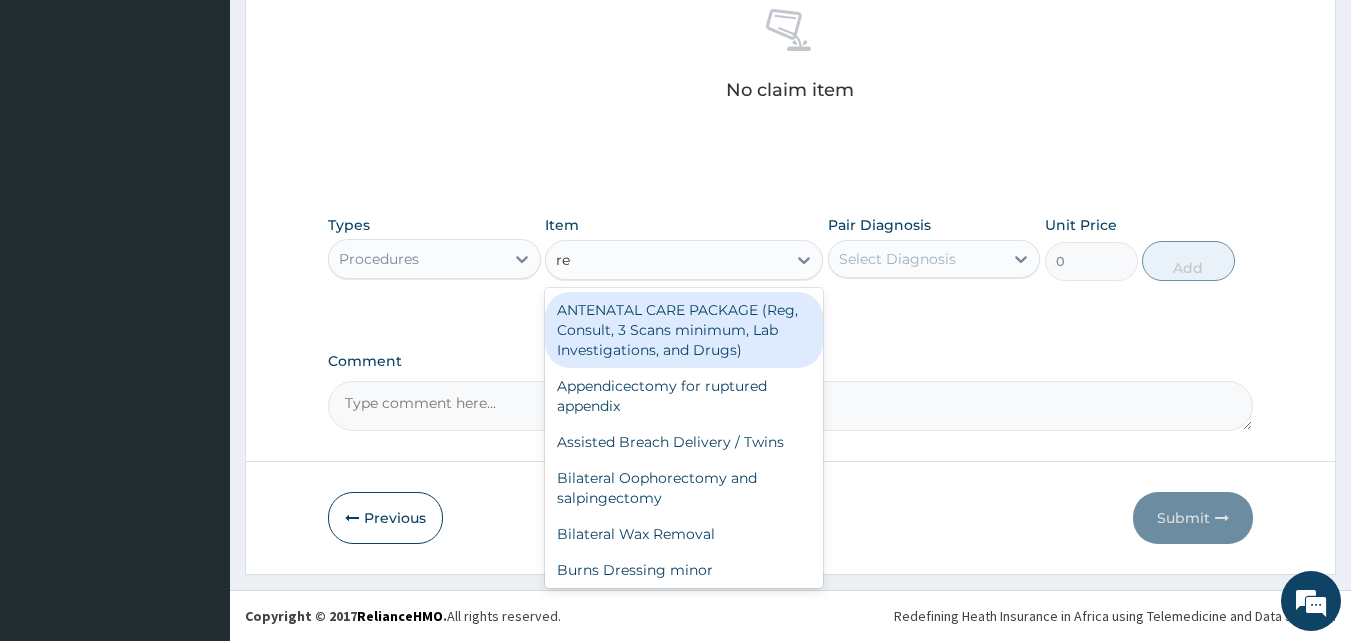 type on "reg" 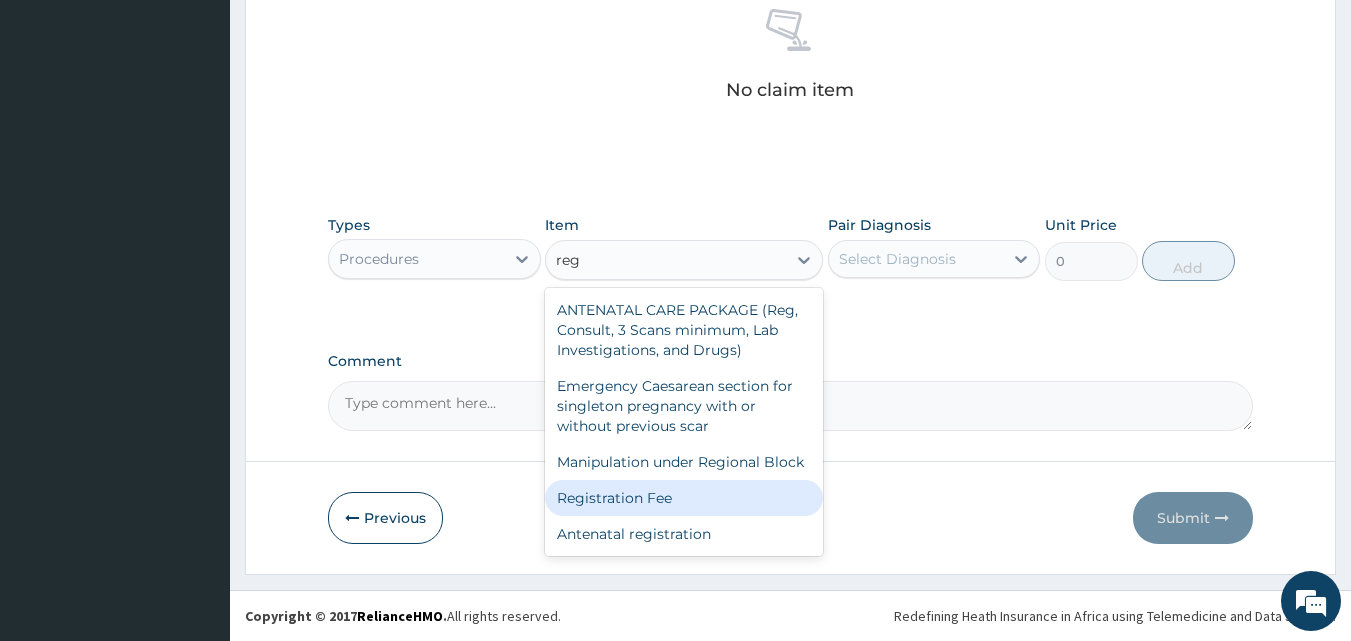 click on "Registration Fee" at bounding box center (684, 498) 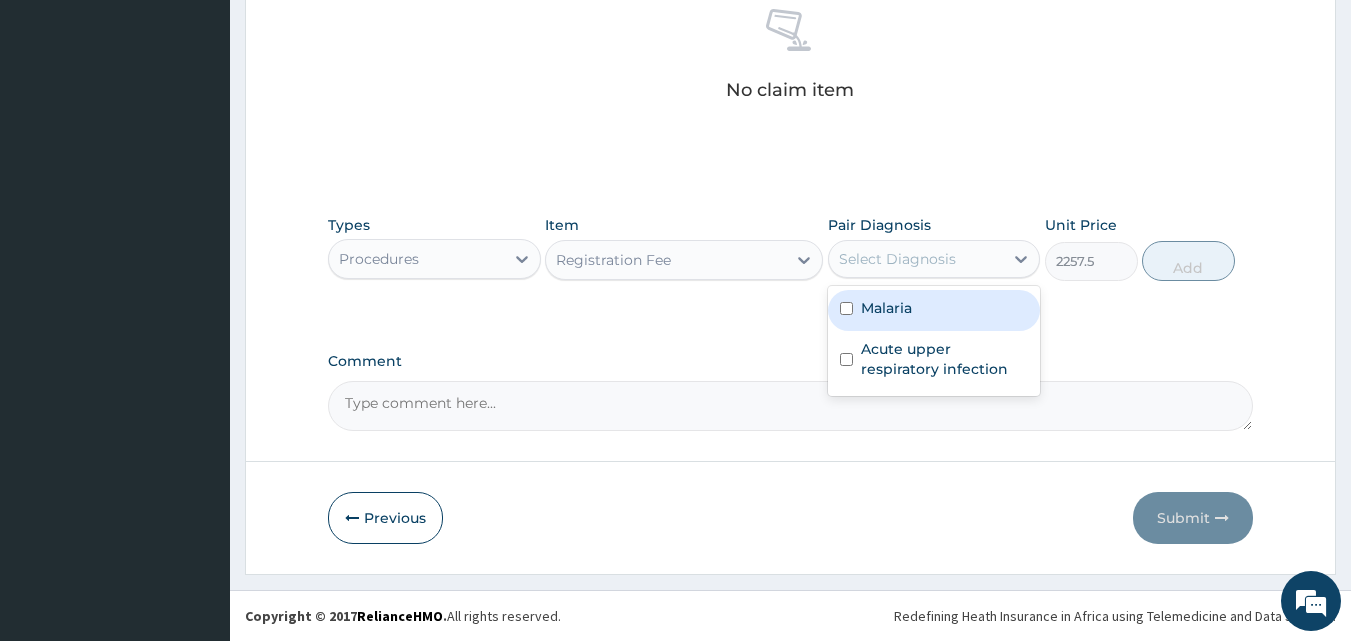 click on "Select Diagnosis" at bounding box center [897, 259] 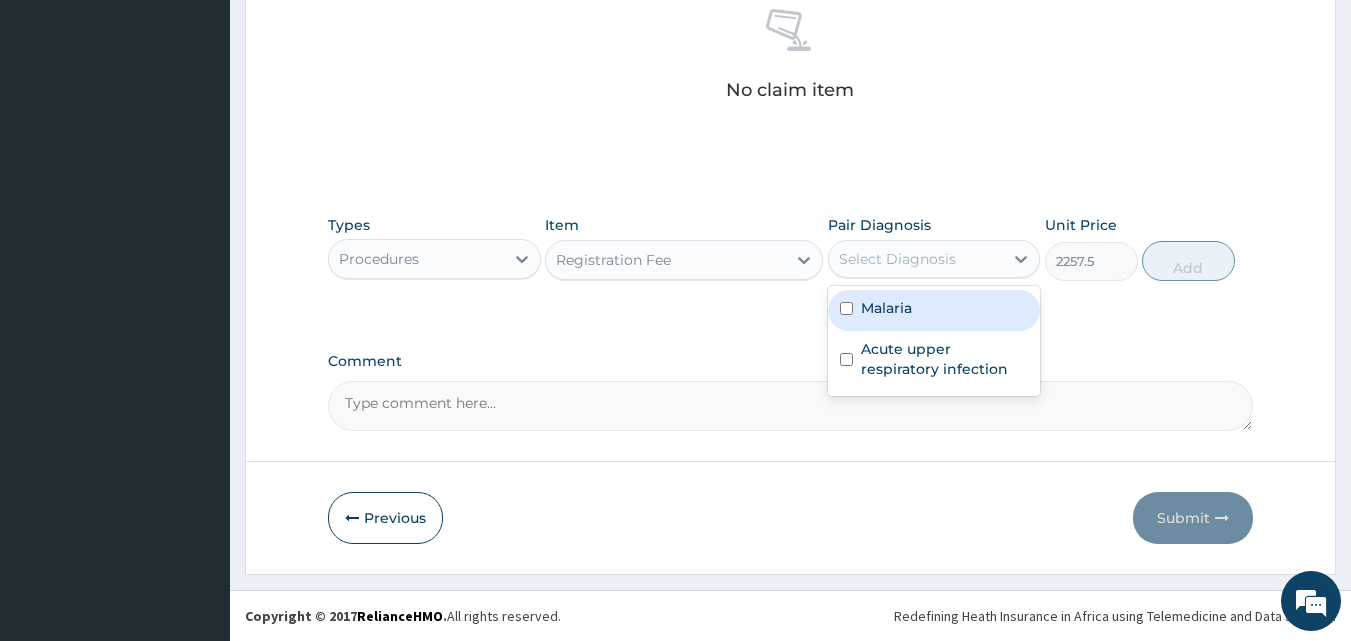 click at bounding box center (846, 308) 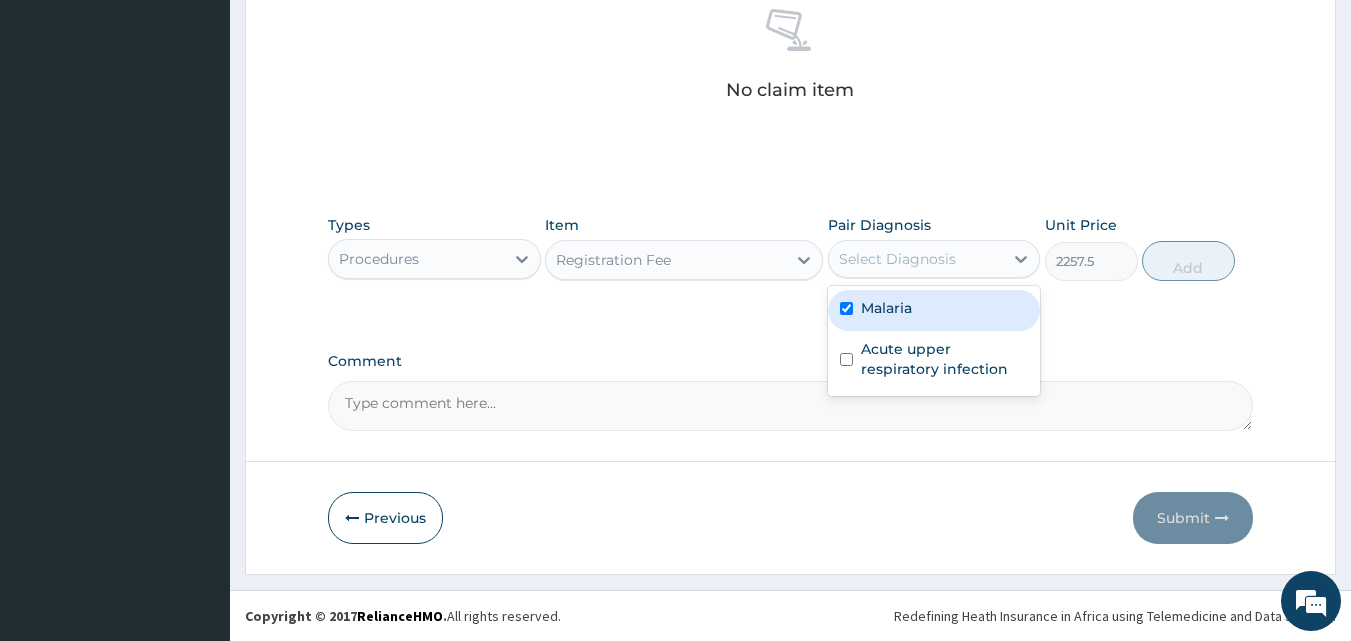 checkbox on "true" 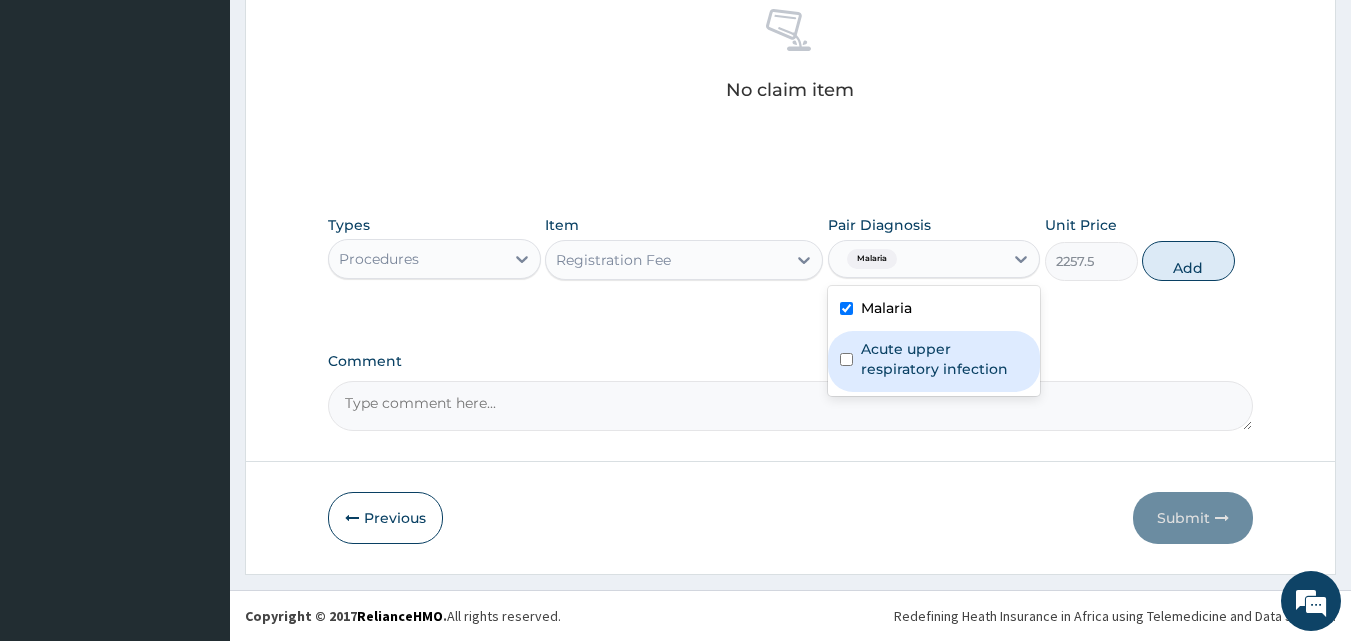 click on "Acute upper respiratory infection" at bounding box center [934, 361] 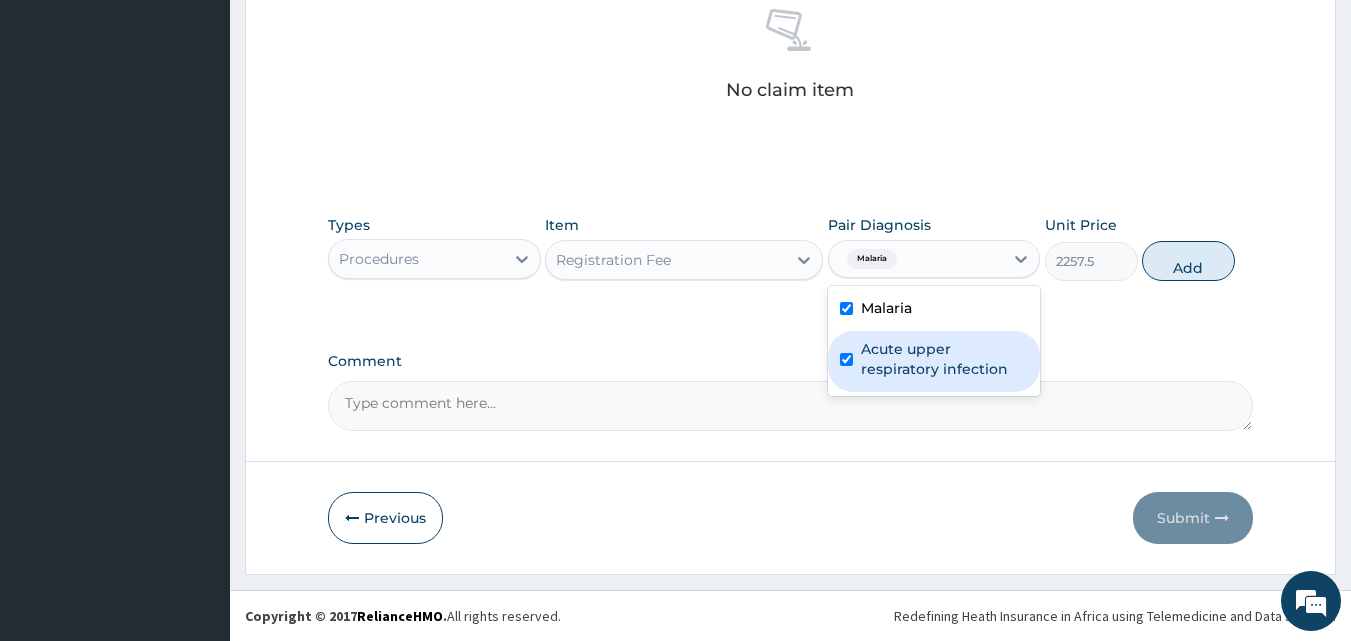checkbox on "true" 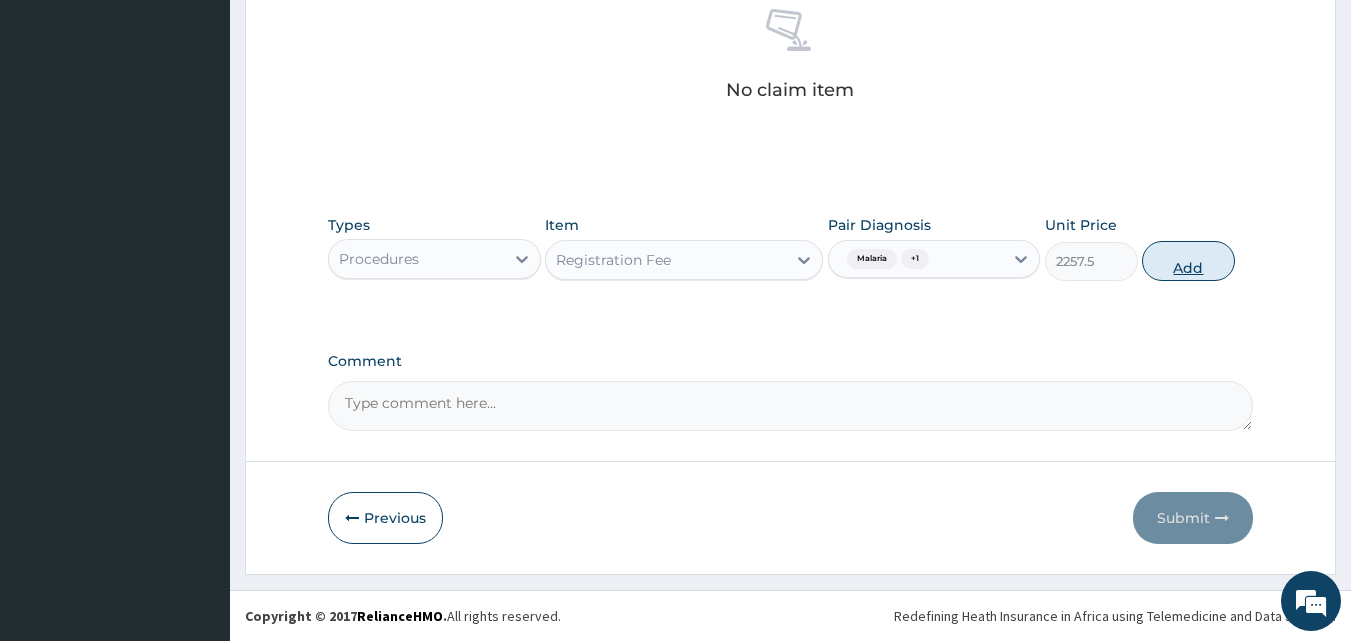 click on "Add" at bounding box center (1188, 261) 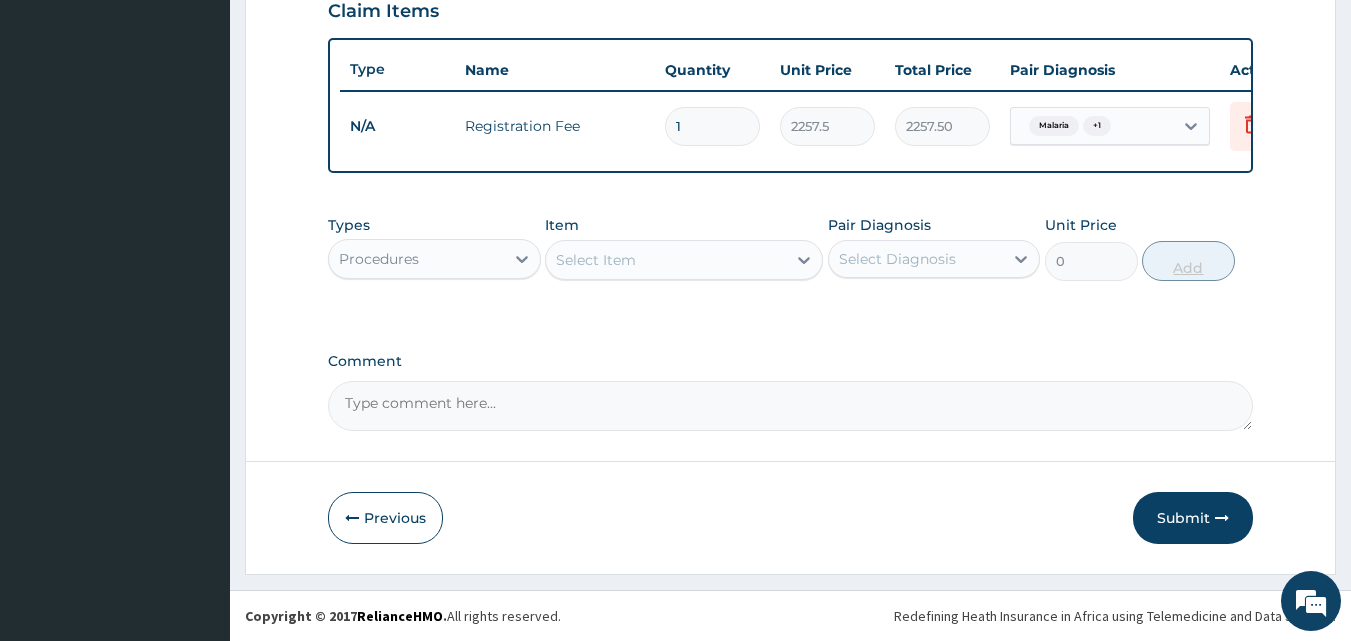 scroll, scrollTop: 721, scrollLeft: 0, axis: vertical 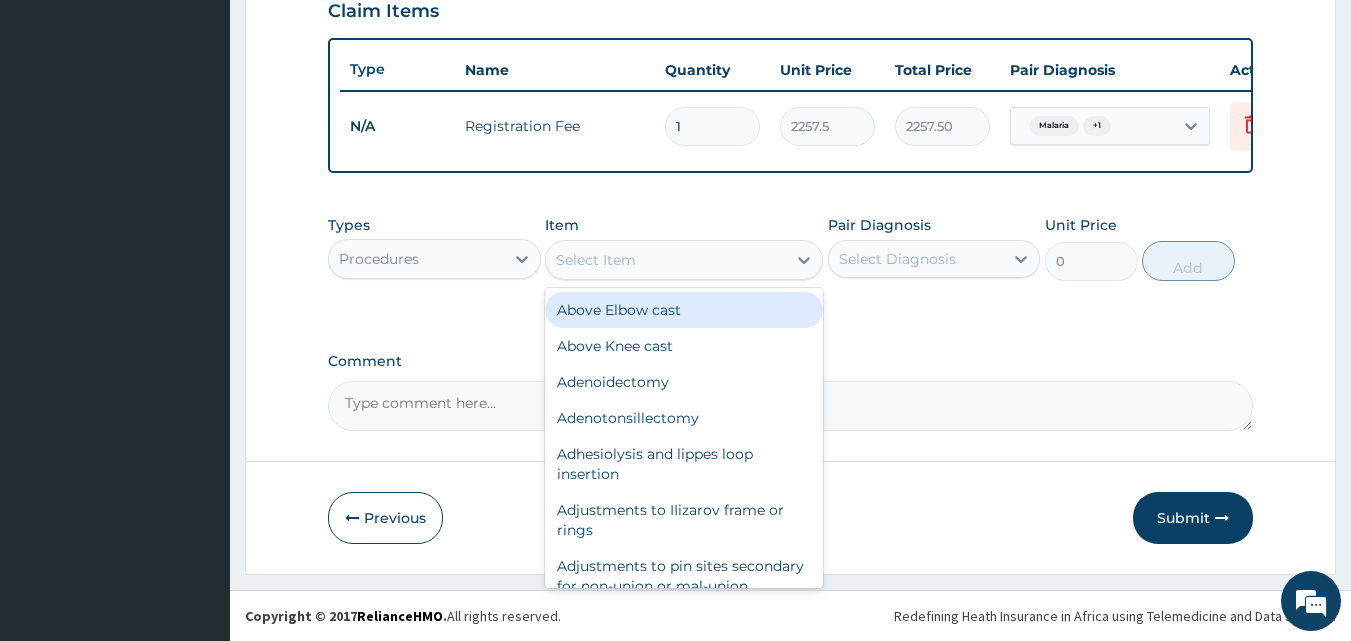 click on "Select Item" at bounding box center [666, 260] 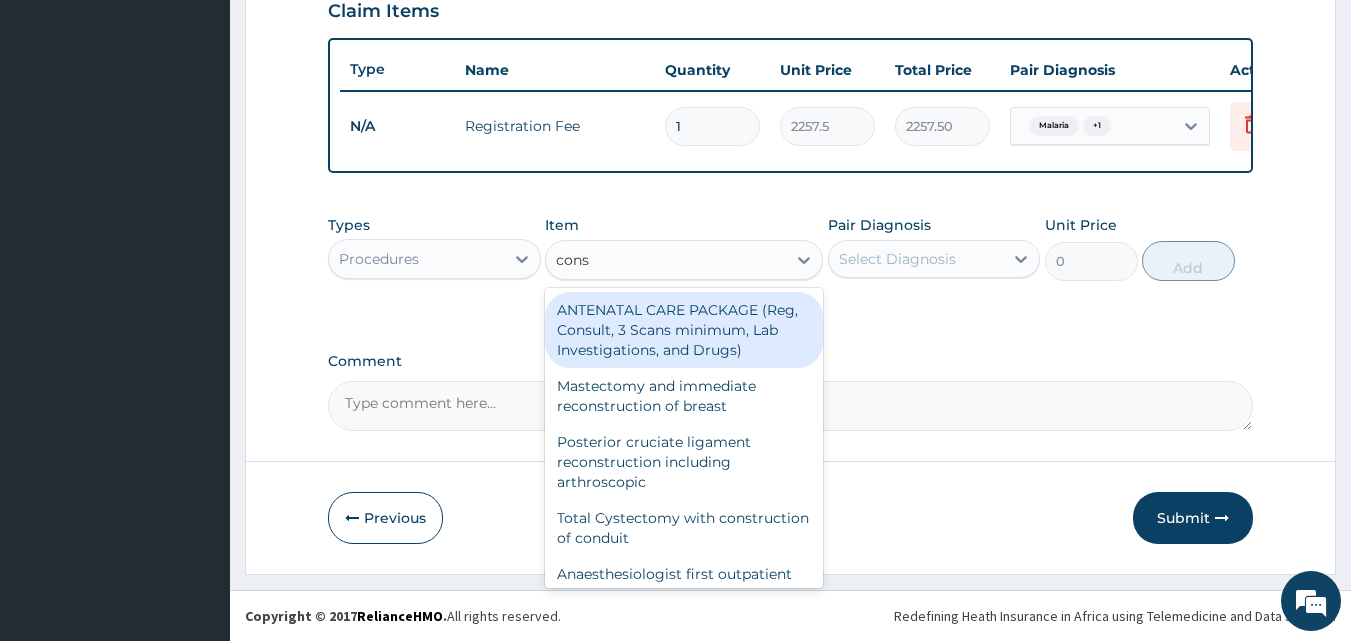 type on "consu" 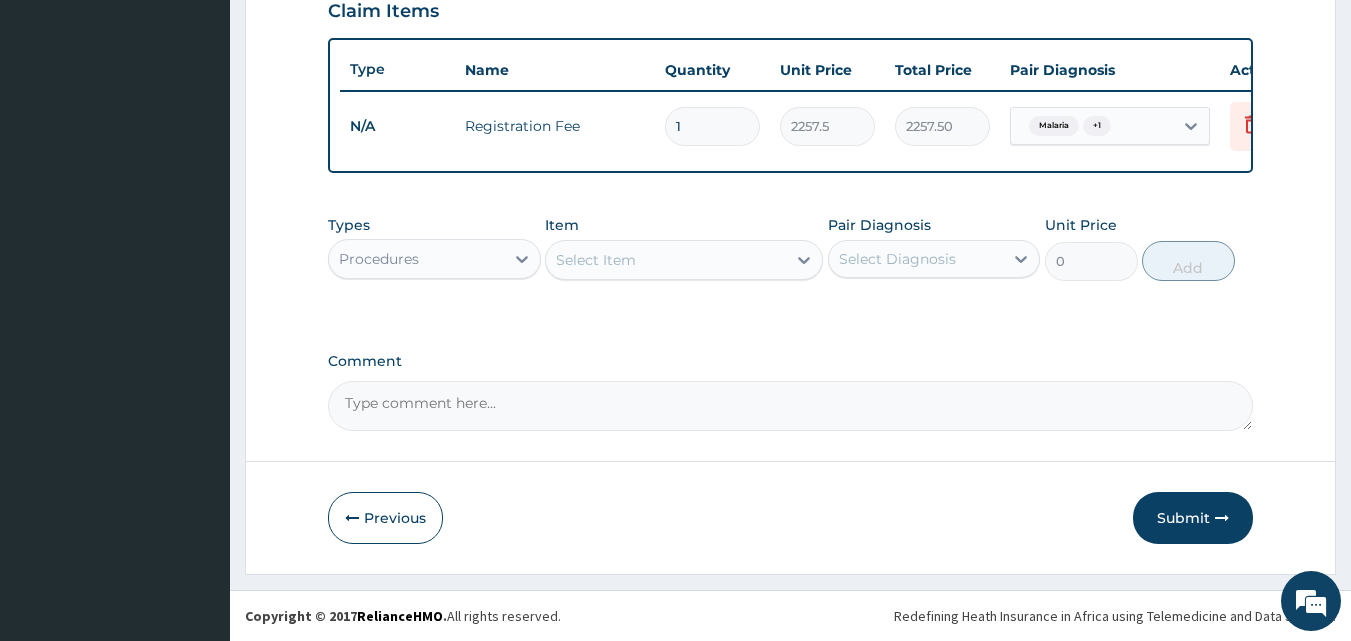 click on "Select Item" at bounding box center (666, 260) 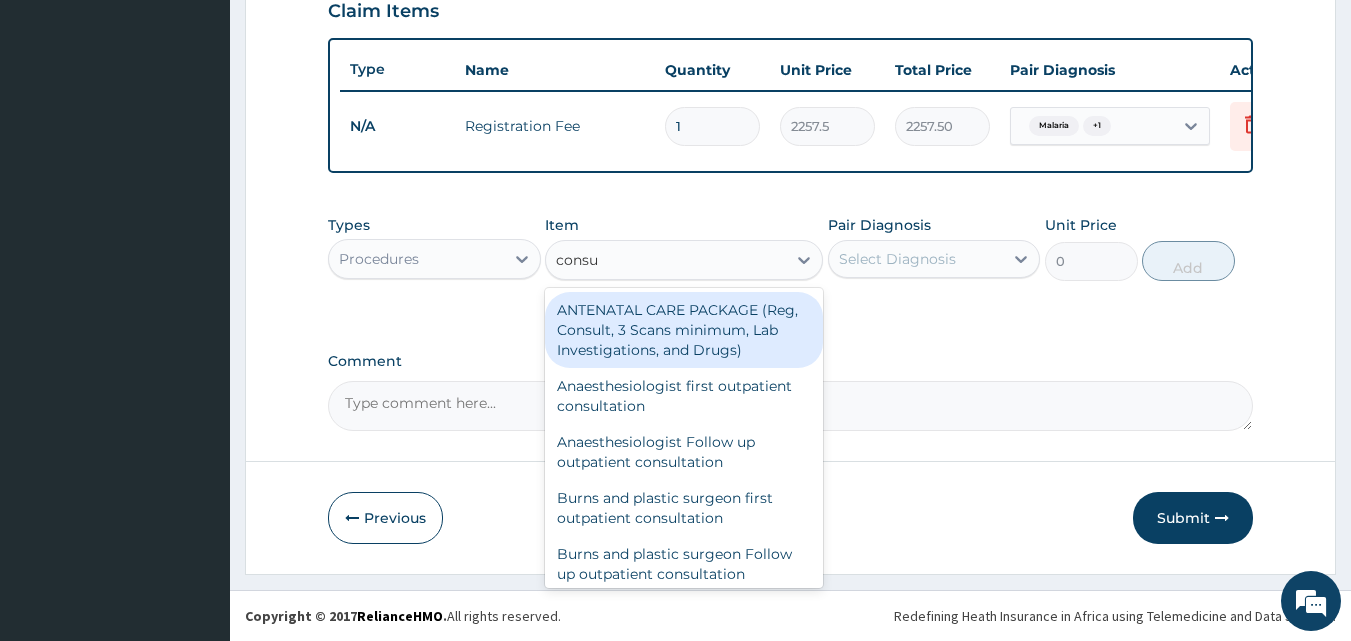 type on "consul" 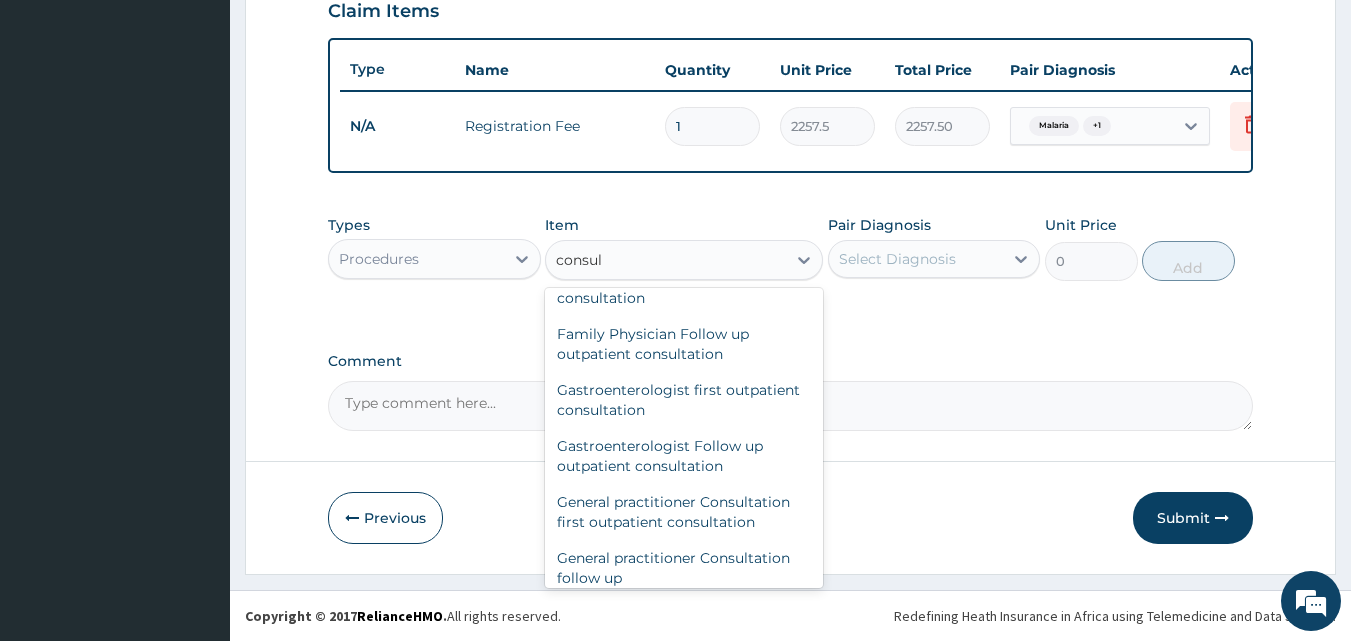 scroll, scrollTop: 955, scrollLeft: 0, axis: vertical 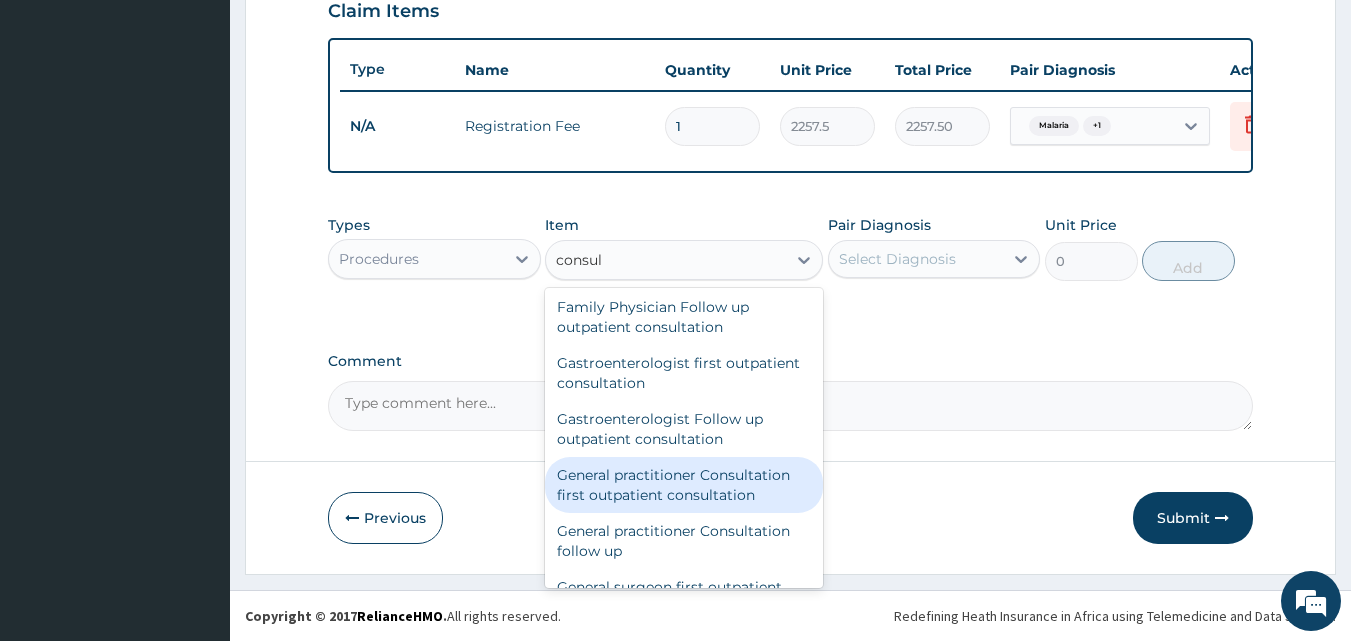 click on "General practitioner Consultation first outpatient consultation" at bounding box center (684, 485) 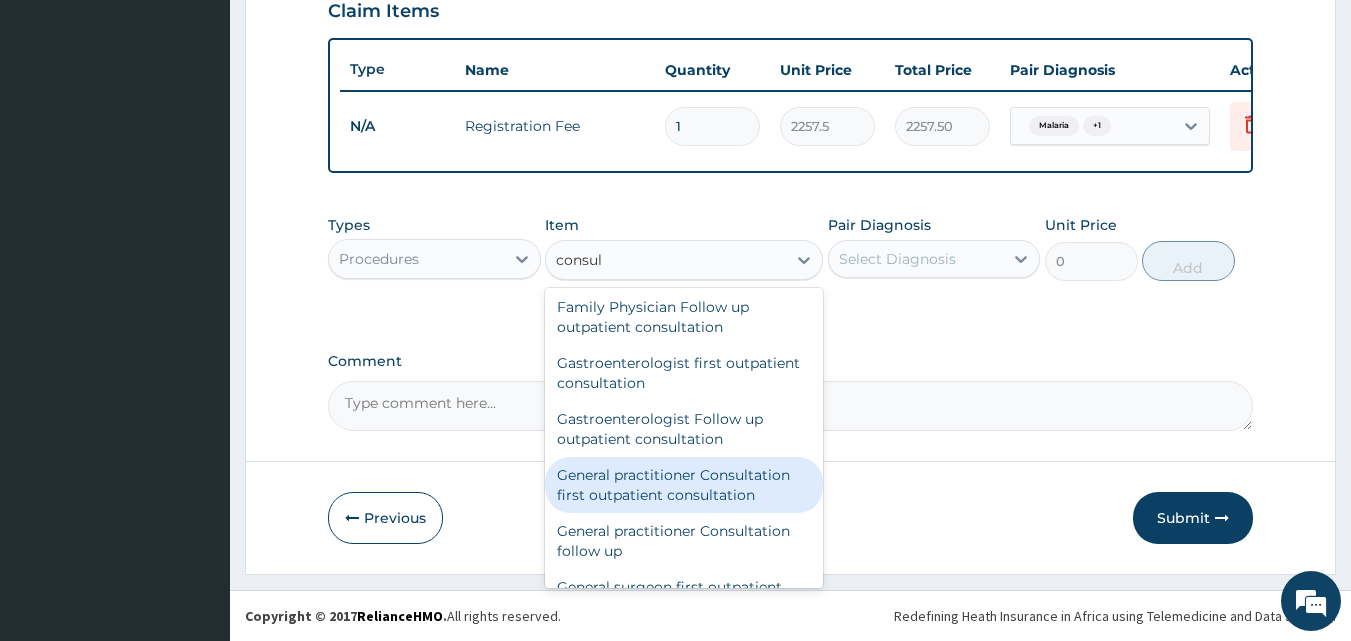 type 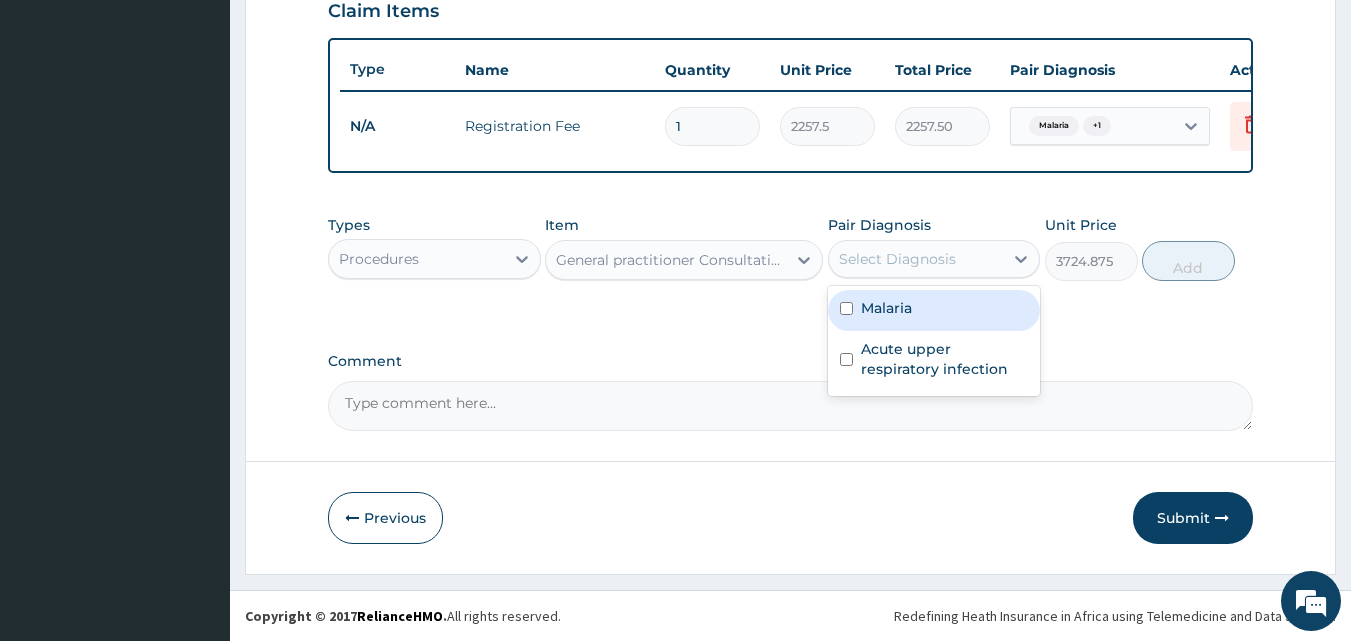 click on "Select Diagnosis" at bounding box center [897, 259] 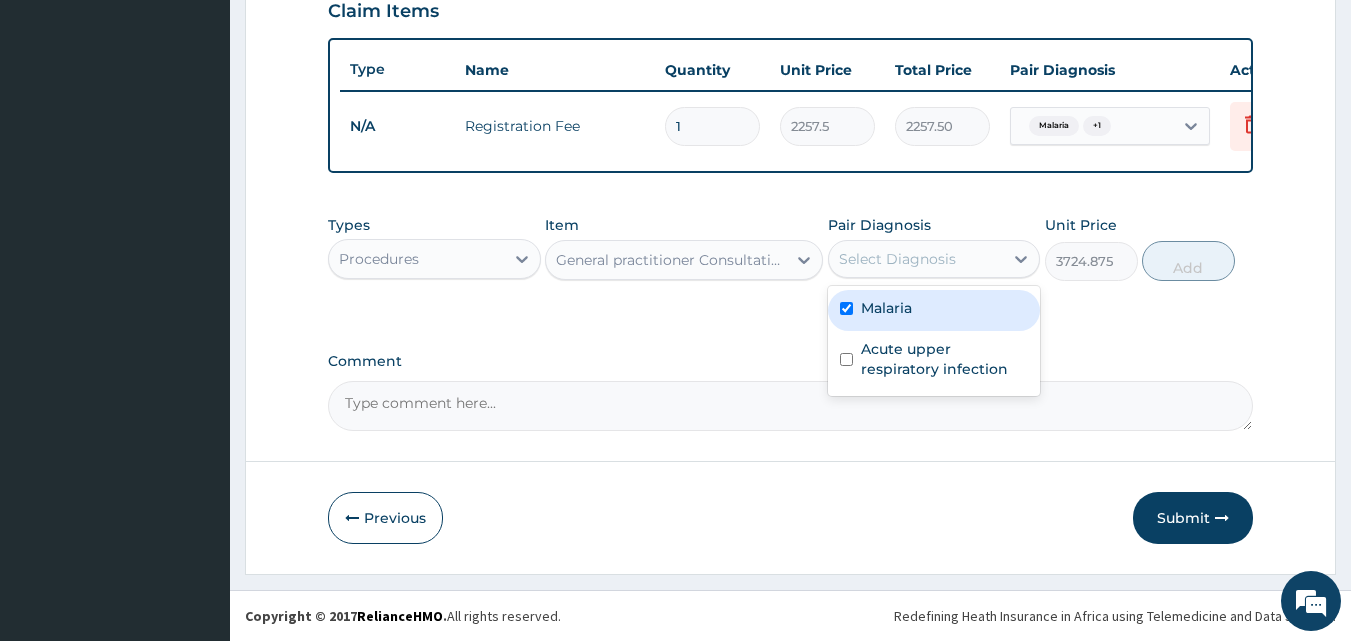 checkbox on "true" 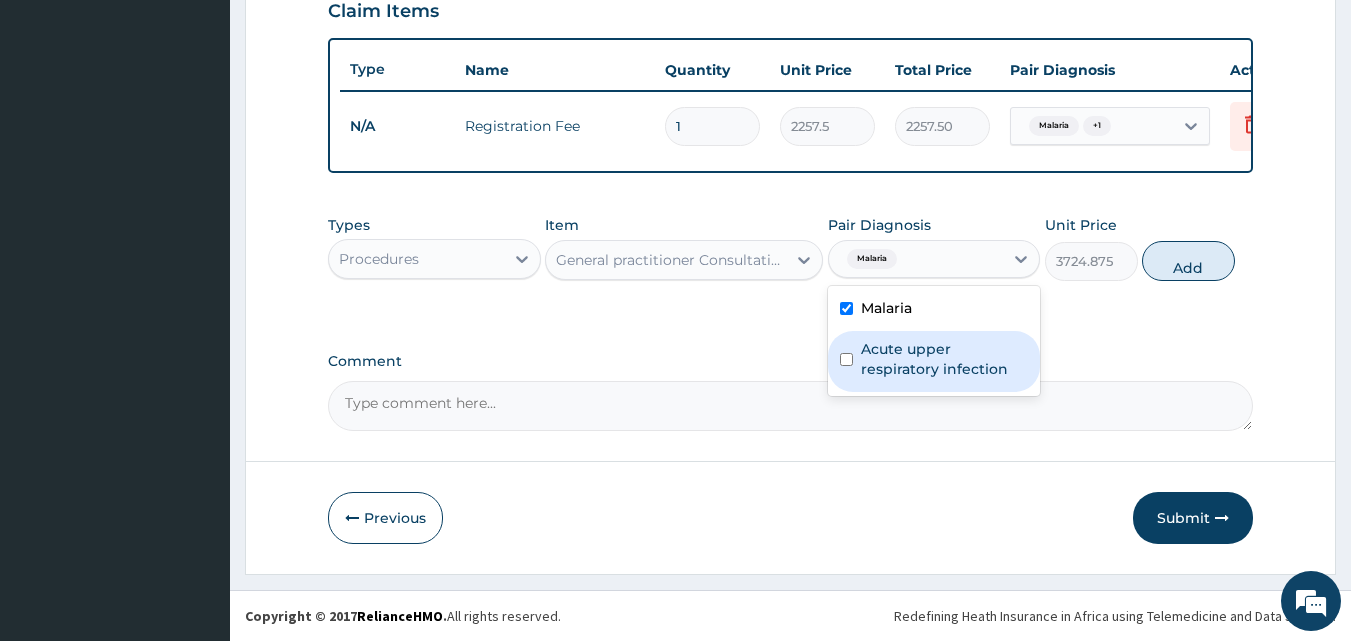 click on "Acute upper respiratory infection" at bounding box center (934, 361) 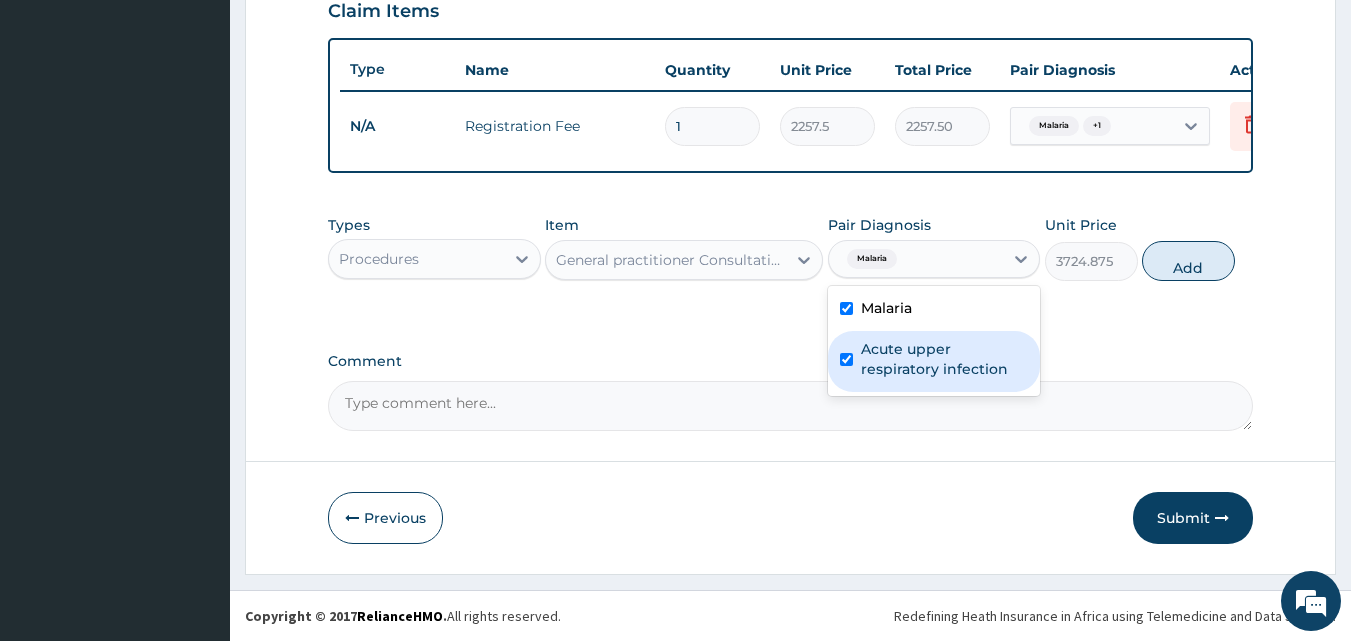 checkbox on "true" 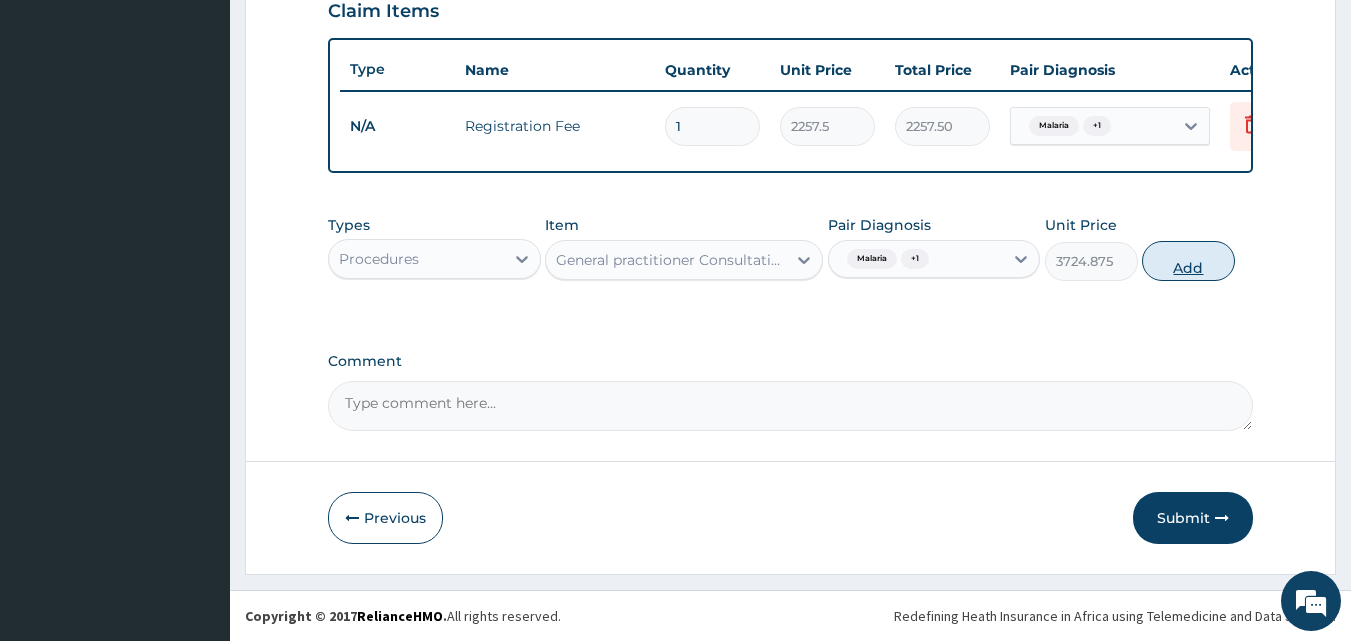 click on "Add" at bounding box center (1188, 261) 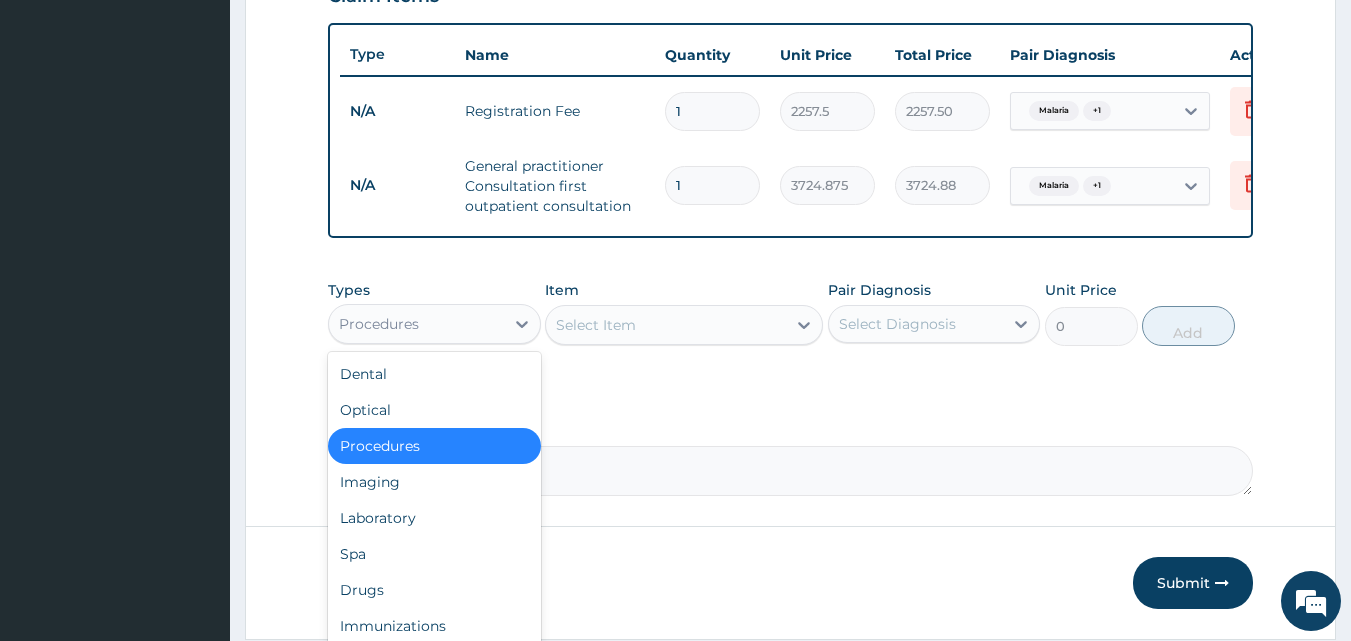 click on "Procedures" at bounding box center (416, 324) 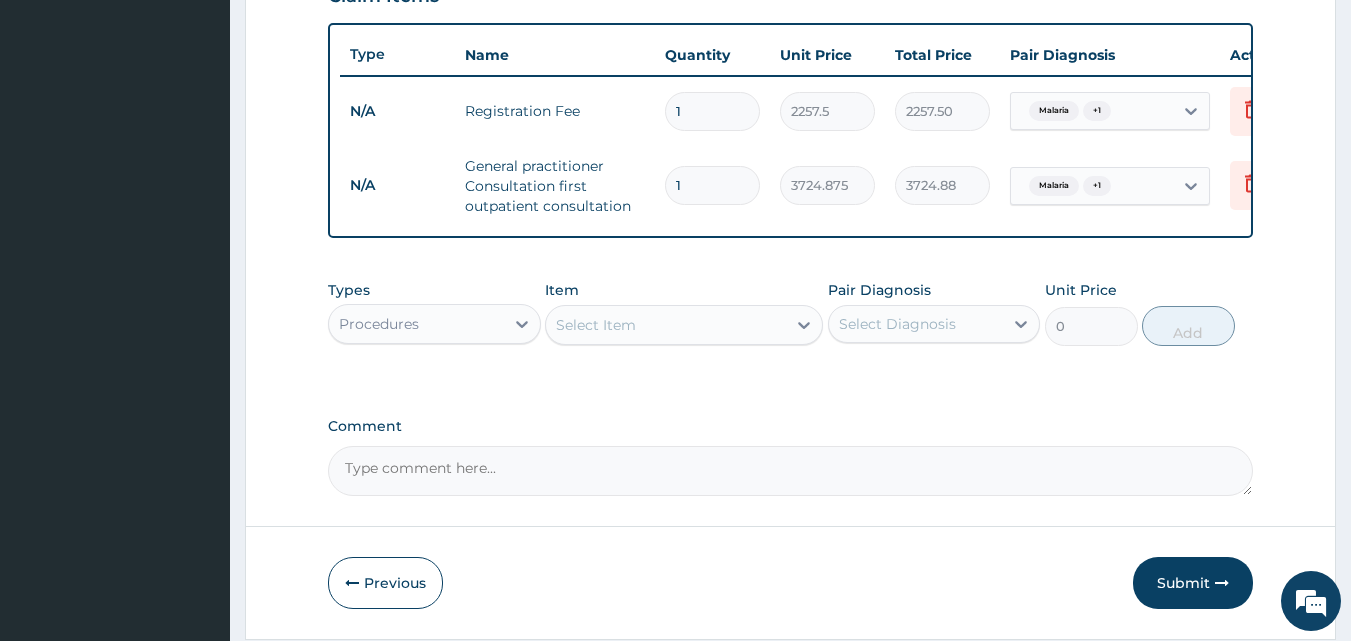 click on "Types Procedures Item Select Item Pair Diagnosis Select Diagnosis Unit Price 0 Add" at bounding box center (791, 313) 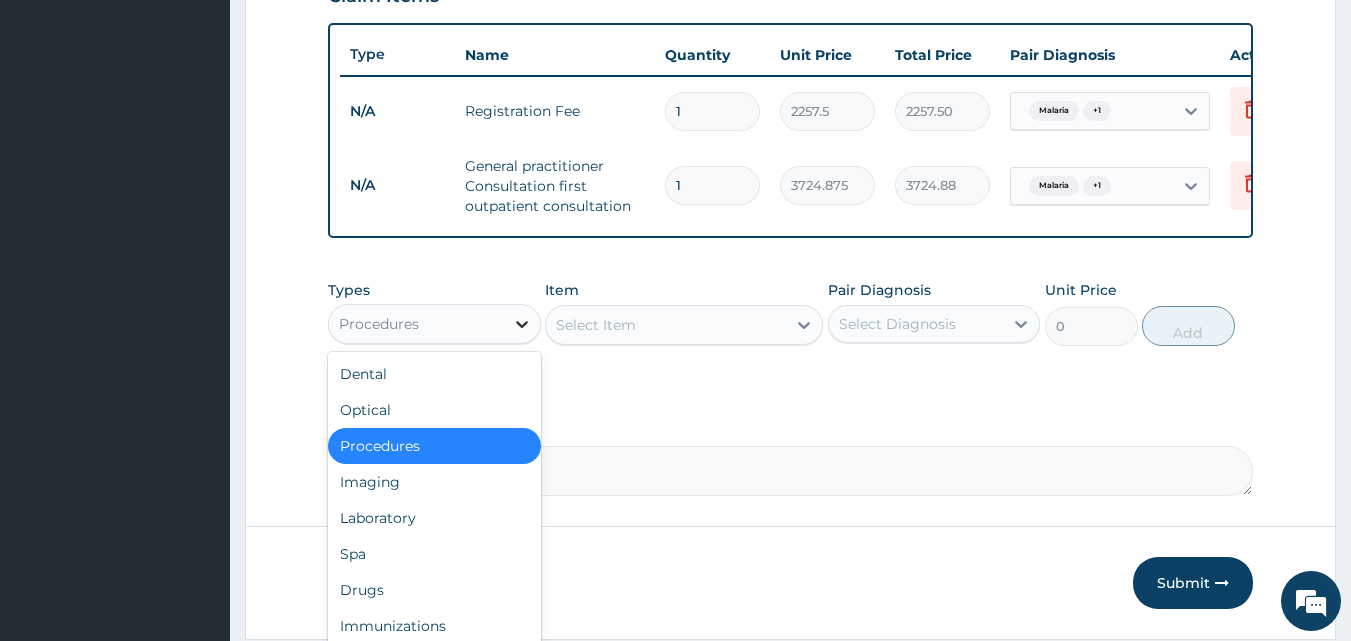 click at bounding box center [522, 324] 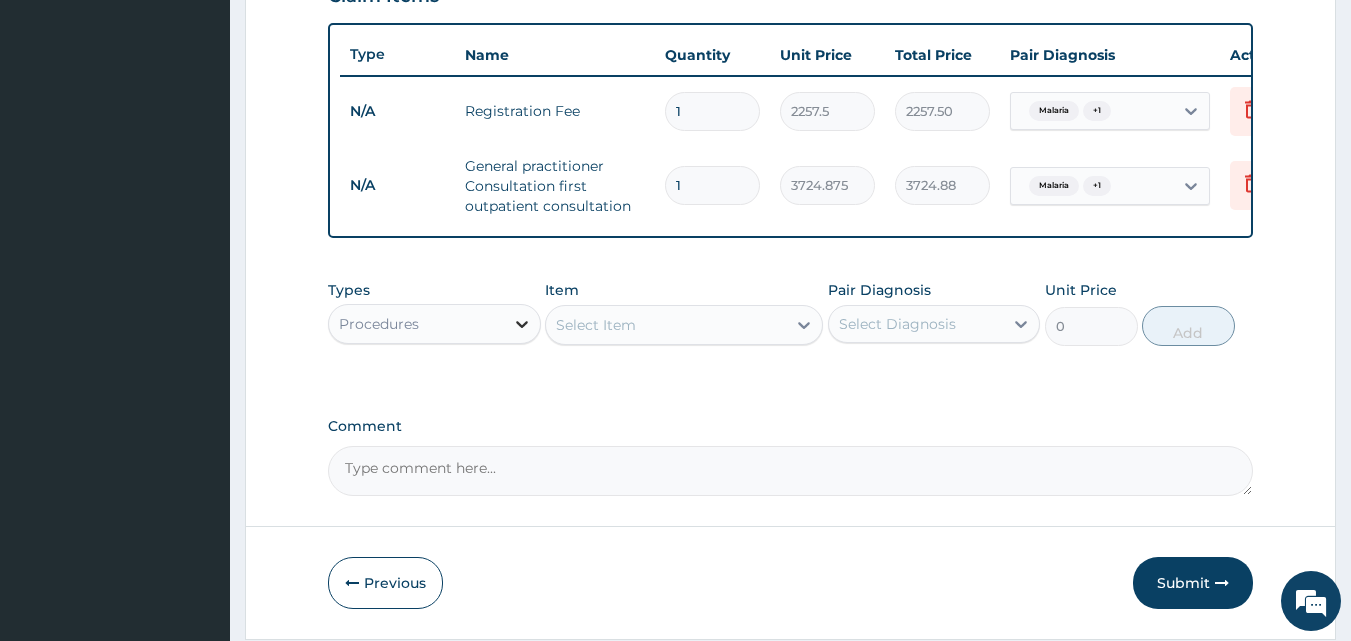 click at bounding box center [522, 324] 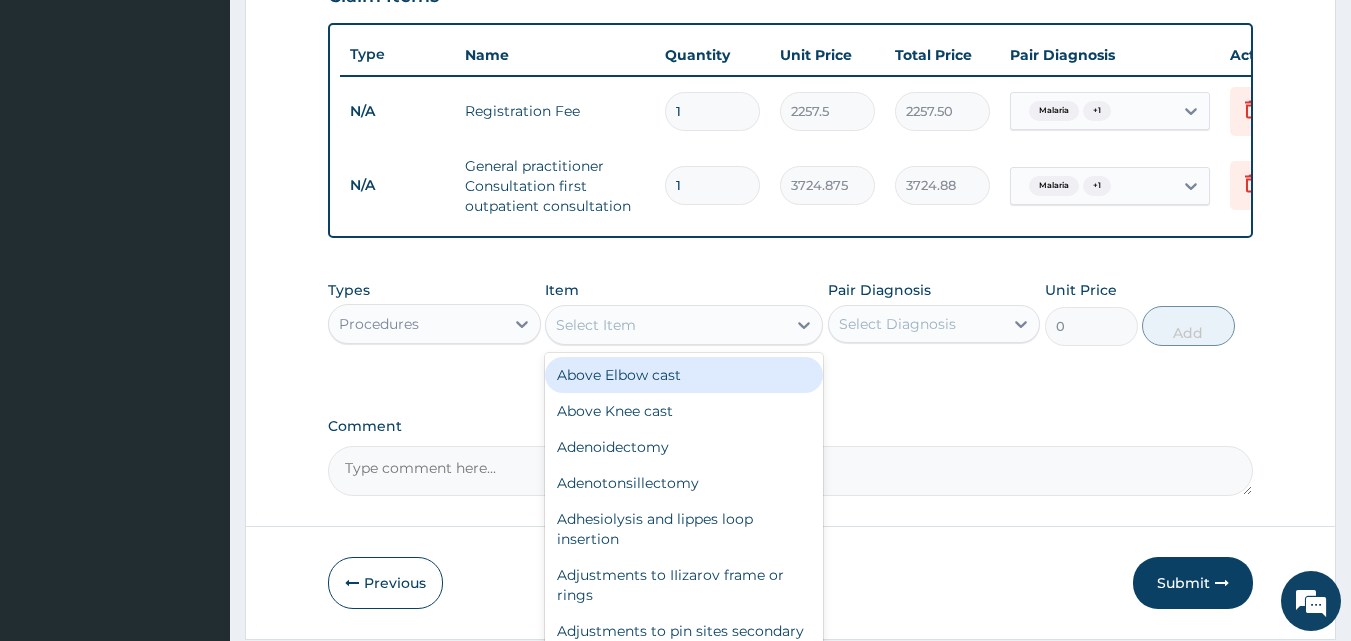 click on "Select Item" at bounding box center [596, 325] 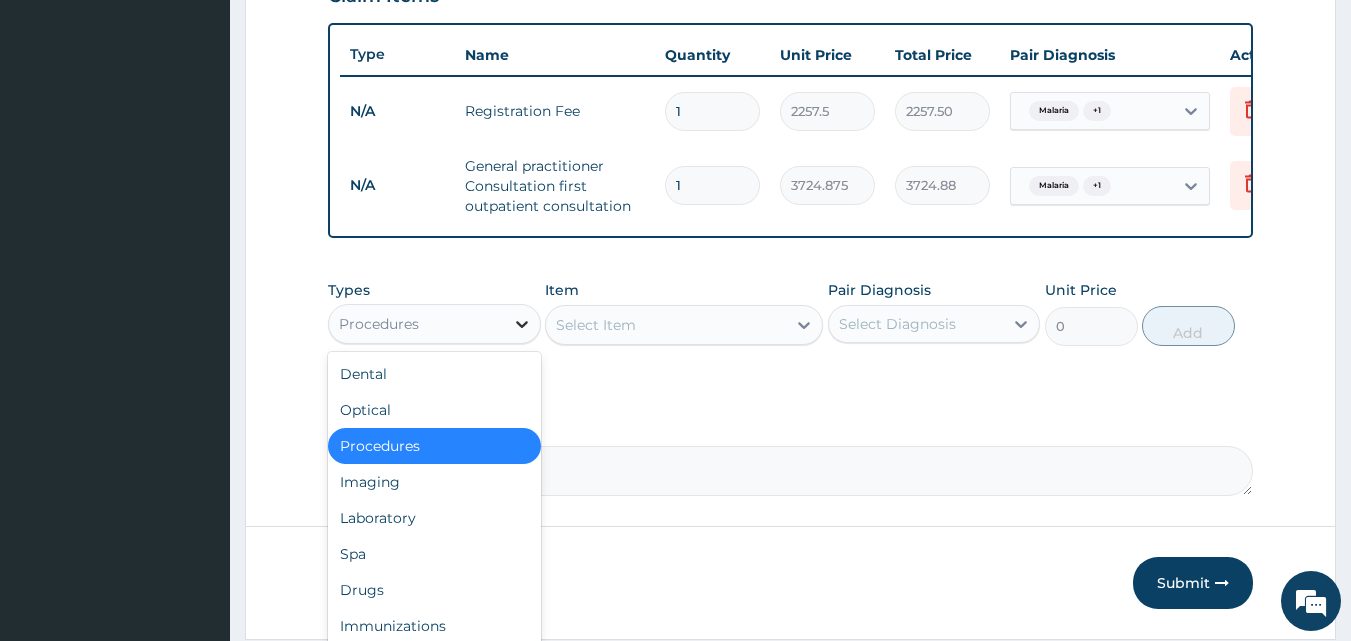 click at bounding box center [522, 324] 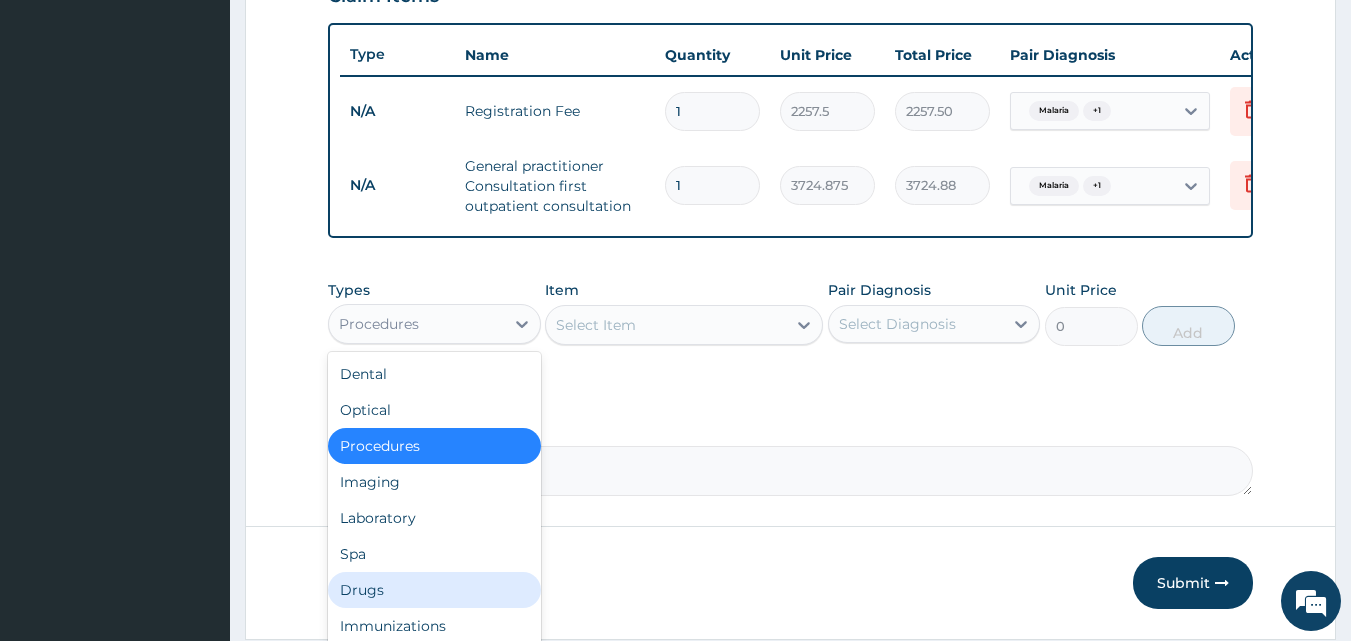 click on "Drugs" at bounding box center [434, 590] 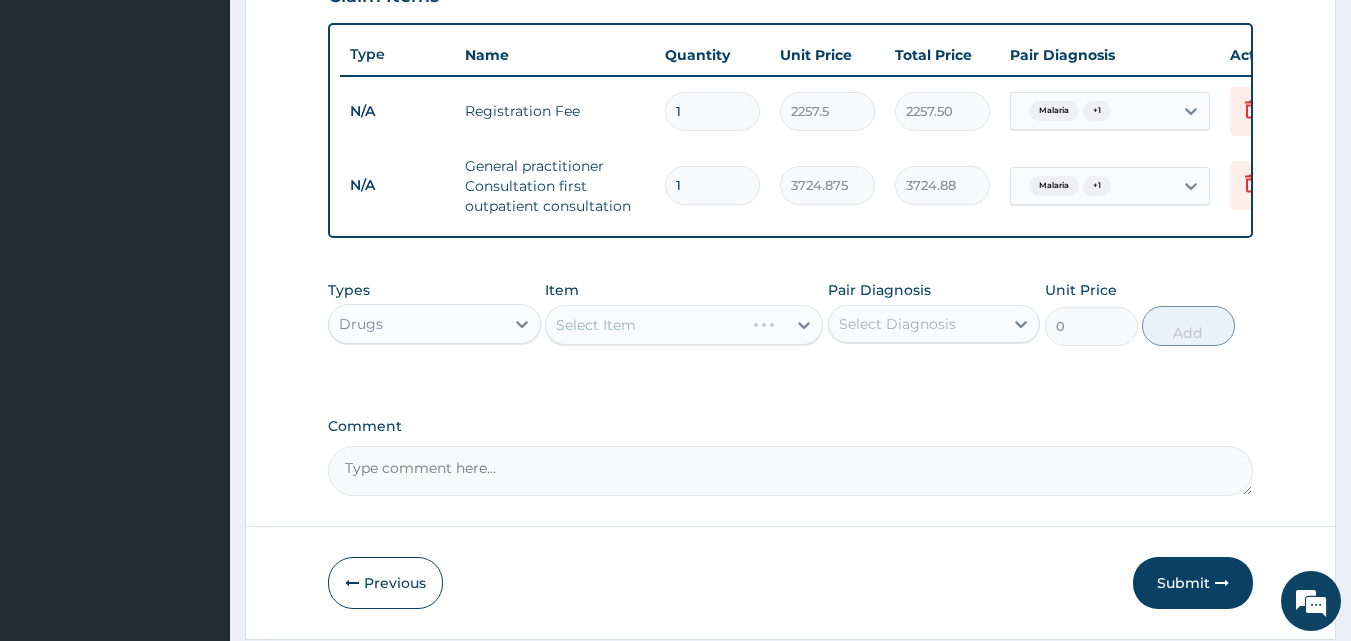 click on "Select Item" at bounding box center (684, 325) 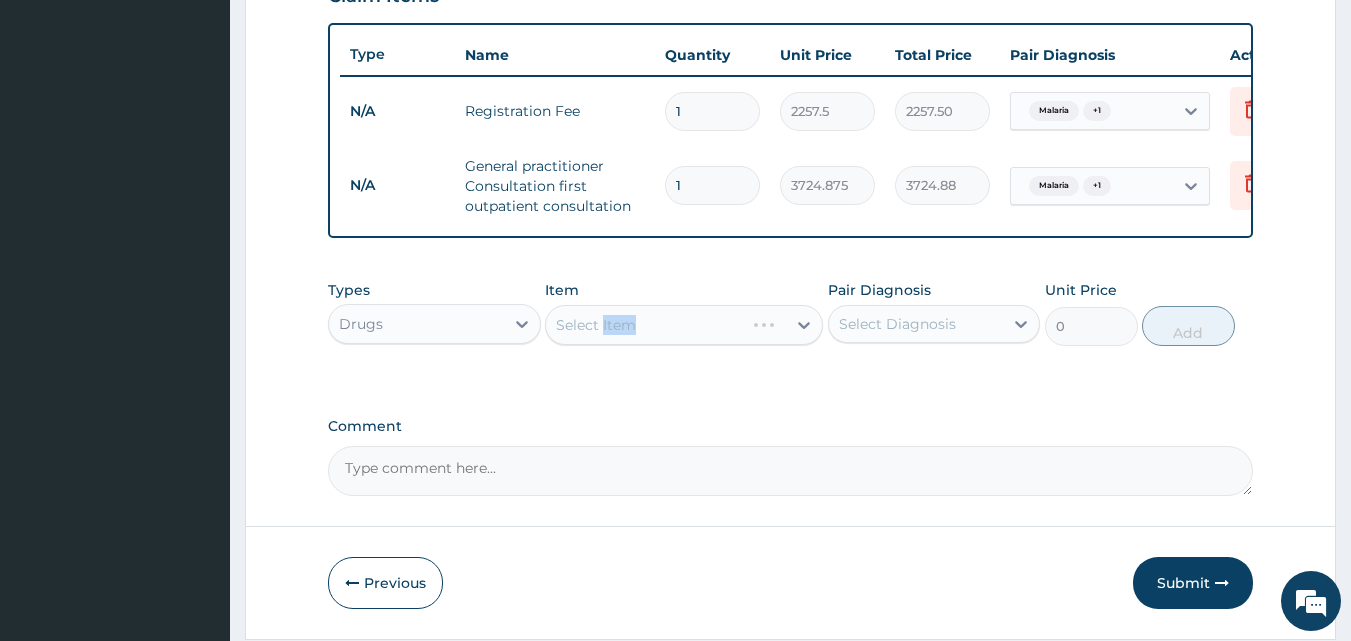 click on "Select Item" at bounding box center (684, 325) 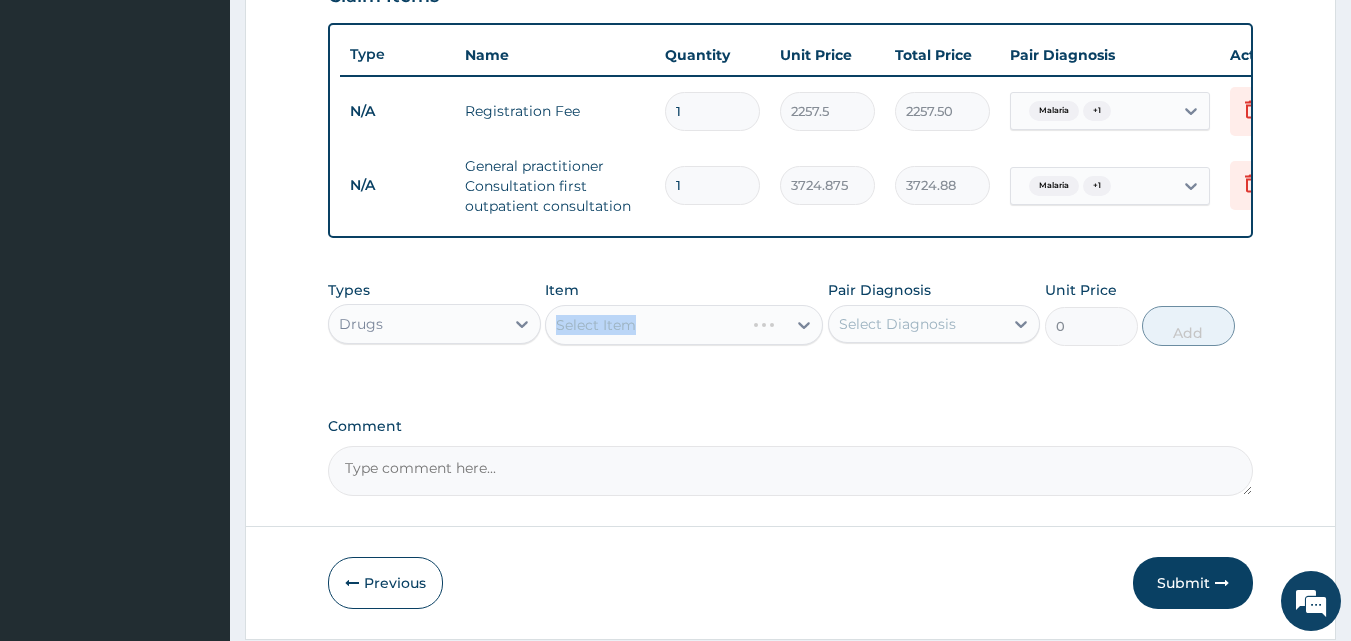 click on "Select Item" at bounding box center (684, 325) 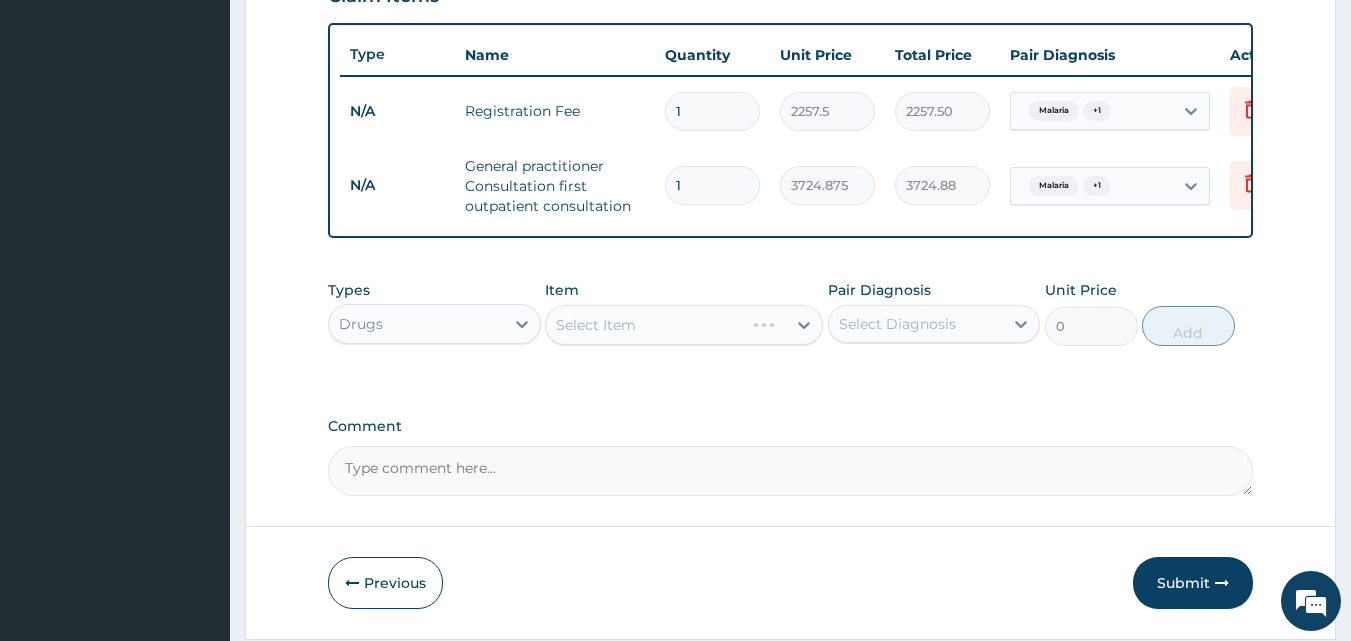 click on "Select Item" at bounding box center [684, 325] 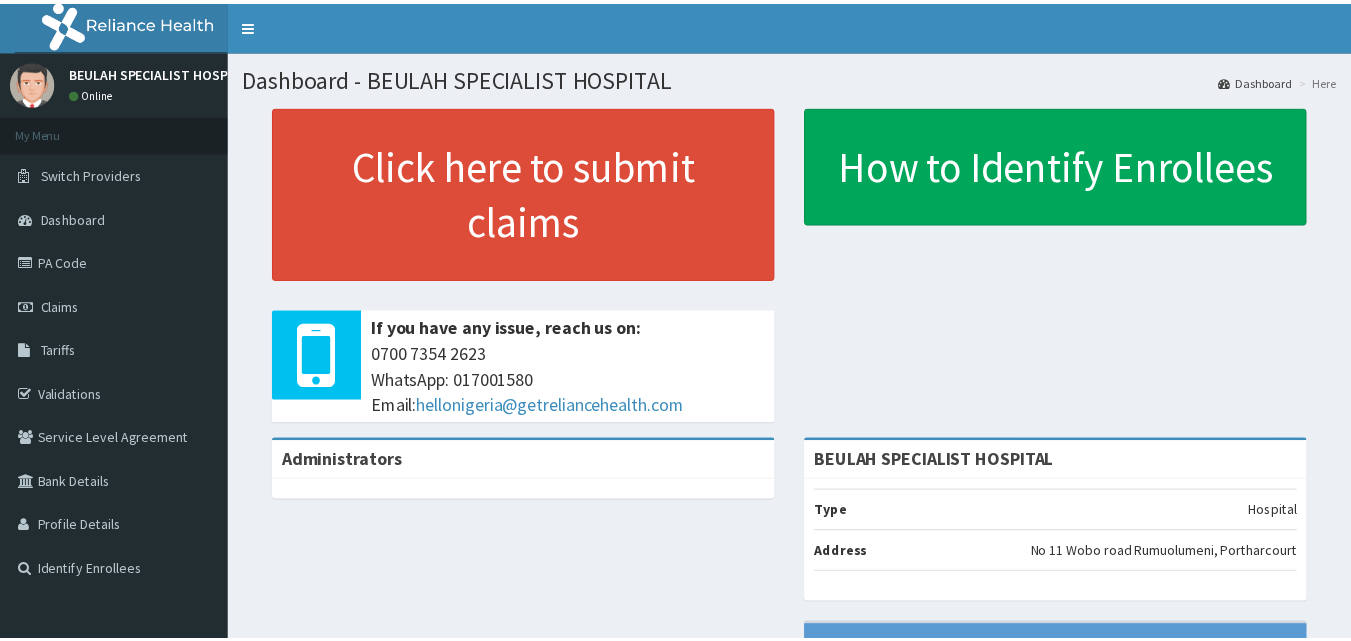 scroll, scrollTop: 0, scrollLeft: 0, axis: both 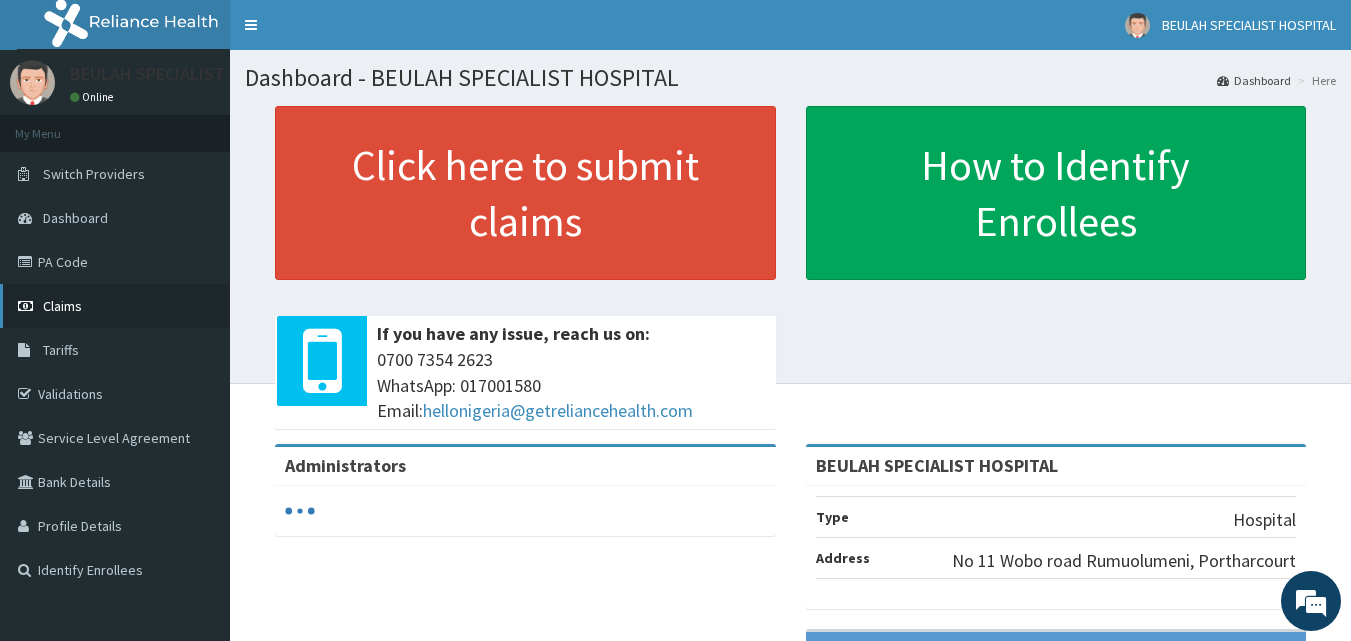 click on "Claims" at bounding box center (115, 306) 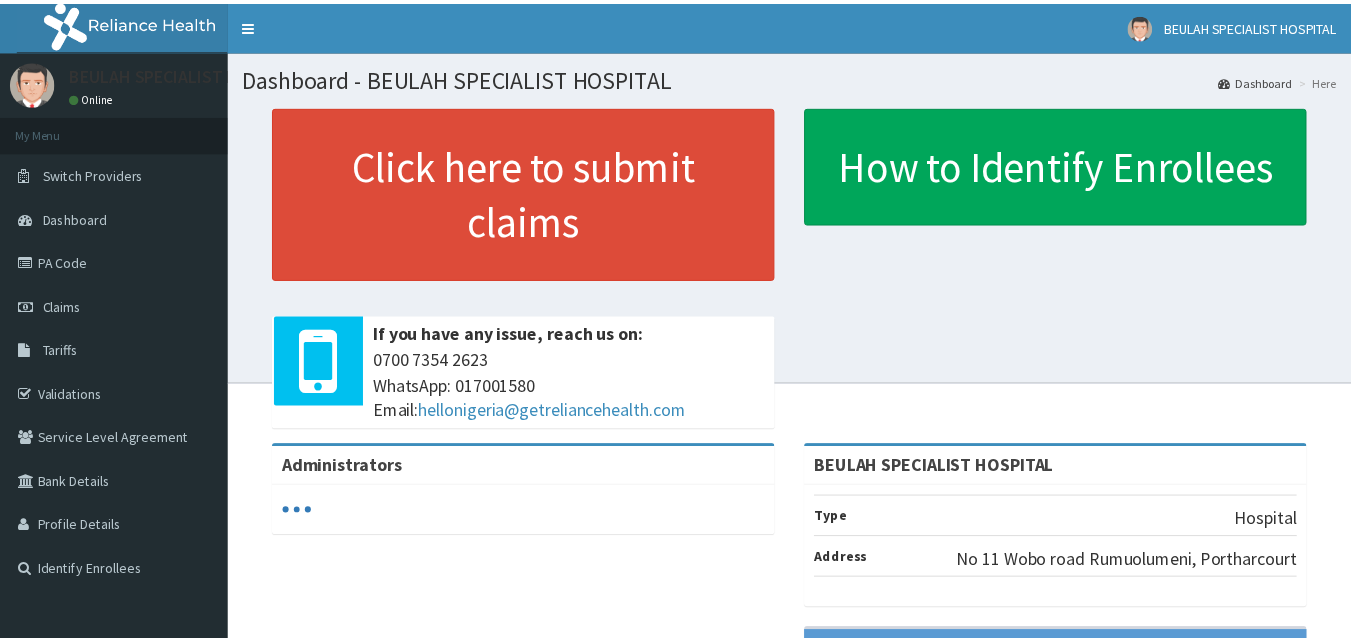 scroll, scrollTop: 0, scrollLeft: 0, axis: both 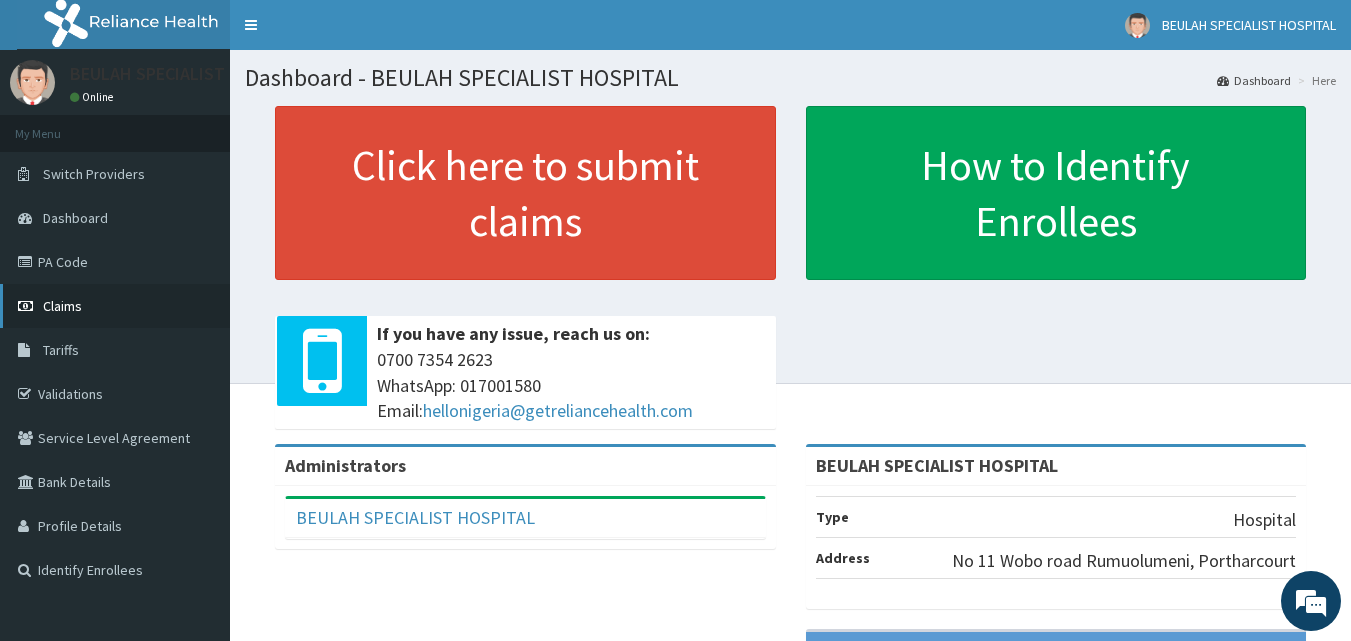 click on "Claims" at bounding box center (115, 306) 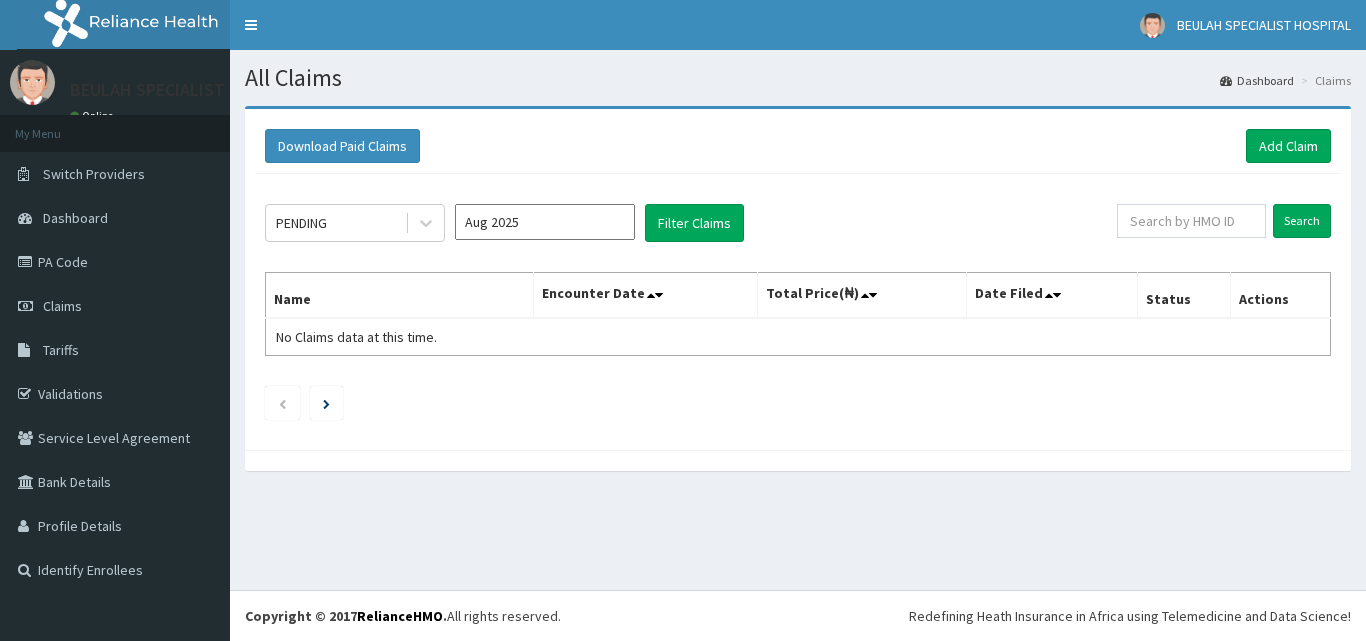 scroll, scrollTop: 0, scrollLeft: 0, axis: both 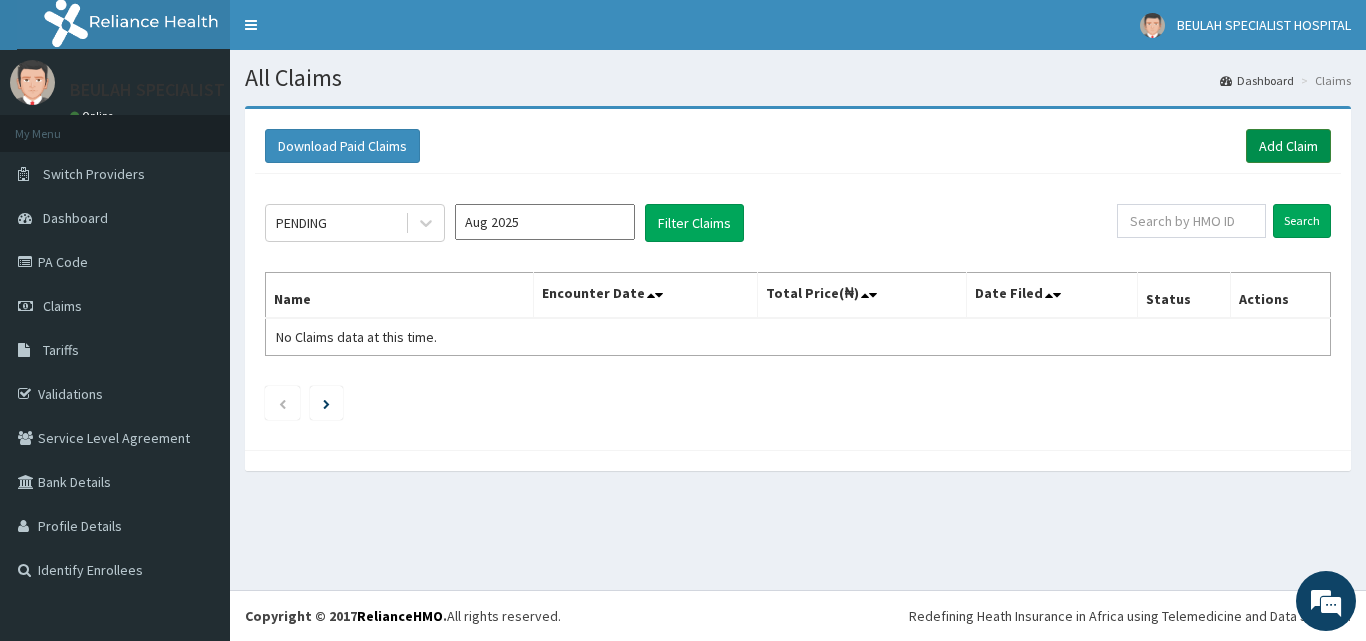 click on "Add Claim" at bounding box center (1288, 146) 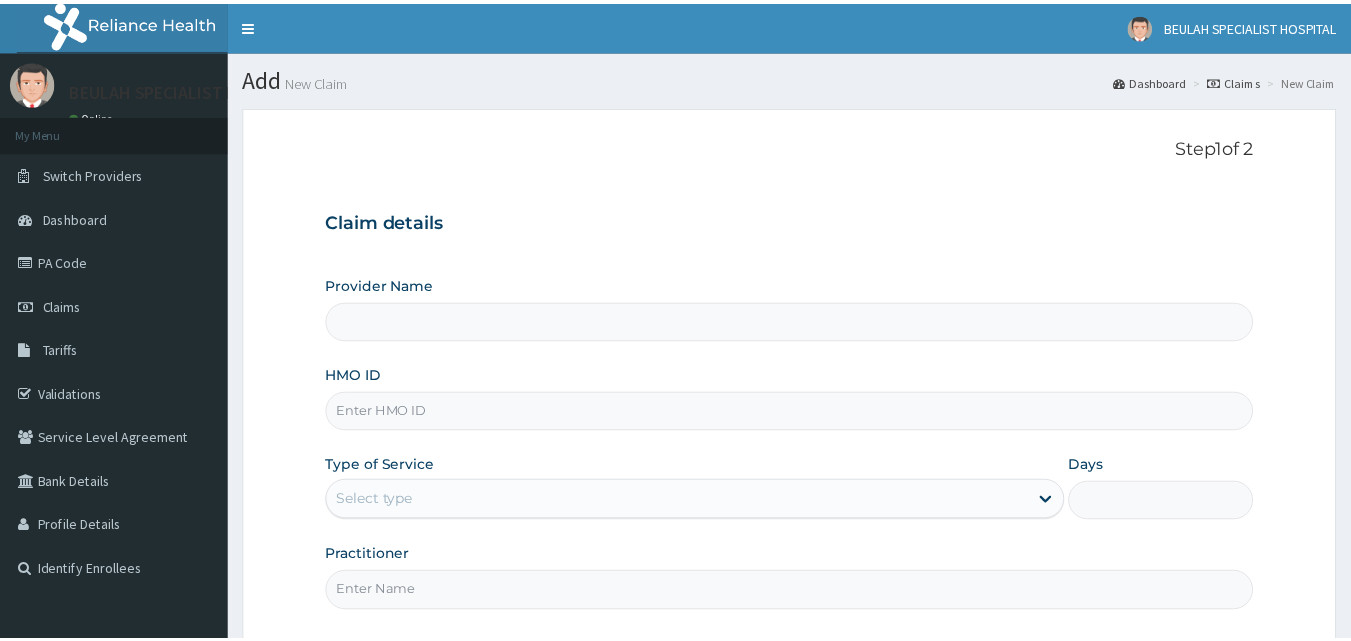 scroll, scrollTop: 0, scrollLeft: 0, axis: both 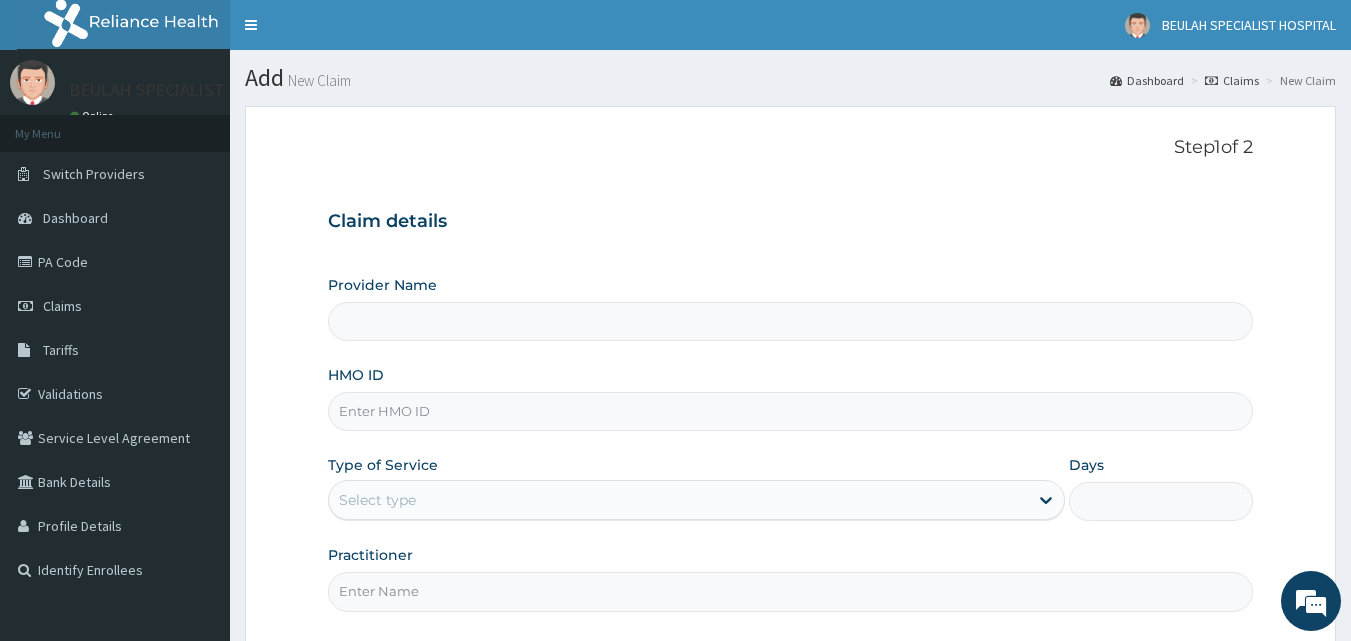 type on "BEULAH SPECIALIST HOSPITAL" 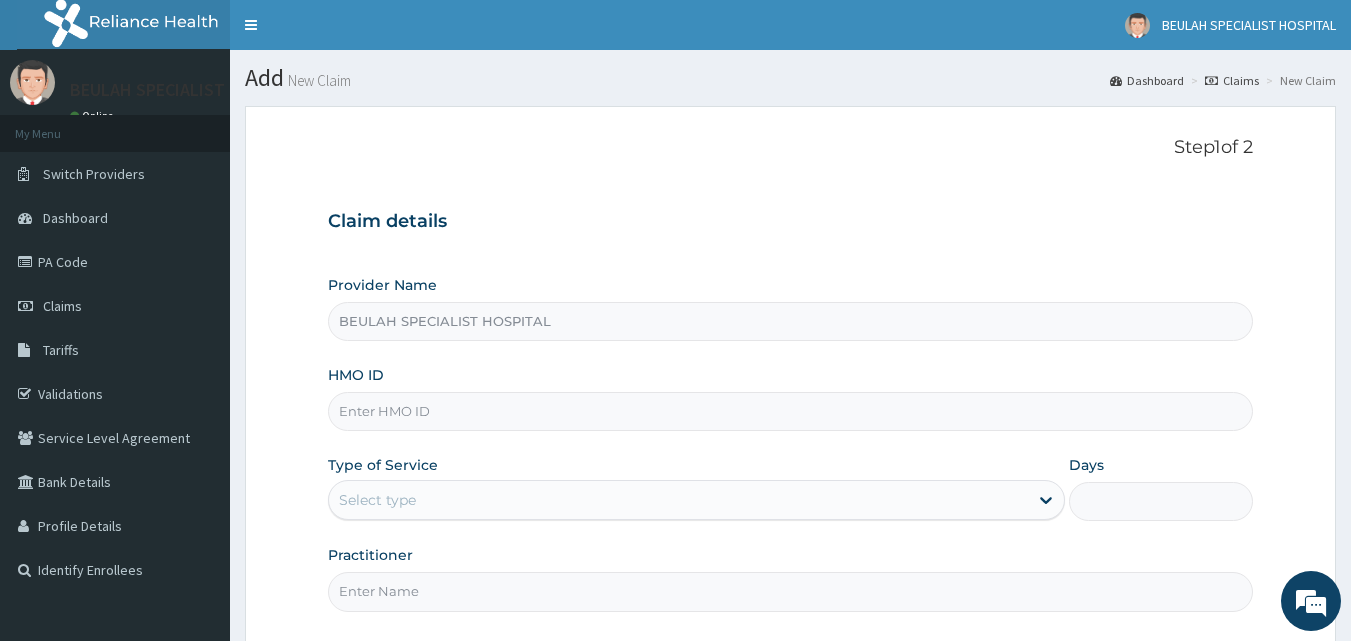 click on "HMO ID" at bounding box center (791, 411) 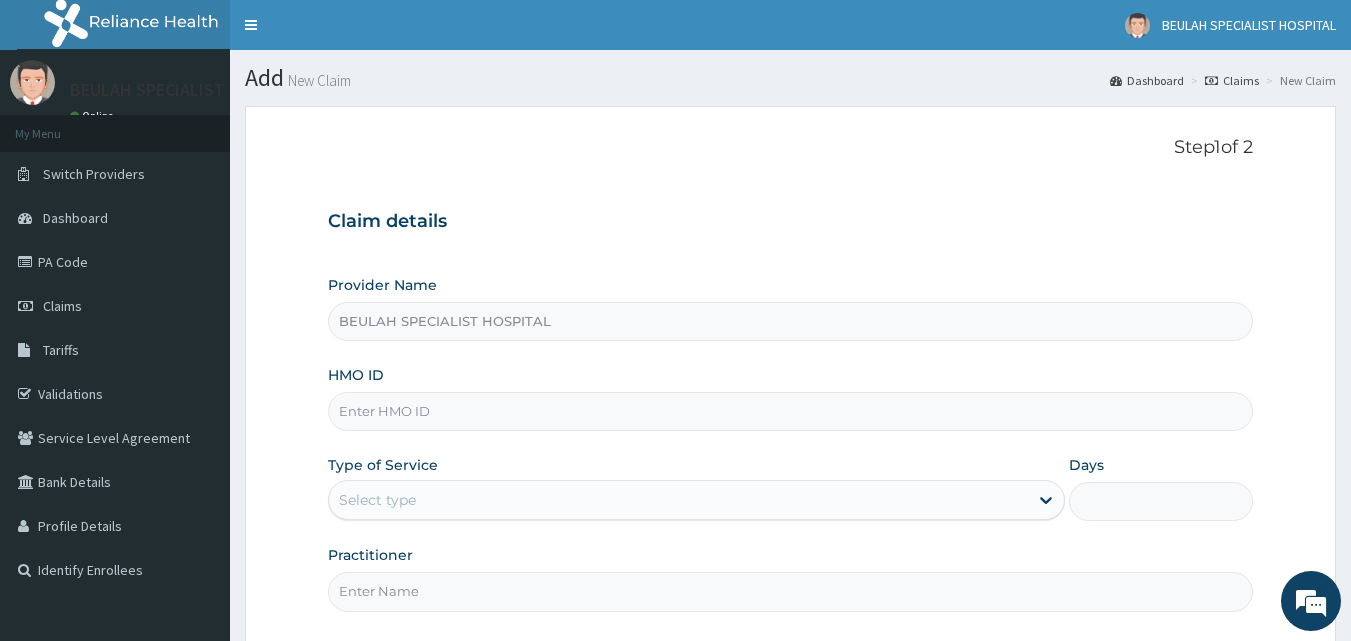 paste on "erm/10305/e" 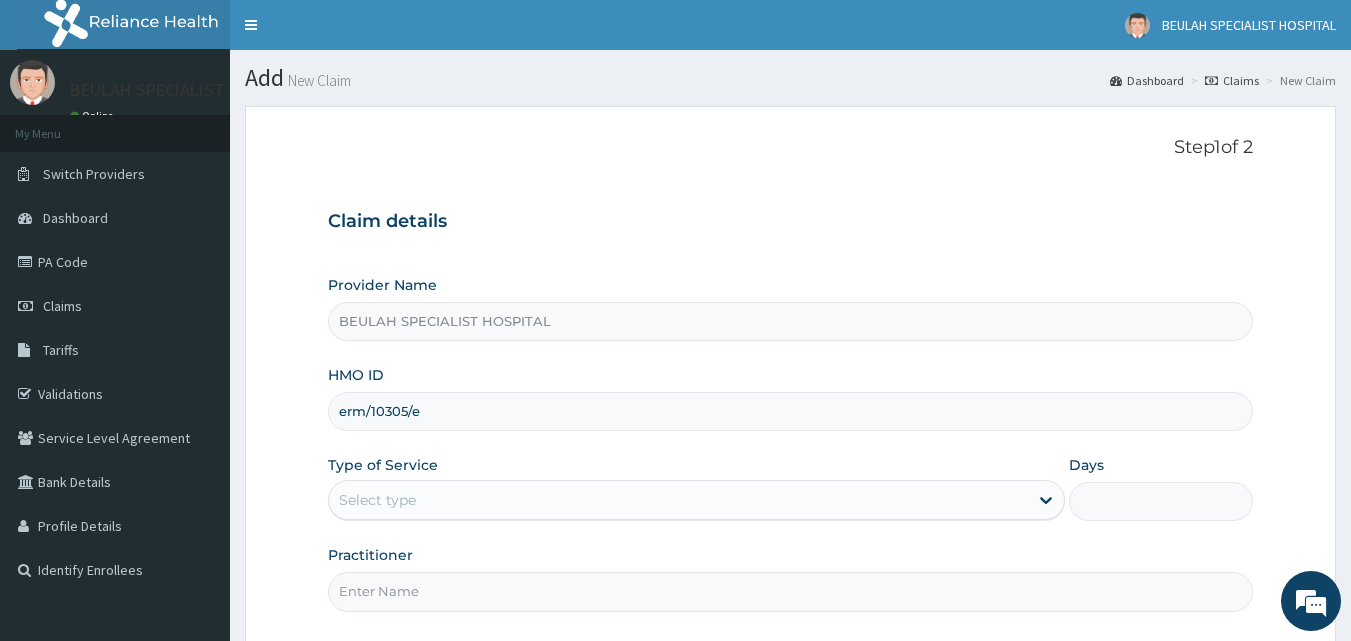 scroll, scrollTop: 0, scrollLeft: 0, axis: both 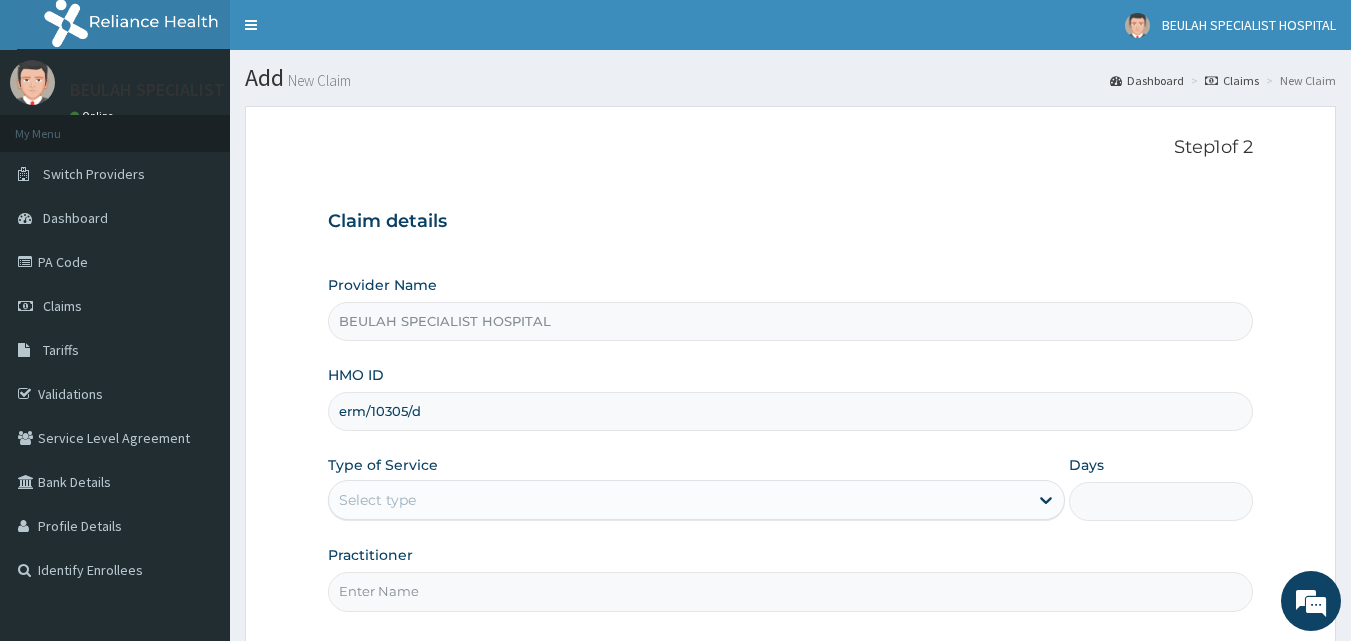 type on "erm/10305/d" 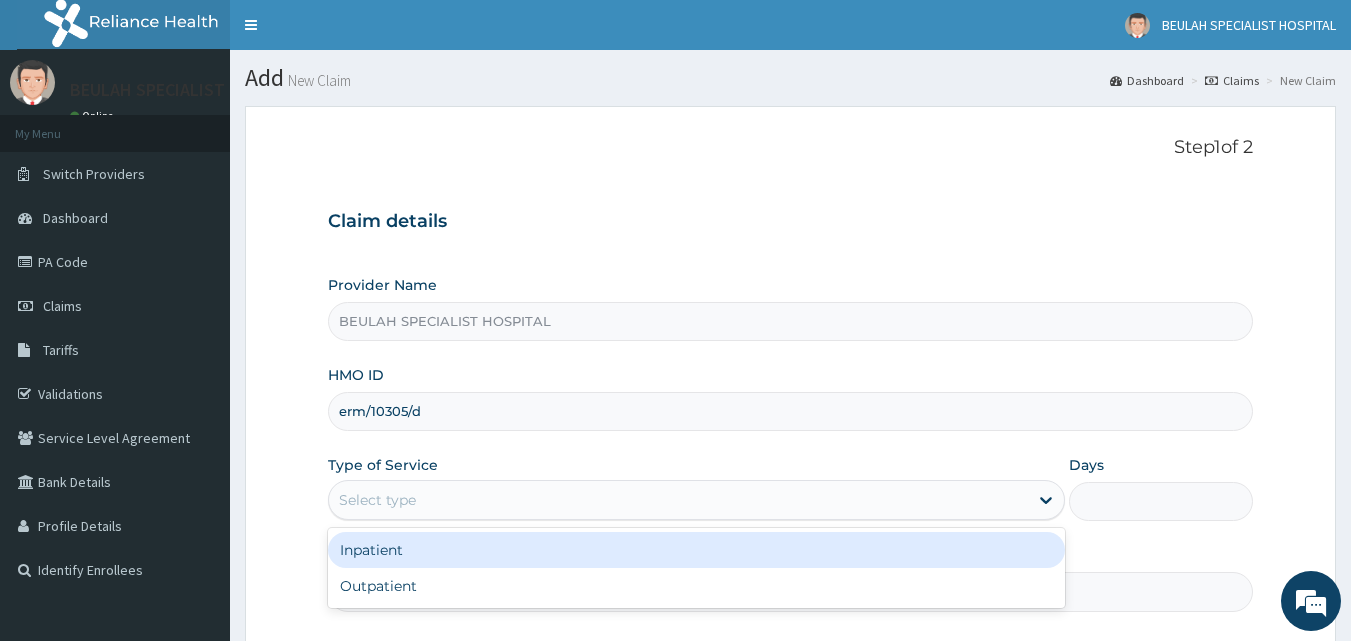 click on "Select type" at bounding box center [678, 500] 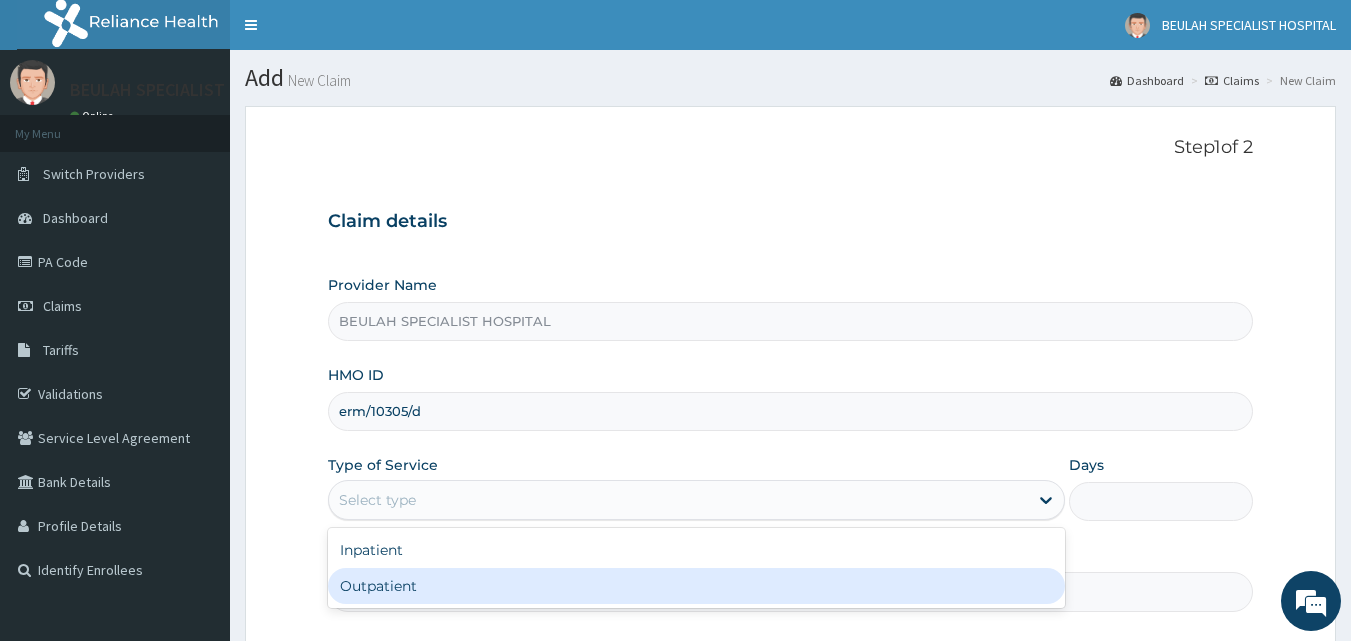 click on "Outpatient" at bounding box center (696, 586) 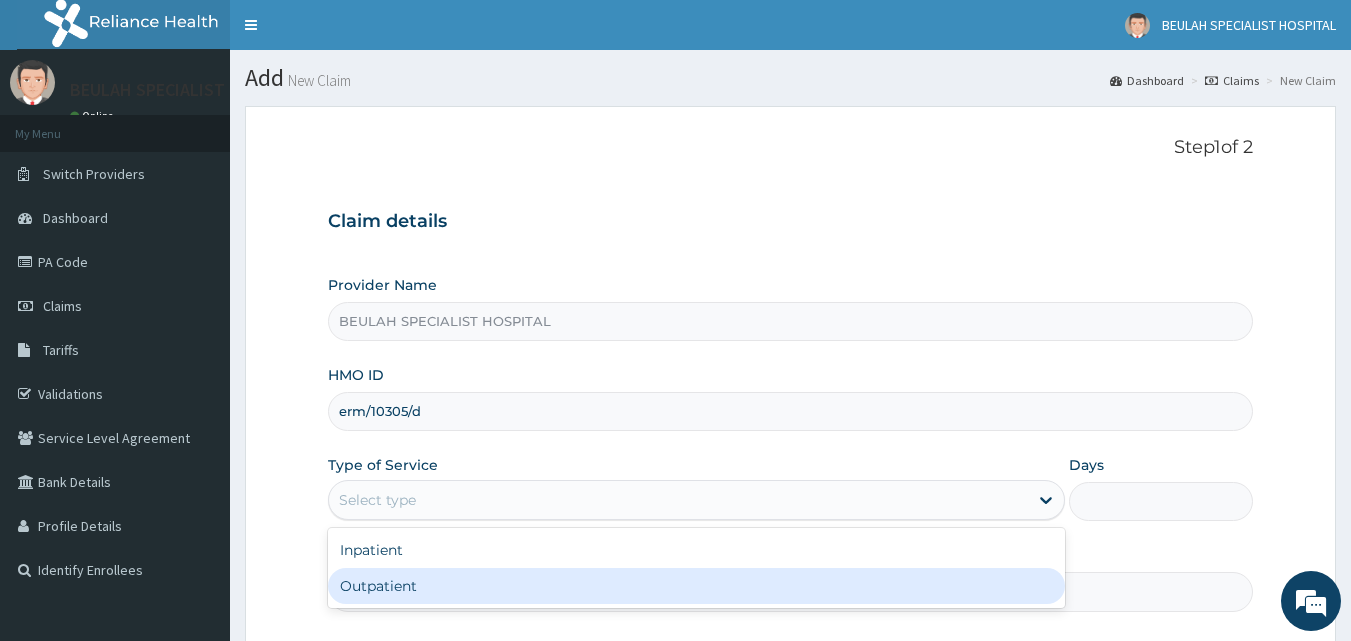 type on "1" 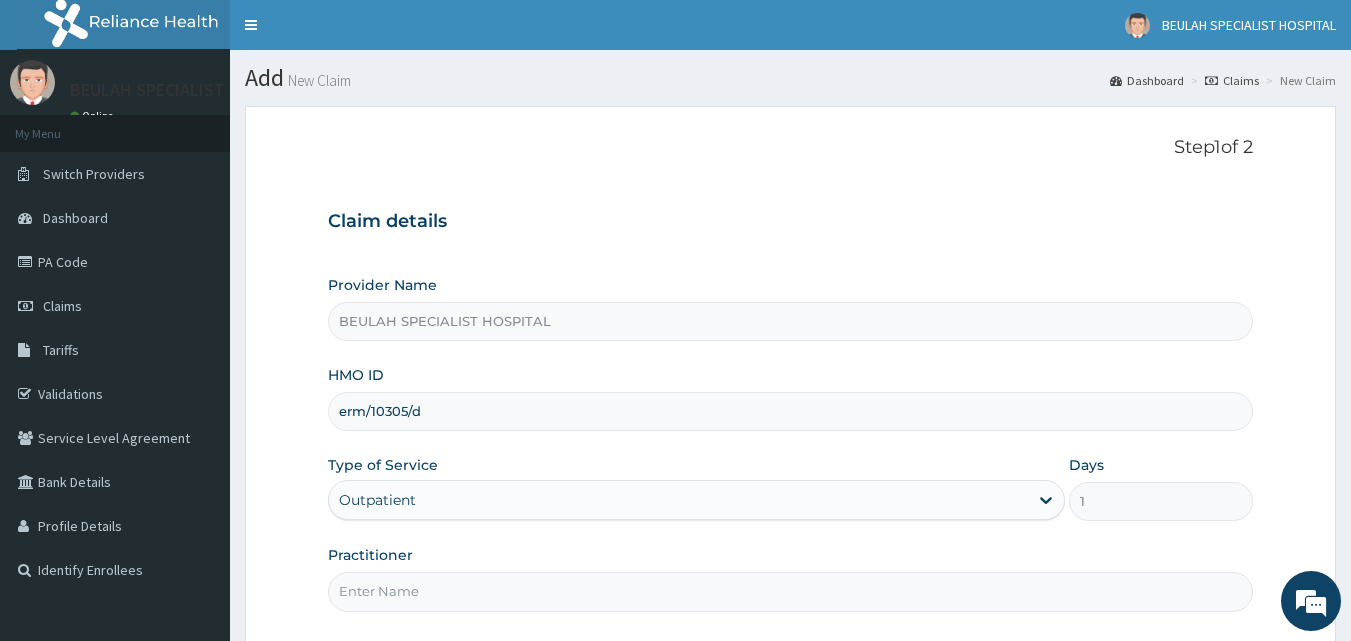 click on "Practitioner" at bounding box center [791, 591] 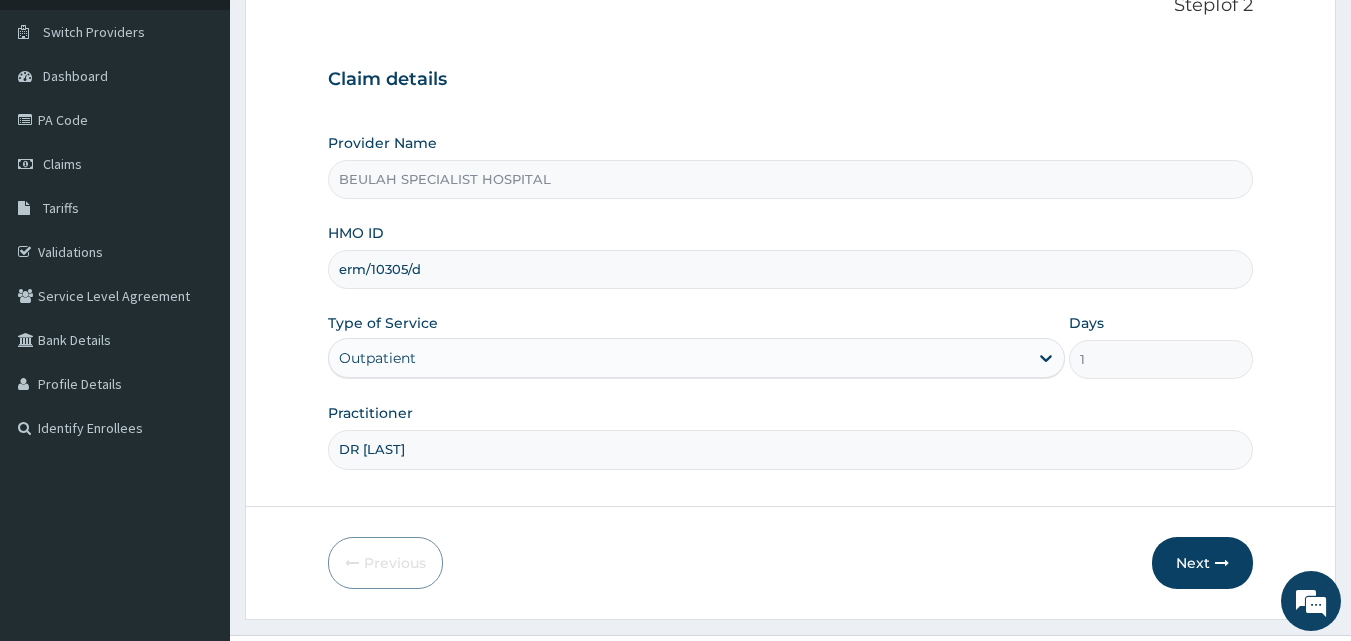 scroll, scrollTop: 187, scrollLeft: 0, axis: vertical 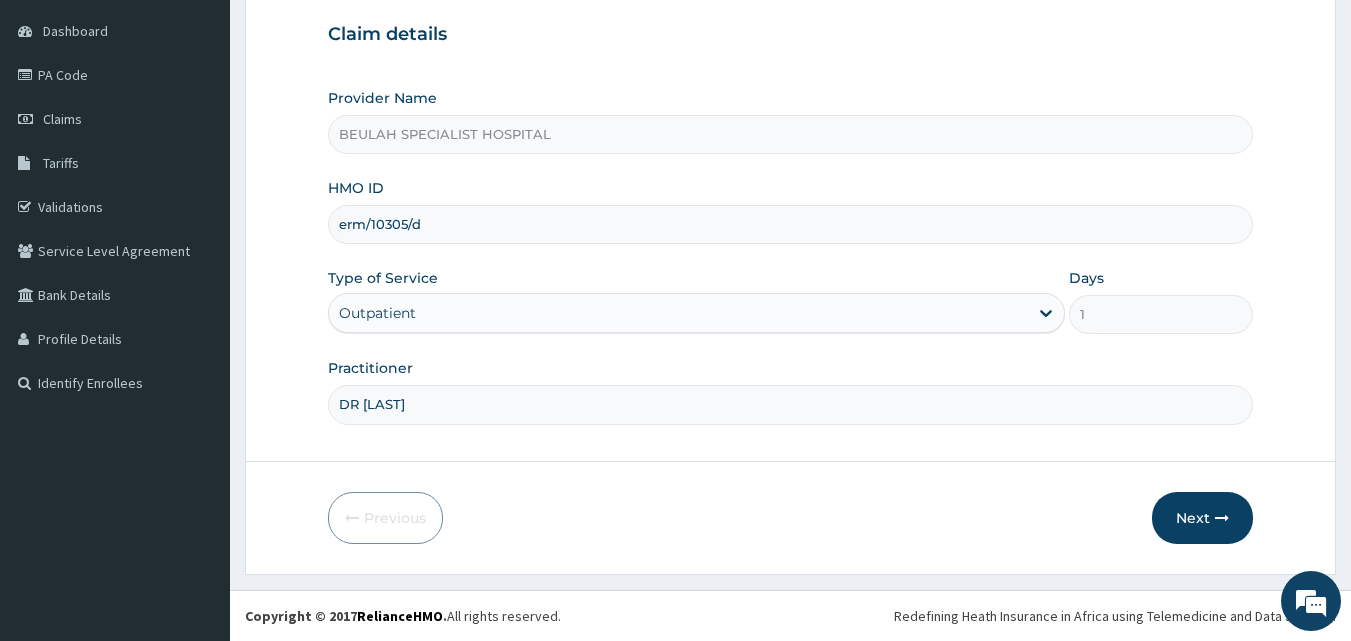 type on "DR ORJI" 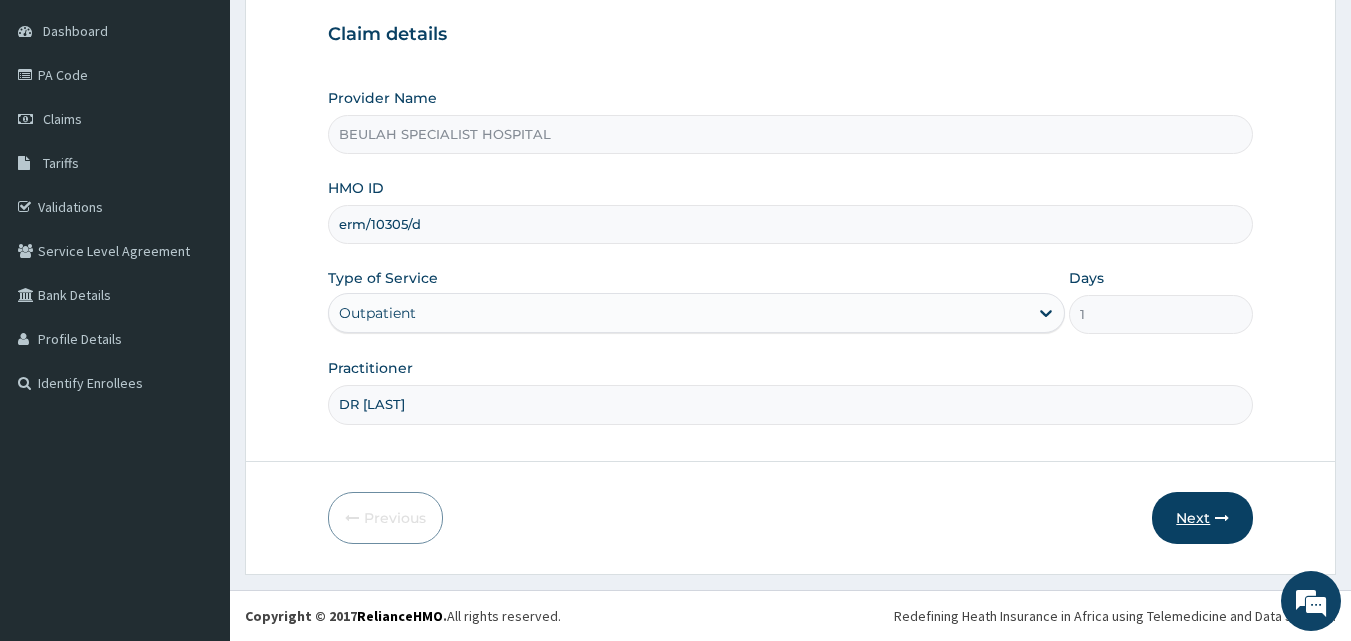 drag, startPoint x: 1249, startPoint y: 541, endPoint x: 1233, endPoint y: 532, distance: 18.35756 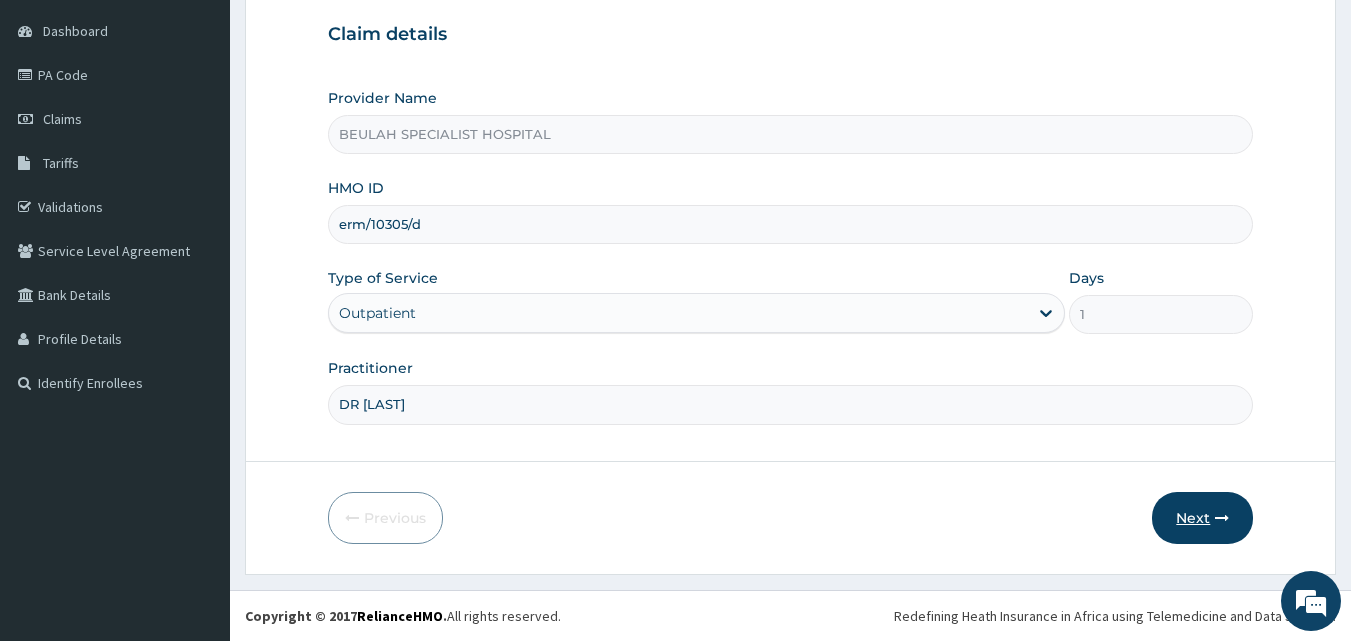 click on "Next" at bounding box center [1202, 518] 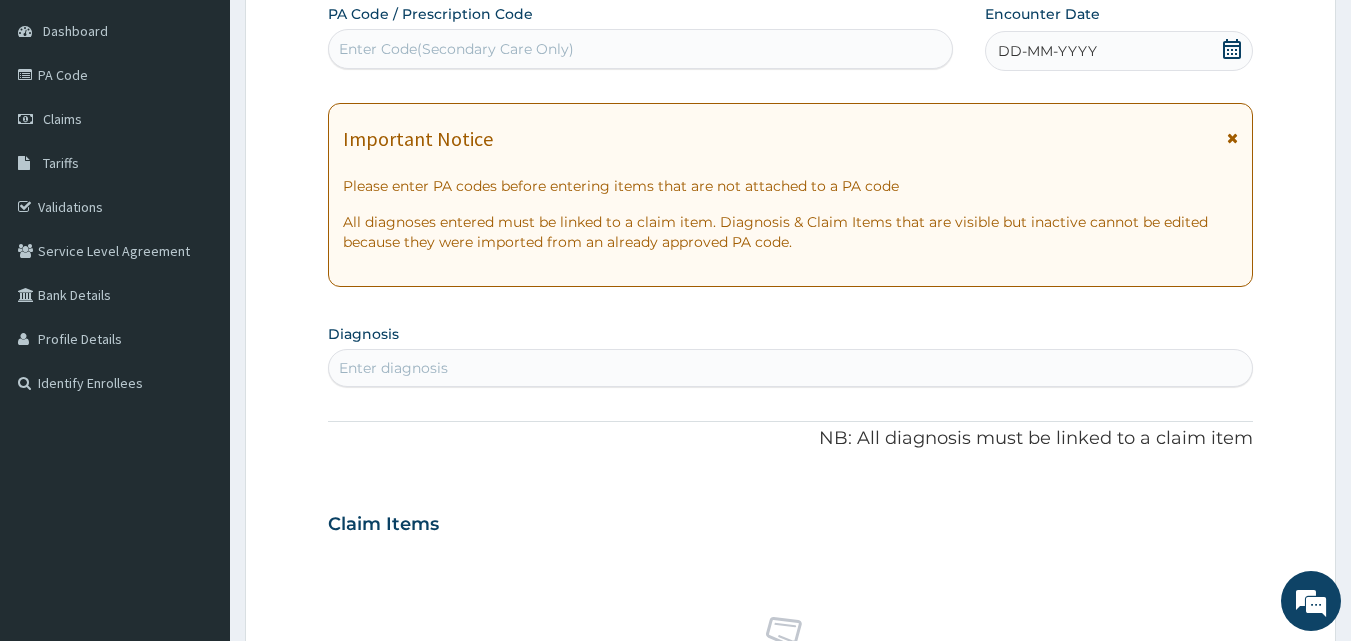 click 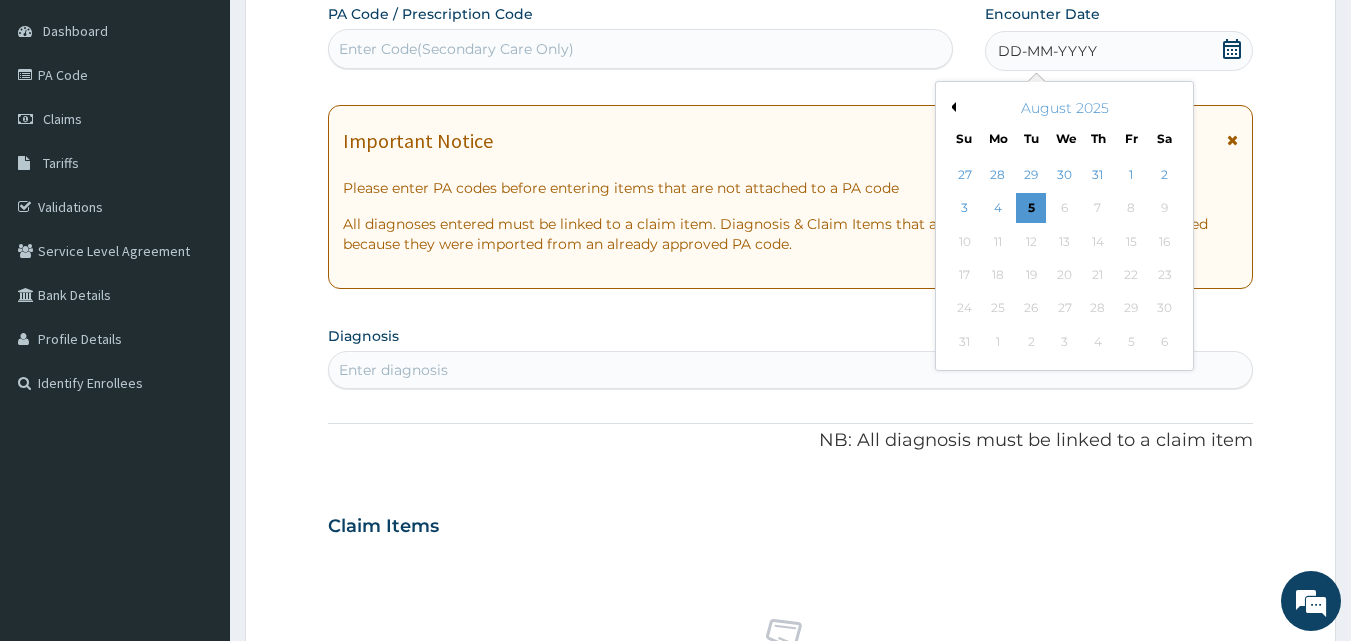 click on "August 2025" at bounding box center [1064, 108] 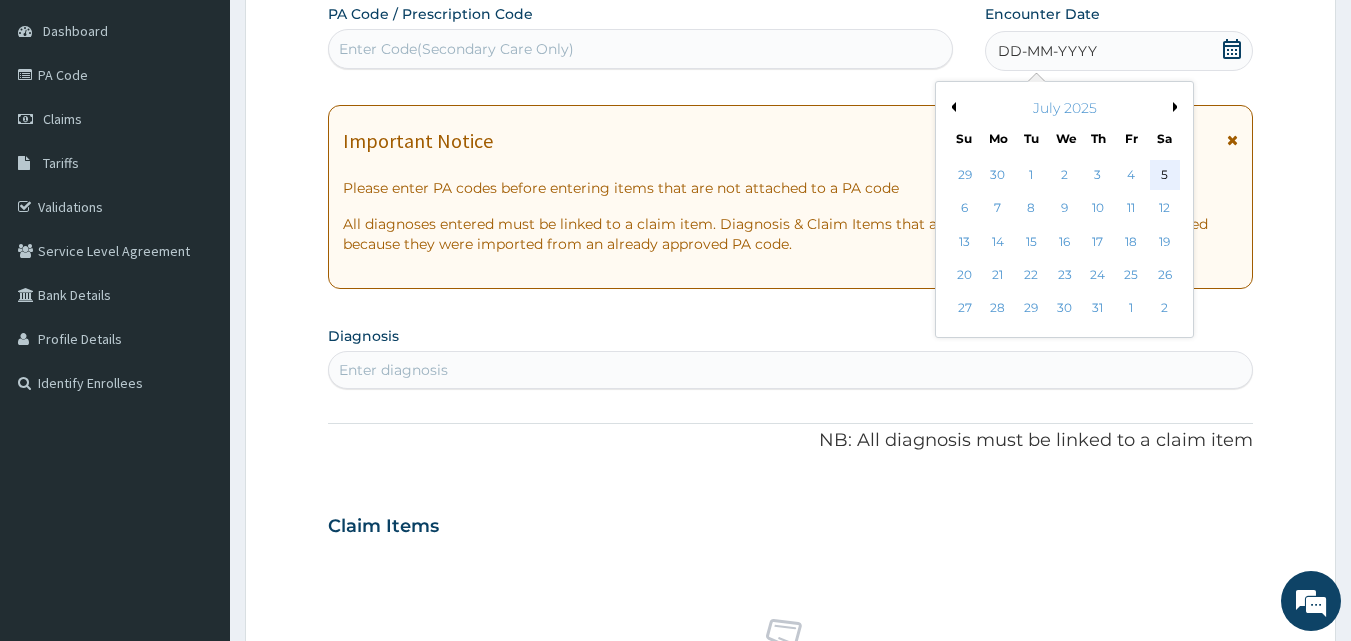 click on "5" at bounding box center [1165, 175] 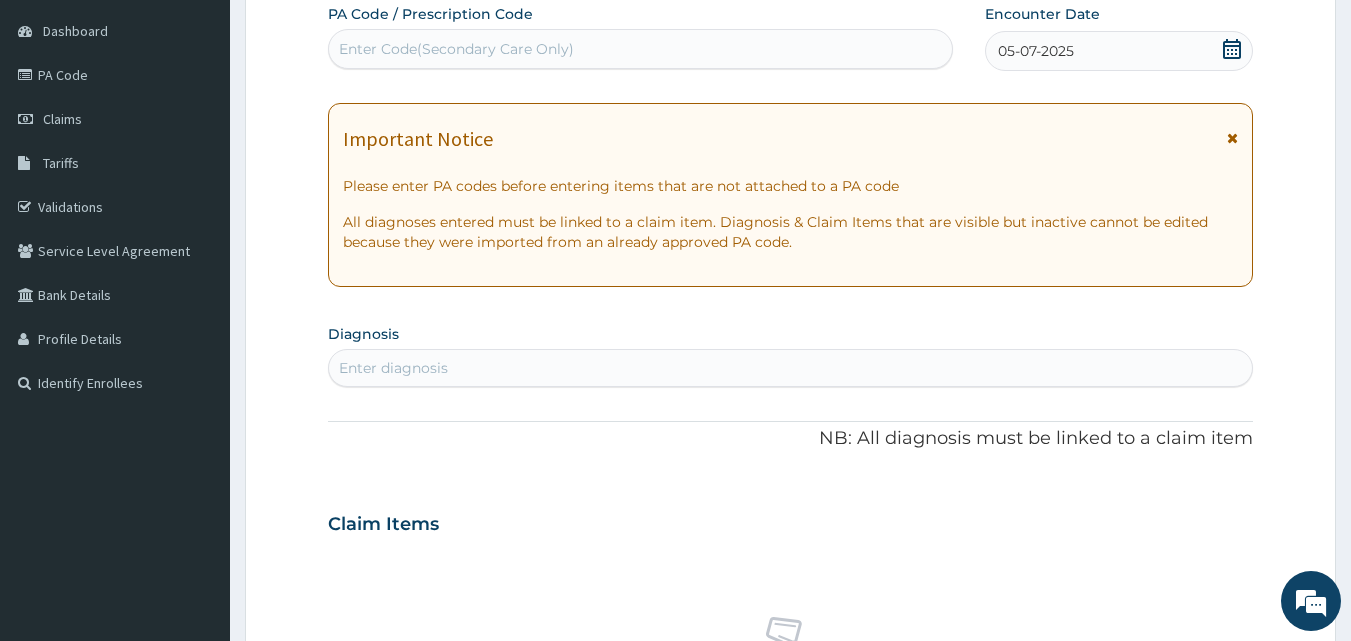 click on "Enter diagnosis" at bounding box center (791, 368) 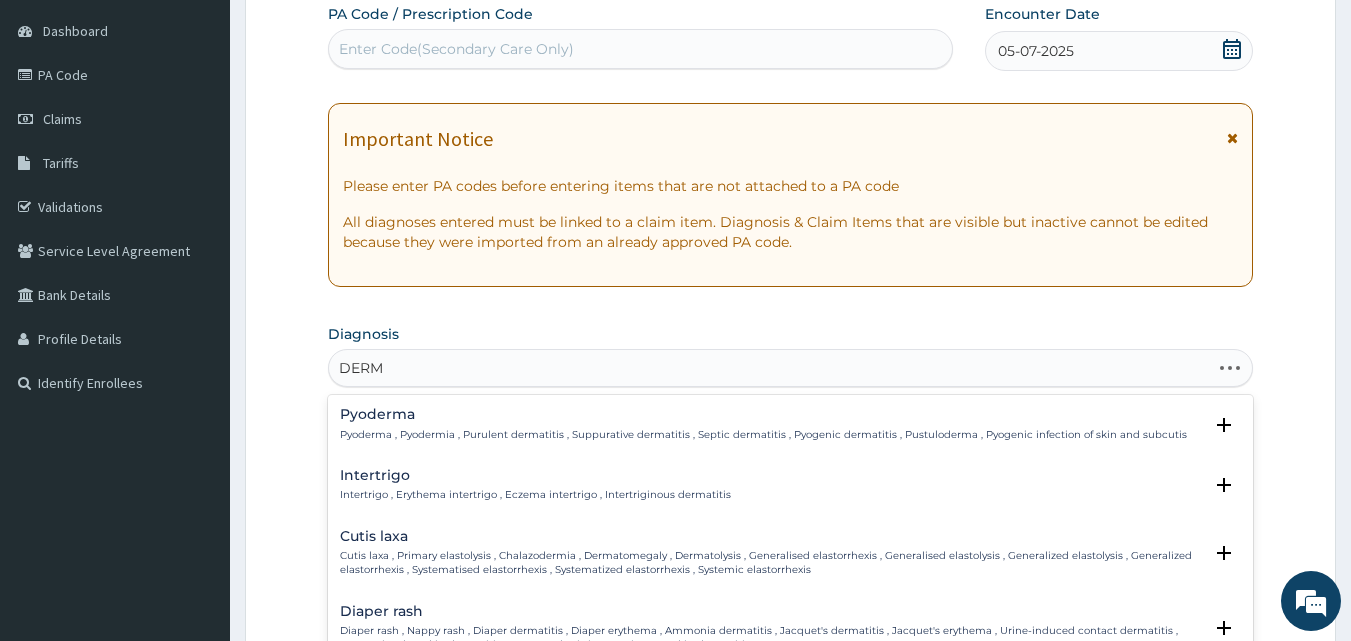 type on "DERMA" 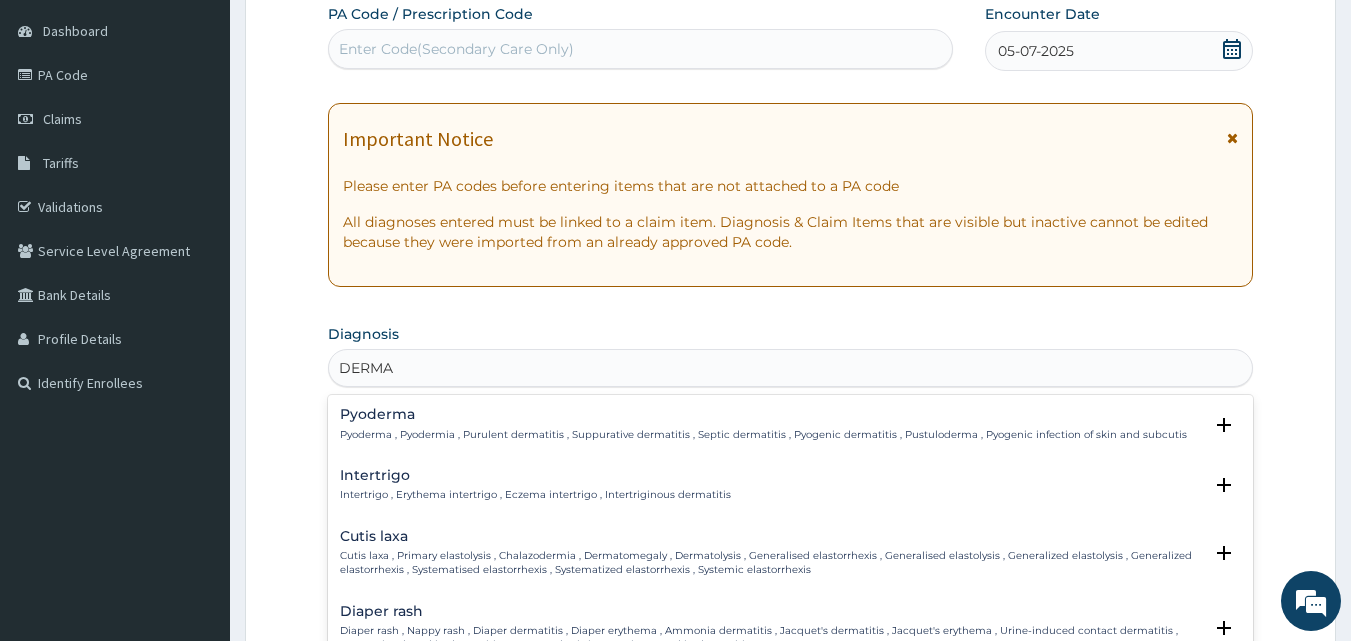 scroll, scrollTop: 747, scrollLeft: 0, axis: vertical 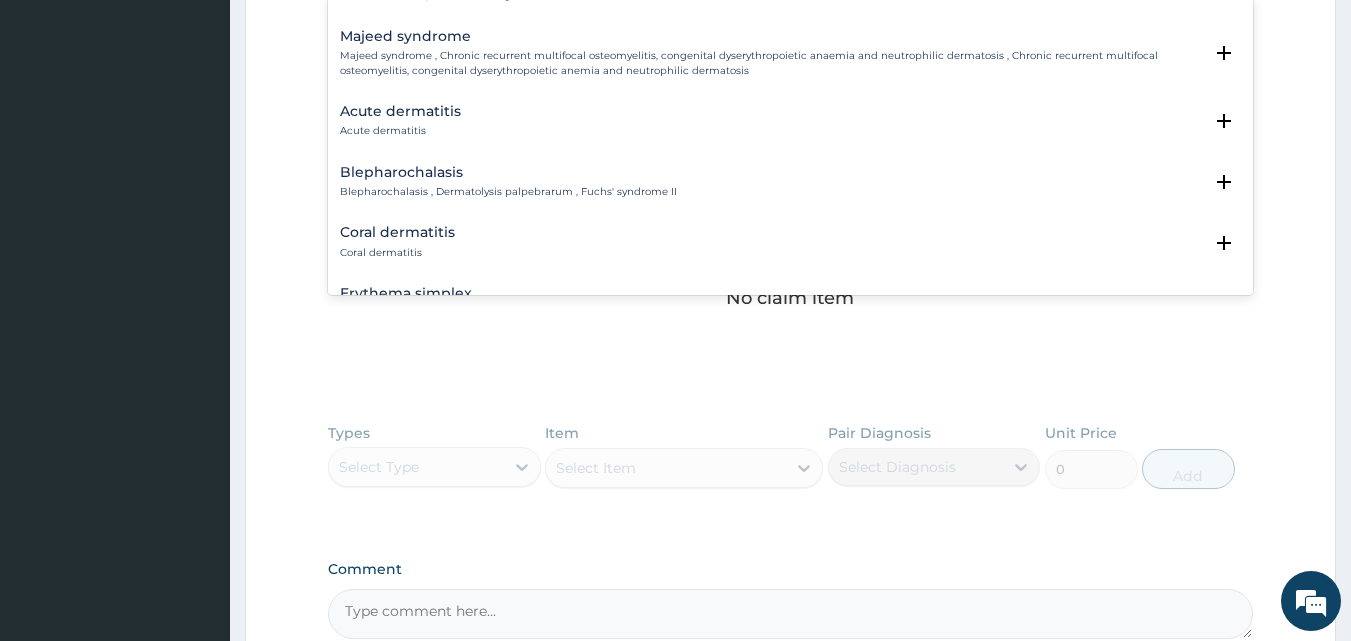 click on "Acute dermatitis Acute dermatitis" at bounding box center (791, 121) 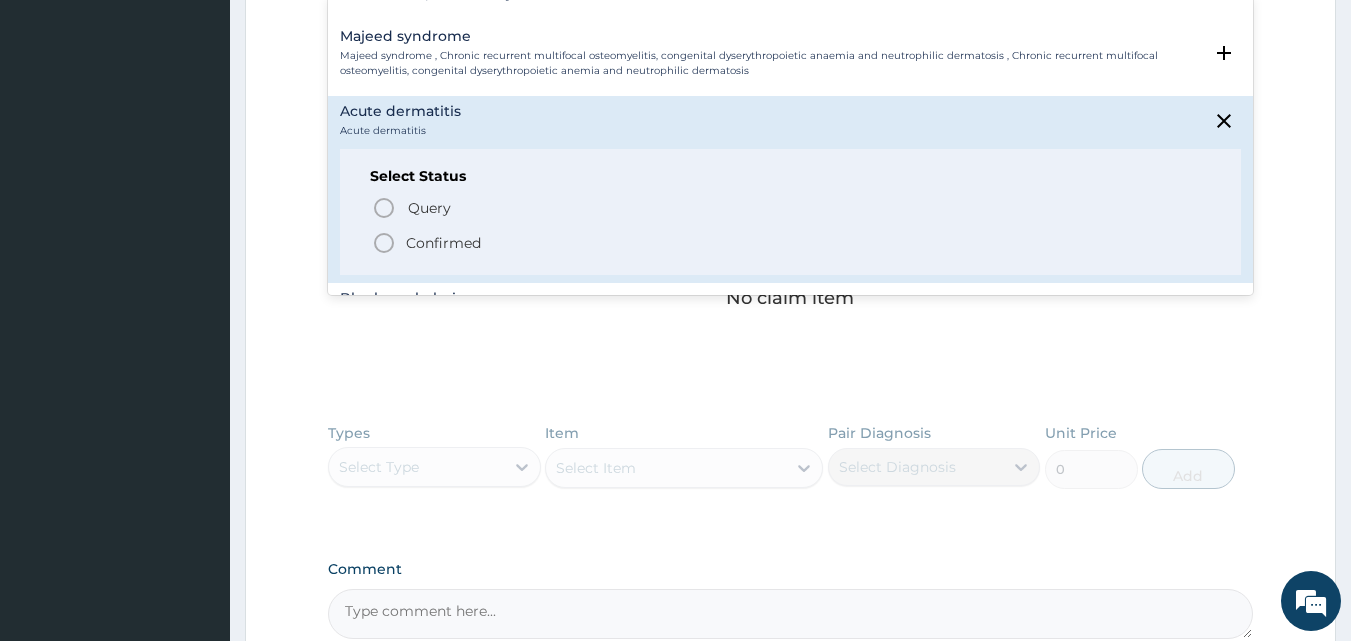 click 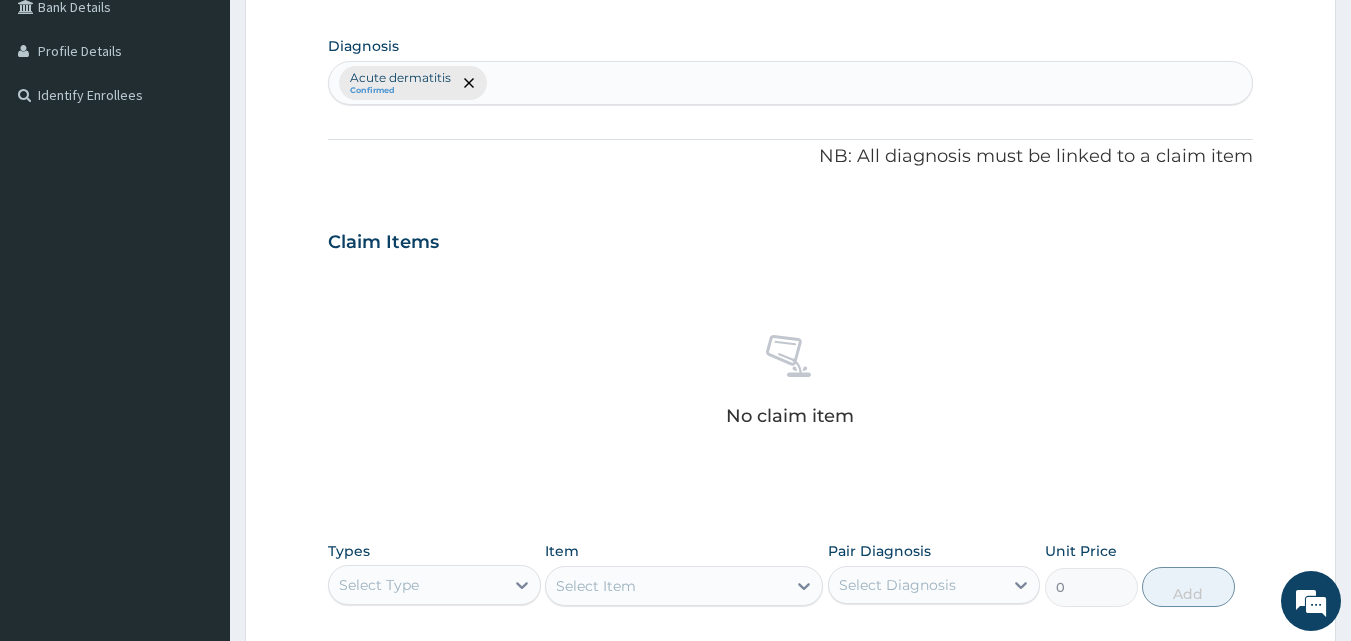 scroll, scrollTop: 455, scrollLeft: 0, axis: vertical 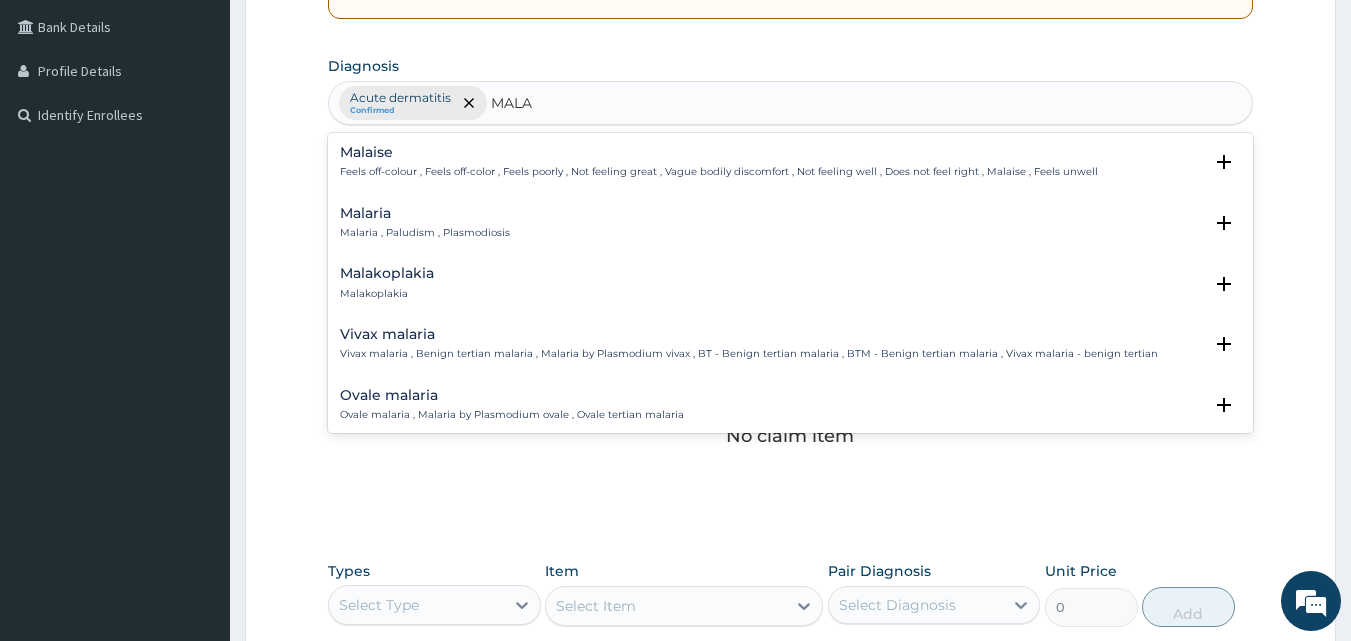 type on "MALAR" 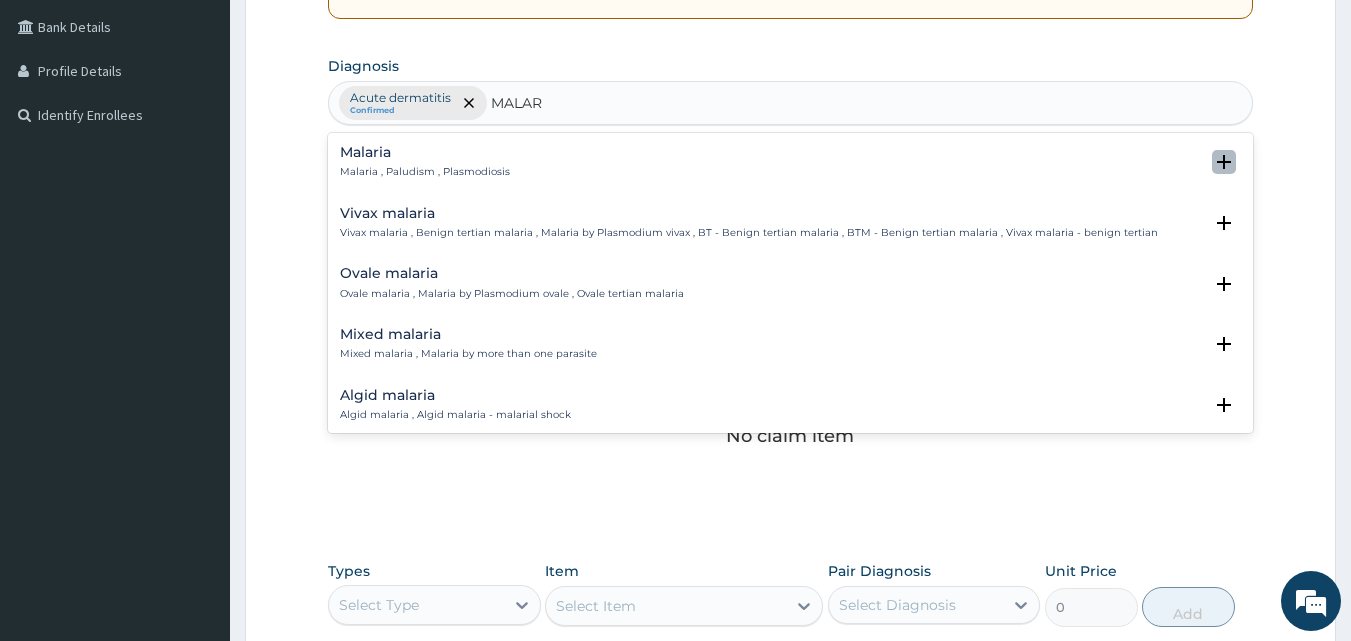 click at bounding box center (1224, 162) 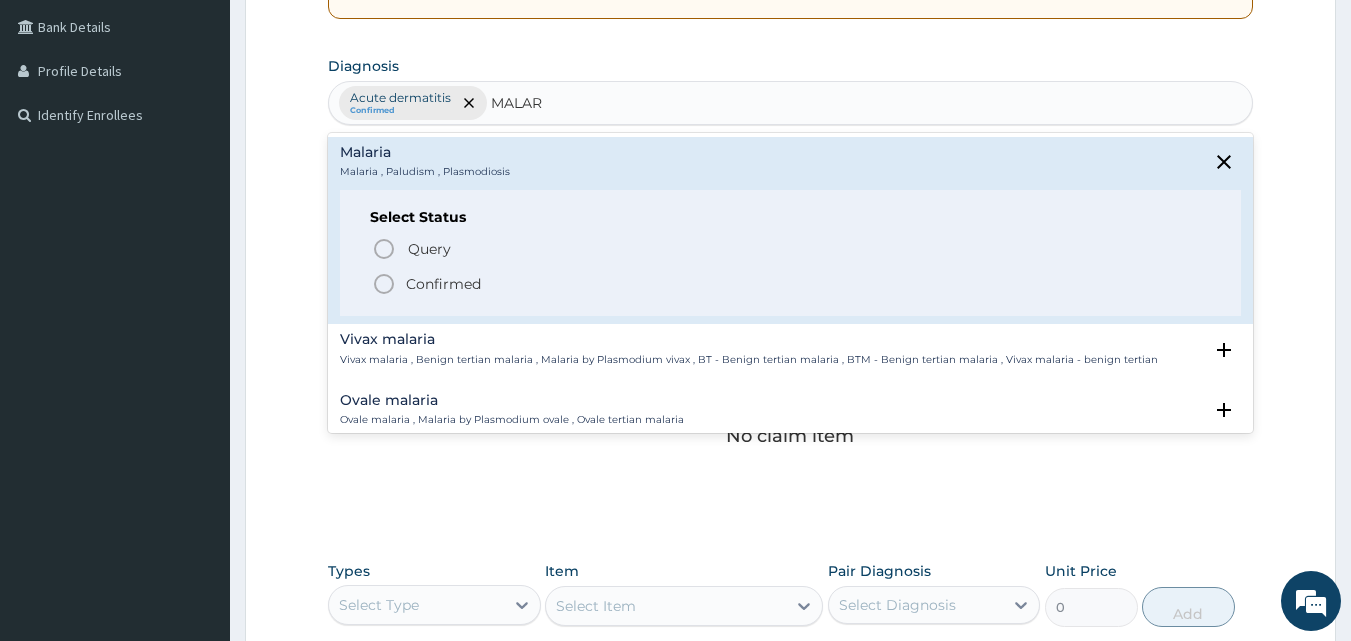 click 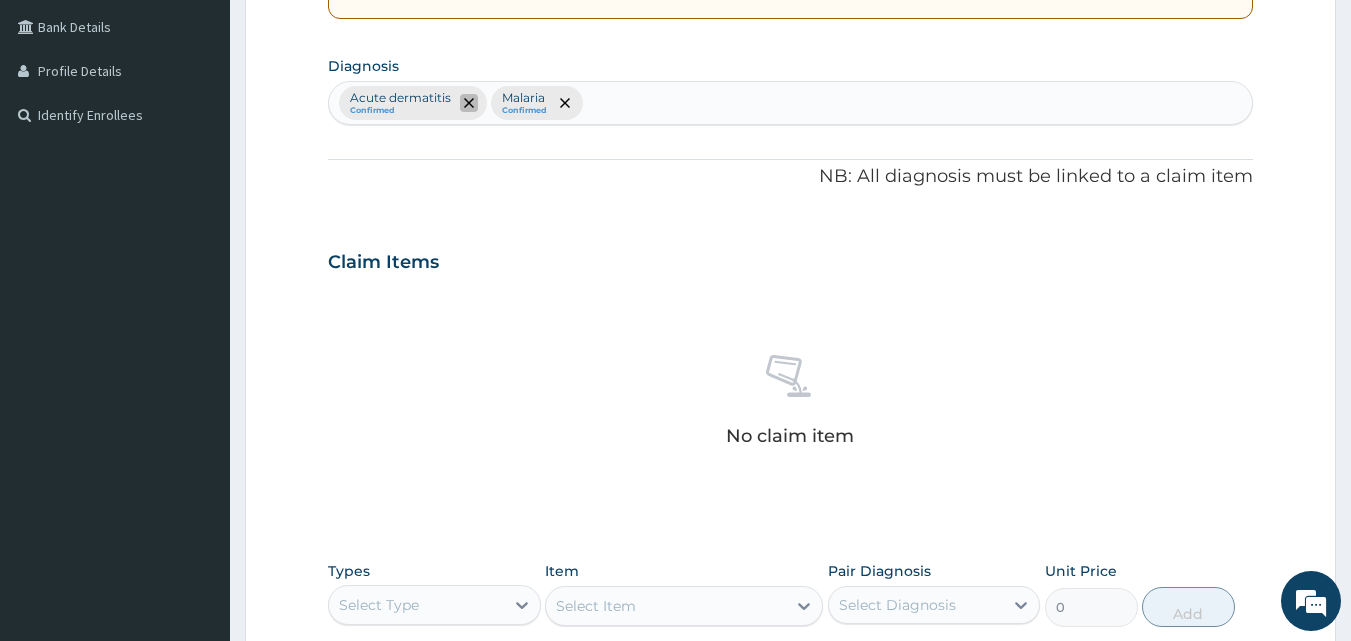 click 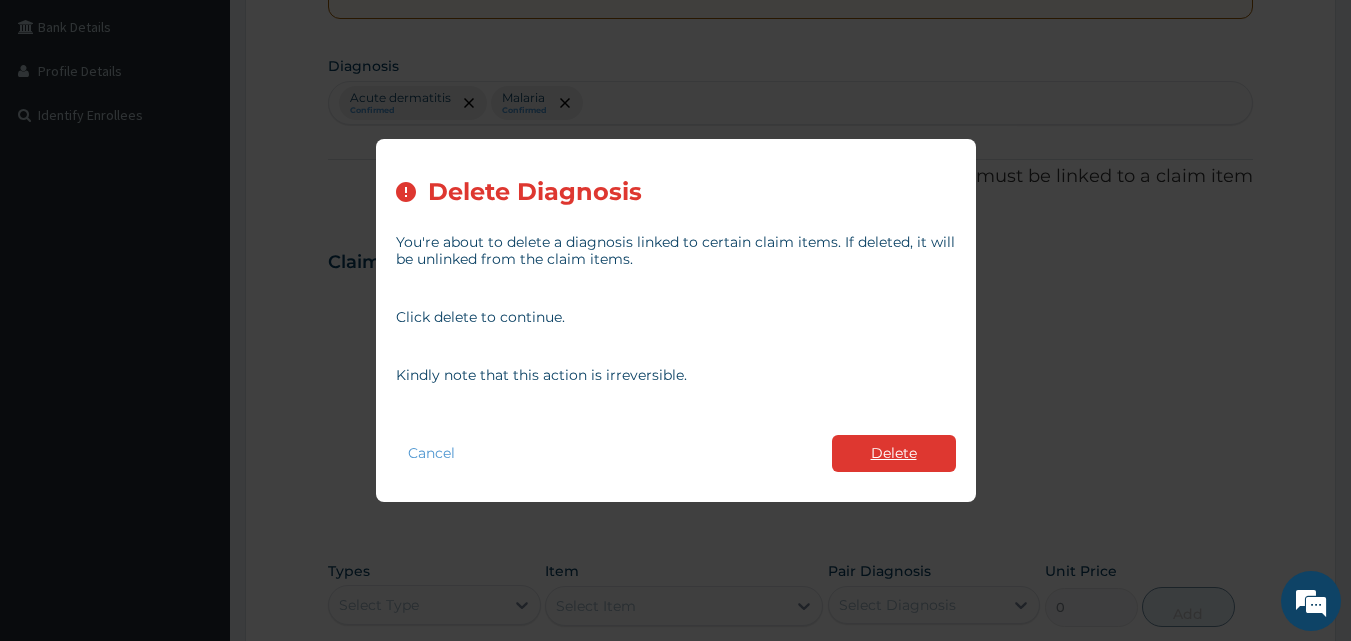 click on "Delete" at bounding box center (894, 453) 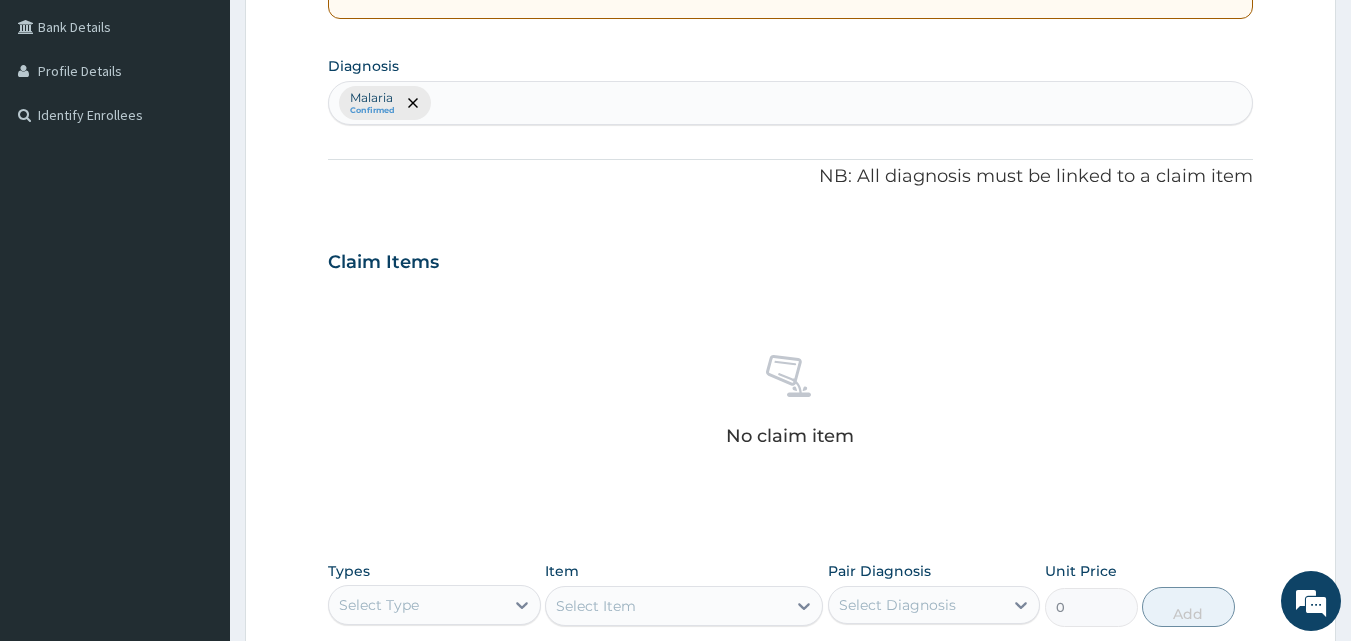 click on "Malaria Confirmed" at bounding box center (791, 103) 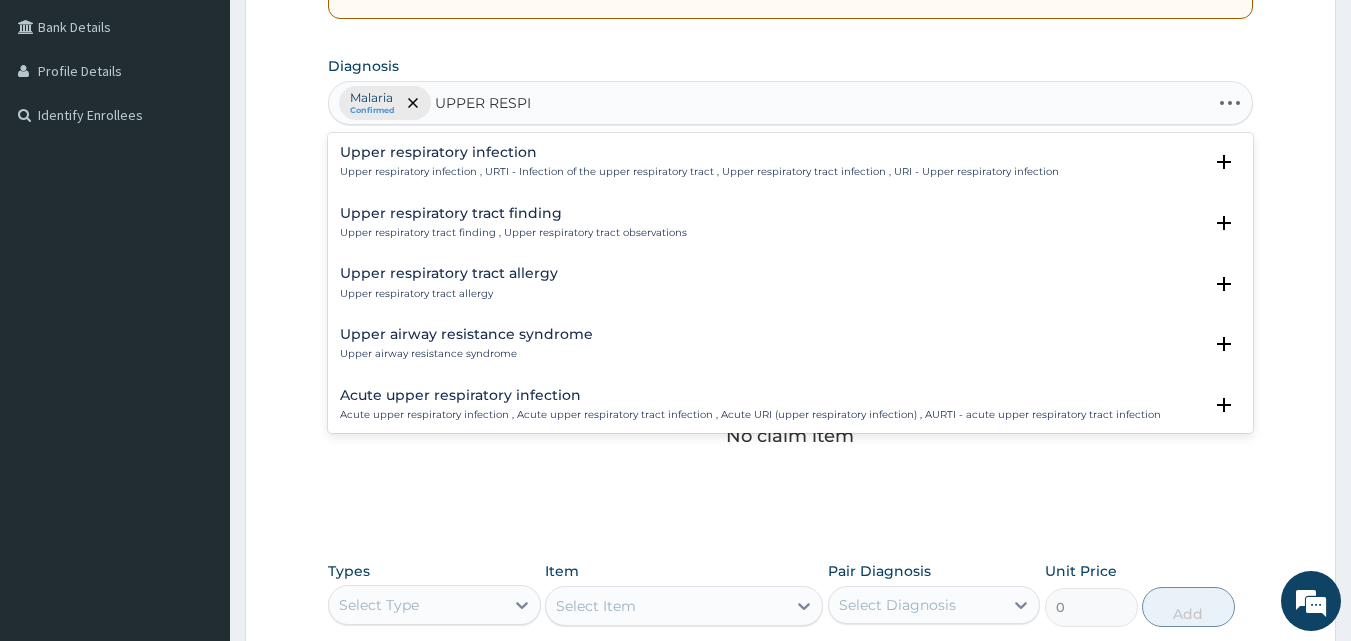 type on "UPPER RESPIR" 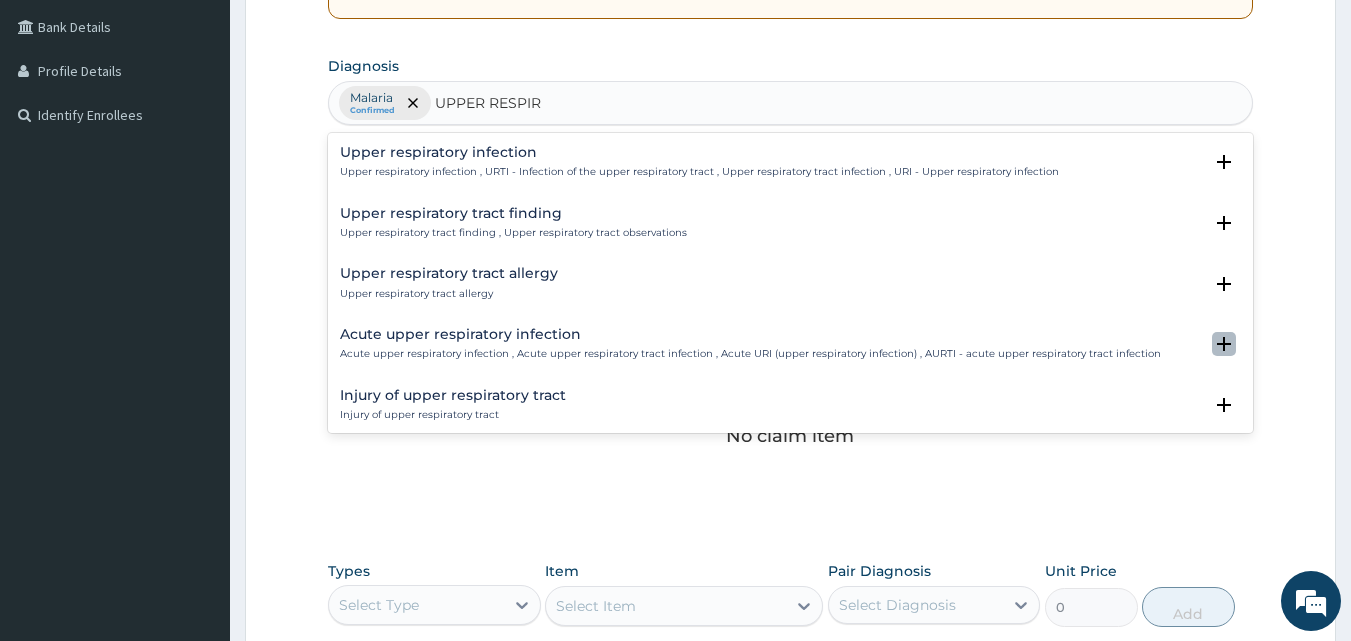 click 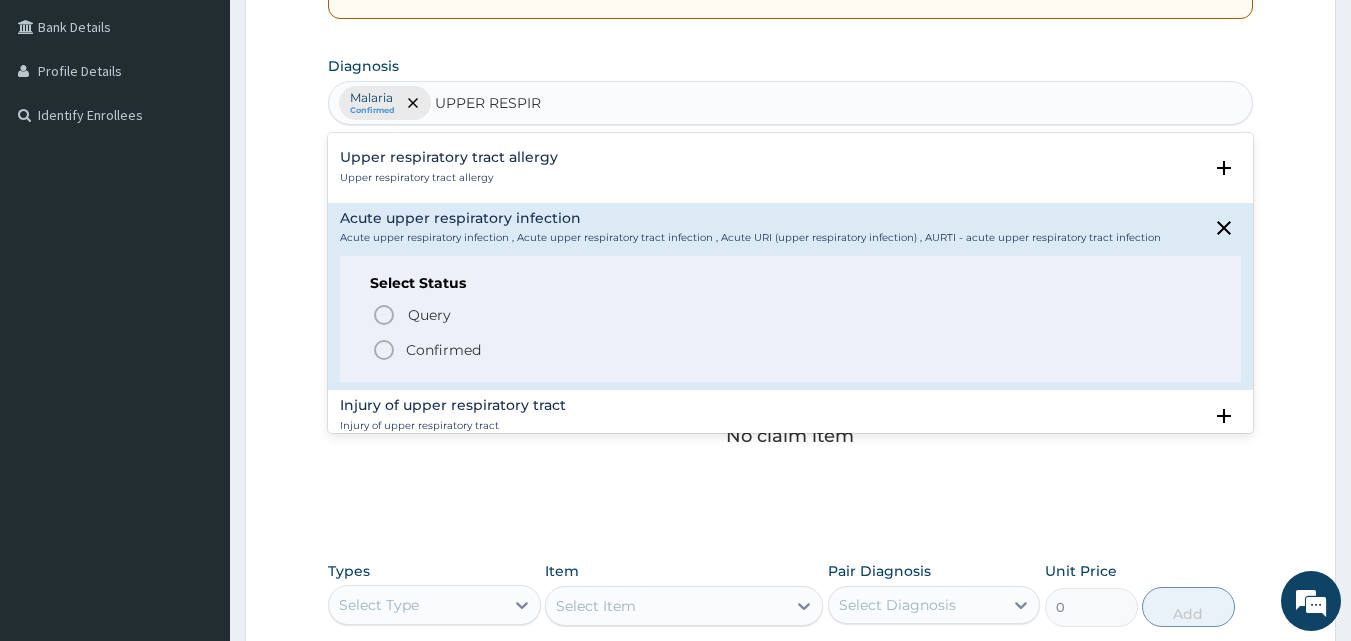 scroll, scrollTop: 120, scrollLeft: 0, axis: vertical 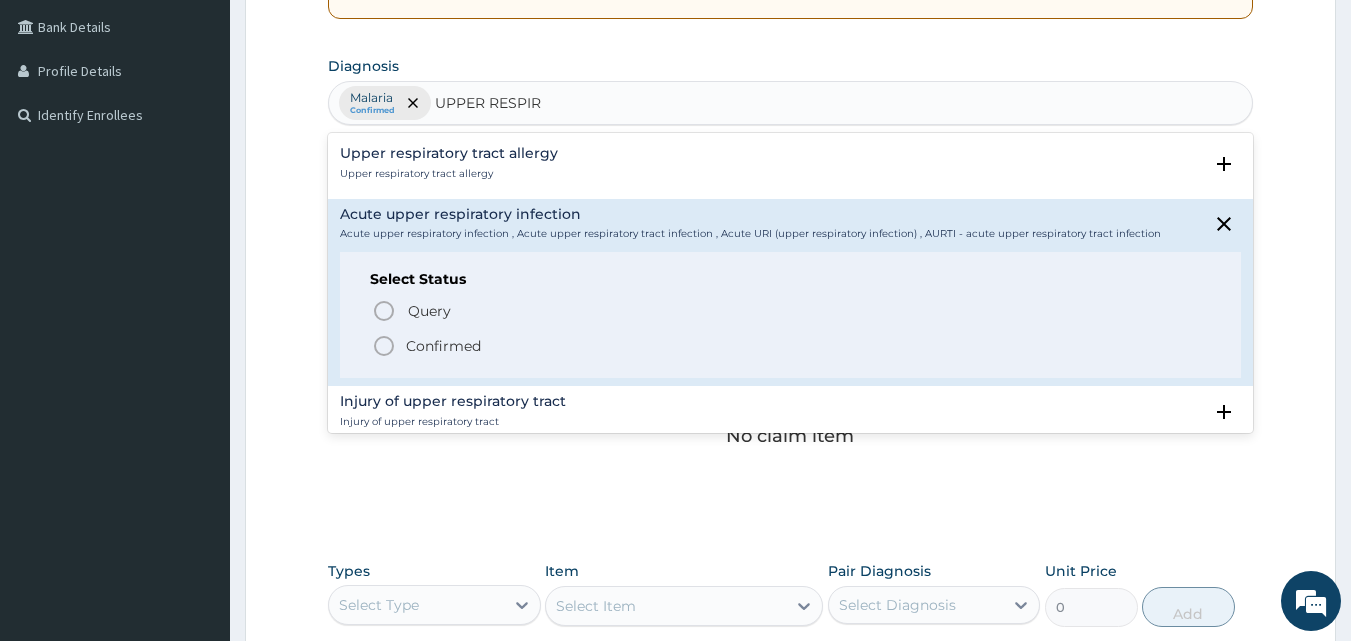 click 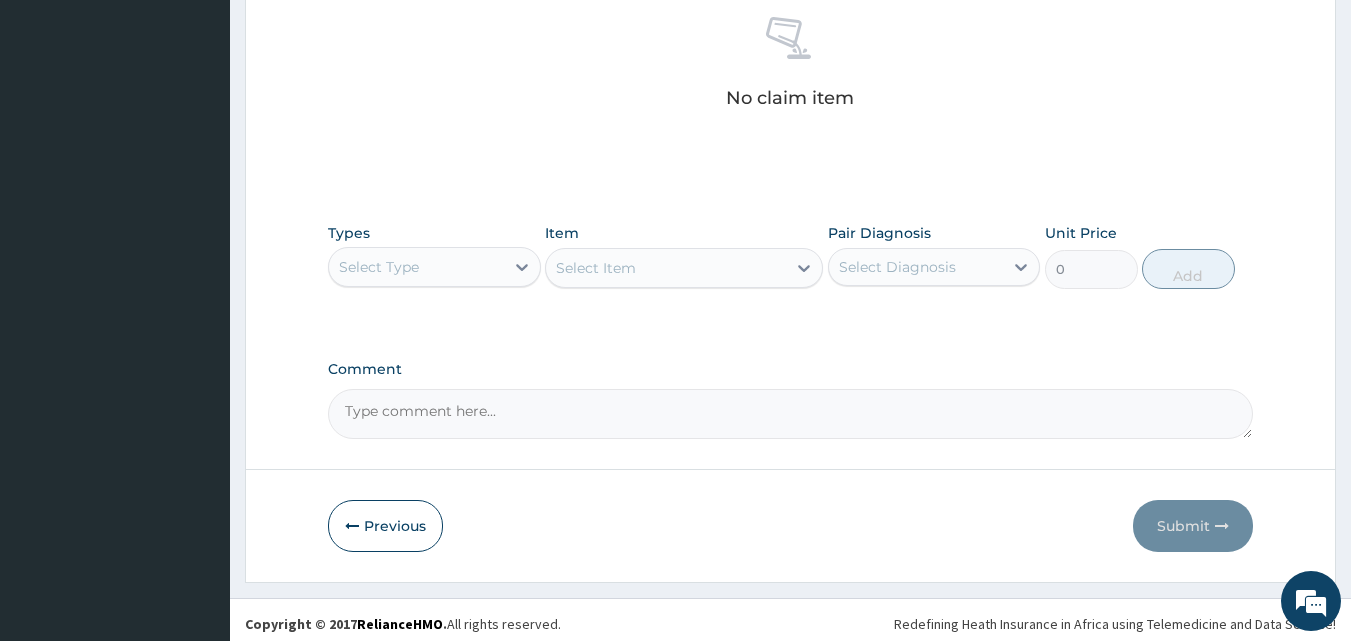 scroll, scrollTop: 801, scrollLeft: 0, axis: vertical 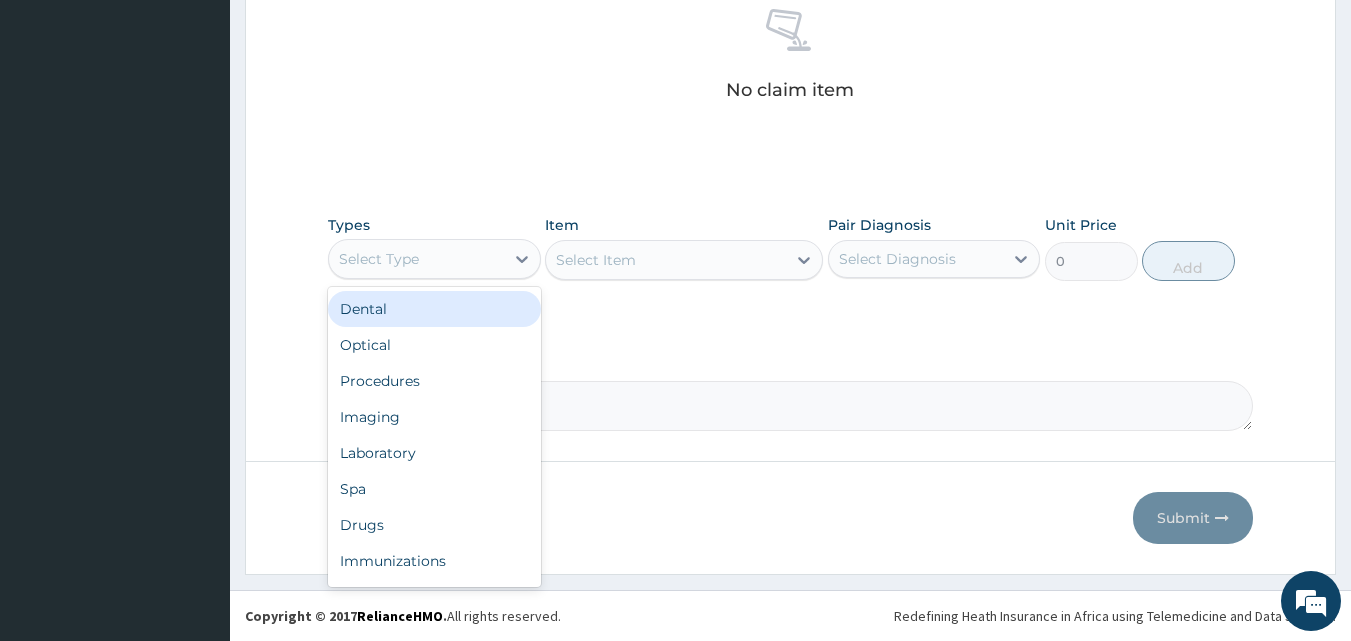 click on "Select Type" at bounding box center (416, 259) 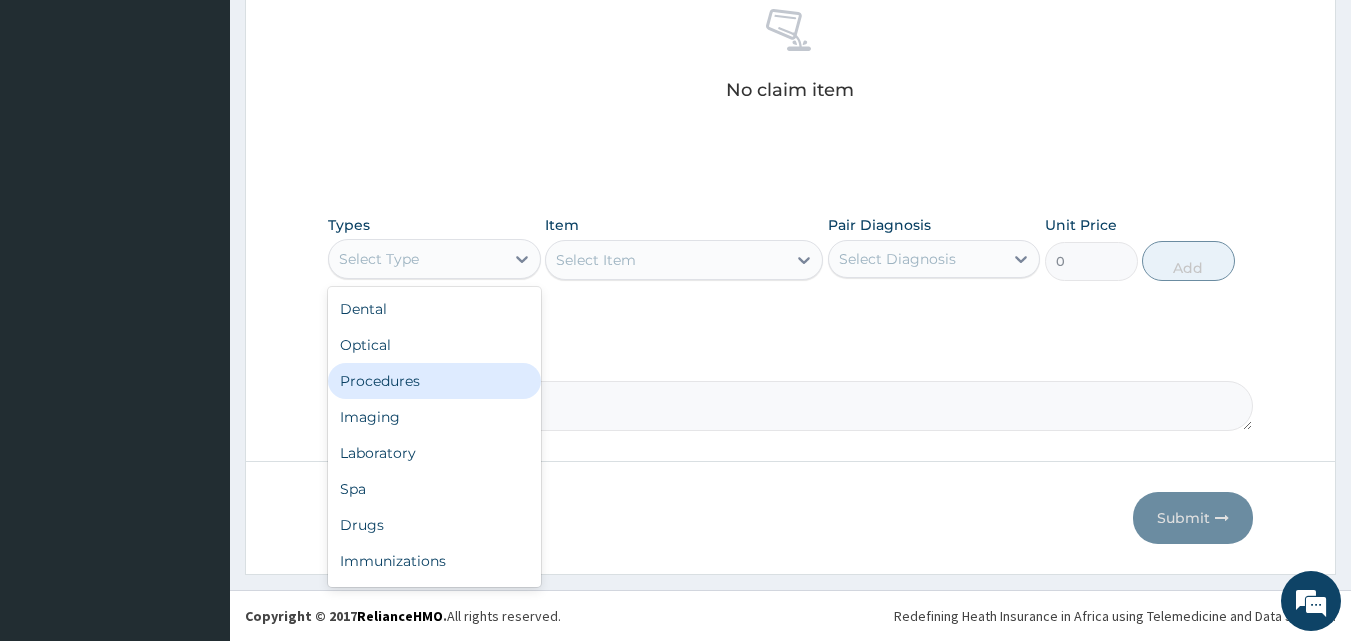 click on "Procedures" at bounding box center (434, 381) 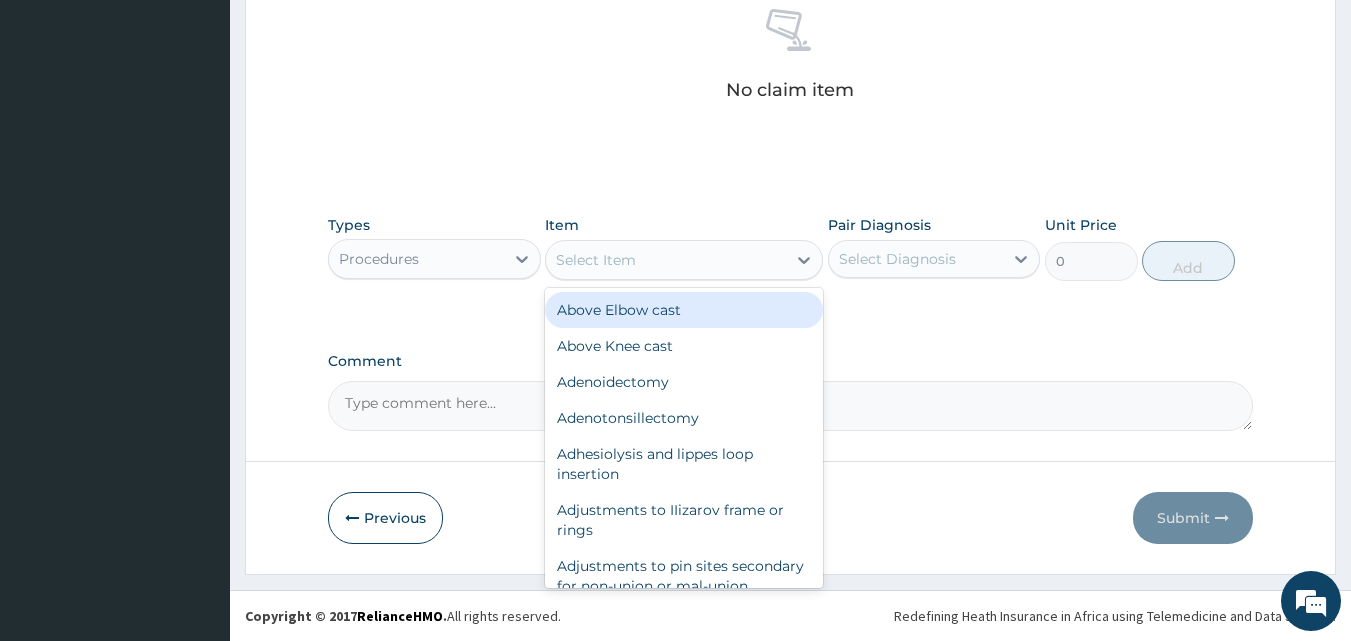 click on "Select Item" at bounding box center (596, 260) 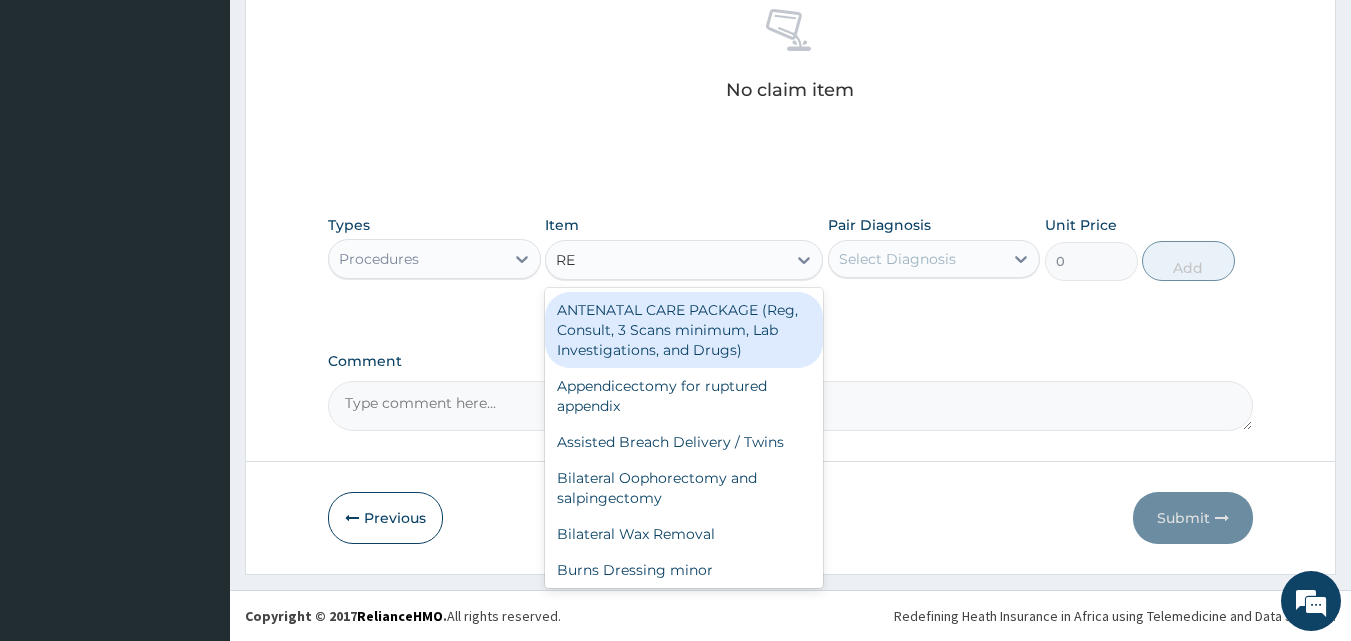 type on "REG" 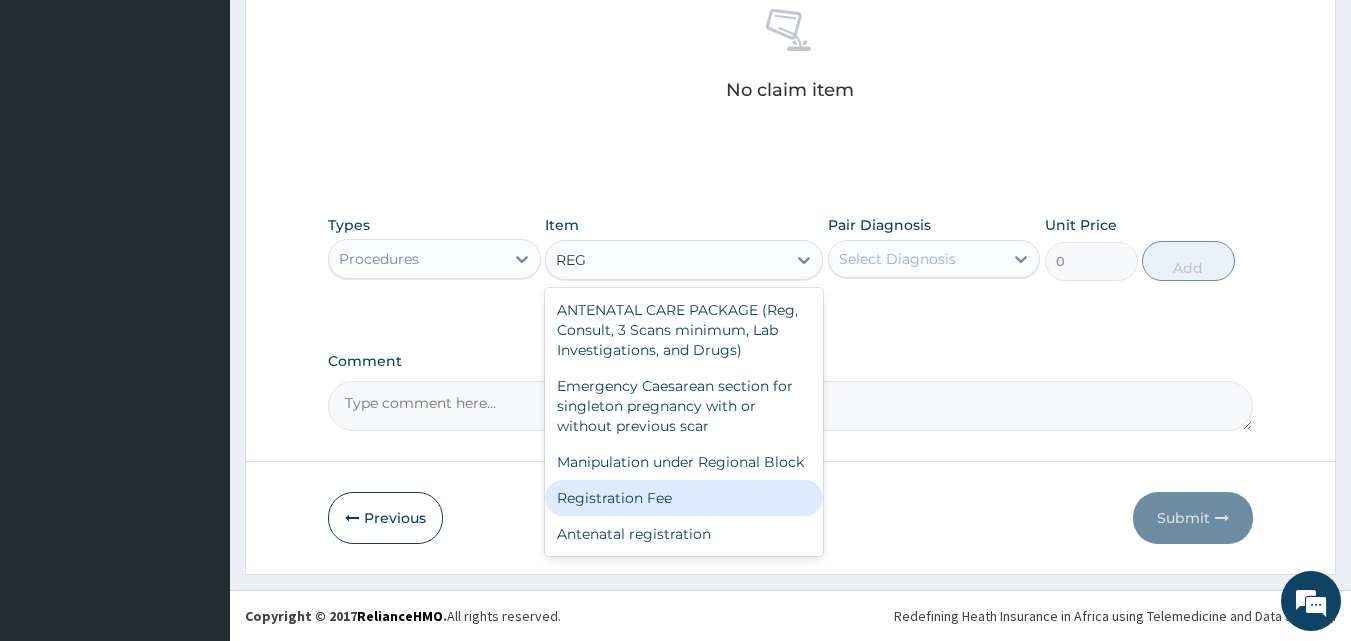 click on "Registration Fee" at bounding box center (684, 498) 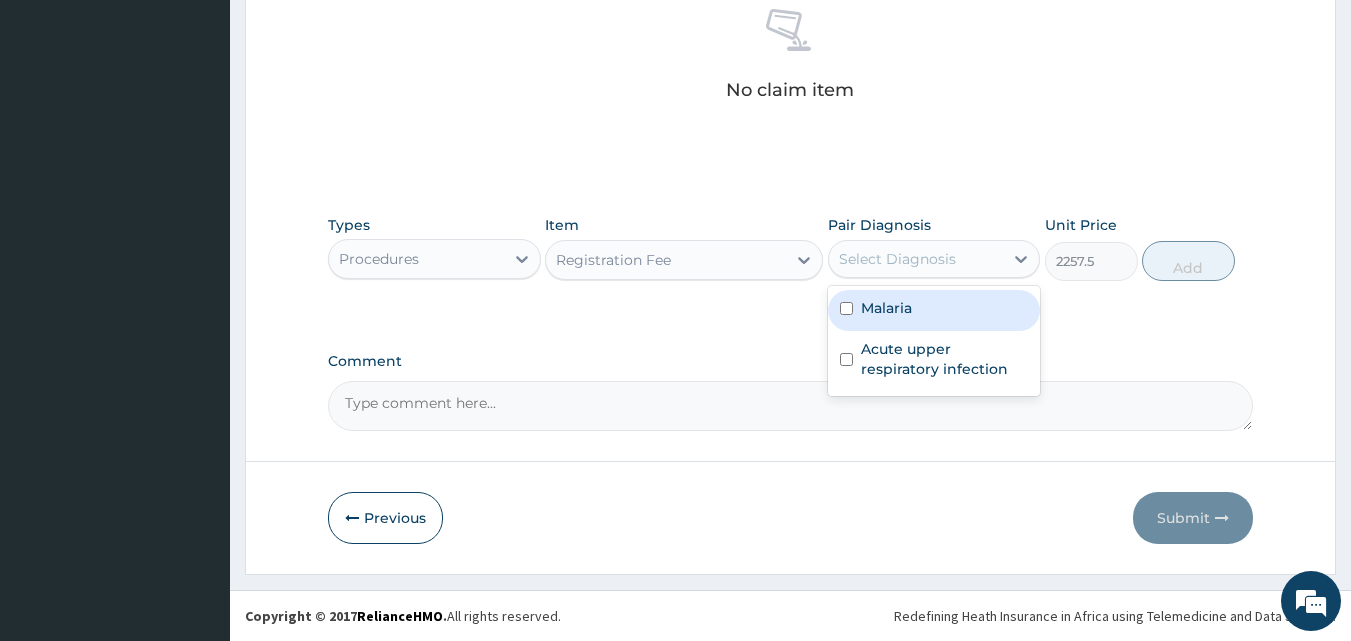 click on "Select Diagnosis" at bounding box center (897, 259) 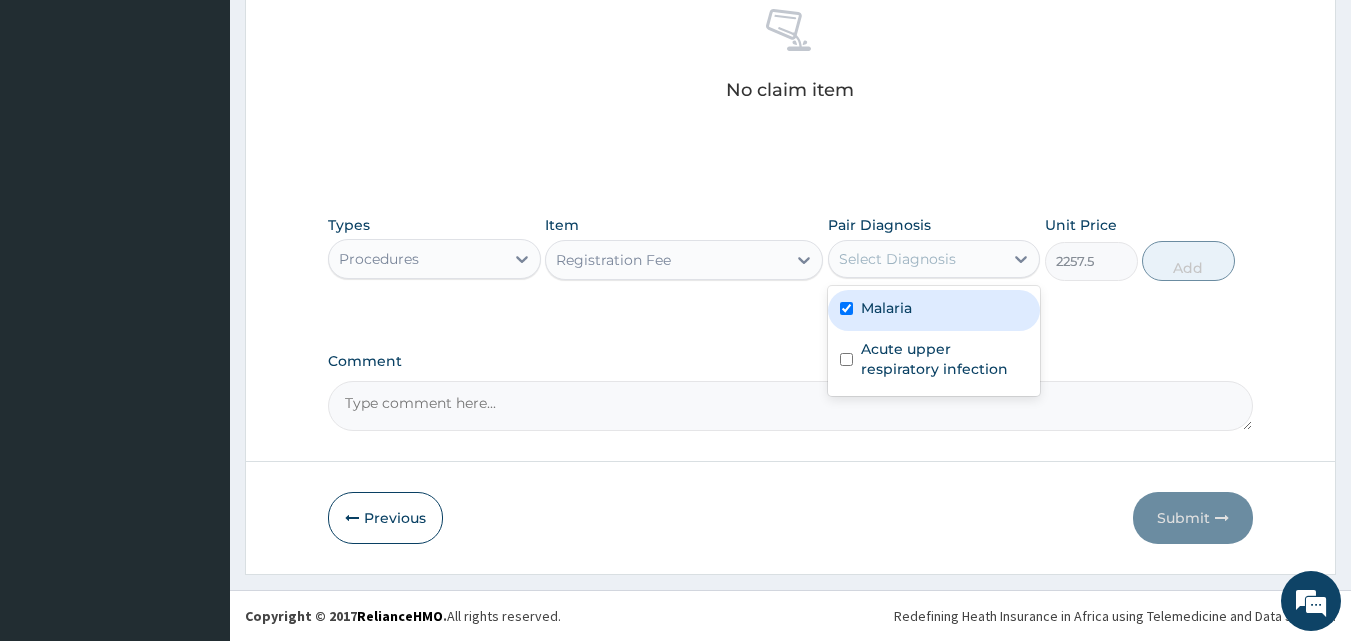 checkbox on "true" 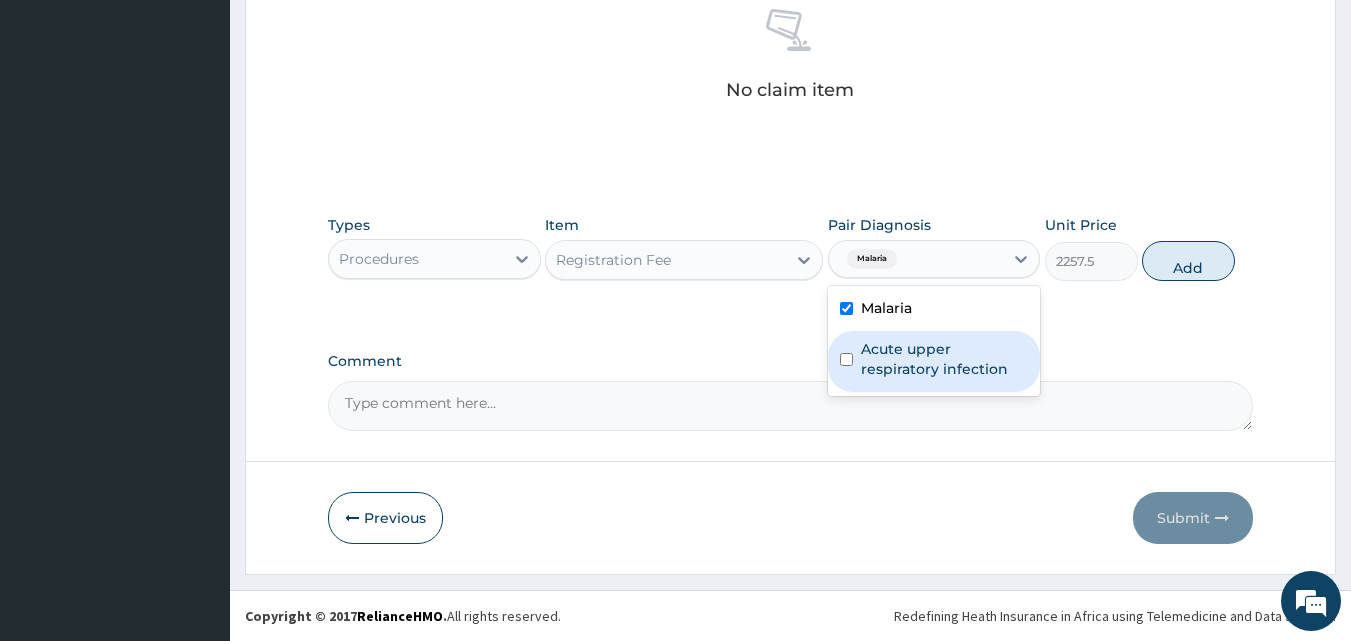 click on "Acute upper respiratory infection" at bounding box center [934, 361] 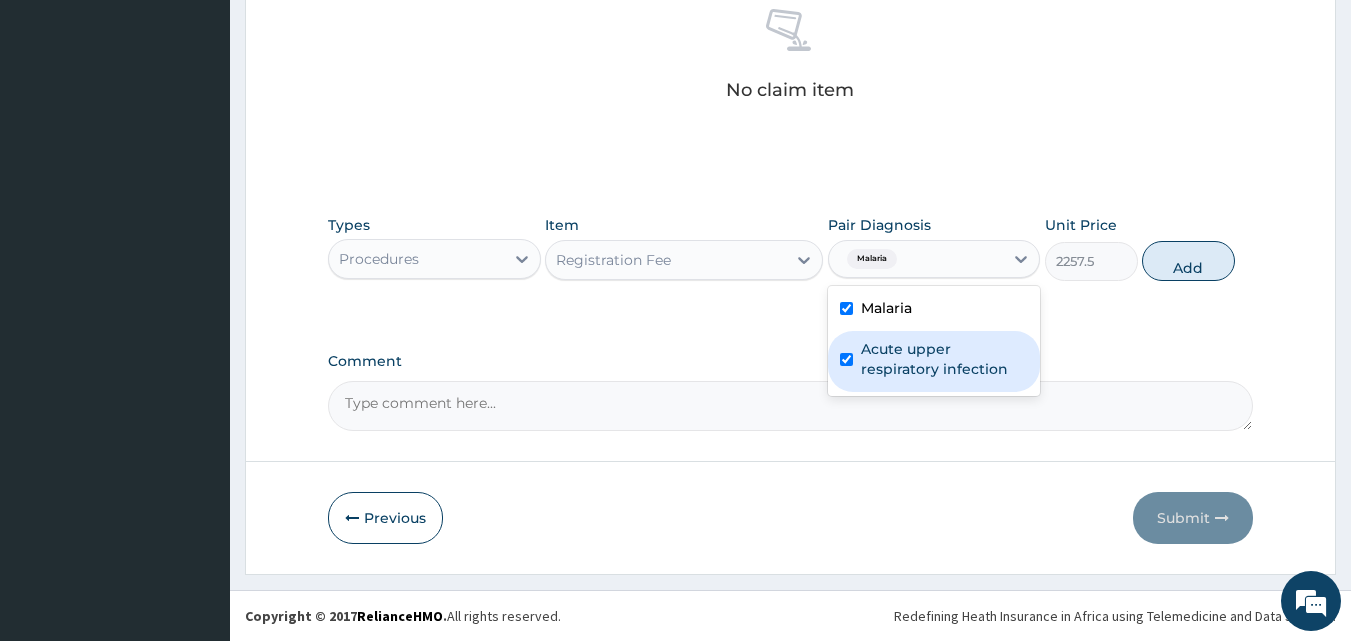 checkbox on "true" 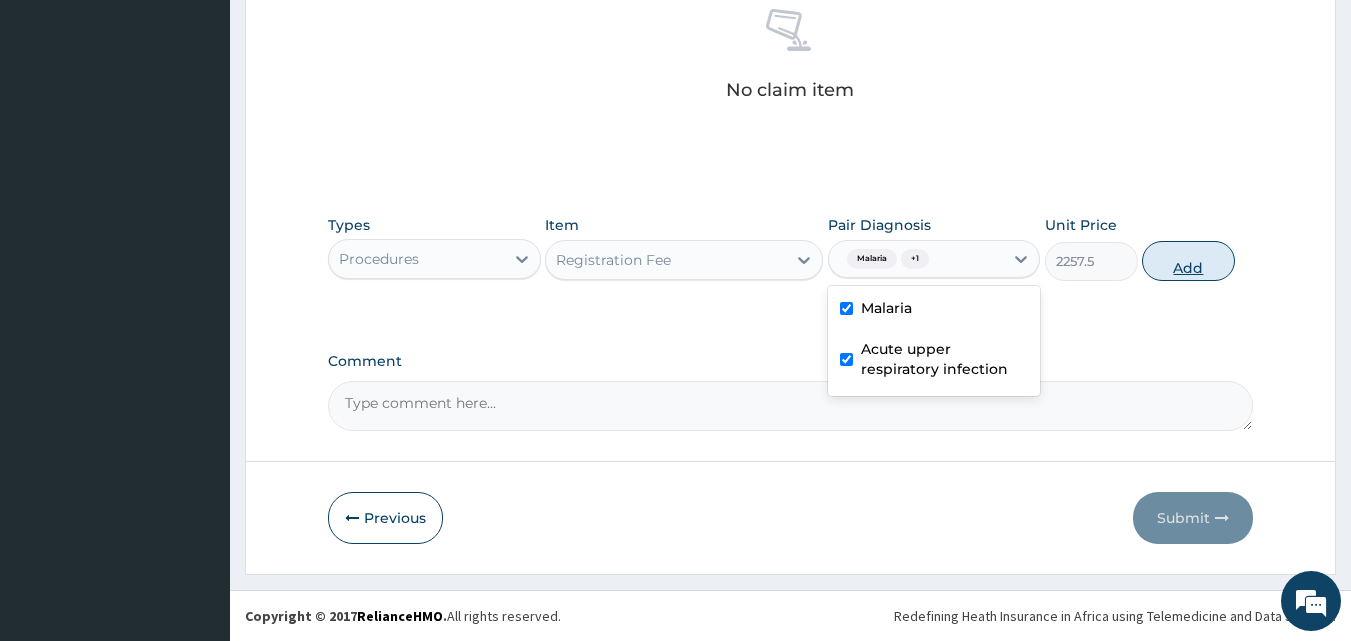 click on "Add" at bounding box center (1188, 261) 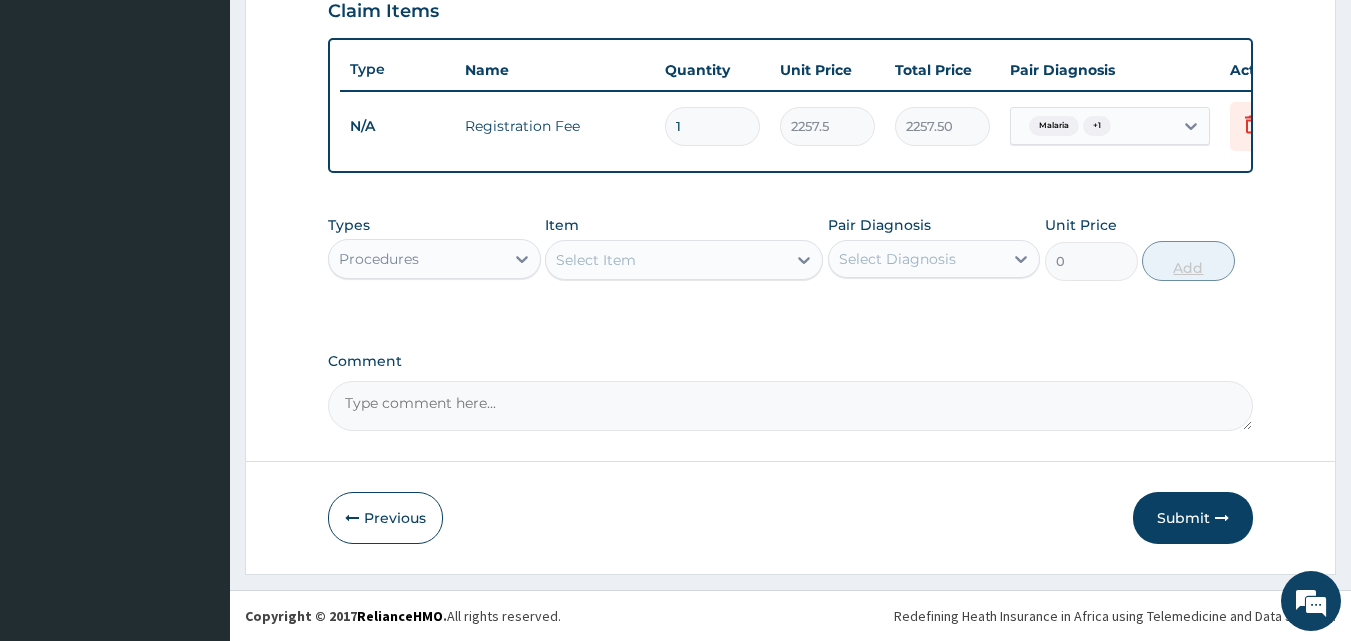 scroll, scrollTop: 721, scrollLeft: 0, axis: vertical 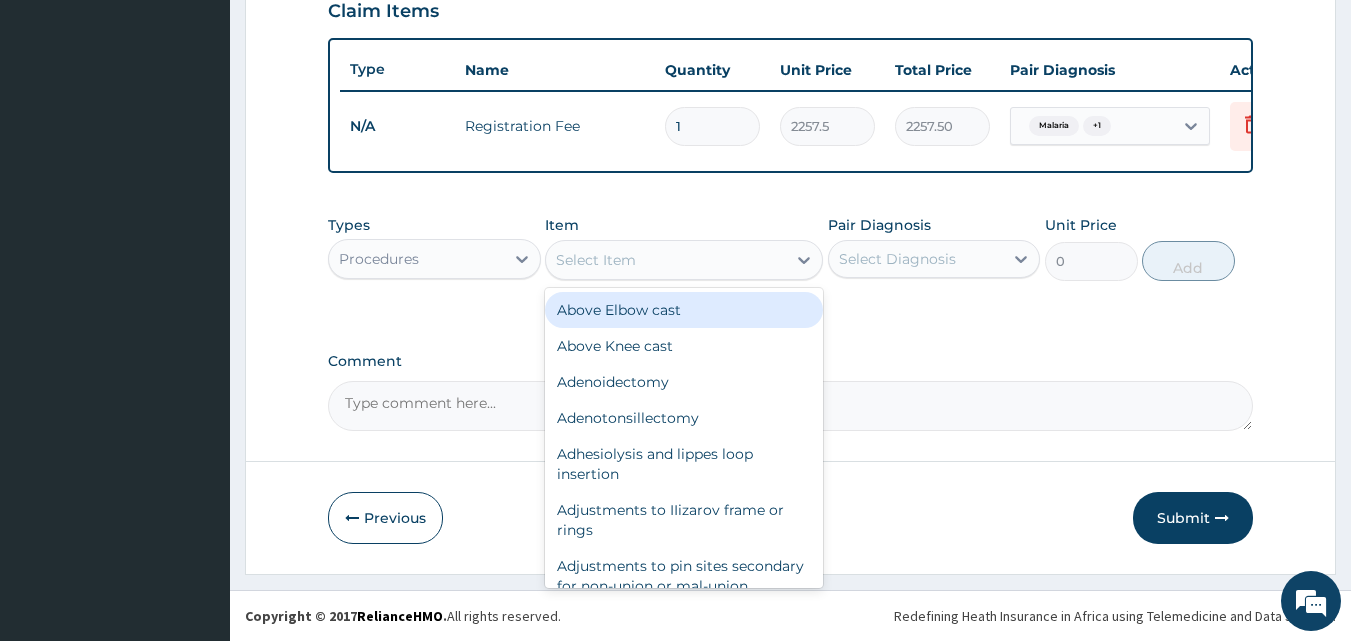 click on "Select Item" at bounding box center [666, 260] 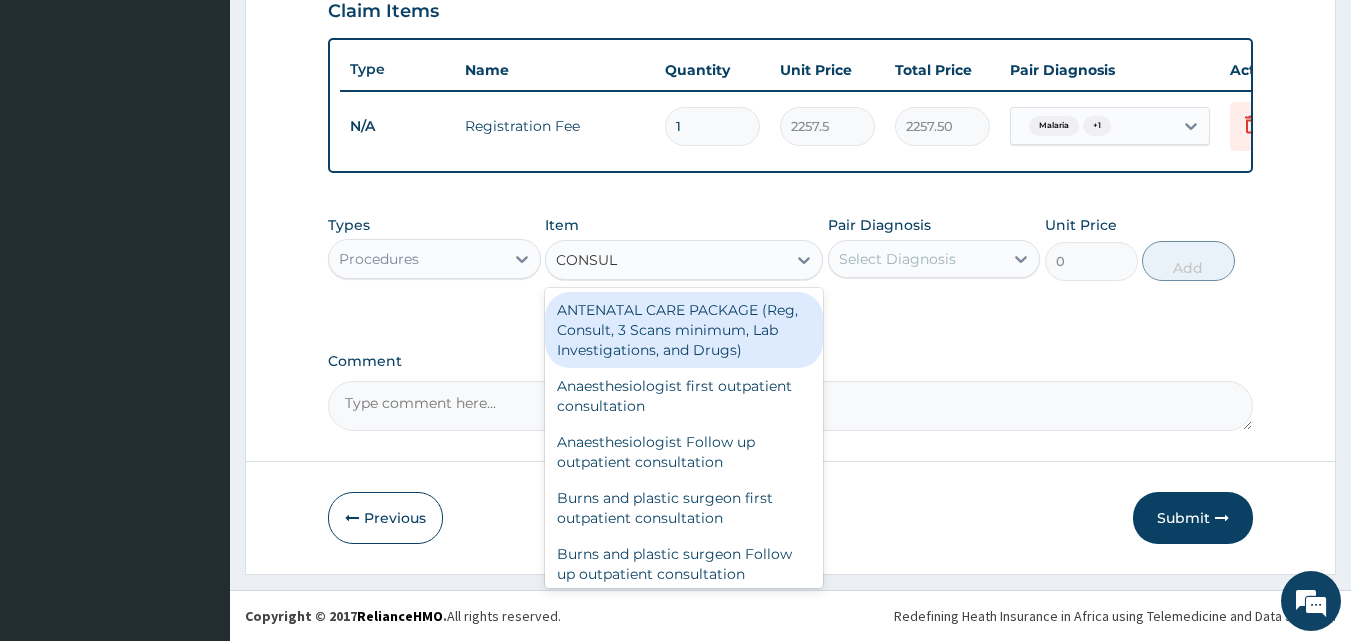 type on "CONSULT" 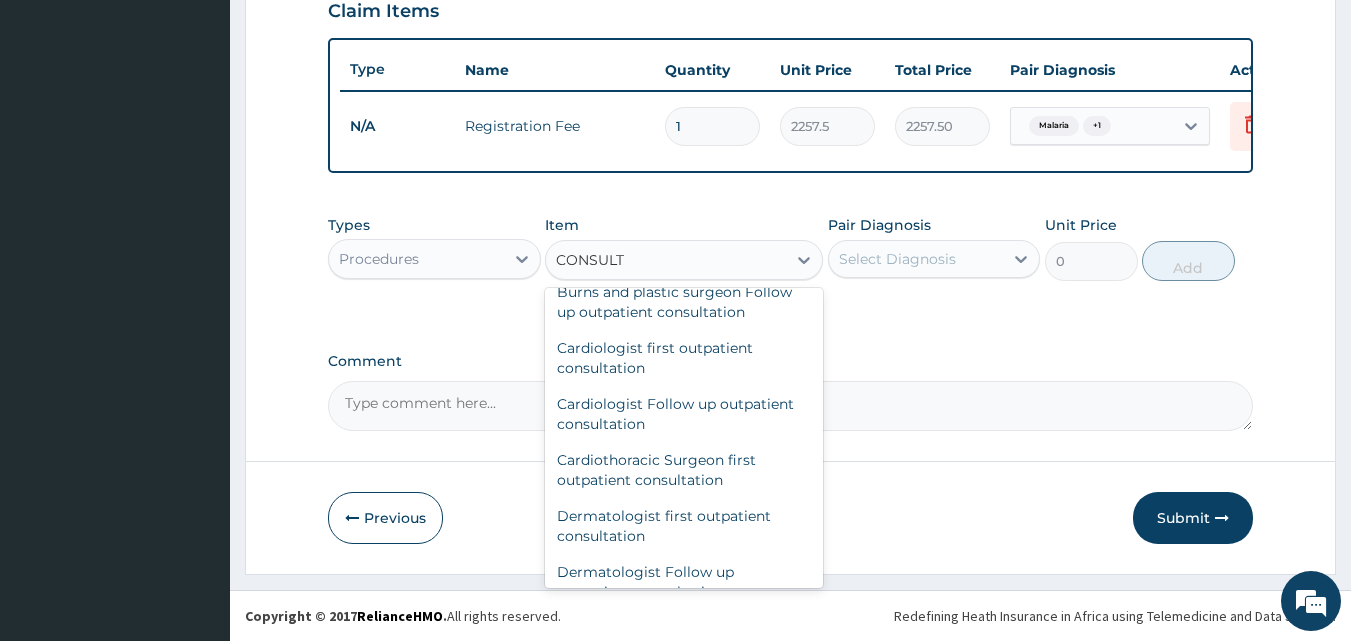 scroll, scrollTop: 524, scrollLeft: 0, axis: vertical 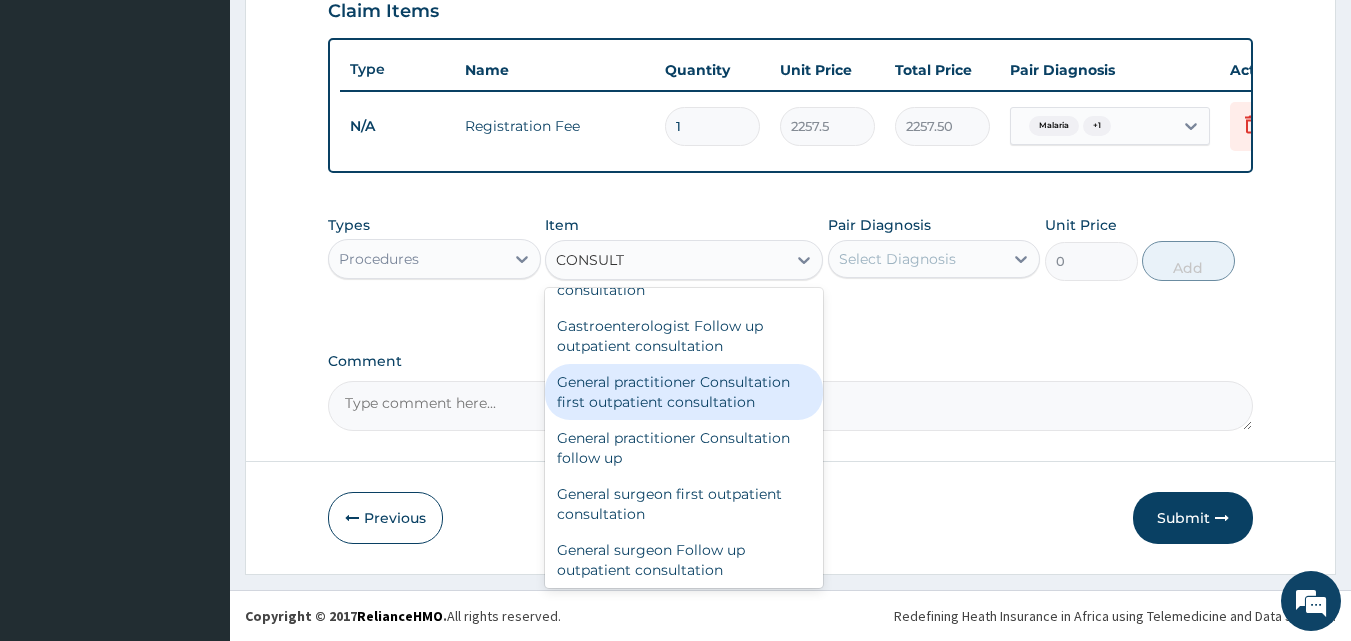 click on "General practitioner Consultation first outpatient consultation" at bounding box center [684, 392] 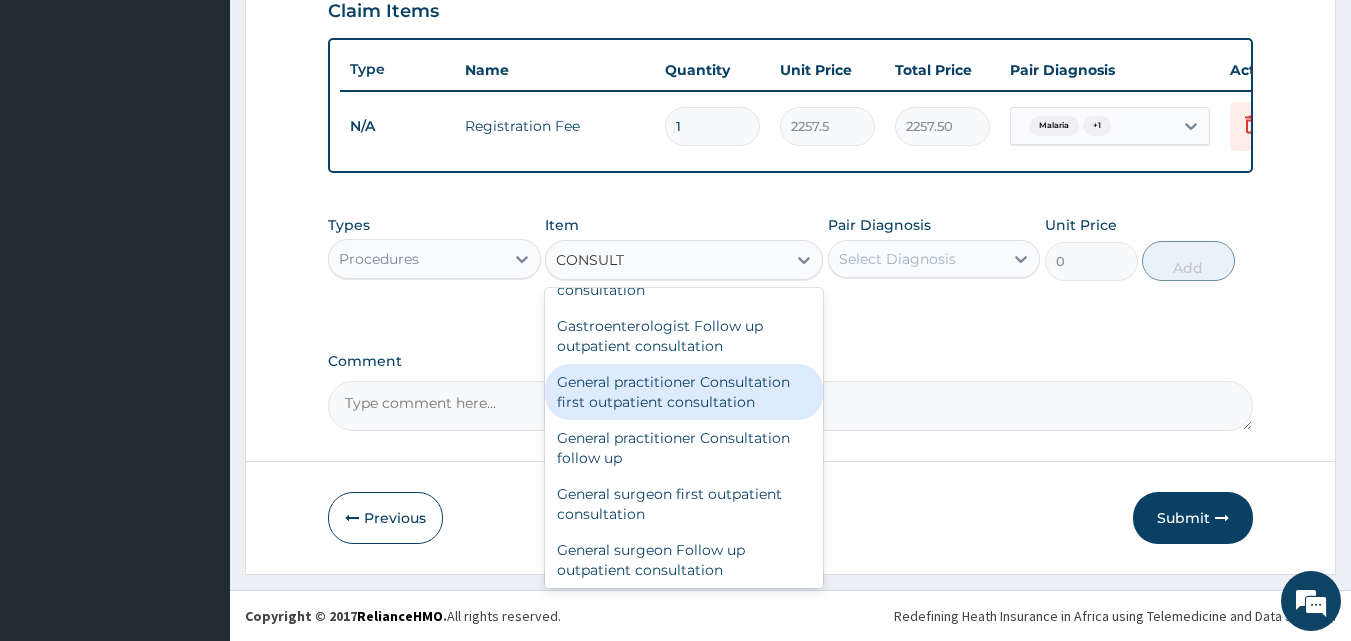 type 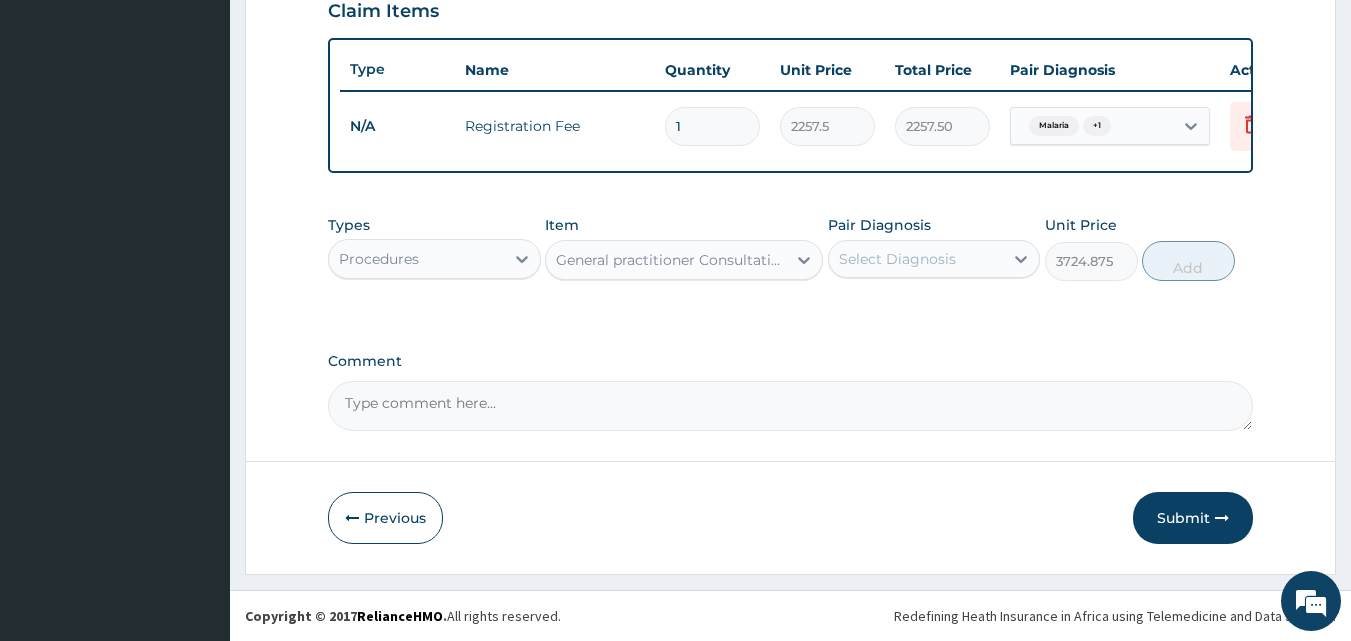 click on "Select Diagnosis" at bounding box center [897, 259] 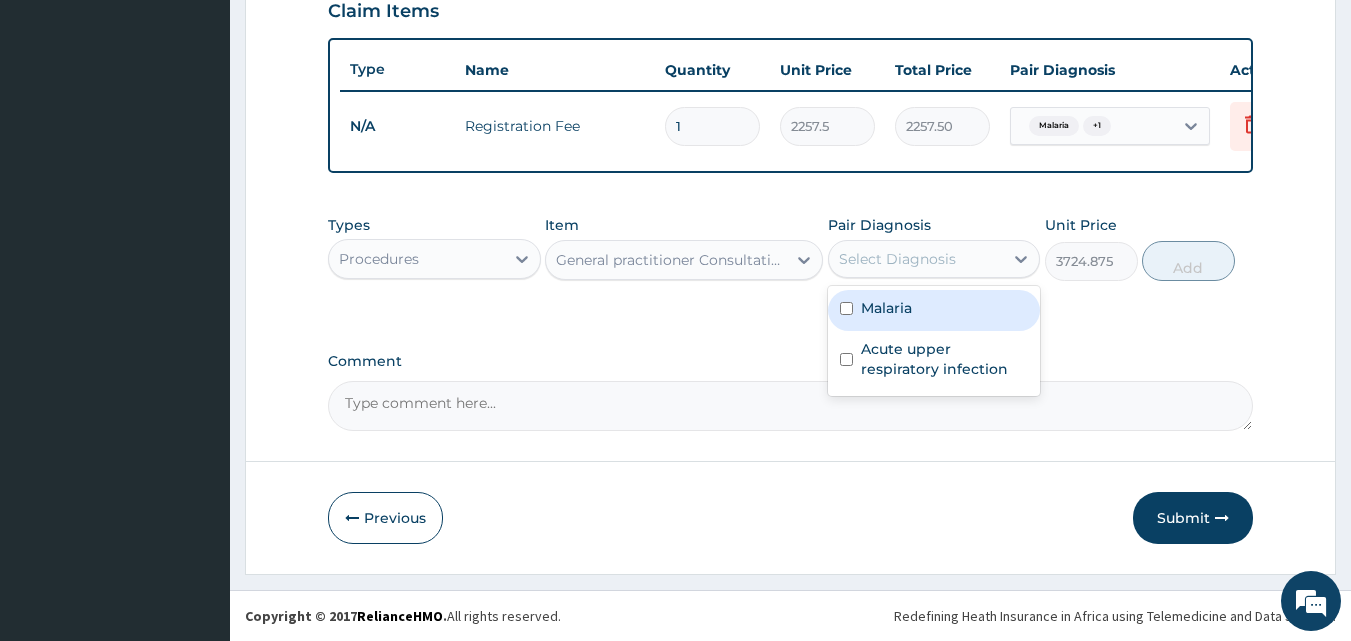 click at bounding box center [846, 308] 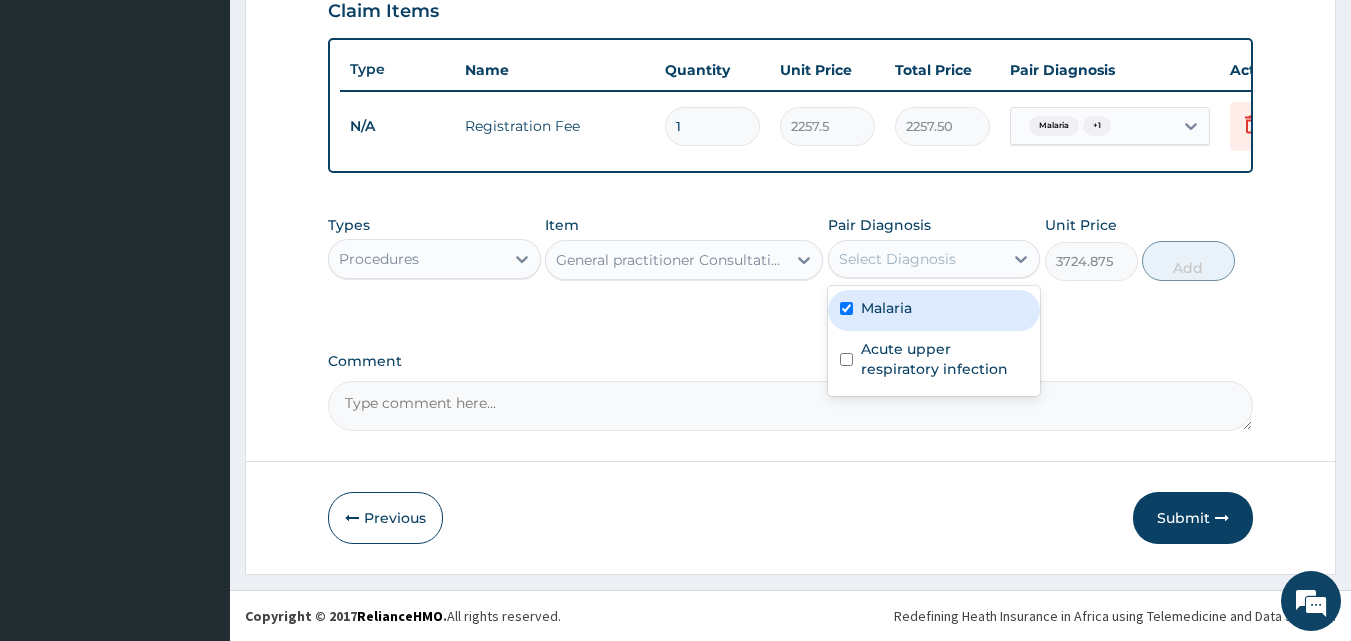 checkbox on "true" 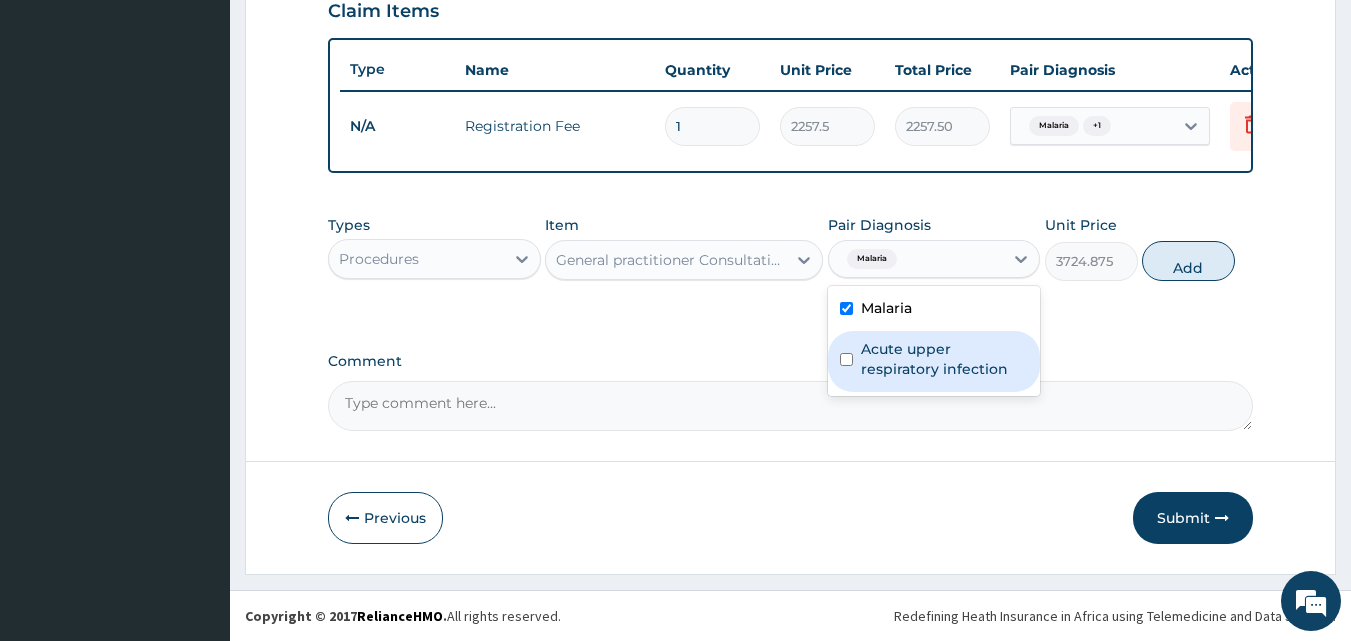 click at bounding box center (846, 359) 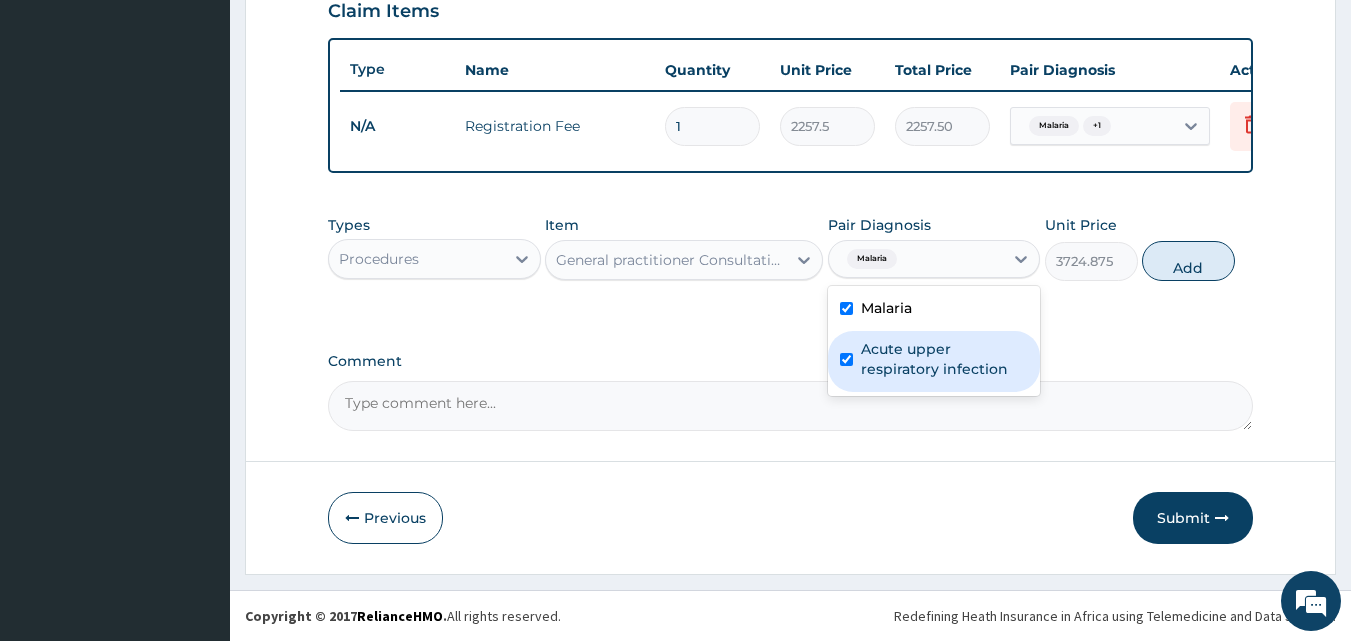 checkbox on "true" 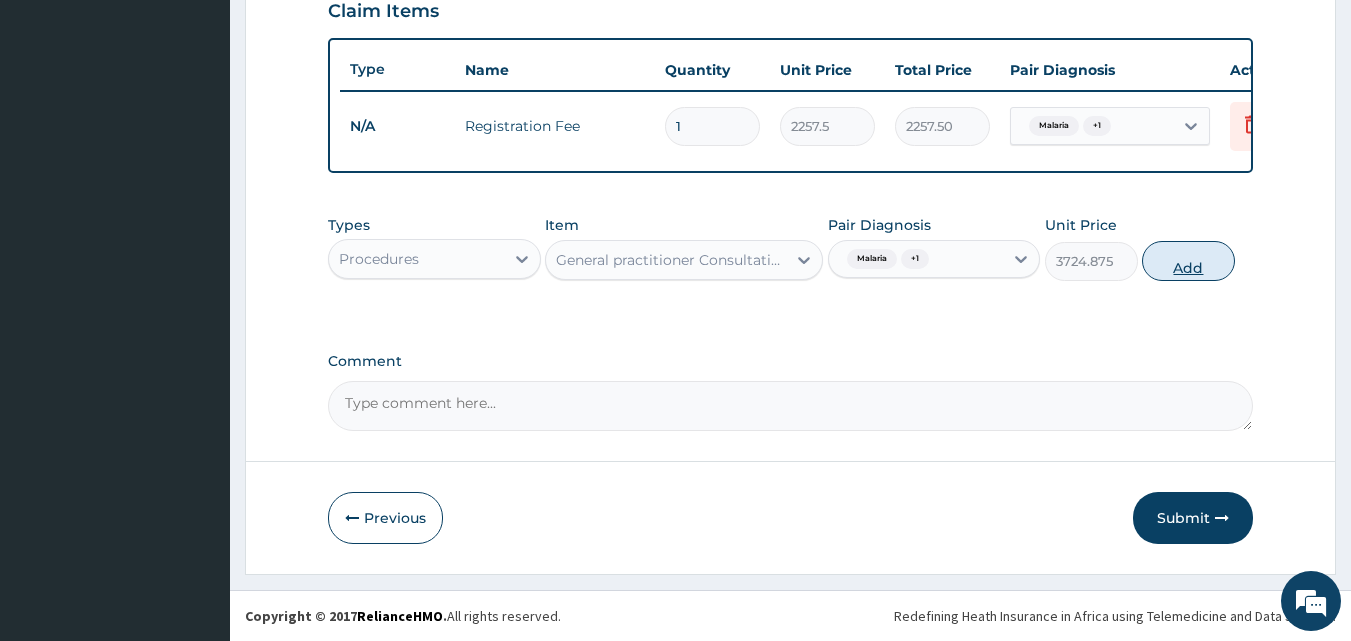 click on "Add" at bounding box center [1188, 261] 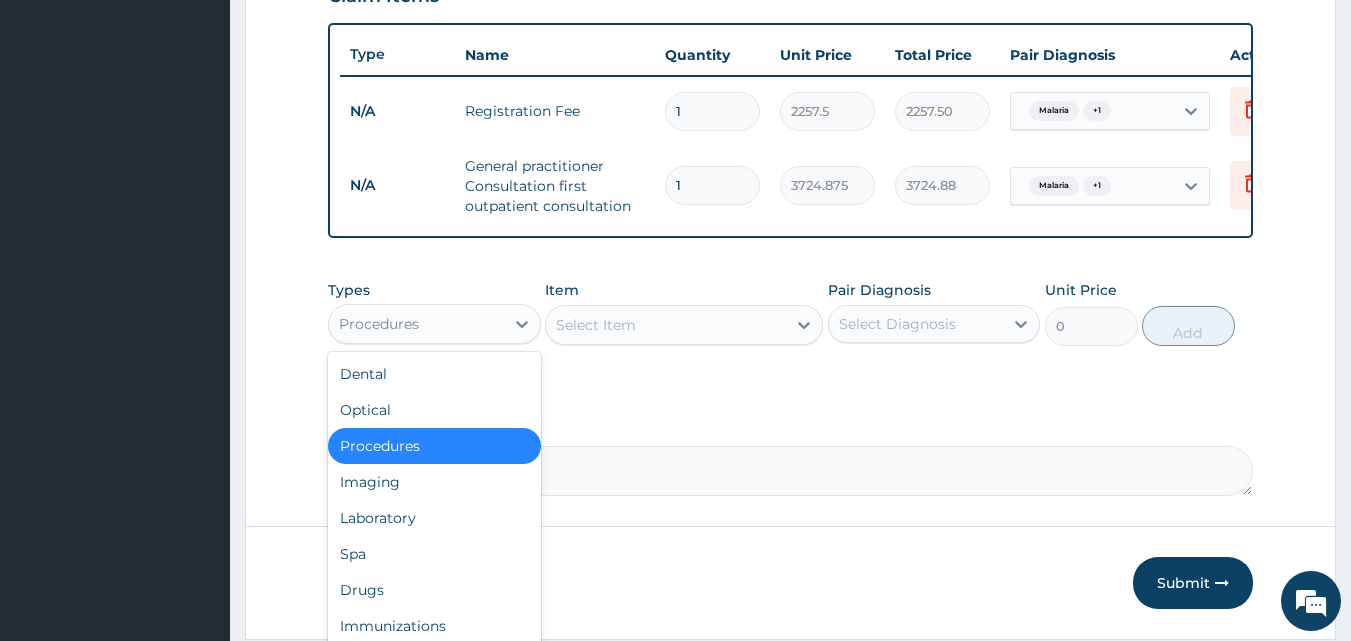 click on "Procedures" at bounding box center [434, 324] 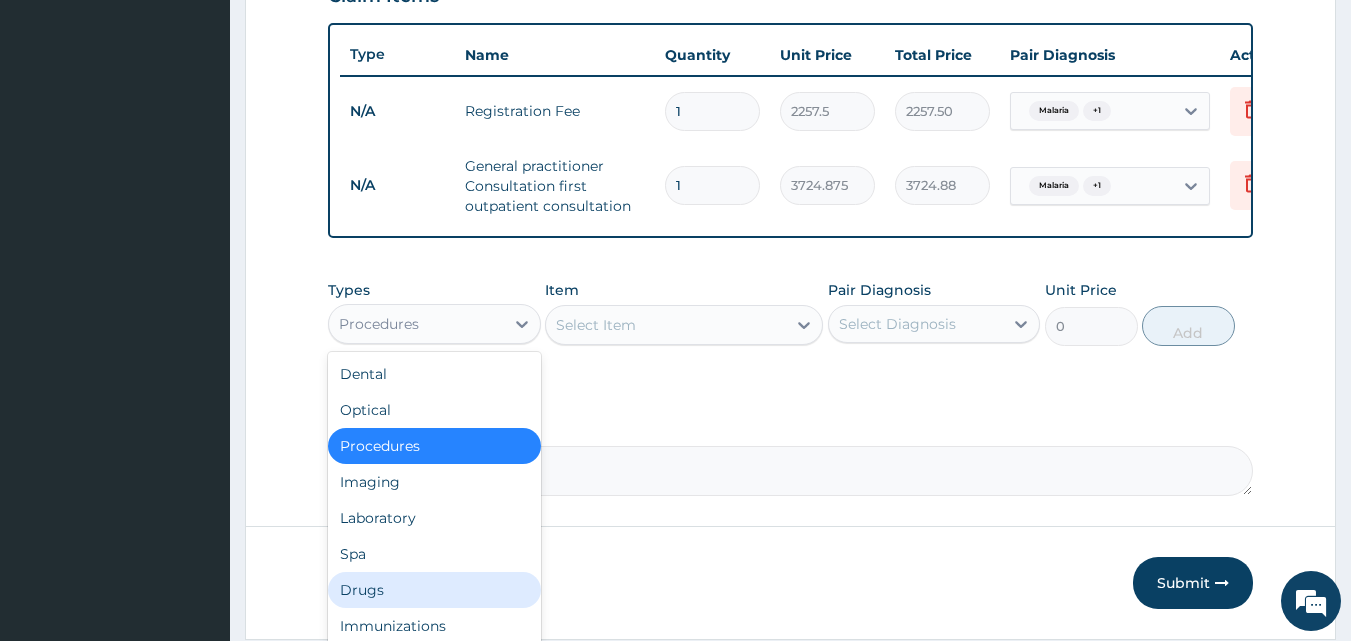 click on "Drugs" at bounding box center [434, 590] 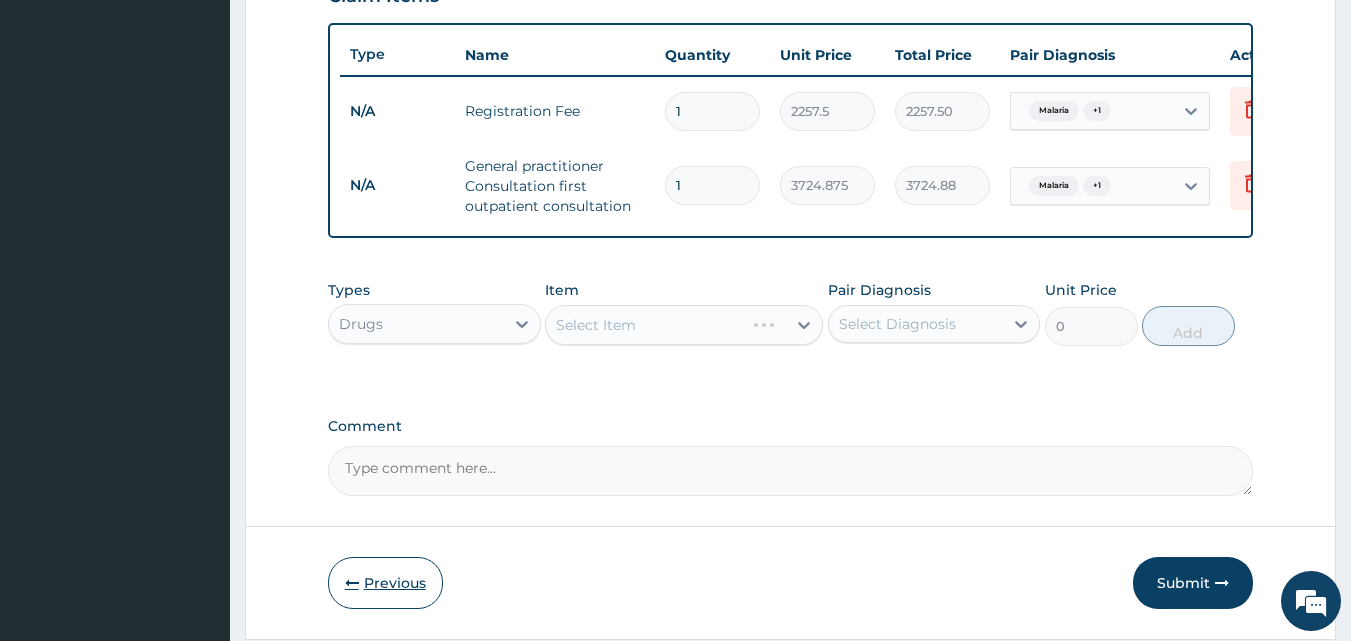 click on "Previous" at bounding box center [385, 583] 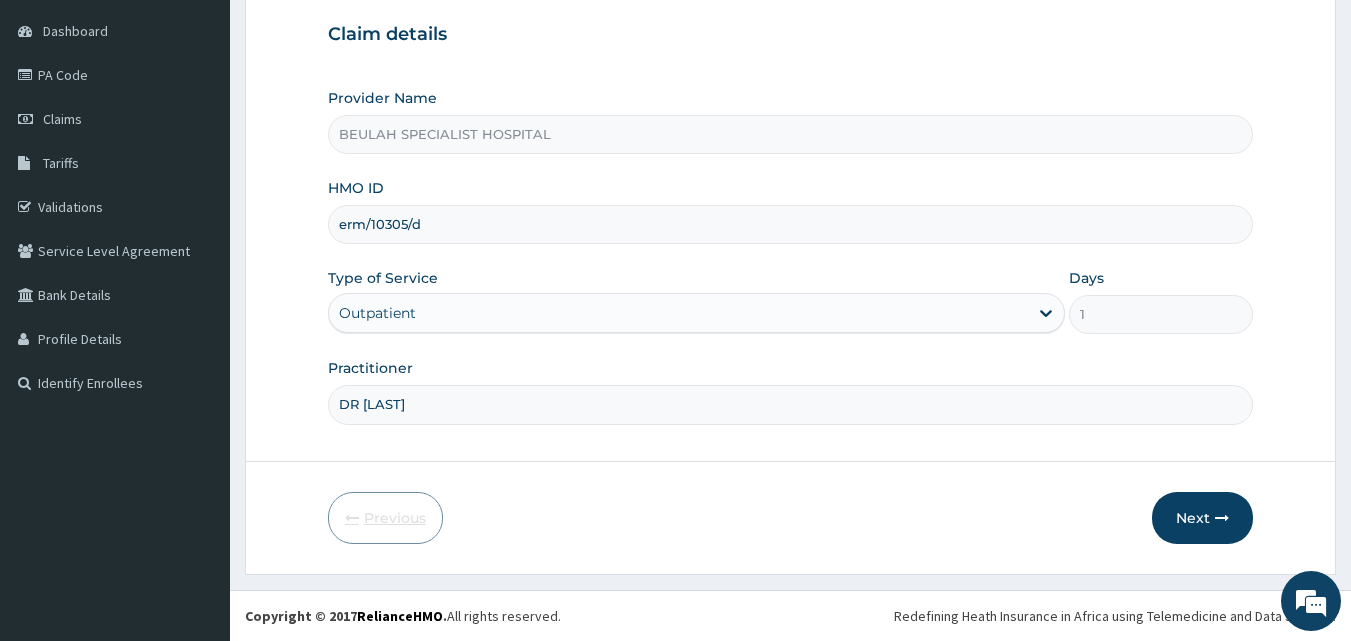 scroll, scrollTop: 187, scrollLeft: 0, axis: vertical 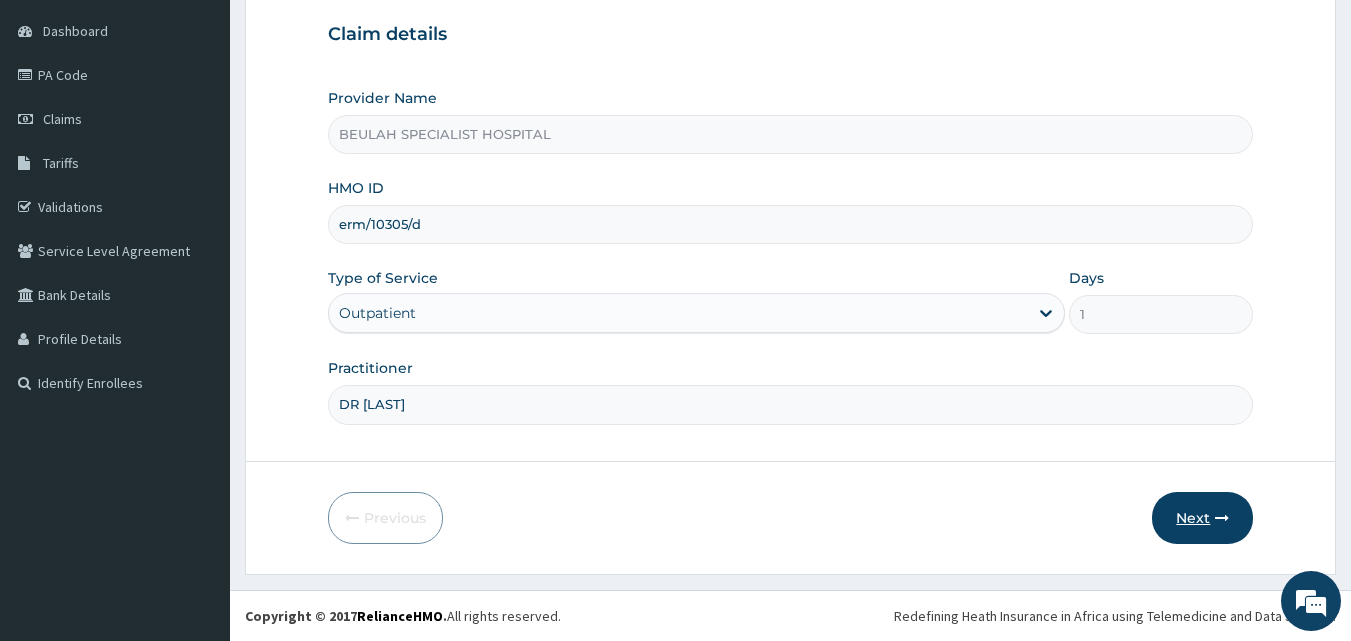 click on "Next" at bounding box center [1202, 518] 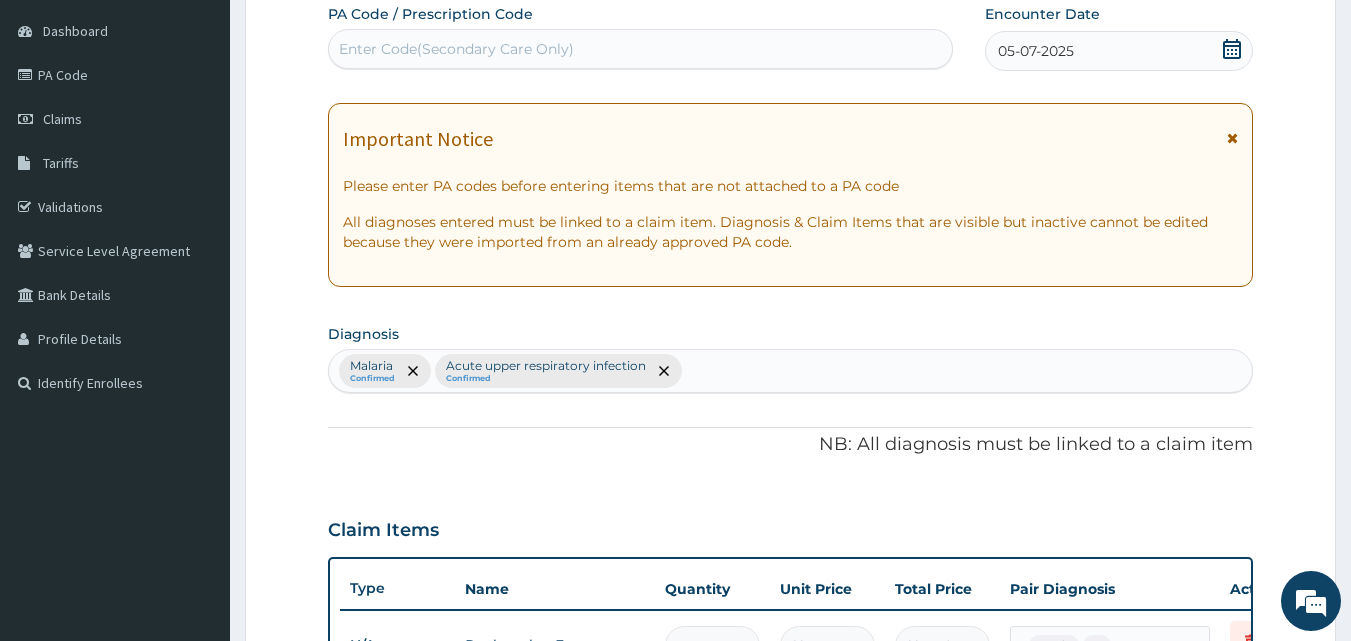 scroll, scrollTop: 747, scrollLeft: 0, axis: vertical 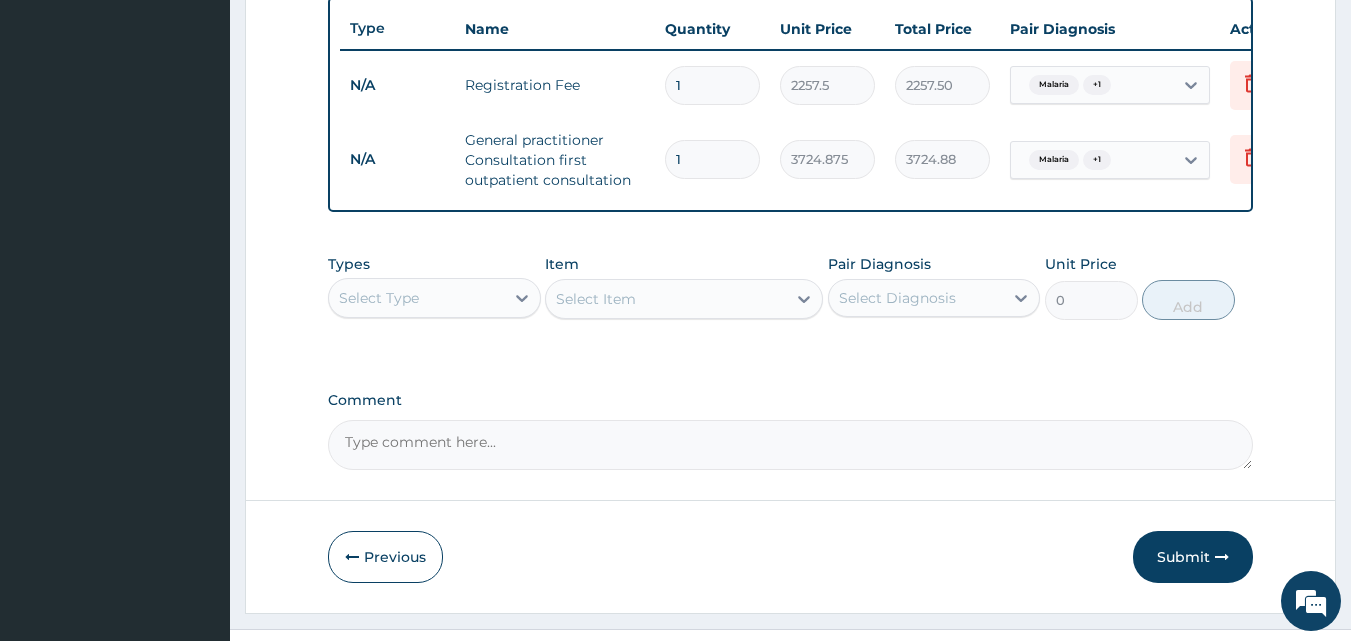 click on "Select Item" at bounding box center [684, 299] 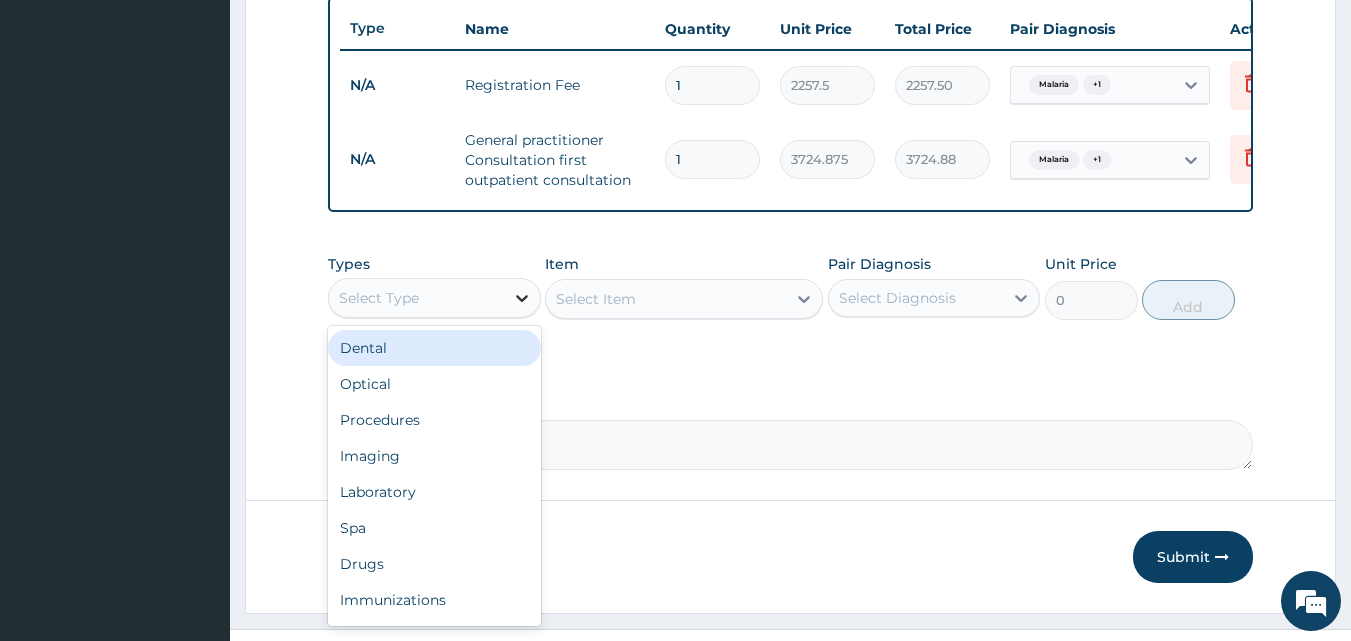 click 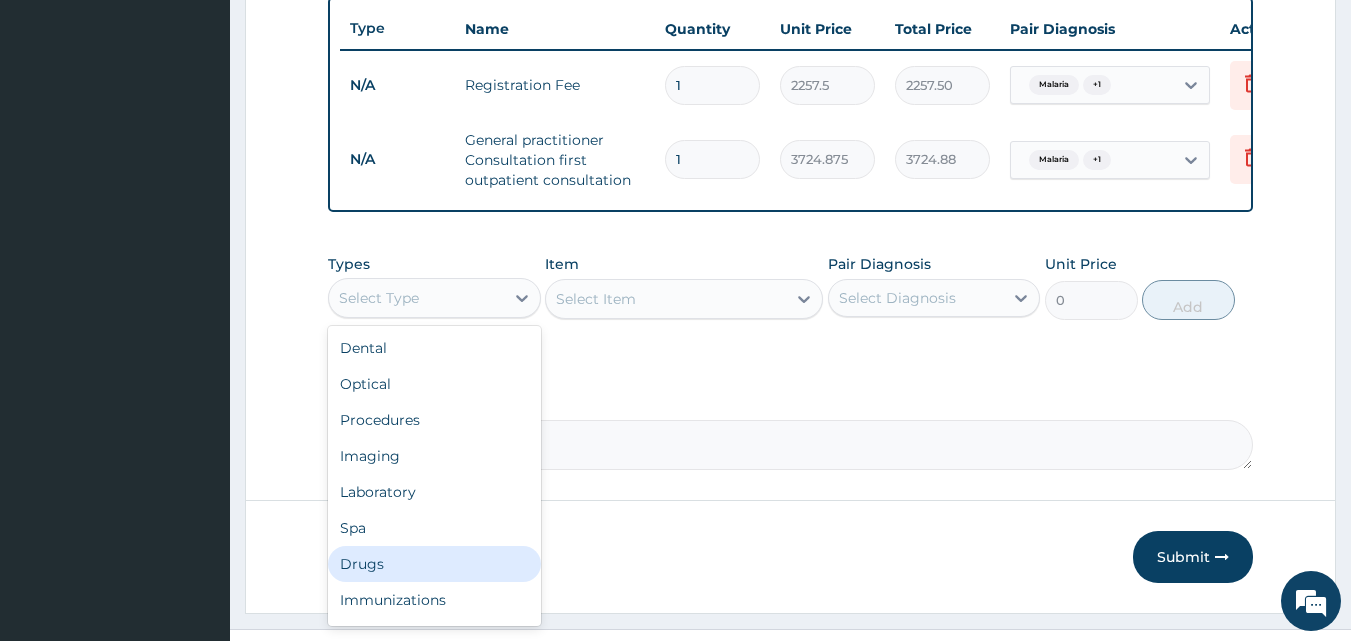 click on "Drugs" at bounding box center [434, 564] 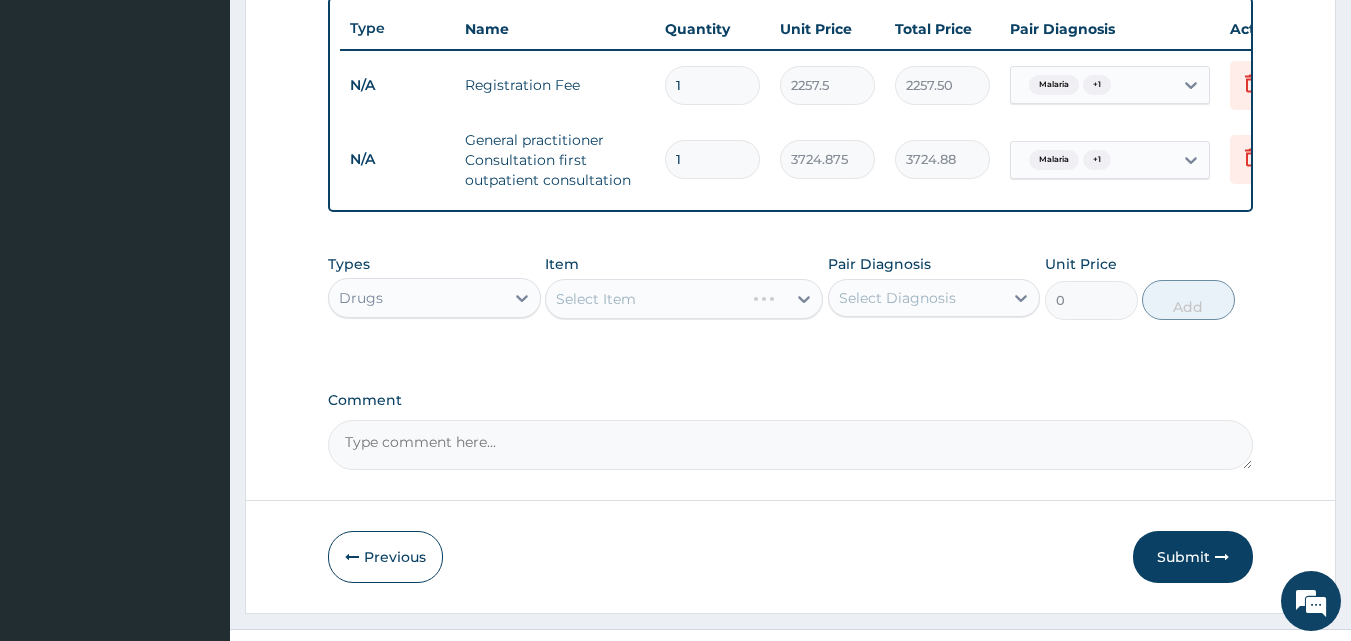 click on "Select Item" at bounding box center (684, 299) 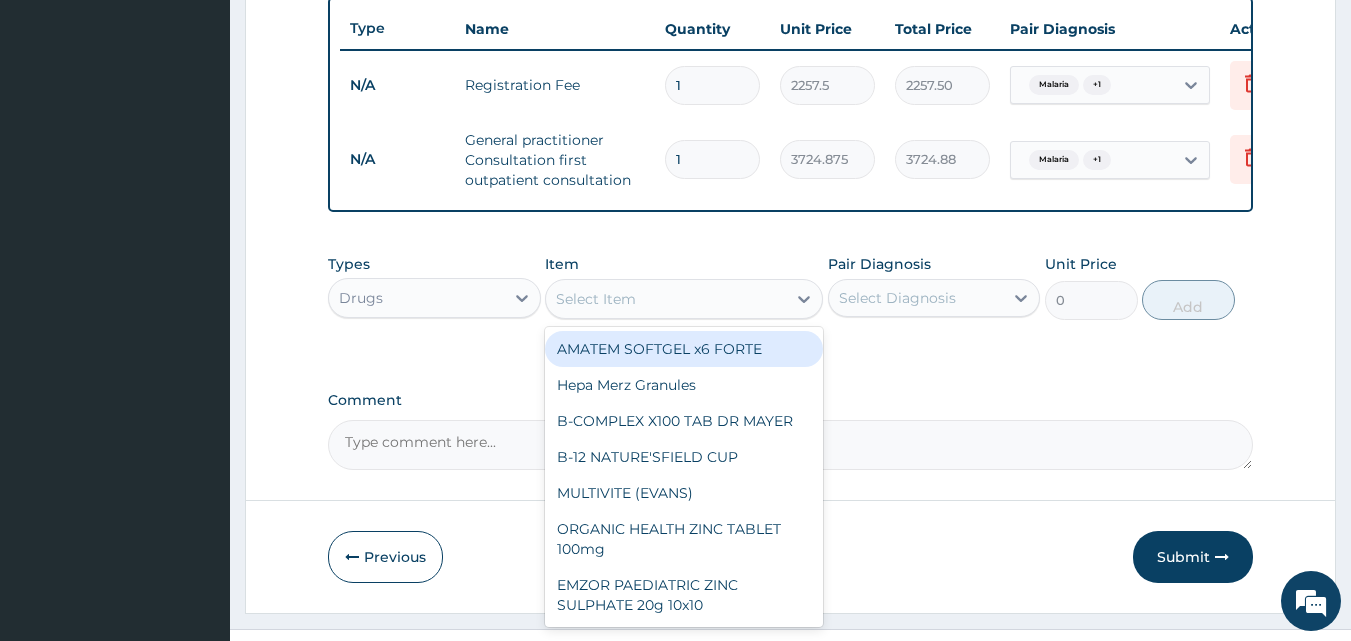 click on "Select Item" at bounding box center [596, 299] 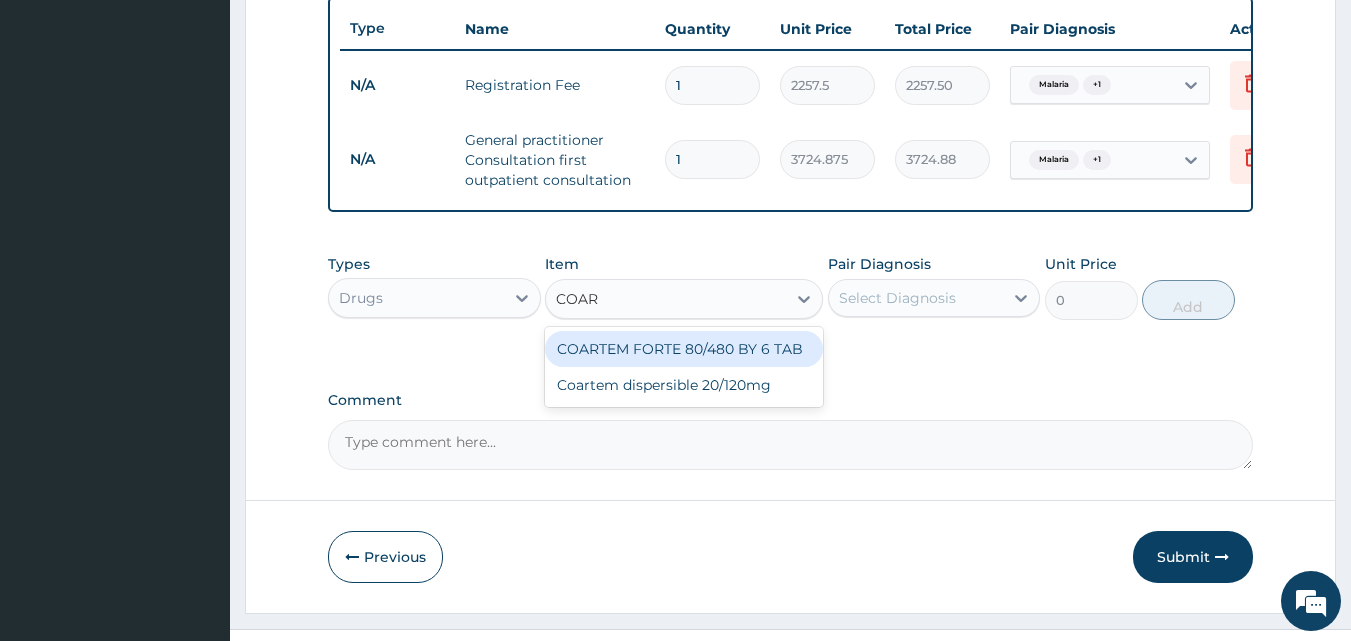 type on "COART" 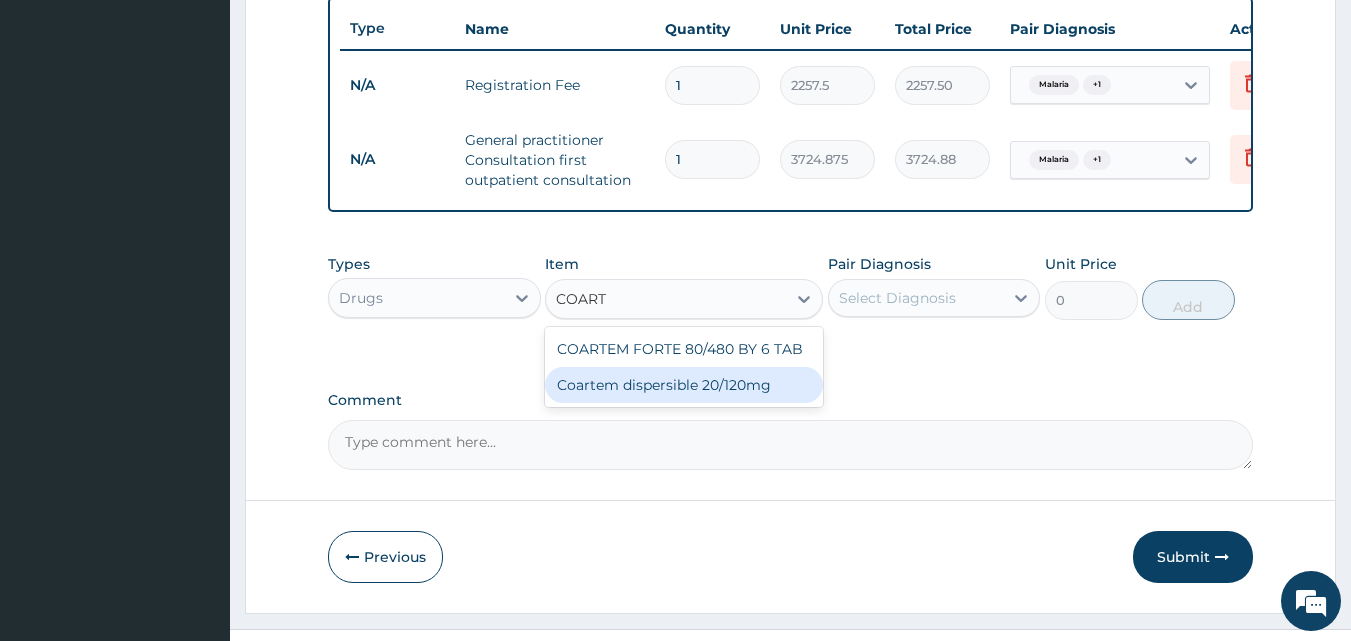 click on "Coartem dispersible 20/120mg" at bounding box center (684, 385) 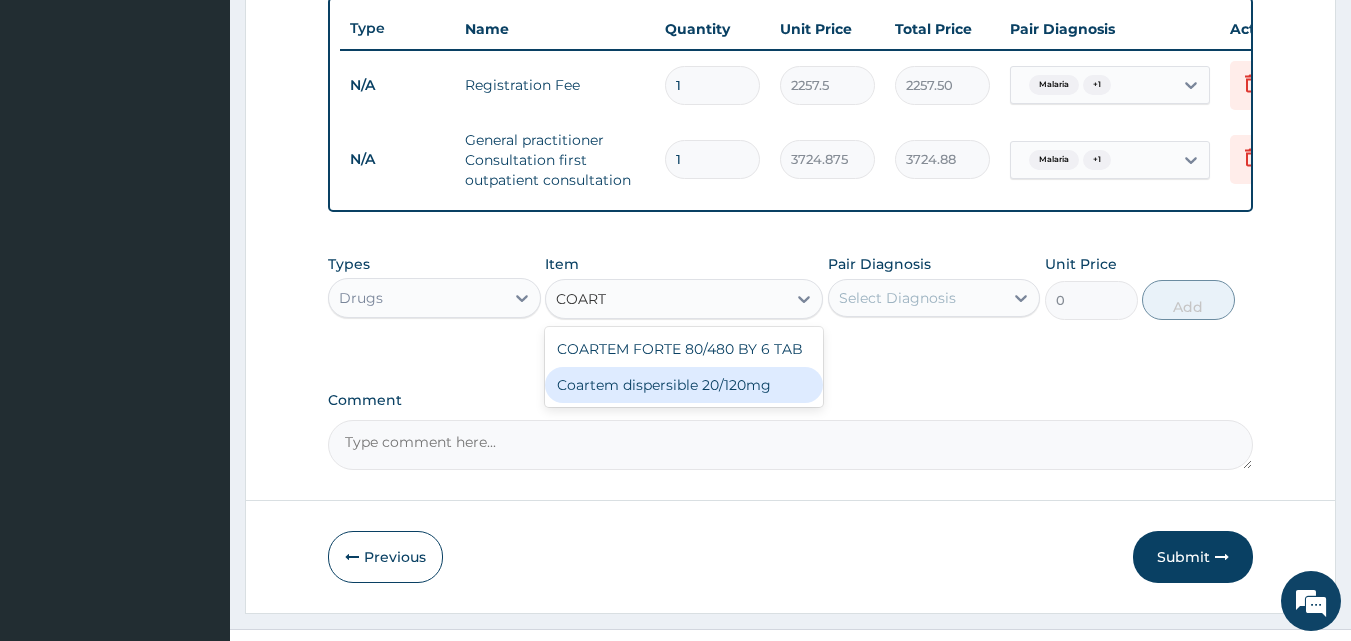 type 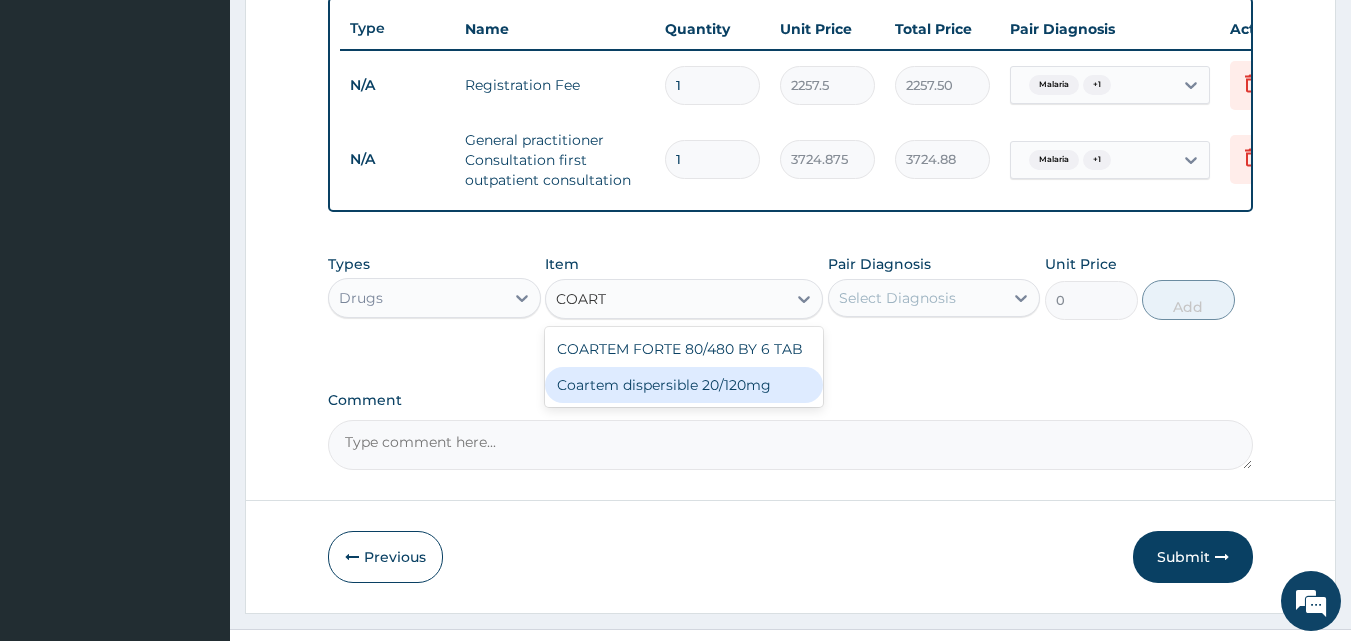 type on "117.95438" 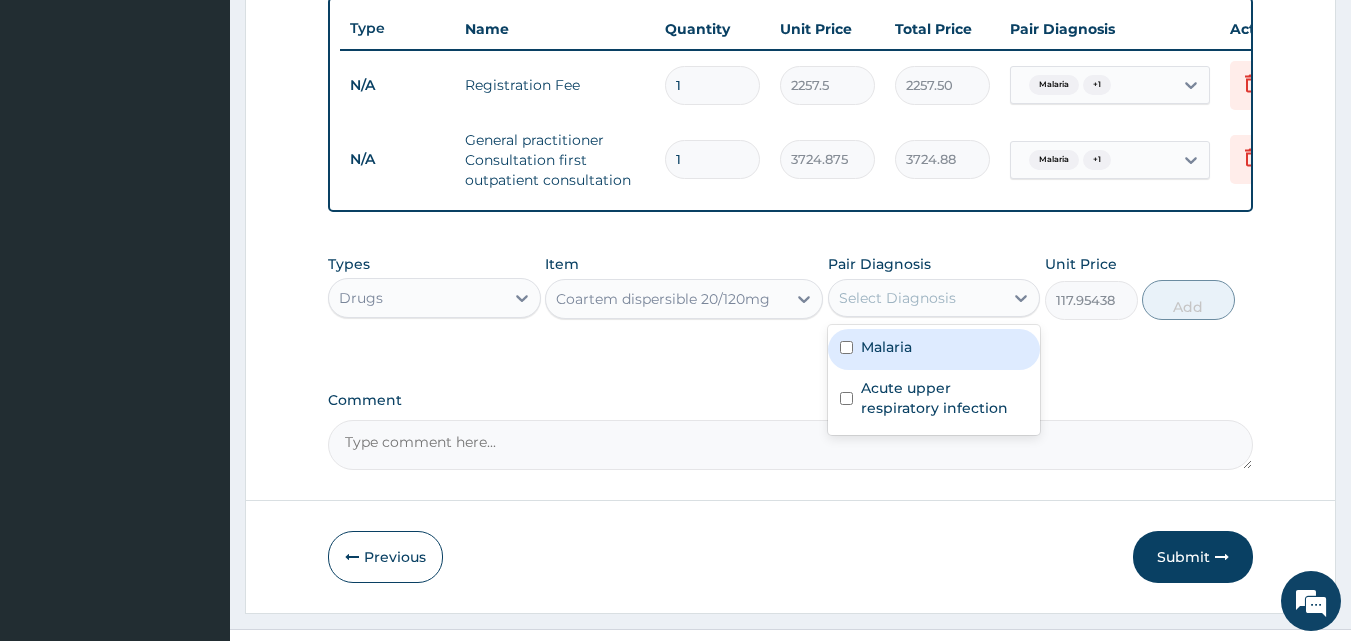 click on "Select Diagnosis" at bounding box center (916, 298) 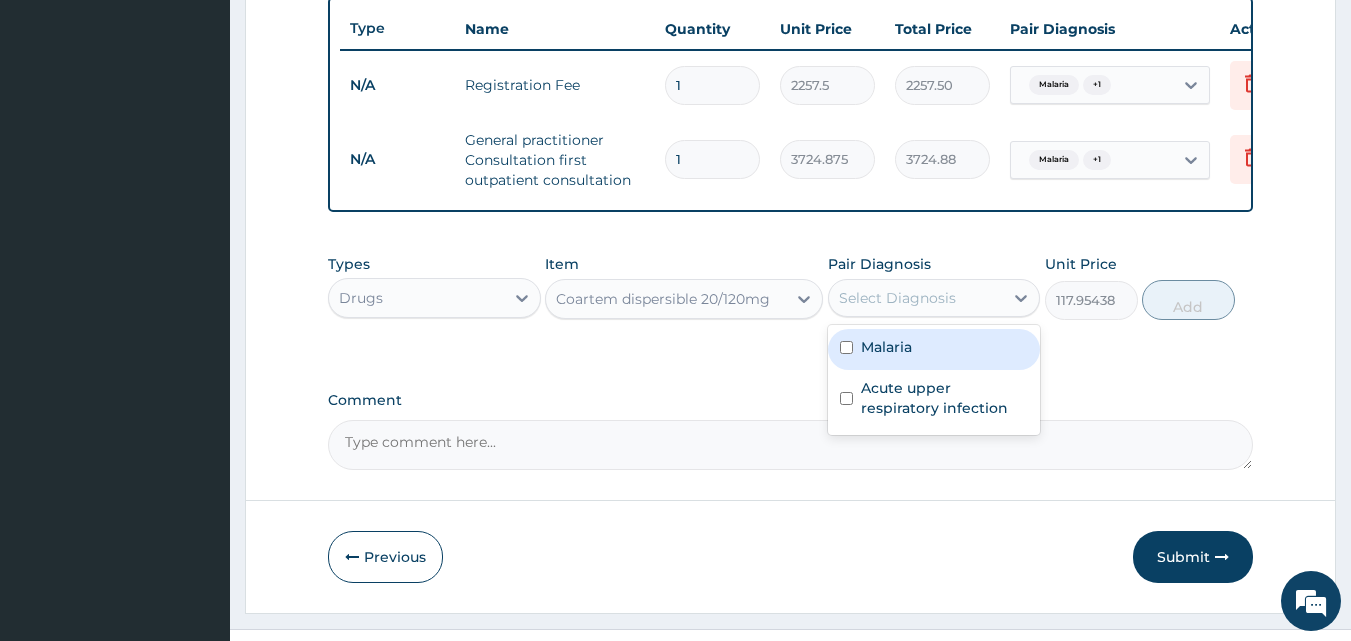 click at bounding box center (846, 347) 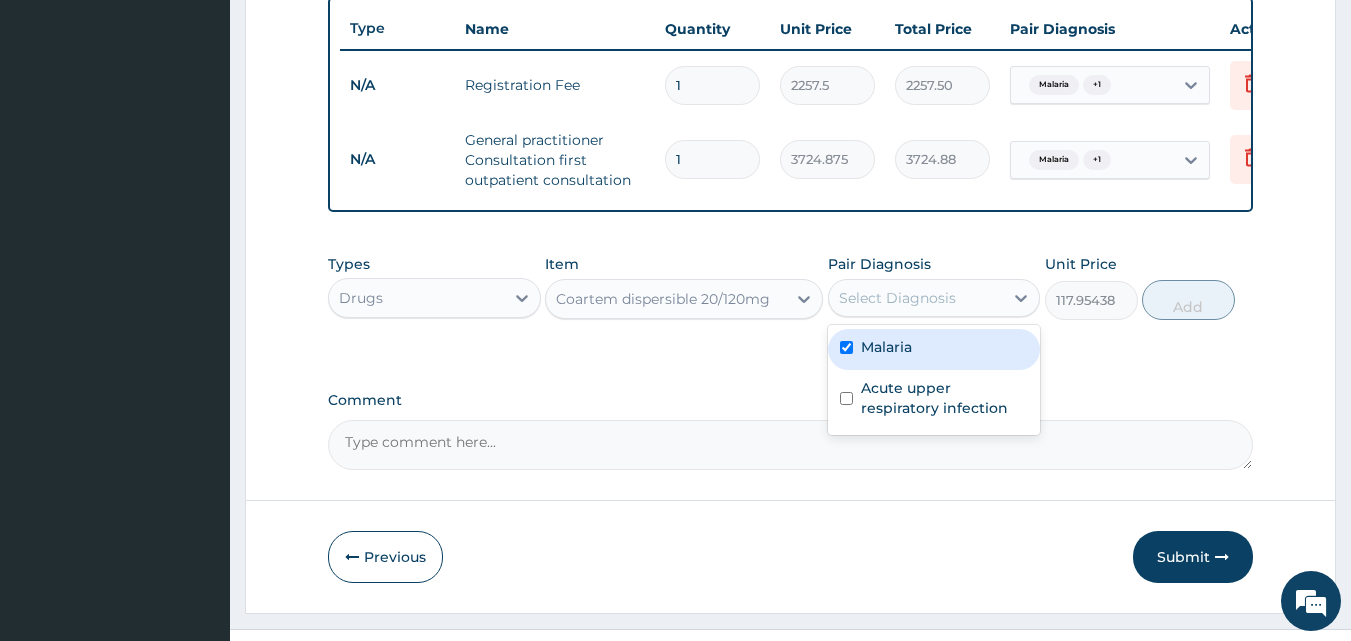 checkbox on "true" 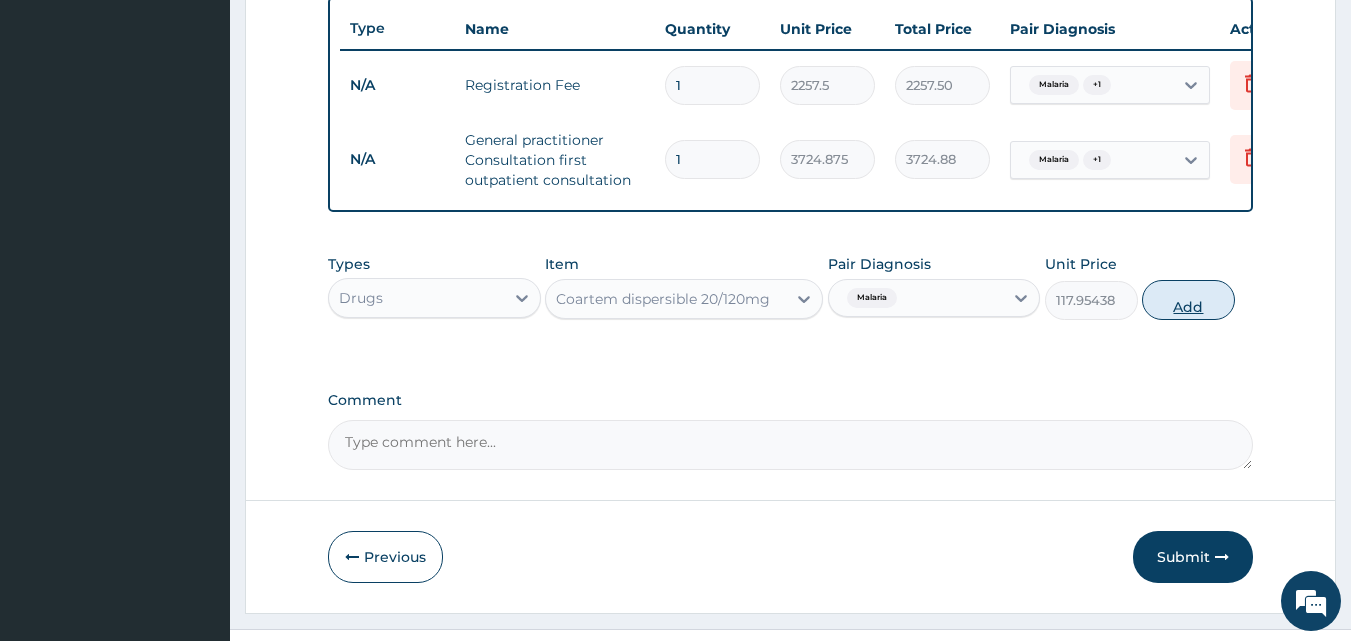 click on "Add" at bounding box center [1188, 300] 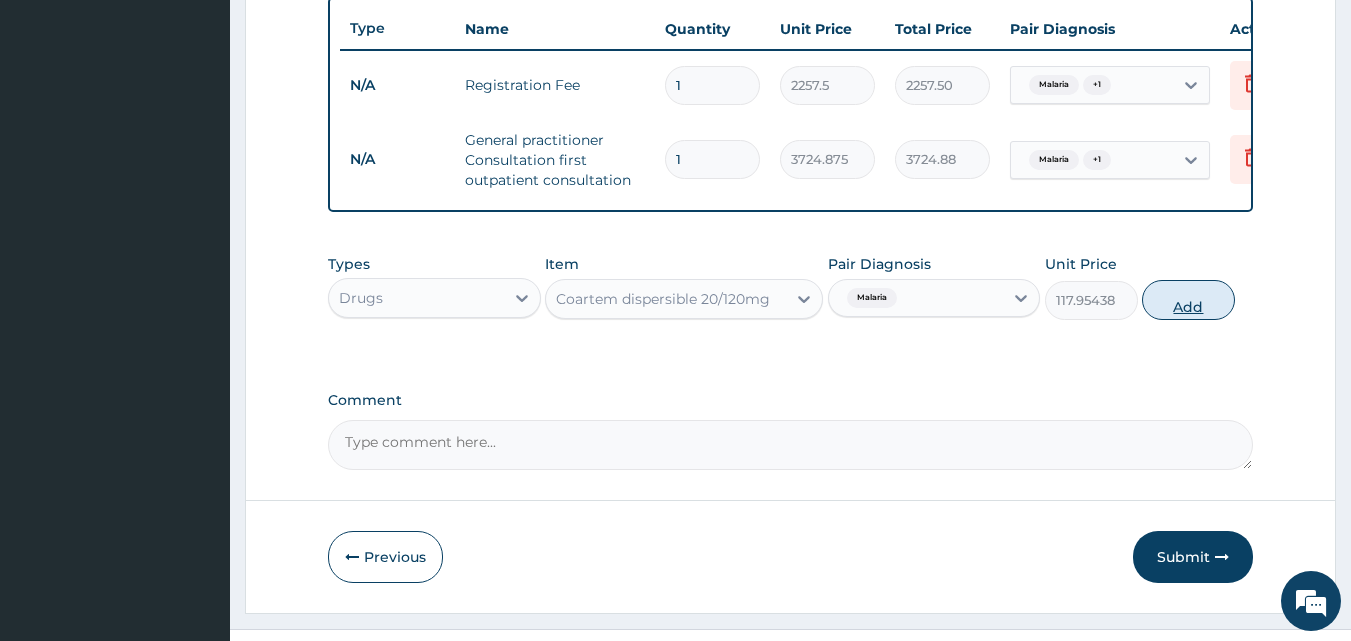 type on "0" 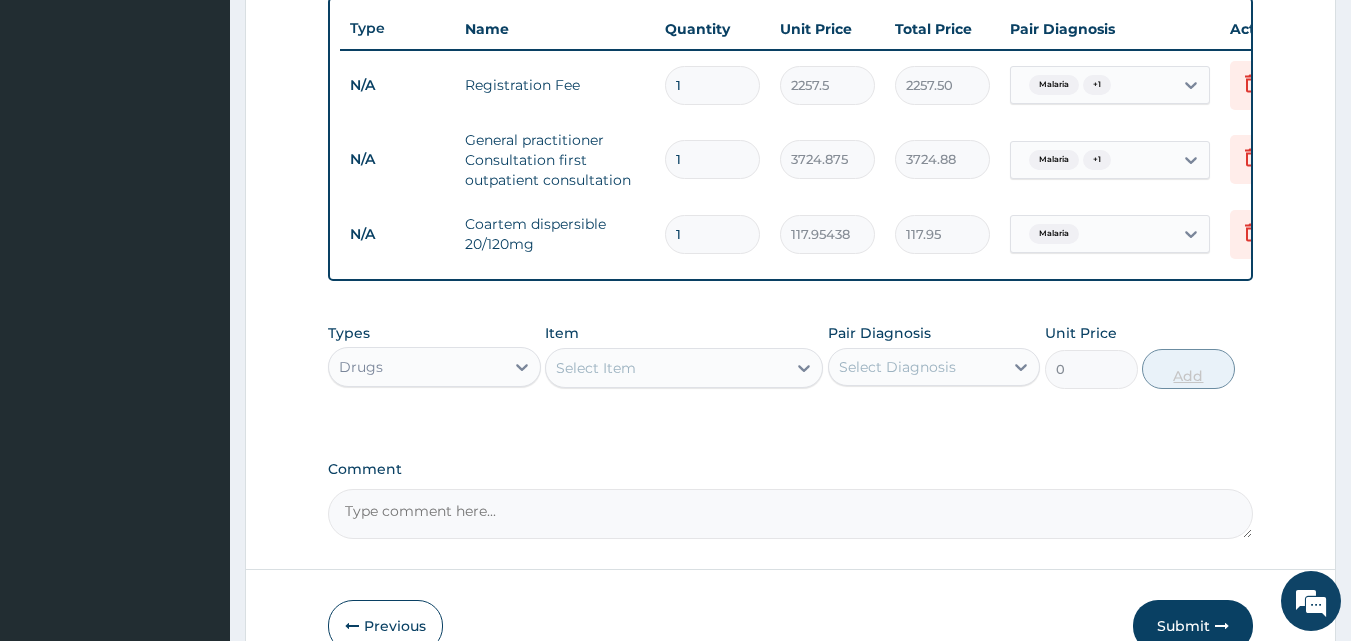 type on "11" 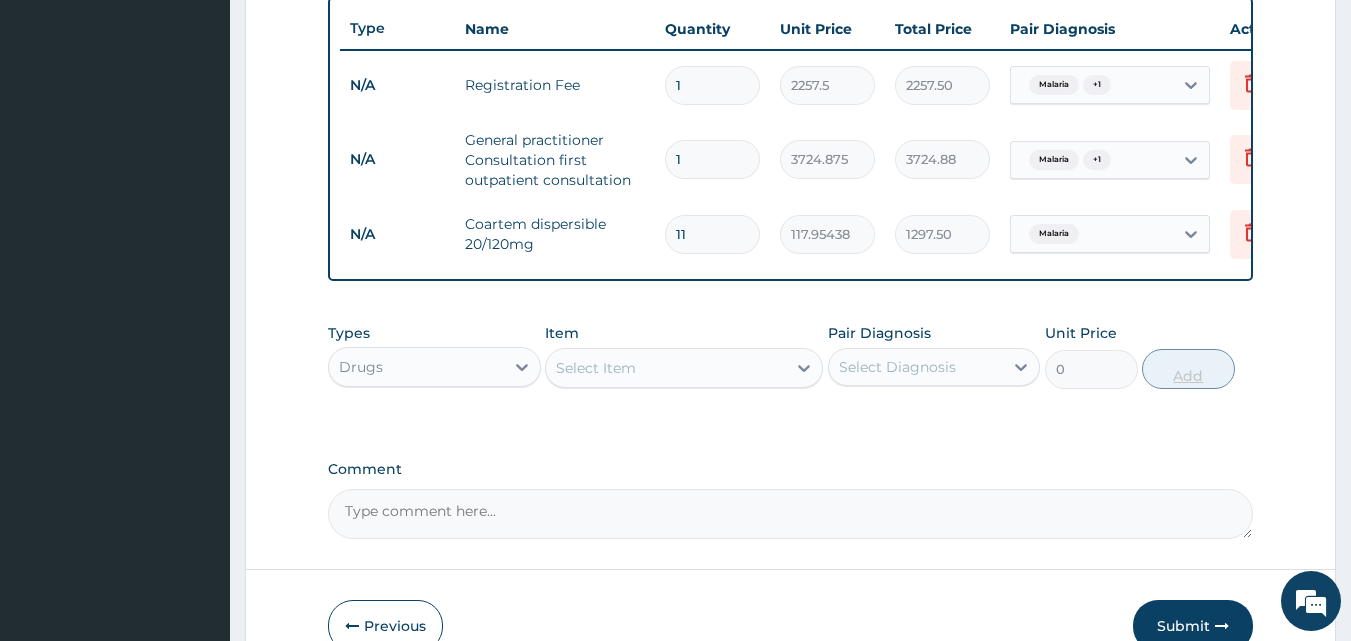 type on "118" 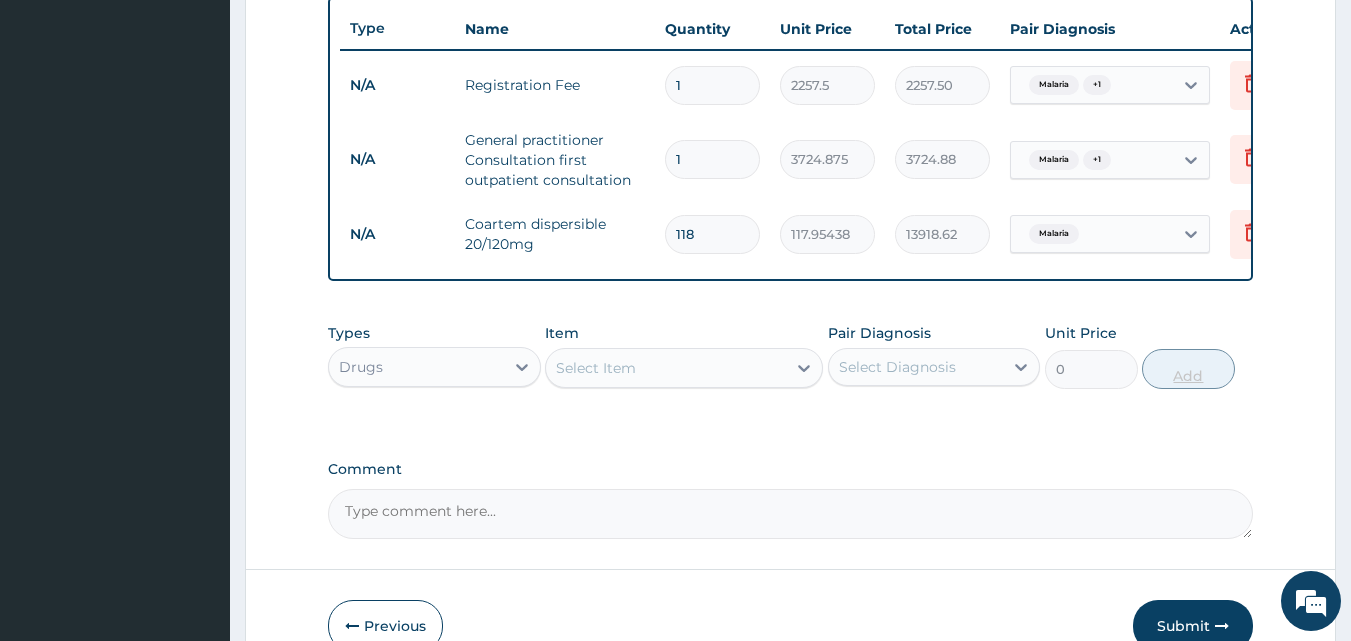 type on "11" 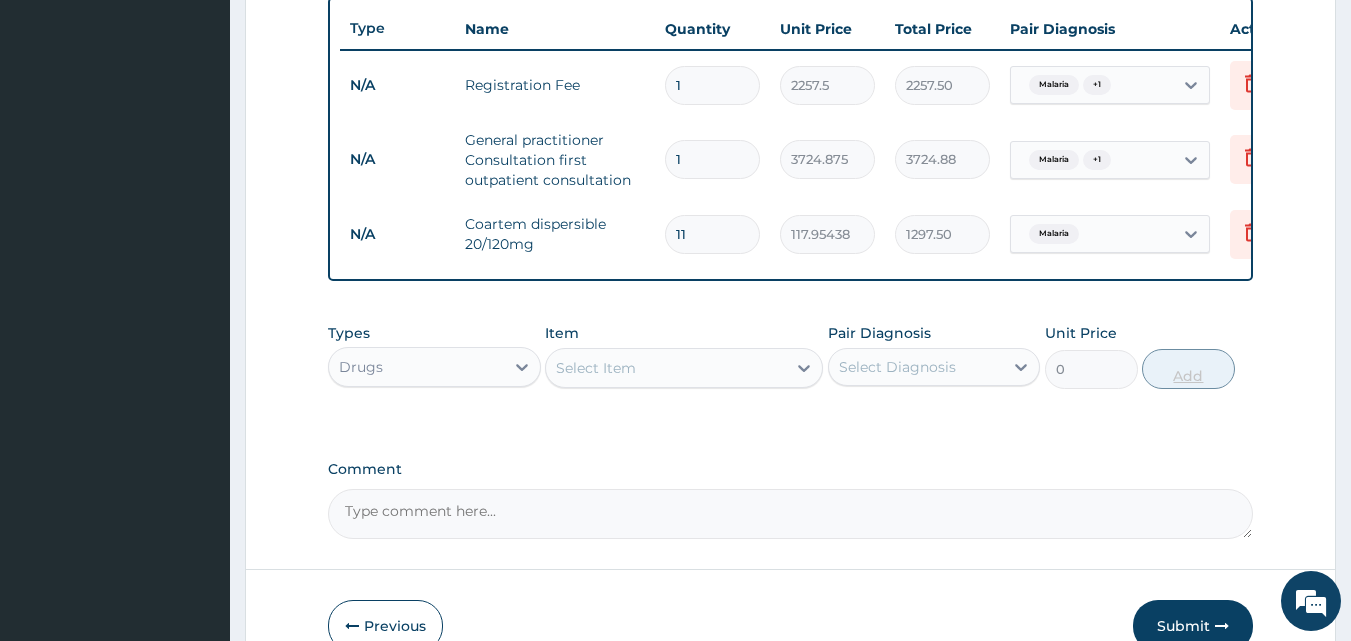 type on "1" 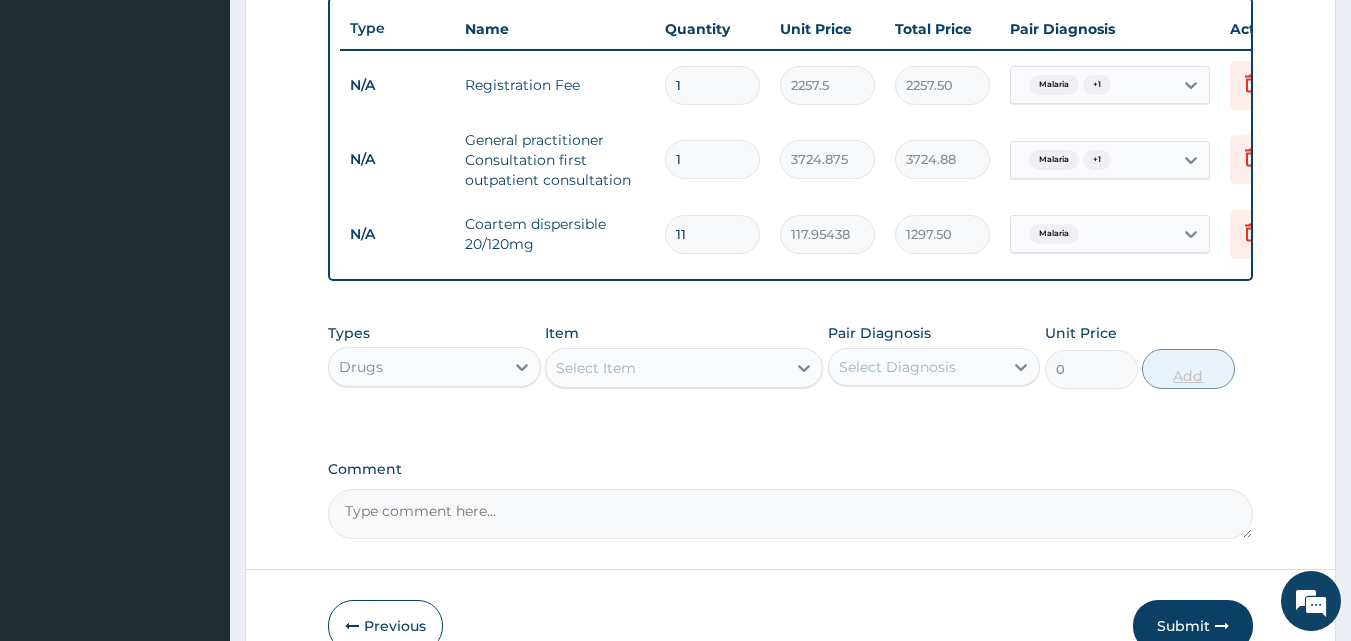type on "117.95" 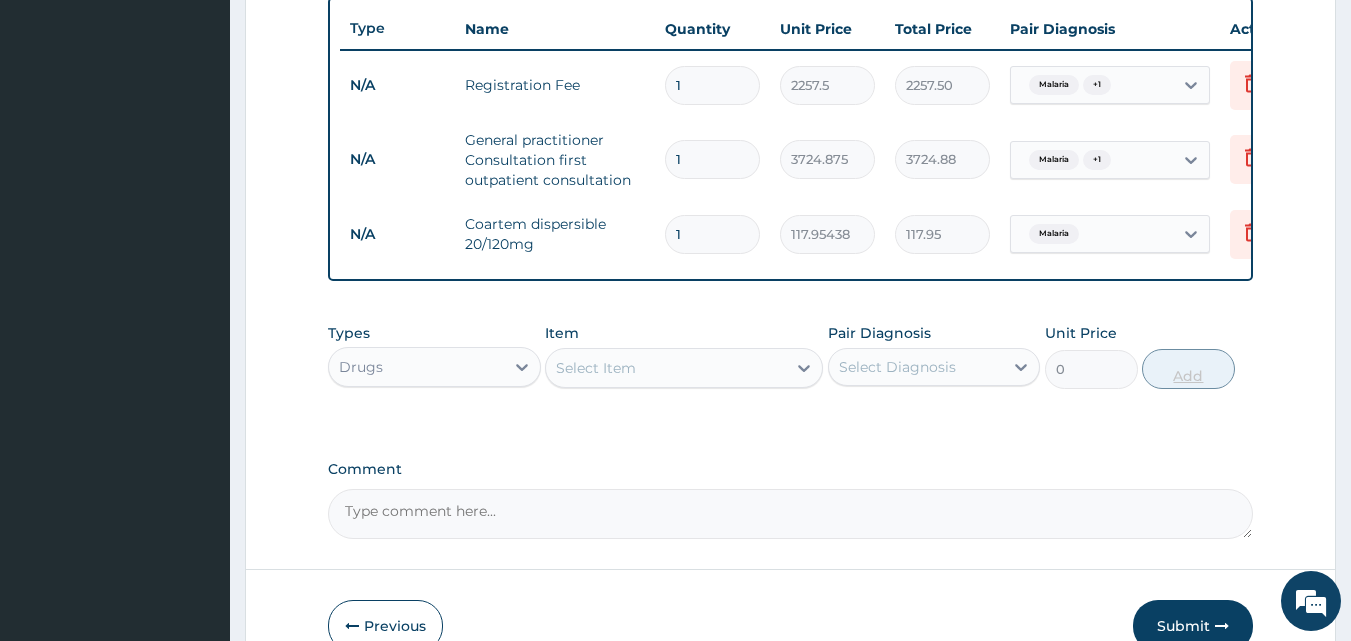 type on "18" 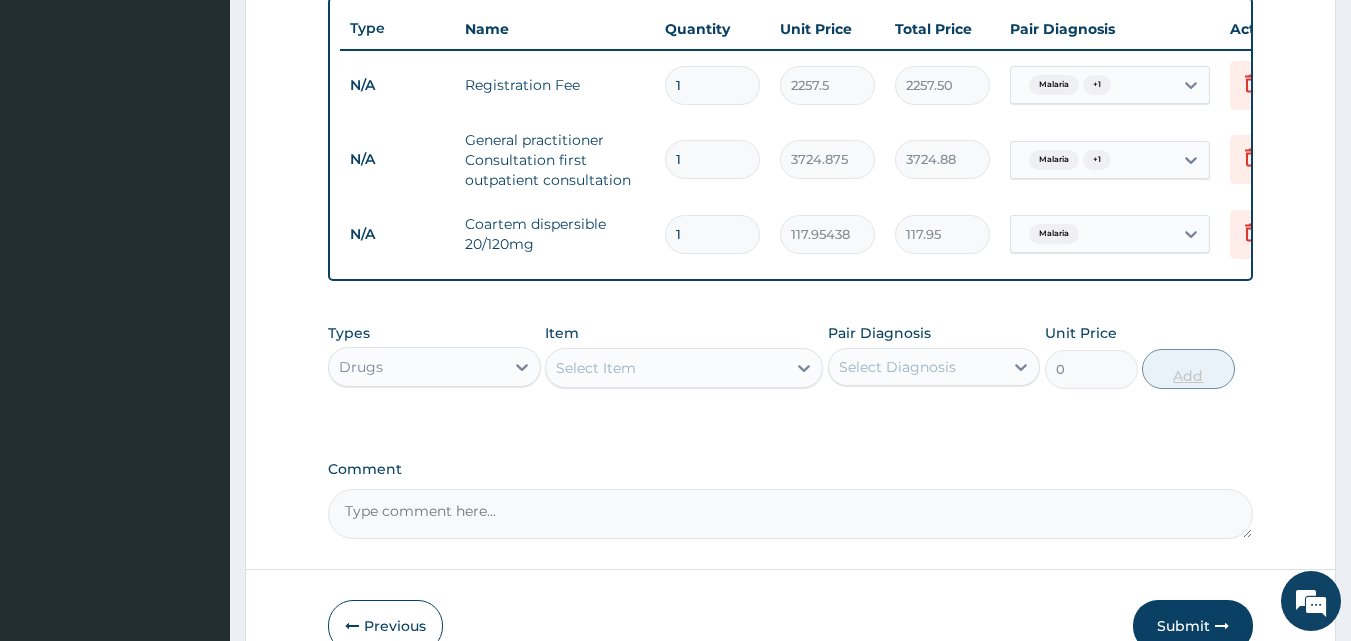 type on "2123.18" 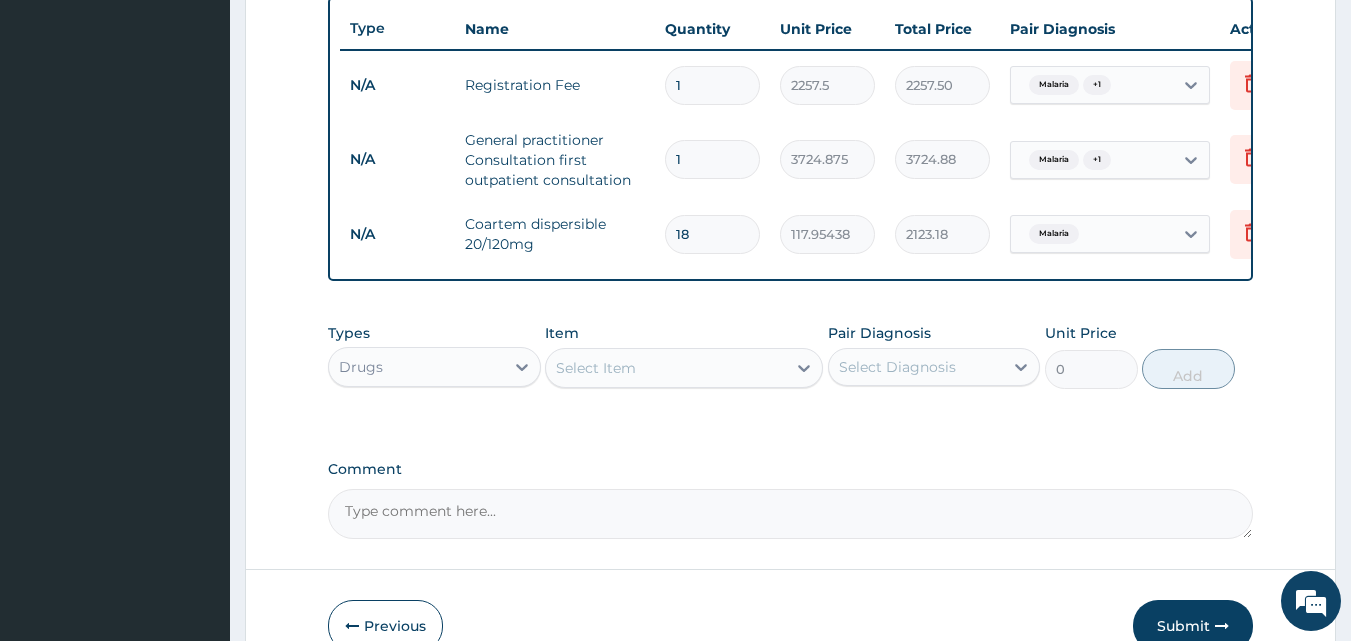 type on "18" 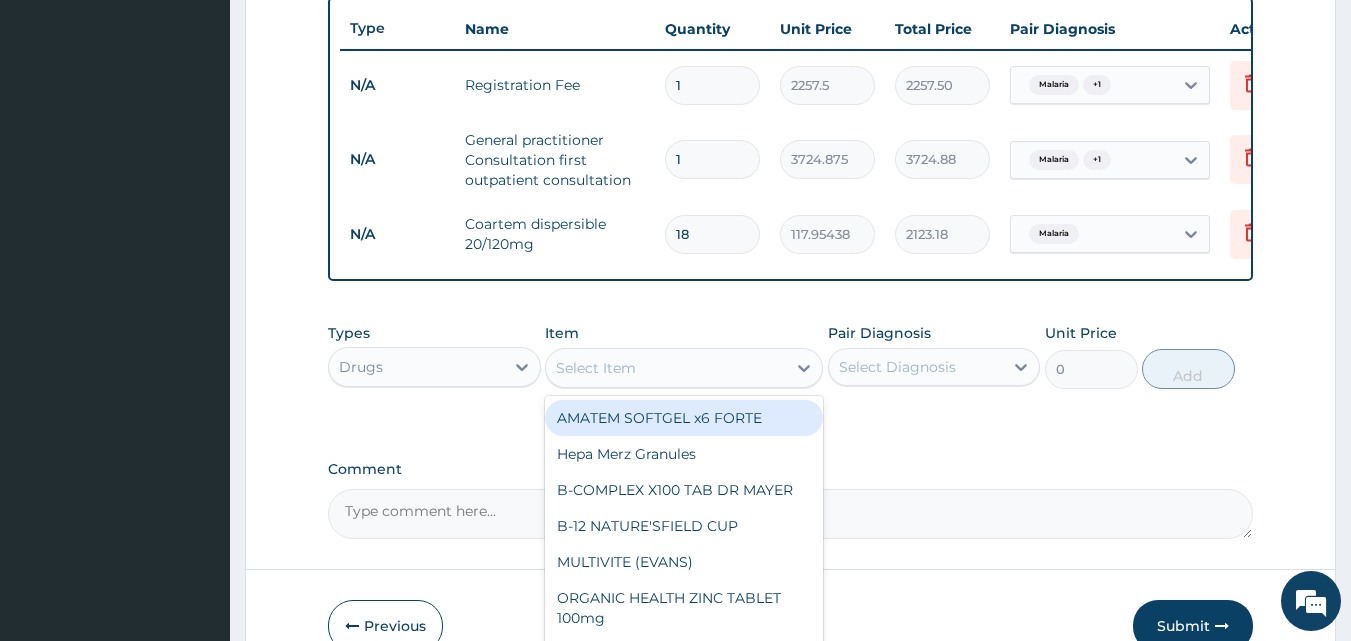 click on "Select Item" at bounding box center [666, 368] 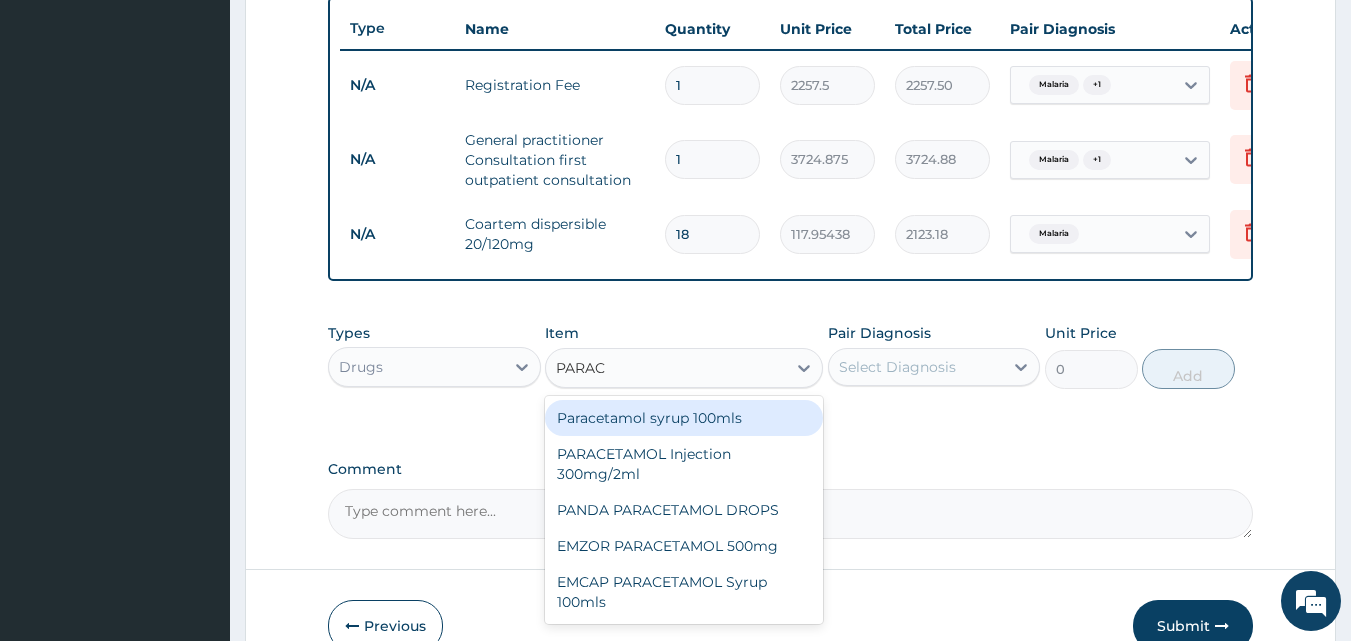 type on "PARACE" 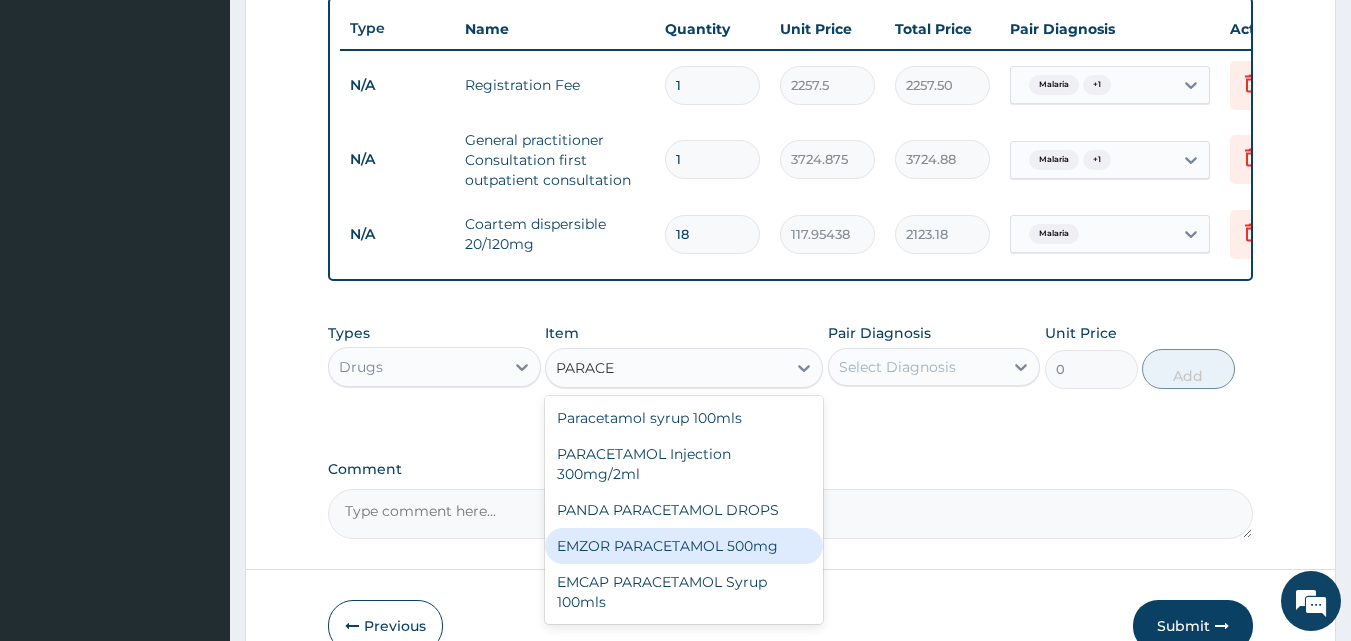 click on "EMZOR PARACETAMOL 500mg" at bounding box center (684, 546) 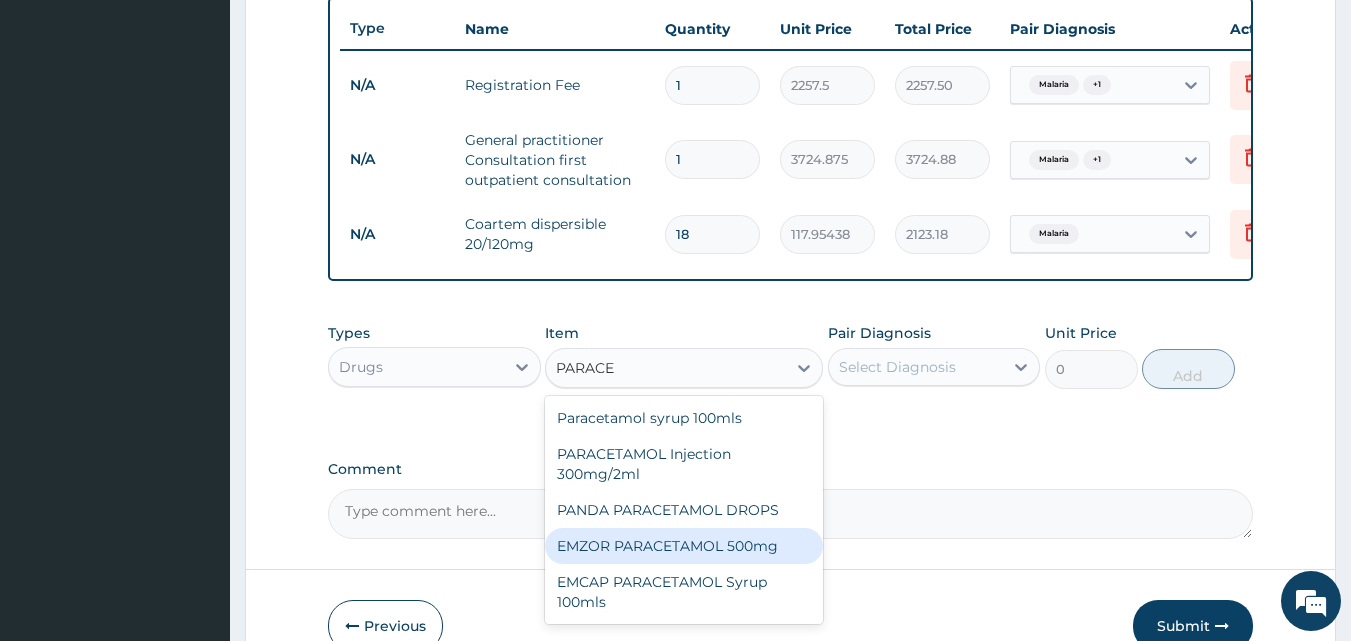 type 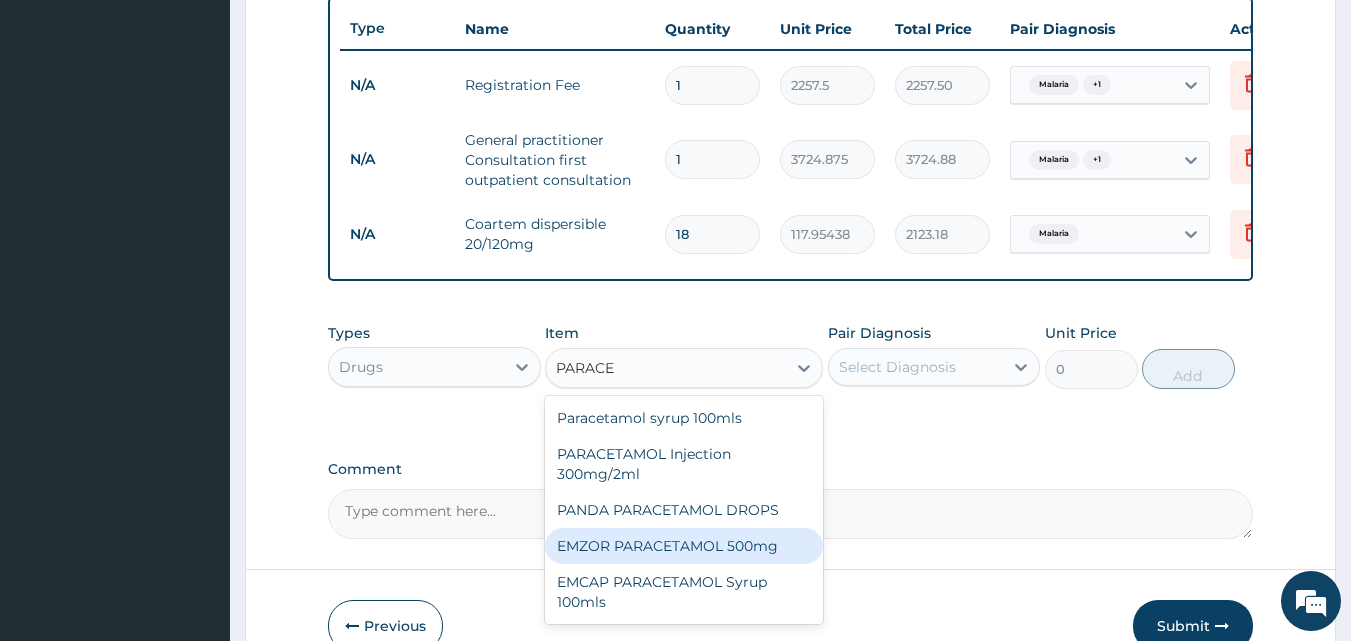 type on "24.8325" 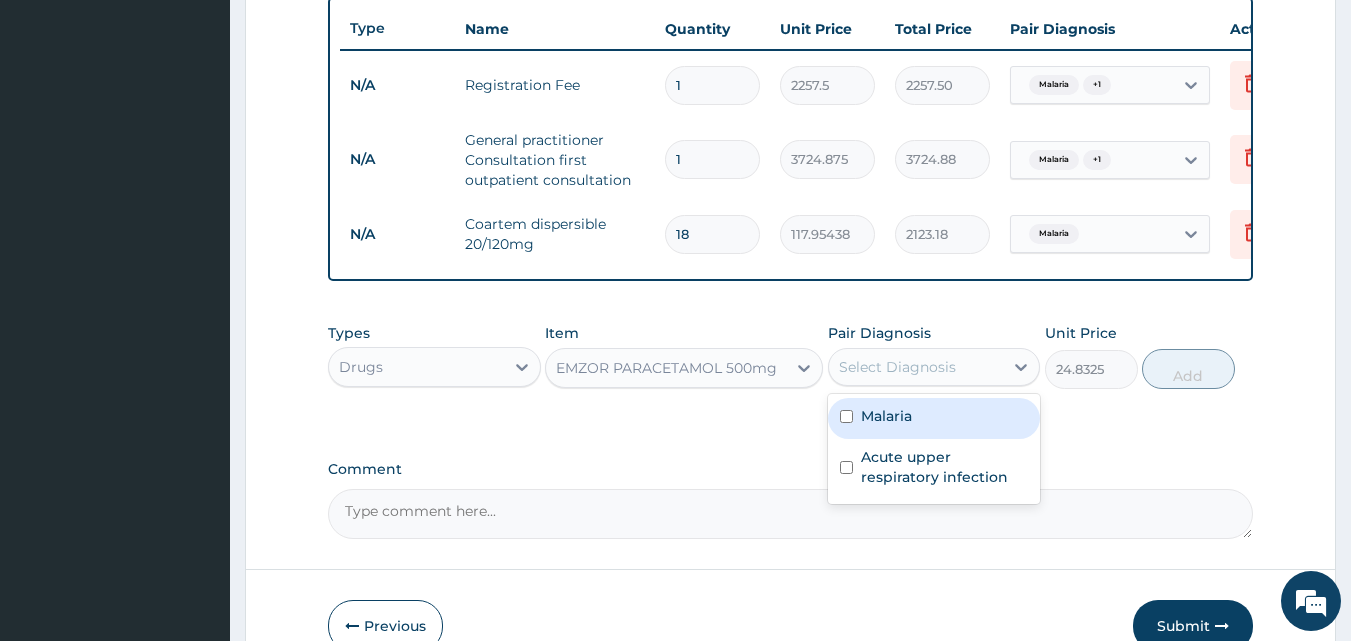 drag, startPoint x: 889, startPoint y: 388, endPoint x: 849, endPoint y: 426, distance: 55.17246 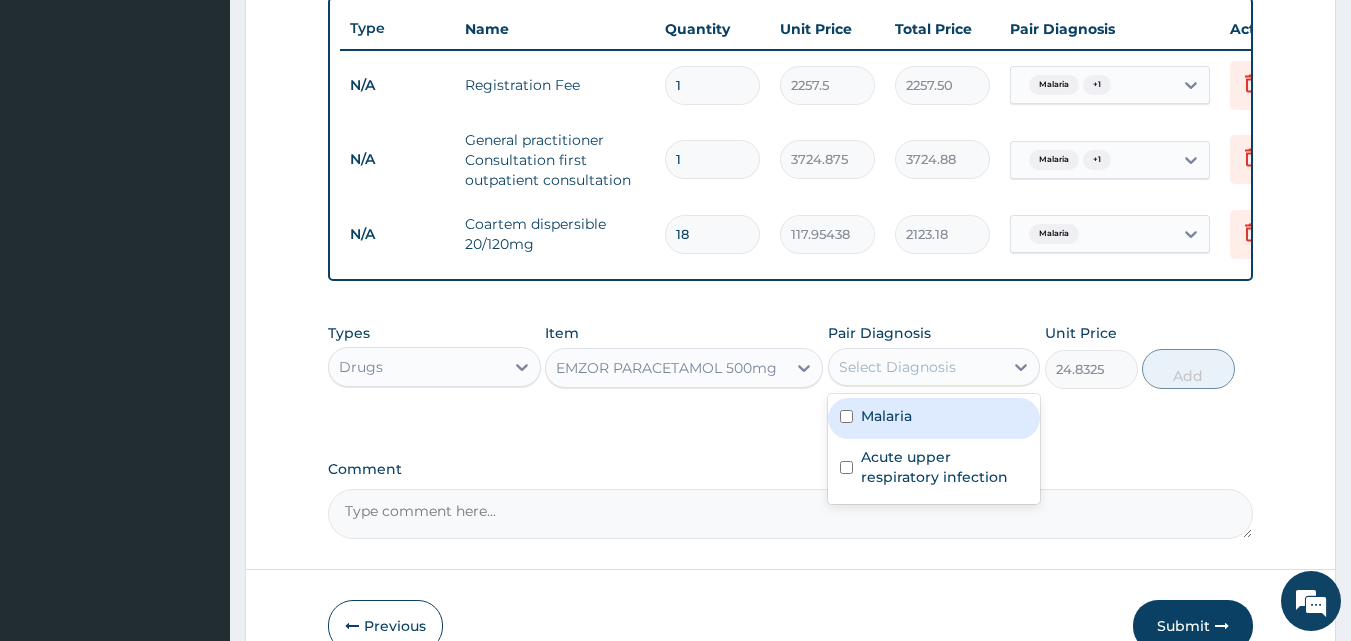 click at bounding box center [846, 416] 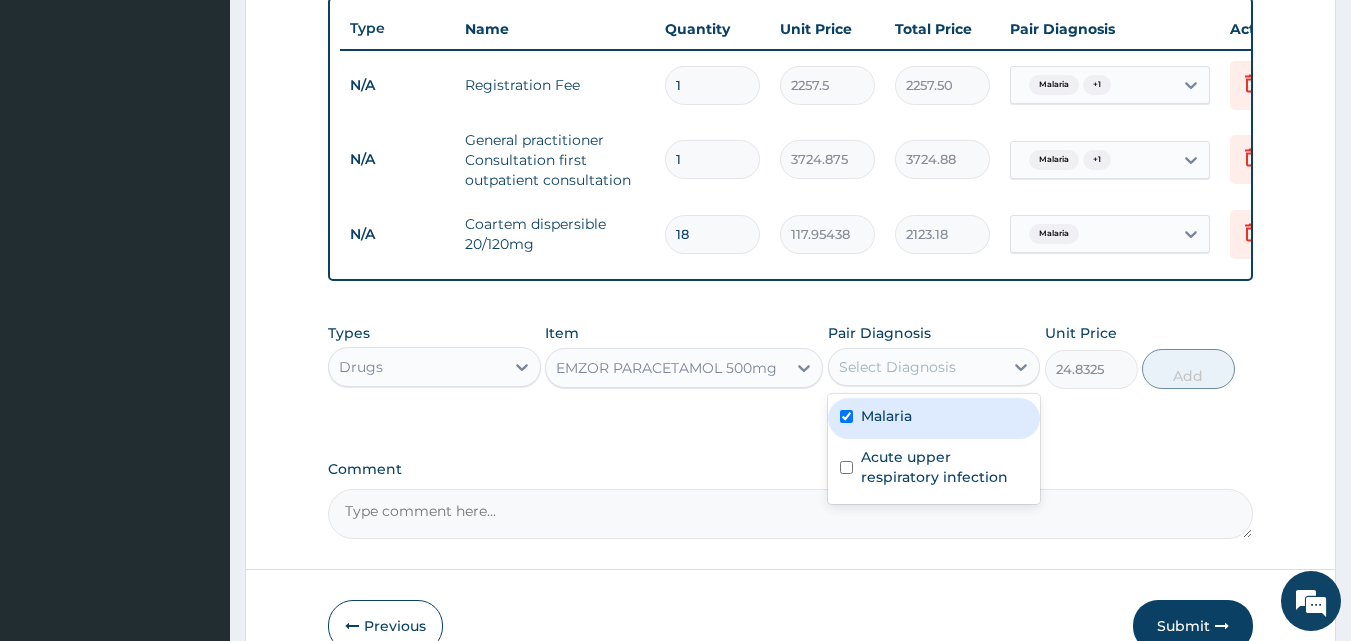 checkbox on "true" 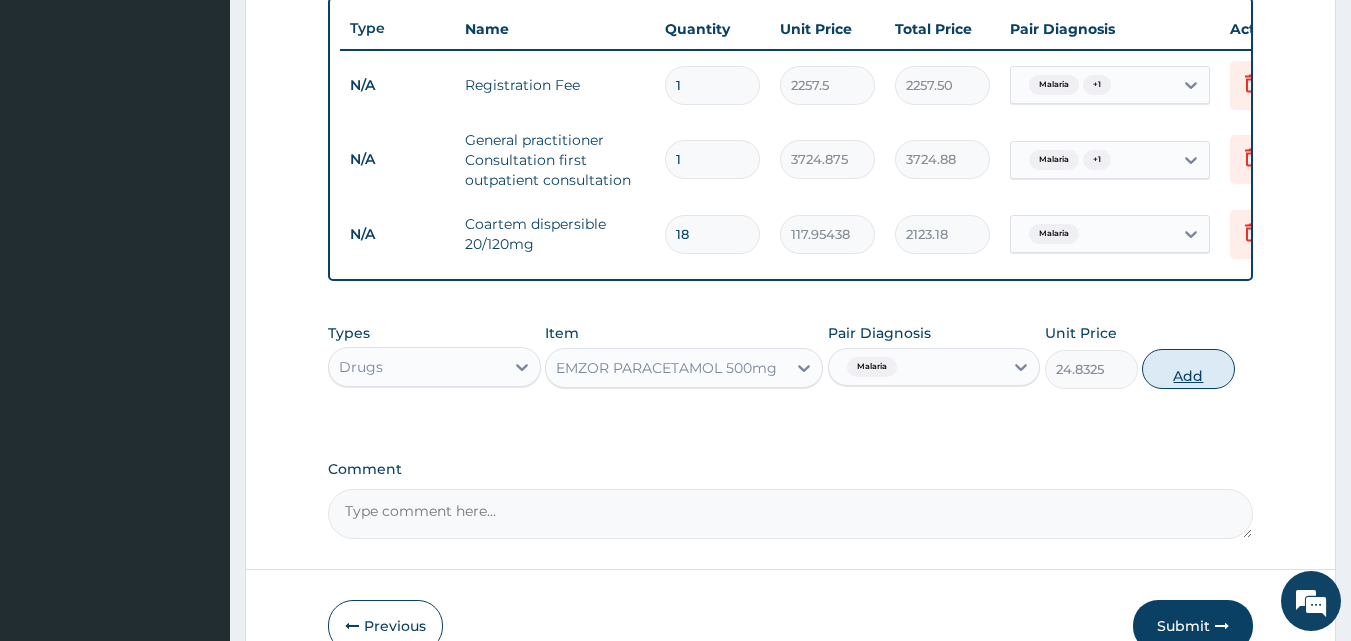 click on "Add" at bounding box center (1188, 369) 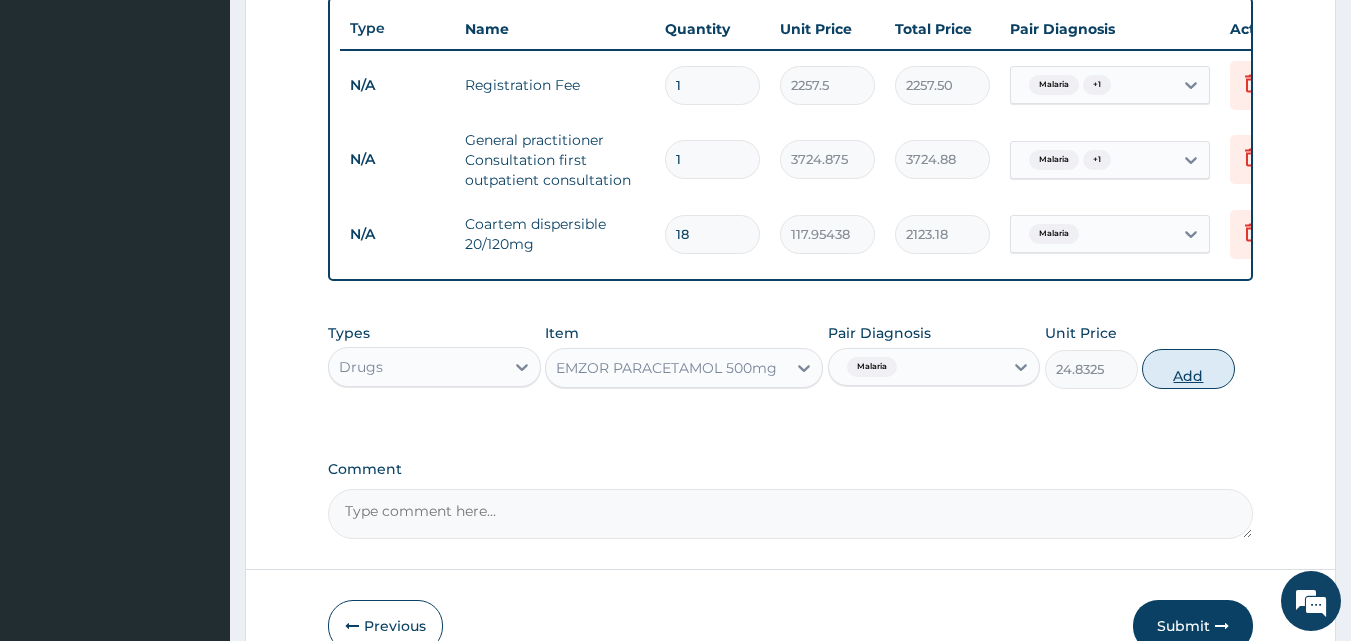 type on "0" 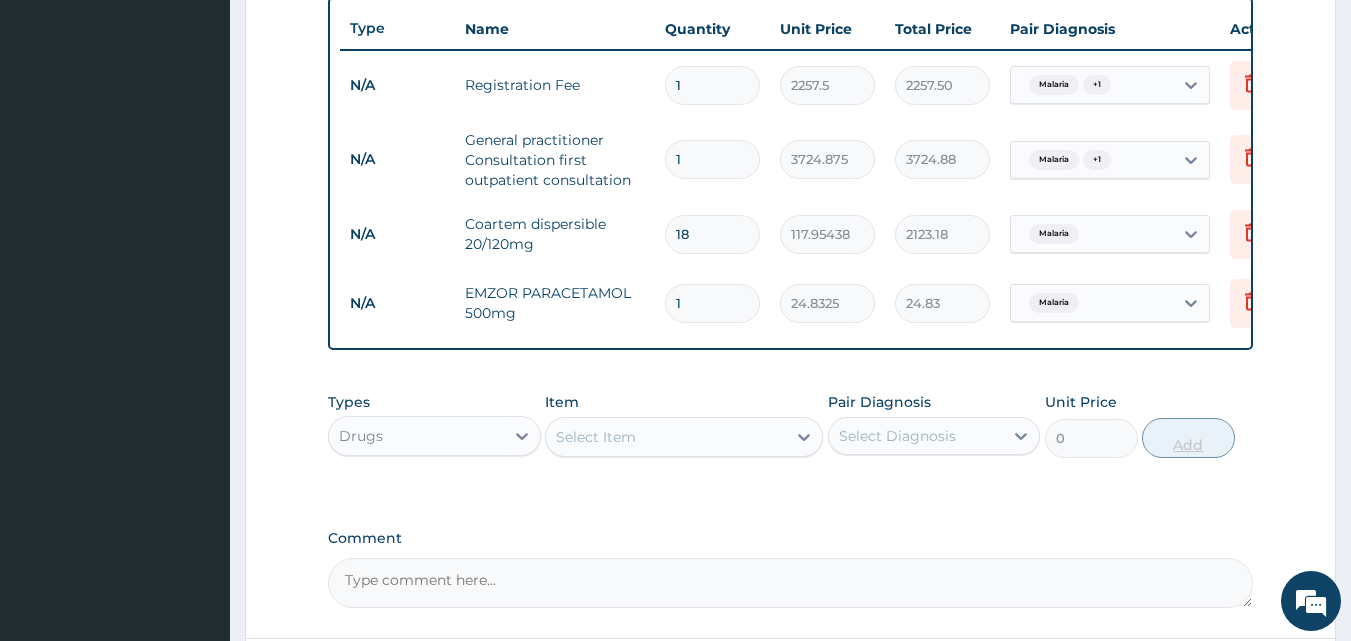 type on "18" 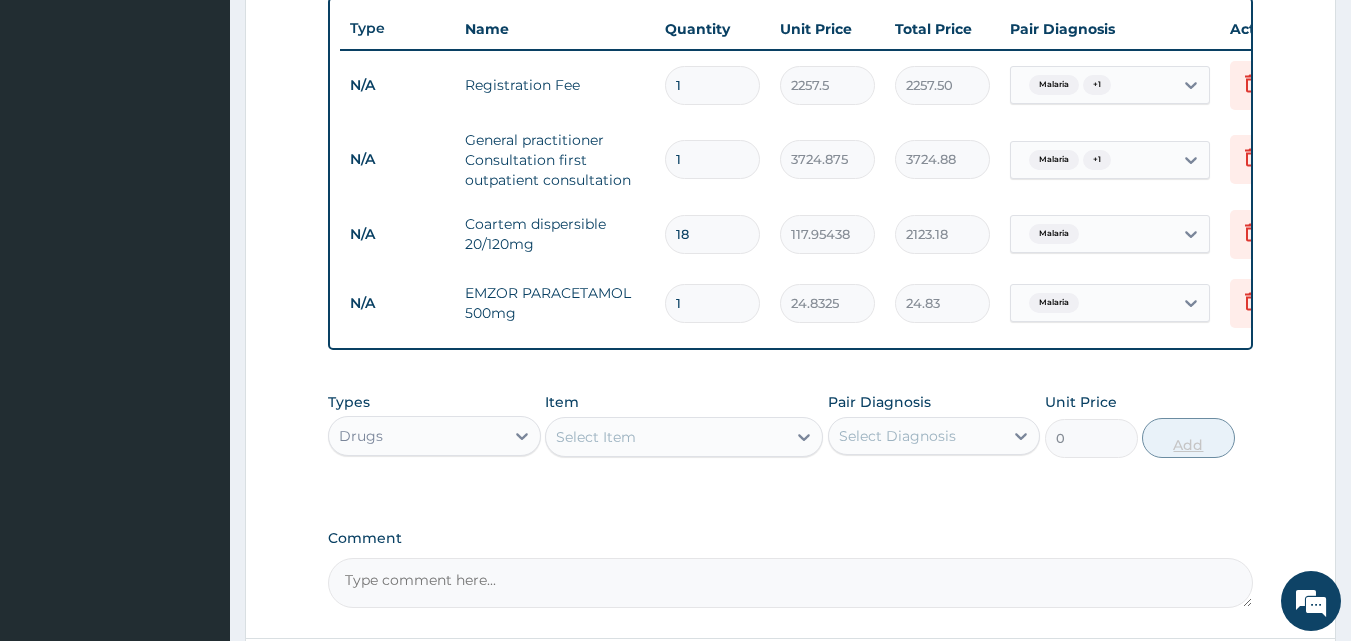 type on "446.99" 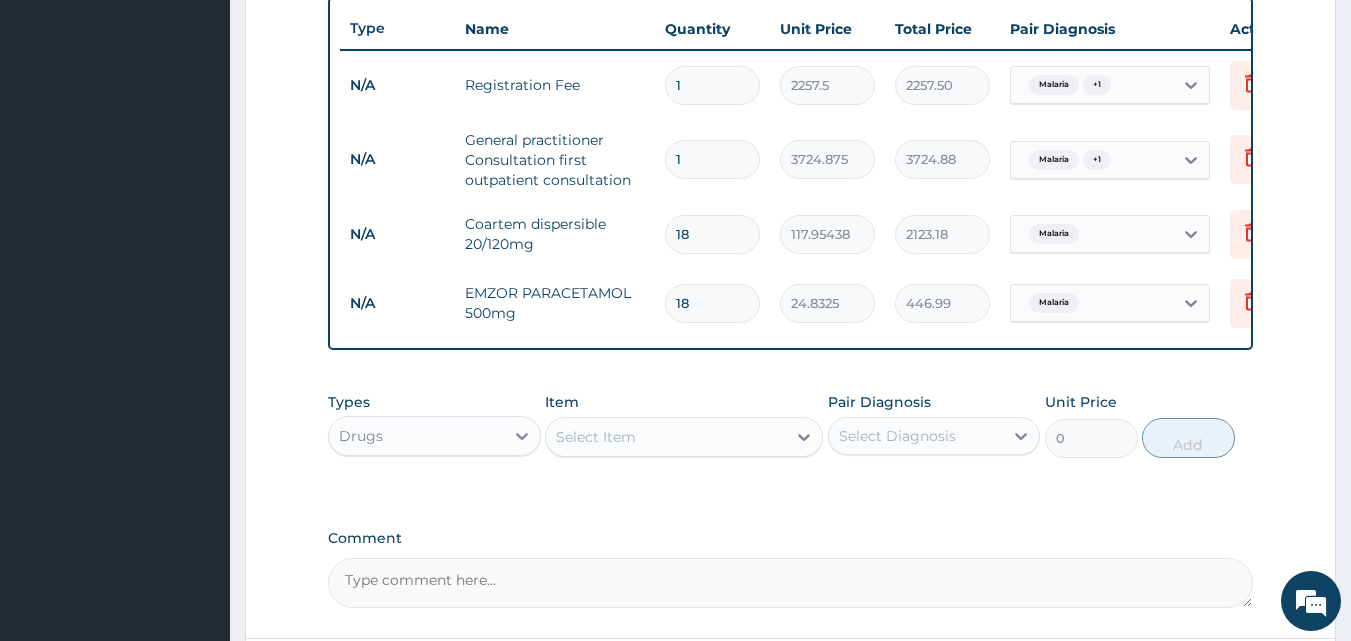type on "18" 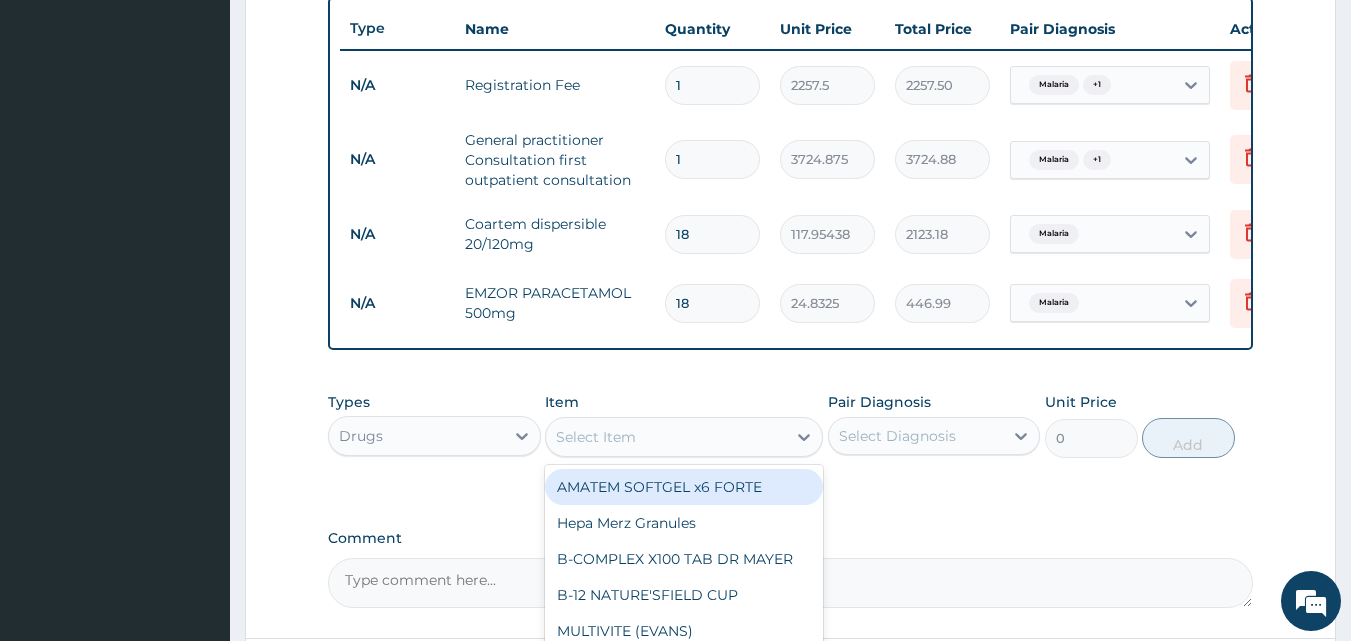 click on "Select Item" at bounding box center (666, 437) 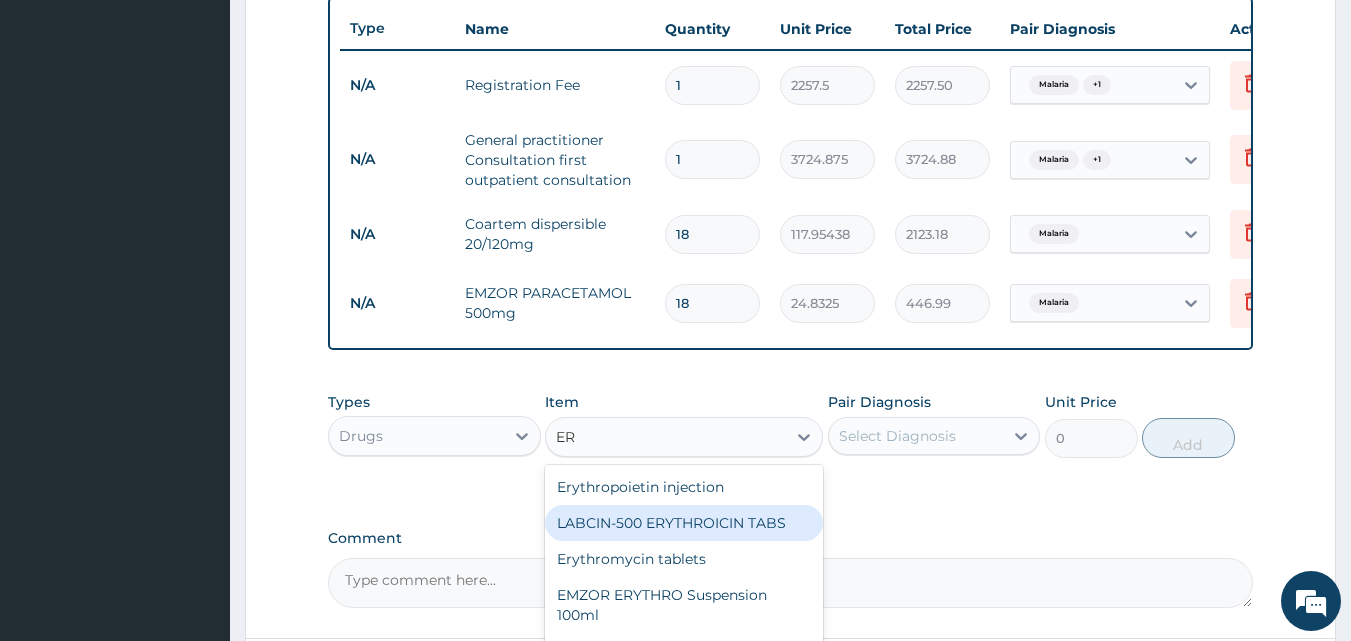 type on "E" 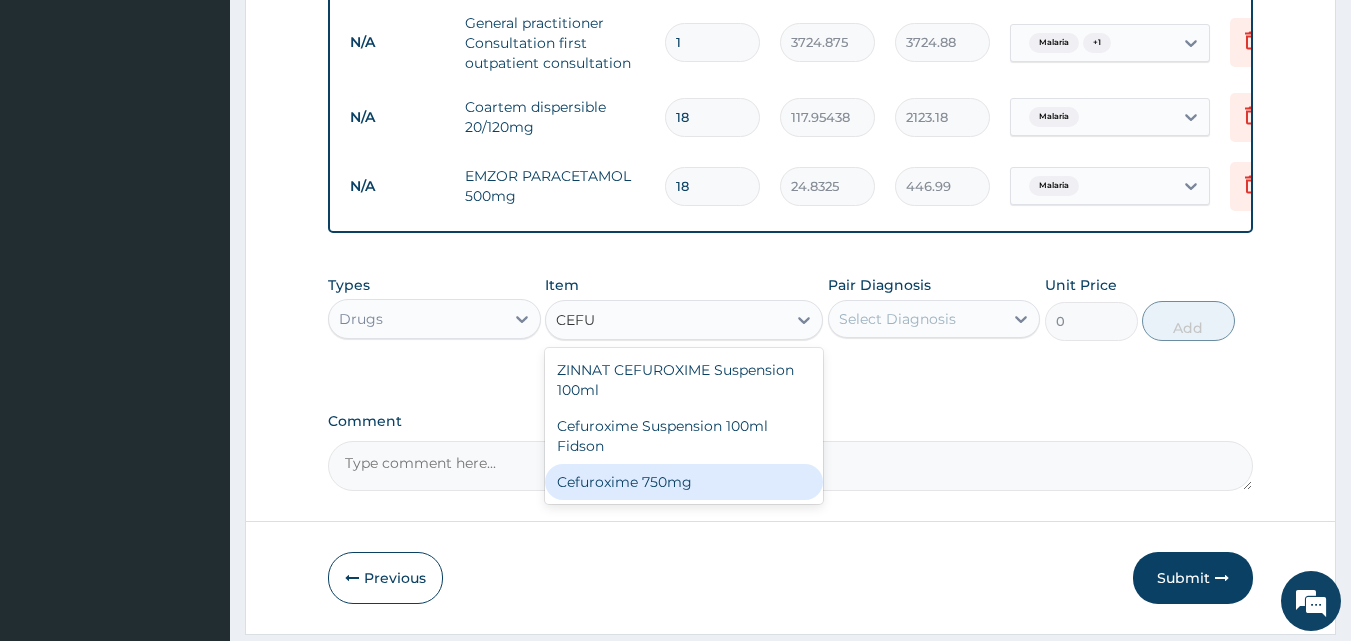 scroll, scrollTop: 867, scrollLeft: 0, axis: vertical 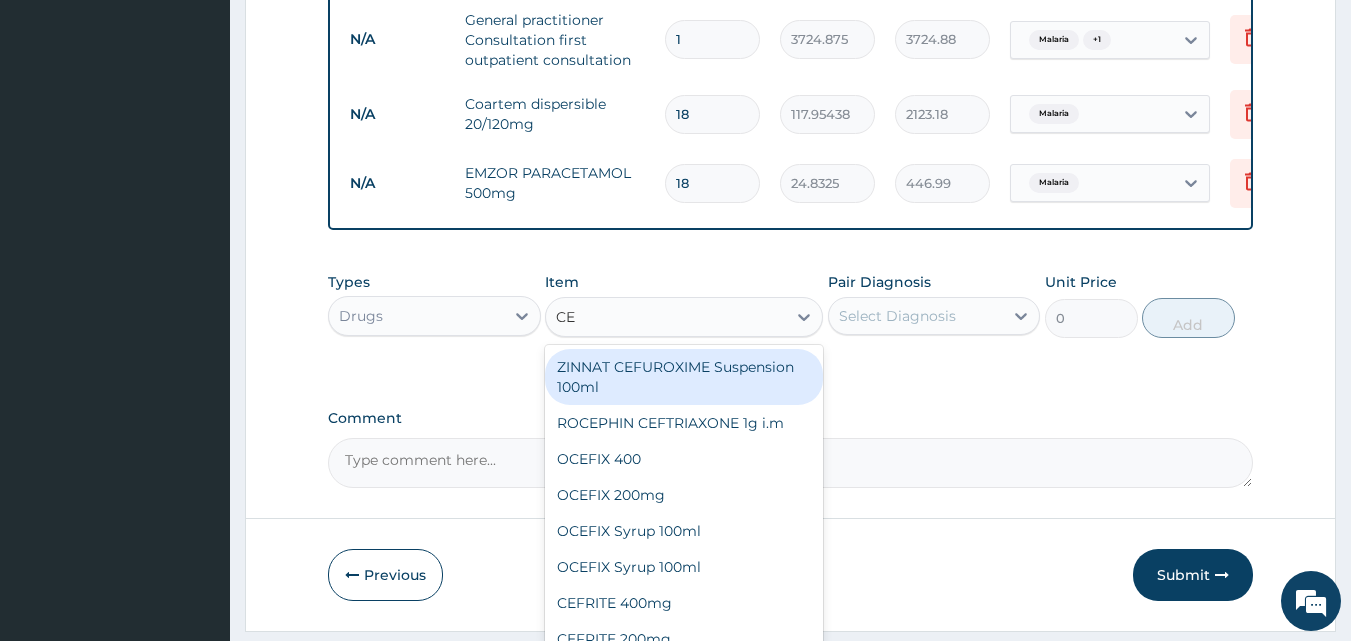 type on "C" 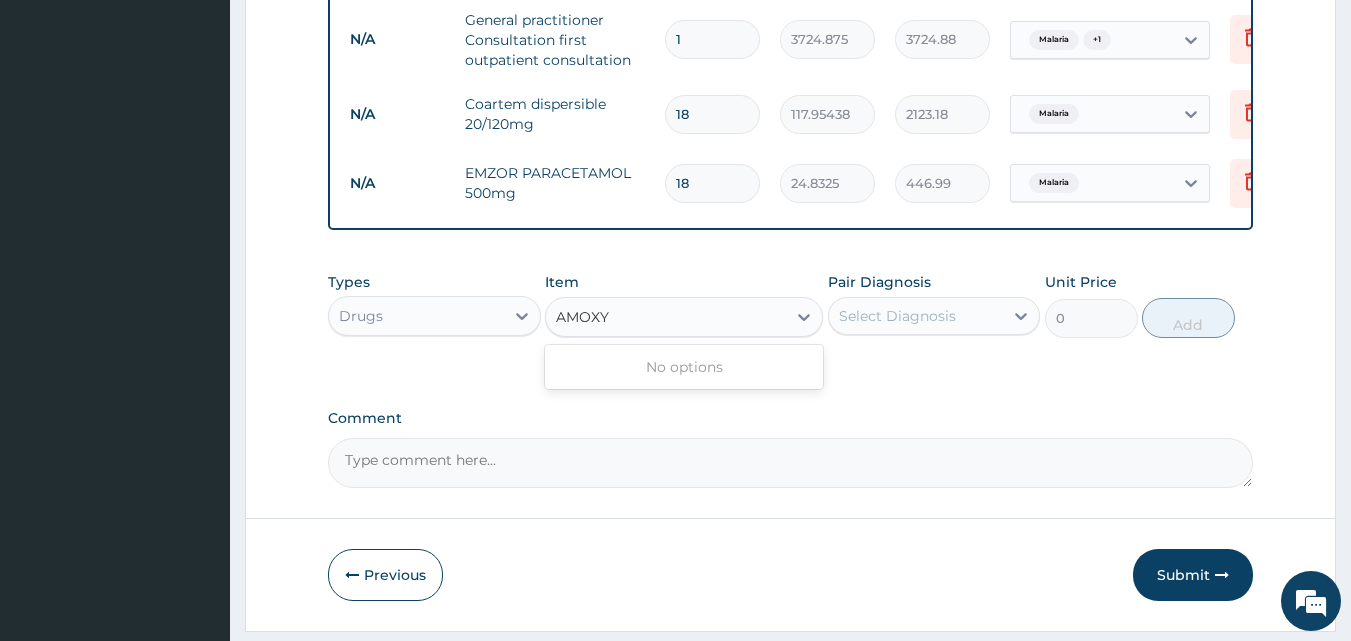 type on "AMOX" 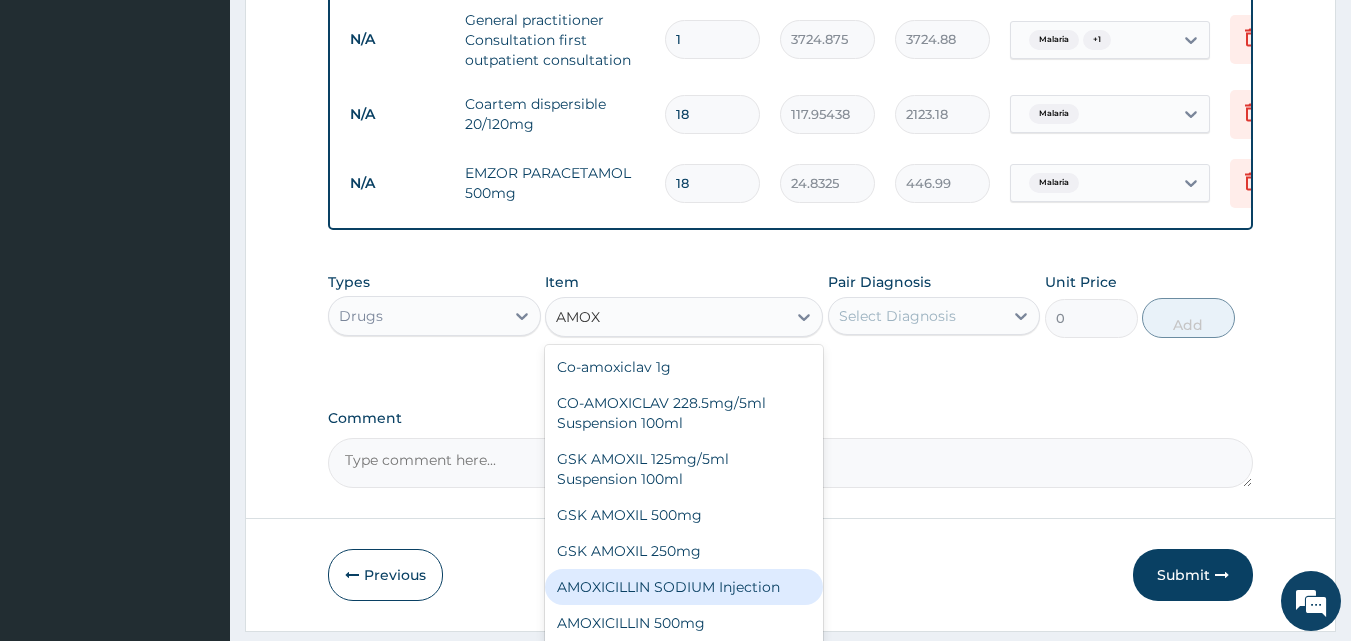 scroll, scrollTop: 36, scrollLeft: 0, axis: vertical 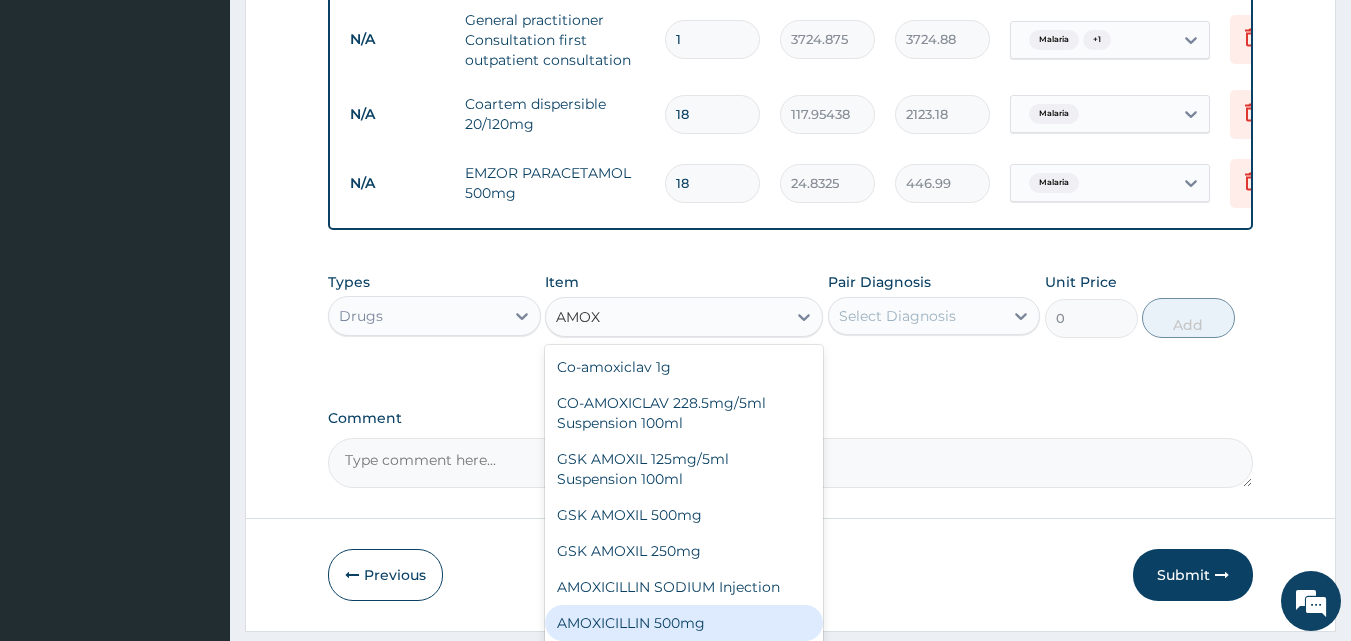 click on "AMOXICILLIN 500mg" at bounding box center (684, 623) 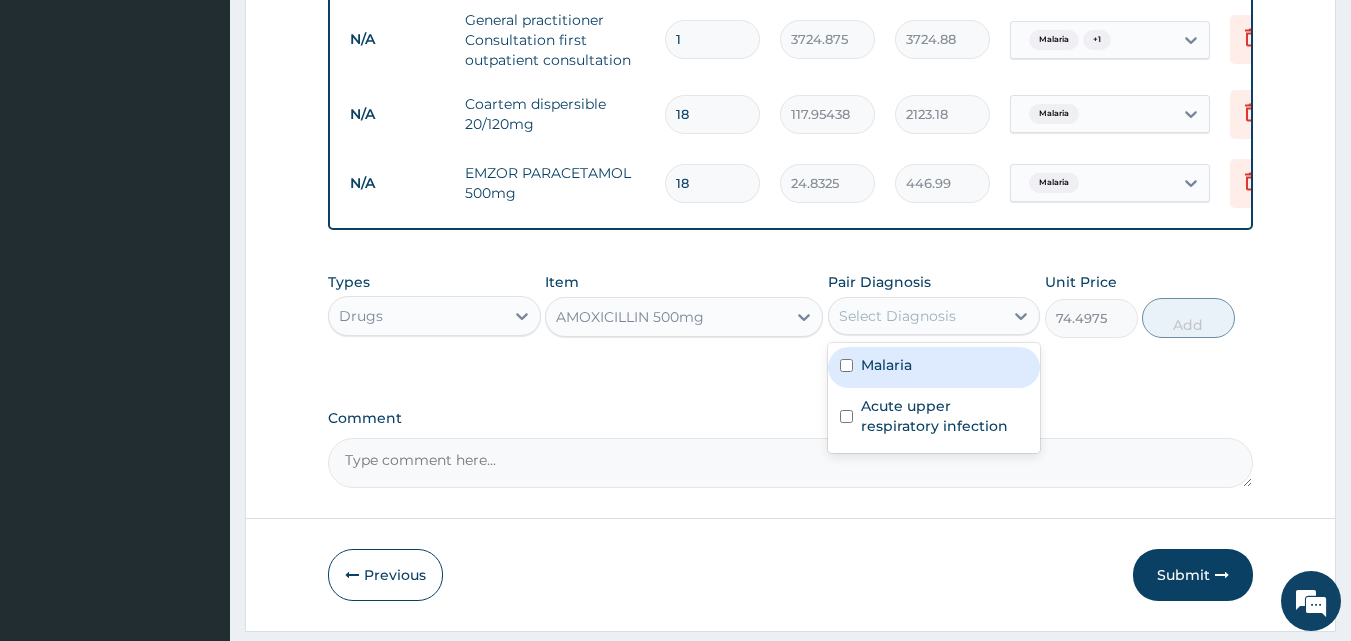 click on "Select Diagnosis" at bounding box center (897, 316) 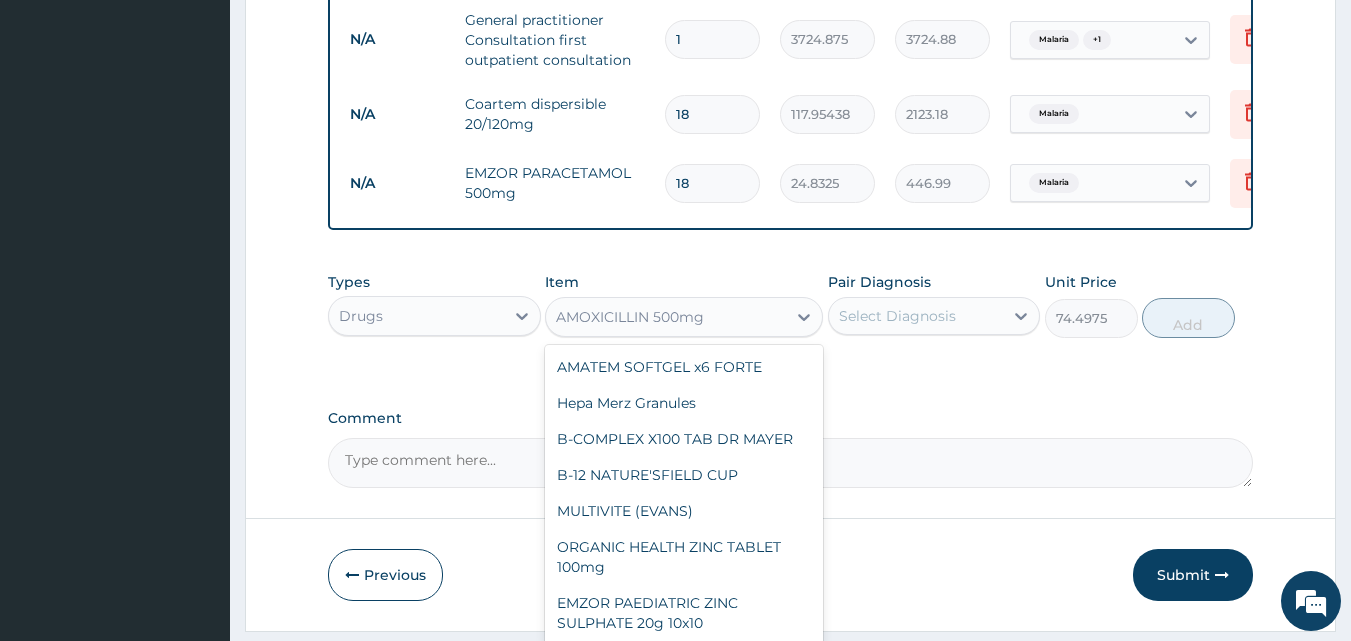 click on "AMOXICILLIN 500mg" at bounding box center [666, 317] 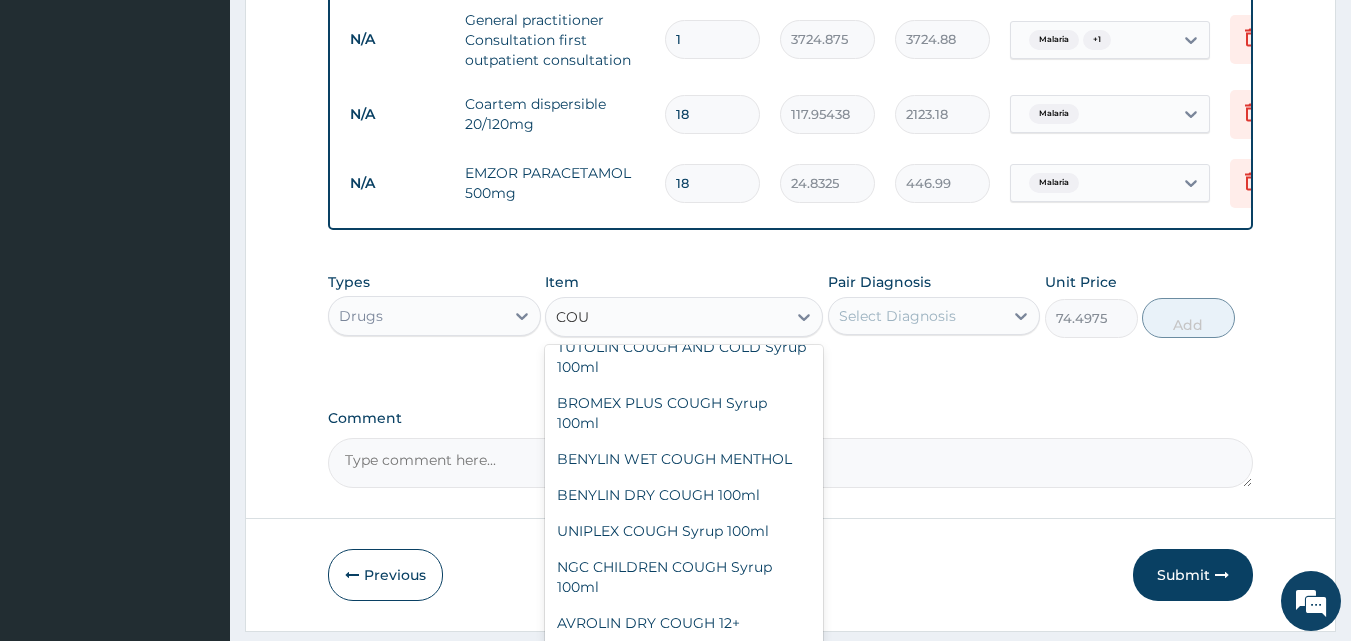 scroll, scrollTop: 276, scrollLeft: 0, axis: vertical 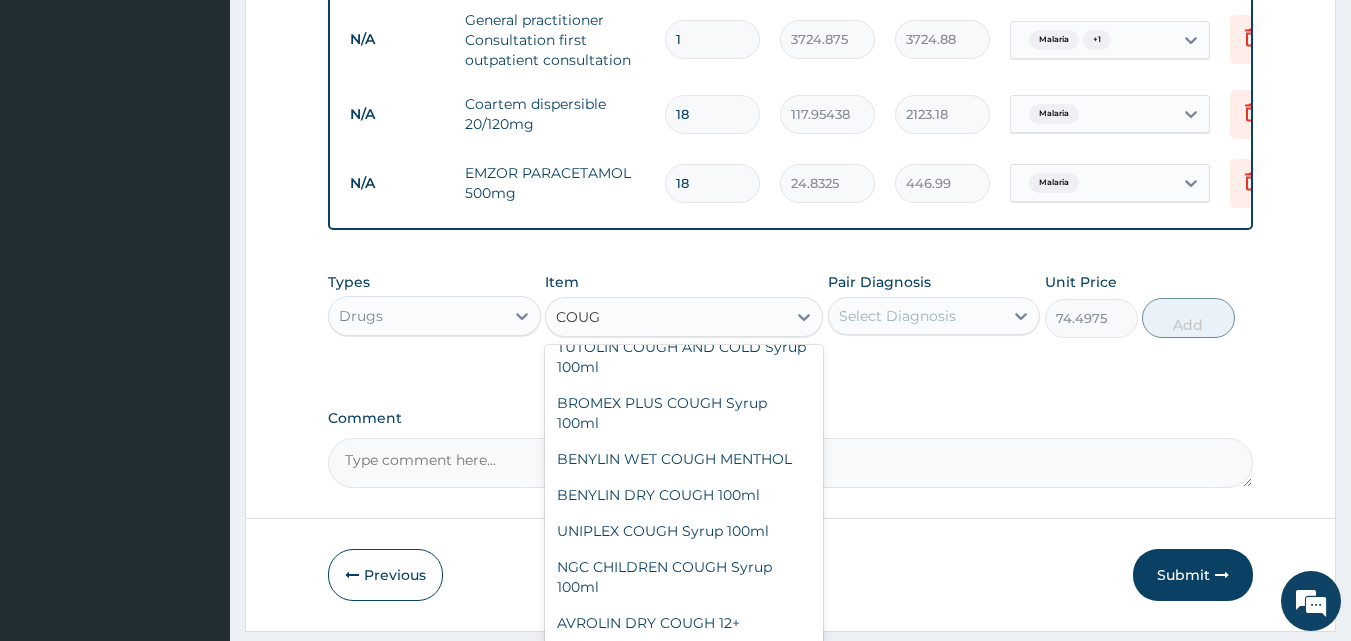 type on "COUGH" 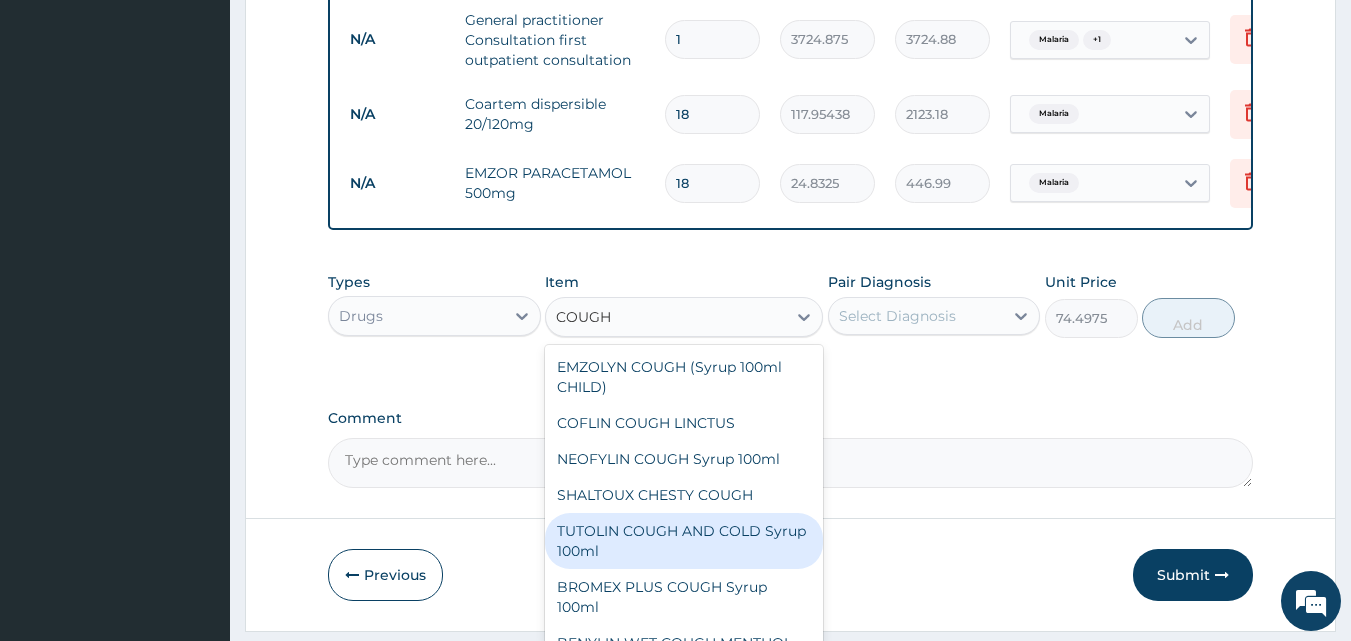 scroll, scrollTop: 76, scrollLeft: 0, axis: vertical 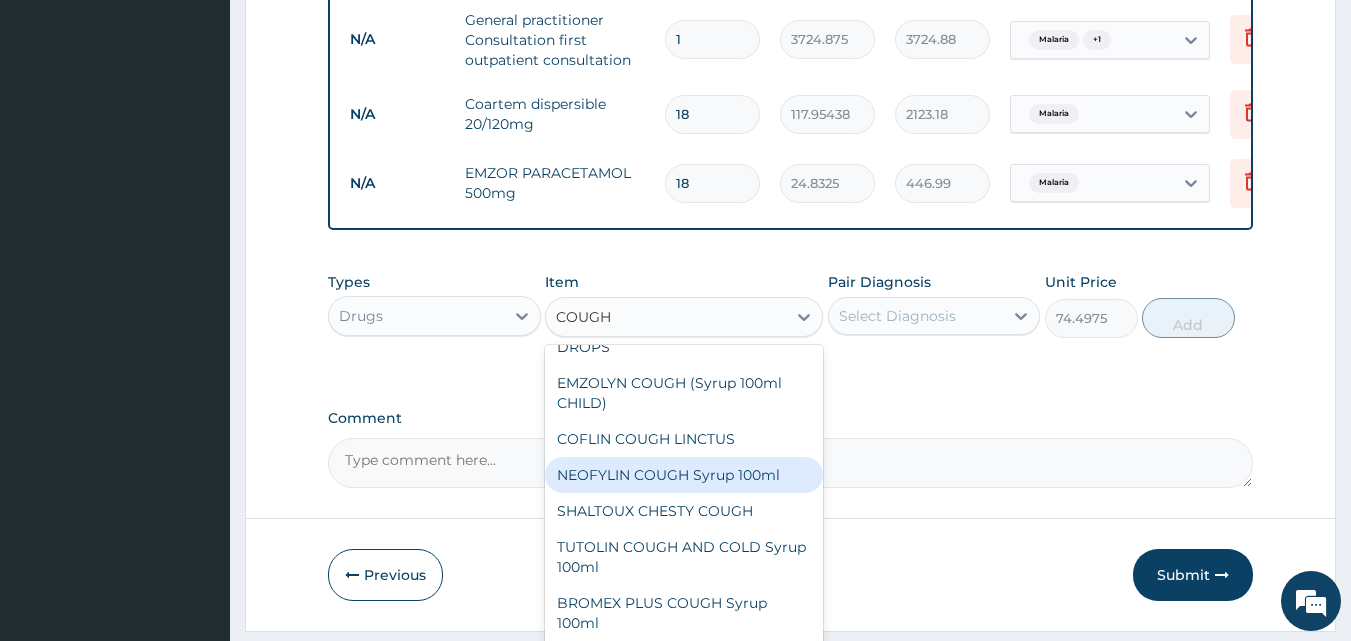 click on "NEOFYLIN COUGH Syrup 100ml" at bounding box center [684, 475] 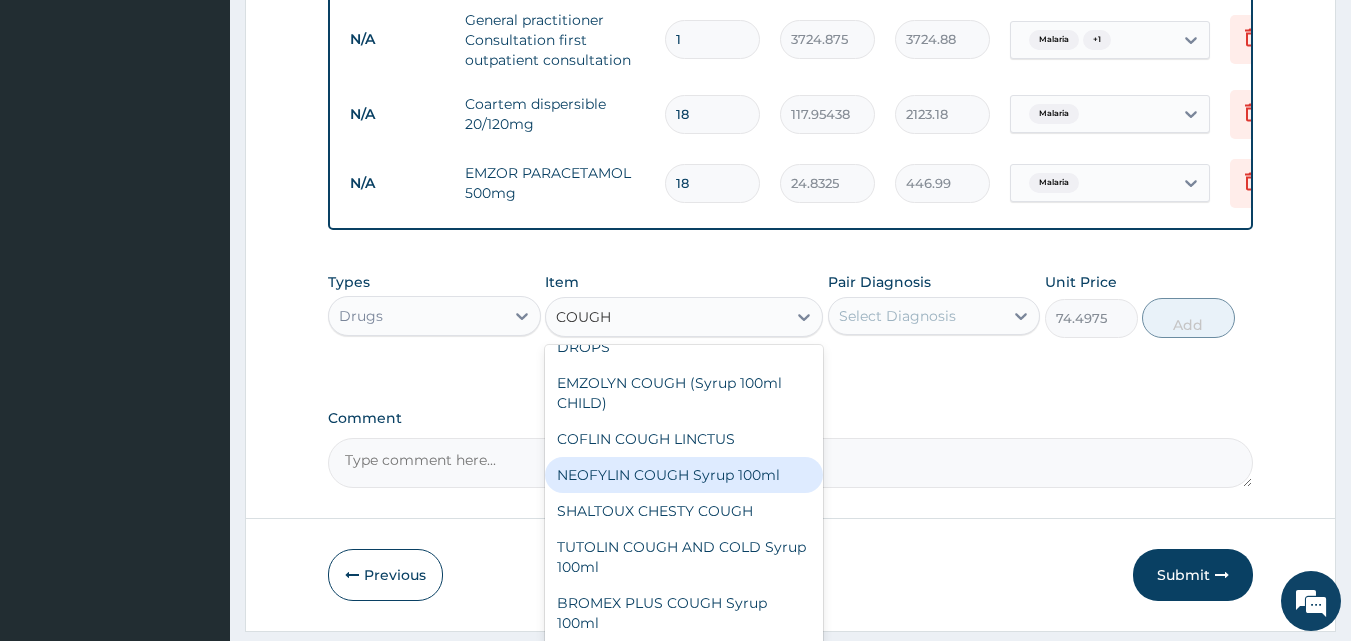 type 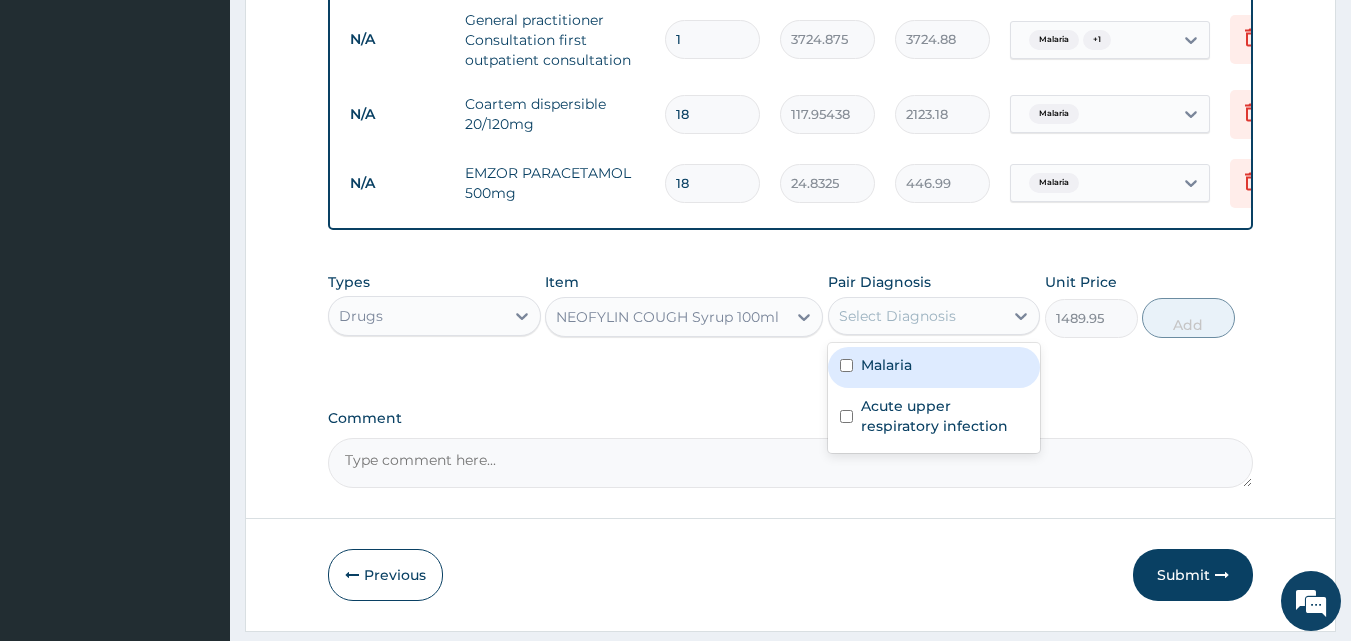 drag, startPoint x: 877, startPoint y: 319, endPoint x: 831, endPoint y: 412, distance: 103.75452 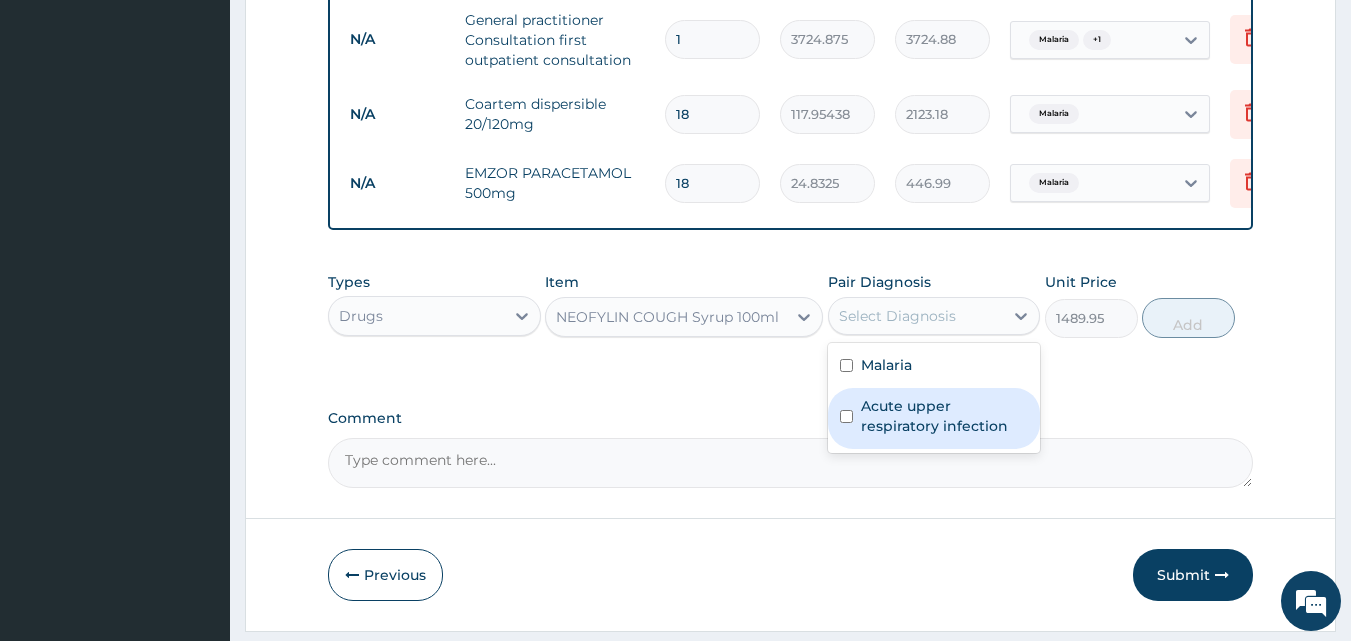 click on "Acute upper respiratory infection" at bounding box center [934, 418] 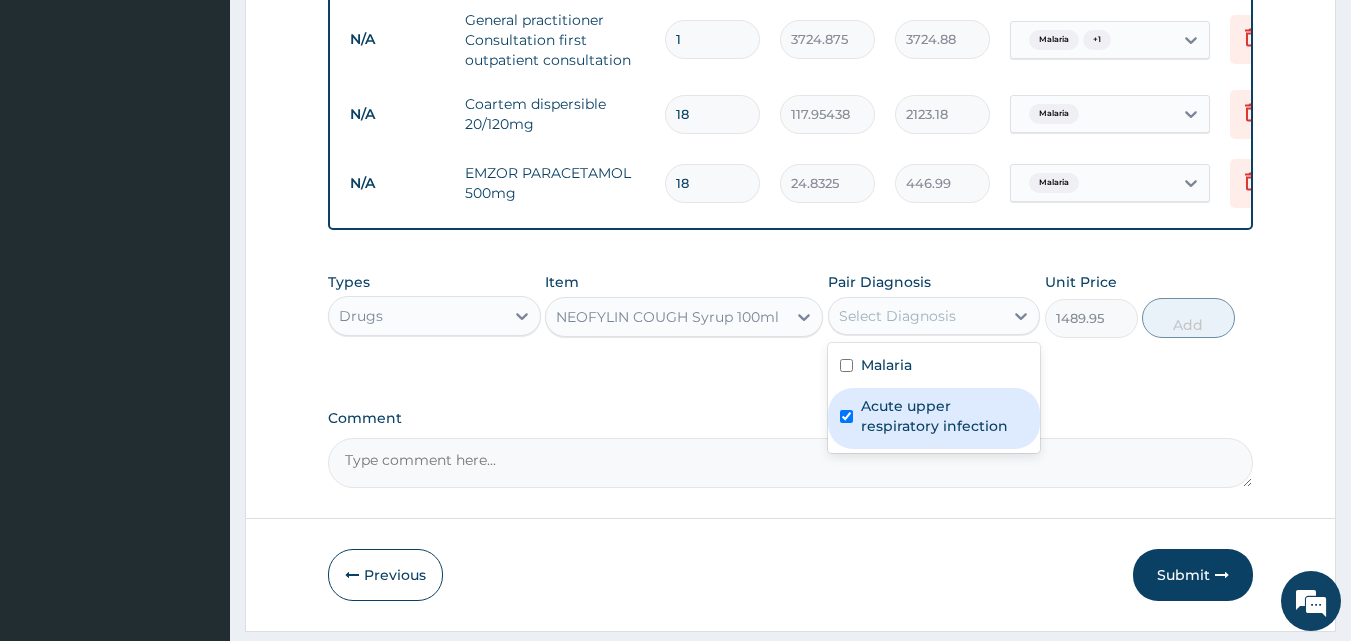 checkbox on "true" 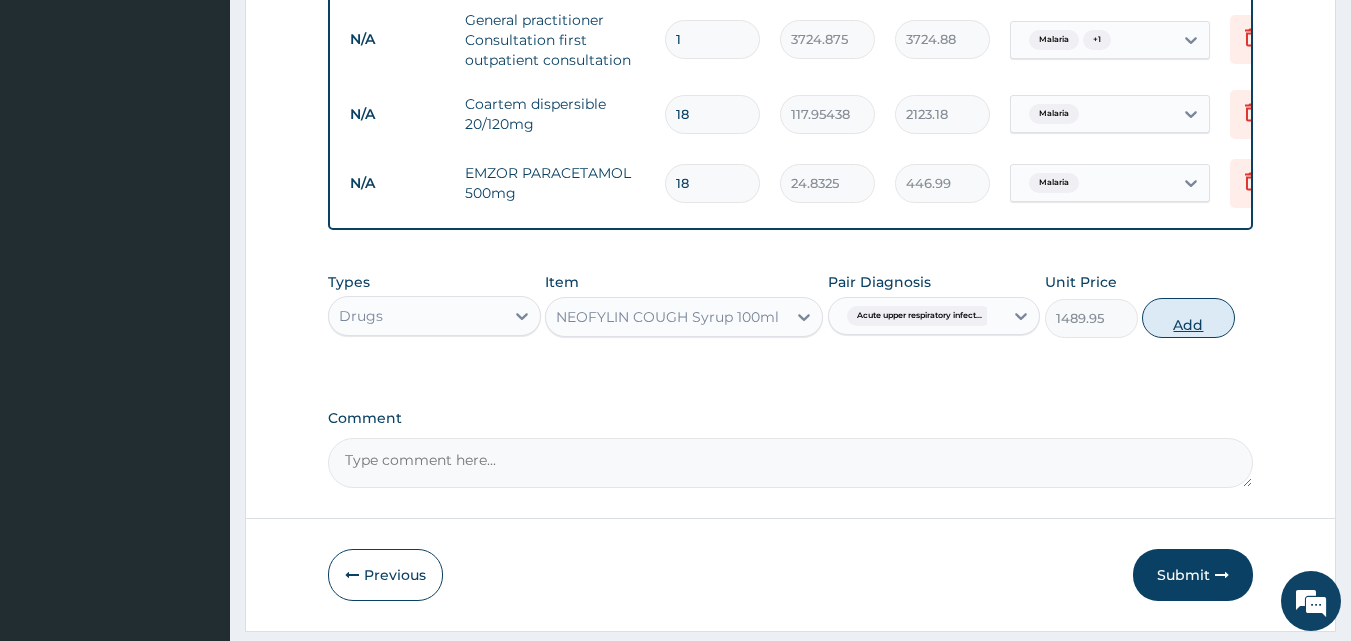 click on "Add" at bounding box center (1188, 318) 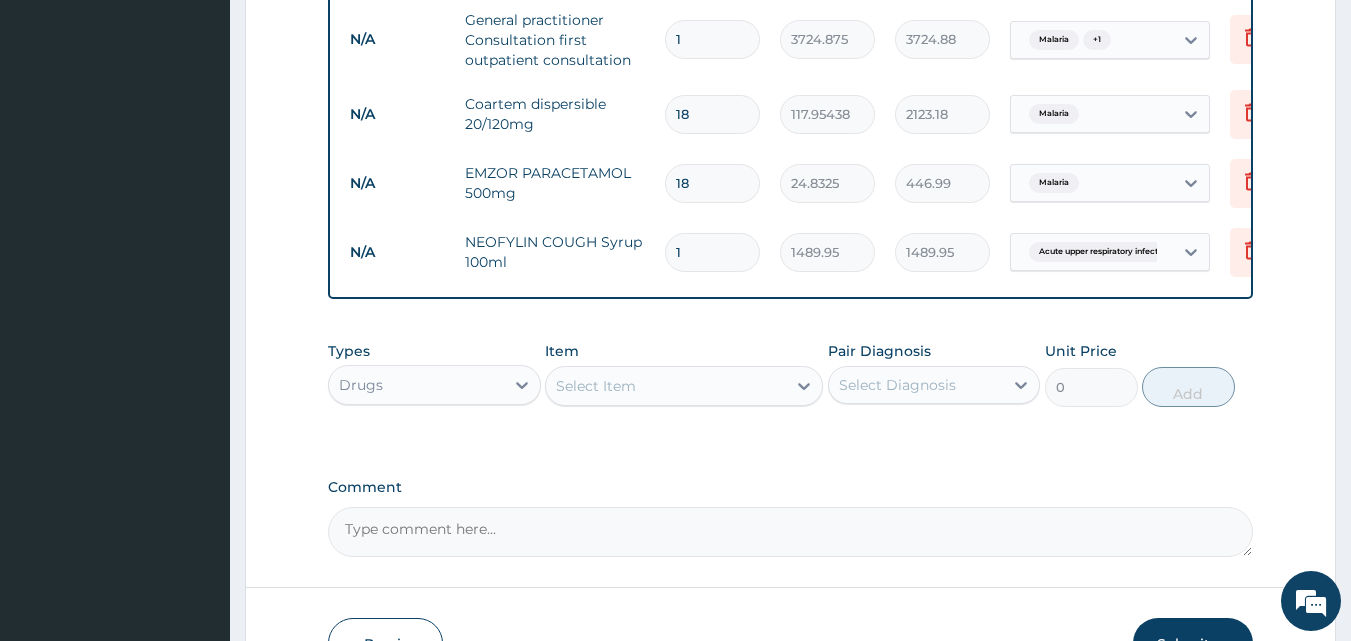scroll, scrollTop: 1008, scrollLeft: 0, axis: vertical 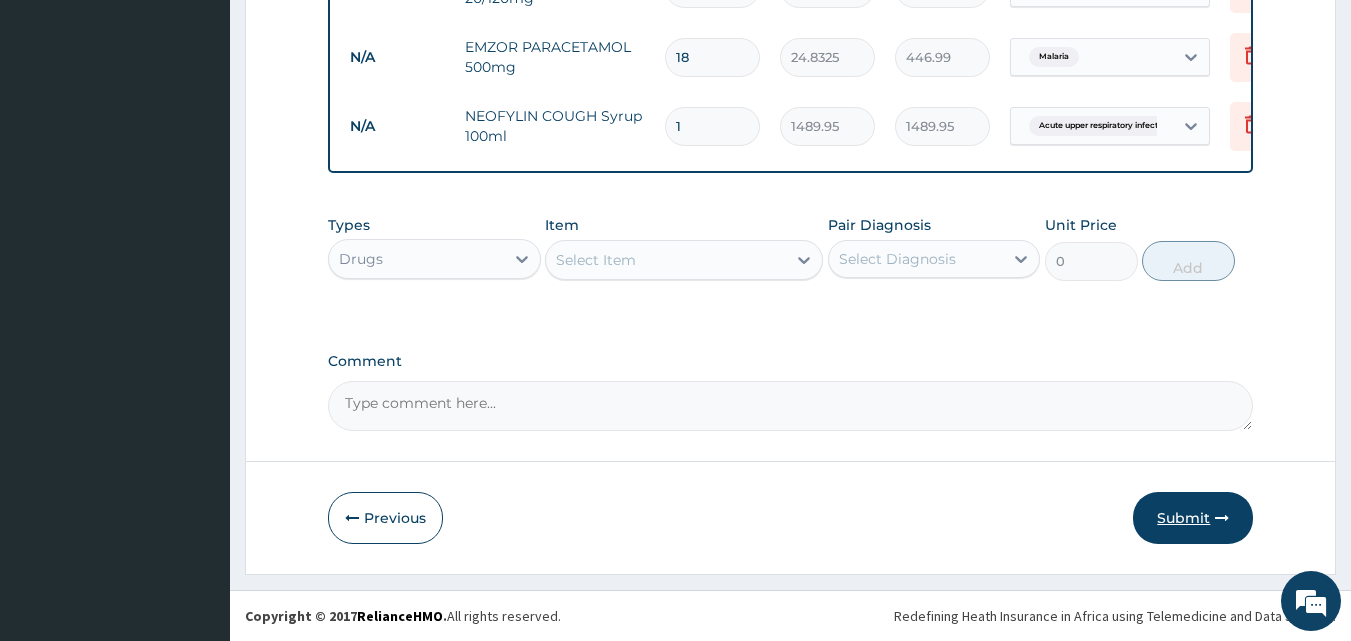click on "Submit" at bounding box center [1193, 518] 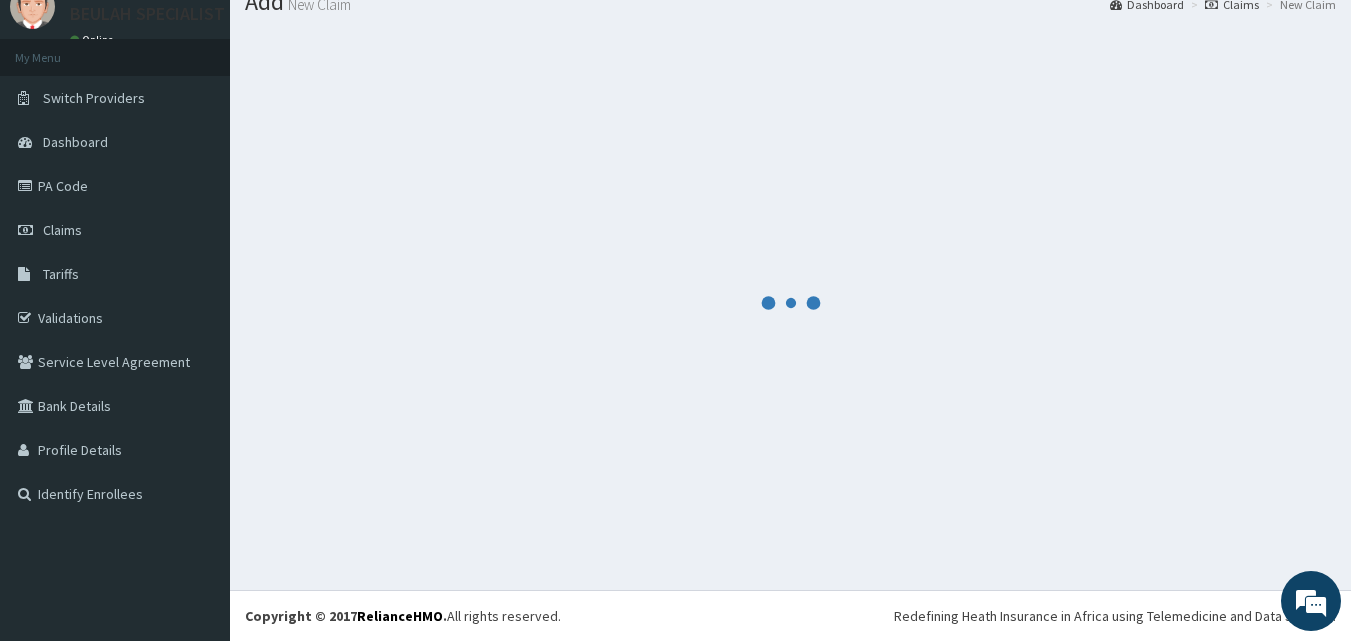 scroll, scrollTop: 1008, scrollLeft: 0, axis: vertical 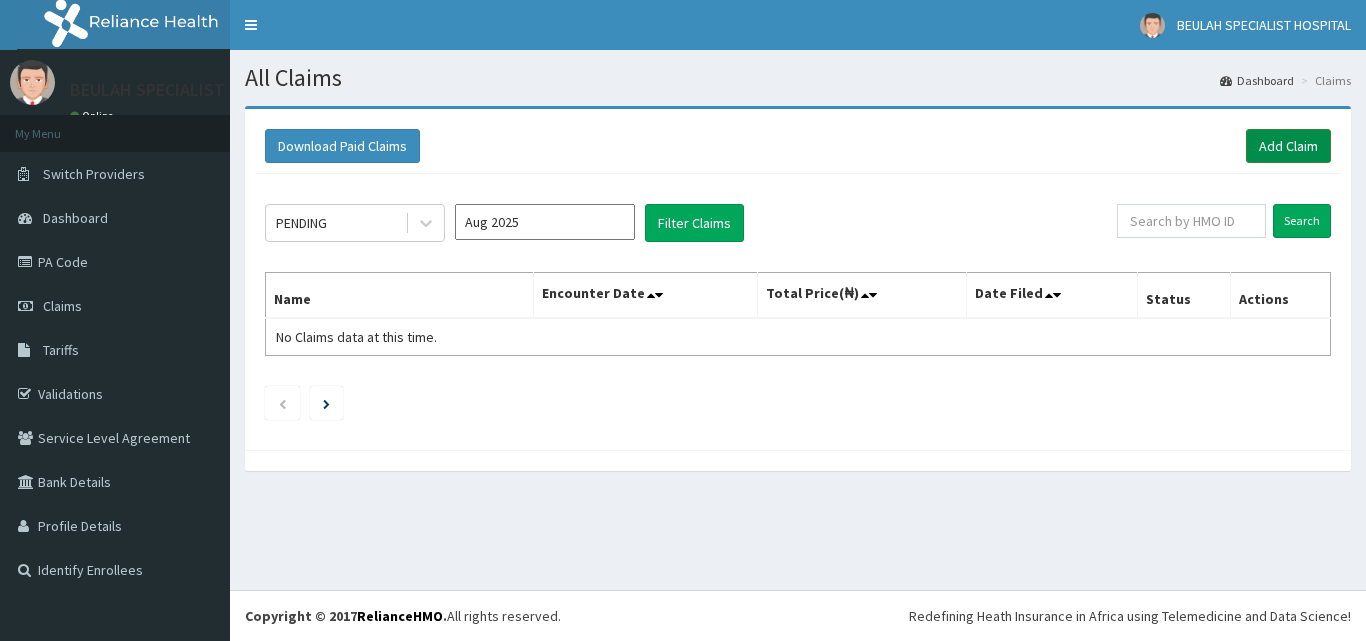 click on "Add Claim" at bounding box center [1288, 146] 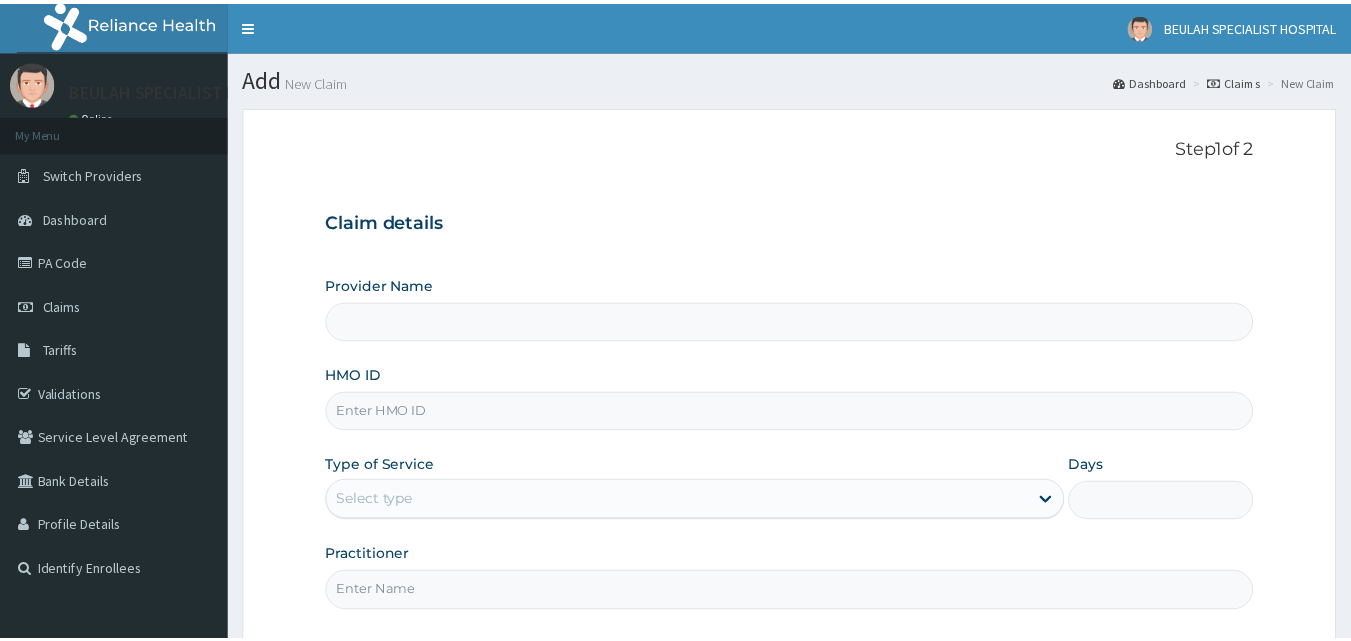 scroll, scrollTop: 0, scrollLeft: 0, axis: both 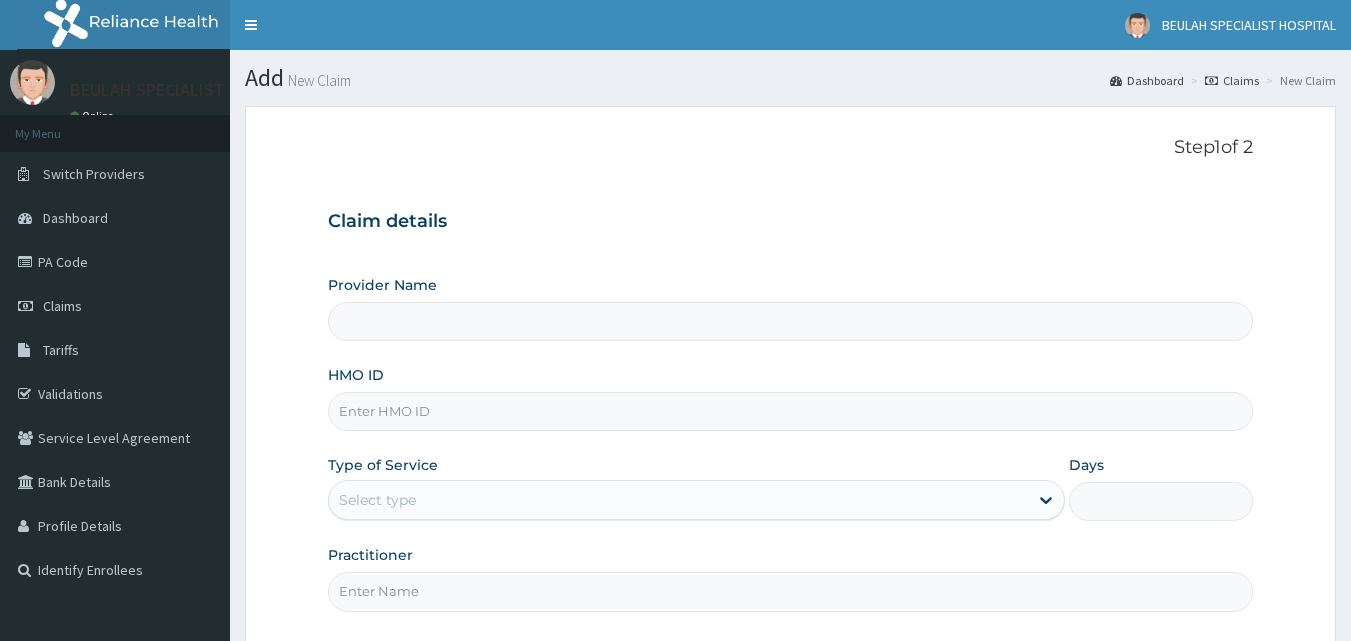 click on "Provider Name" at bounding box center [791, 321] 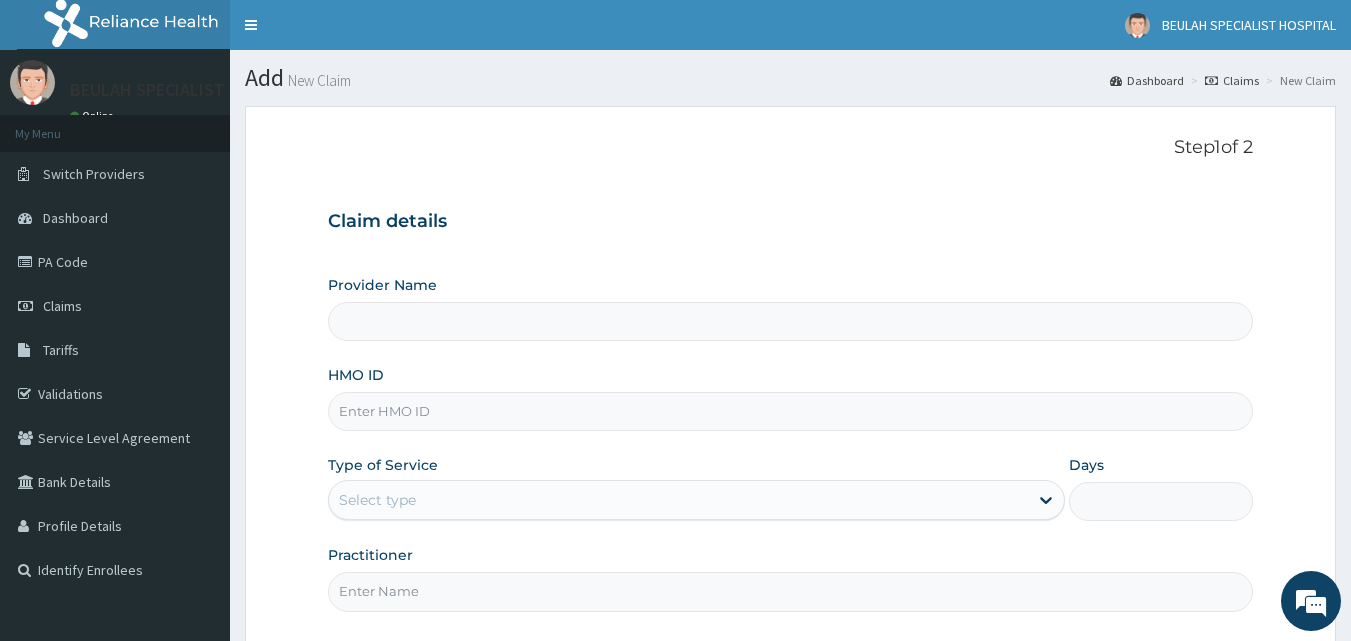 type on "BEULAH SPECIALIST HOSPITAL" 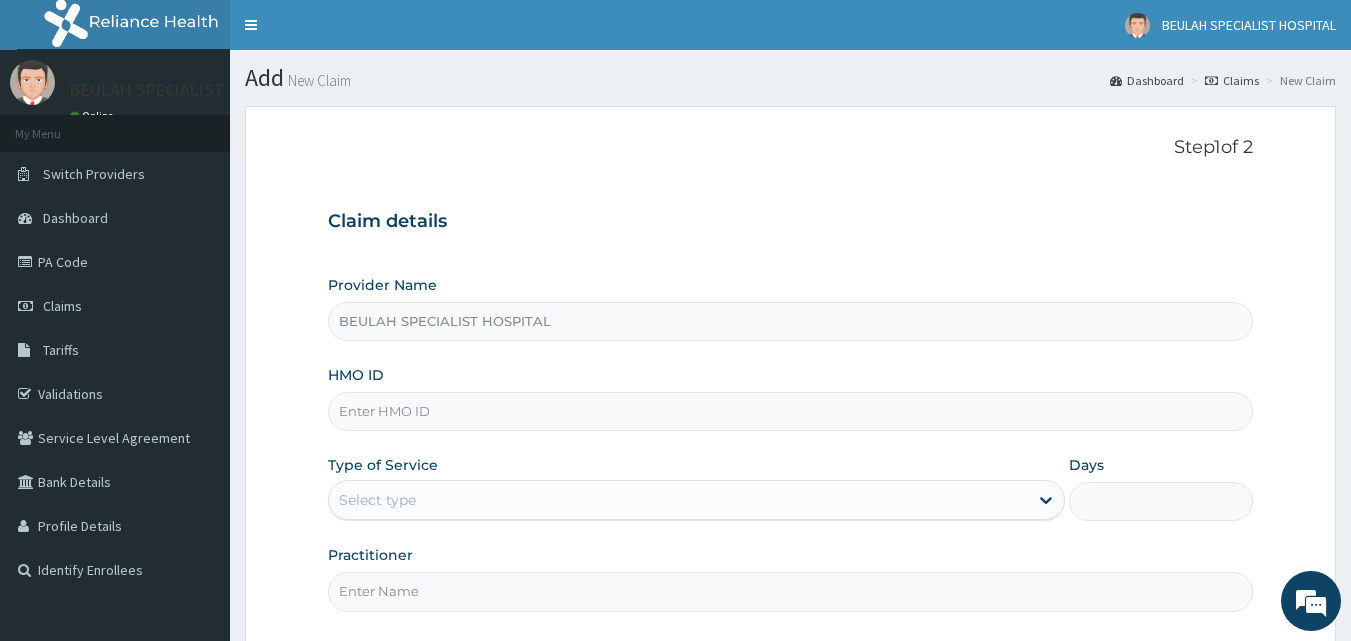 click on "HMO ID" at bounding box center [791, 411] 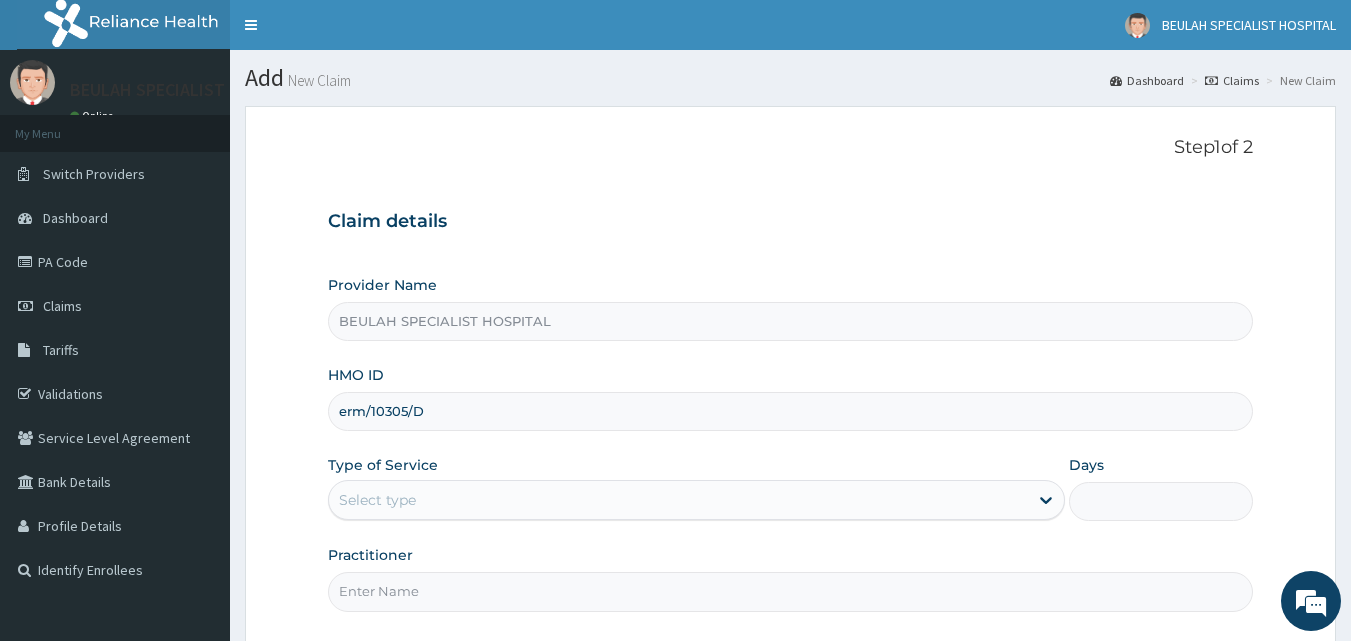 scroll, scrollTop: 0, scrollLeft: 0, axis: both 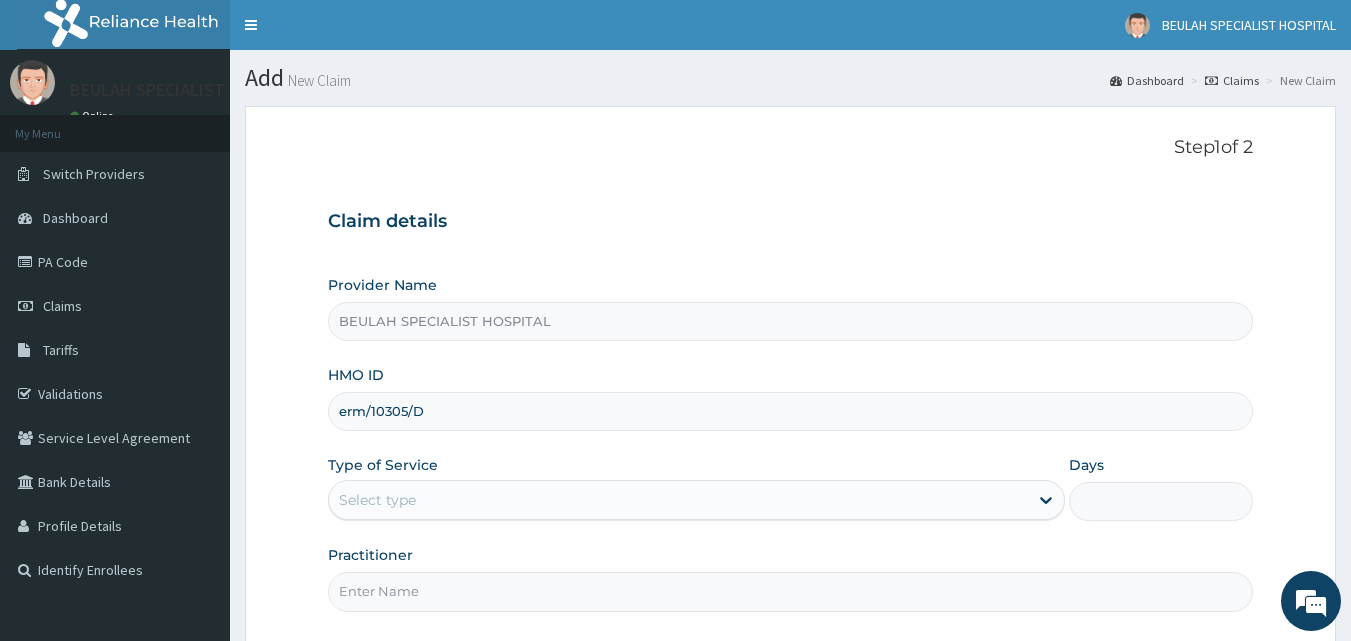 type on "erm/10305/D" 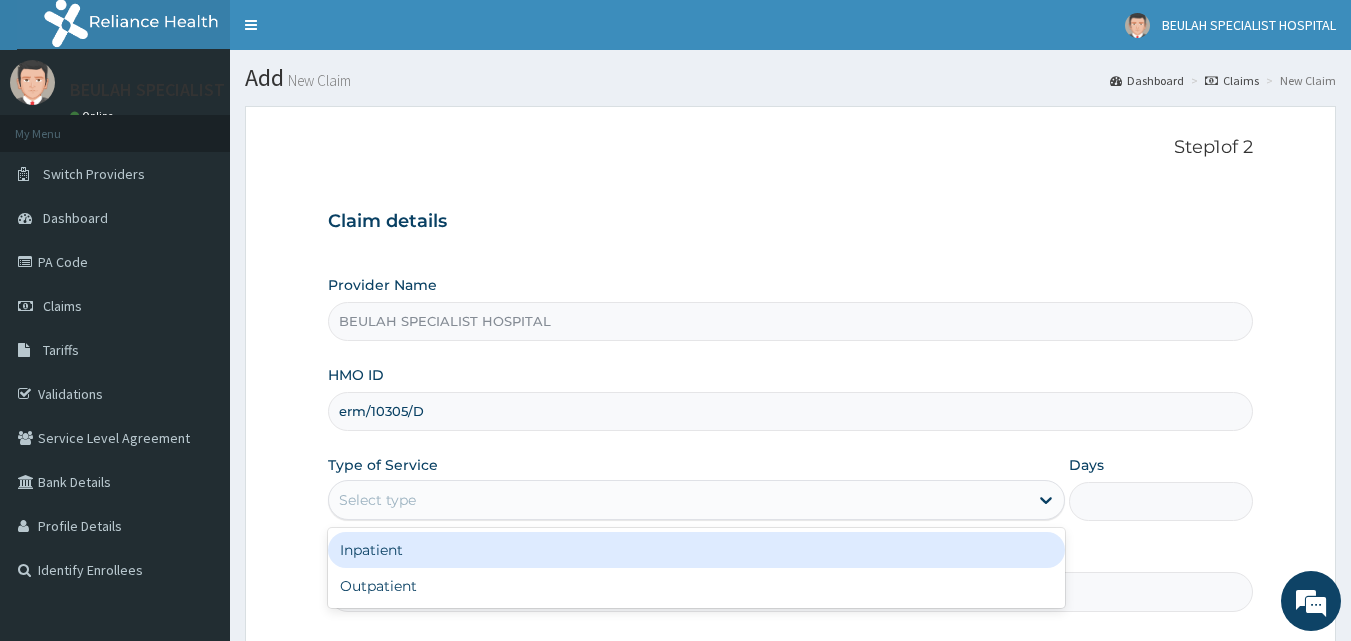 click on "Select type" at bounding box center (678, 500) 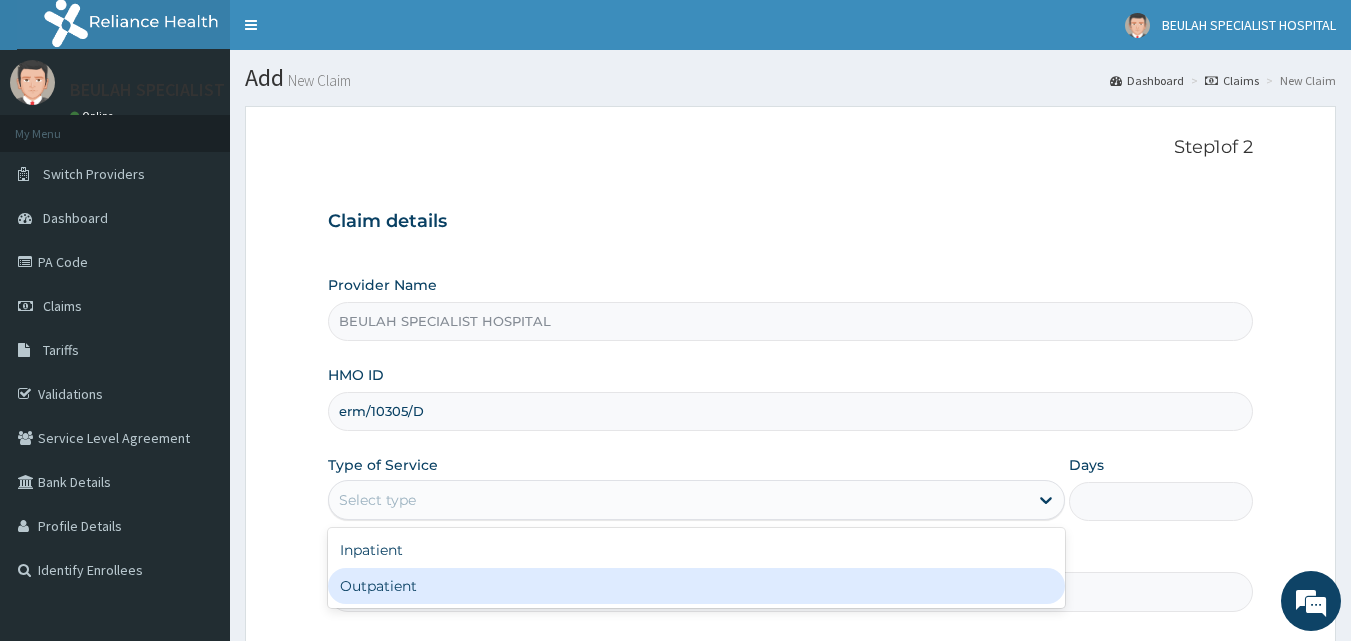 click on "Outpatient" at bounding box center [696, 586] 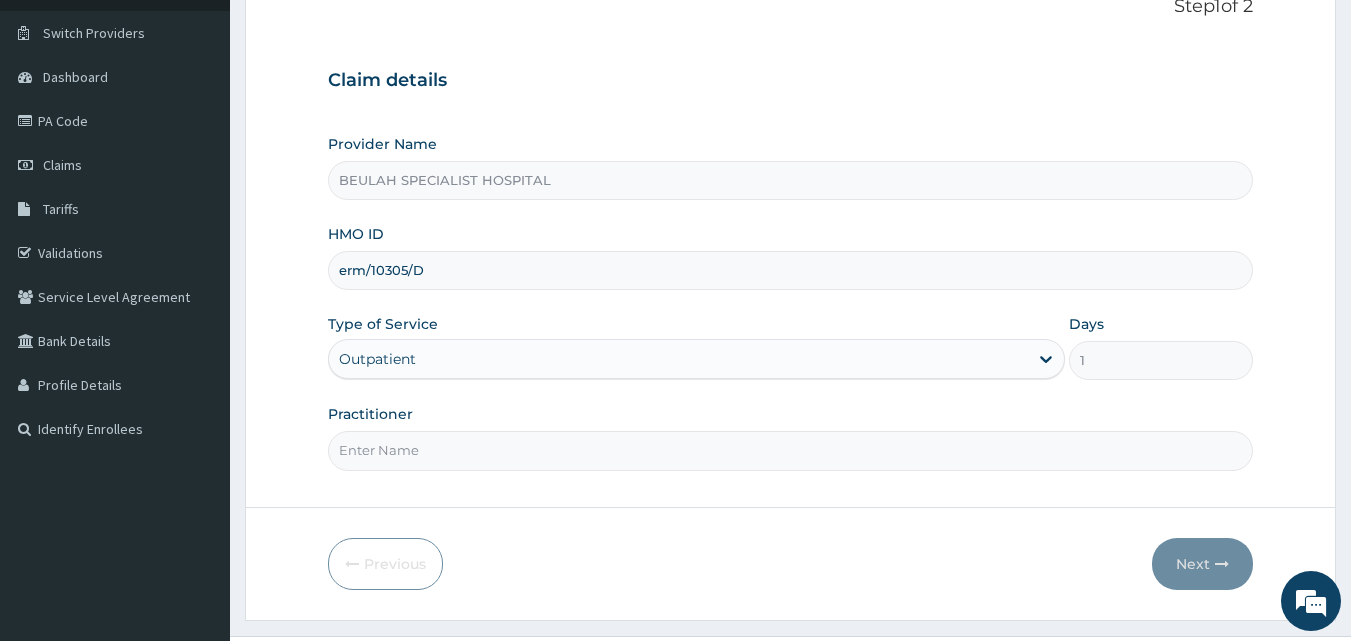 scroll, scrollTop: 187, scrollLeft: 0, axis: vertical 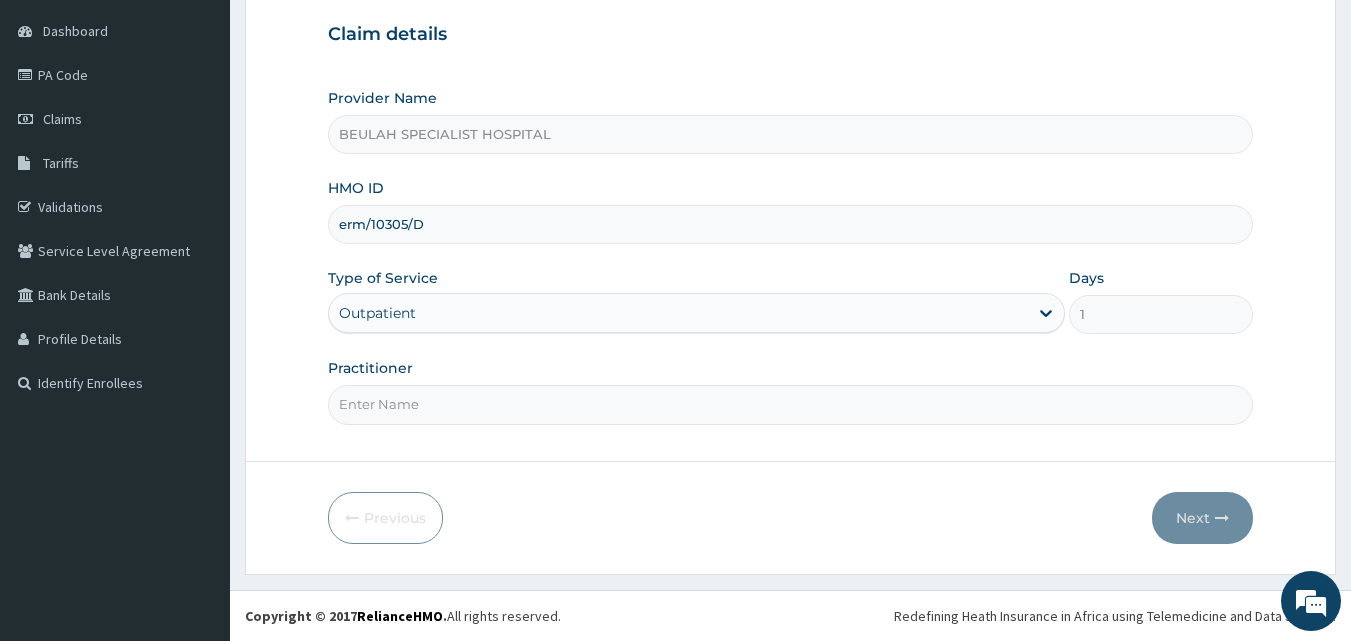 click on "Practitioner" at bounding box center [791, 404] 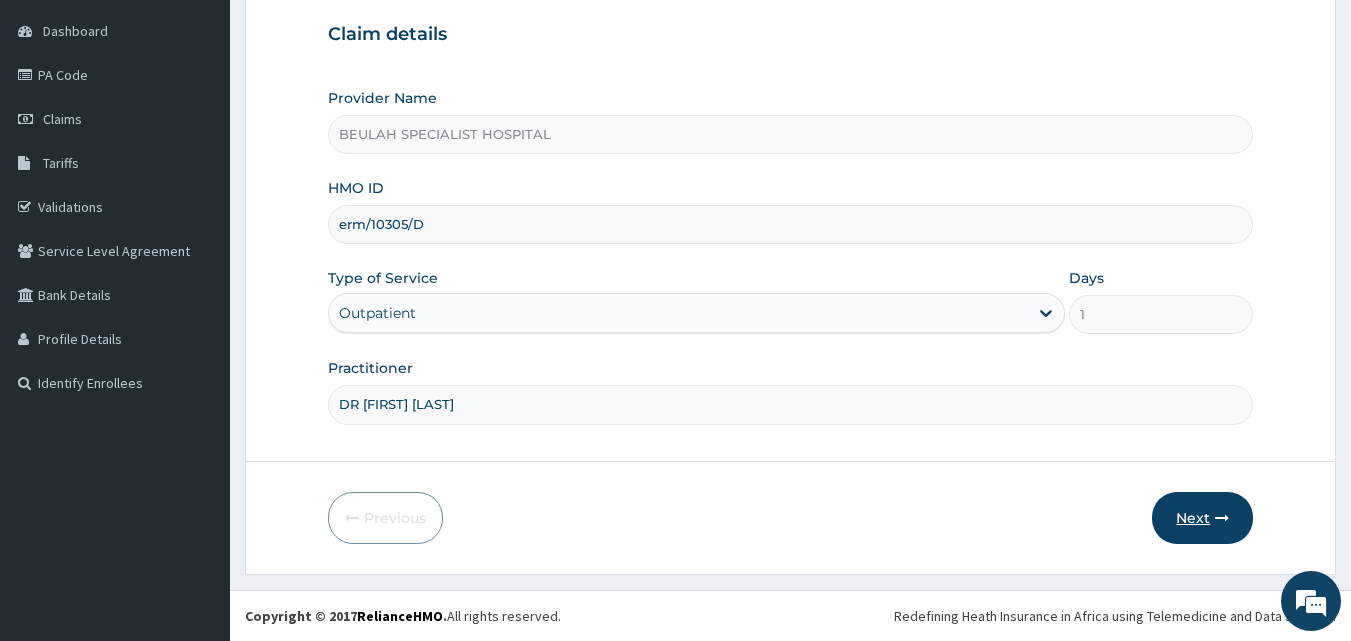 type on "DR JACK WISDOM" 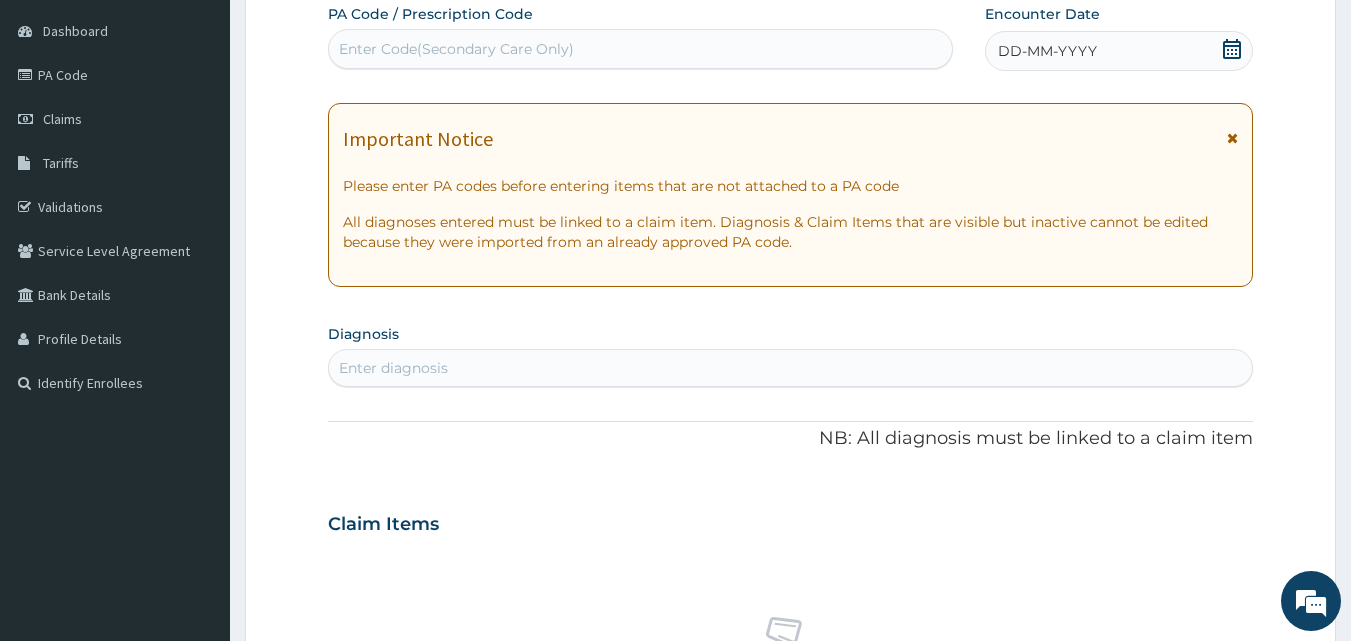 click on "PA Code / Prescription Code Enter Code(Secondary Care Only) Encounter Date DD-MM-YYYY Important Notice Please enter PA codes before entering items that are not attached to a PA code   All diagnoses entered must be linked to a claim item. Diagnosis & Claim Items that are visible but inactive cannot be edited because they were imported from an already approved PA code. Diagnosis Enter diagnosis NB: All diagnosis must be linked to a claim item Claim Items No claim item Types Select Type Item Select Item Pair Diagnosis Select Diagnosis Unit Price 0 Add Comment" at bounding box center (791, 521) 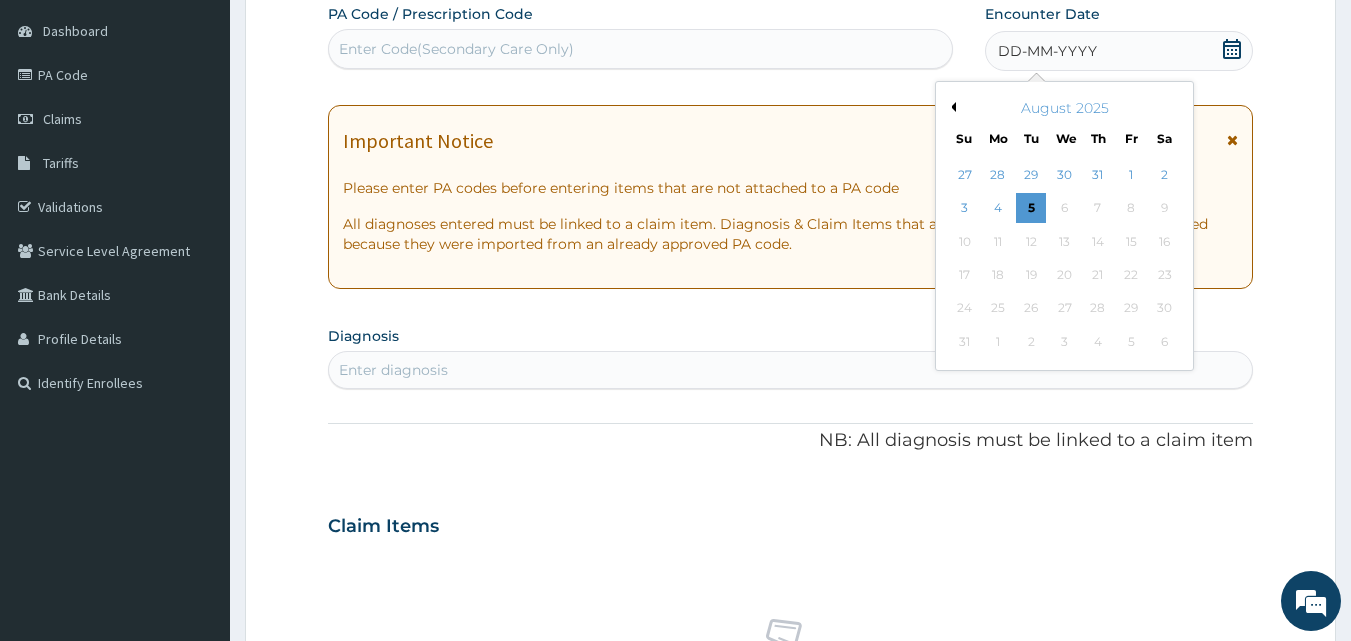 click on "Previous Month" at bounding box center [951, 107] 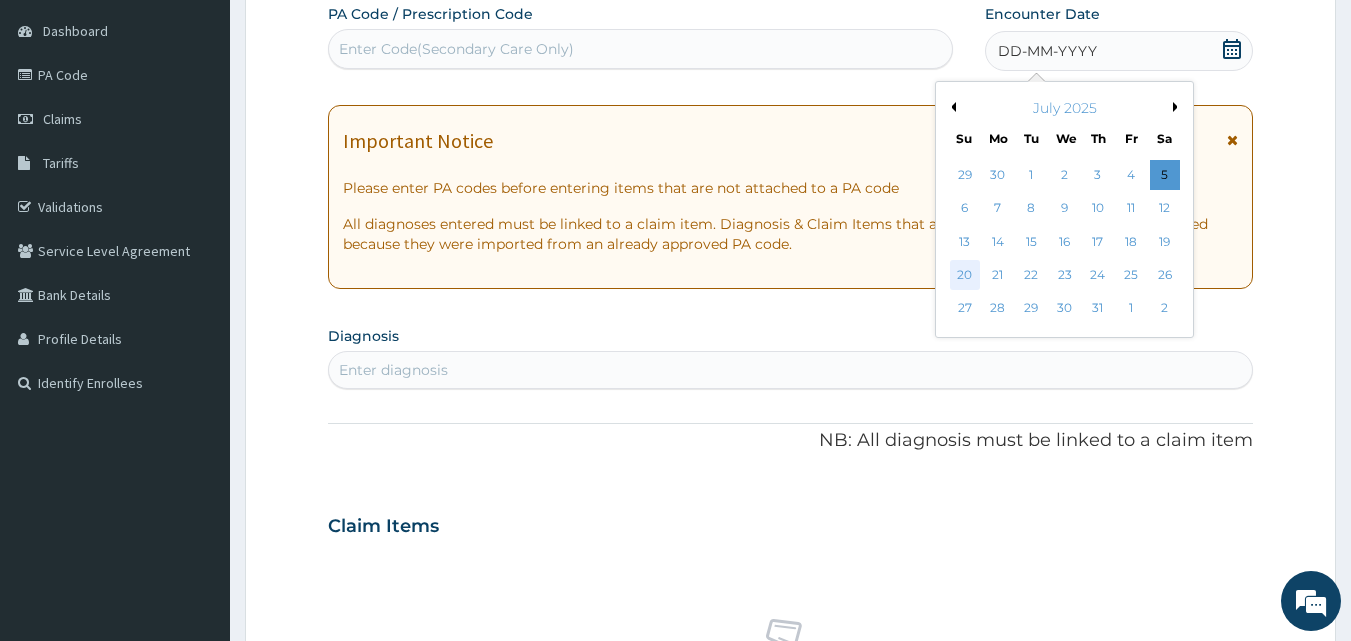click on "20" at bounding box center [965, 275] 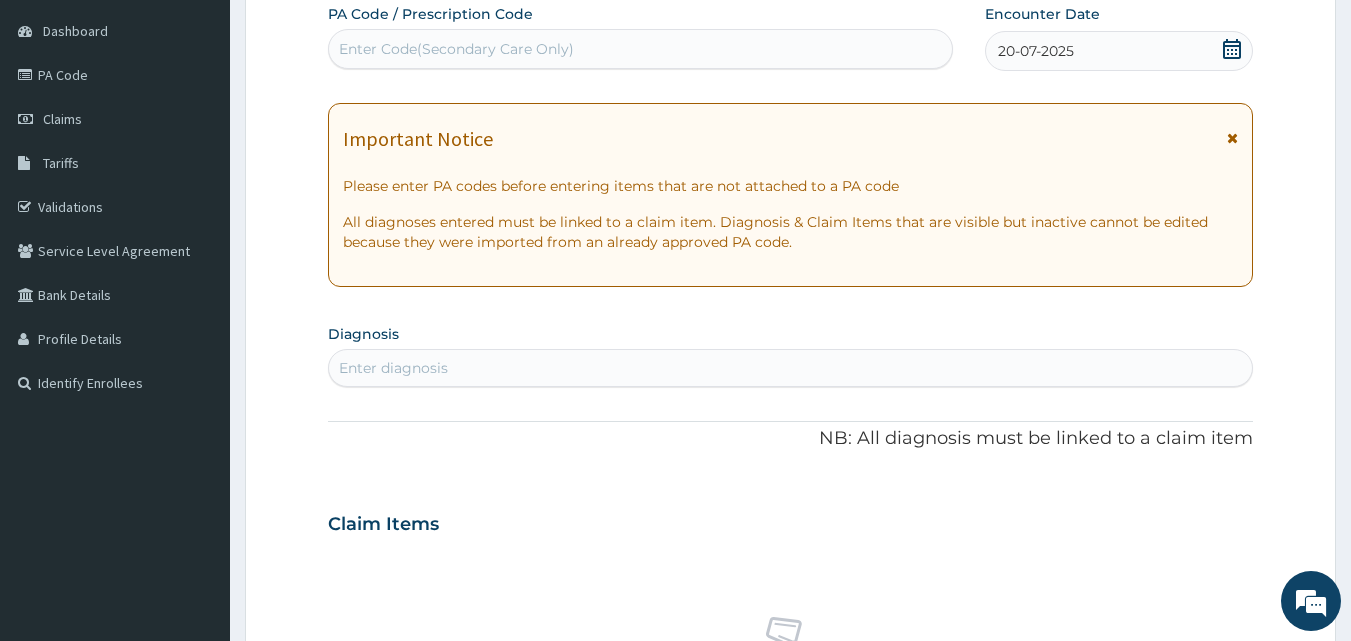 click on "Enter diagnosis" at bounding box center [791, 368] 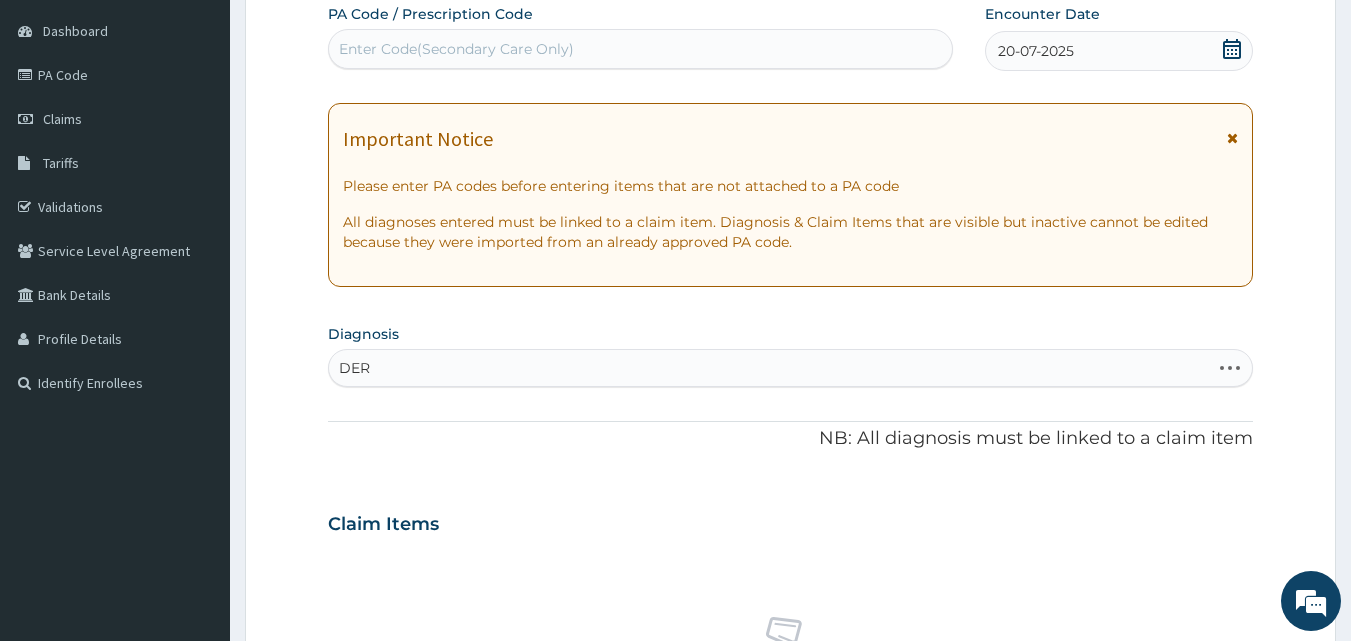 type on "DERM" 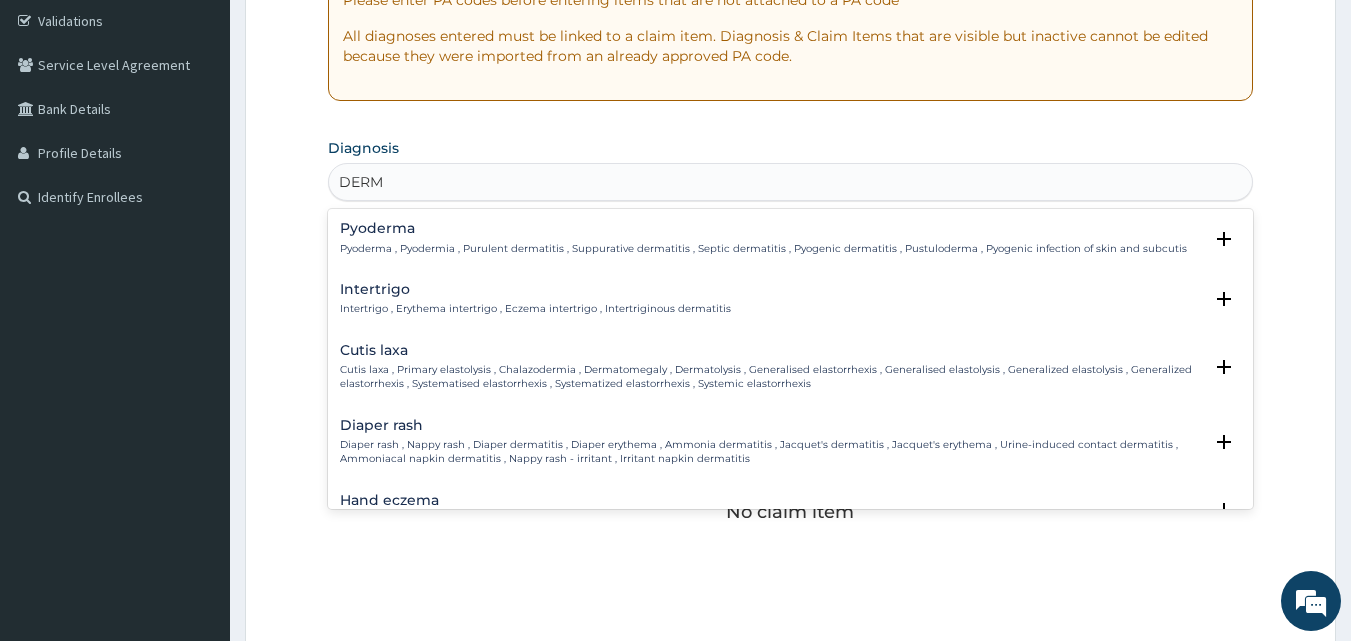 scroll, scrollTop: 387, scrollLeft: 0, axis: vertical 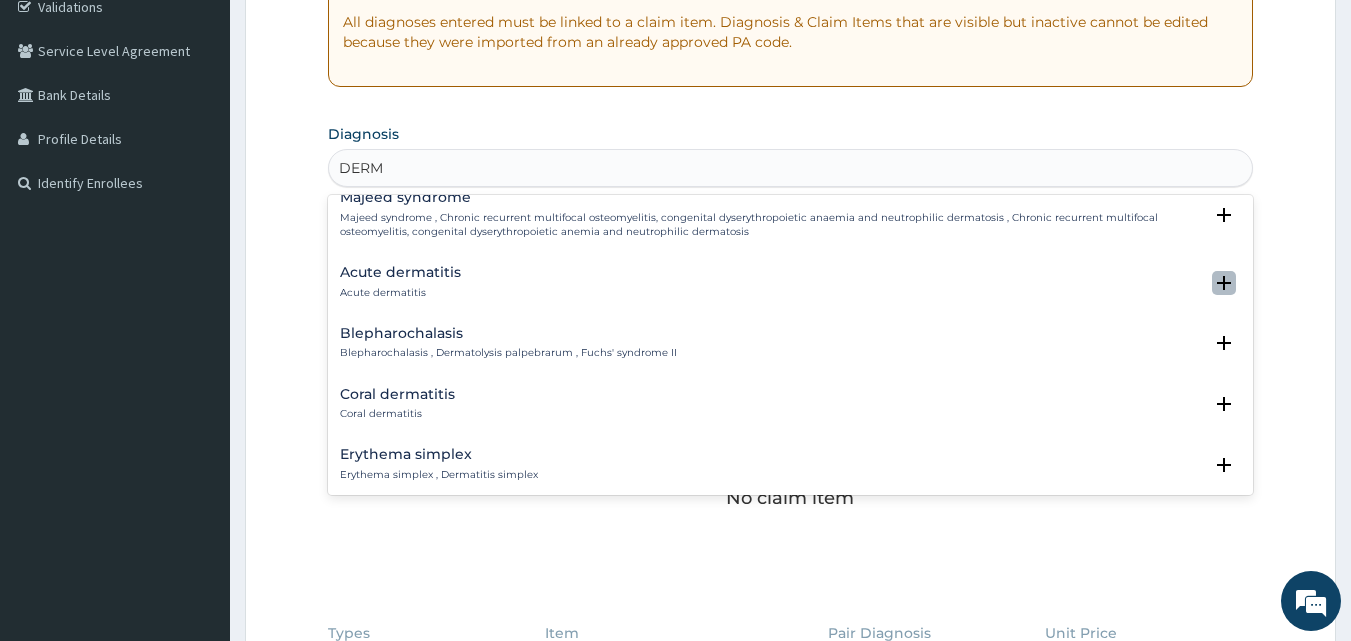 click 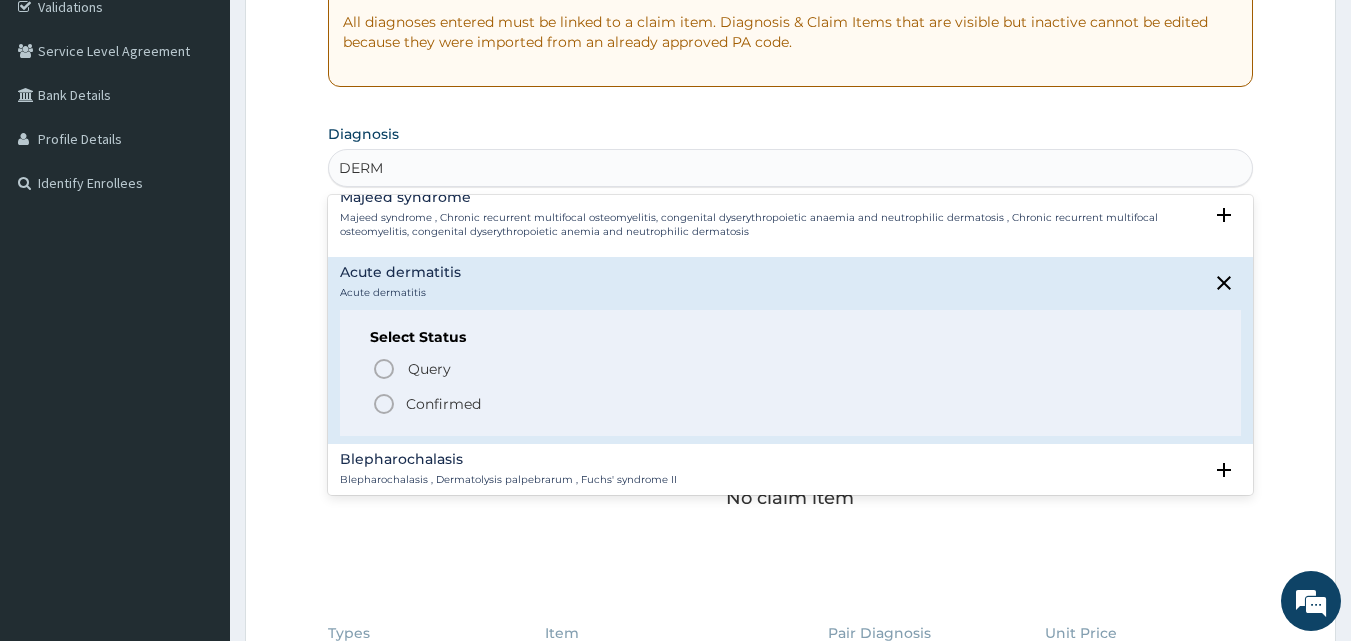 click 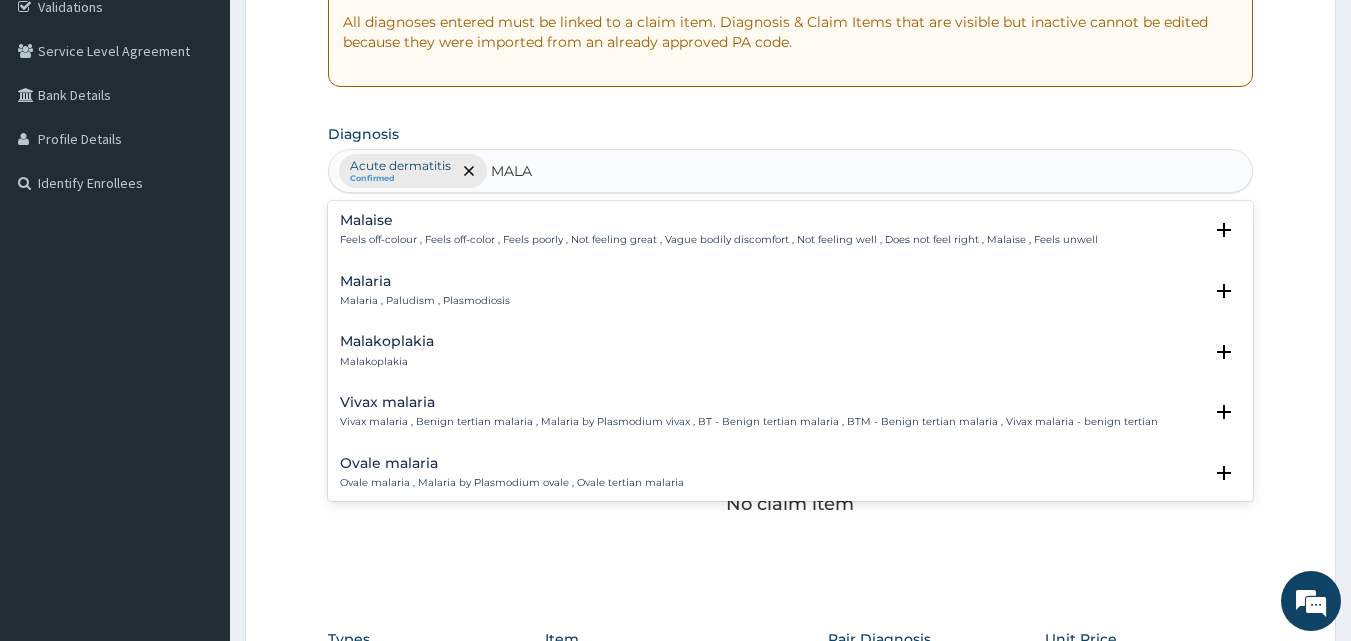type on "MALAR" 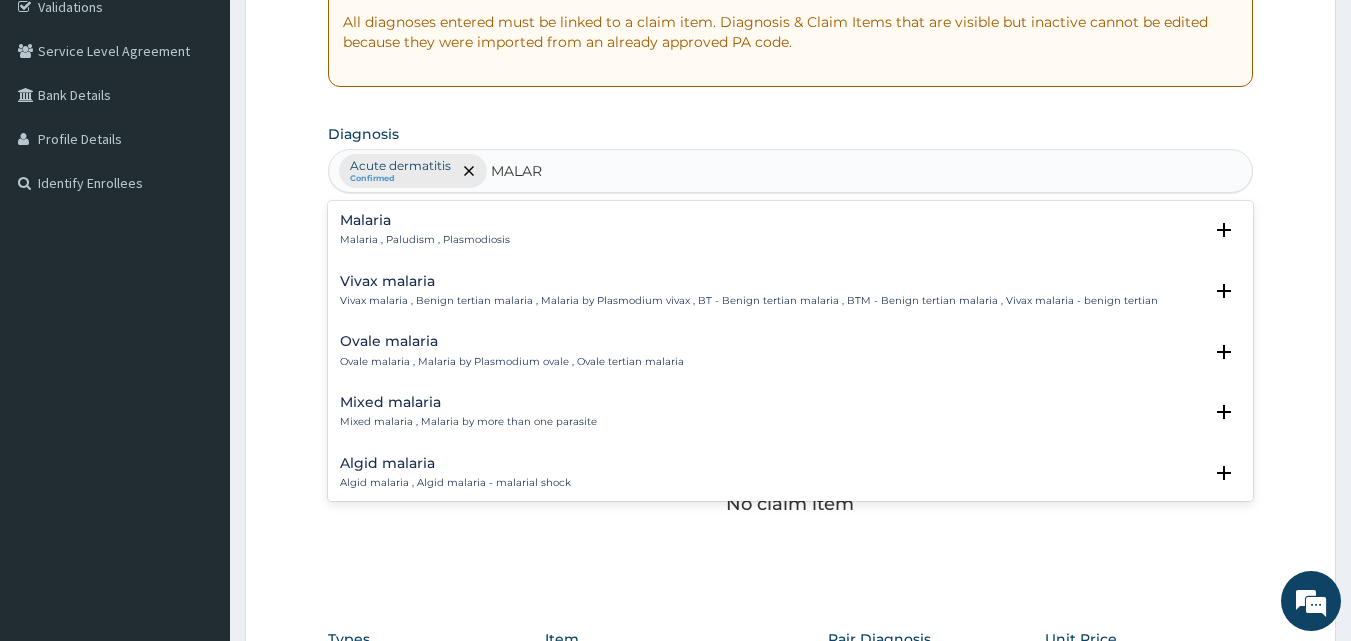 click on "Malaria Malaria , Paludism , Plasmodiosis" at bounding box center [791, 230] 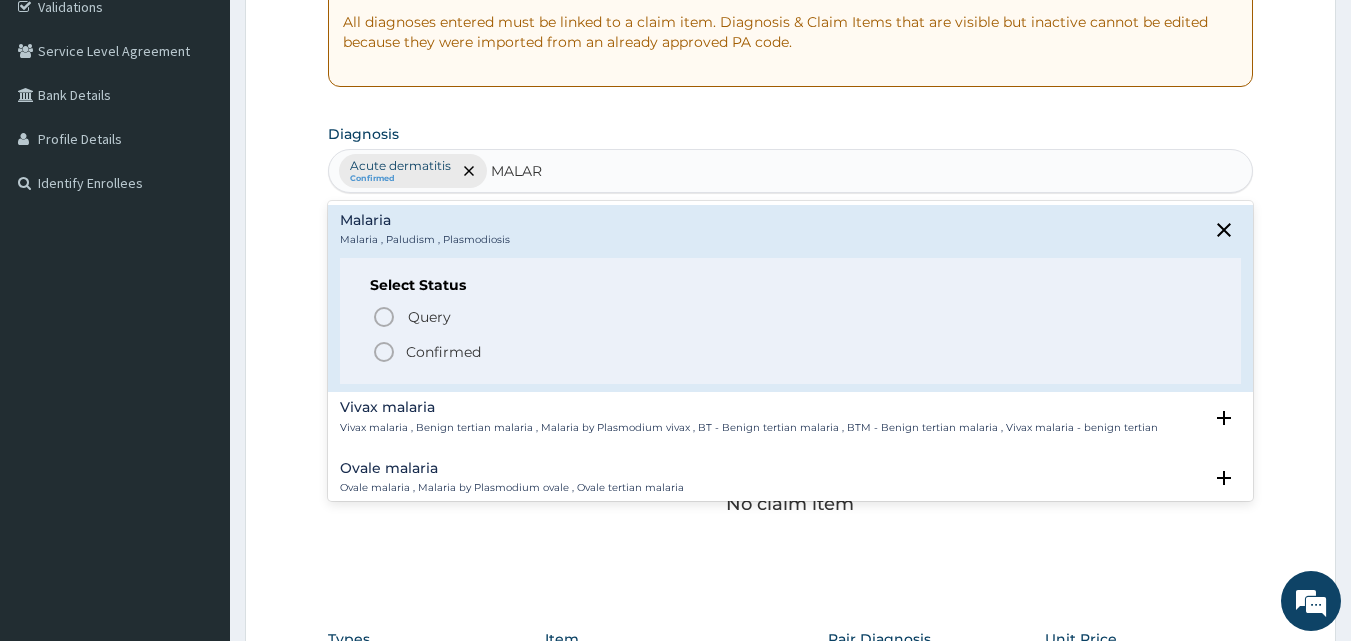 click 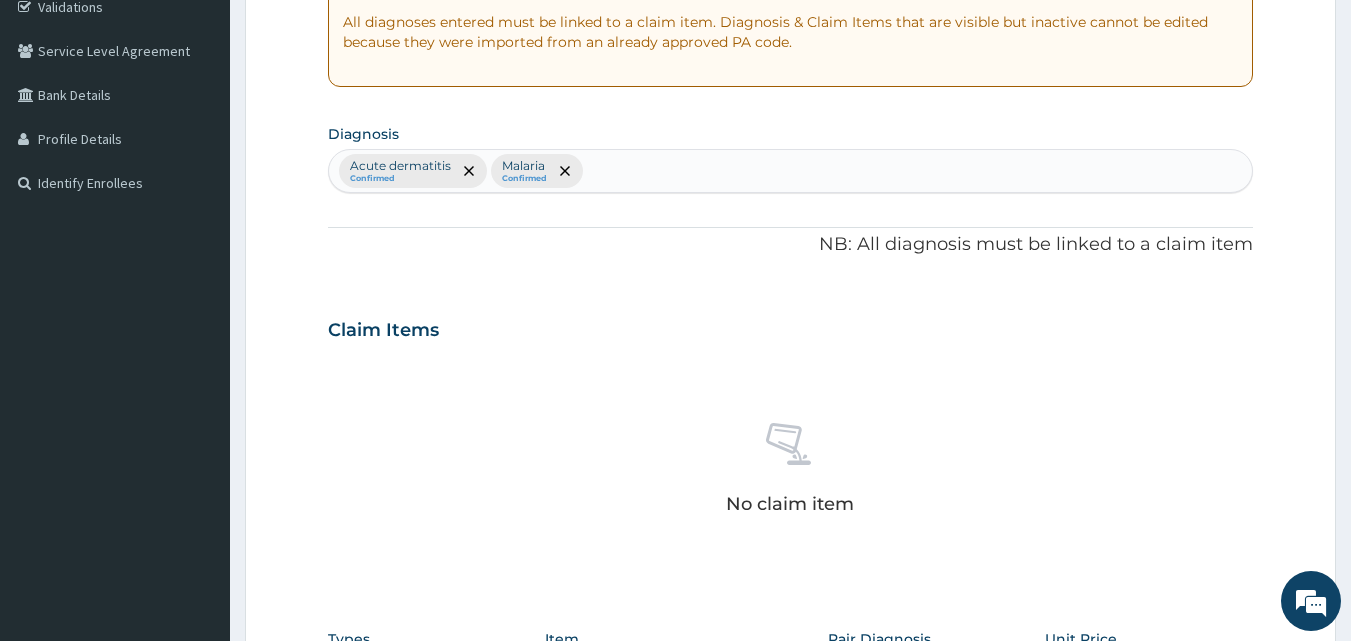click on "PA Code / Prescription Code Enter Code(Secondary Care Only) Encounter Date 20-07-2025 Important Notice Please enter PA codes before entering items that are not attached to a PA code   All diagnoses entered must be linked to a claim item. Diagnosis & Claim Items that are visible but inactive cannot be edited because they were imported from an already approved PA code. Diagnosis Acute dermatitis Confirmed Malaria Confirmed NB: All diagnosis must be linked to a claim item Claim Items No claim item Types Select Type Item Select Item Pair Diagnosis Select Diagnosis Unit Price 0 Add Comment" at bounding box center (791, 324) 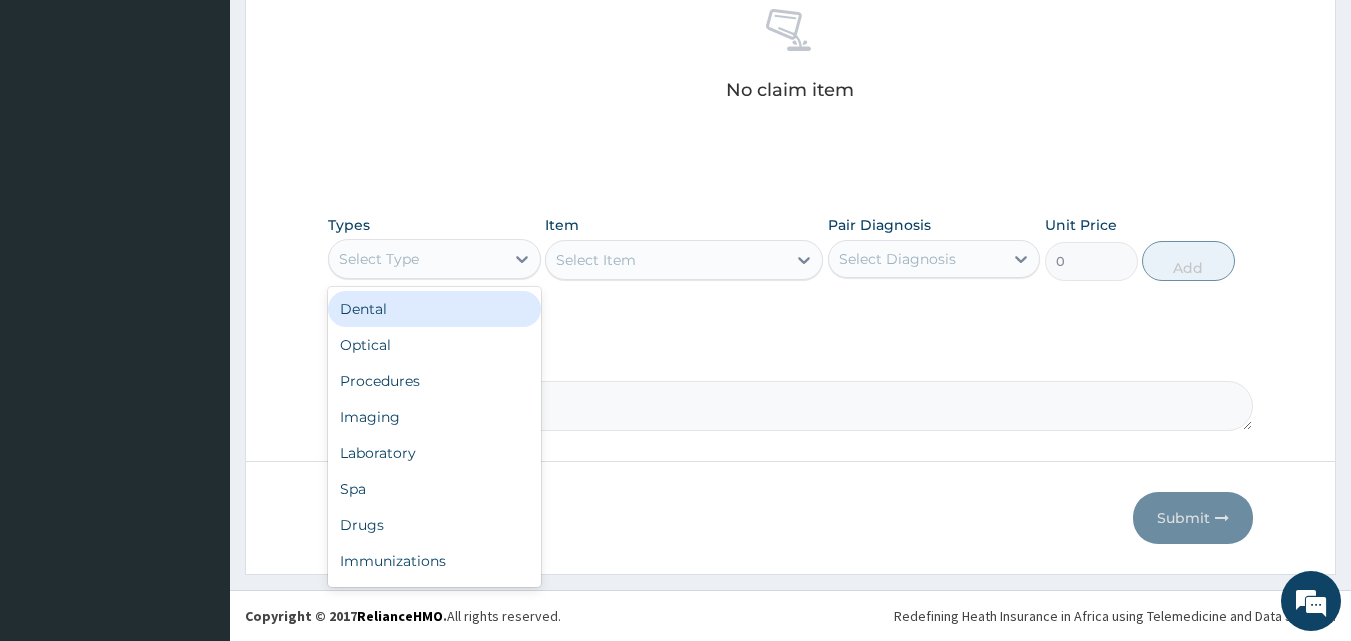 click on "Select Type" at bounding box center [379, 259] 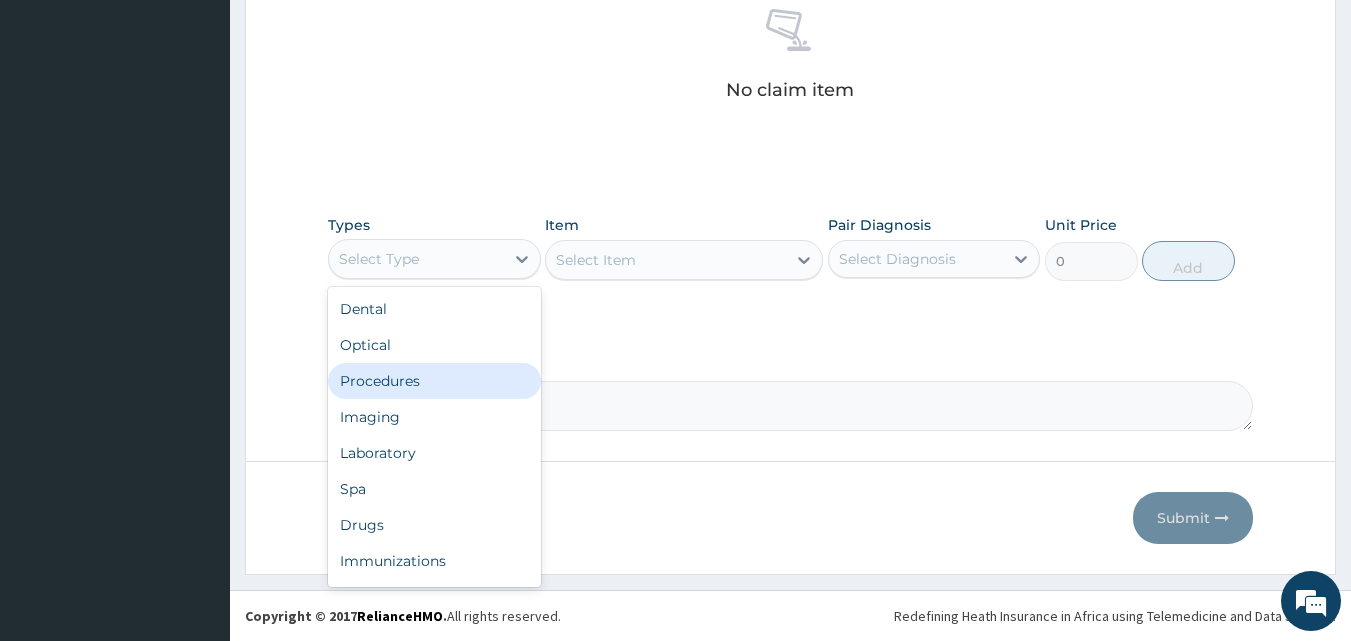 click on "Procedures" at bounding box center (434, 381) 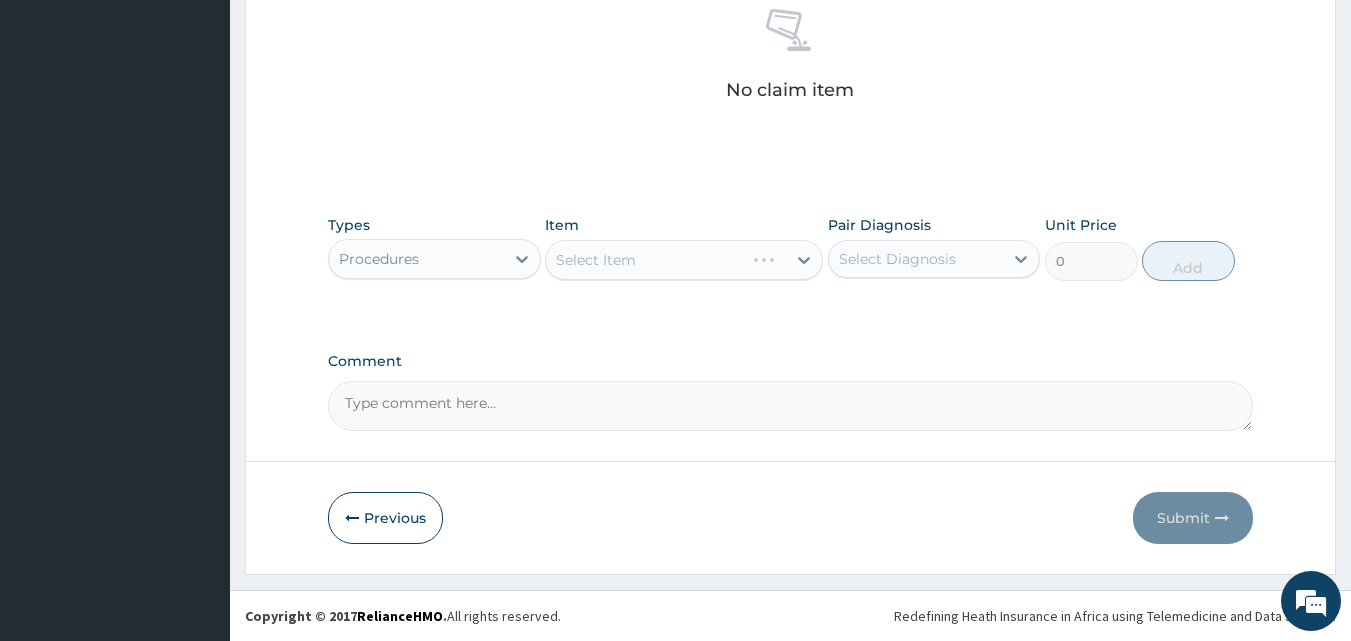 click on "Select Item" at bounding box center (684, 260) 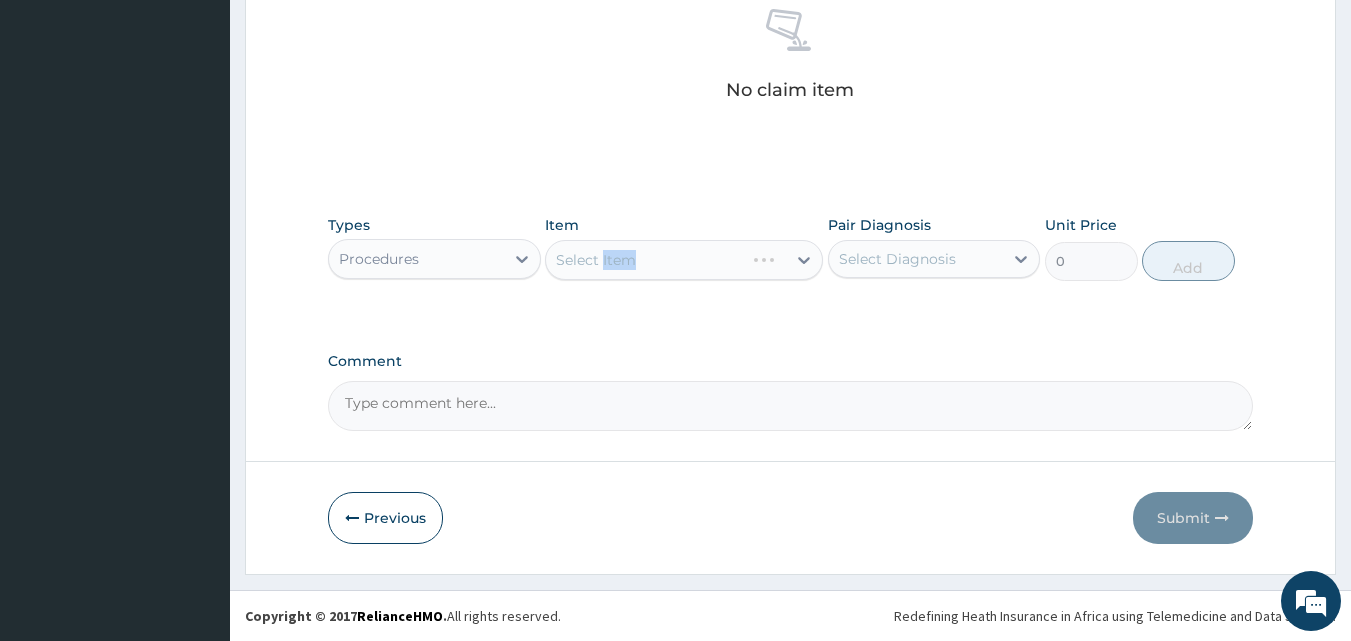 click on "Select Item" at bounding box center [684, 260] 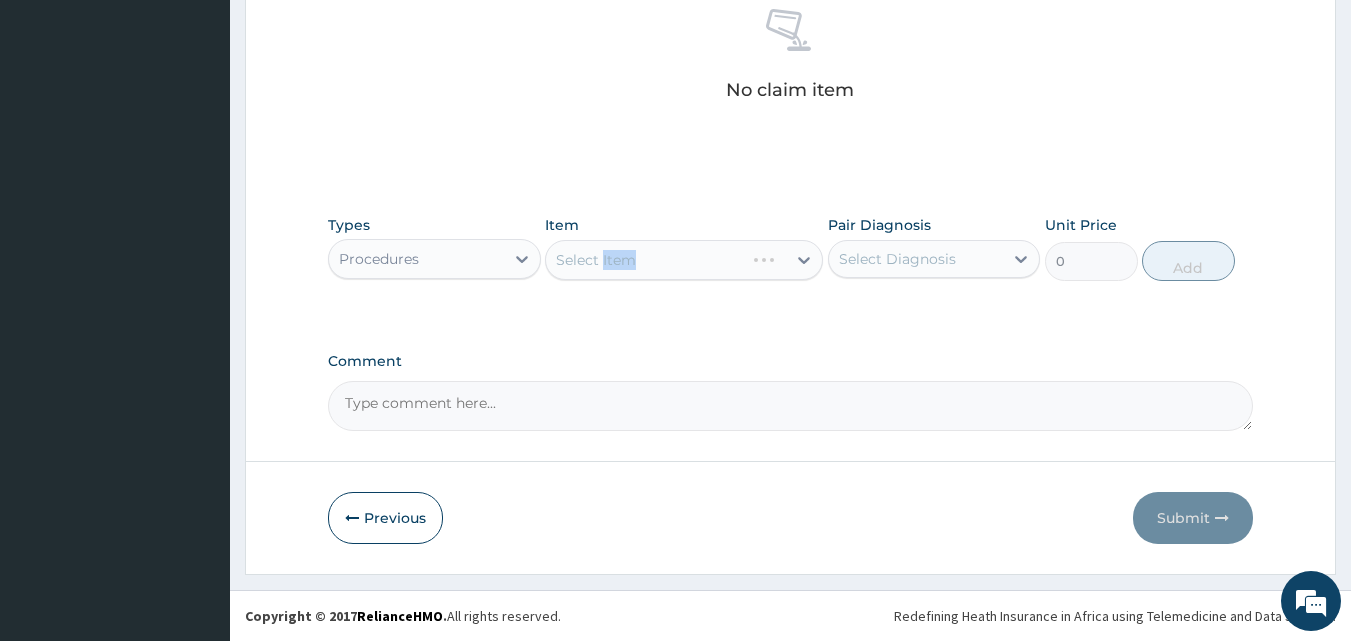click on "Select Item" at bounding box center [684, 260] 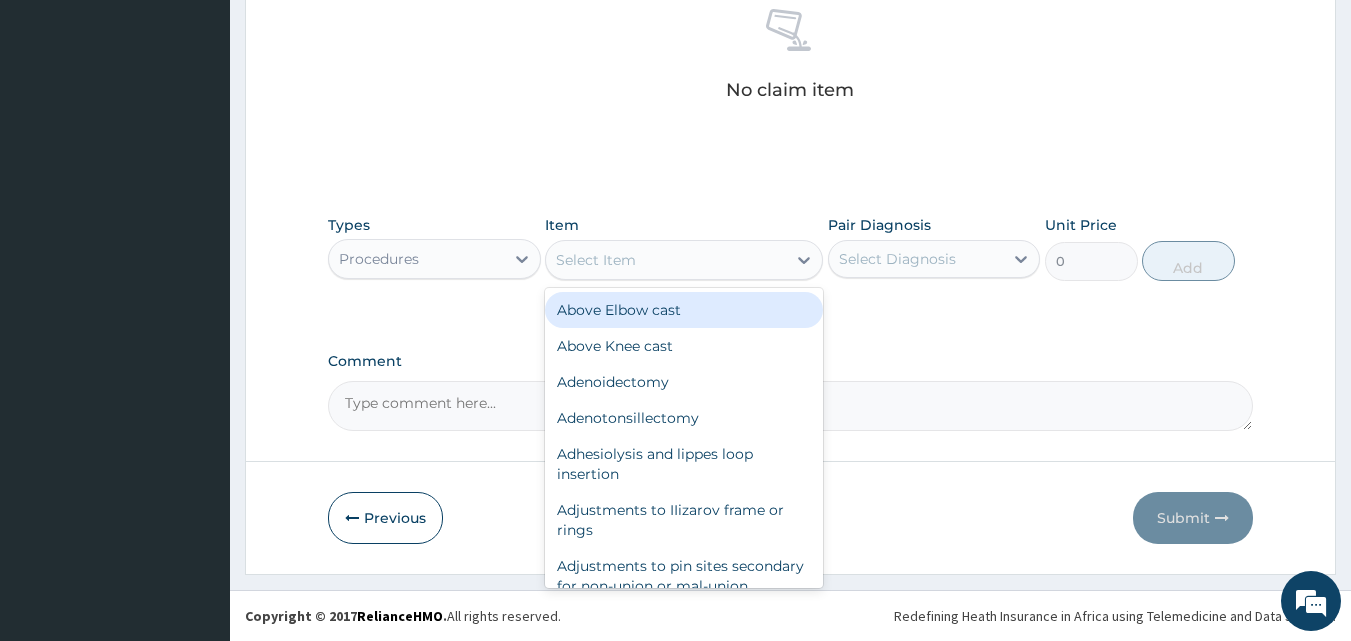click on "Select Item" at bounding box center (666, 260) 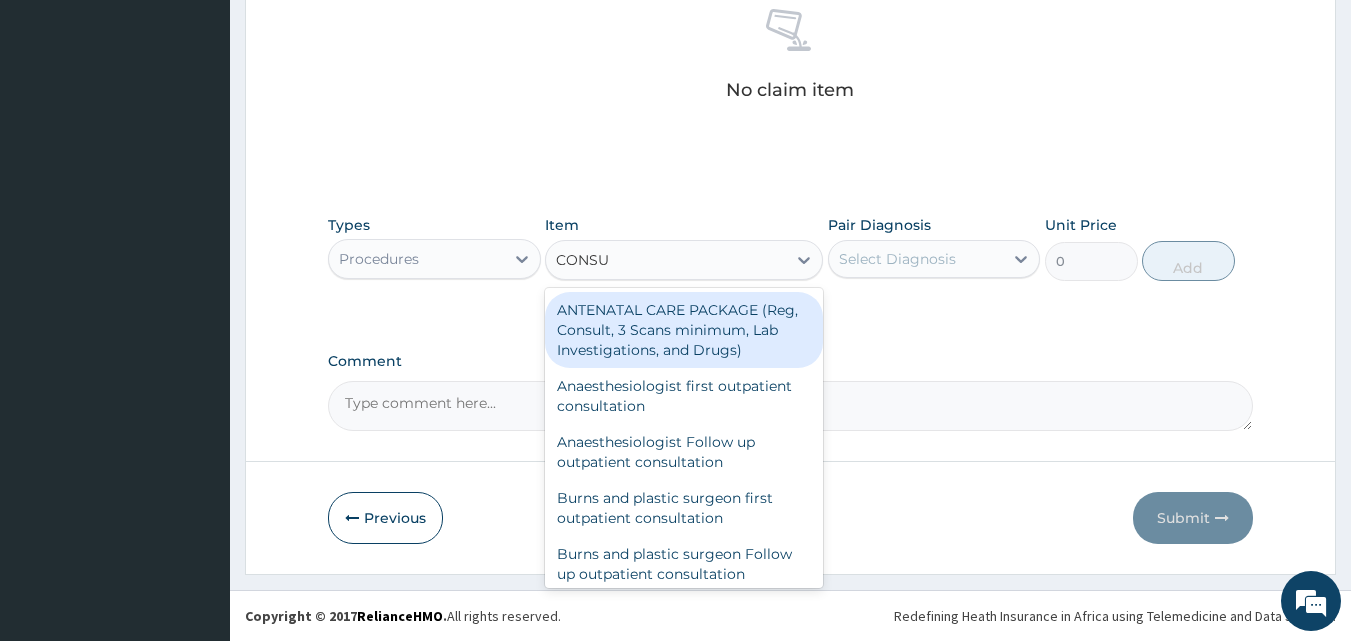 type on "CONSUL" 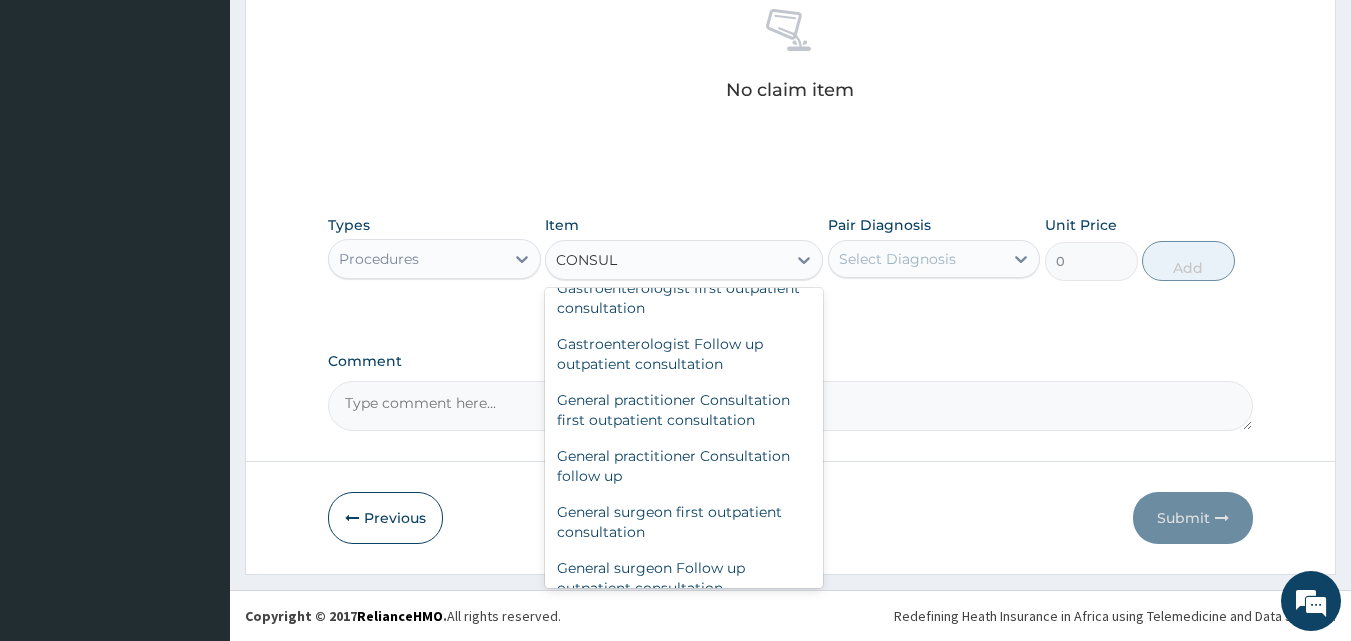 scroll, scrollTop: 1048, scrollLeft: 0, axis: vertical 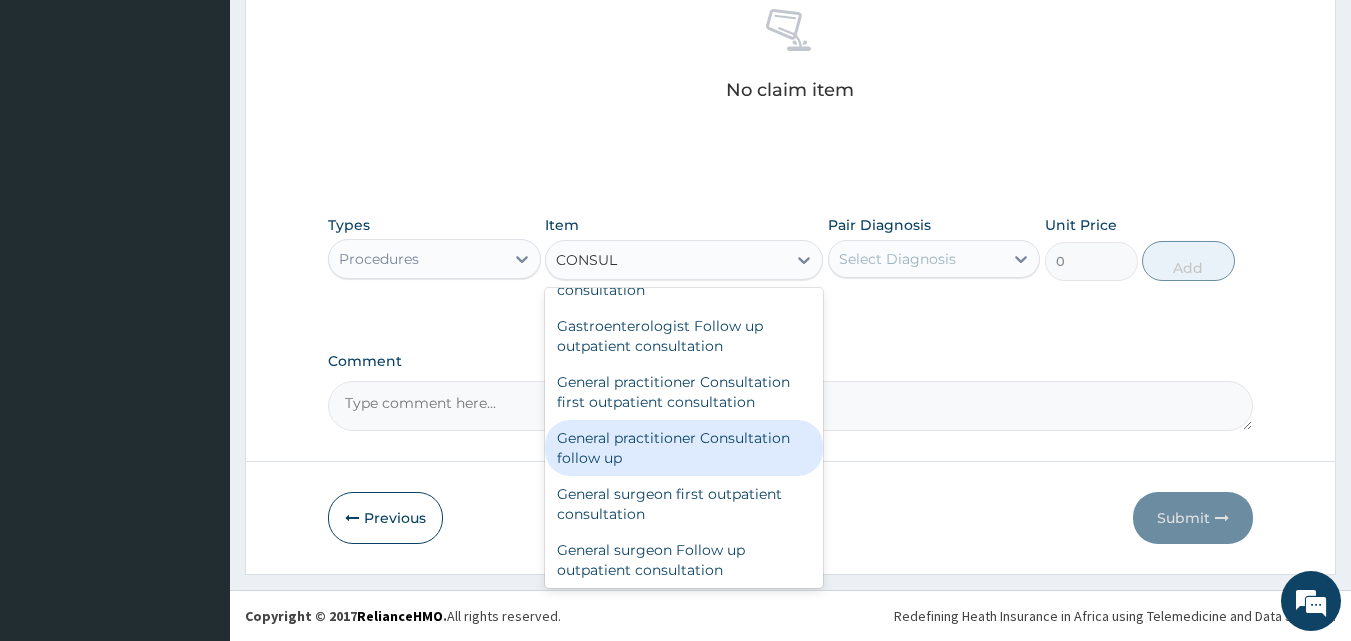 click on "General practitioner Consultation follow up" at bounding box center [684, 448] 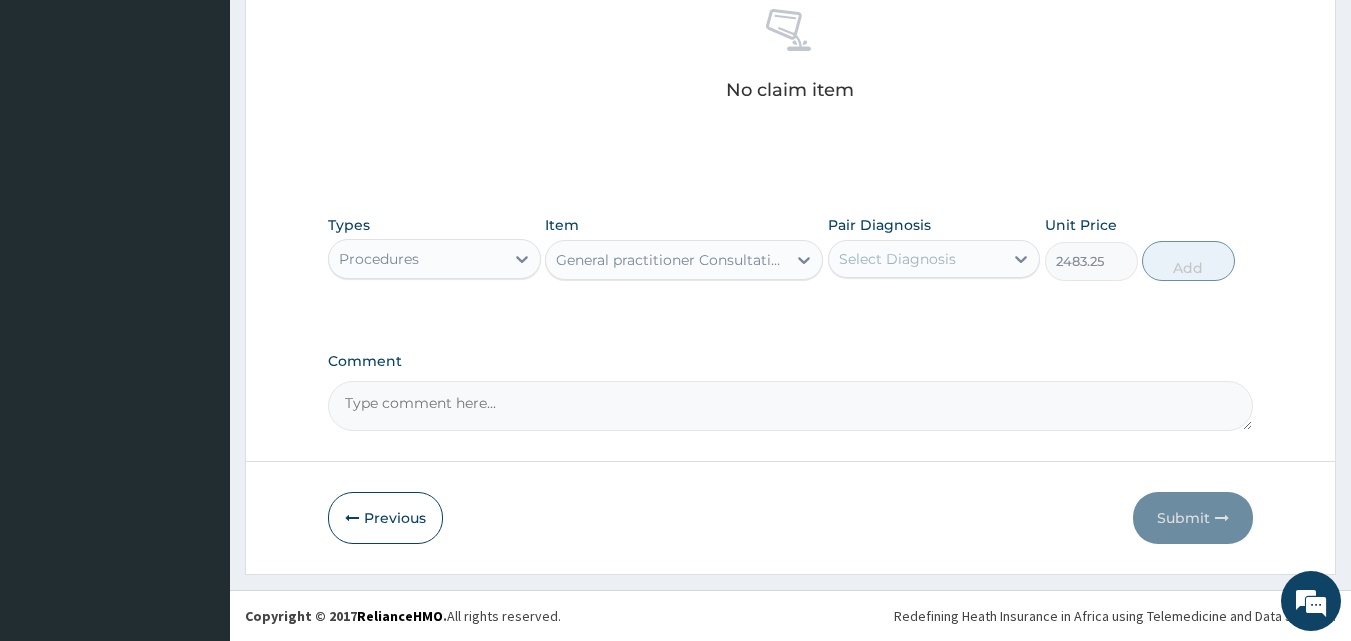 click on "Select Diagnosis" at bounding box center [916, 259] 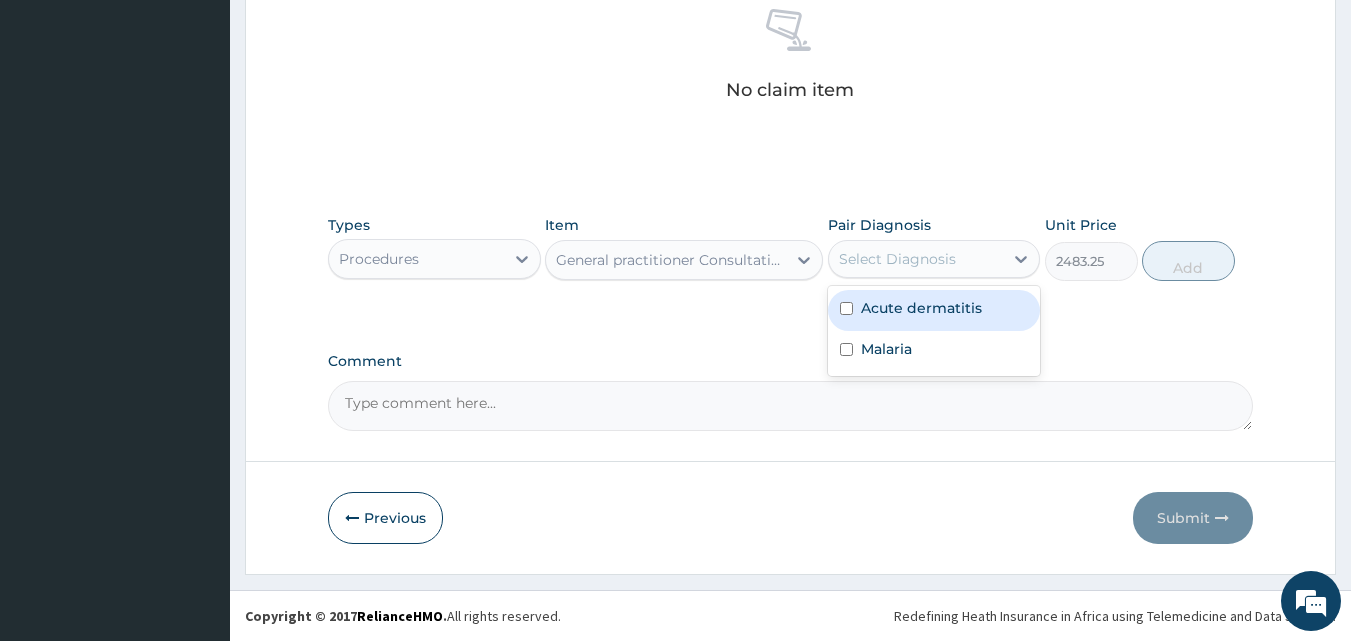 drag, startPoint x: 843, startPoint y: 304, endPoint x: 852, endPoint y: 355, distance: 51.78803 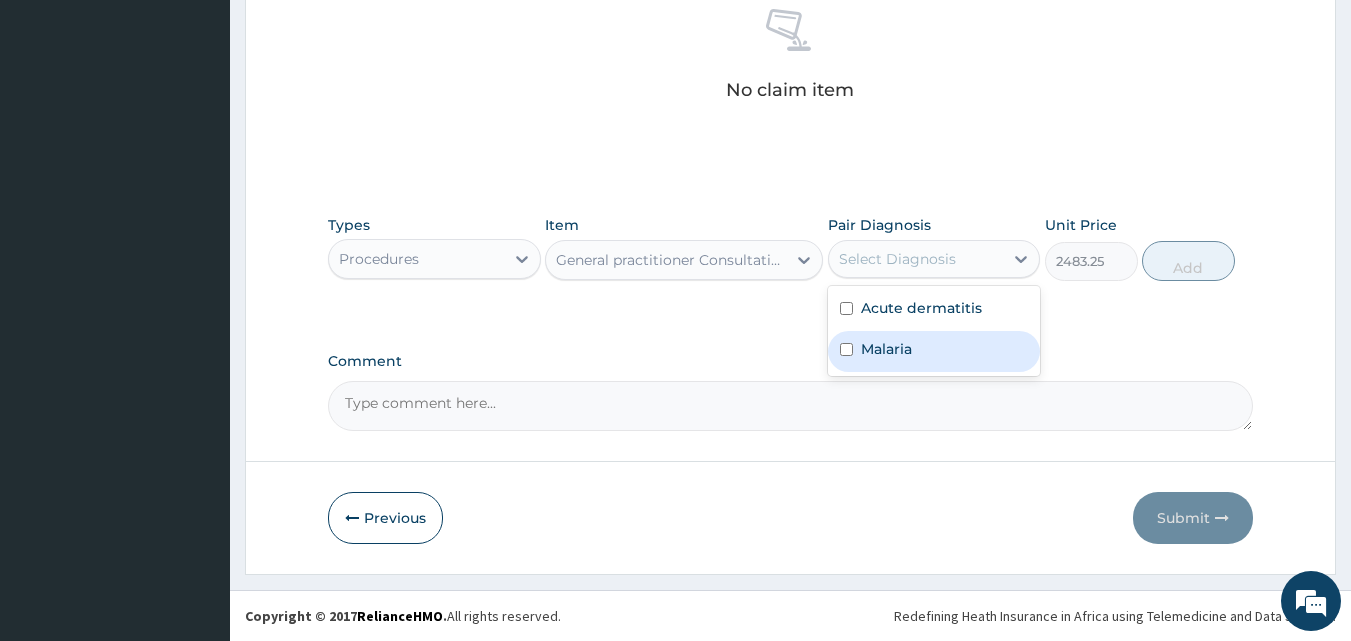 click at bounding box center [846, 349] 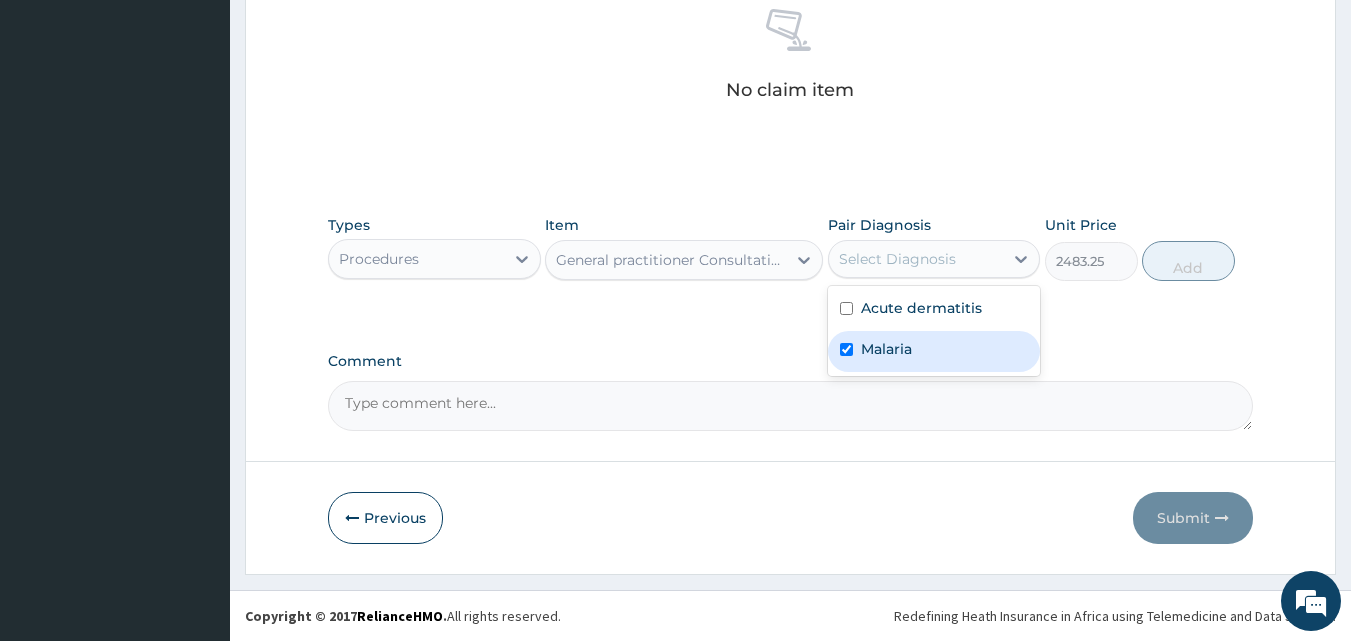 checkbox on "true" 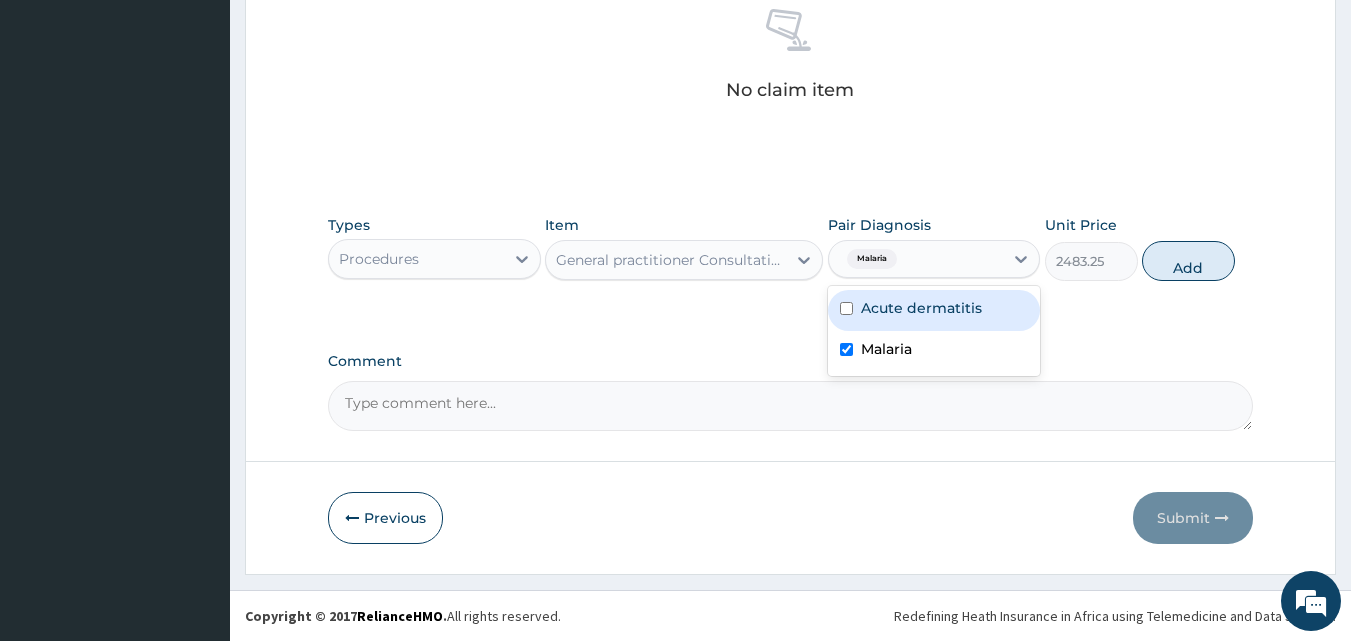 click at bounding box center (846, 308) 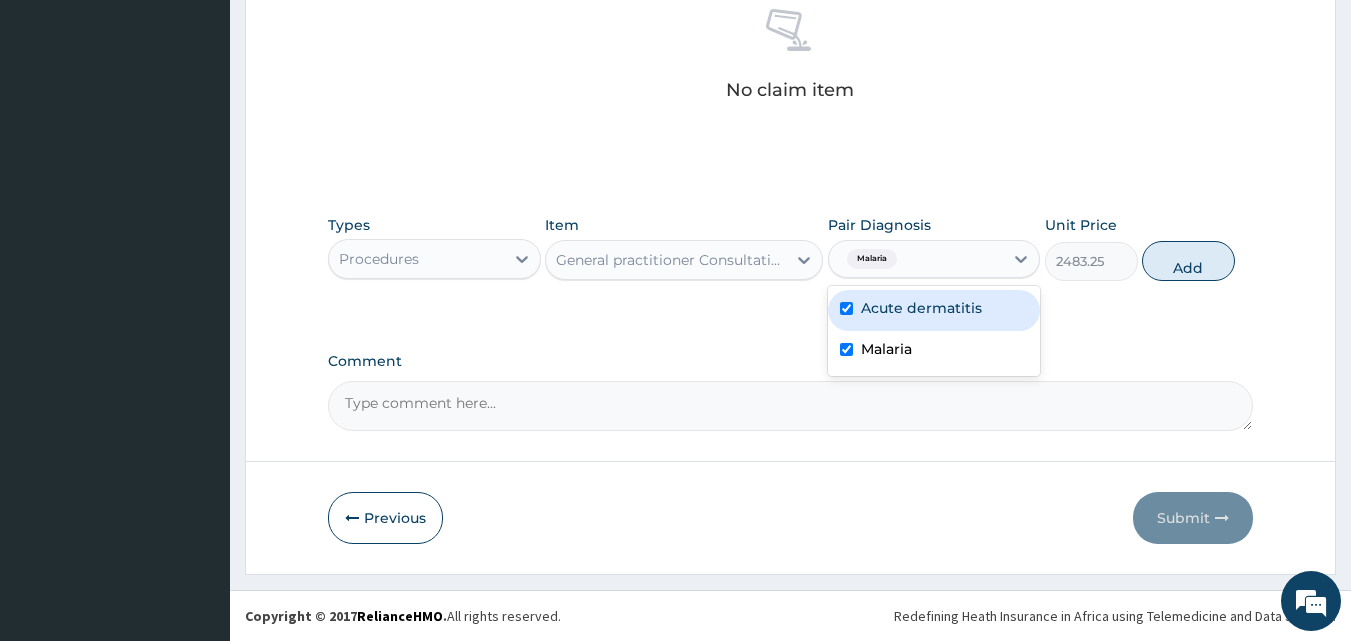 checkbox on "true" 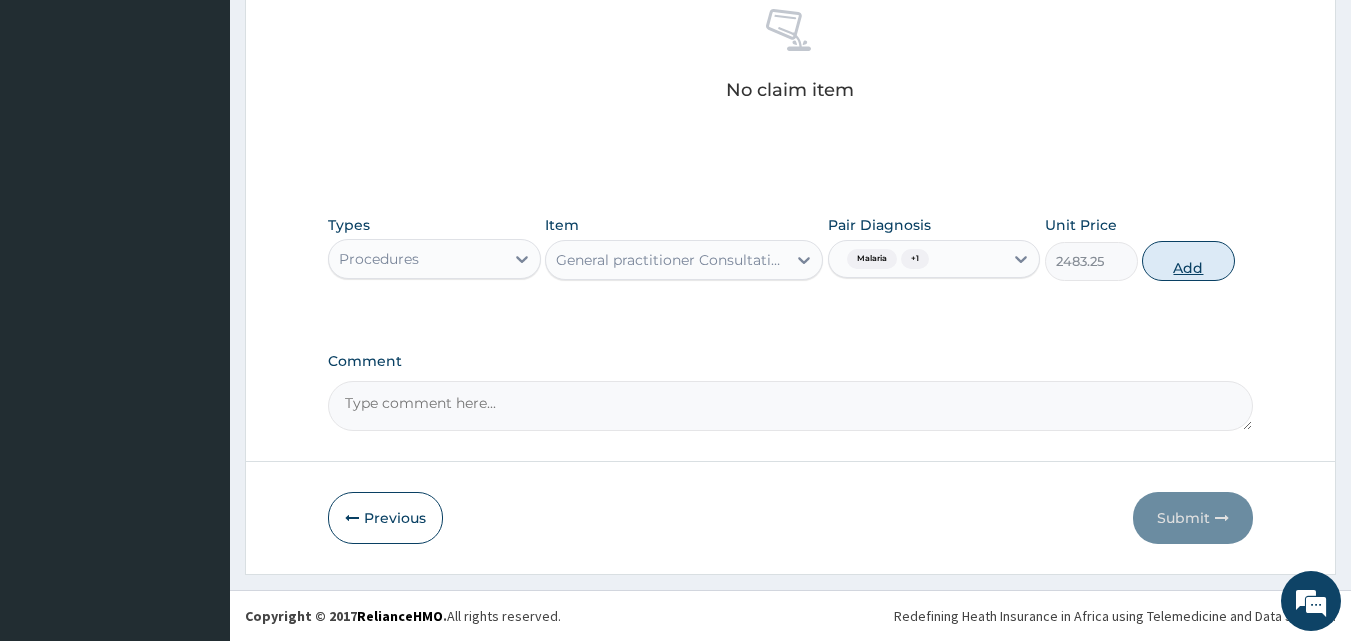click on "Add" at bounding box center [1188, 261] 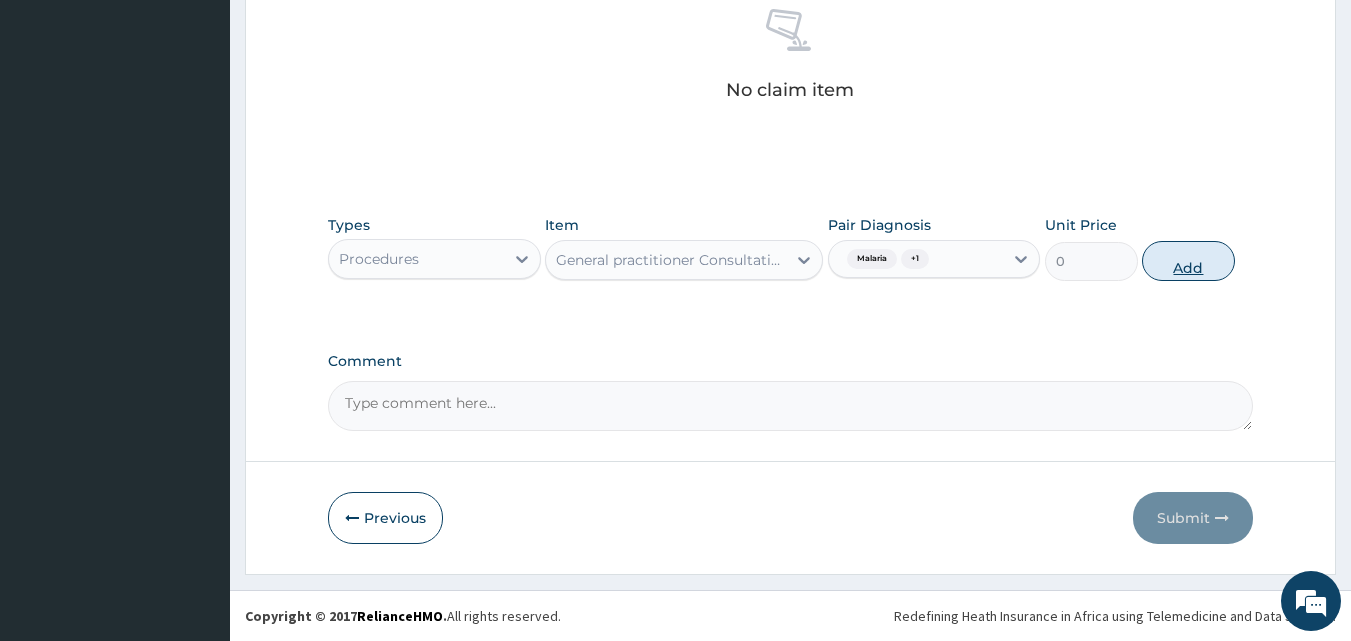 scroll, scrollTop: 721, scrollLeft: 0, axis: vertical 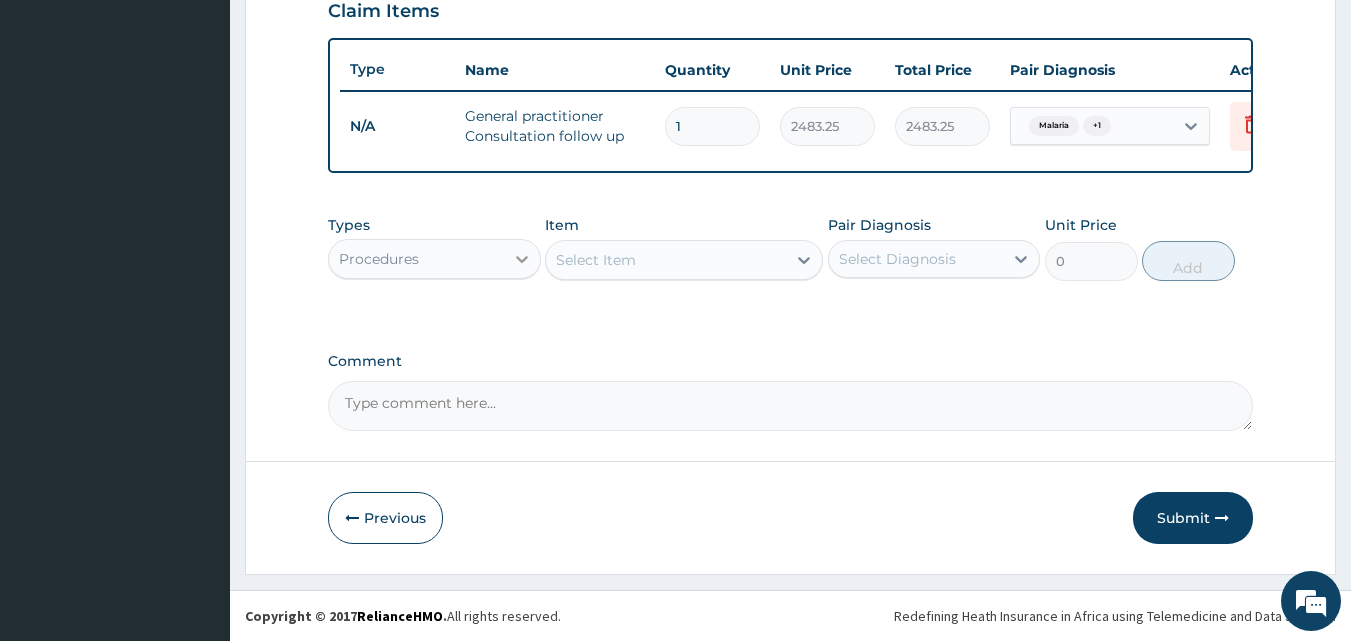click at bounding box center [522, 259] 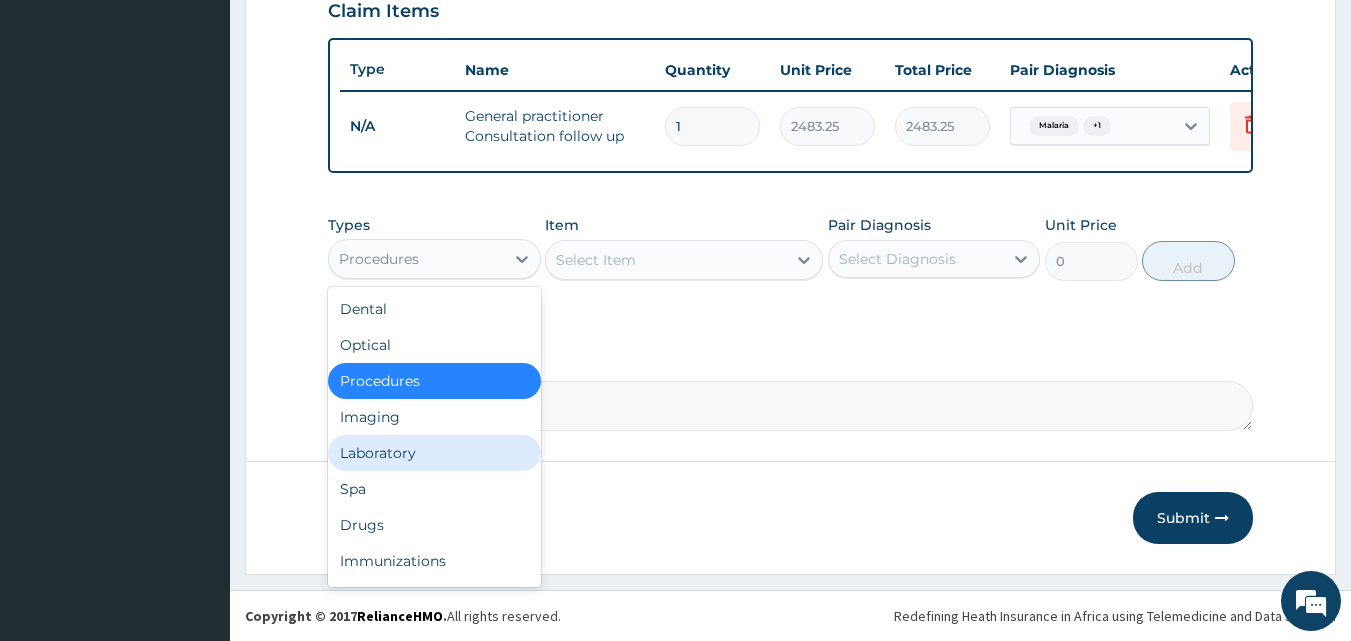 click on "Laboratory" at bounding box center (434, 453) 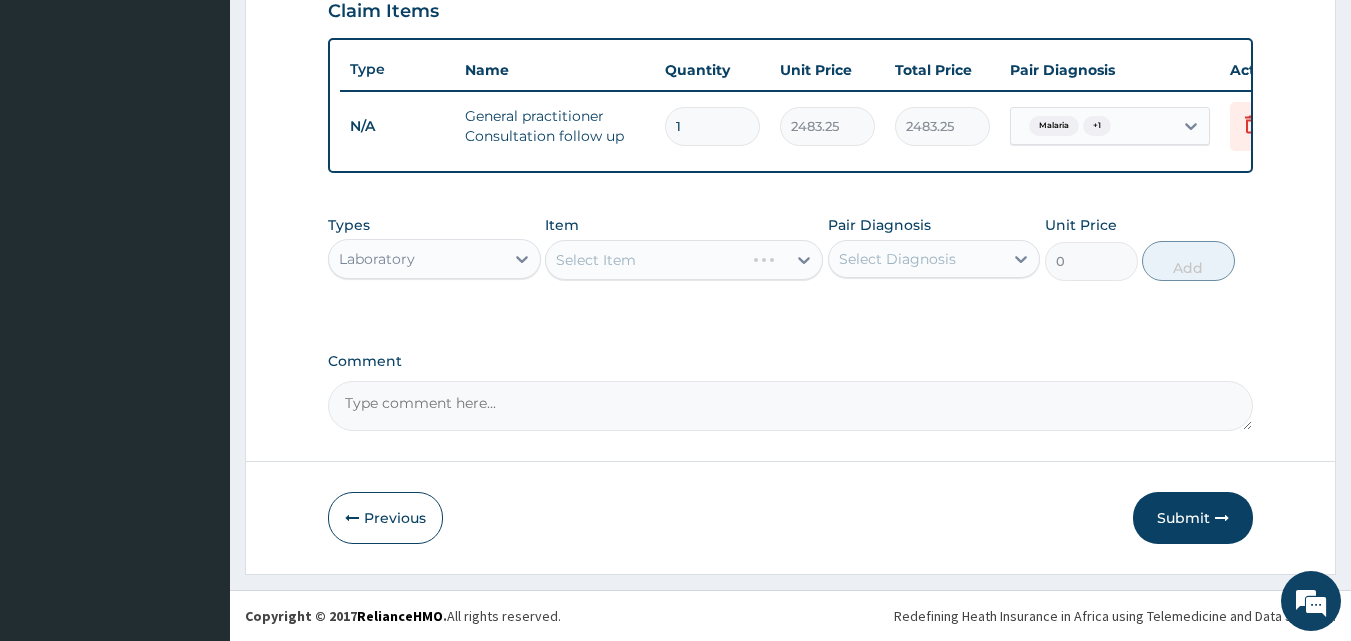 click on "Select Item" at bounding box center (684, 260) 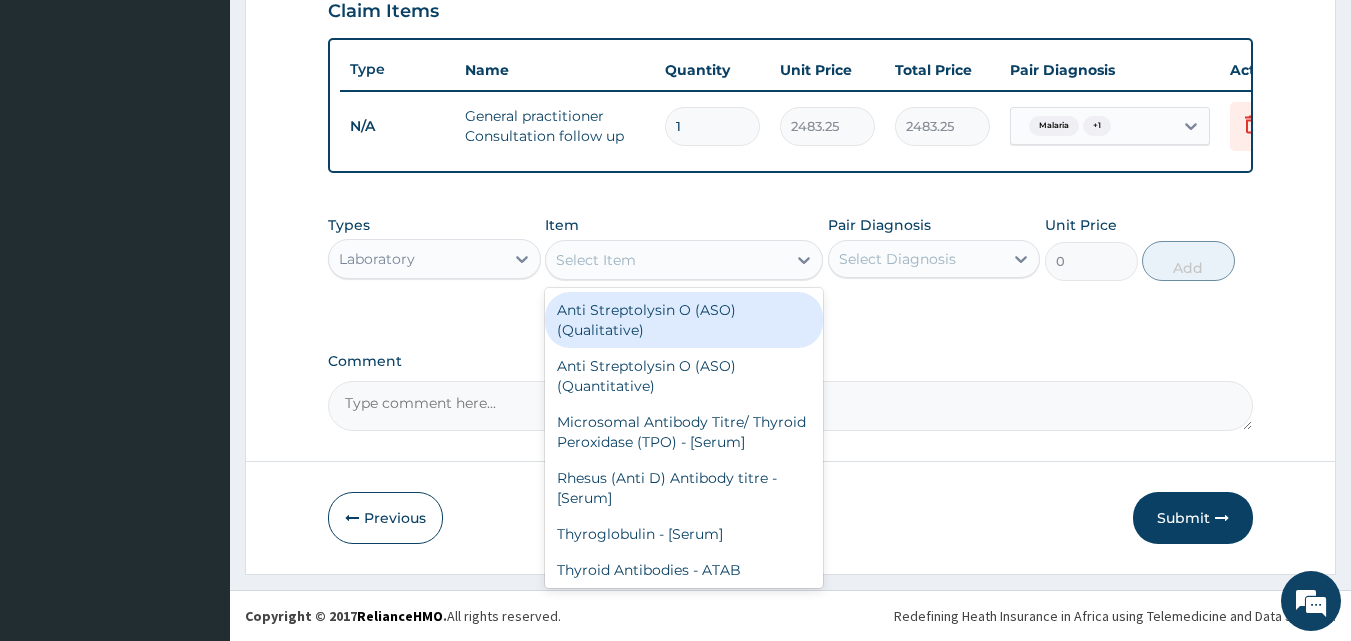 click on "Select Item" at bounding box center [596, 260] 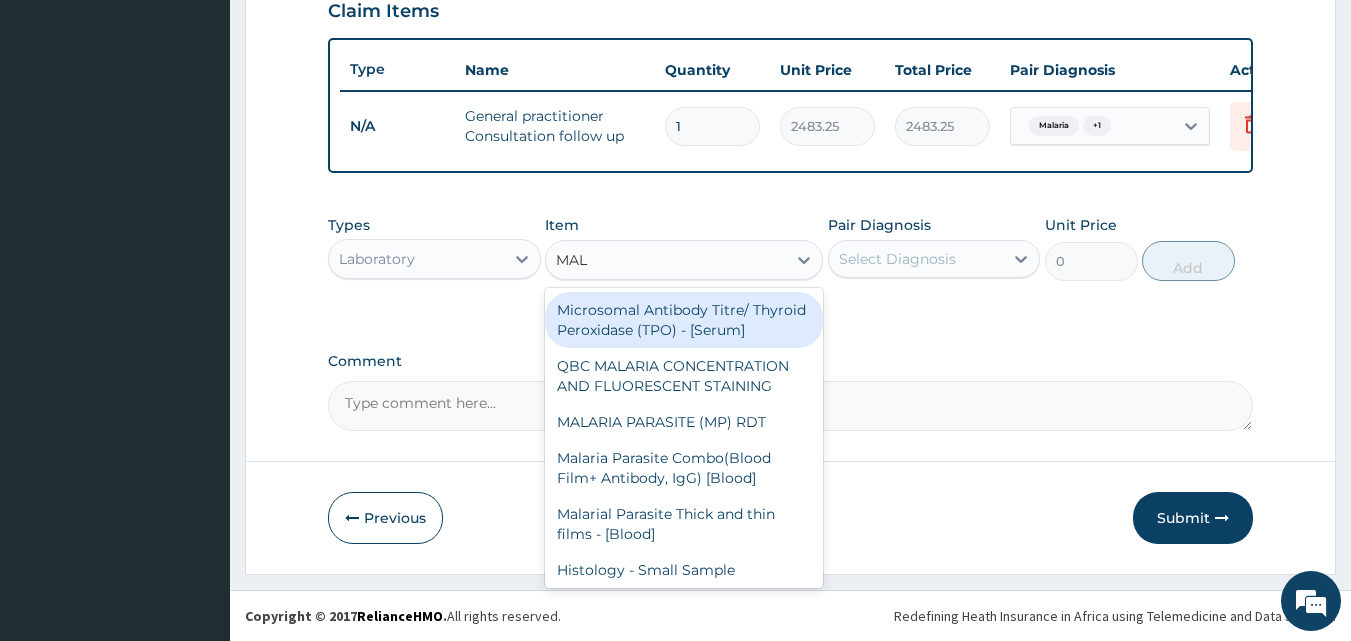 type on "MALA" 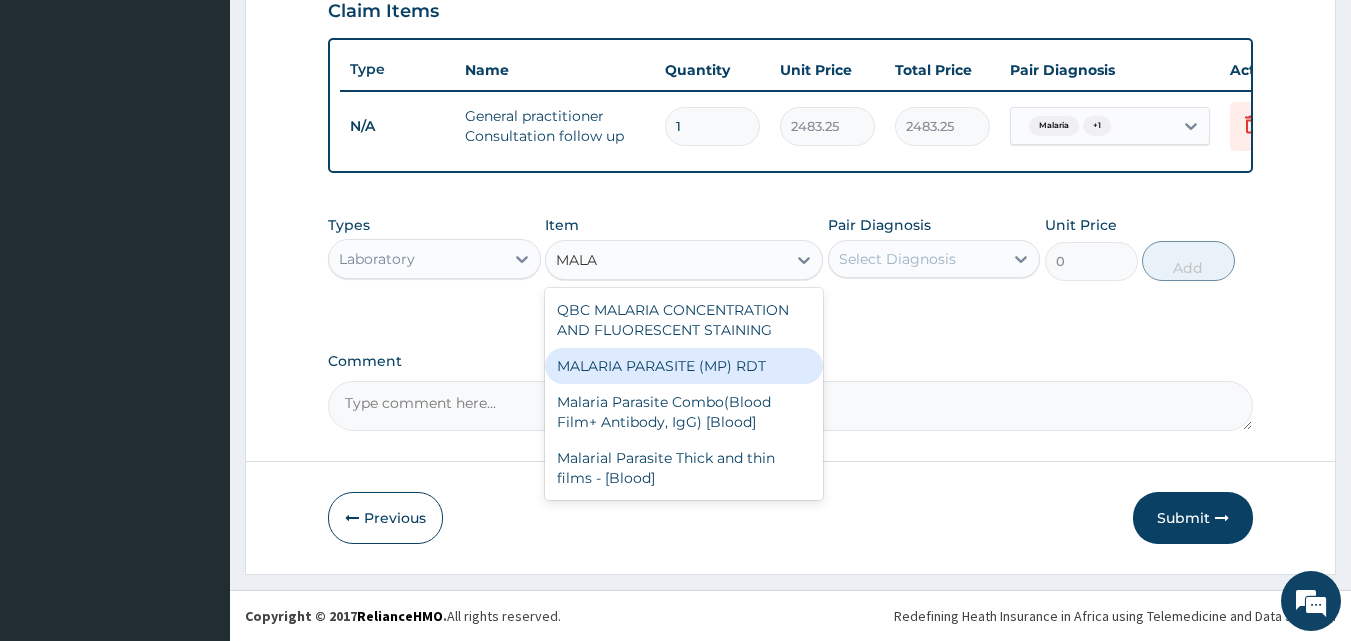 click on "MALARIA PARASITE (MP) RDT" at bounding box center (684, 366) 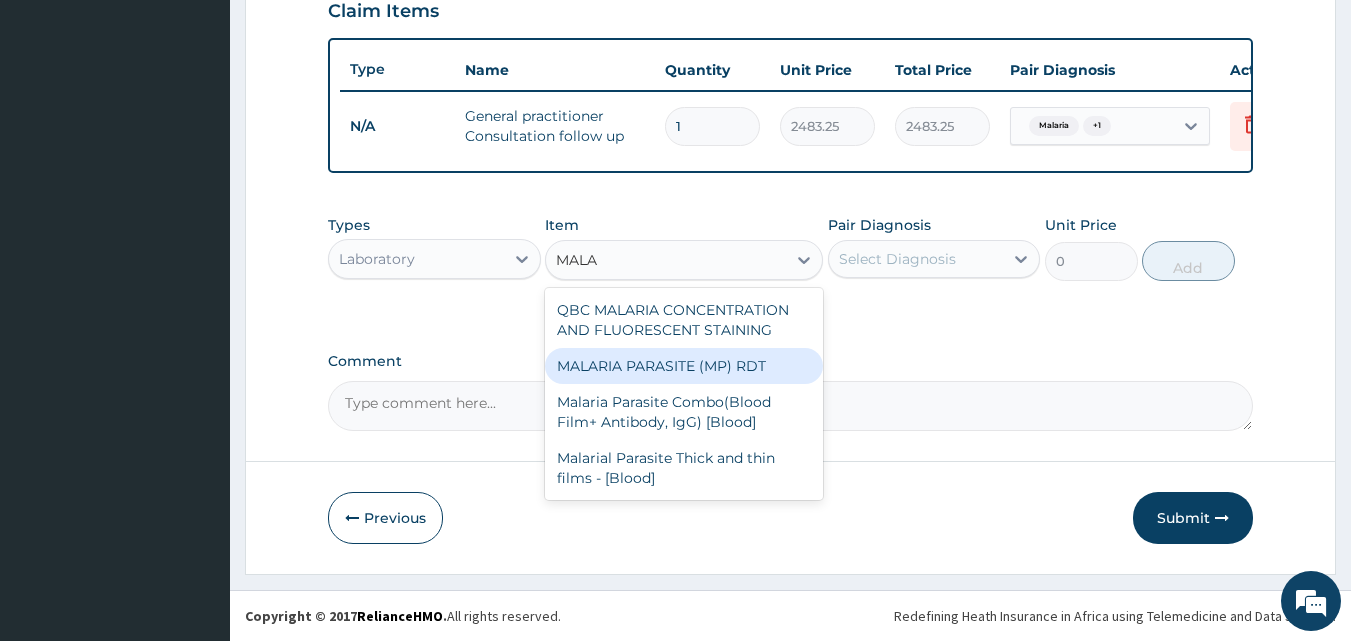 type 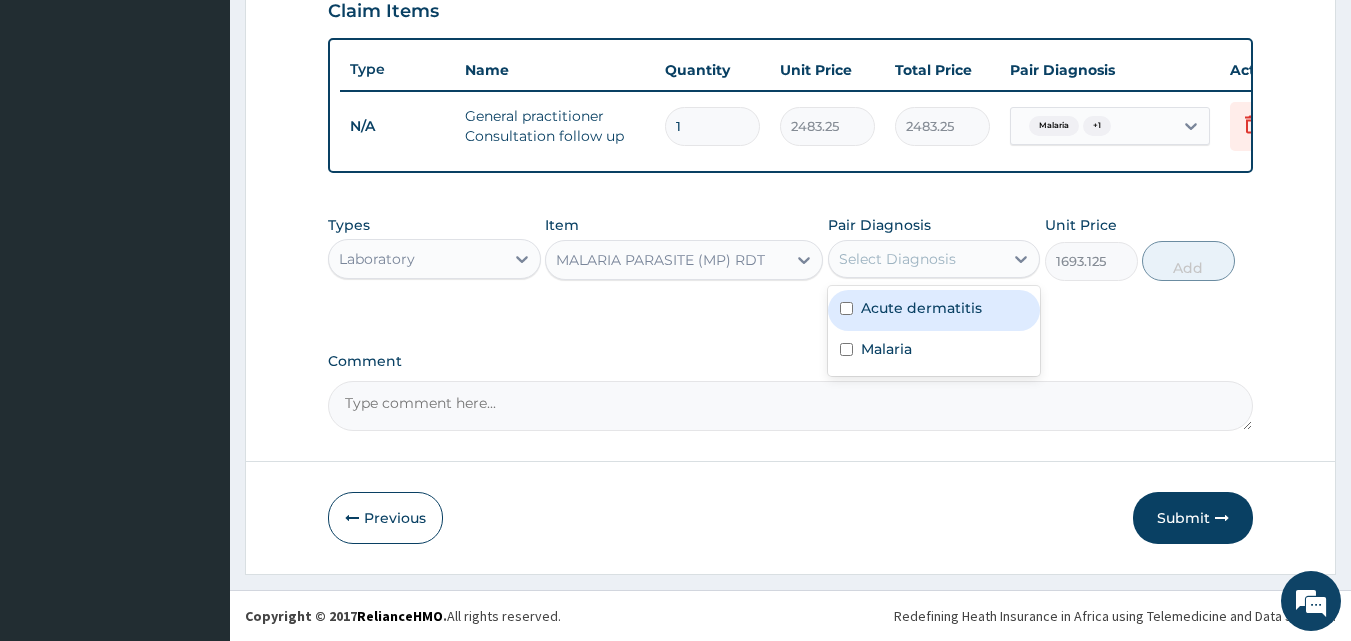 click on "Select Diagnosis" at bounding box center (897, 259) 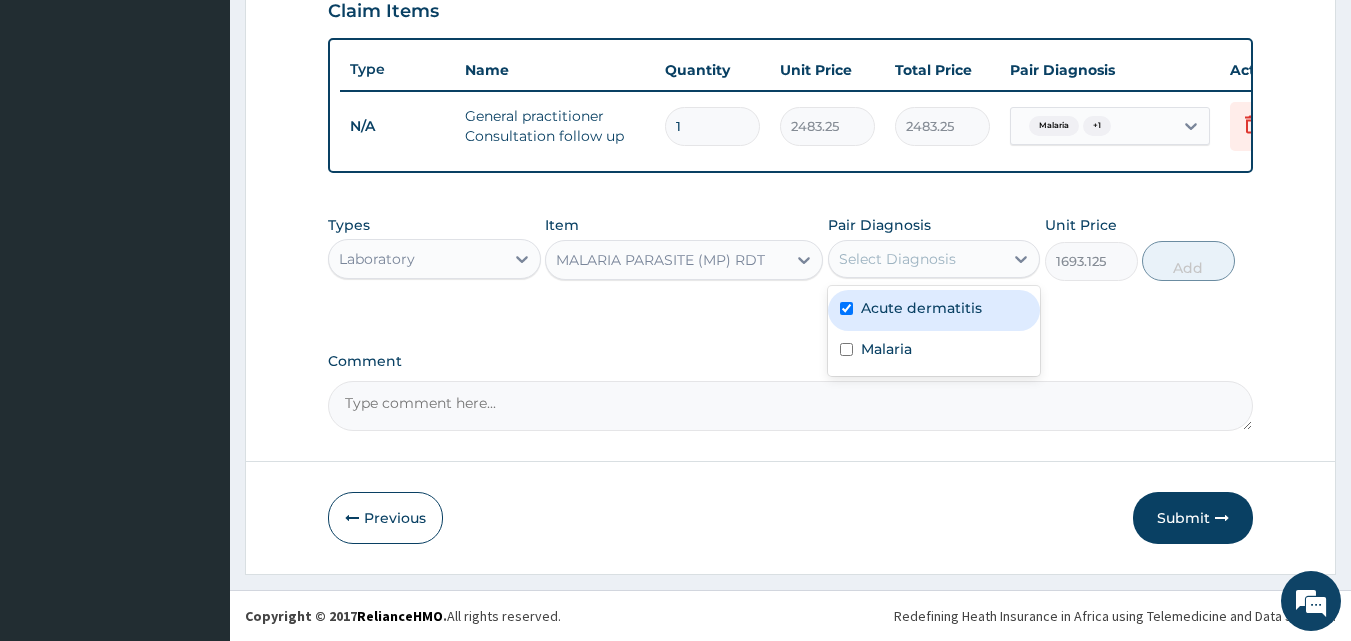 checkbox on "true" 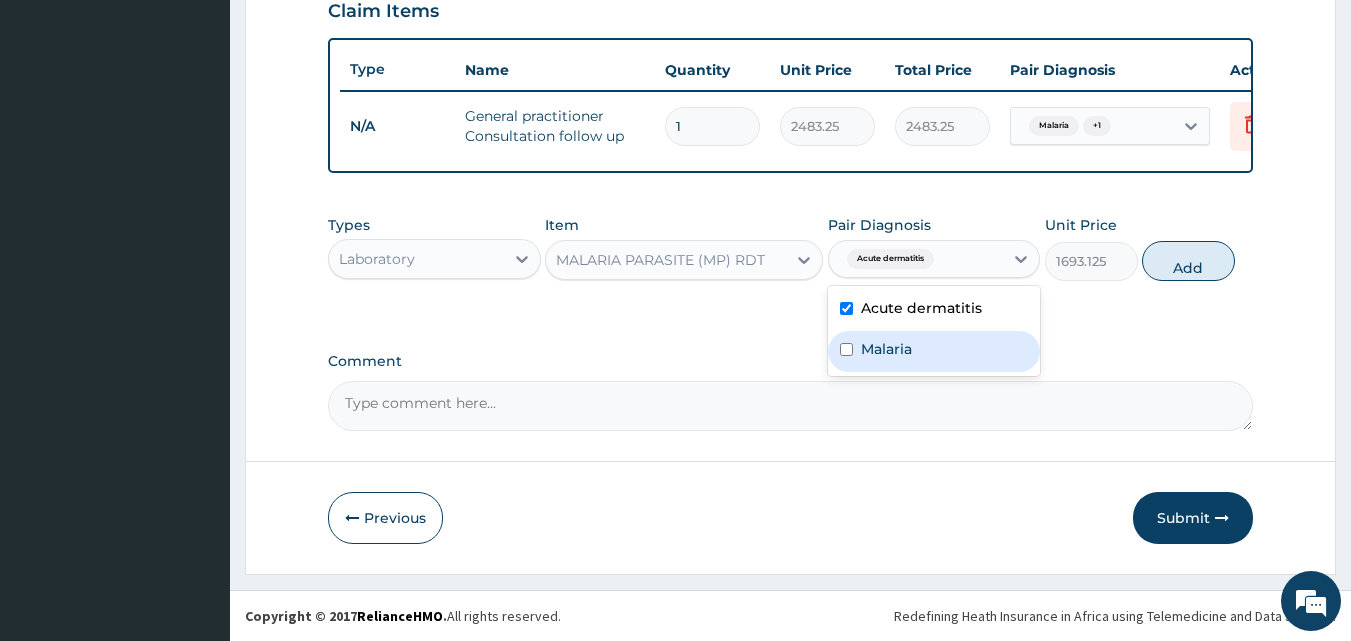 click at bounding box center [846, 349] 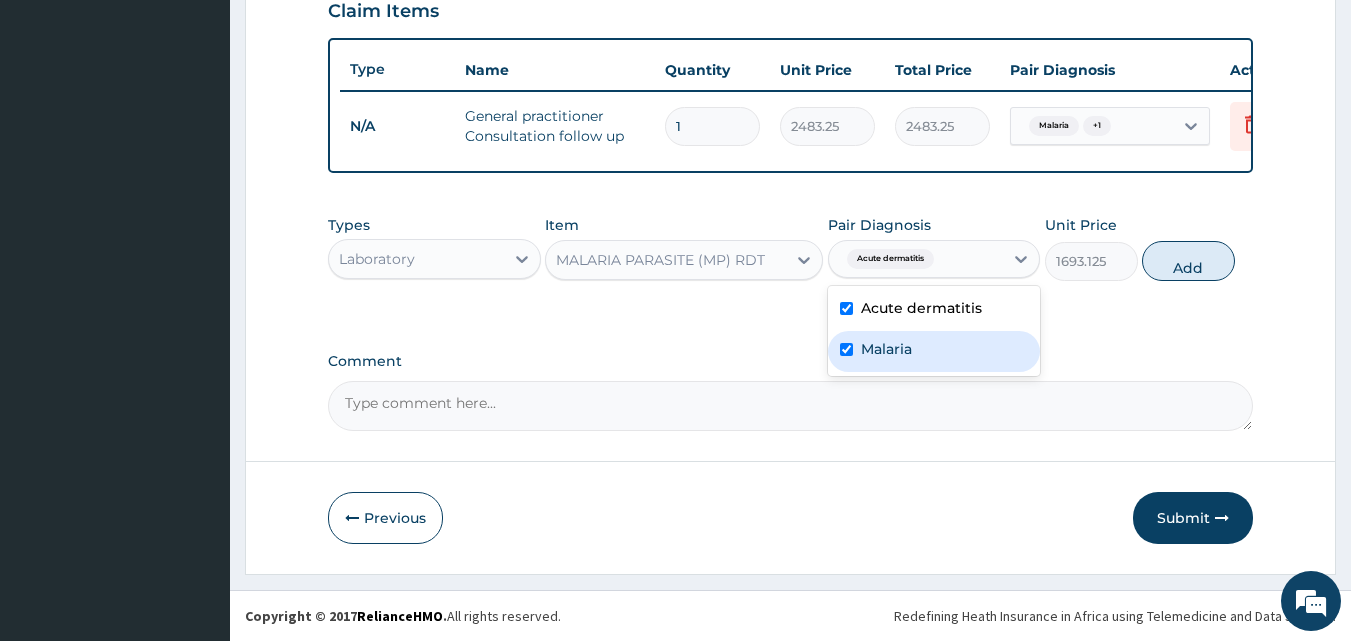 checkbox on "true" 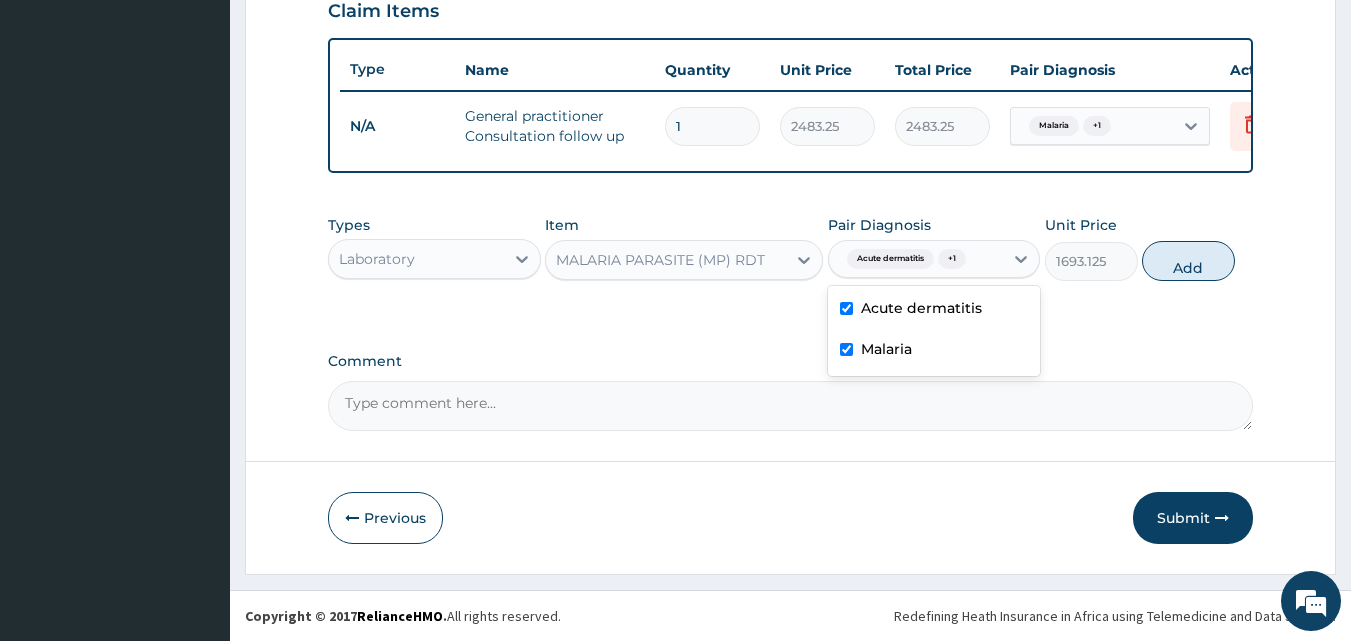 click at bounding box center [846, 308] 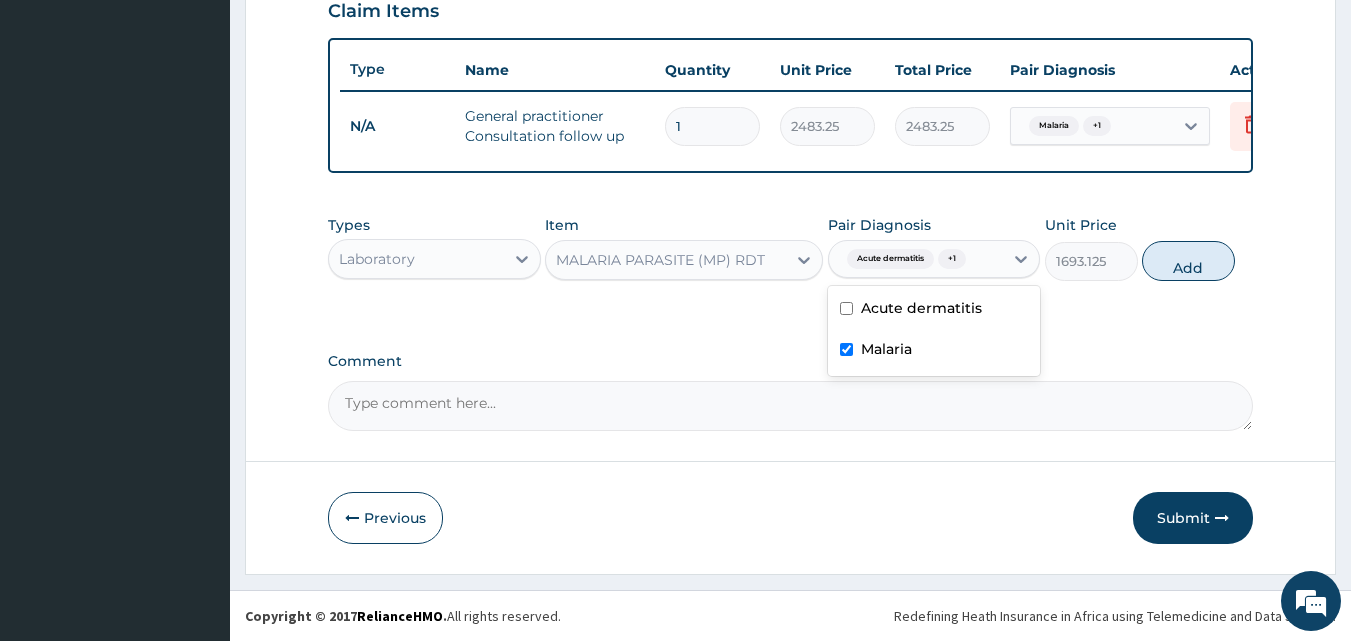 checkbox on "false" 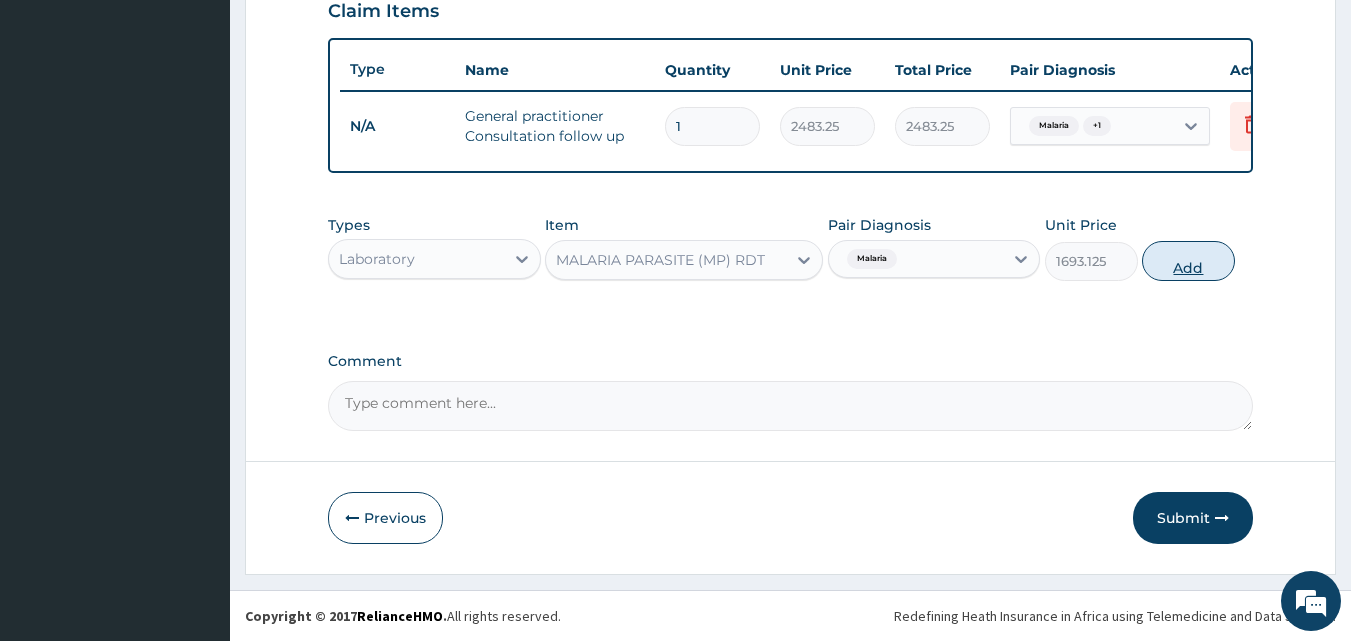 click on "Add" at bounding box center (1188, 261) 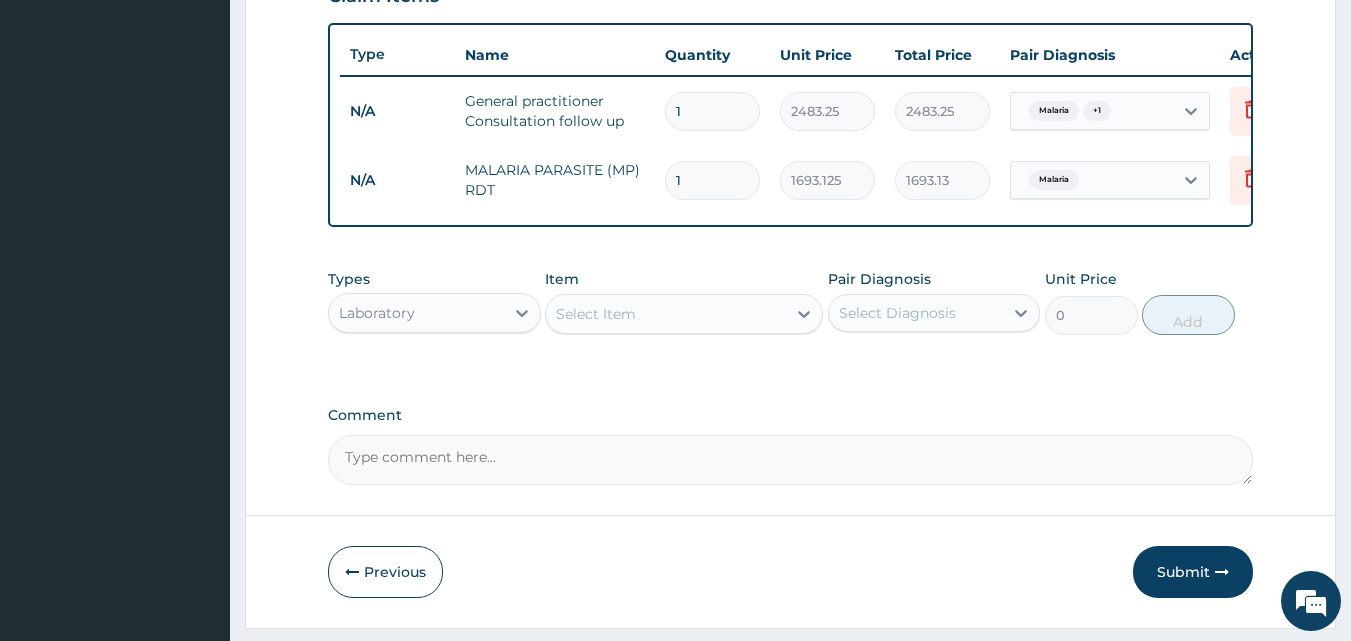 click on "Select Item" at bounding box center [666, 314] 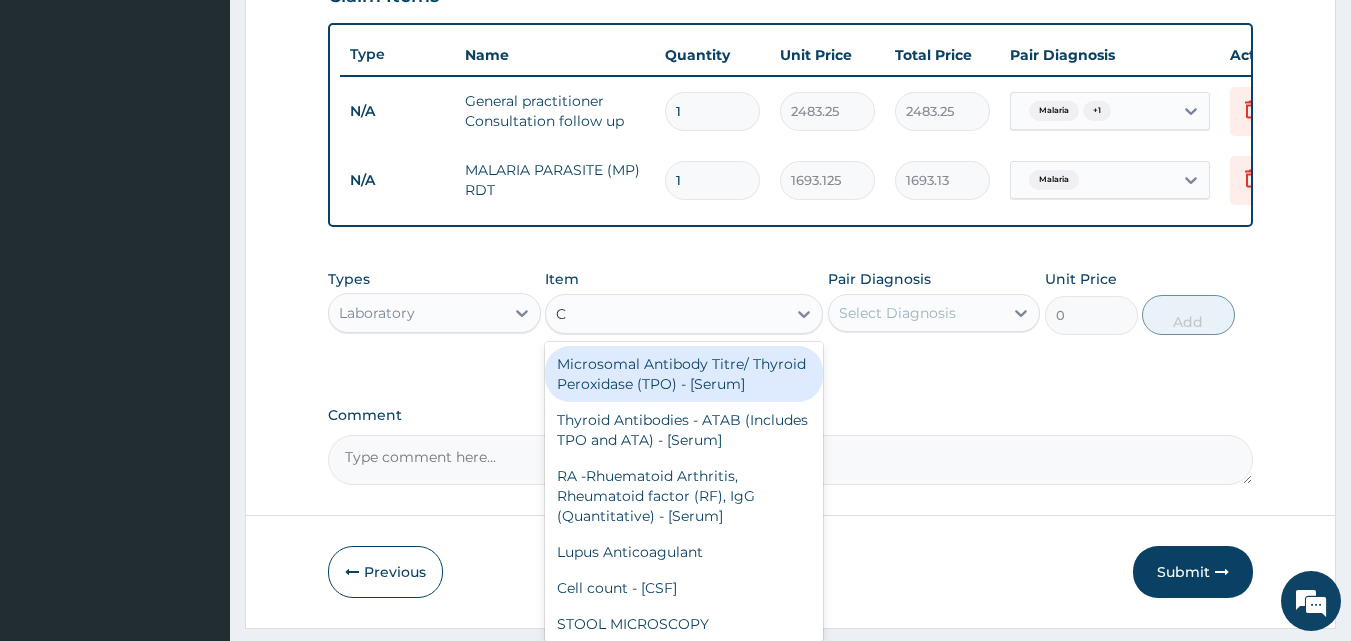 type on "CB" 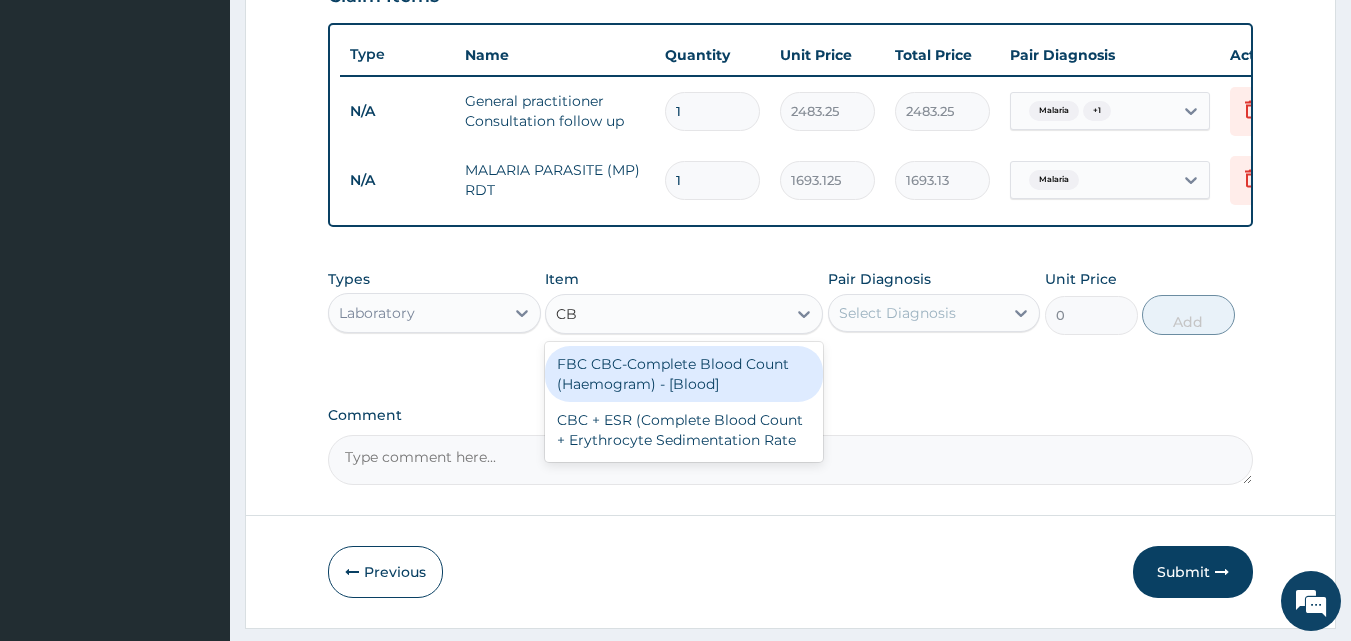 click on "FBC CBC-Complete Blood Count (Haemogram) - [Blood]" at bounding box center (684, 374) 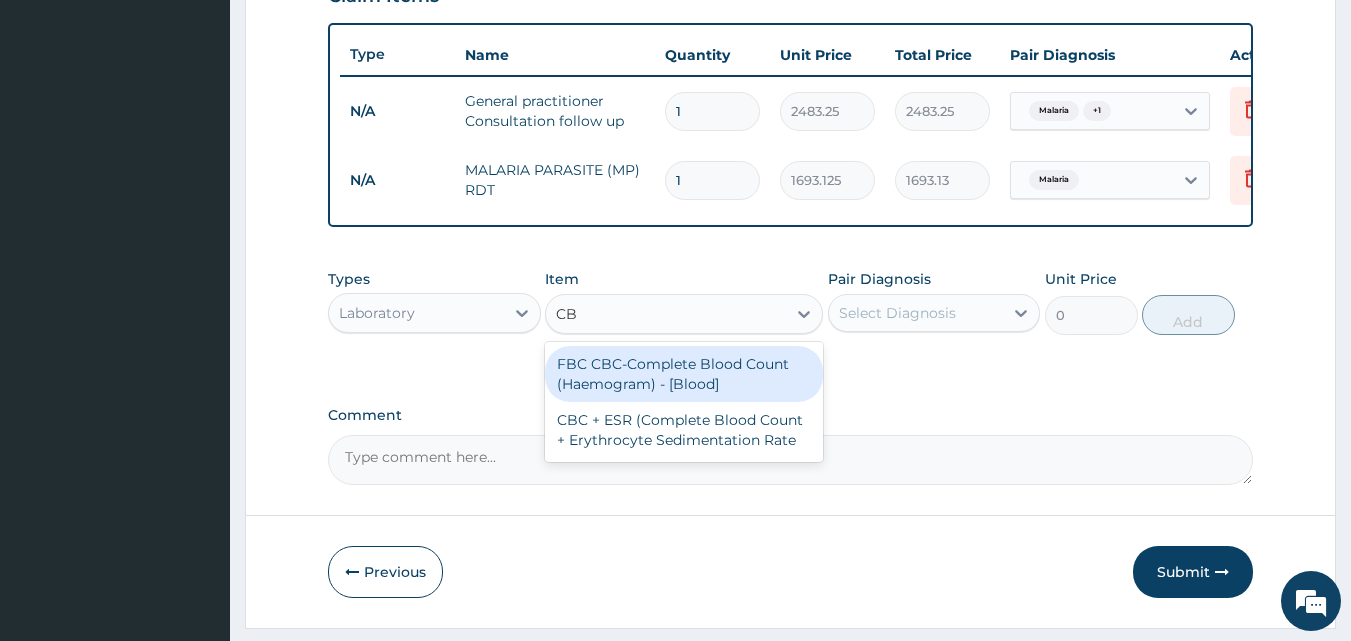 type 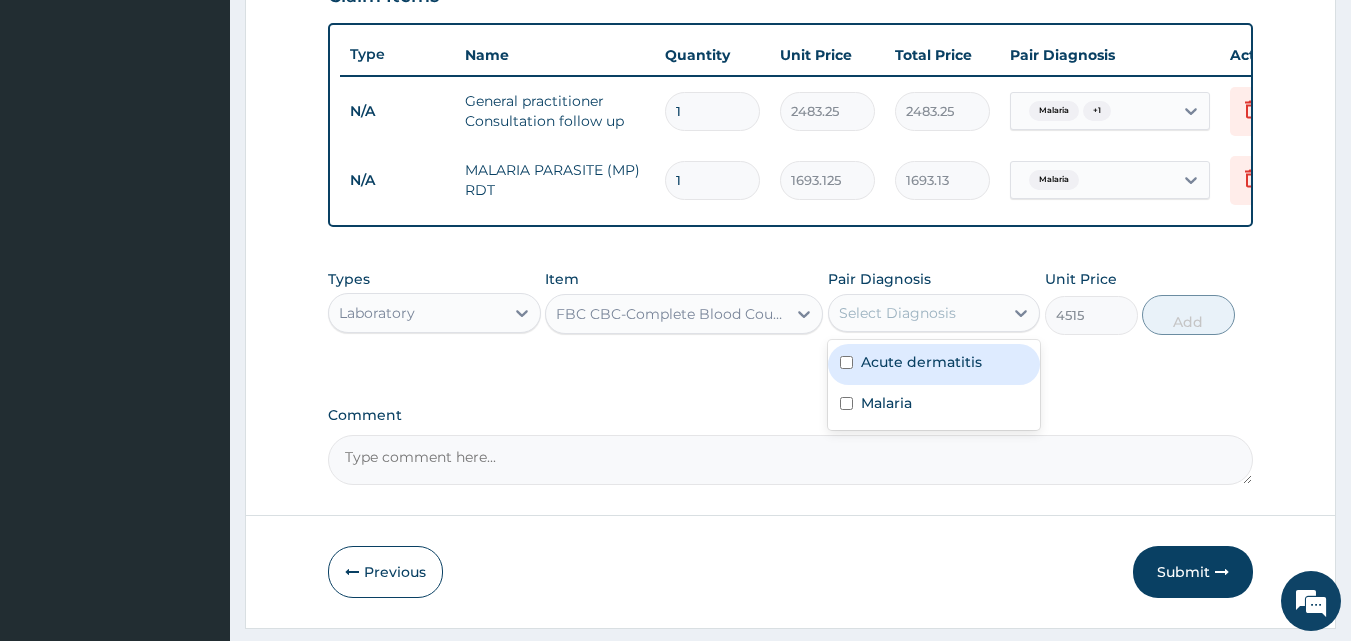 click on "Select Diagnosis" at bounding box center (934, 313) 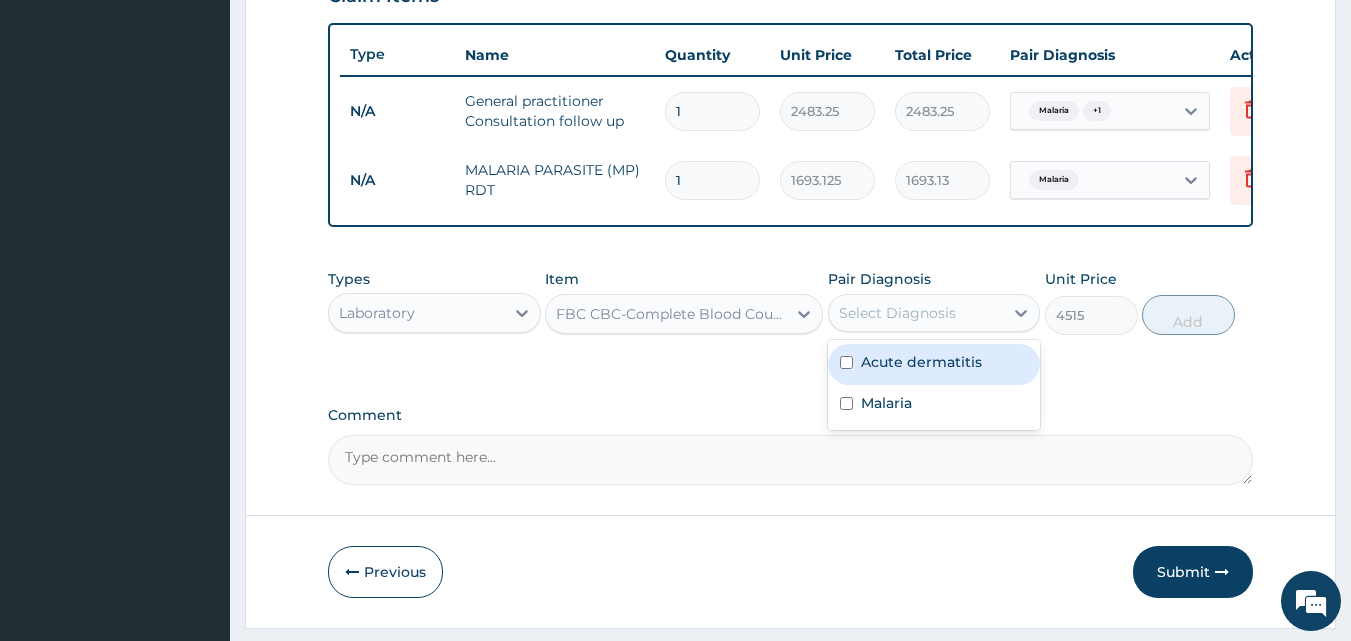 click on "Acute dermatitis" at bounding box center (934, 364) 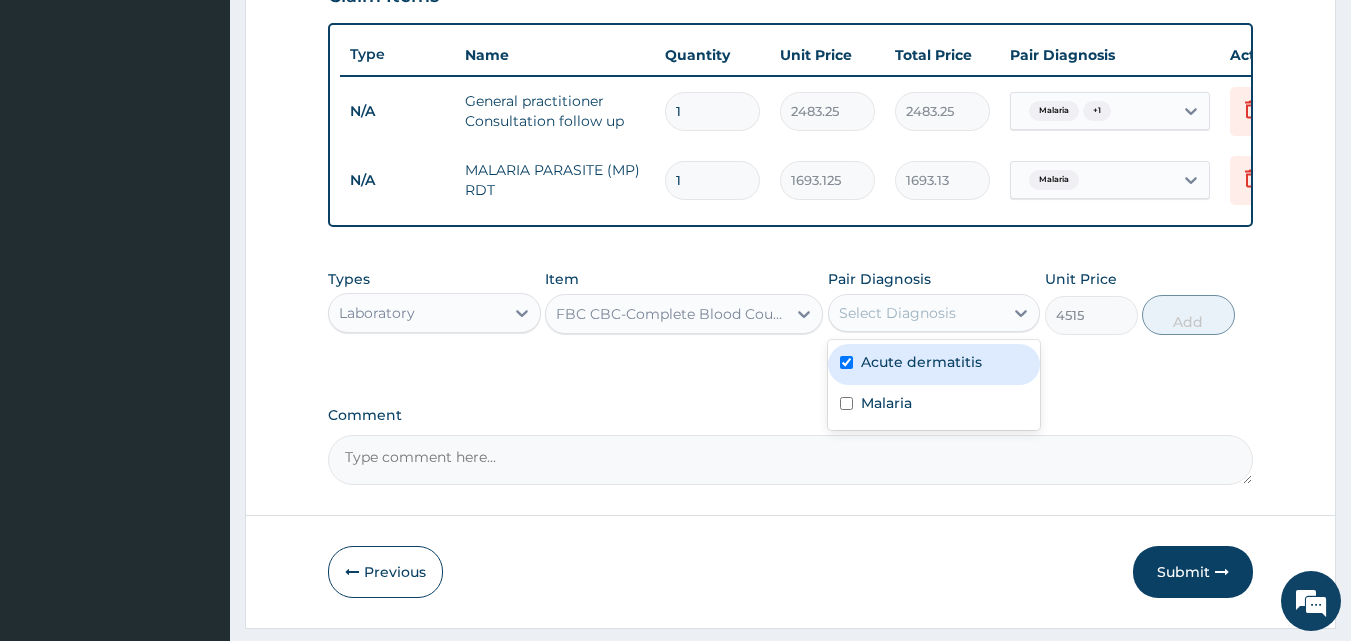 checkbox on "true" 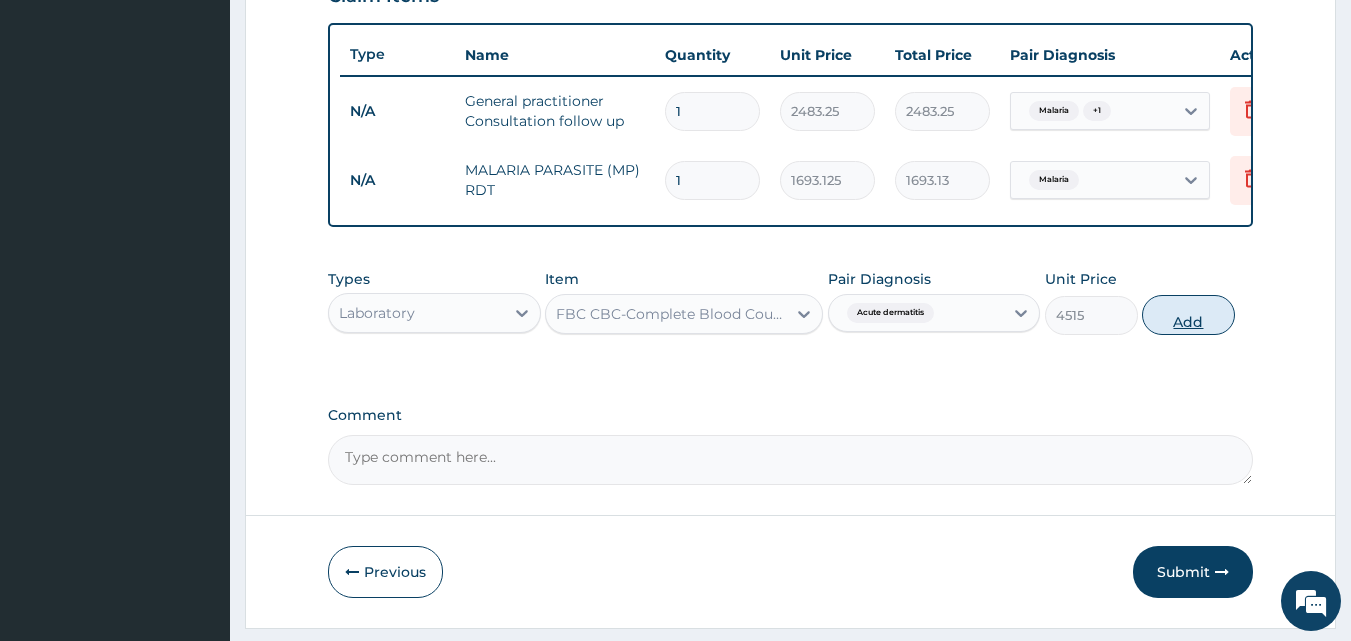 click on "Add" at bounding box center (1188, 315) 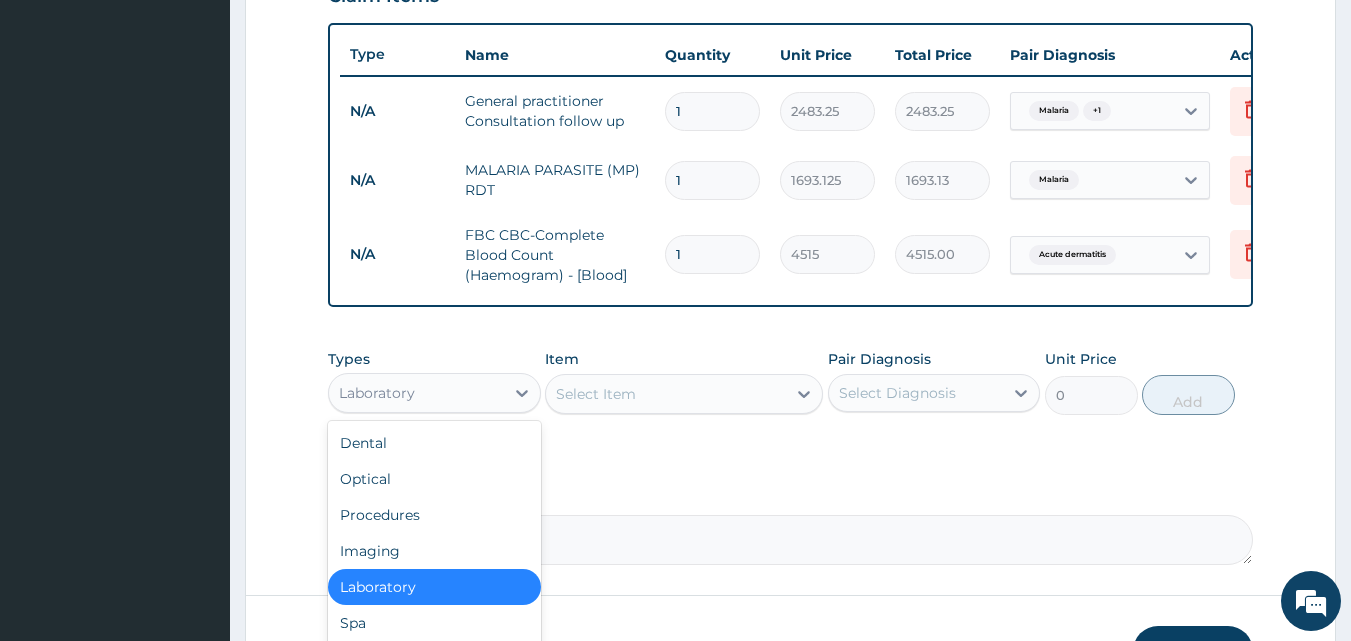click on "Laboratory" at bounding box center [416, 393] 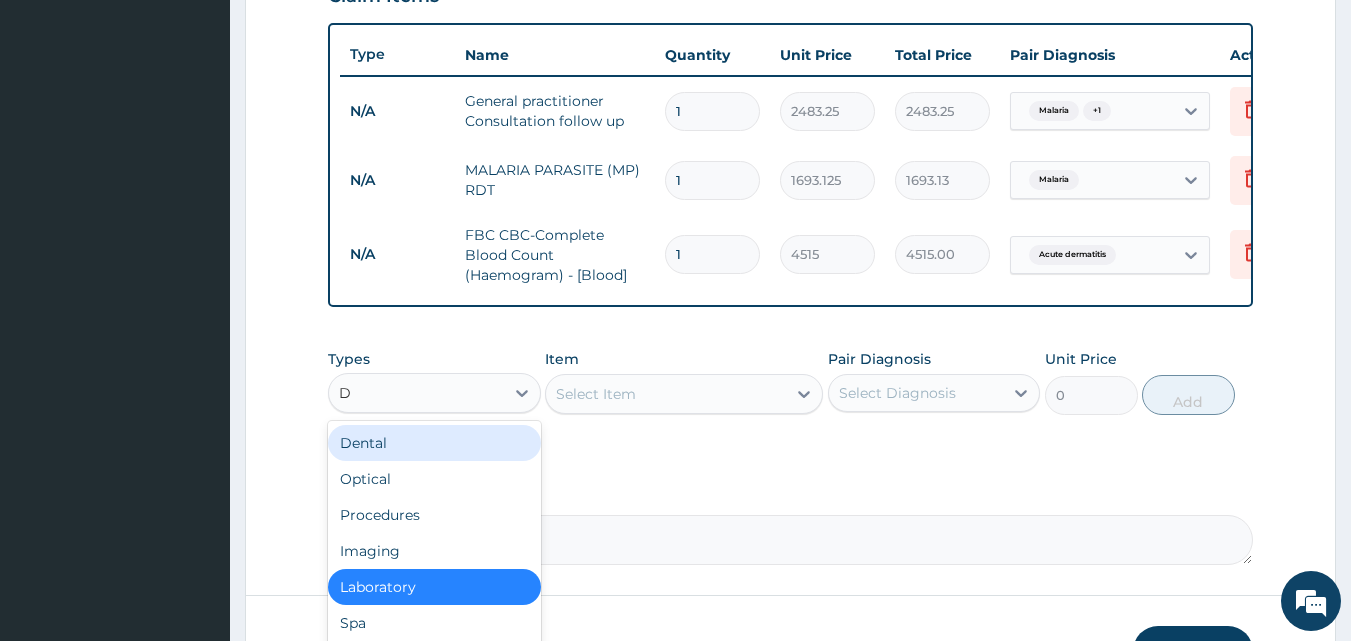 type on "DR" 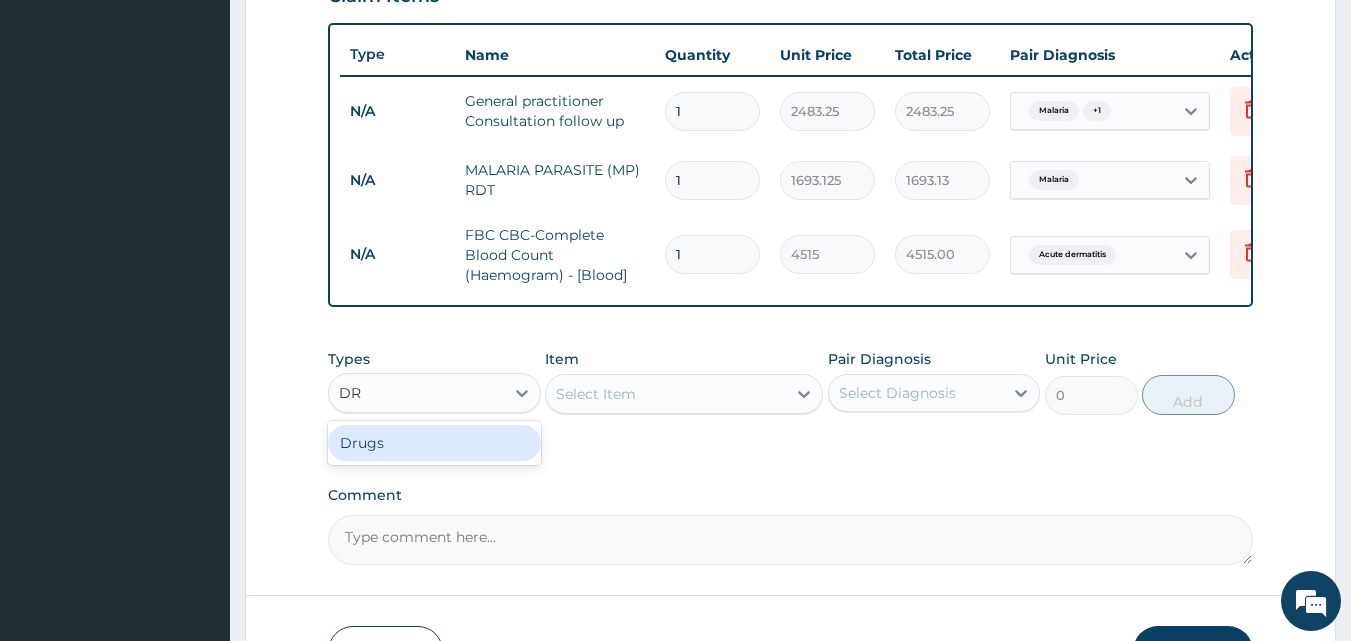 click on "Drugs" at bounding box center [434, 443] 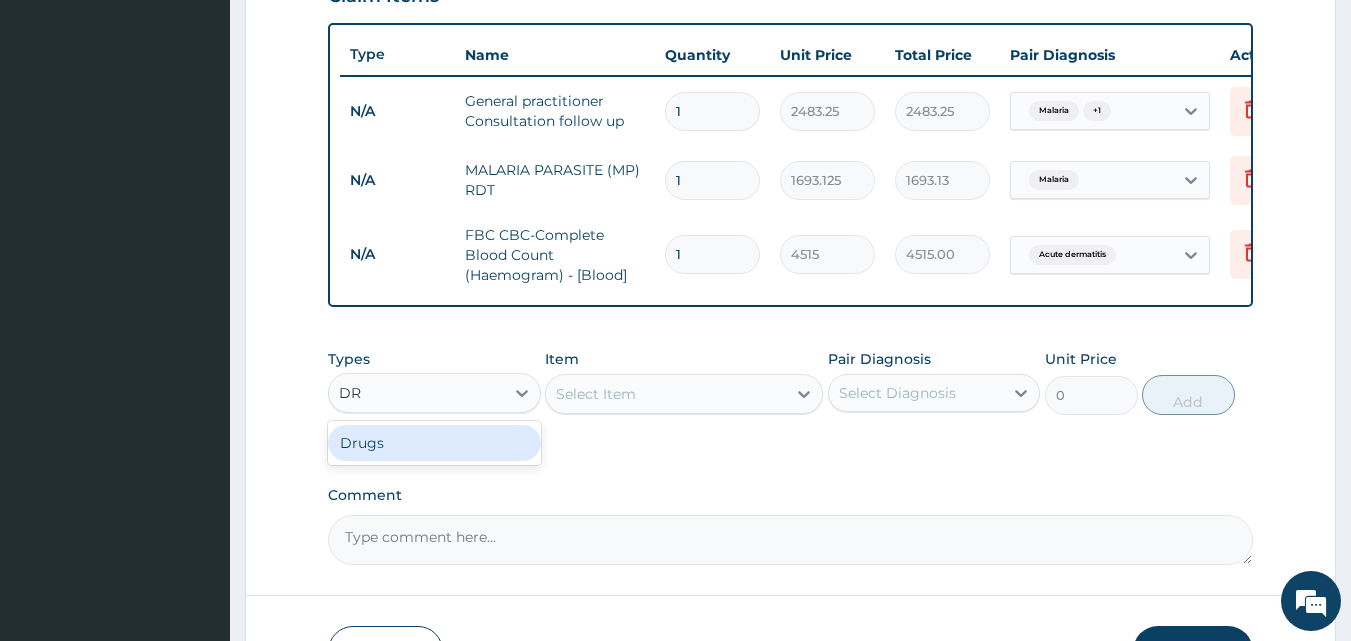 type 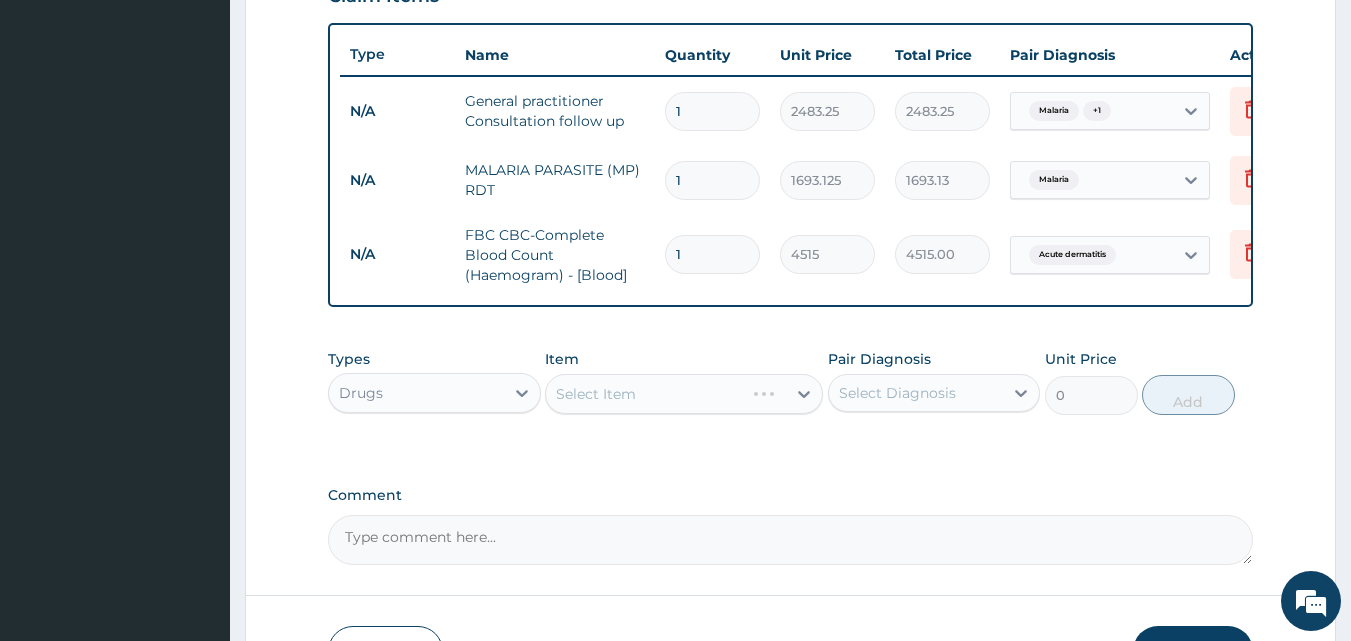 click on "Select Item" at bounding box center [684, 394] 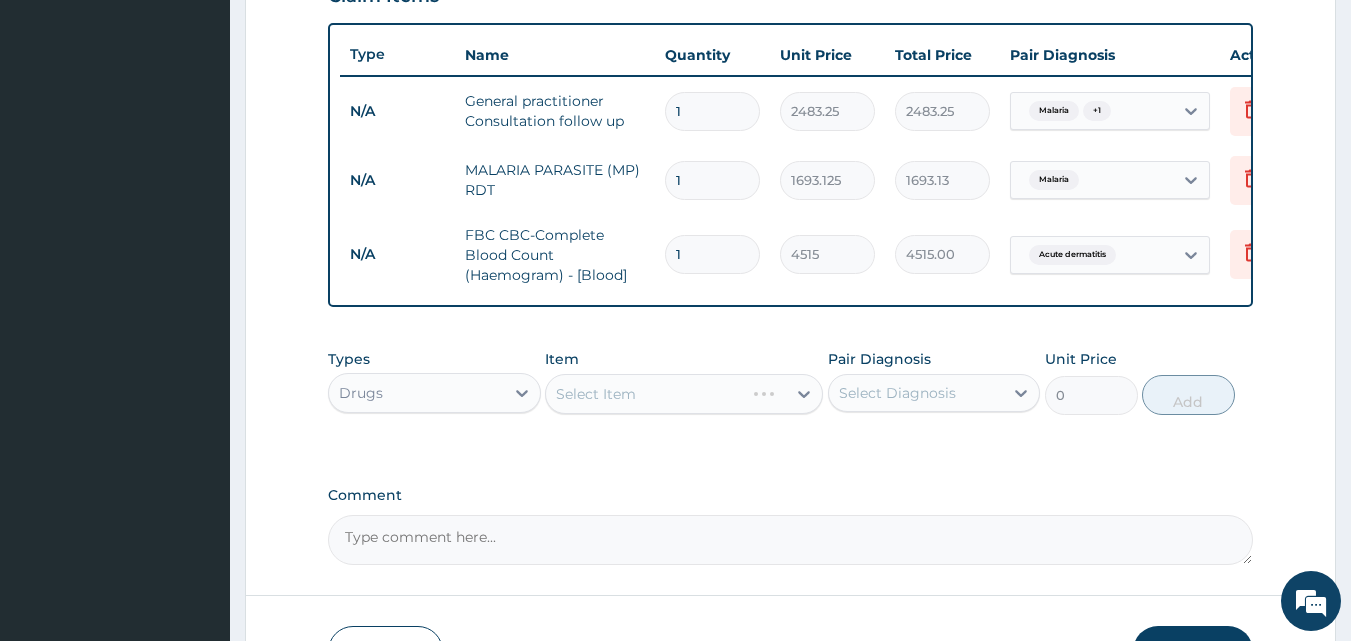 click on "Select Item" at bounding box center [684, 394] 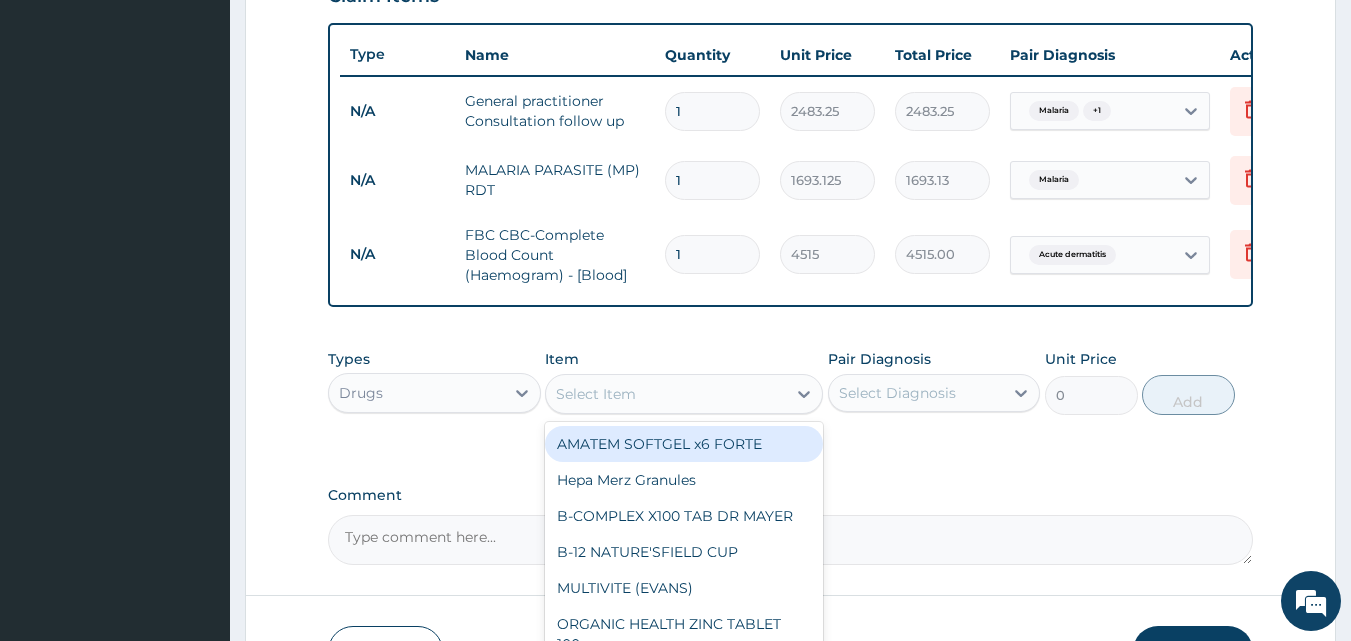 click on "Select Item" at bounding box center (596, 394) 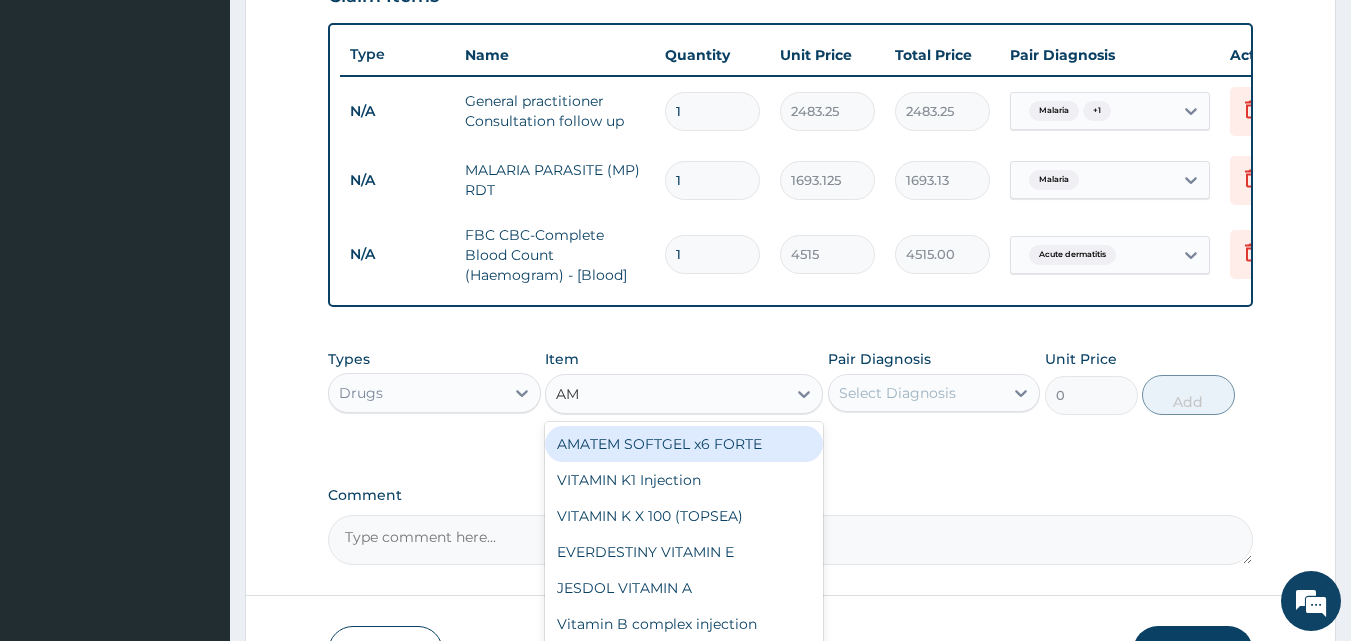 type on "A" 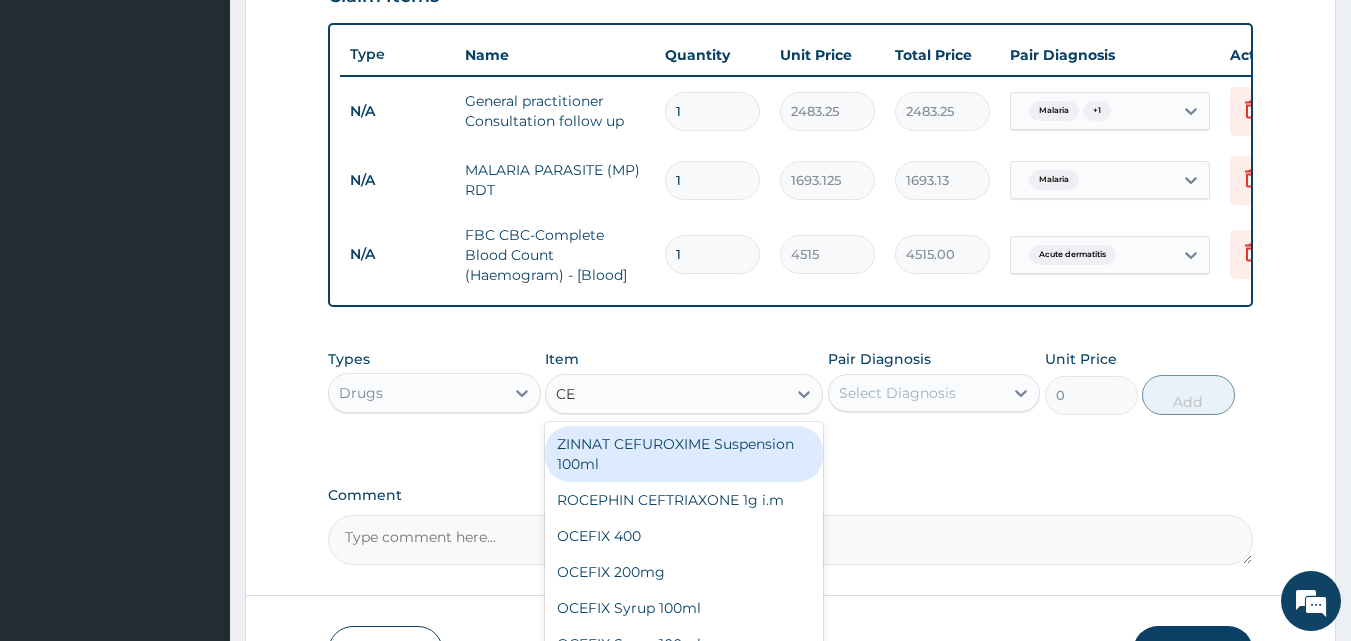 type on "C" 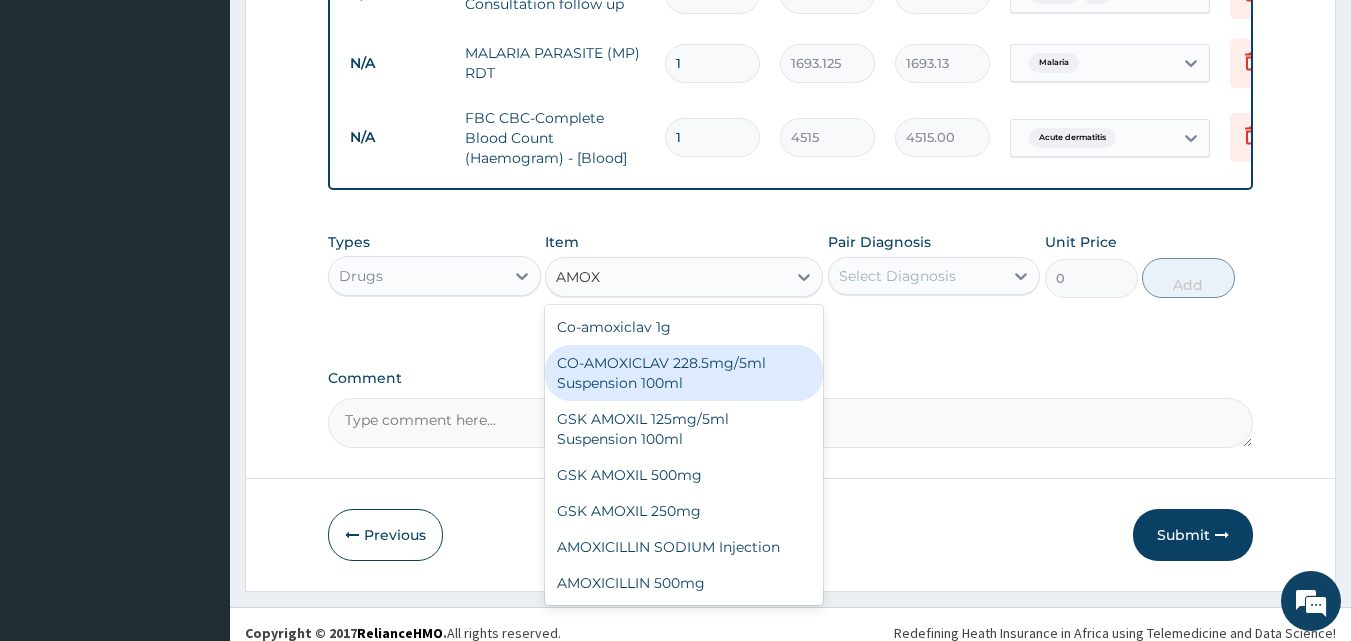scroll, scrollTop: 841, scrollLeft: 0, axis: vertical 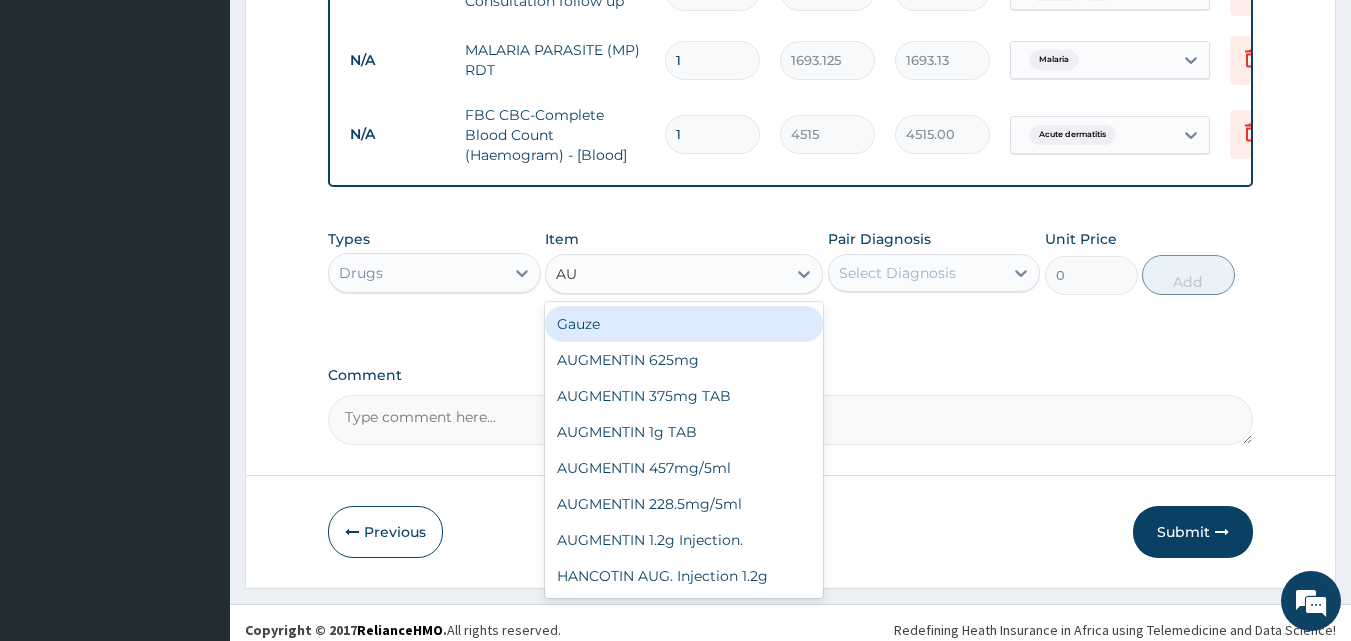 type on "AUG" 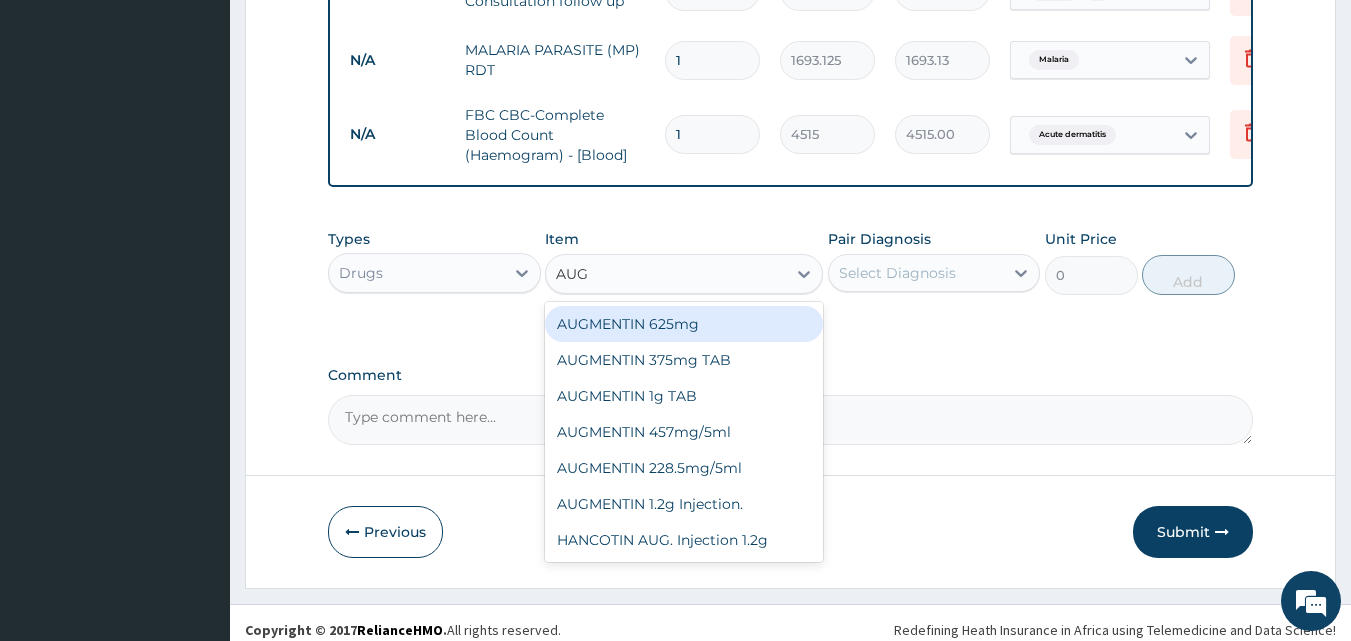 click on "AUGMENTIN 625mg" at bounding box center (684, 324) 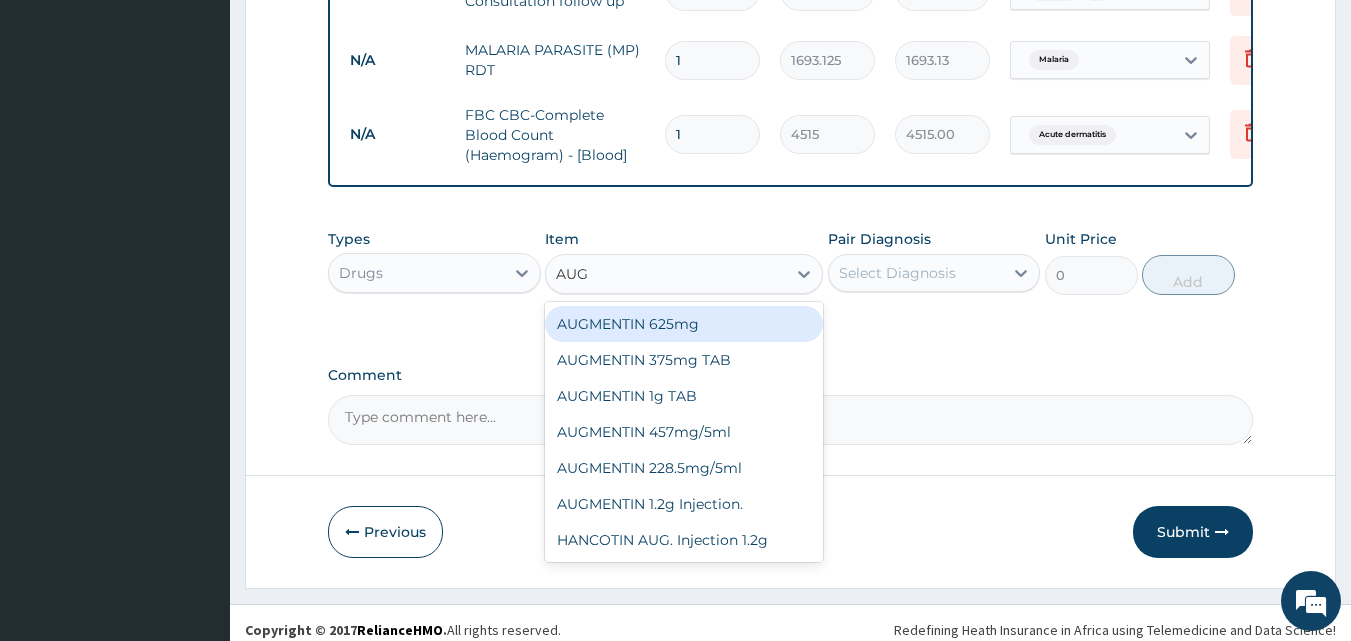 type 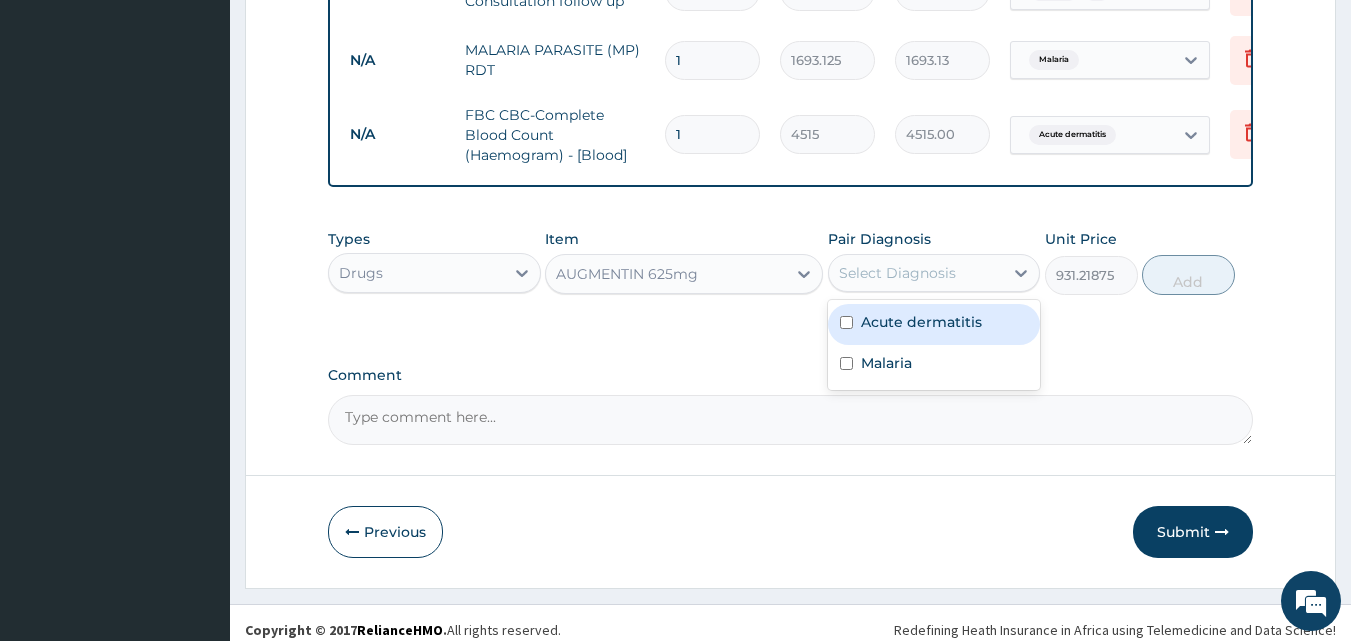 click on "Select Diagnosis" at bounding box center [897, 273] 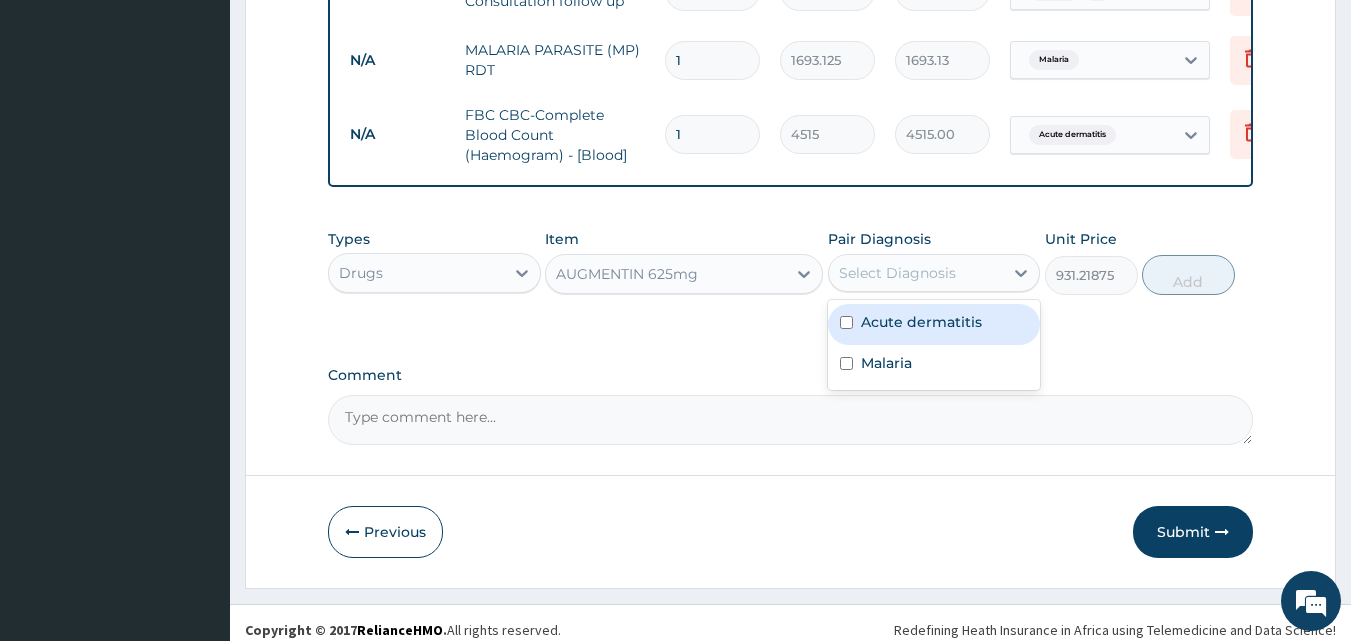 click at bounding box center [846, 322] 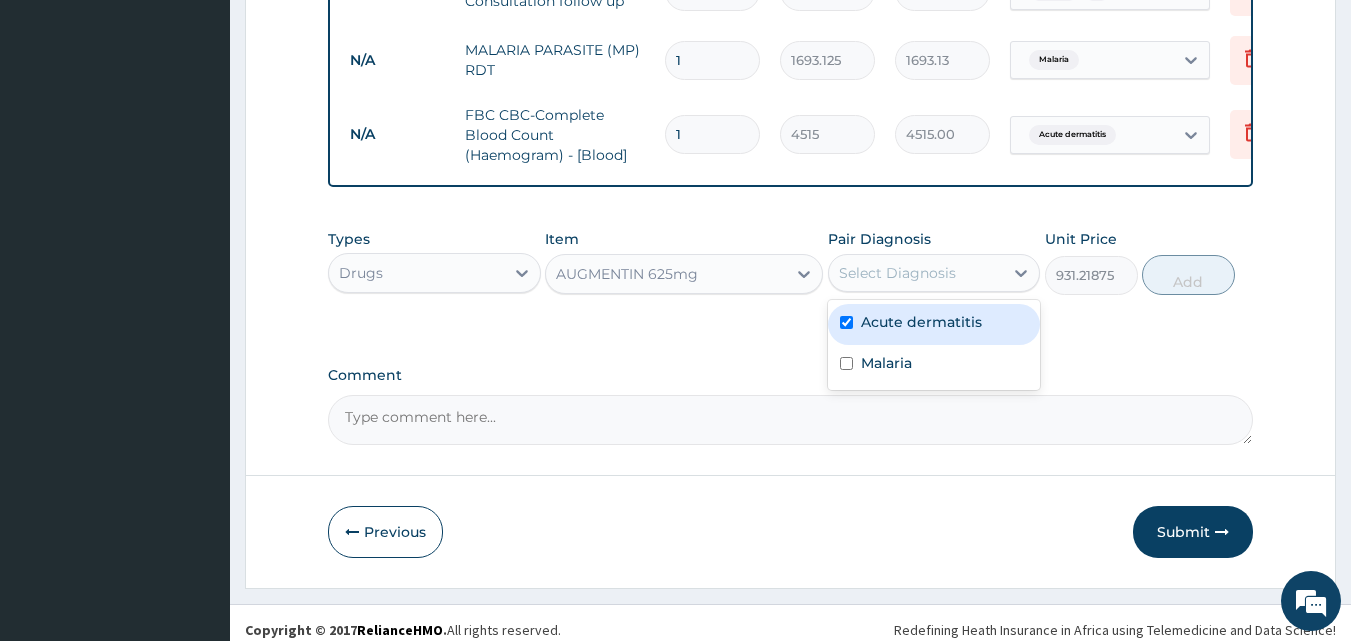 checkbox on "true" 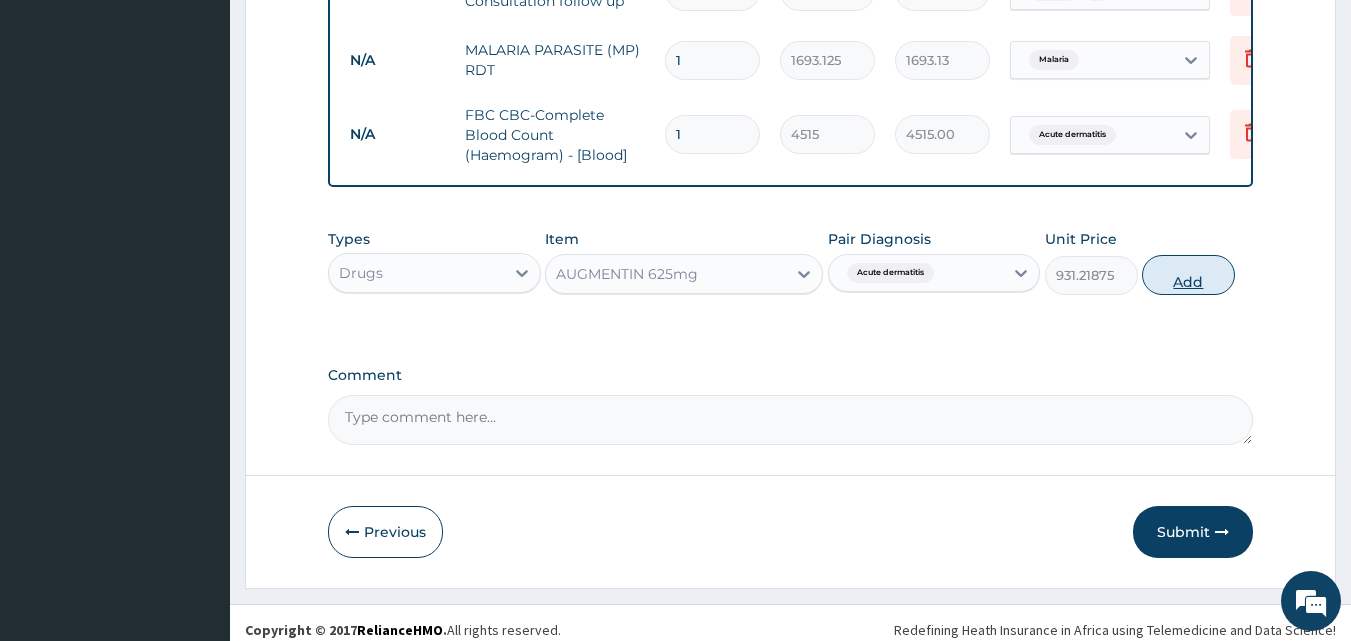 click on "Add" at bounding box center (1188, 275) 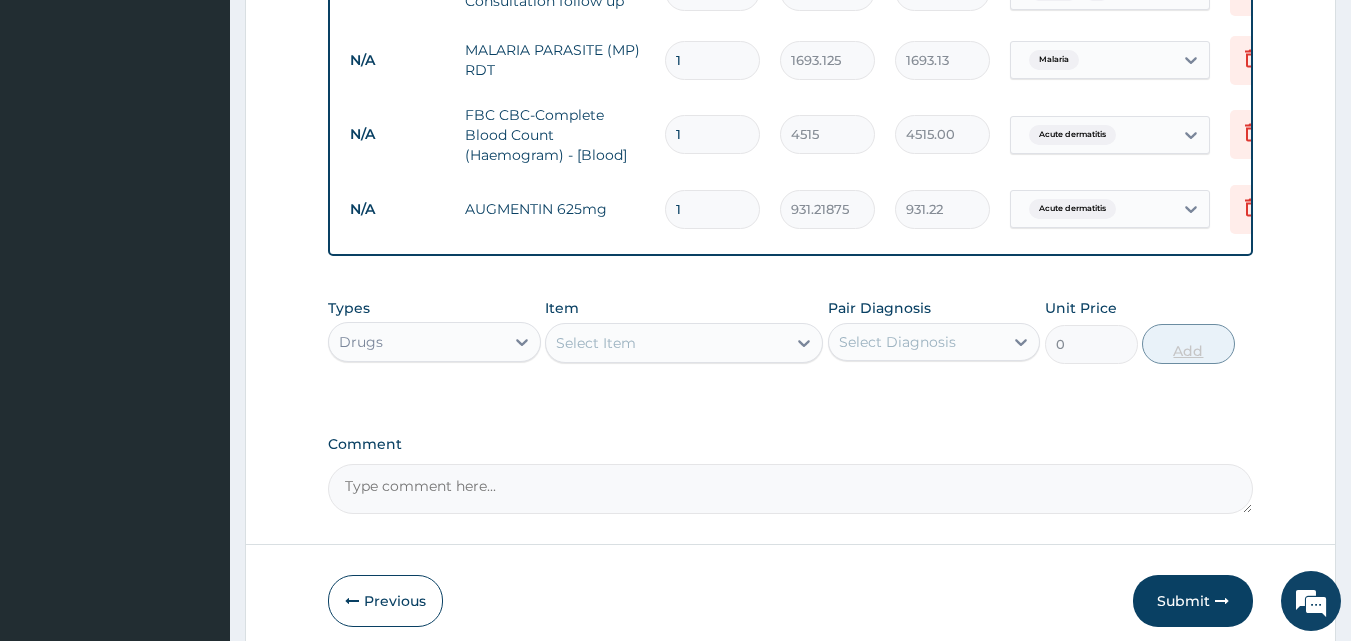 type on "10" 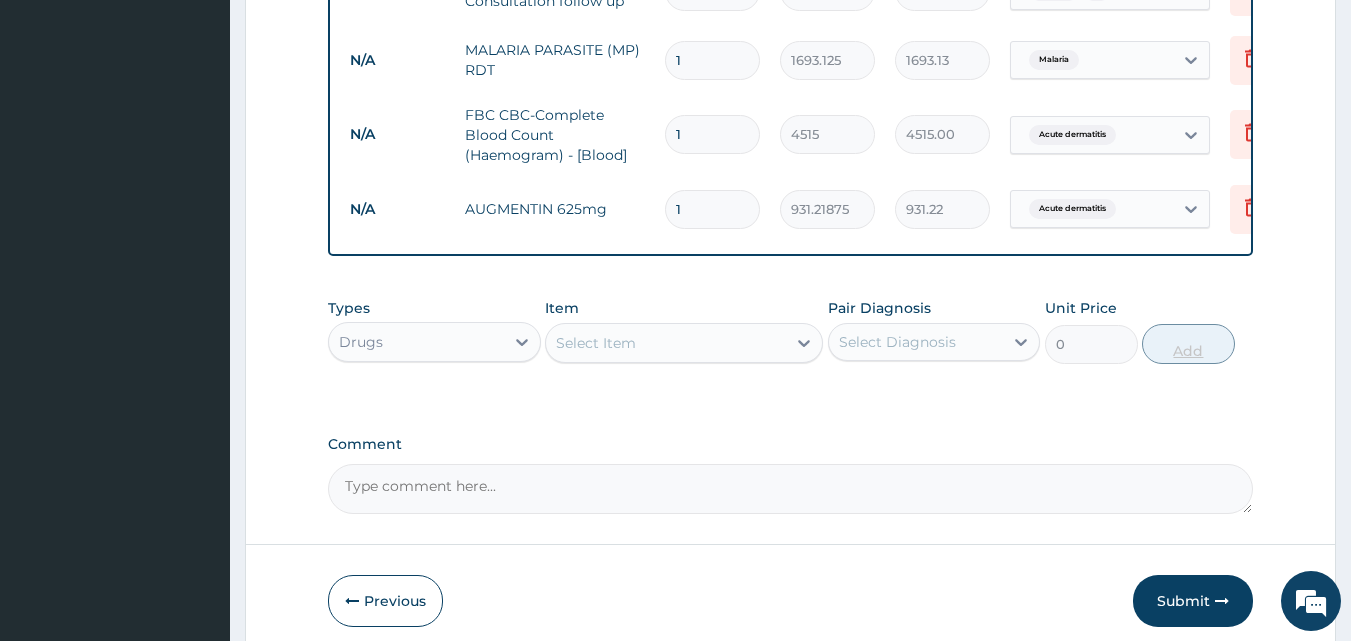type on "9312.19" 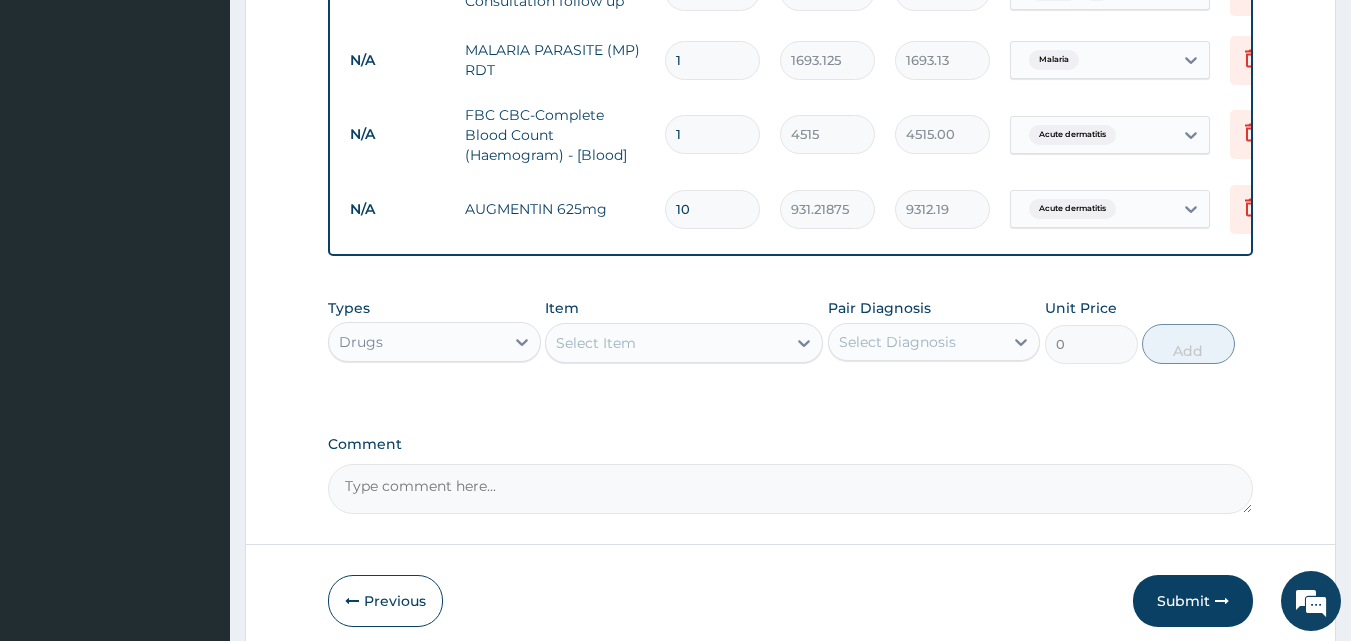 type on "10" 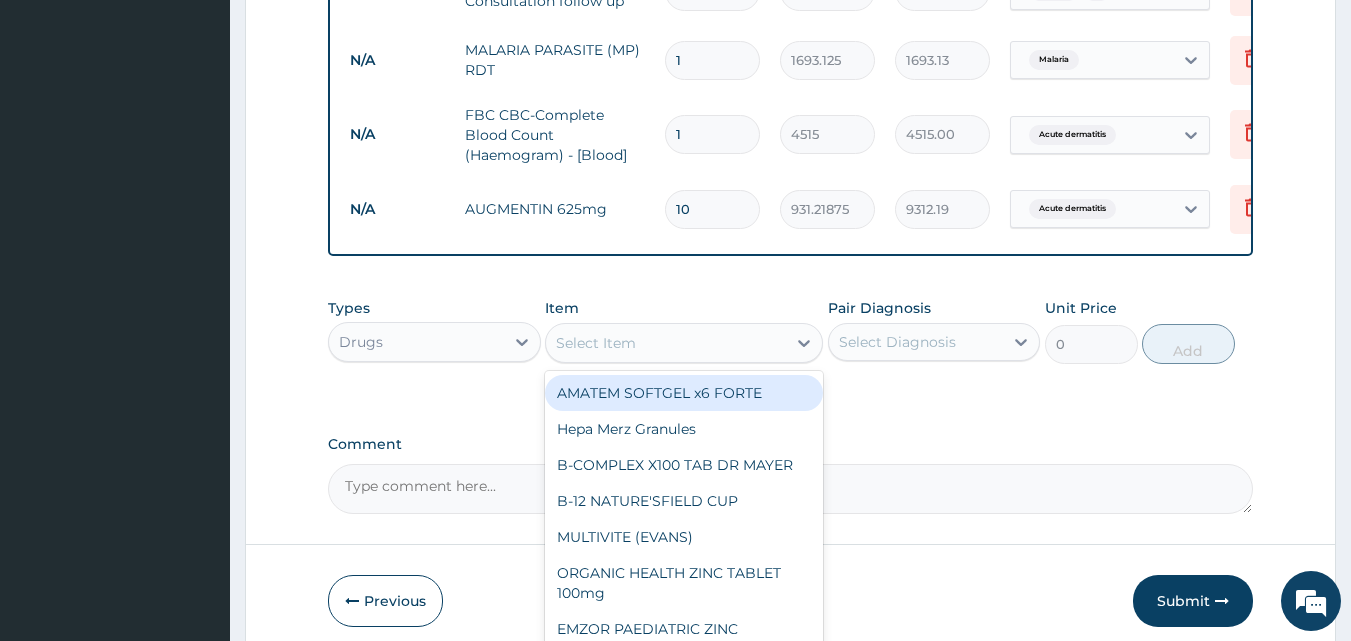 click on "Select Item" at bounding box center [666, 343] 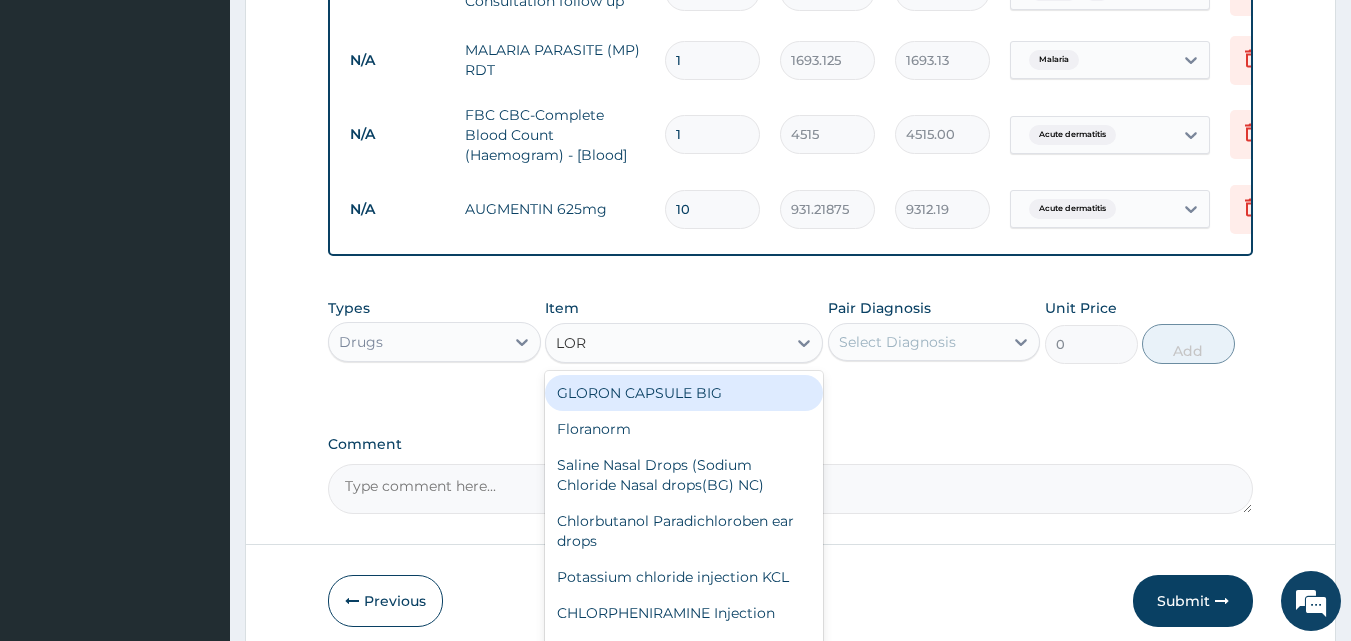 type on "LORA" 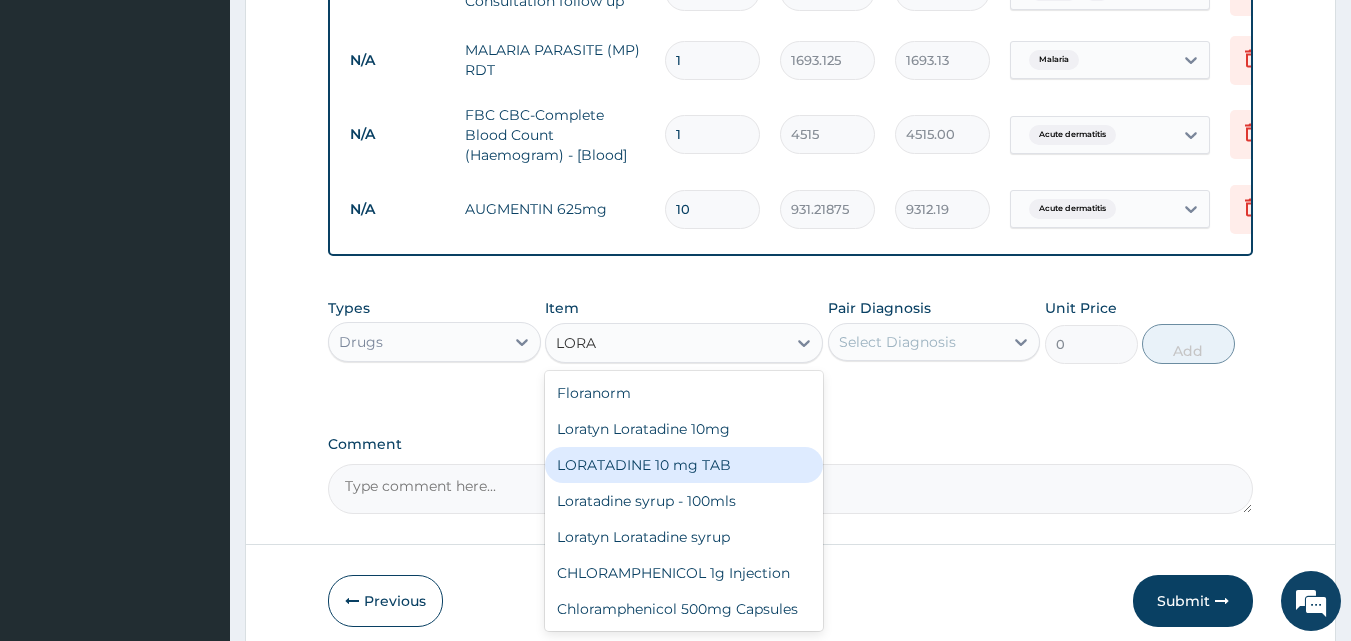 click on "LORATADINE 10 mg TAB" at bounding box center (684, 465) 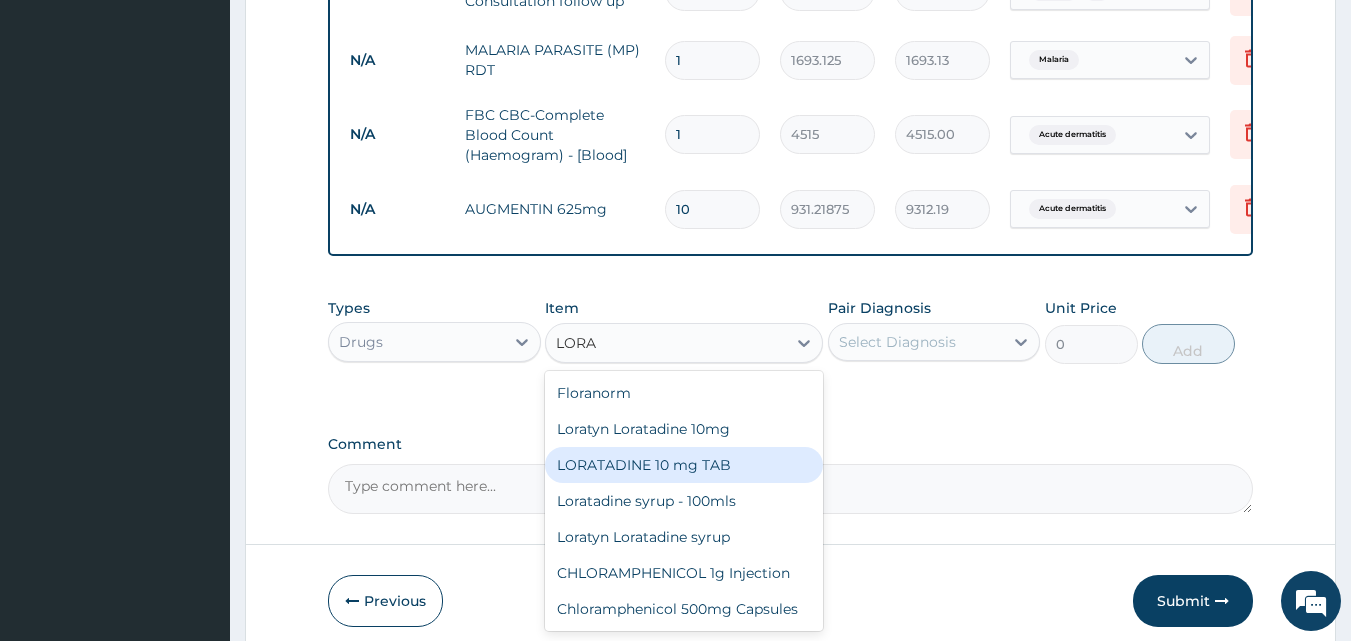 type 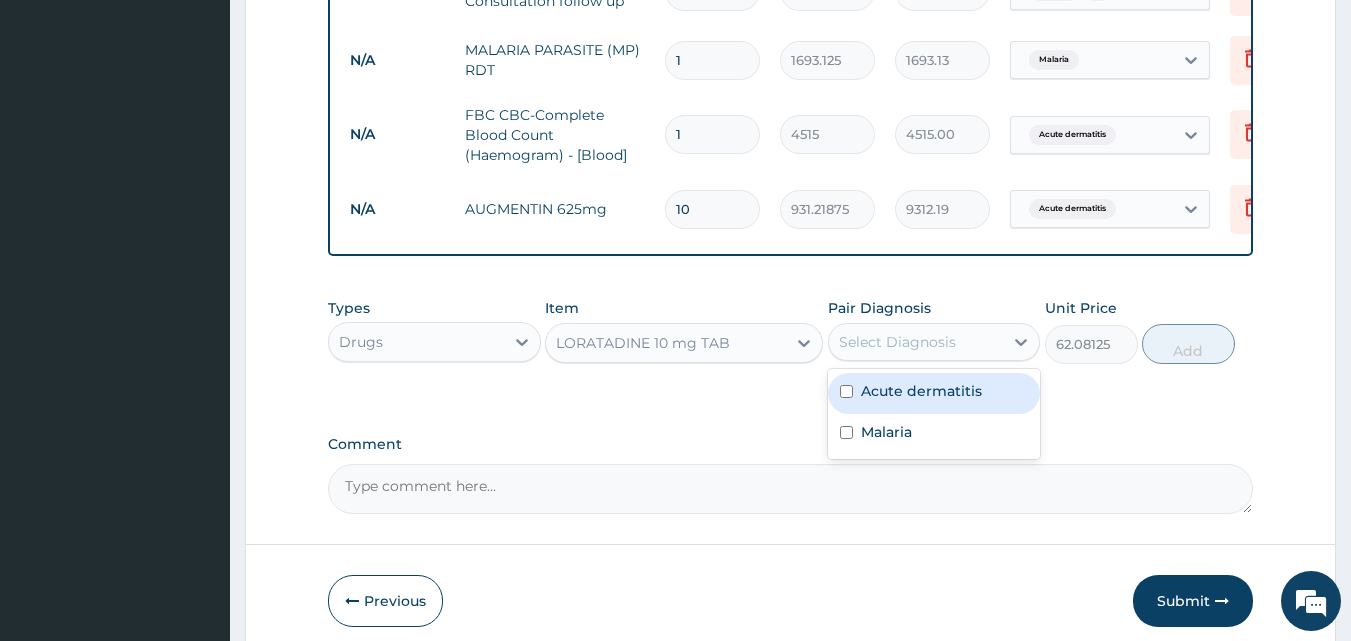 click on "Select Diagnosis" at bounding box center [916, 342] 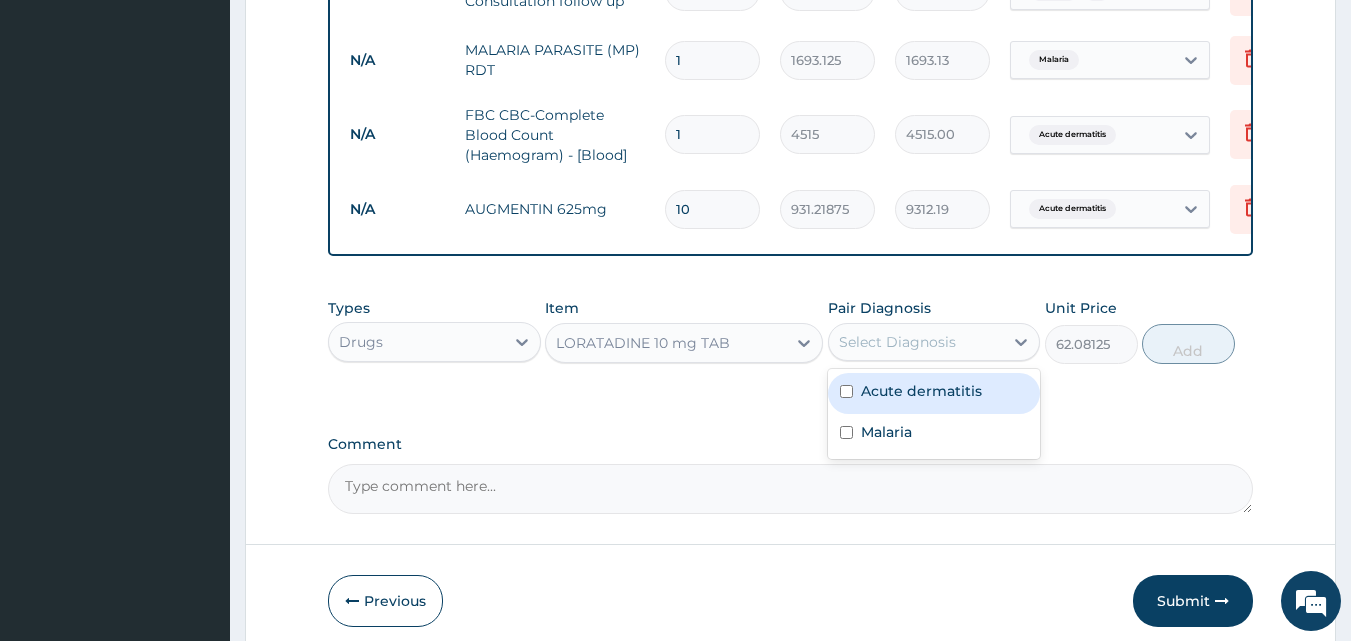 click at bounding box center [846, 391] 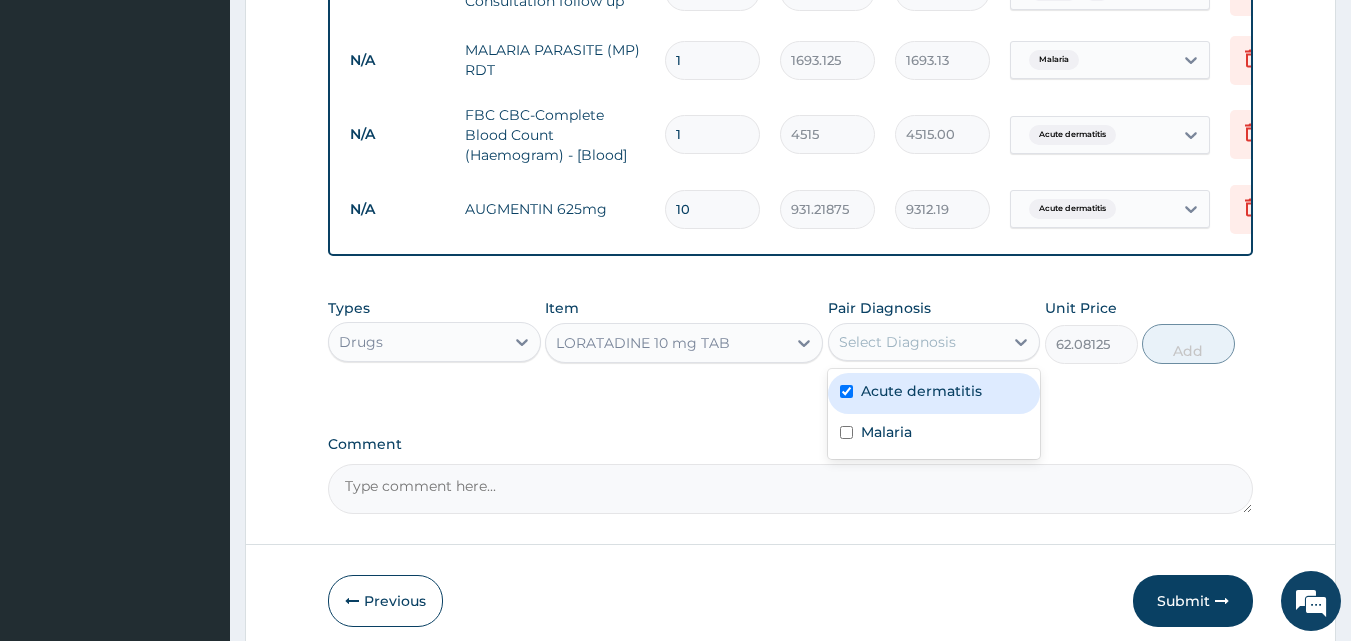 checkbox on "true" 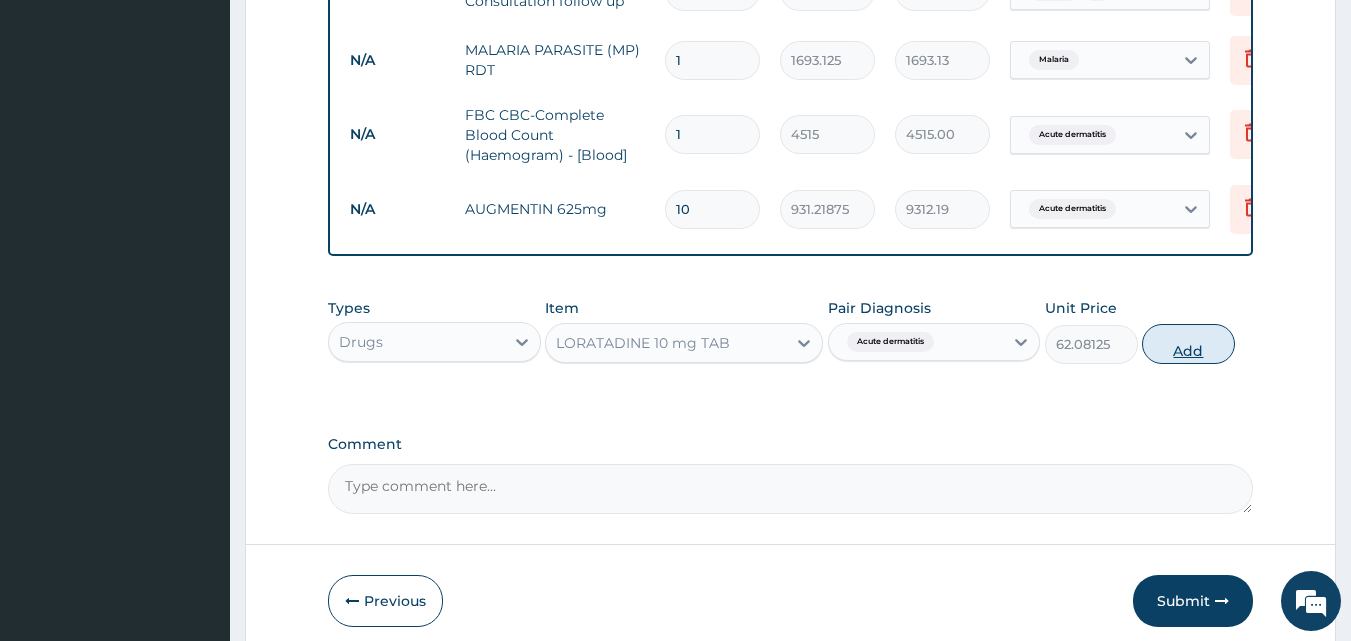click on "Add" at bounding box center [1188, 344] 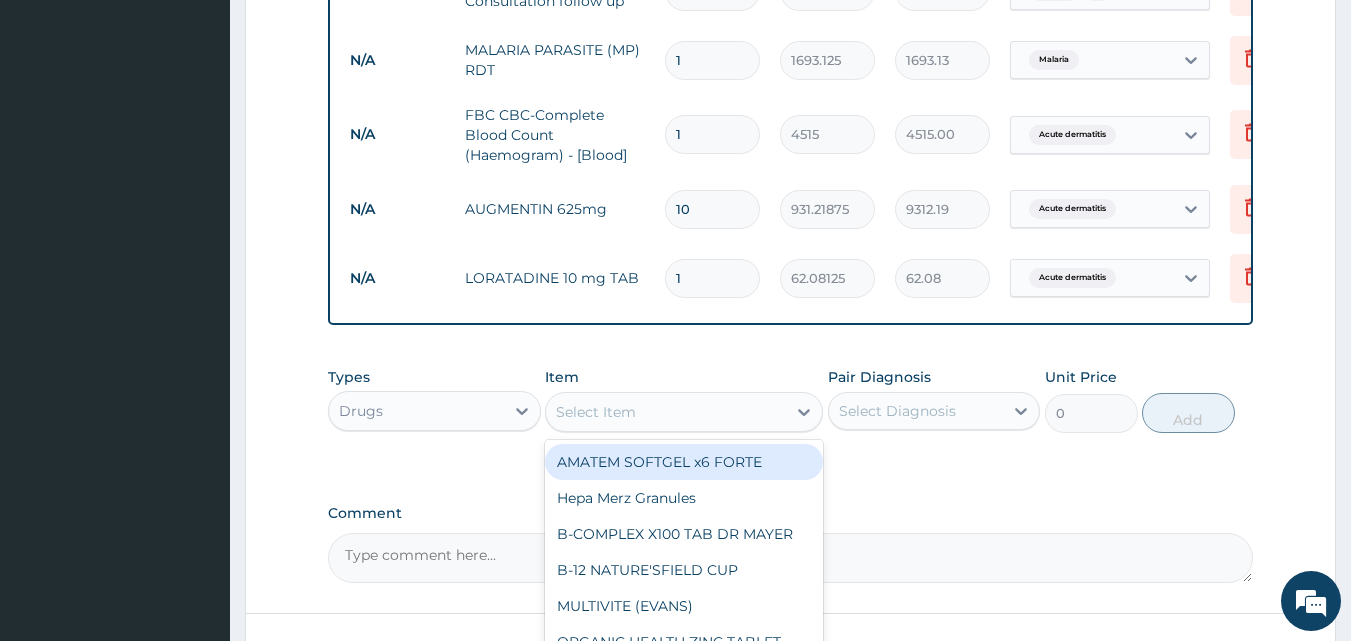 click on "Select Item" at bounding box center [666, 412] 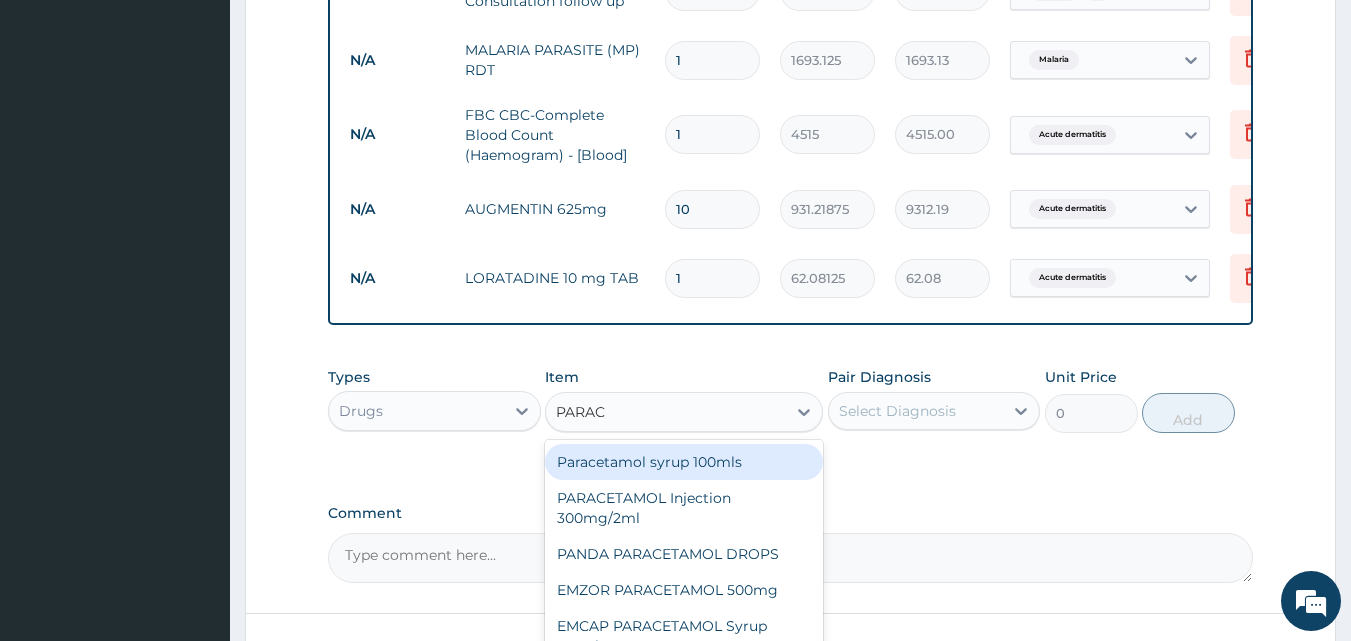 type on "PARACE" 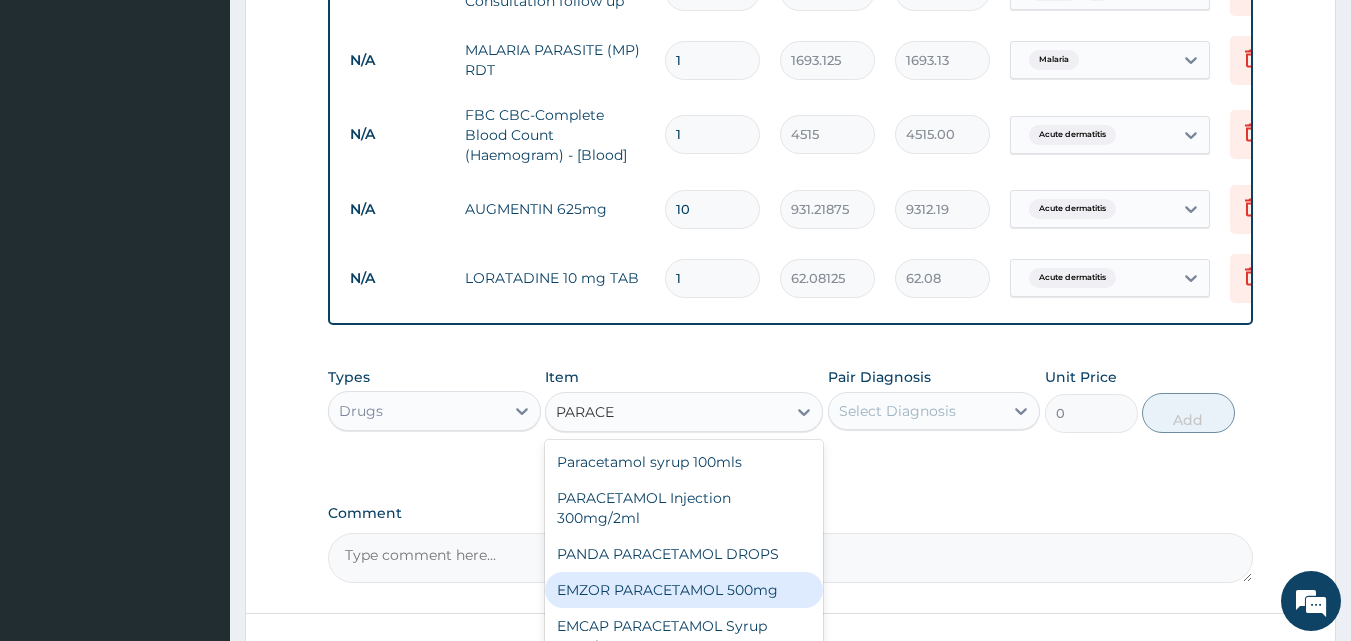 click on "EMZOR PARACETAMOL 500mg" at bounding box center (684, 590) 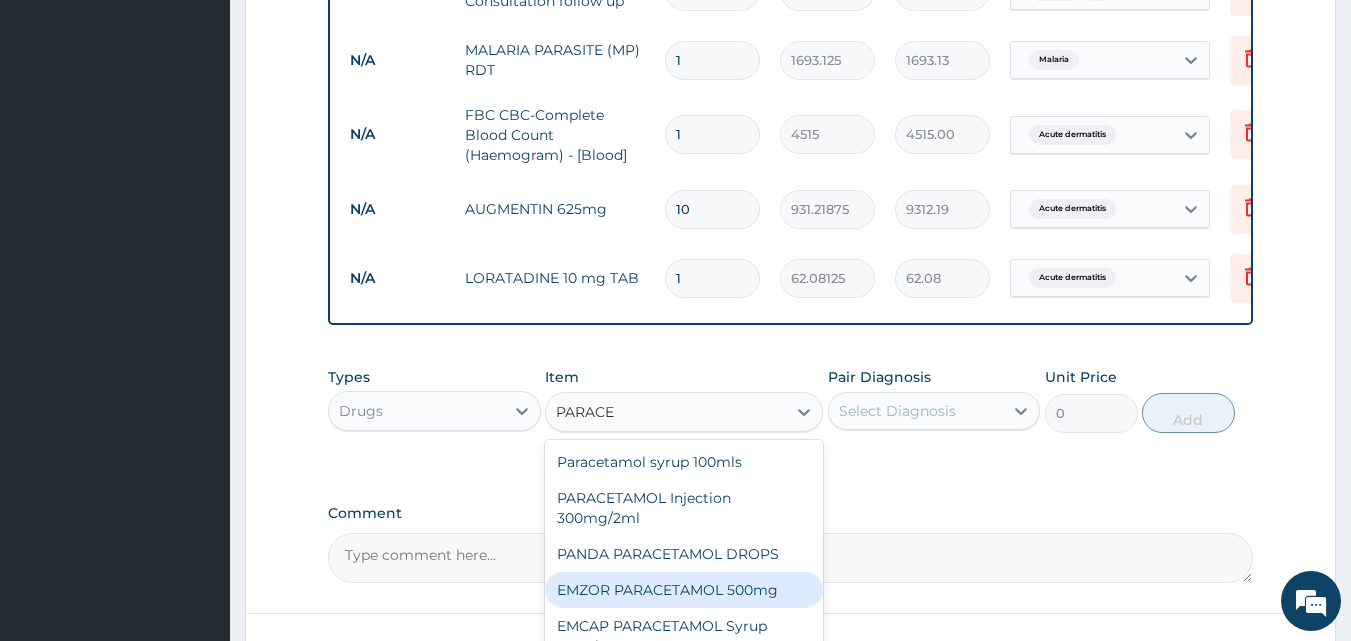 type 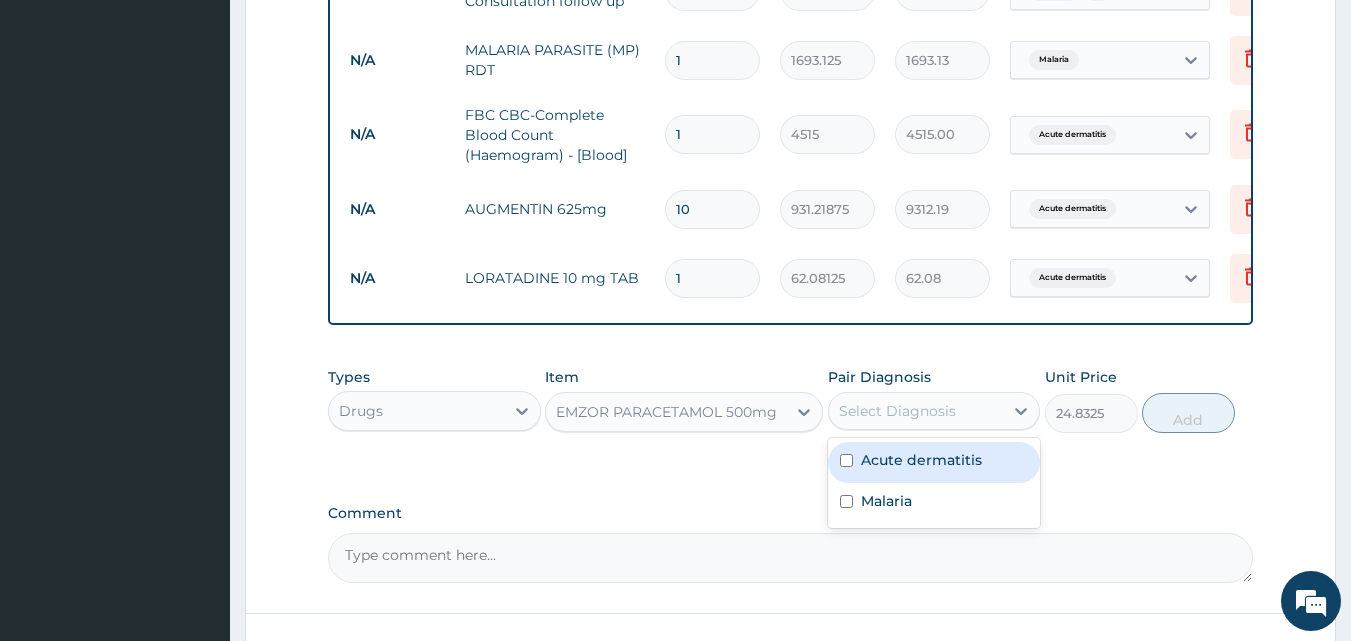 click on "Select Diagnosis" at bounding box center [897, 411] 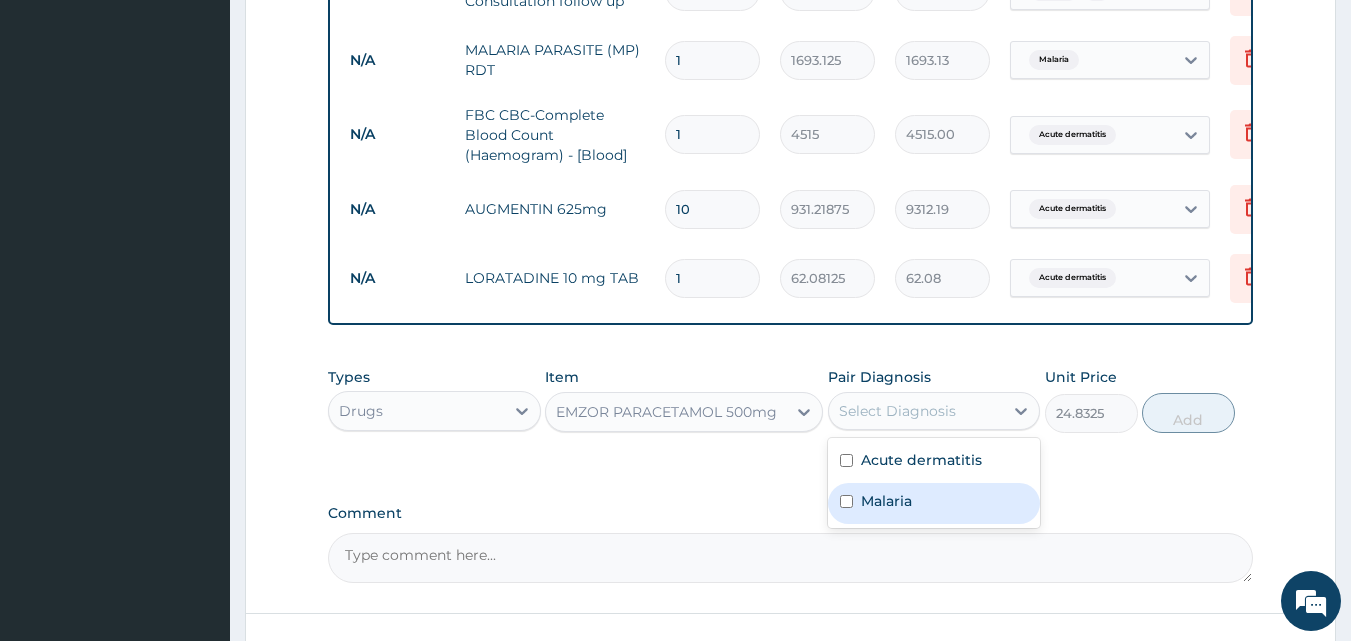 click on "Malaria" at bounding box center (934, 503) 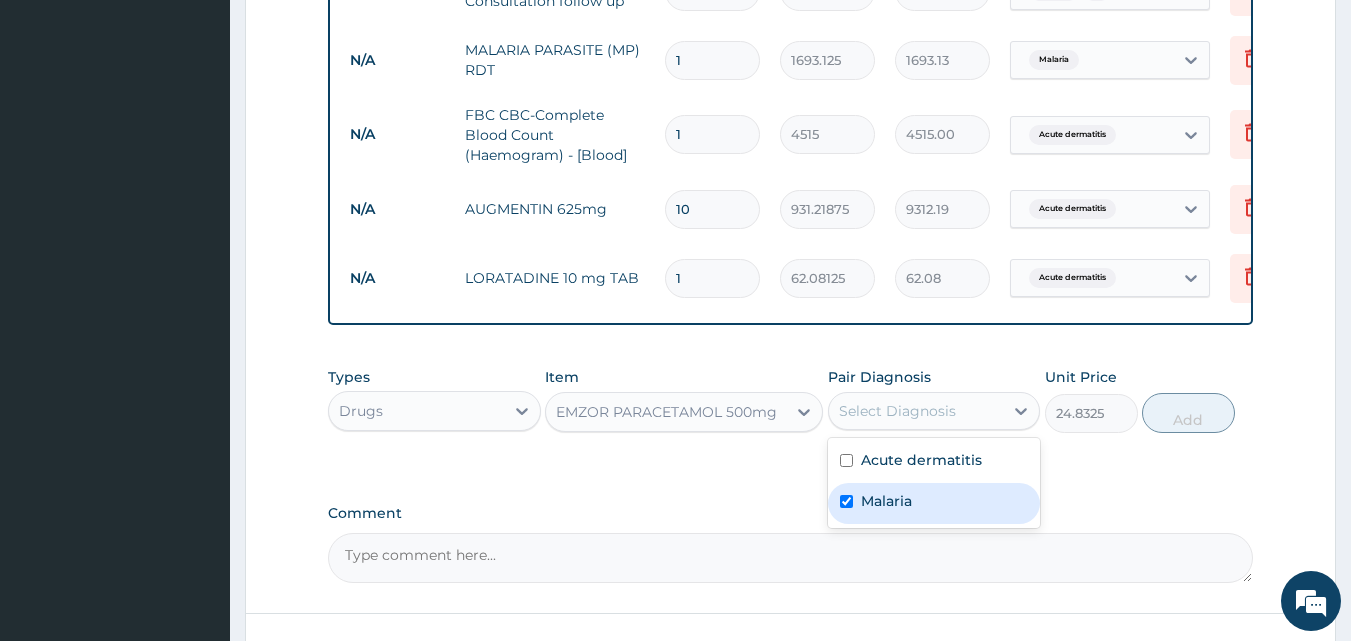 checkbox on "true" 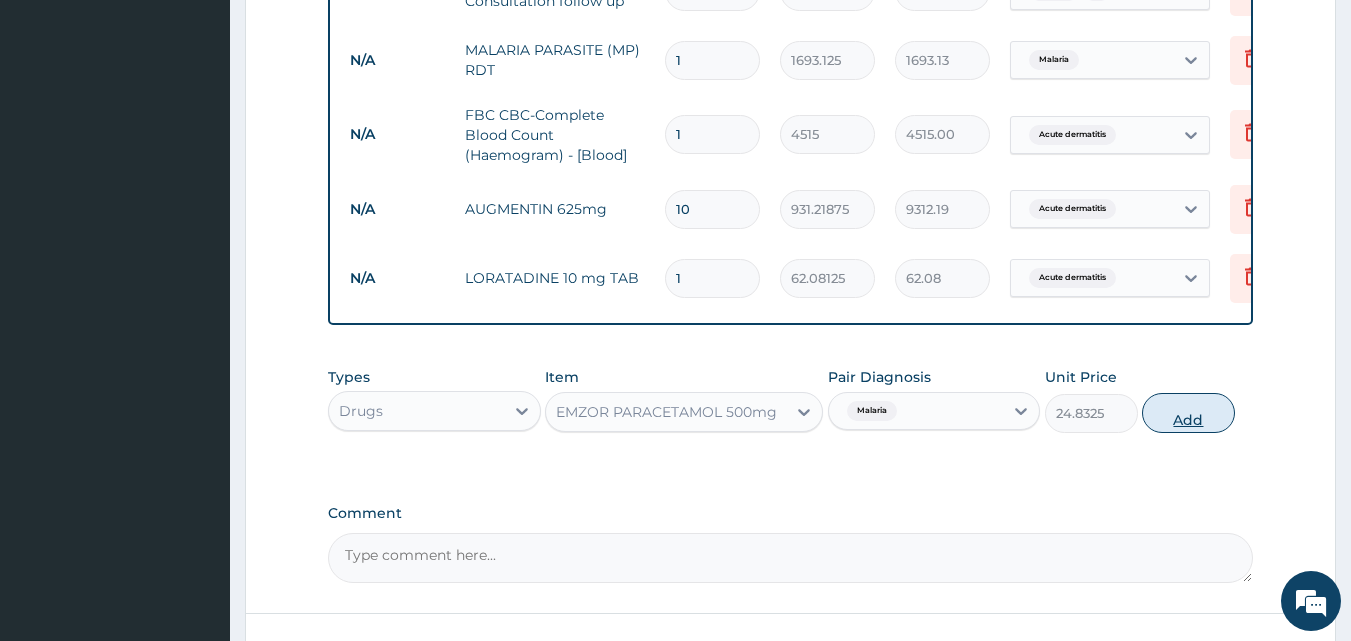 click on "Add" at bounding box center [1188, 413] 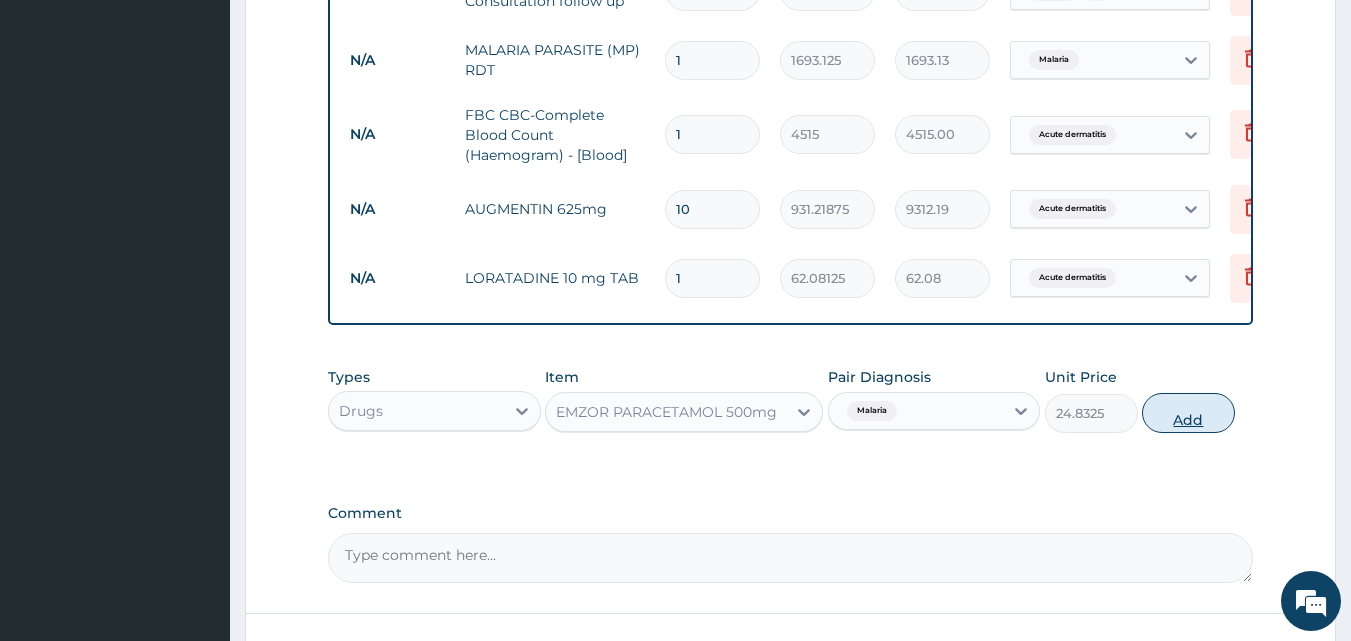 type on "0" 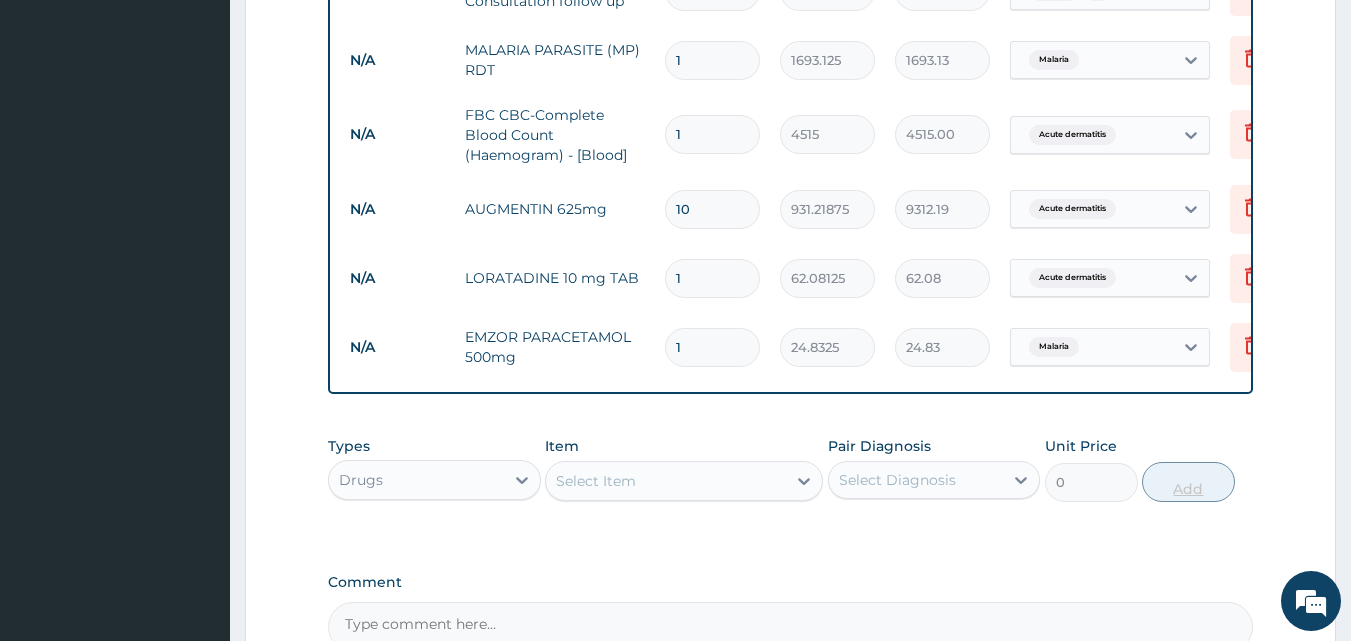 type on "10" 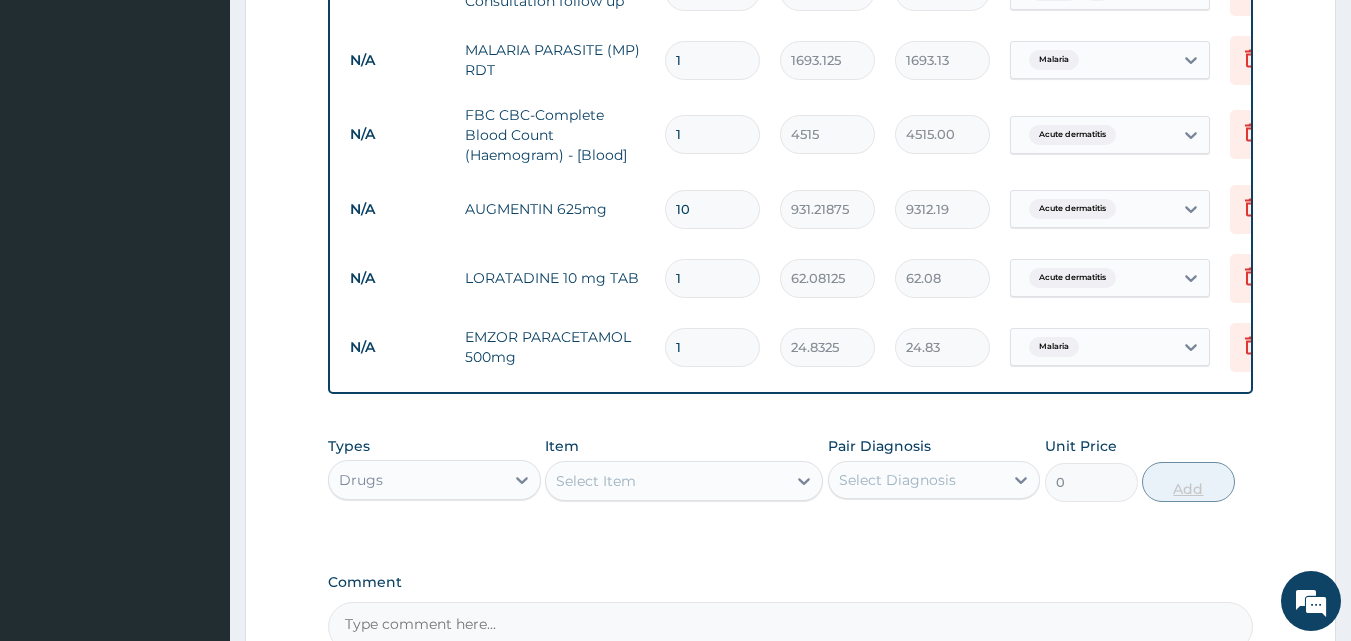 type on "248.32" 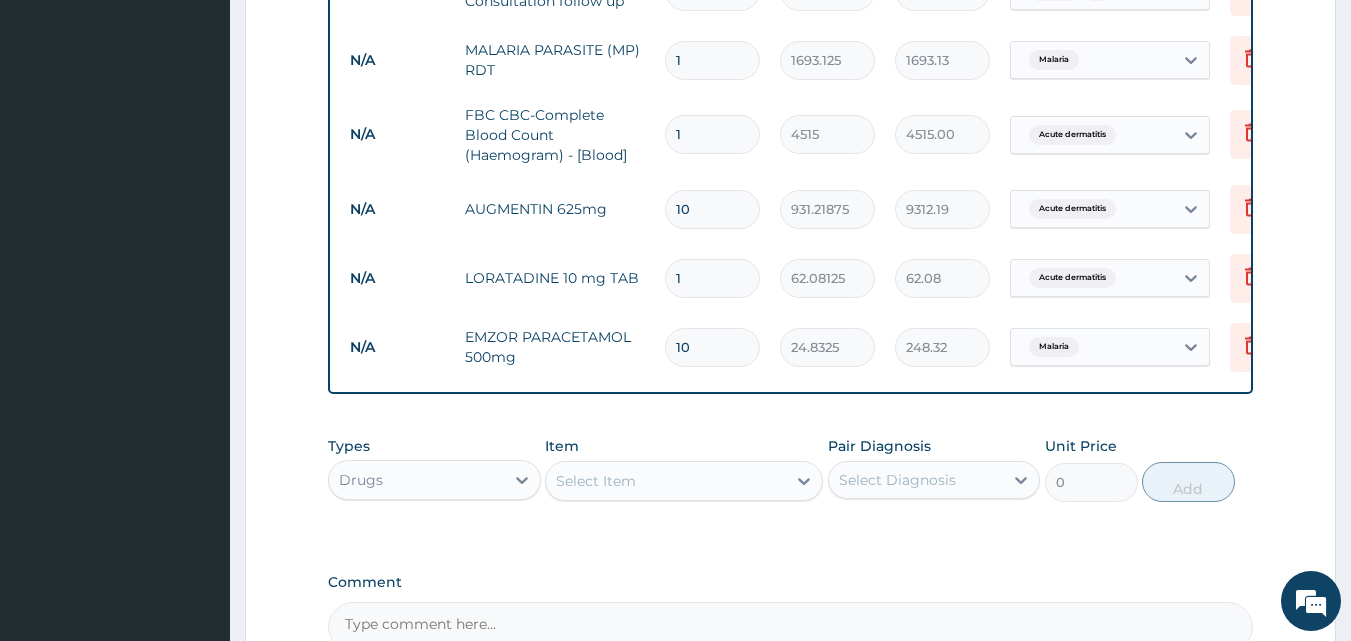 type on "10" 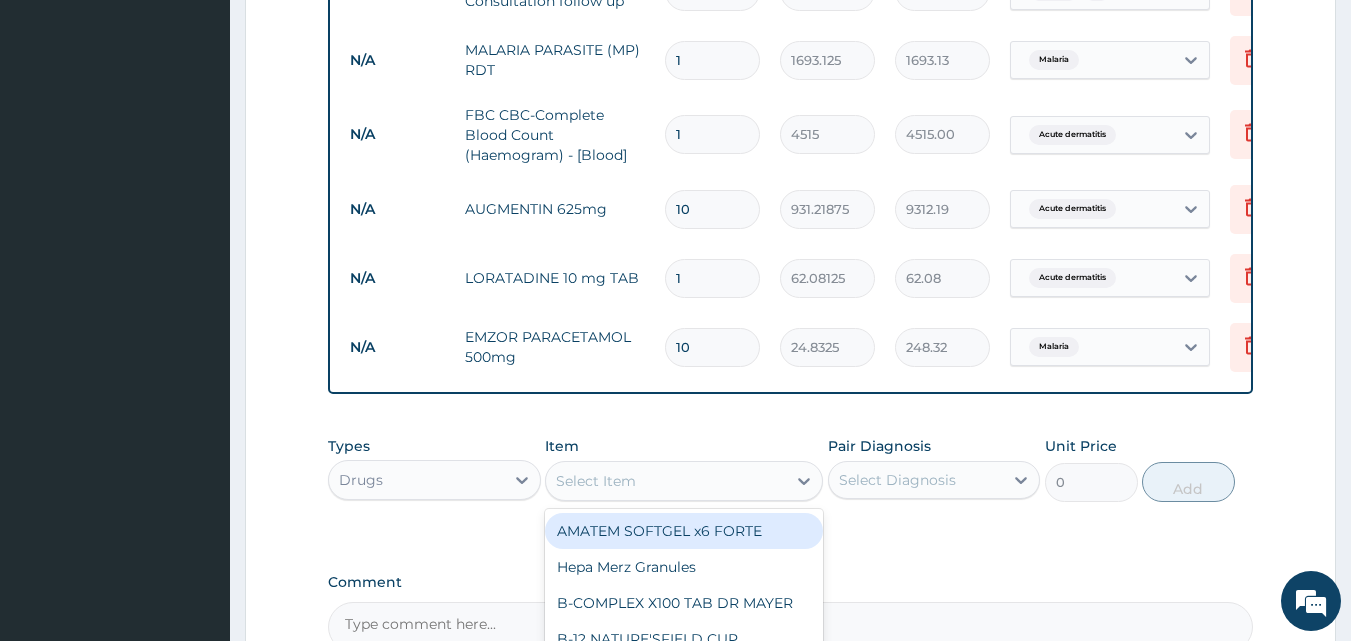 click on "Select Item" at bounding box center [596, 481] 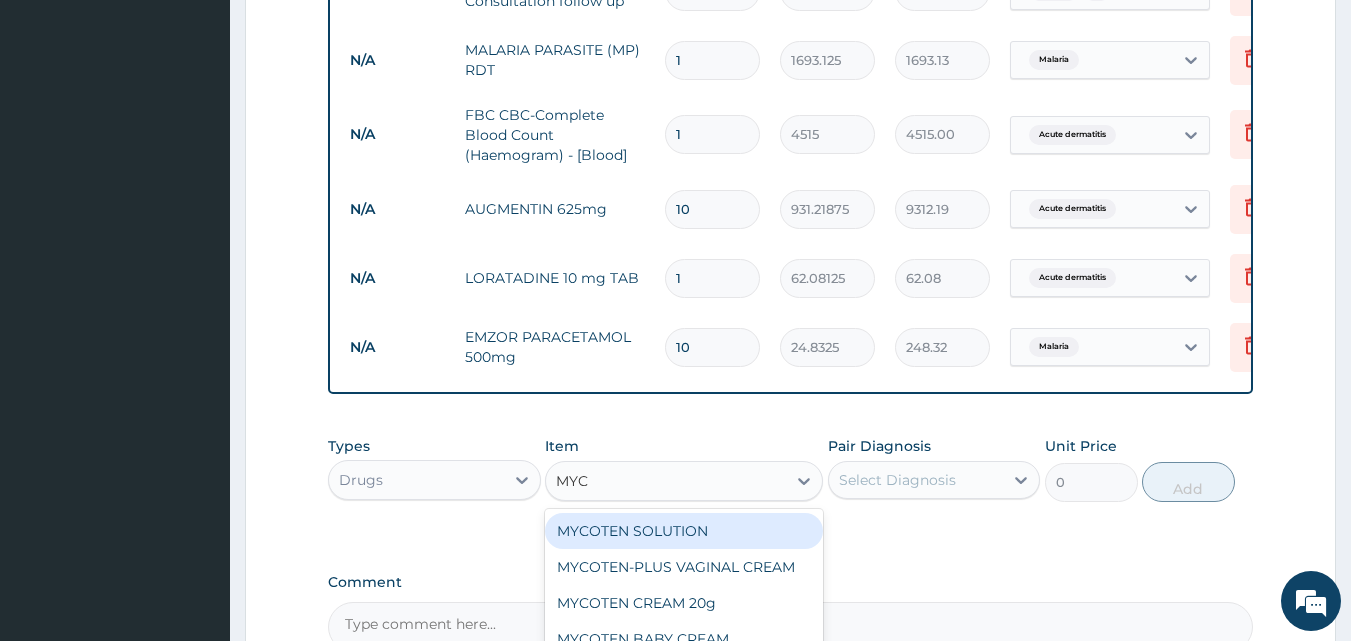 type on "MYCO" 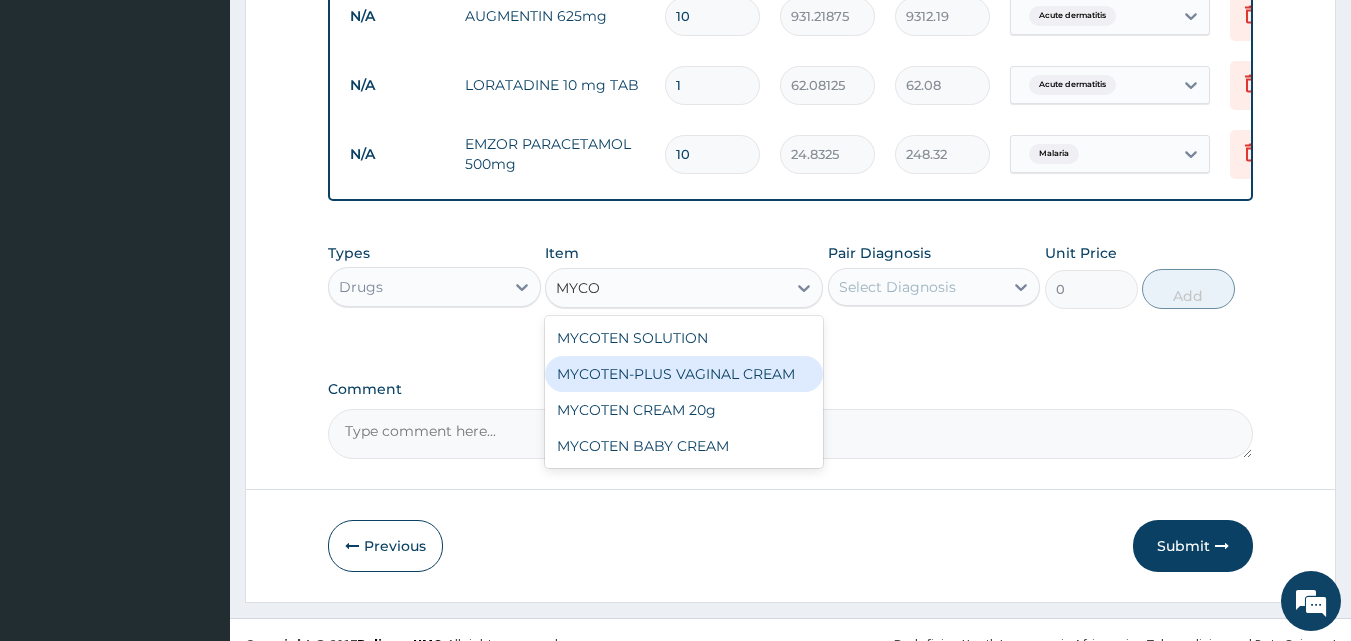 scroll, scrollTop: 1077, scrollLeft: 0, axis: vertical 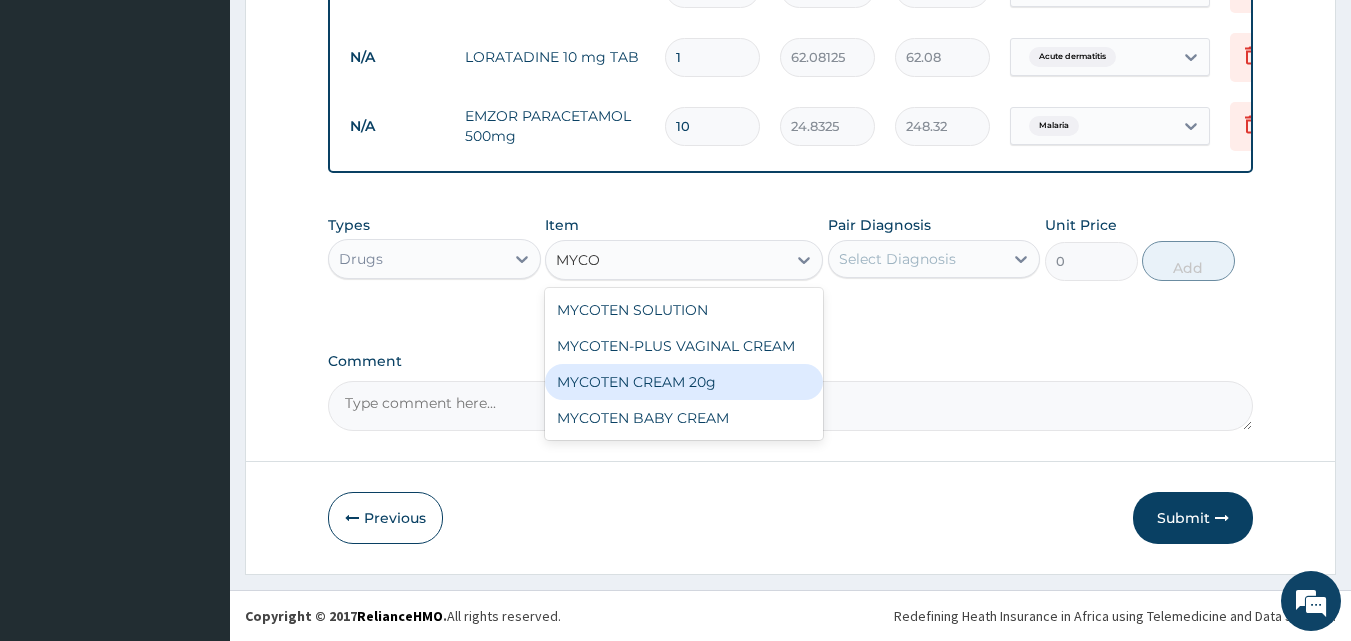 click on "MYCOTEN CREAM 20g" at bounding box center [684, 382] 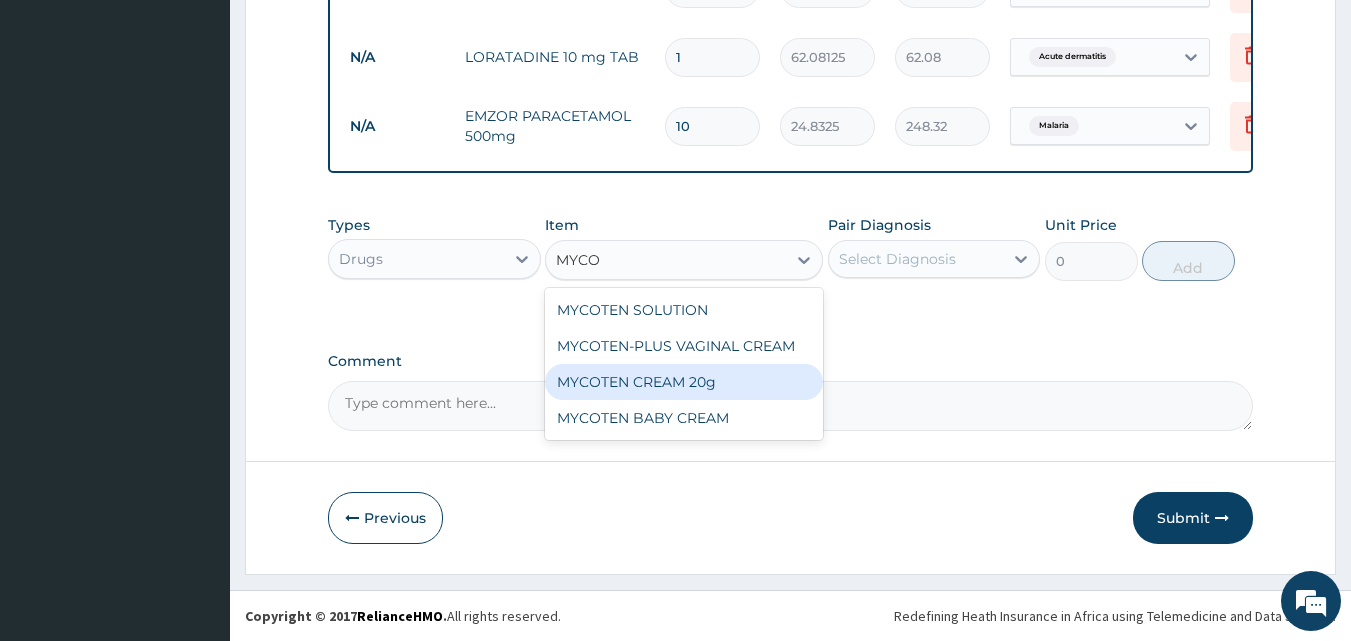 type 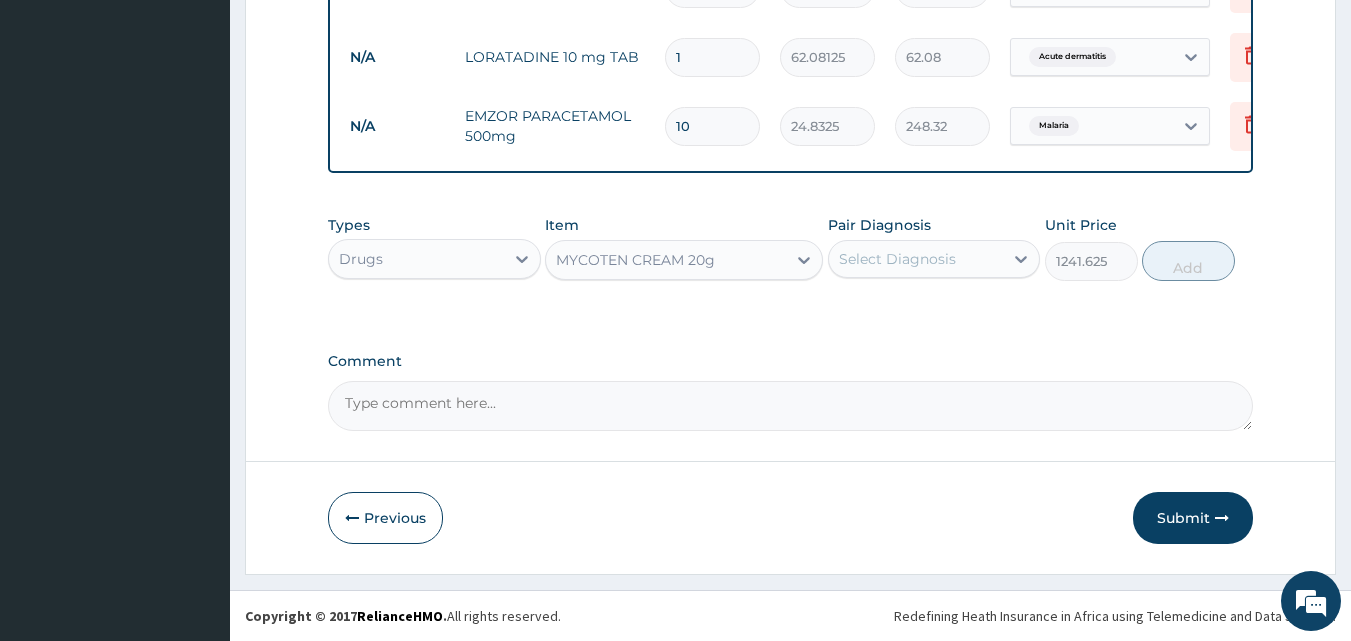 click on "Select Diagnosis" at bounding box center [934, 259] 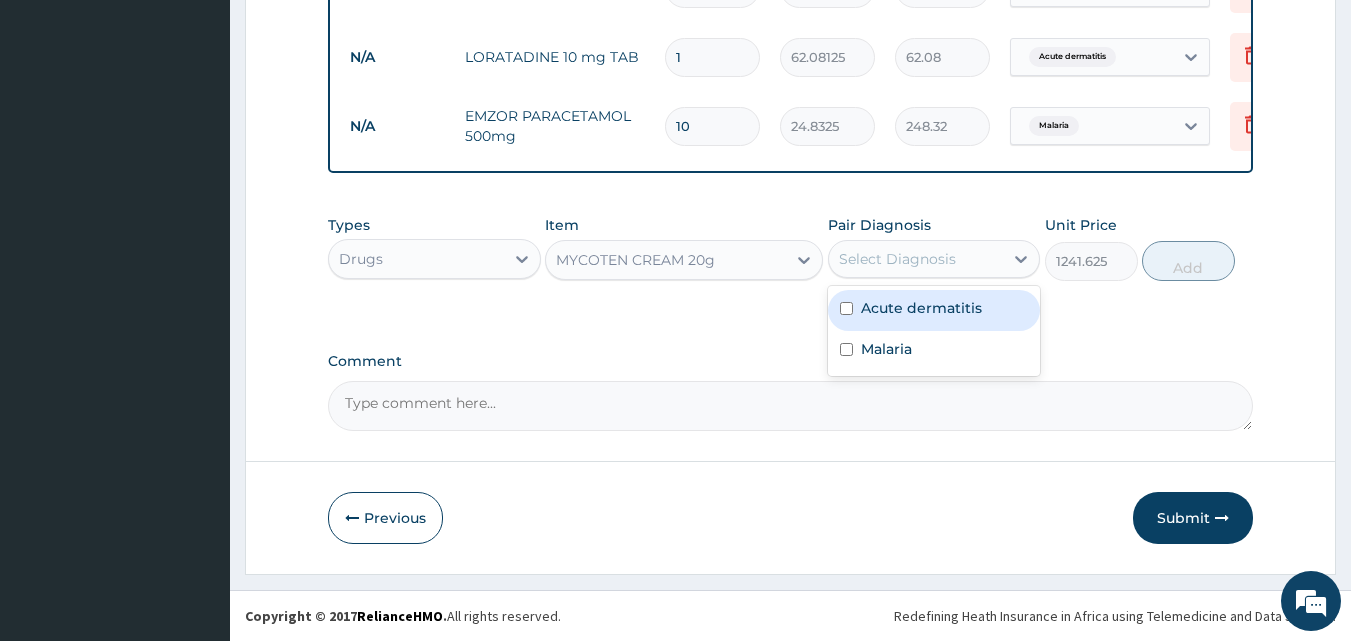 click at bounding box center [846, 308] 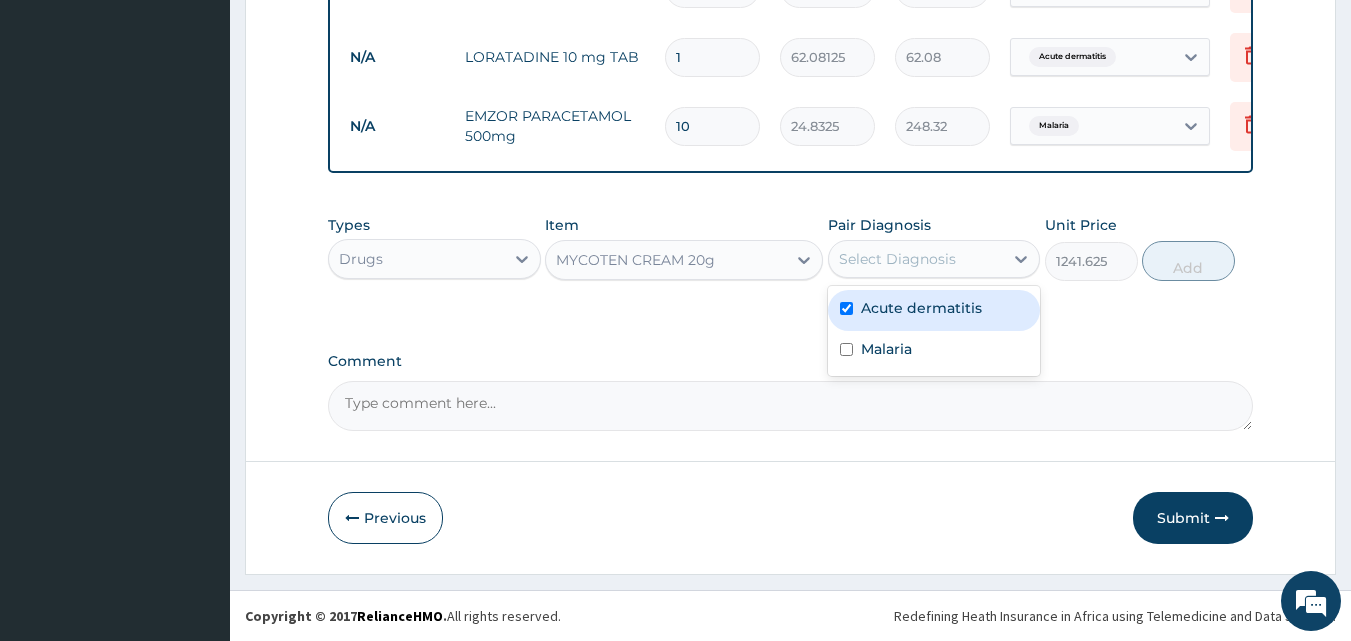 checkbox on "true" 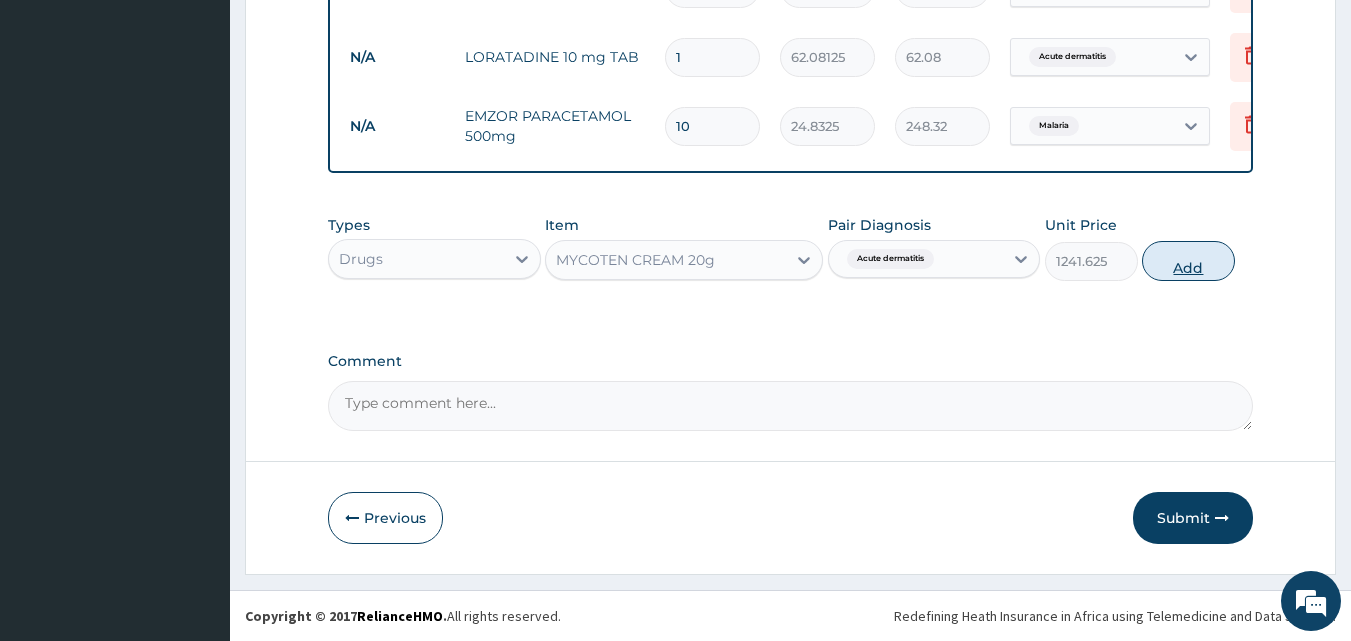 click on "Add" at bounding box center [1188, 261] 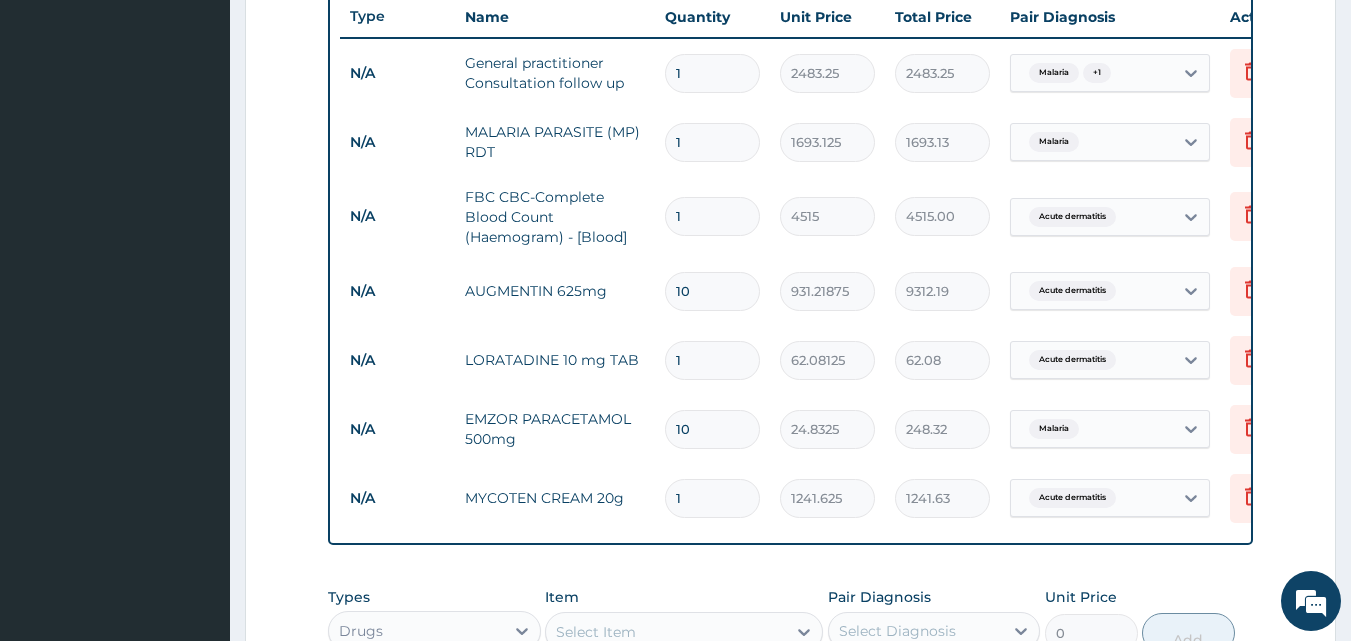 scroll, scrollTop: 757, scrollLeft: 0, axis: vertical 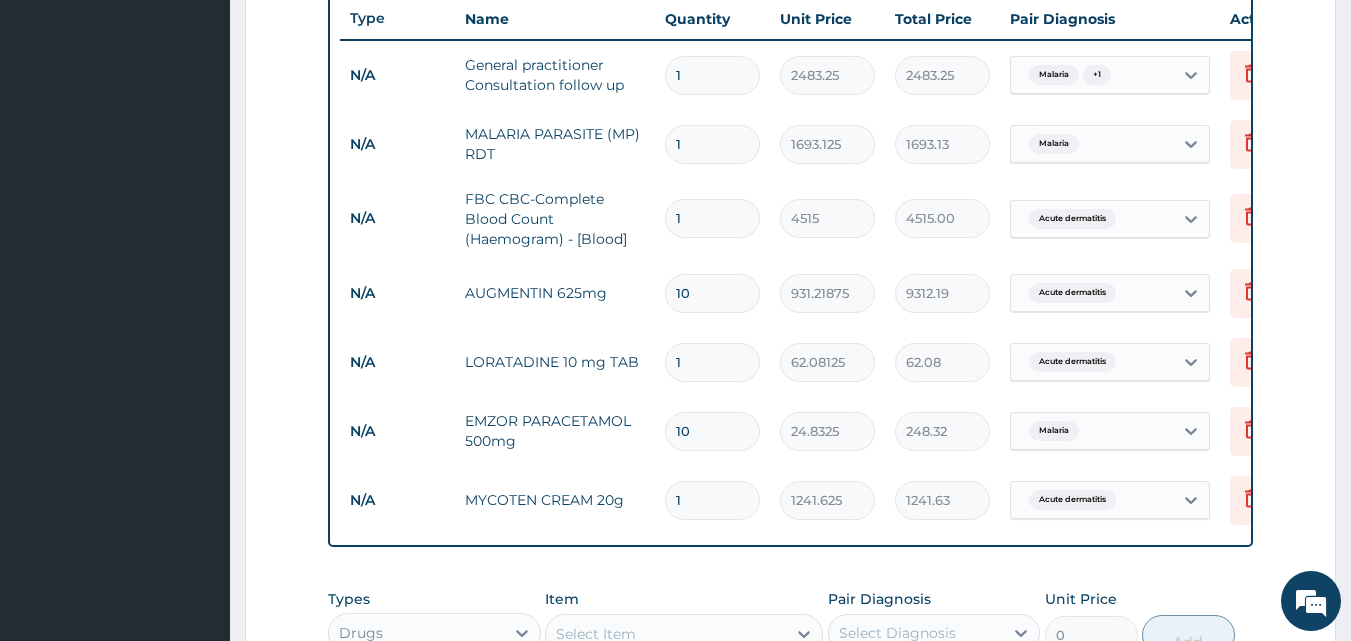 drag, startPoint x: 1328, startPoint y: 567, endPoint x: 1359, endPoint y: 553, distance: 34.0147 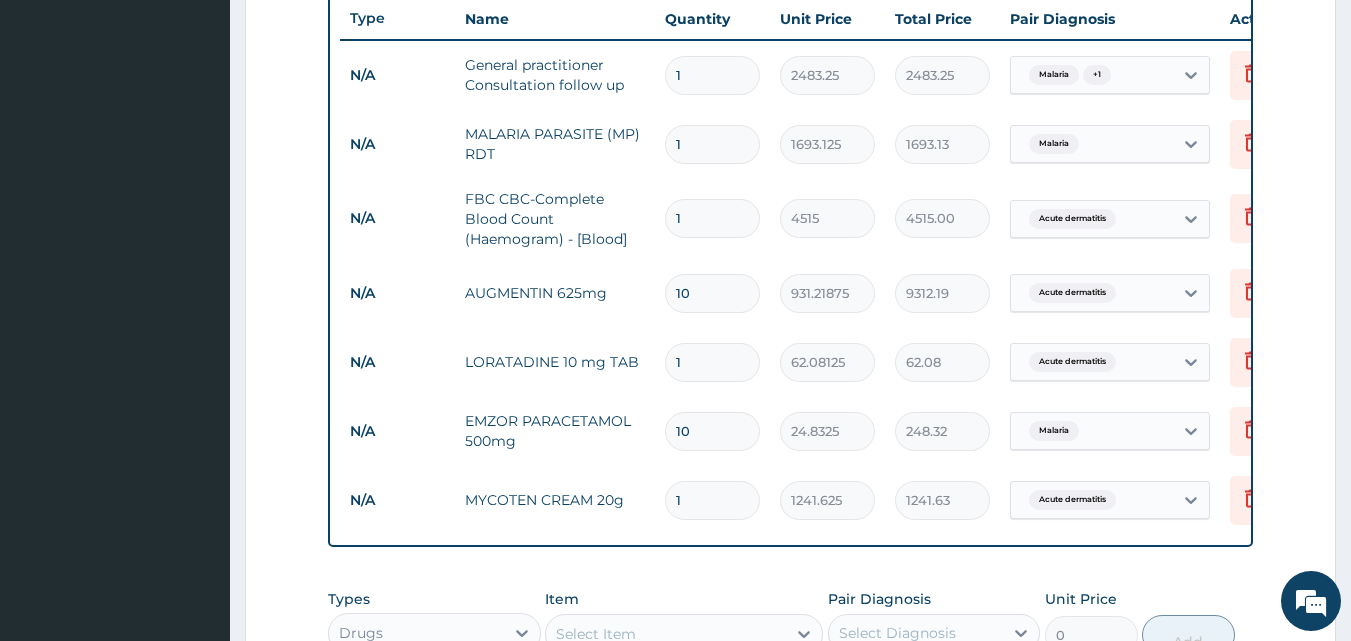 click on "R EL
Toggle navigation
BEULAH SPECIALIST HOSPITAL BEULAH SPECIALIST HOSPITAL - beulahspecialist@gmail.com Member since  October 24, 2021 at 2:46:25 AM   Profile Sign out" at bounding box center (675, 129) 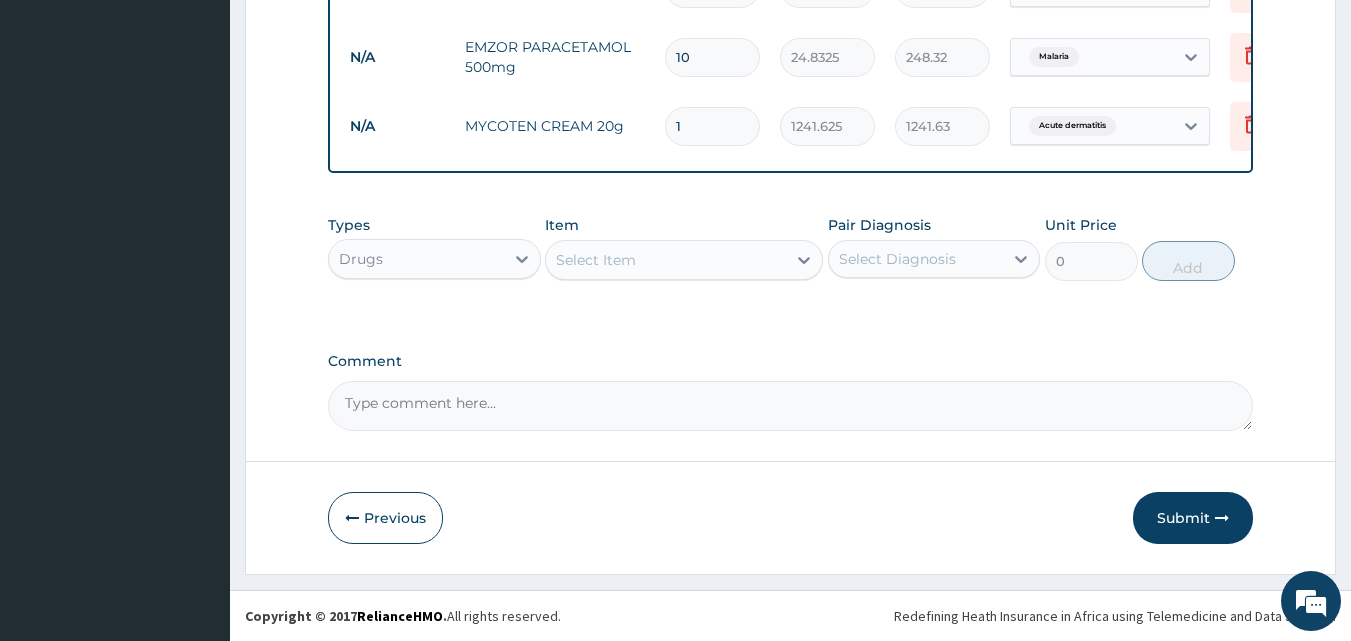 scroll, scrollTop: 1146, scrollLeft: 0, axis: vertical 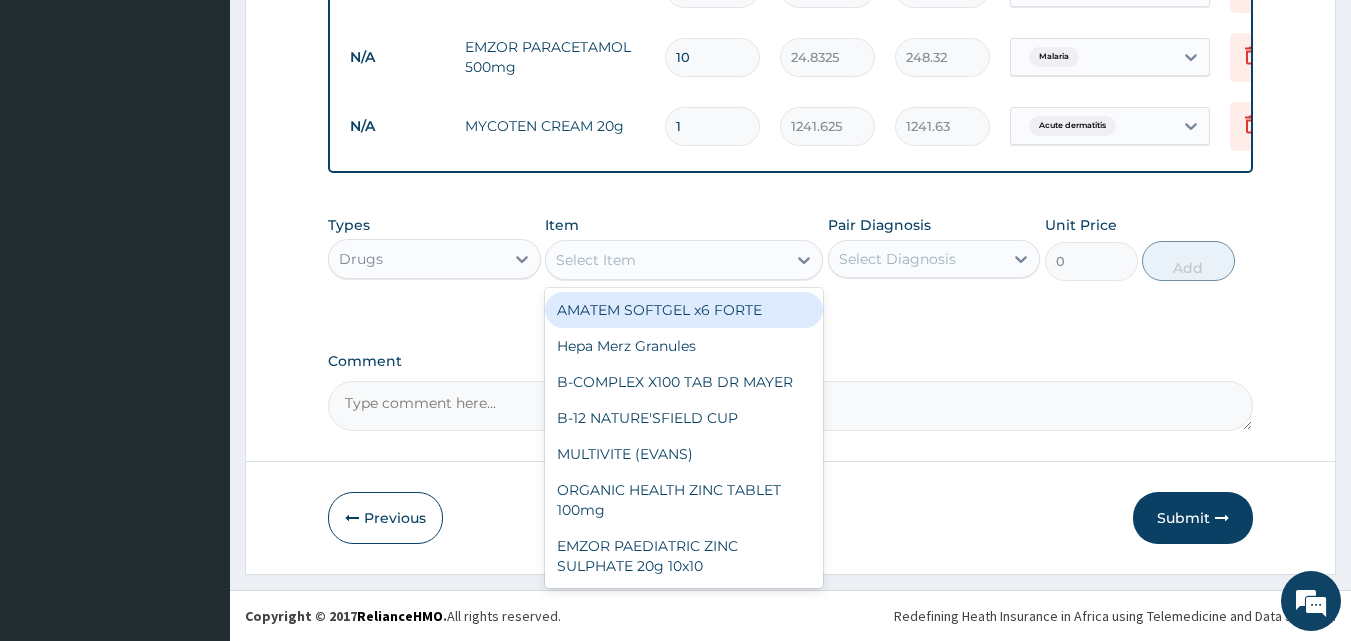 click on "Select Item" at bounding box center [666, 260] 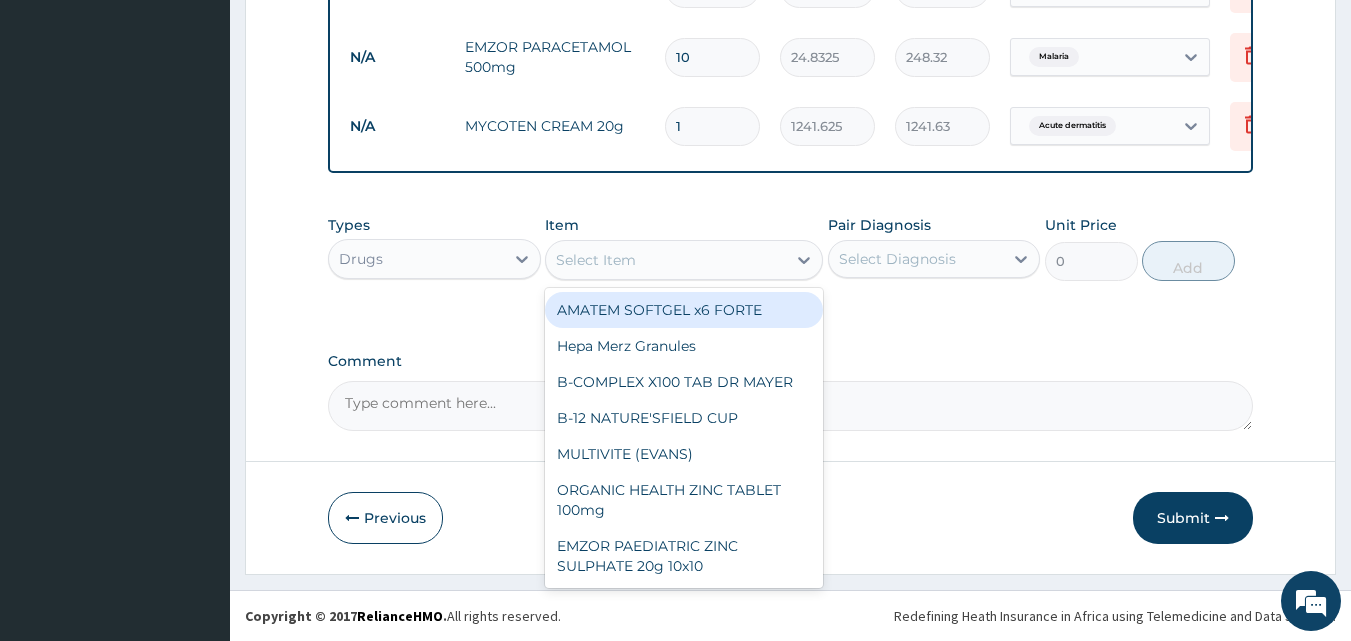 type on "A" 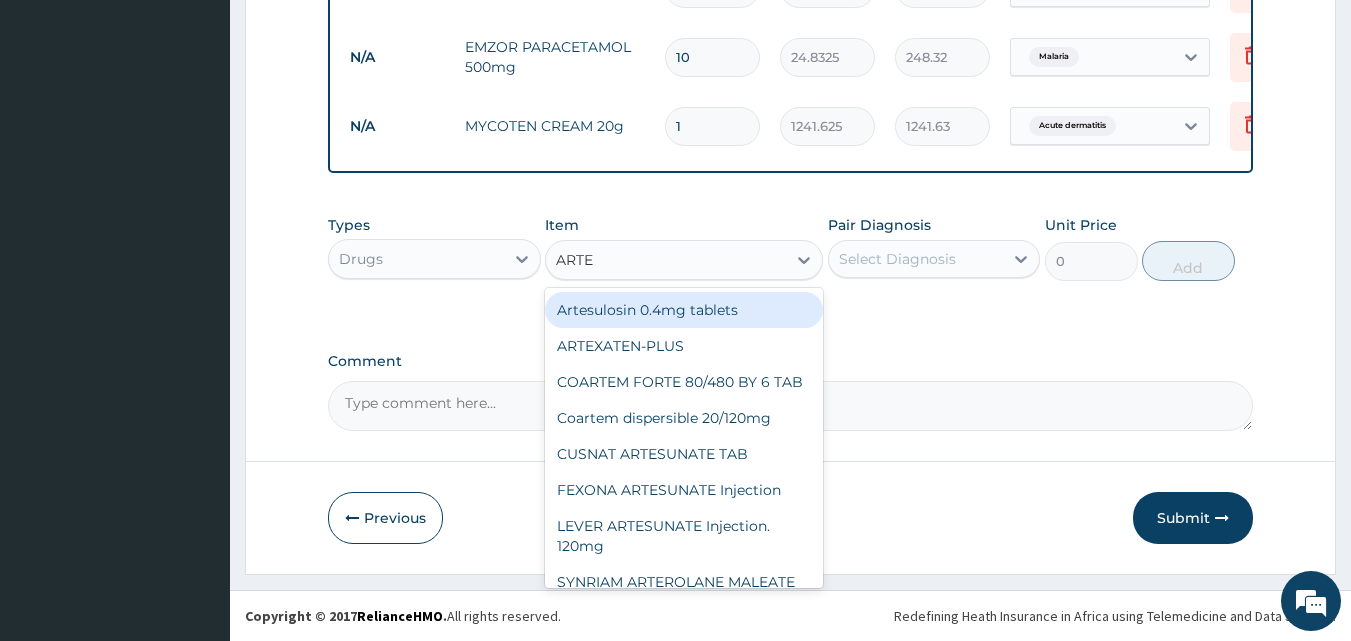 type on "ARTEM" 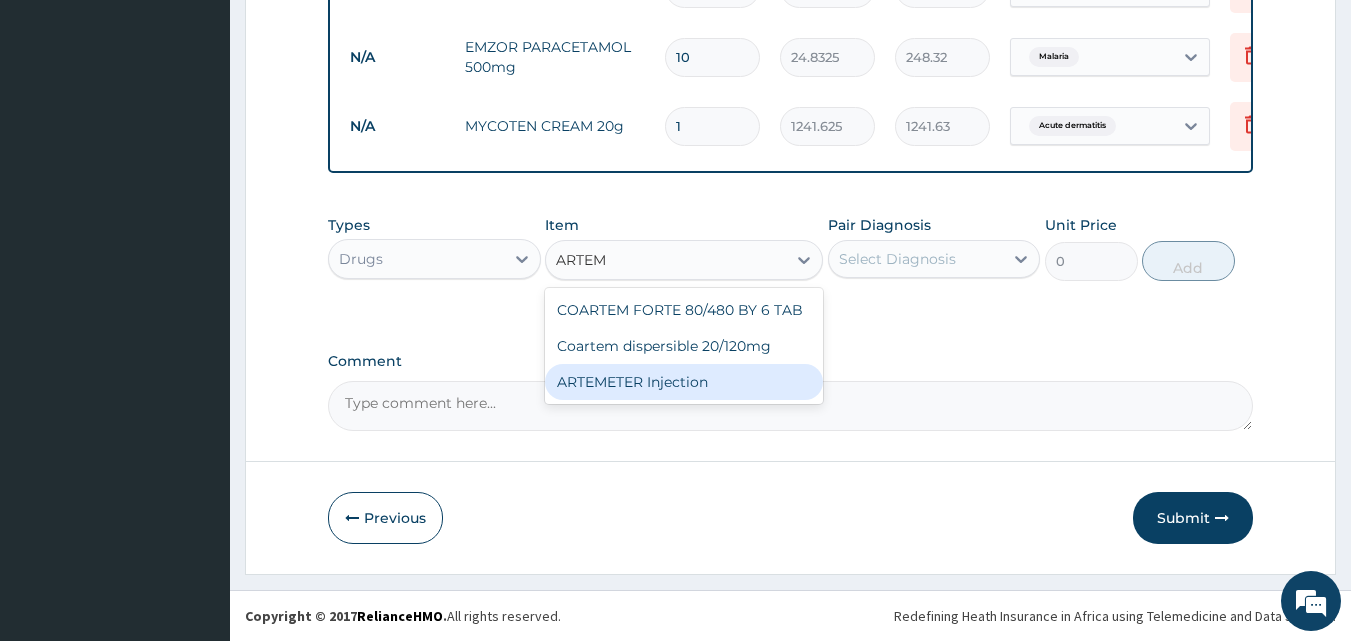 click on "ARTEMETER Injection" at bounding box center (684, 382) 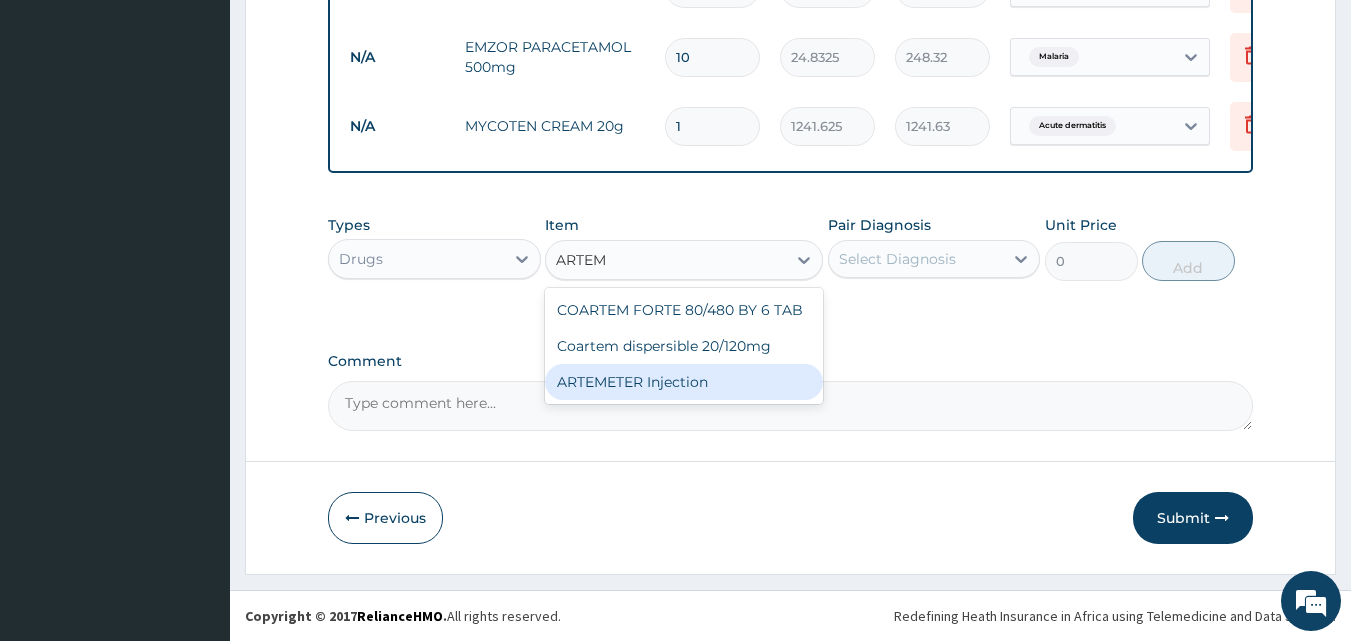 type 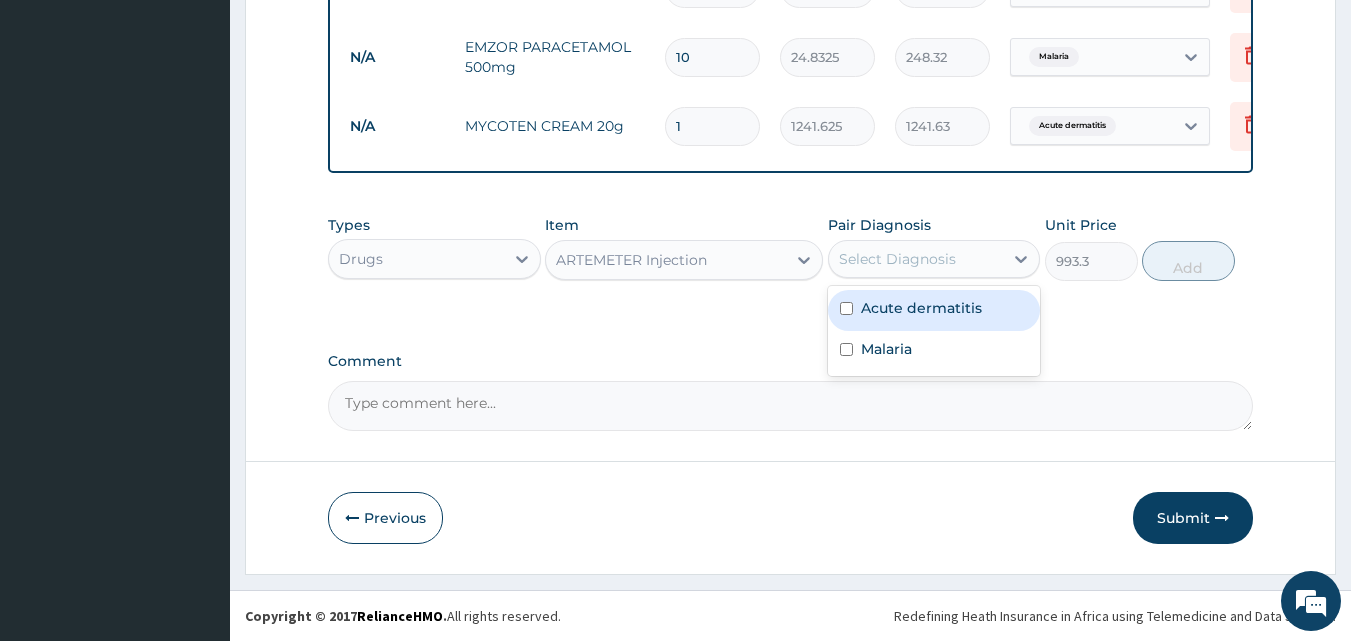 click on "Select Diagnosis" at bounding box center (897, 259) 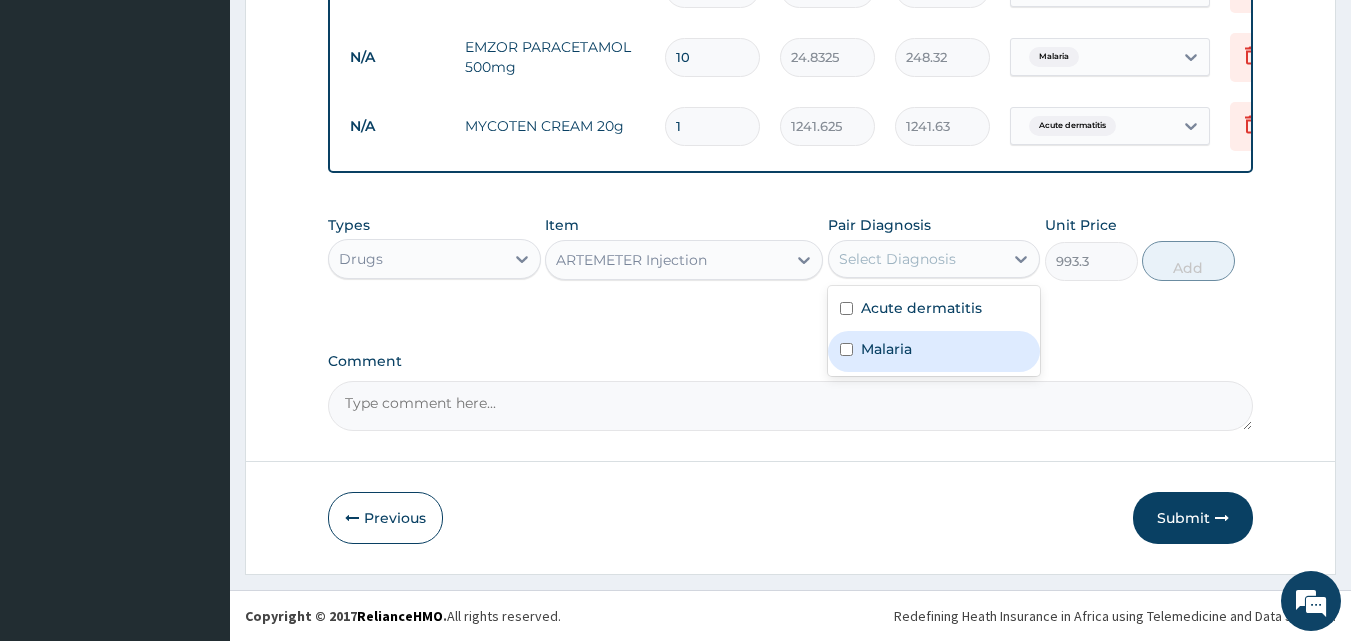 click at bounding box center [846, 349] 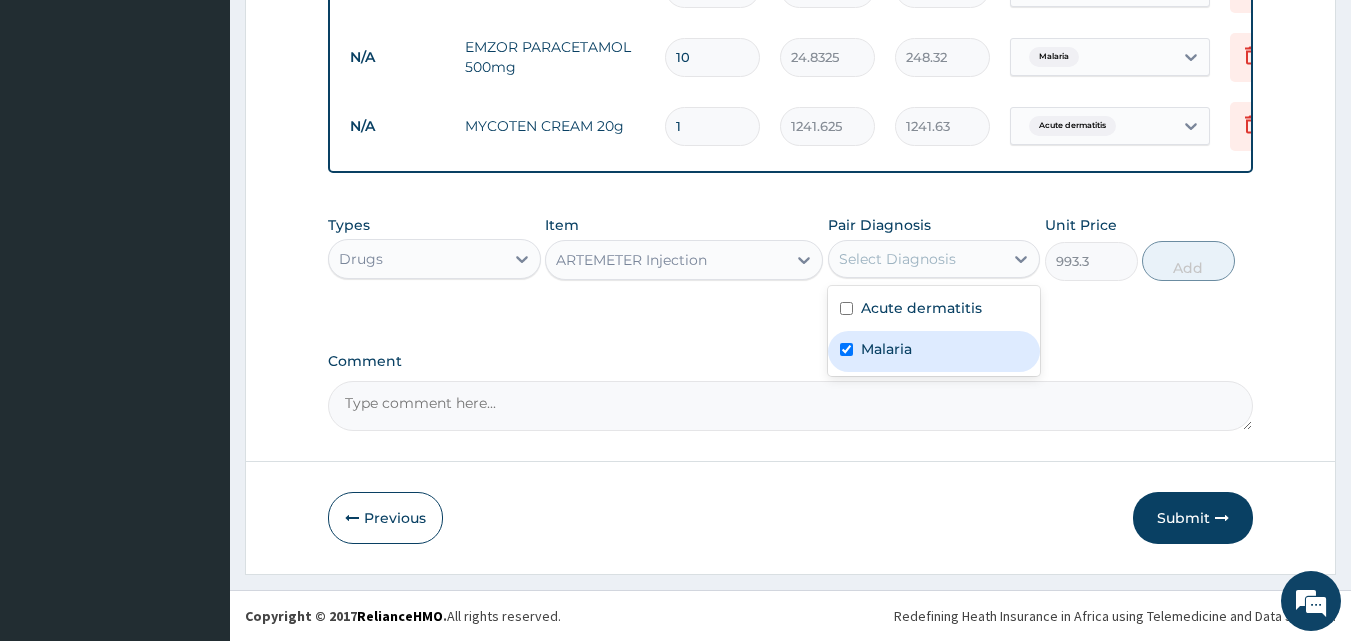 checkbox on "true" 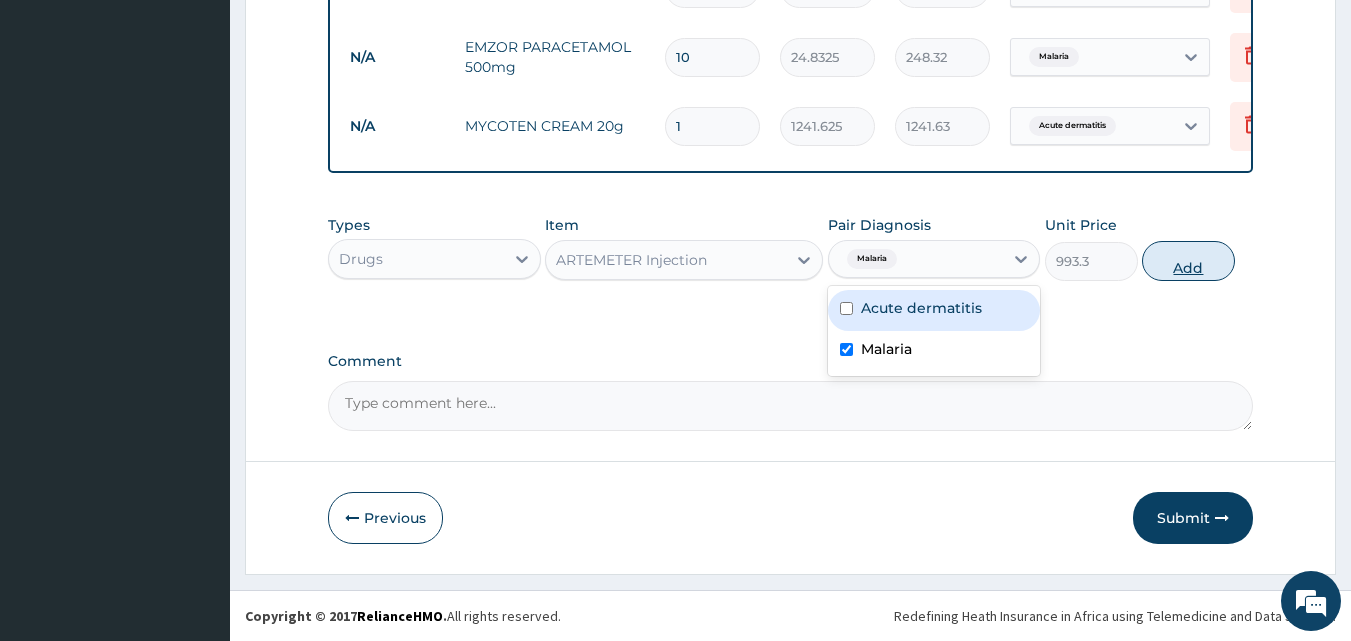 click on "Add" at bounding box center [1188, 261] 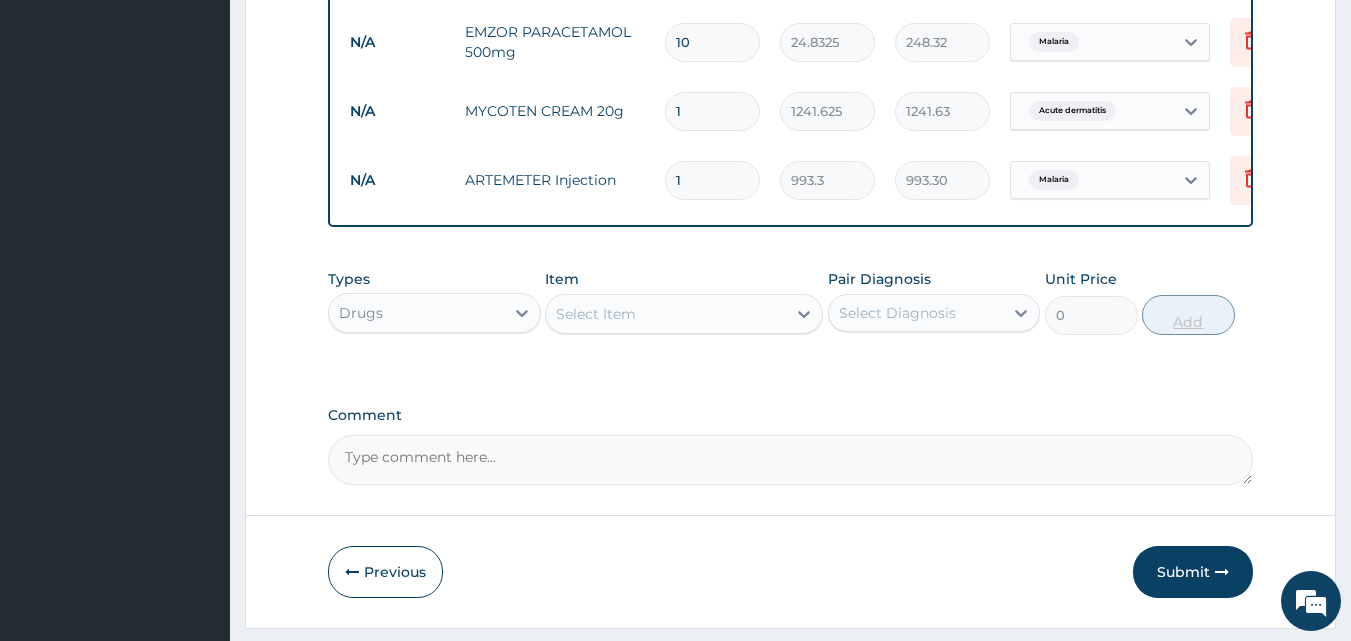 type 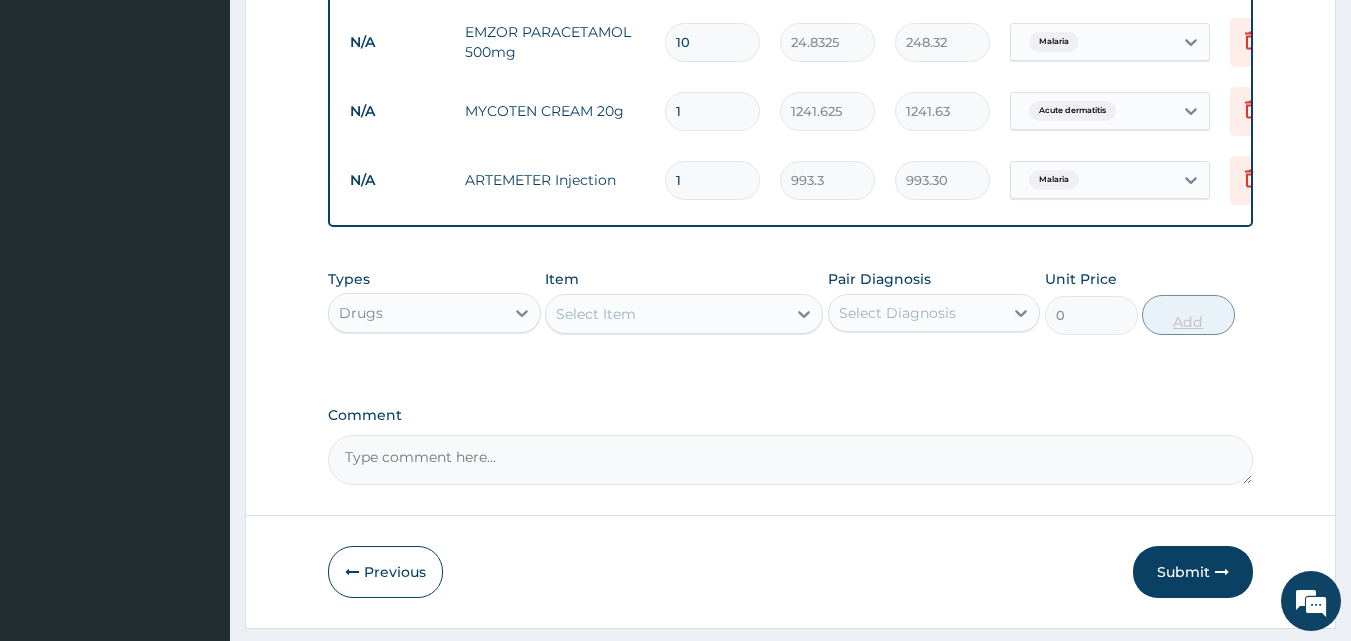 type on "0.00" 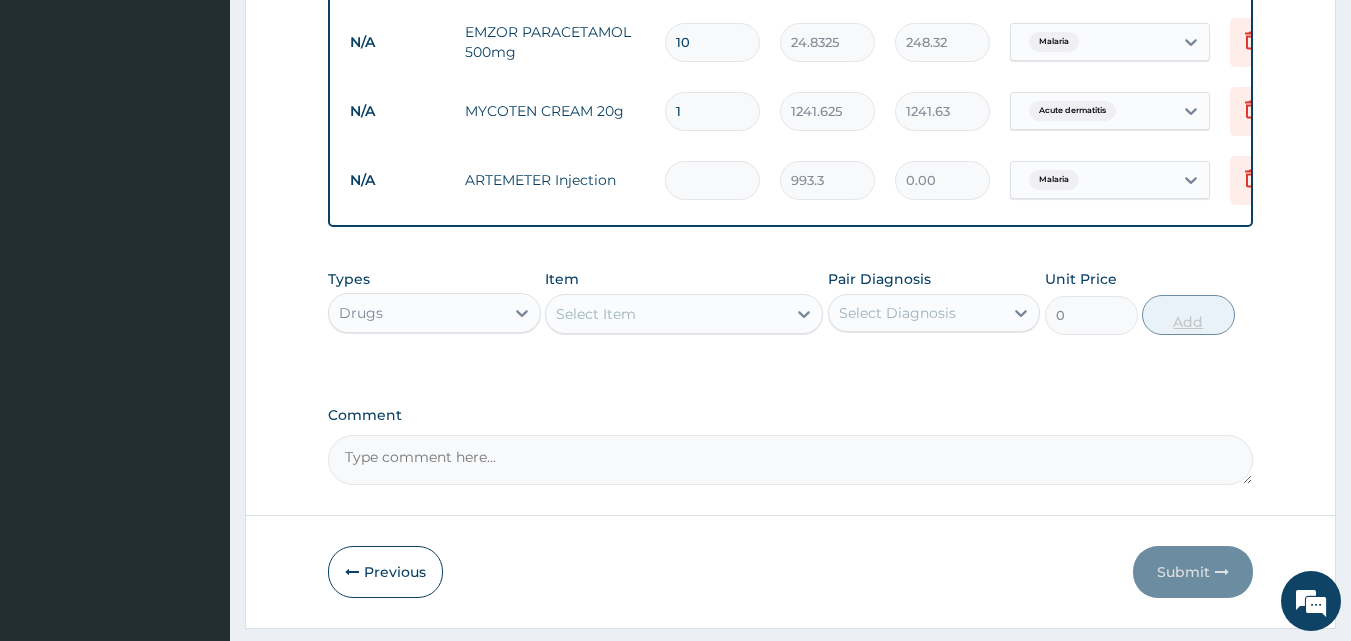 type on "3" 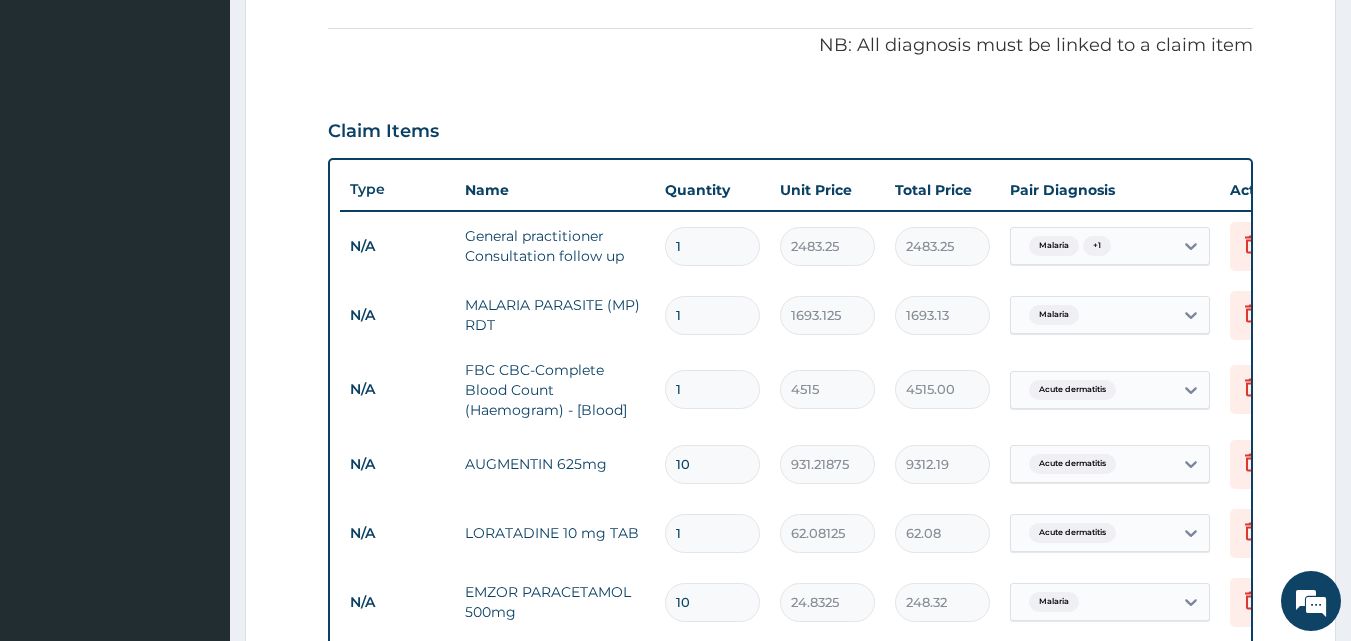 scroll, scrollTop: 1146, scrollLeft: 0, axis: vertical 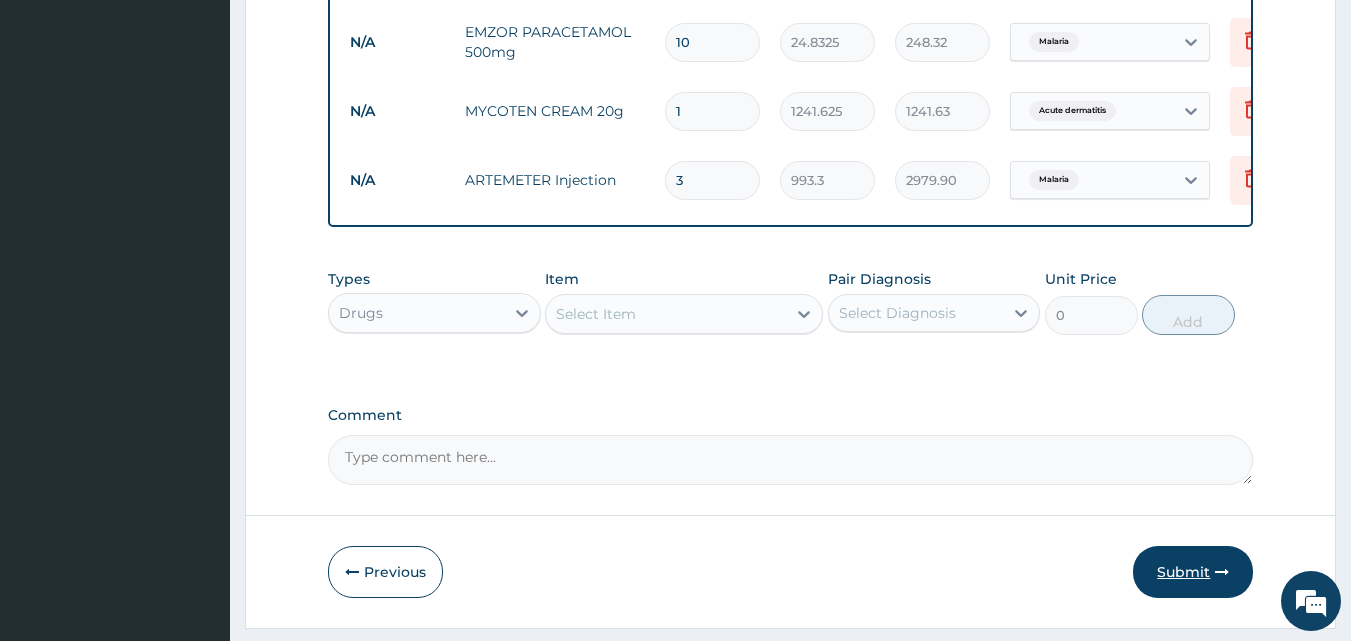 type on "3" 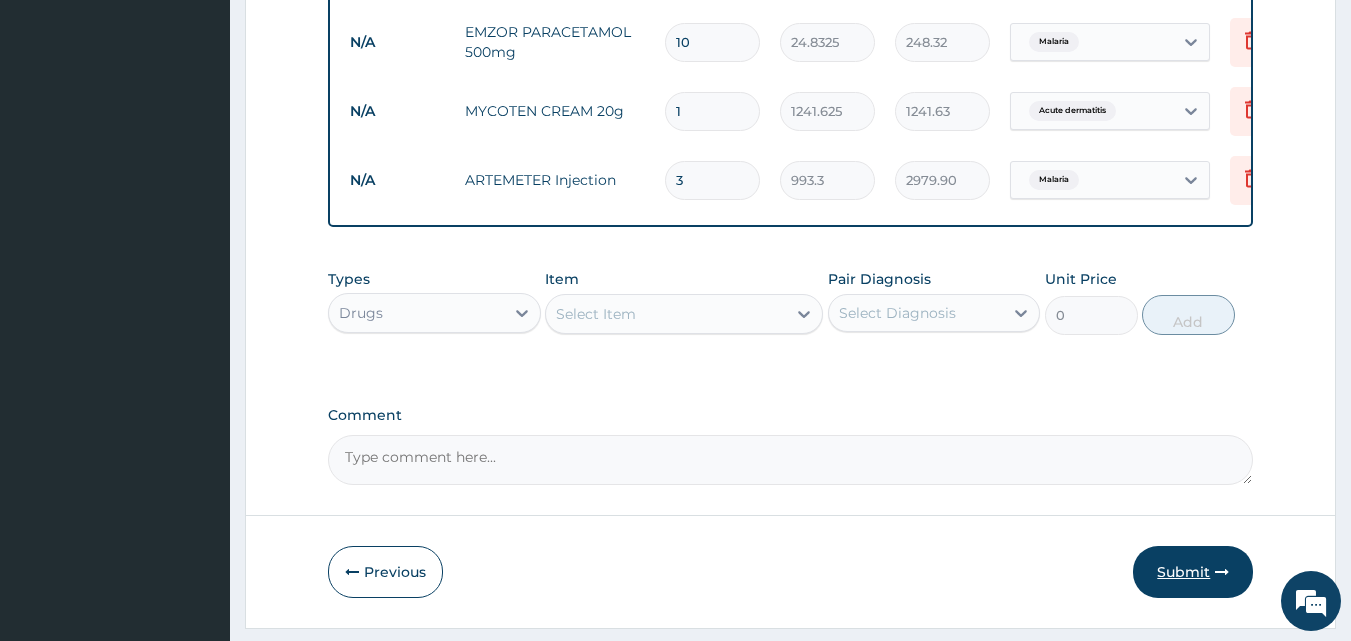 click on "Submit" at bounding box center [1193, 572] 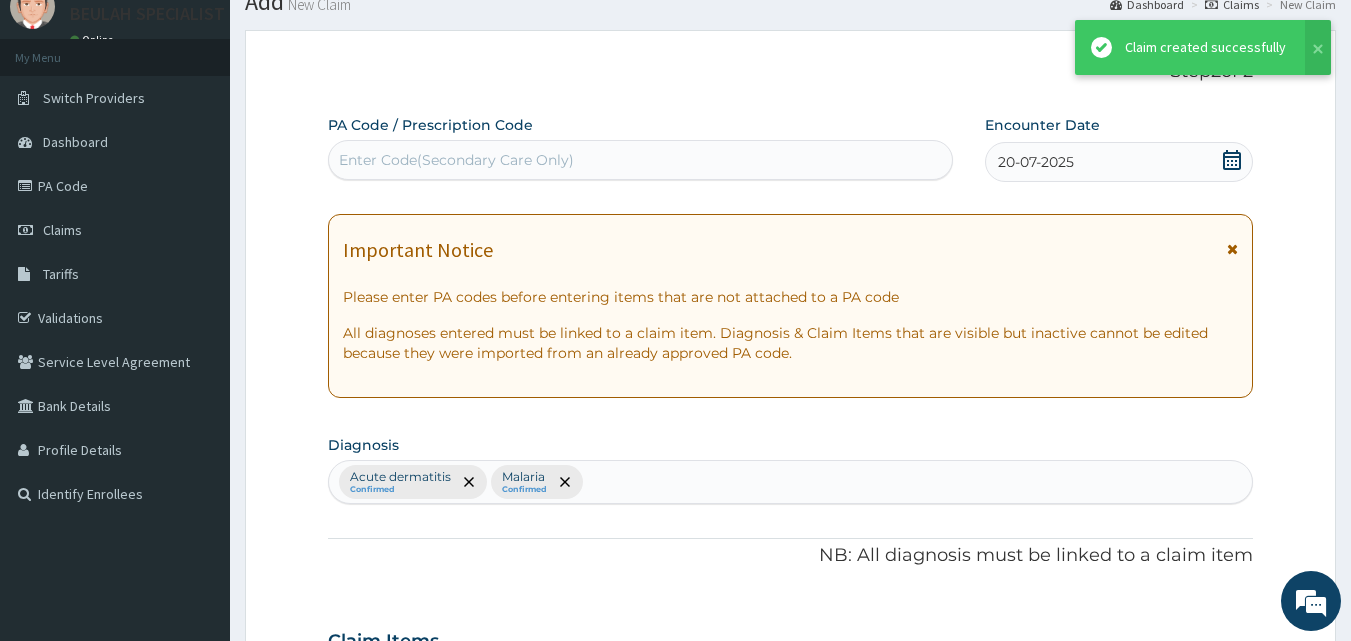 scroll, scrollTop: 1146, scrollLeft: 0, axis: vertical 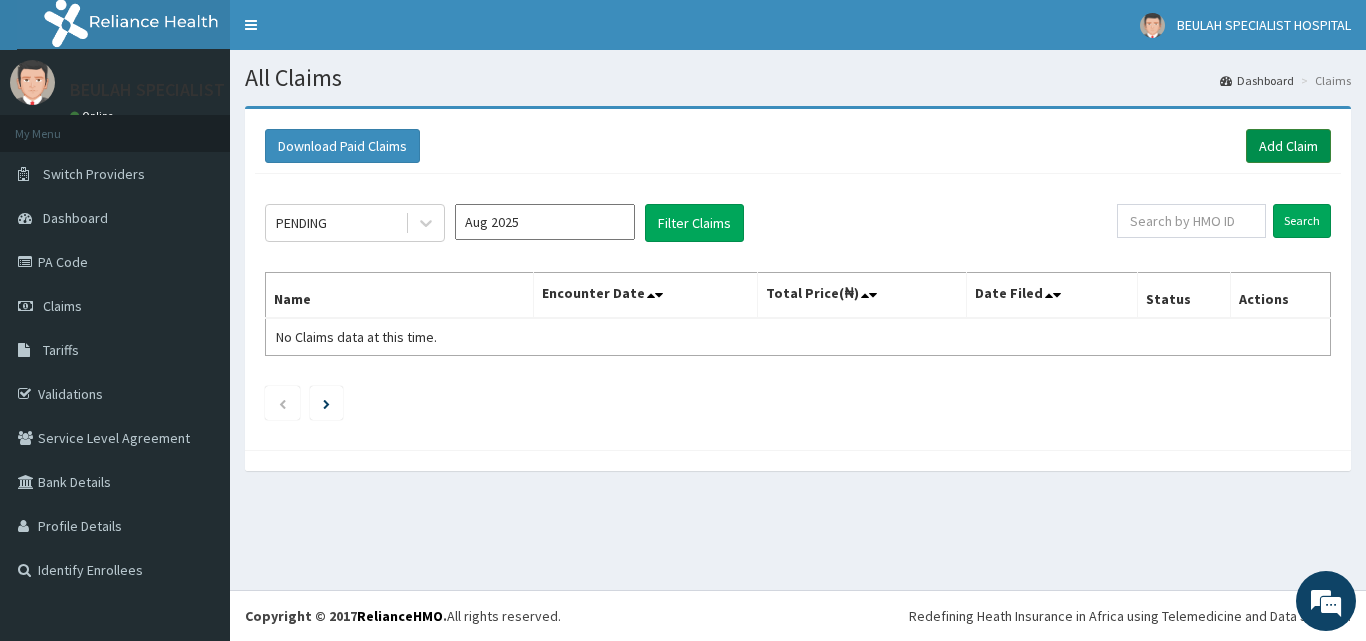 click on "Add Claim" at bounding box center [1288, 146] 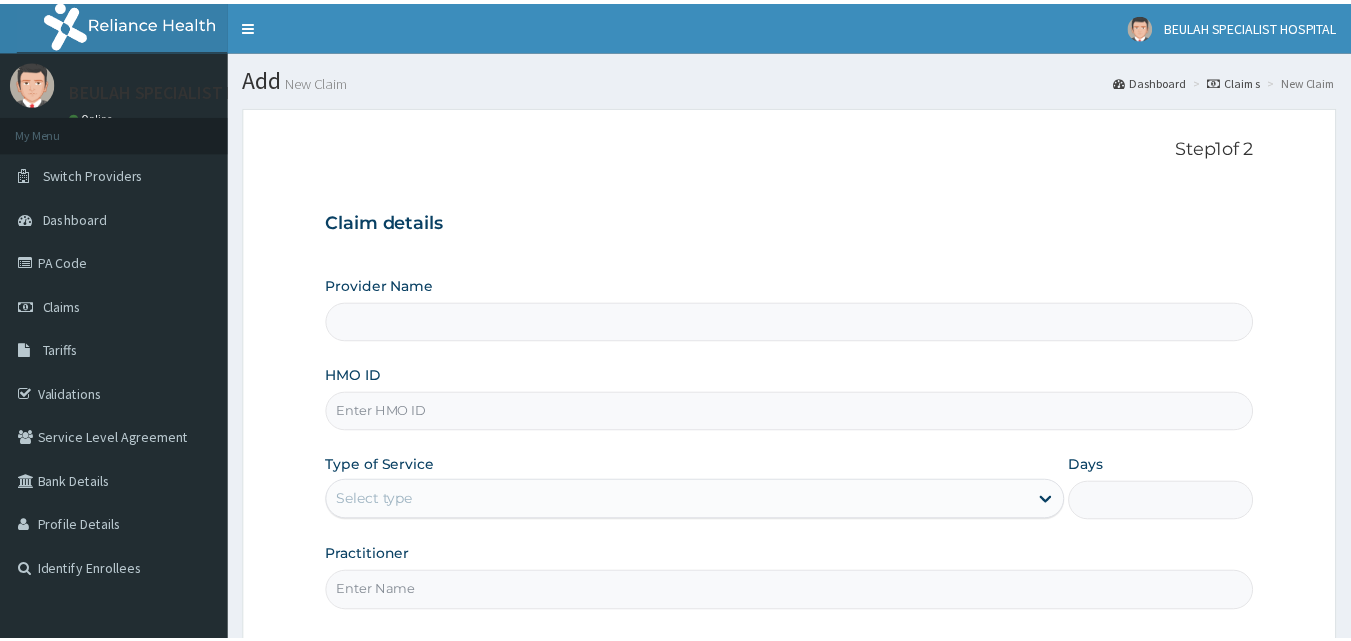 scroll, scrollTop: 0, scrollLeft: 0, axis: both 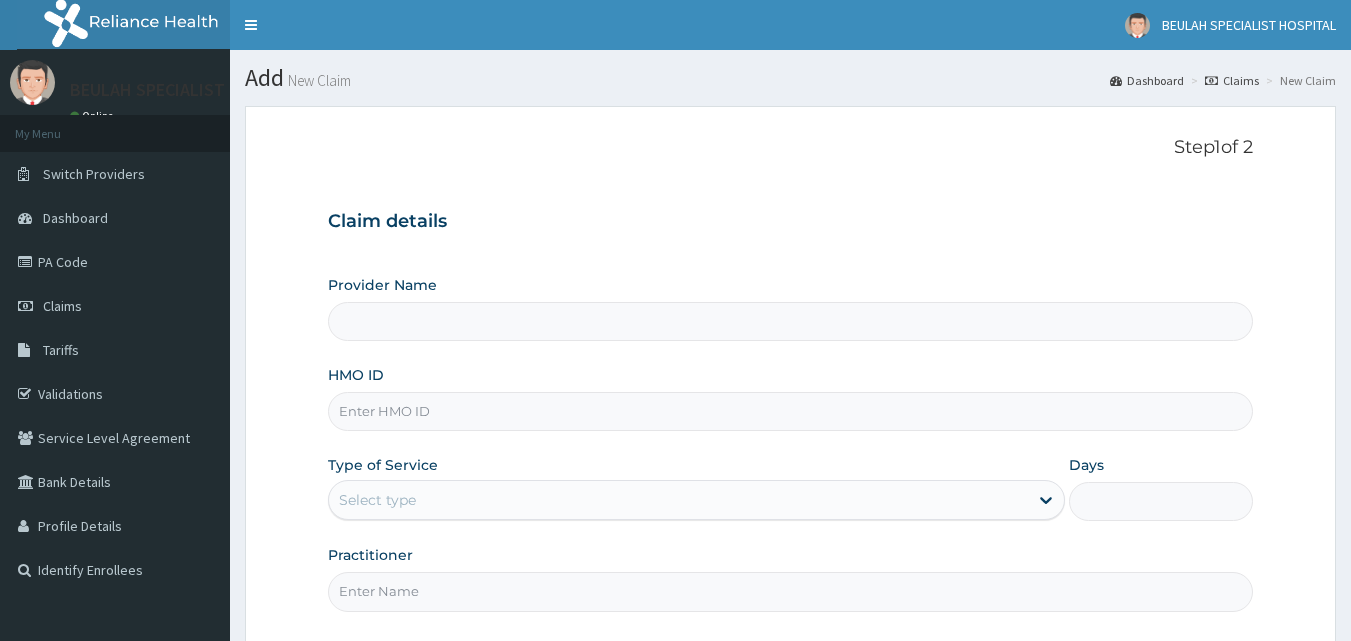 drag, startPoint x: 0, startPoint y: 0, endPoint x: 477, endPoint y: 417, distance: 633.57556 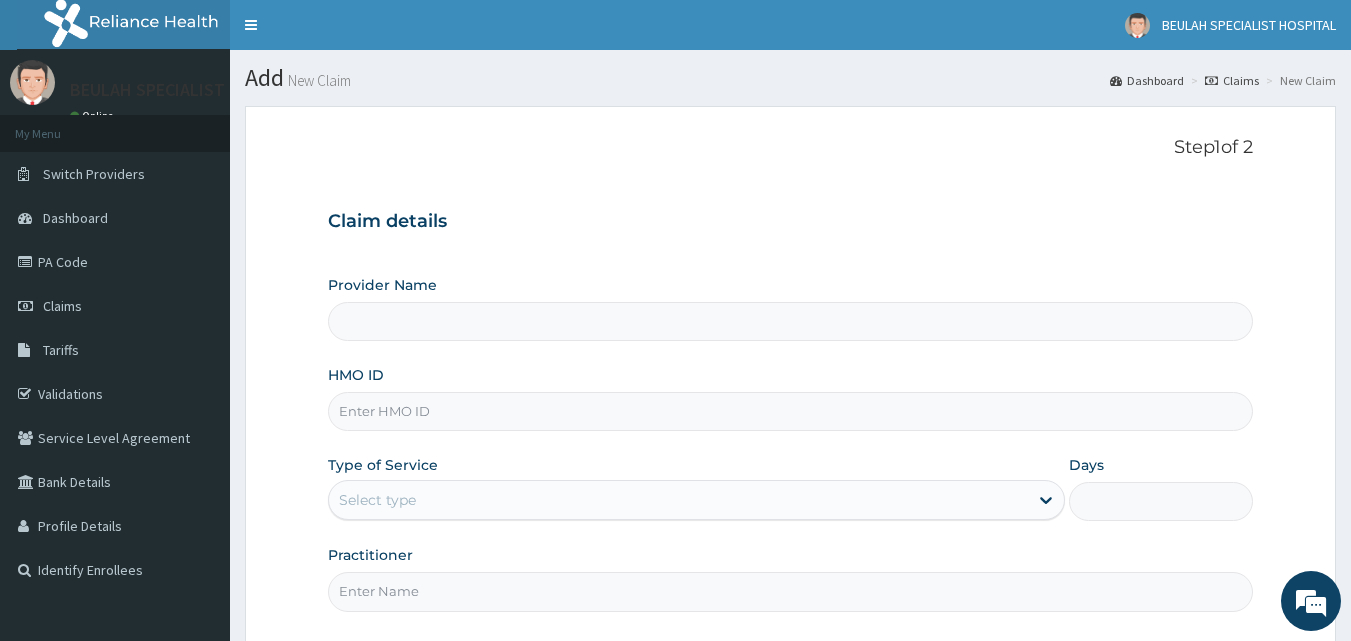 paste on "erm/10305/e" 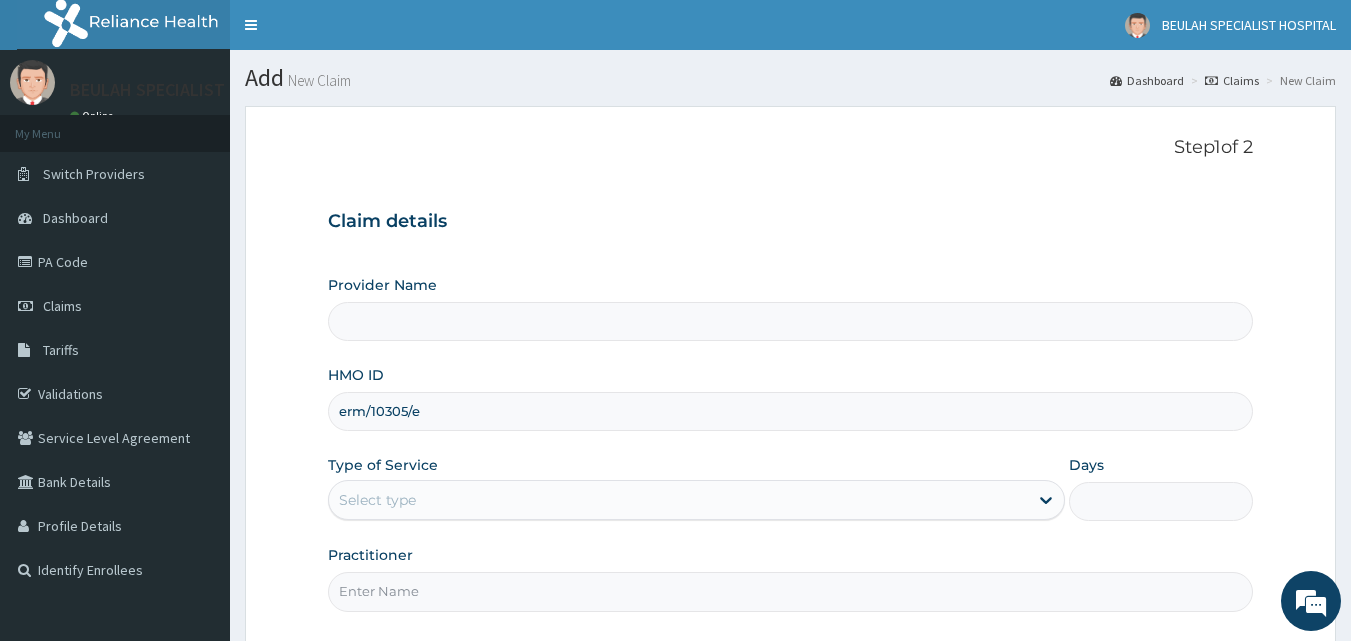 type on "BEULAH SPECIALIST HOSPITAL" 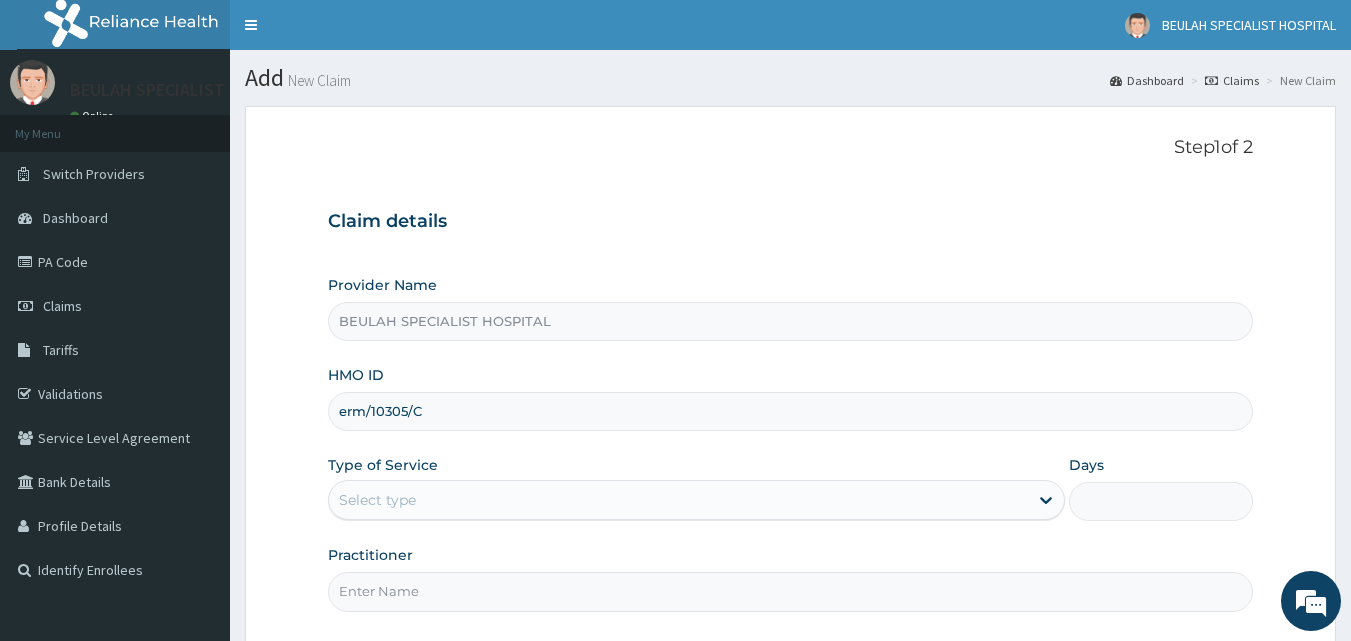 type on "erm/10305/c" 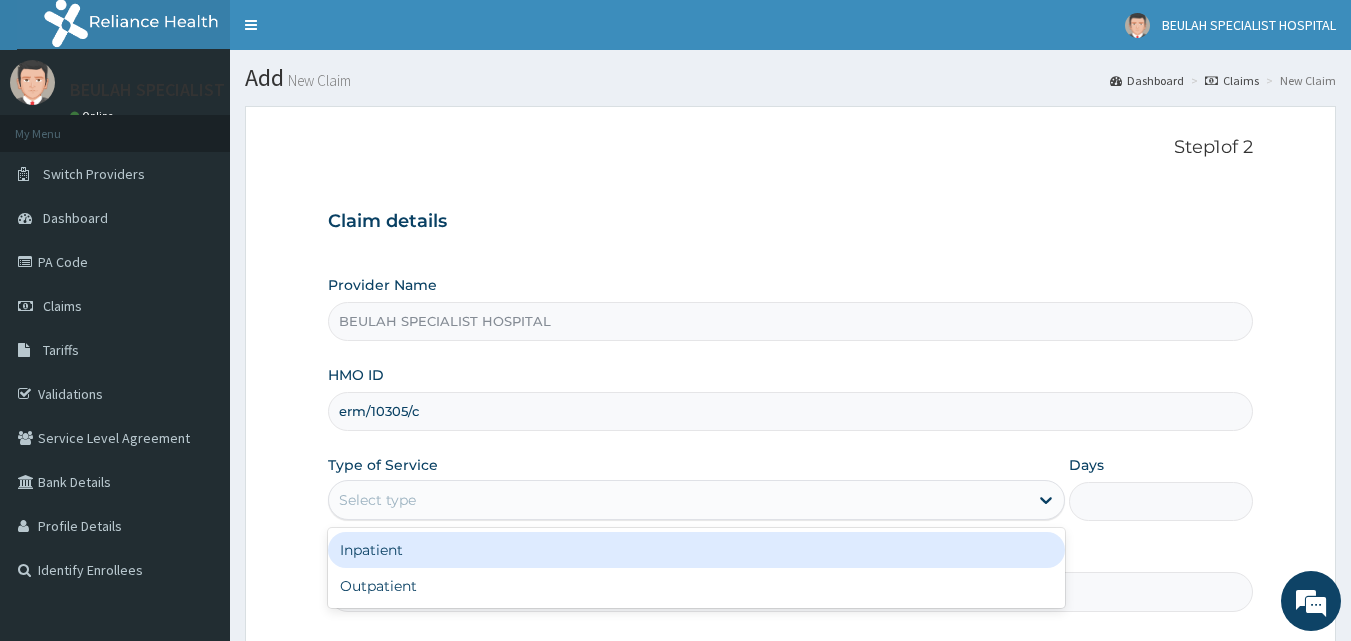 click on "Select type" at bounding box center [678, 500] 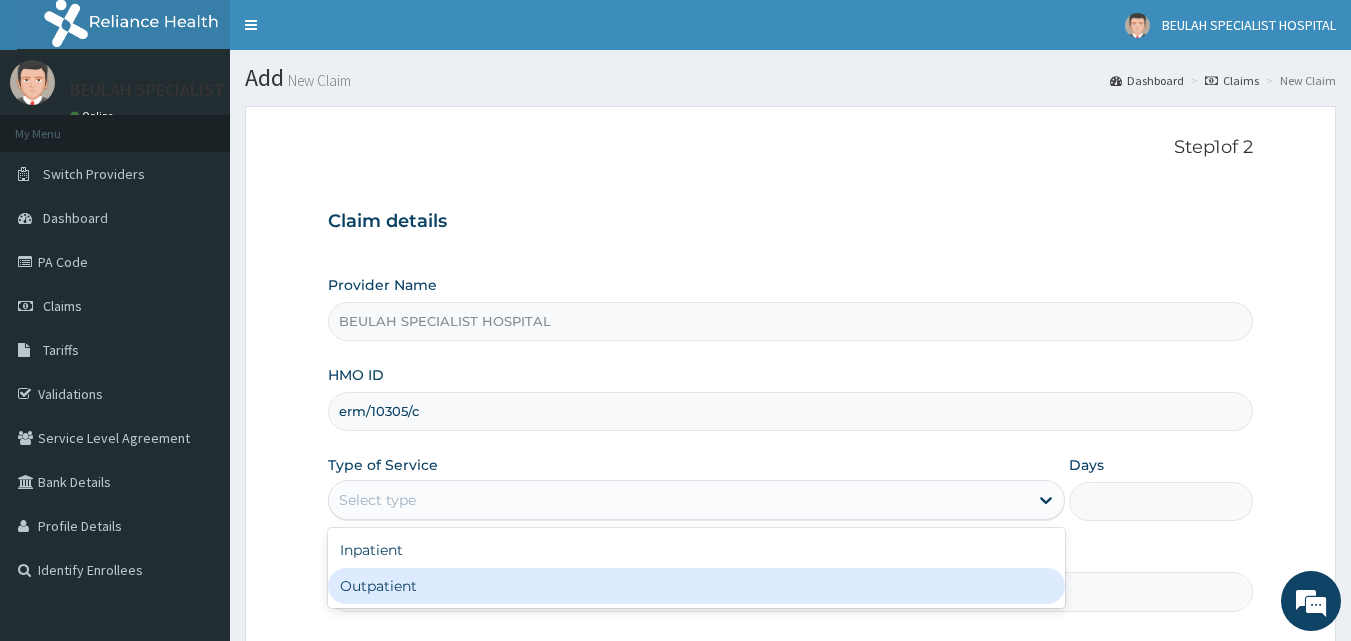 click on "Outpatient" at bounding box center [696, 586] 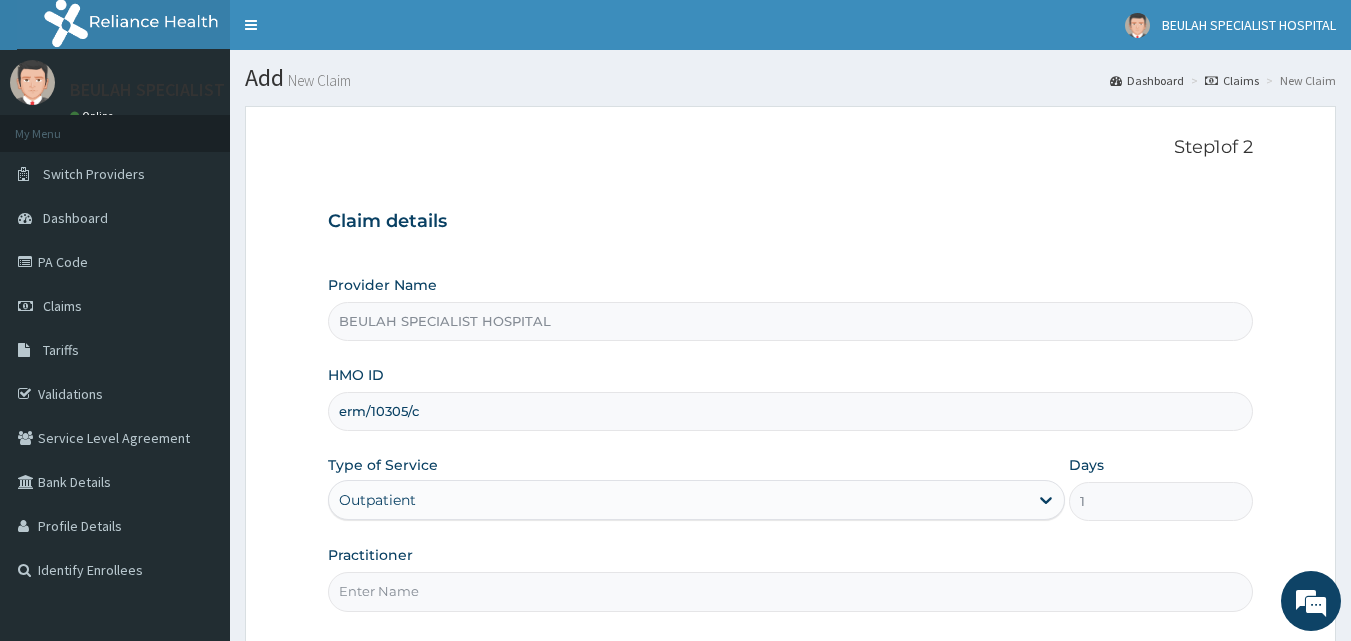 click on "Practitioner" at bounding box center [791, 591] 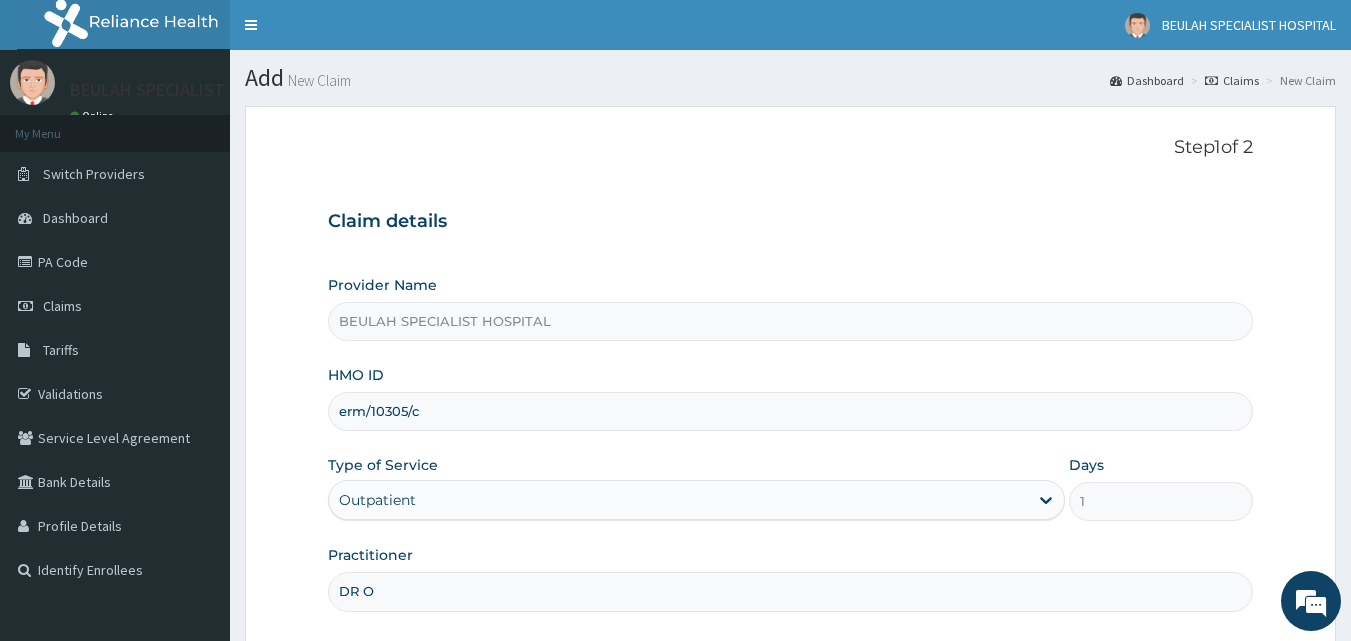 scroll, scrollTop: 0, scrollLeft: 0, axis: both 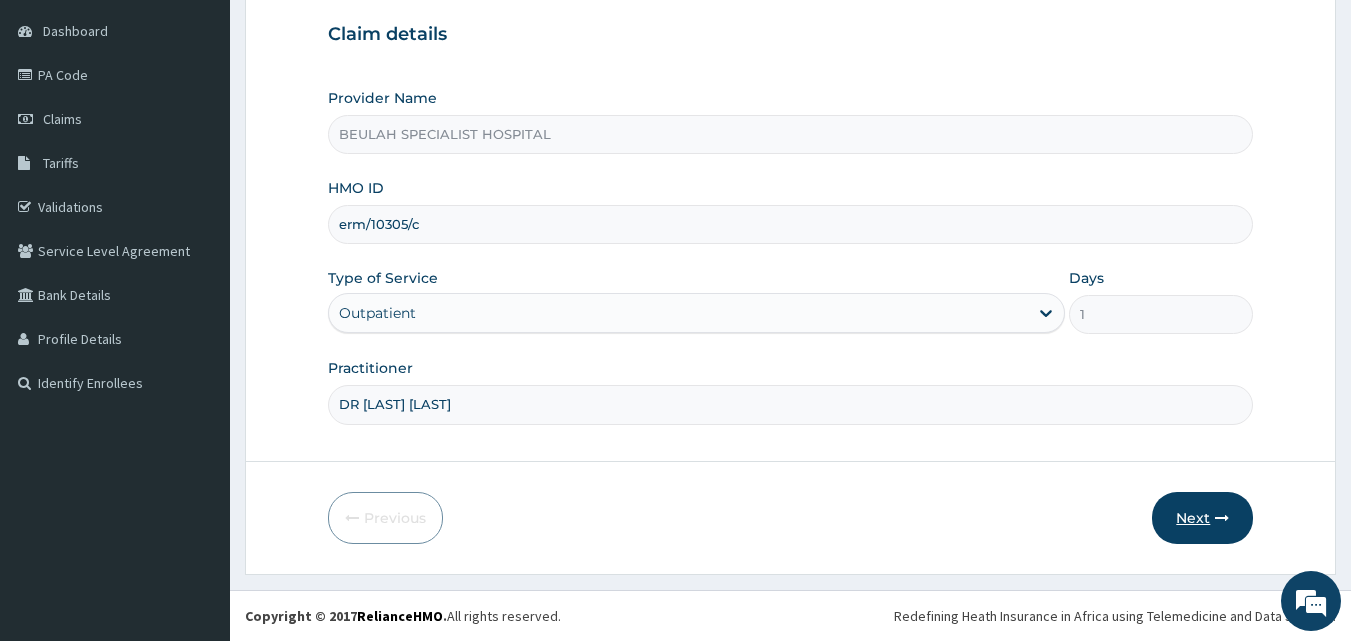 type on "DR ORJI WILLIAMS" 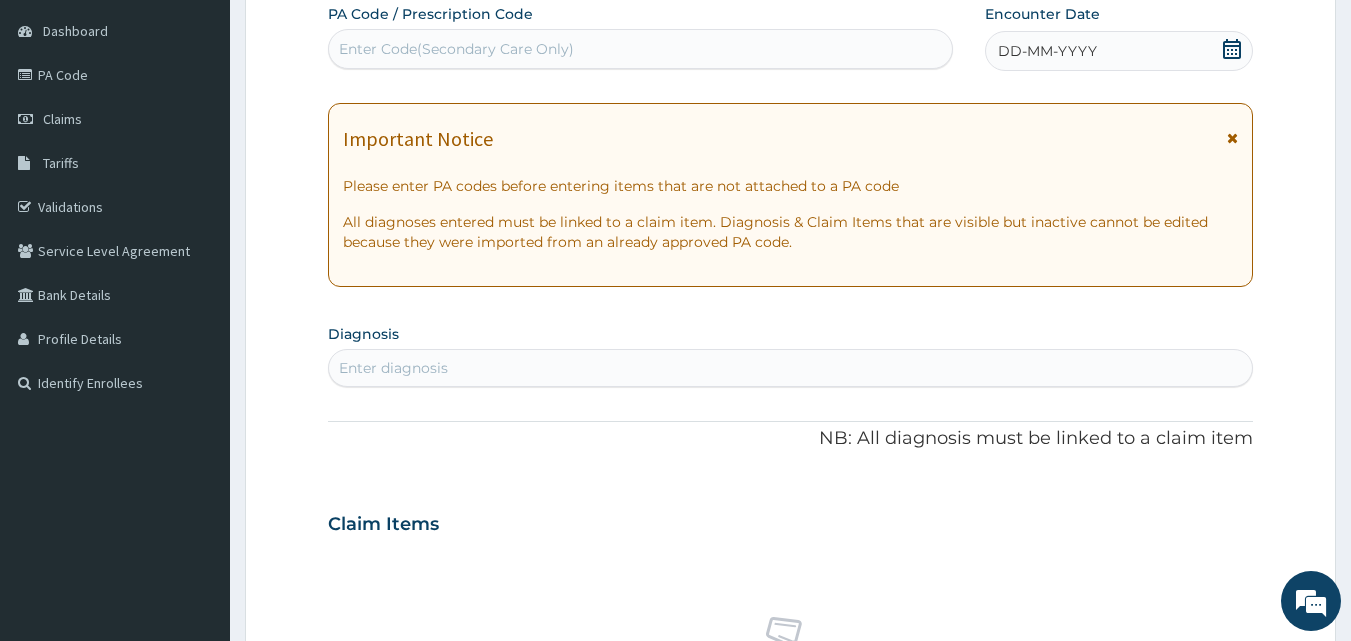 click 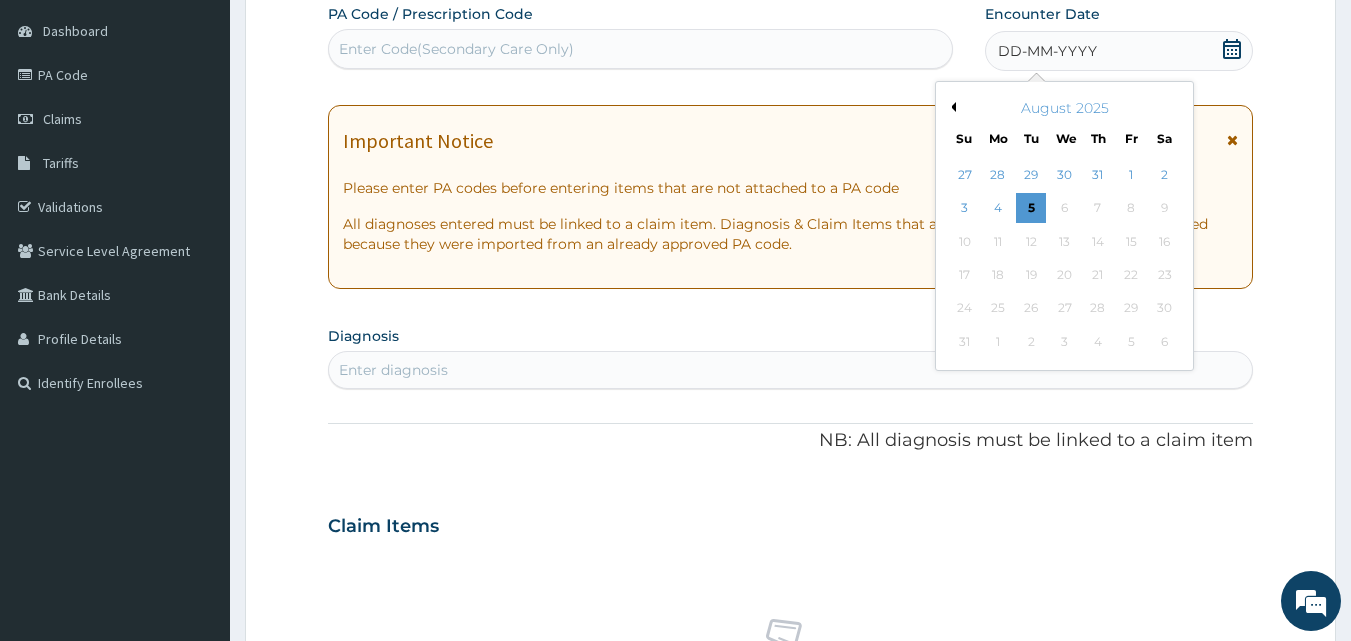 click on "Previous Month August 2025 Su Mo Tu We Th Fr Sa 27 28 29 30 31 1 2 3 4 5 6 7 8 9 10 11 12 13 14 15 16 17 18 19 20 21 22 23 24 25 26 27 28 29 30 31 1 2 3 4 5 6" at bounding box center (1064, 226) 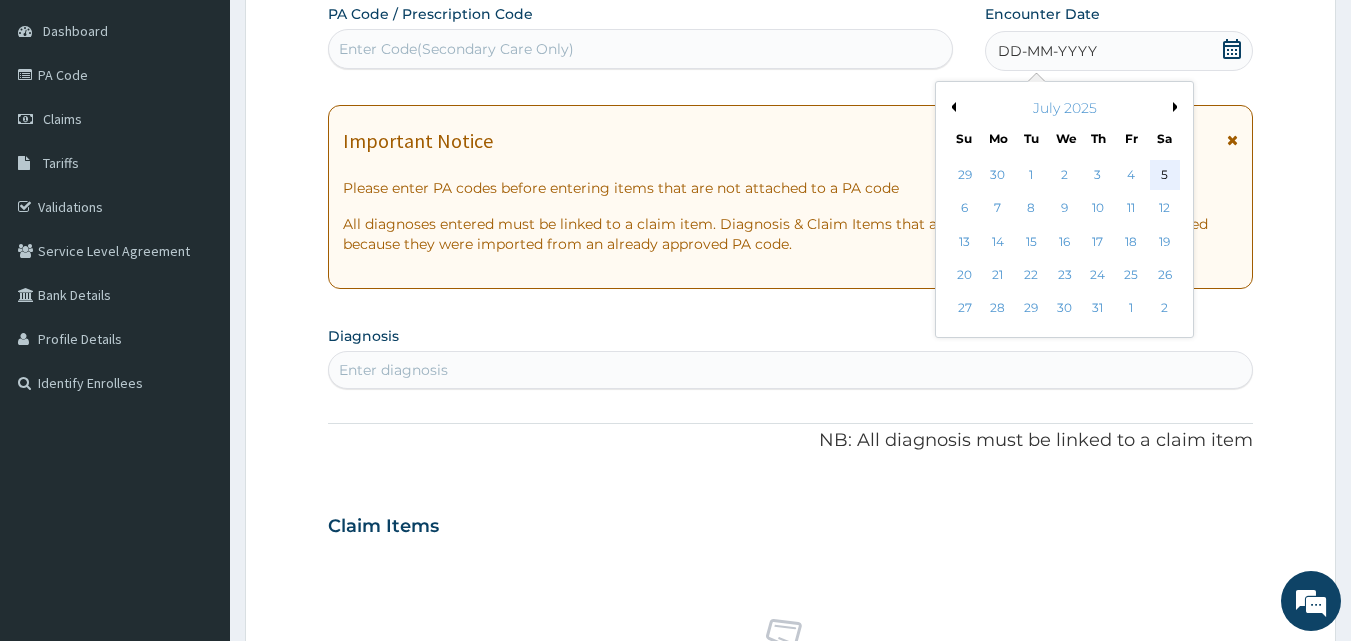 click on "5" at bounding box center [1165, 175] 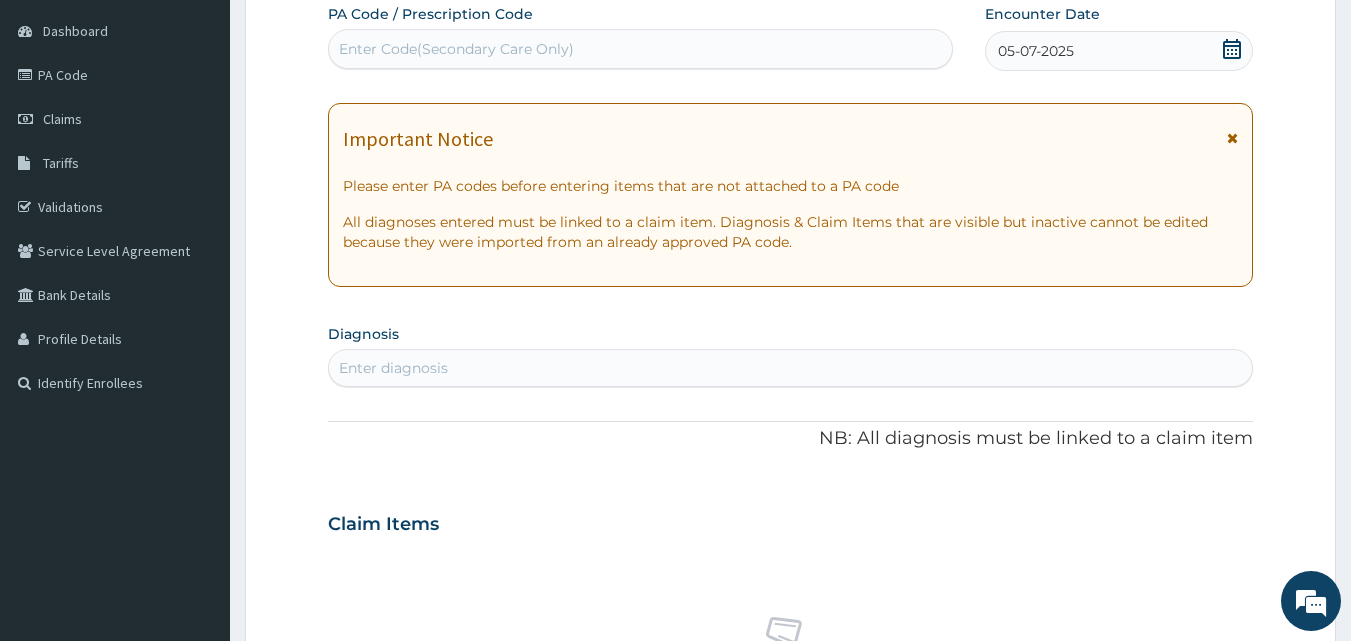 click on "Enter diagnosis" at bounding box center [791, 368] 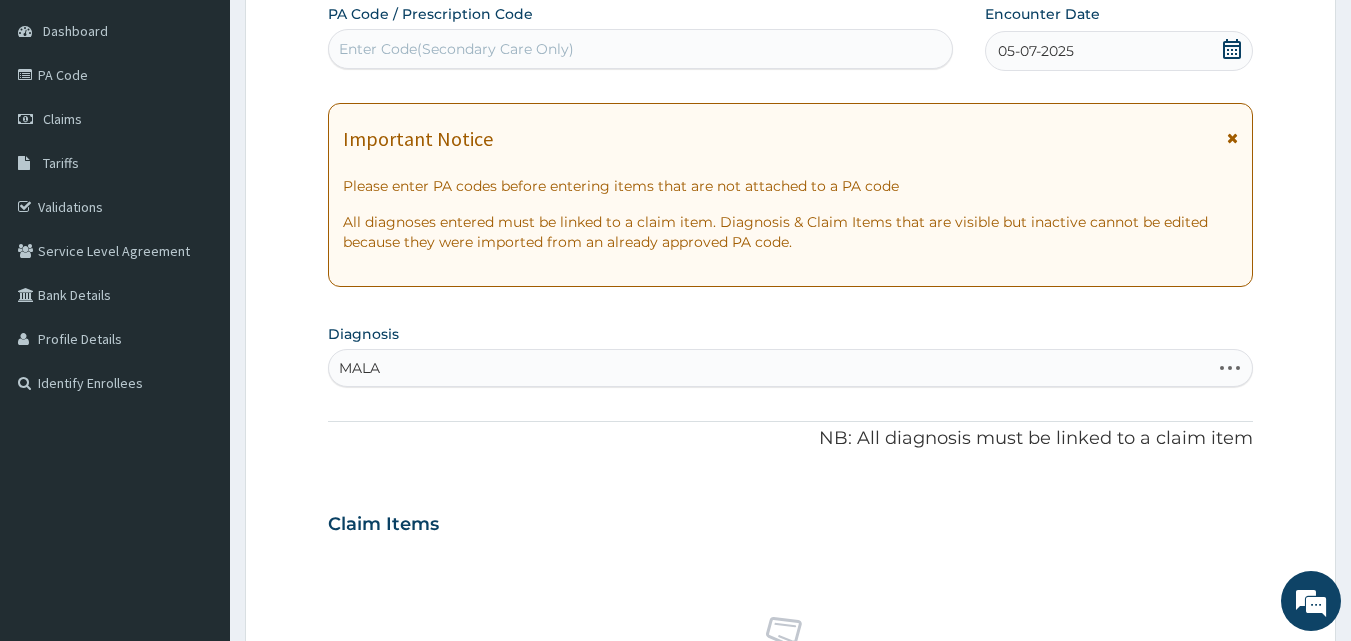 type on "MALAR" 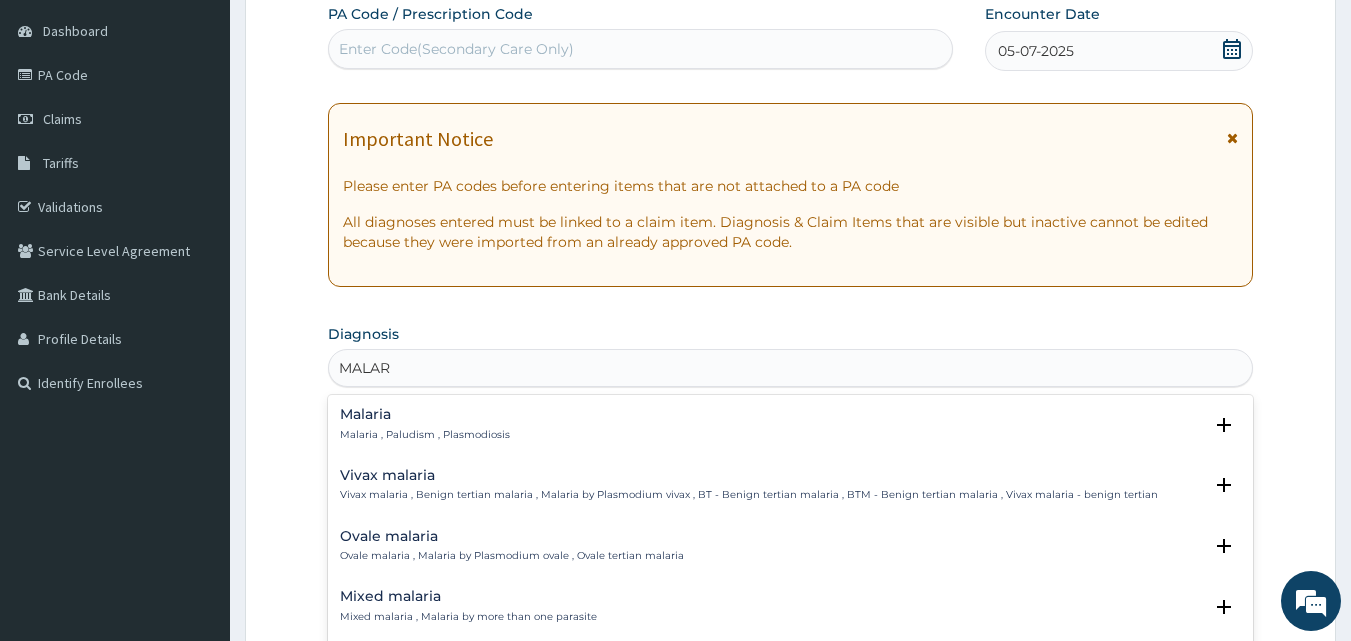 click on "Malaria Malaria , Paludism , Plasmodiosis" at bounding box center [791, 424] 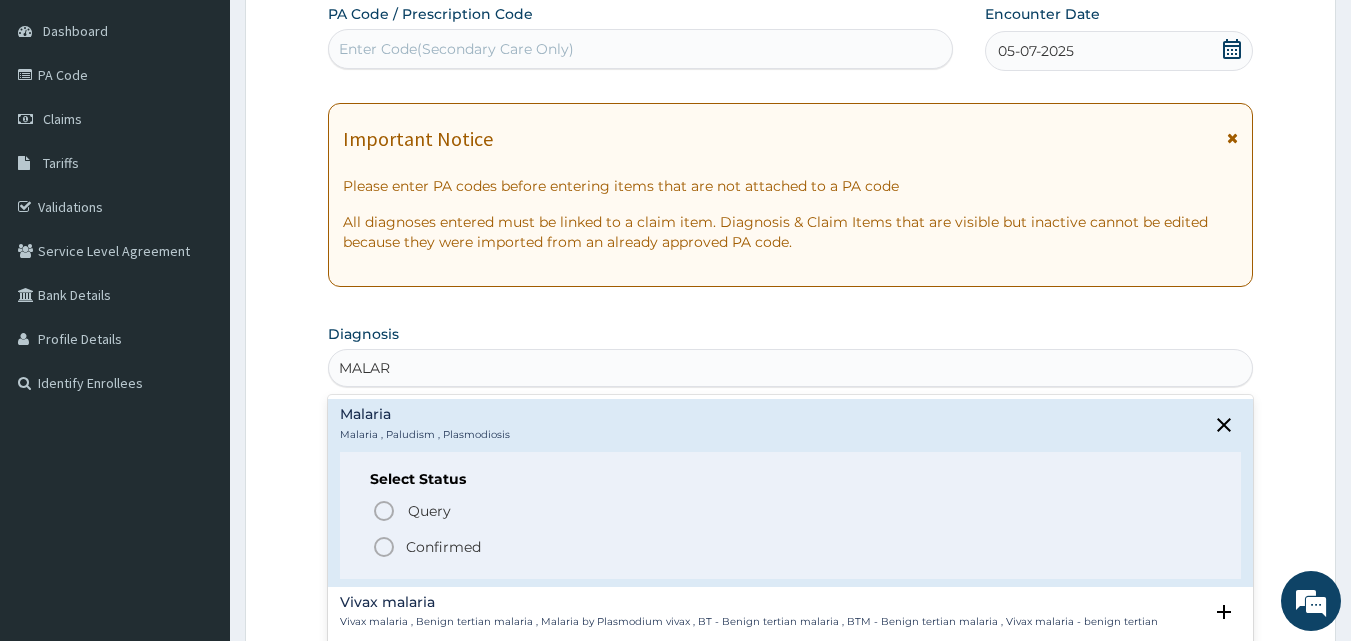 click 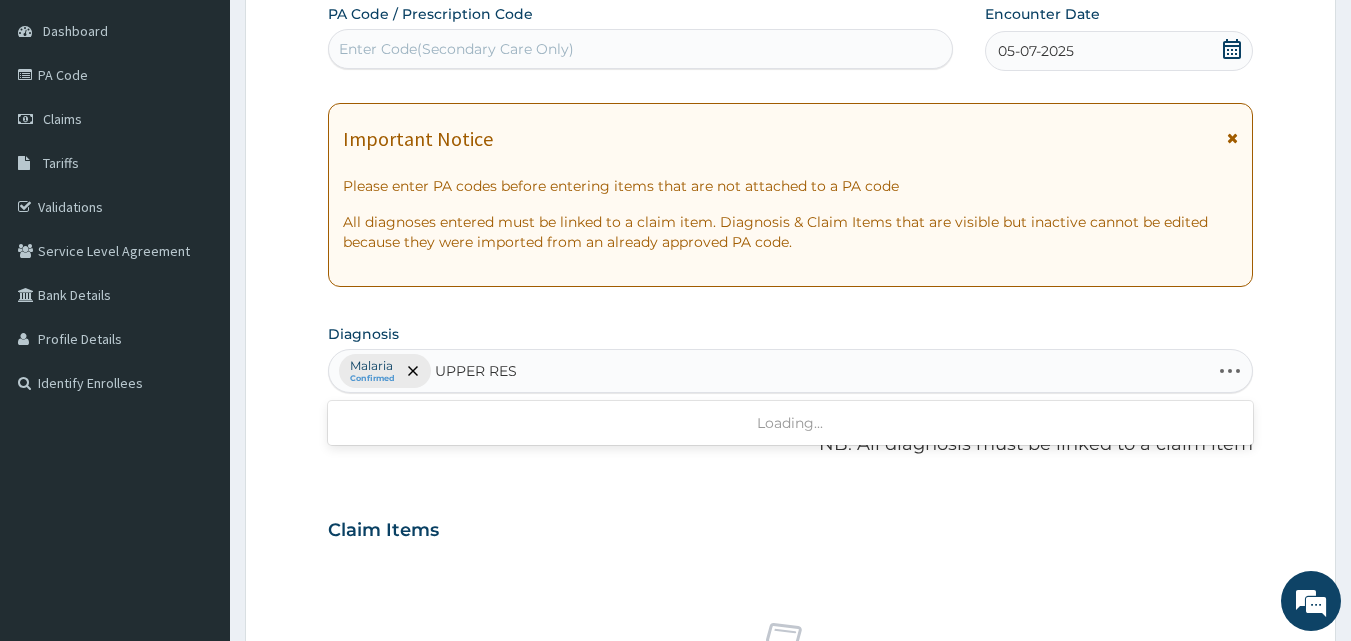type on "UPPER RESP" 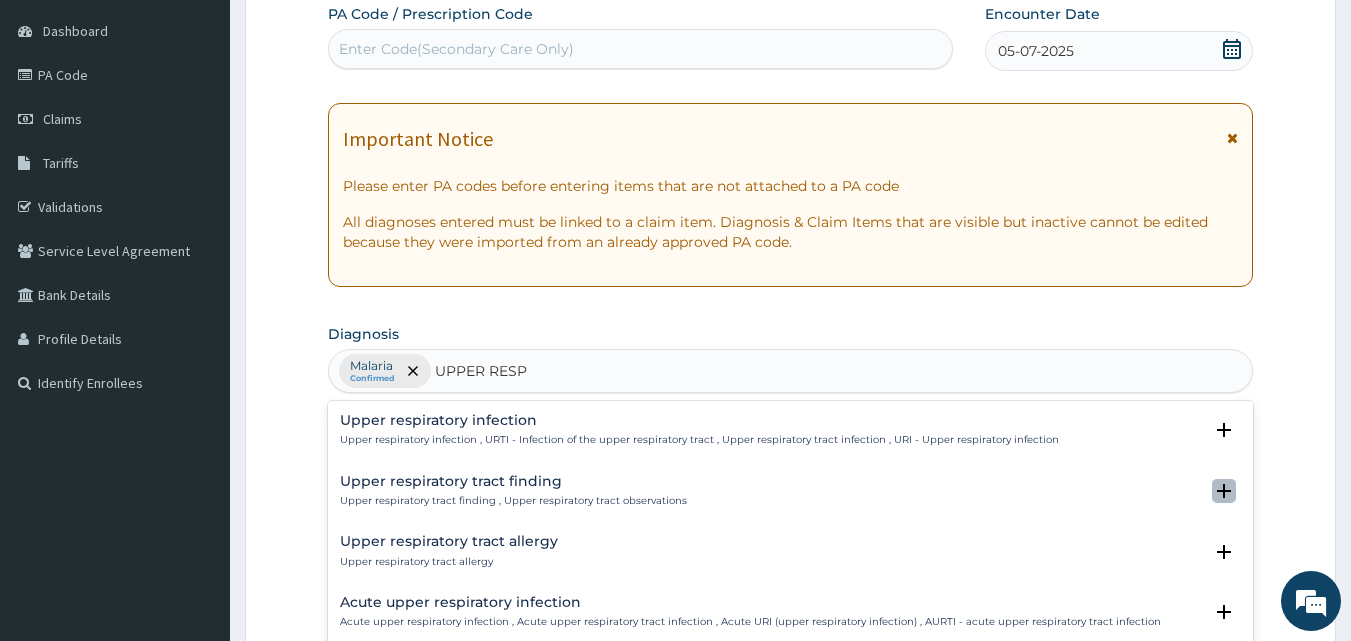 click at bounding box center (1224, 491) 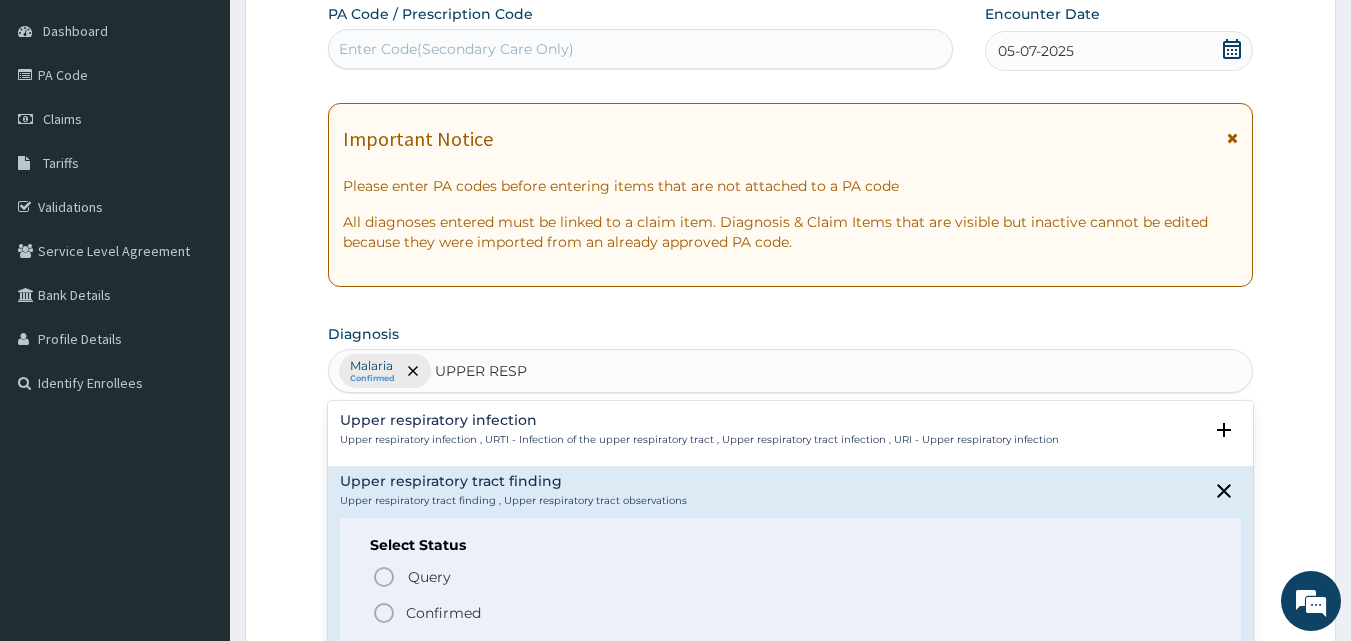 click 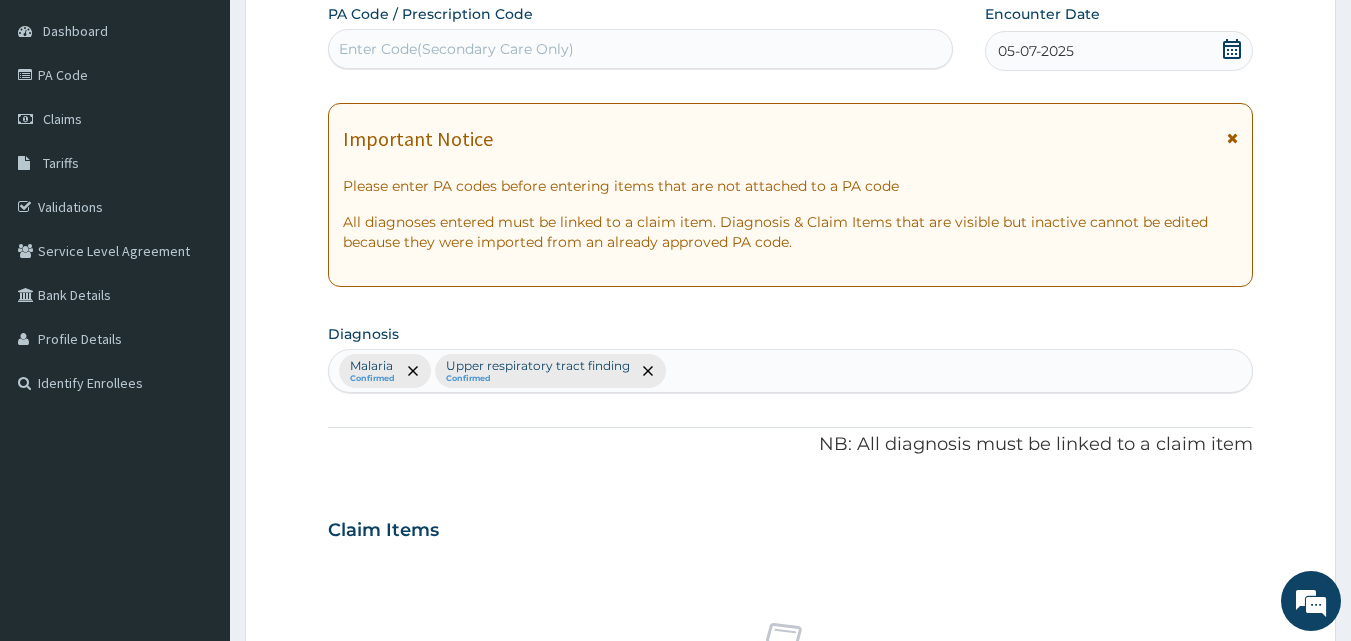 scroll, scrollTop: 747, scrollLeft: 0, axis: vertical 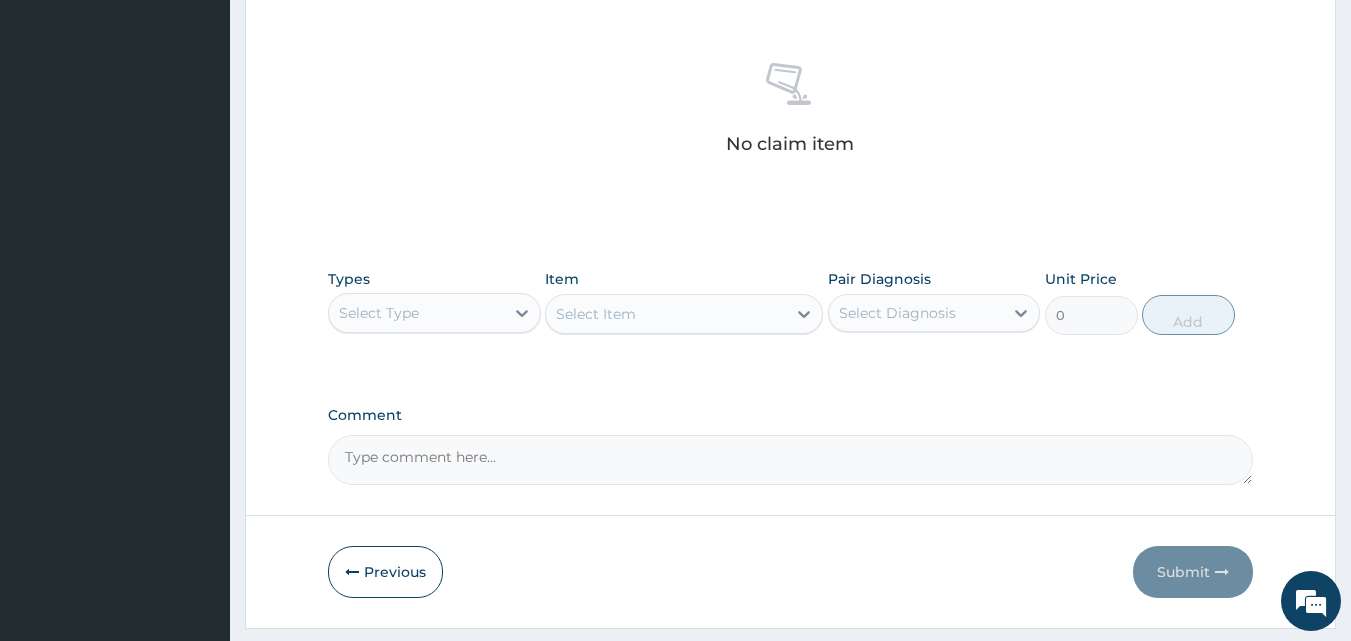 click on "Types Select Type Item Select Item Pair Diagnosis Select Diagnosis Unit Price 0 Add" at bounding box center [791, 302] 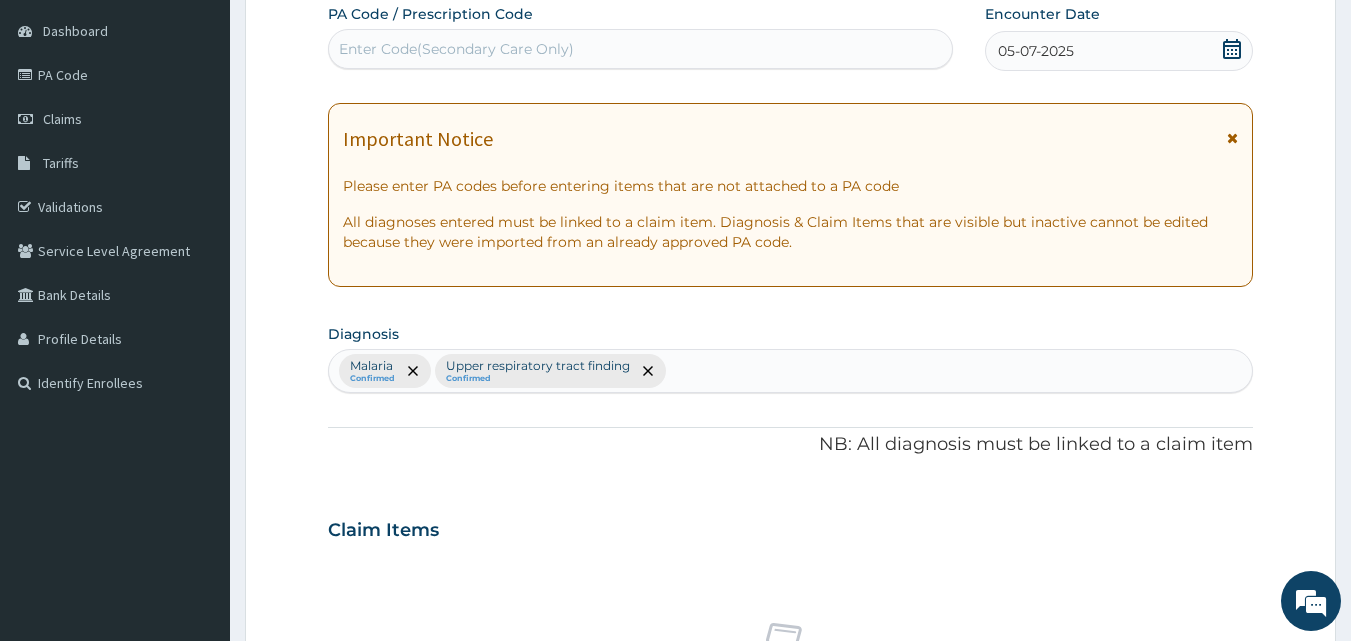 scroll, scrollTop: 747, scrollLeft: 0, axis: vertical 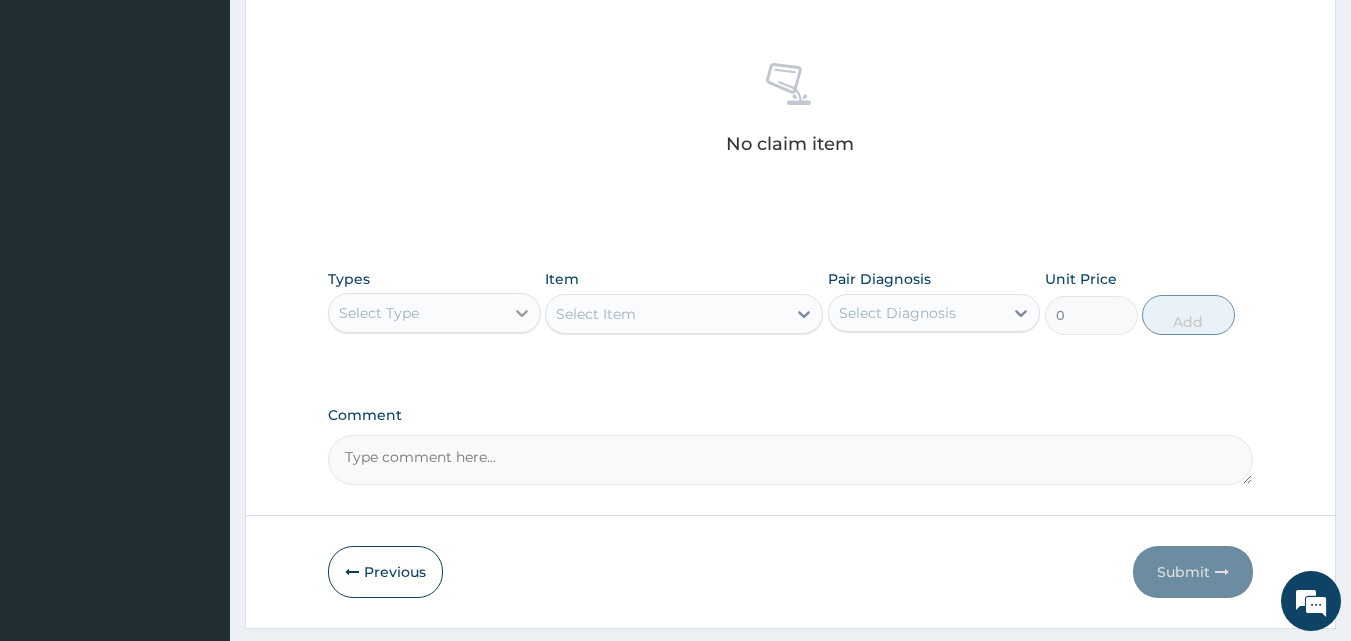 click at bounding box center (522, 313) 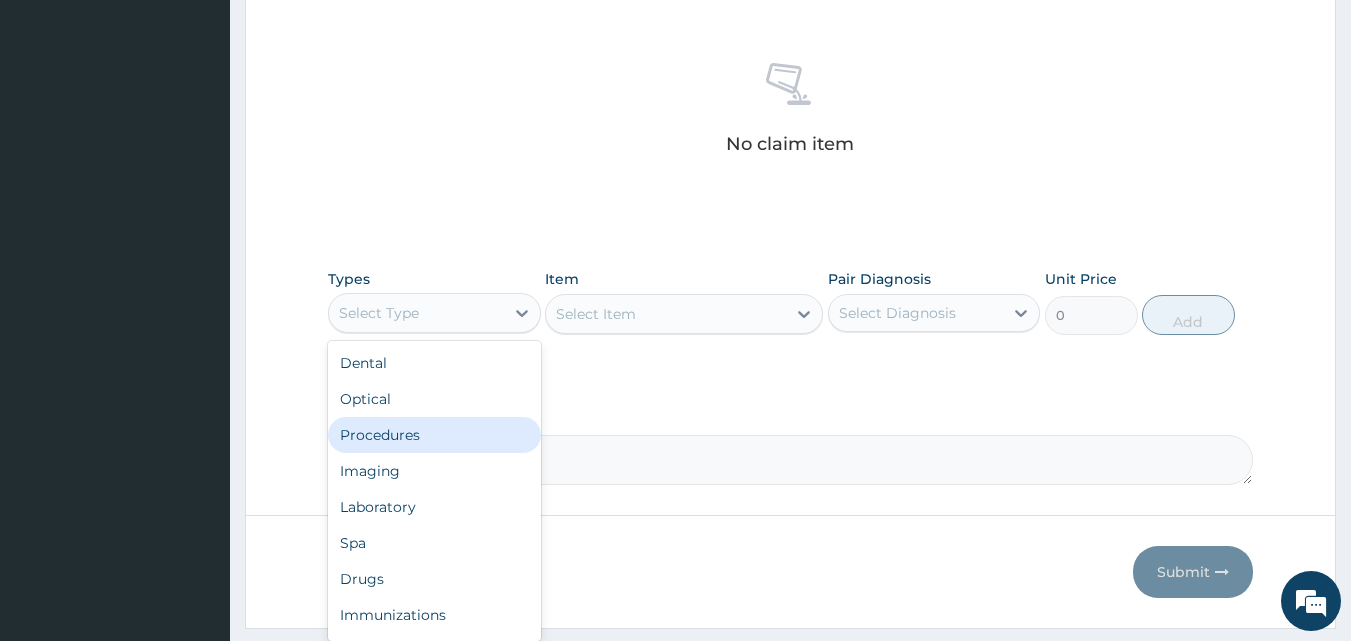 click on "Procedures" at bounding box center [434, 435] 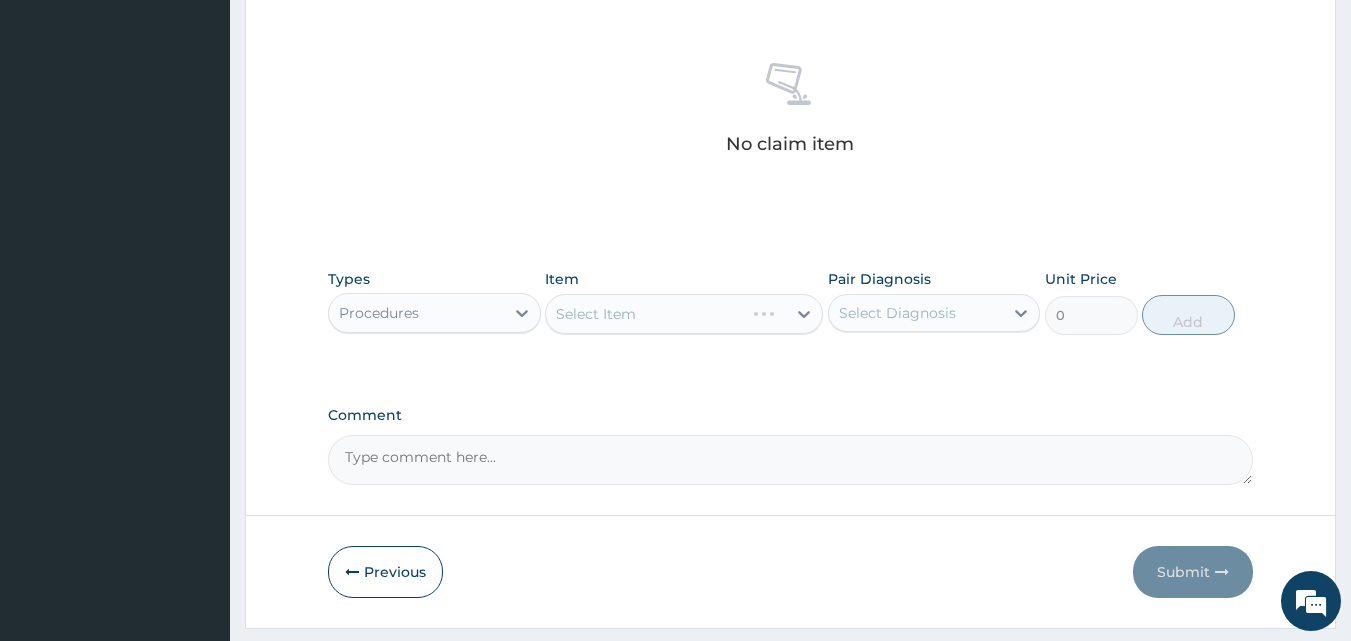 click on "Select Item" at bounding box center [684, 314] 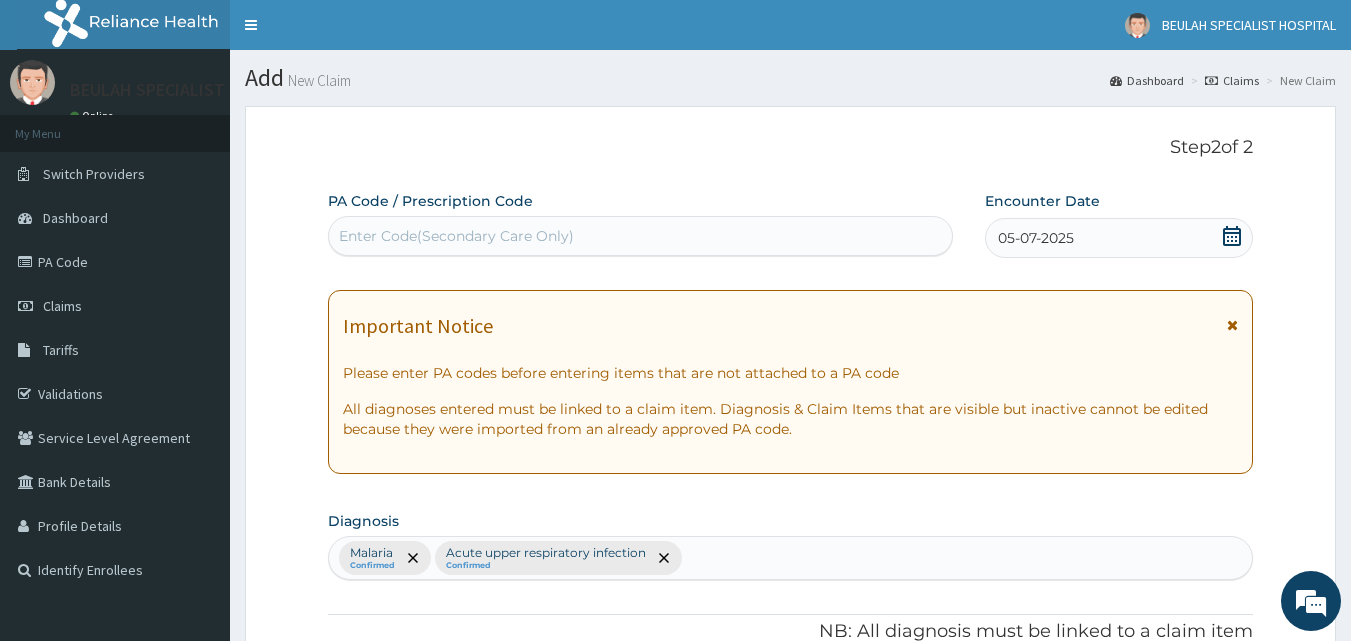 scroll, scrollTop: 721, scrollLeft: 0, axis: vertical 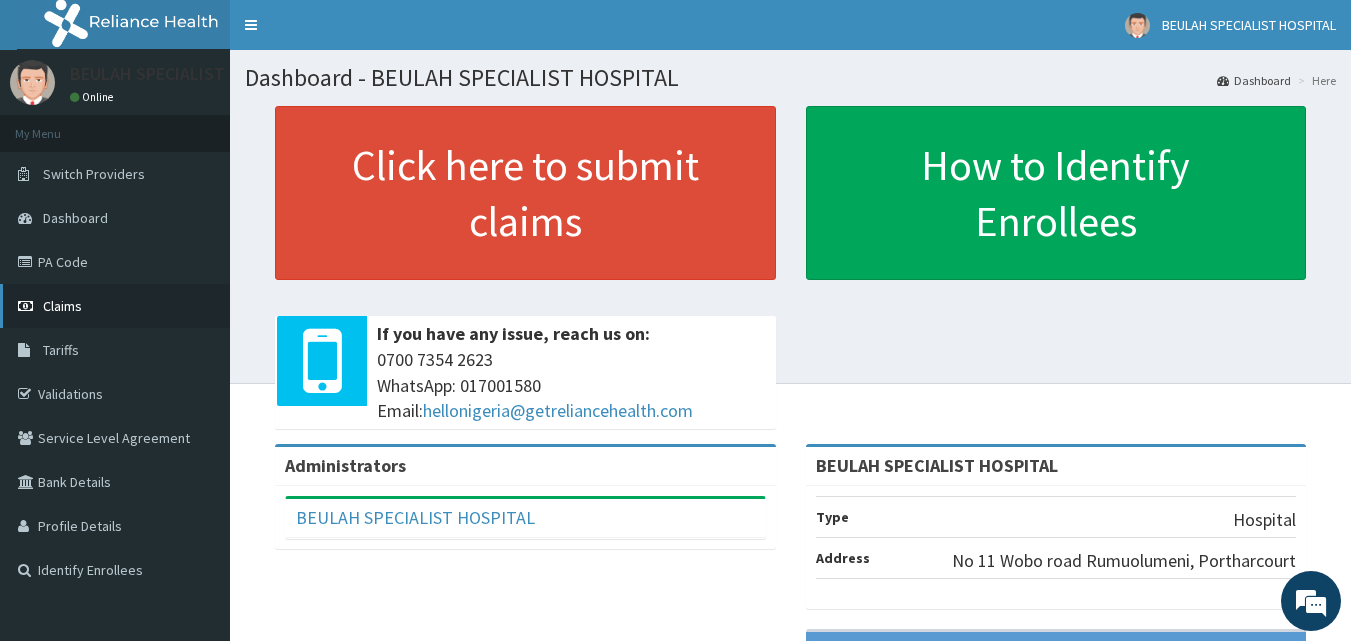 click on "Claims" at bounding box center (62, 306) 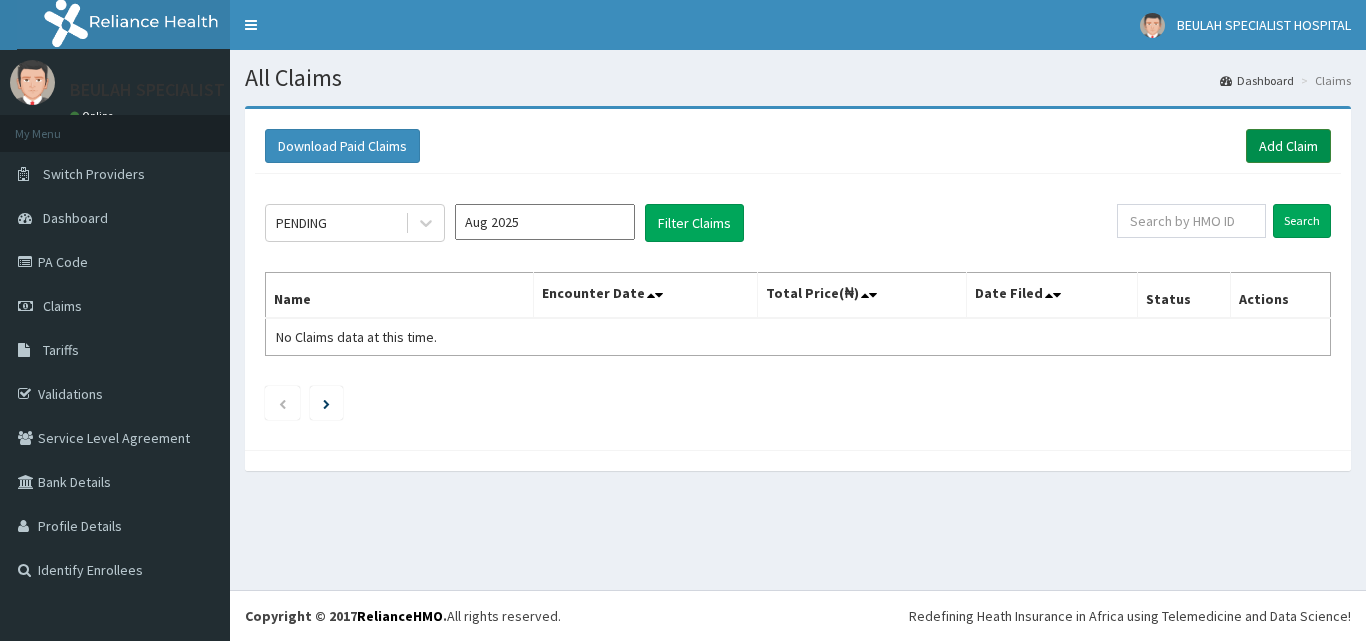 scroll, scrollTop: 0, scrollLeft: 0, axis: both 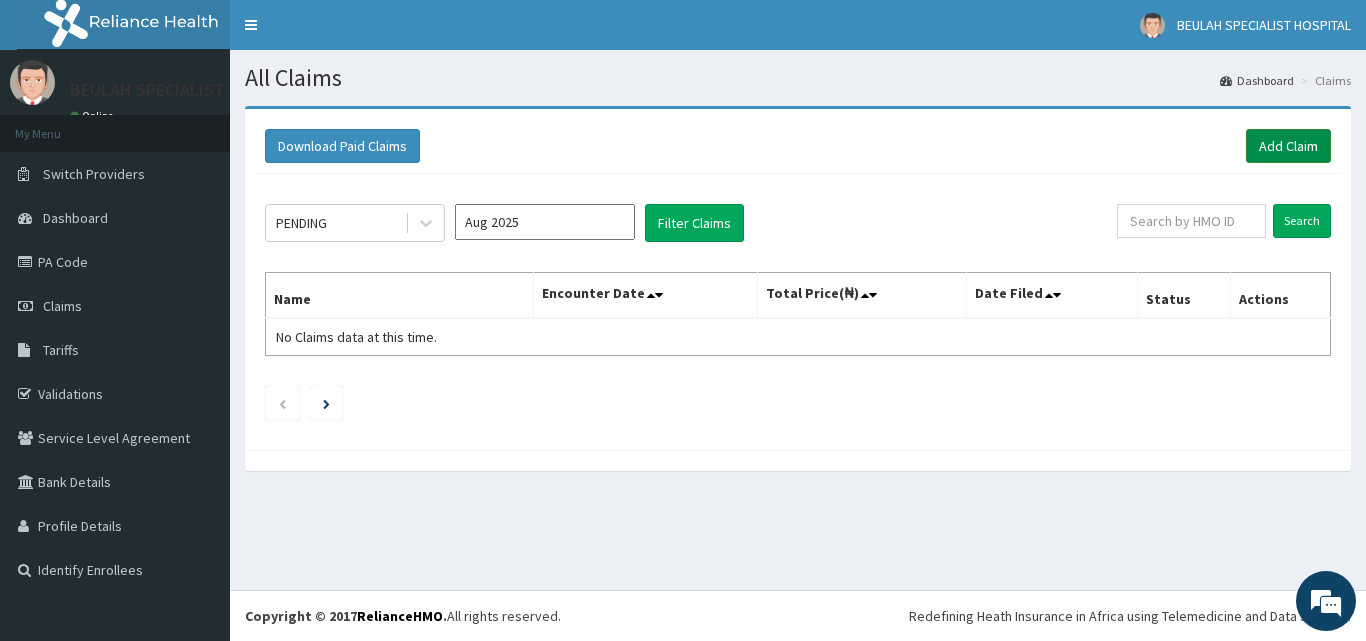 click on "Add Claim" at bounding box center (1288, 146) 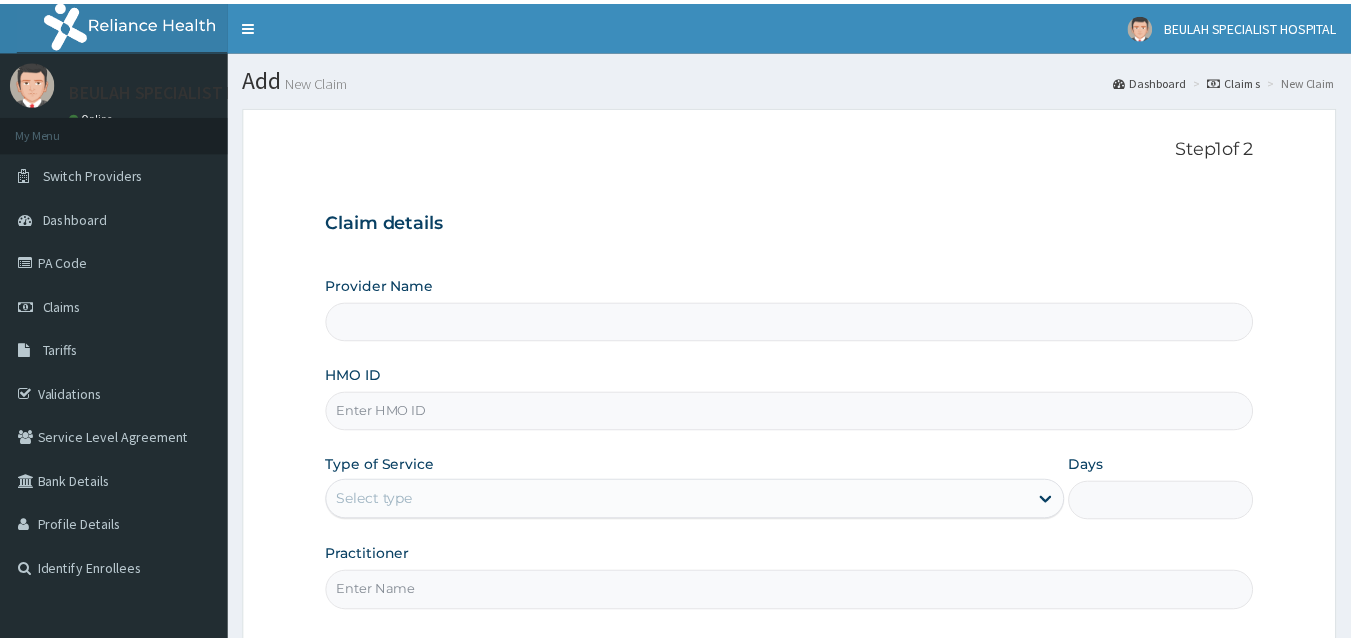 scroll, scrollTop: 0, scrollLeft: 0, axis: both 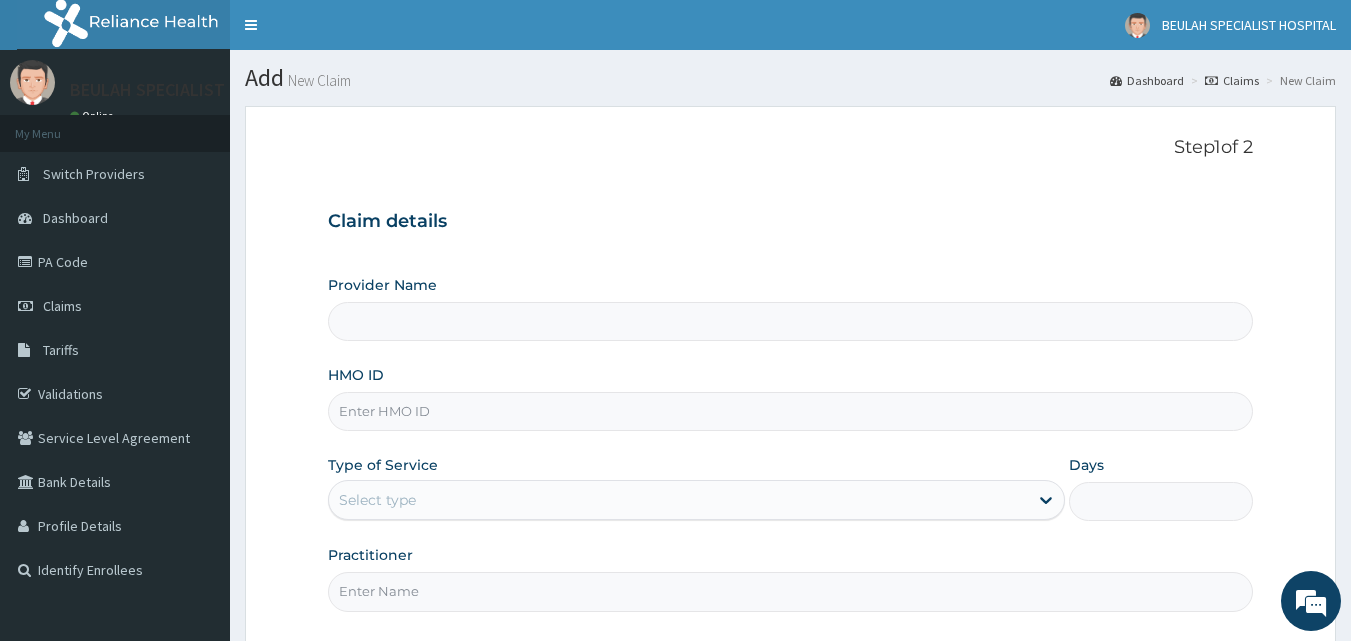type on "BEULAH SPECIALIST HOSPITAL" 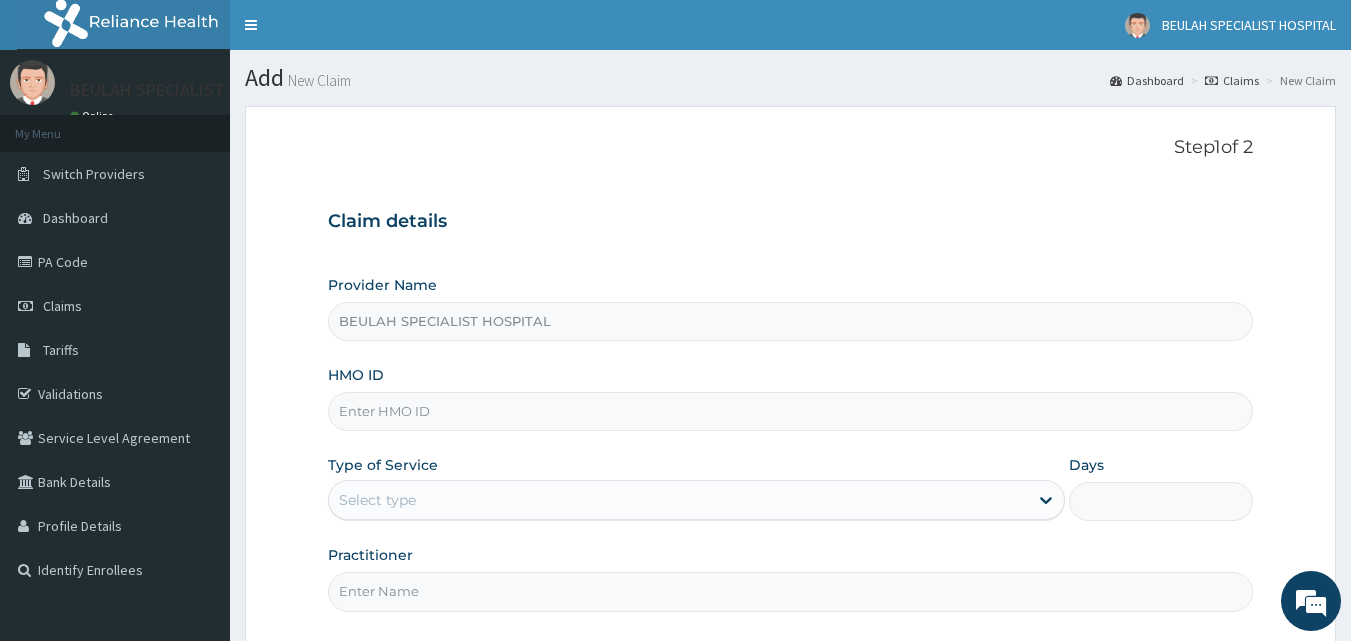 click on "Provider Name BEULAH SPECIALIST HOSPITAL HMO ID Type of Service Select type Days Practitioner" at bounding box center [791, 443] 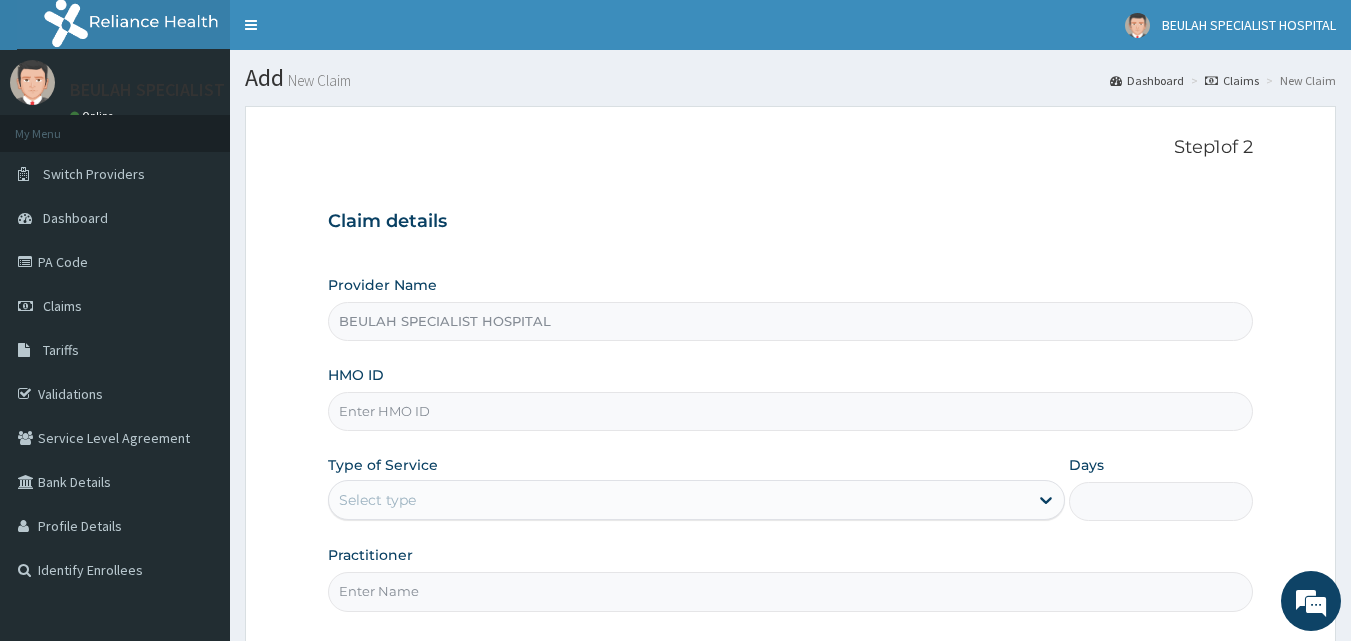 click on "HMO ID" at bounding box center [791, 411] 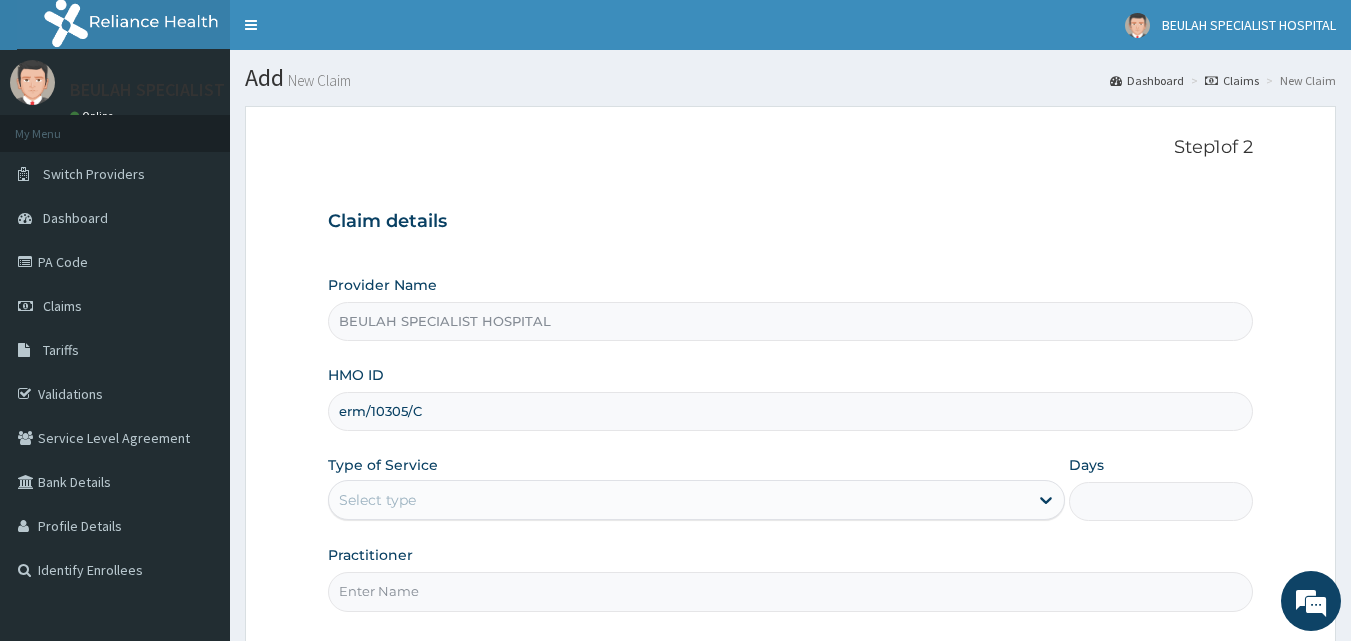 type on "erm/10305/c" 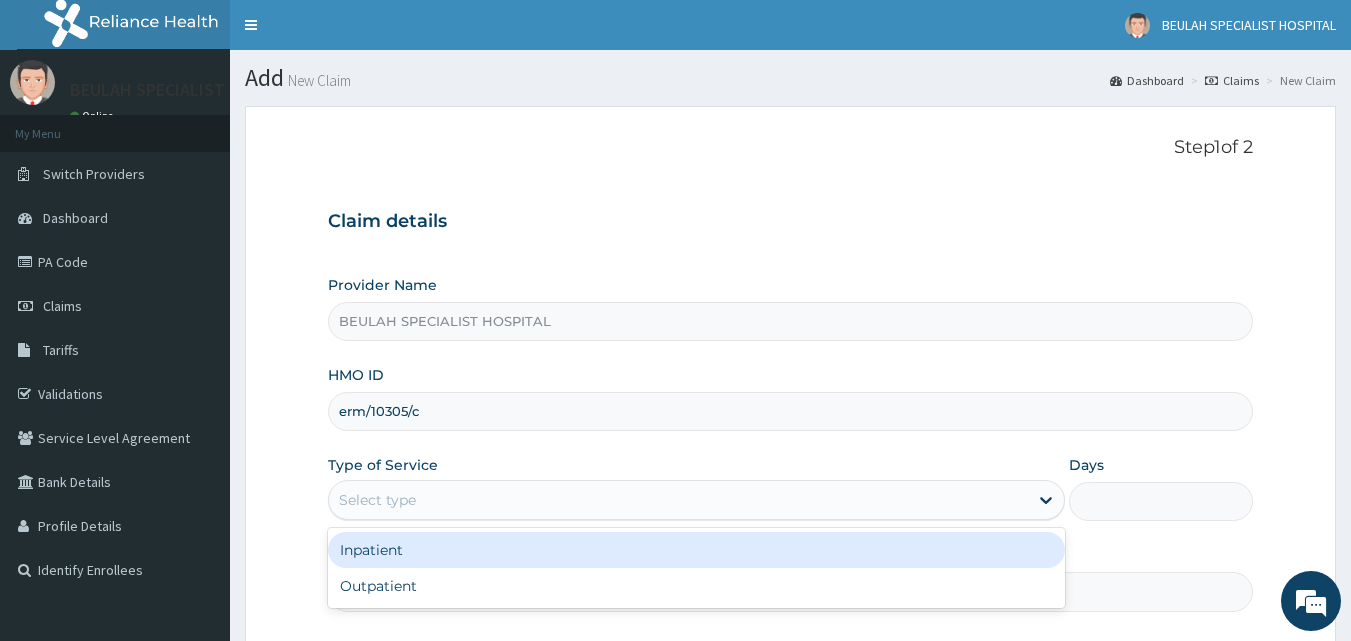 click on "Select type" at bounding box center [678, 500] 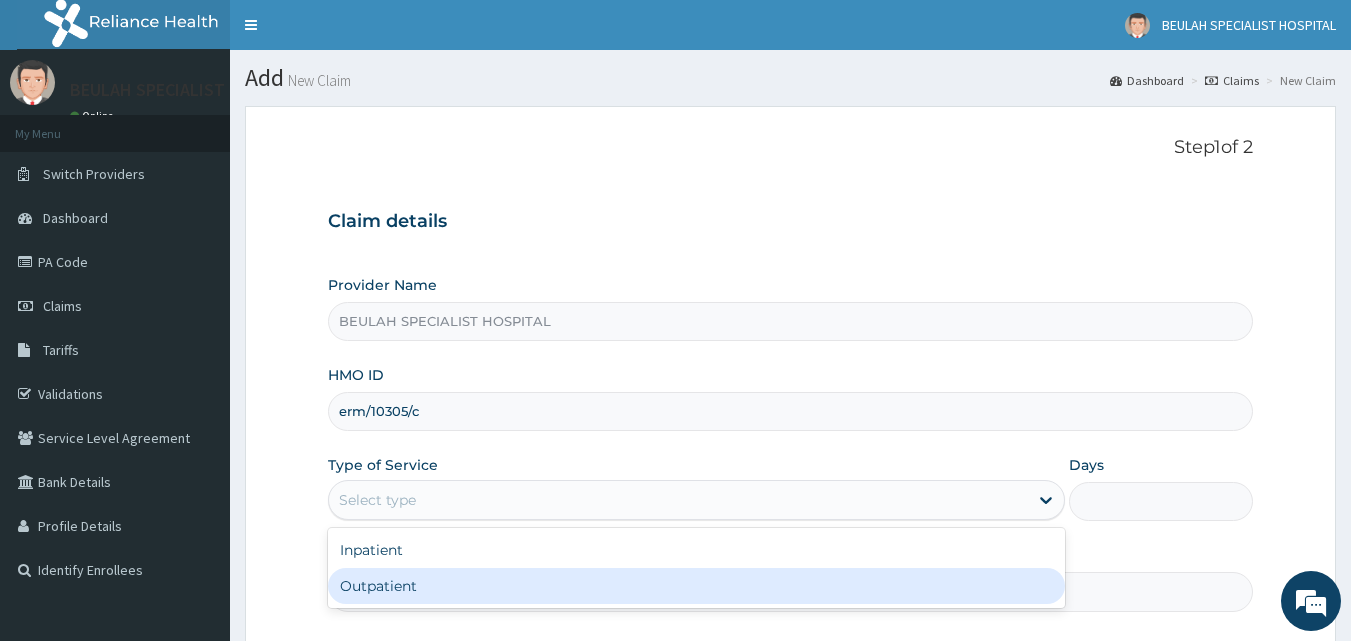 click on "Outpatient" at bounding box center (696, 586) 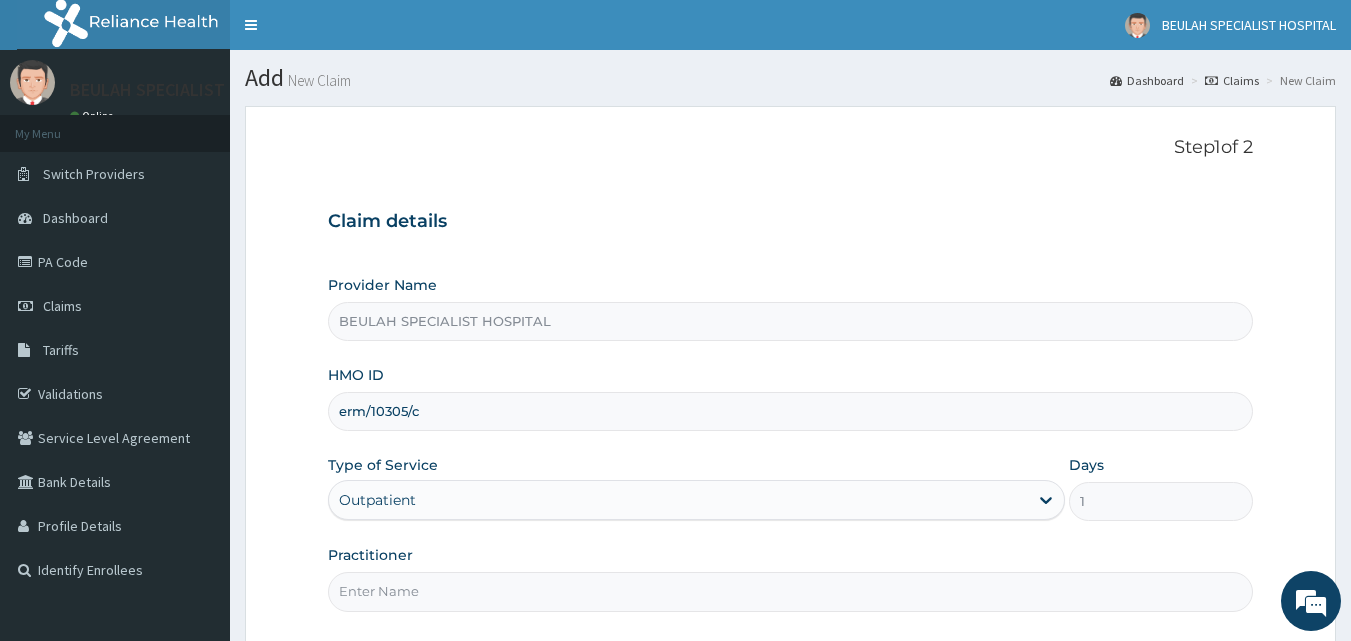 drag, startPoint x: 1341, startPoint y: 575, endPoint x: 1365, endPoint y: 569, distance: 24.738634 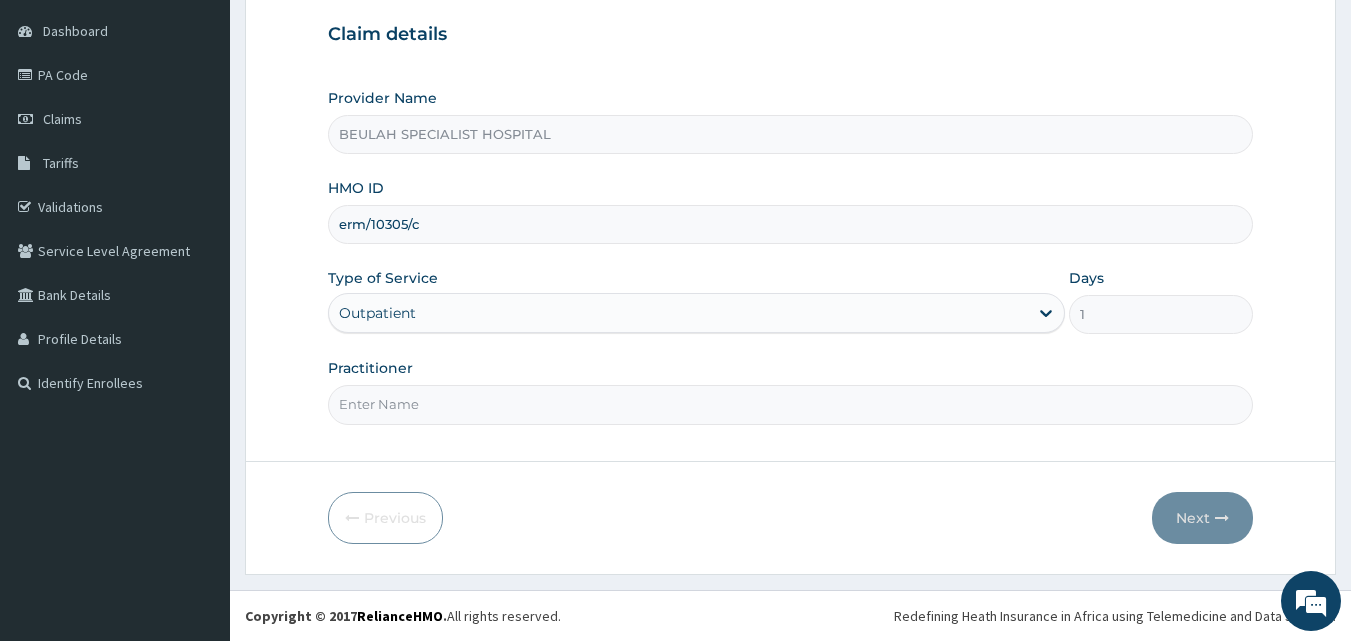 click on "Practitioner" at bounding box center [791, 404] 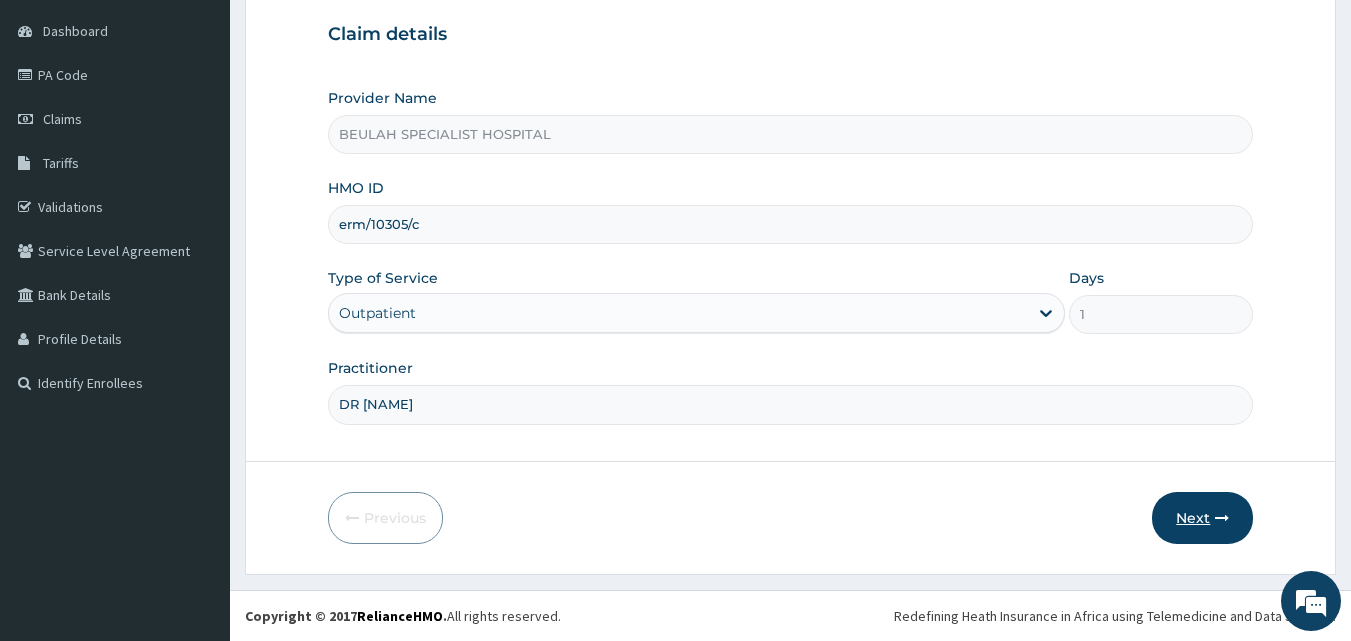 type on "DR [NAME]" 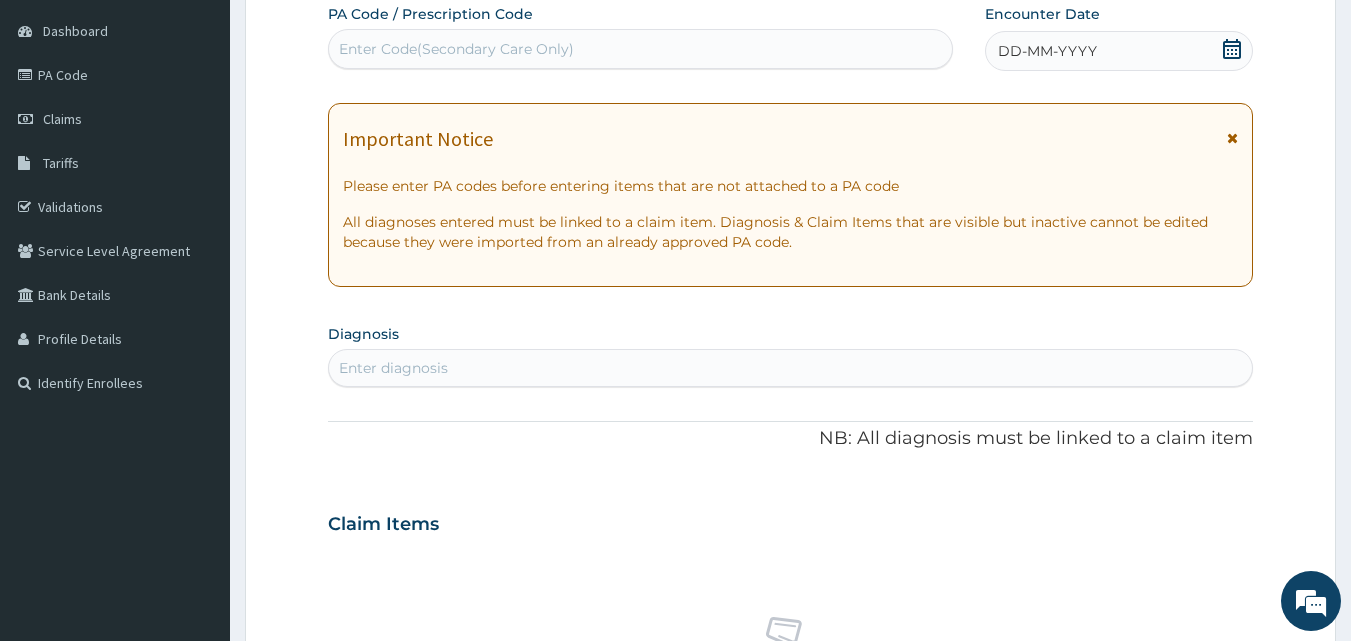 click 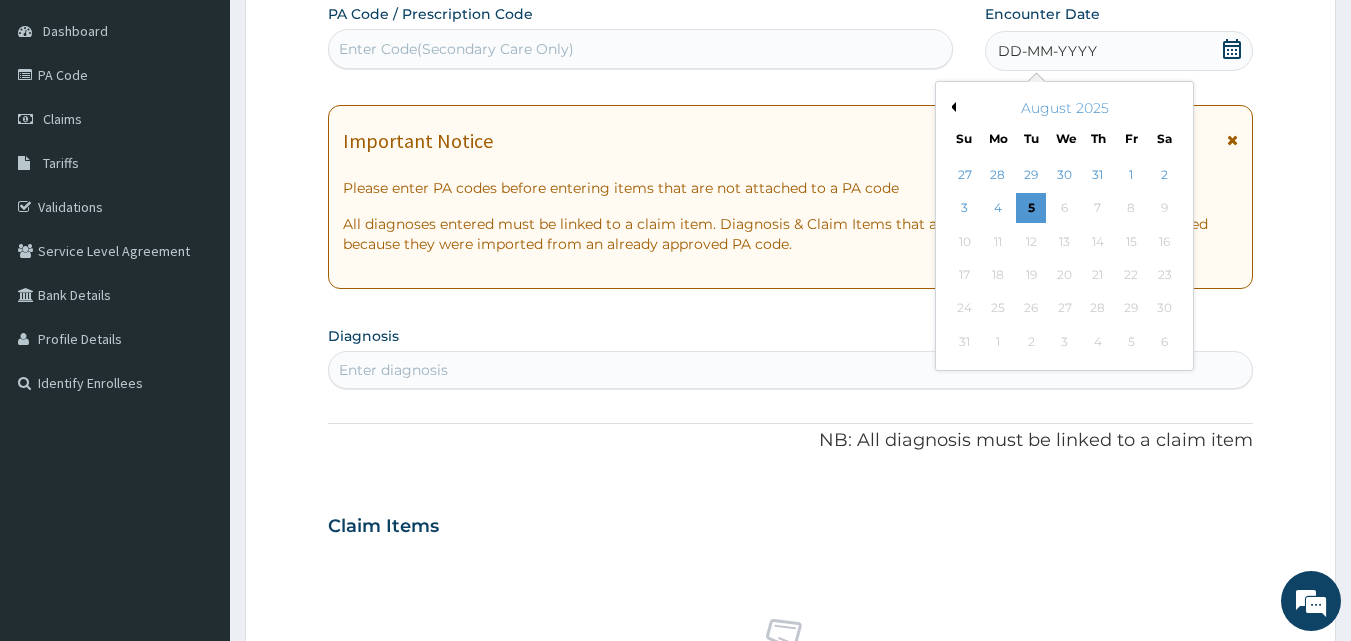 click on "August 2025" at bounding box center [1064, 108] 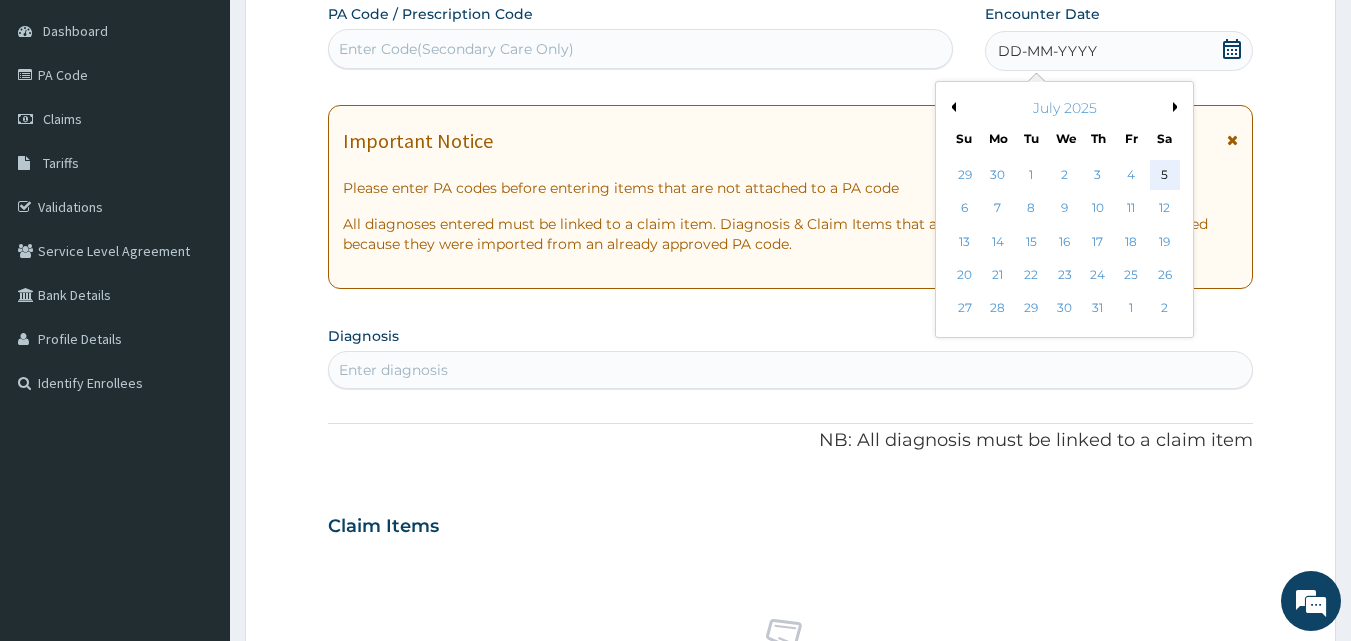 click on "5" at bounding box center (1165, 175) 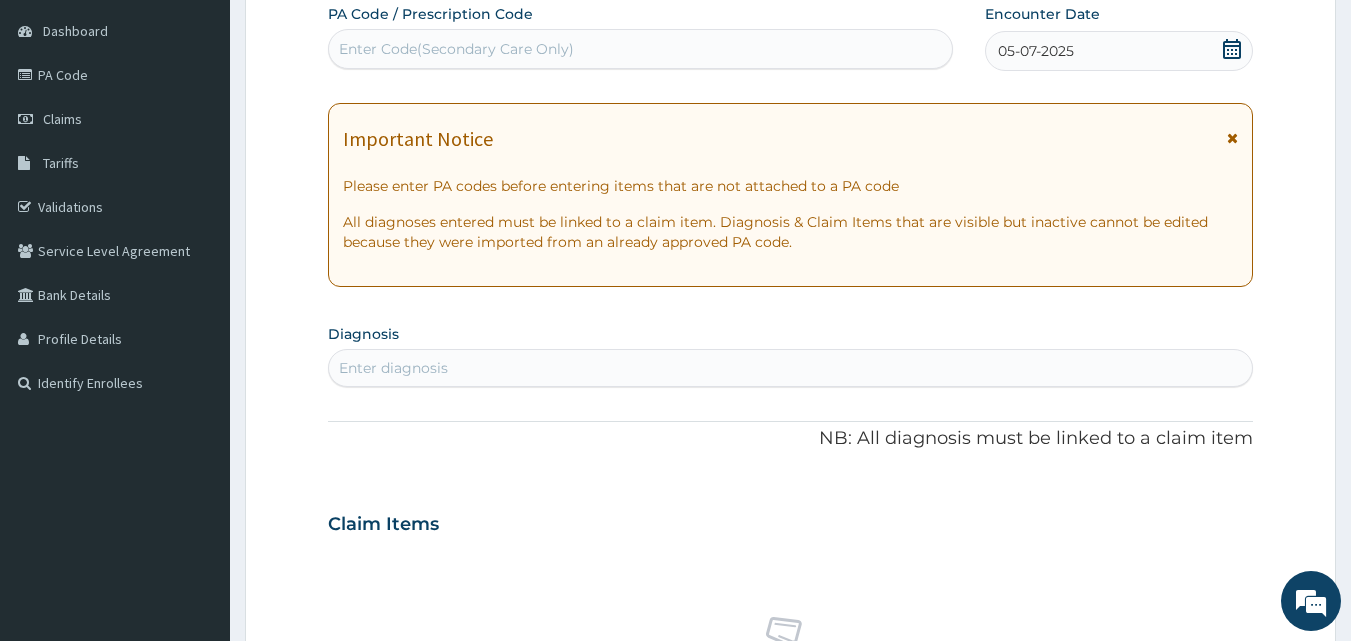 click on "Enter diagnosis" at bounding box center [791, 368] 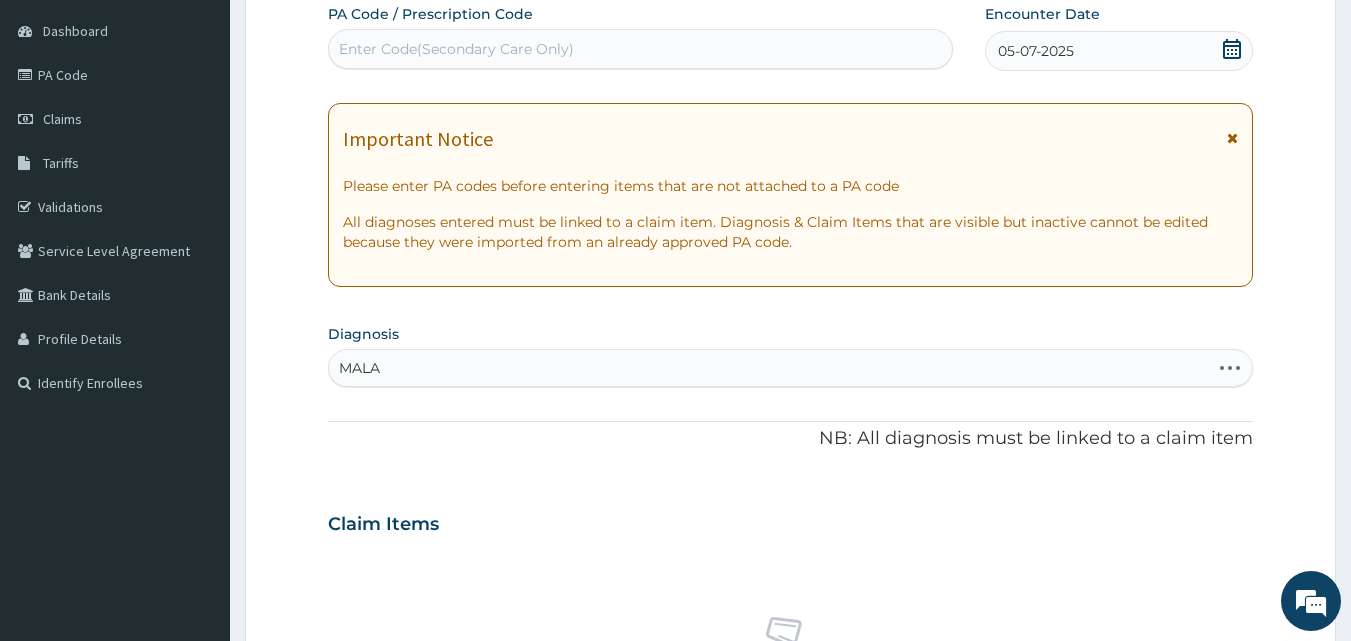 type on "MALAR" 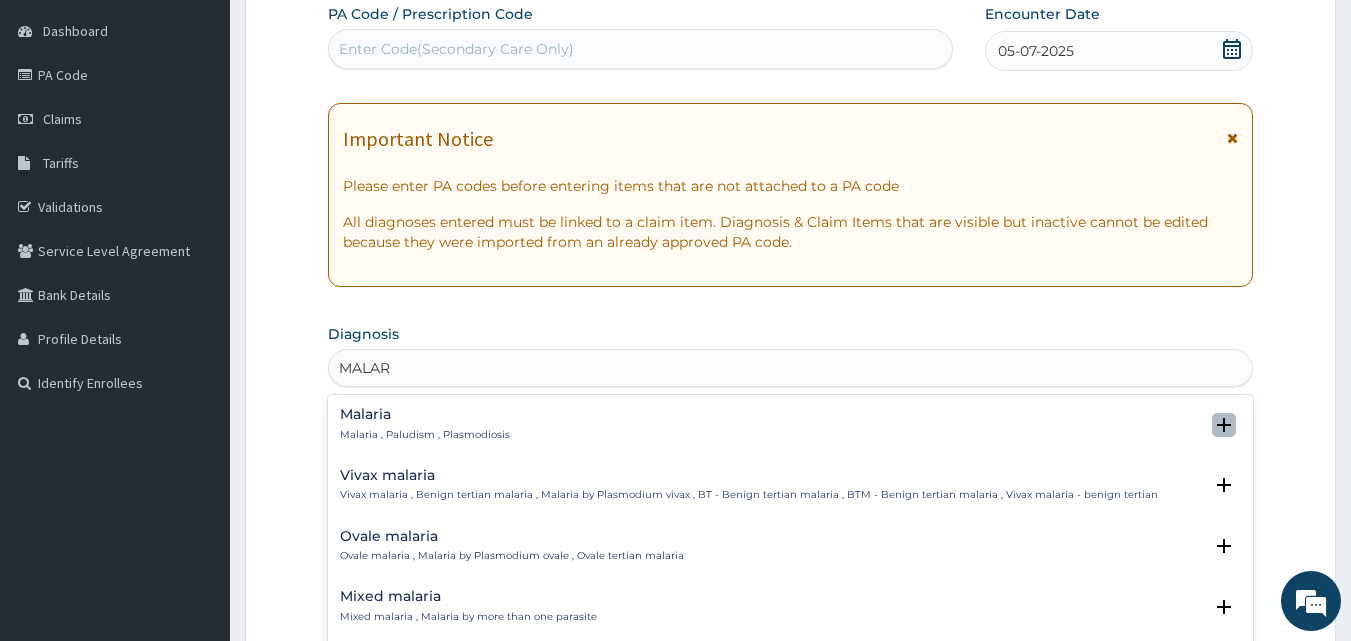 click at bounding box center [1224, 425] 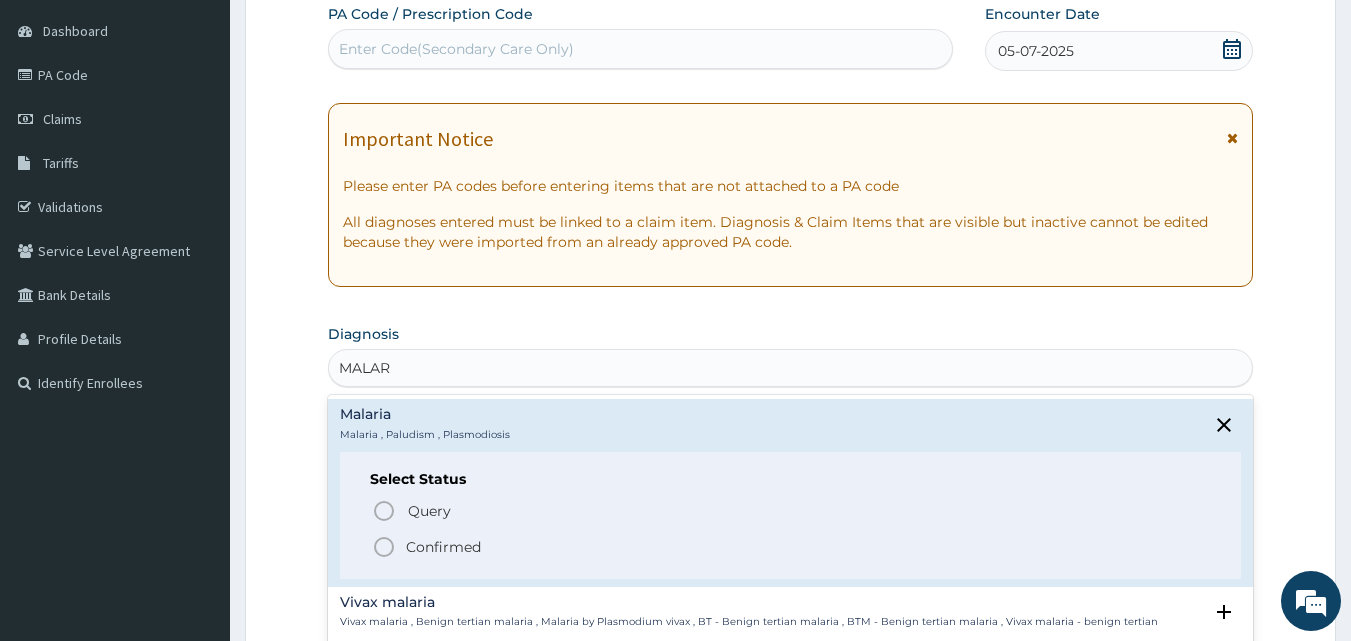 click at bounding box center [1224, 425] 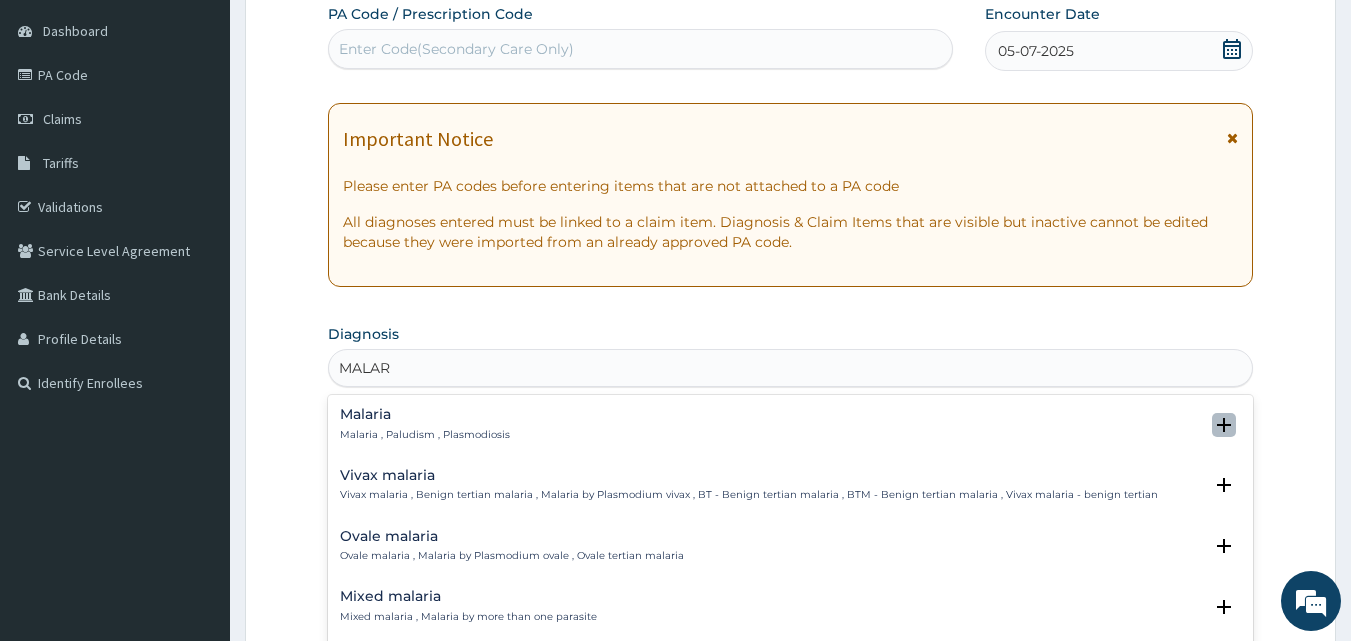 click at bounding box center (1224, 425) 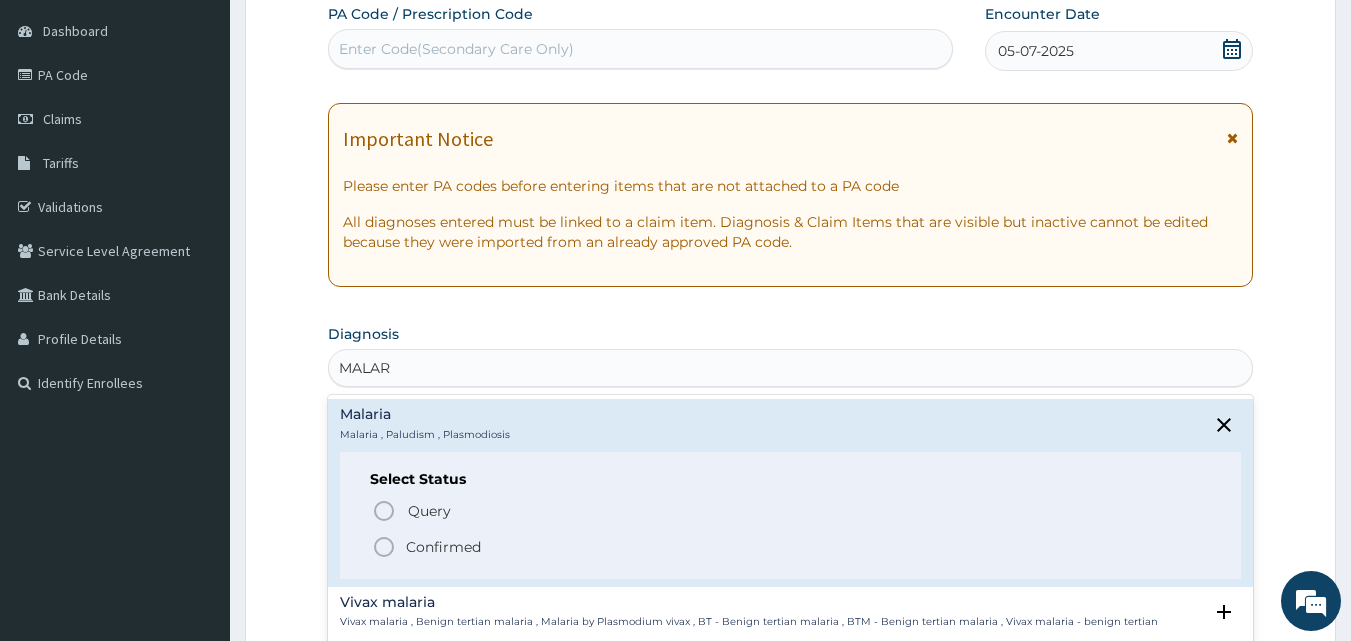 click 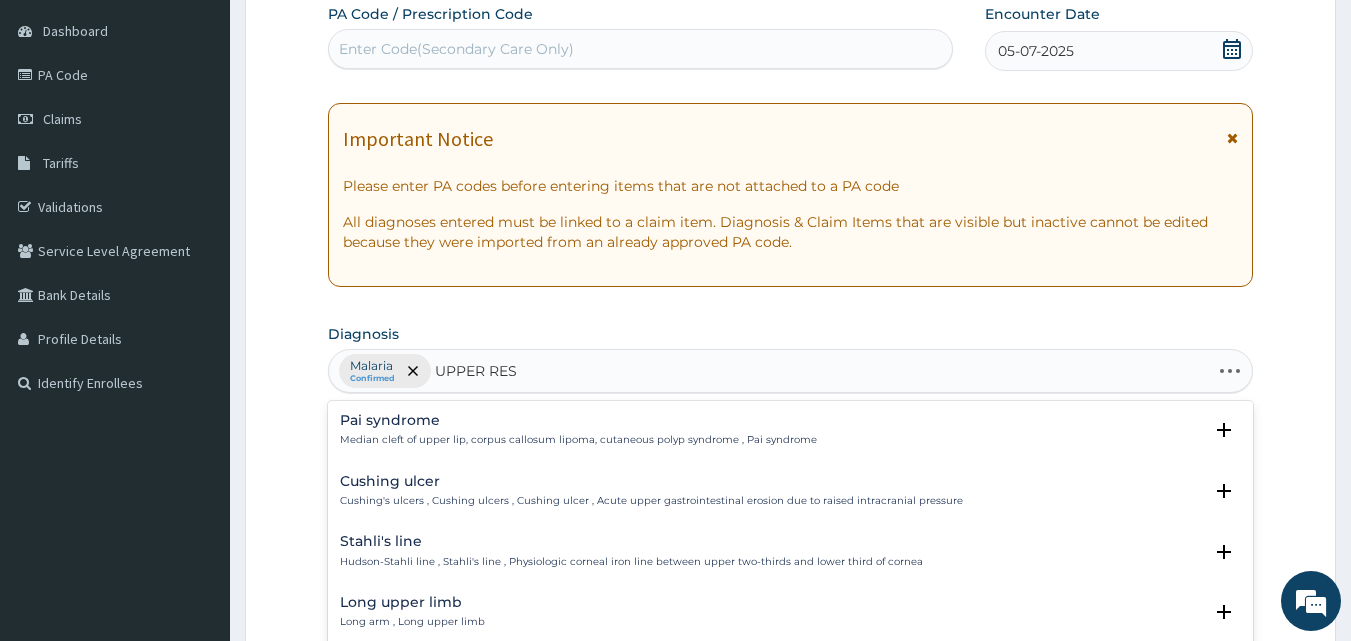 type on "UPPER RESP" 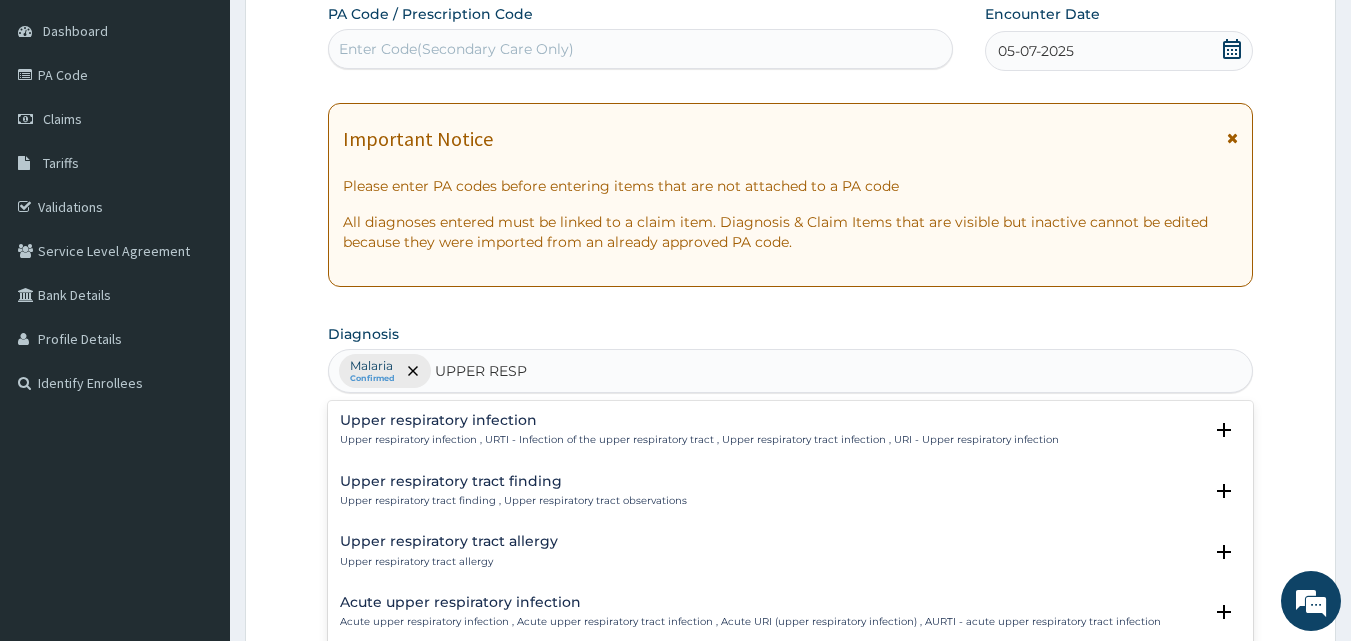 click on "Upper respiratory tract finding Upper respiratory tract finding , Upper respiratory tract observations" at bounding box center [791, 491] 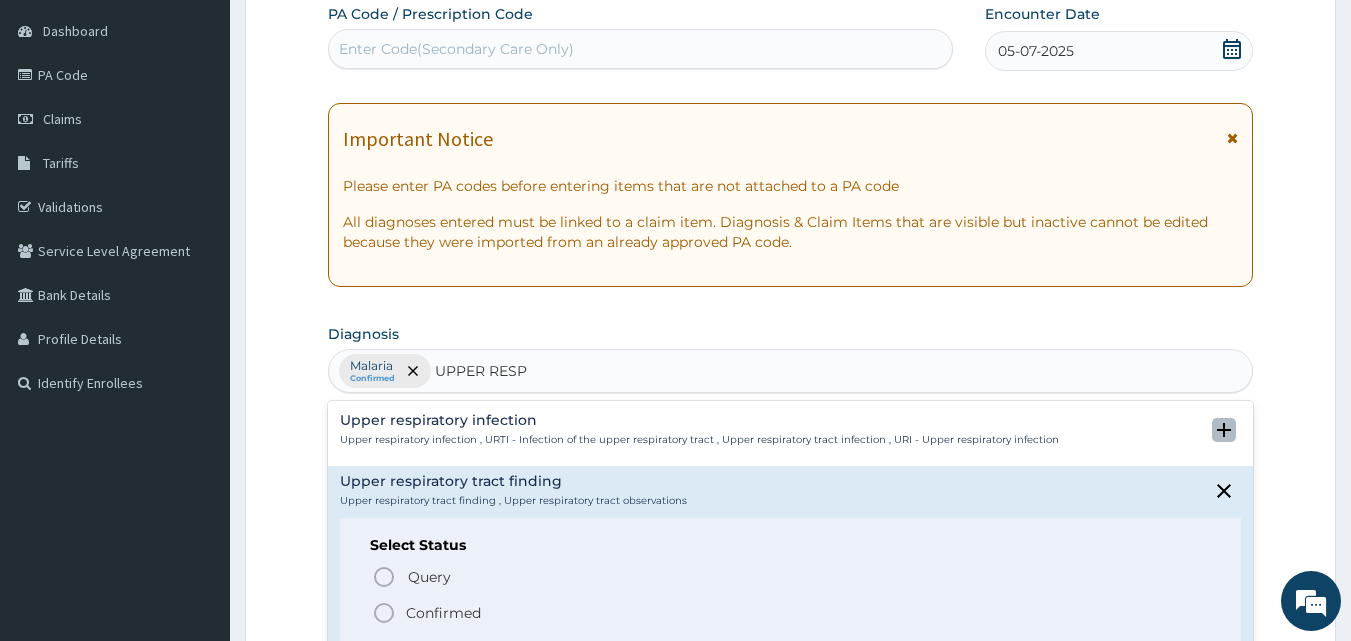 click 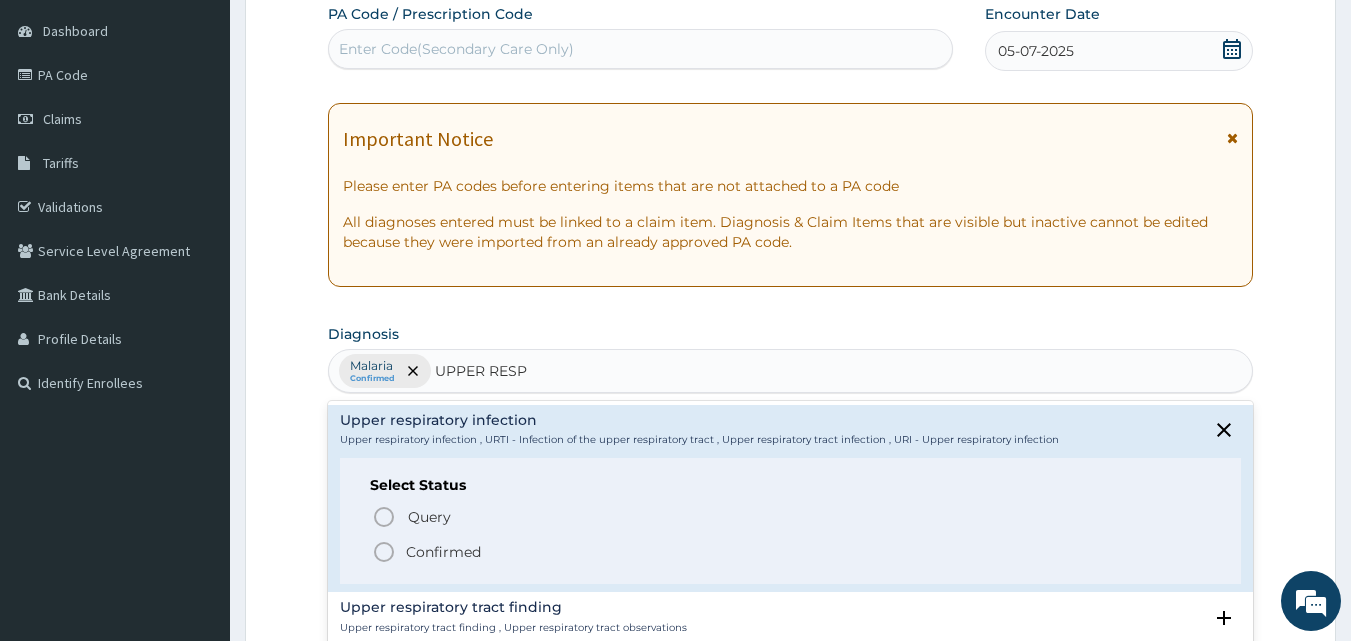 click 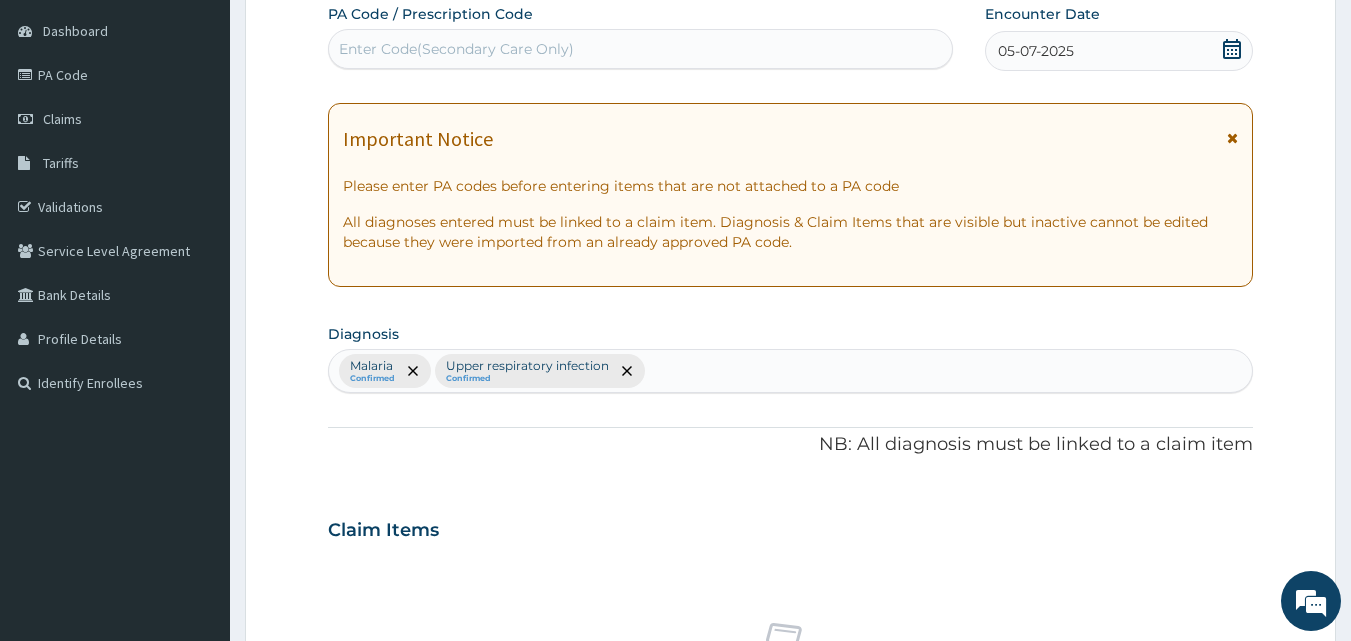 scroll, scrollTop: 747, scrollLeft: 0, axis: vertical 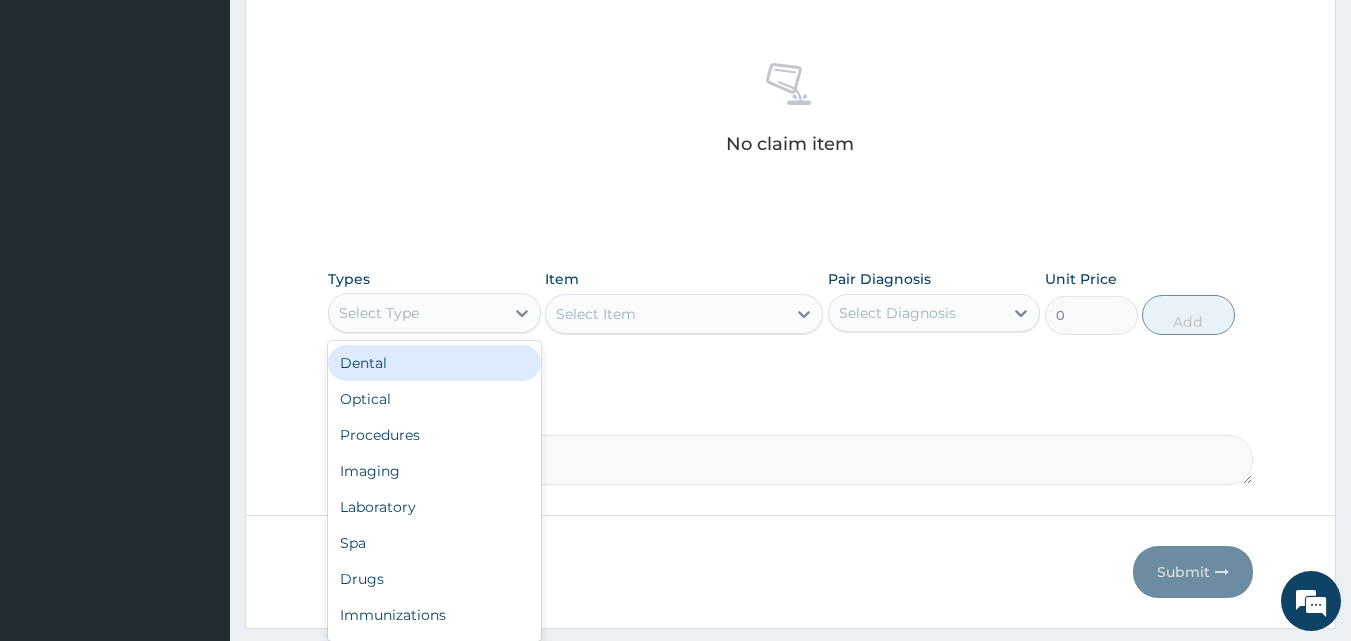 click on "Select Type" at bounding box center [379, 313] 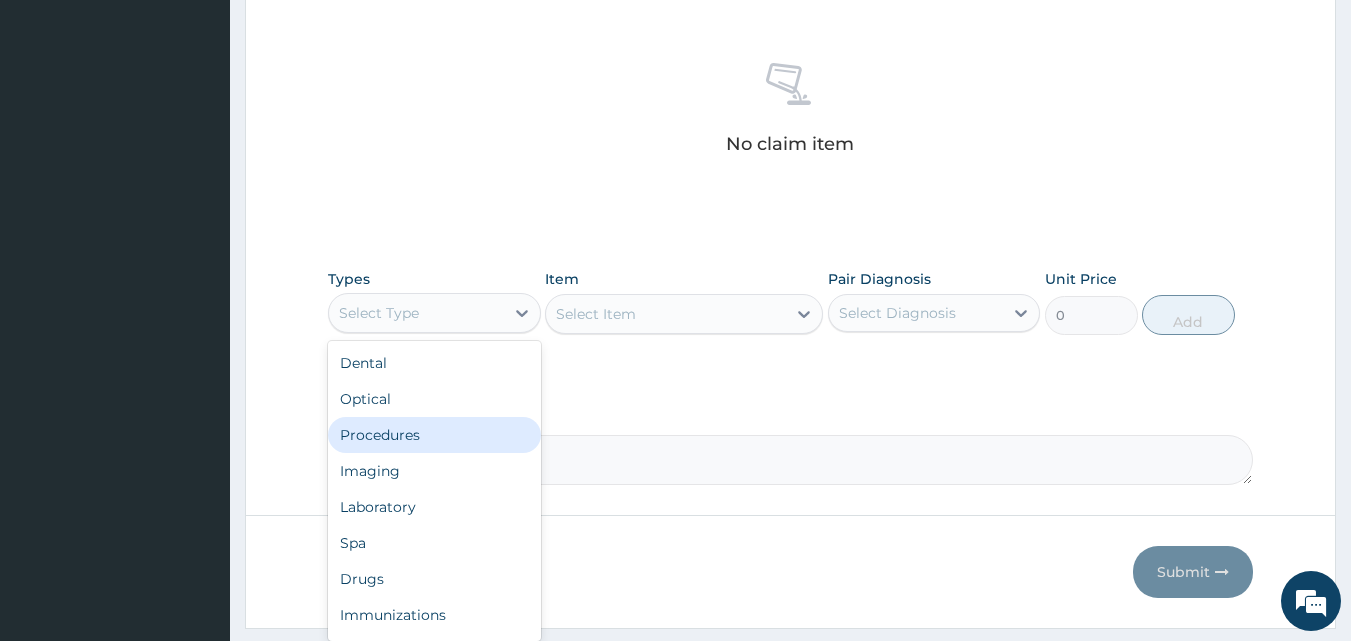 click on "Procedures" at bounding box center (434, 435) 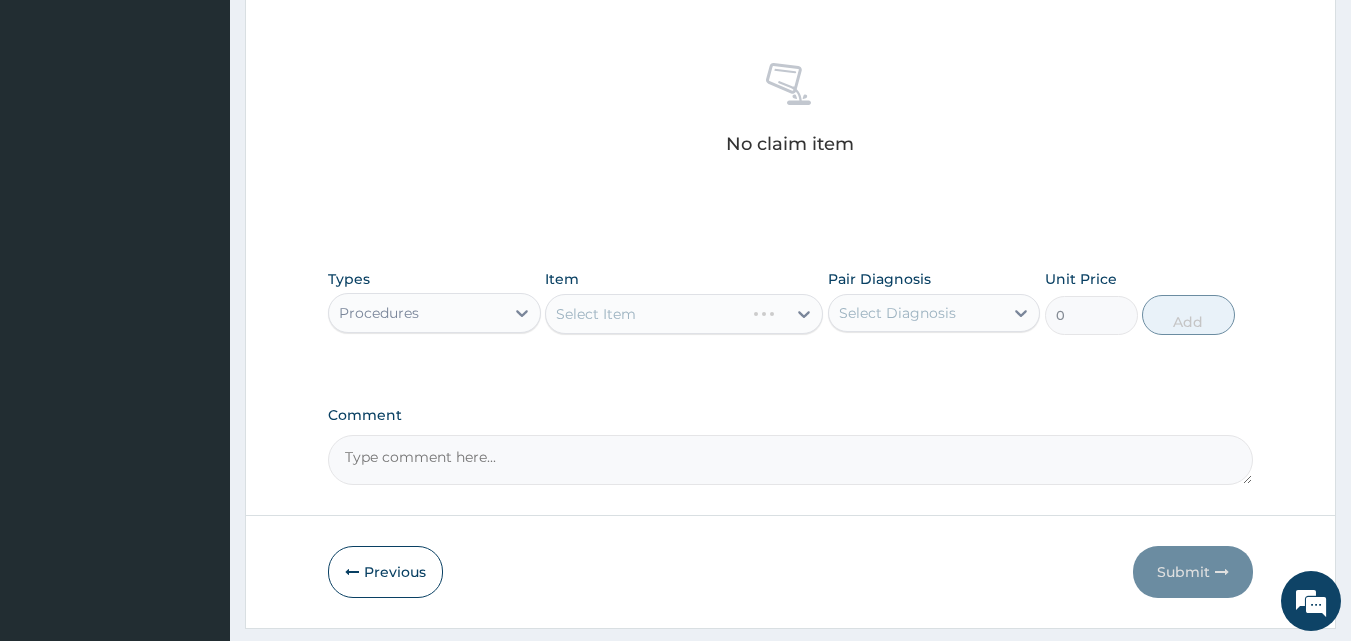 click on "Select Item" at bounding box center (684, 314) 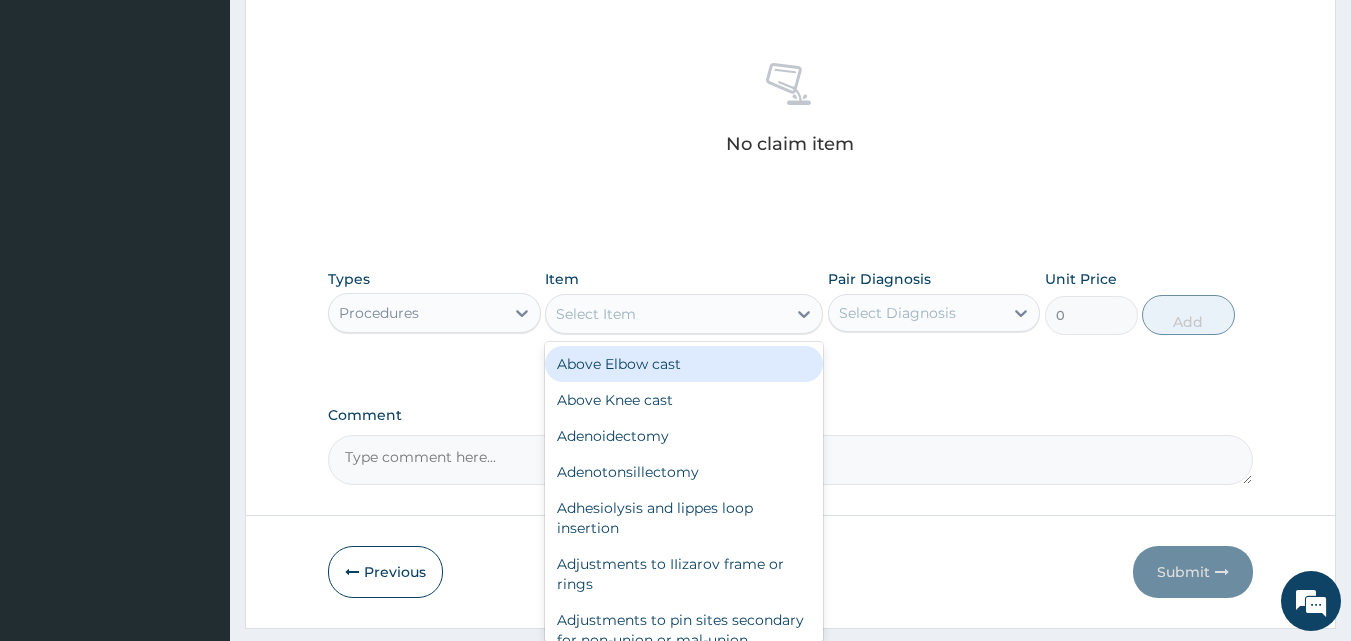click on "Select Item" at bounding box center (666, 314) 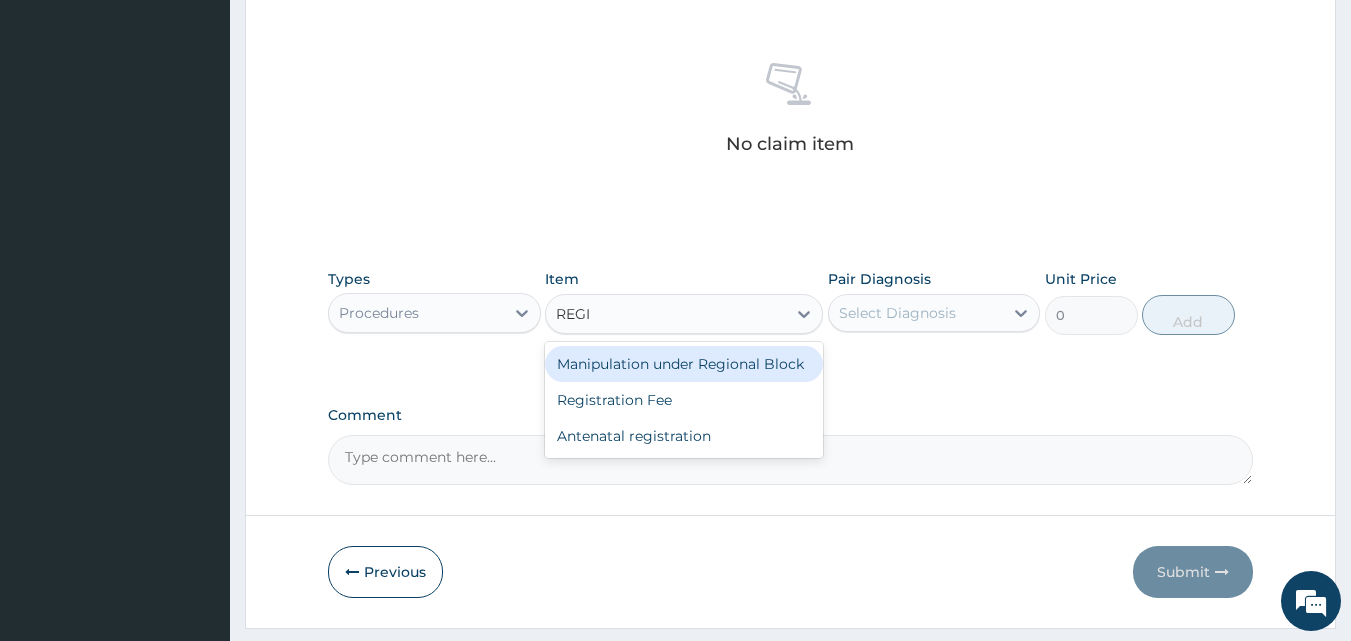 type on "REGIS" 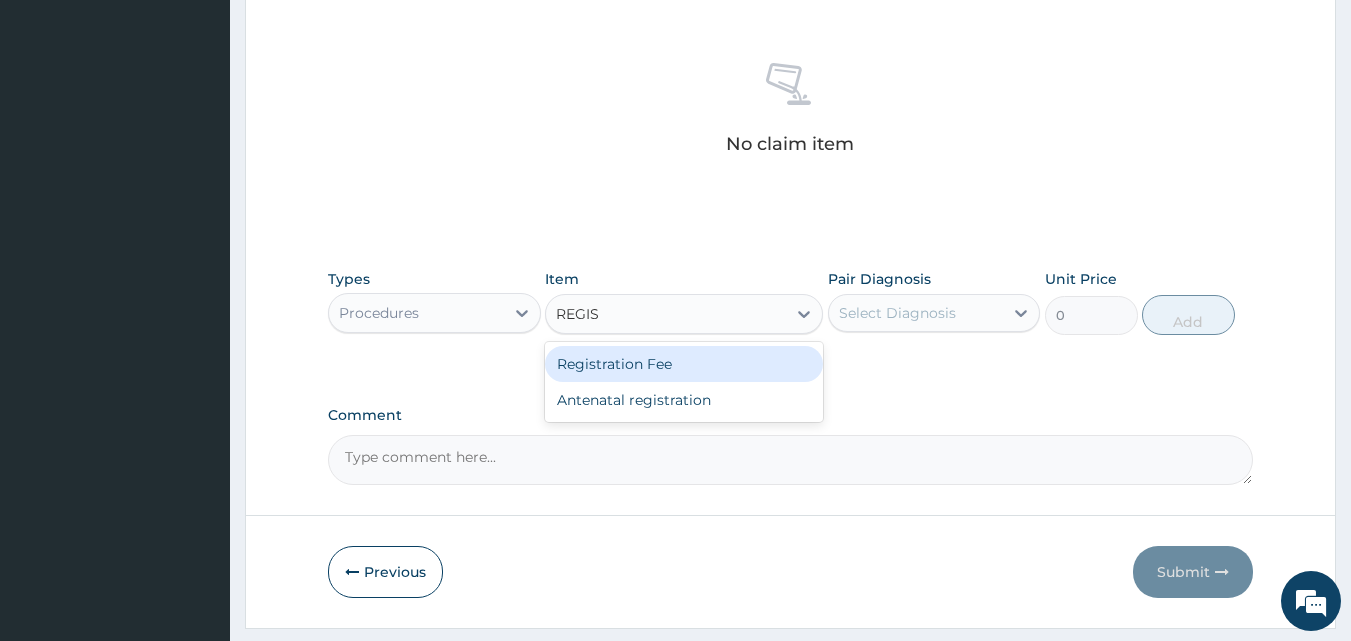 click on "Registration Fee" at bounding box center (684, 364) 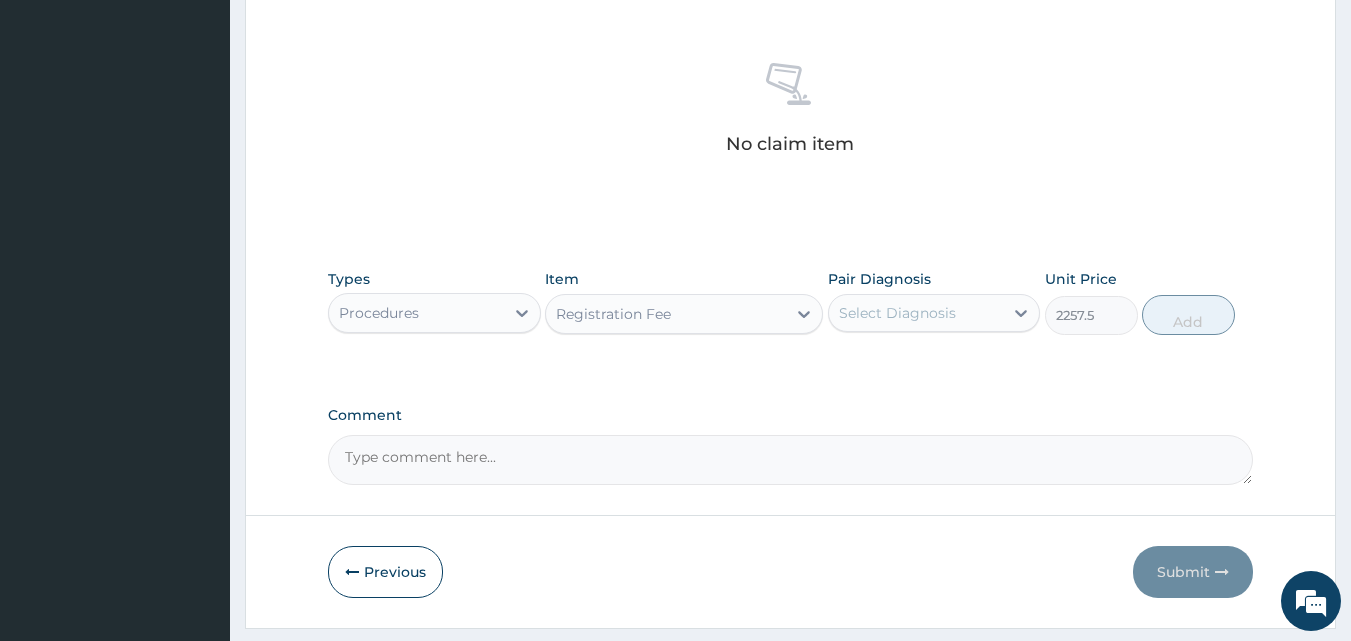 click on "Select Diagnosis" at bounding box center [897, 313] 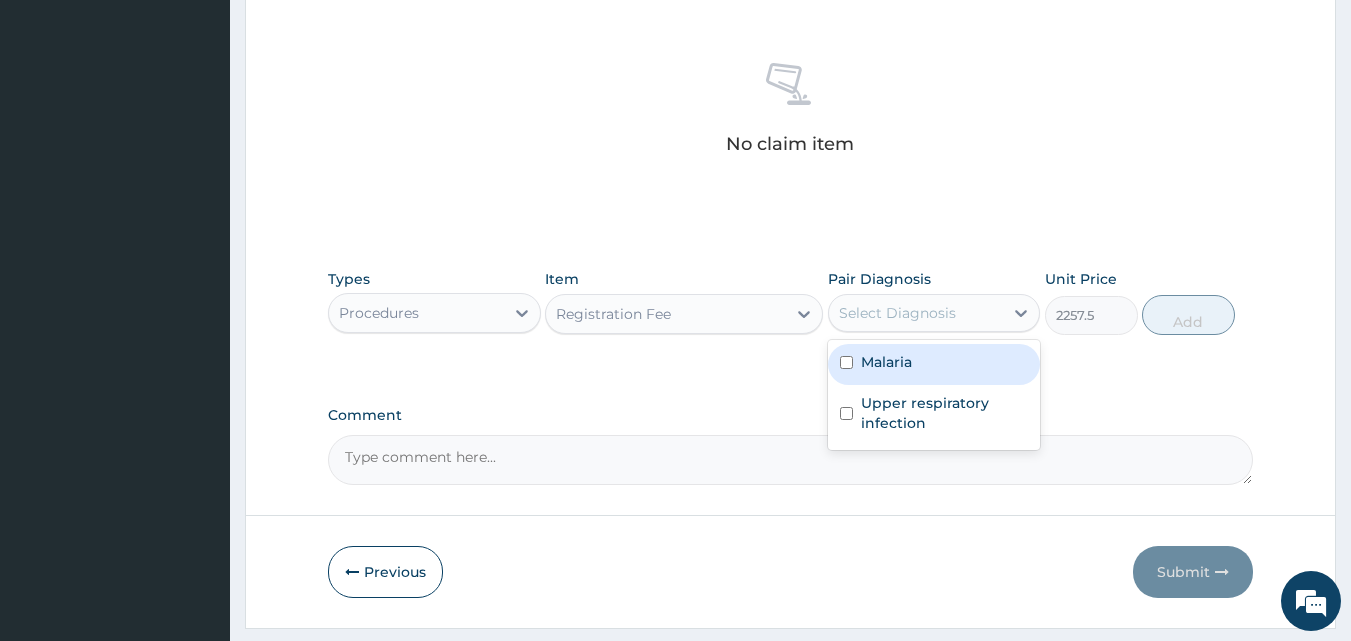 click at bounding box center (846, 362) 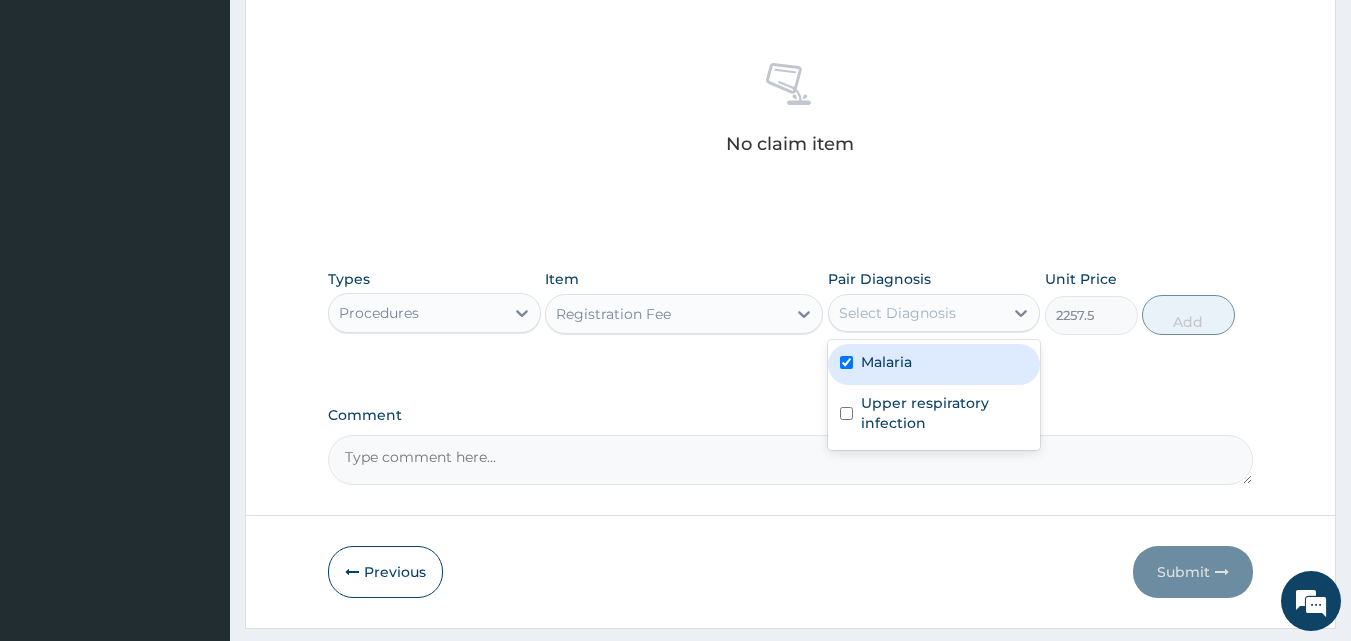 checkbox on "true" 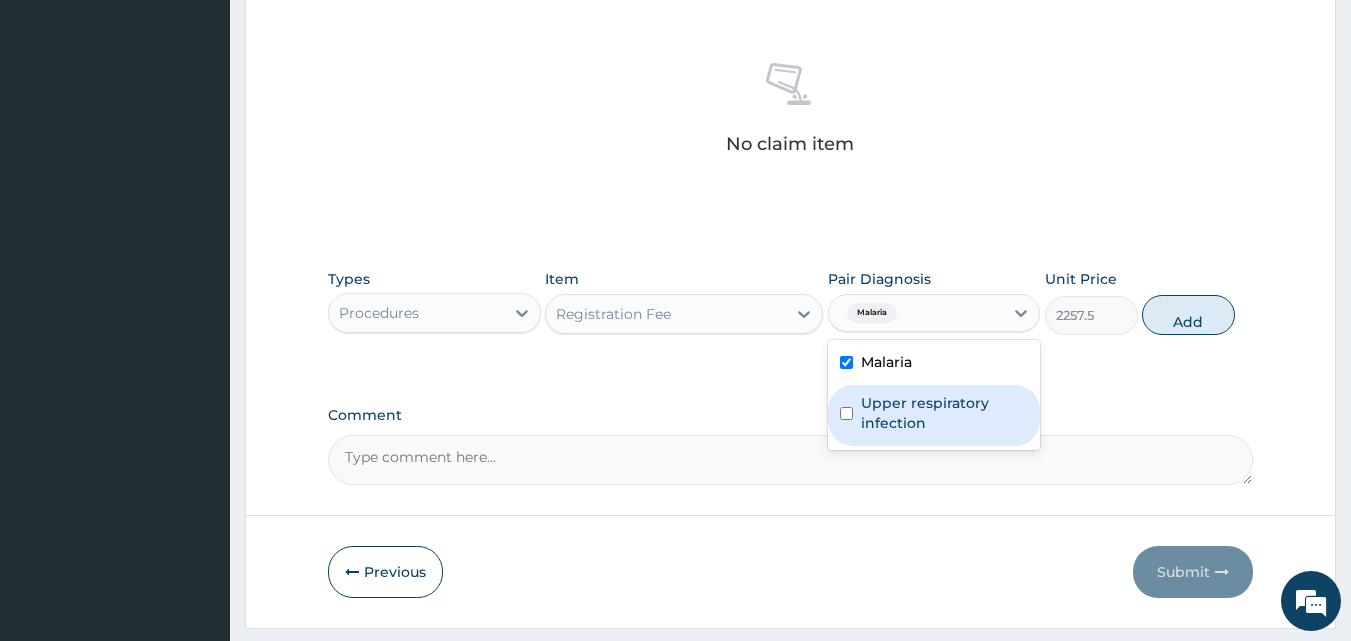 click on "Upper respiratory infection" at bounding box center (934, 415) 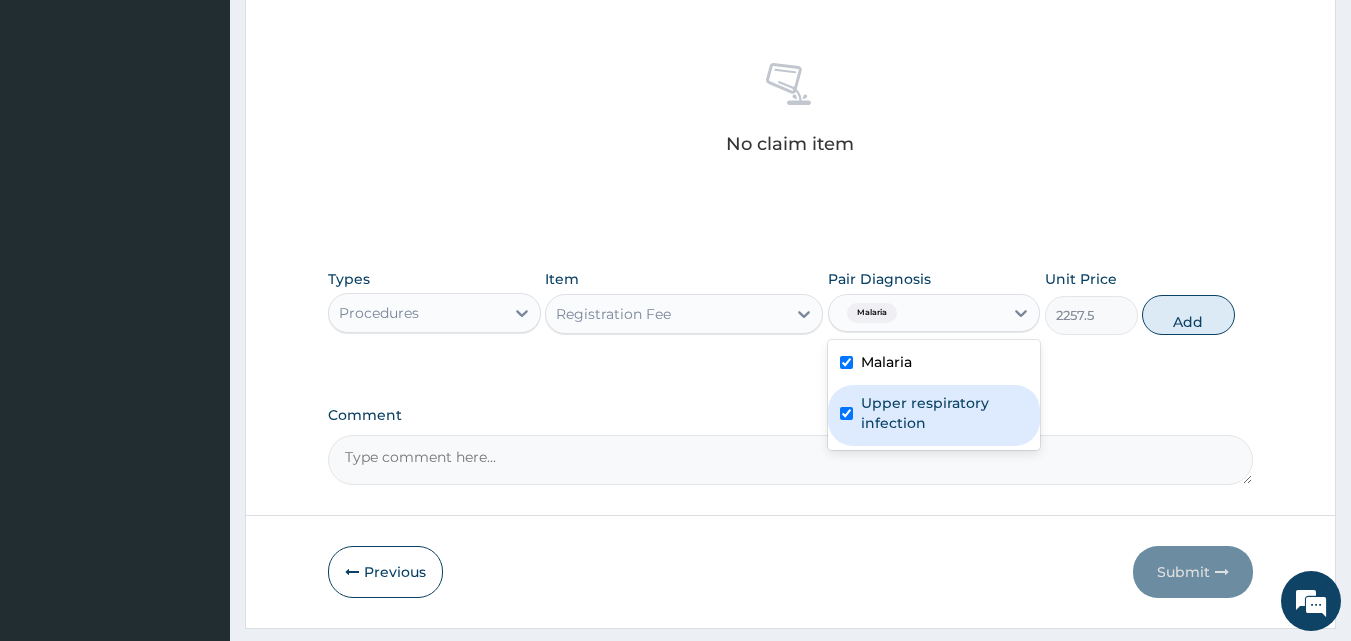 checkbox on "true" 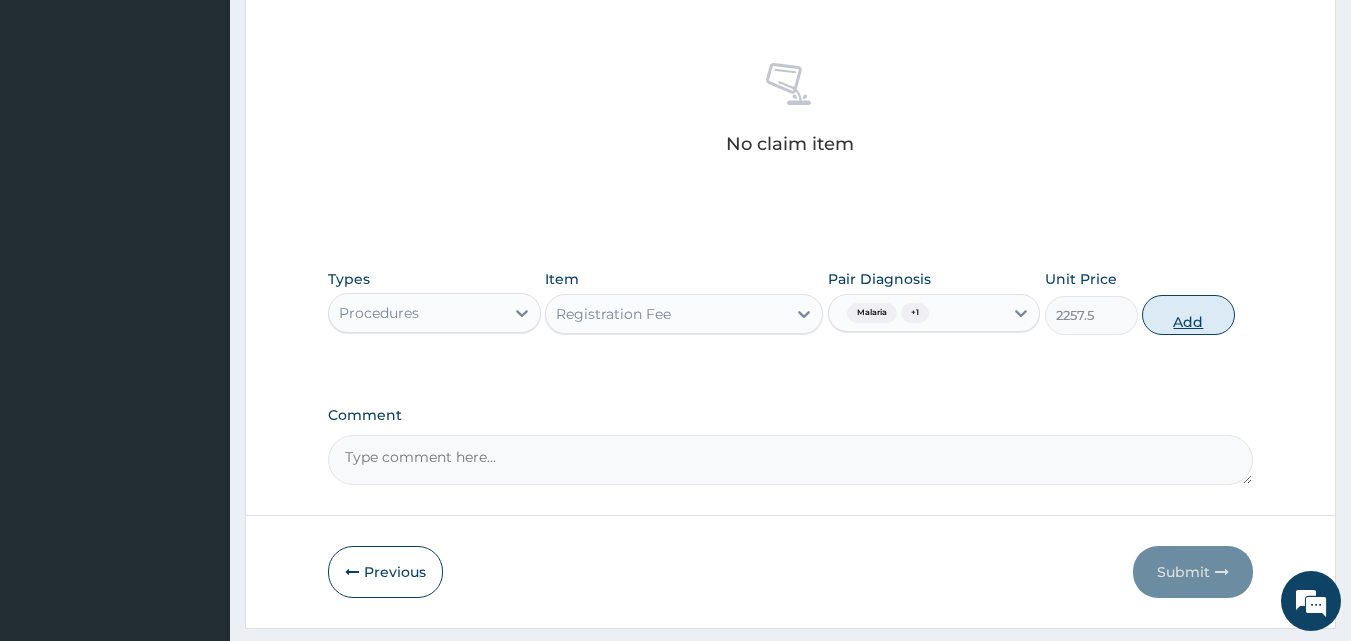 click on "Add" at bounding box center [1188, 315] 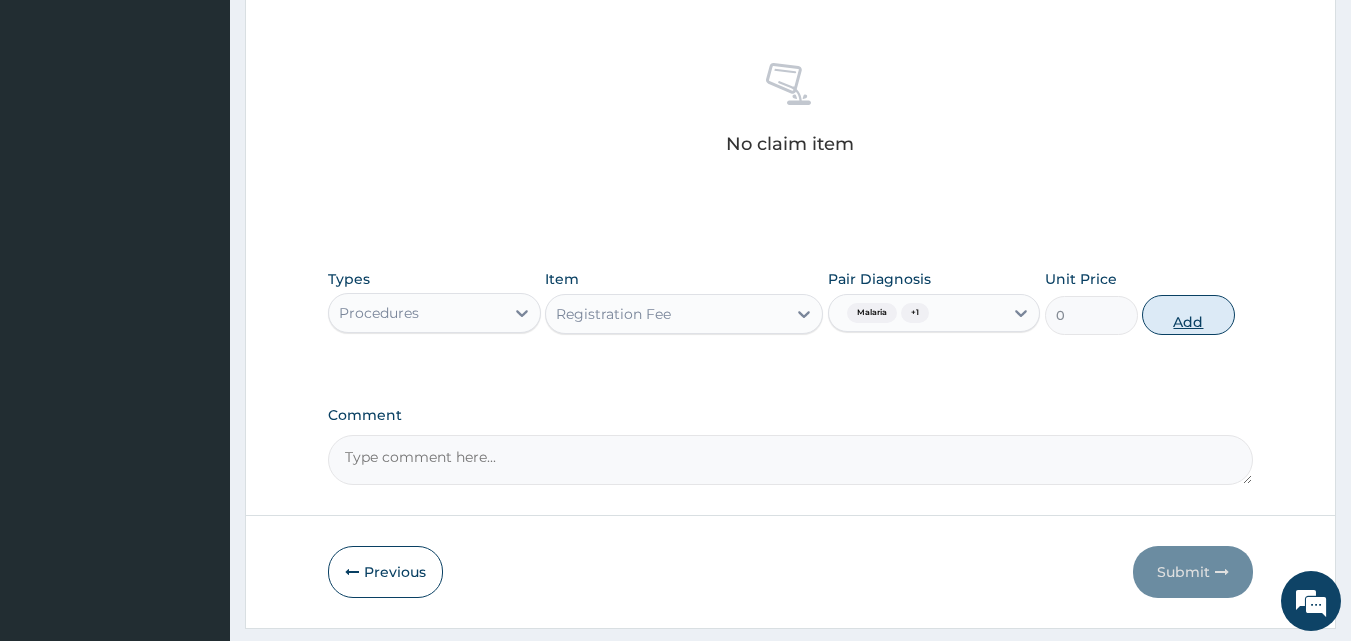 scroll, scrollTop: 721, scrollLeft: 0, axis: vertical 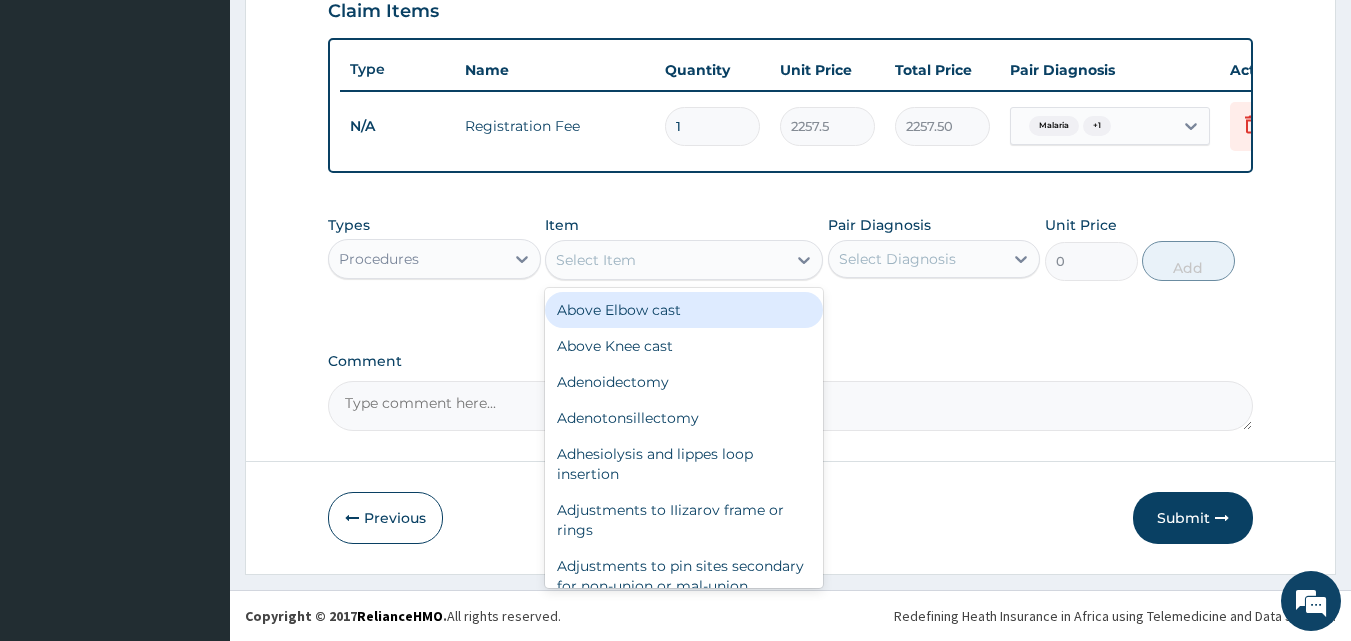 click on "Select Item" at bounding box center [596, 260] 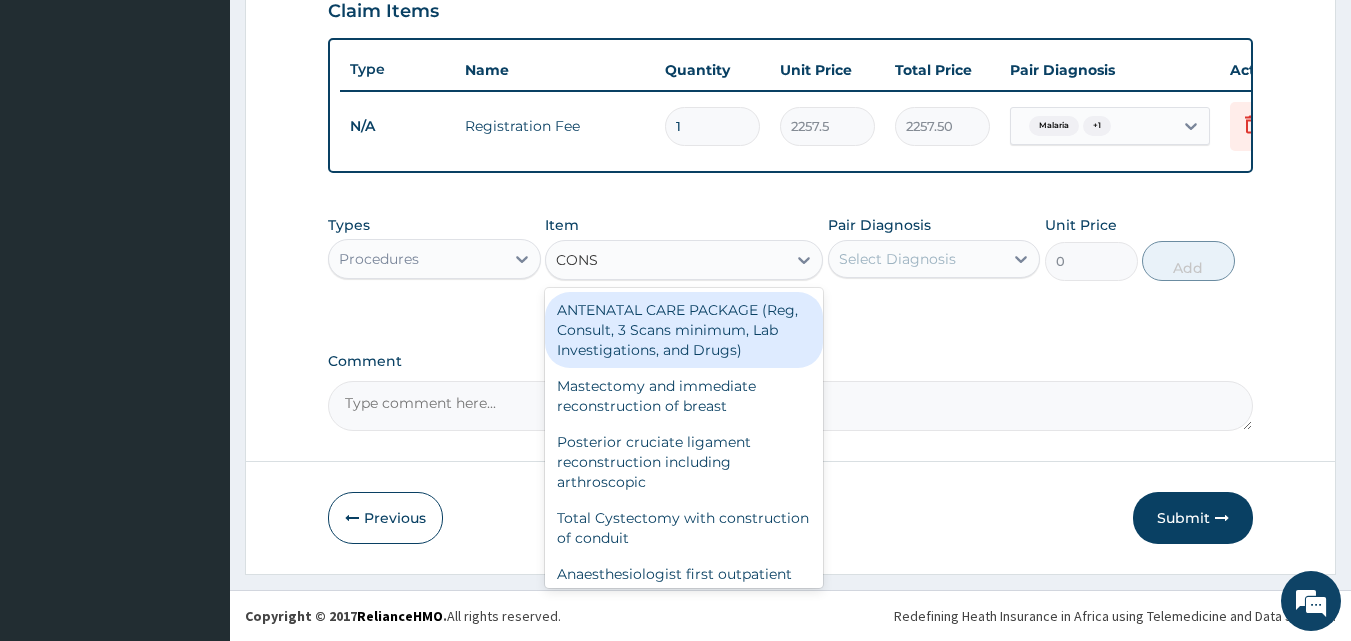 type on "CONSU" 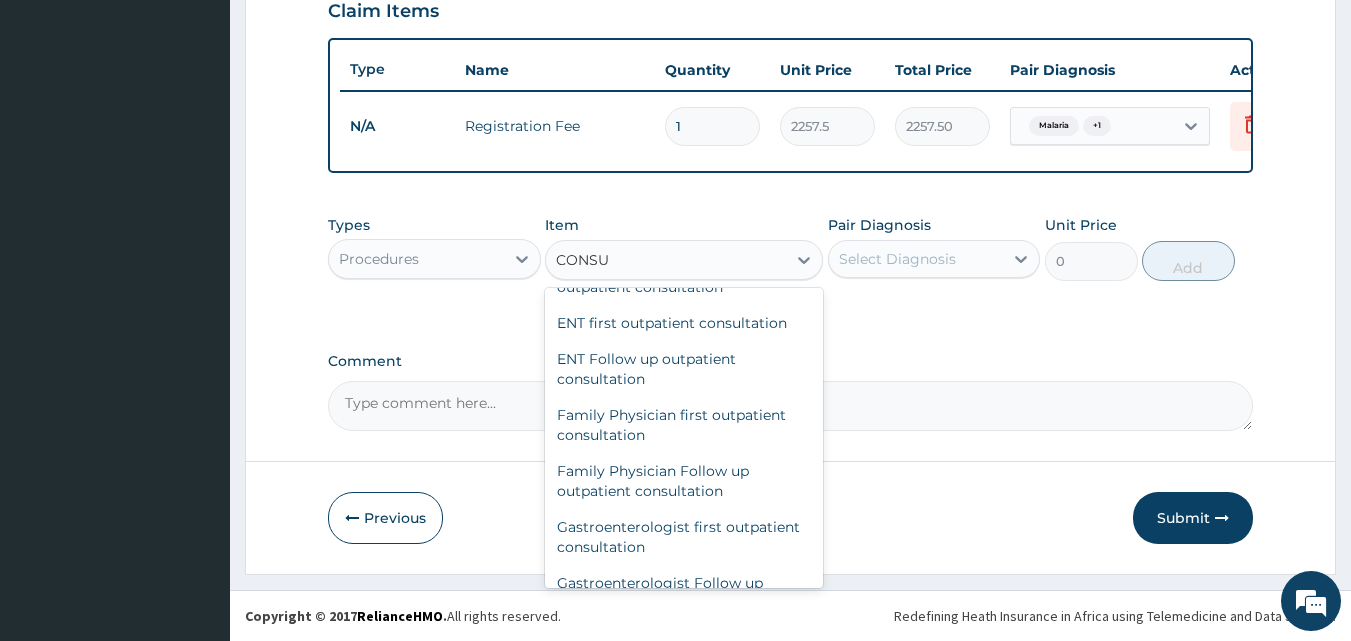 scroll, scrollTop: 1048, scrollLeft: 0, axis: vertical 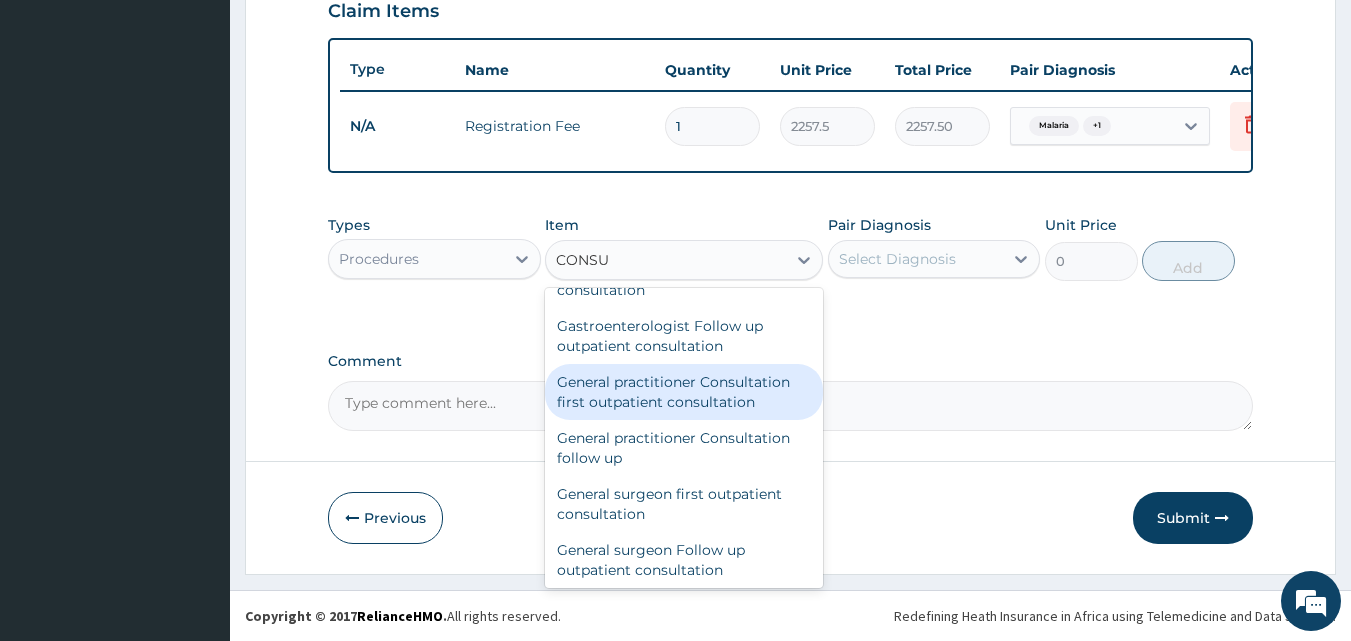 click on "General practitioner Consultation first outpatient consultation" at bounding box center [684, 392] 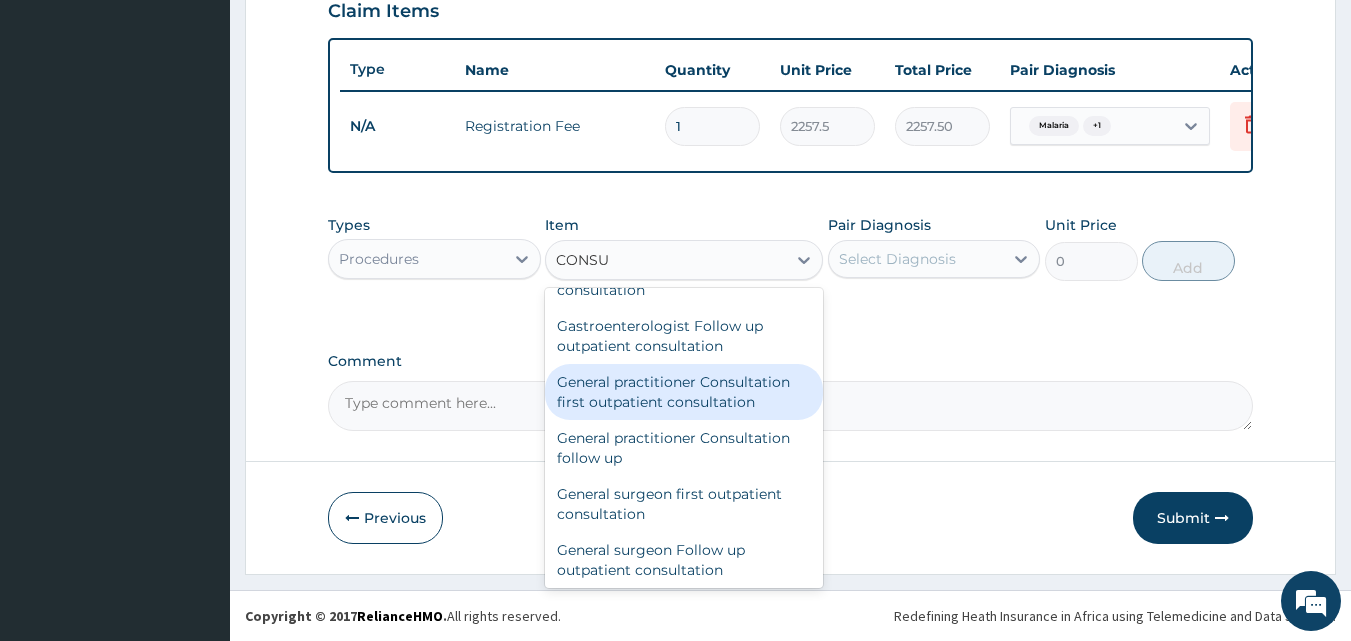 type 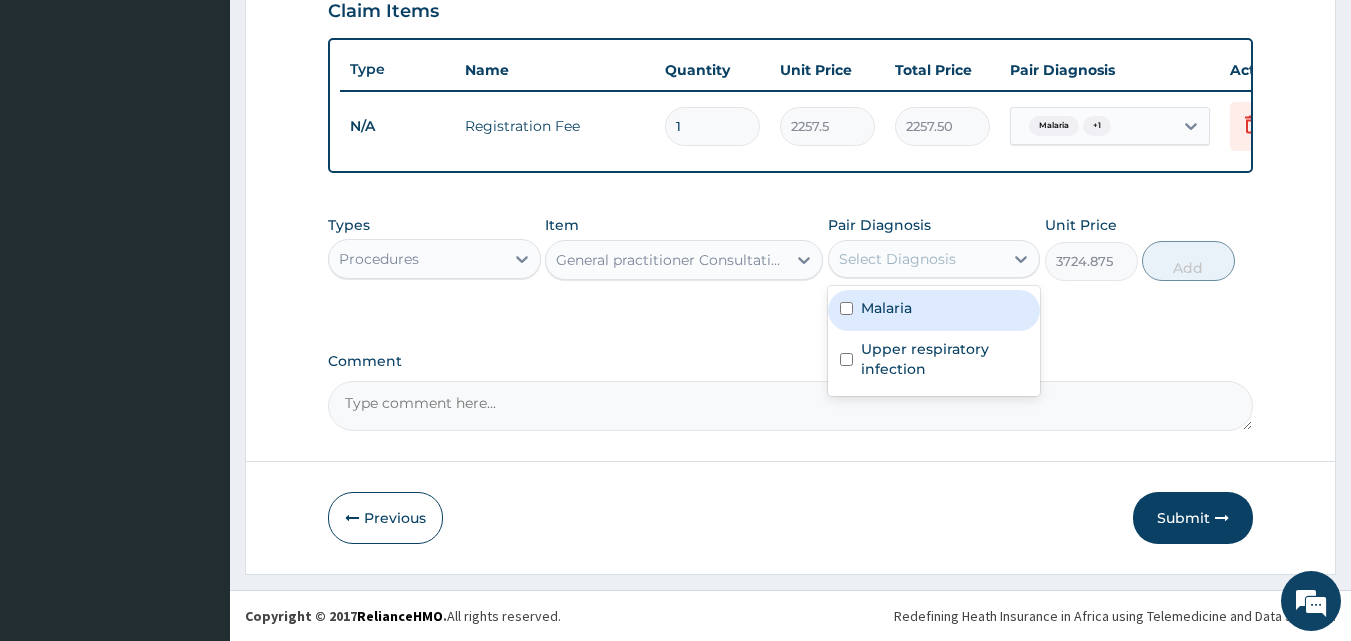 click on "Select Diagnosis" at bounding box center [897, 259] 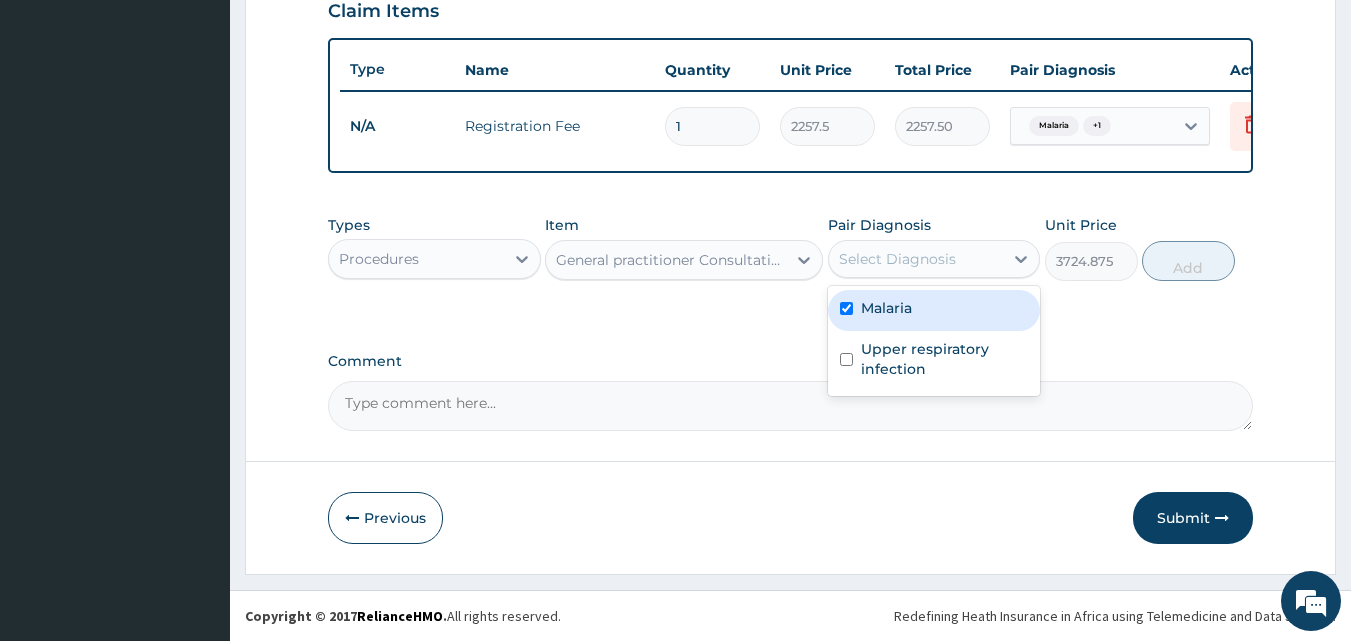 checkbox on "true" 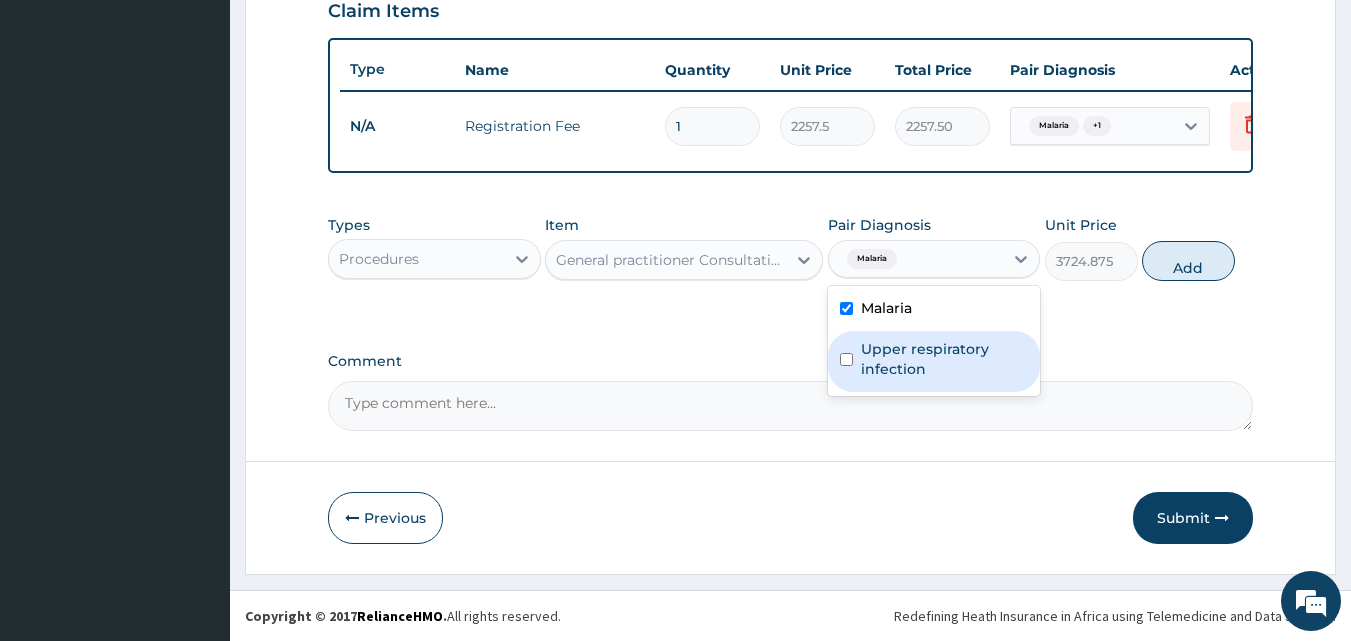 click at bounding box center [846, 359] 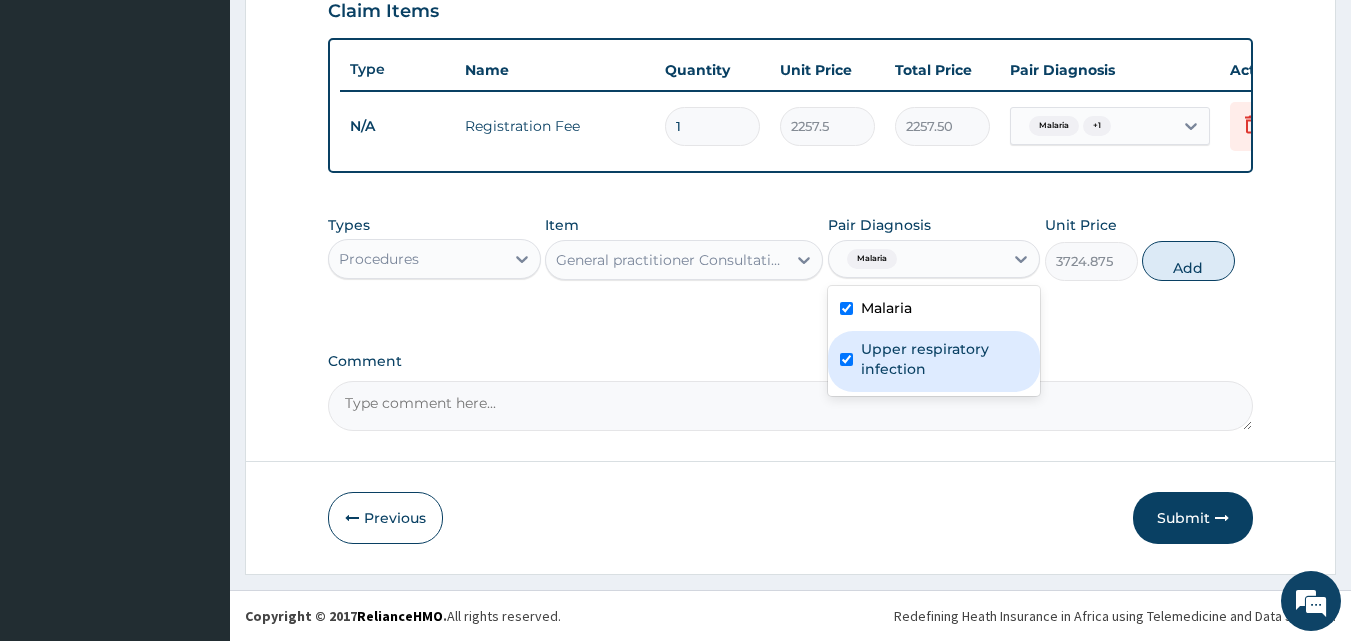 checkbox on "true" 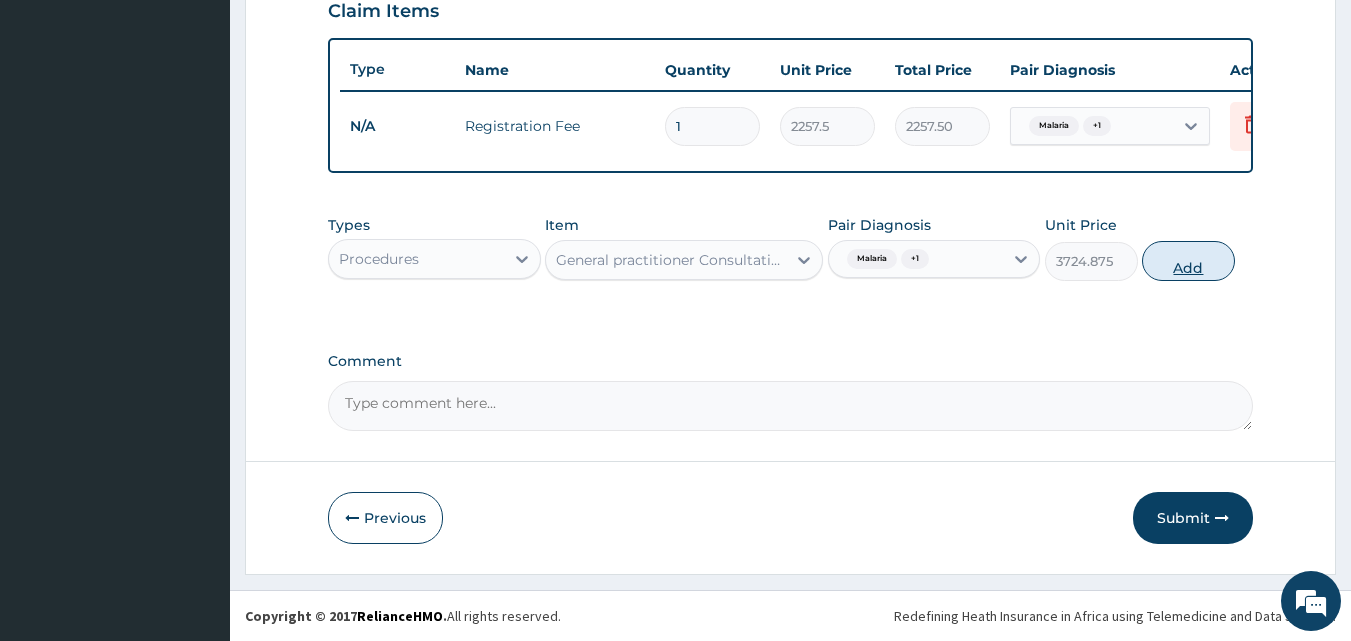 click on "Add" at bounding box center [1188, 261] 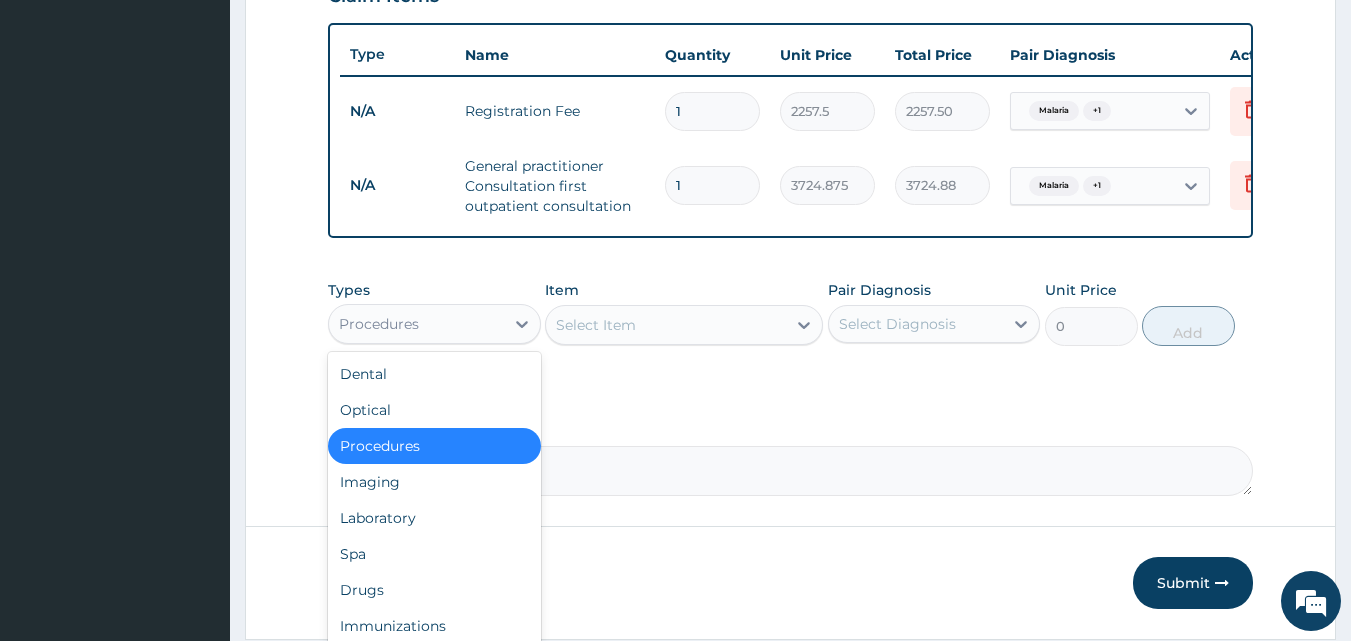 click on "Procedures" at bounding box center (416, 324) 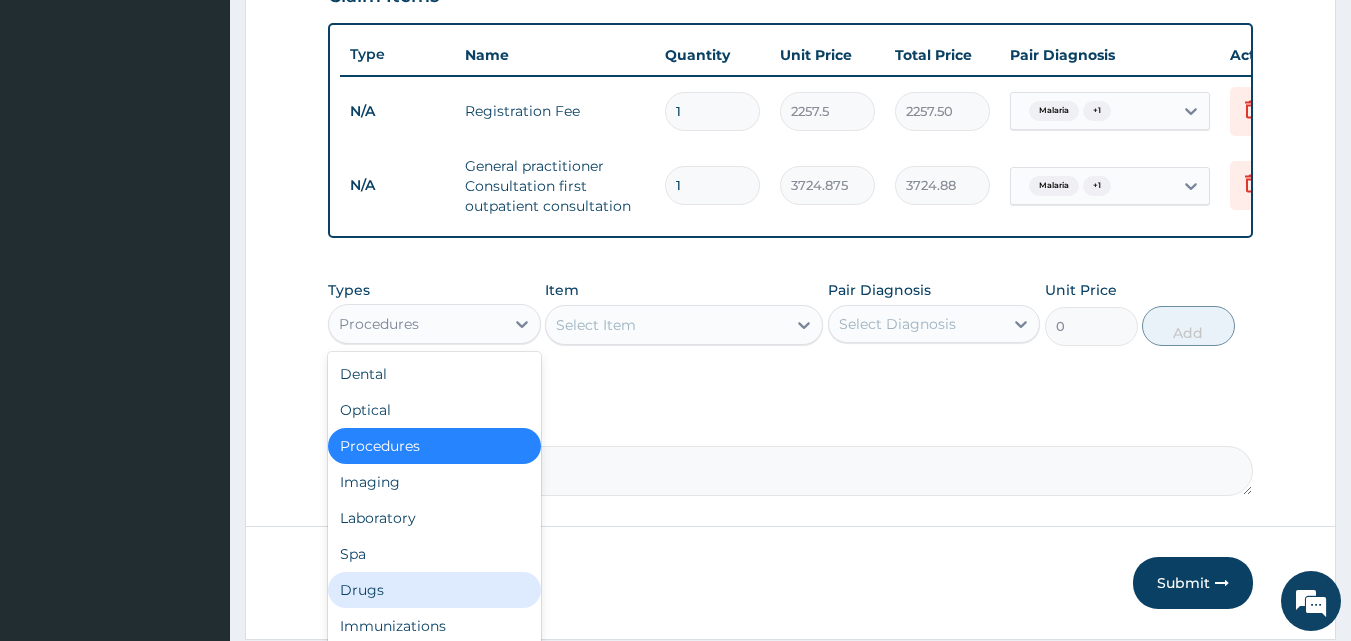 click on "Drugs" at bounding box center [434, 590] 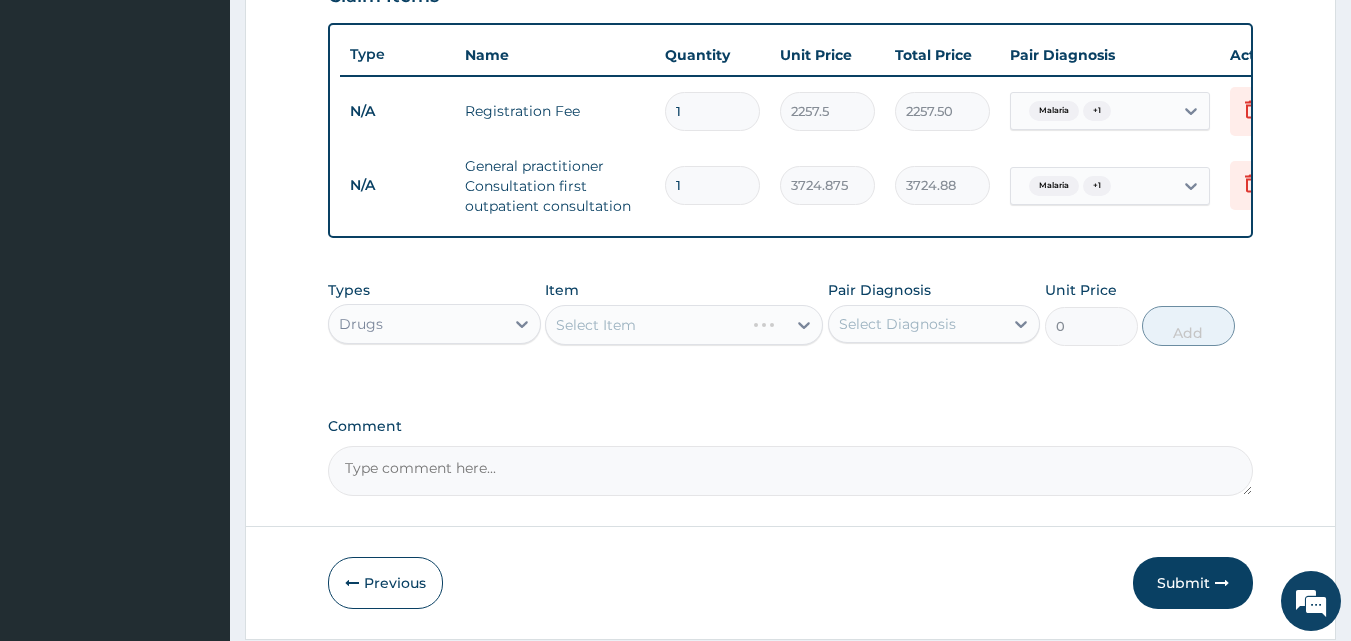 click on "Item Select Item" at bounding box center [684, 313] 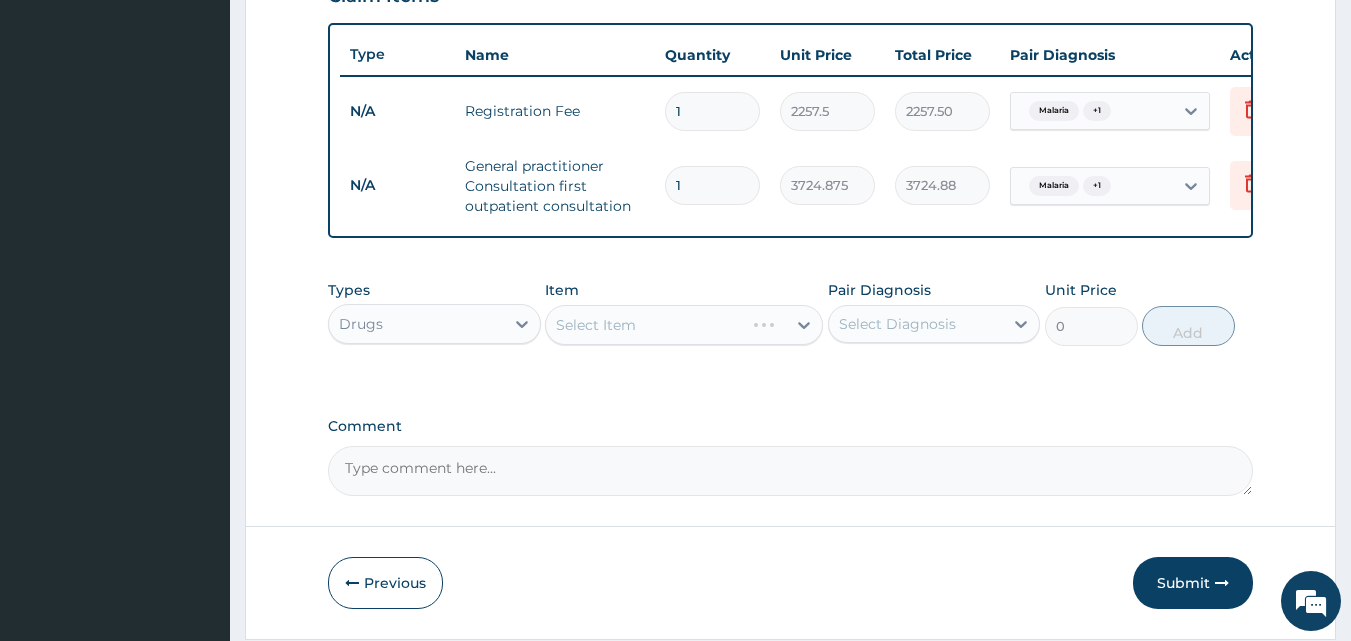 click on "Select Item" at bounding box center (684, 325) 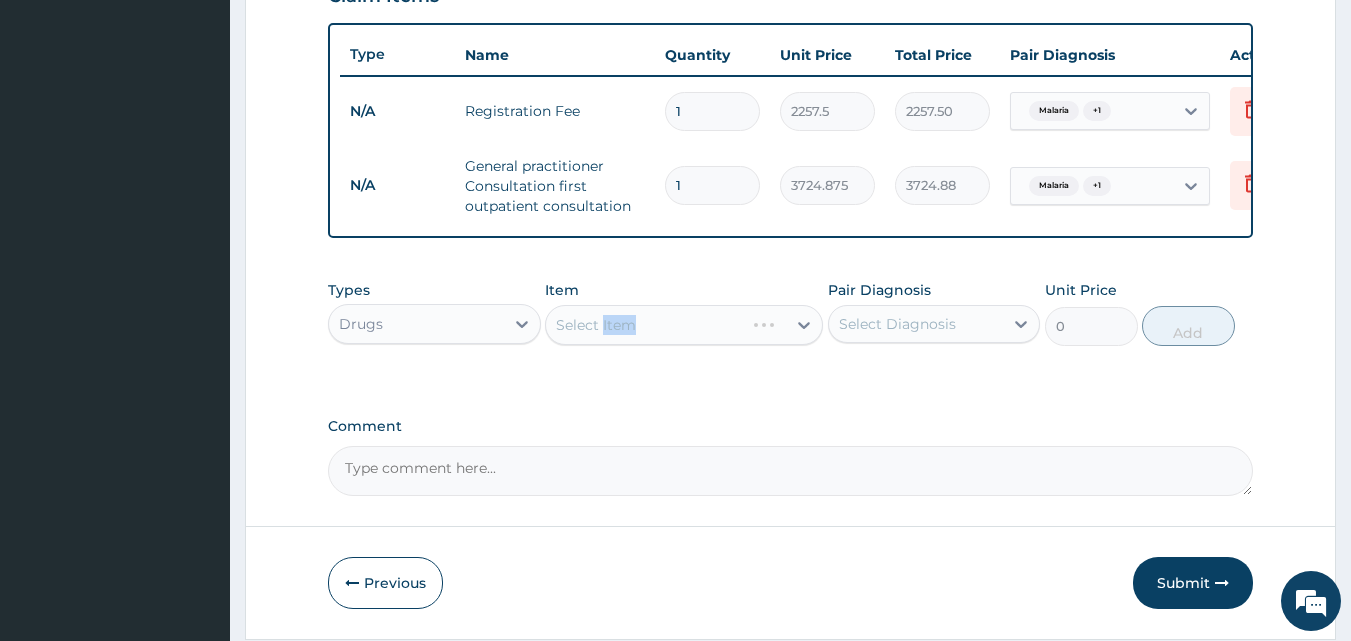 click on "Select Item" at bounding box center [684, 325] 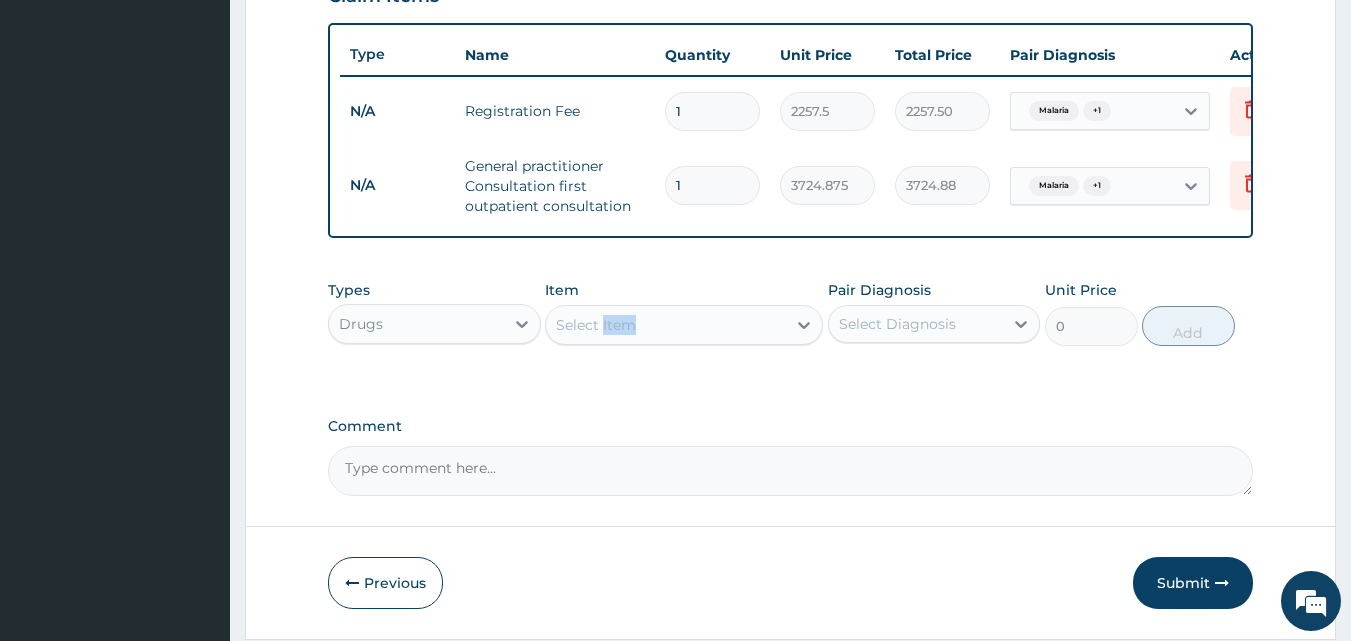 click on "Select Item" at bounding box center (684, 325) 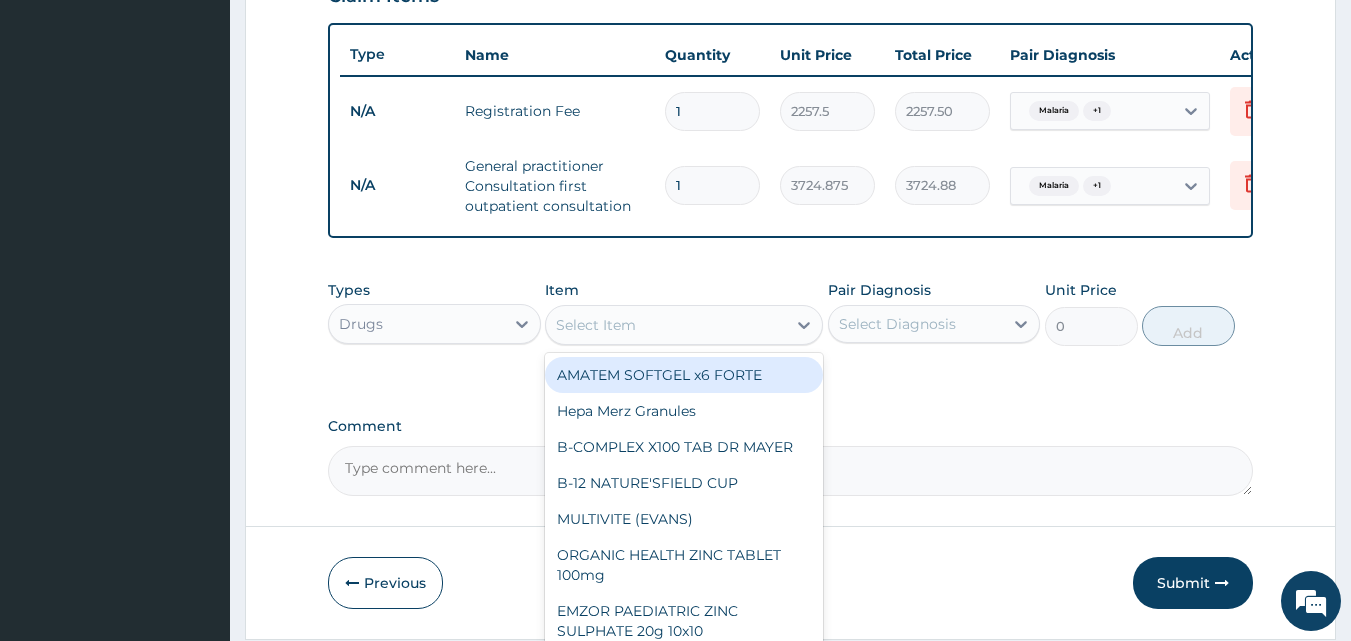 click on "Select Item" at bounding box center [596, 325] 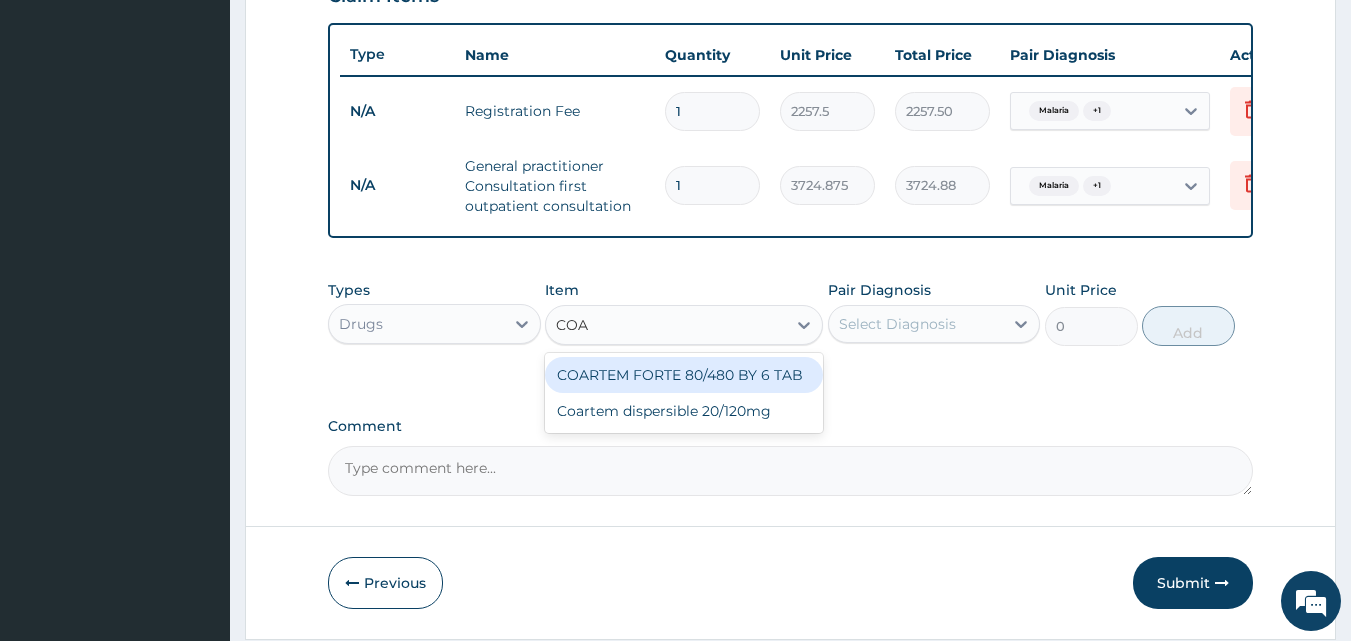 type on "COAR" 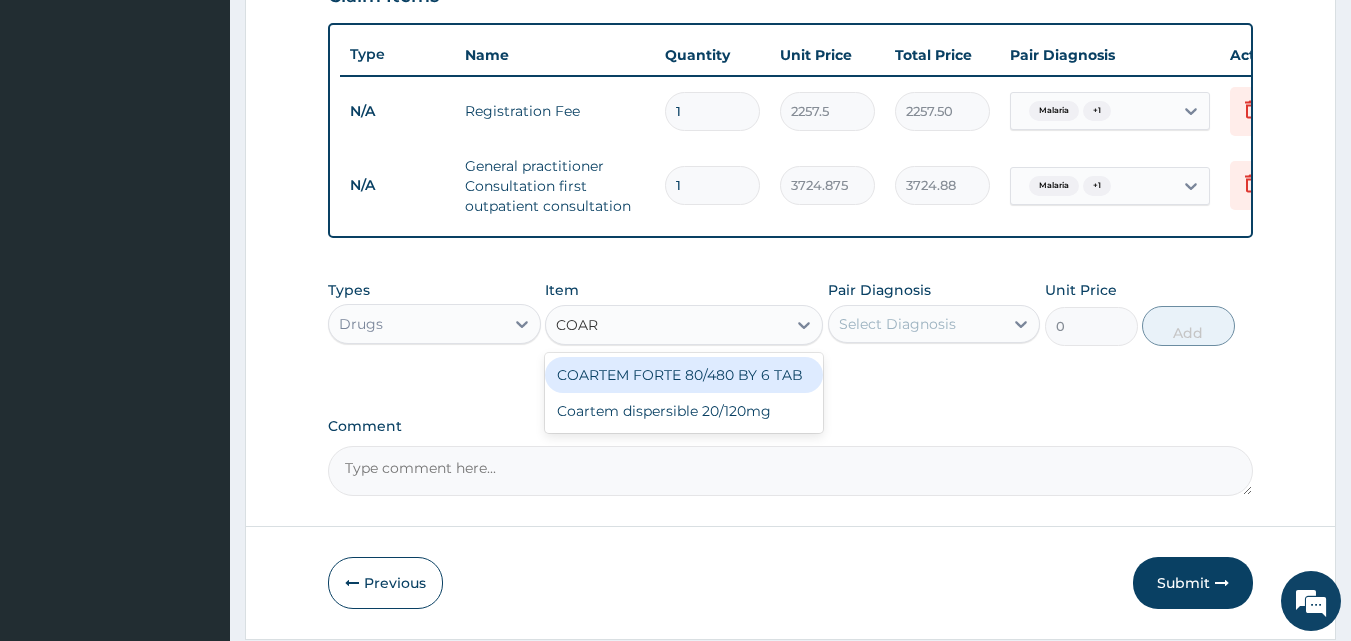 click on "COARTEM FORTE 80/480 BY 6 TAB" at bounding box center [684, 375] 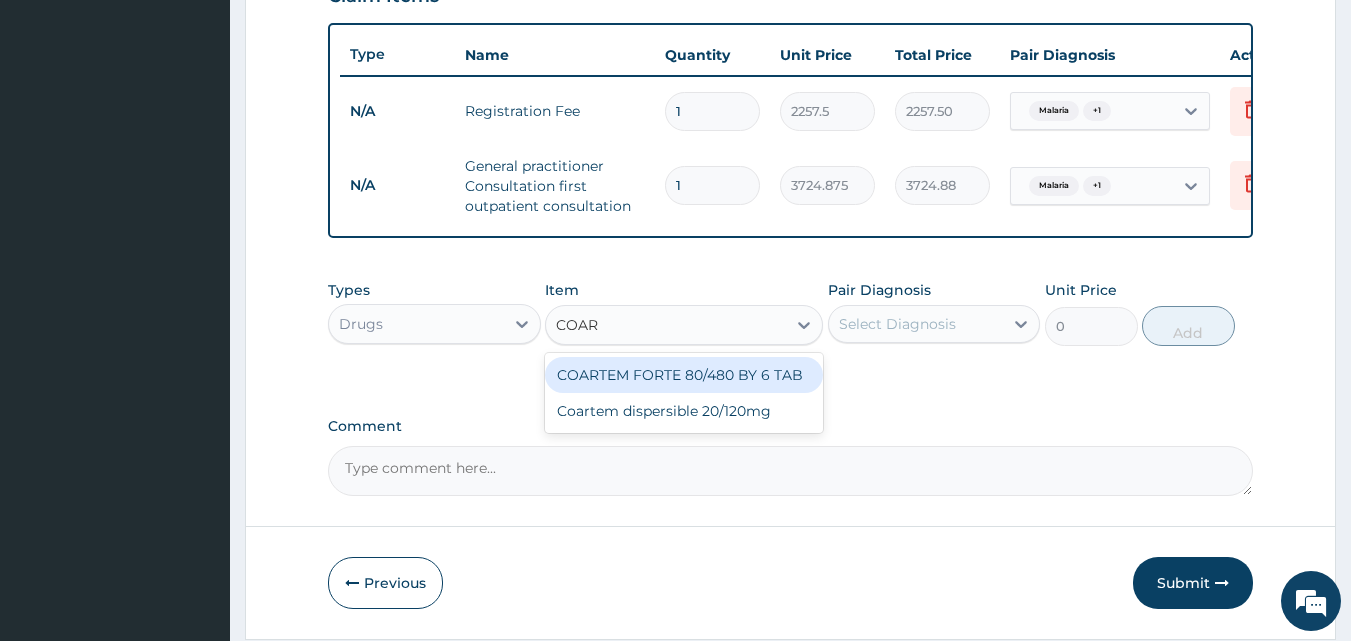 type 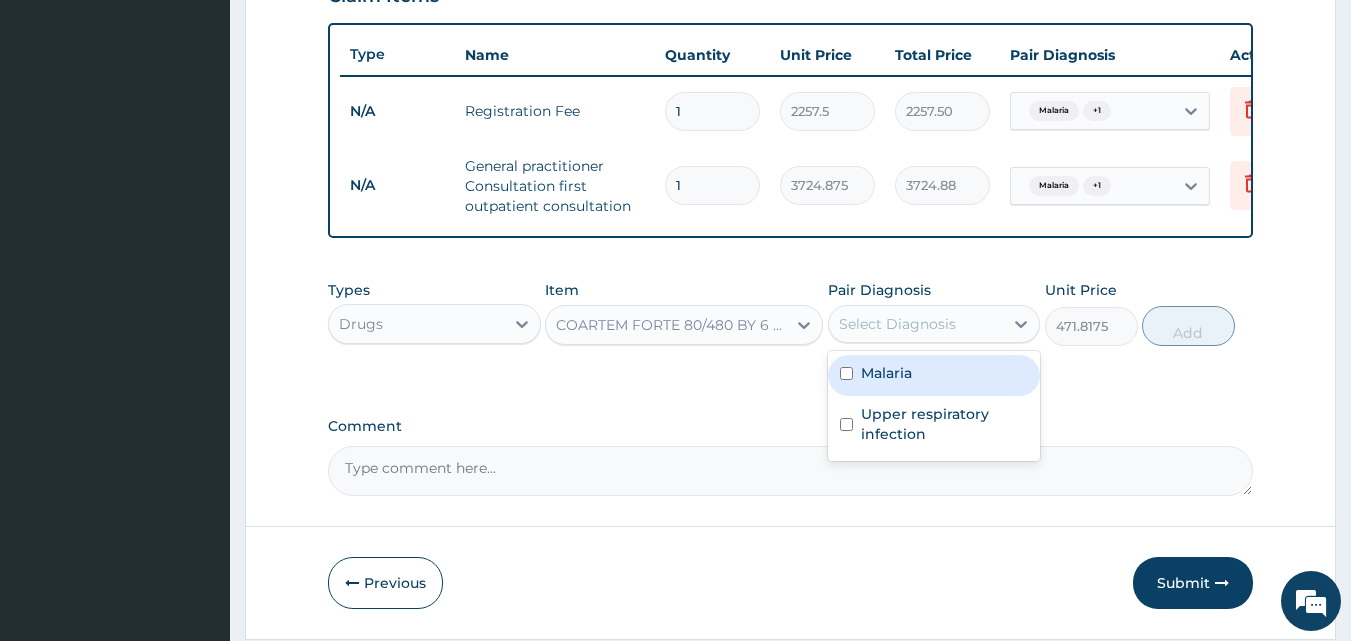 click on "Select Diagnosis" at bounding box center [897, 324] 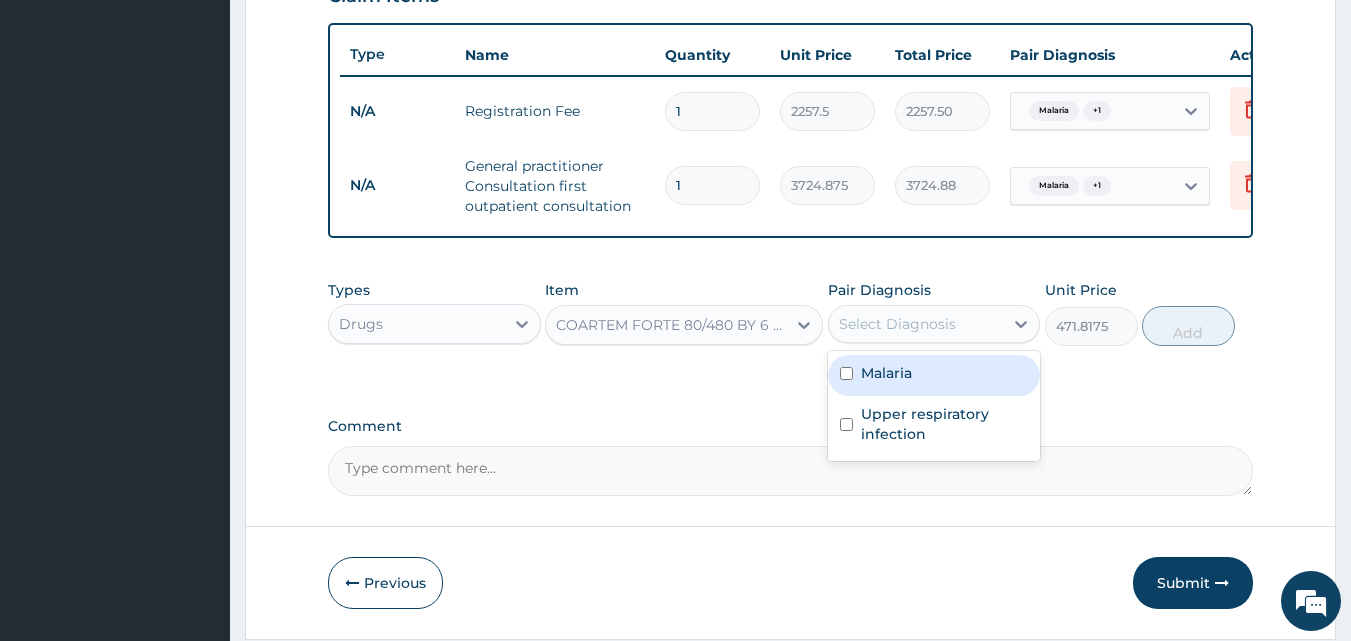 click at bounding box center (846, 373) 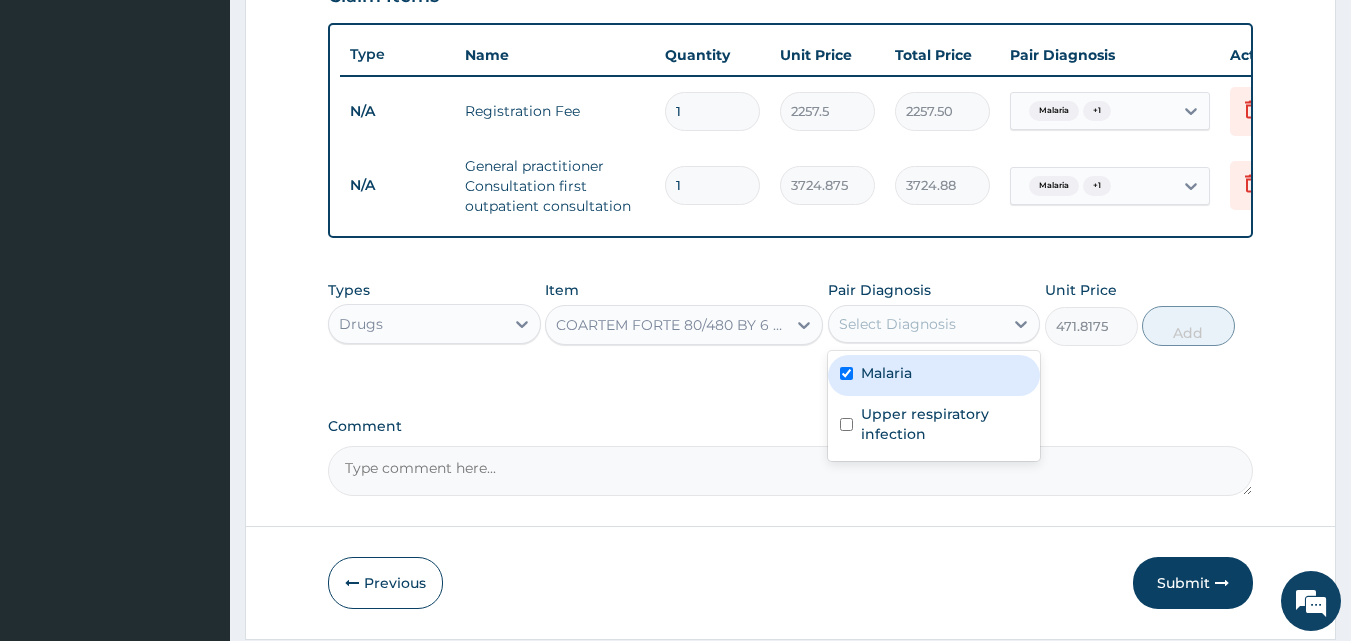 checkbox on "true" 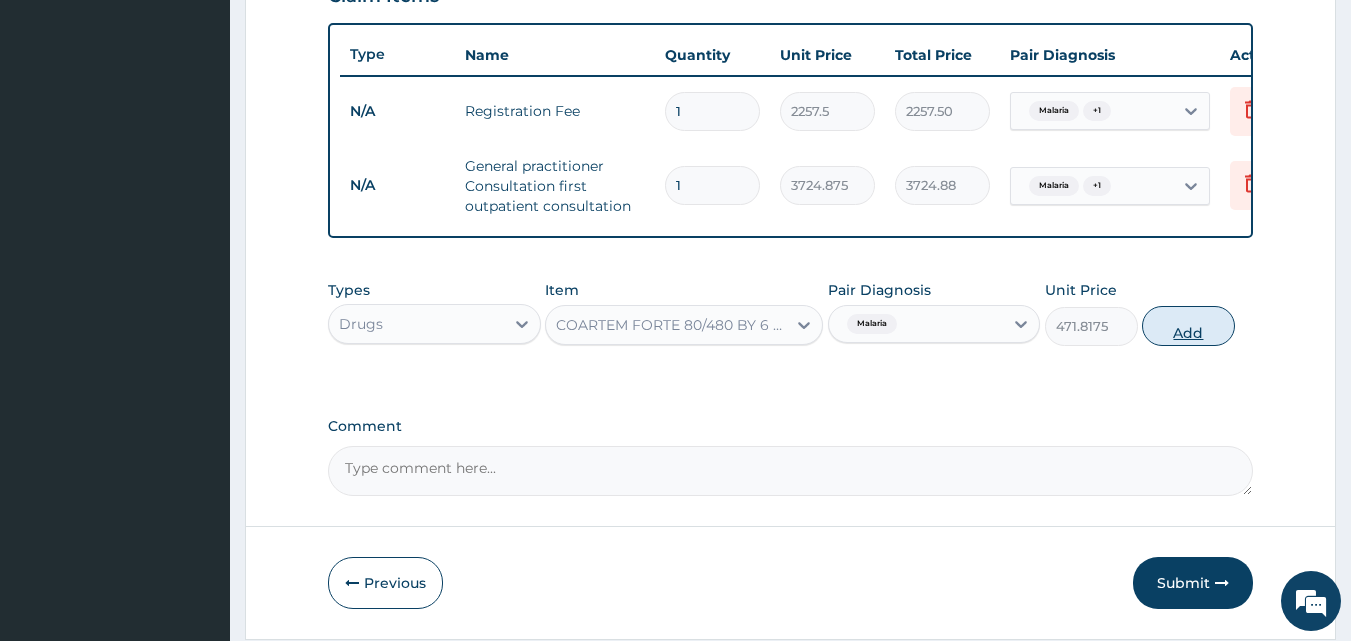 click on "Add" at bounding box center (1188, 326) 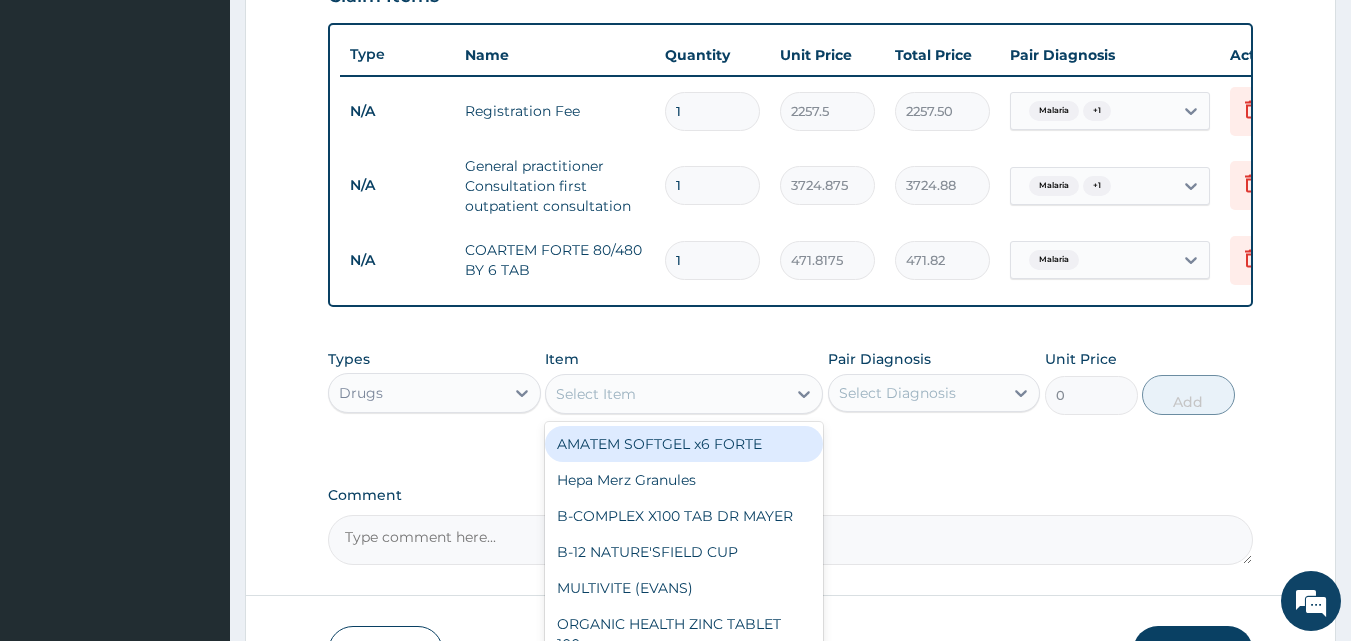 click on "Select Item" at bounding box center (666, 394) 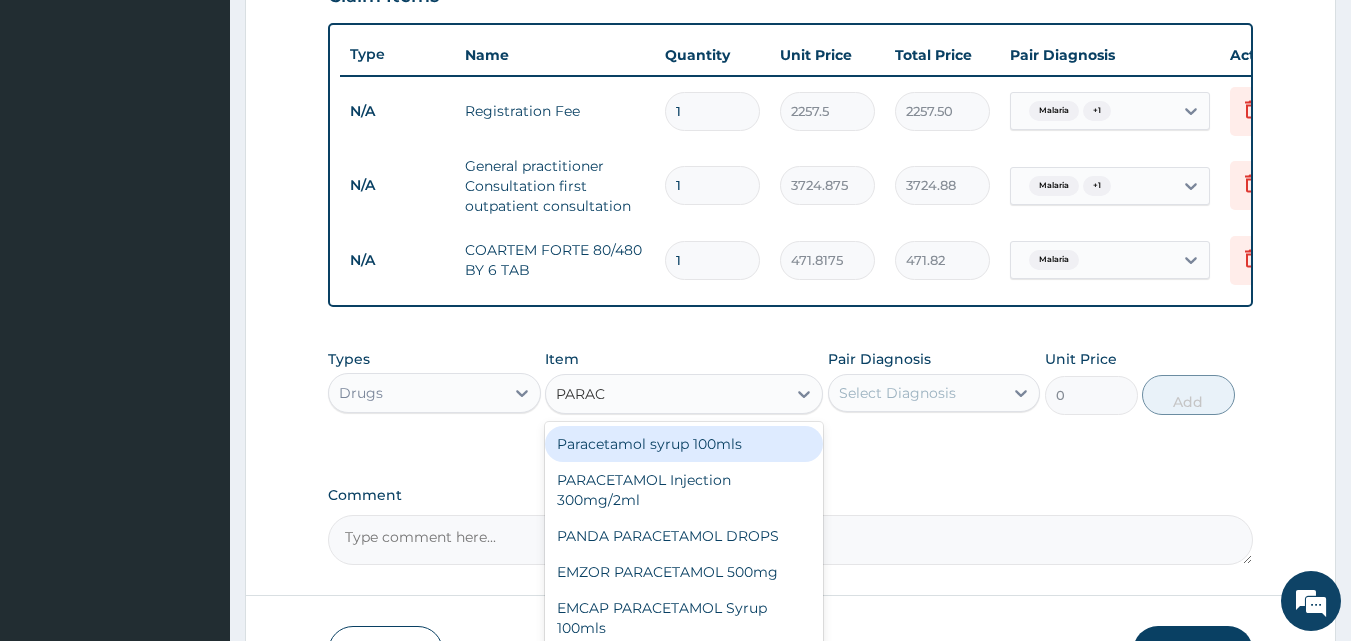 type on "PARACE" 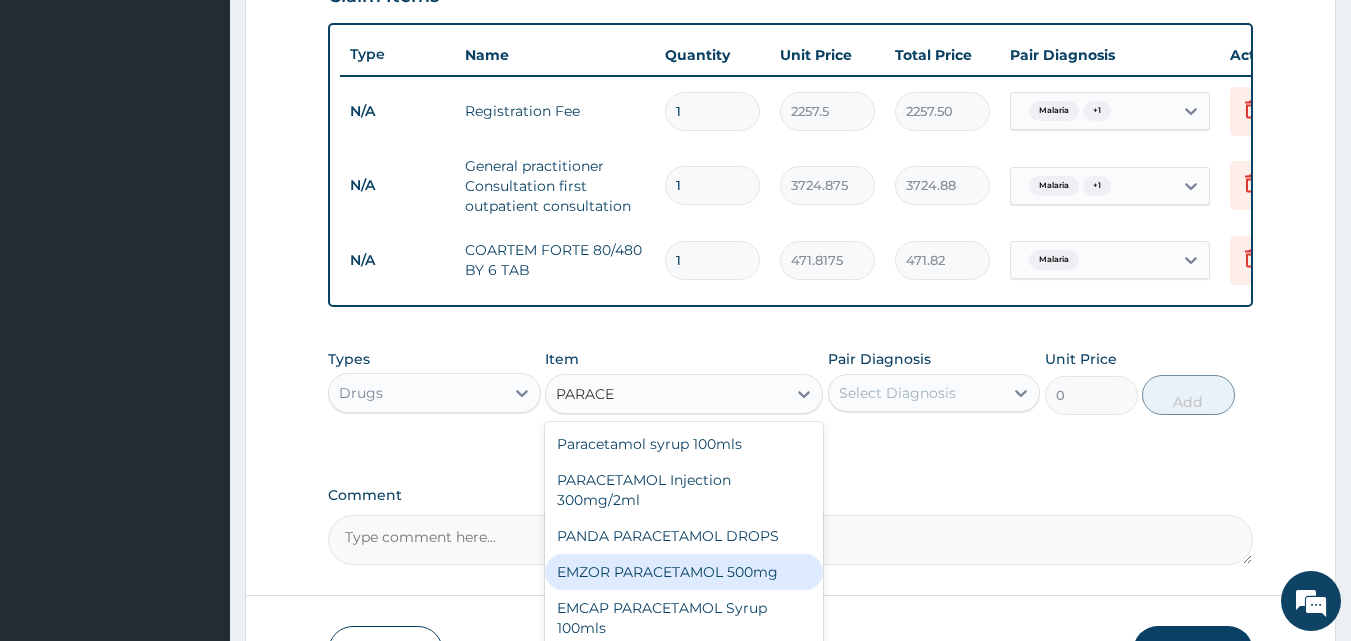 click on "EMZOR PARACETAMOL 500mg" at bounding box center (684, 572) 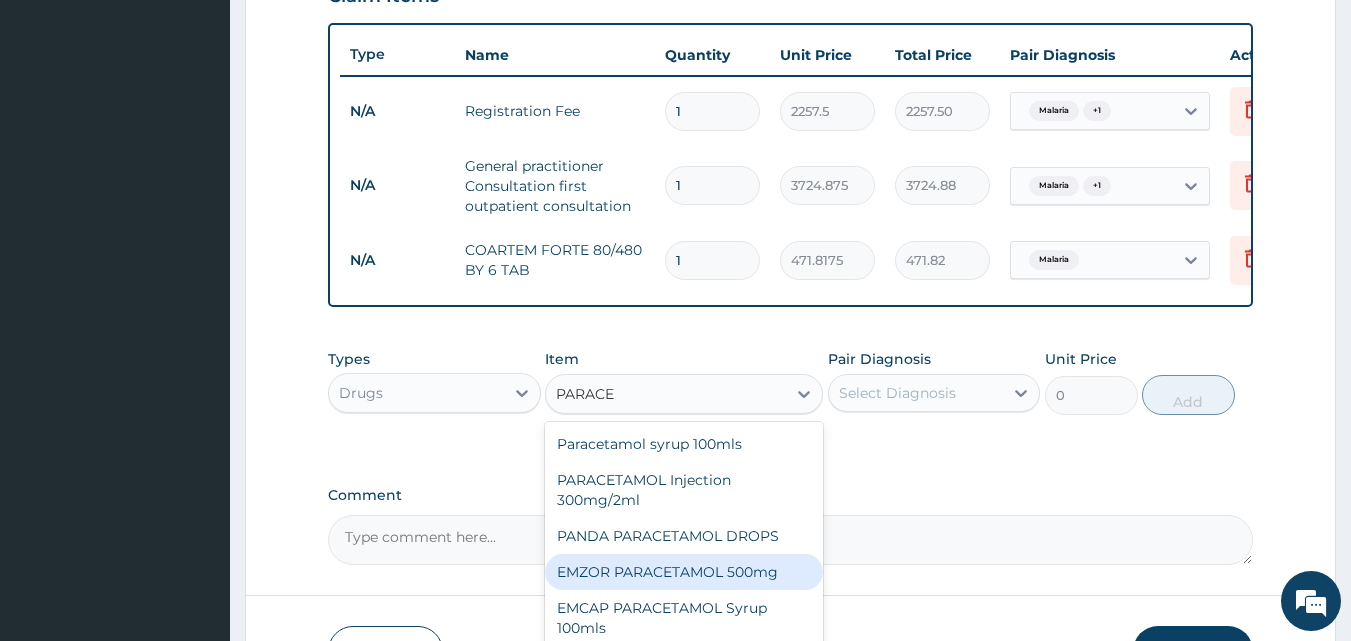 type 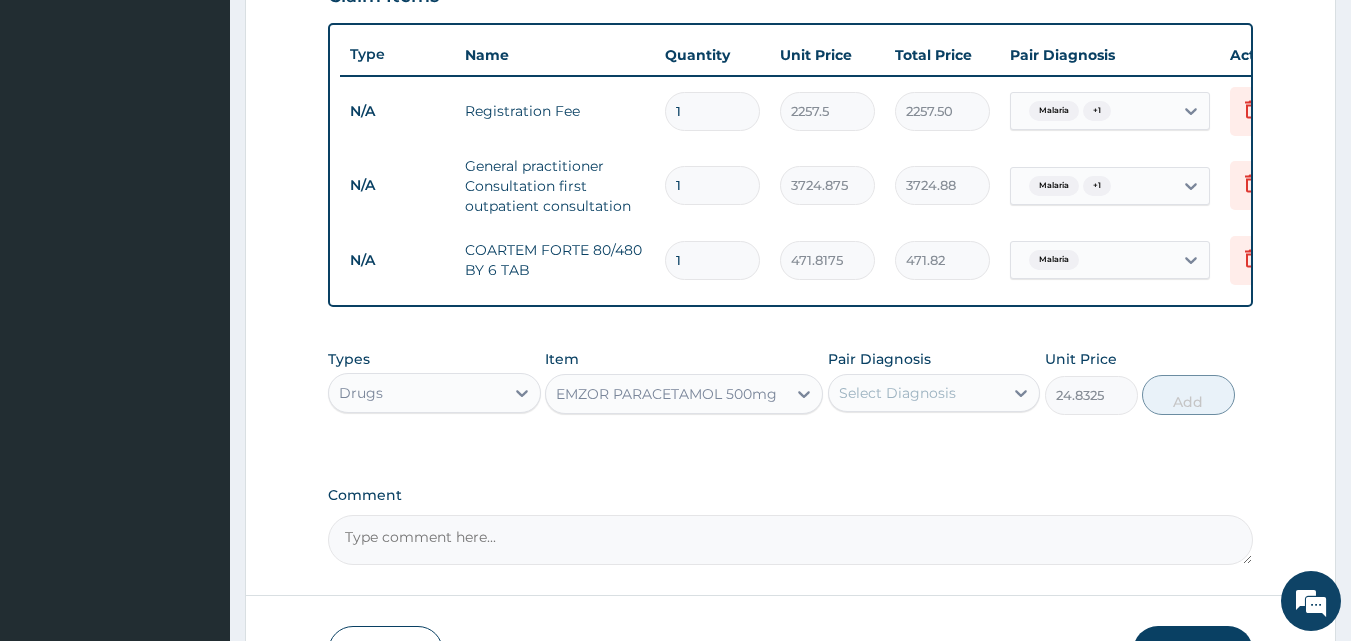 click on "Pair Diagnosis Select Diagnosis" at bounding box center (934, 382) 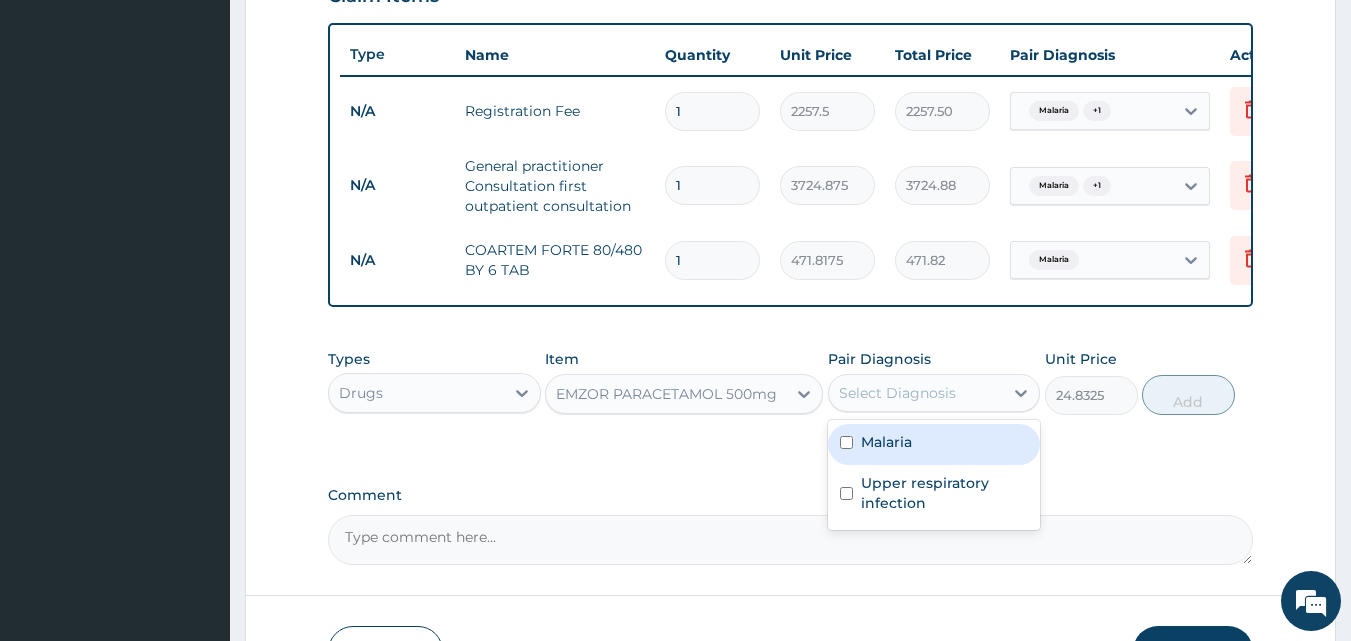 click on "Select Diagnosis" at bounding box center (897, 393) 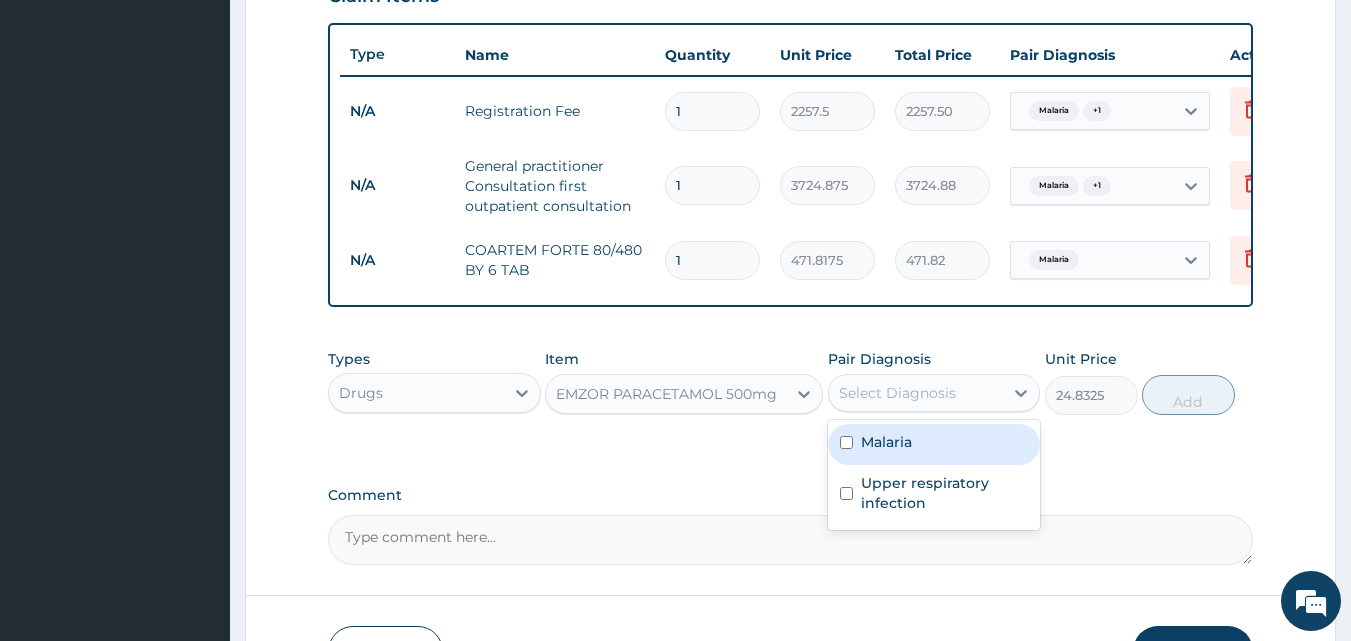 click on "Malaria" at bounding box center (934, 444) 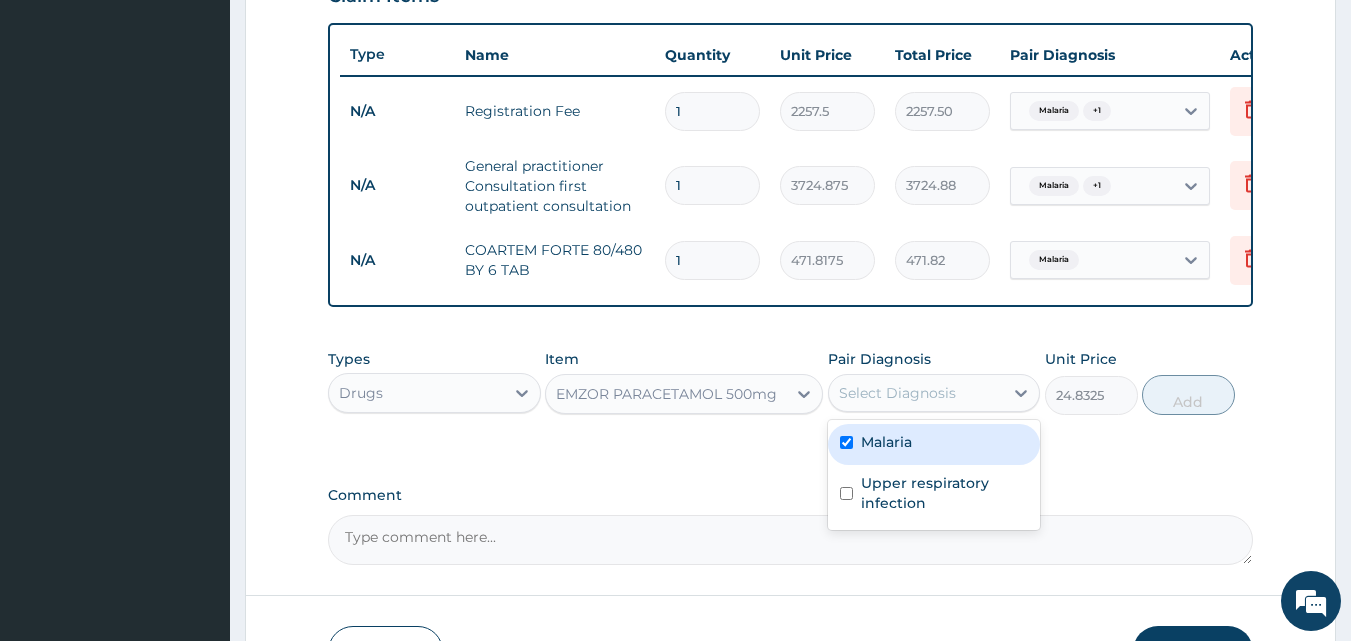 checkbox on "true" 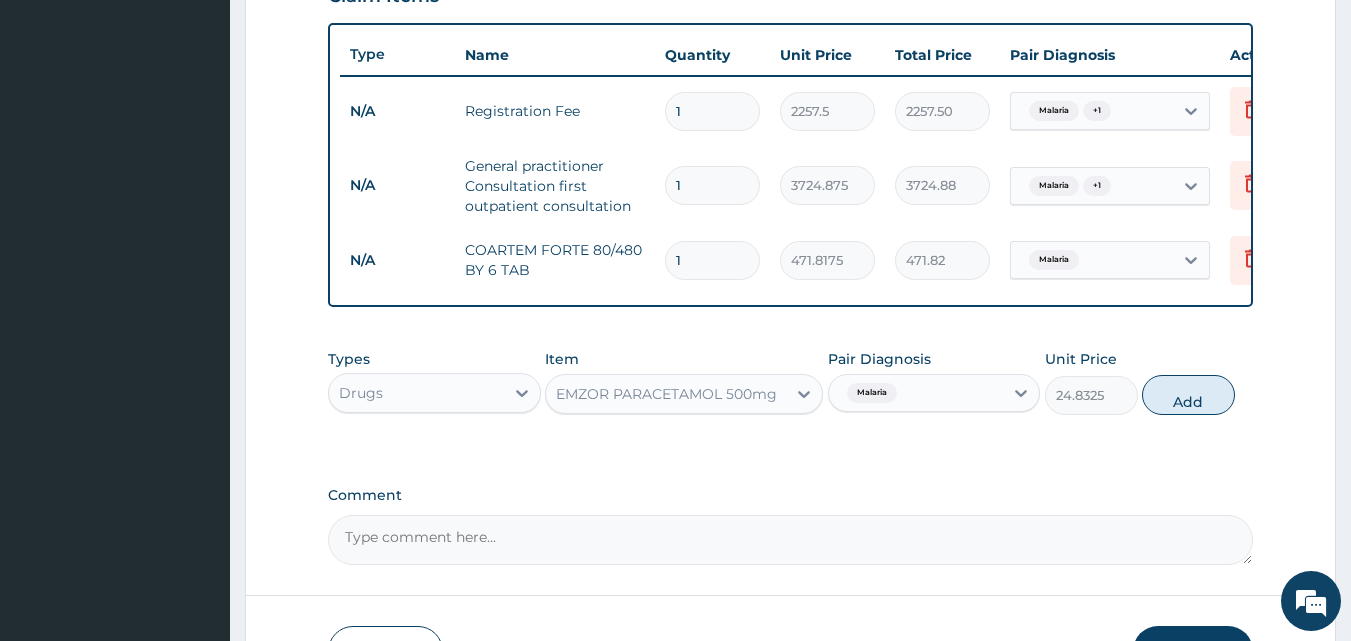 click on "Types Drugs Item EMZOR PARACETAMOL 500mg Pair Diagnosis Malaria Unit Price 24.8325 Add" at bounding box center [791, 382] 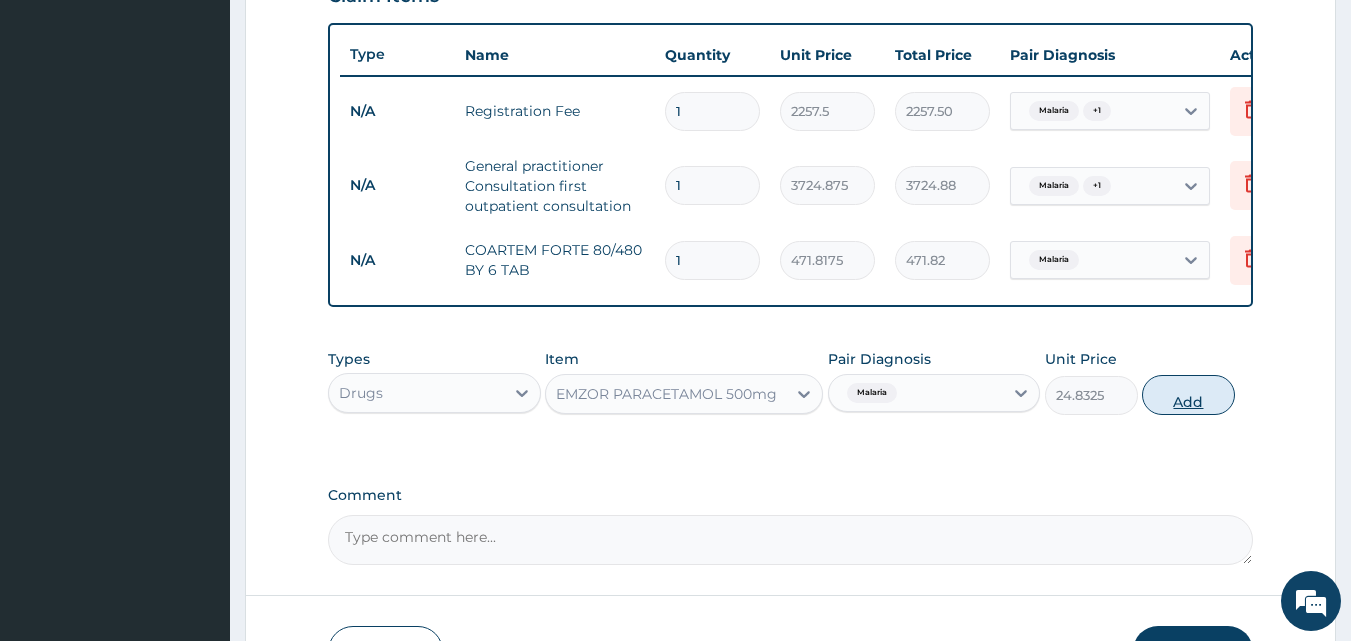 click on "Add" at bounding box center [1188, 395] 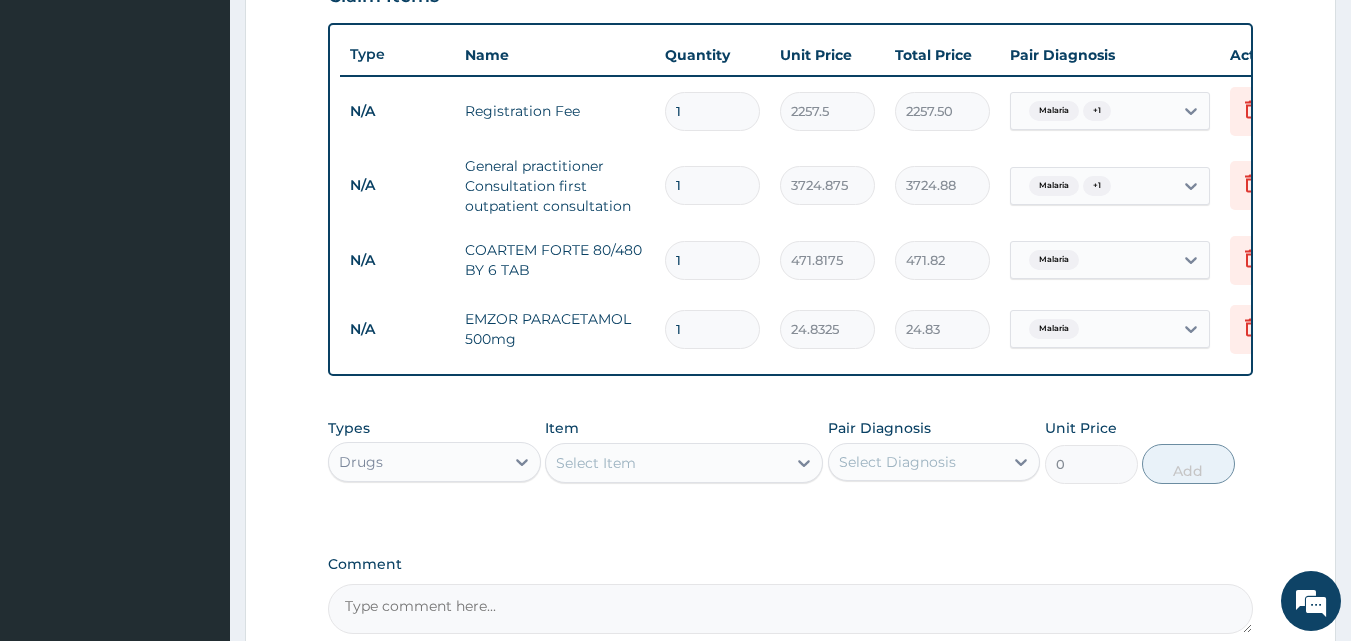 type on "10" 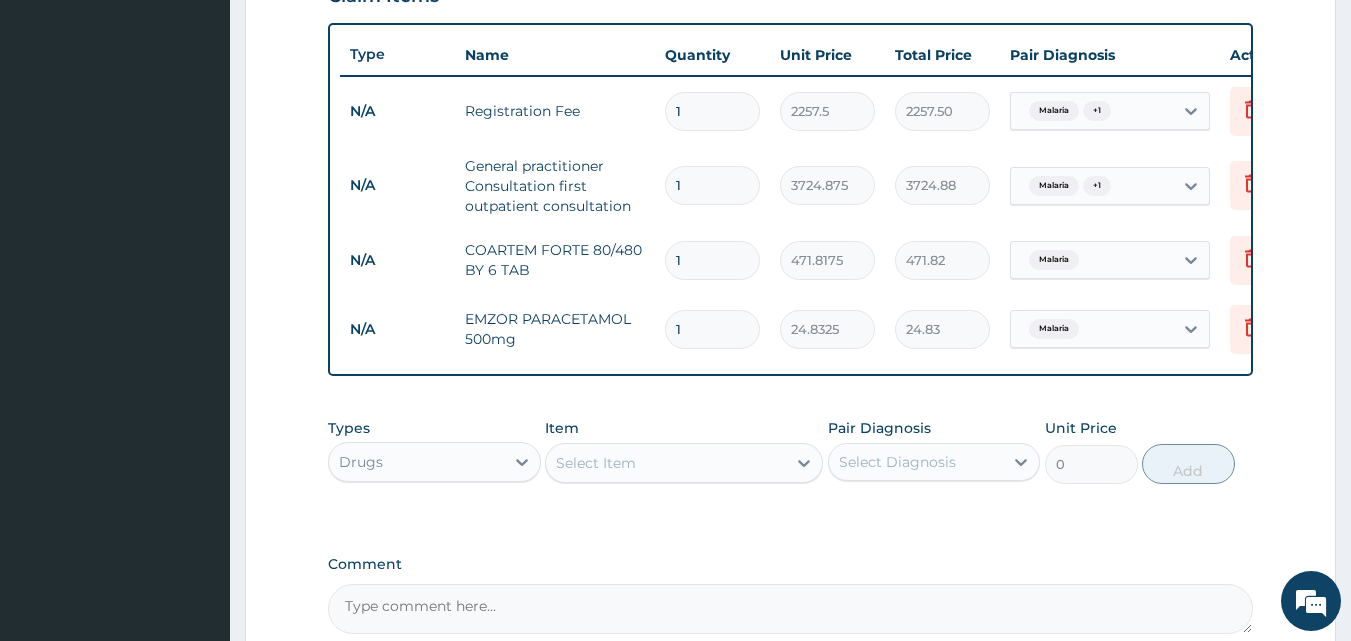 type on "248.32" 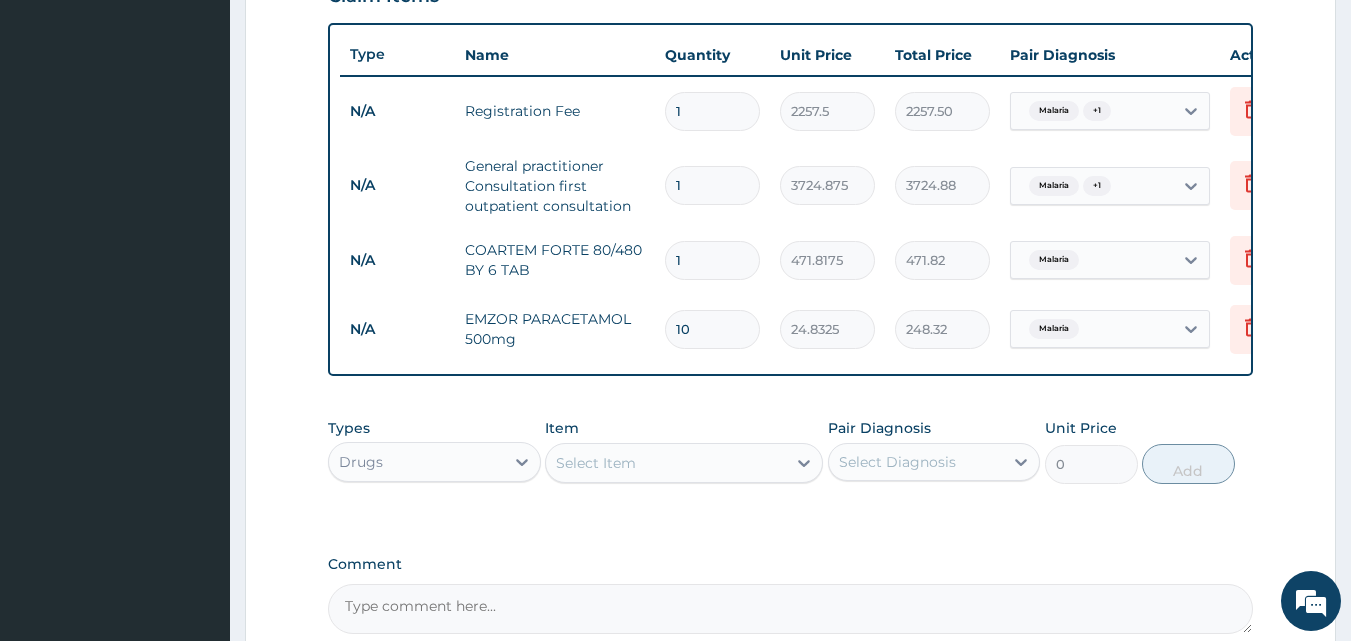type on "10" 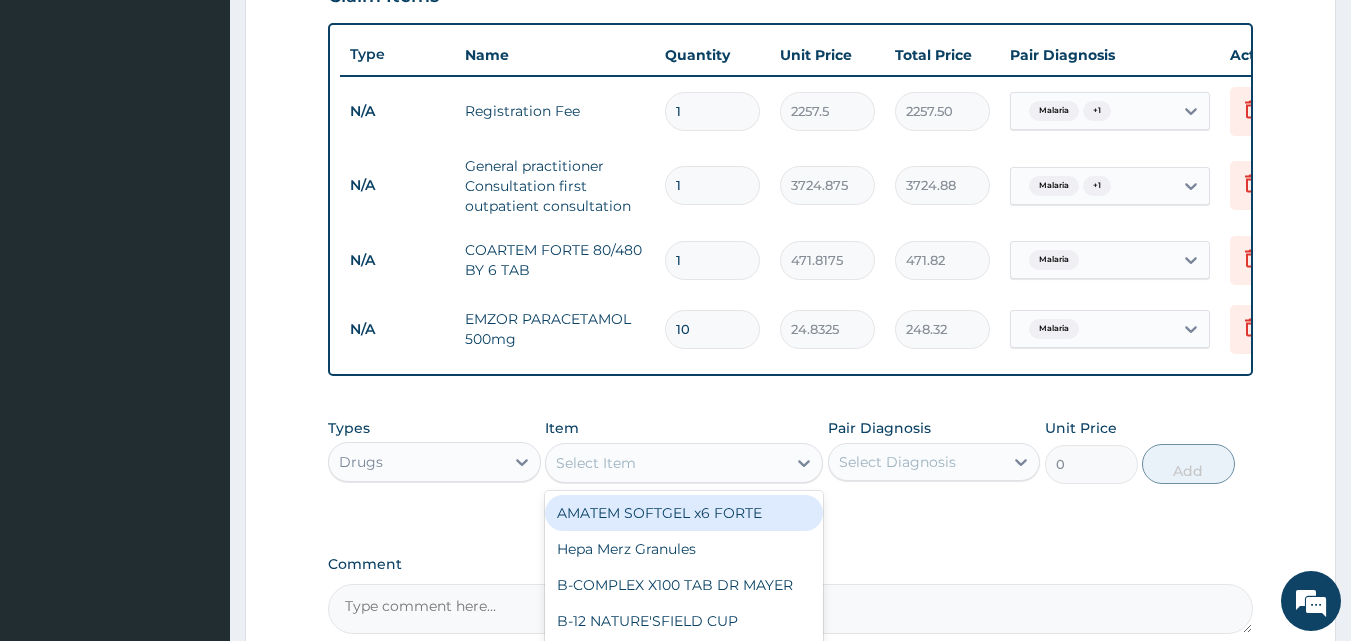 click on "Select Item" at bounding box center (666, 463) 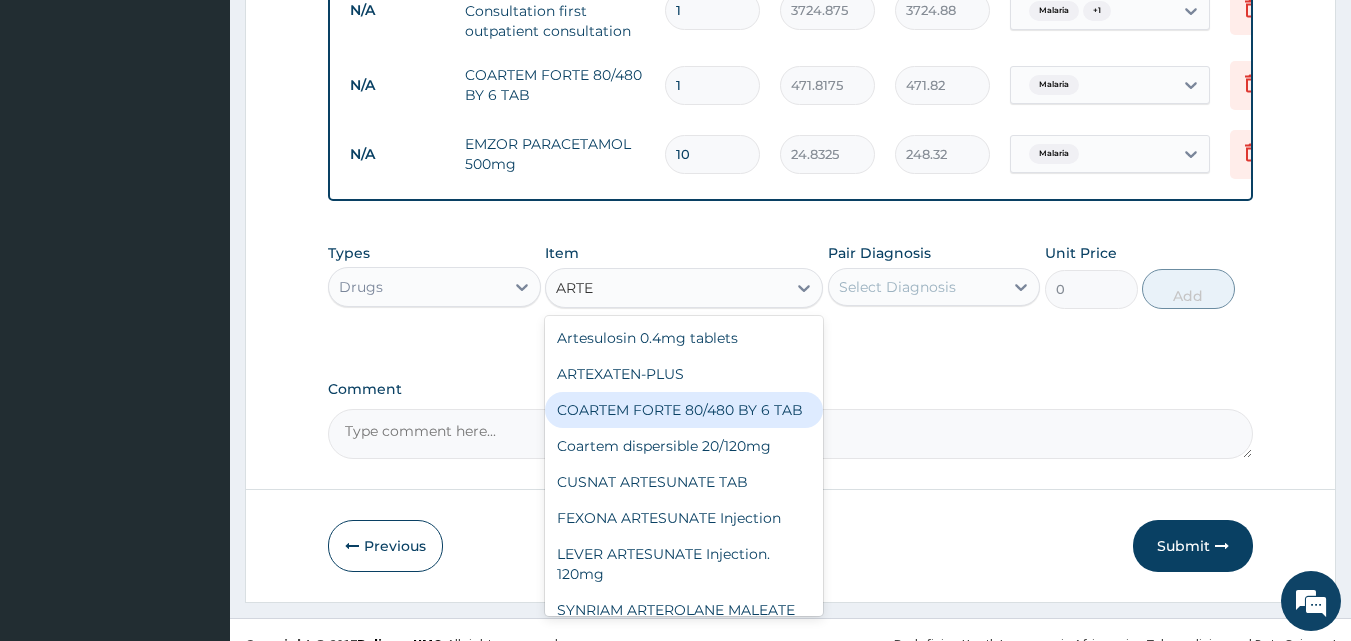 scroll, scrollTop: 939, scrollLeft: 0, axis: vertical 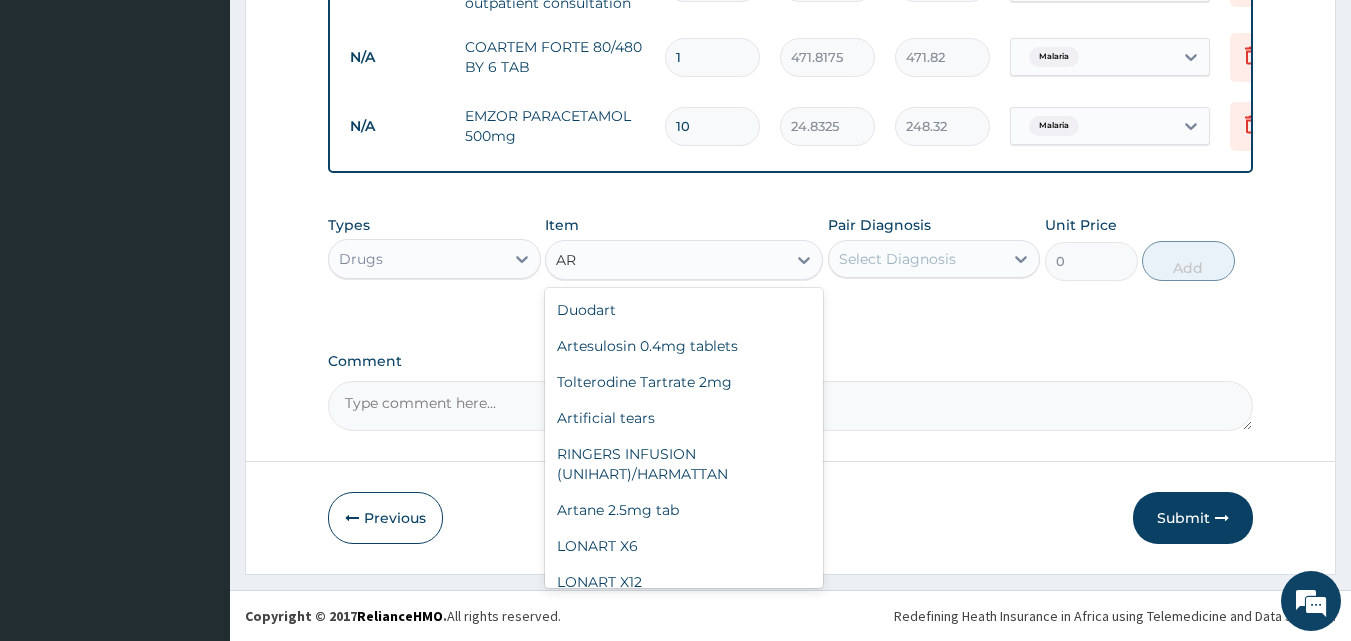 type on "A" 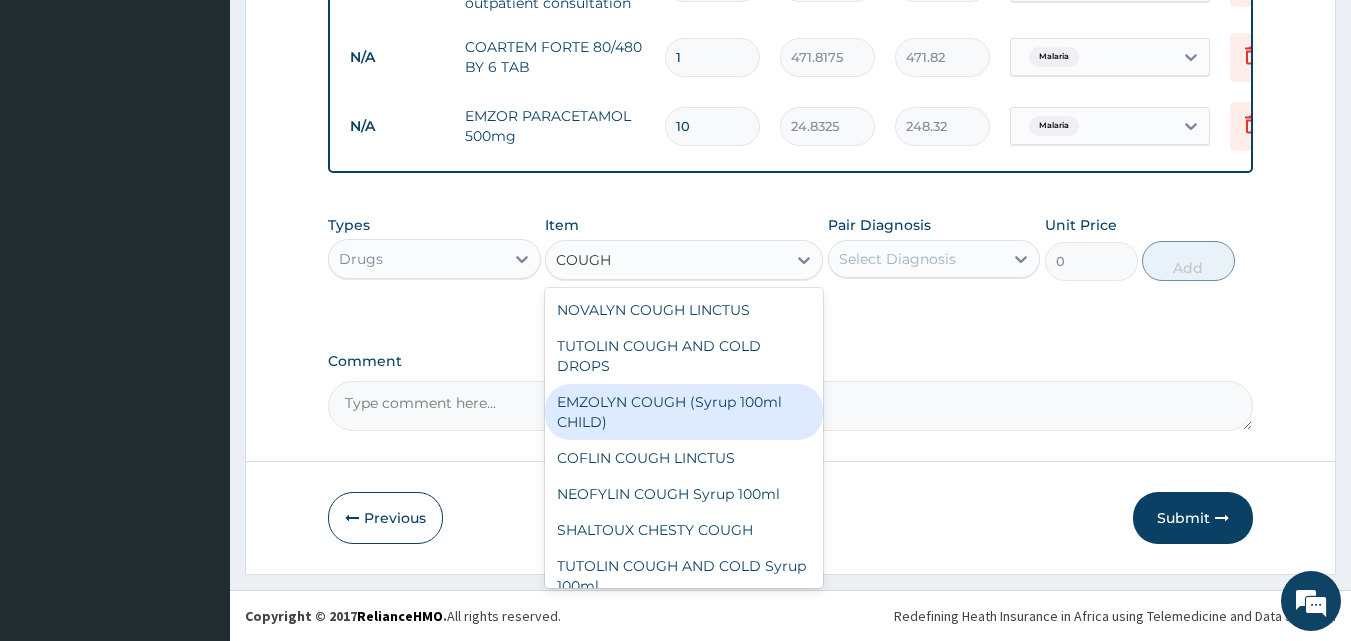 type on "COUGH" 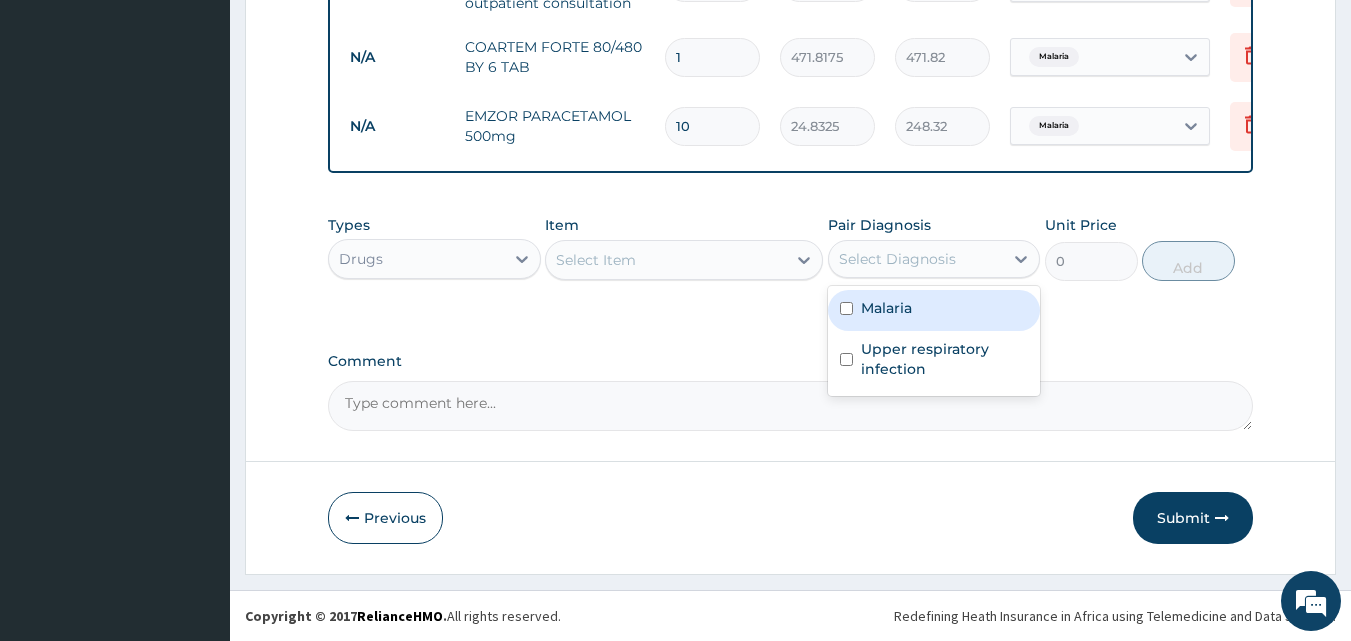 click on "Select Diagnosis" at bounding box center (897, 259) 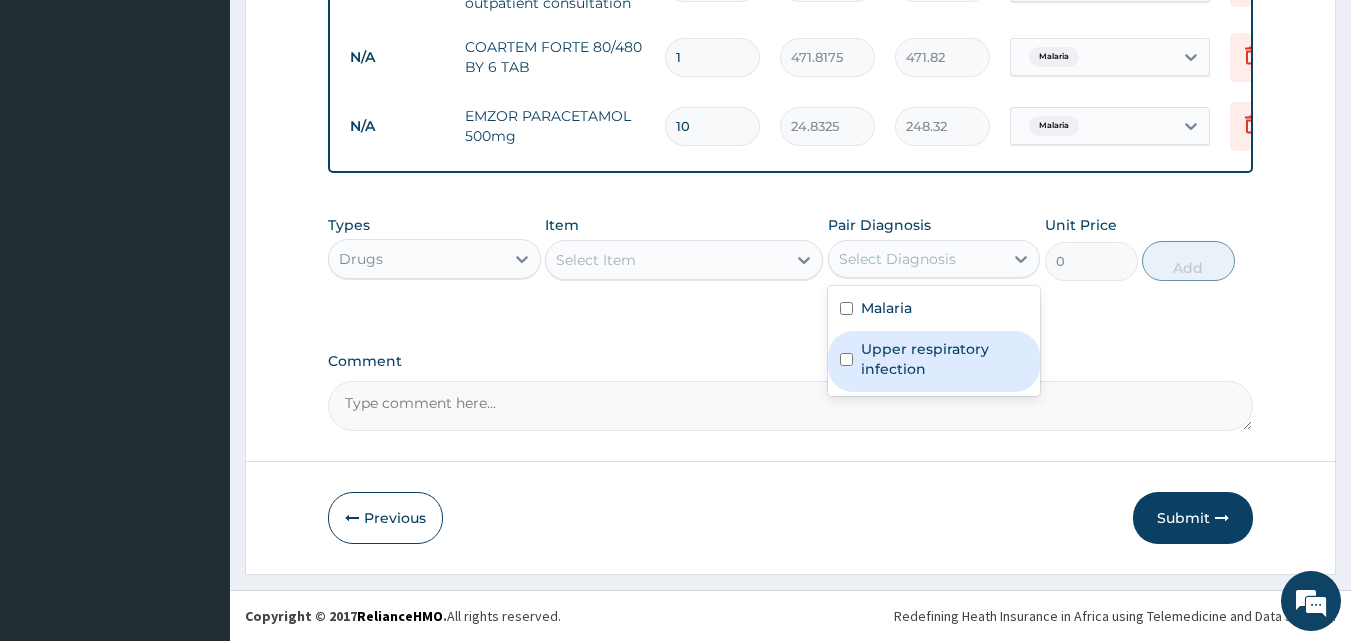 click at bounding box center (846, 359) 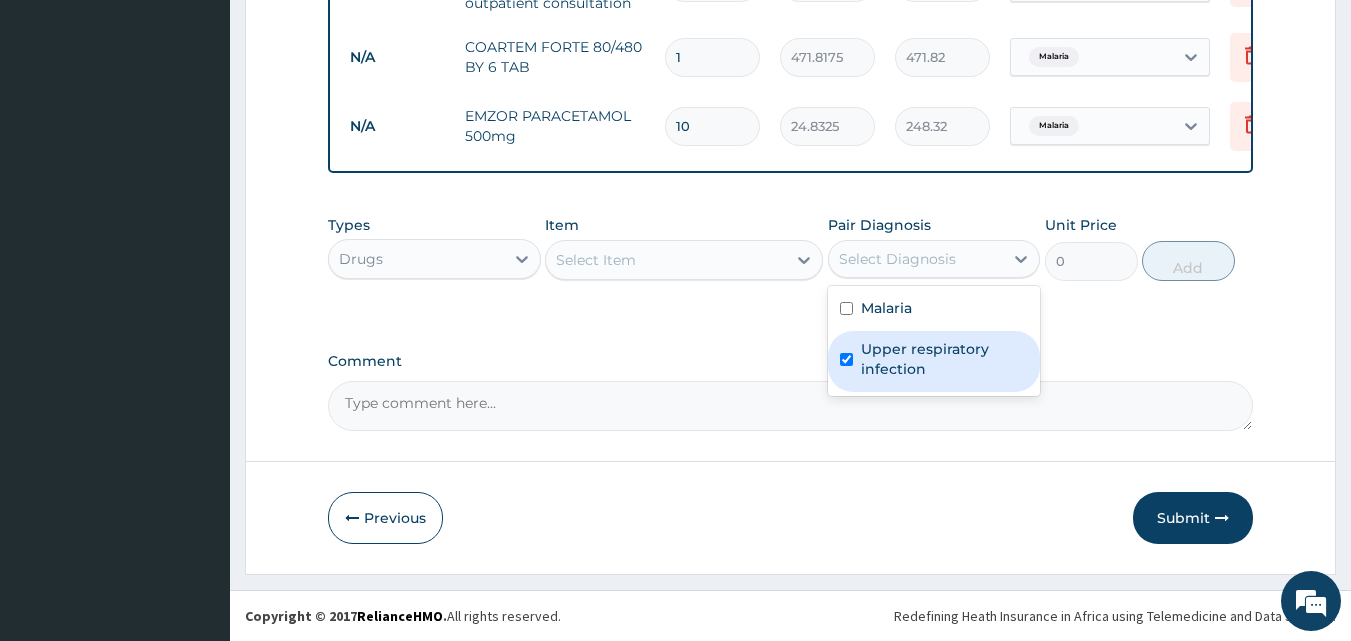 checkbox on "true" 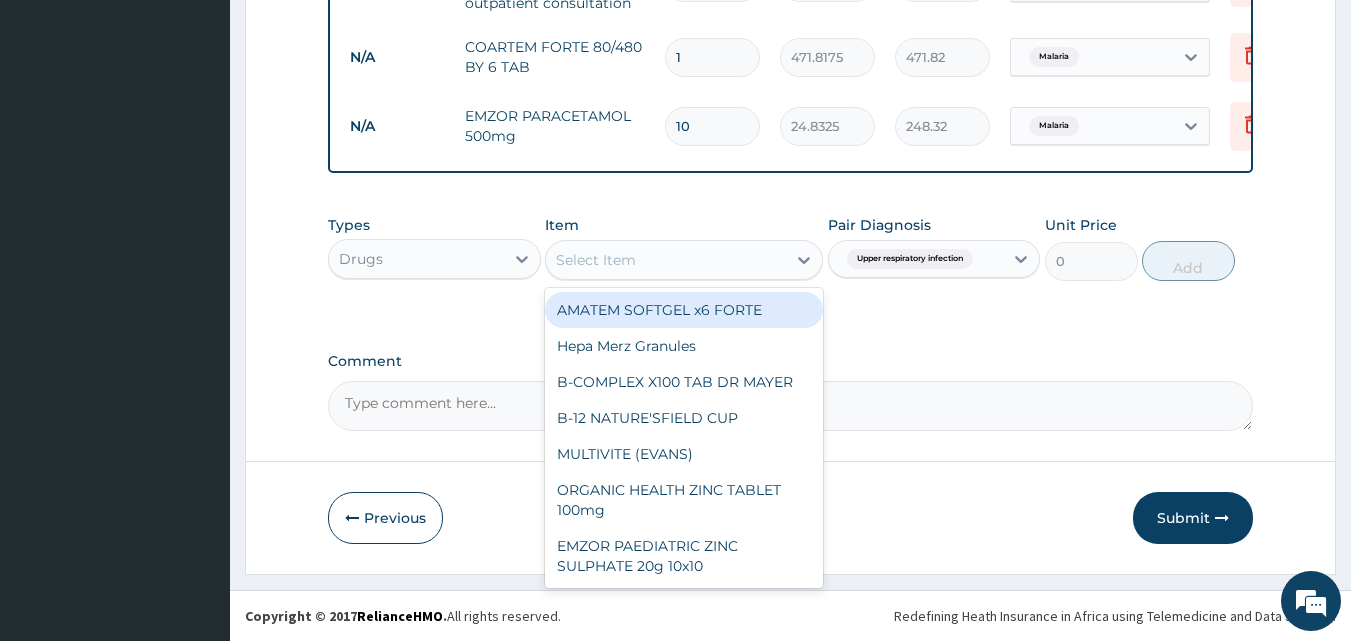 click on "Select Item" at bounding box center [666, 260] 